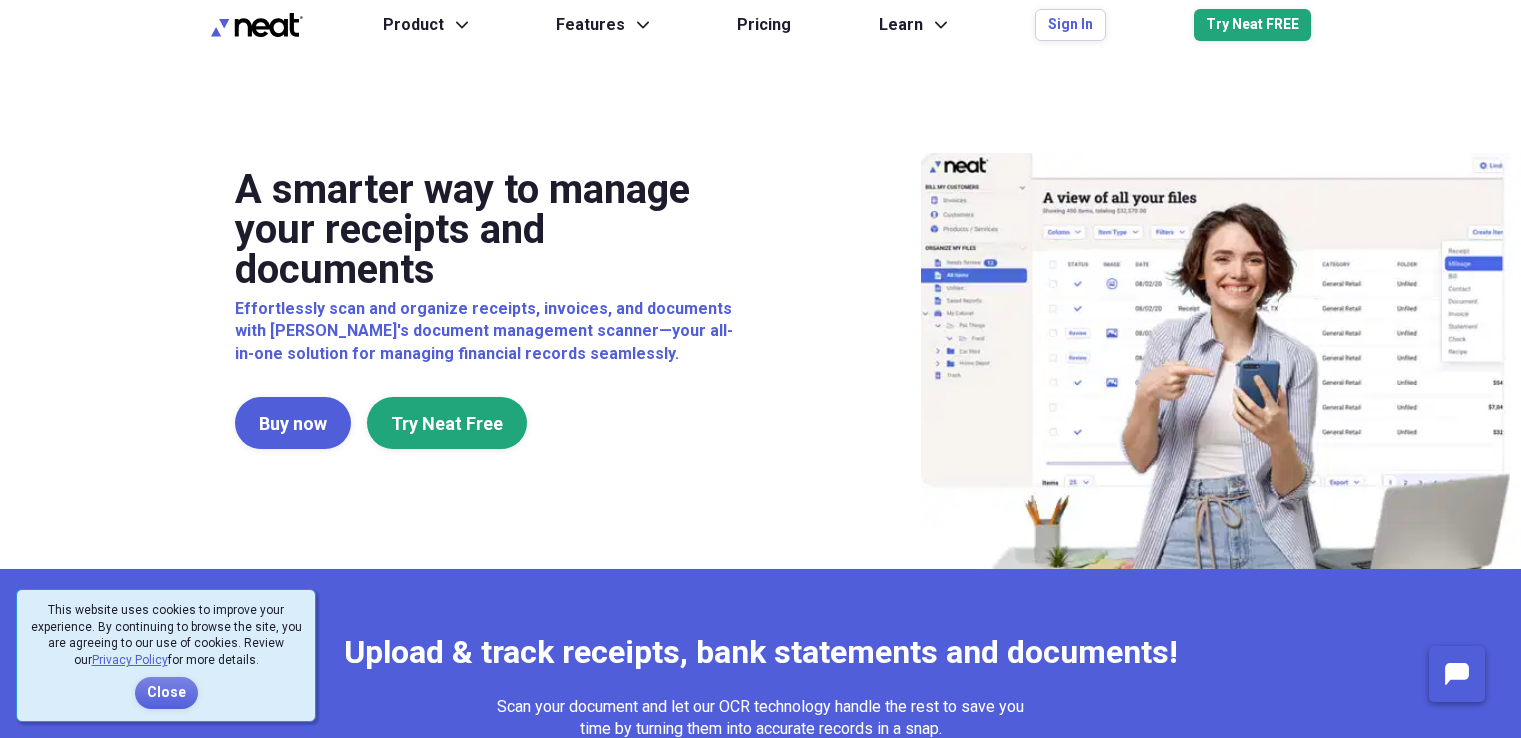 scroll, scrollTop: 0, scrollLeft: 0, axis: both 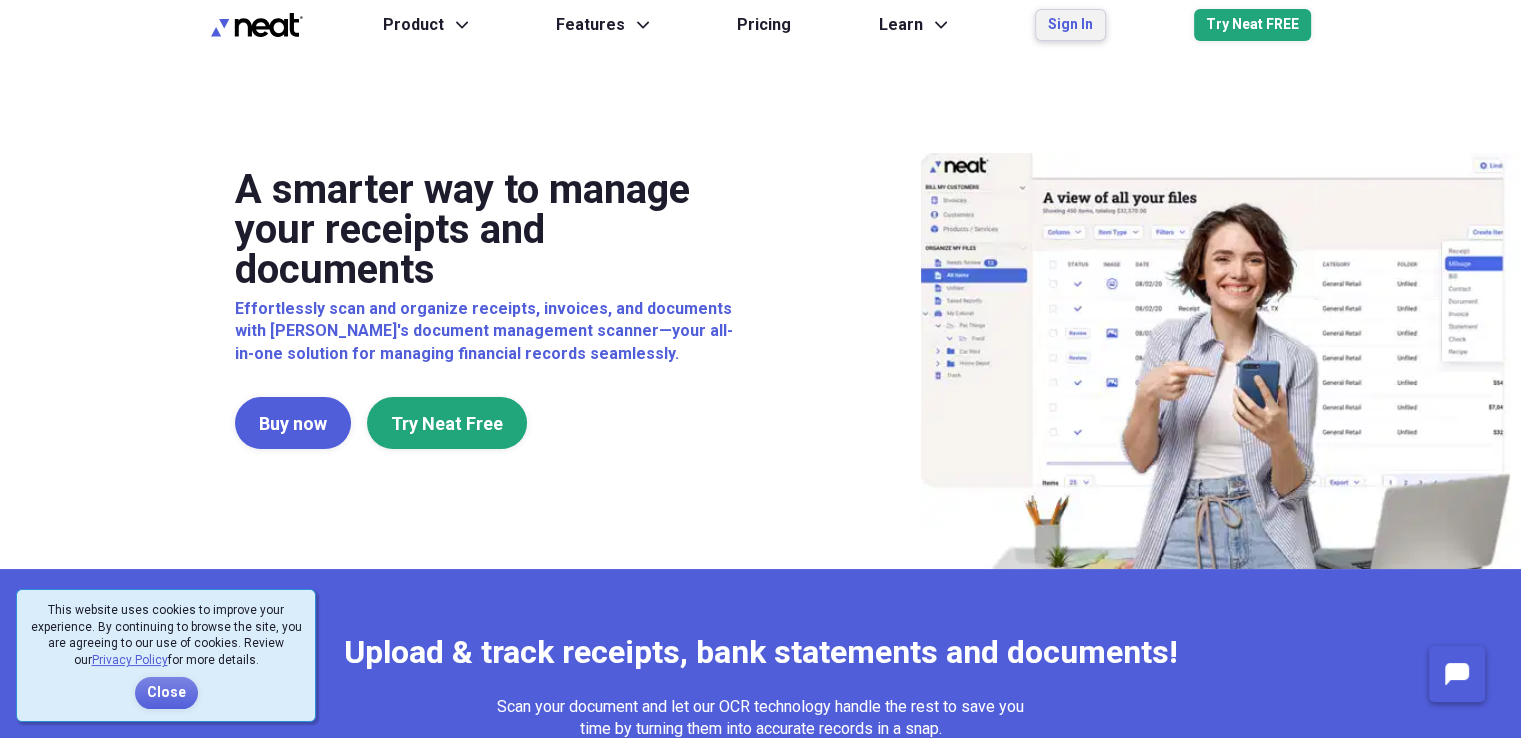 click on "Sign In" at bounding box center [1070, 25] 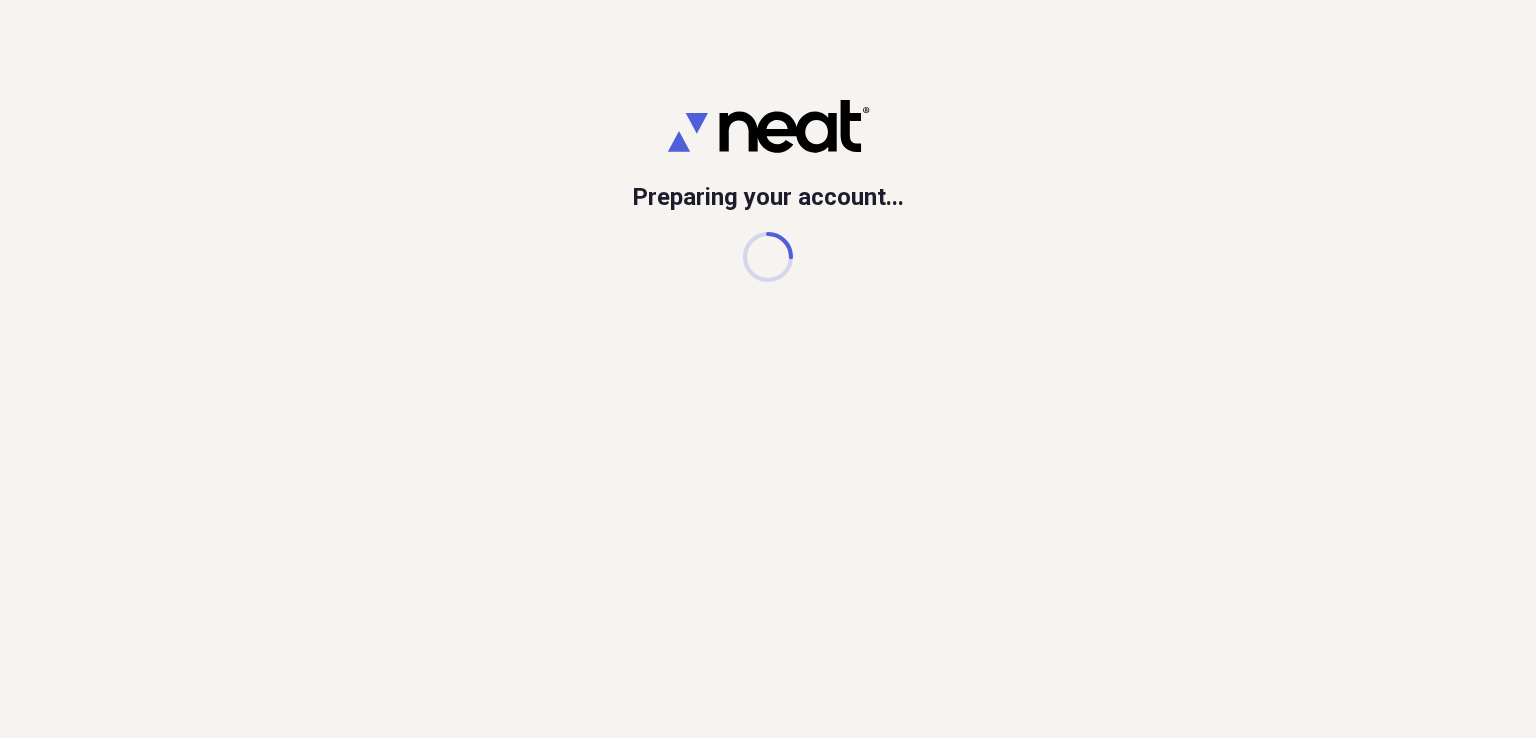 scroll, scrollTop: 0, scrollLeft: 0, axis: both 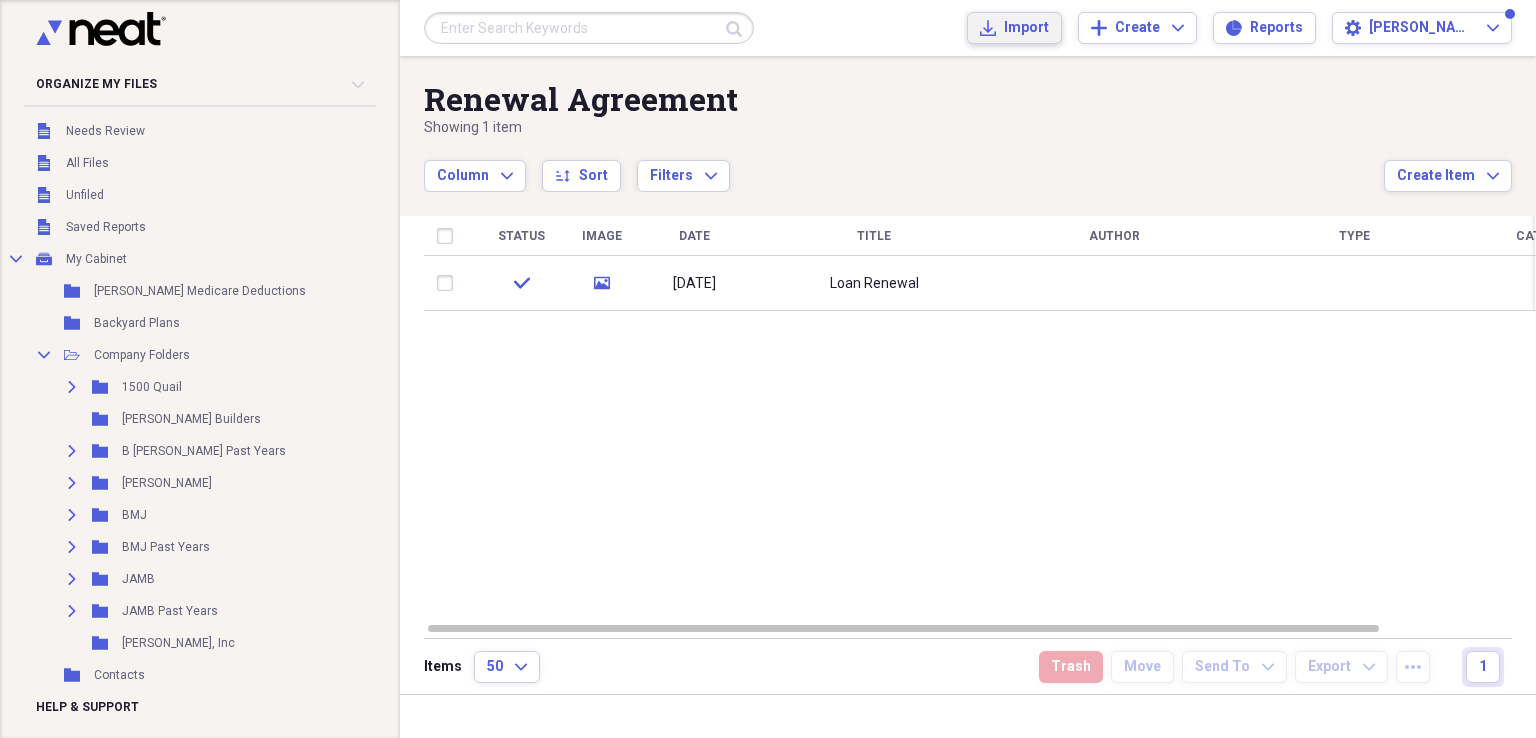 click on "Import Import" at bounding box center (1014, 28) 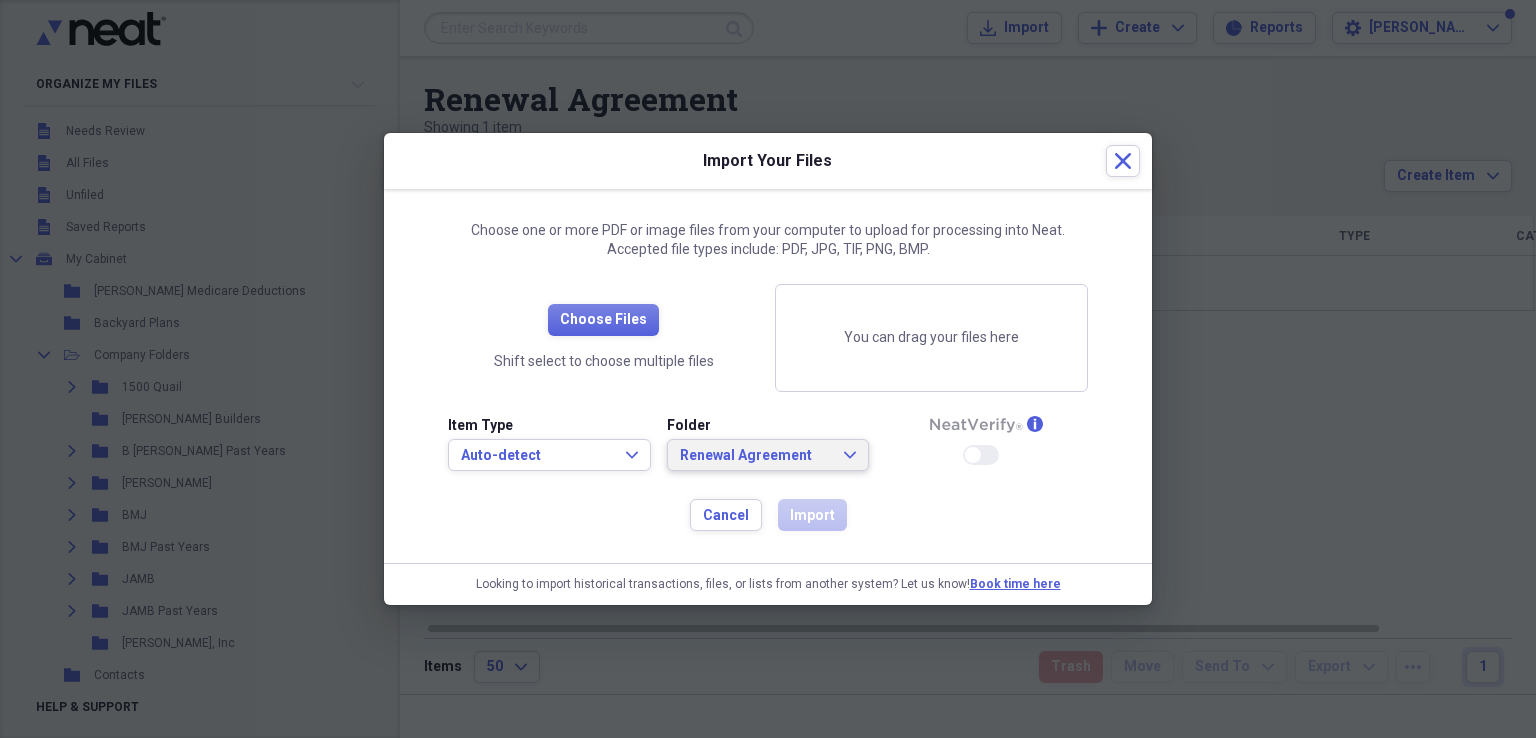 click on "Expand" 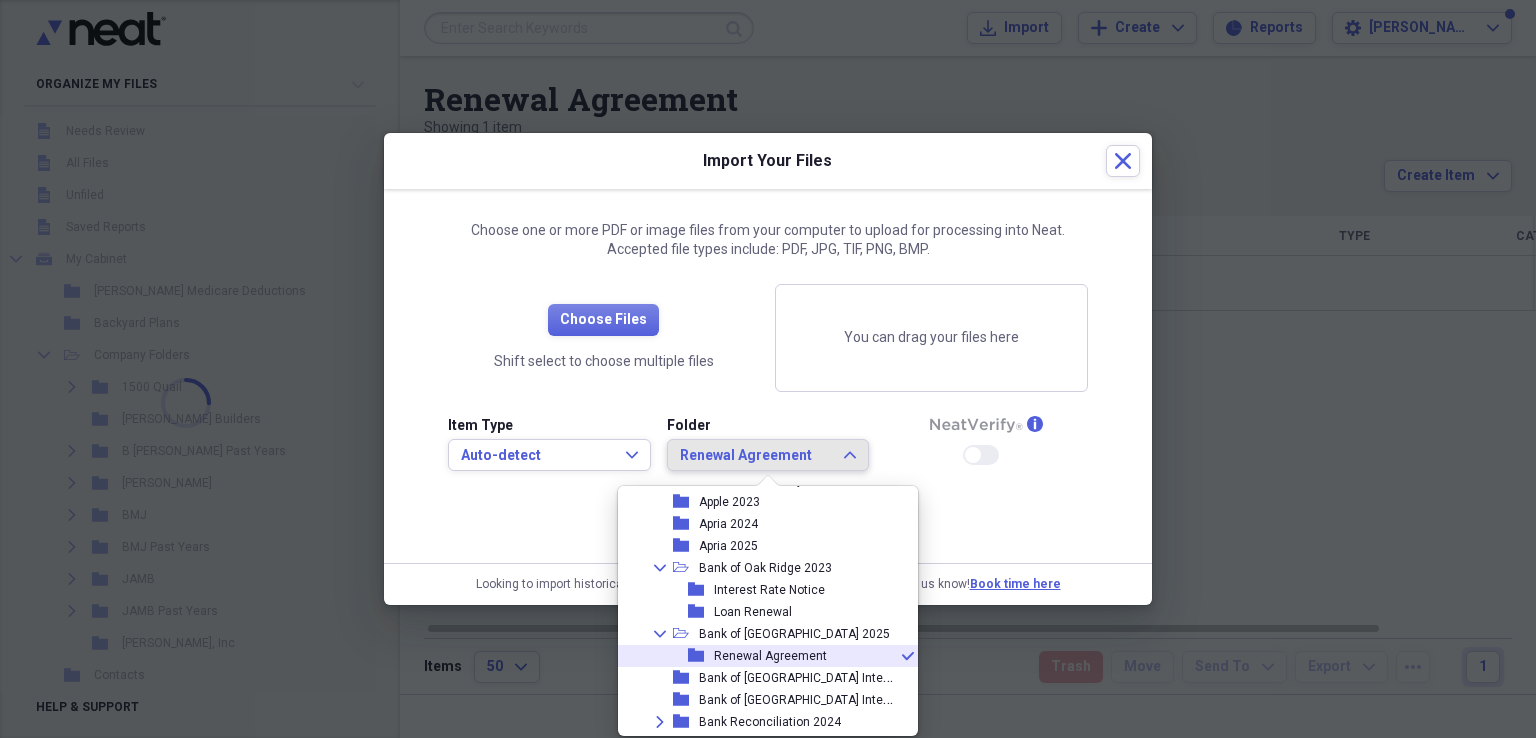scroll, scrollTop: 1660, scrollLeft: 0, axis: vertical 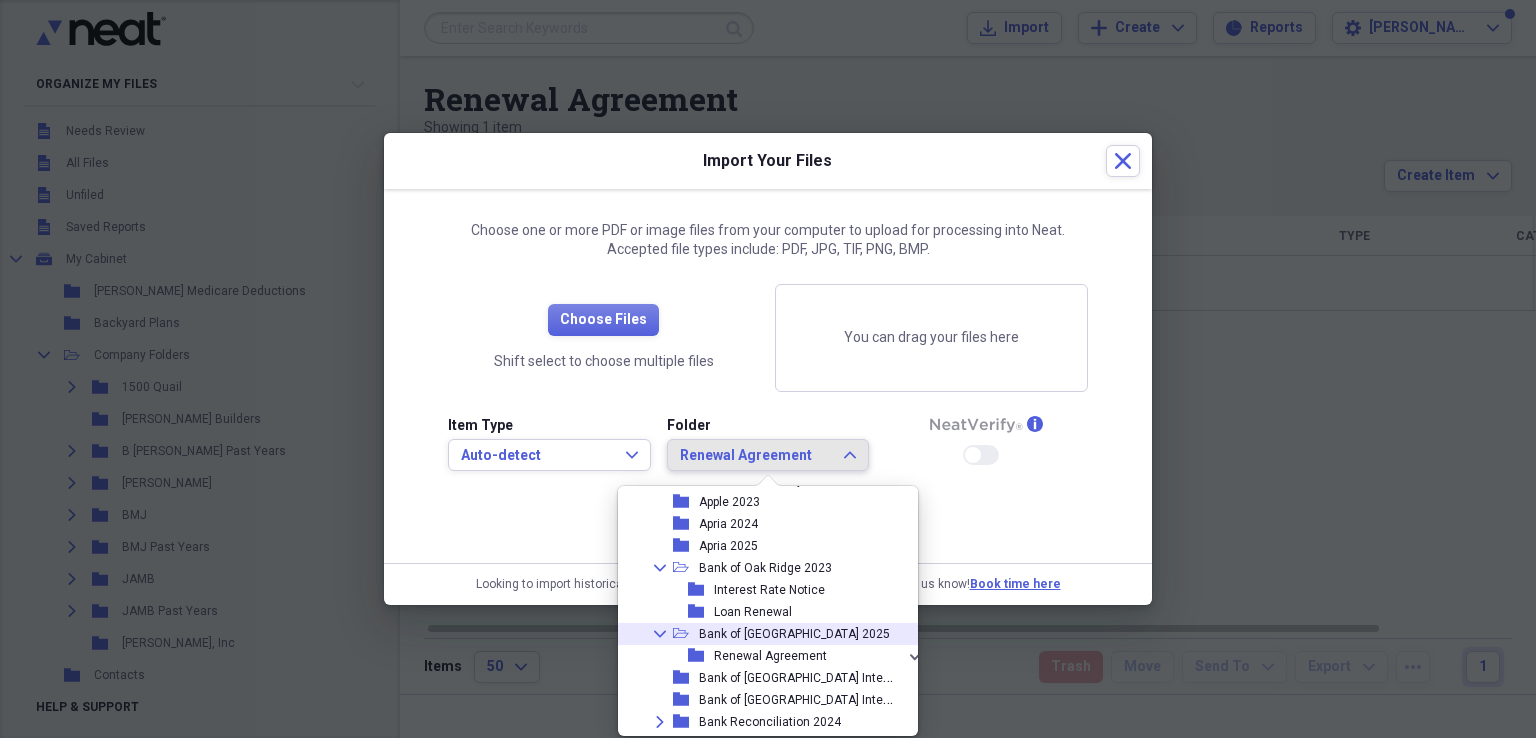click on "Collapse" 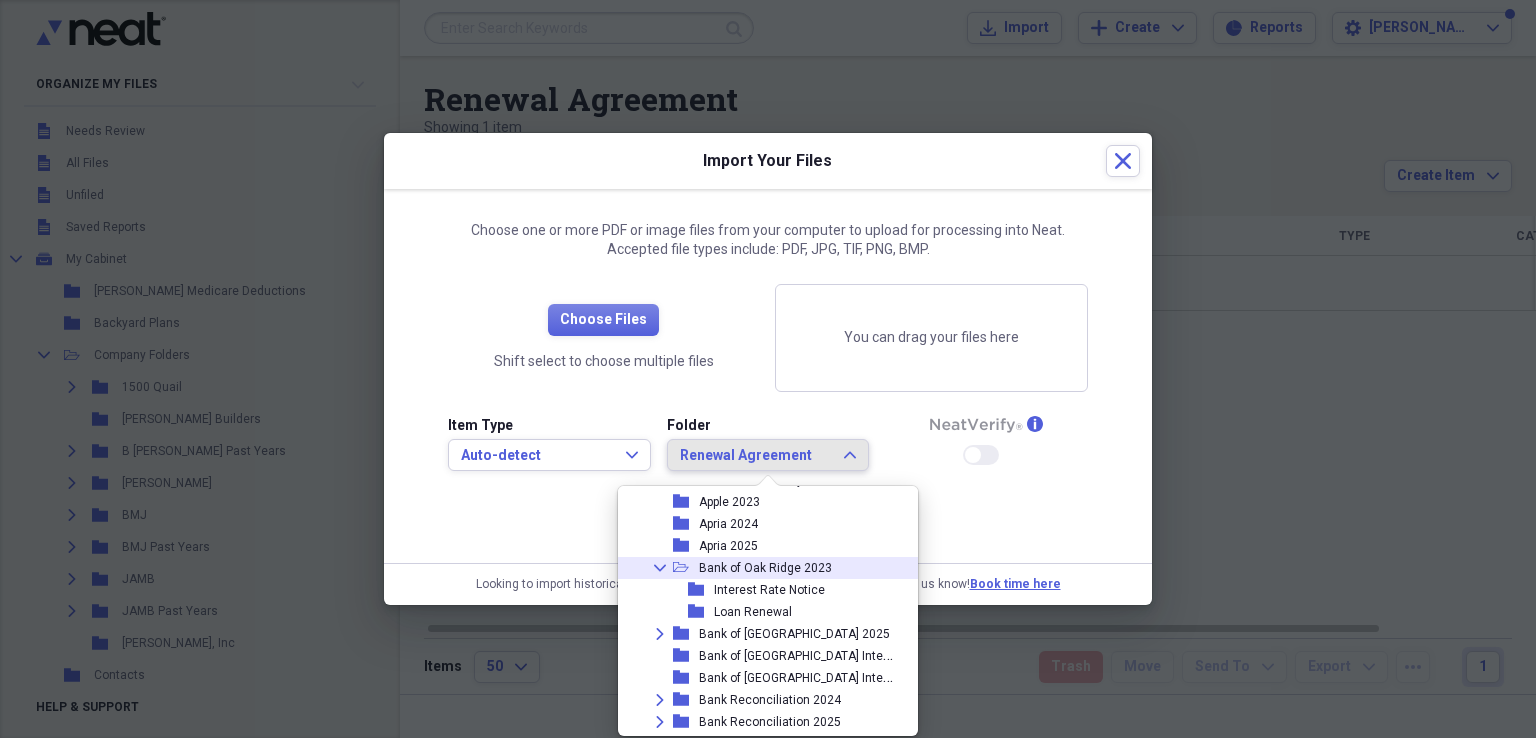 click on "Collapse" 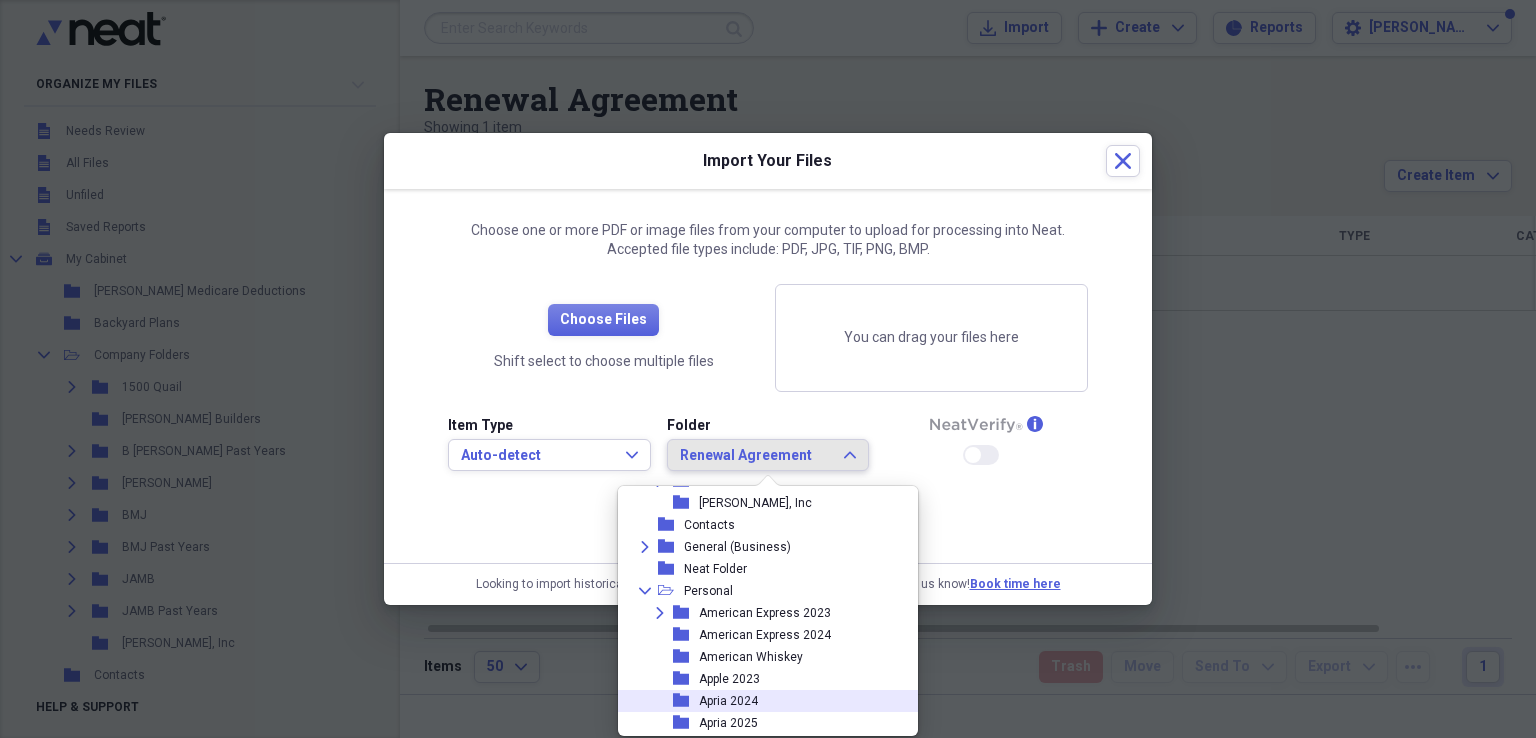 scroll, scrollTop: 1460, scrollLeft: 0, axis: vertical 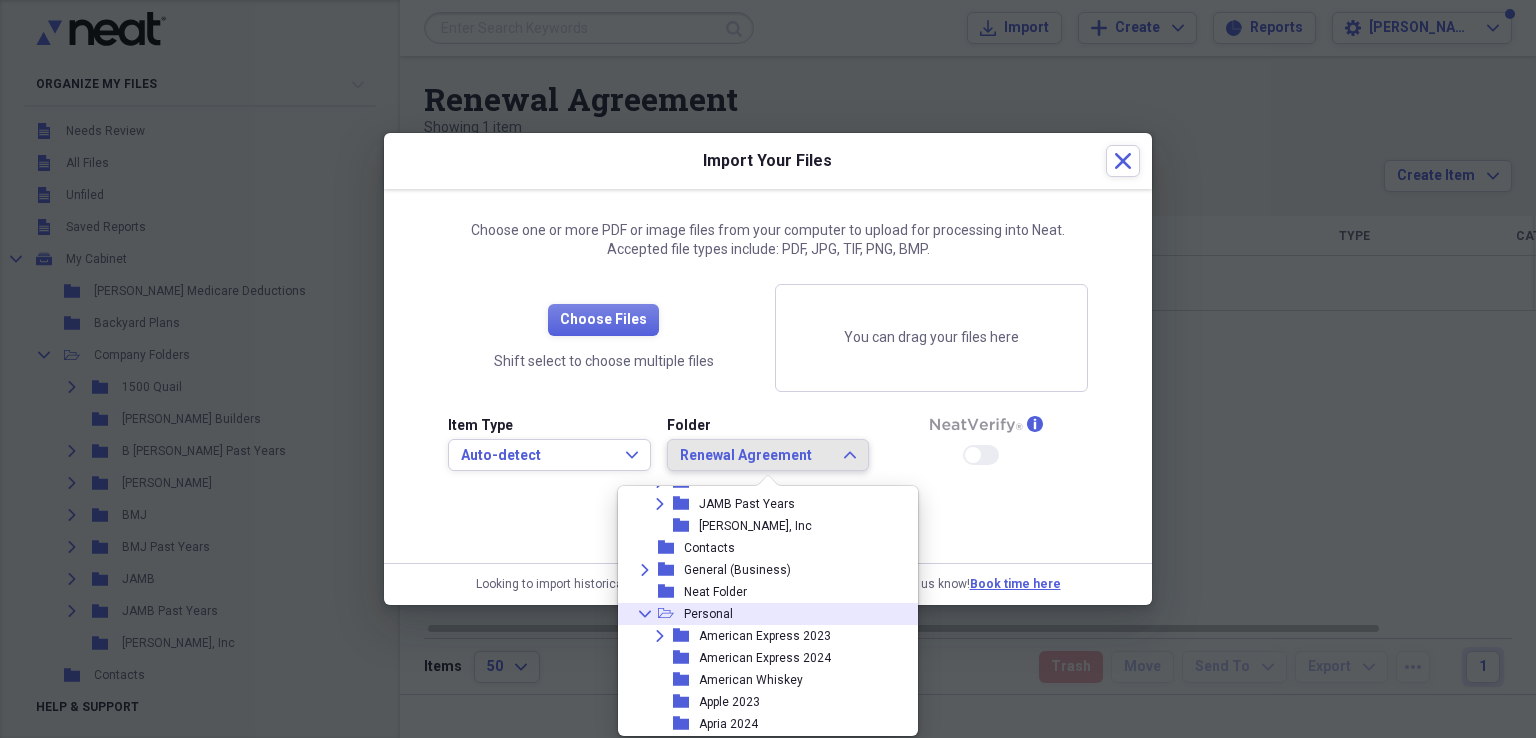 click on "Collapse" 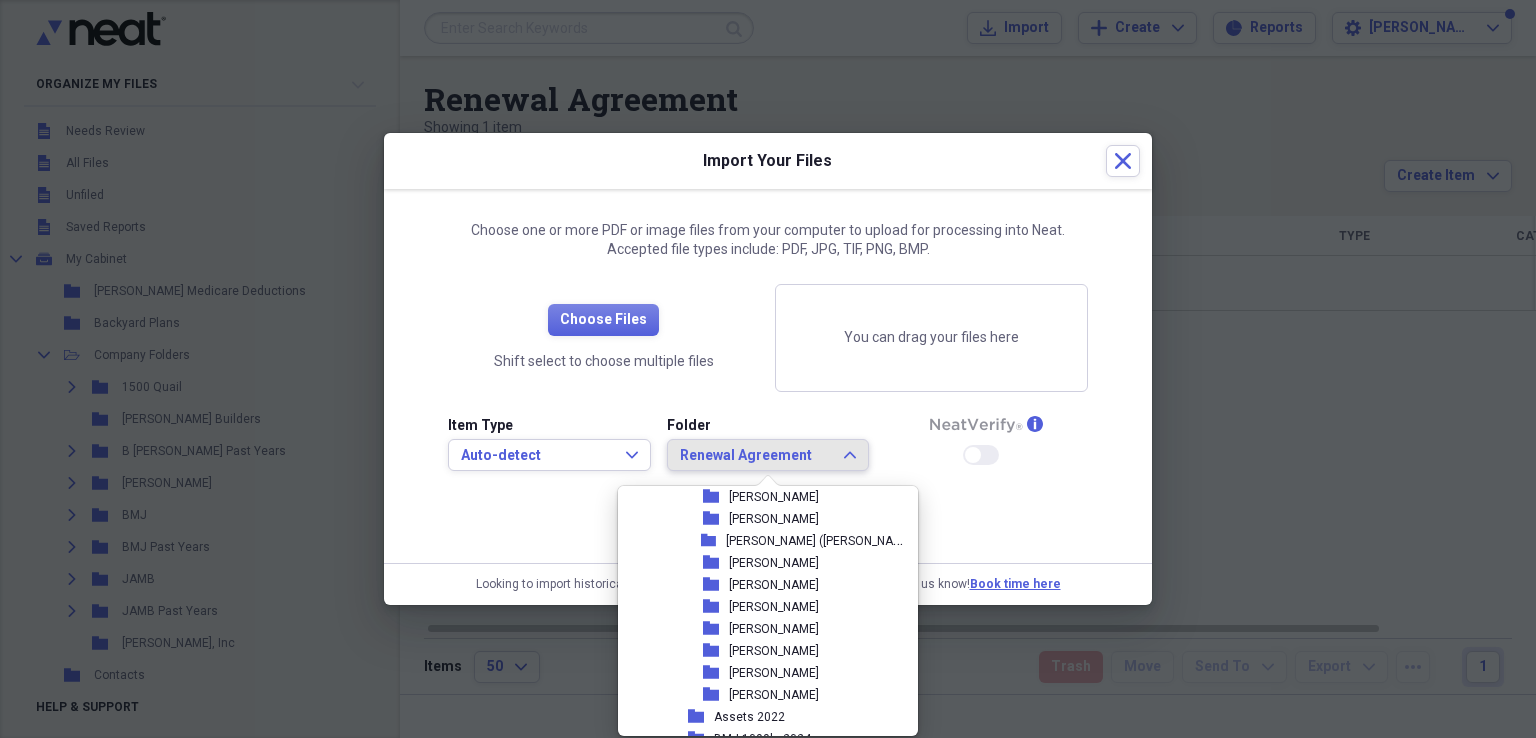 scroll, scrollTop: 329, scrollLeft: 0, axis: vertical 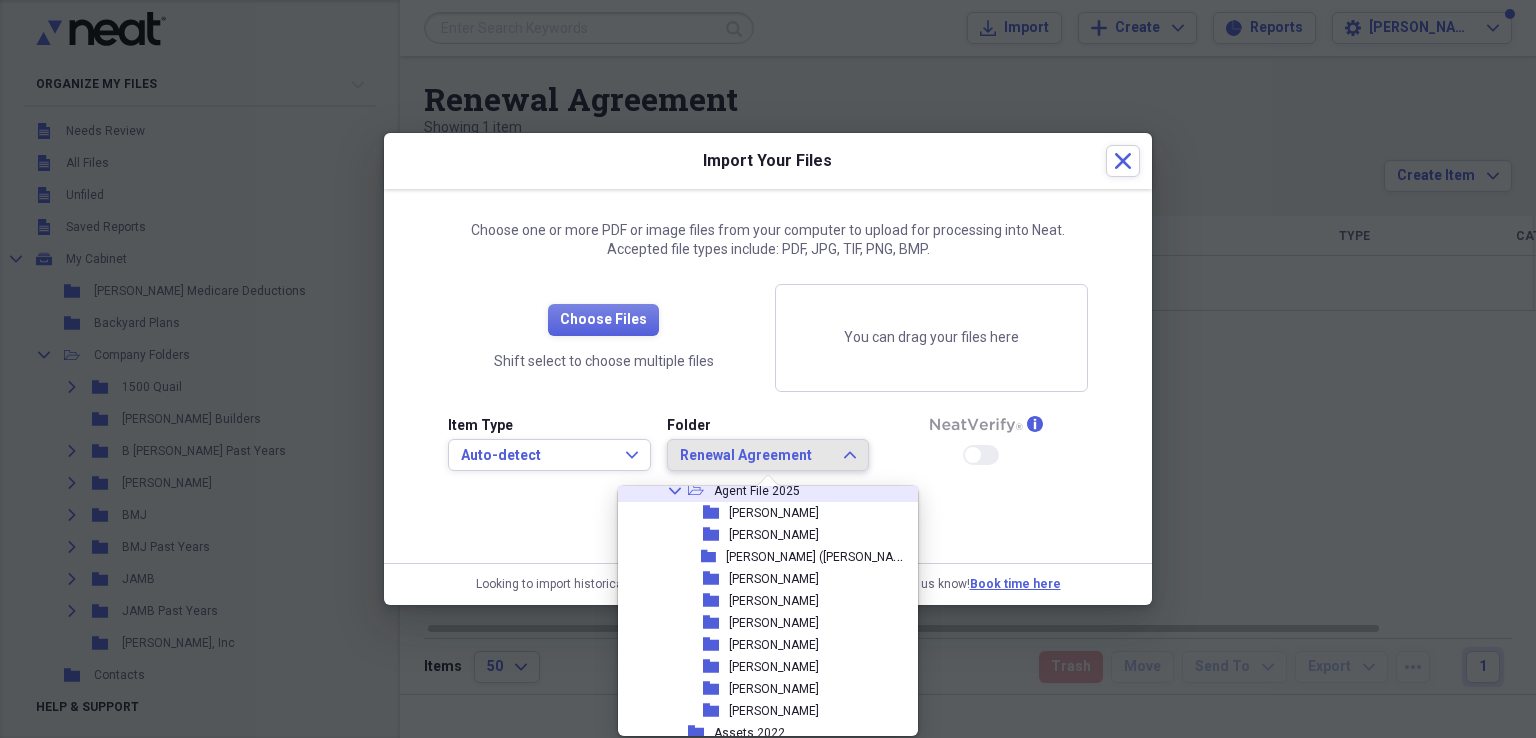 click 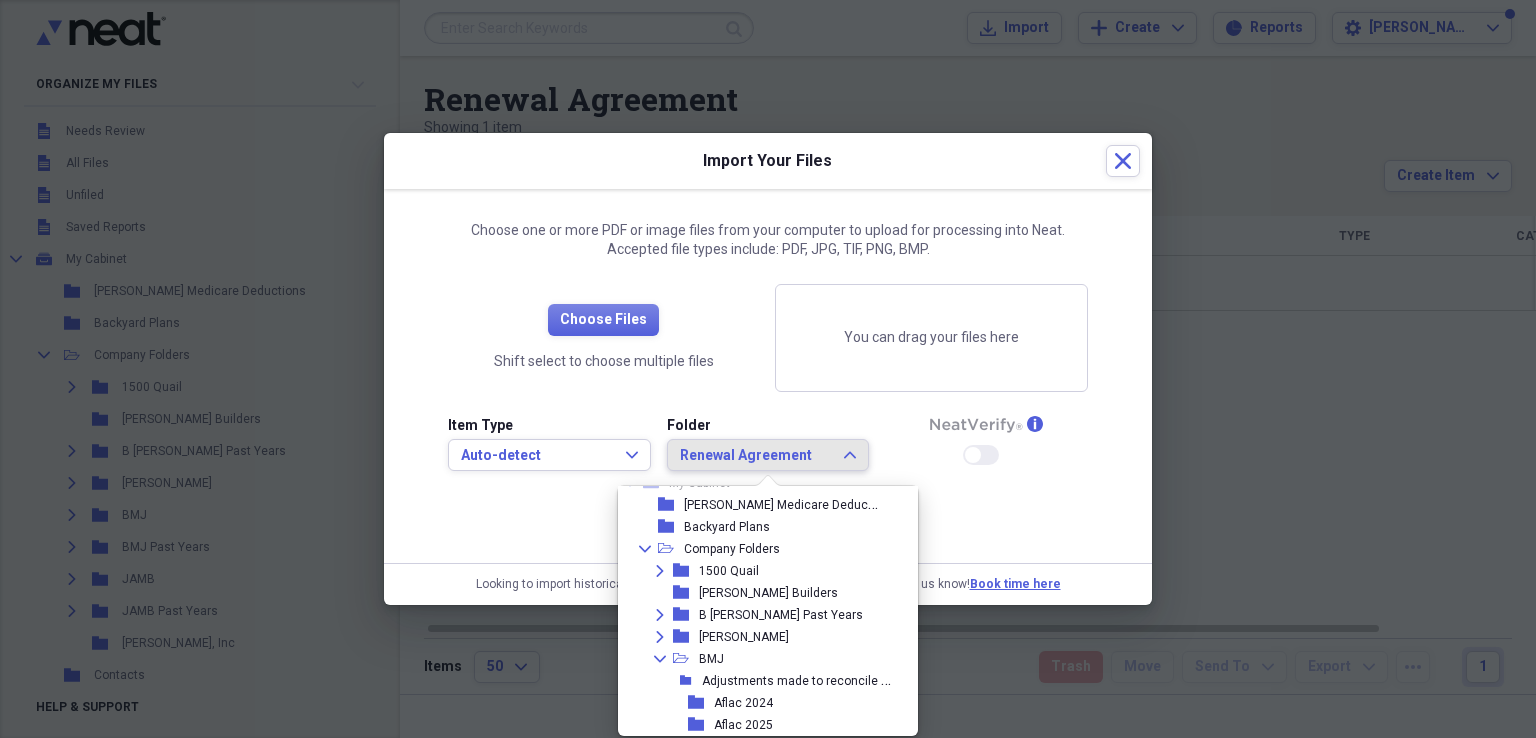 scroll, scrollTop: 29, scrollLeft: 0, axis: vertical 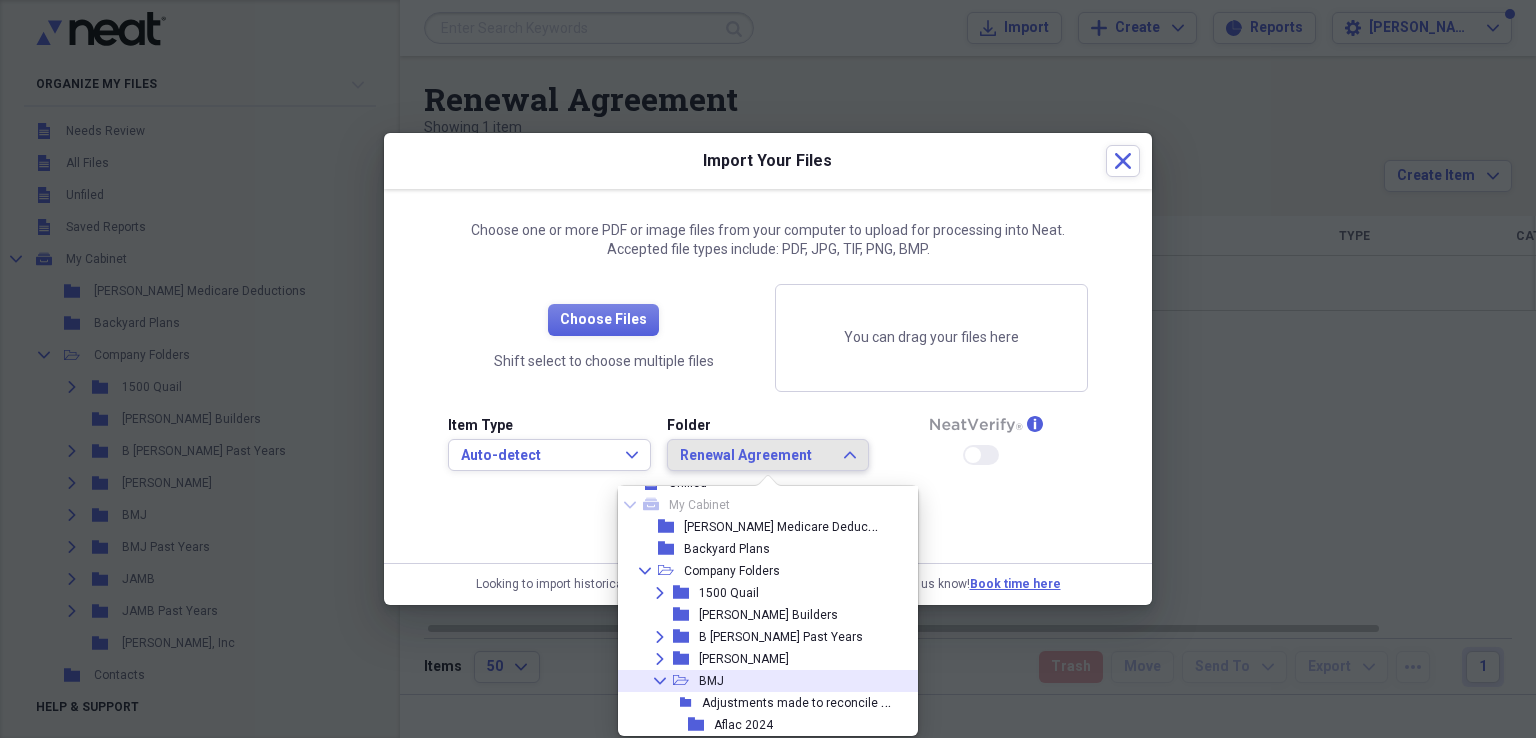 click on "Collapse" at bounding box center (660, 681) 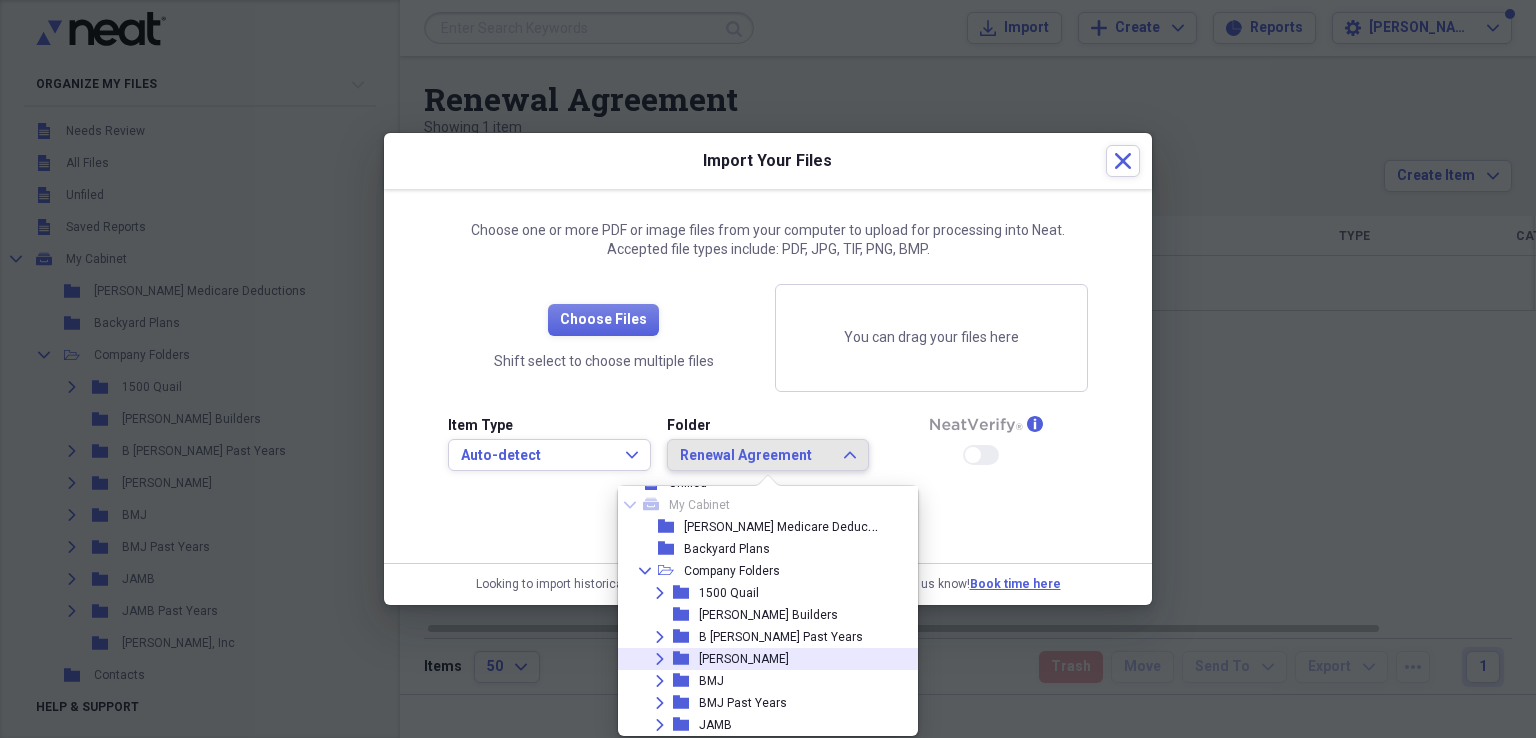 click 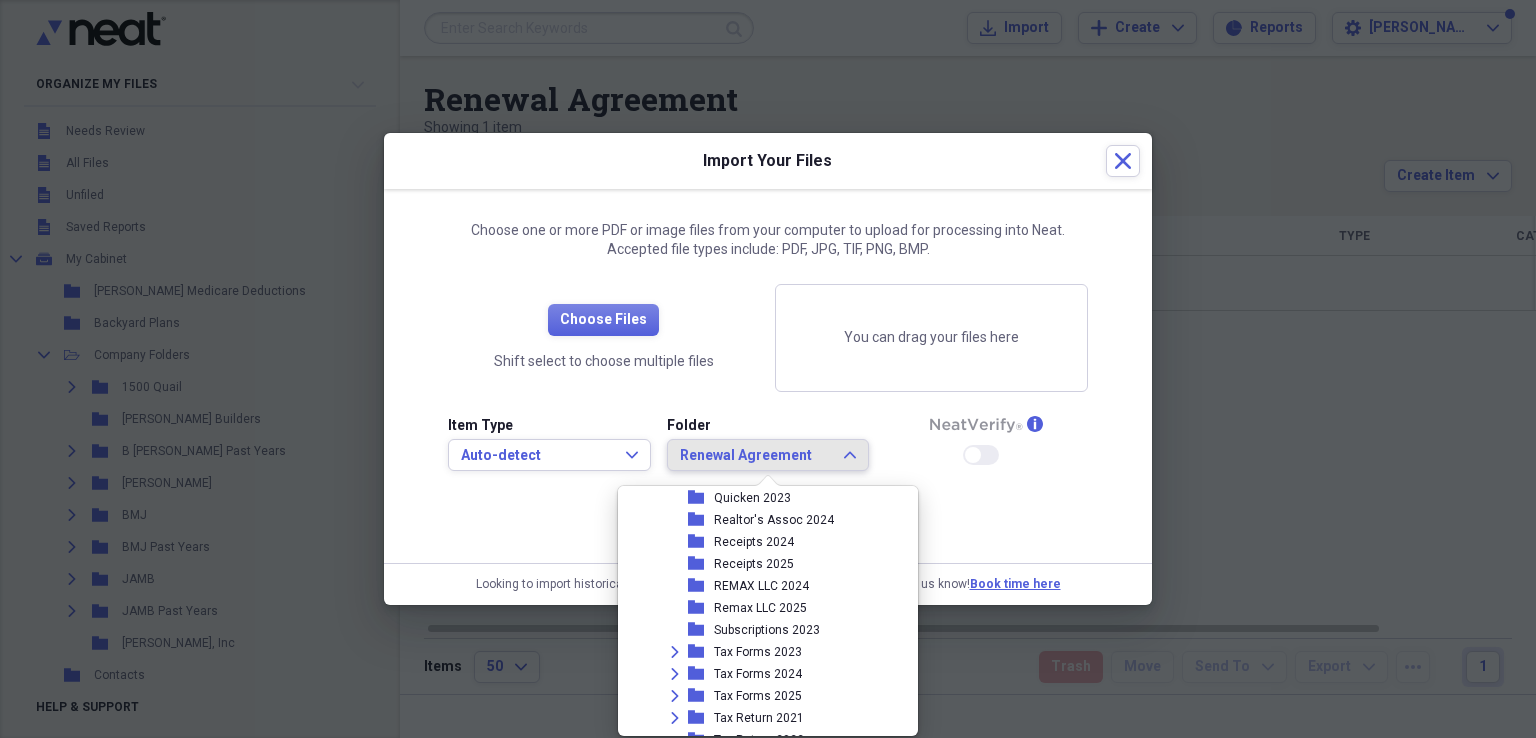 scroll, scrollTop: 829, scrollLeft: 0, axis: vertical 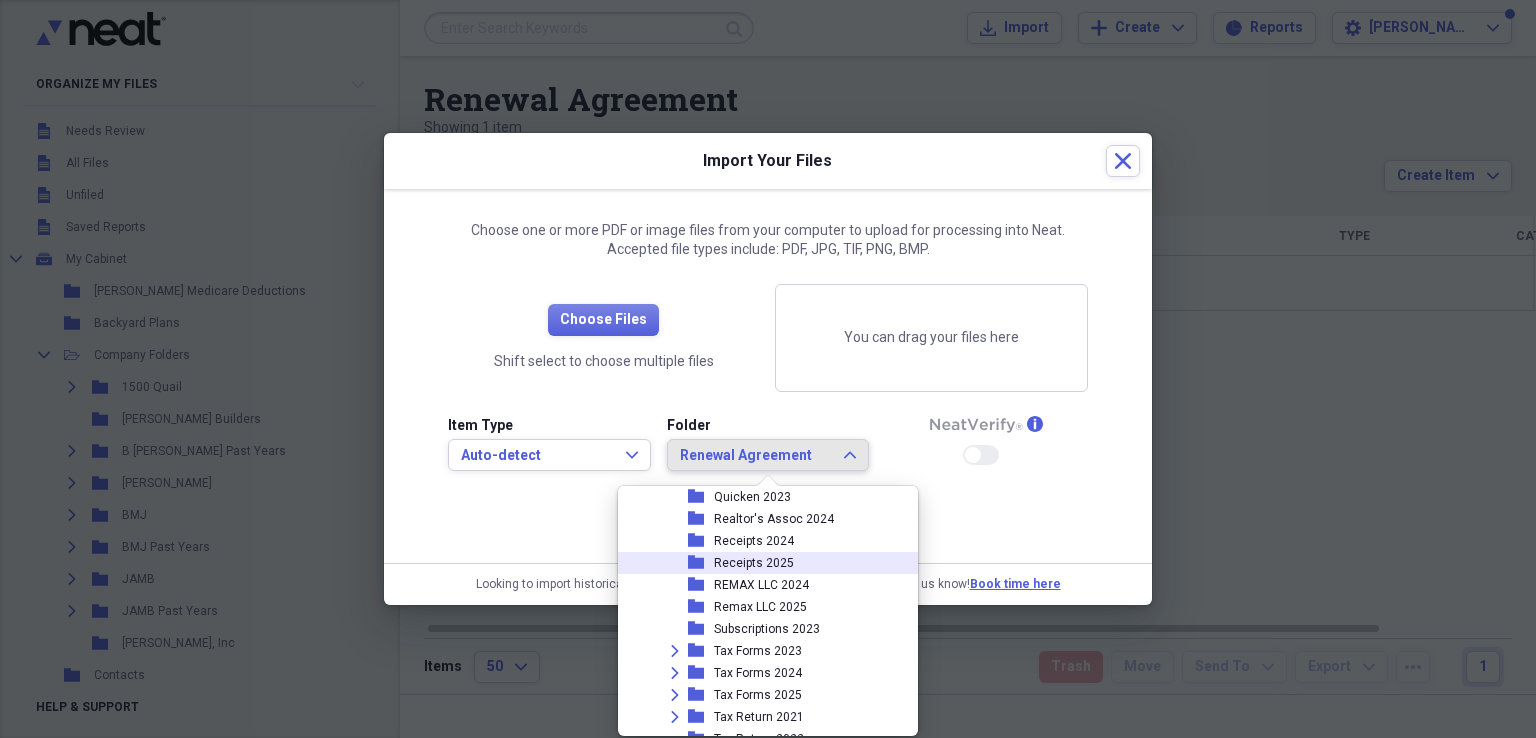 click on "Receipts 2025" at bounding box center [754, 563] 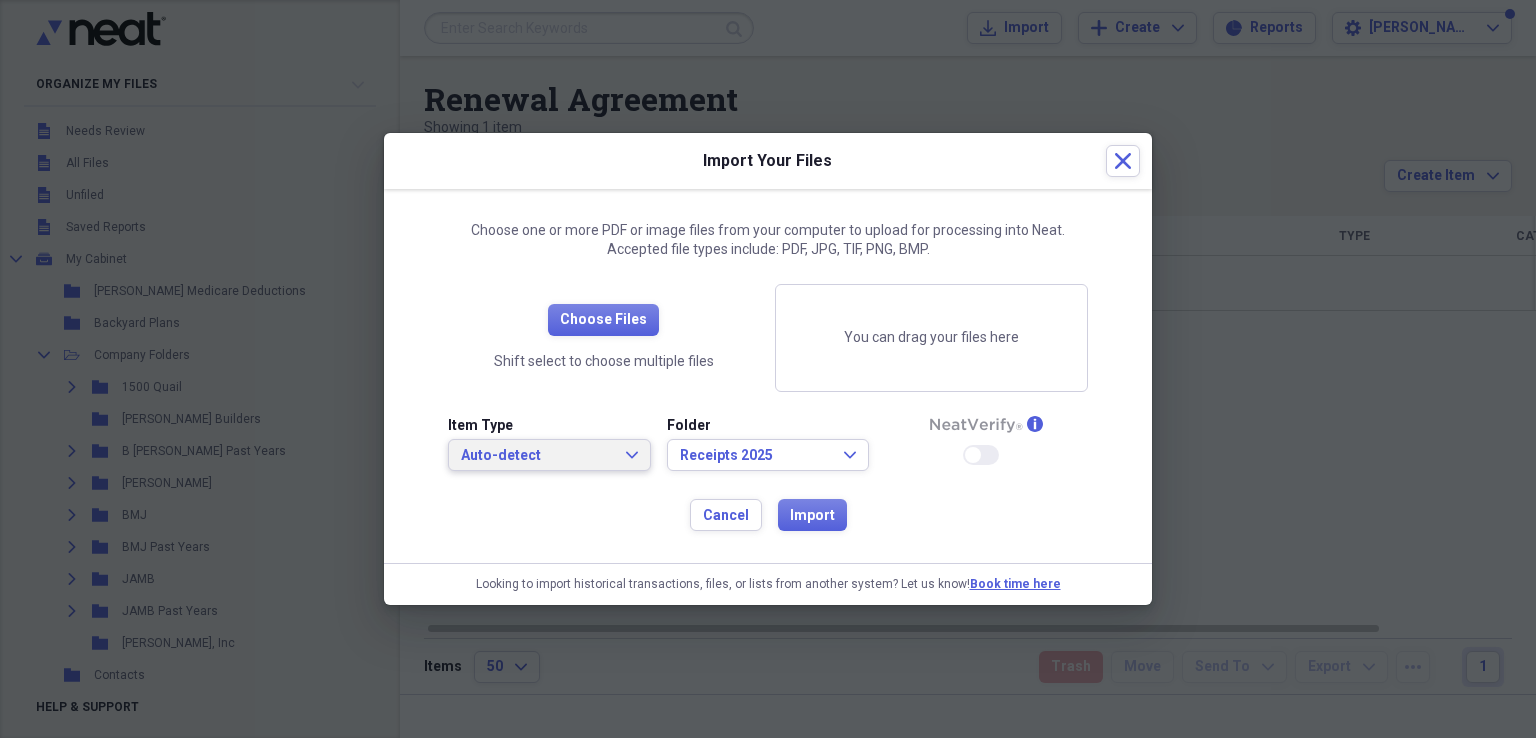 click on "Expand" 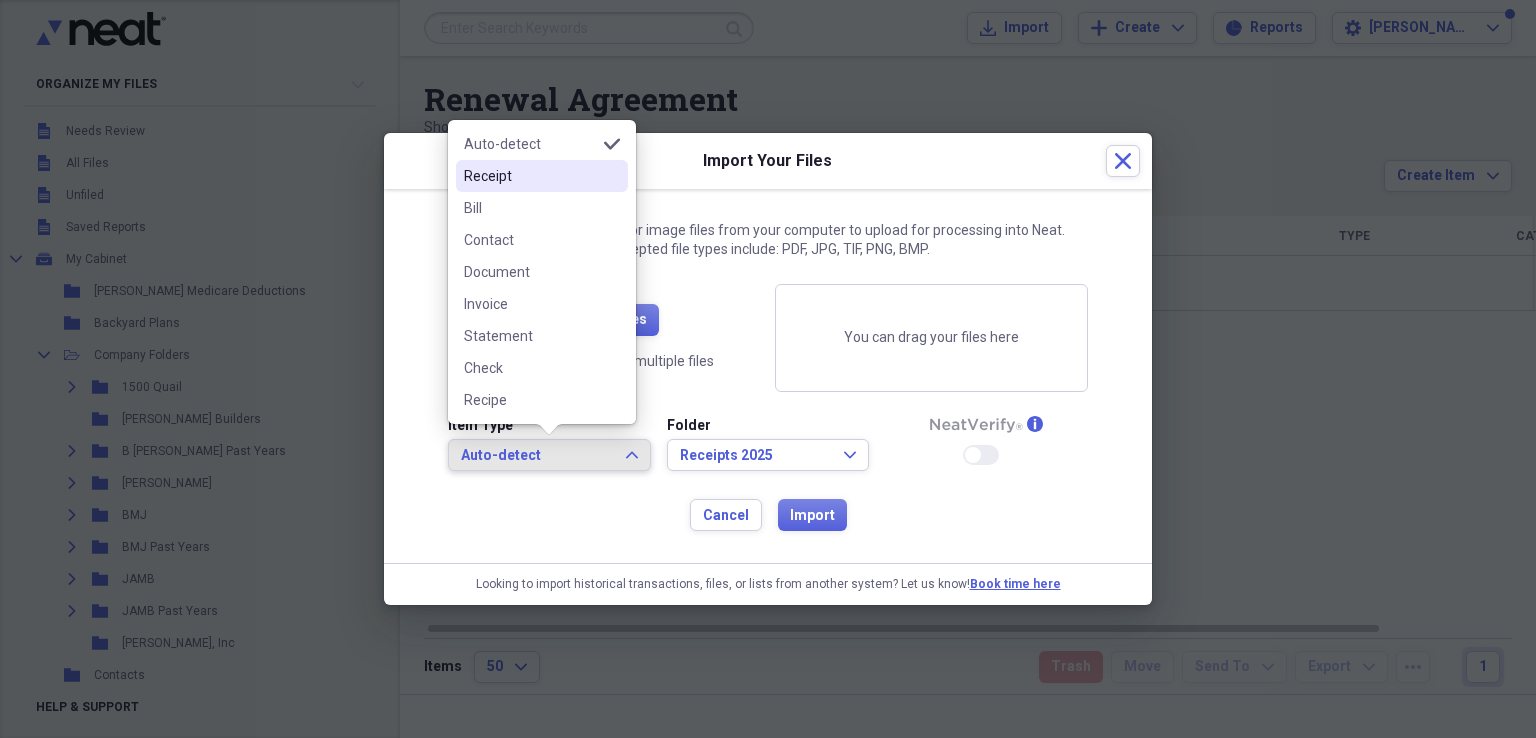 click on "Receipt" at bounding box center (530, 176) 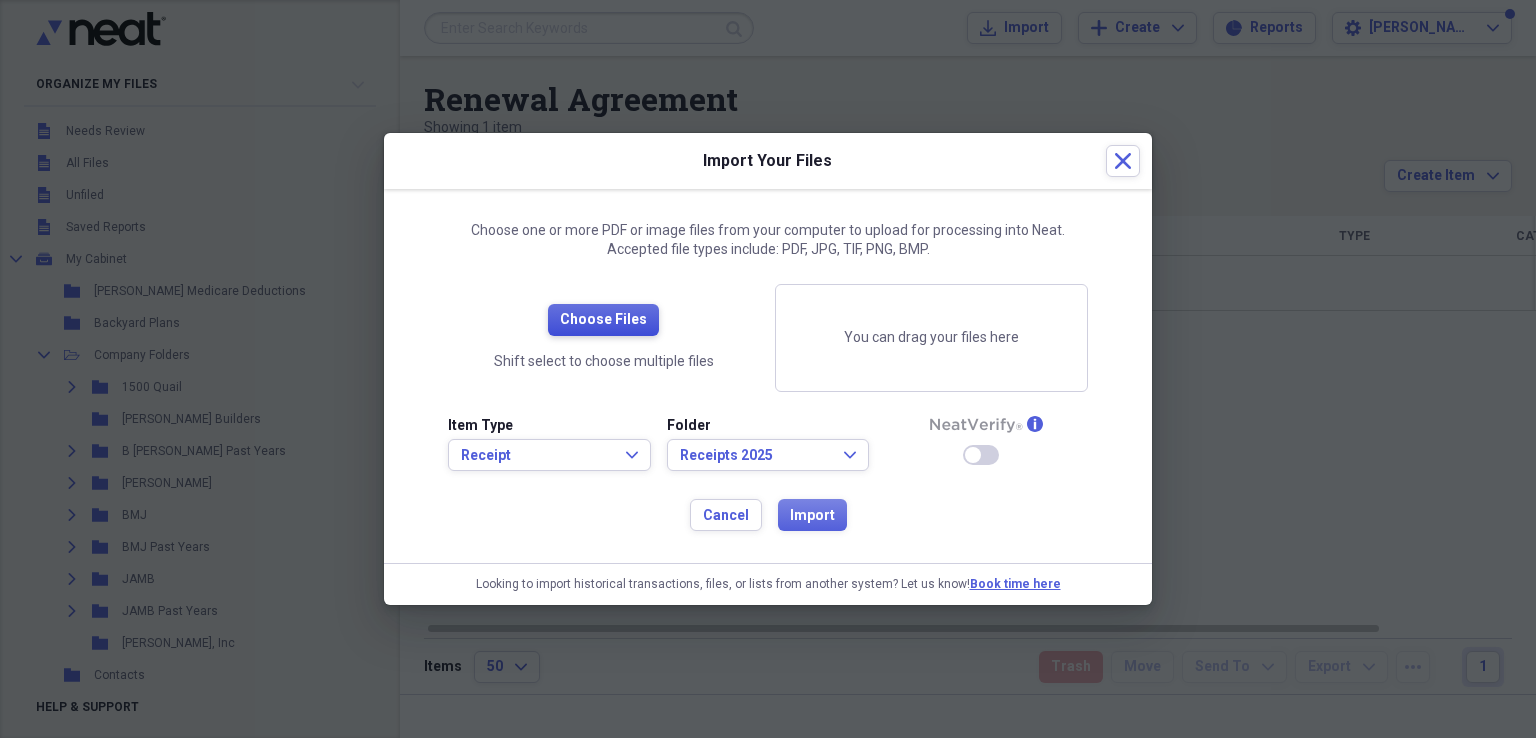 click on "Choose Files" at bounding box center [603, 320] 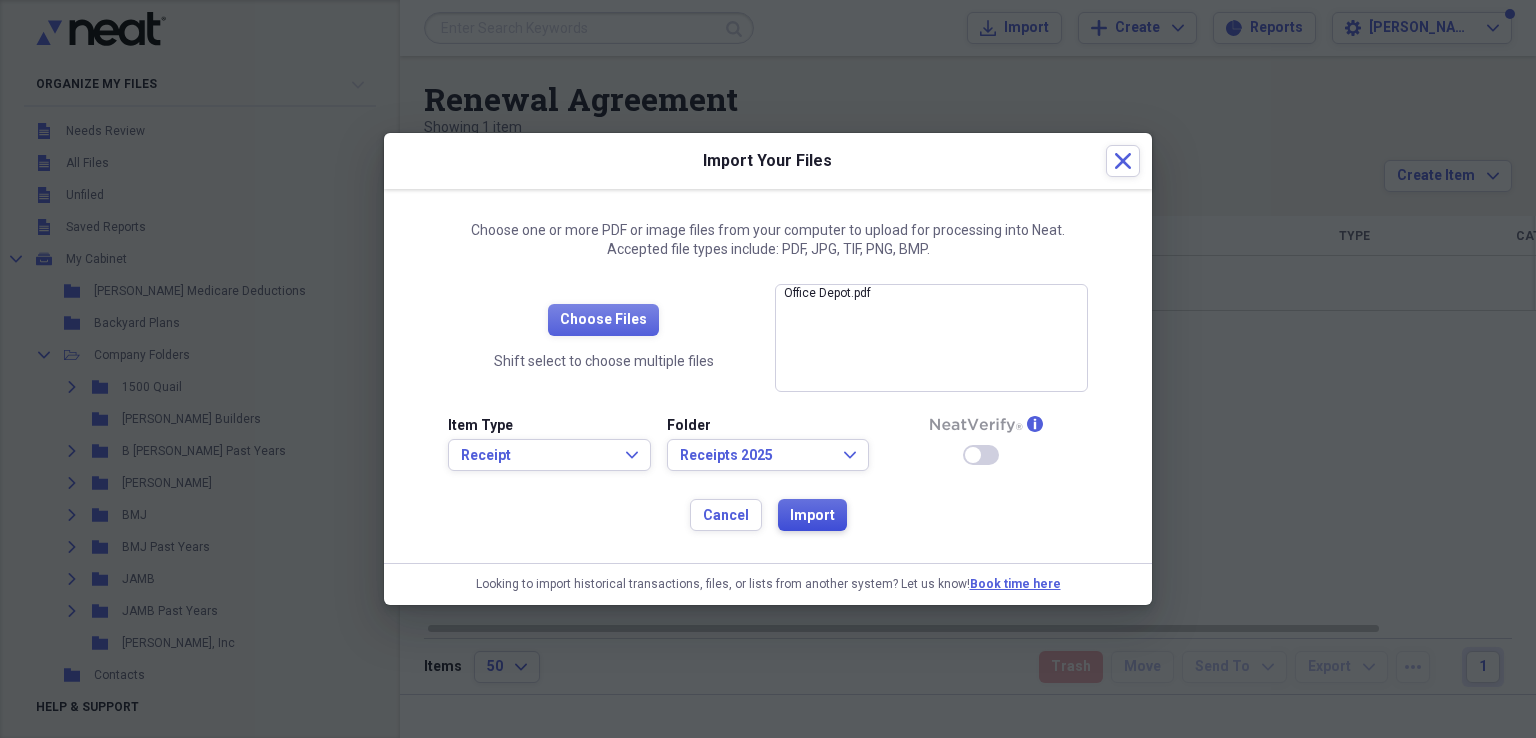 click on "Import" at bounding box center (812, 516) 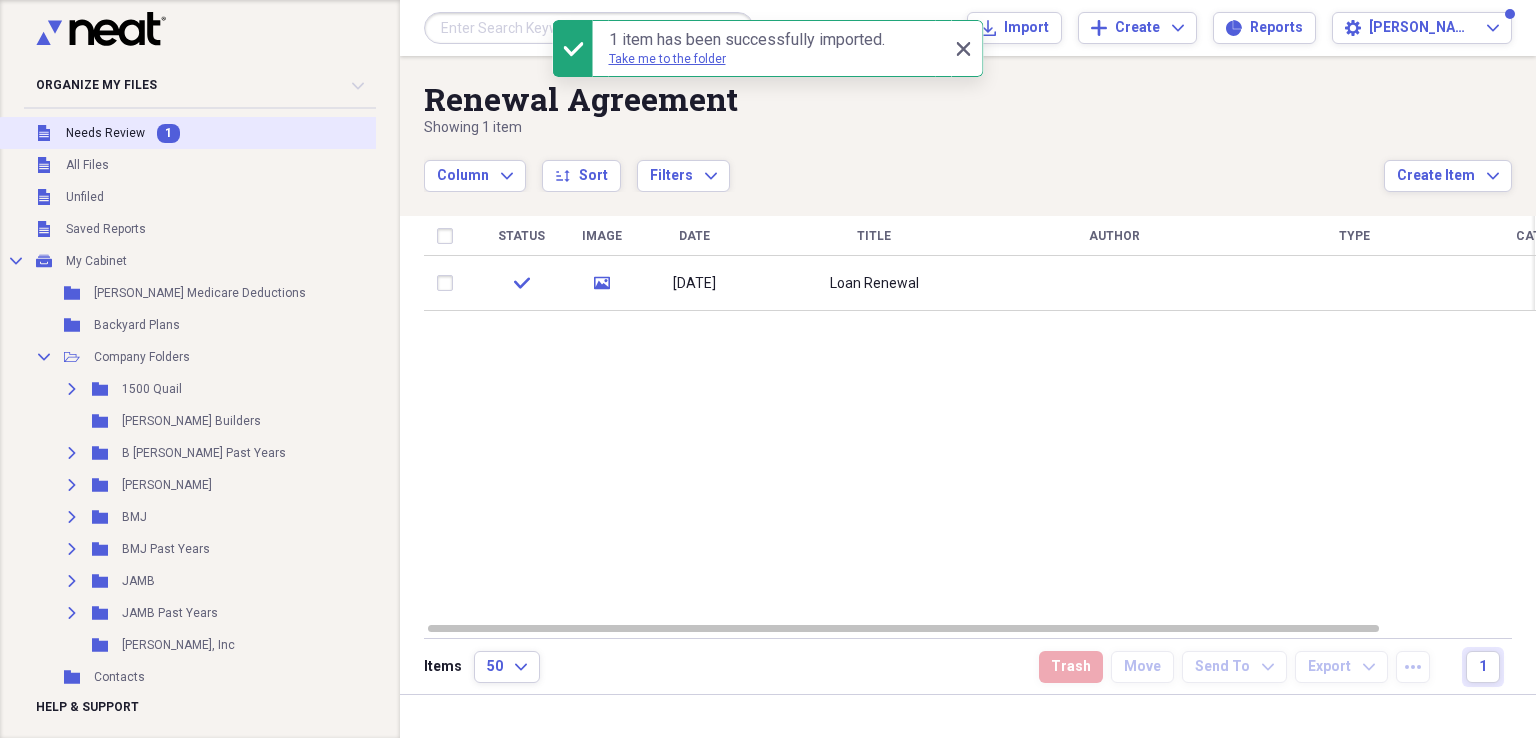 click on "Needs Review" at bounding box center (105, 133) 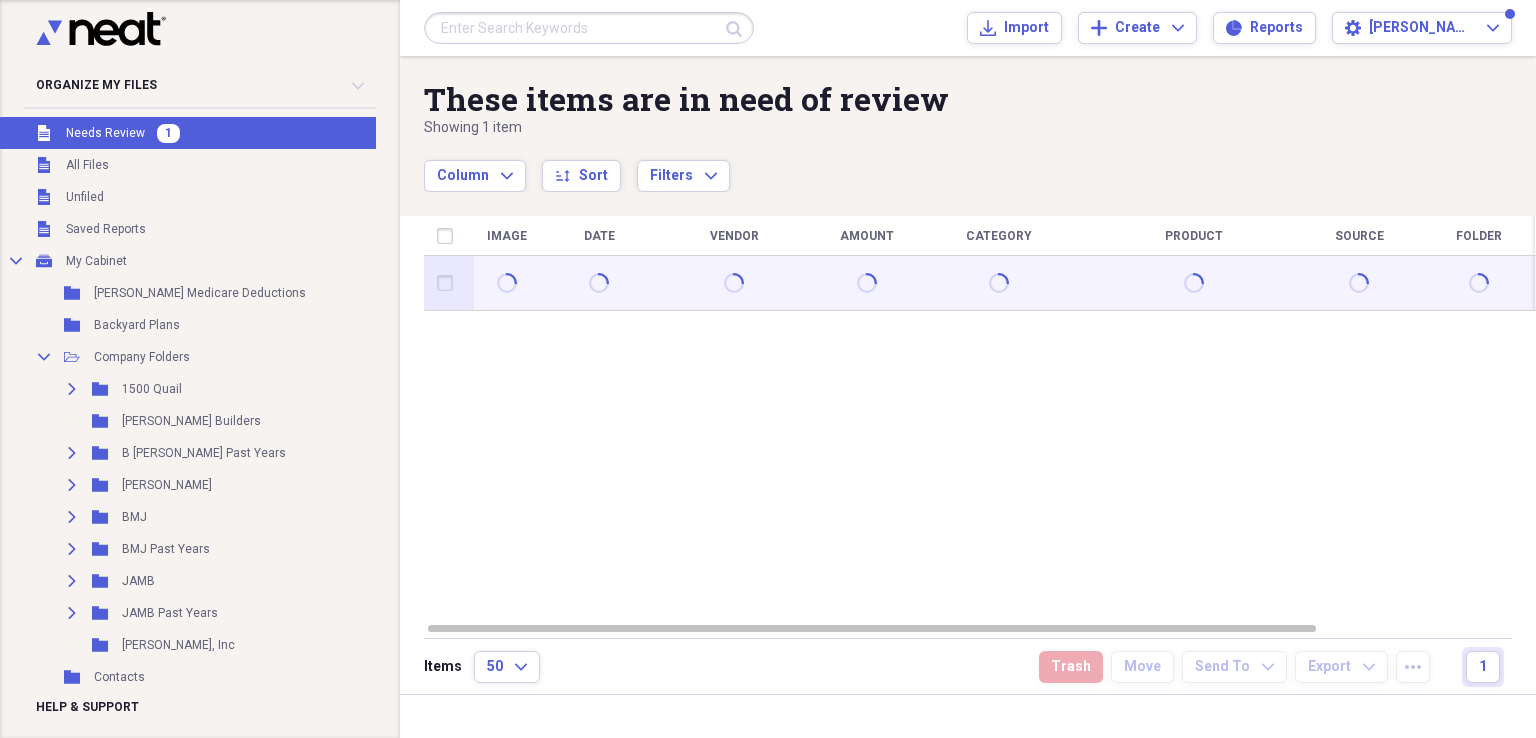 click at bounding box center (449, 283) 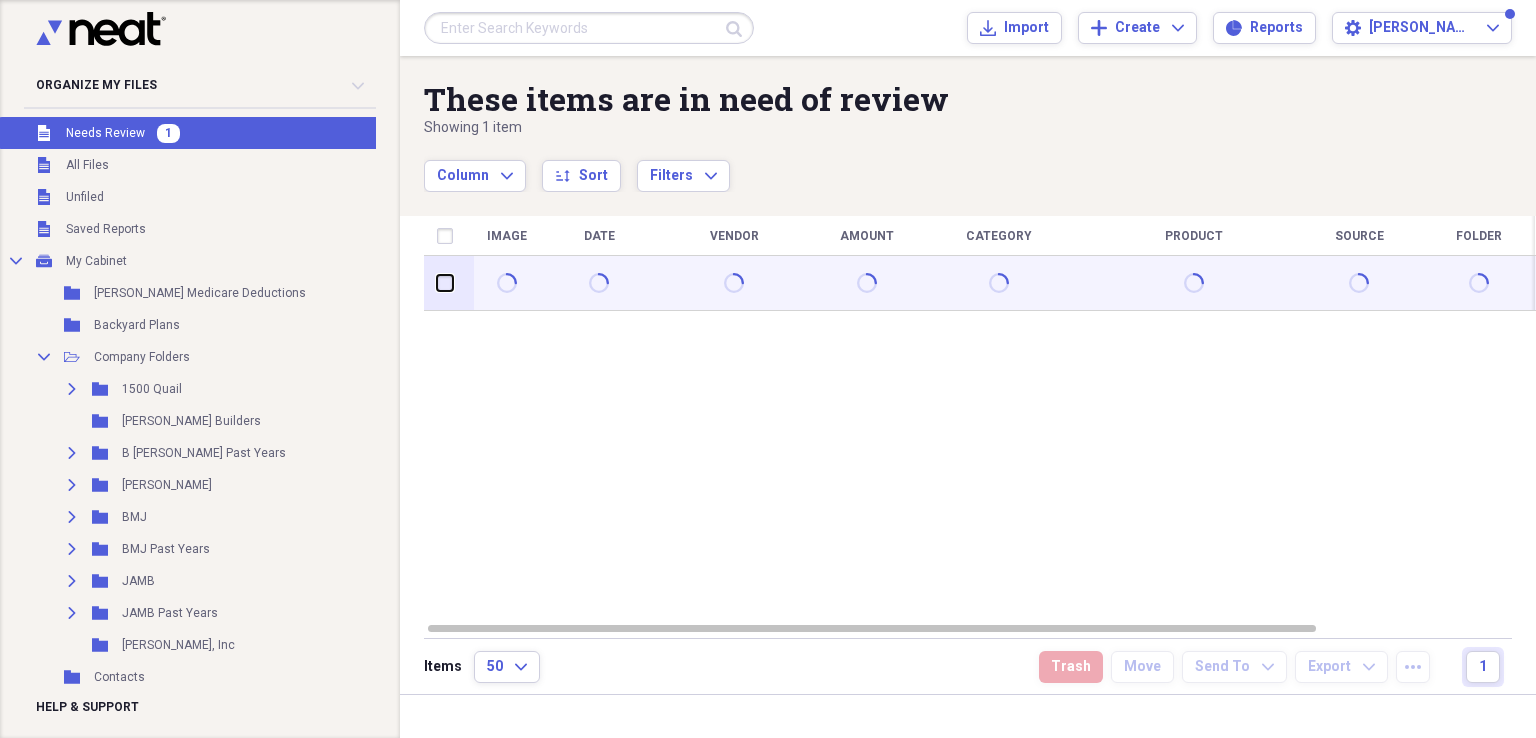 click at bounding box center [437, 283] 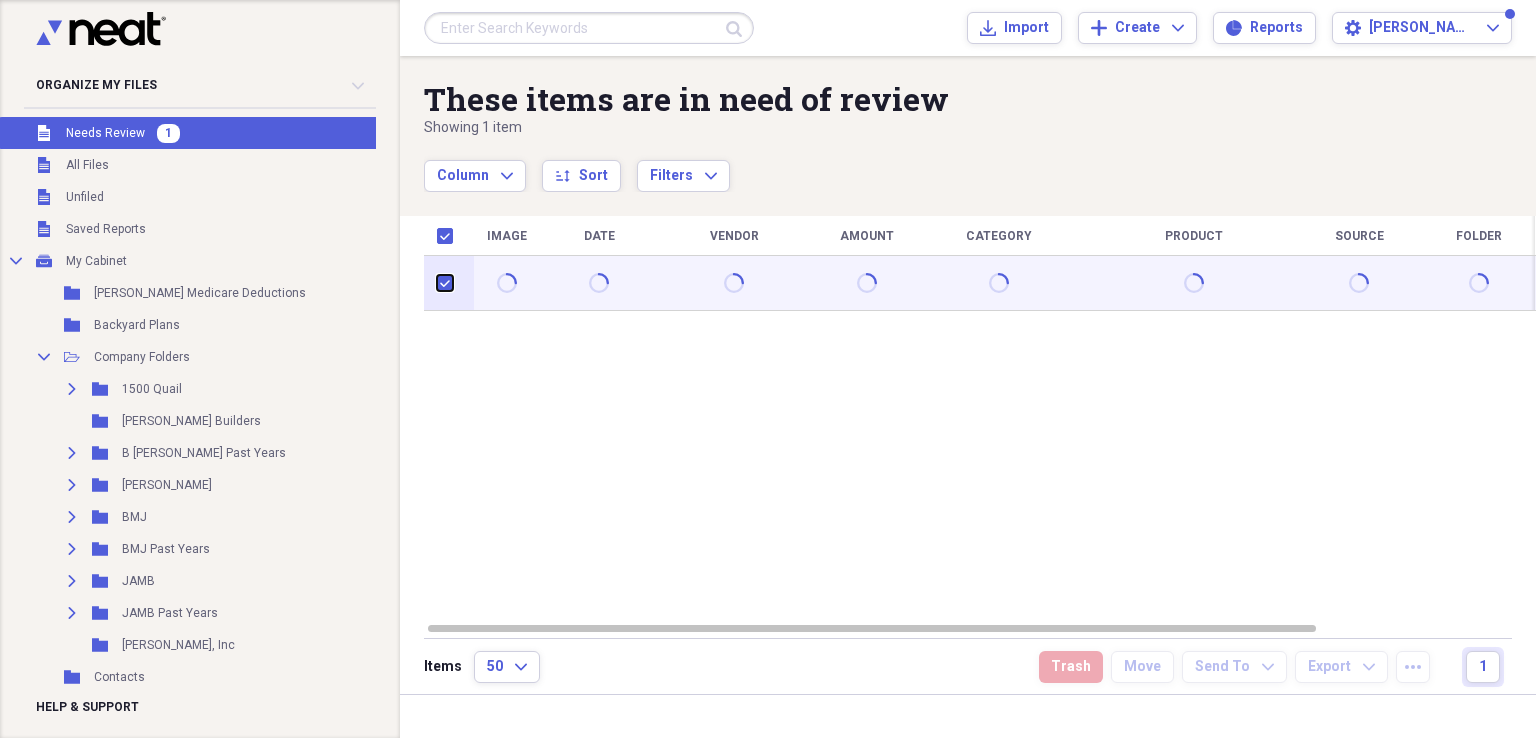 checkbox on "true" 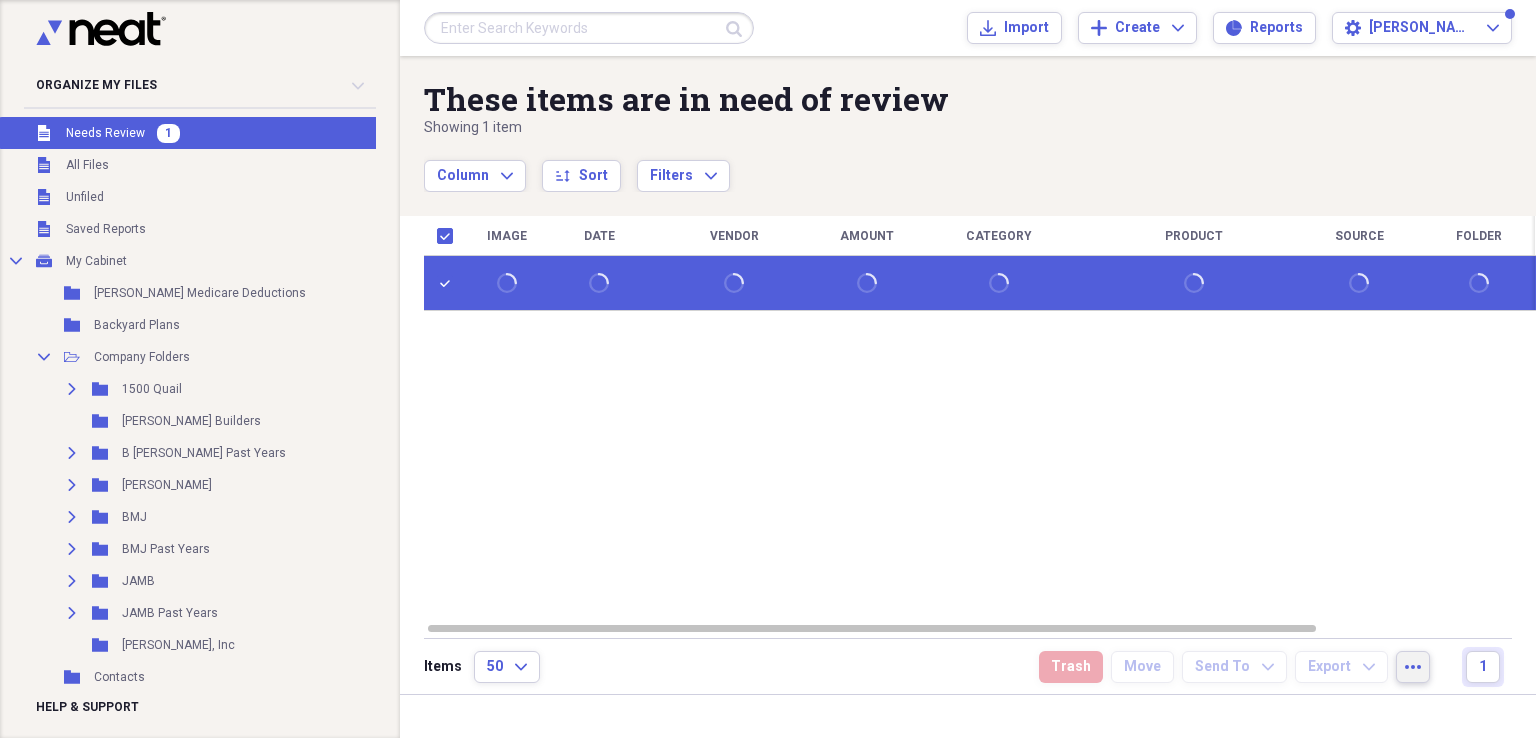 click on "more" 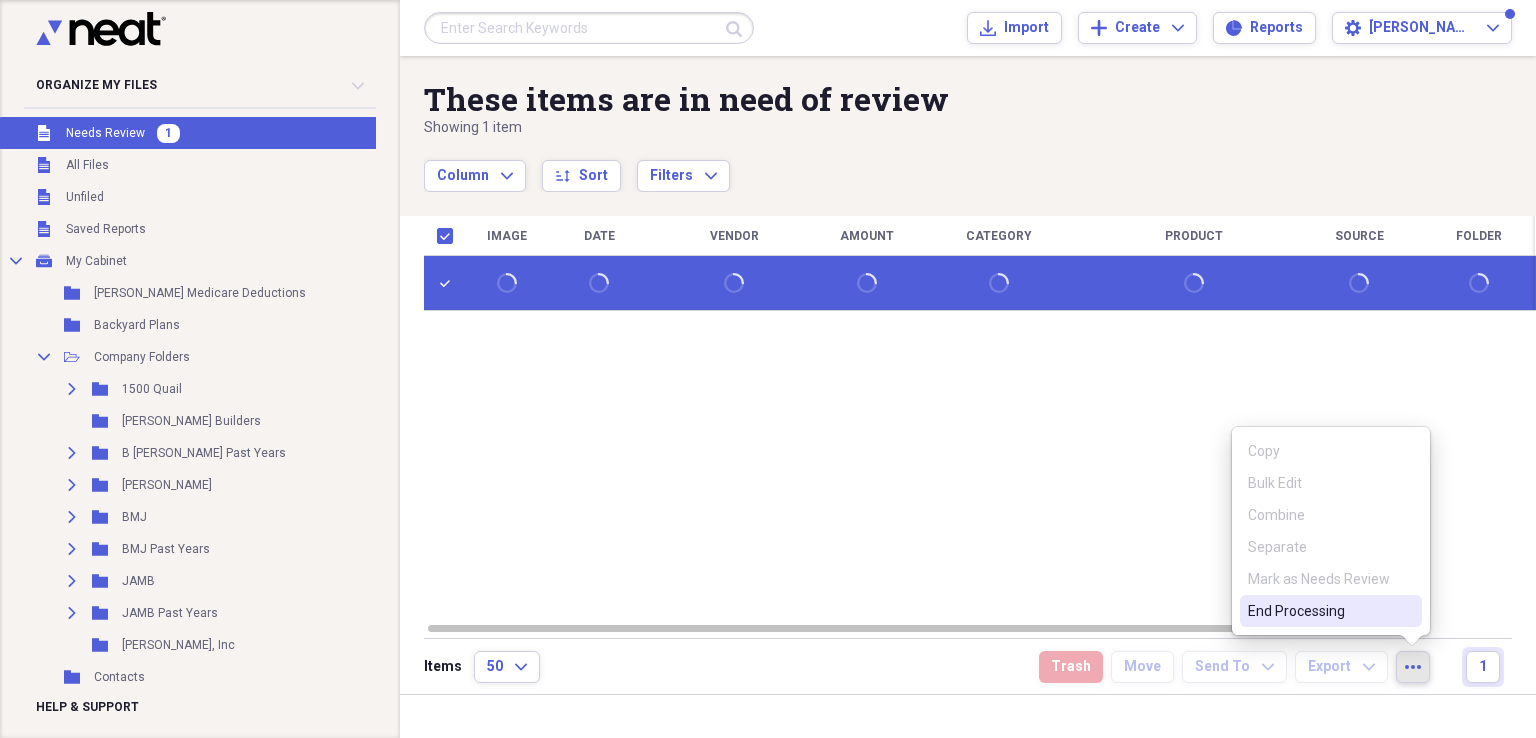 click on "End Processing" at bounding box center (1319, 611) 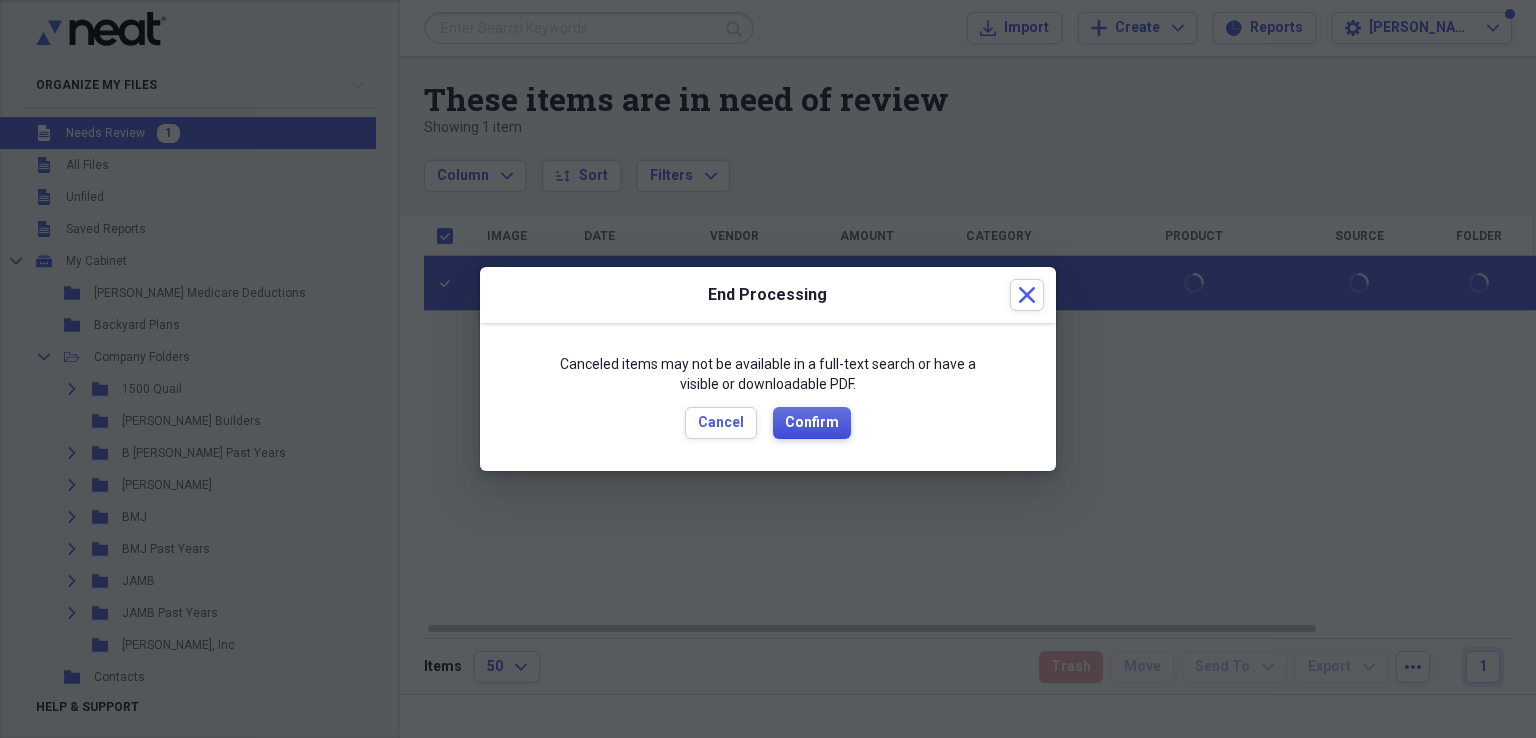 click on "Confirm" at bounding box center (812, 423) 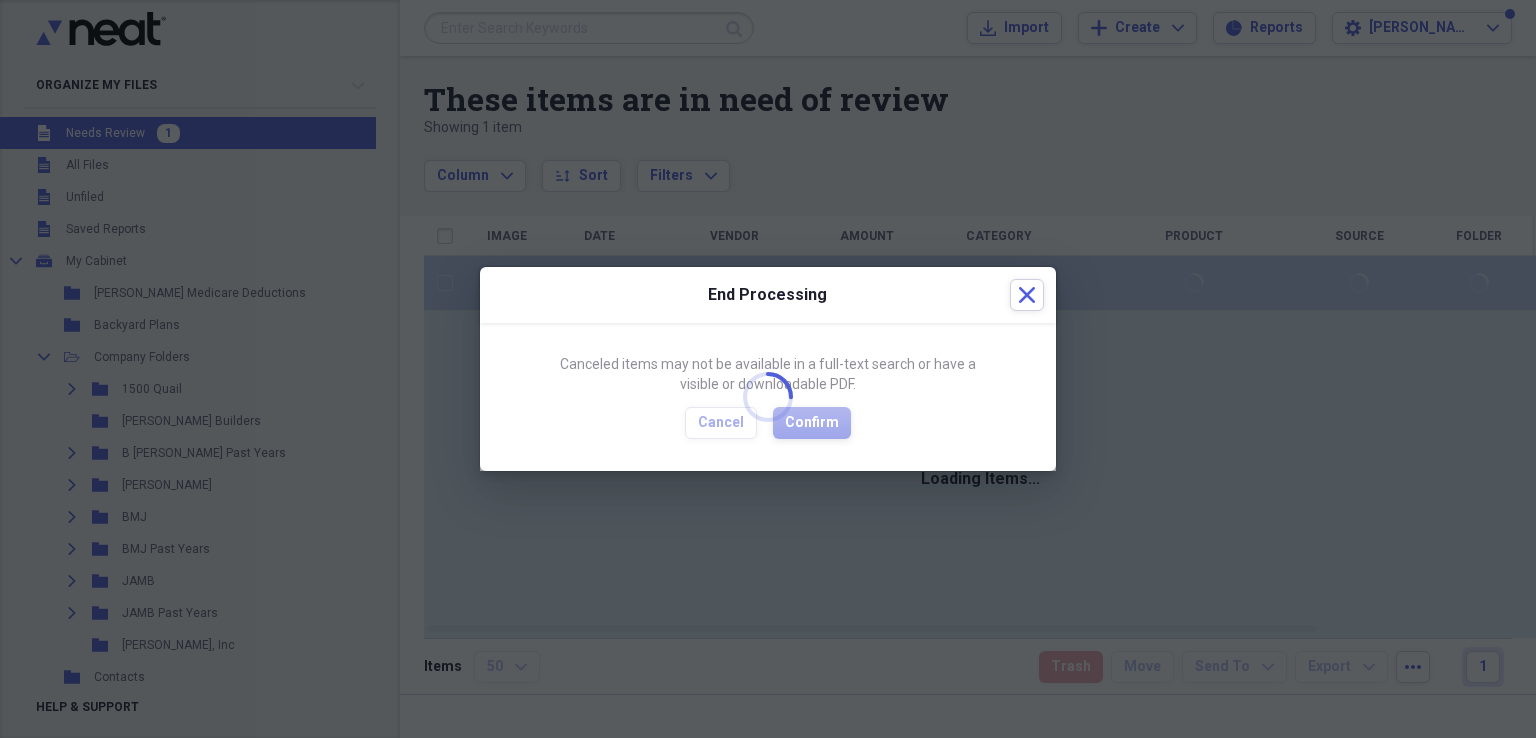 checkbox on "false" 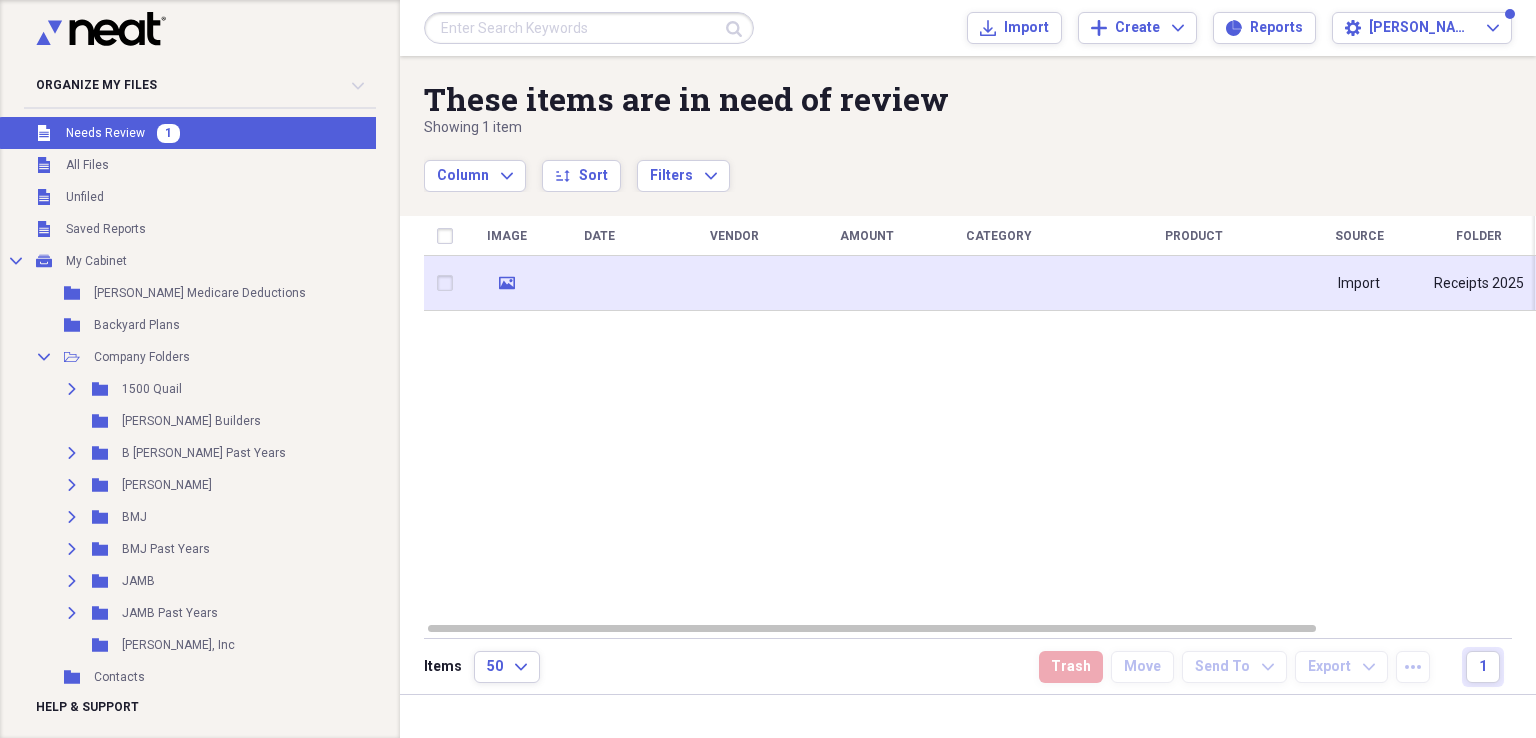 click on "media" 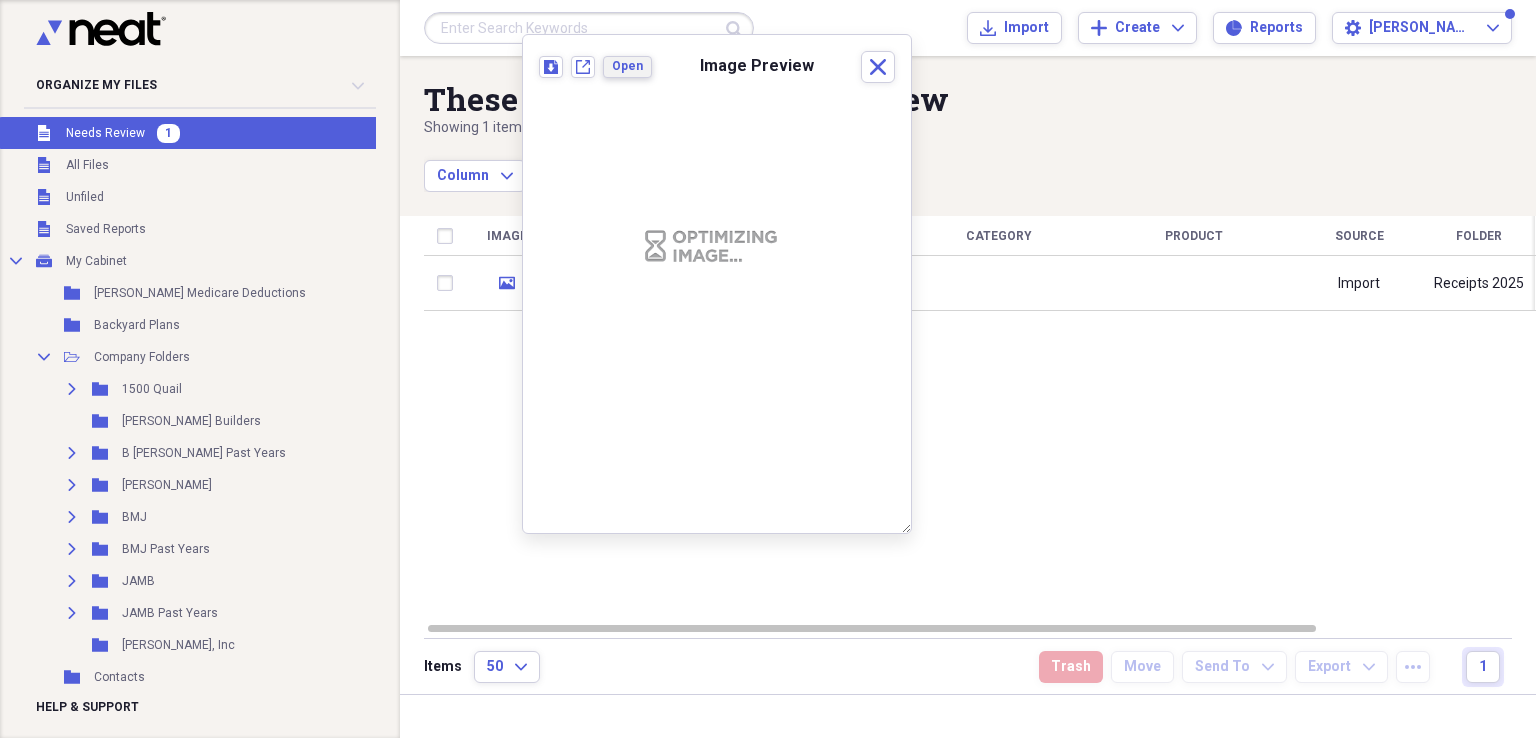 click on "Open" at bounding box center (627, 66) 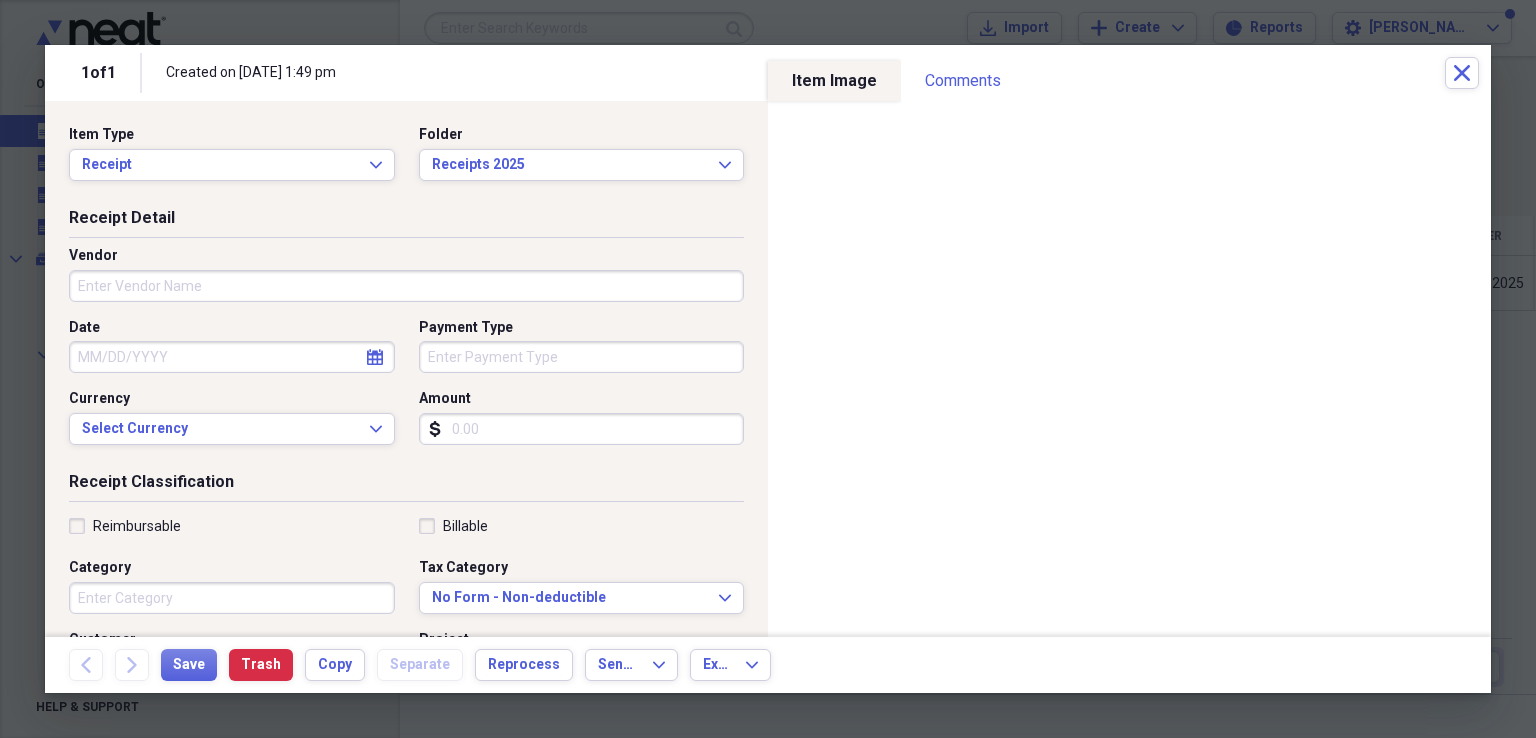 click on "Vendor" at bounding box center [406, 286] 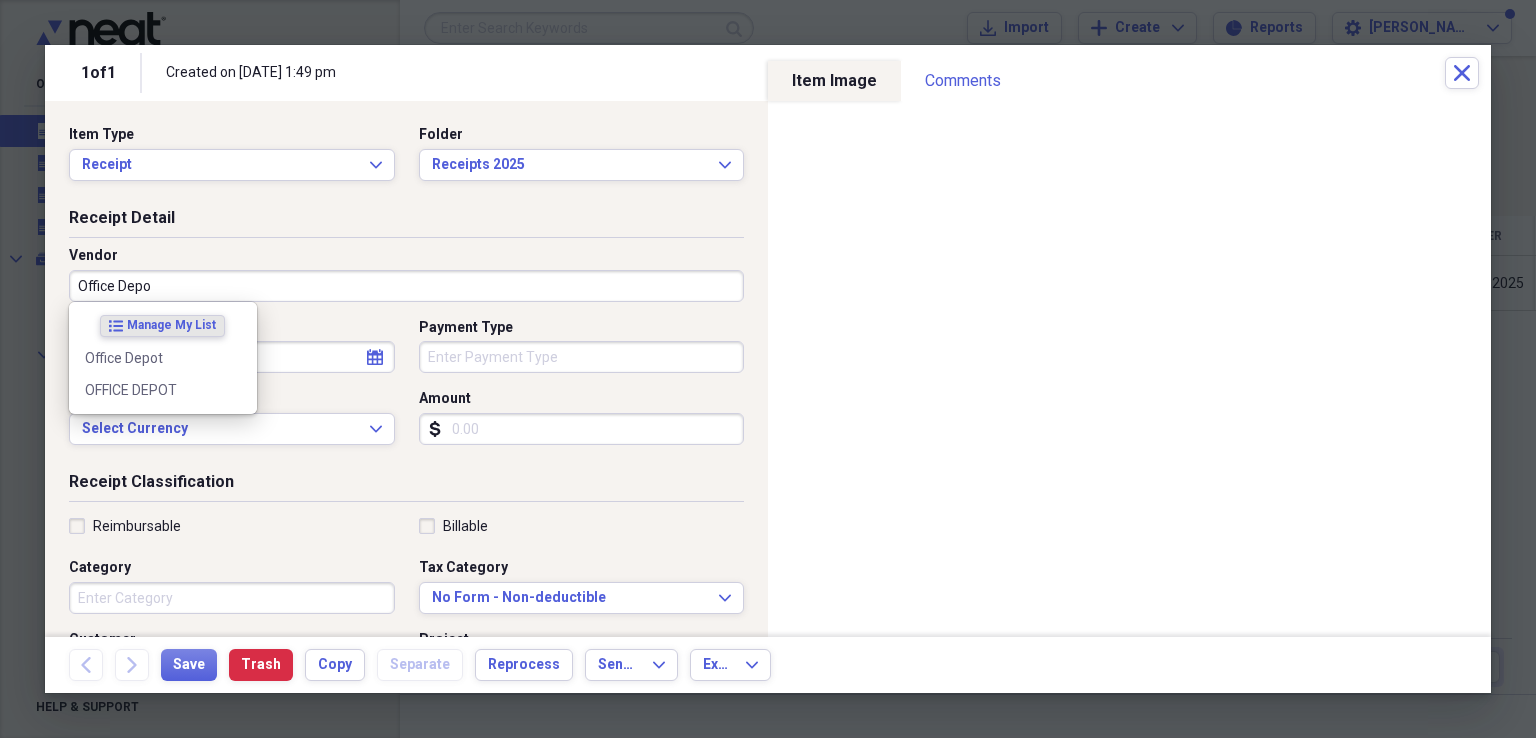 type on "Office Depot" 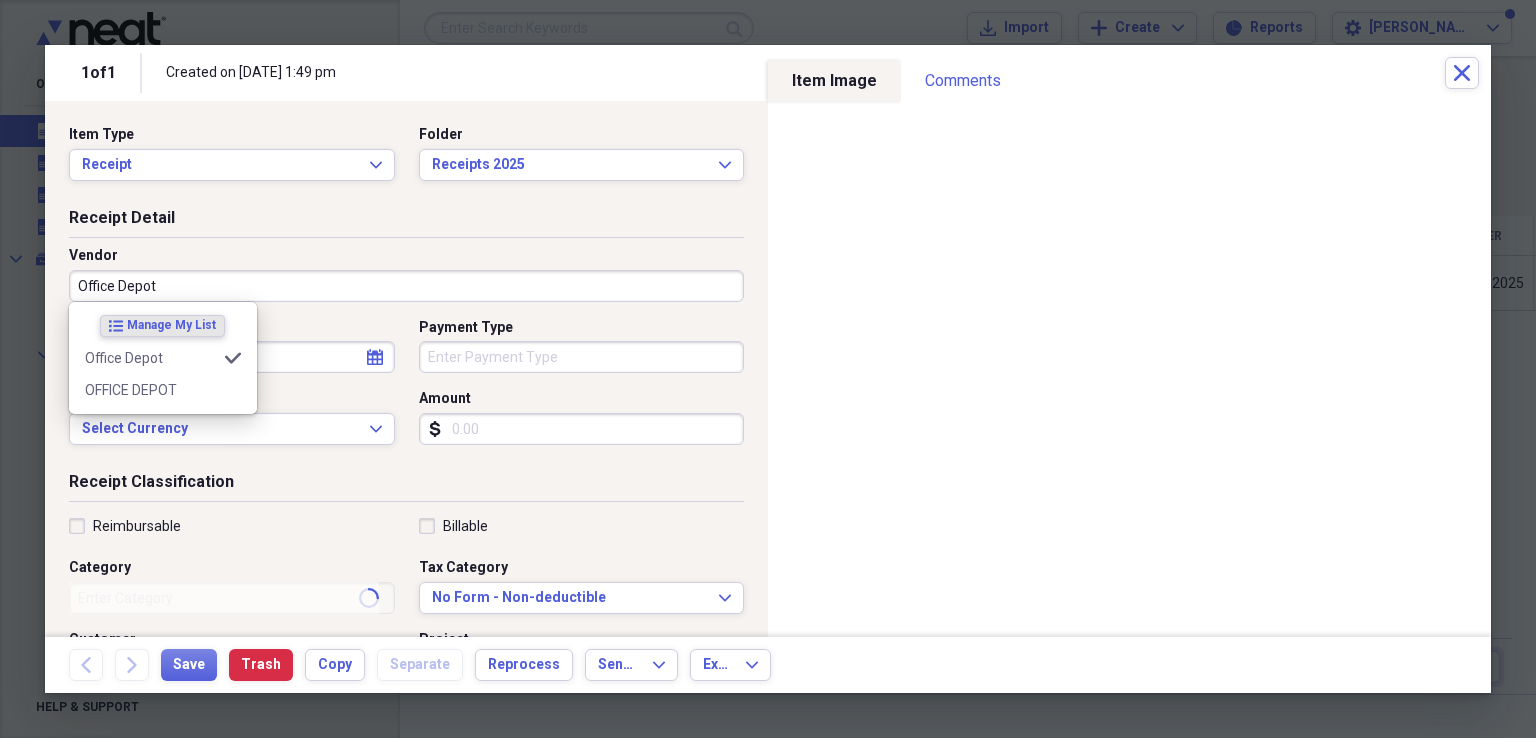 type on "Office Supplies" 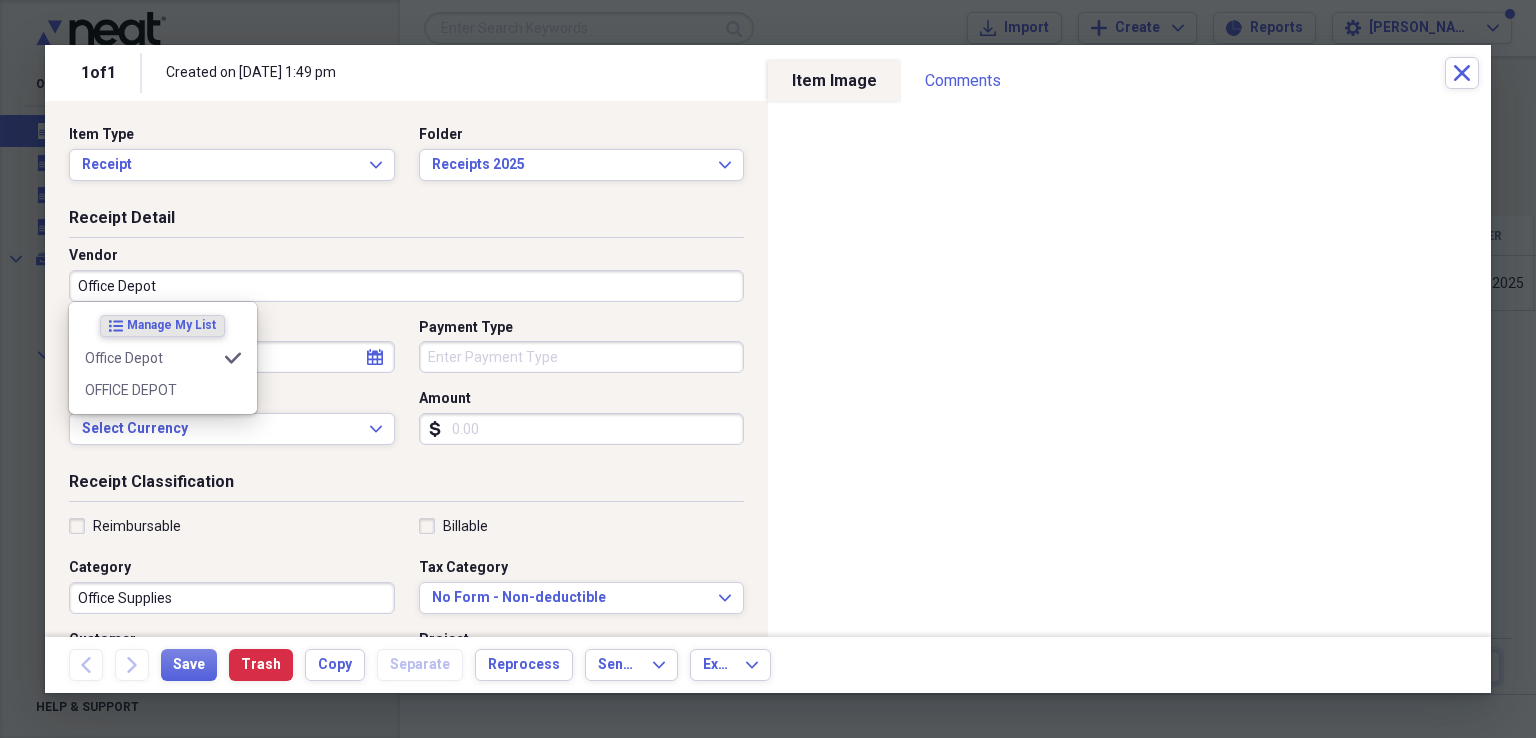 type on "Office Depot" 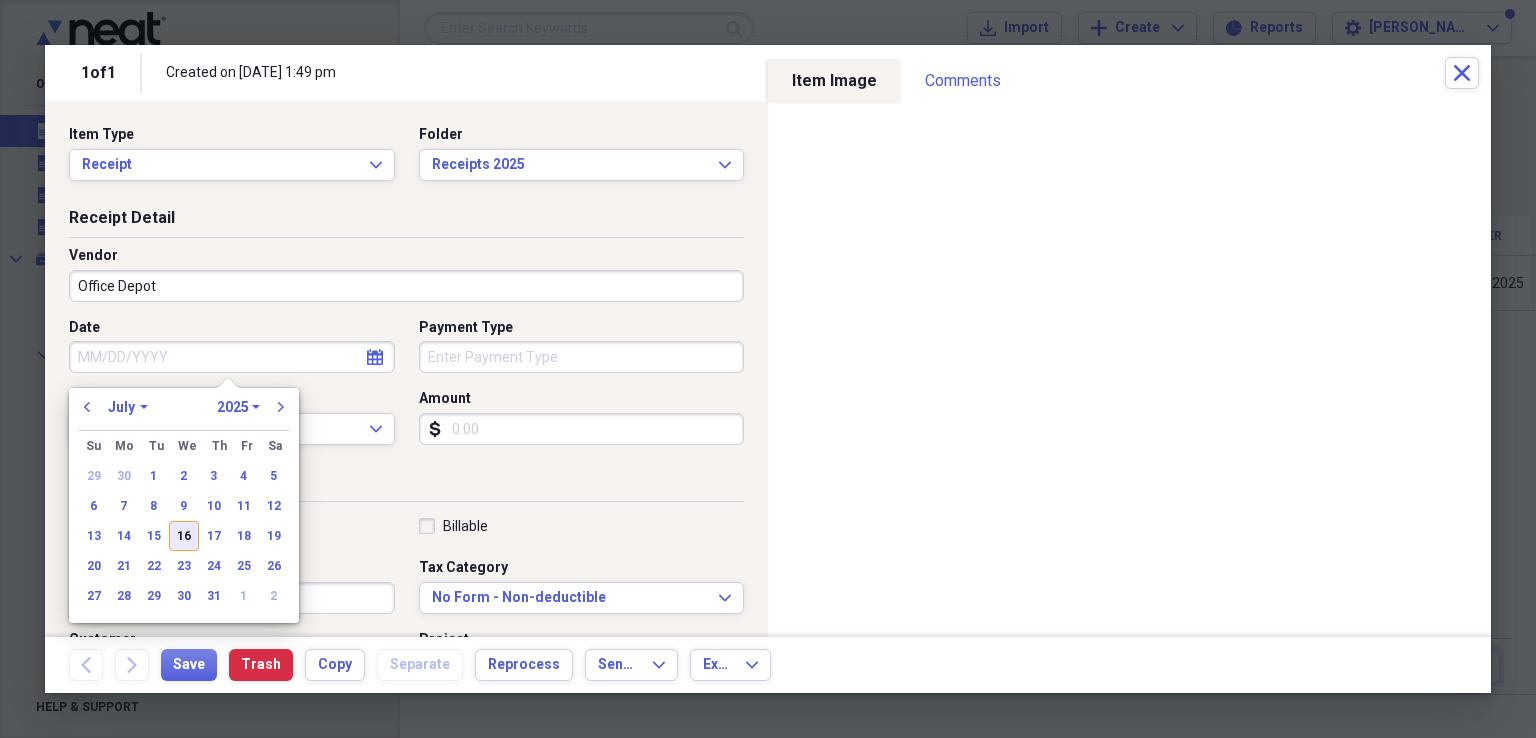 click on "16" at bounding box center [184, 536] 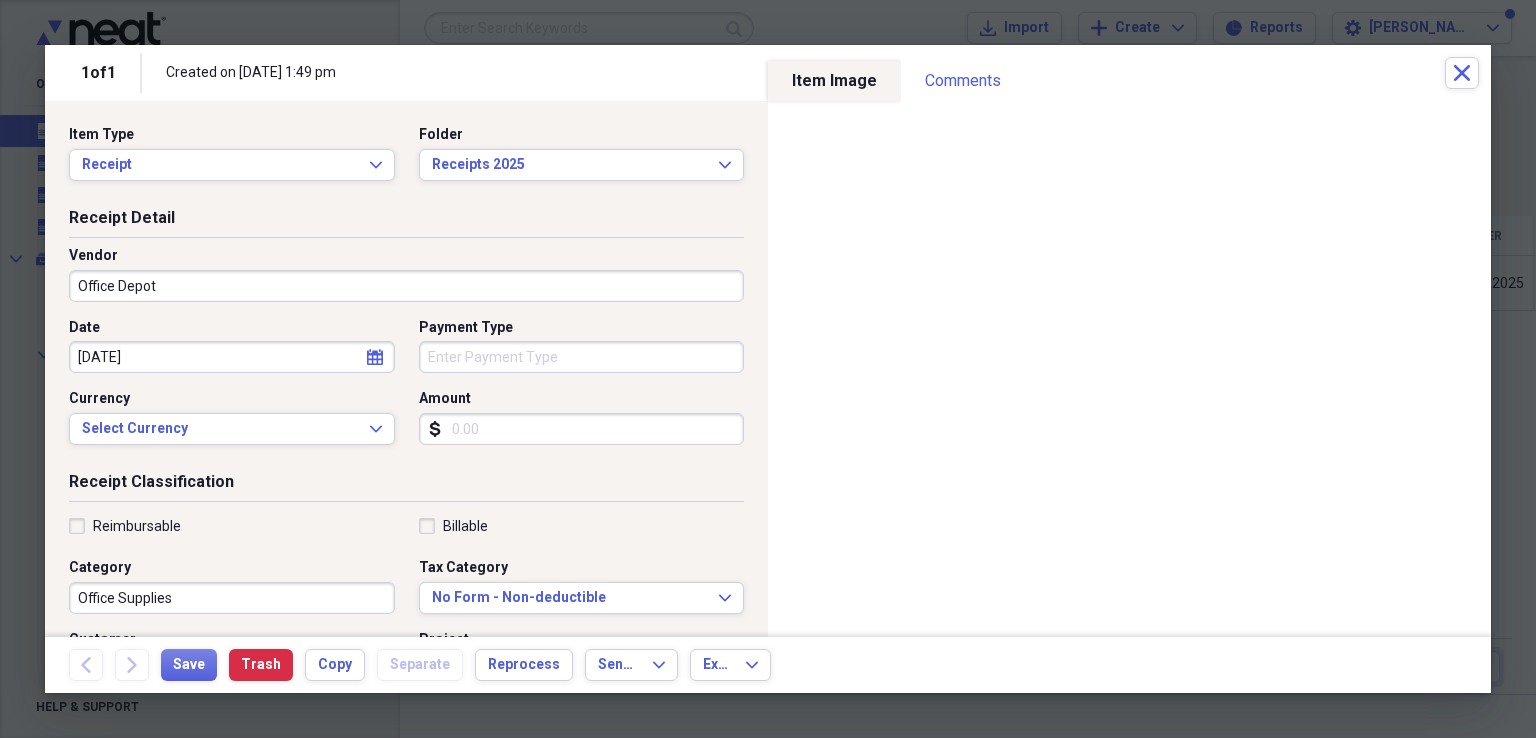 type 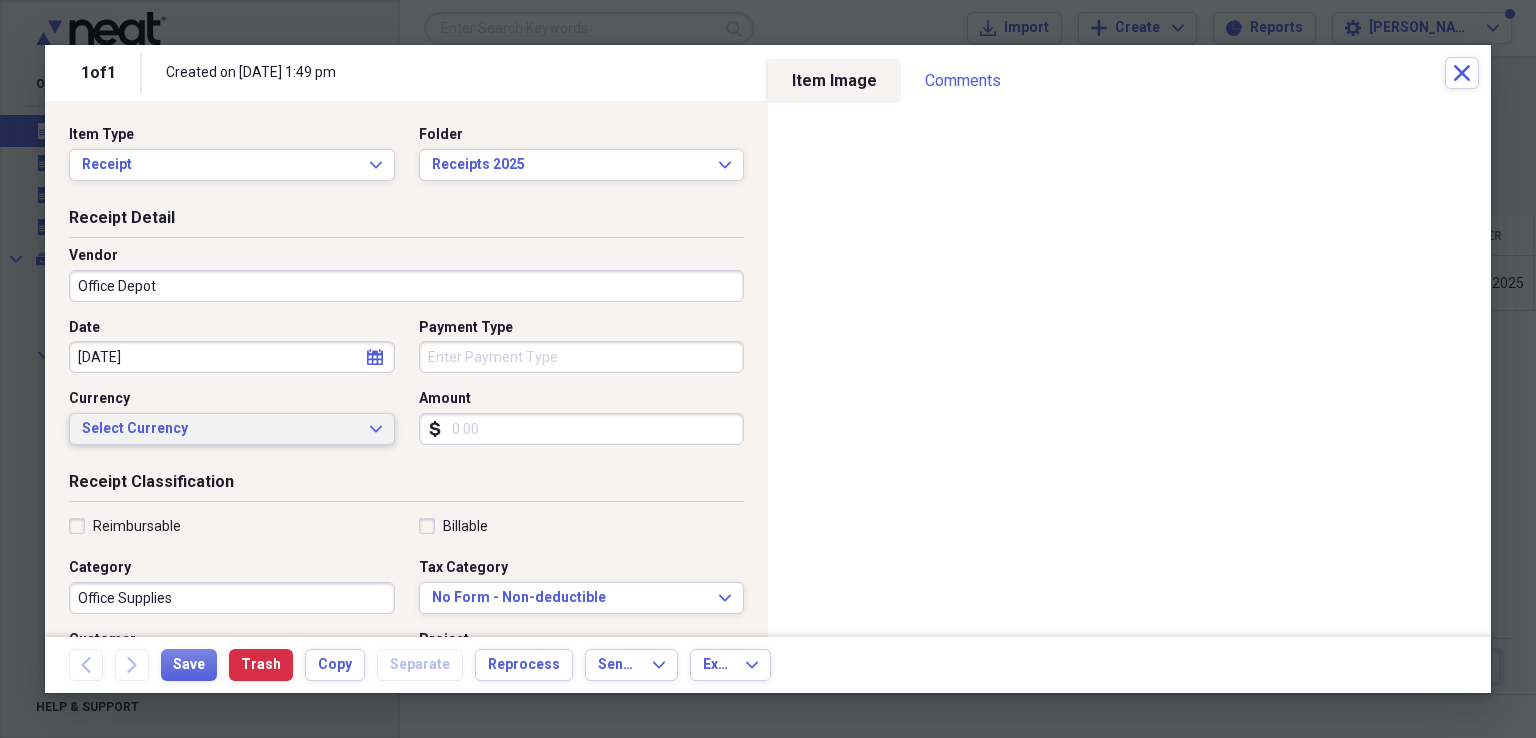 type 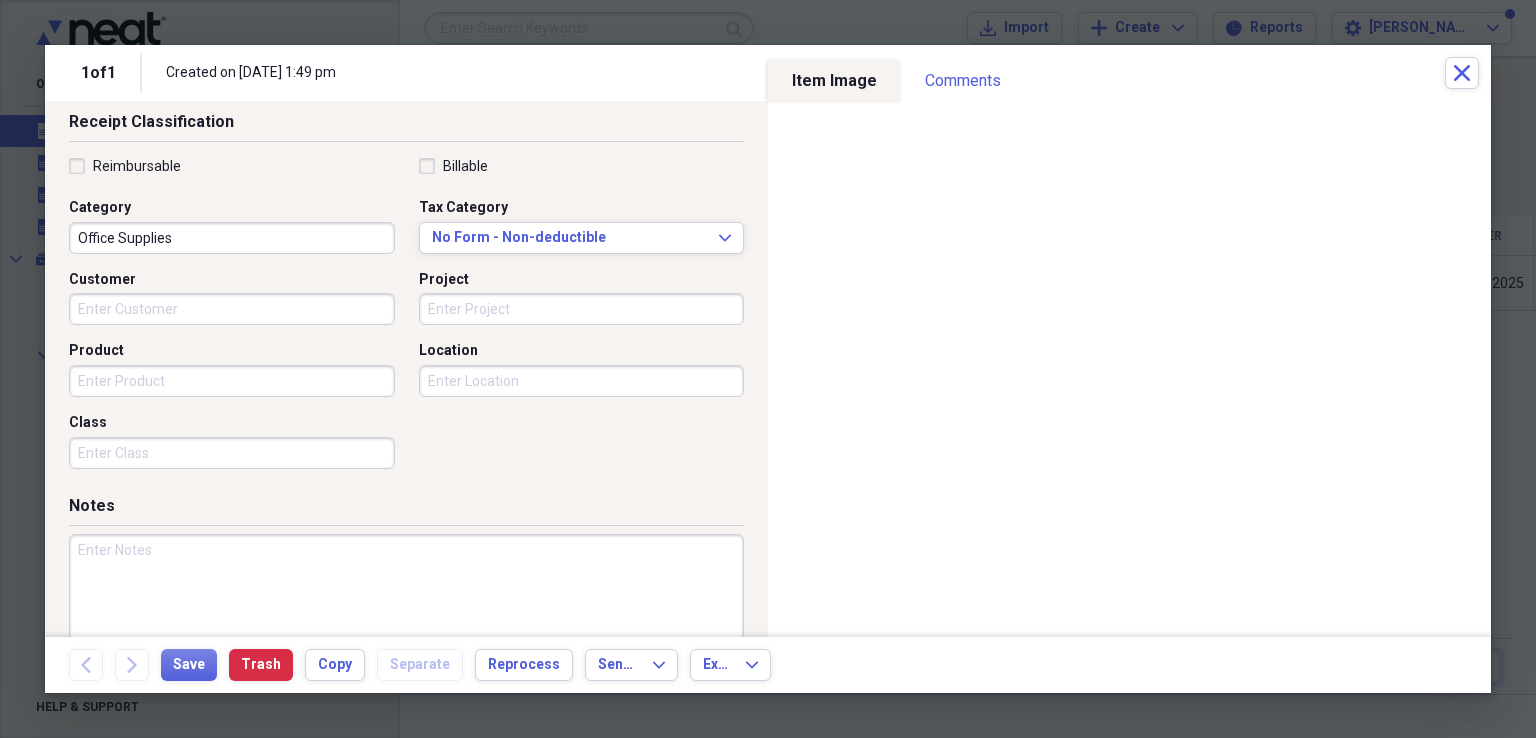 scroll, scrollTop: 400, scrollLeft: 0, axis: vertical 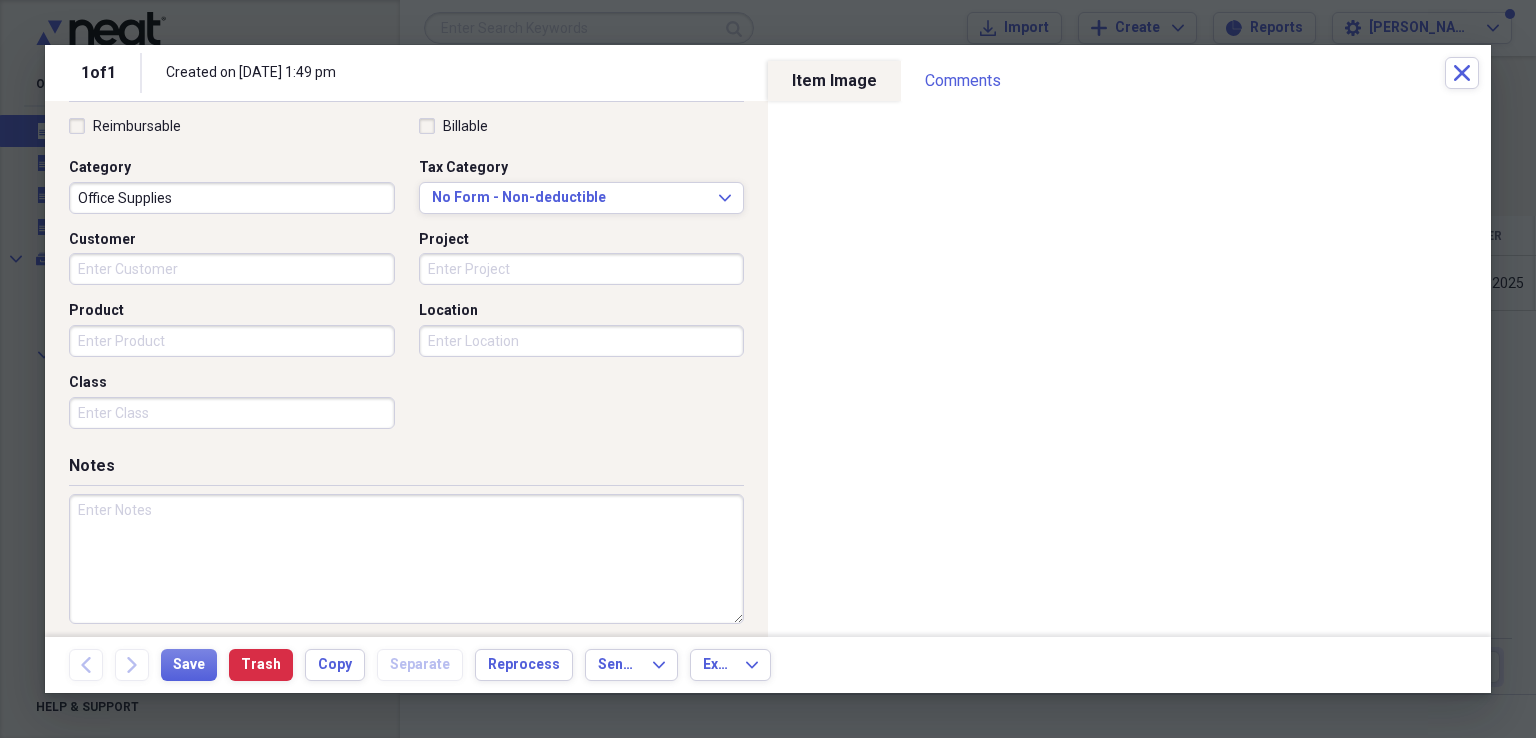 type on "98.50" 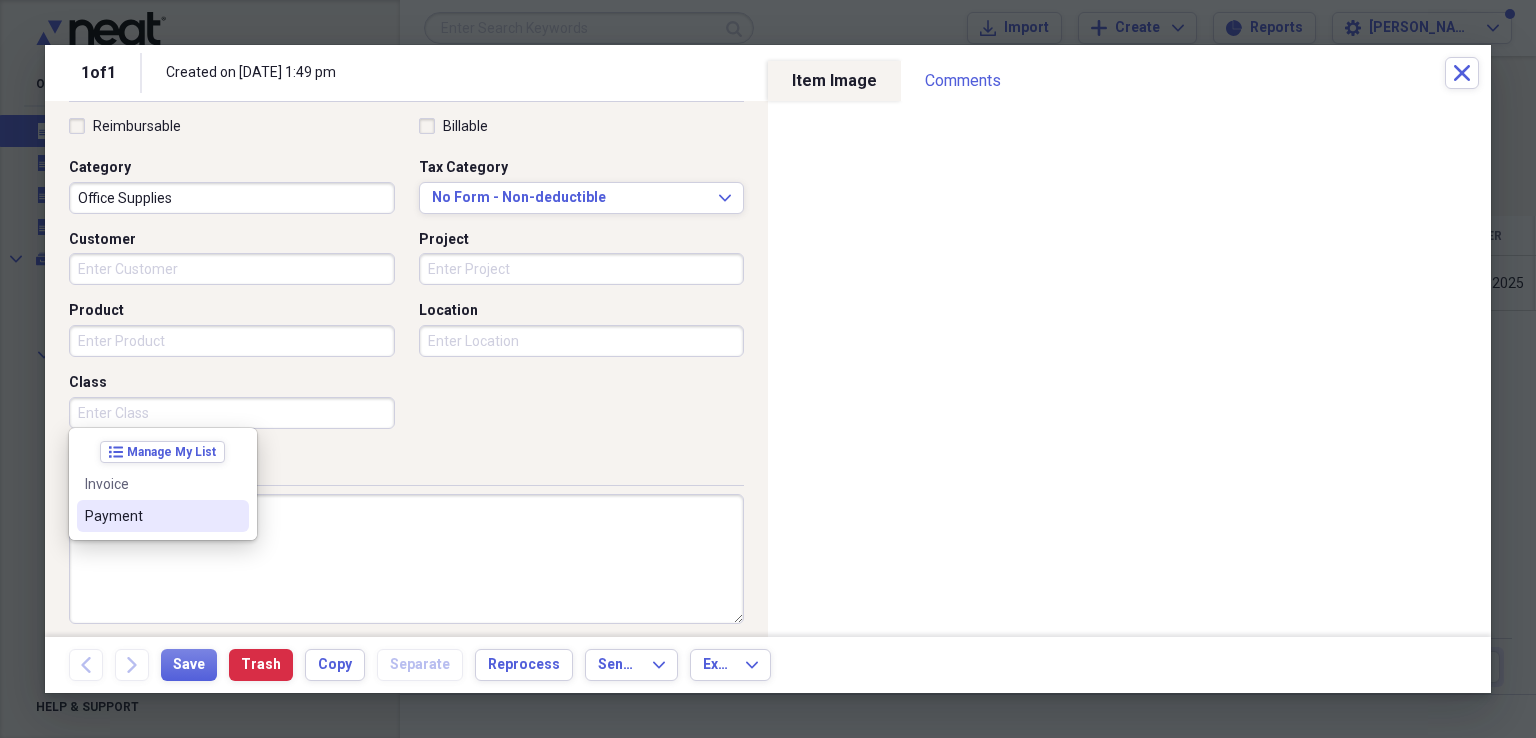 click on "Payment" at bounding box center [151, 516] 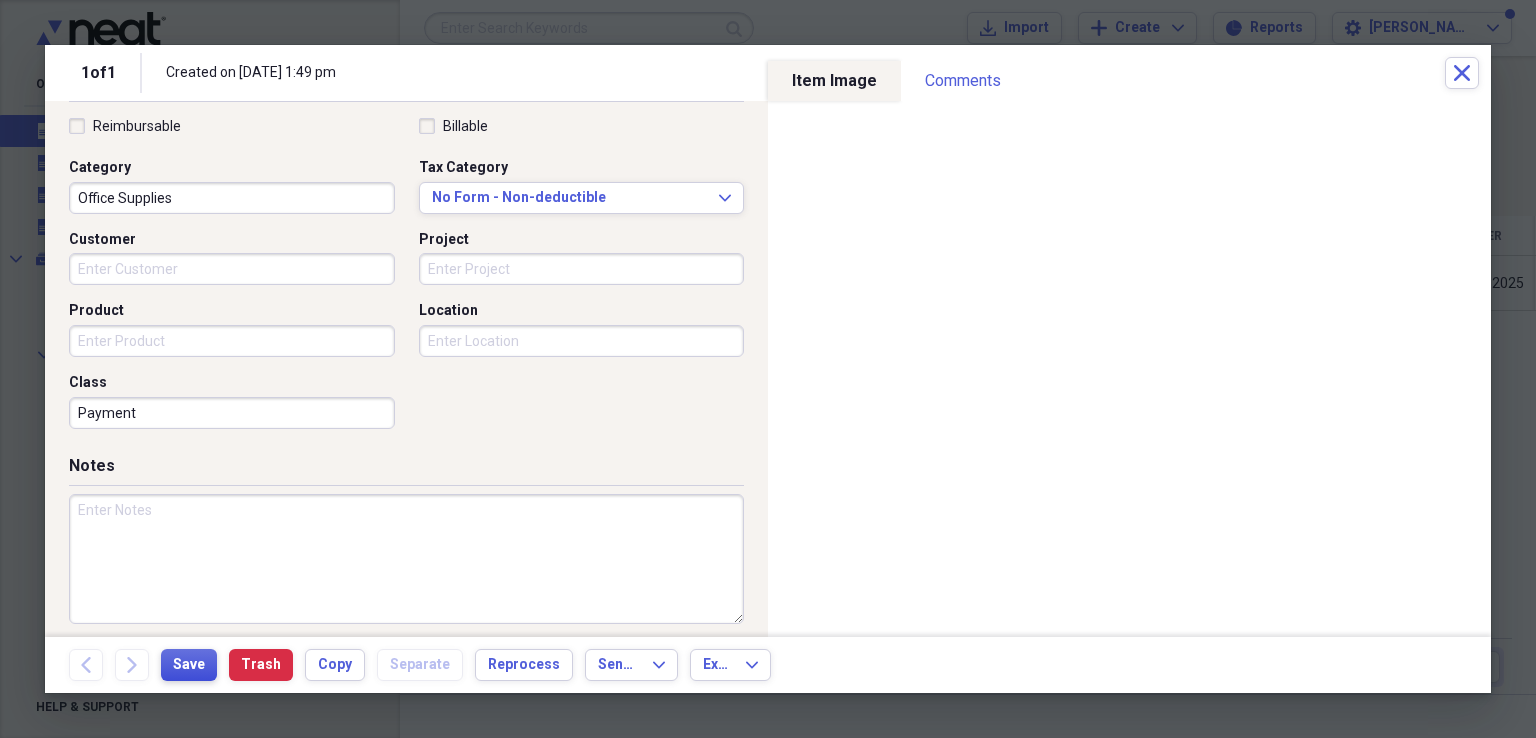 click on "Save" at bounding box center [189, 665] 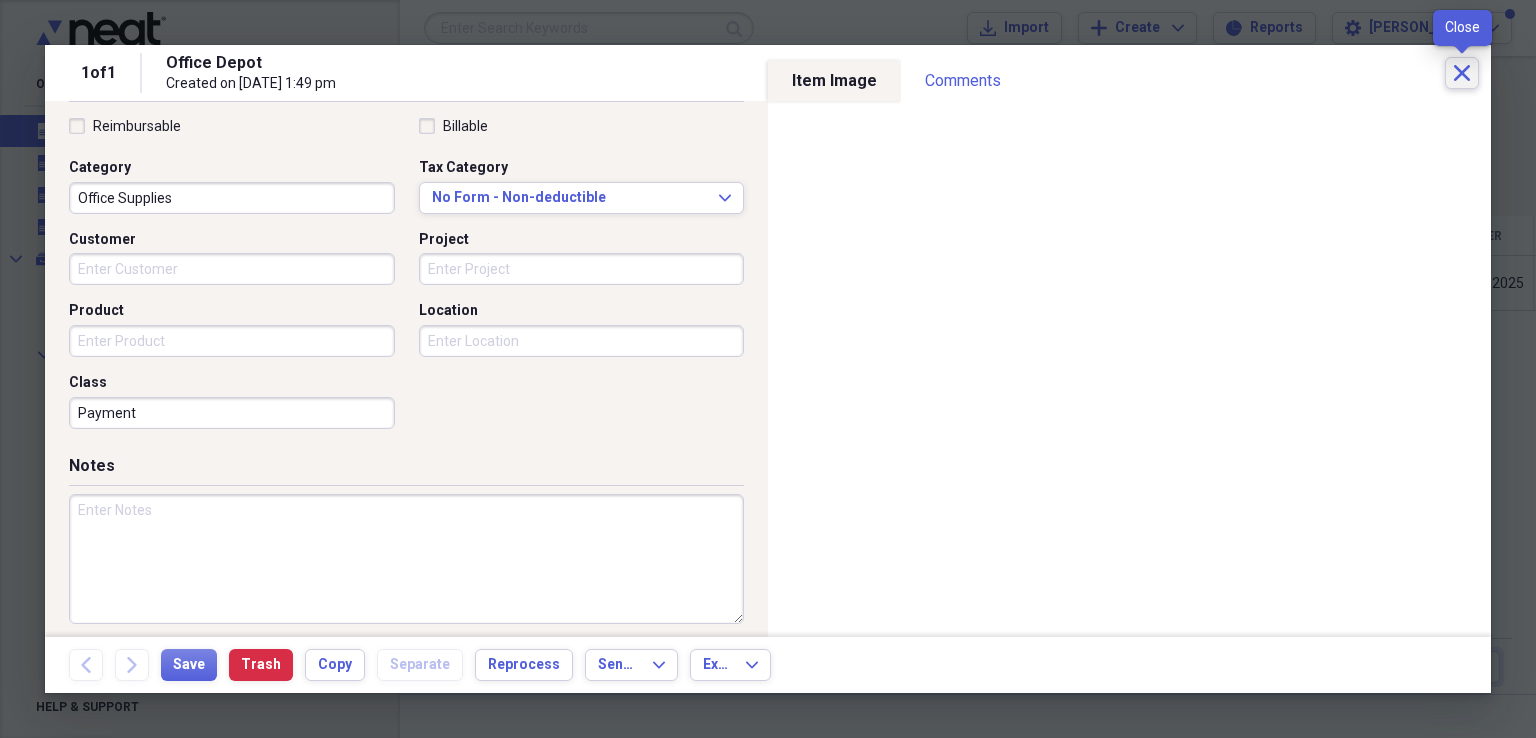 click on "Close" 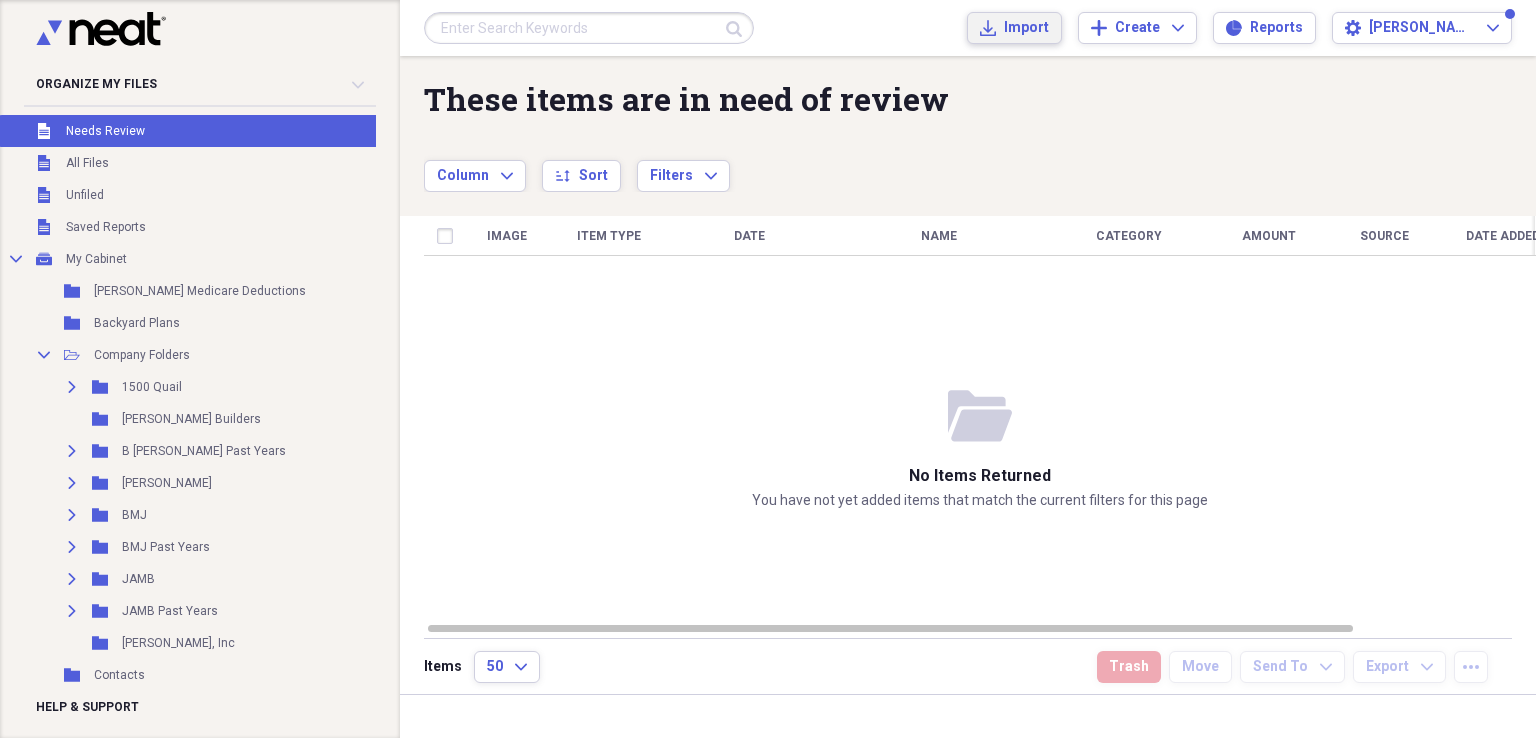 click on "Import" at bounding box center (1026, 28) 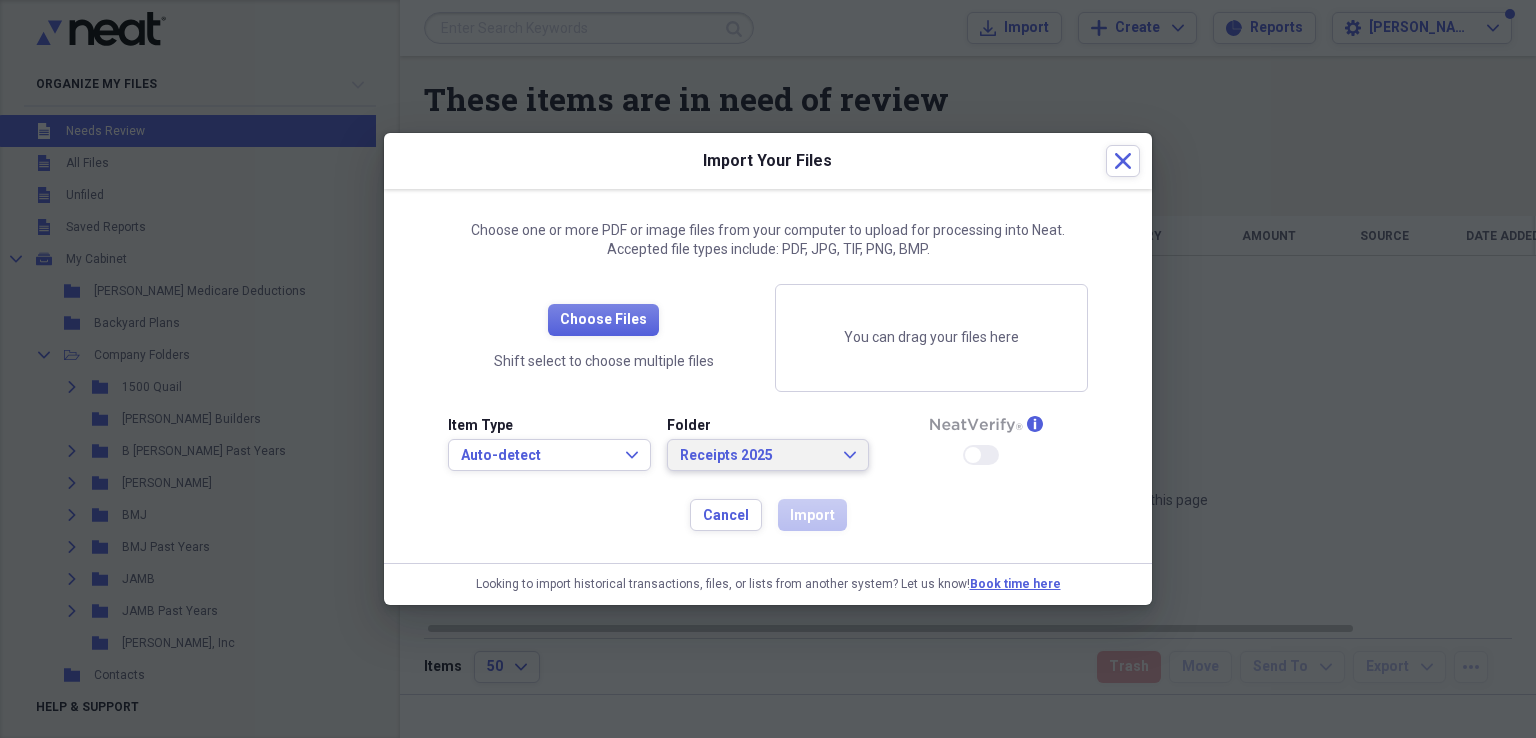 click on "Expand" 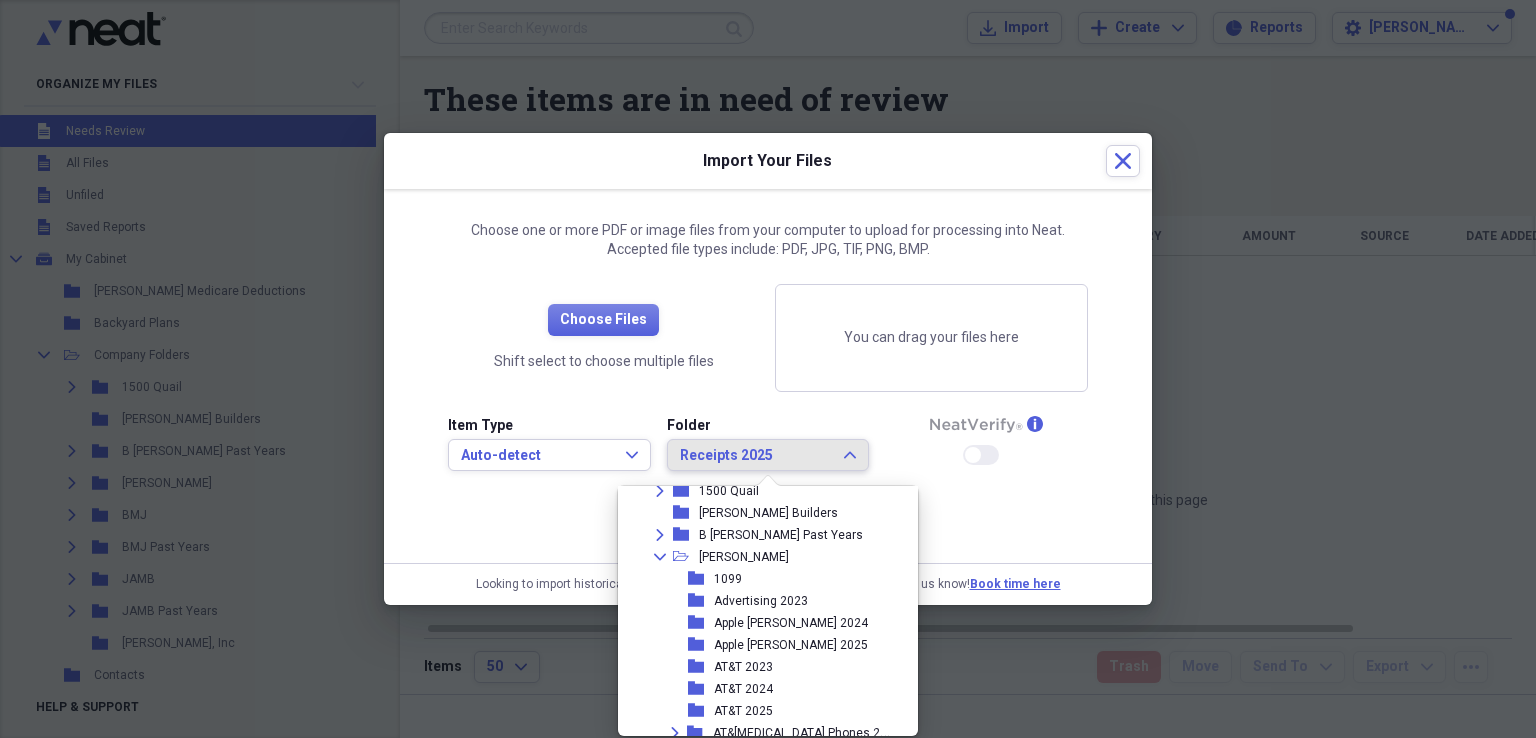 scroll, scrollTop: 80, scrollLeft: 0, axis: vertical 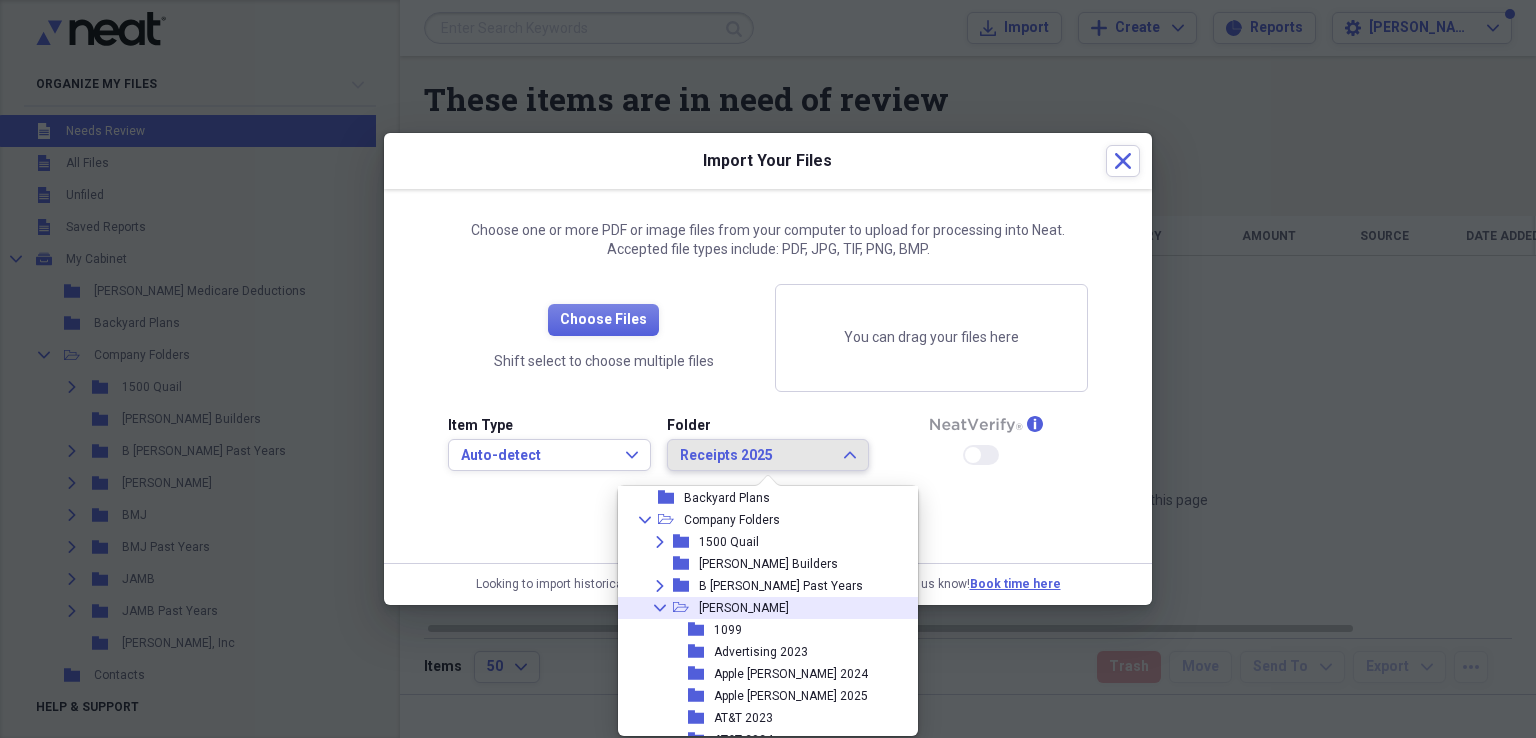 click on "Collapse" 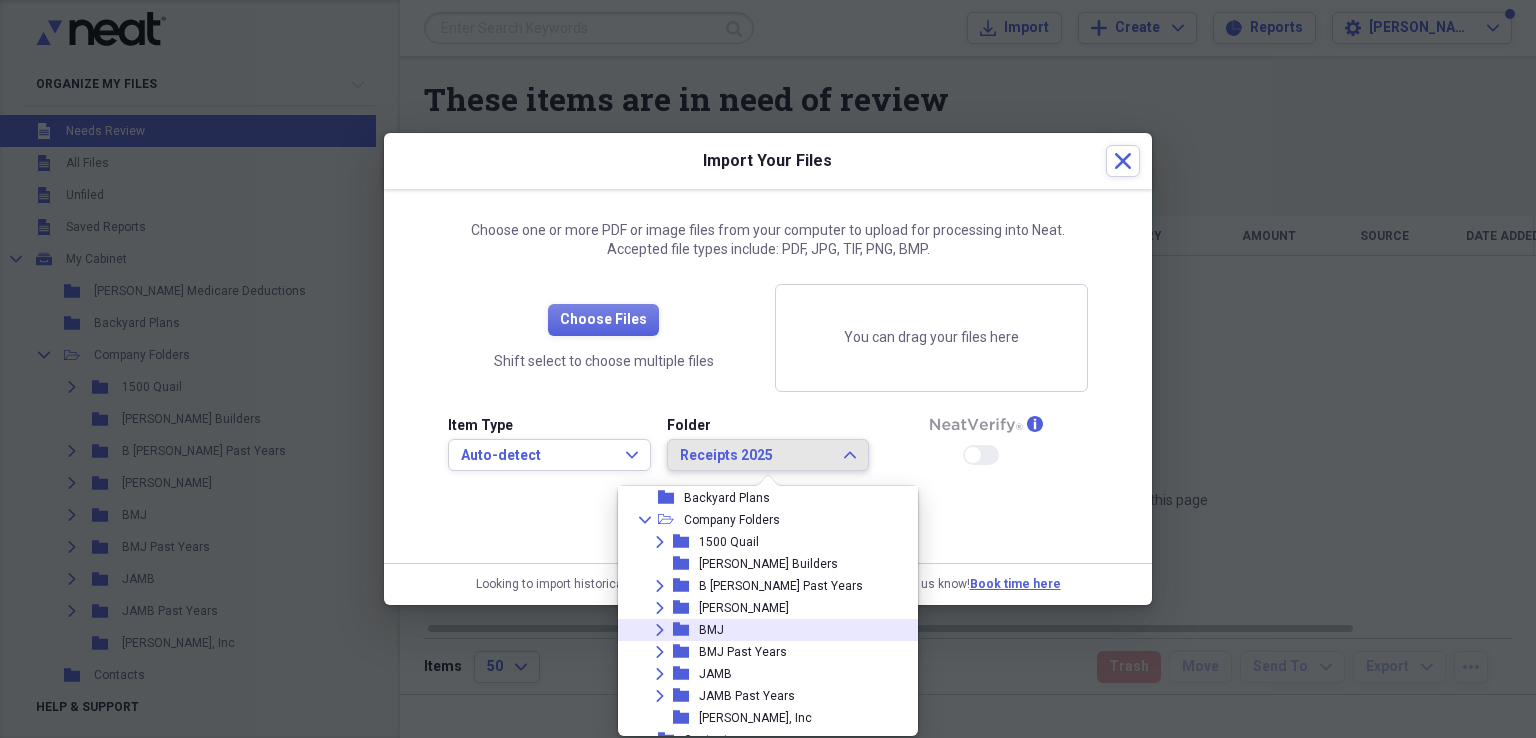 click on "Expand" 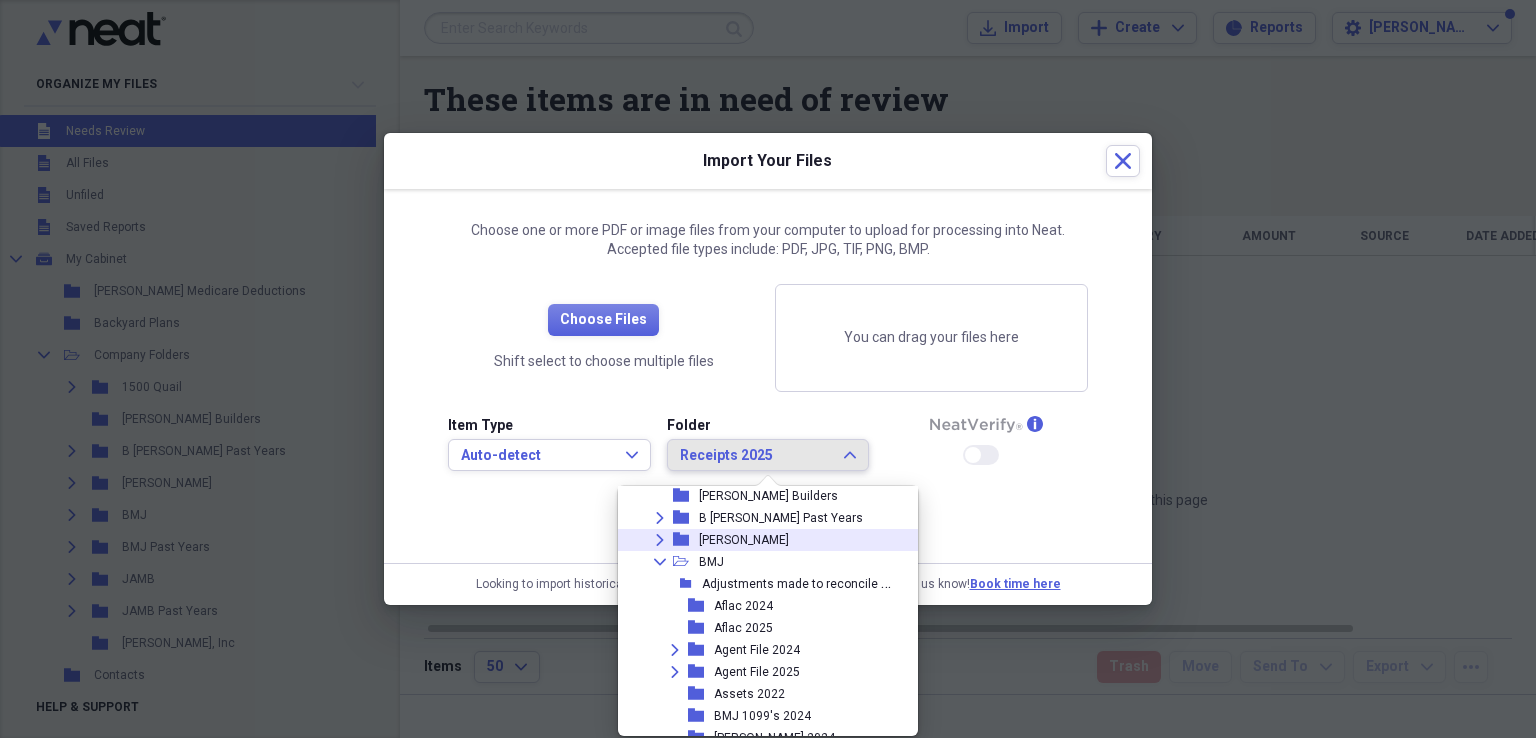 scroll, scrollTop: 180, scrollLeft: 0, axis: vertical 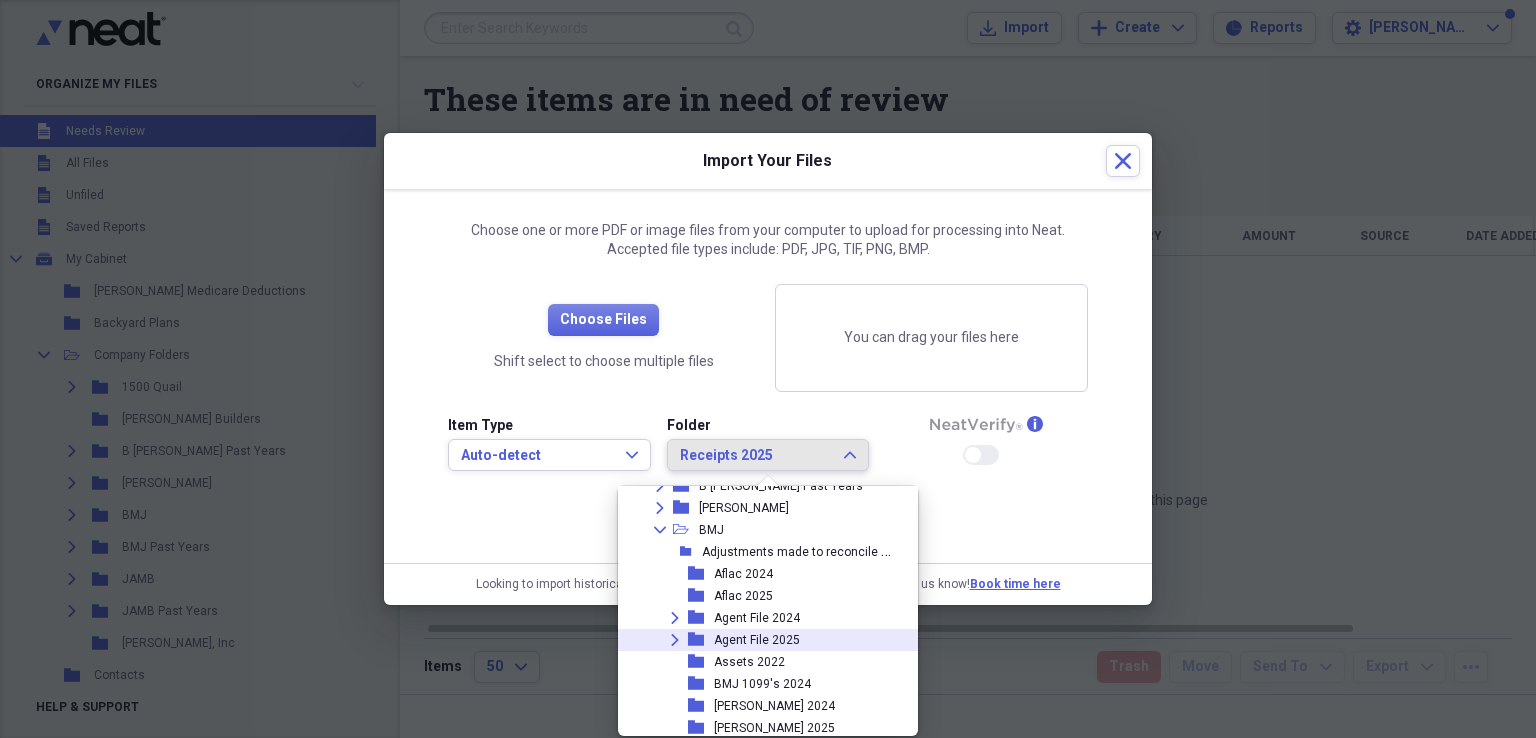 click on "Expand" 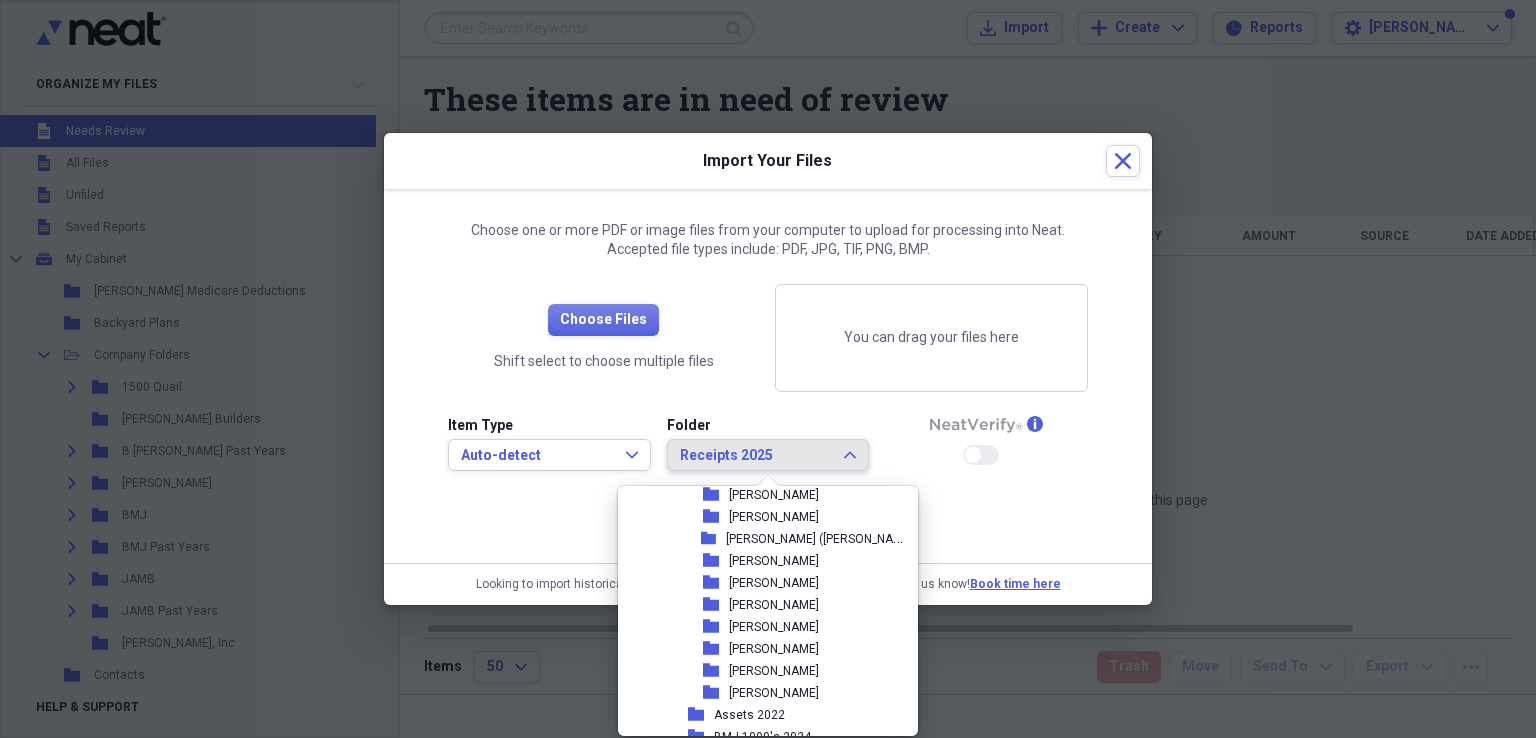 scroll, scrollTop: 380, scrollLeft: 0, axis: vertical 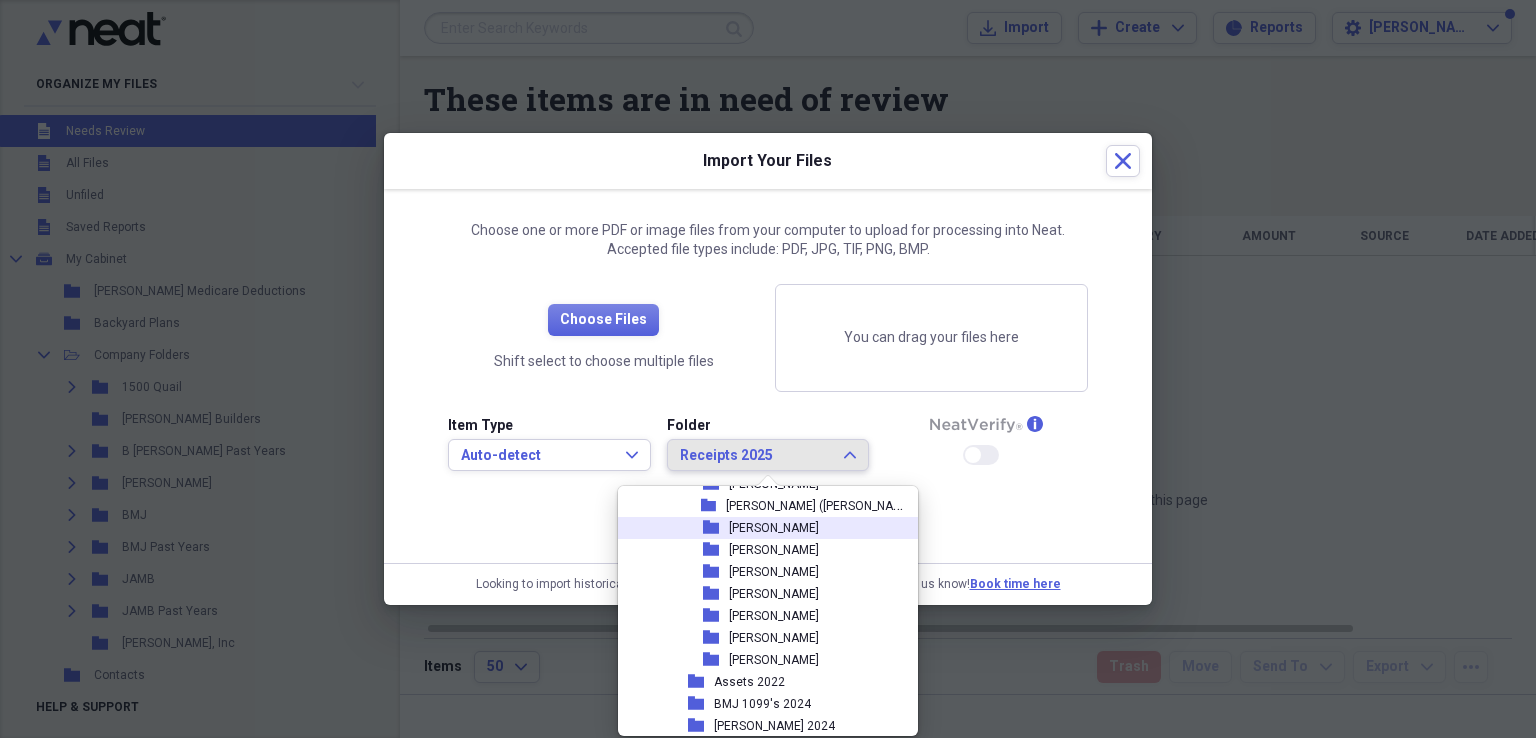 click on "[PERSON_NAME]" at bounding box center (774, 528) 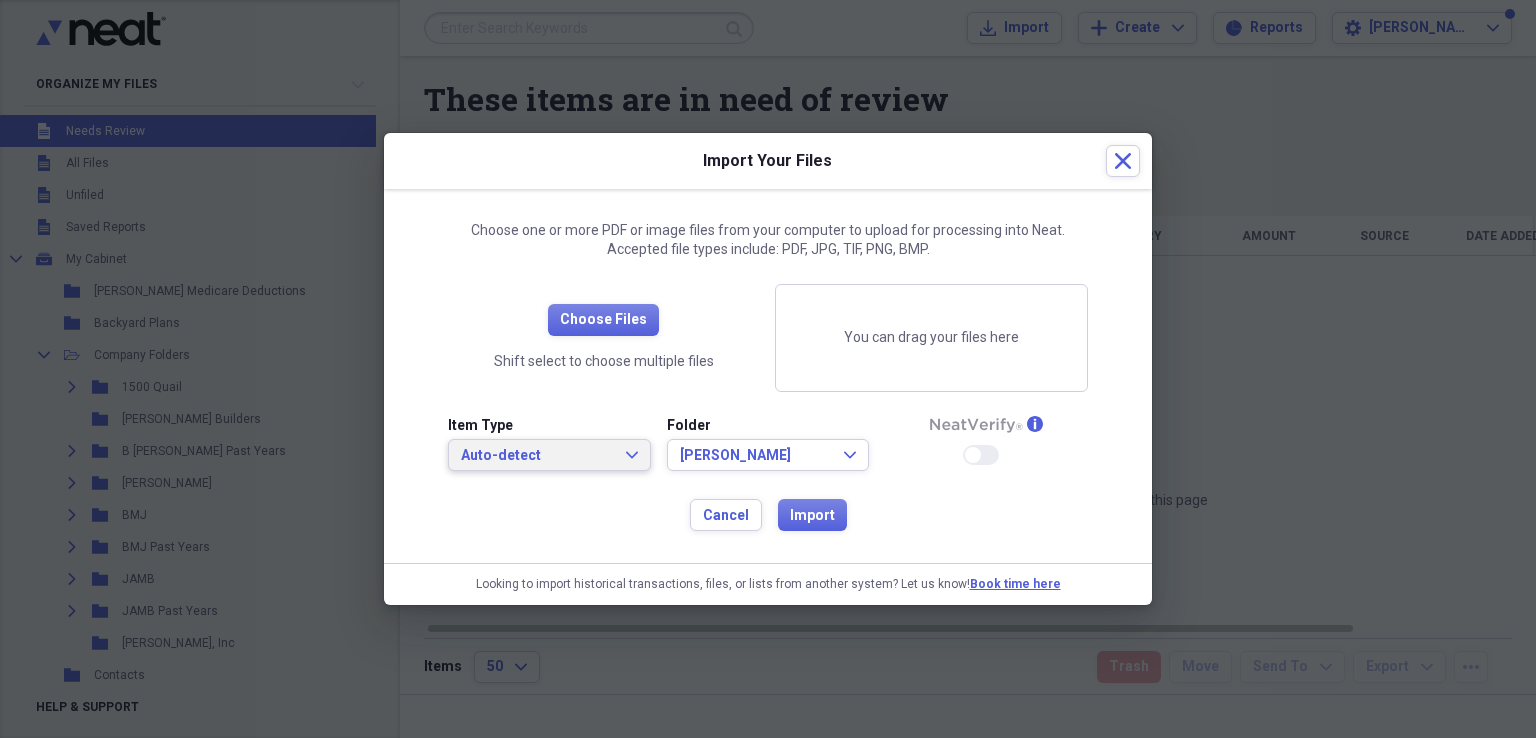 click on "Auto-detect Expand" at bounding box center [549, 456] 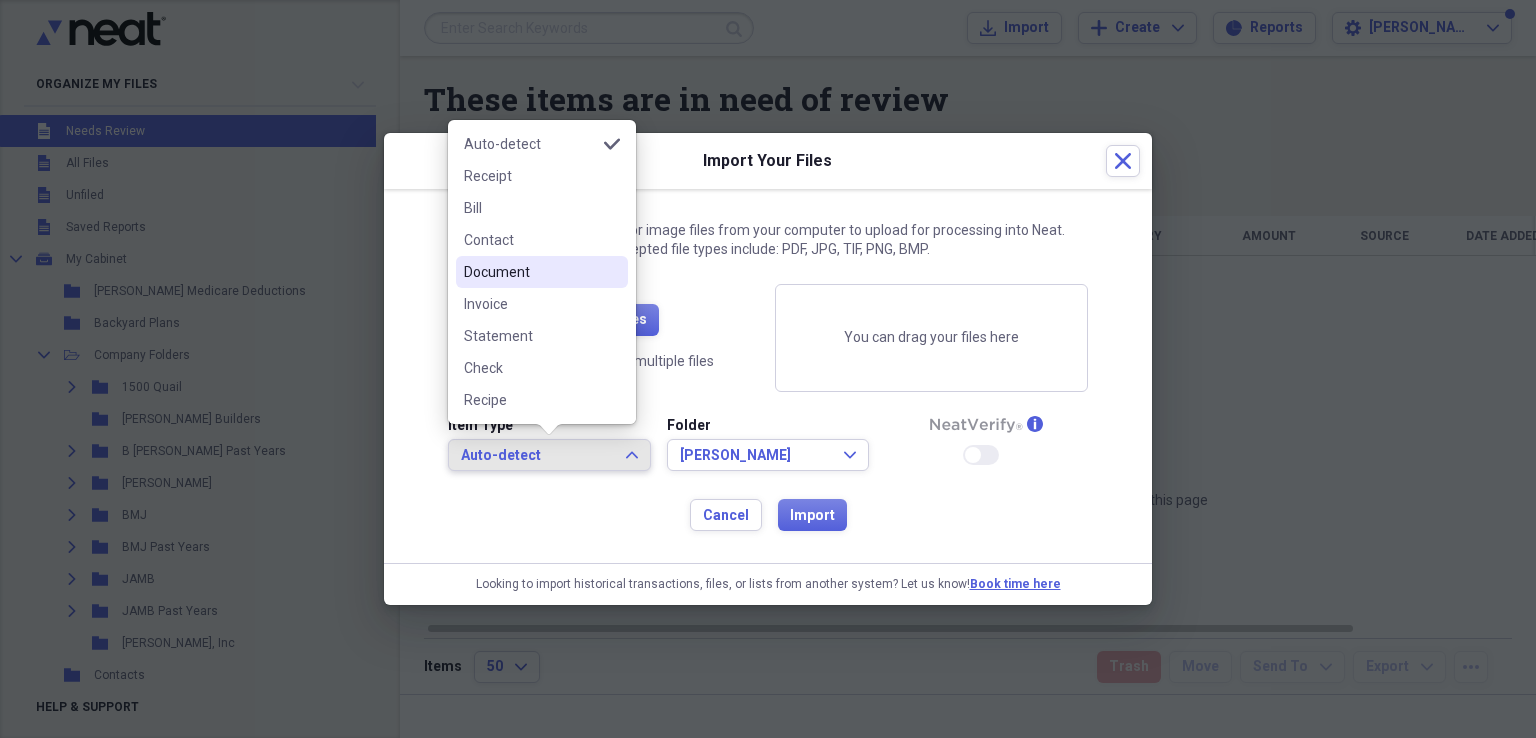 click on "Document" at bounding box center (530, 272) 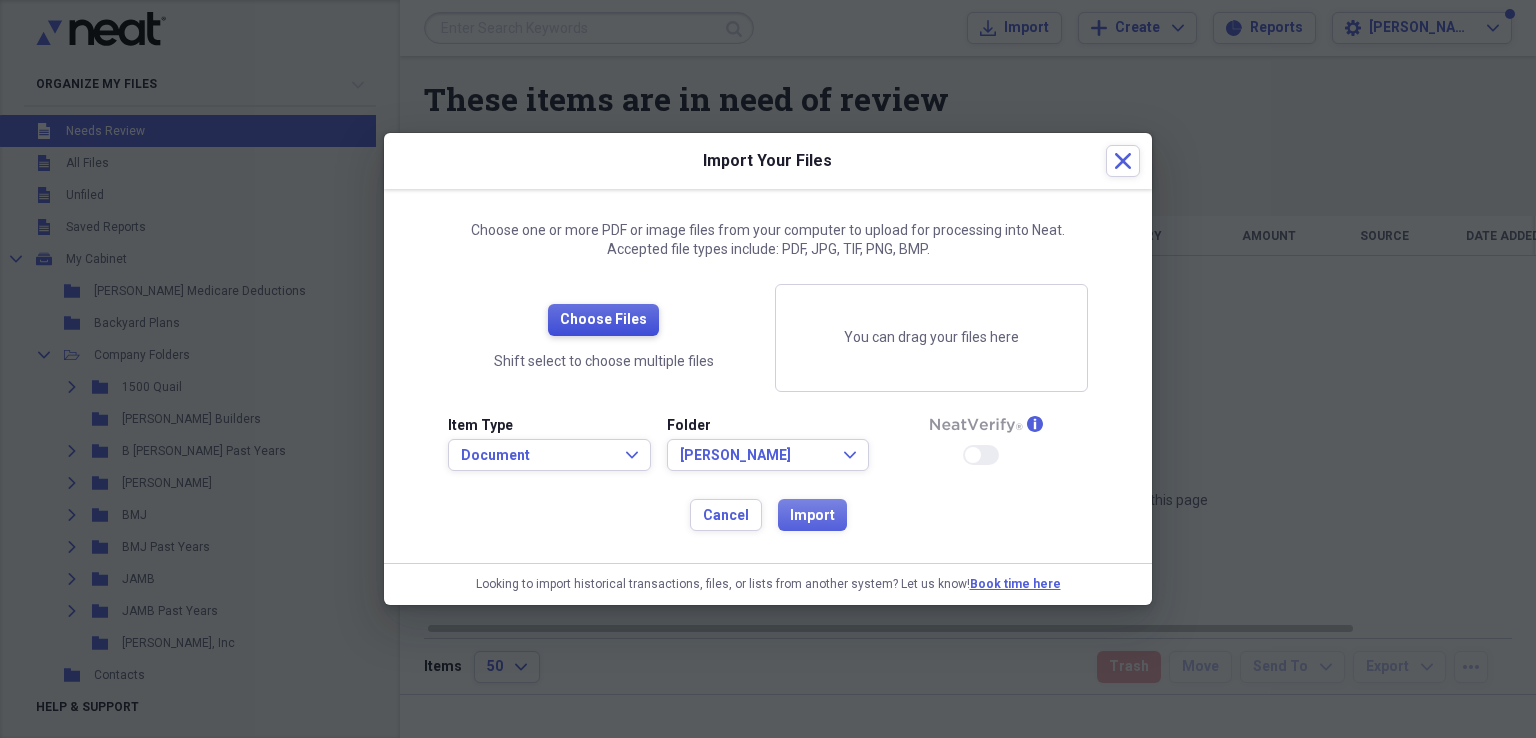 click on "Choose Files" at bounding box center (603, 320) 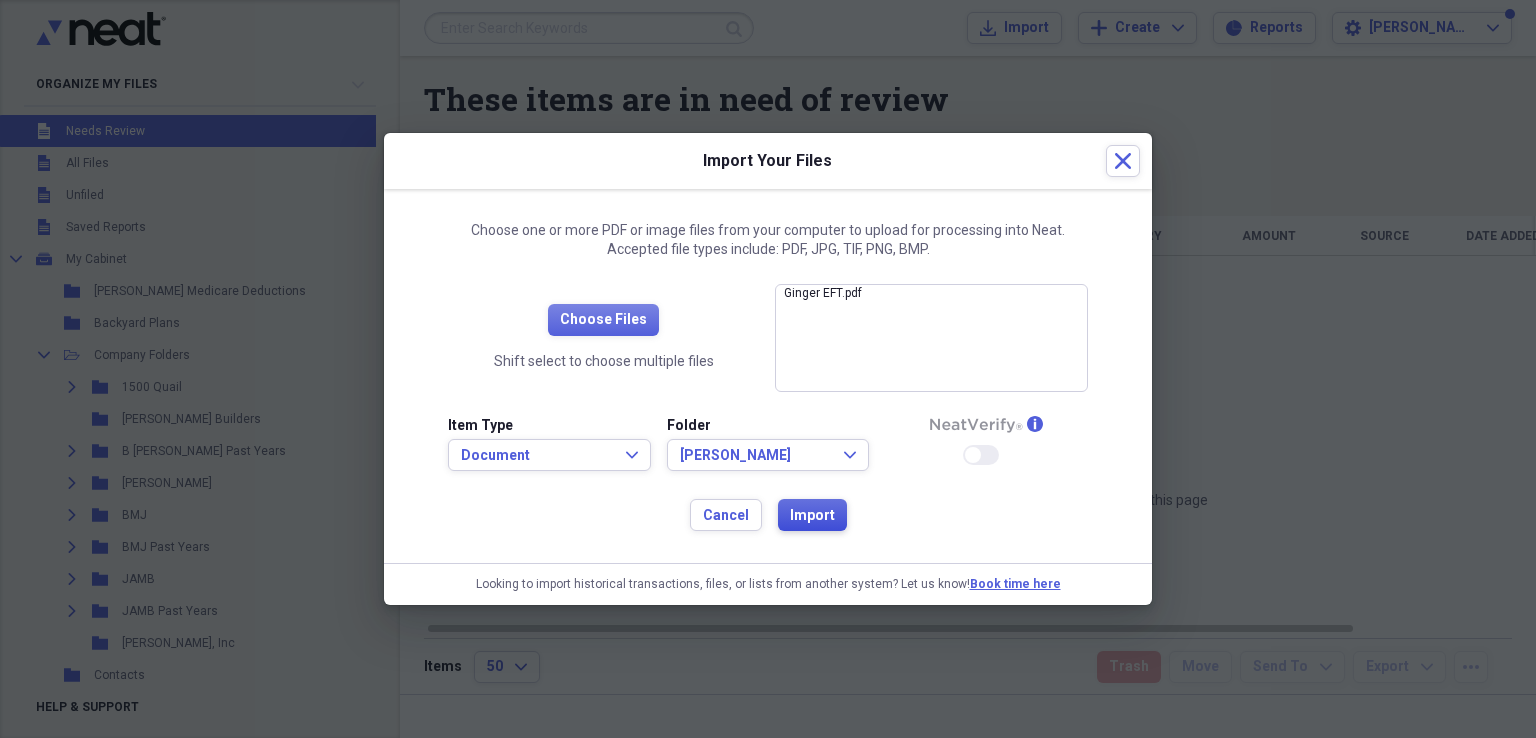 click on "Import" at bounding box center (812, 516) 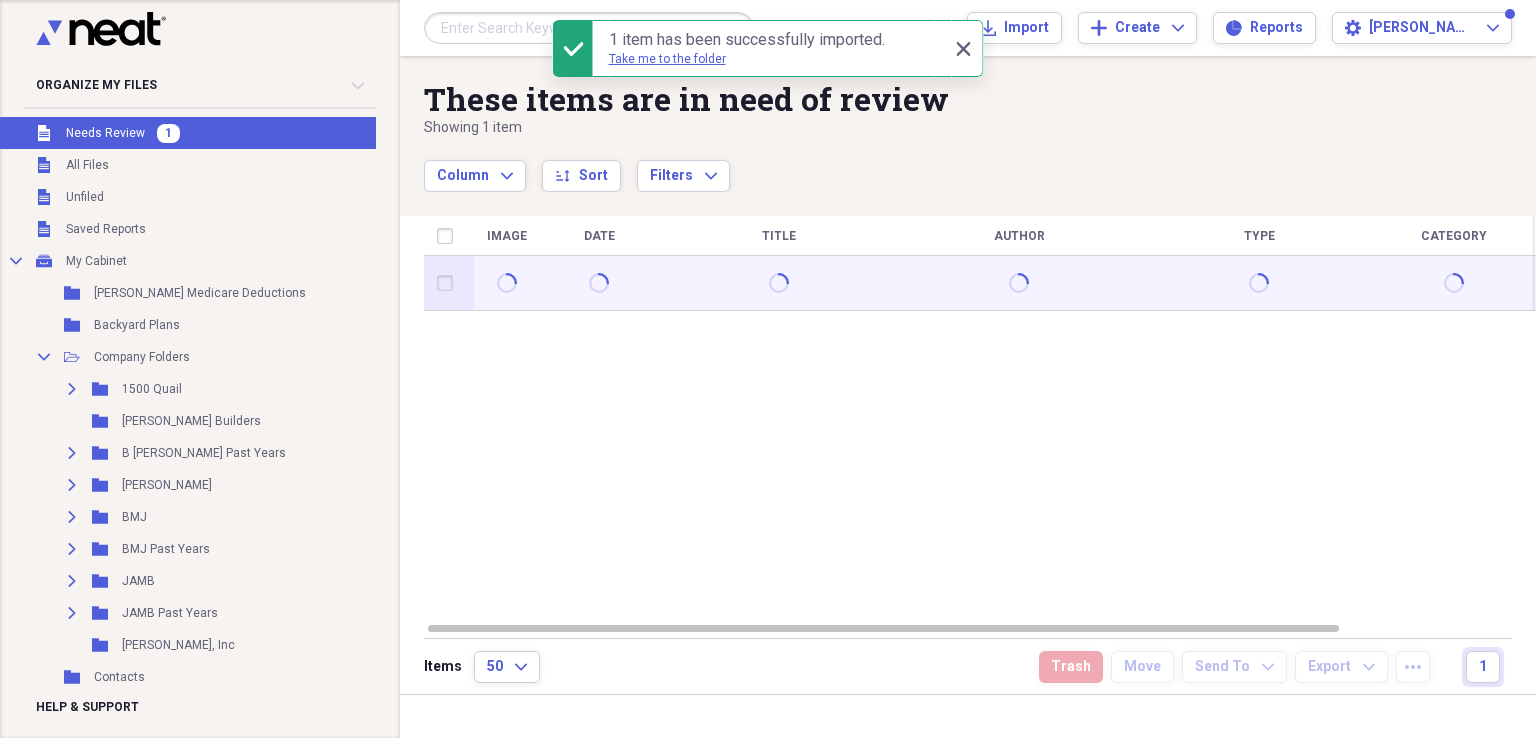 click at bounding box center [449, 283] 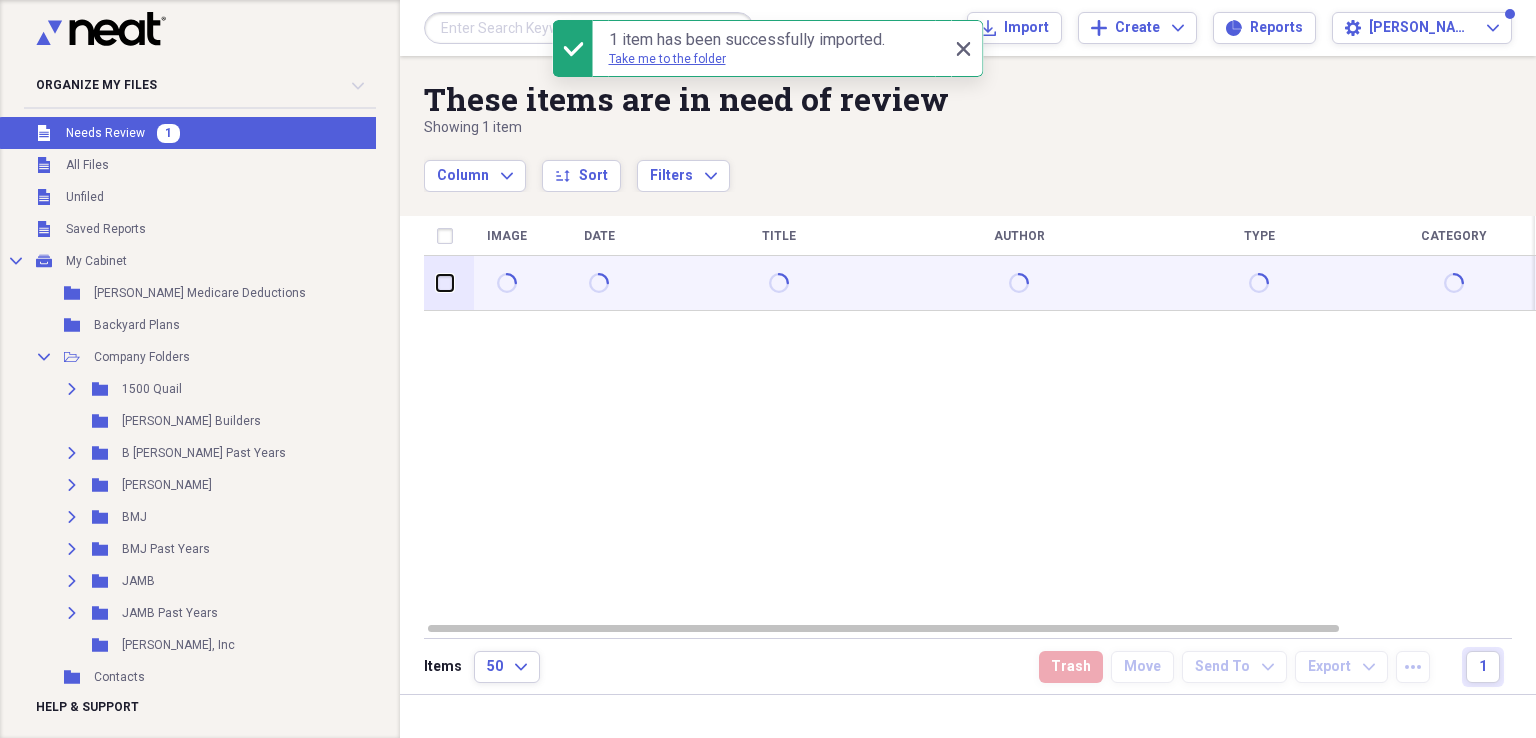 click at bounding box center [437, 283] 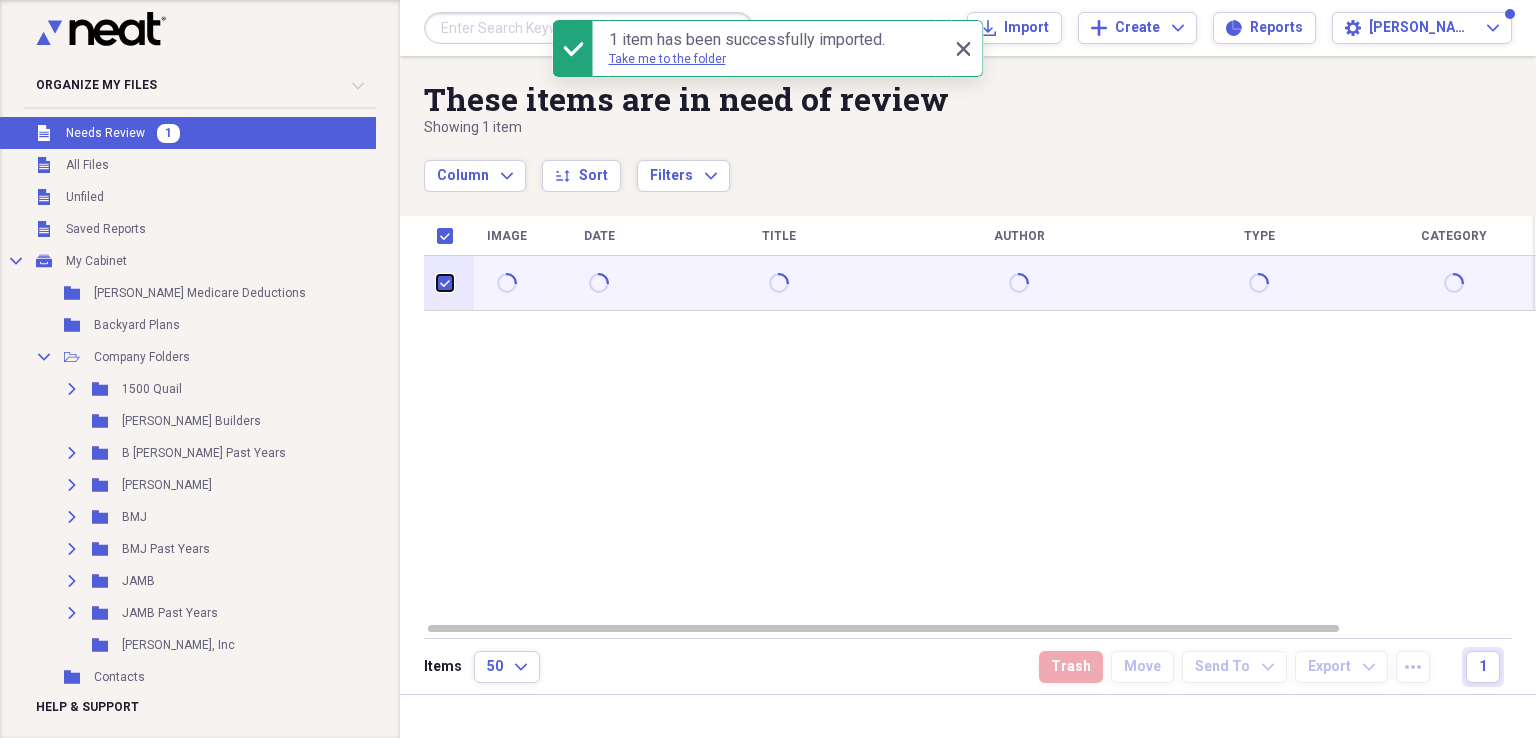 checkbox on "true" 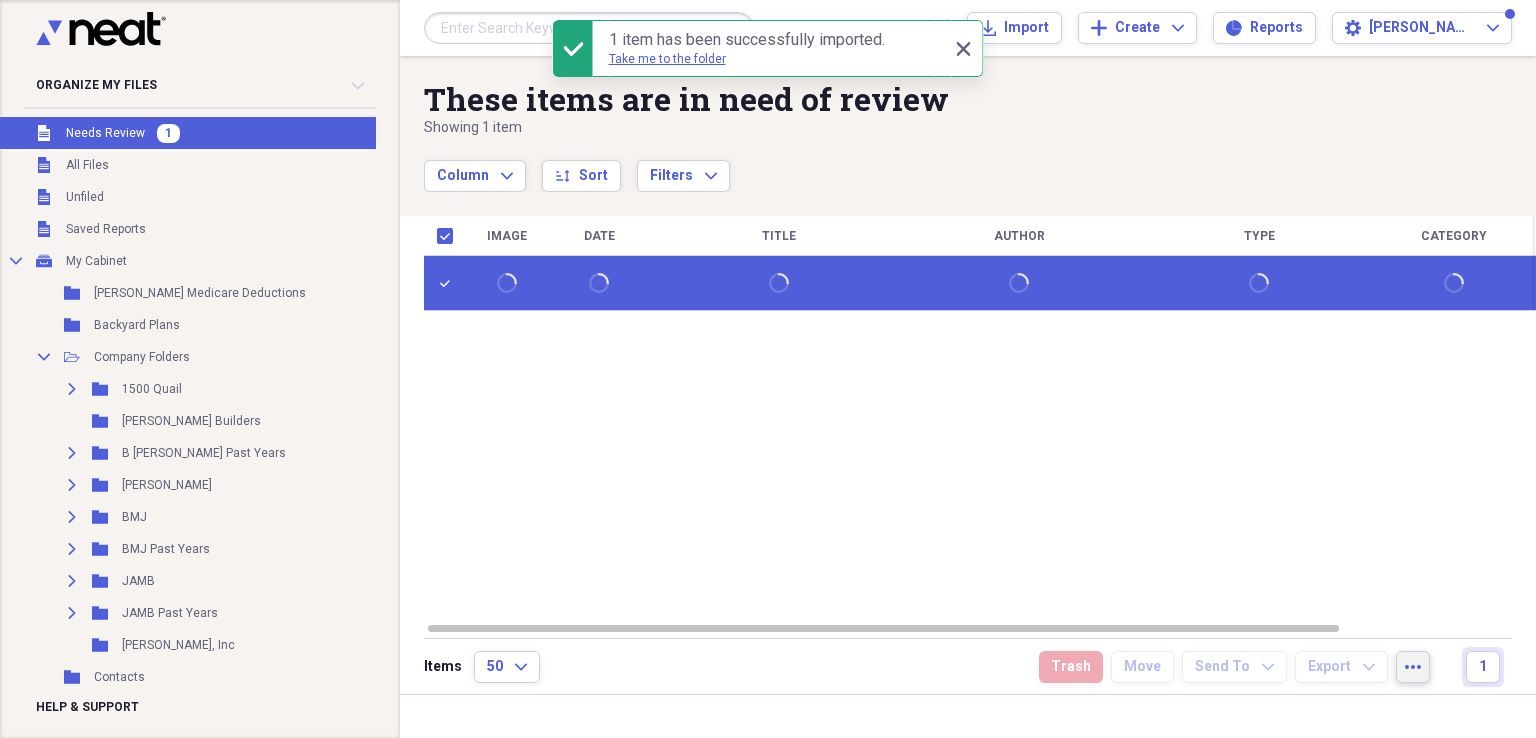click on "more" 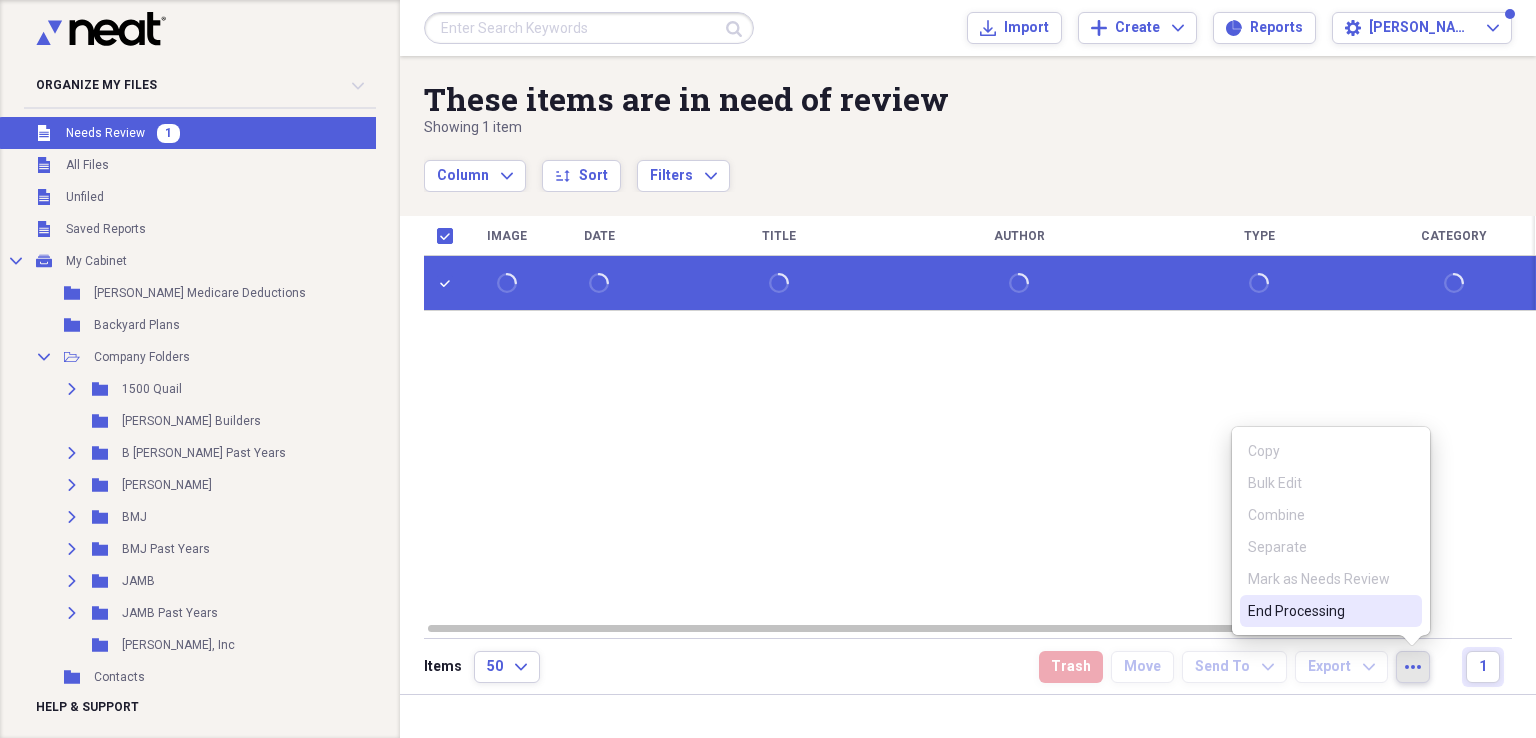 click on "End Processing" at bounding box center (1319, 611) 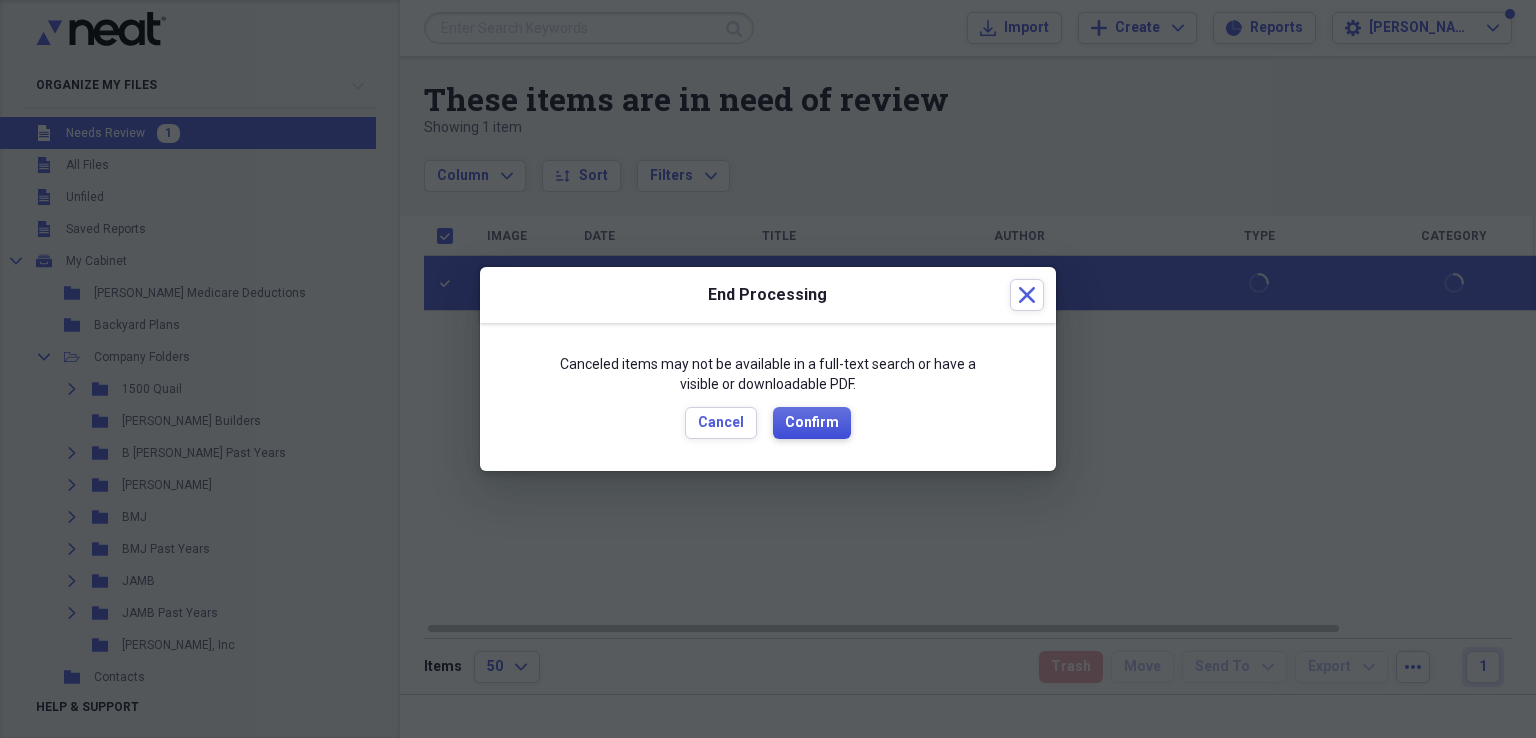 click on "Confirm" at bounding box center (812, 423) 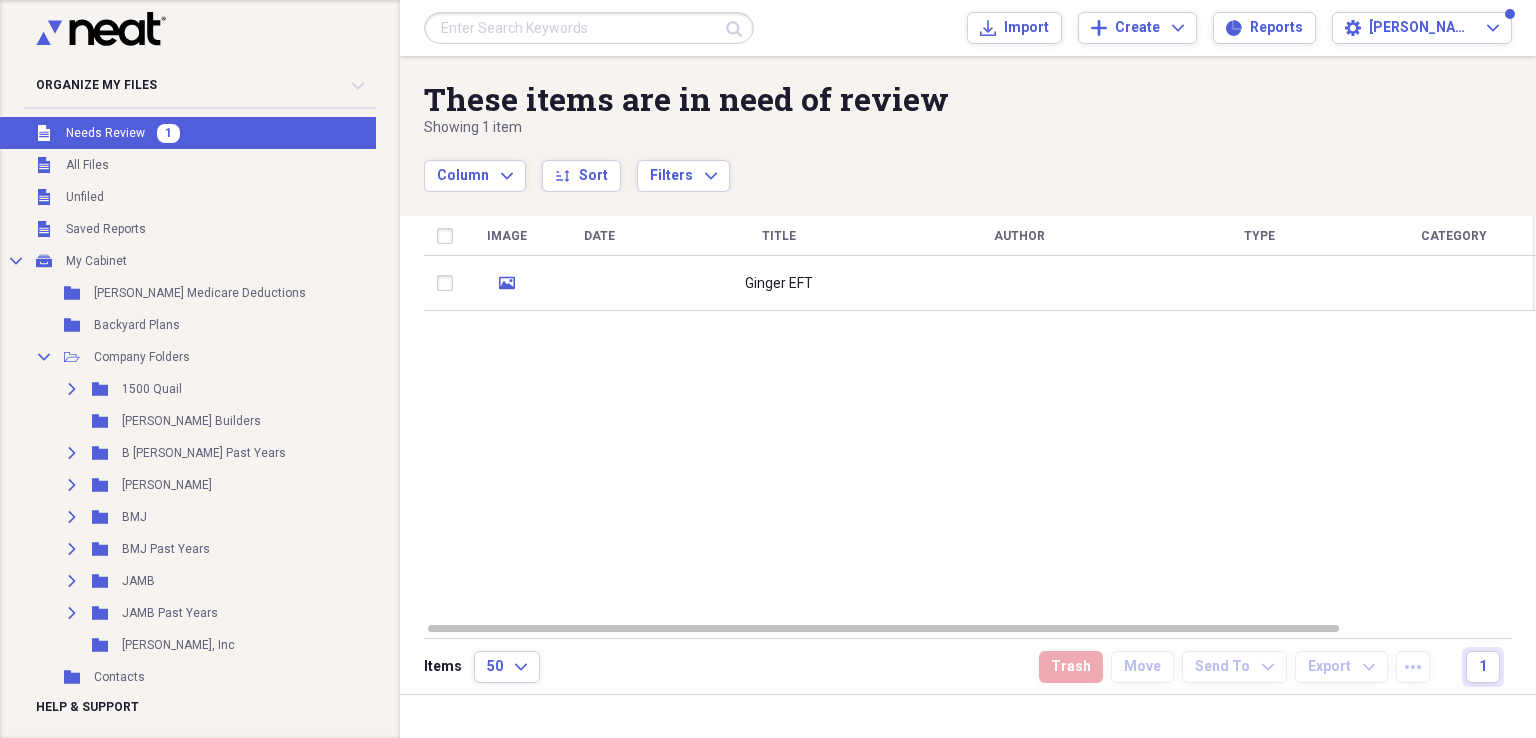 checkbox on "false" 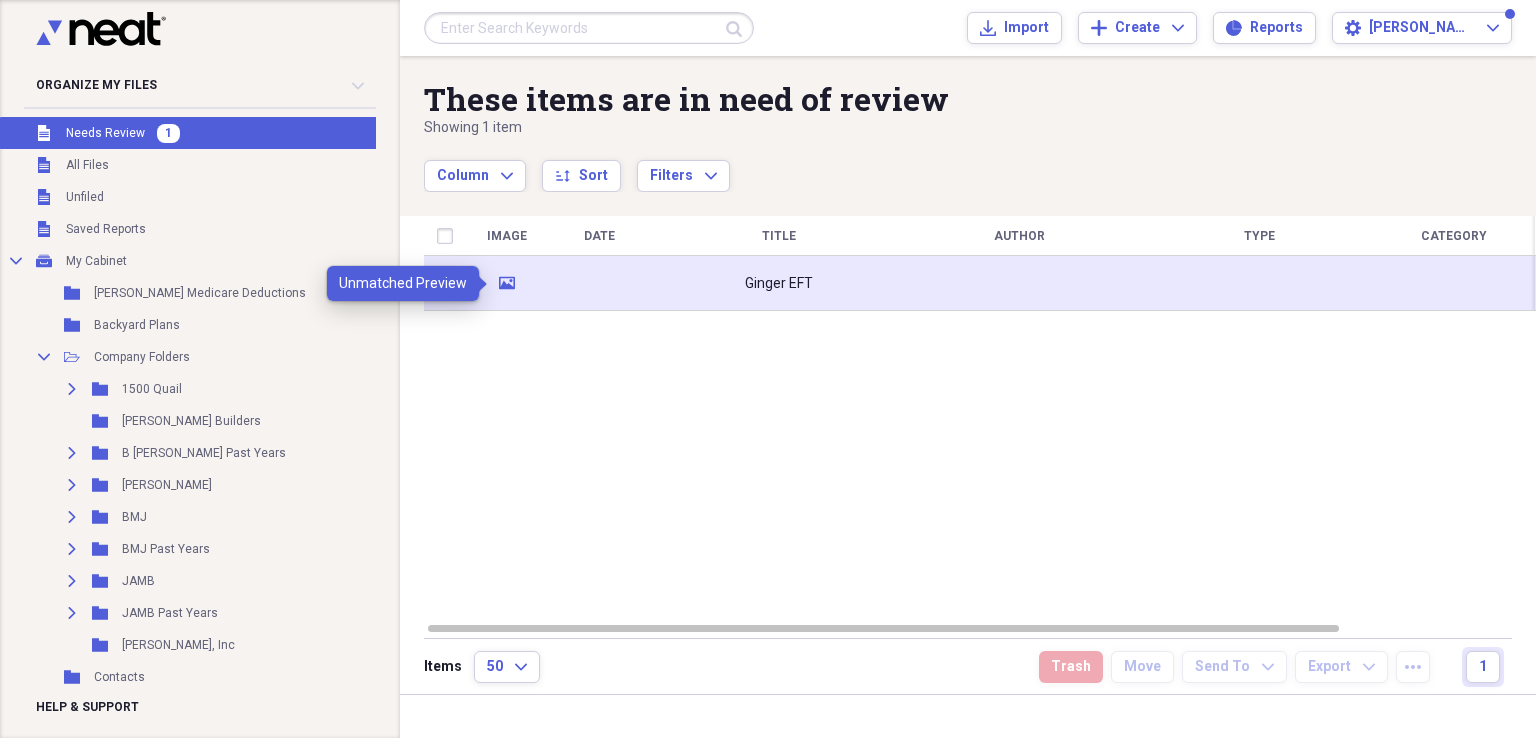 click 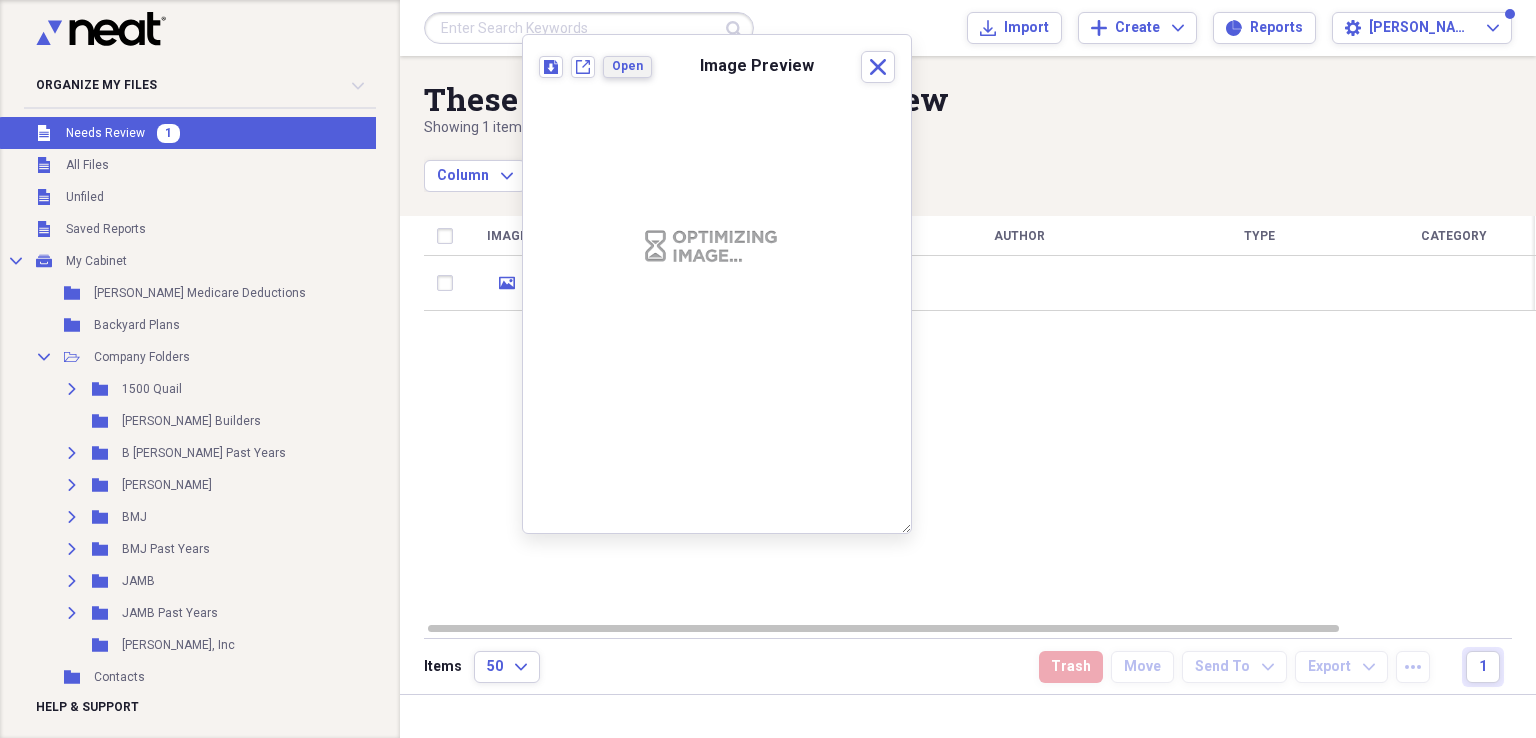 click on "Open" at bounding box center (627, 66) 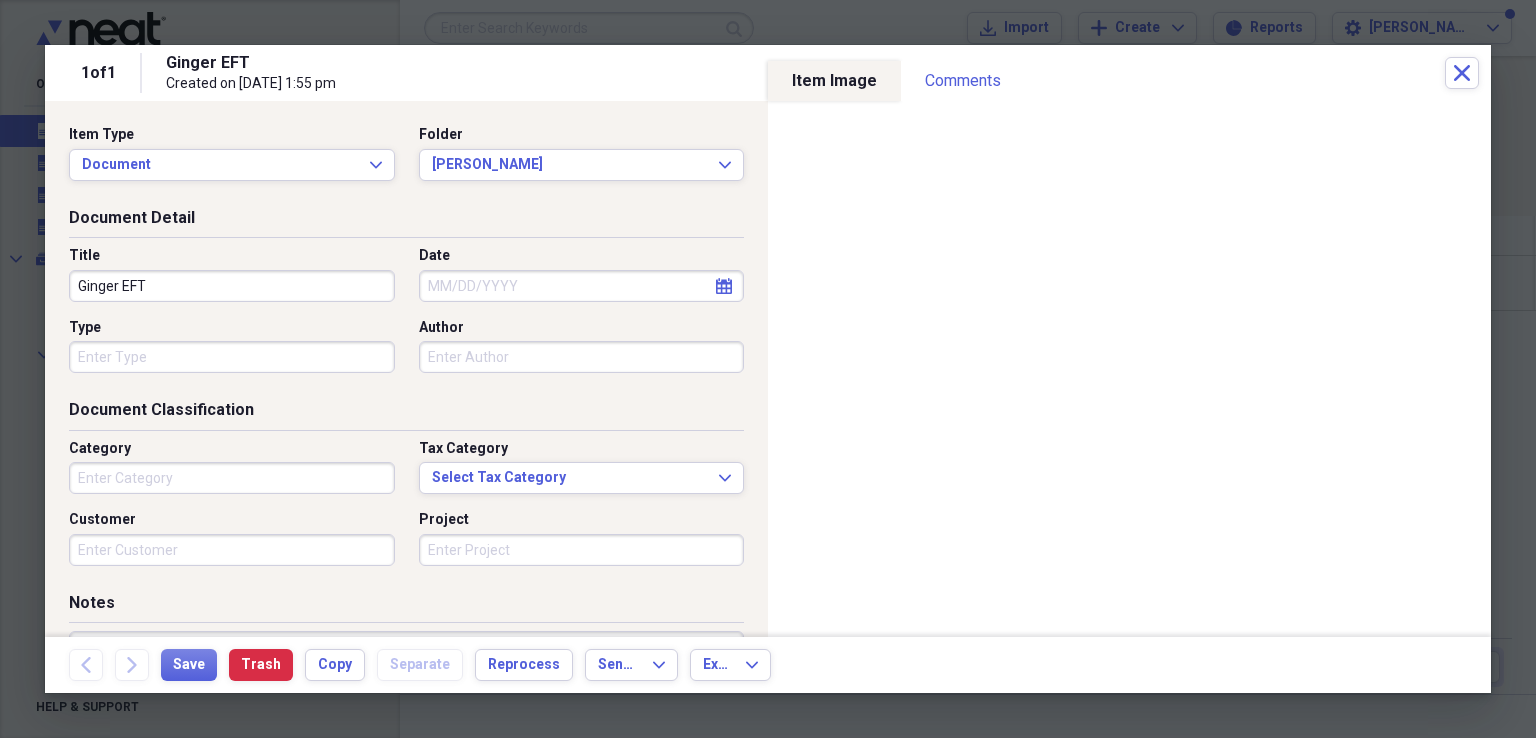 click 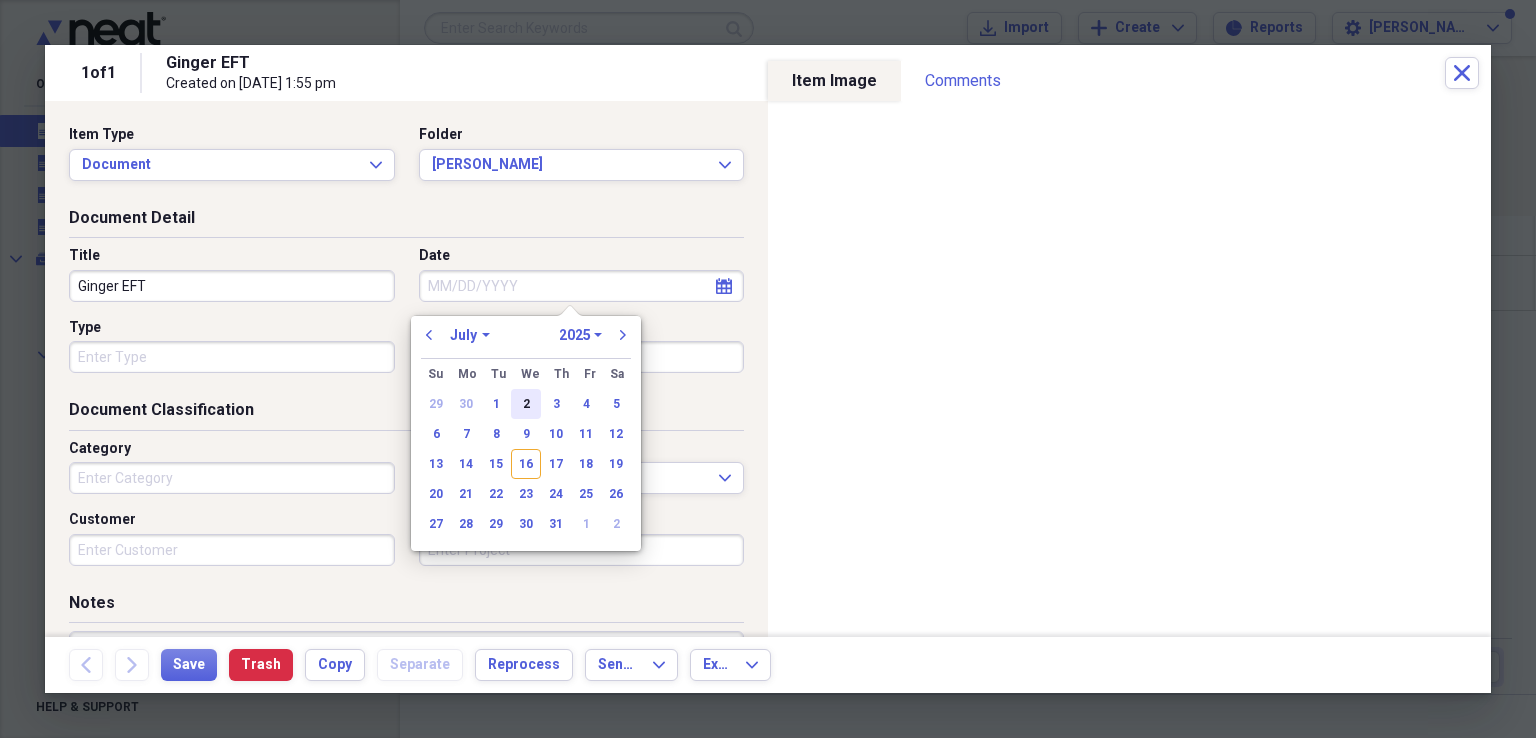 click on "2" at bounding box center [526, 404] 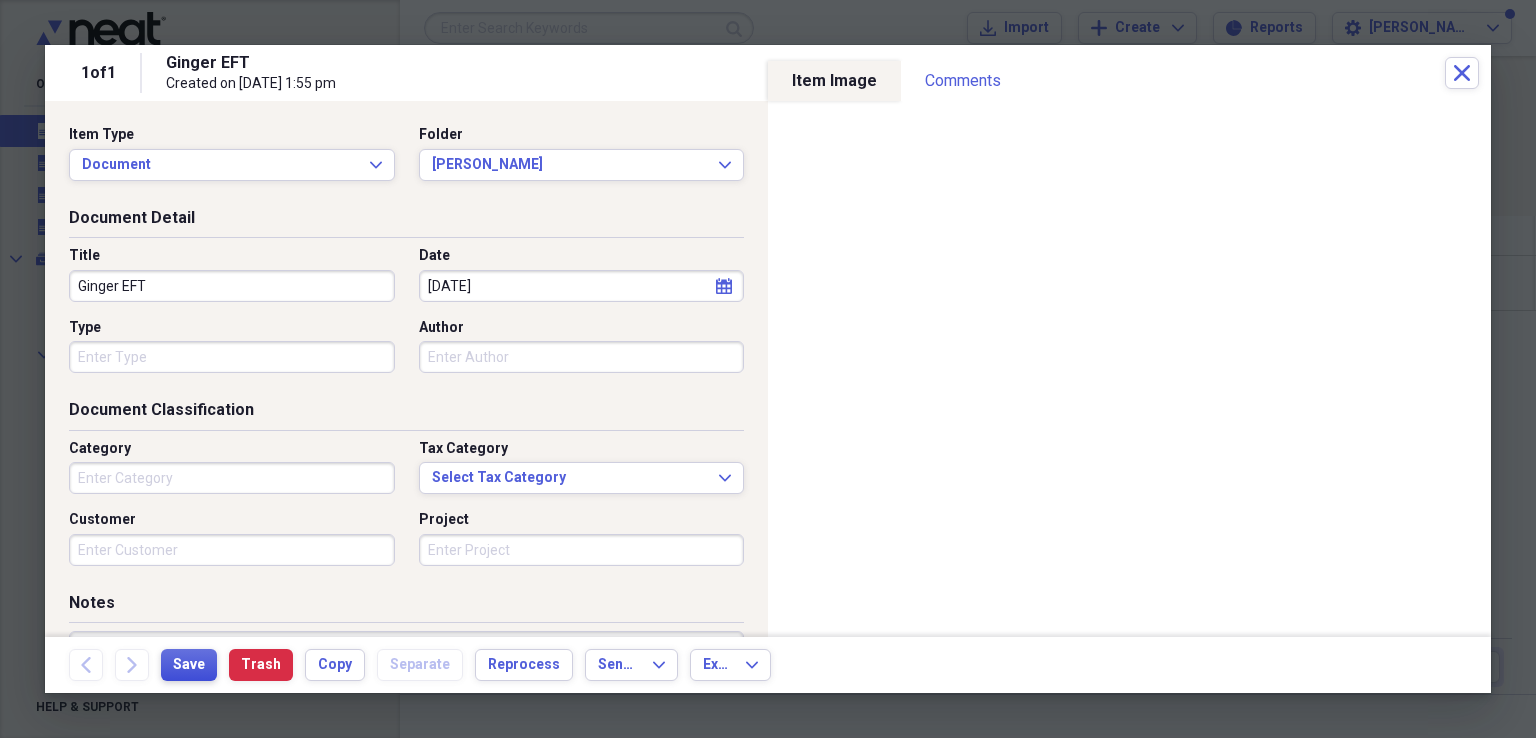 click on "Save" at bounding box center [189, 665] 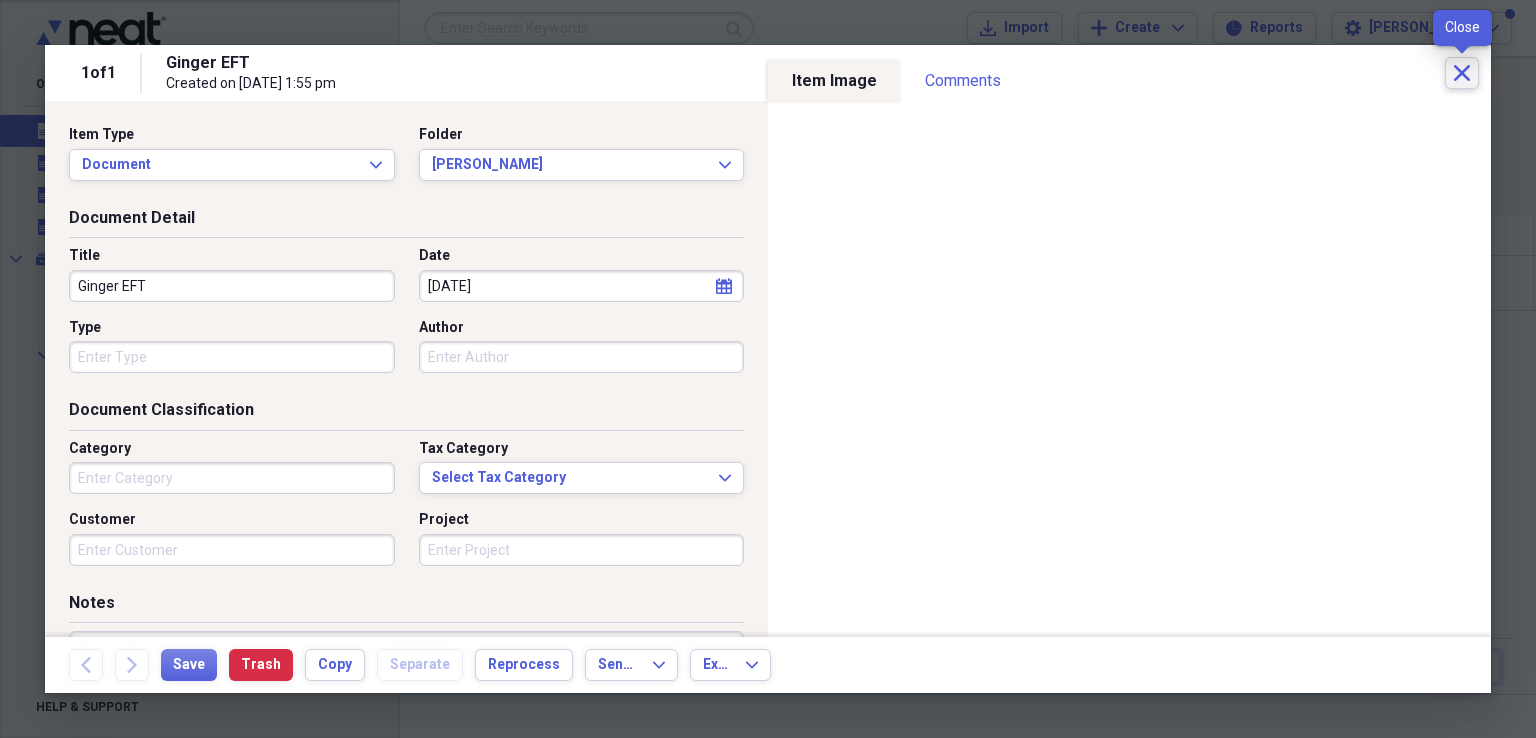 click 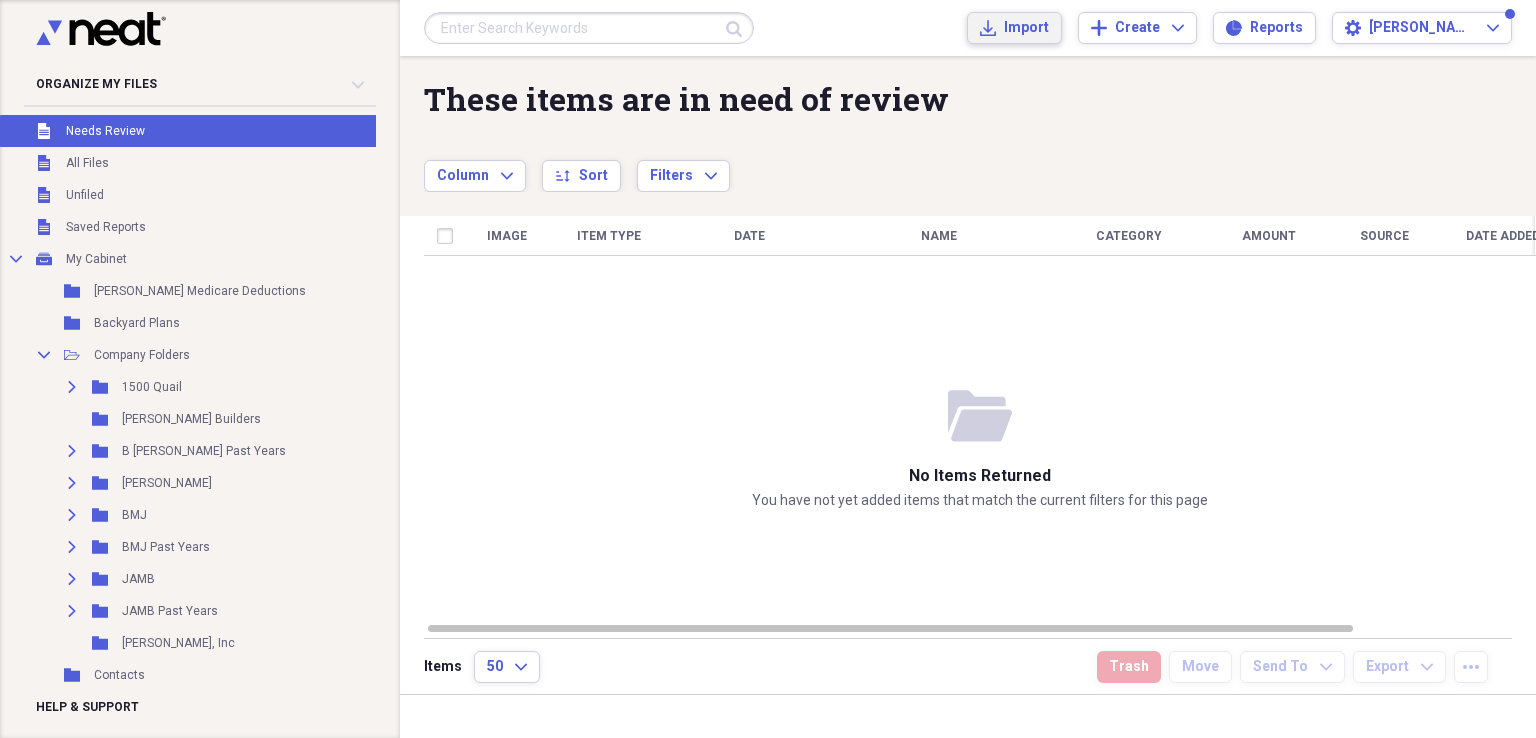 click on "Import" at bounding box center [1026, 28] 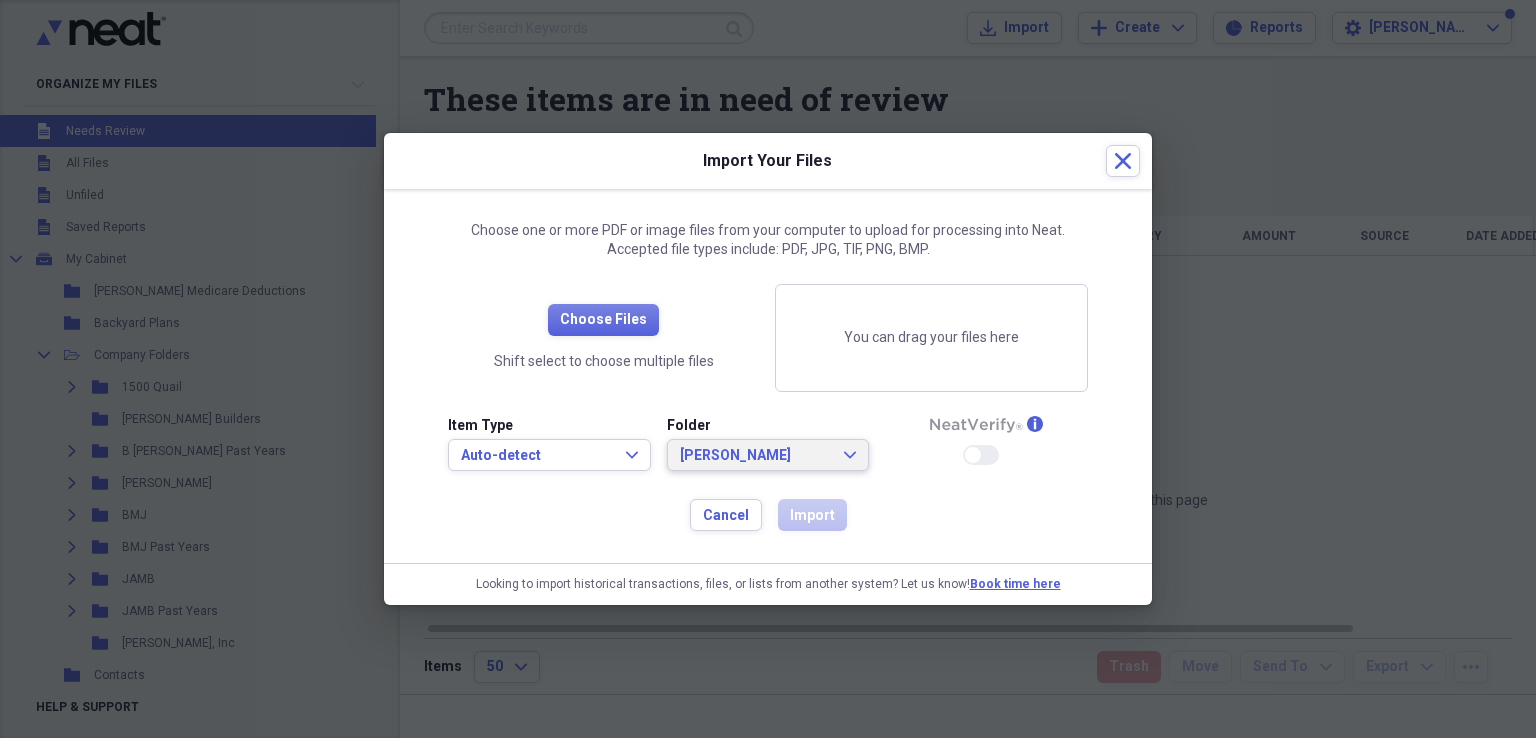 click 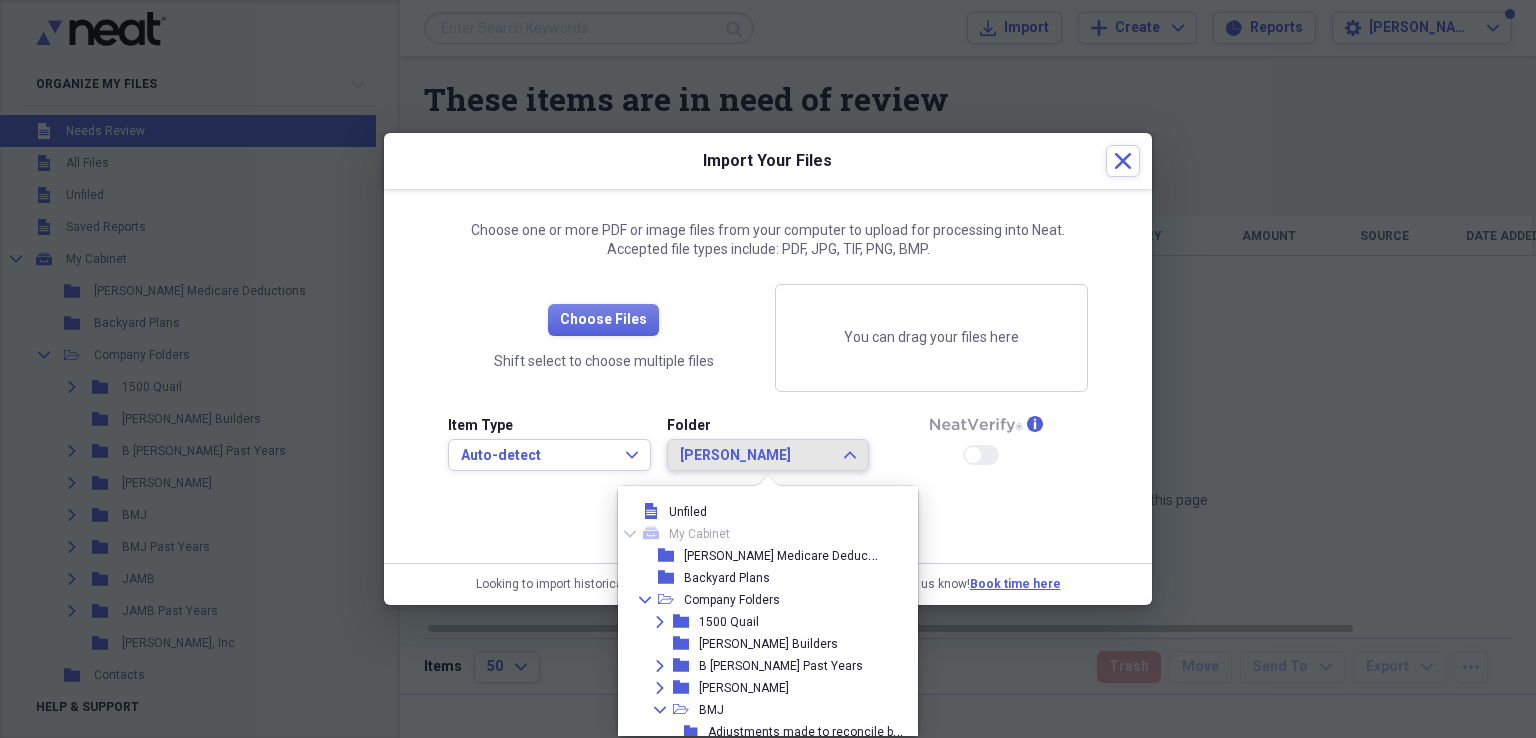 scroll, scrollTop: 304, scrollLeft: 0, axis: vertical 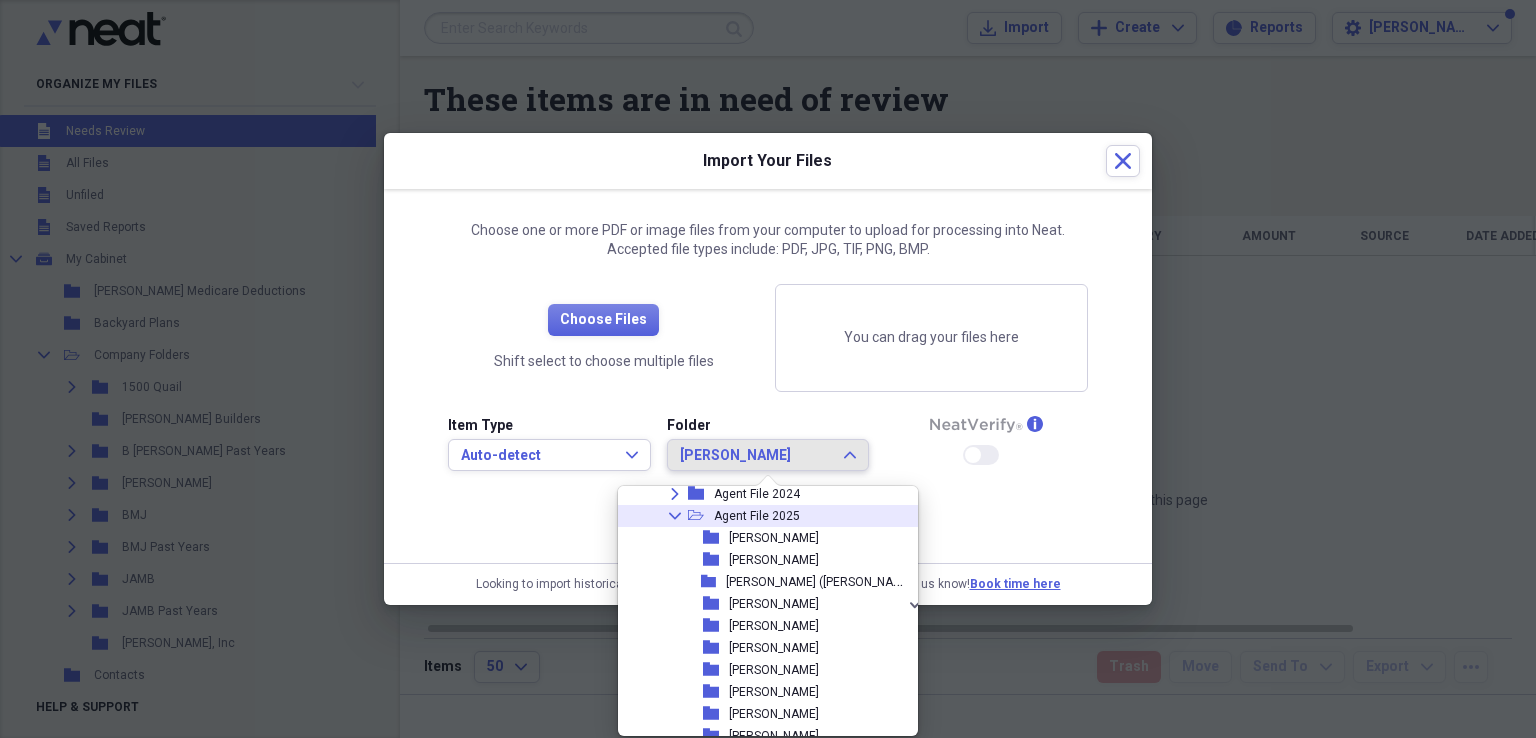 click on "Collapse" 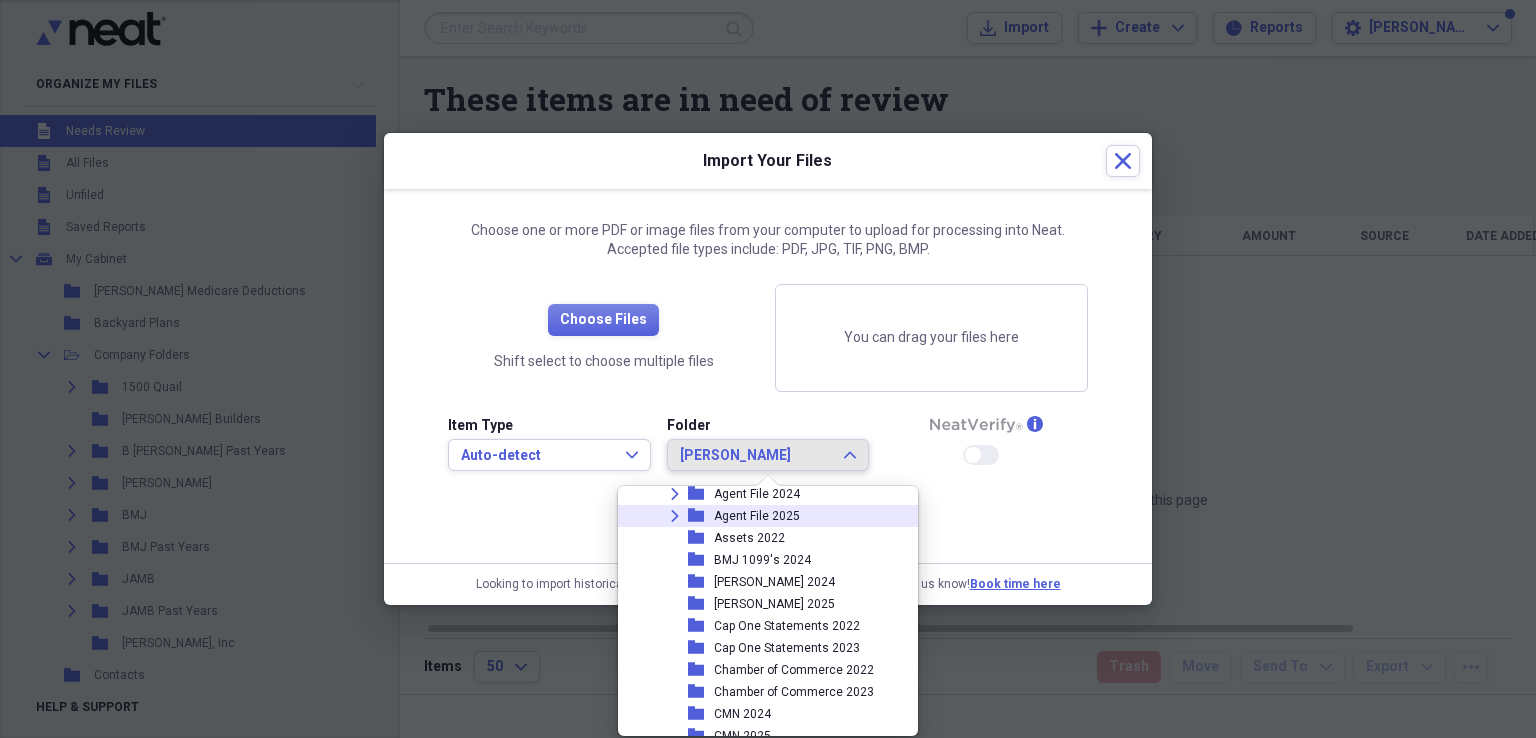 scroll, scrollTop: 204, scrollLeft: 0, axis: vertical 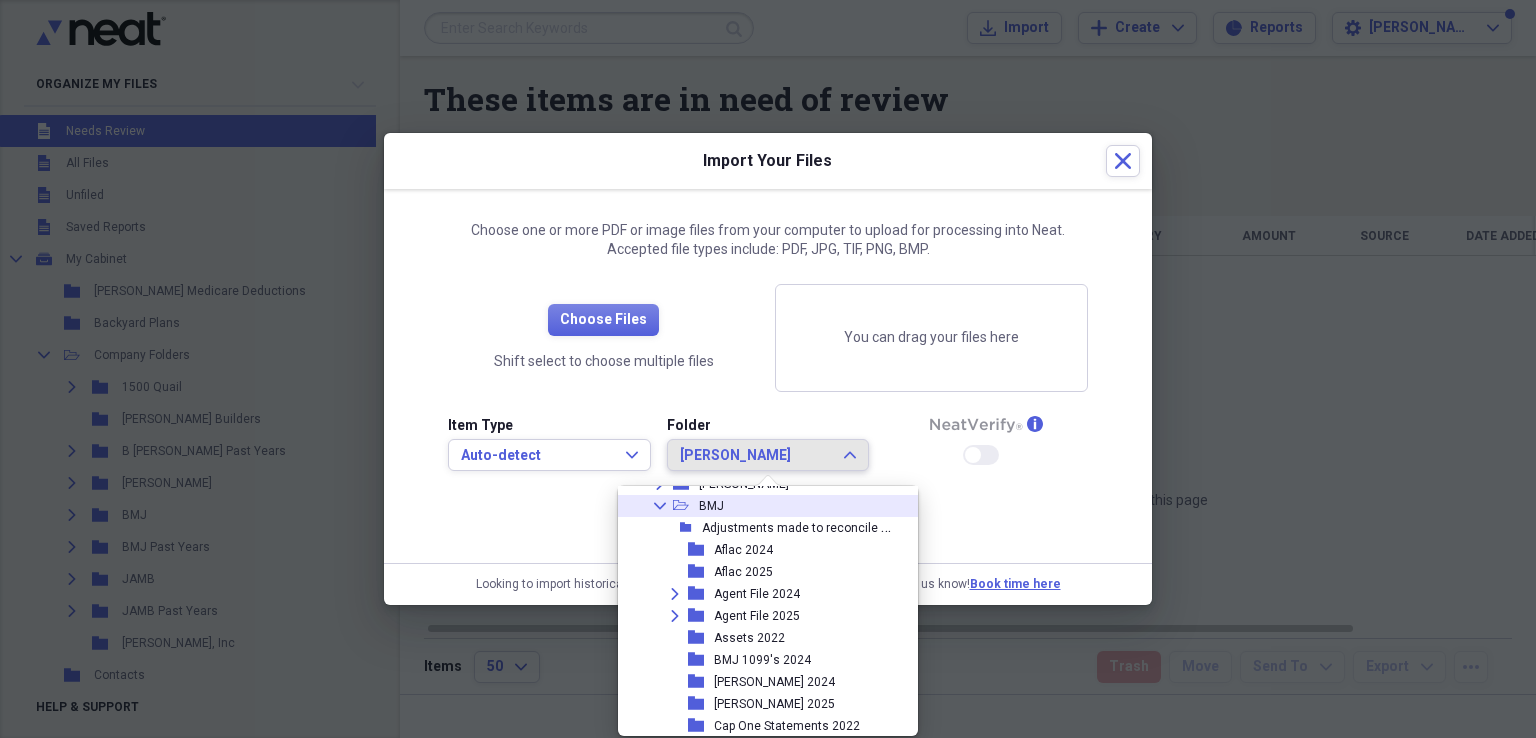 click on "Collapse" 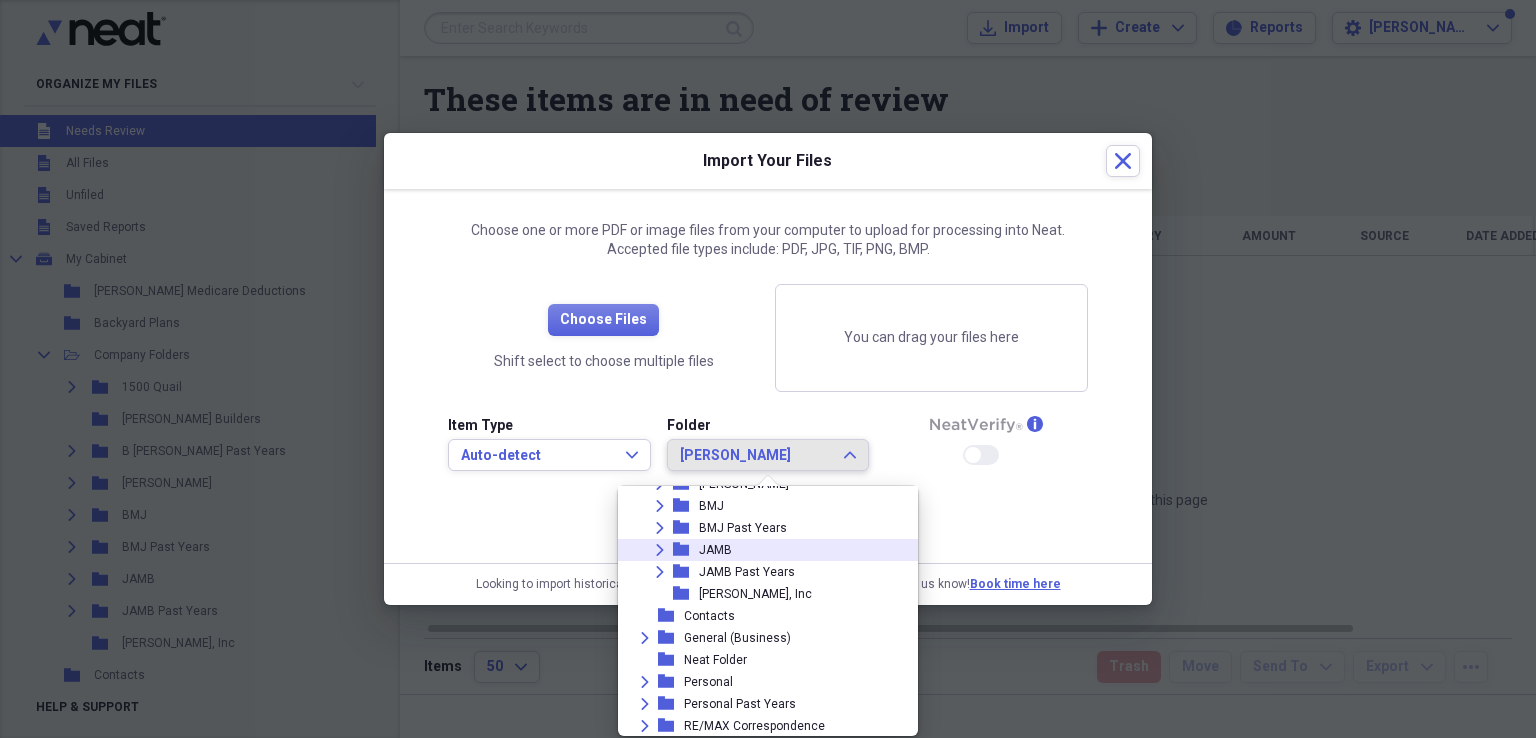 click 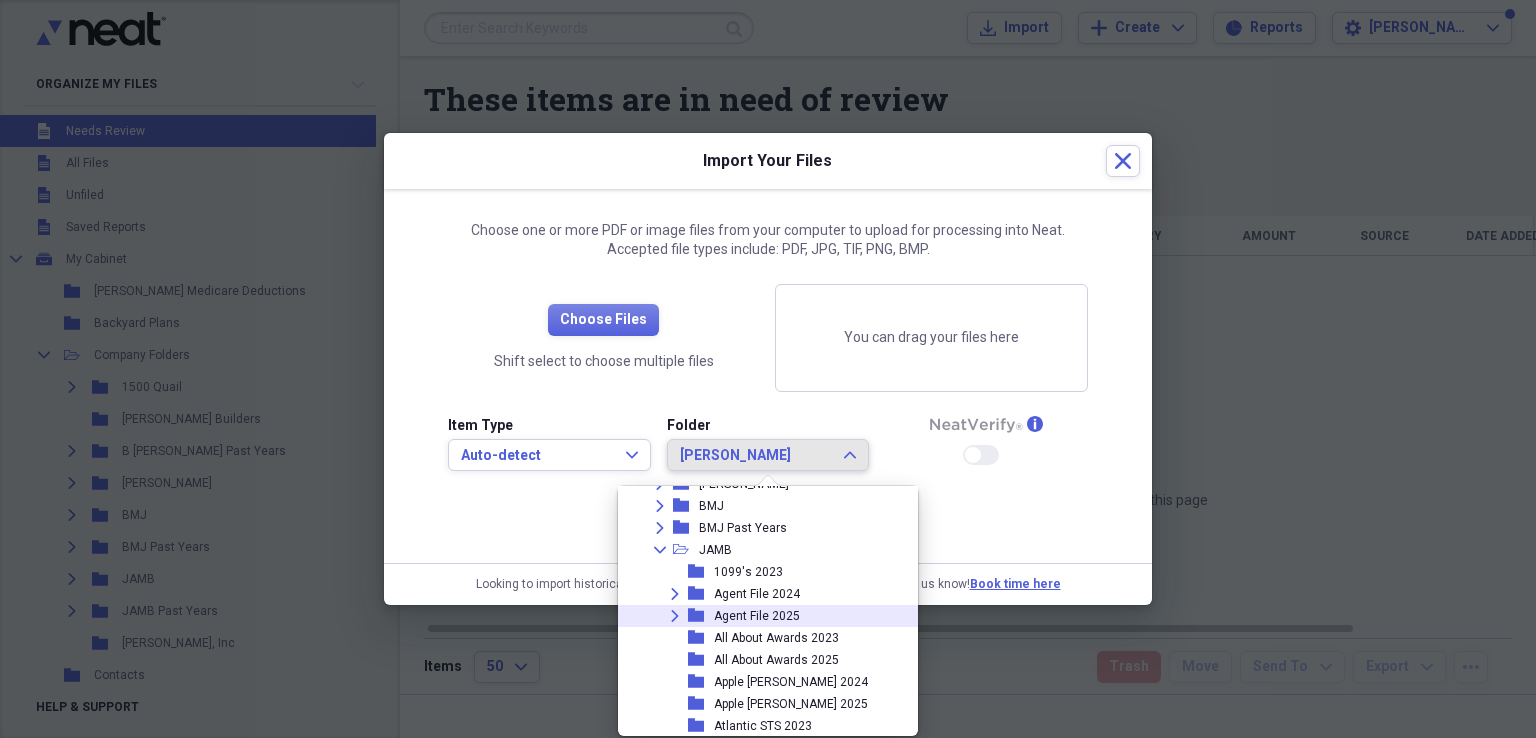 click on "Expand" 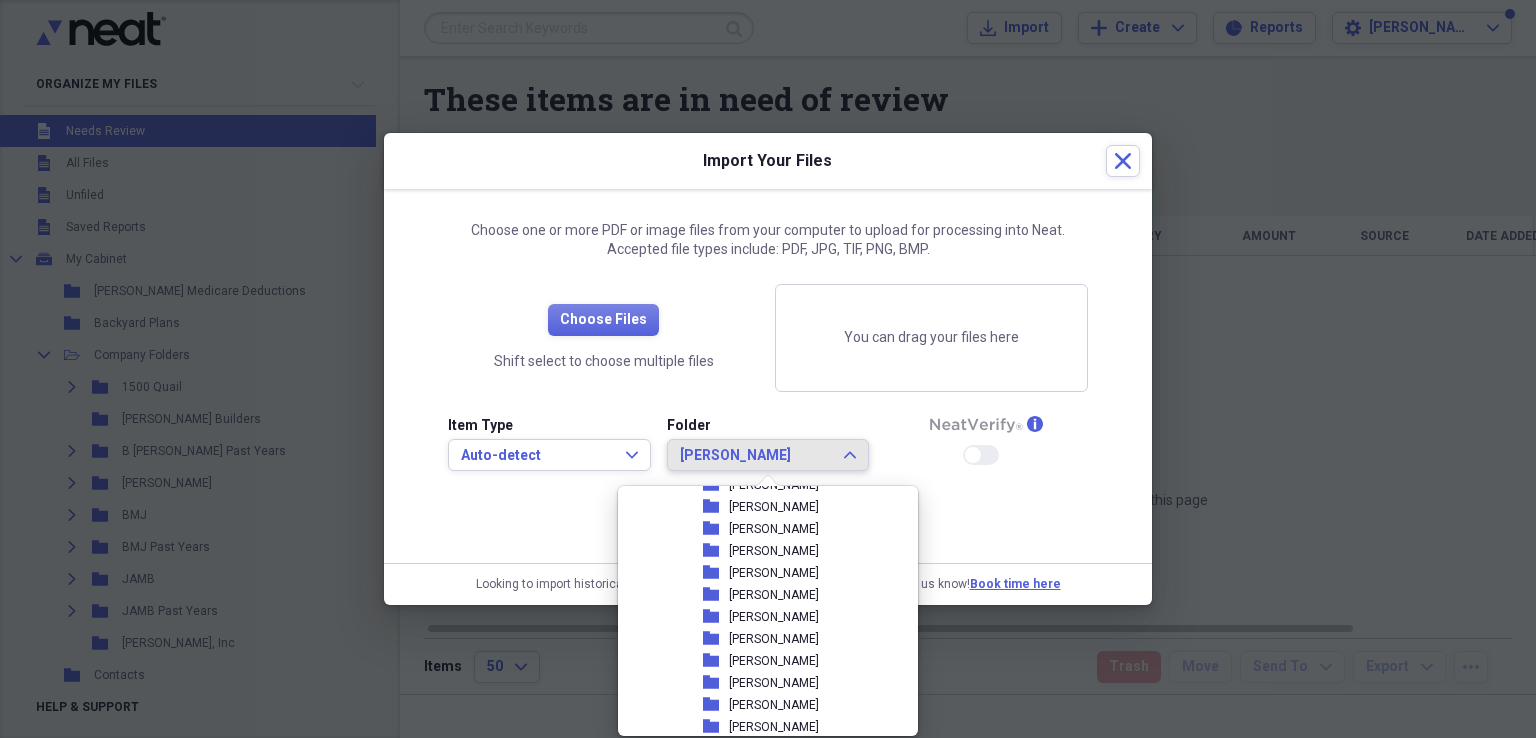 scroll, scrollTop: 804, scrollLeft: 0, axis: vertical 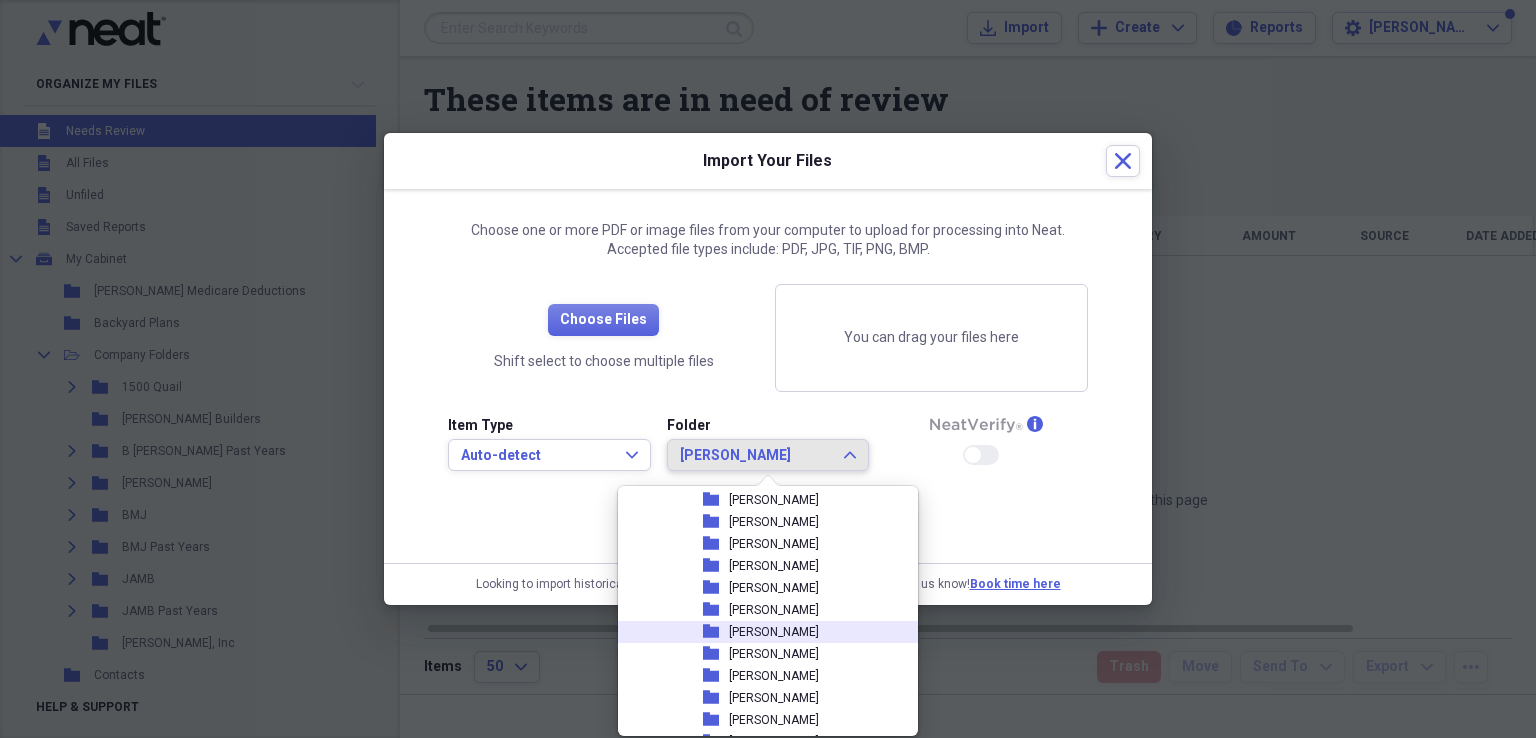 click on "[PERSON_NAME]" at bounding box center (774, 632) 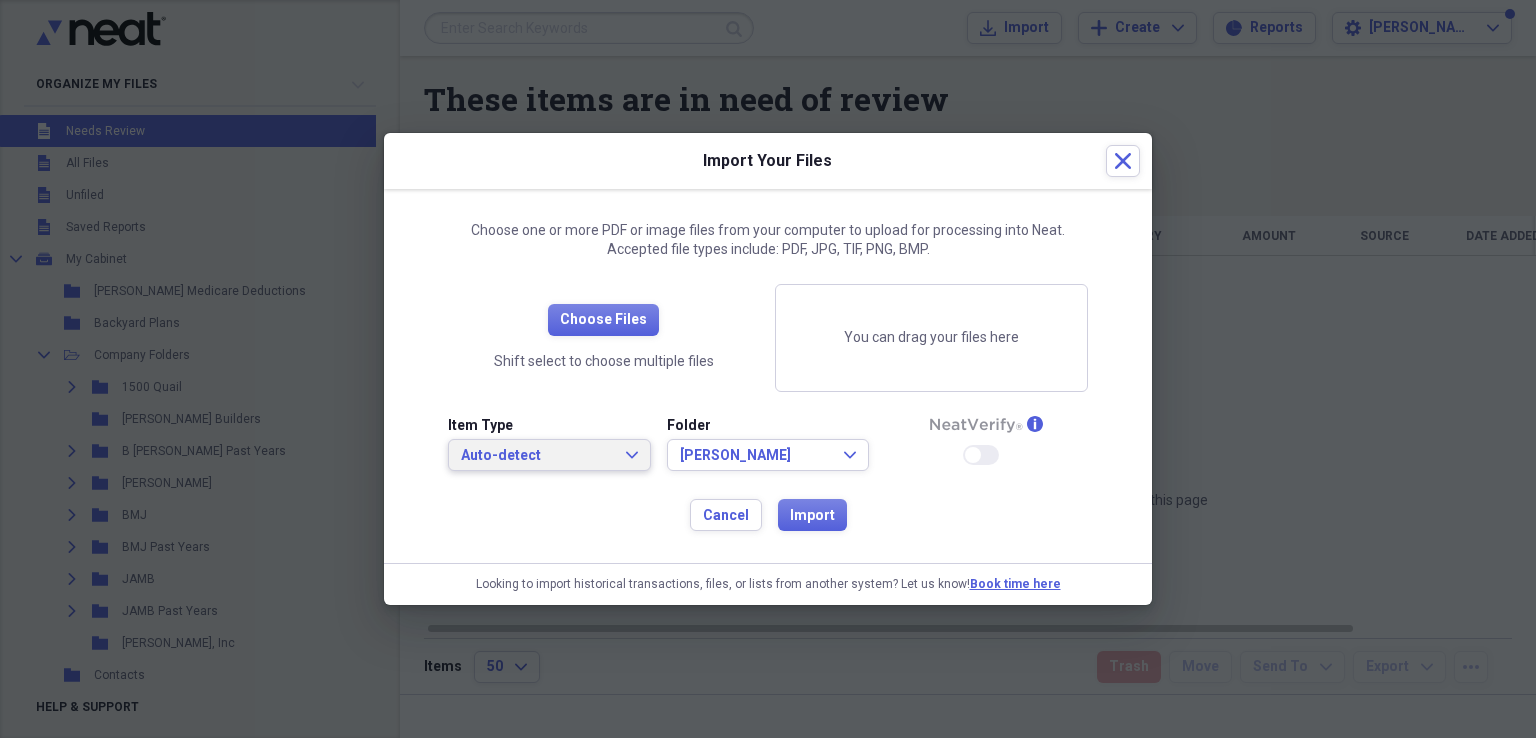 click on "Auto-detect Expand" at bounding box center [549, 456] 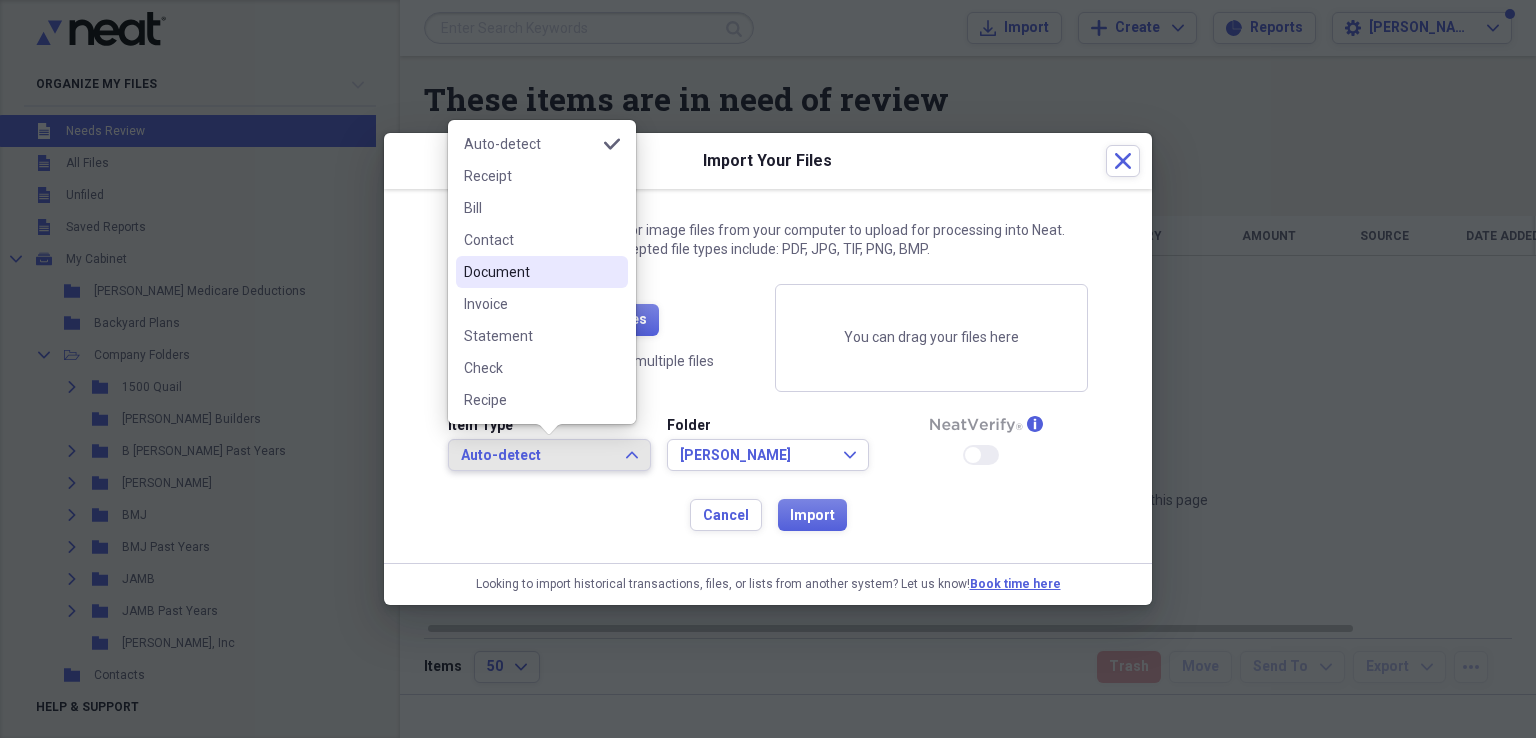 click on "Document" at bounding box center [530, 272] 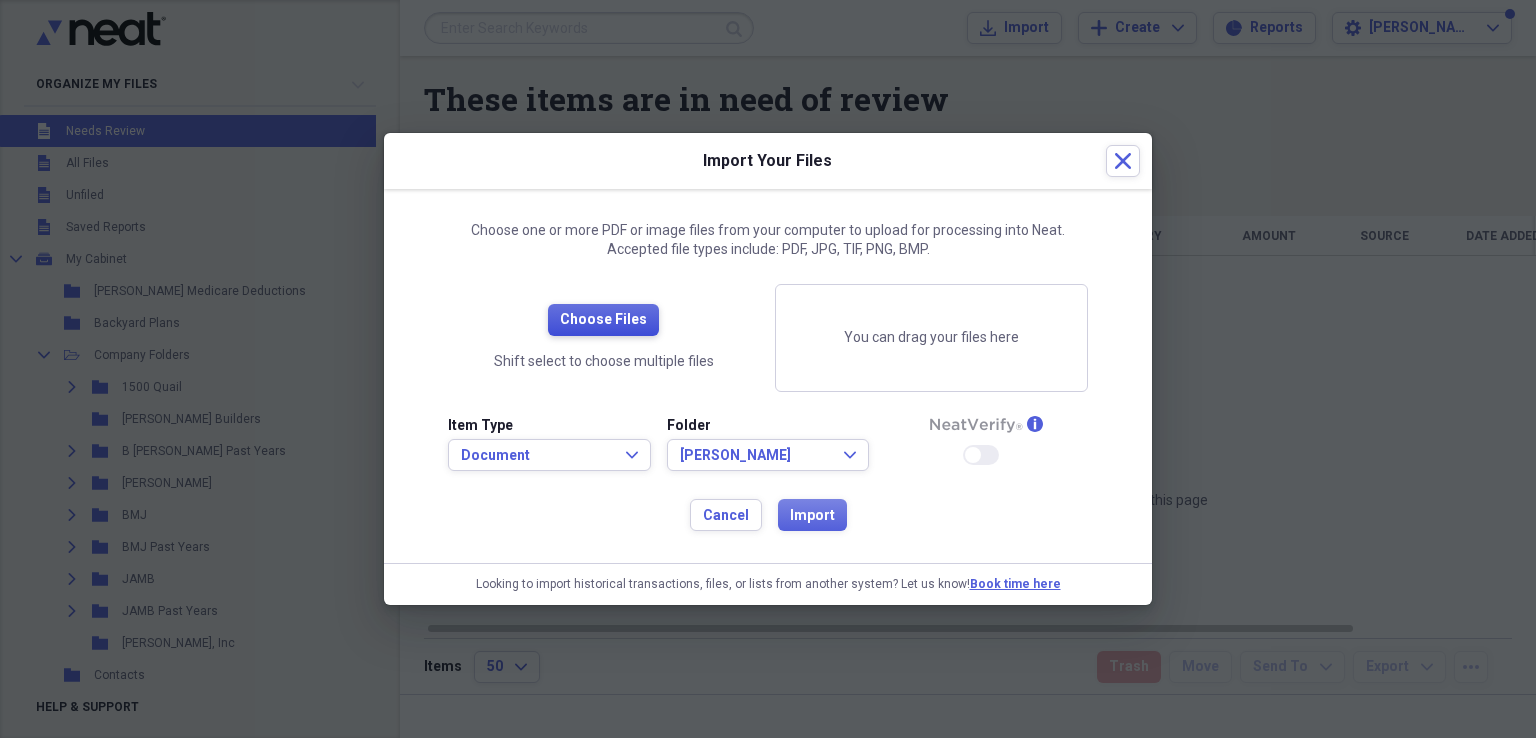 click on "Choose Files" at bounding box center (603, 320) 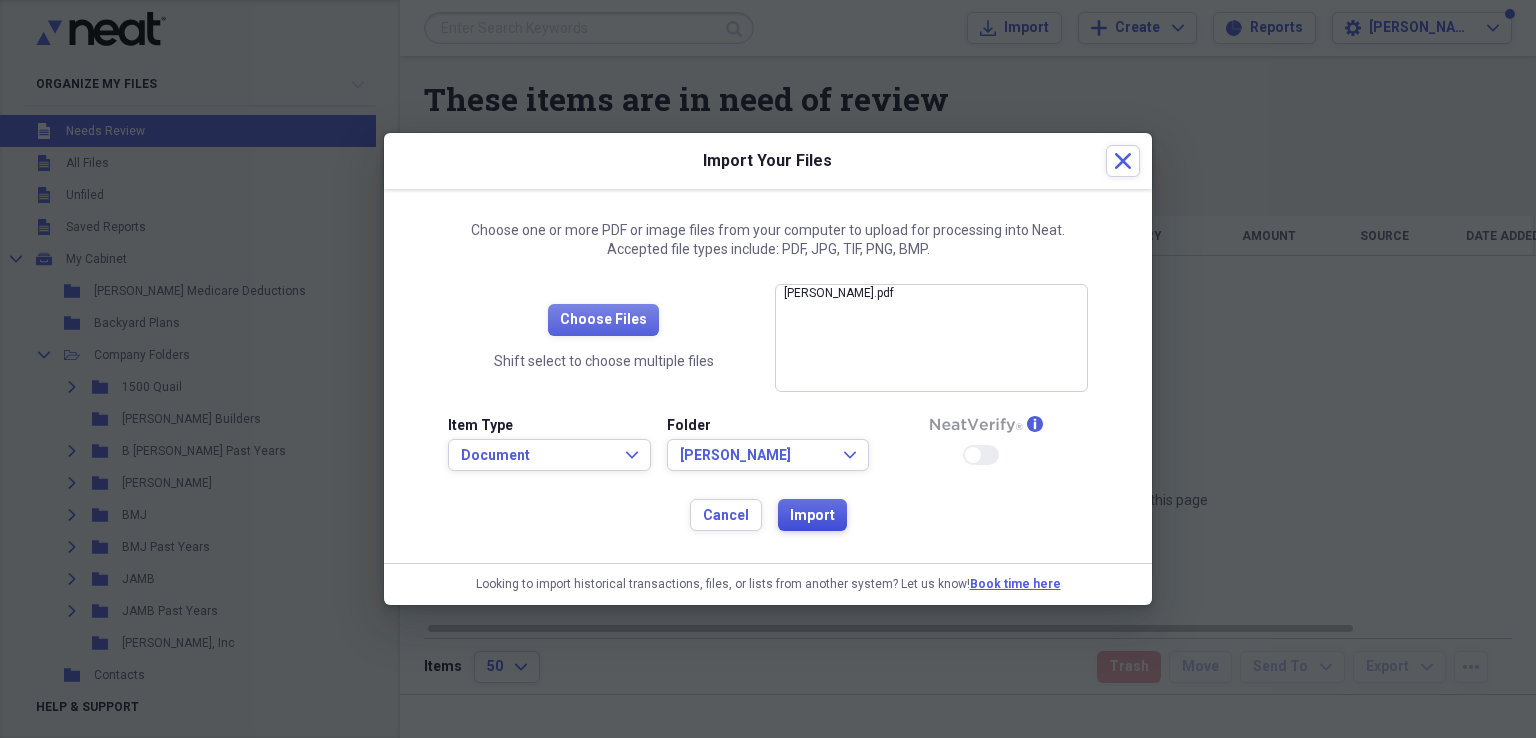 click on "Import" at bounding box center [812, 516] 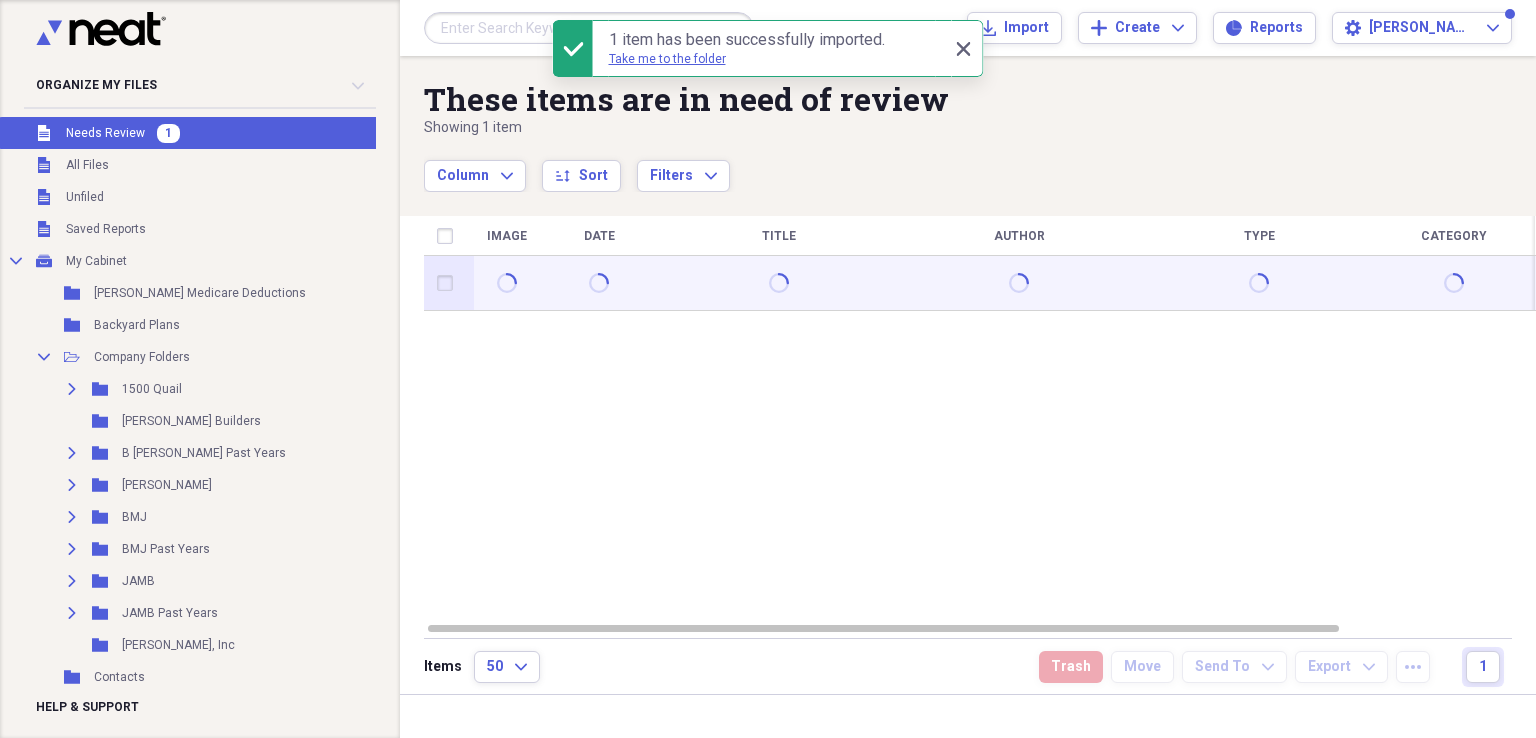 click at bounding box center [449, 283] 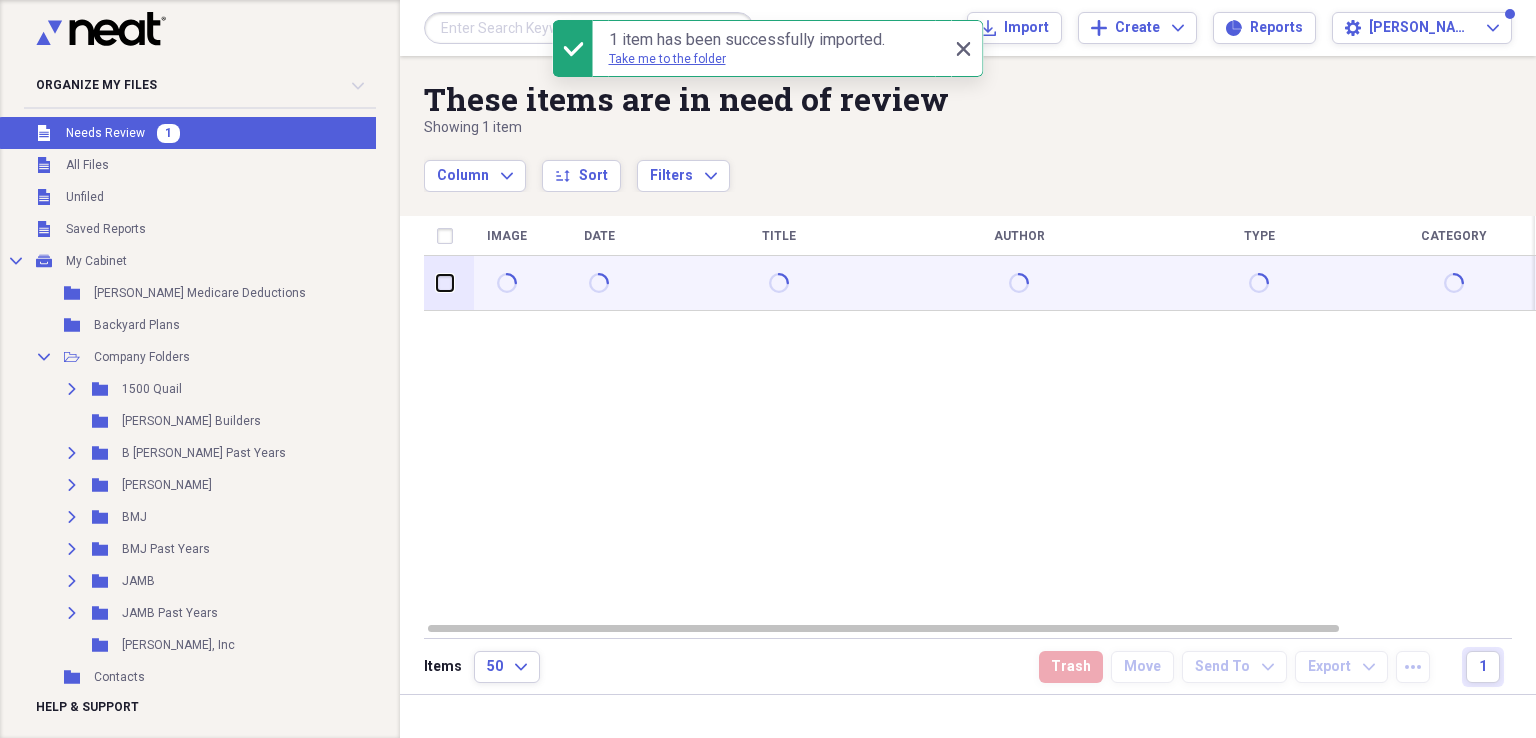 click at bounding box center (437, 283) 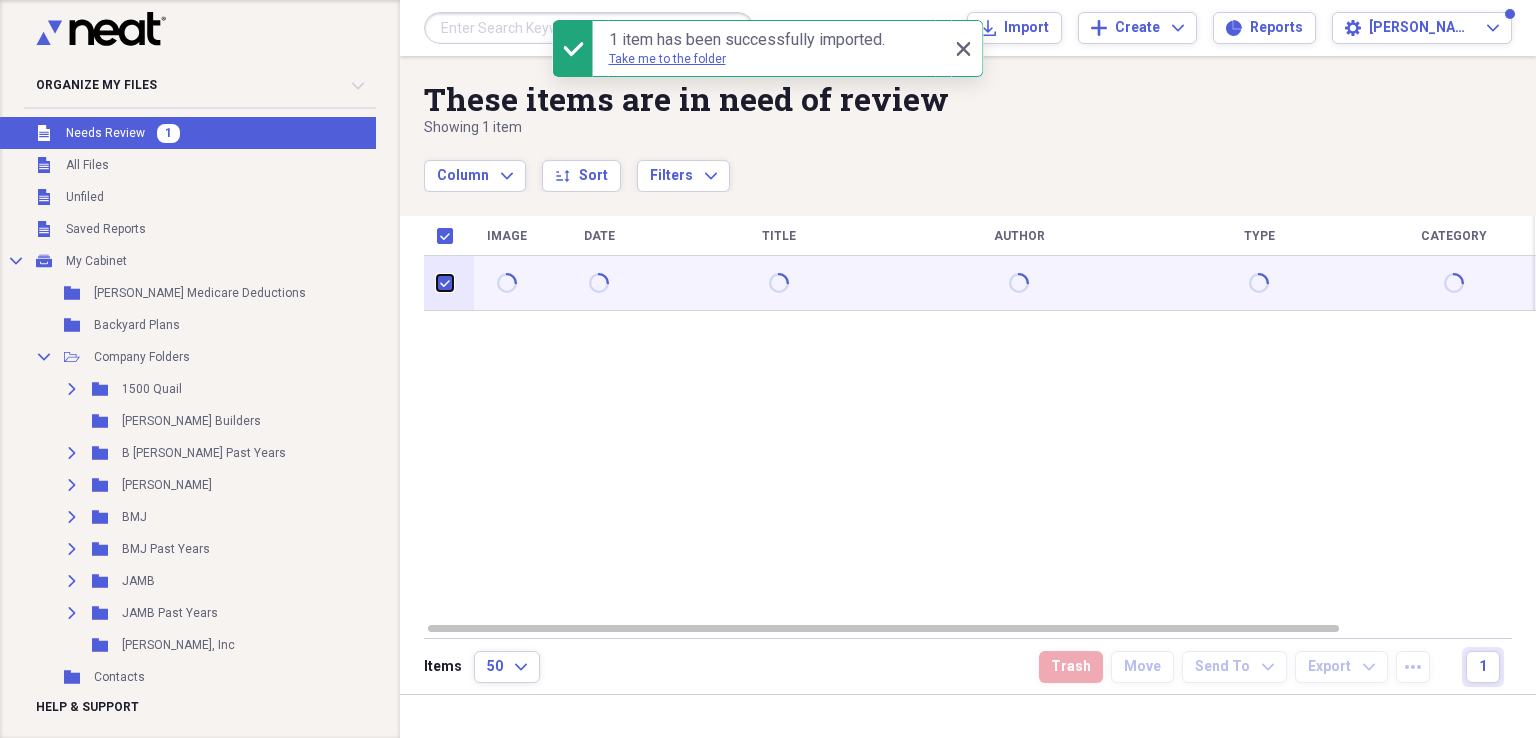checkbox on "true" 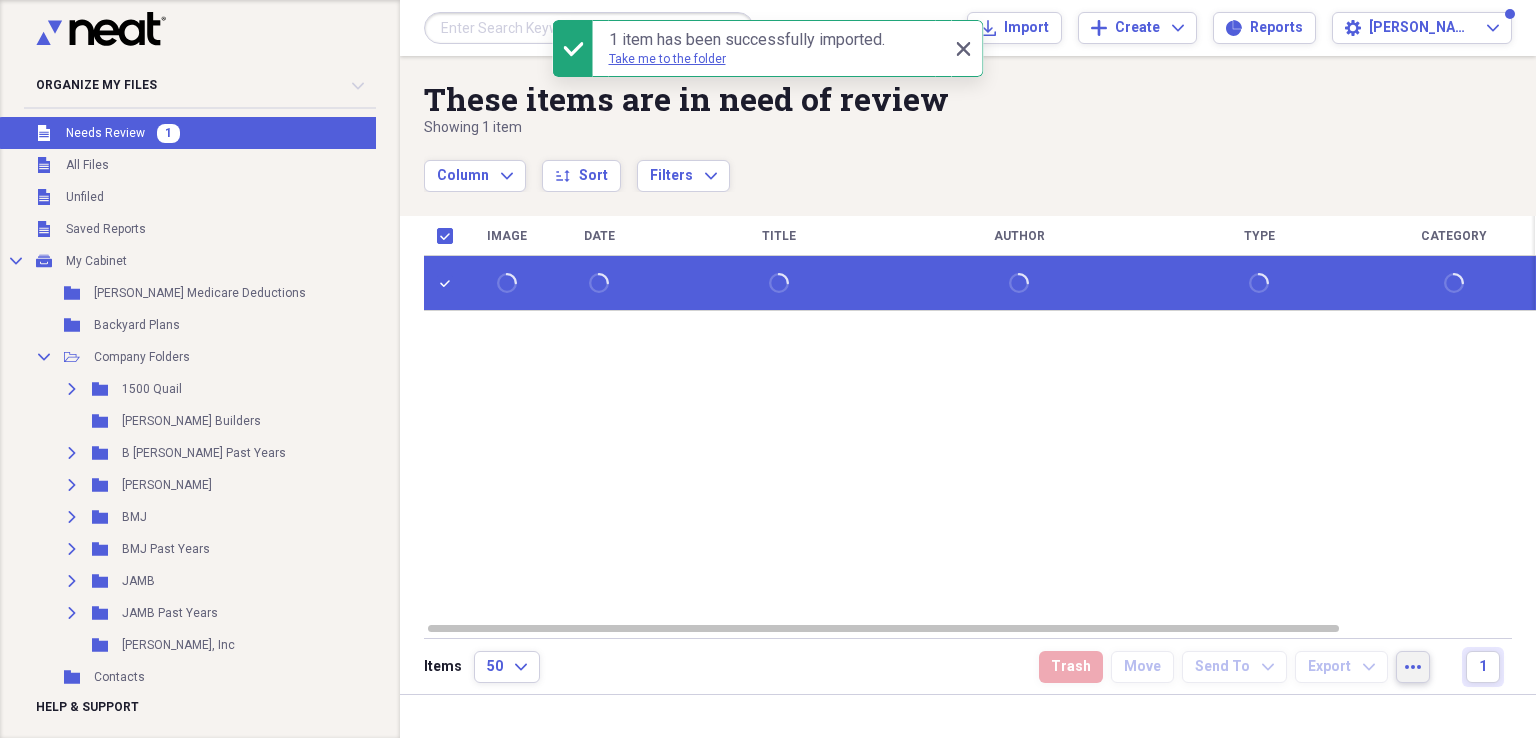 click on "more" 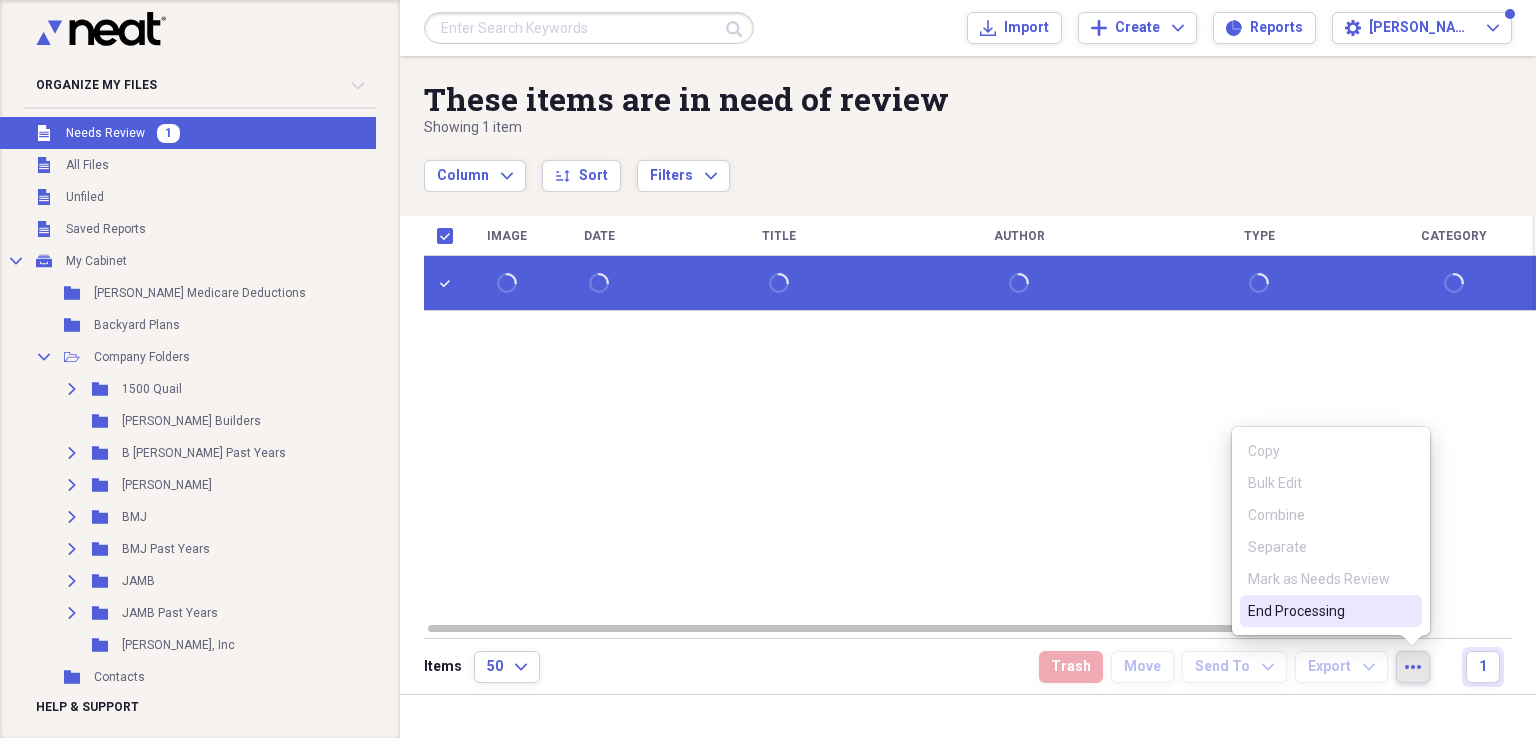 click on "End Processing" at bounding box center (1319, 611) 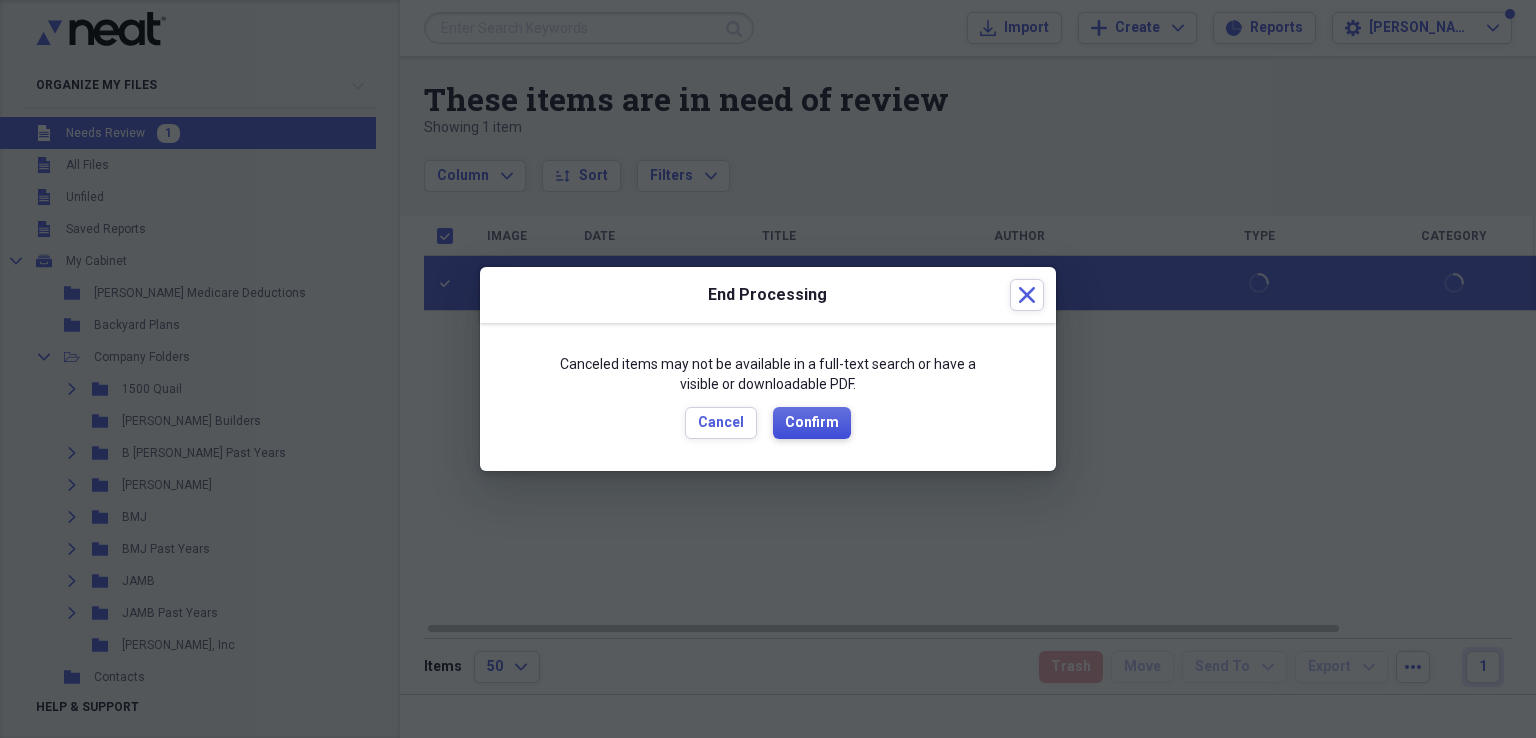 click on "Confirm" at bounding box center [812, 423] 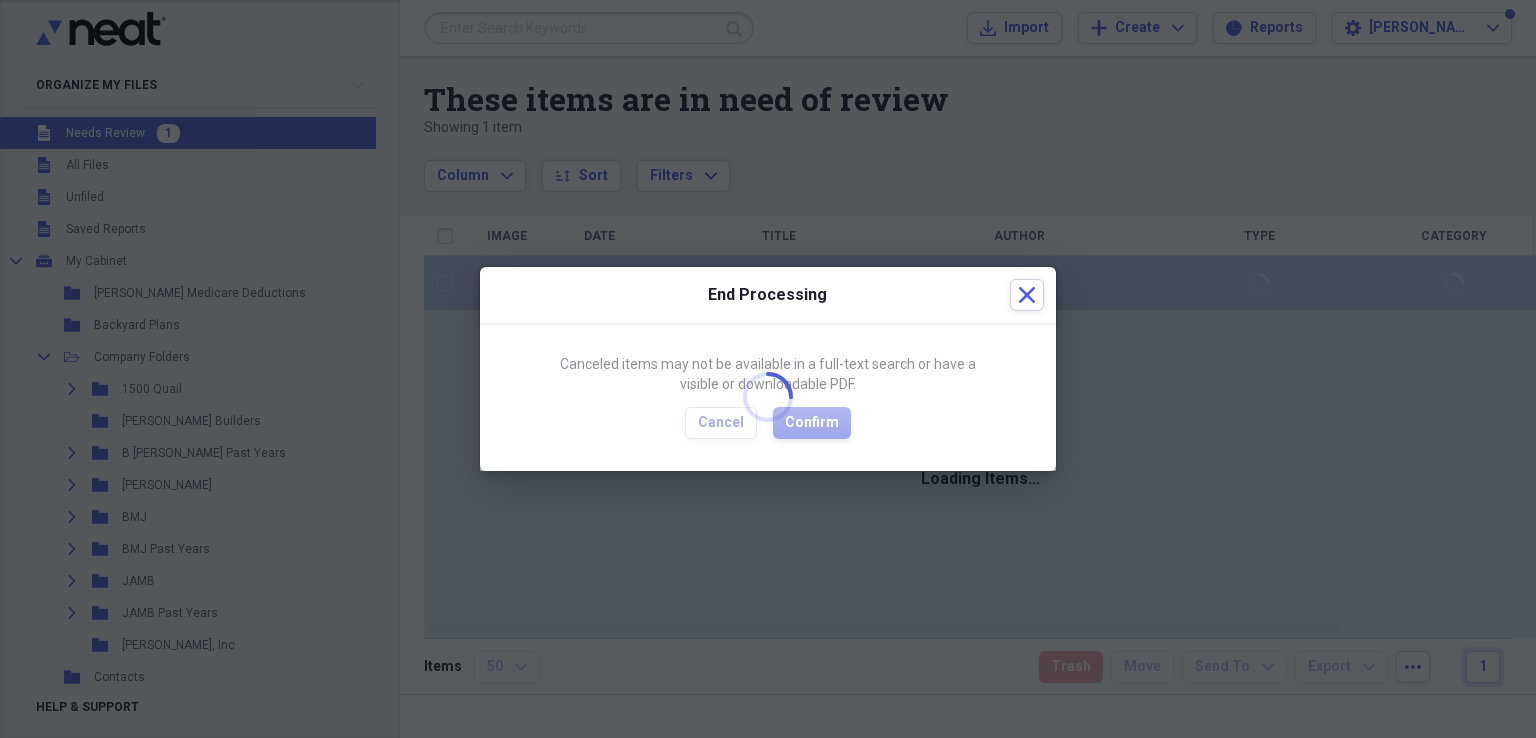 checkbox on "false" 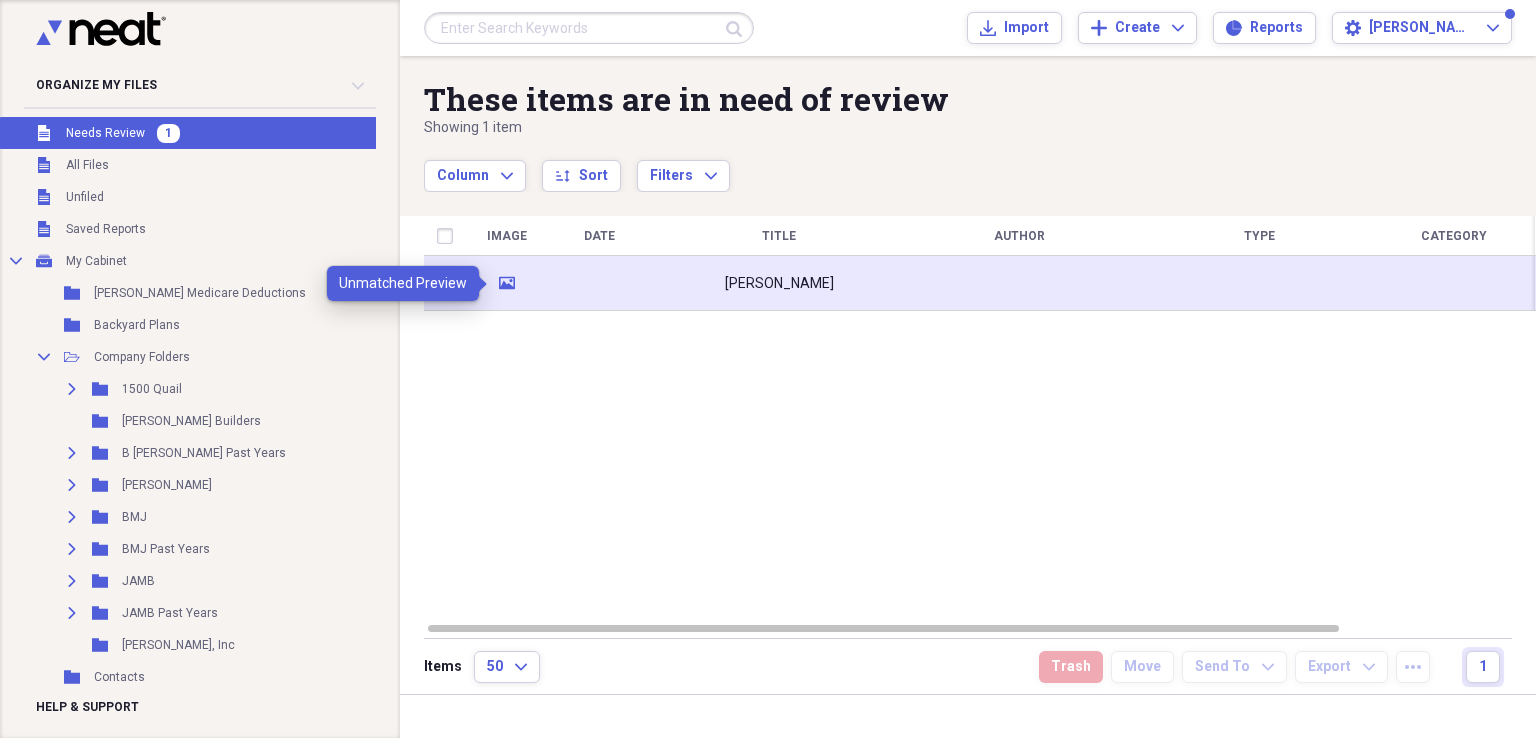 click 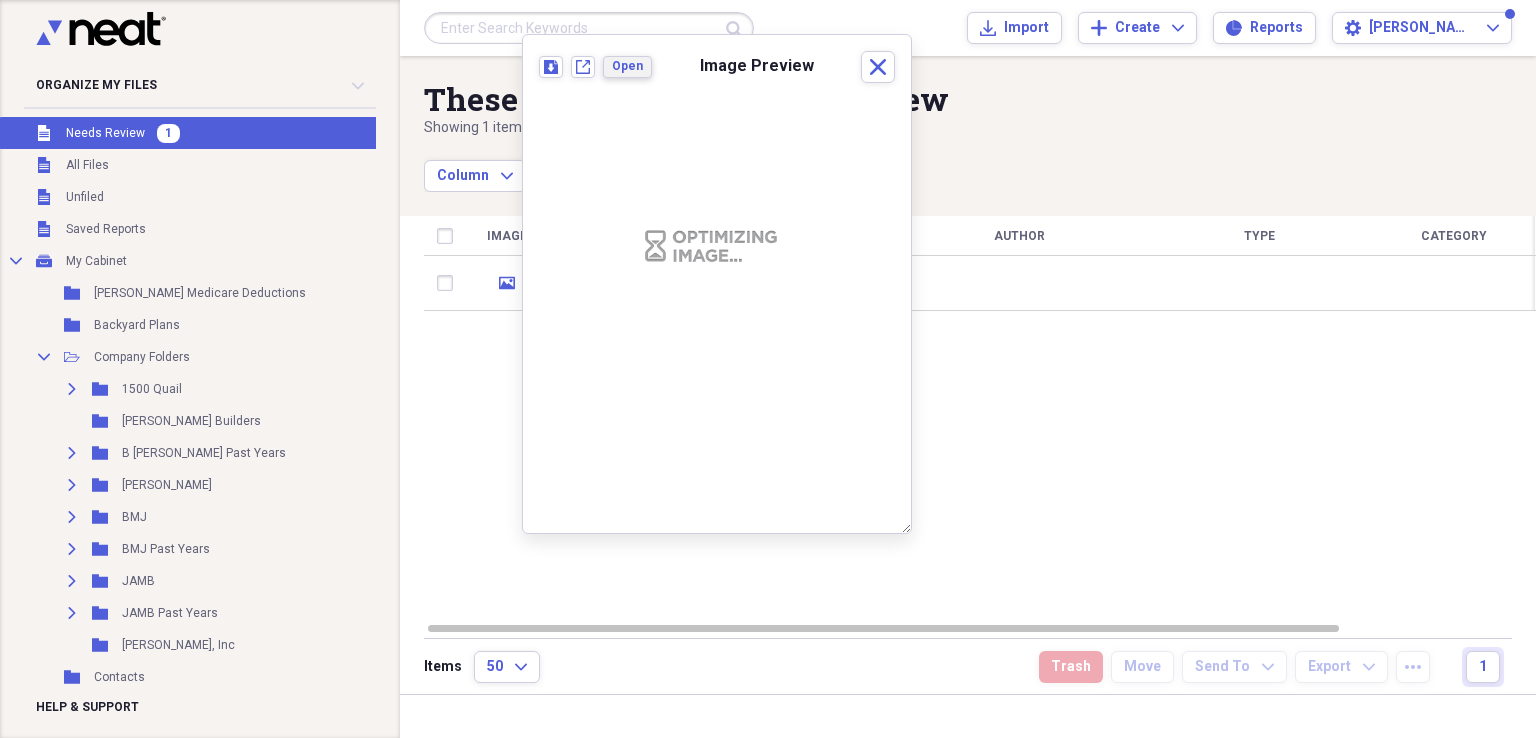 click on "Open" at bounding box center (627, 67) 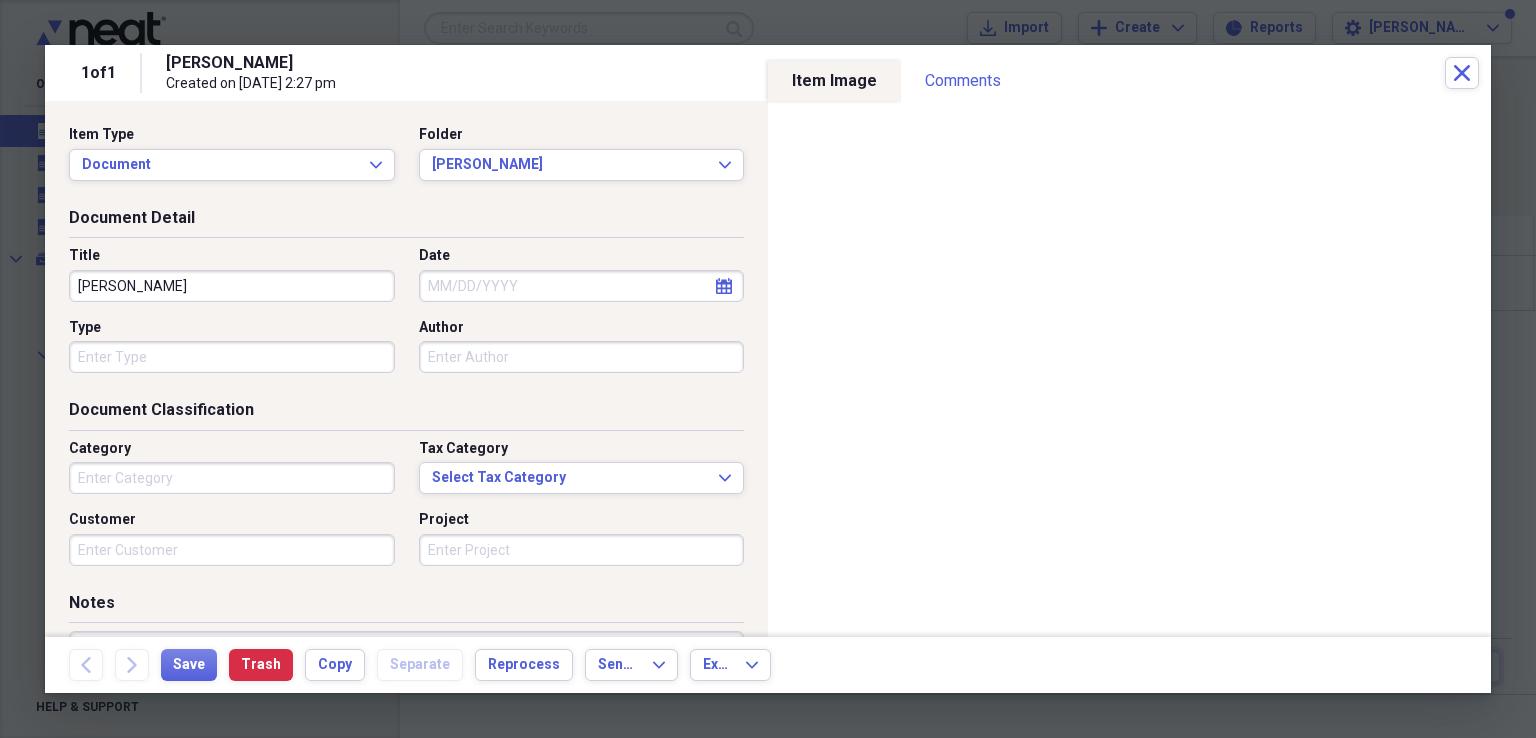click on "calendar Calendar" at bounding box center (724, 286) 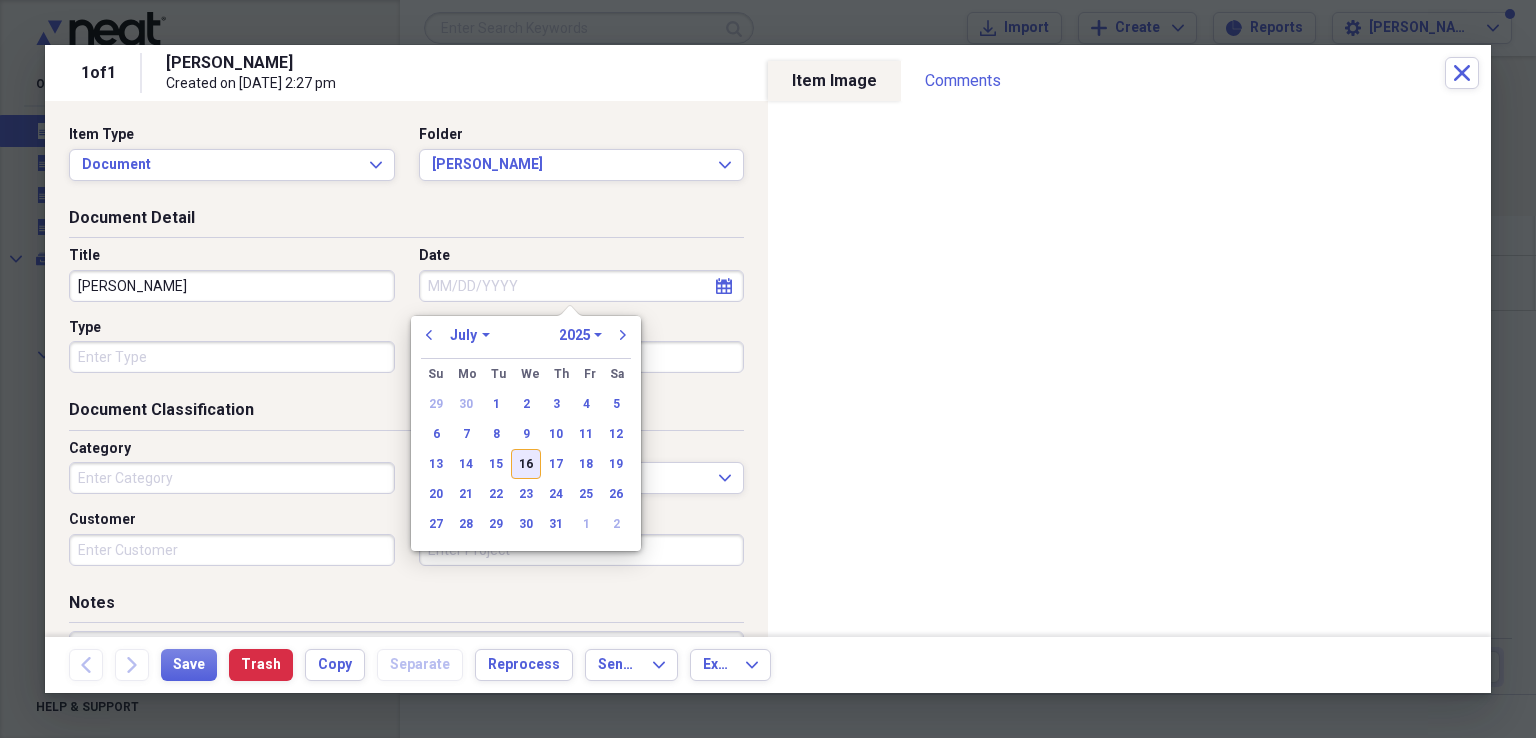 click on "16" at bounding box center (526, 464) 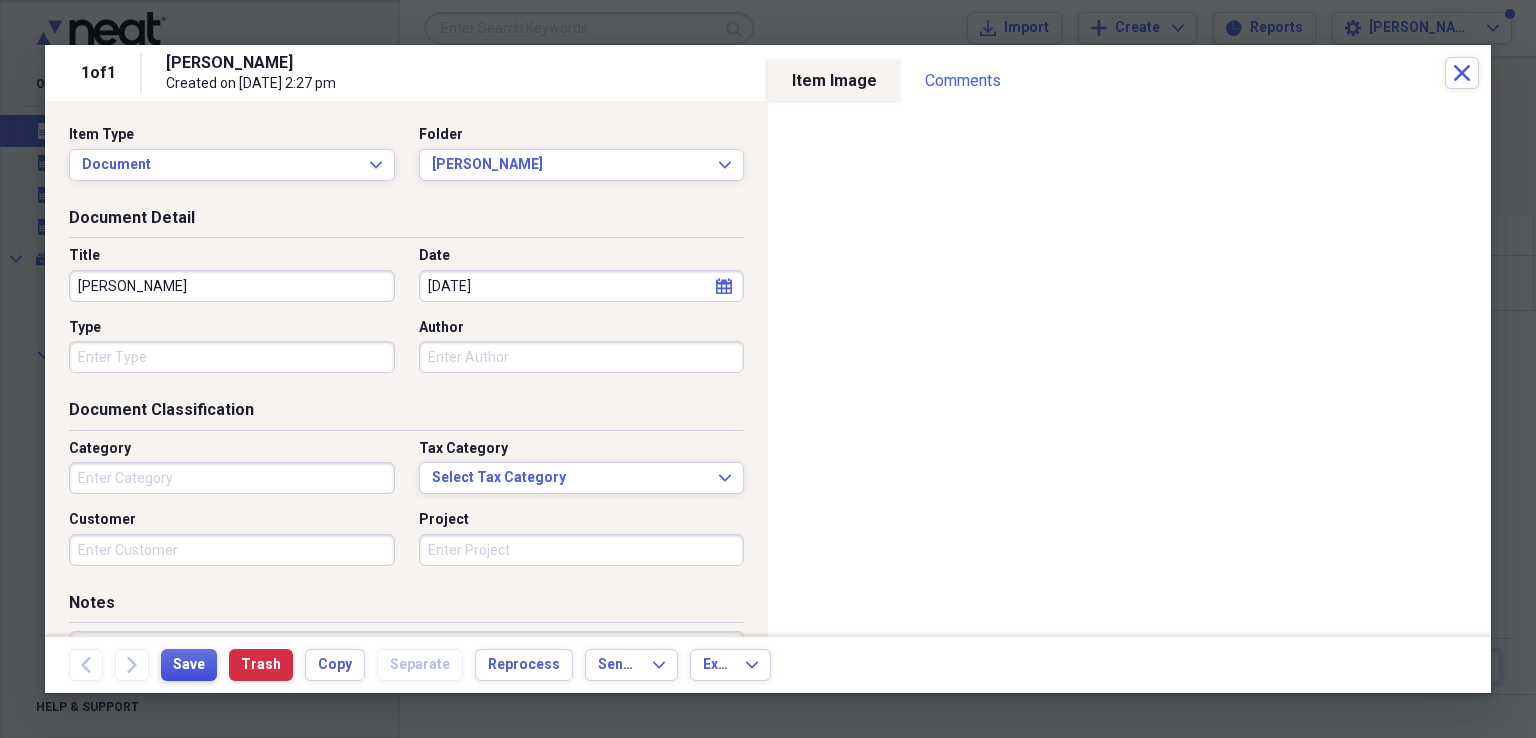 click on "Save" at bounding box center [189, 665] 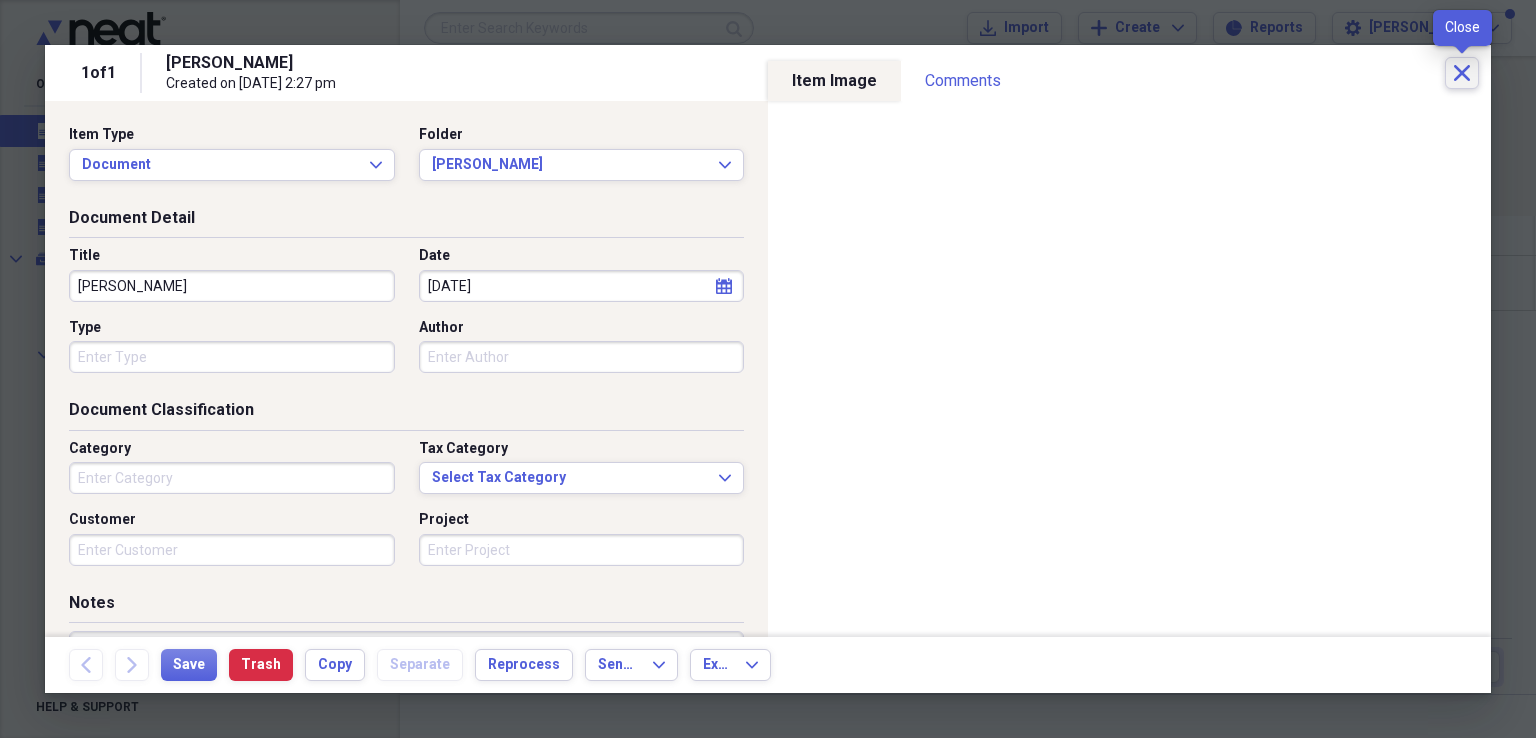 click 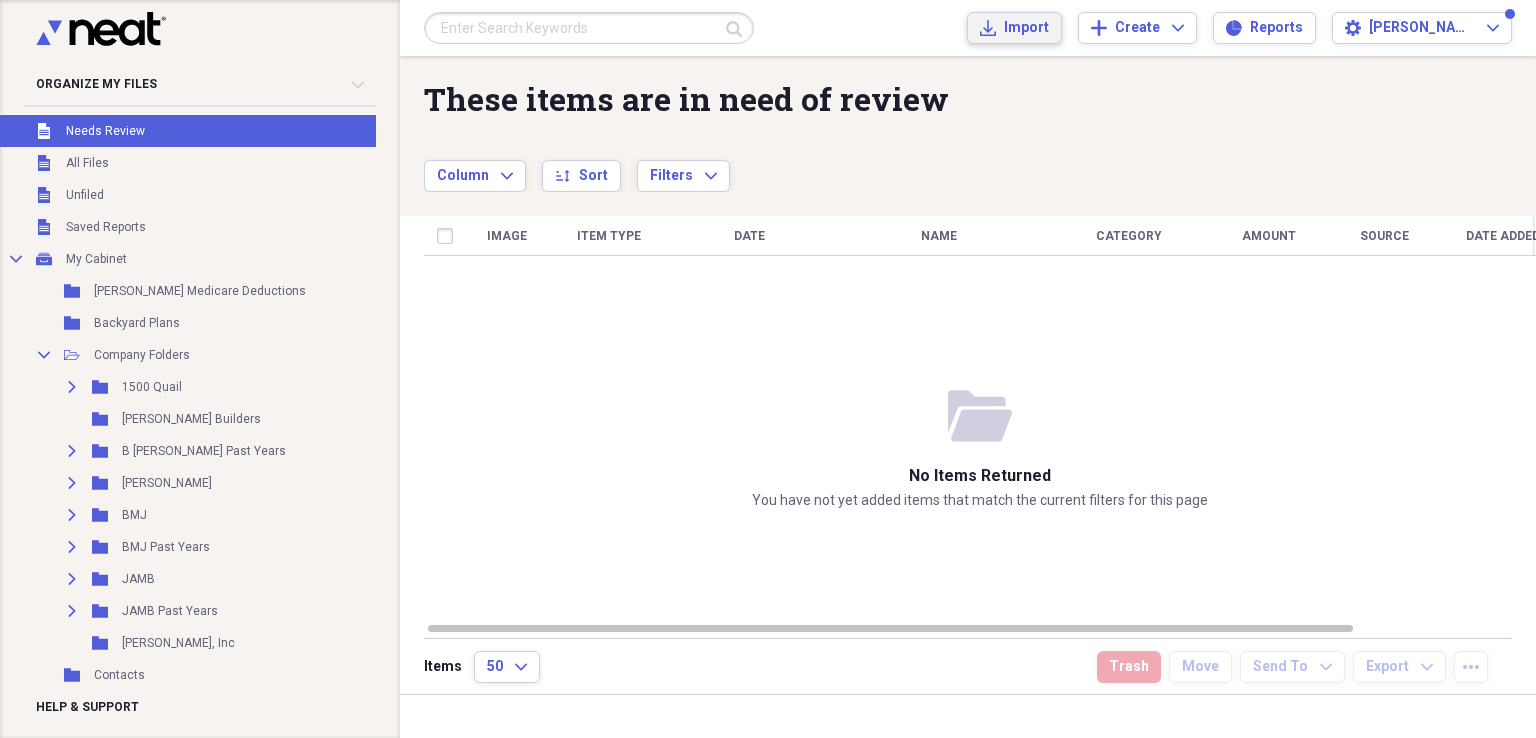 click on "Import" at bounding box center (1026, 28) 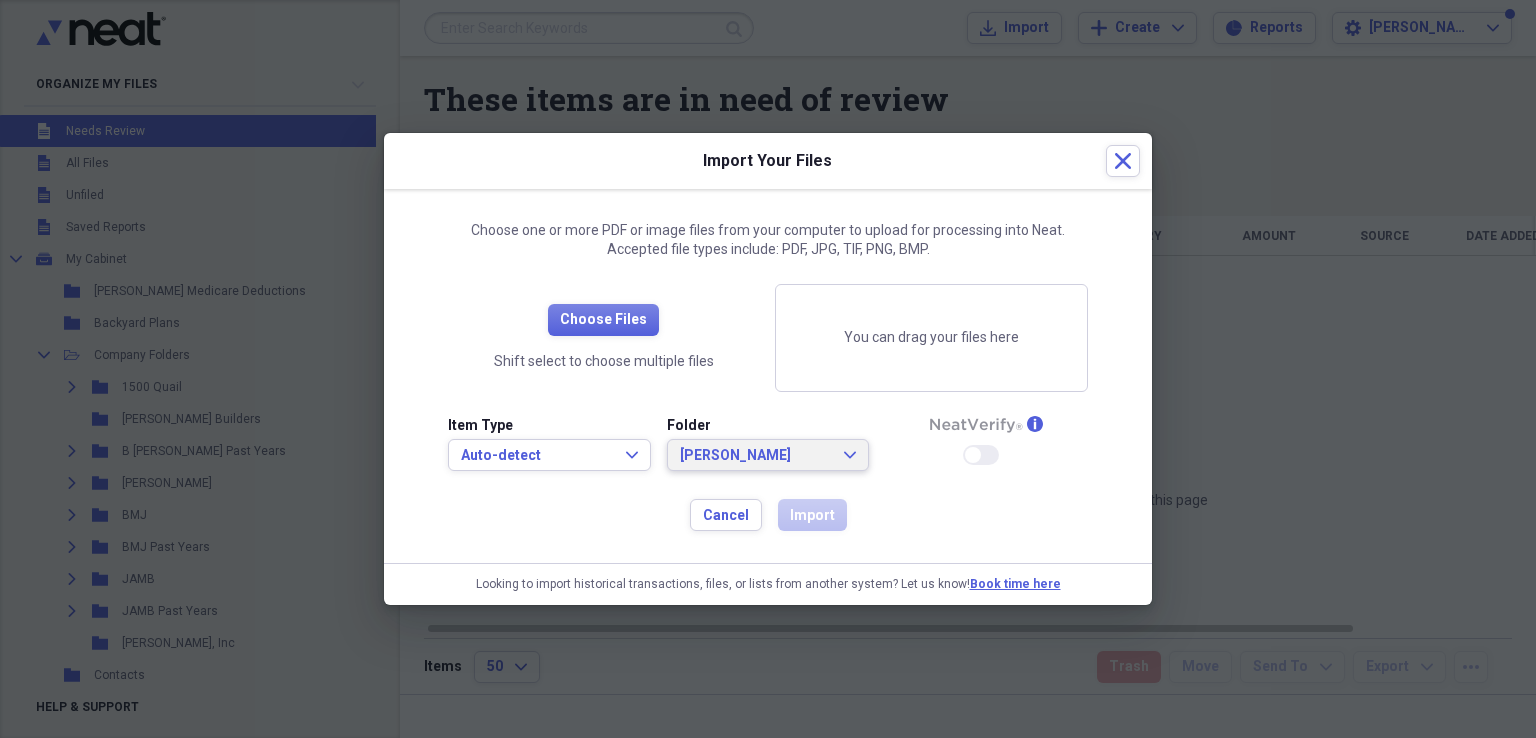 click on "[PERSON_NAME] Expand" at bounding box center [768, 455] 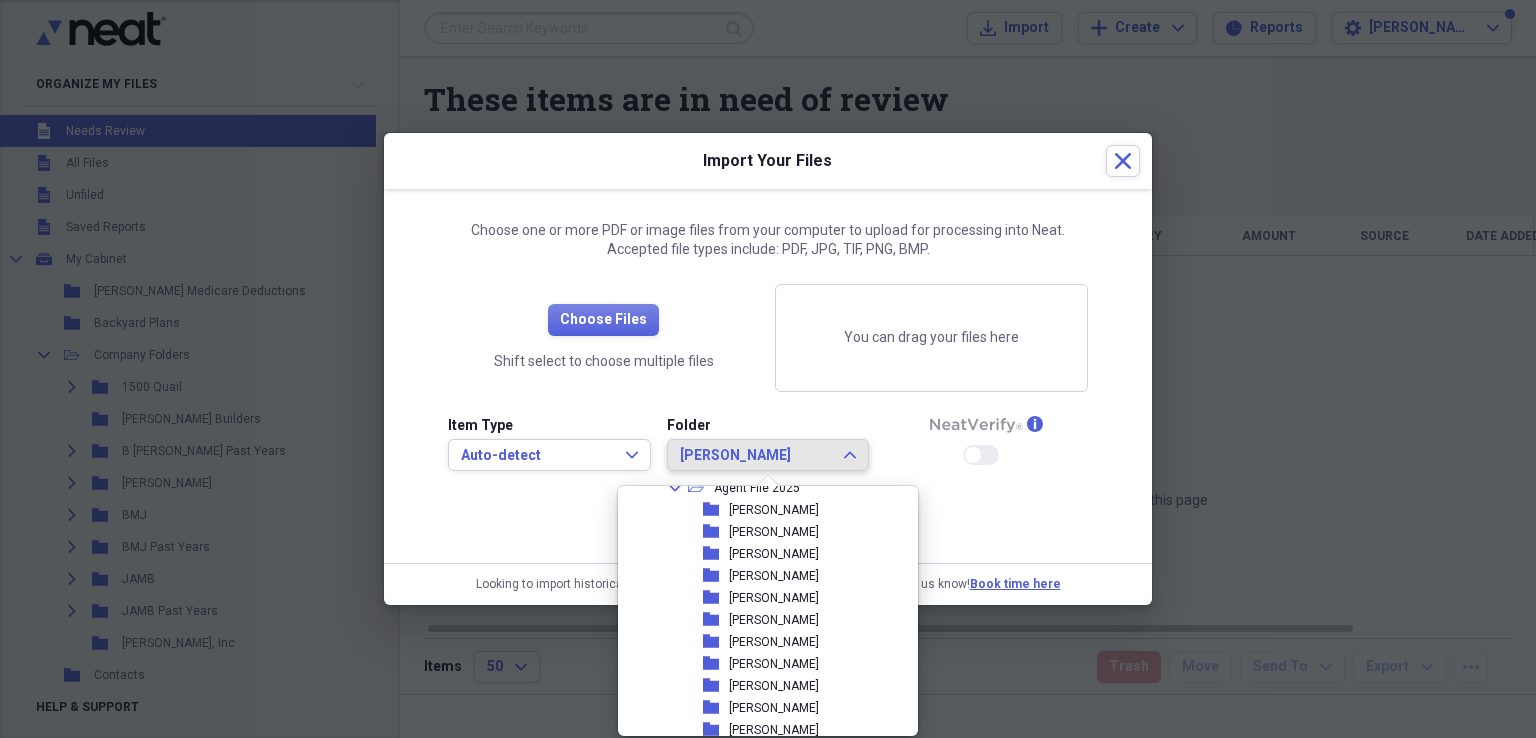 scroll, scrollTop: 232, scrollLeft: 0, axis: vertical 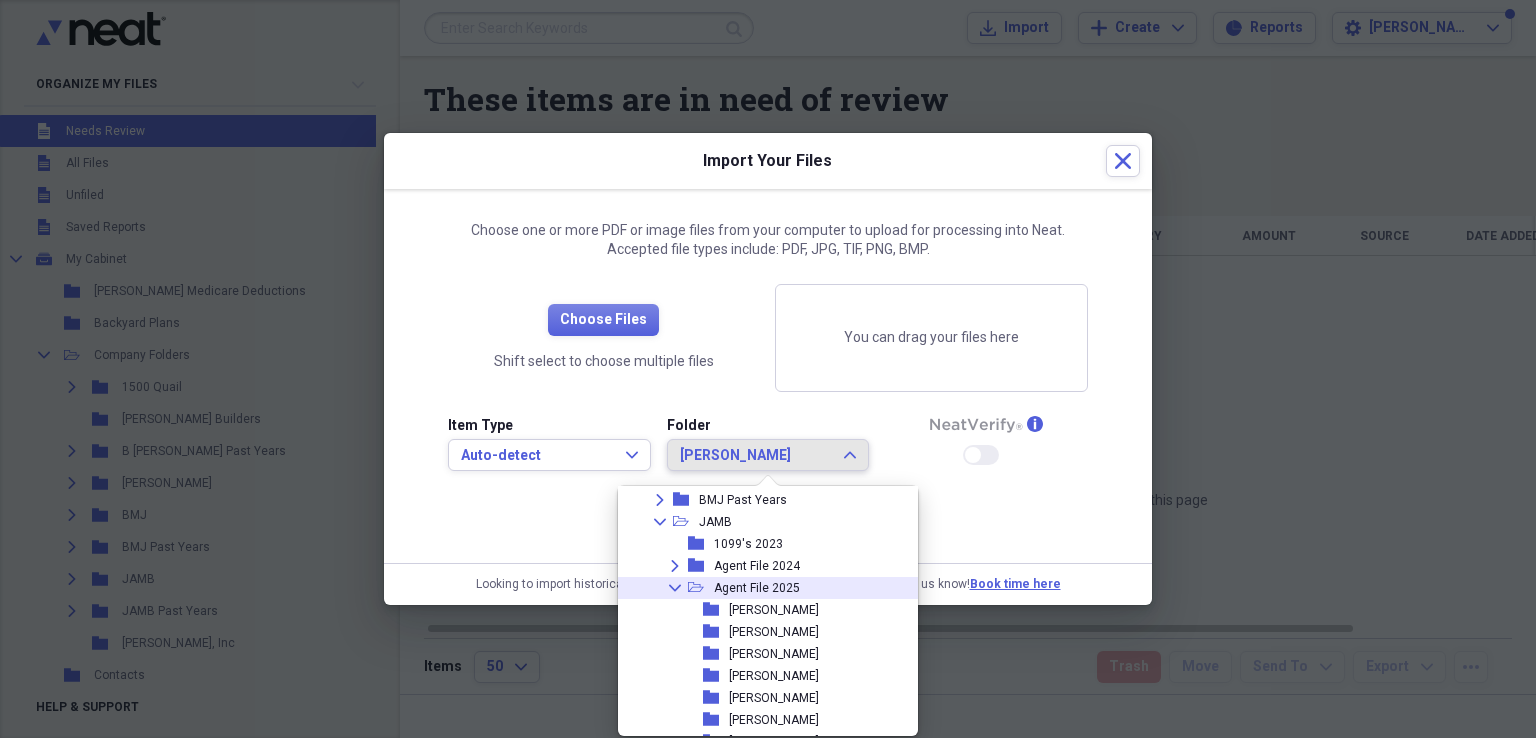 click 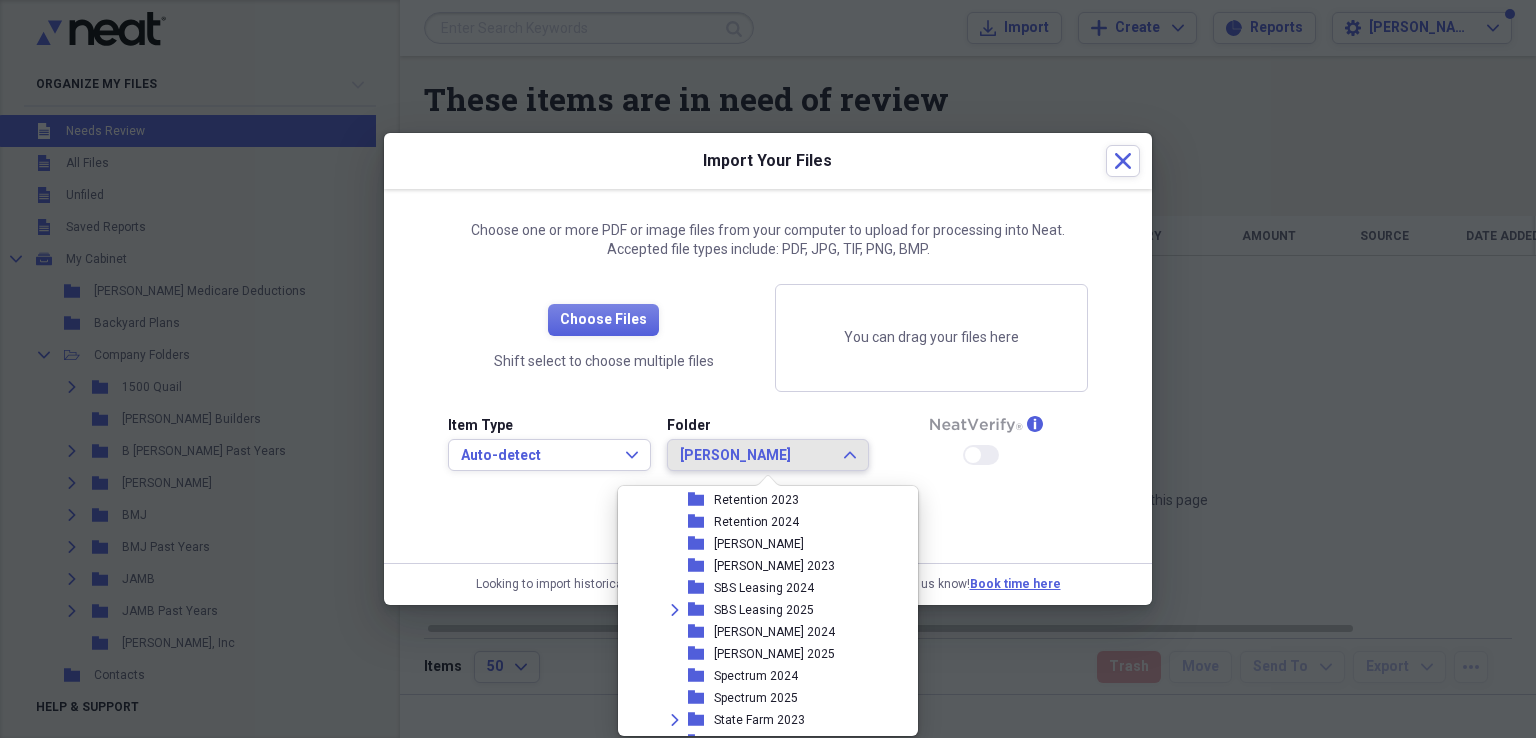 scroll, scrollTop: 1632, scrollLeft: 0, axis: vertical 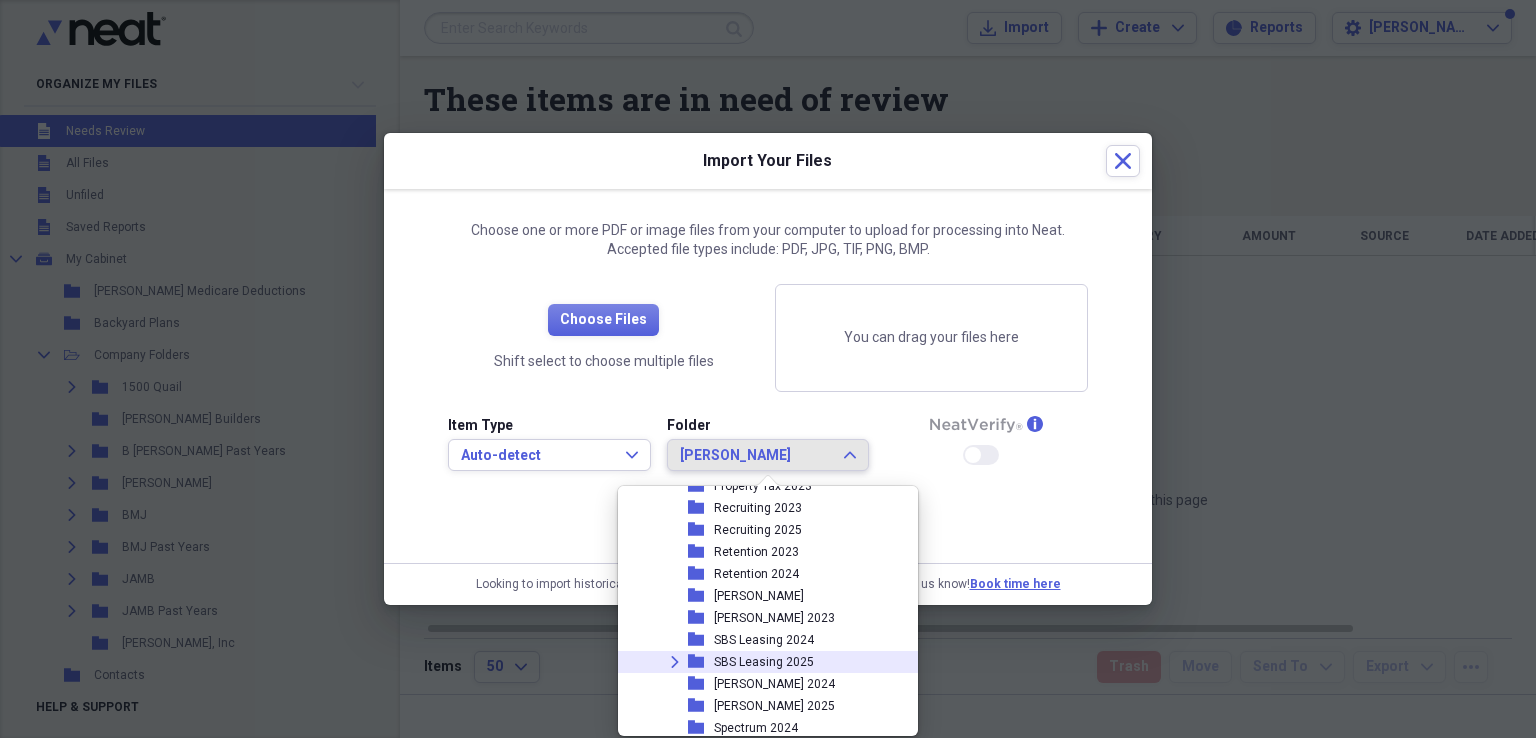 click on "SBS Leasing 2025" at bounding box center [764, 662] 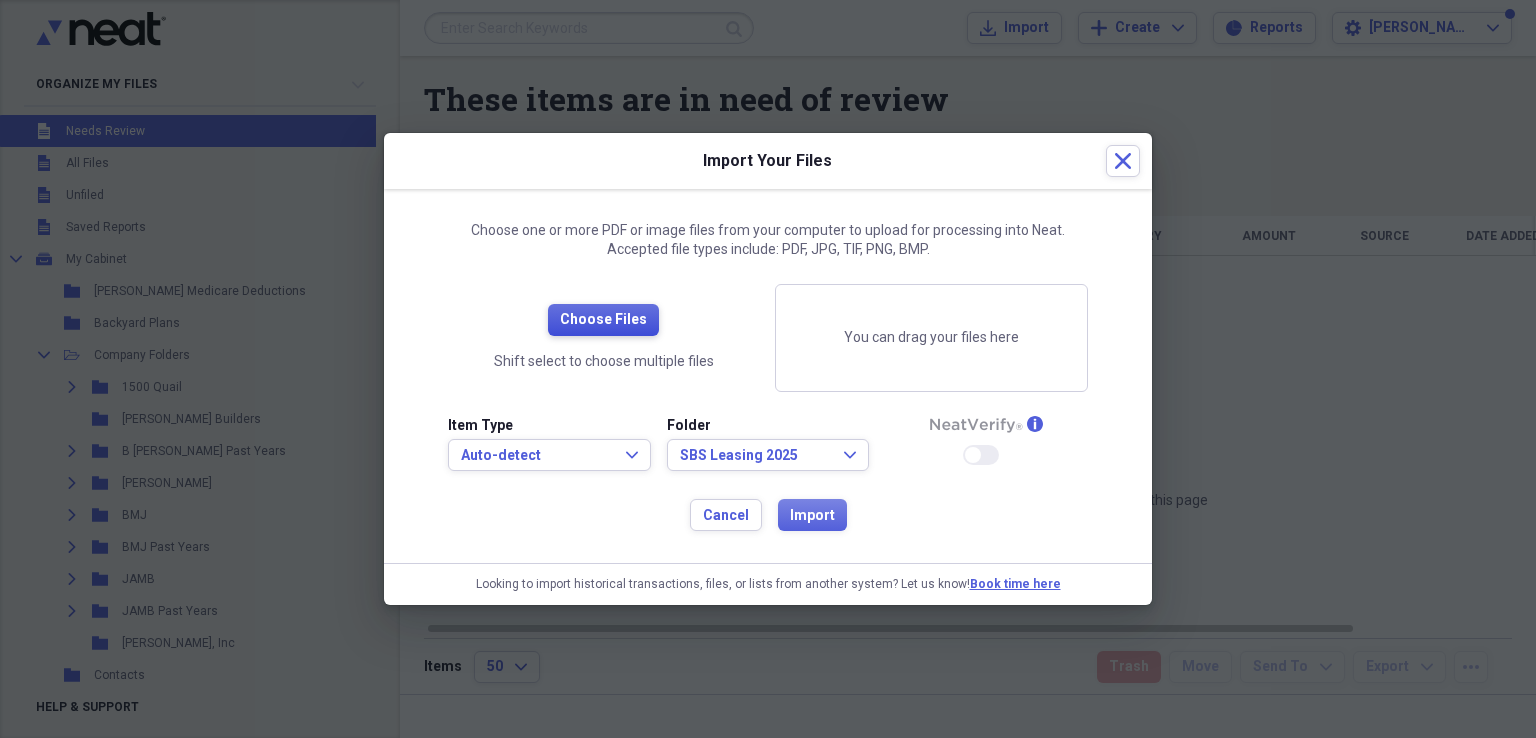 click on "Choose Files" at bounding box center [603, 320] 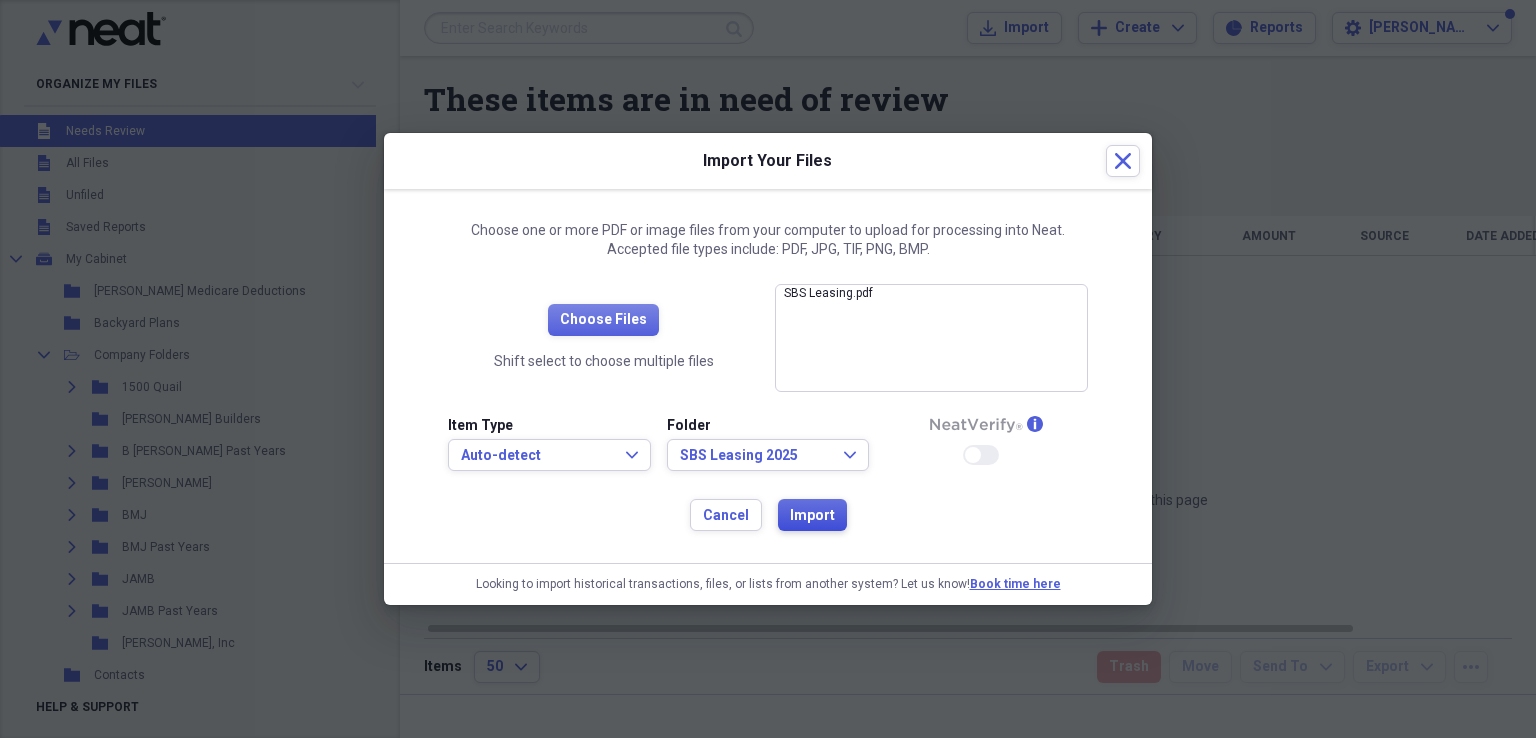 click on "Import" at bounding box center (812, 516) 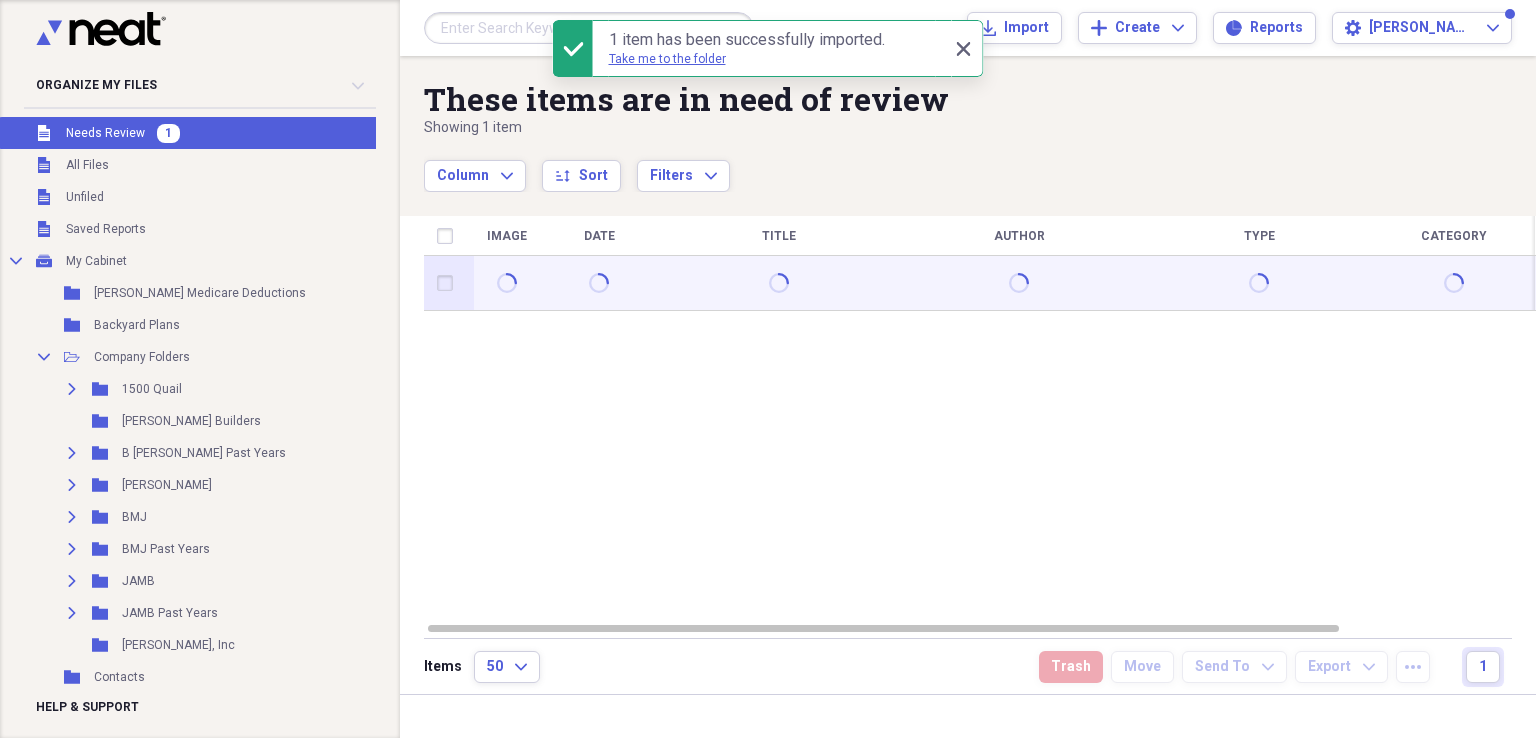 click at bounding box center [449, 283] 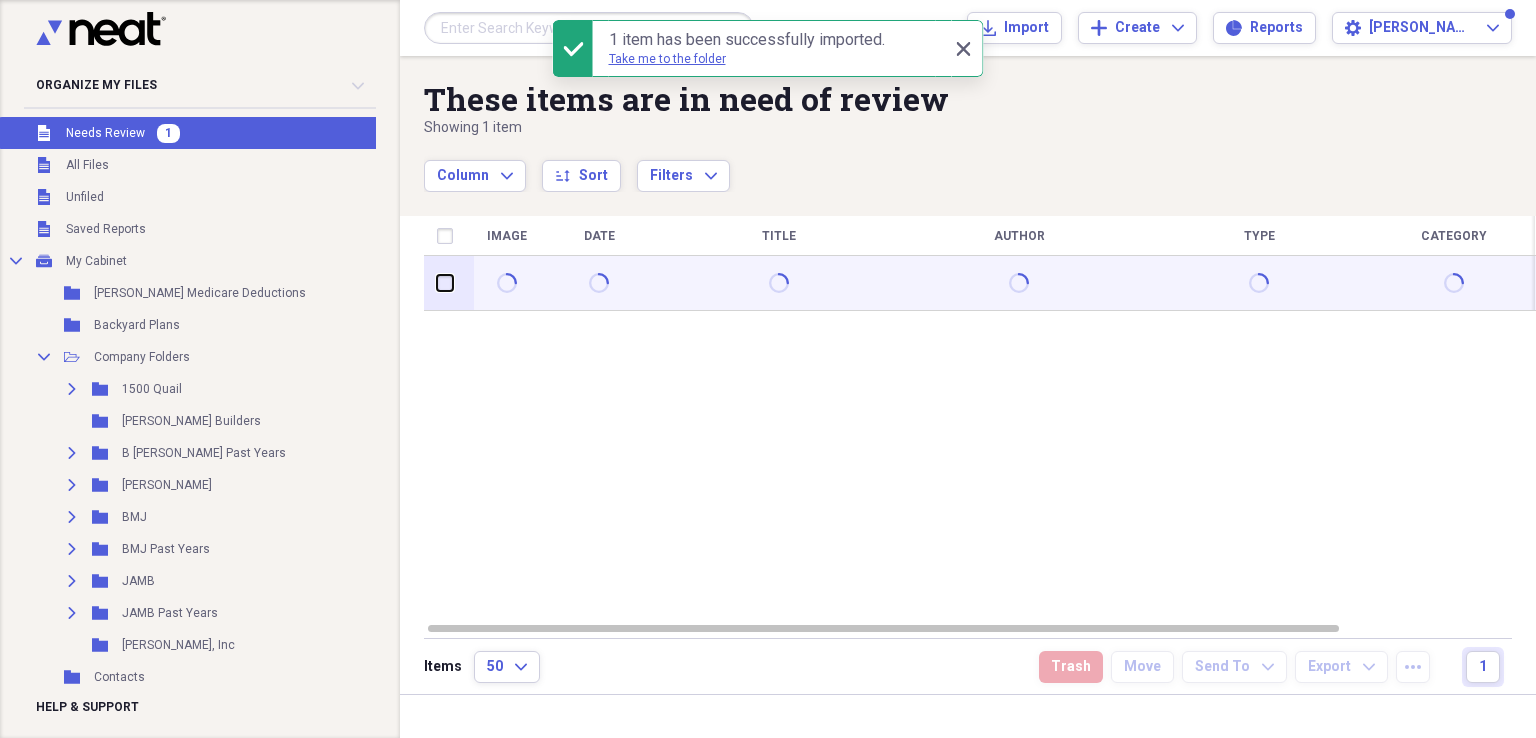 click at bounding box center [437, 283] 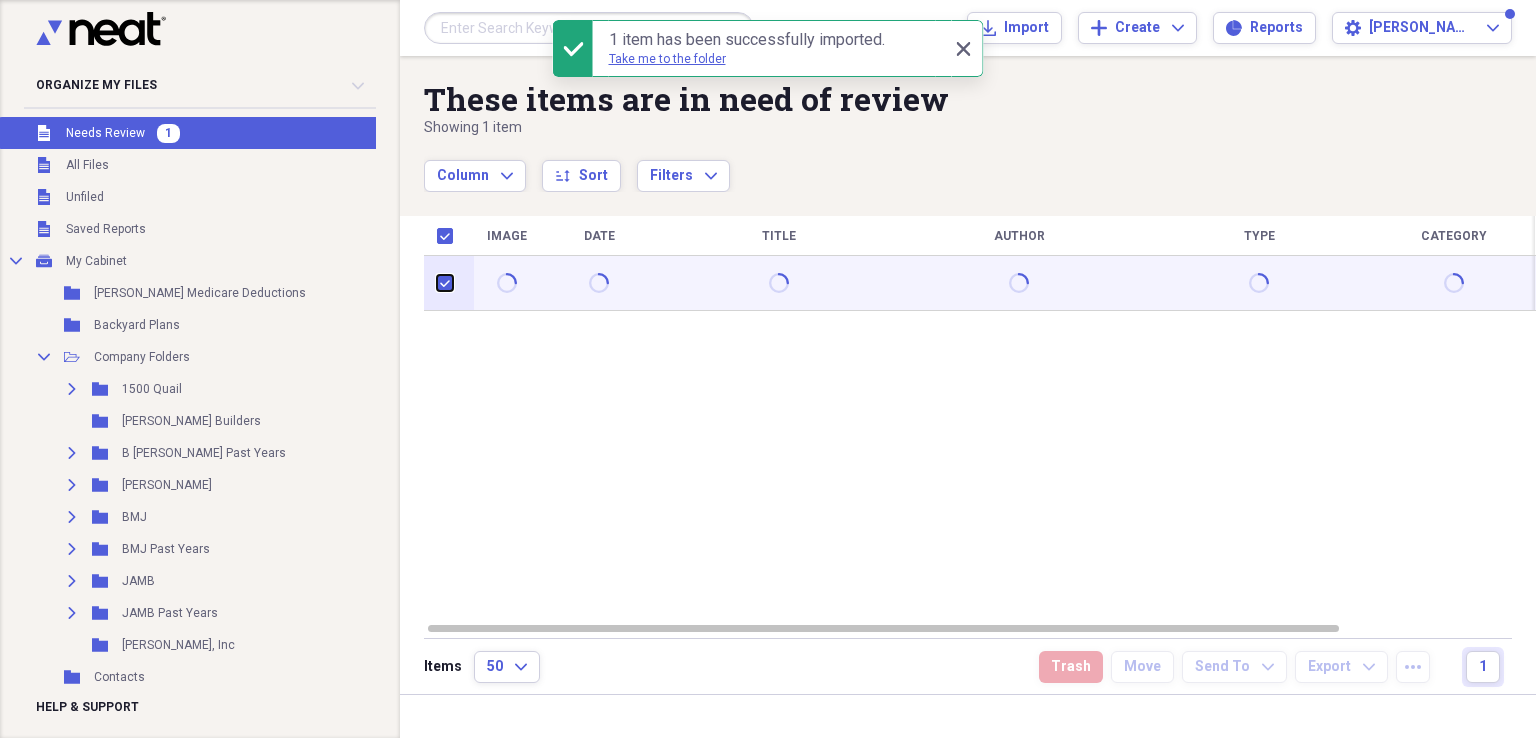 checkbox on "true" 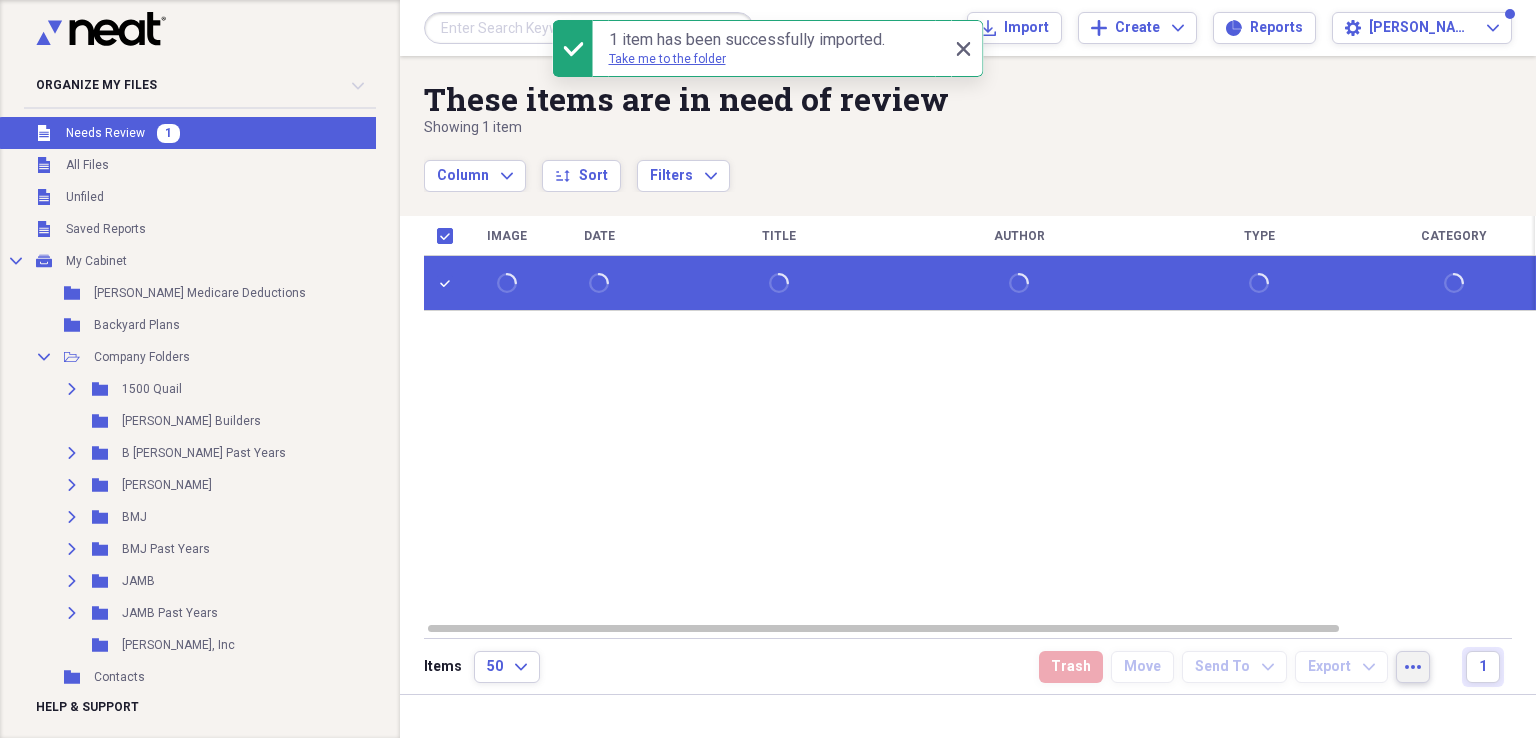 click on "more" 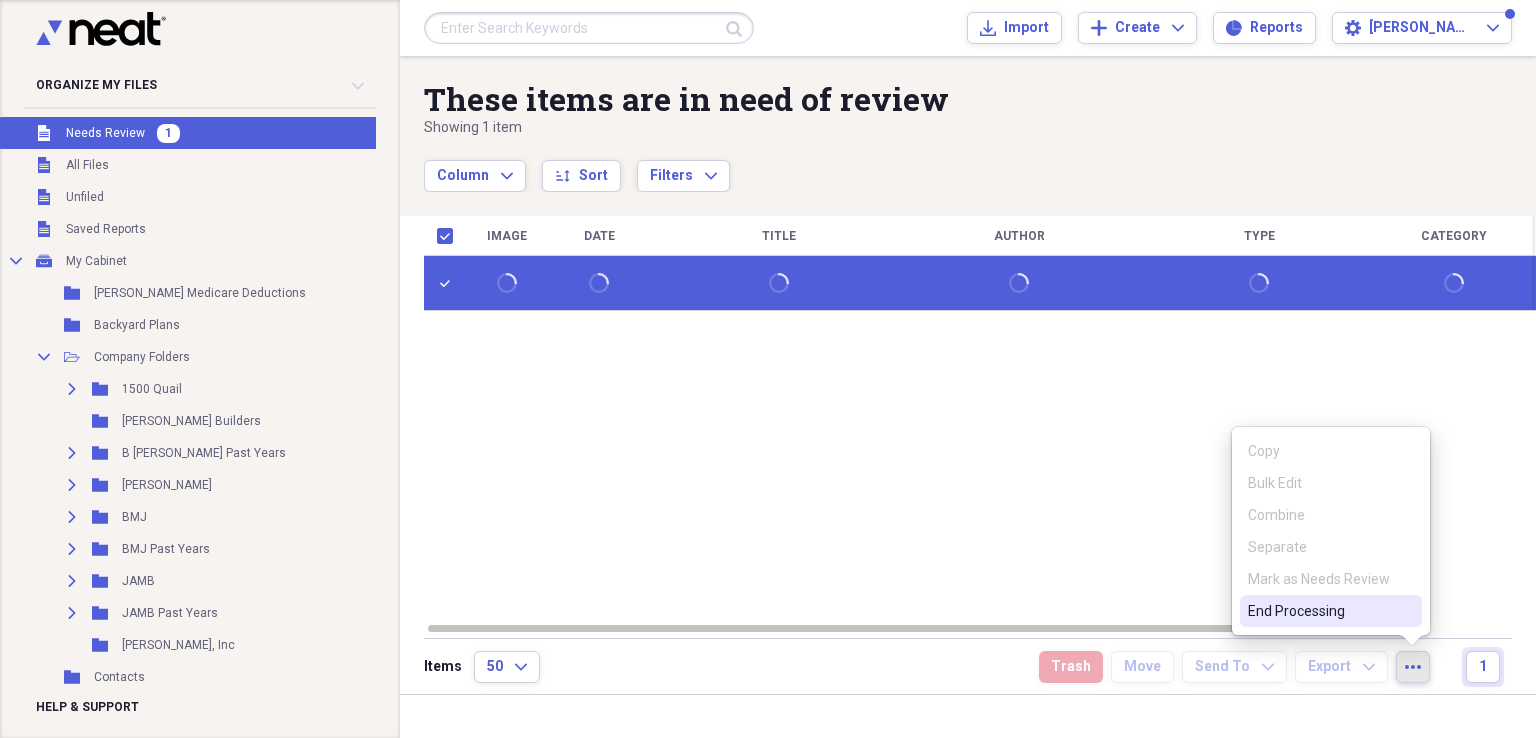 click on "End Processing" at bounding box center (1319, 611) 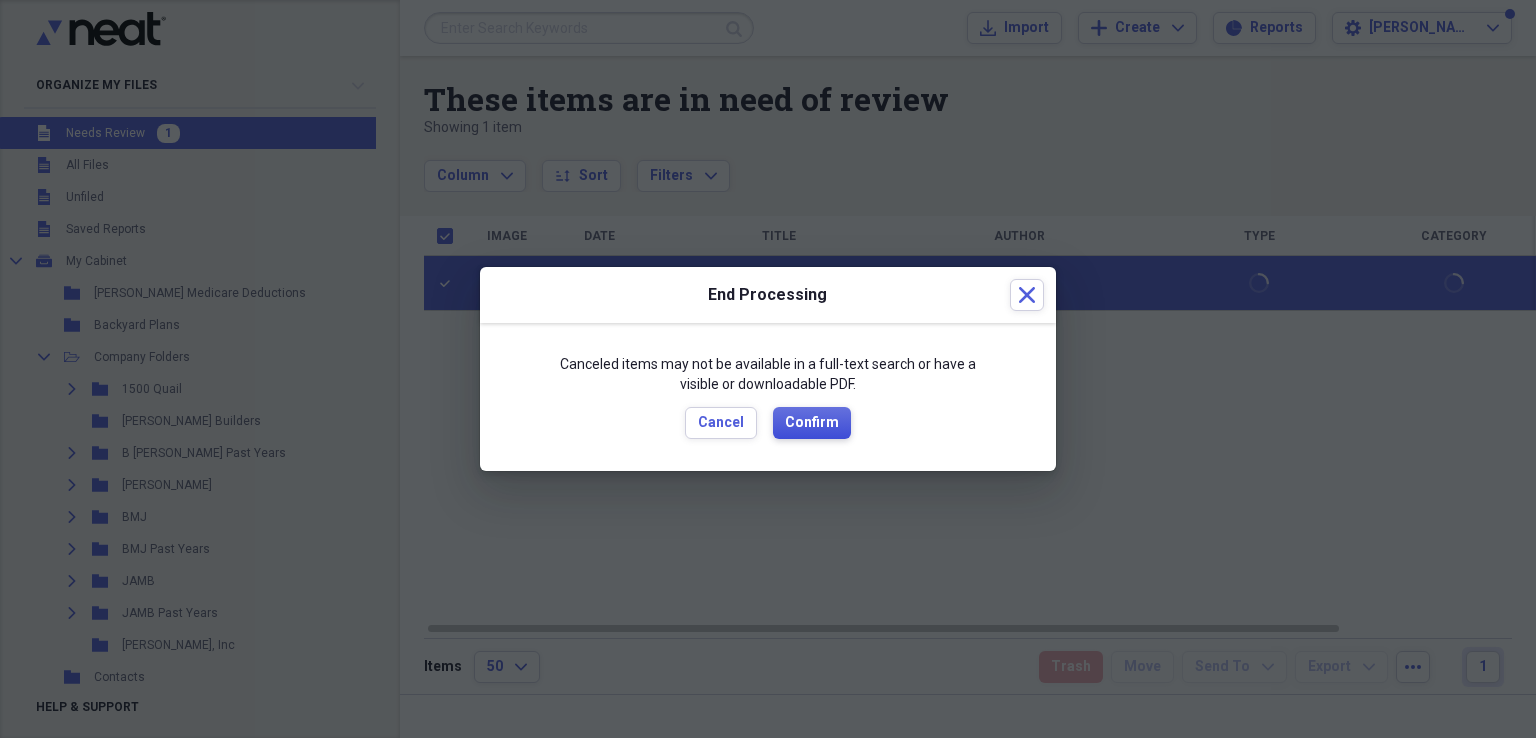 click on "Confirm" at bounding box center (812, 423) 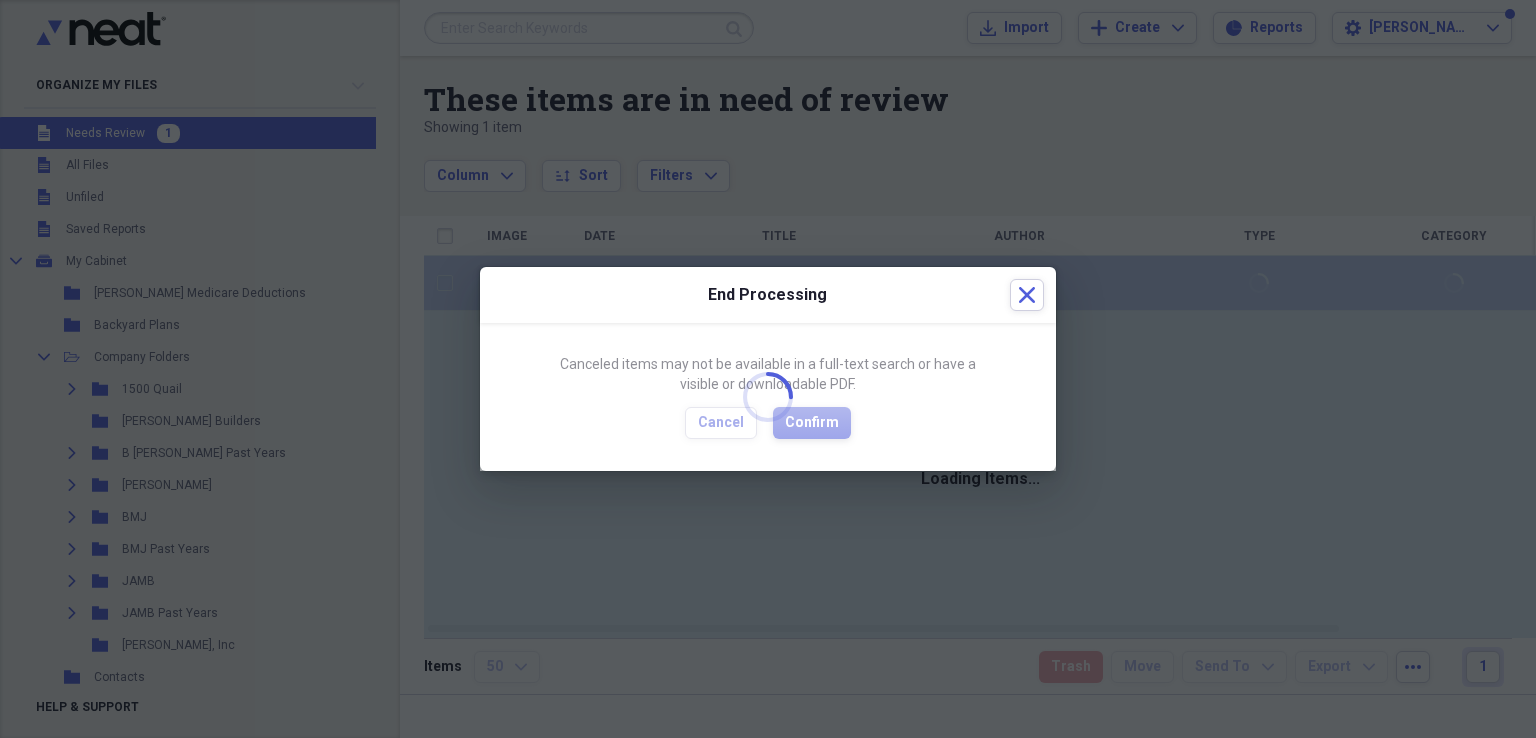 checkbox on "false" 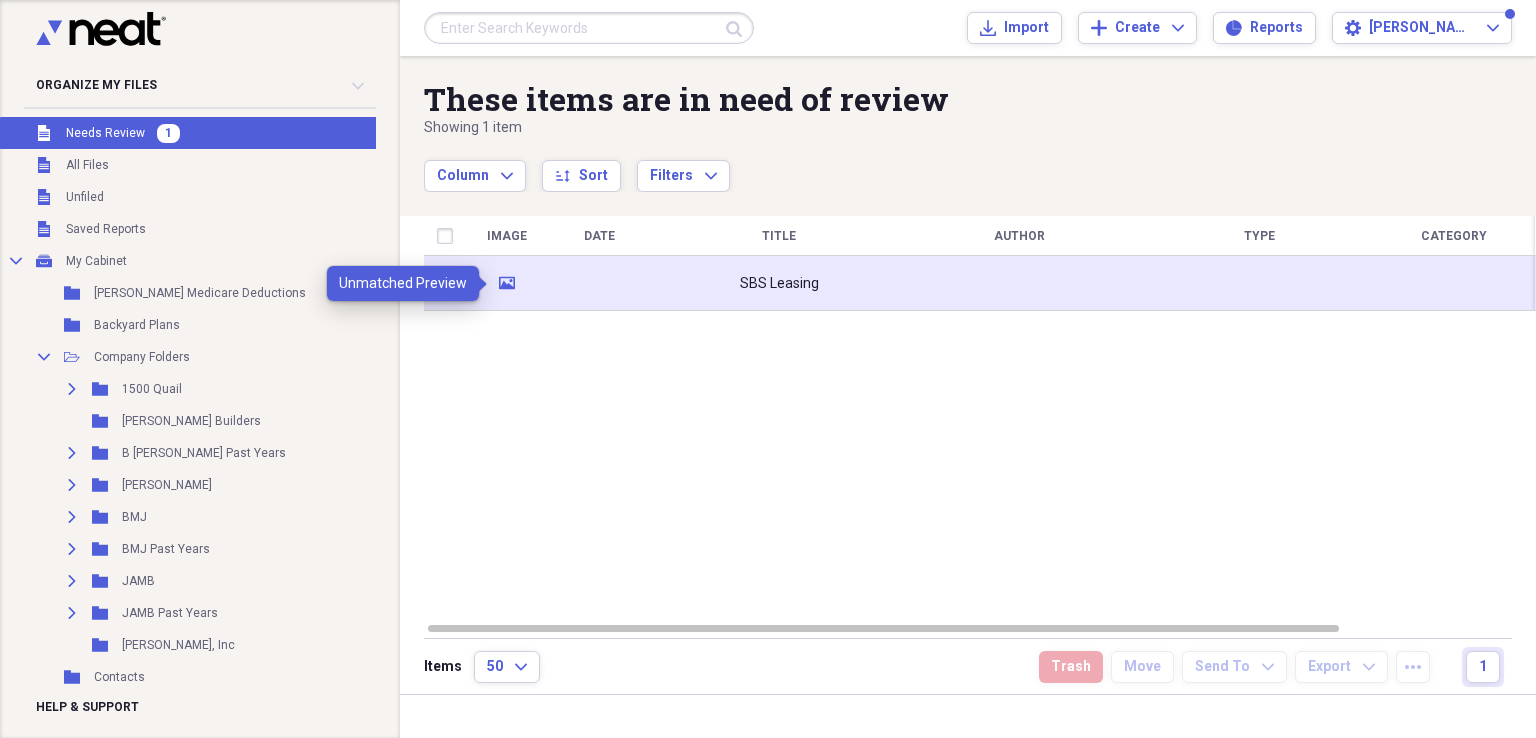 click on "media" 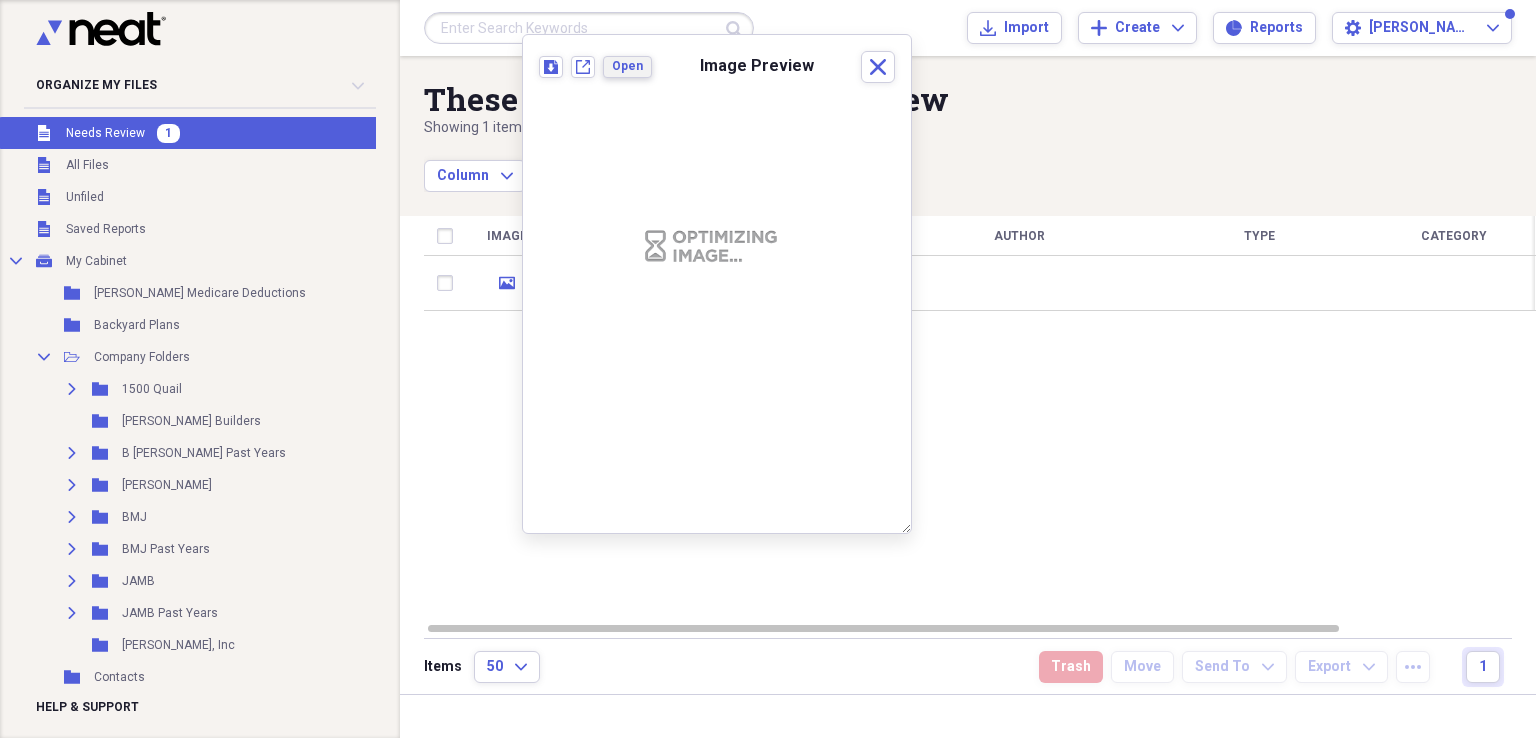 click on "Open" at bounding box center (627, 66) 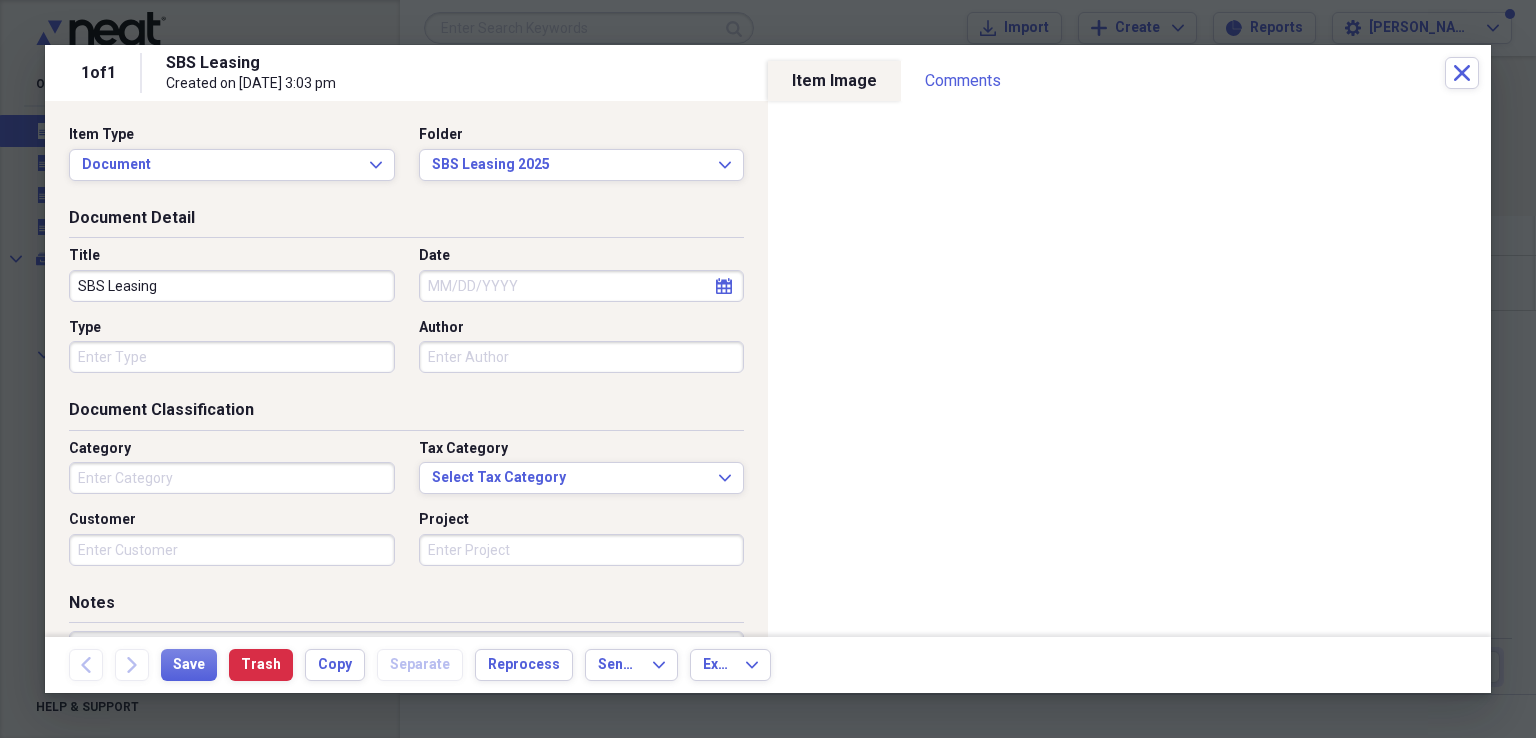 click 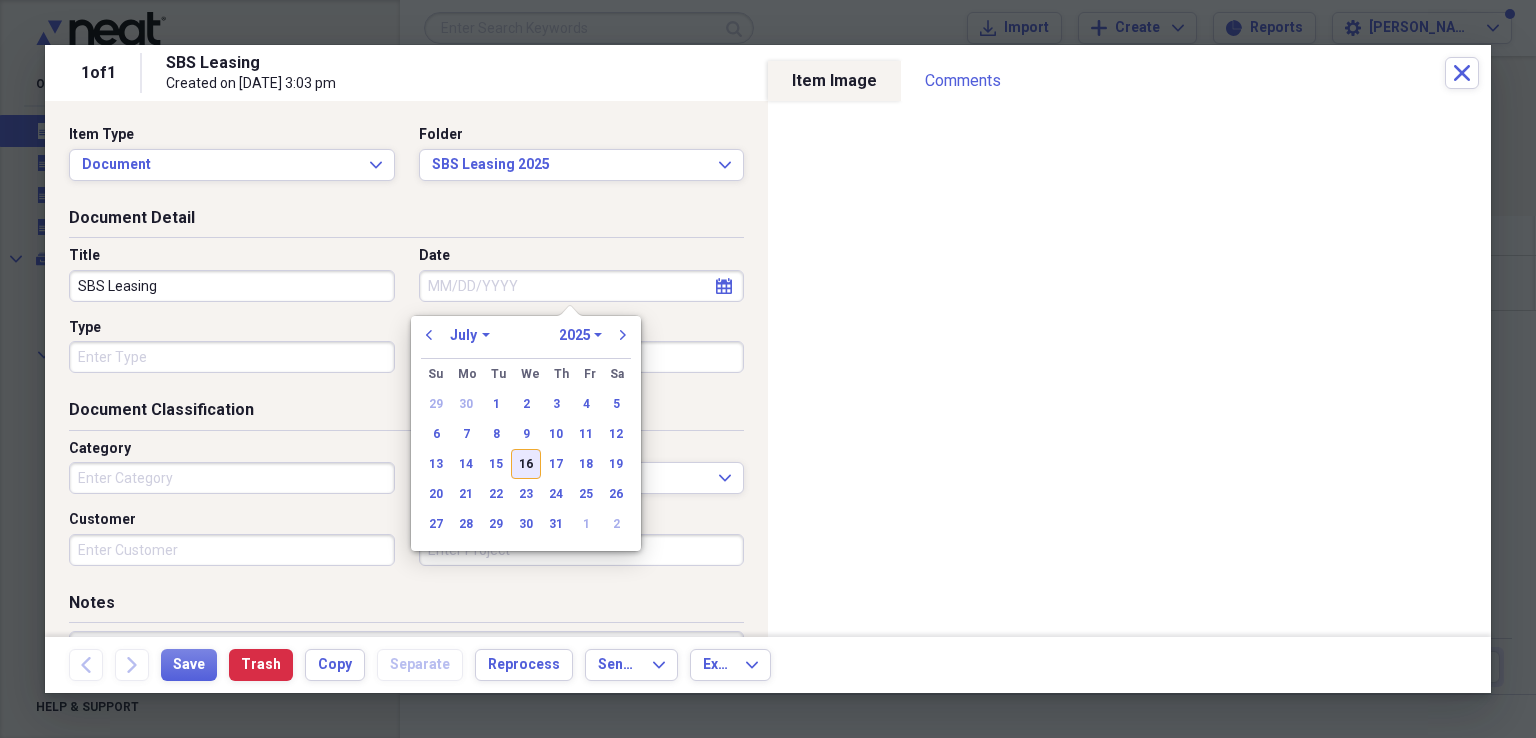 click on "16" at bounding box center (526, 464) 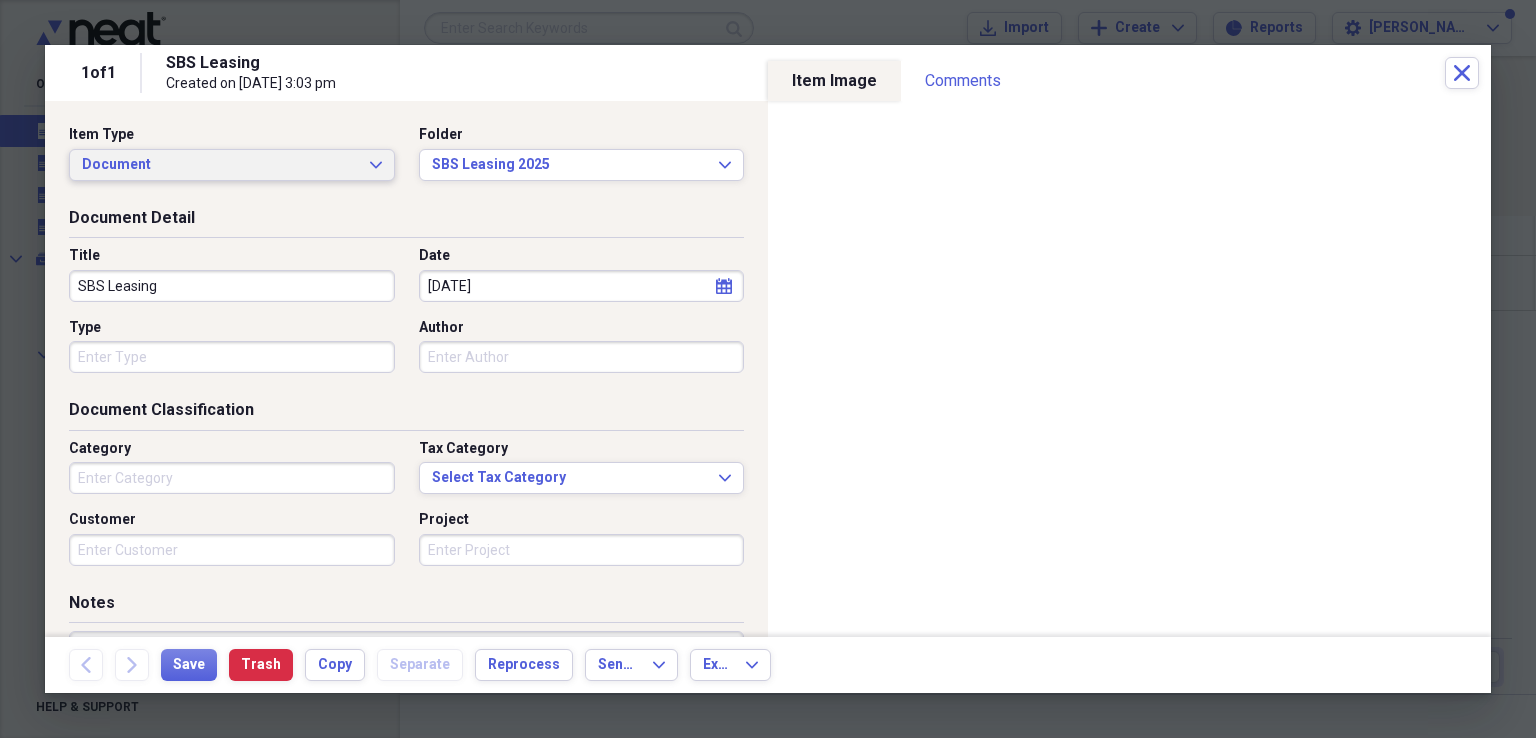 click on "Expand" 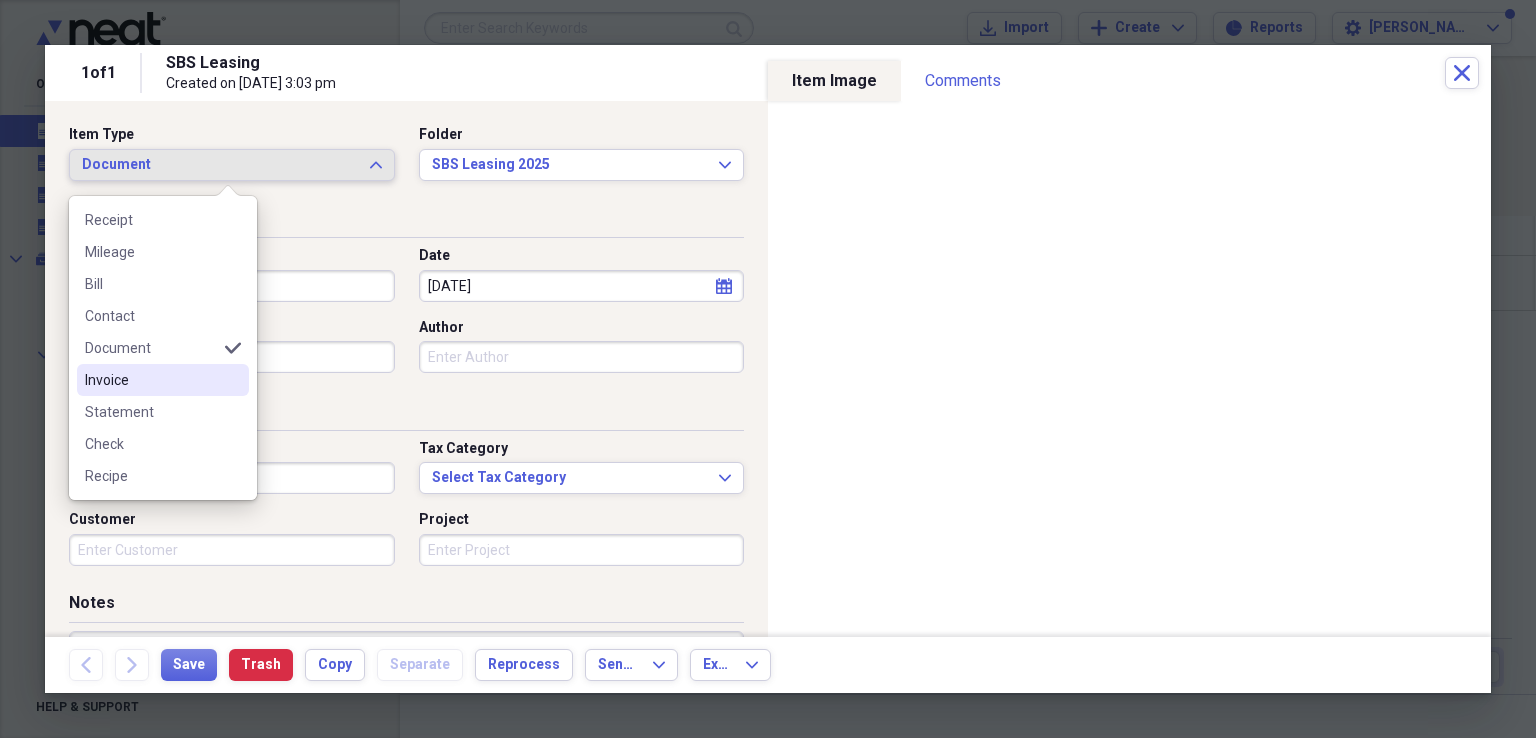 click on "Invoice" at bounding box center [151, 380] 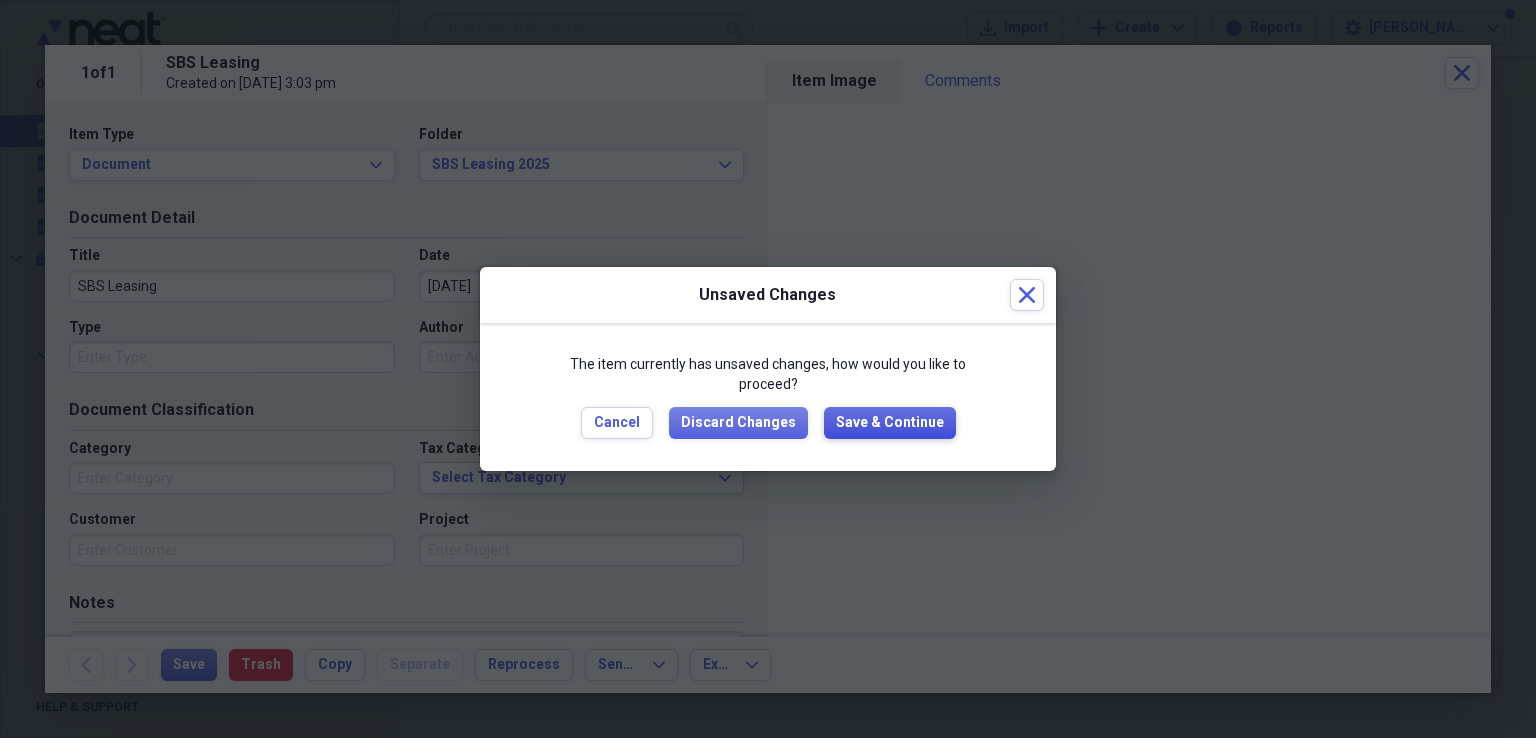 click on "Save & Continue" at bounding box center [890, 423] 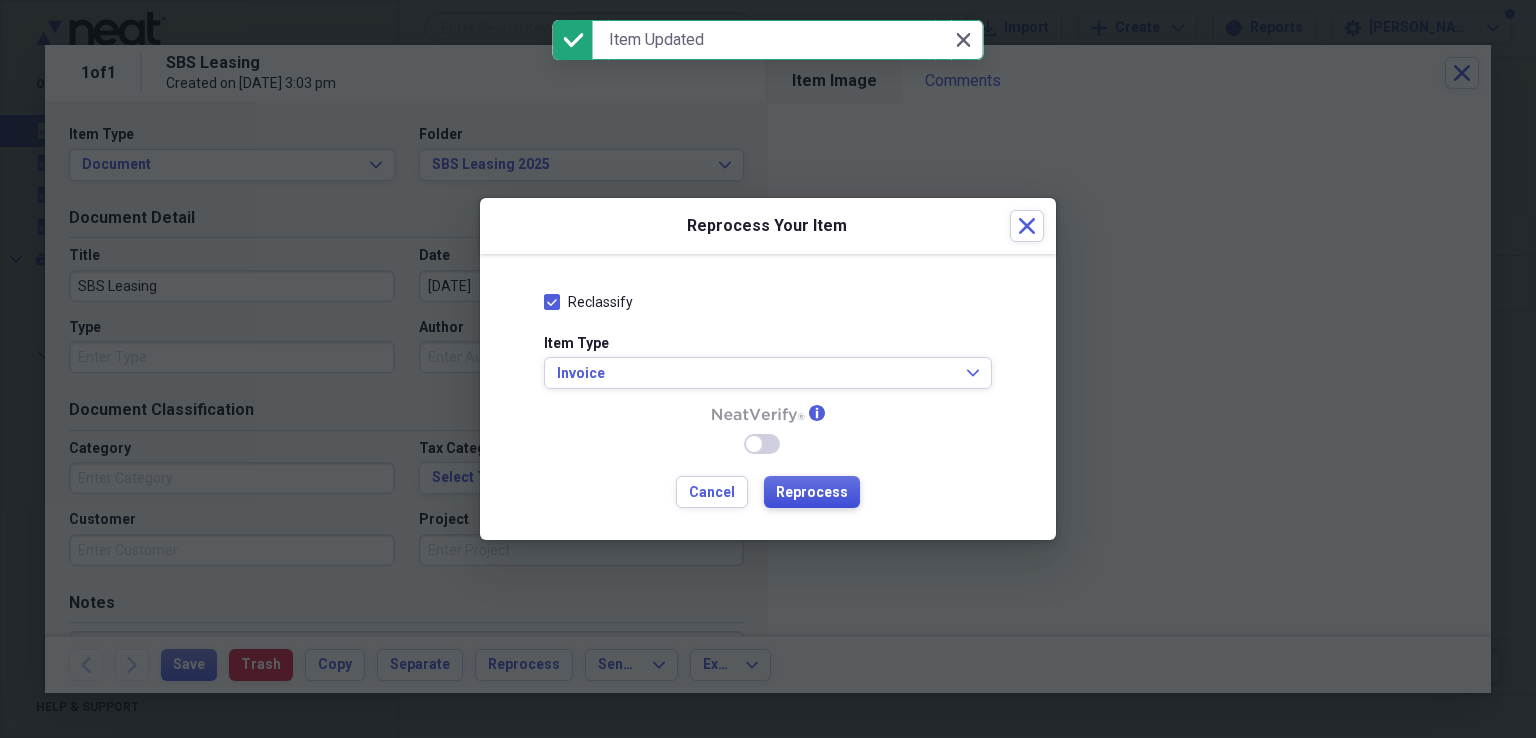 click on "Reprocess" at bounding box center [812, 493] 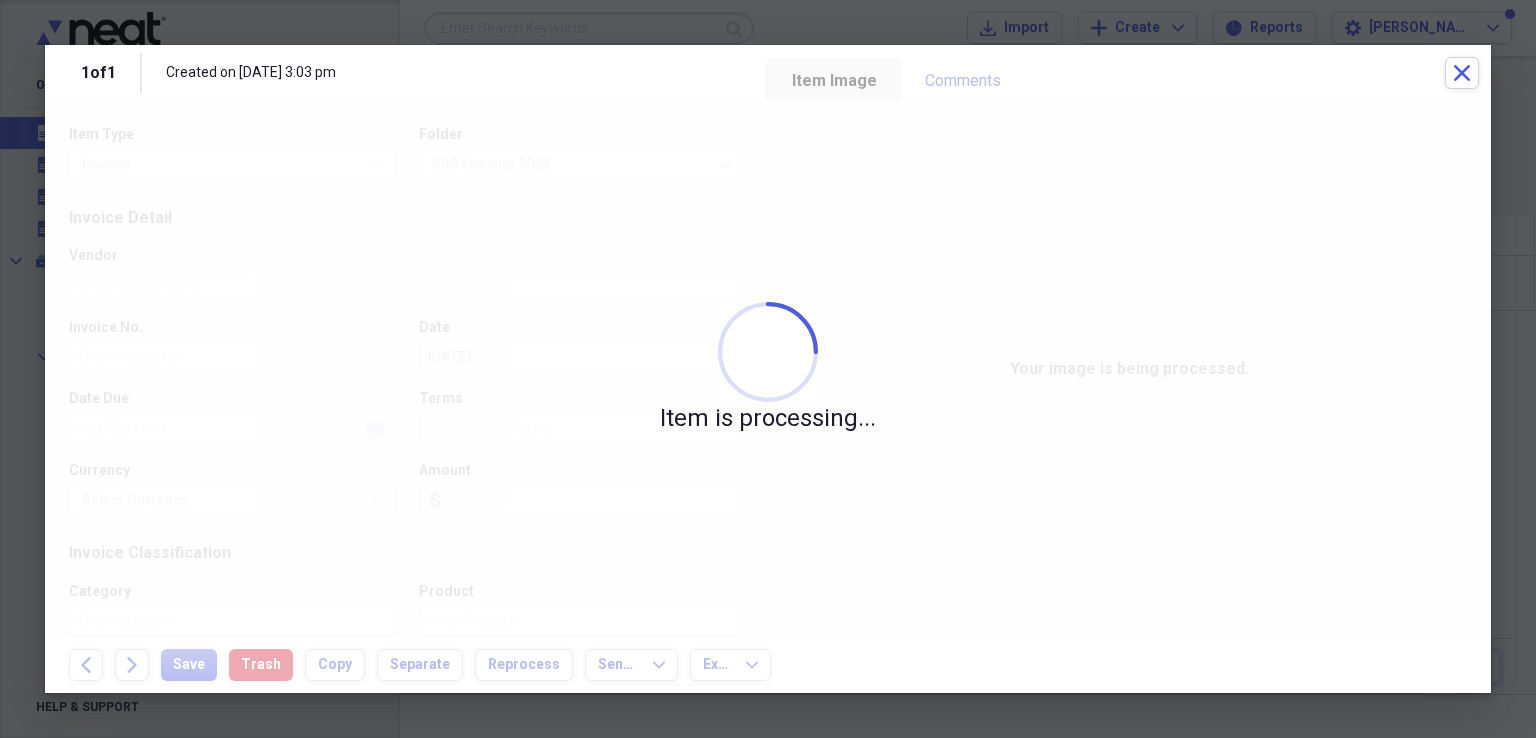 type on "591036186" 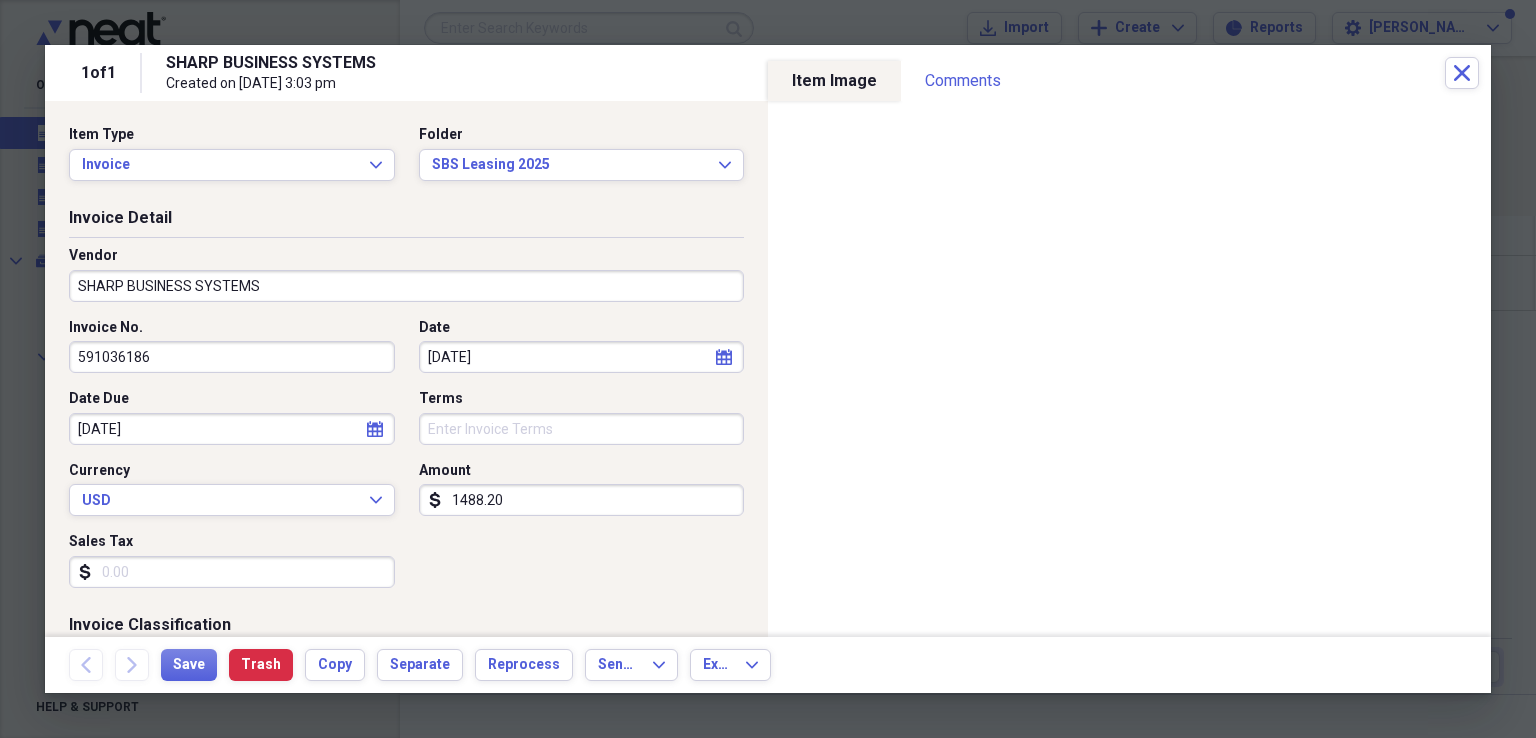 type on "SHARP BUSINESS SYSTEMS" 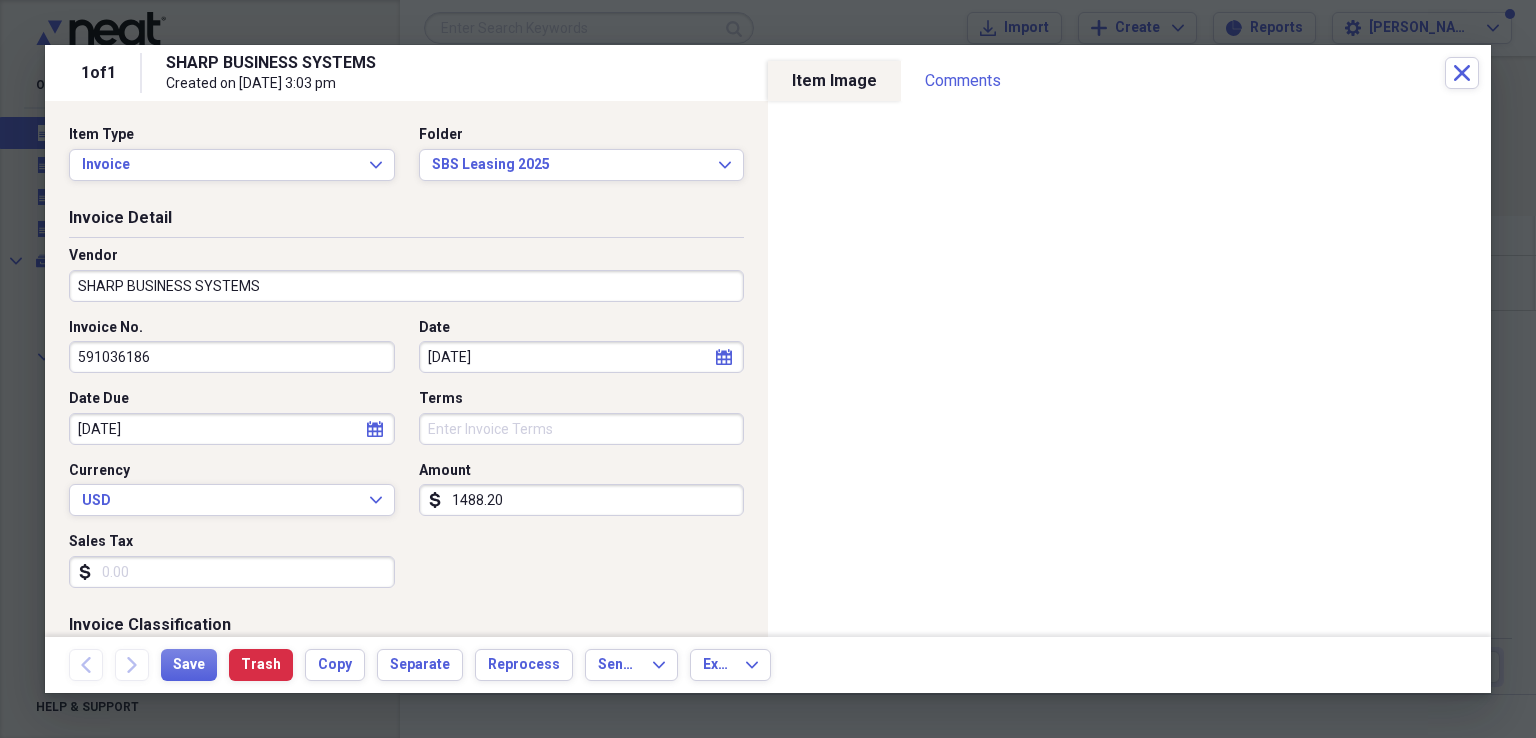 click 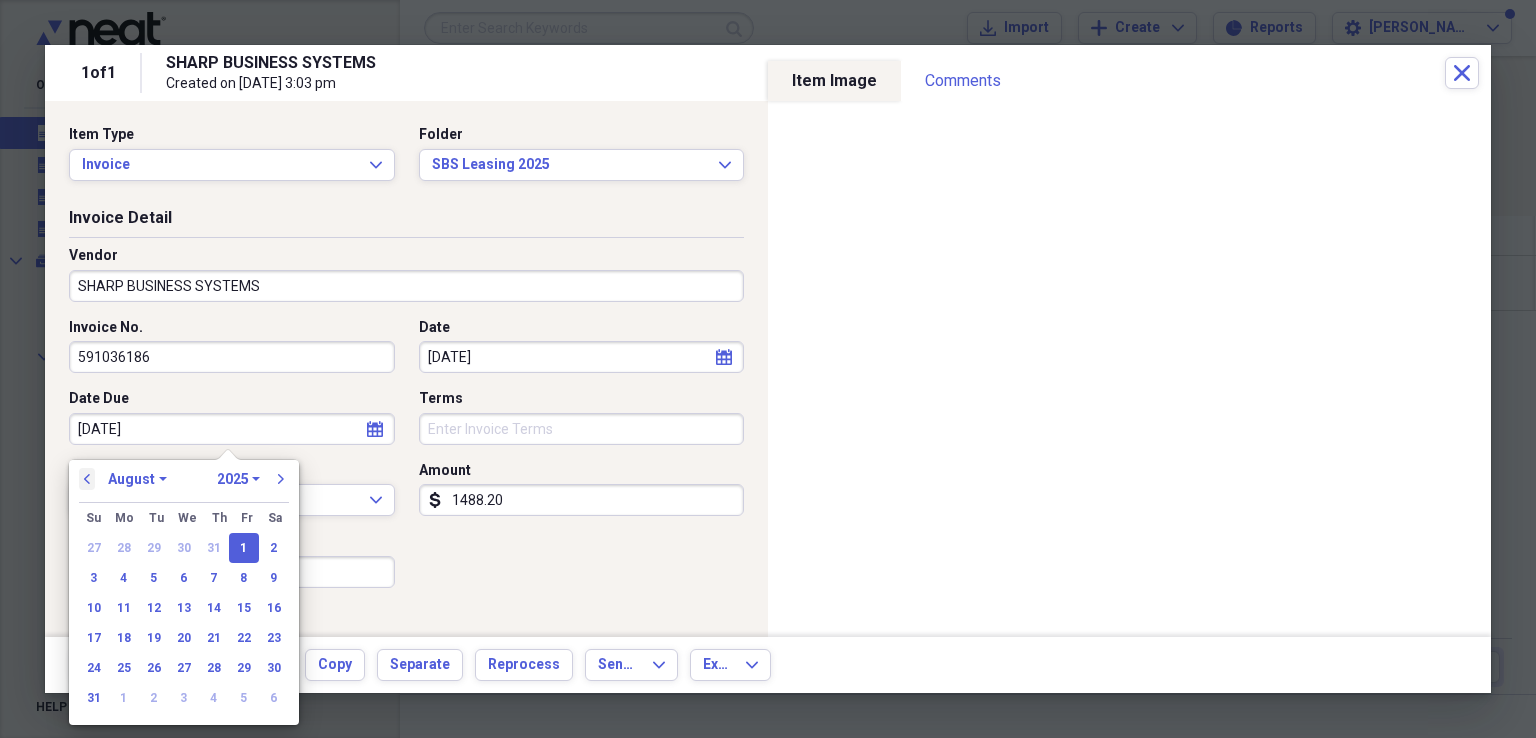 click on "previous" at bounding box center (87, 479) 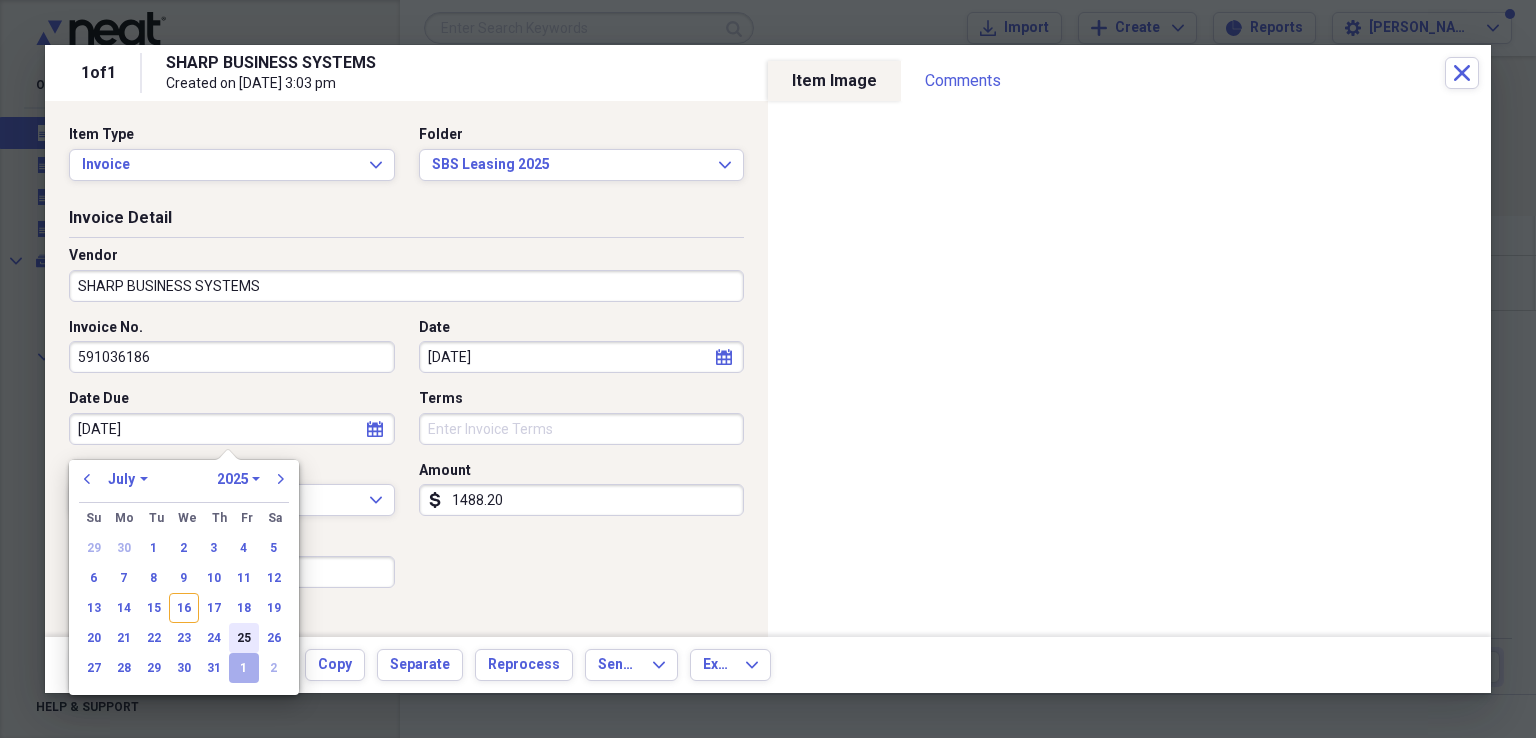 click on "25" at bounding box center [244, 638] 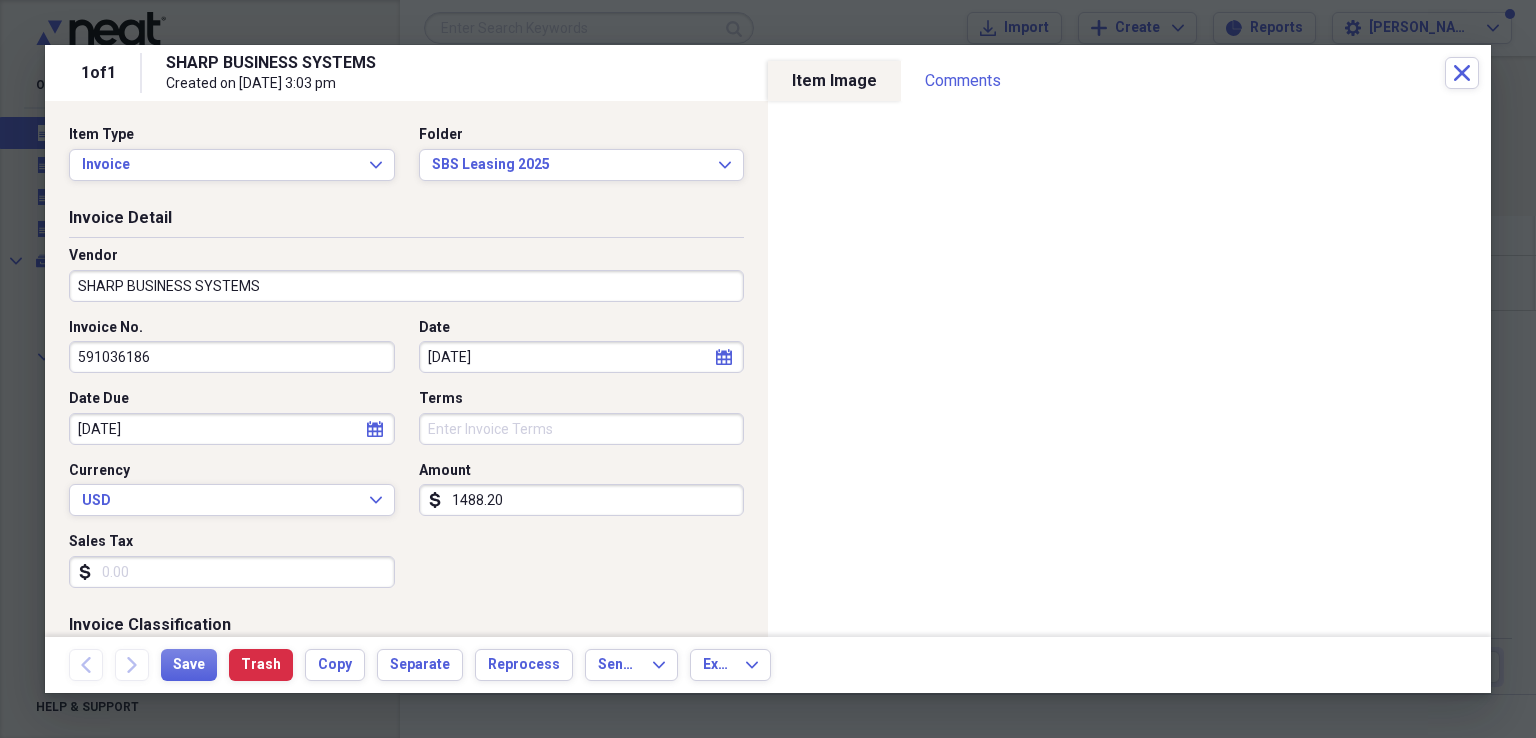 click on "Invoice Classification" at bounding box center (406, 629) 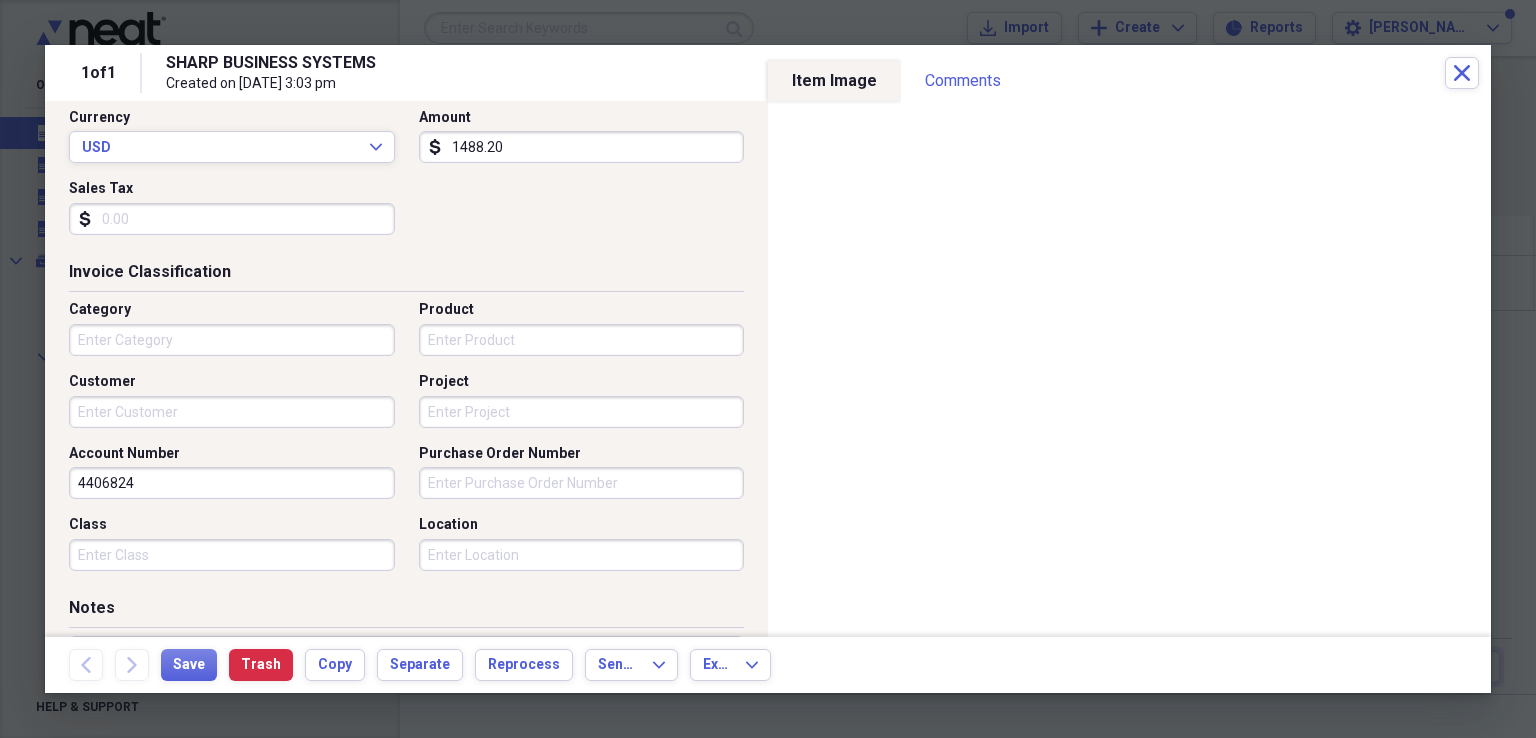 scroll, scrollTop: 400, scrollLeft: 0, axis: vertical 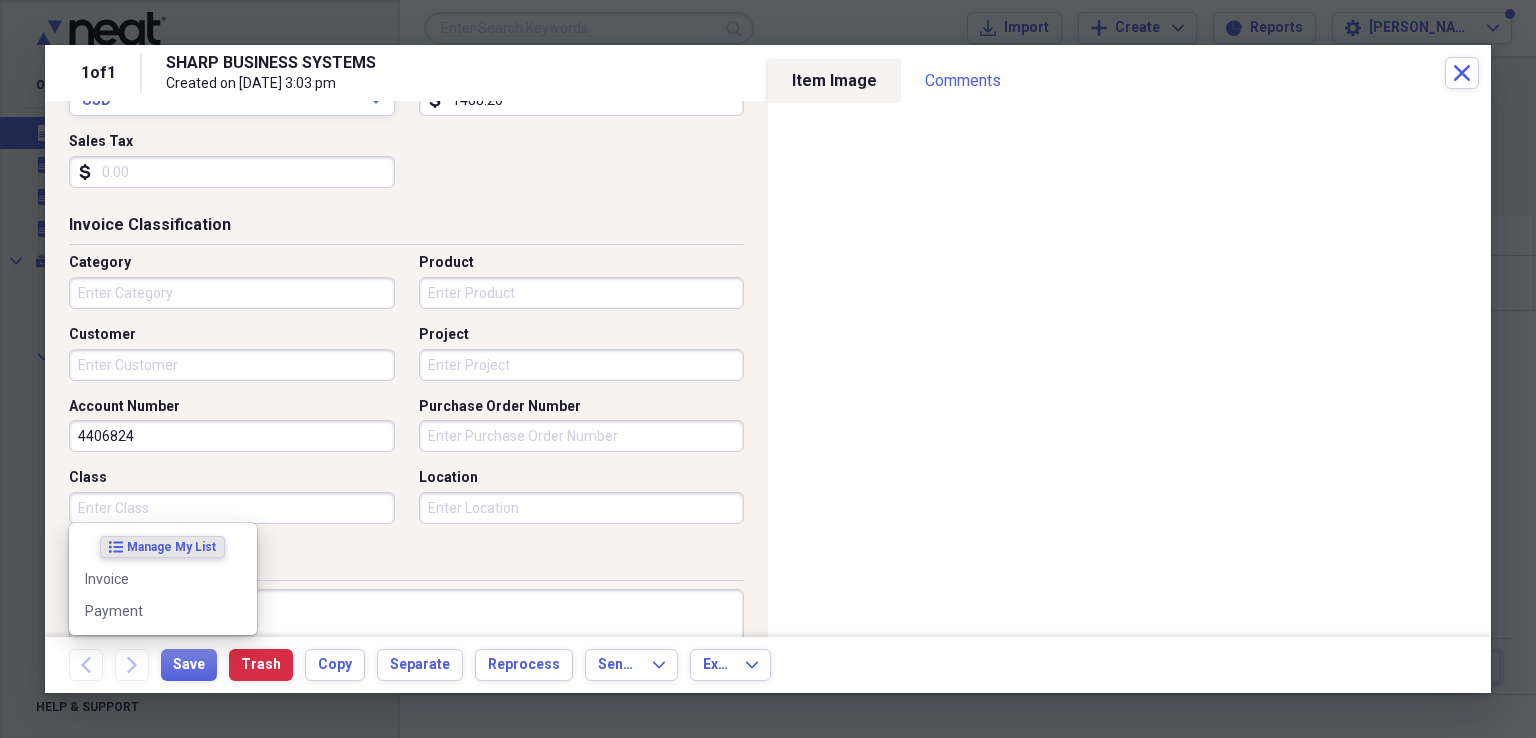 click on "Class" at bounding box center [232, 508] 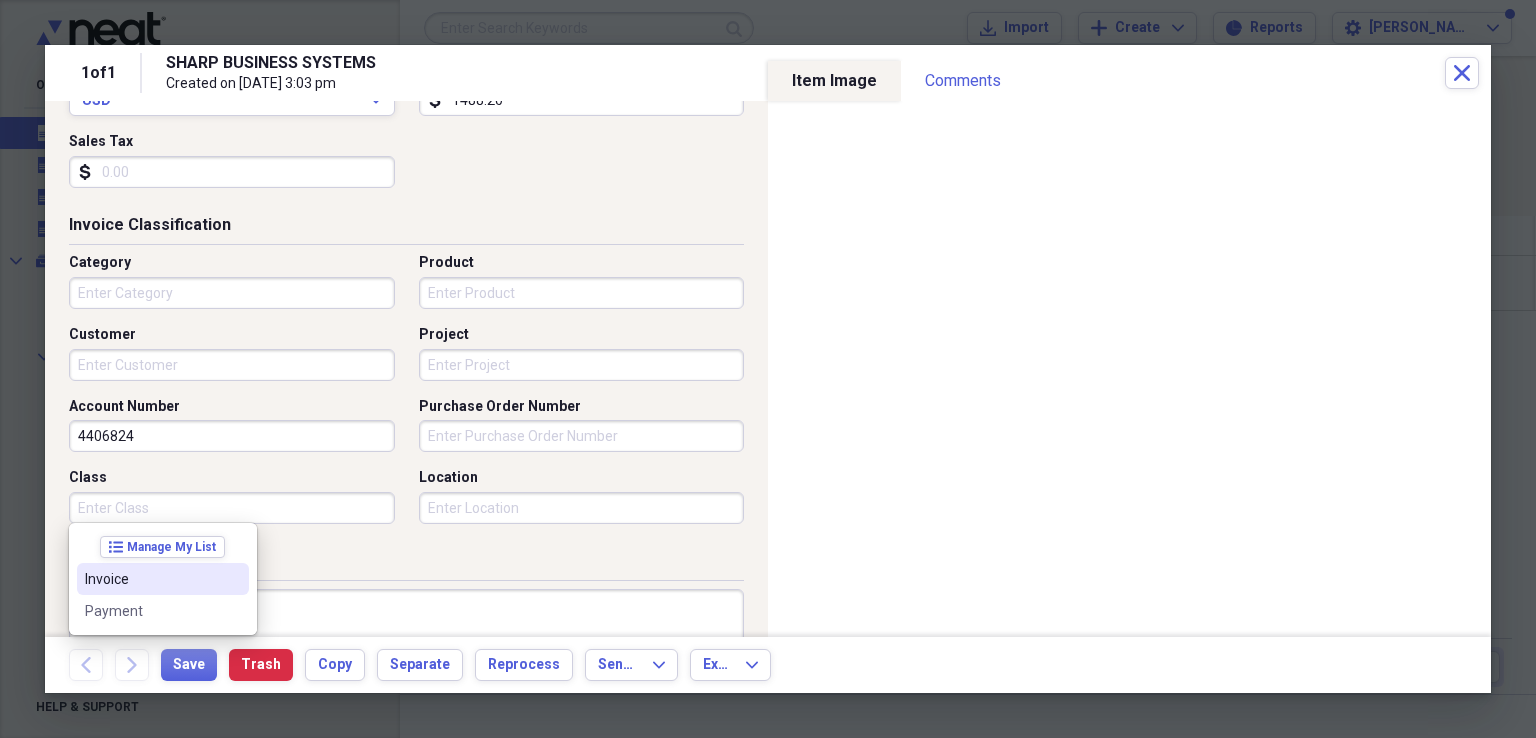 click on "Invoice" at bounding box center (151, 579) 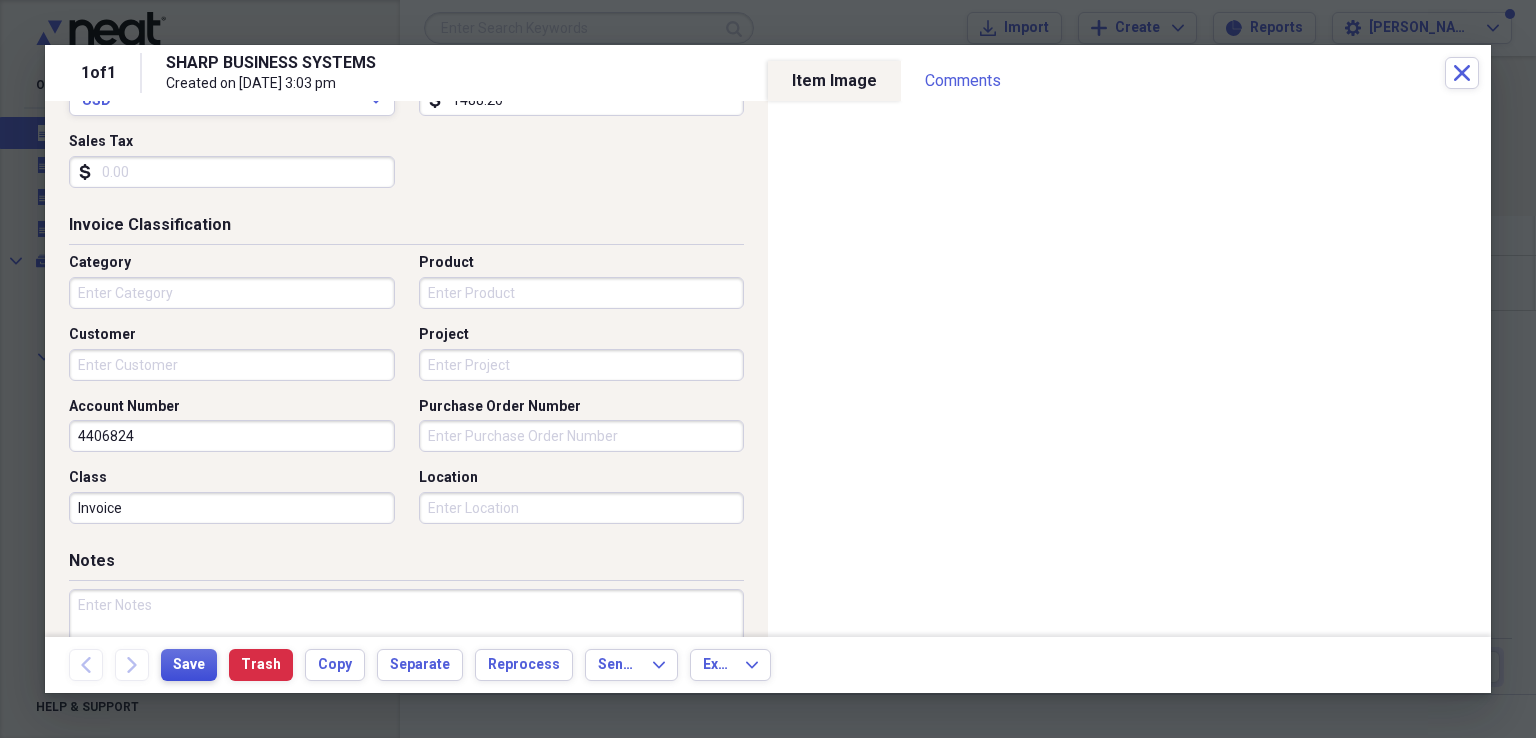 click on "Save" at bounding box center [189, 665] 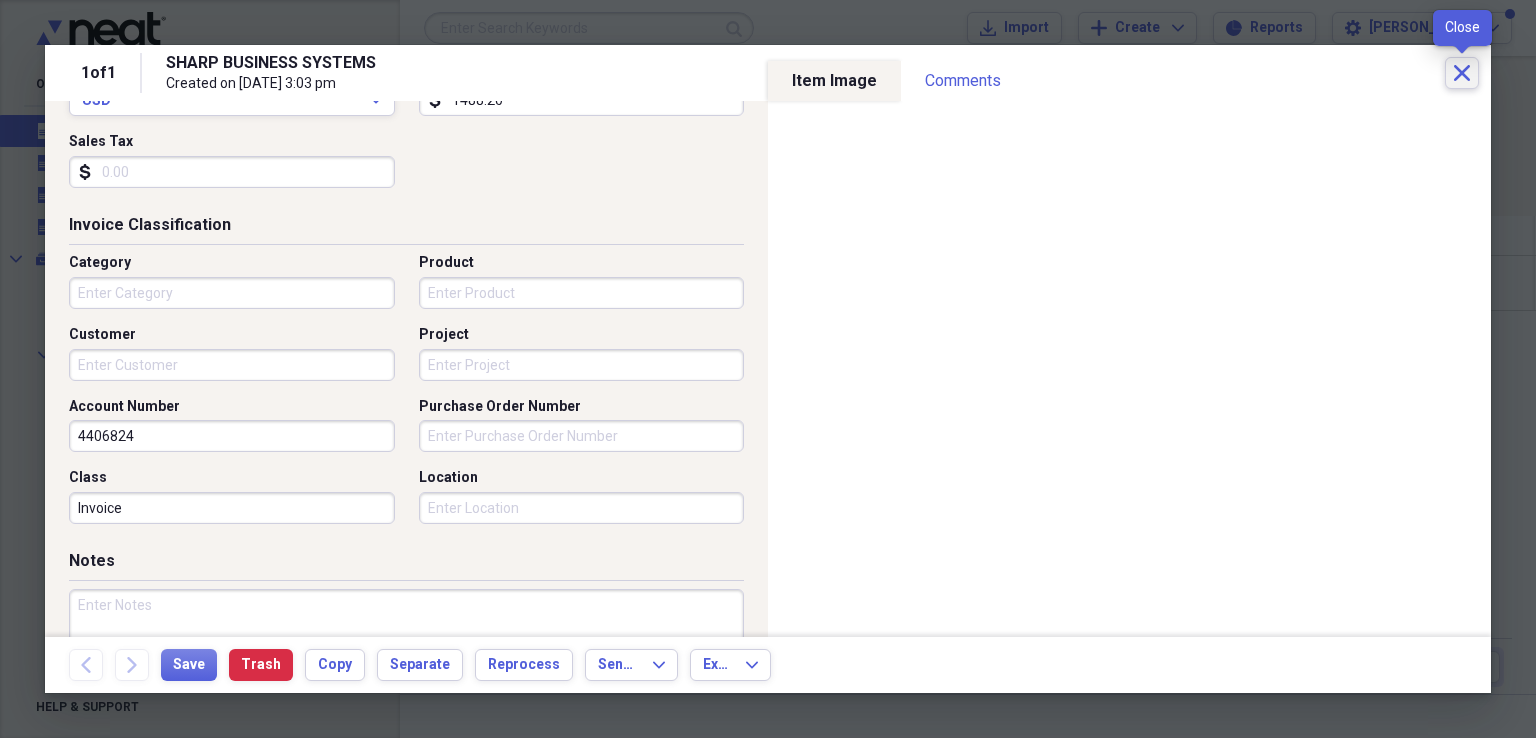 click 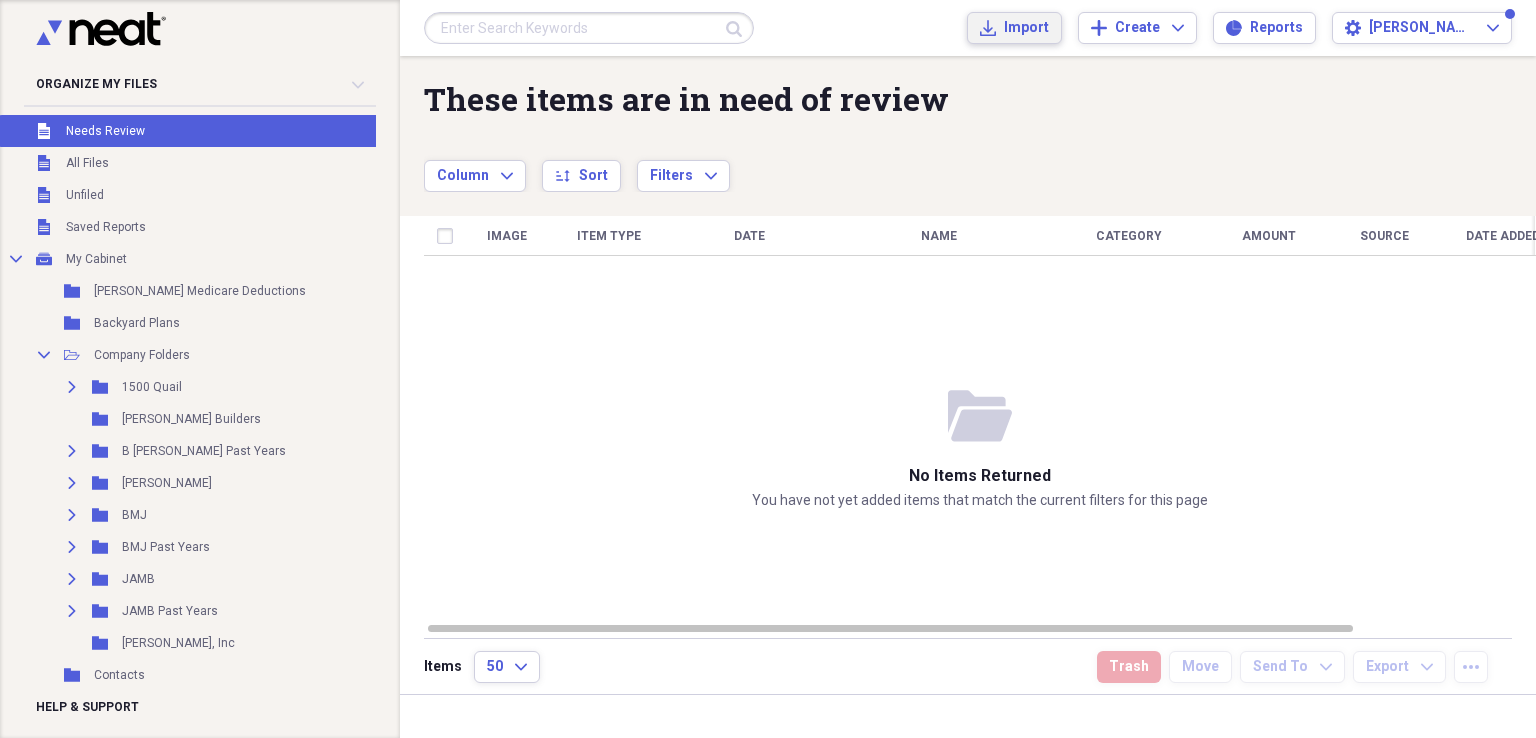 click on "Import" at bounding box center (1026, 28) 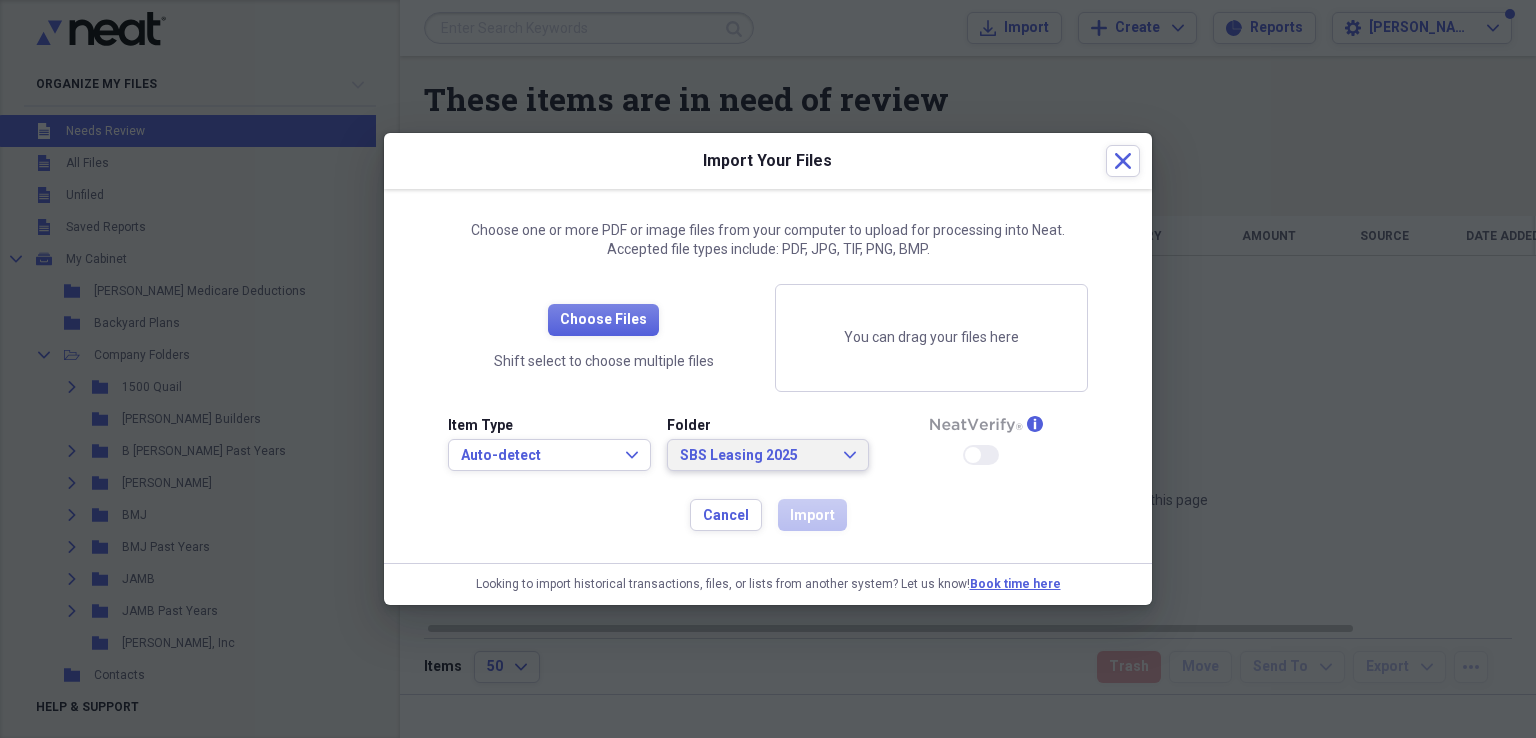 click on "SBS Leasing 2025 Expand" at bounding box center (768, 456) 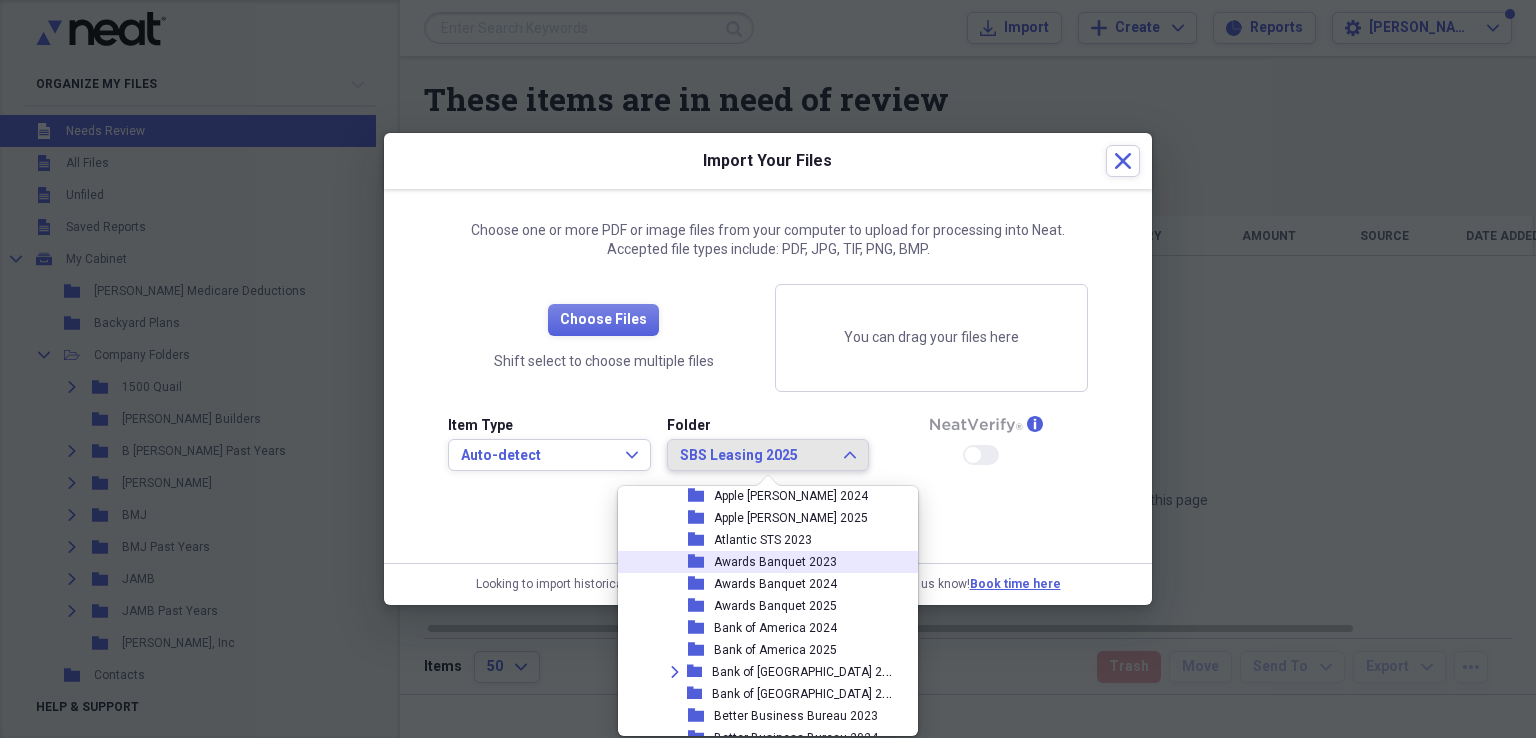 scroll, scrollTop: 190, scrollLeft: 0, axis: vertical 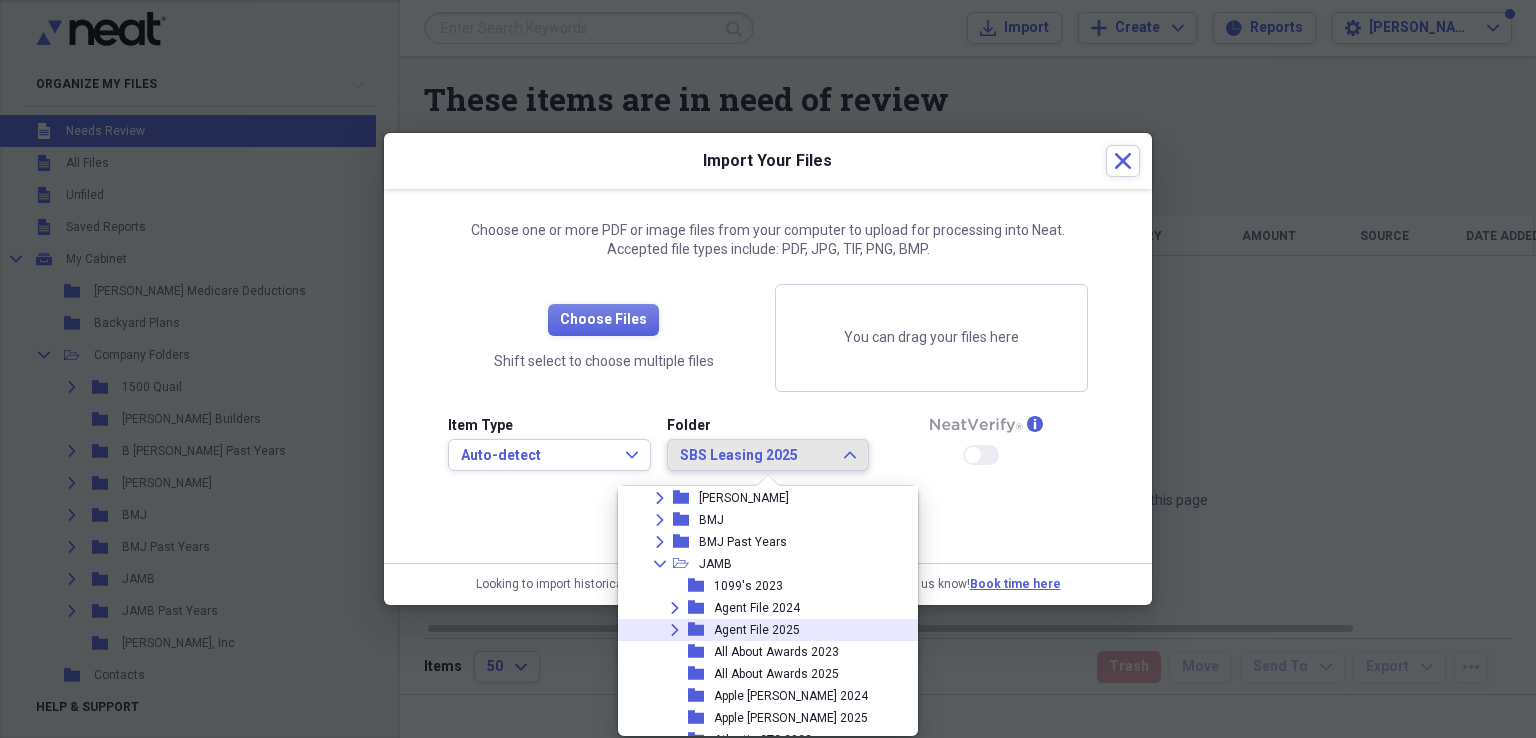 click on "Expand" 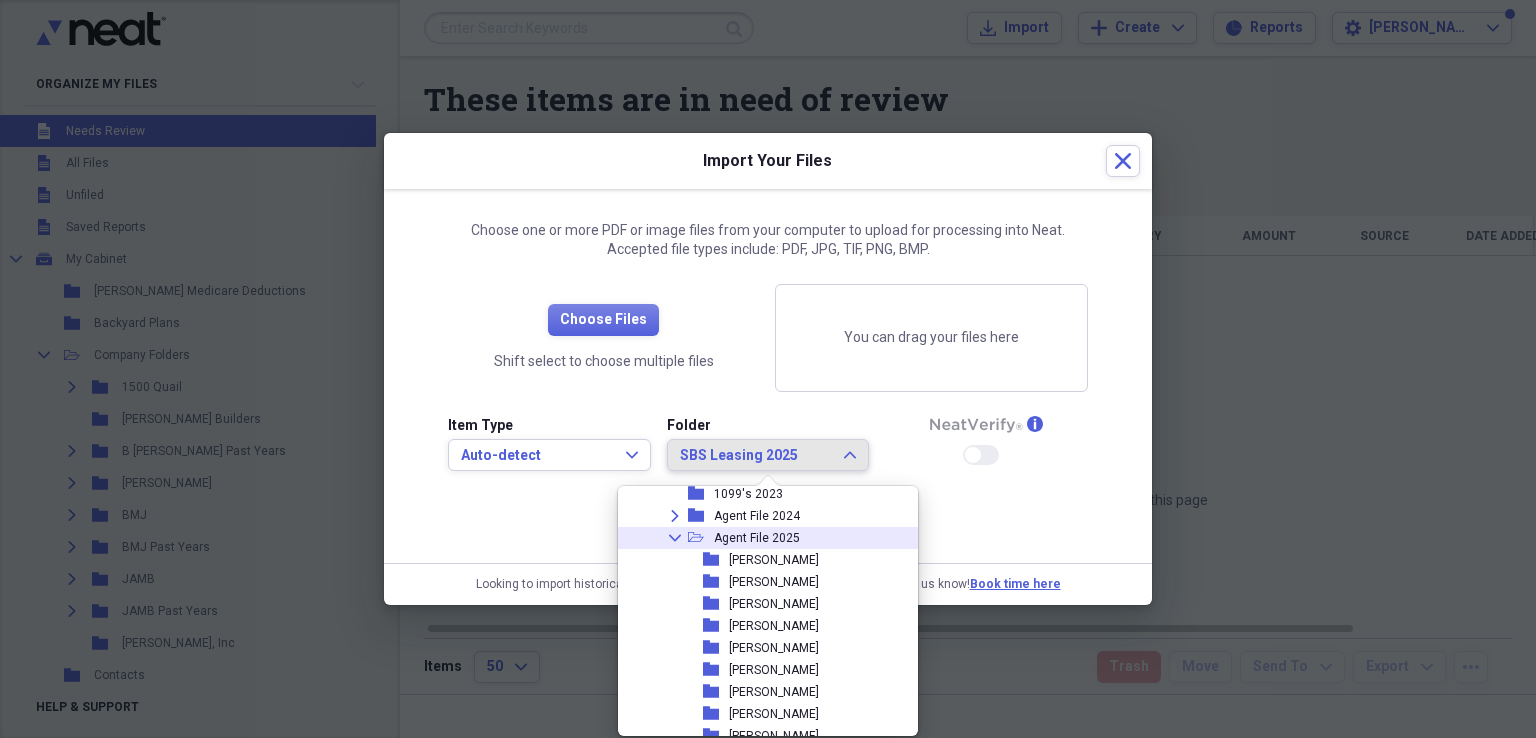 scroll, scrollTop: 390, scrollLeft: 0, axis: vertical 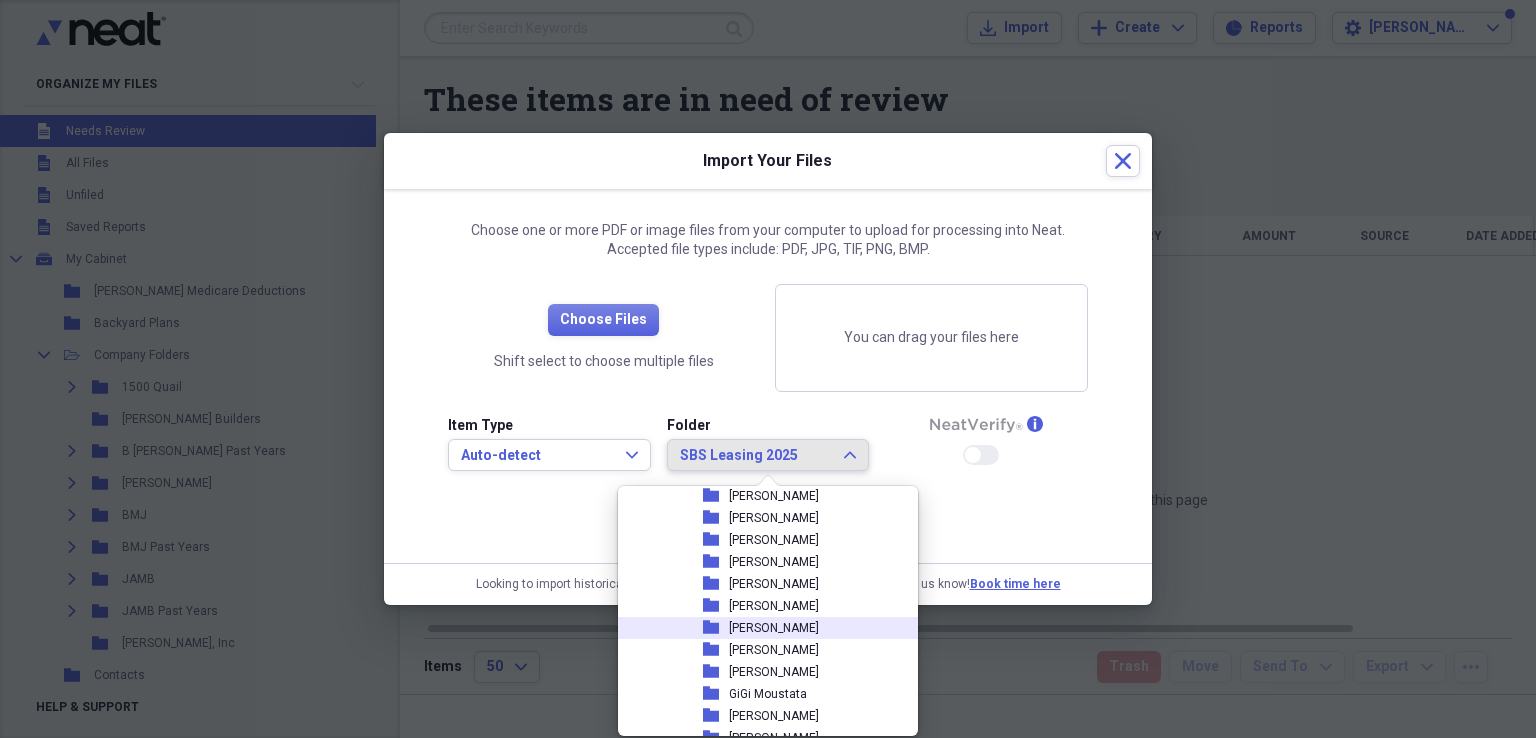 click on "[PERSON_NAME]" at bounding box center (774, 628) 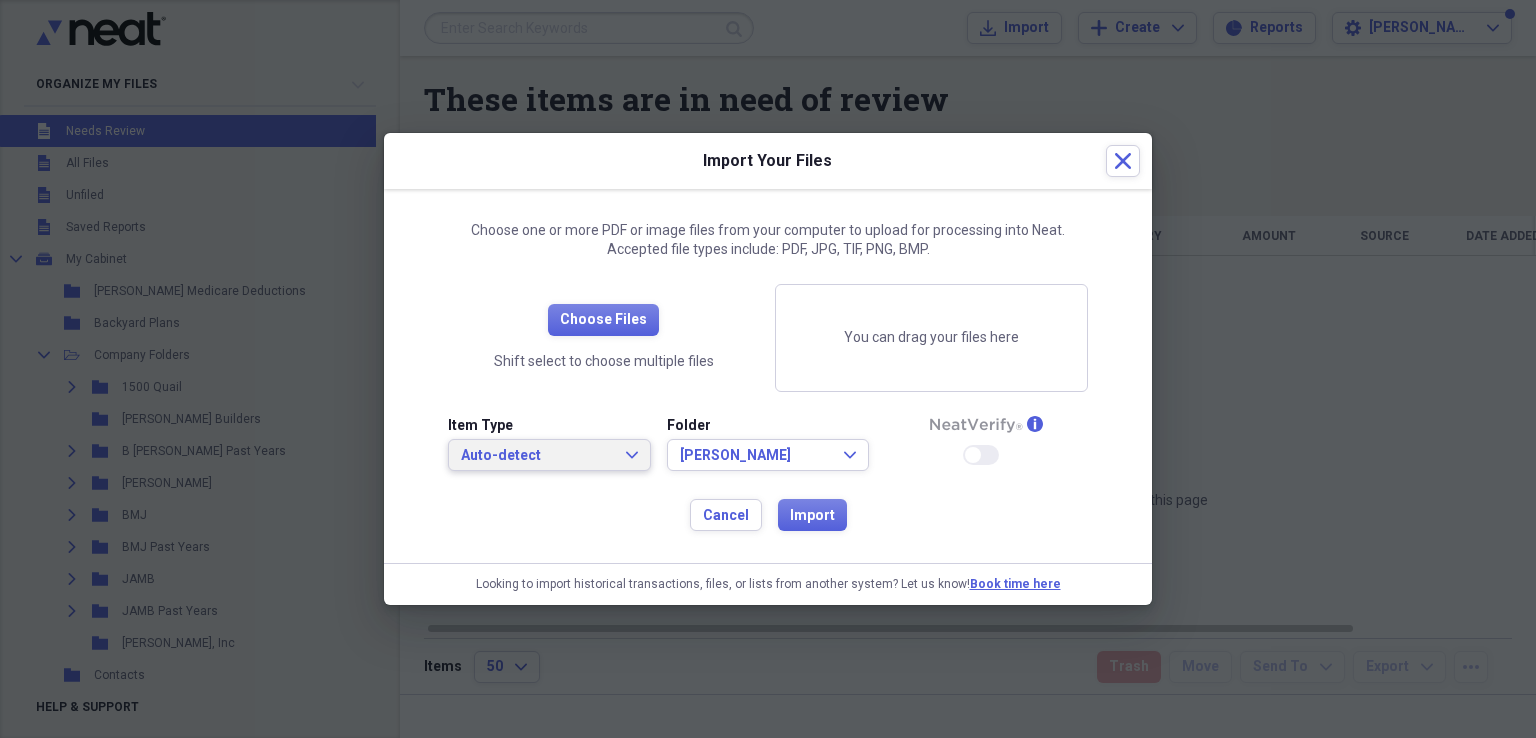 click on "Expand" 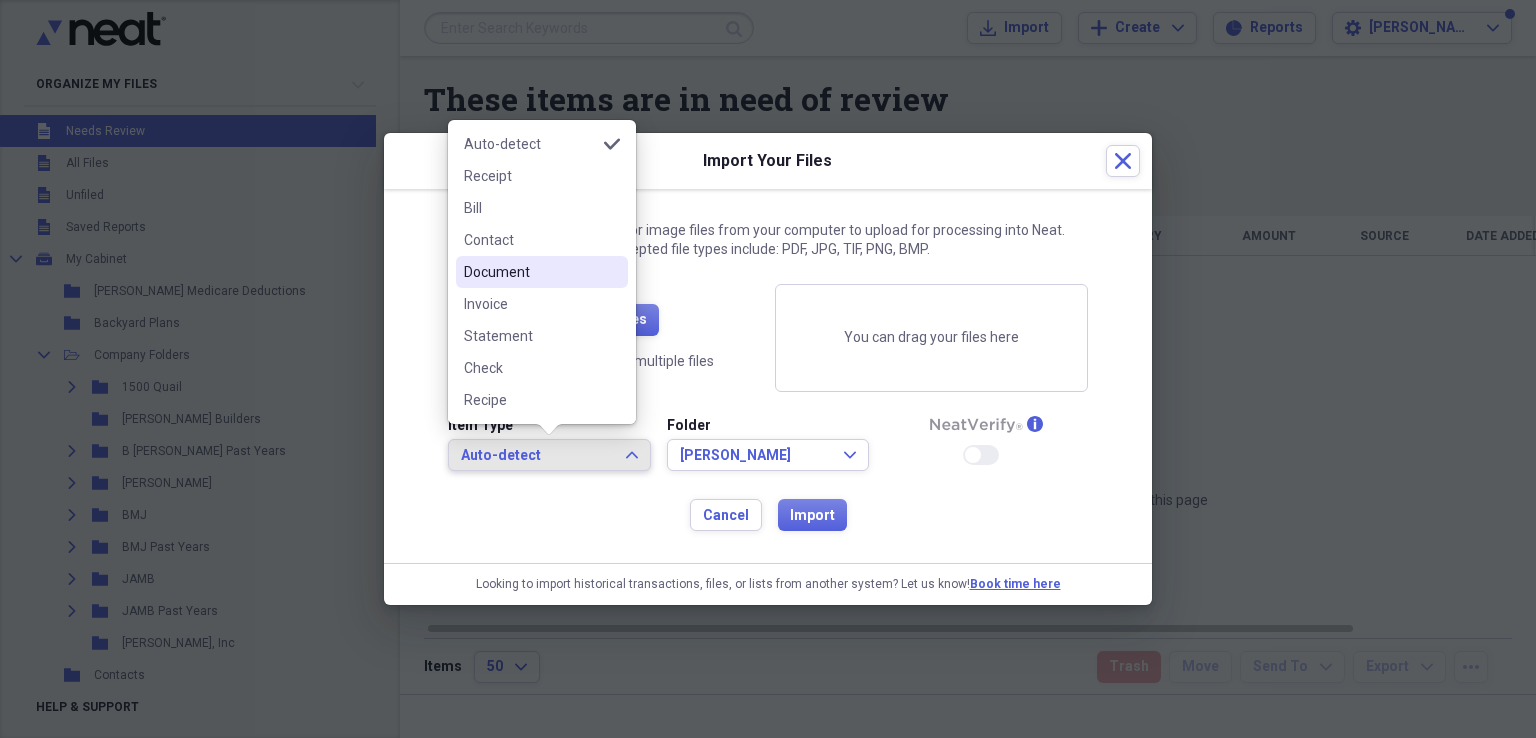 click on "Document" at bounding box center [530, 272] 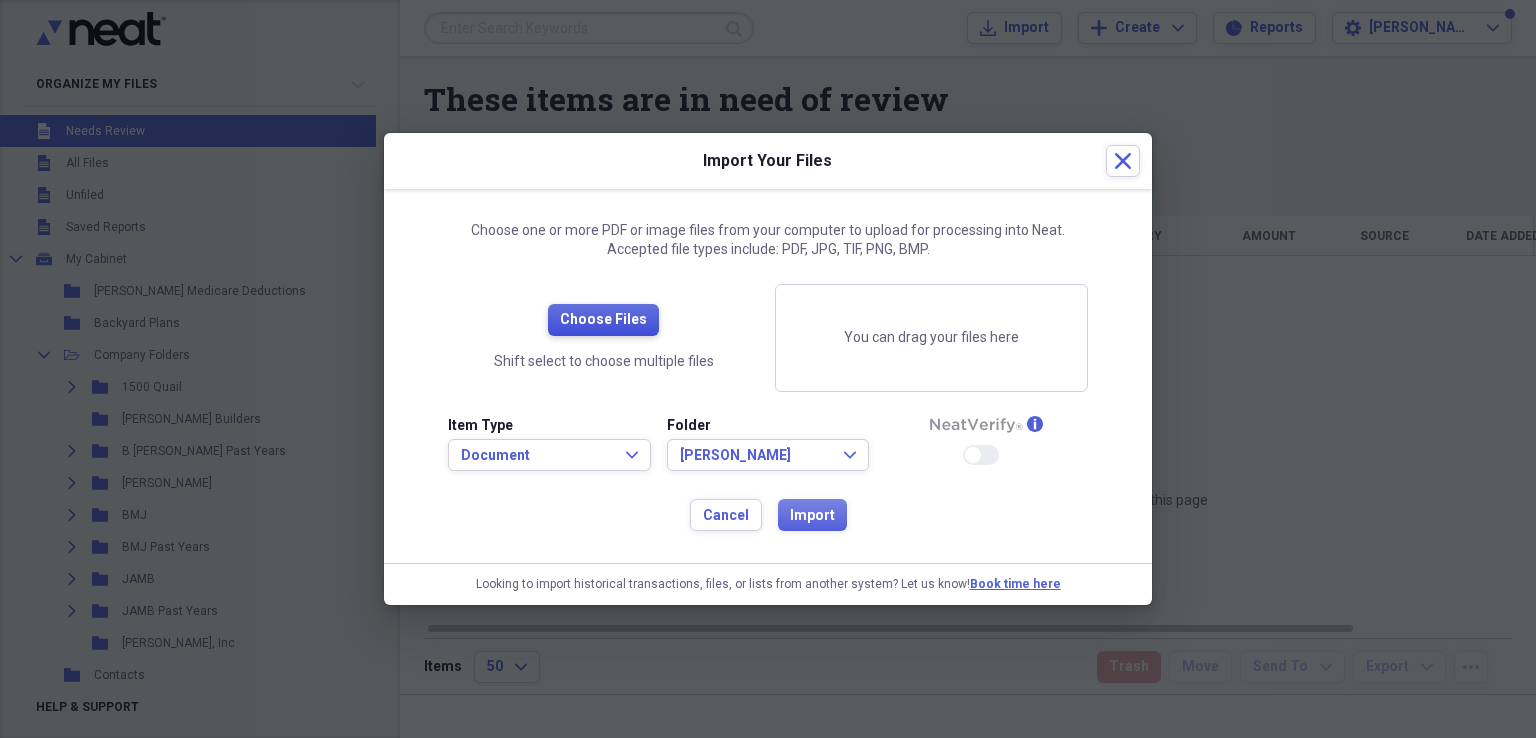 click on "Choose Files" at bounding box center [603, 320] 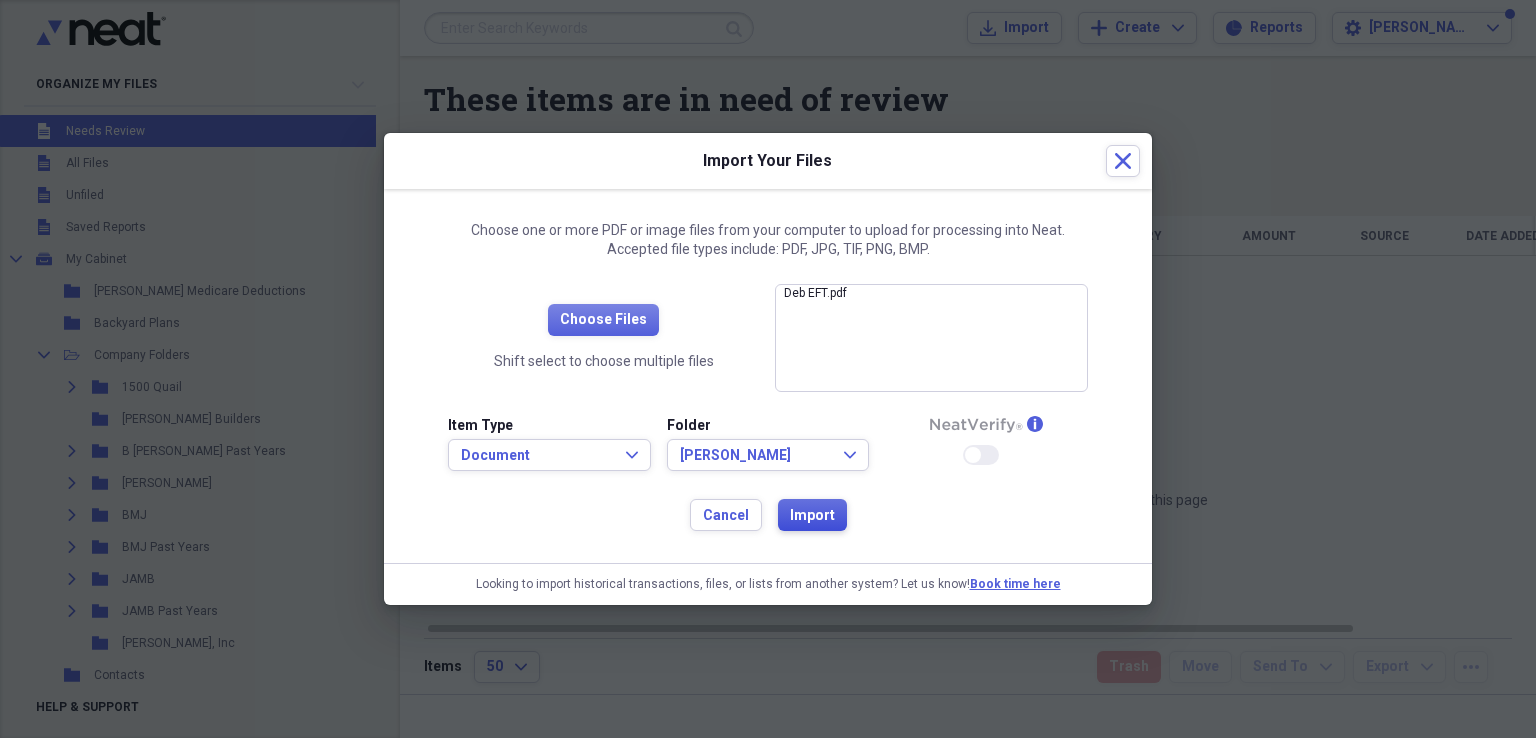 click on "Import" at bounding box center [812, 516] 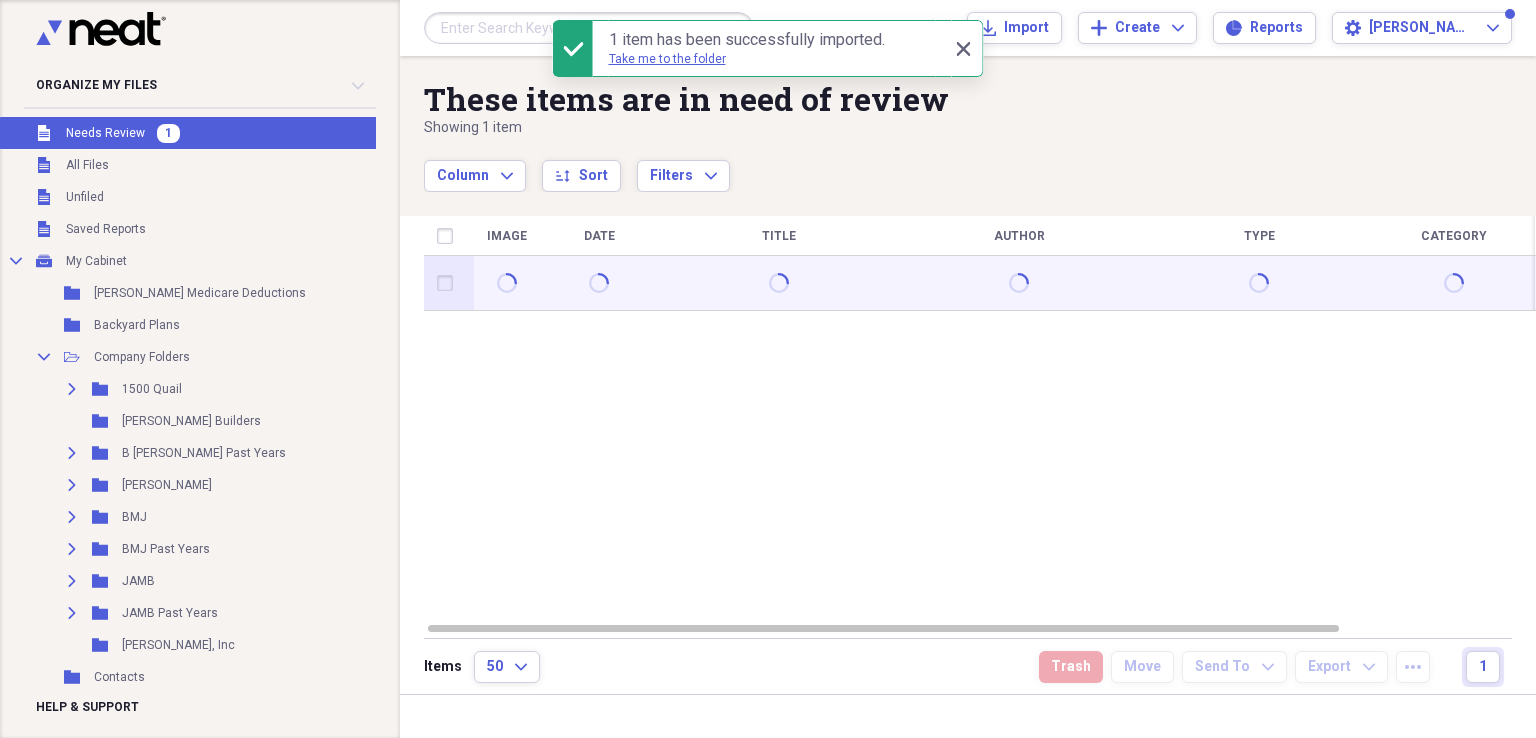 click at bounding box center [449, 283] 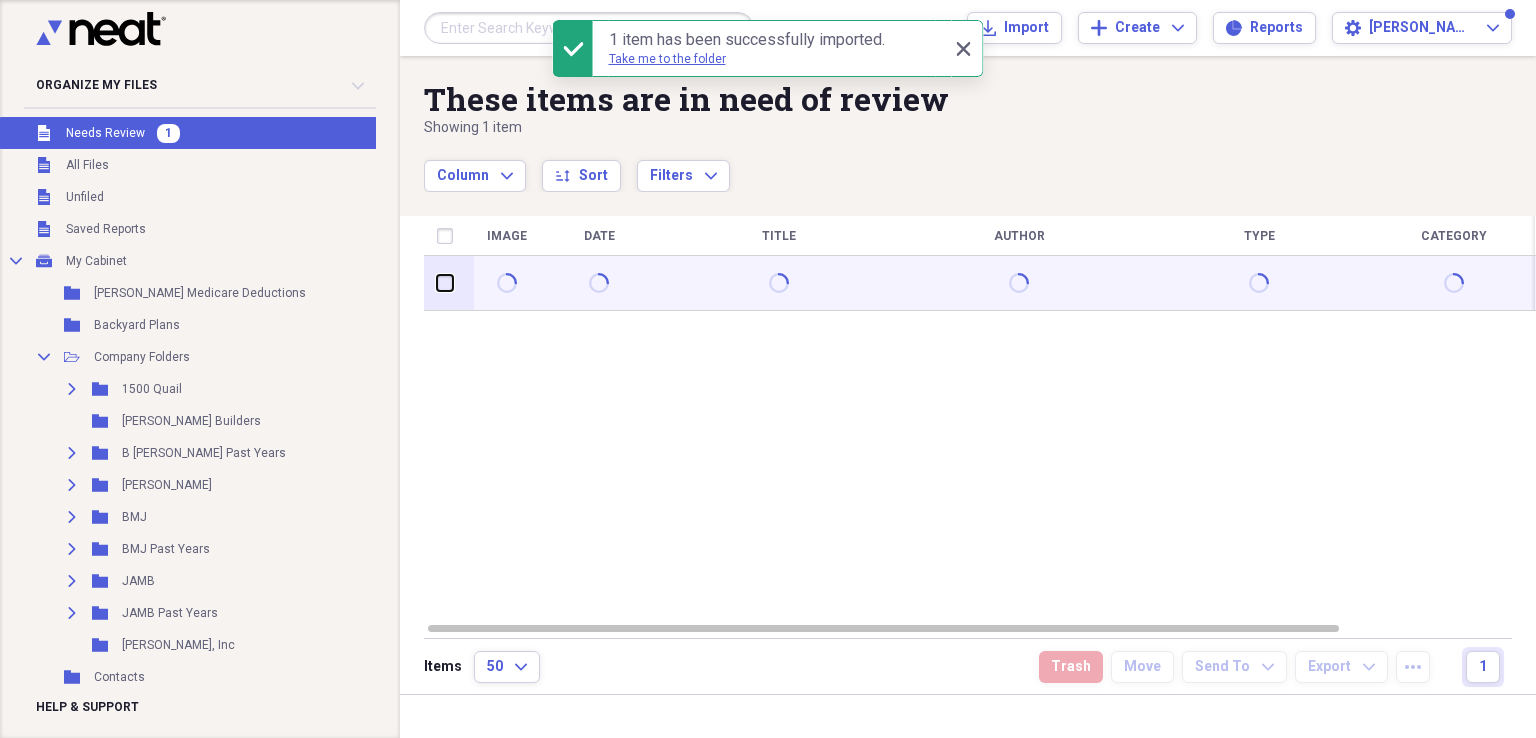 click at bounding box center [437, 283] 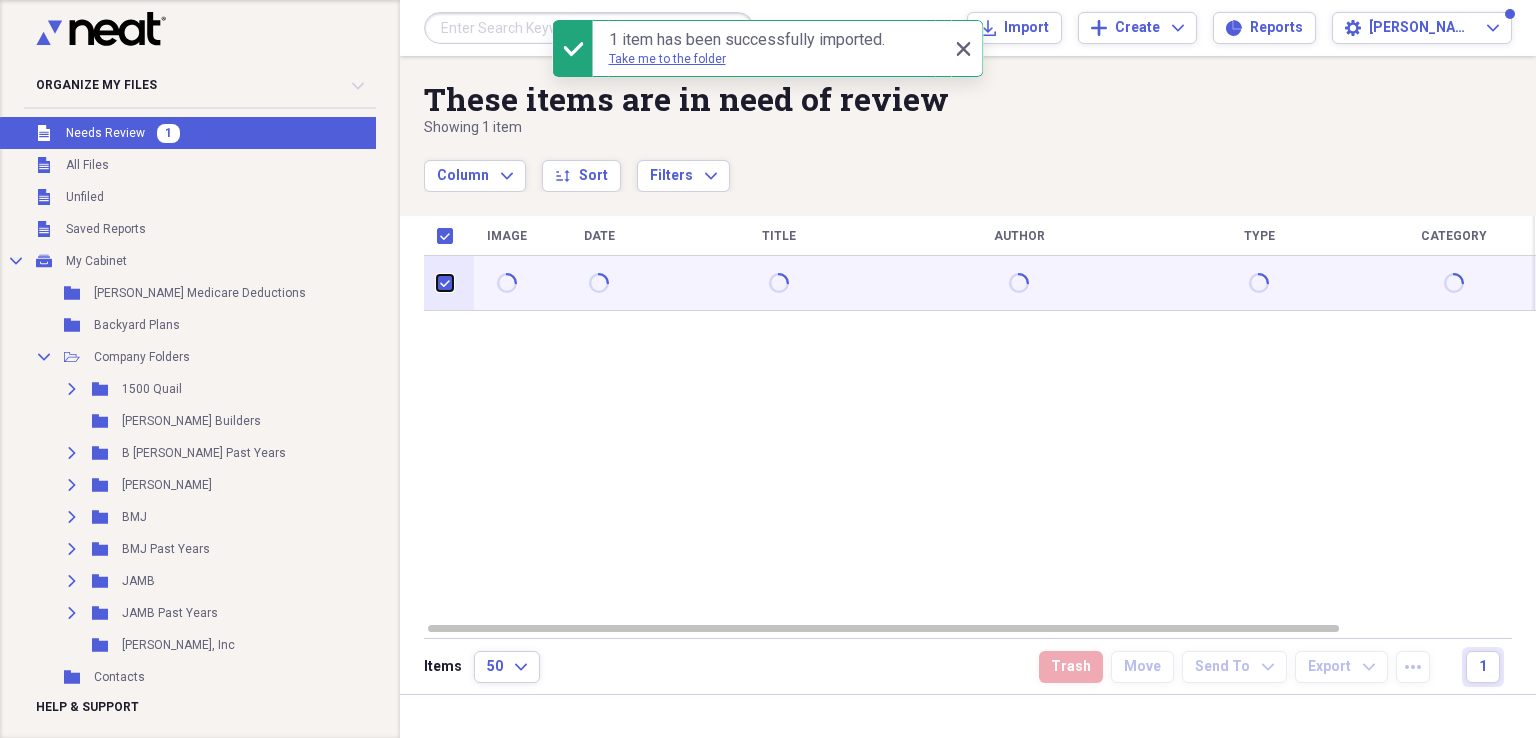 checkbox on "true" 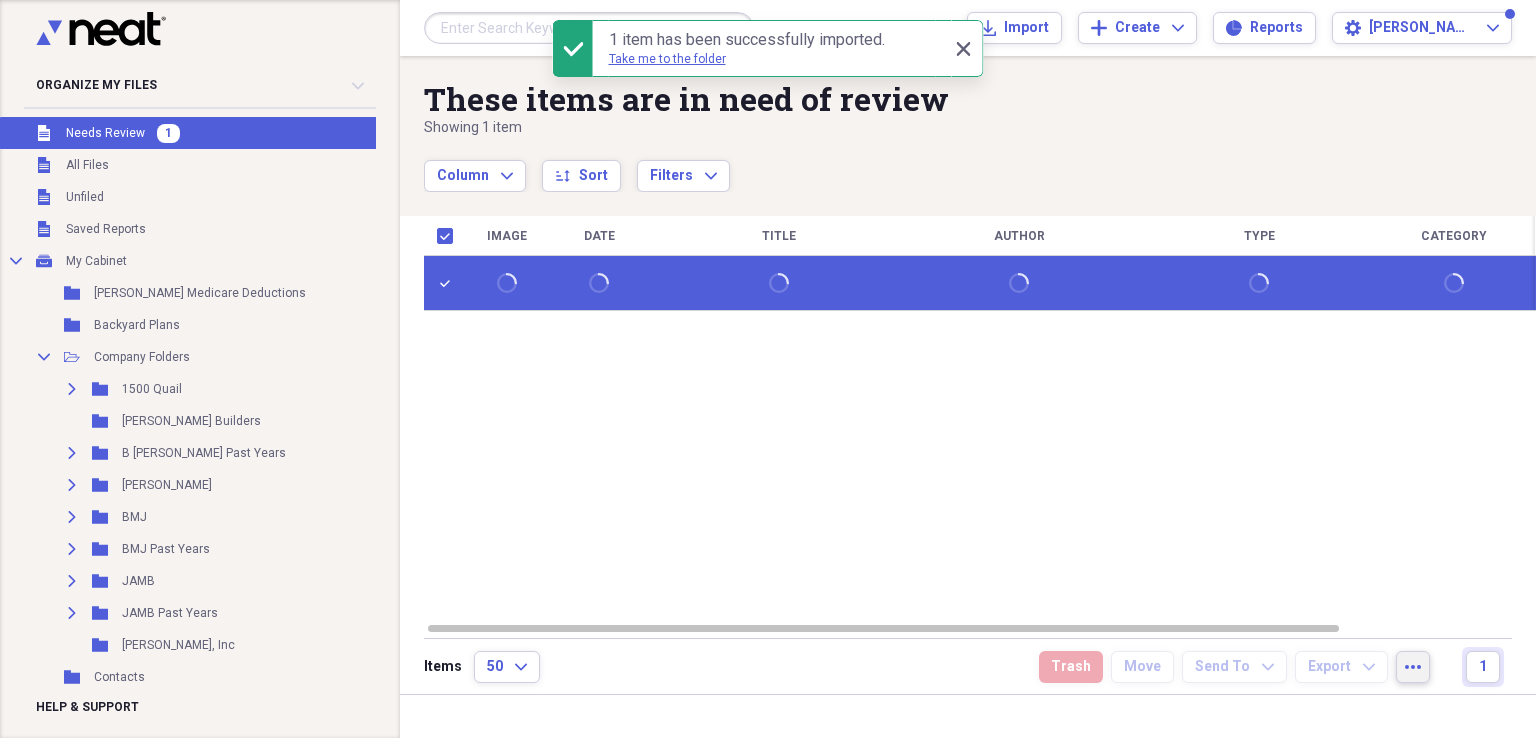 click on "more" 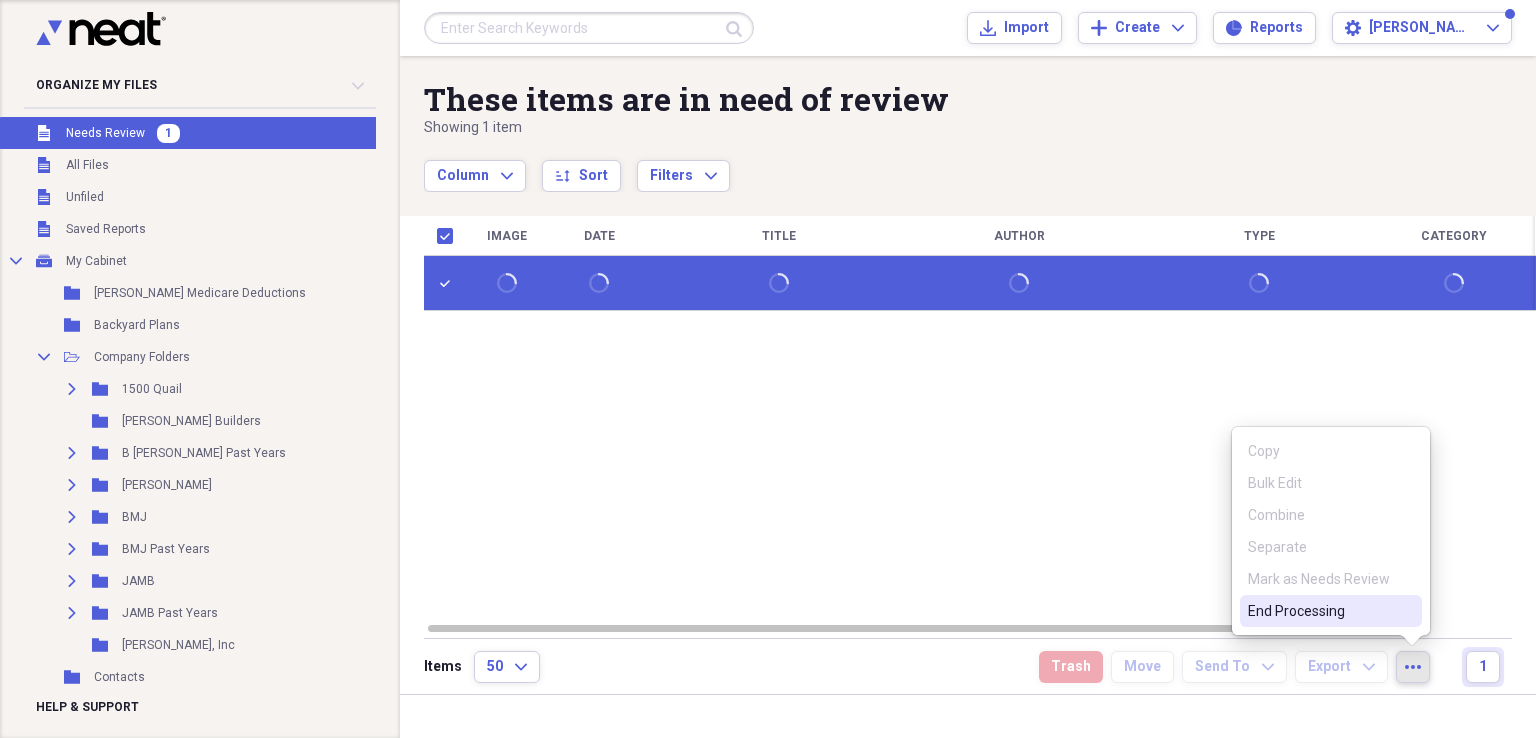 click on "Mark as Needs Review" at bounding box center (1331, 579) 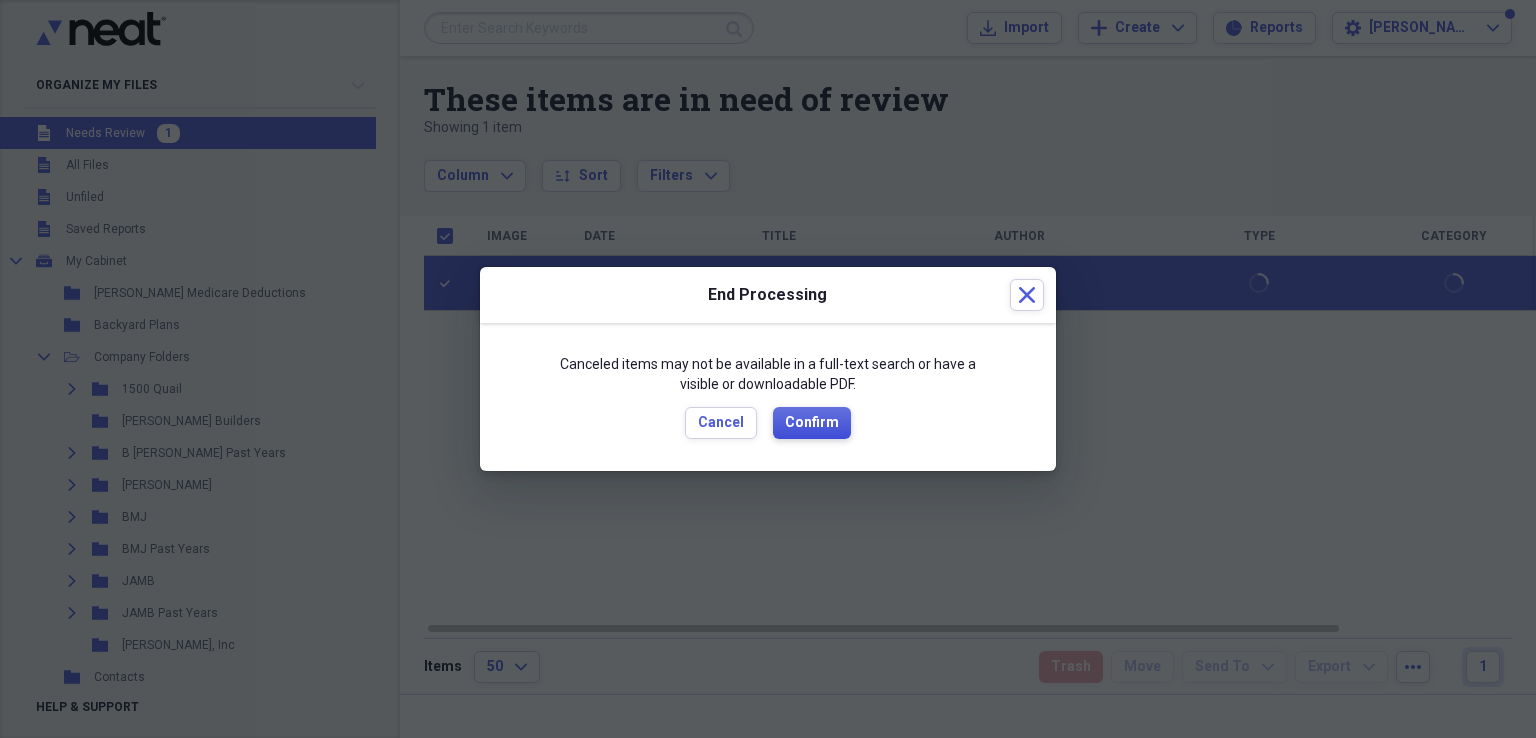 click on "Confirm" at bounding box center [812, 423] 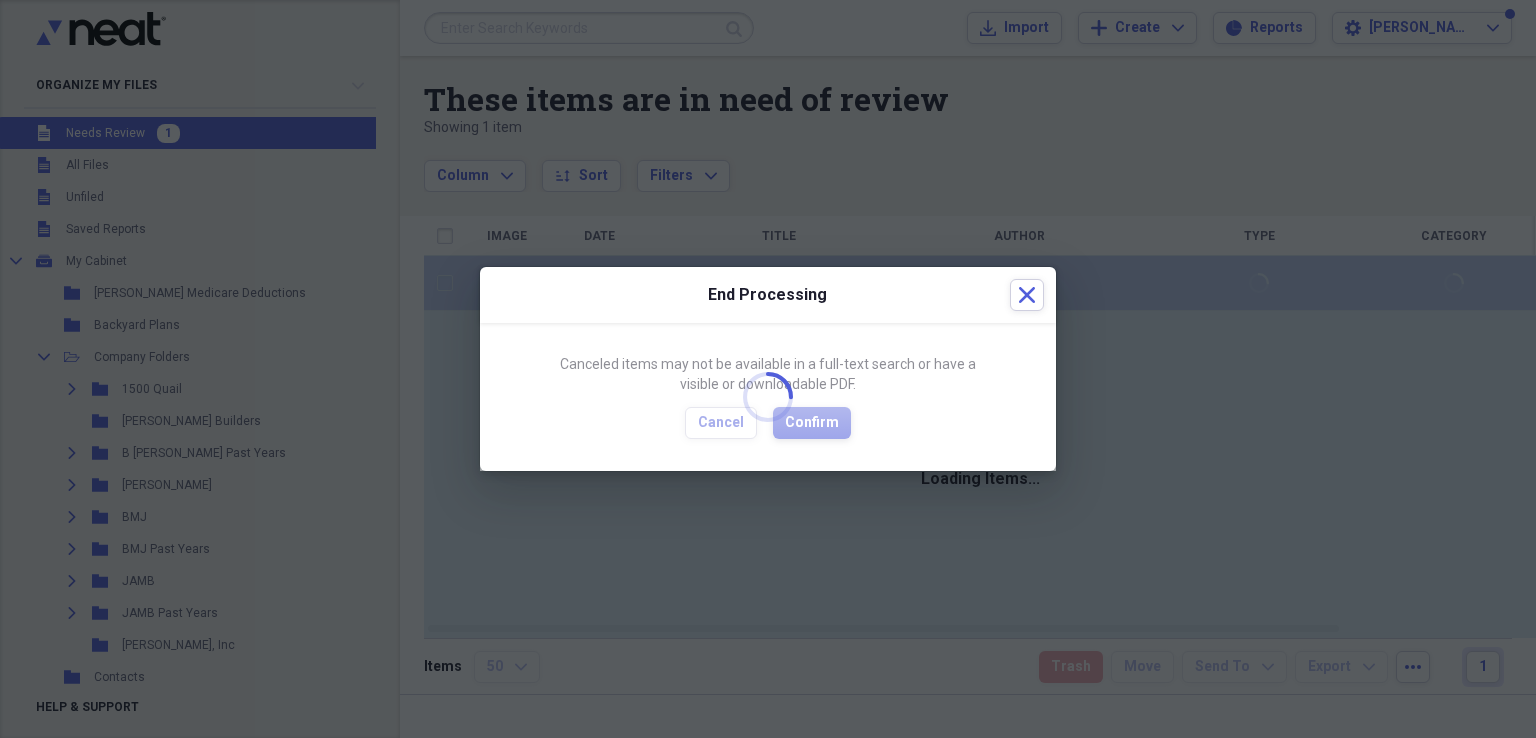 checkbox on "false" 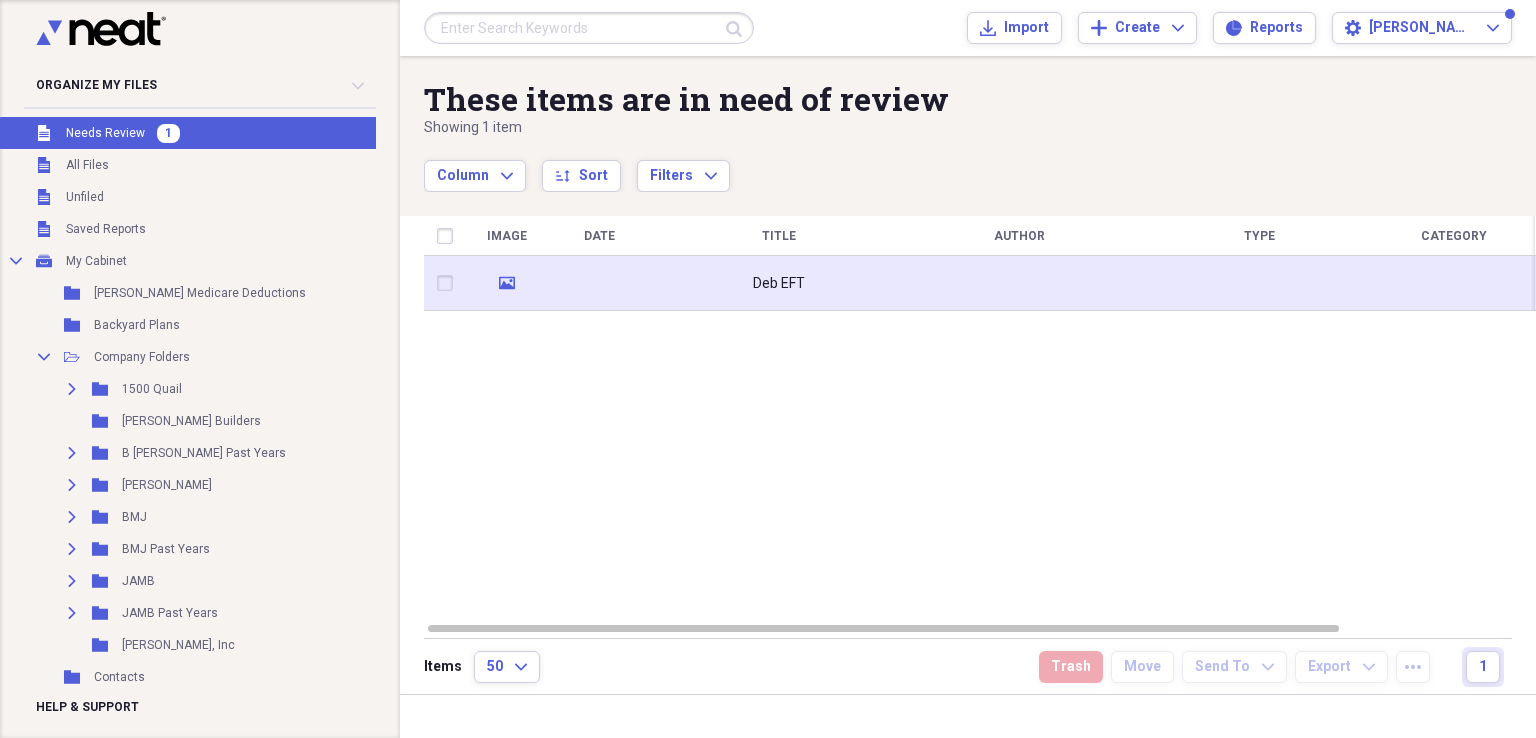 click on "media" 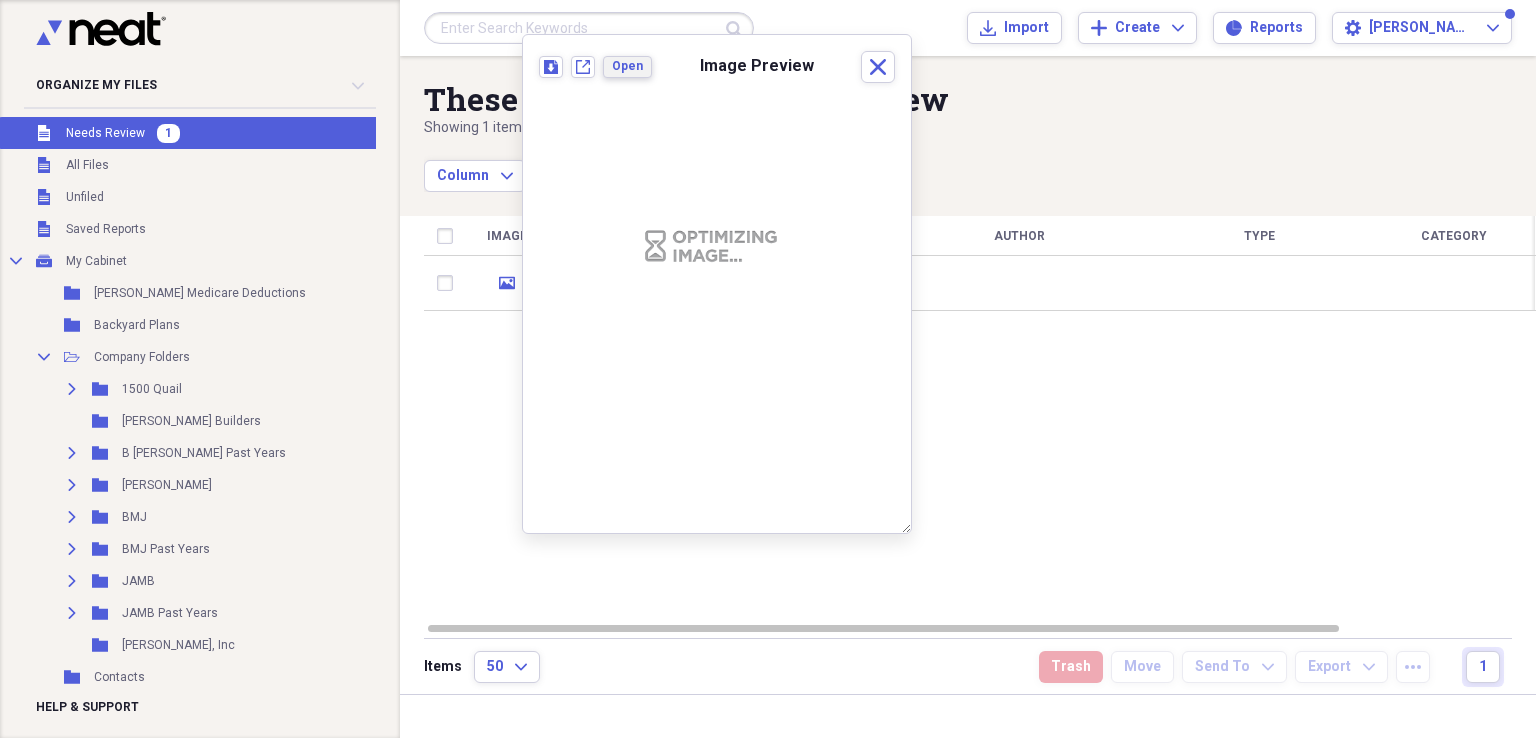 click on "Open" at bounding box center (627, 66) 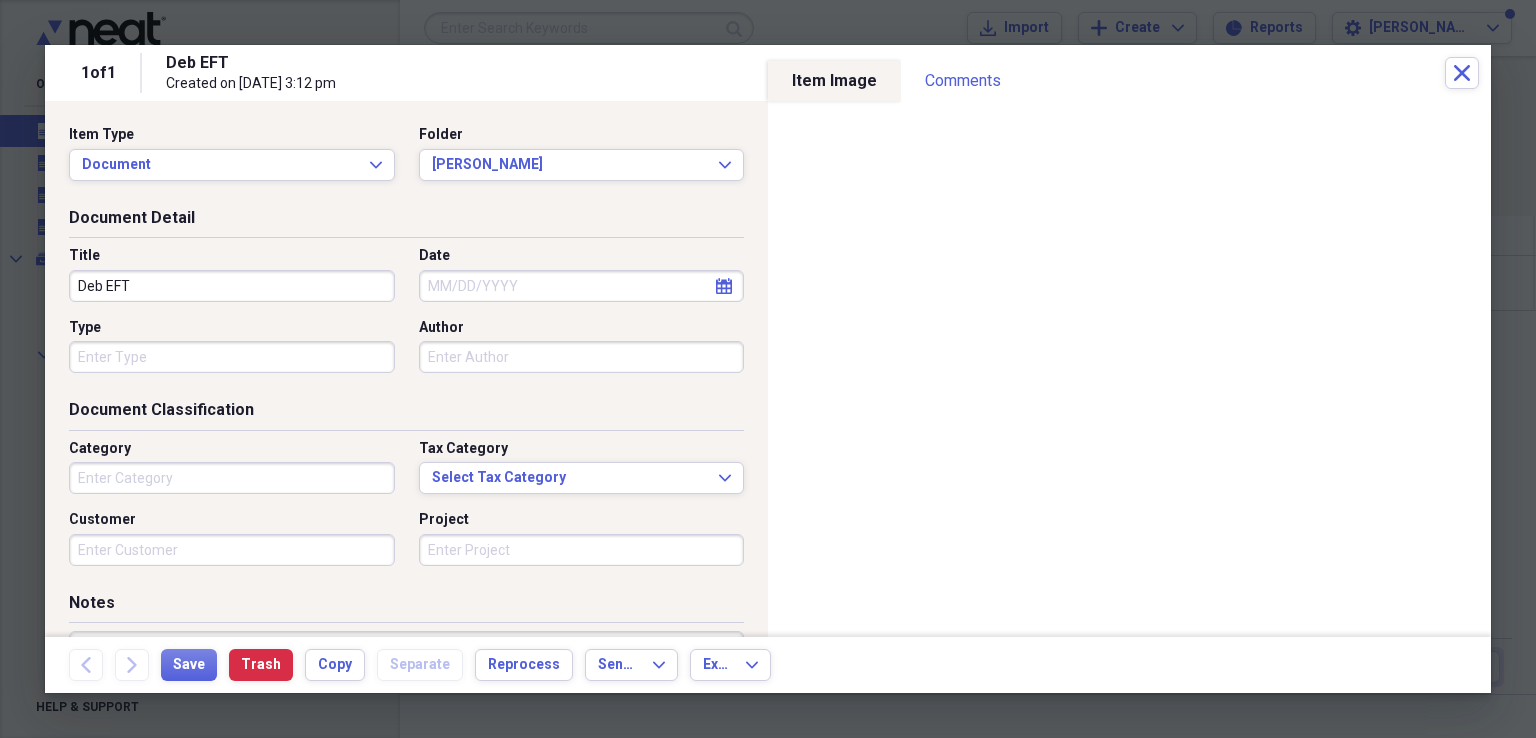 click 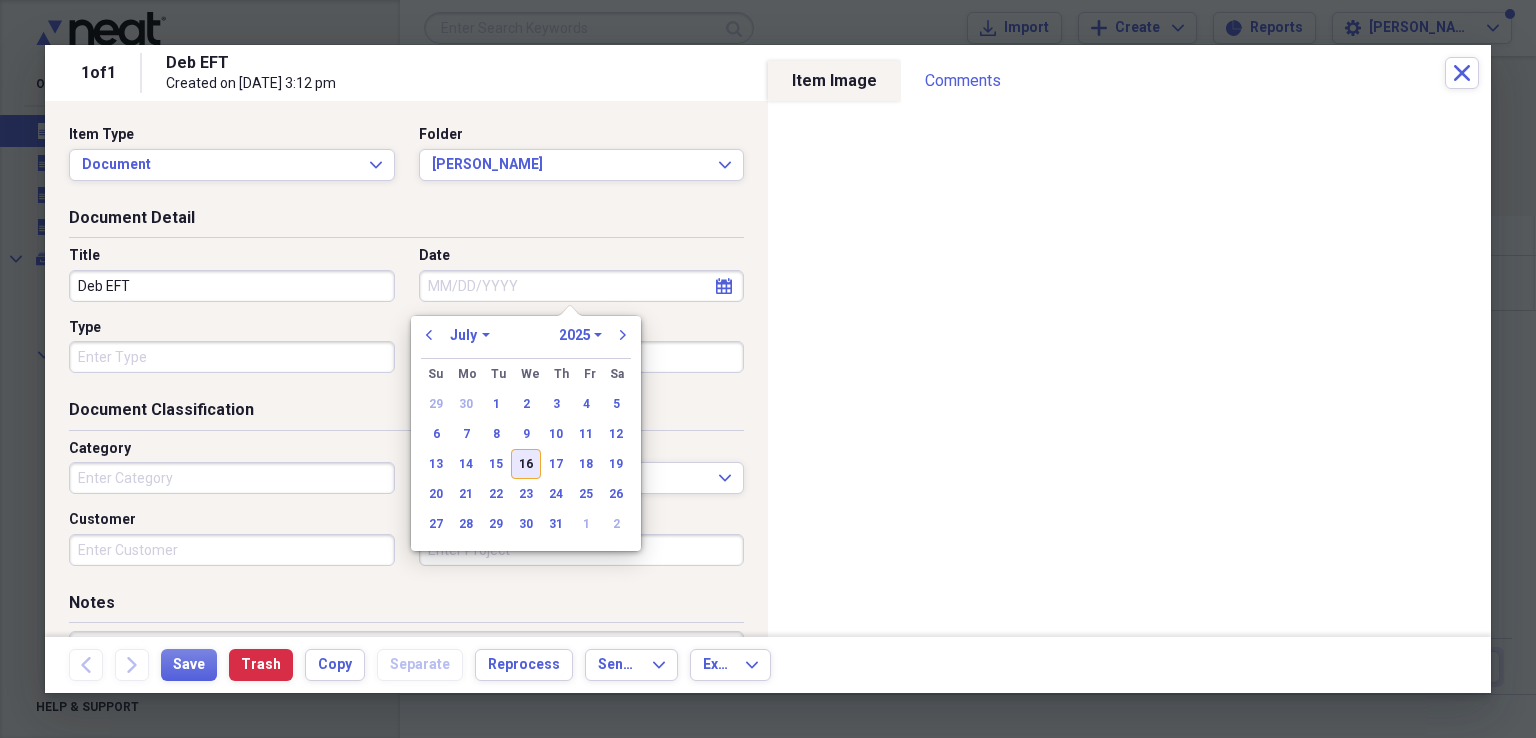 click on "16" at bounding box center (526, 464) 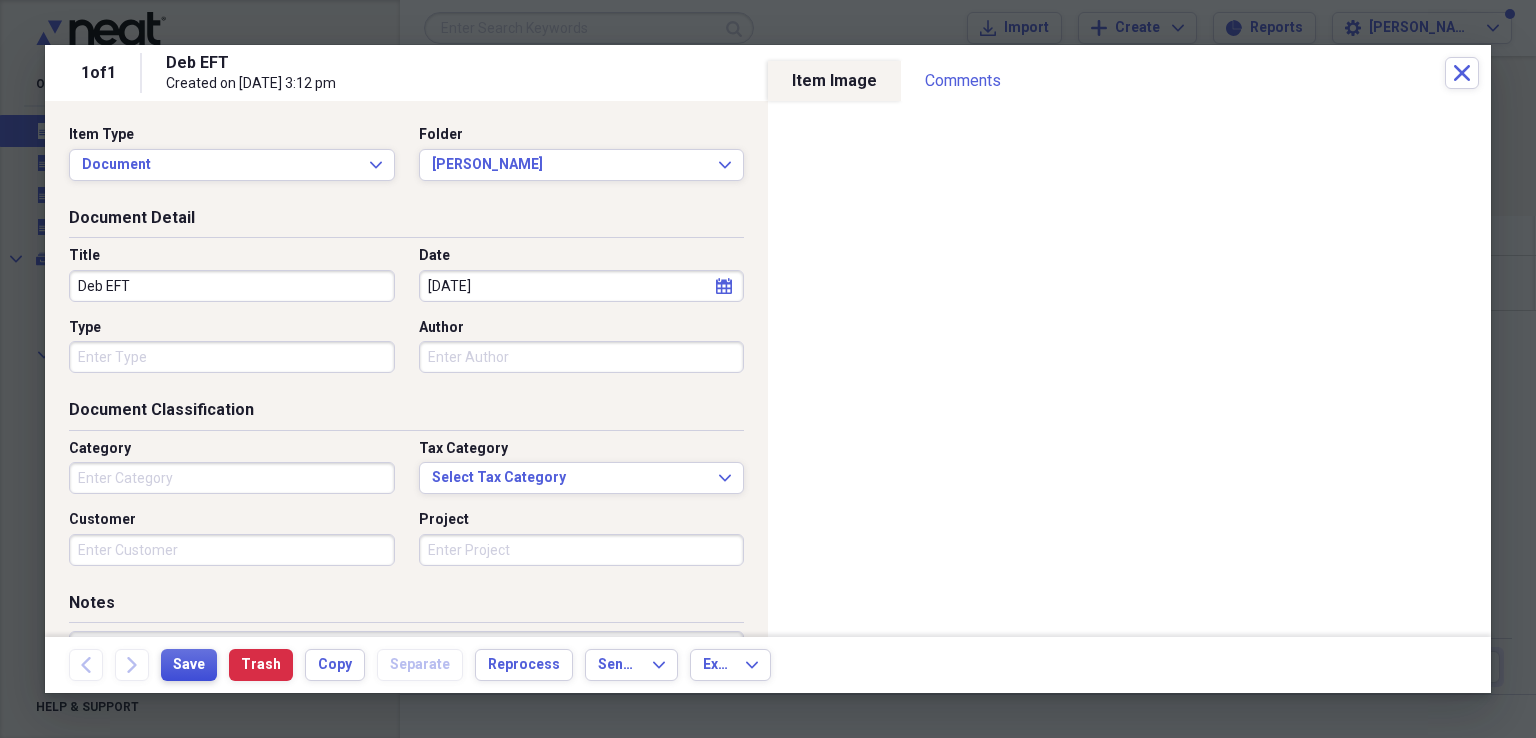click on "Save" at bounding box center [189, 665] 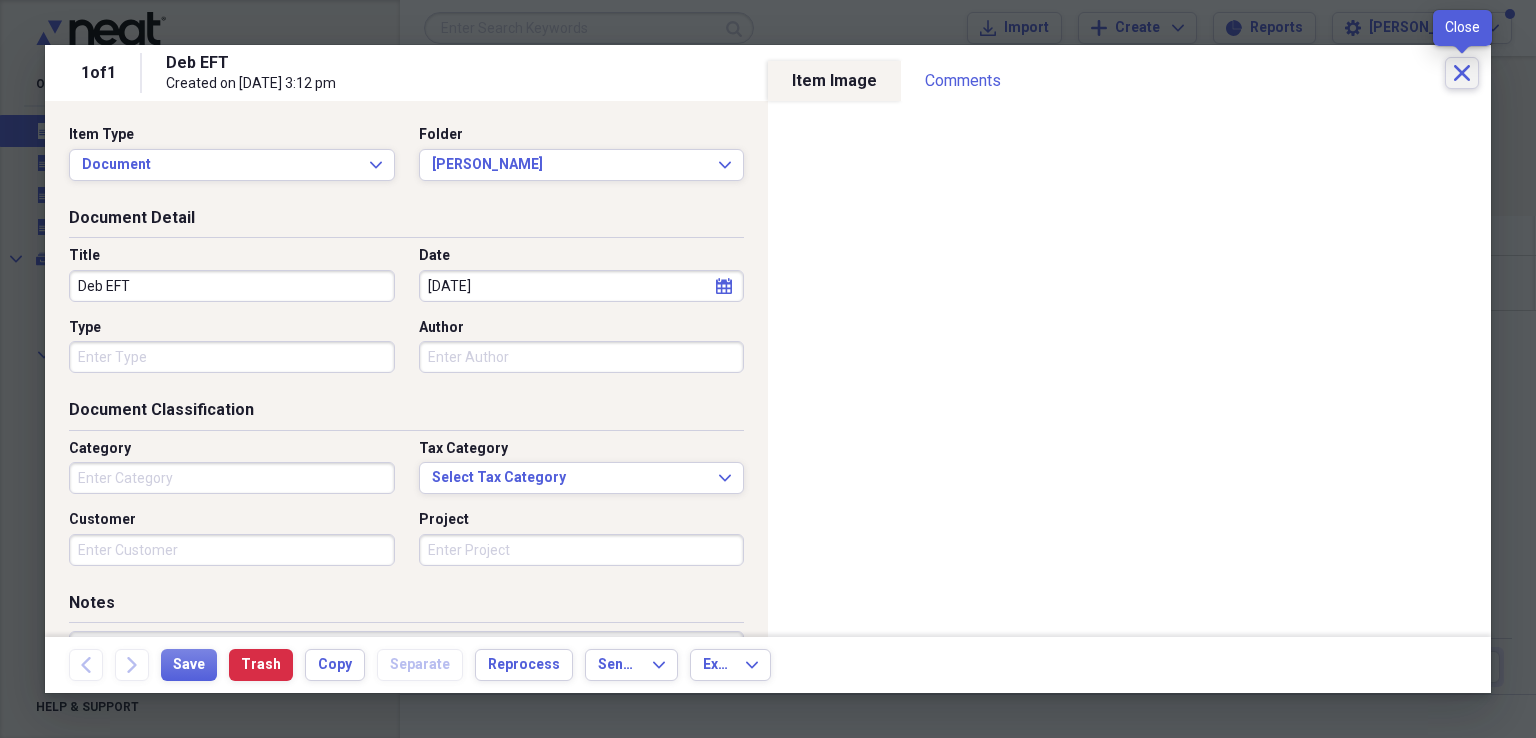 click on "Close" 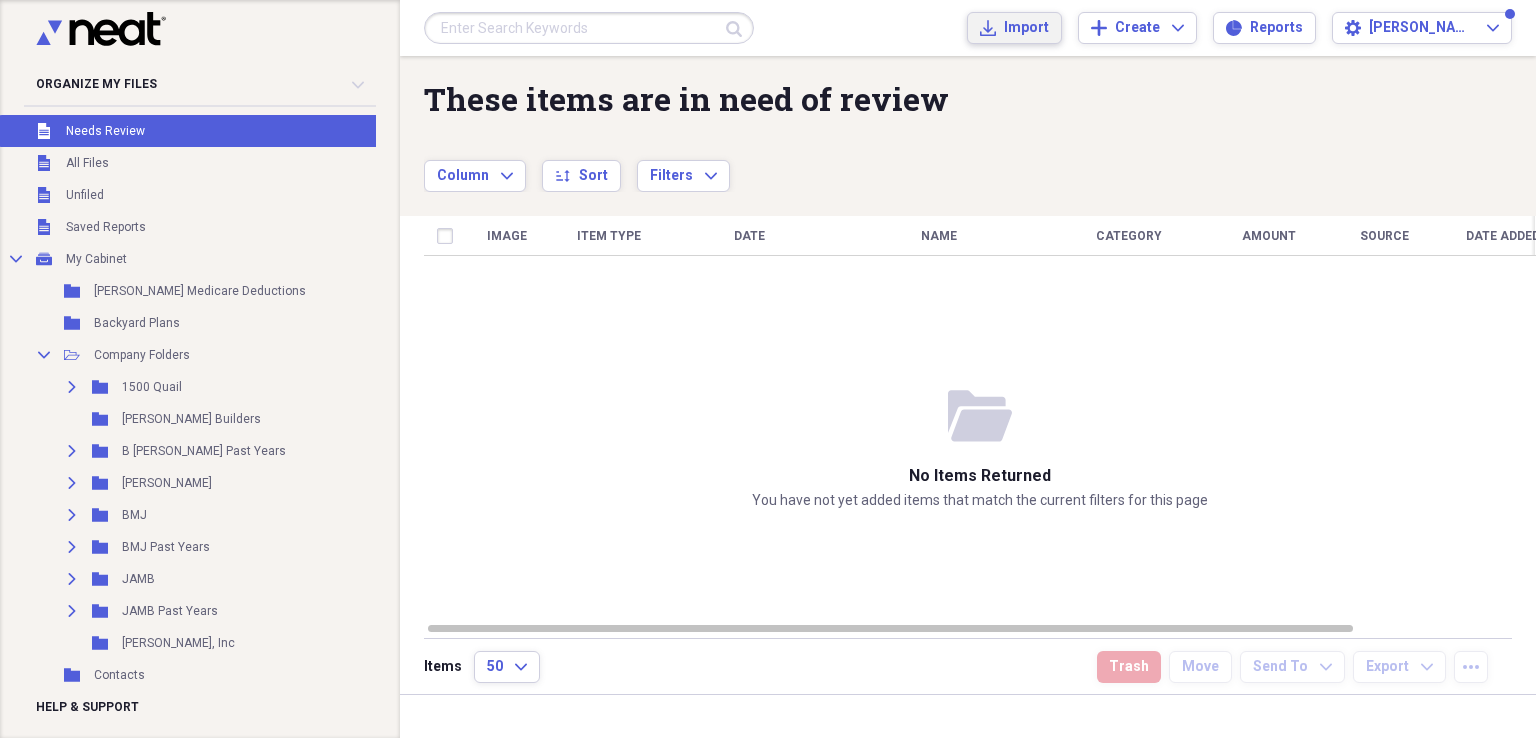 click on "Import" at bounding box center (1026, 28) 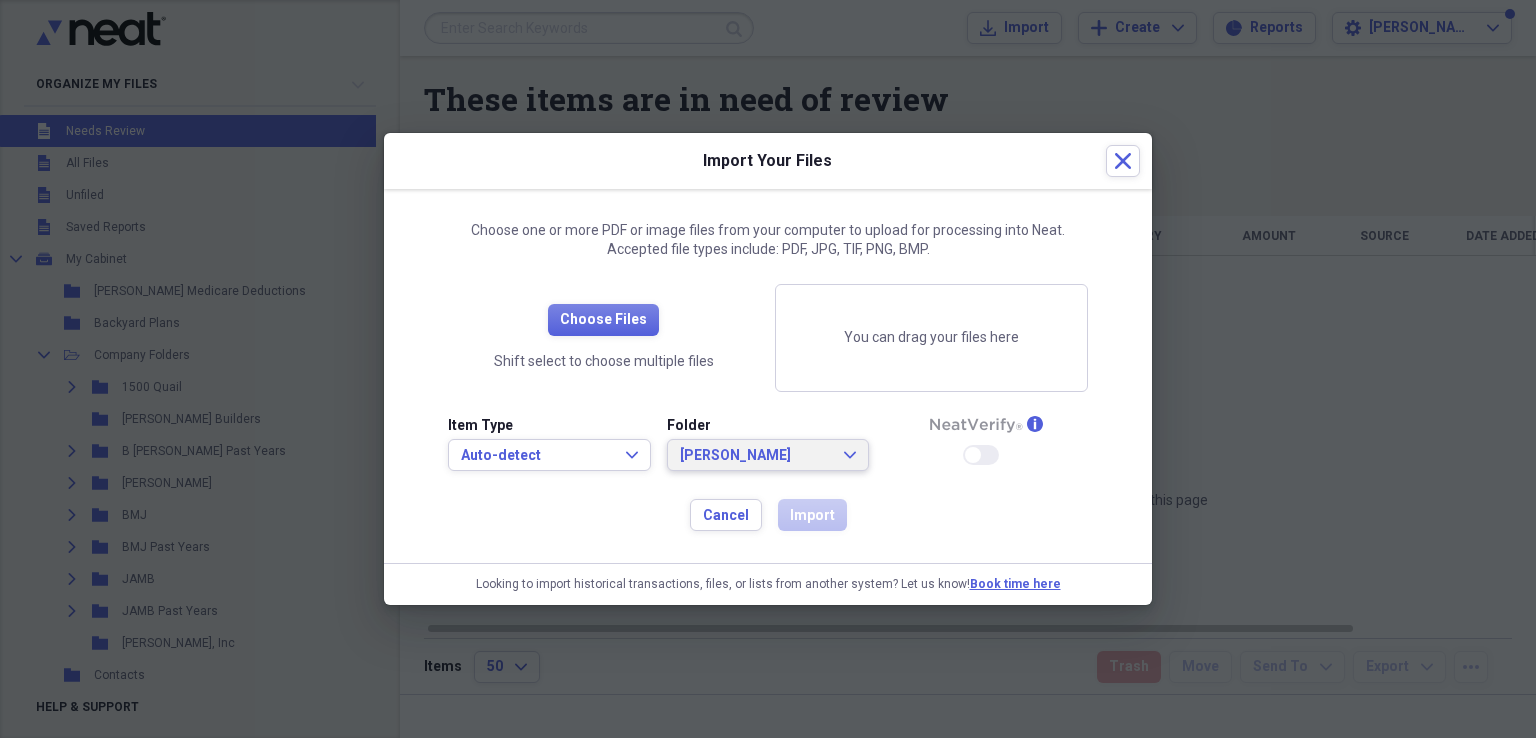 click on "Expand" 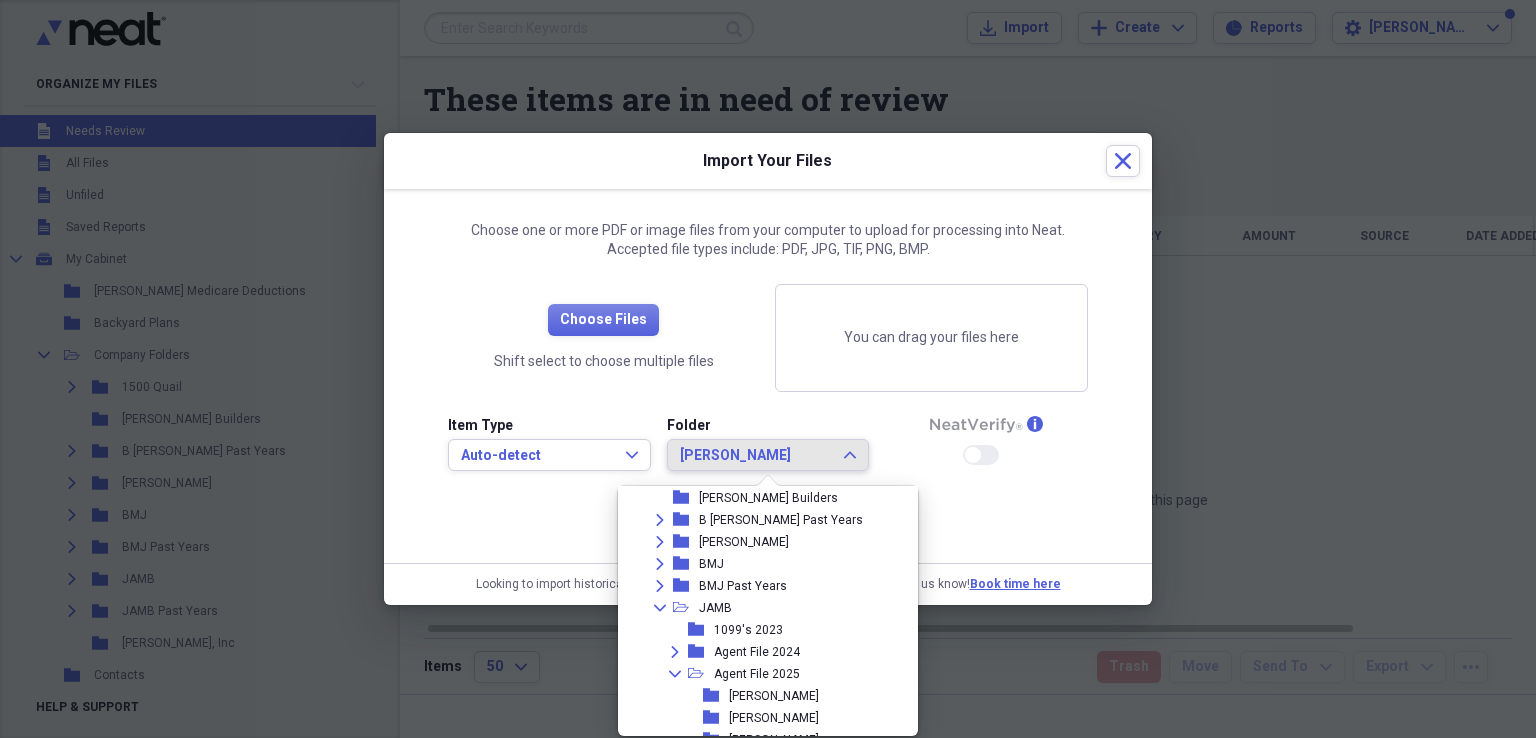 scroll, scrollTop: 114, scrollLeft: 0, axis: vertical 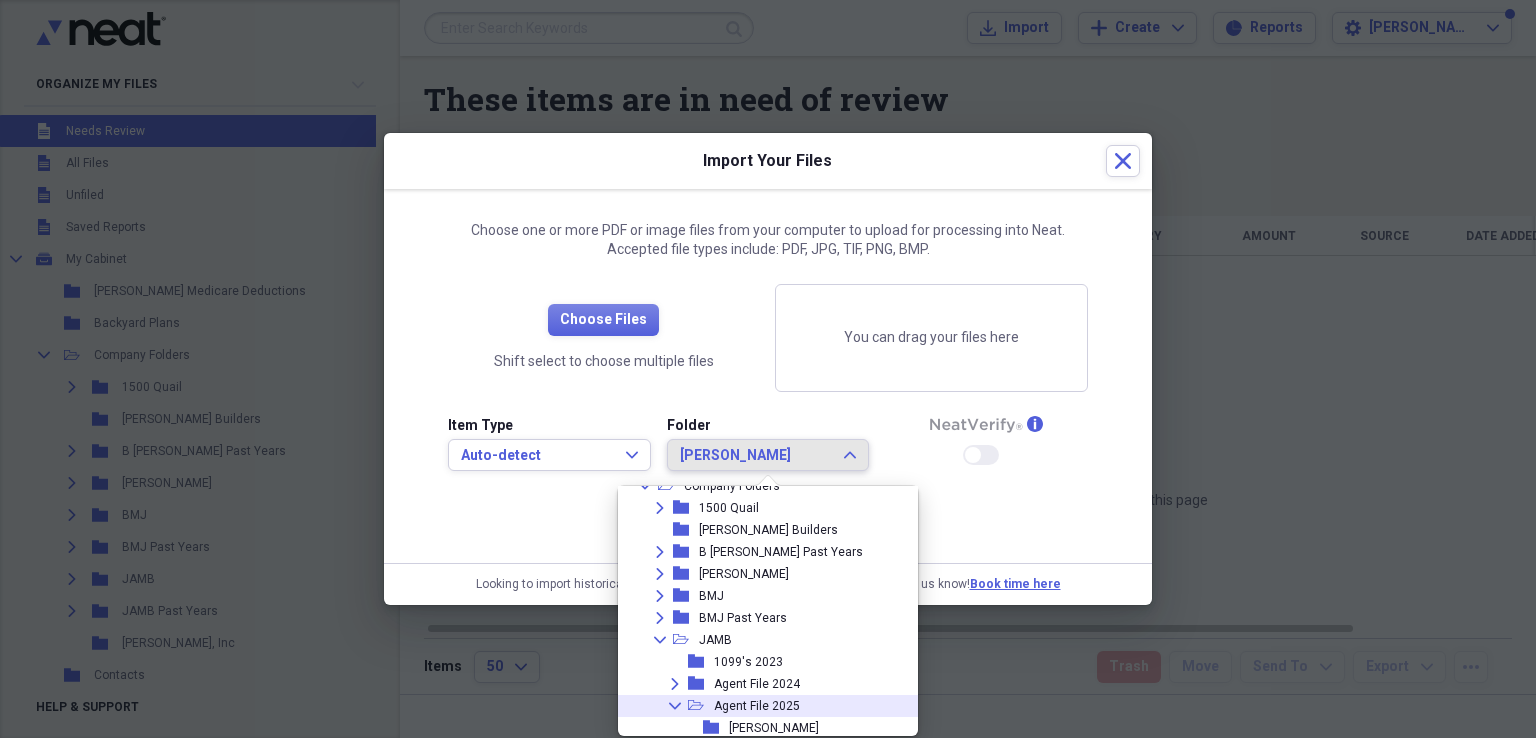 click on "Collapse" 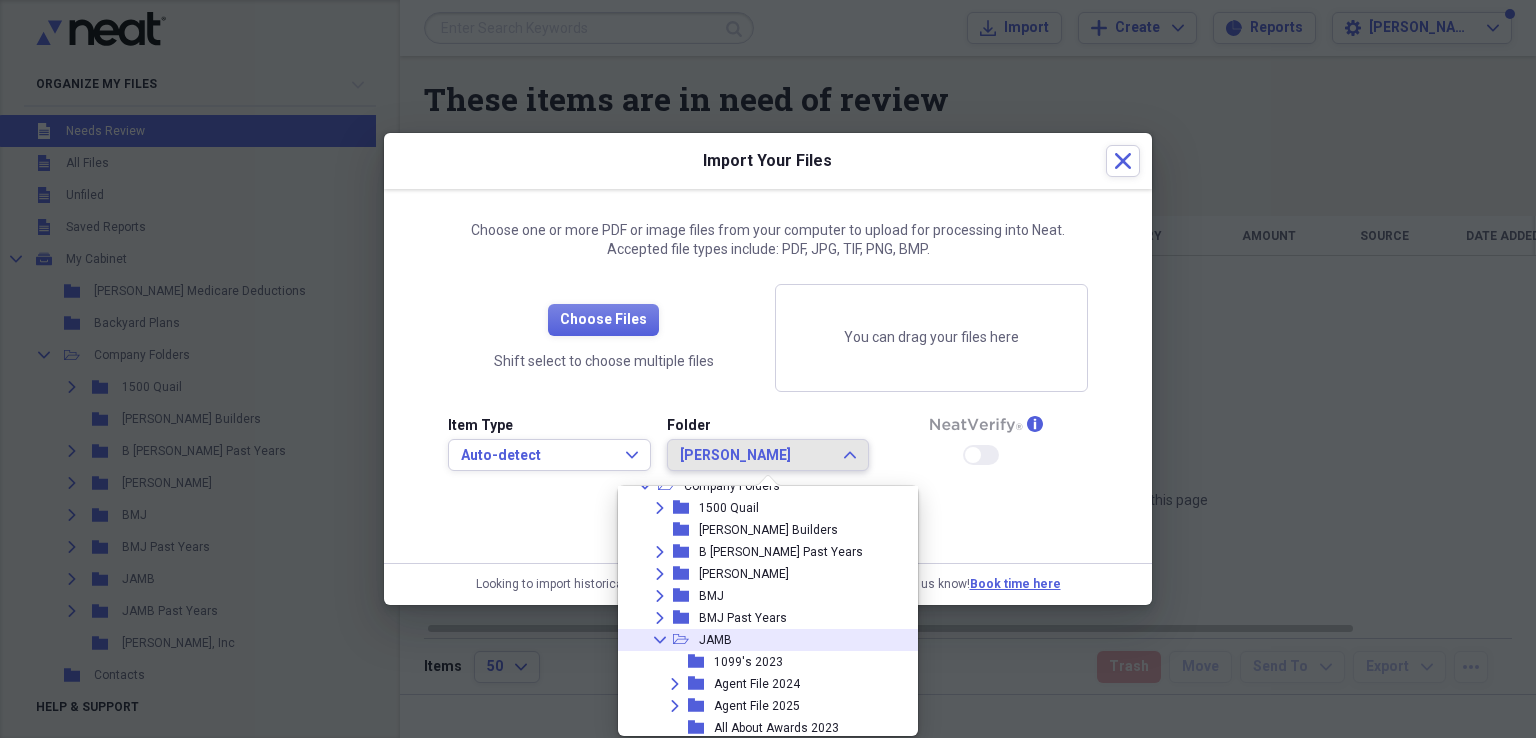 click on "Collapse" 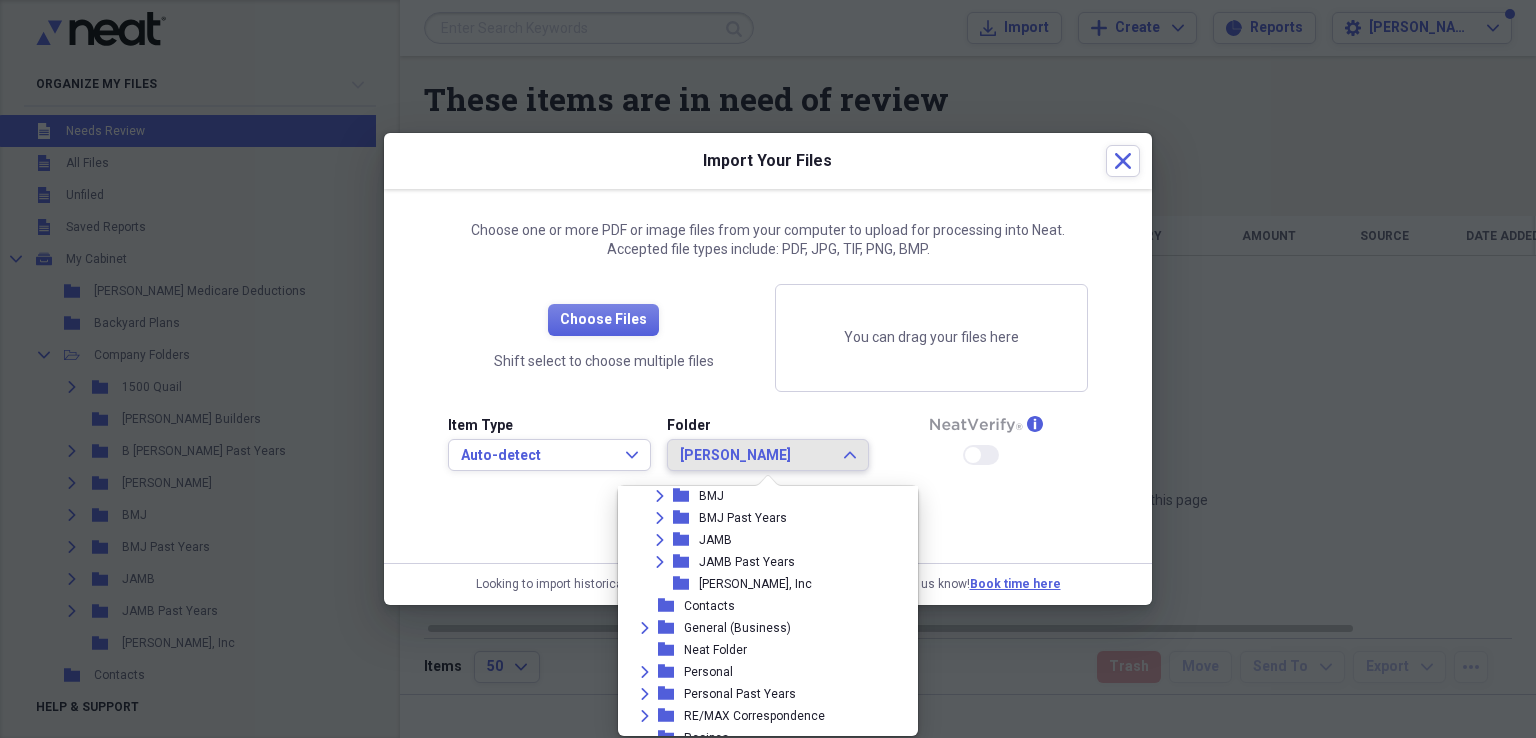 scroll, scrollTop: 226, scrollLeft: 0, axis: vertical 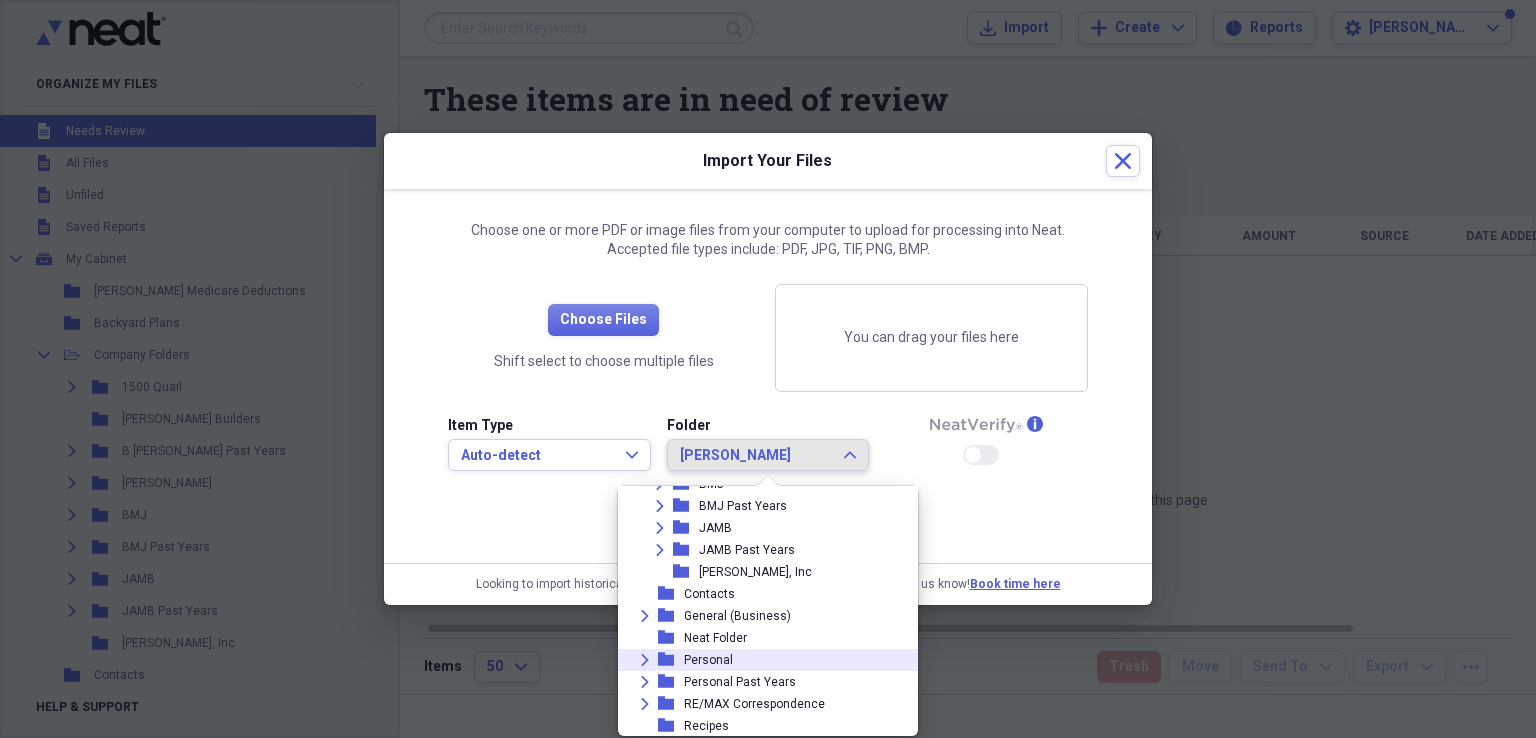 click on "Expand" 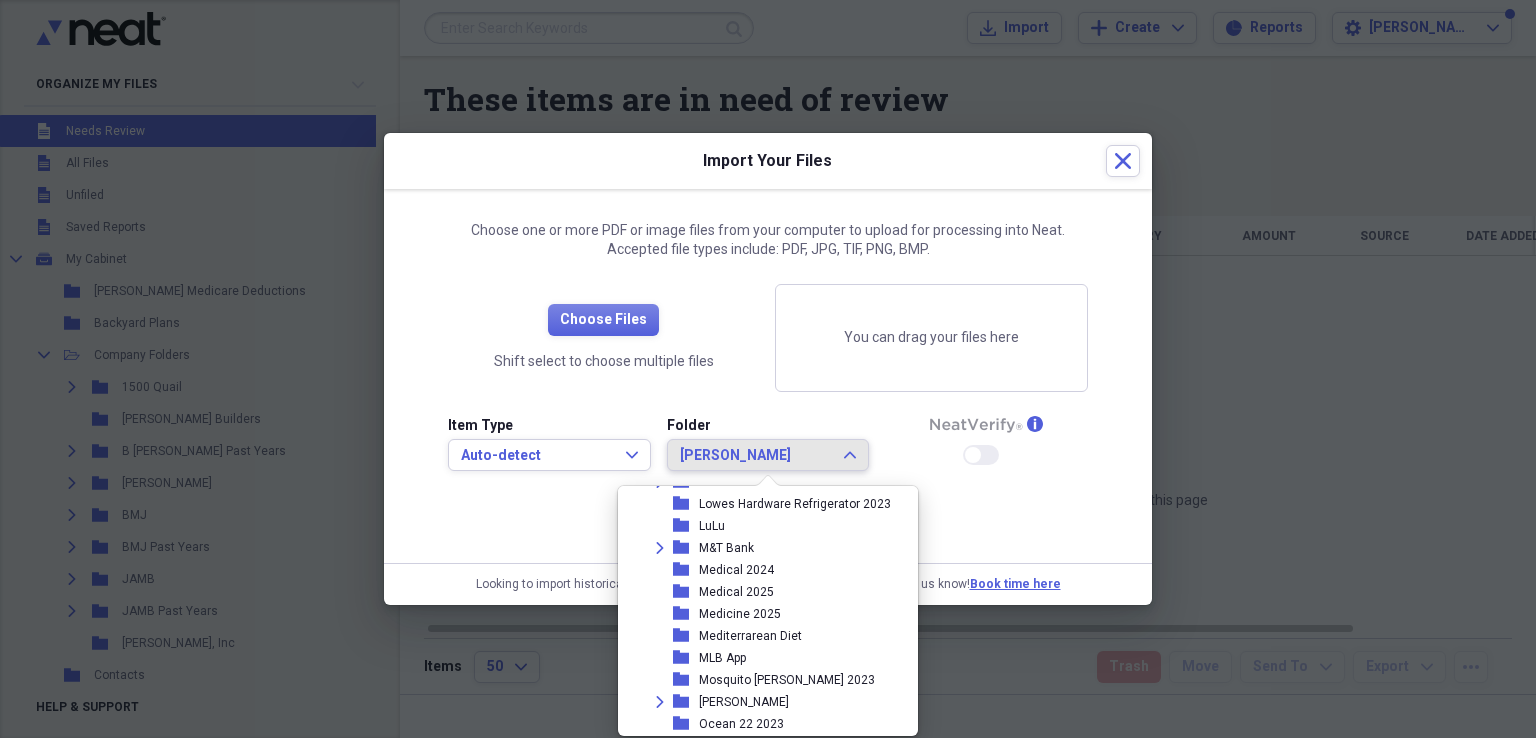 scroll, scrollTop: 1626, scrollLeft: 0, axis: vertical 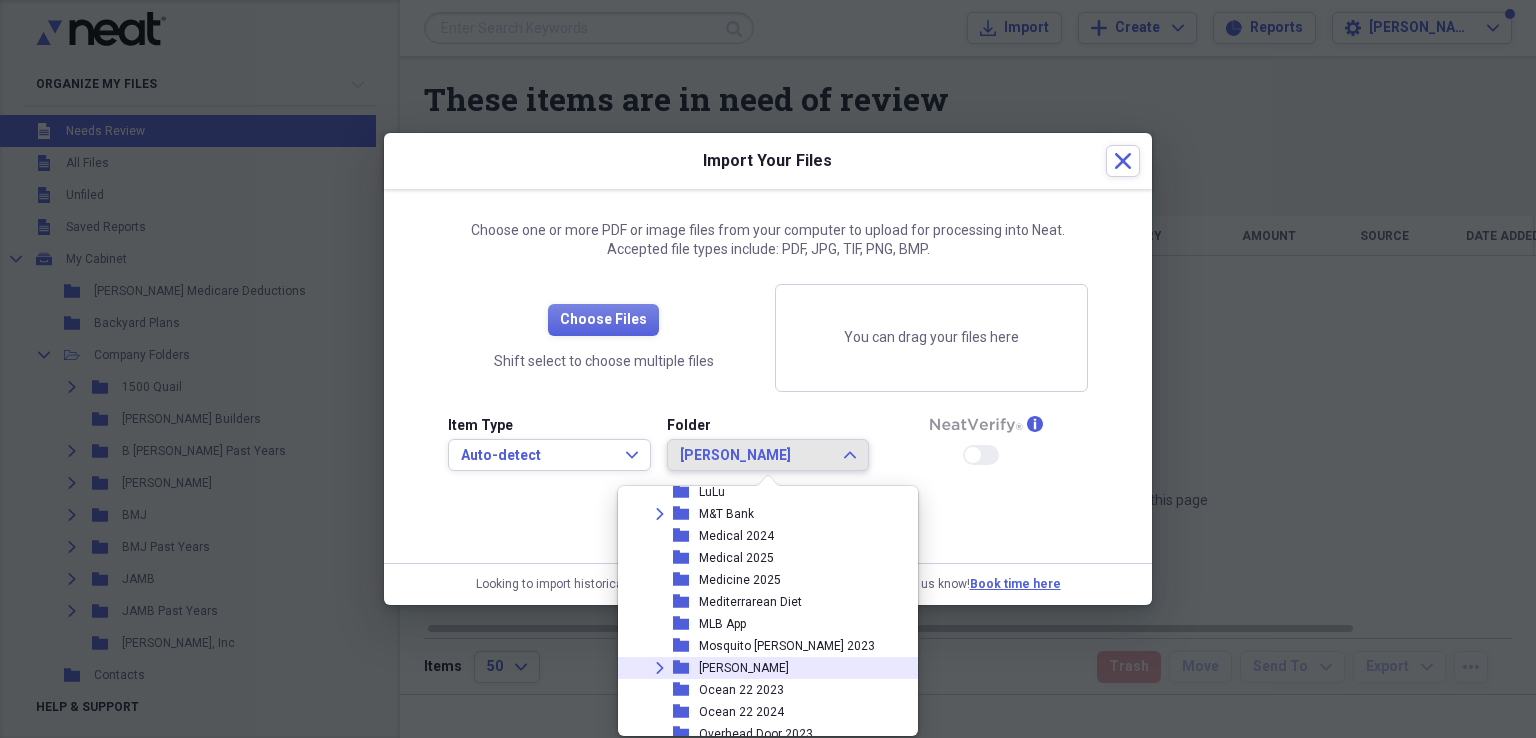 click on "[PERSON_NAME]" at bounding box center (744, 668) 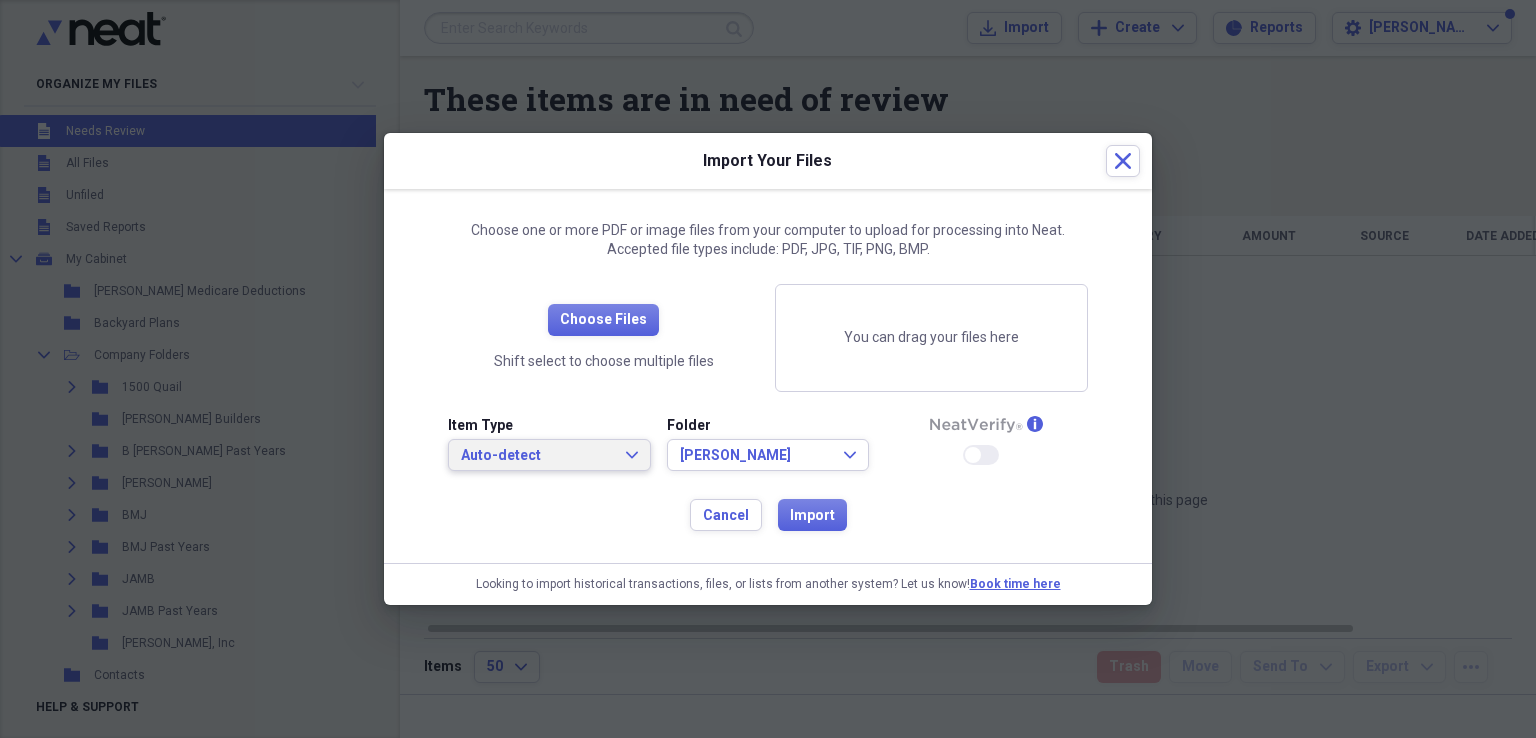 click on "Expand" 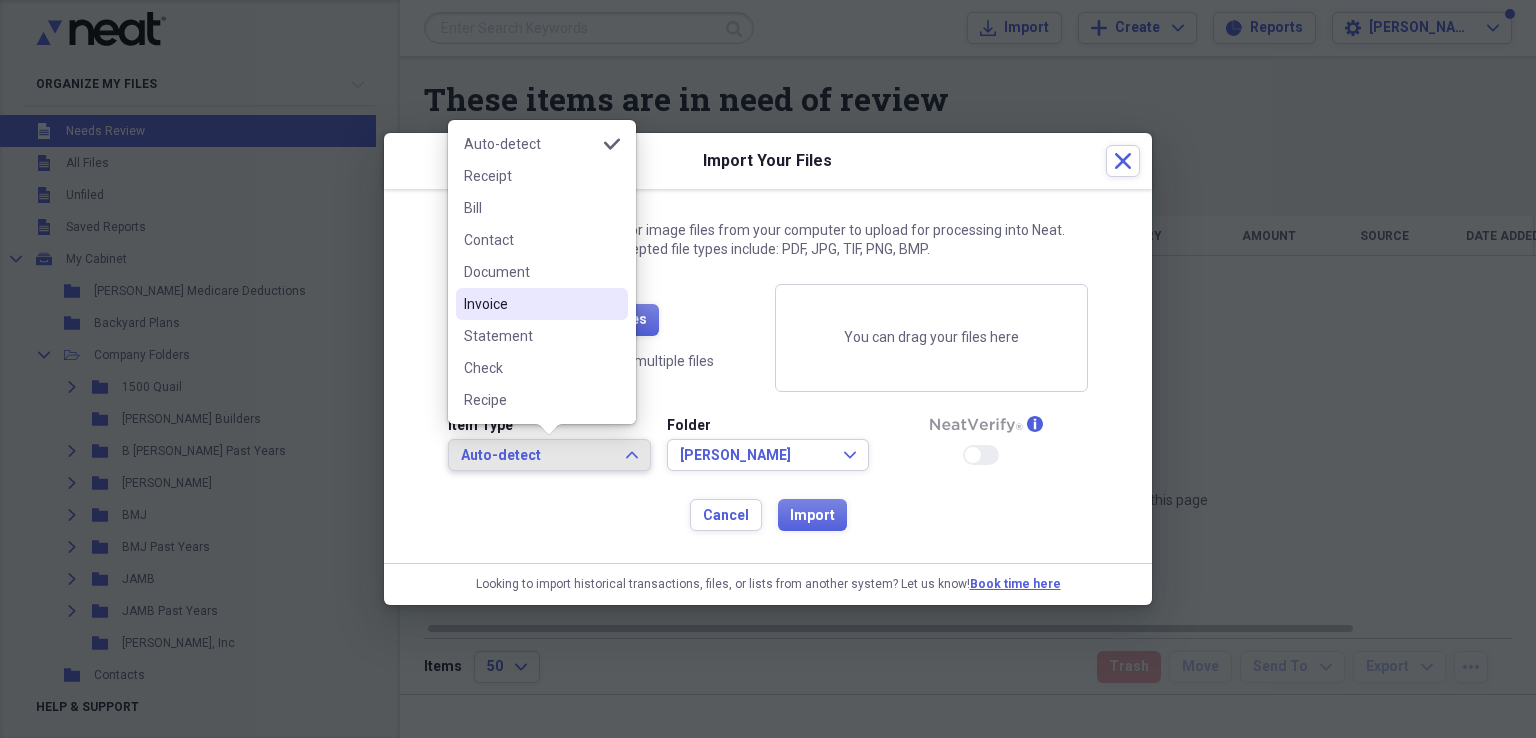 click on "Invoice" at bounding box center (530, 304) 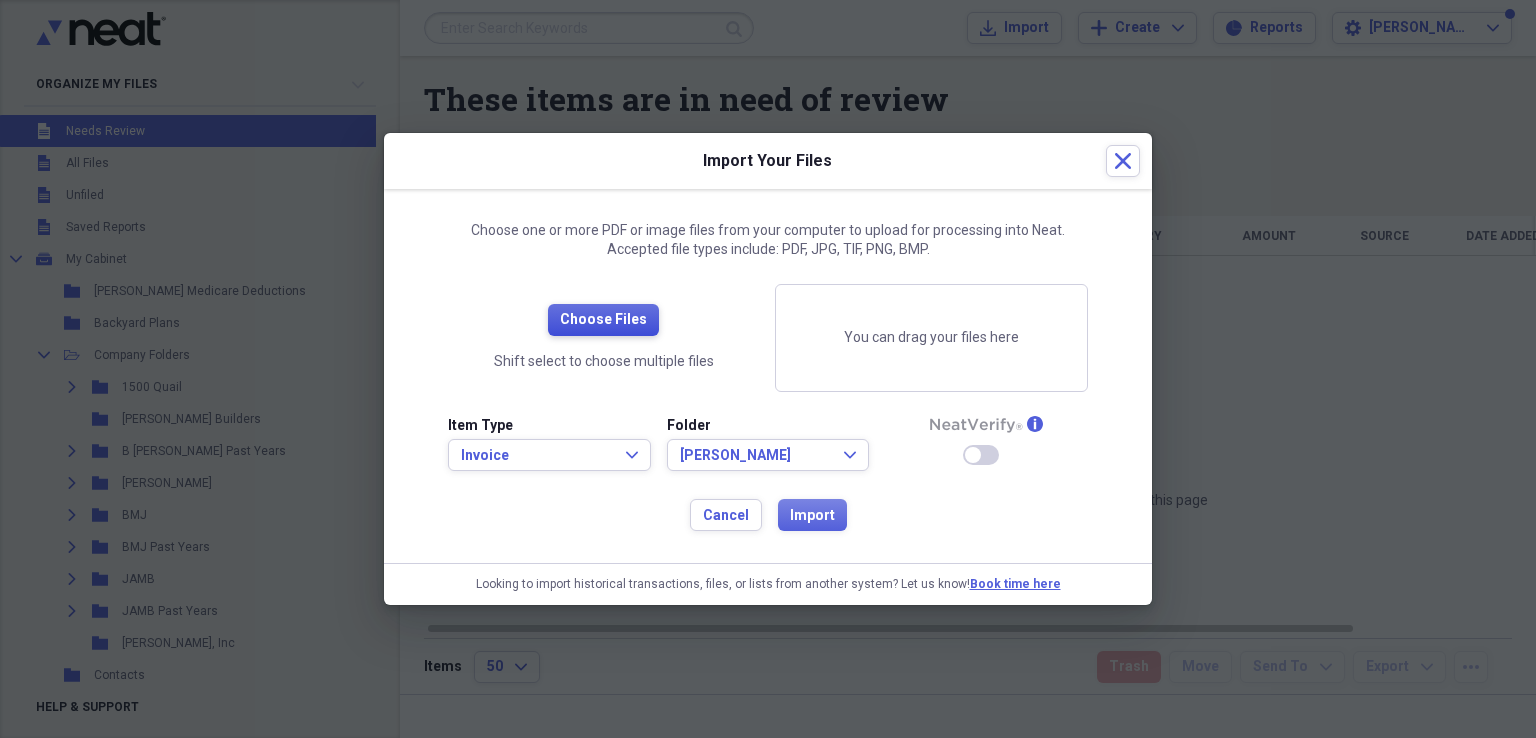 click on "Choose Files" at bounding box center [603, 320] 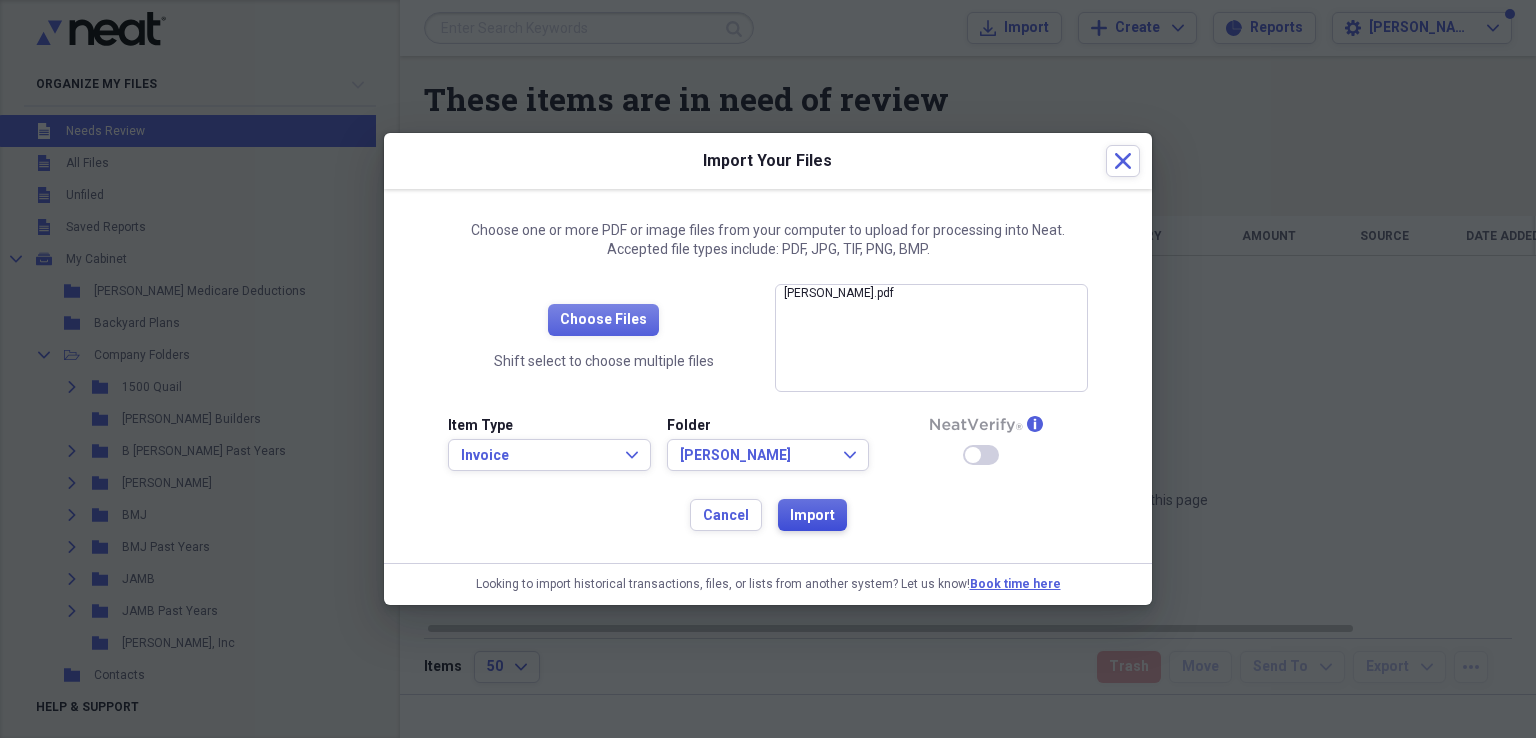 click on "Import" at bounding box center (812, 516) 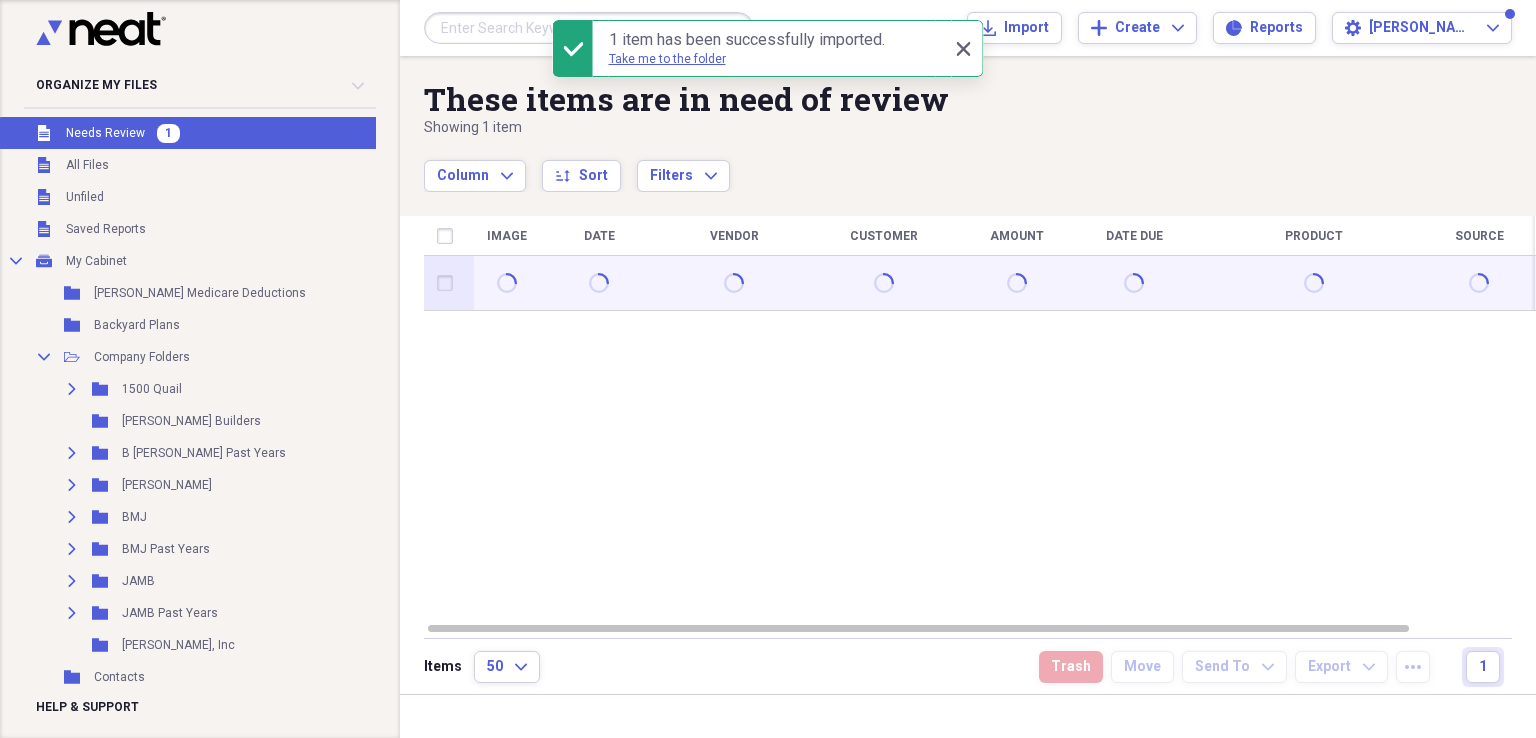 click at bounding box center (449, 283) 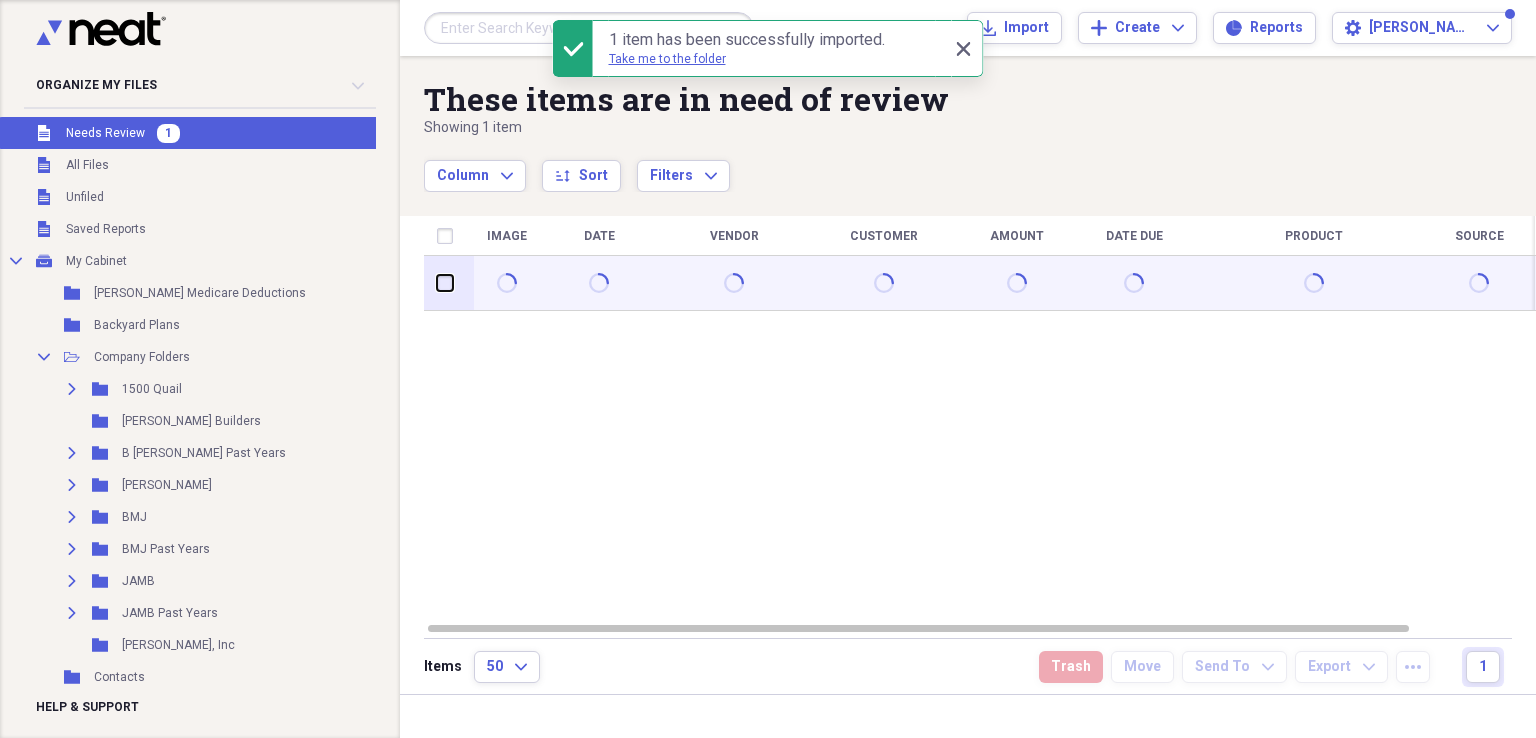 click at bounding box center (437, 283) 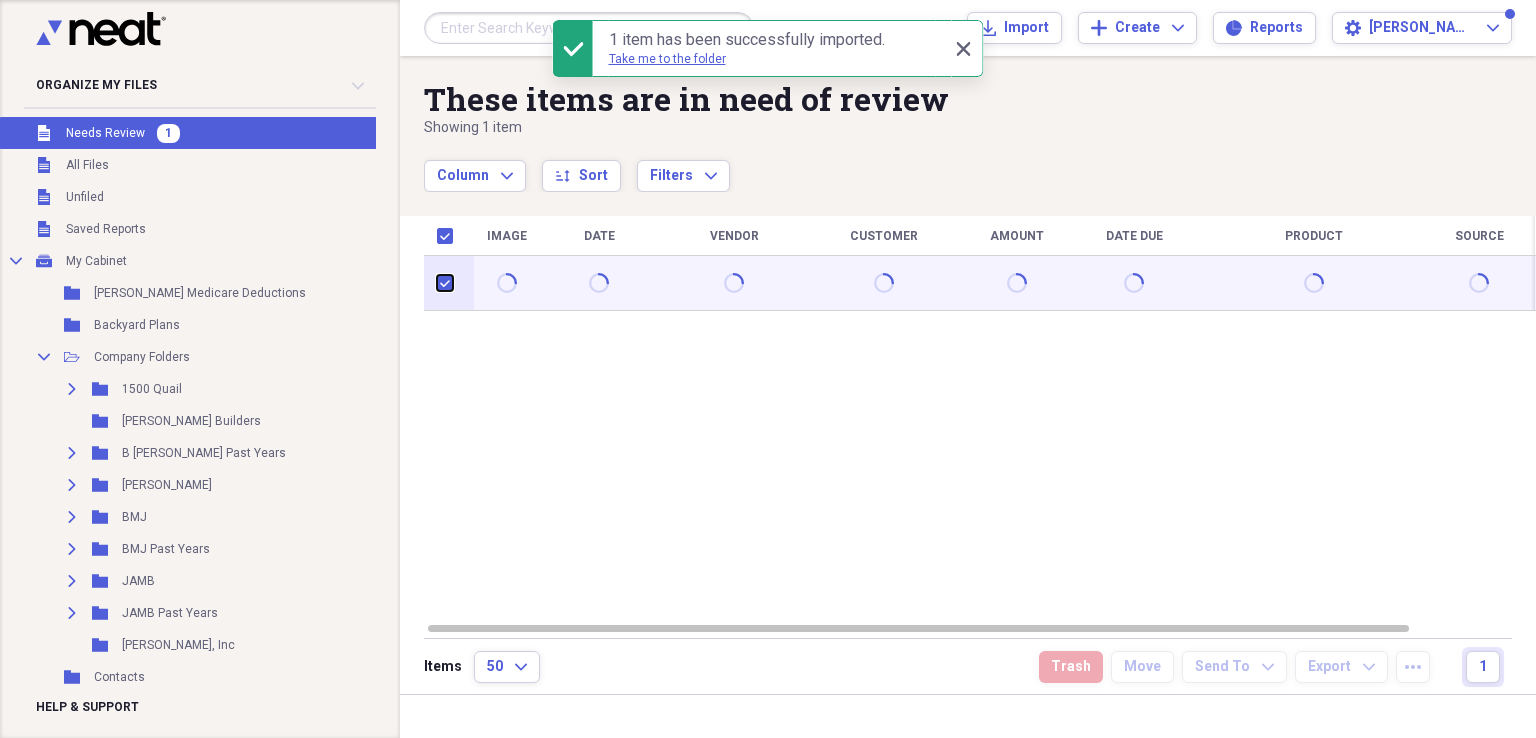 checkbox on "true" 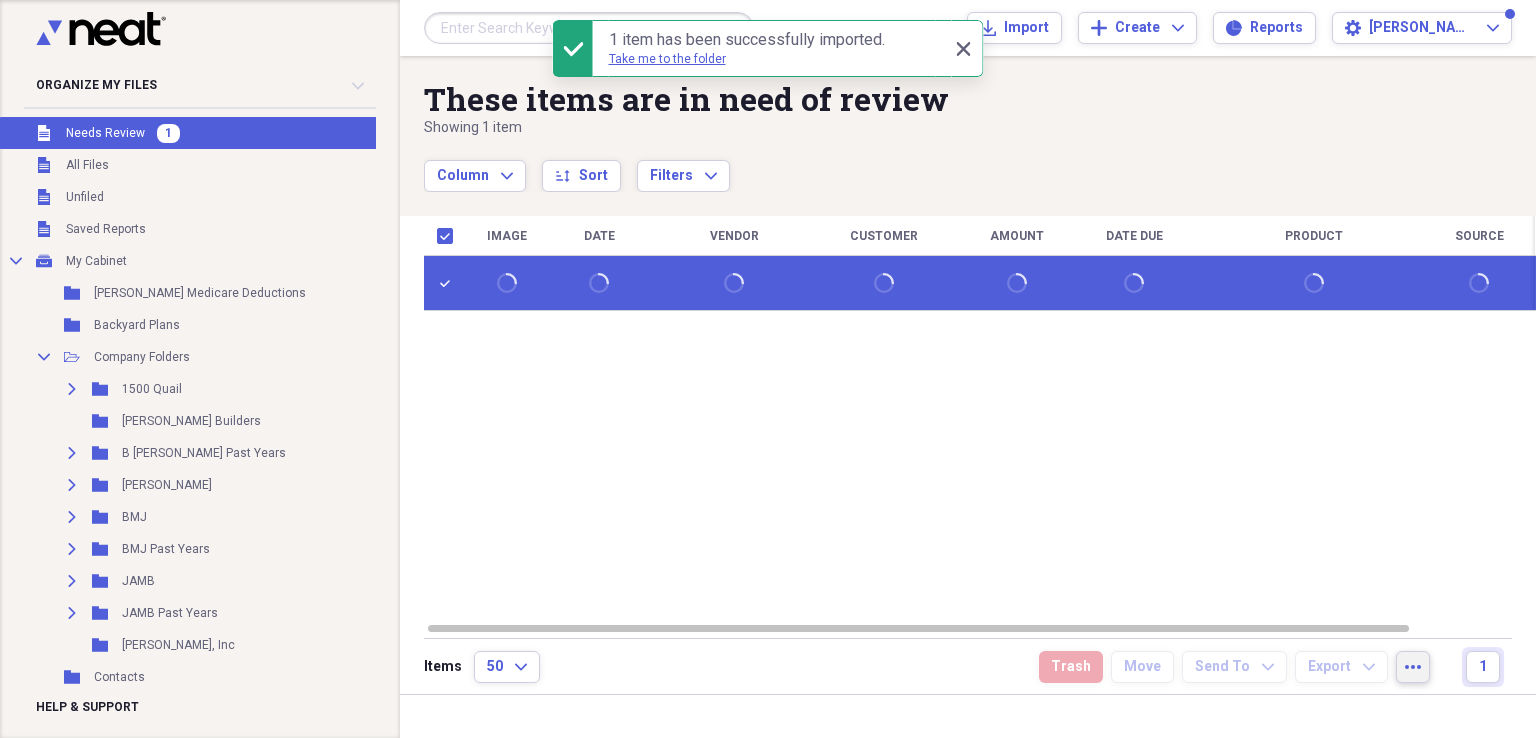 click on "more" at bounding box center (1413, 667) 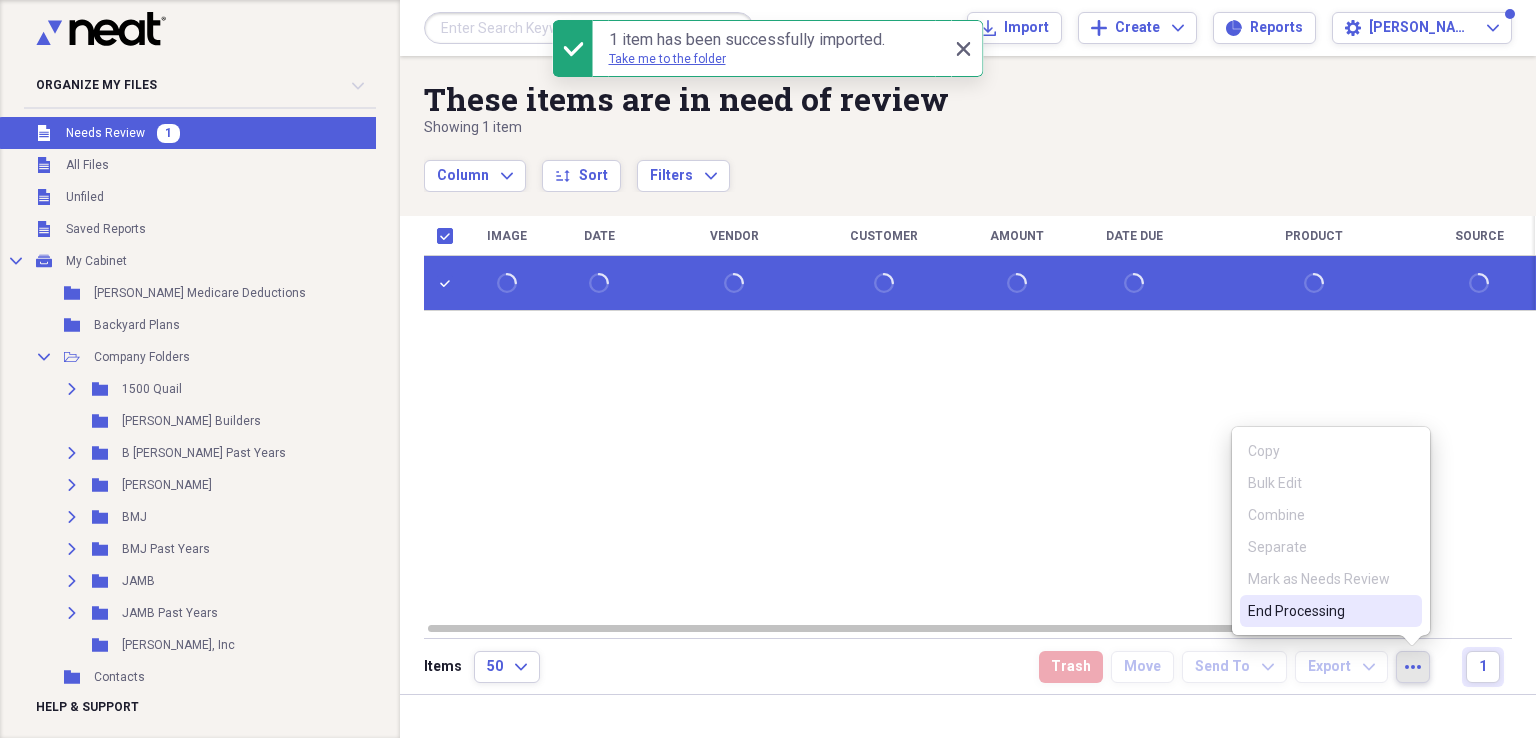 click on "End Processing" at bounding box center [1319, 611] 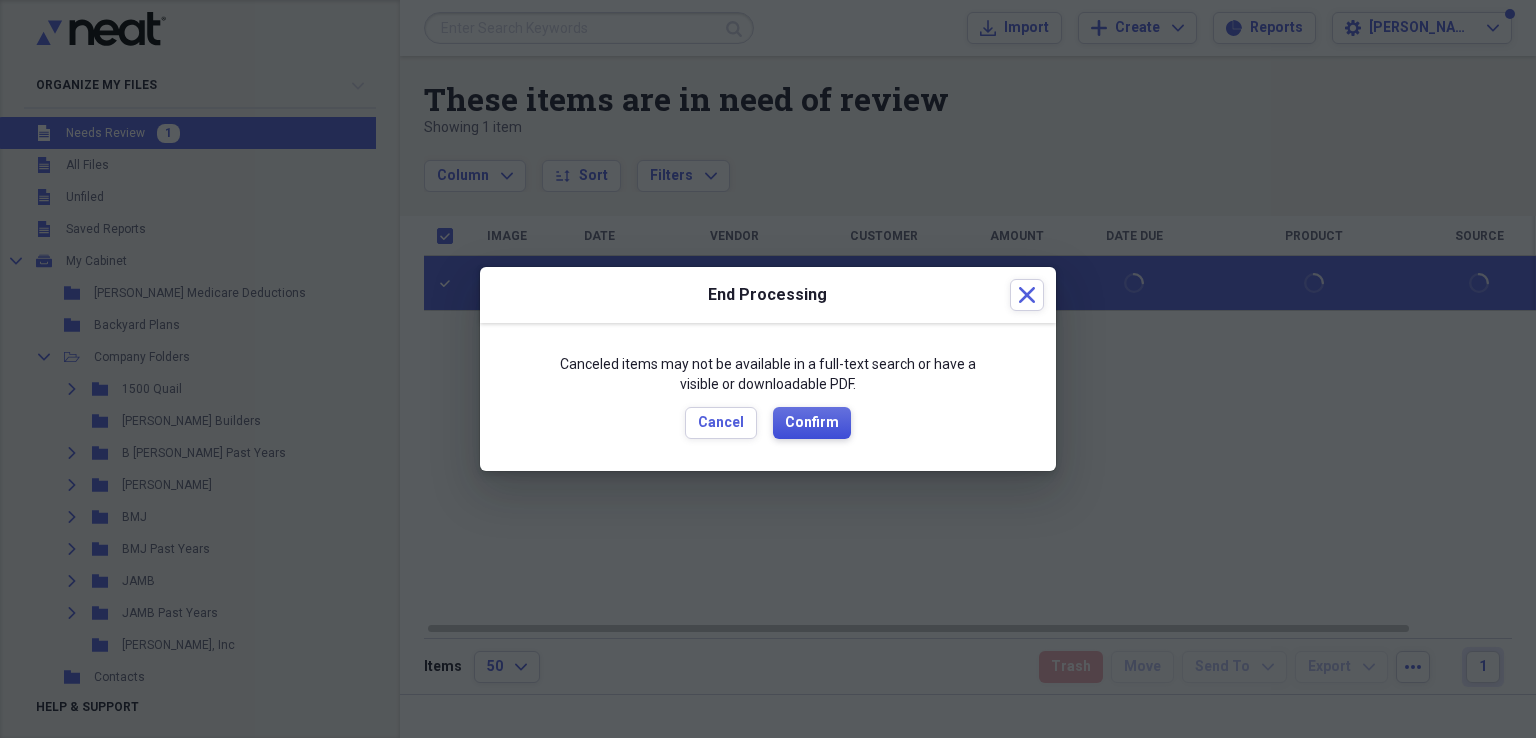 click on "Confirm" at bounding box center [812, 423] 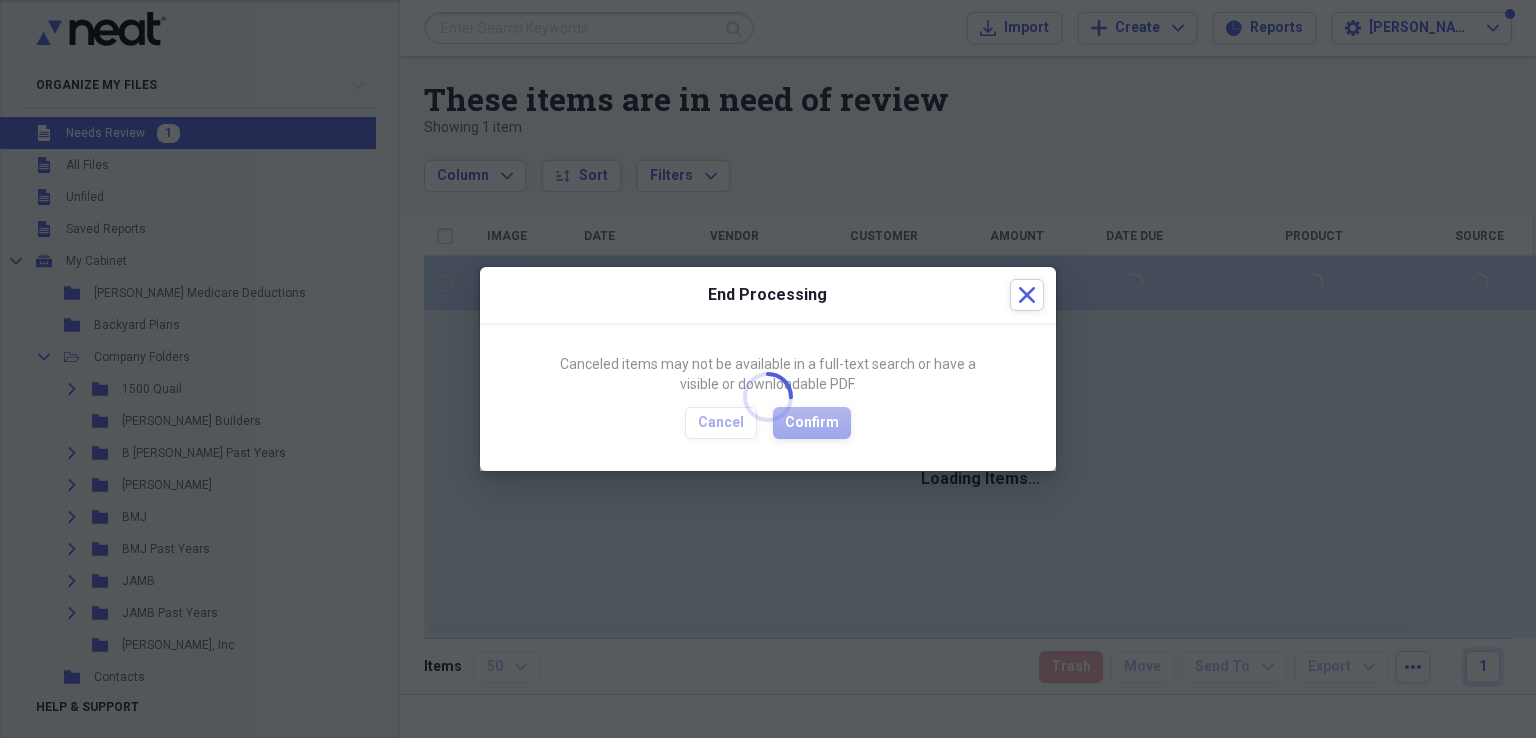 checkbox on "false" 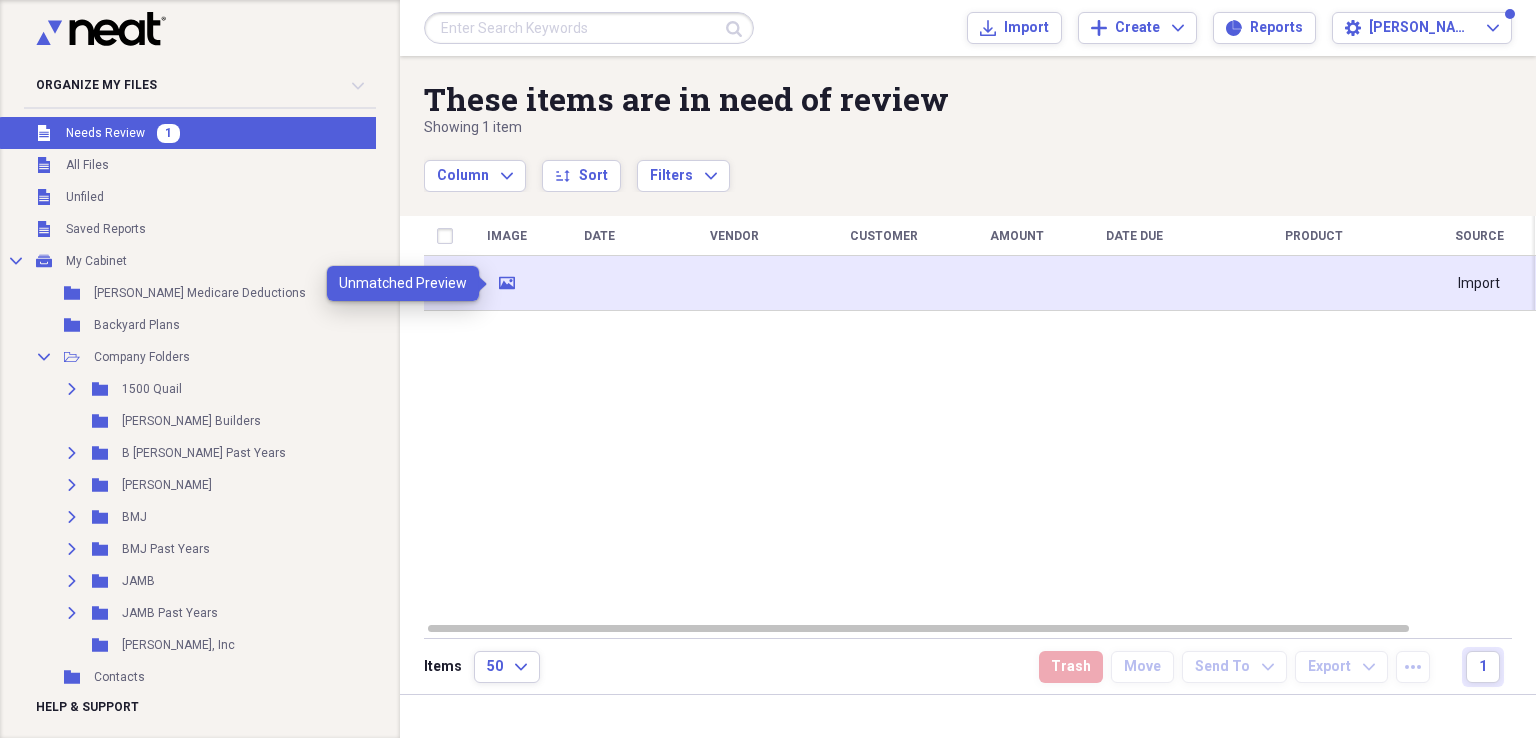 click 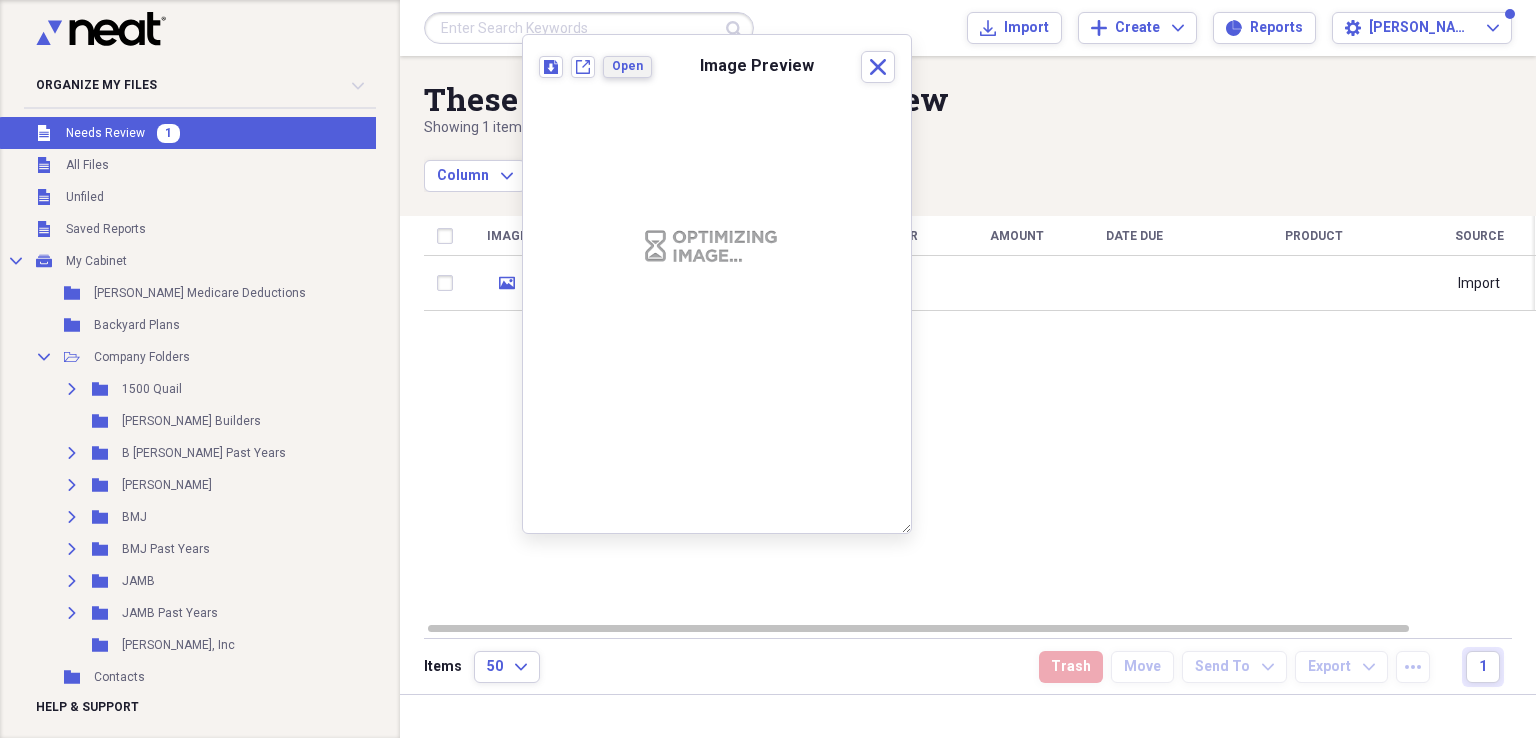 click on "Open" at bounding box center (627, 66) 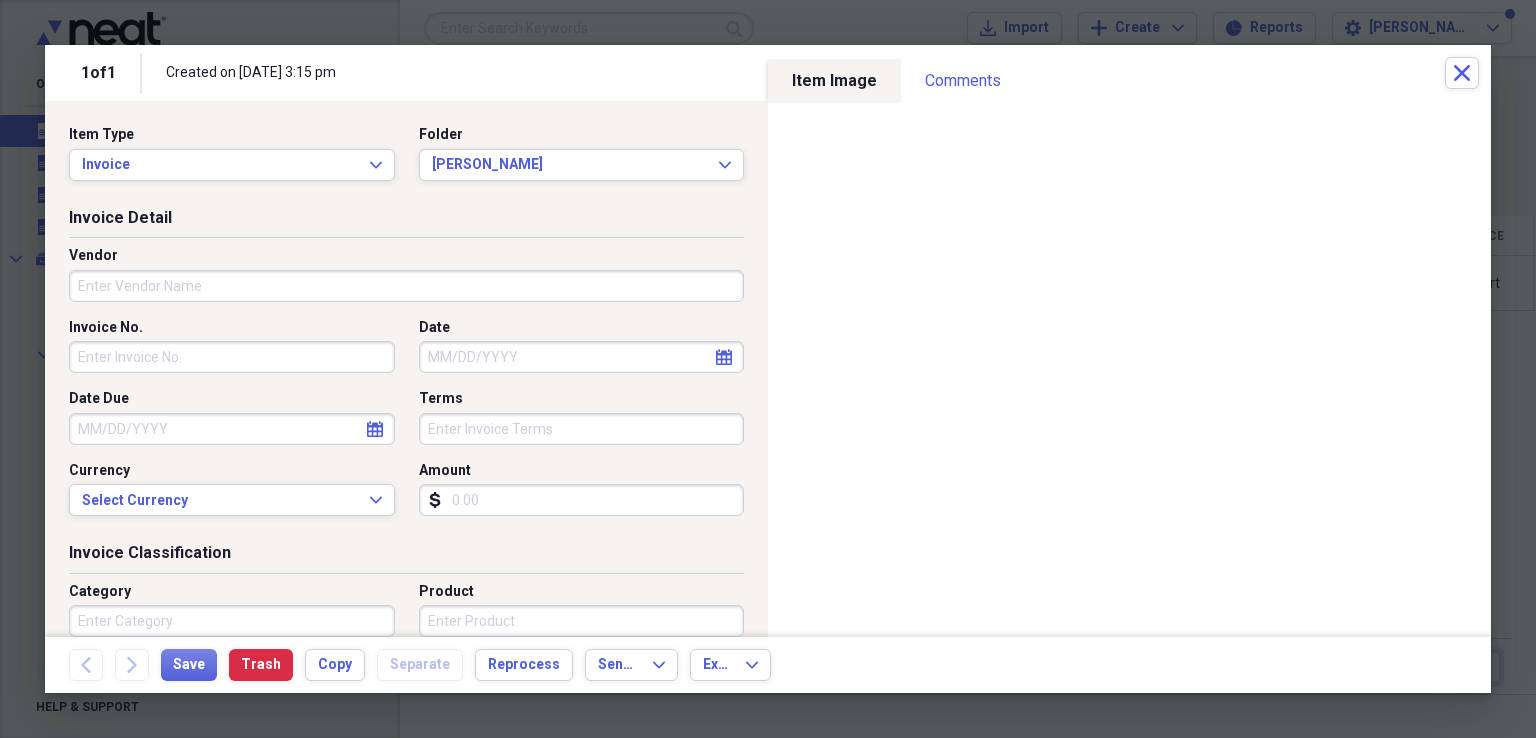 click on "Vendor" at bounding box center (406, 286) 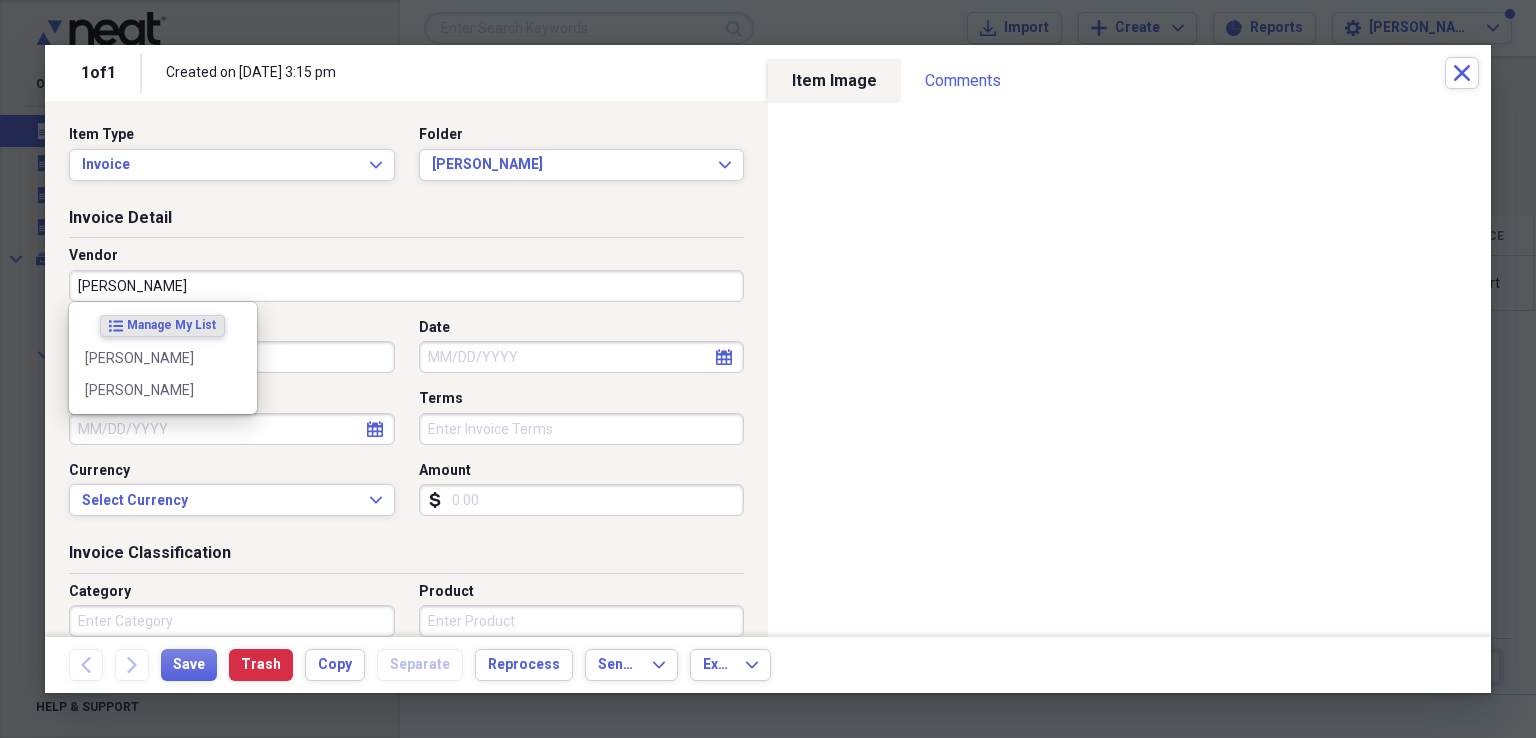 type on "[PERSON_NAME]" 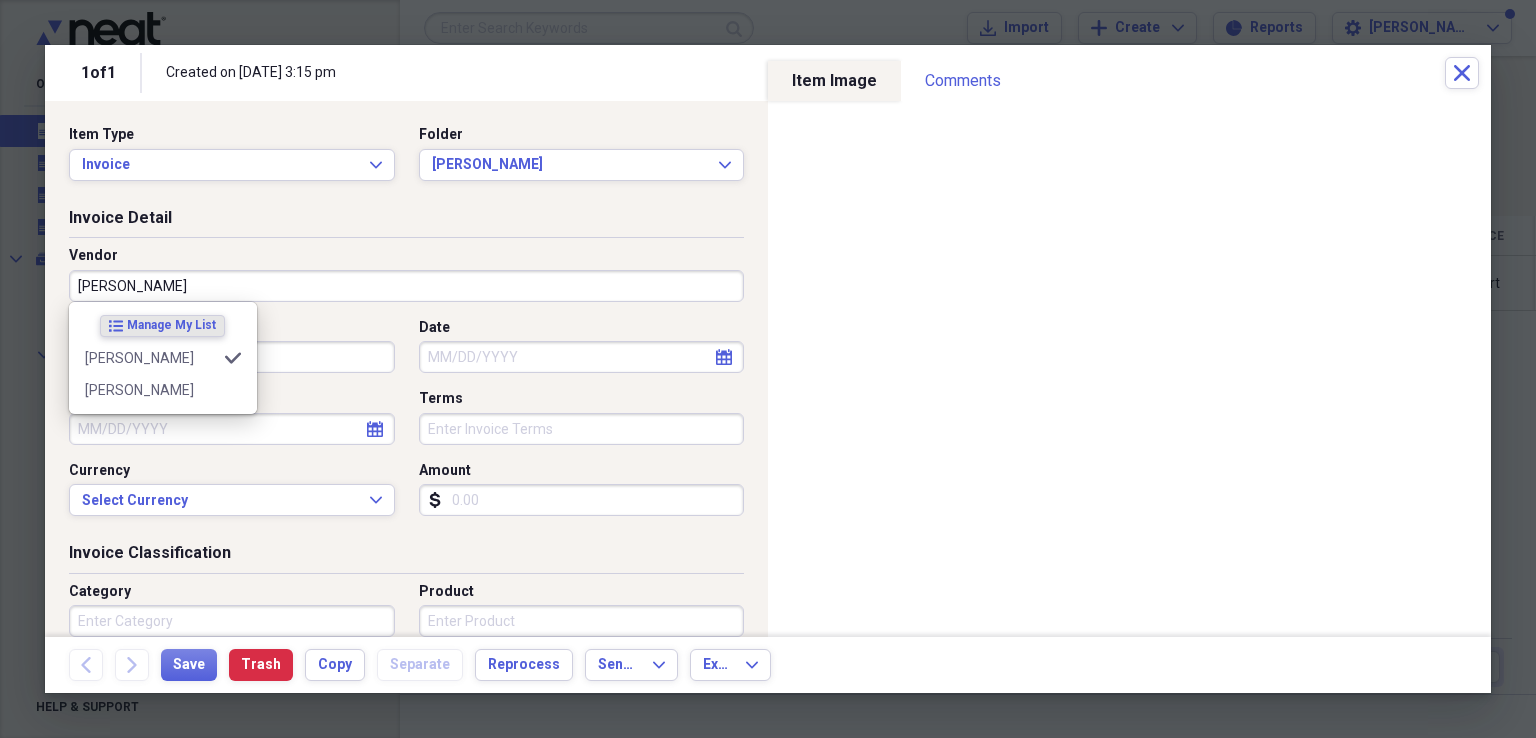 type on "Invoice" 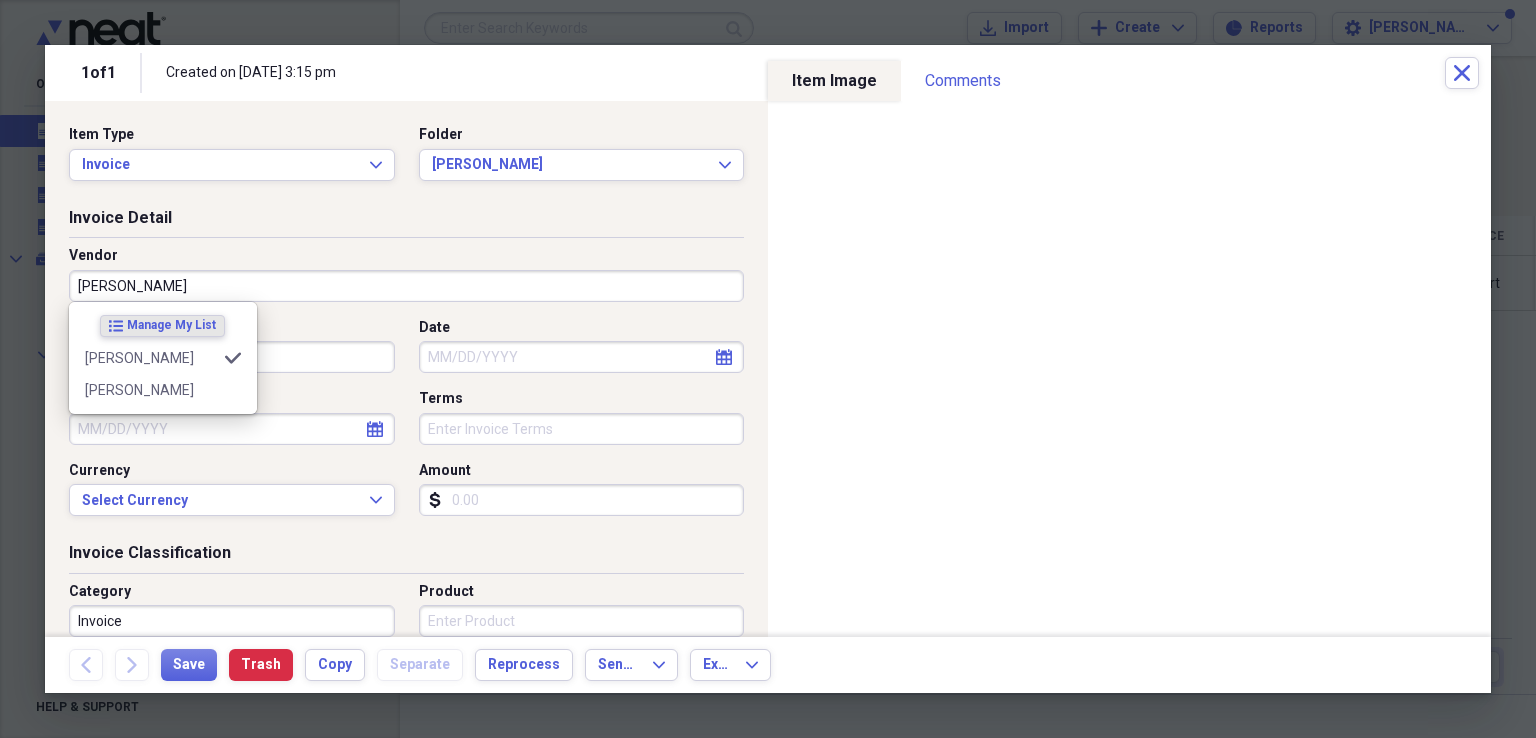 type on "[PERSON_NAME]" 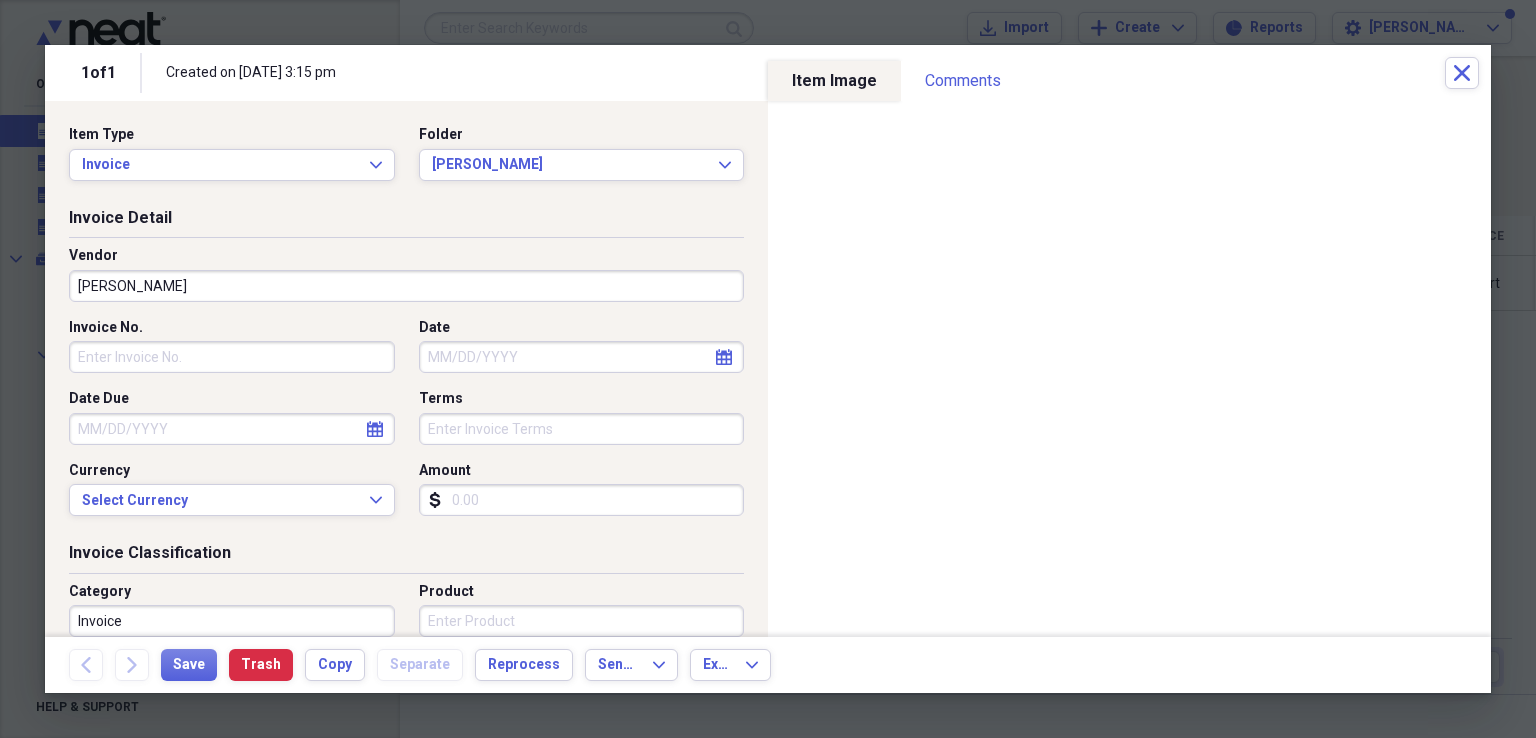 select on "6" 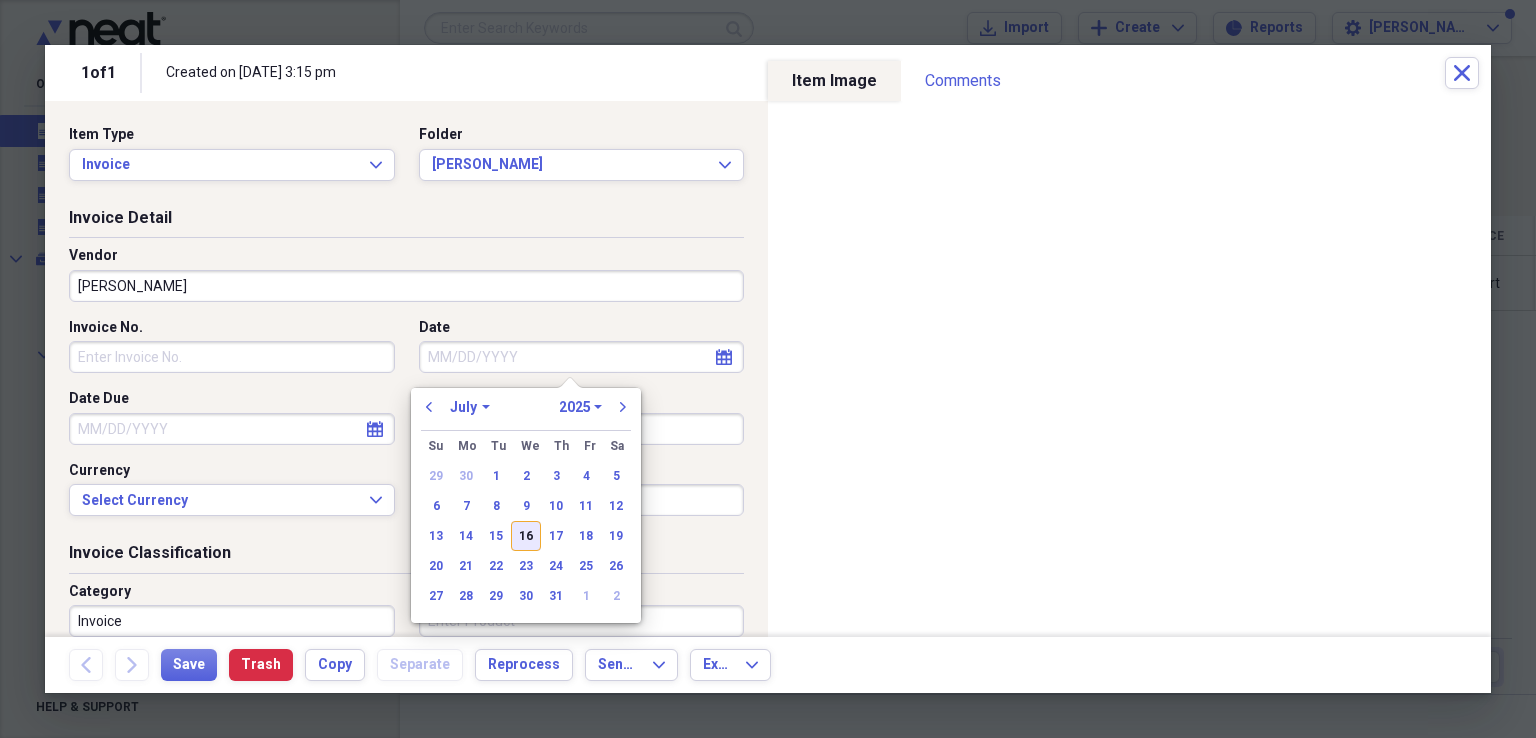click on "16" at bounding box center [526, 536] 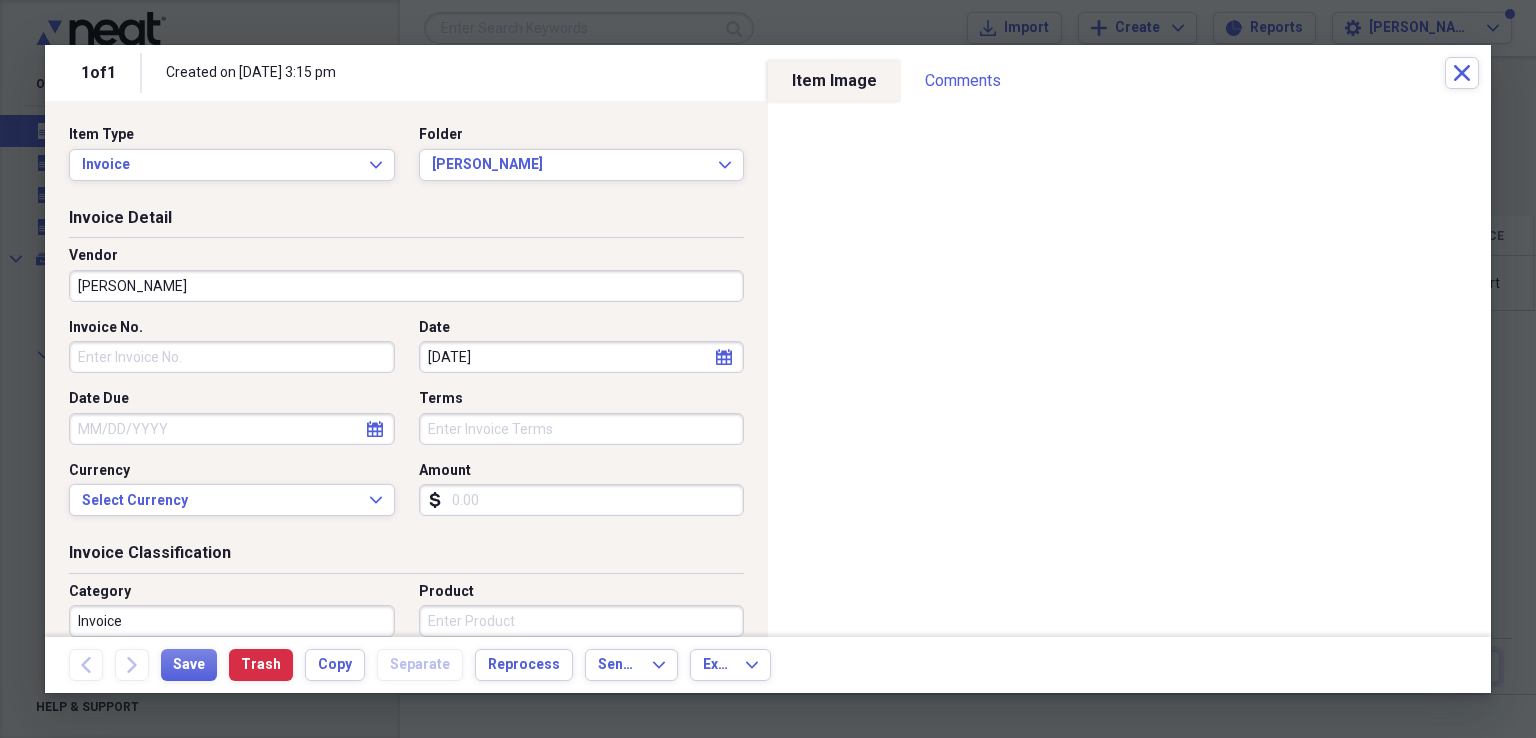 type 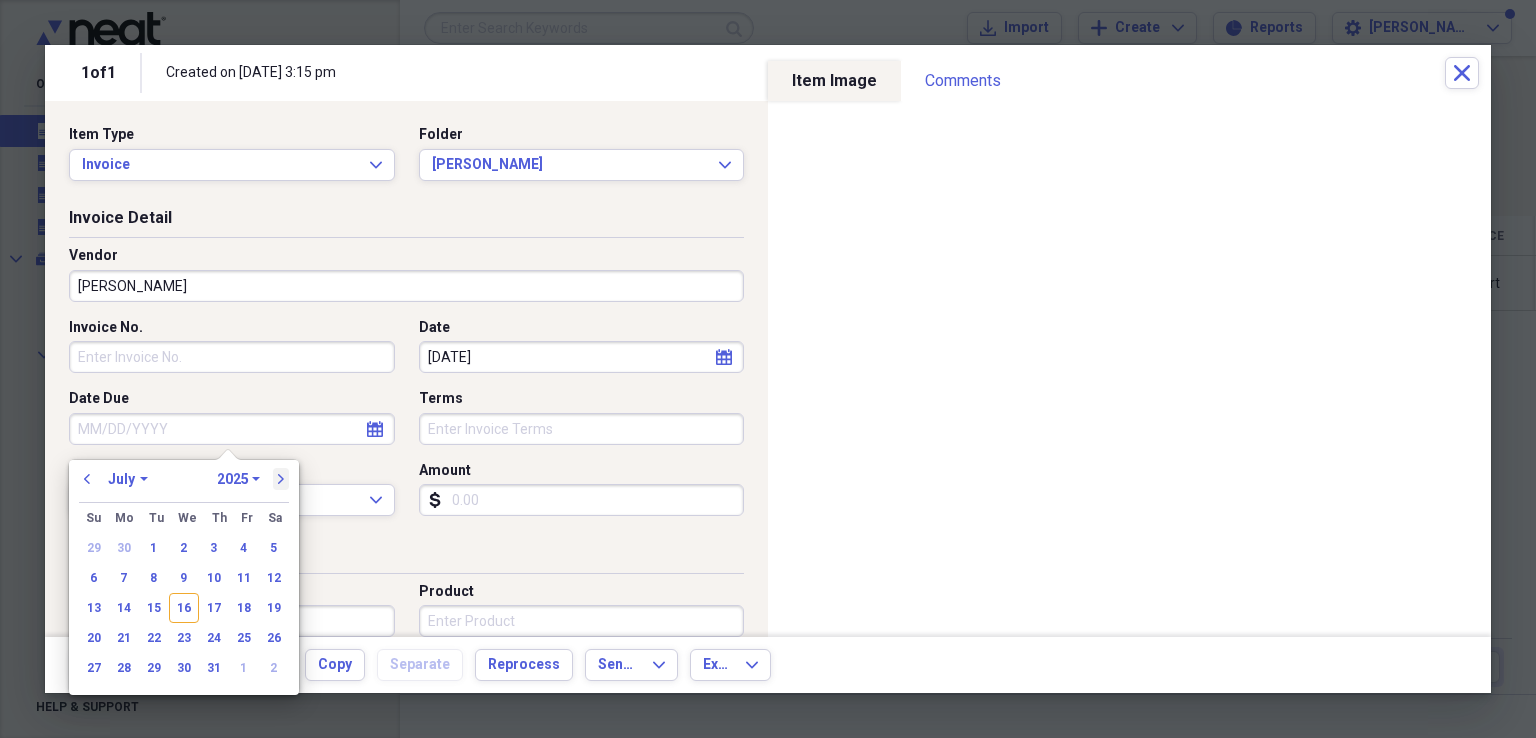 click on "next" at bounding box center [281, 479] 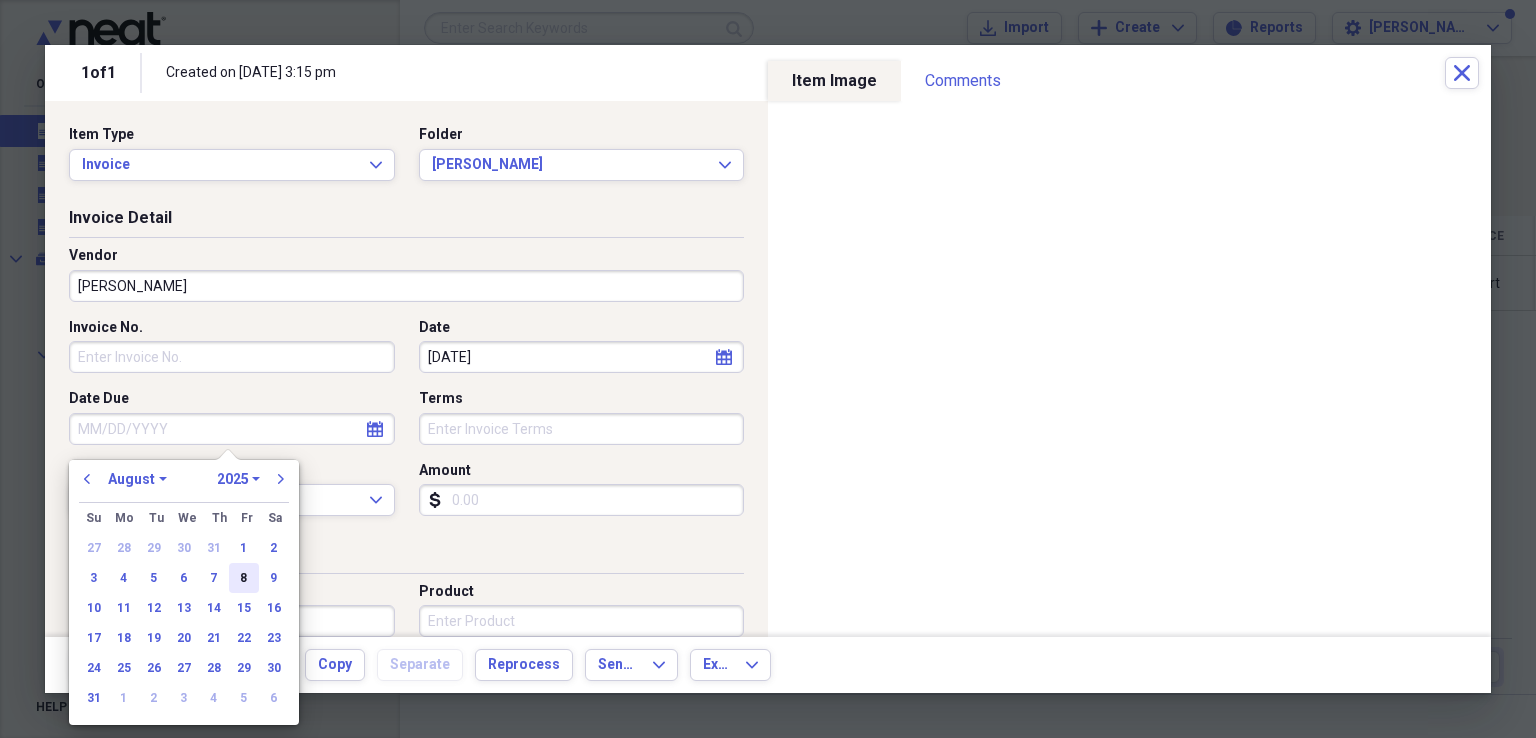click on "8" at bounding box center [244, 578] 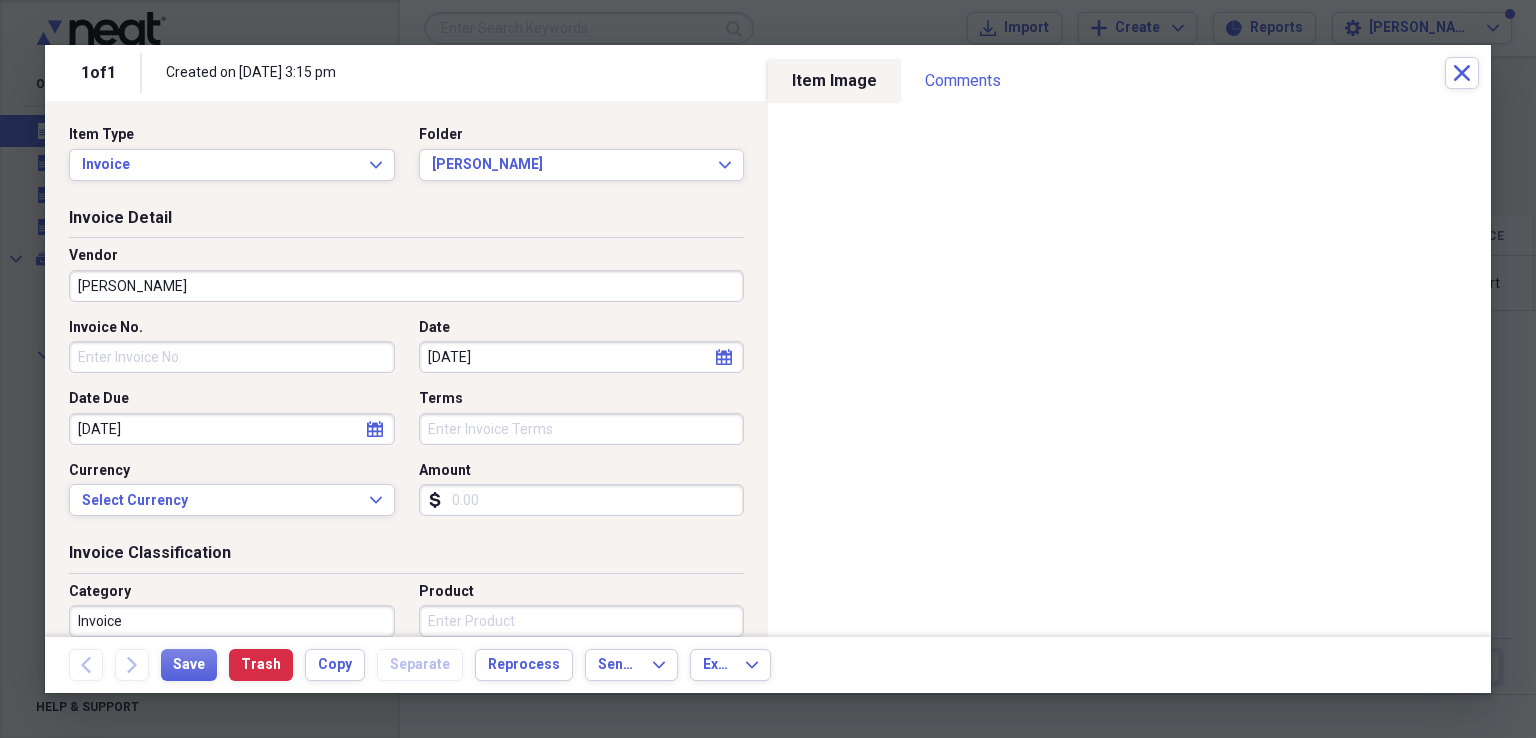 type 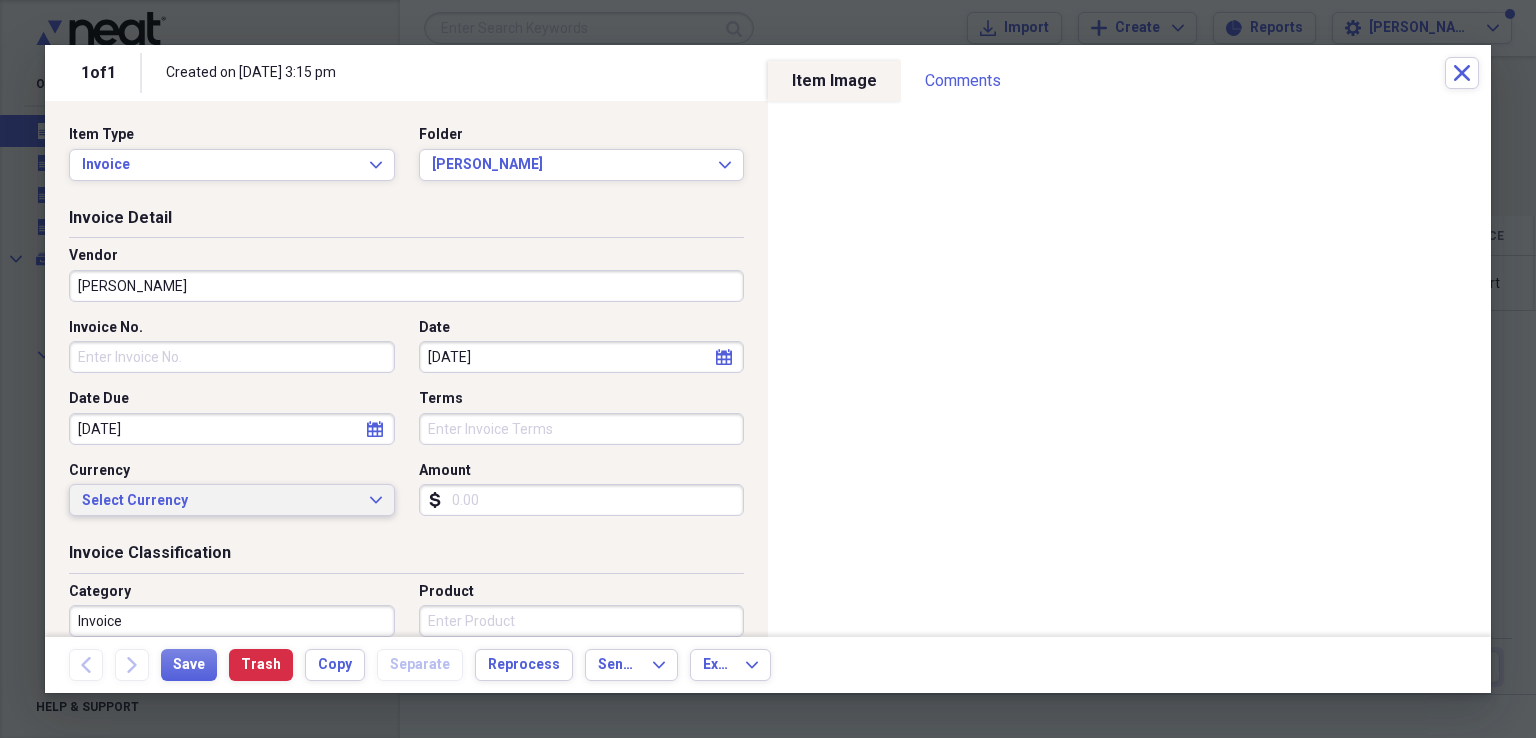 type 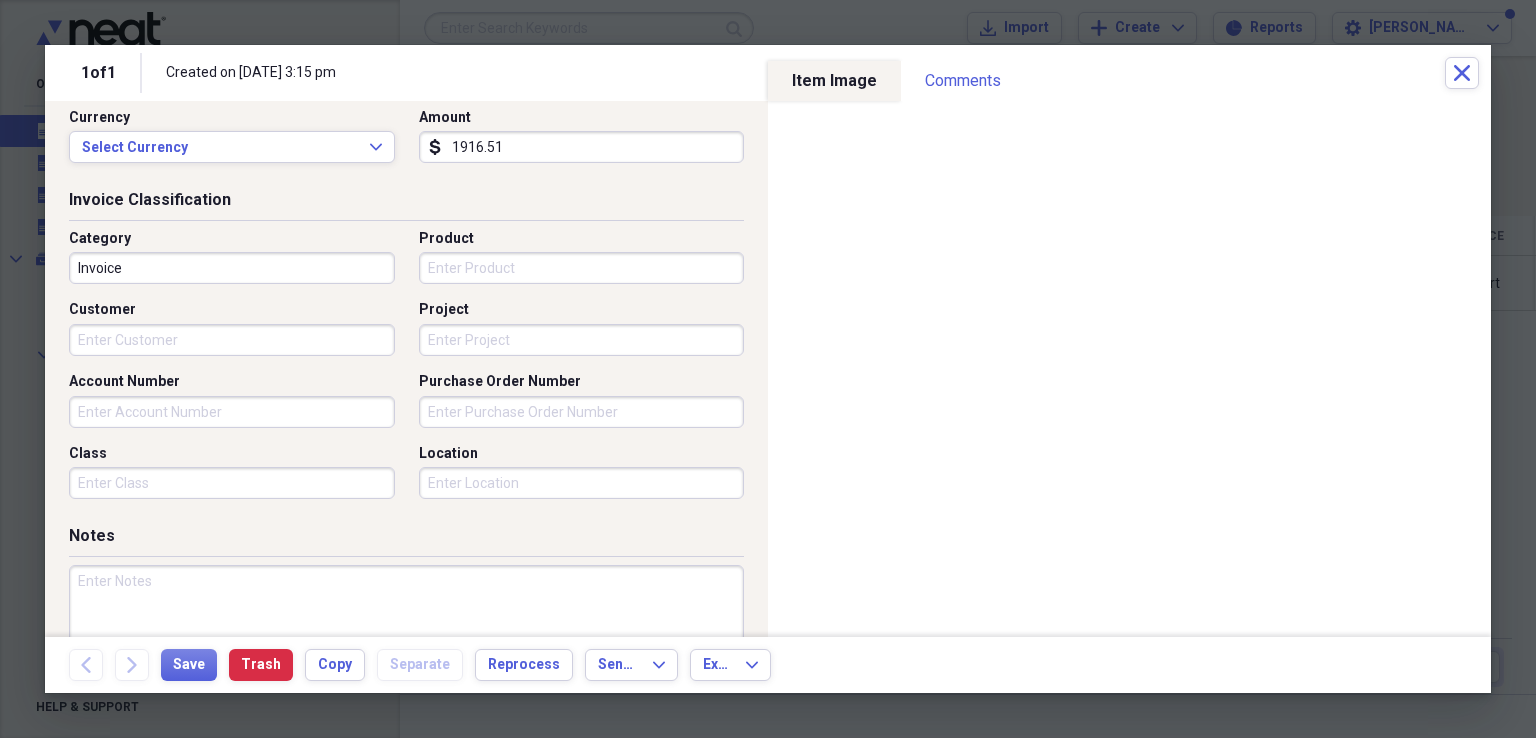 scroll, scrollTop: 400, scrollLeft: 0, axis: vertical 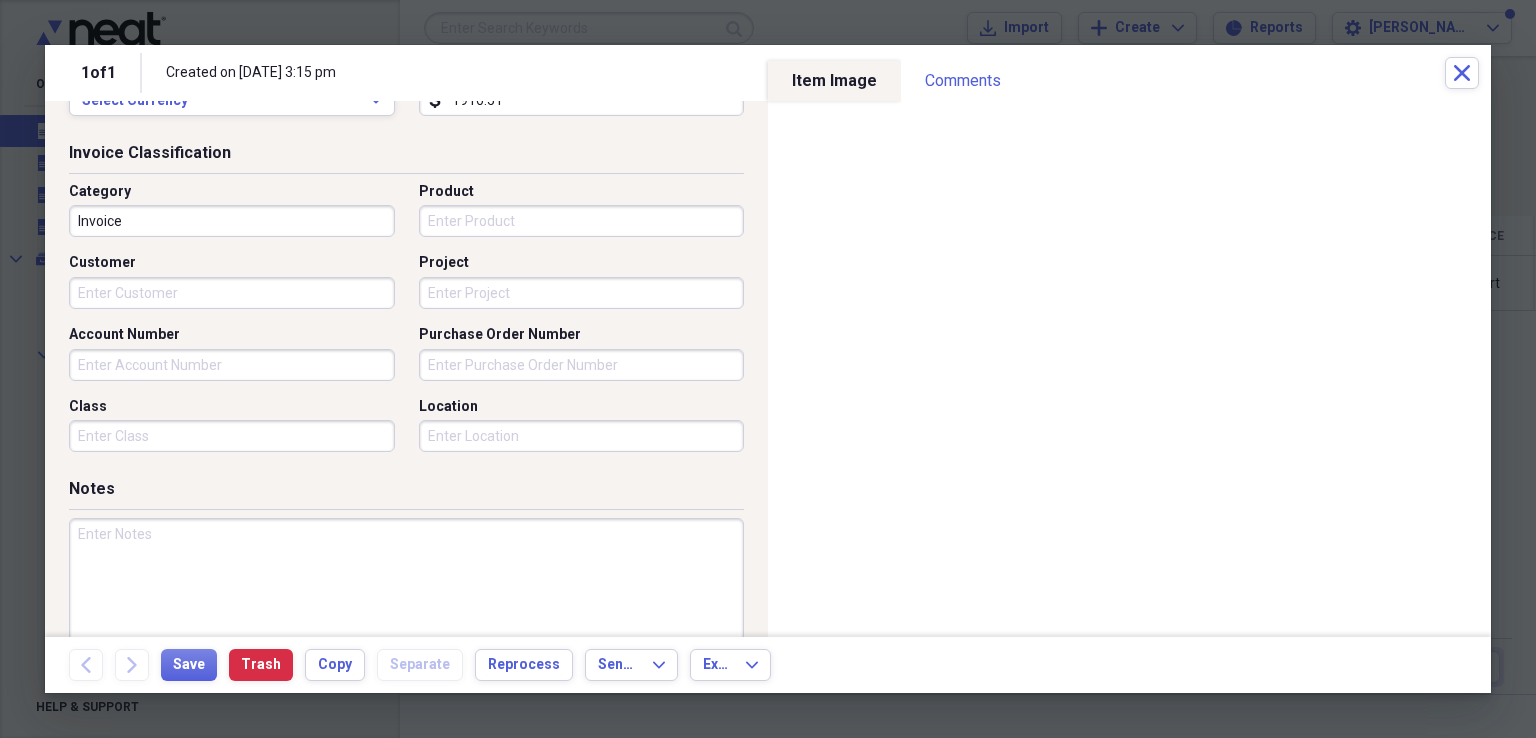 type on "1916.51" 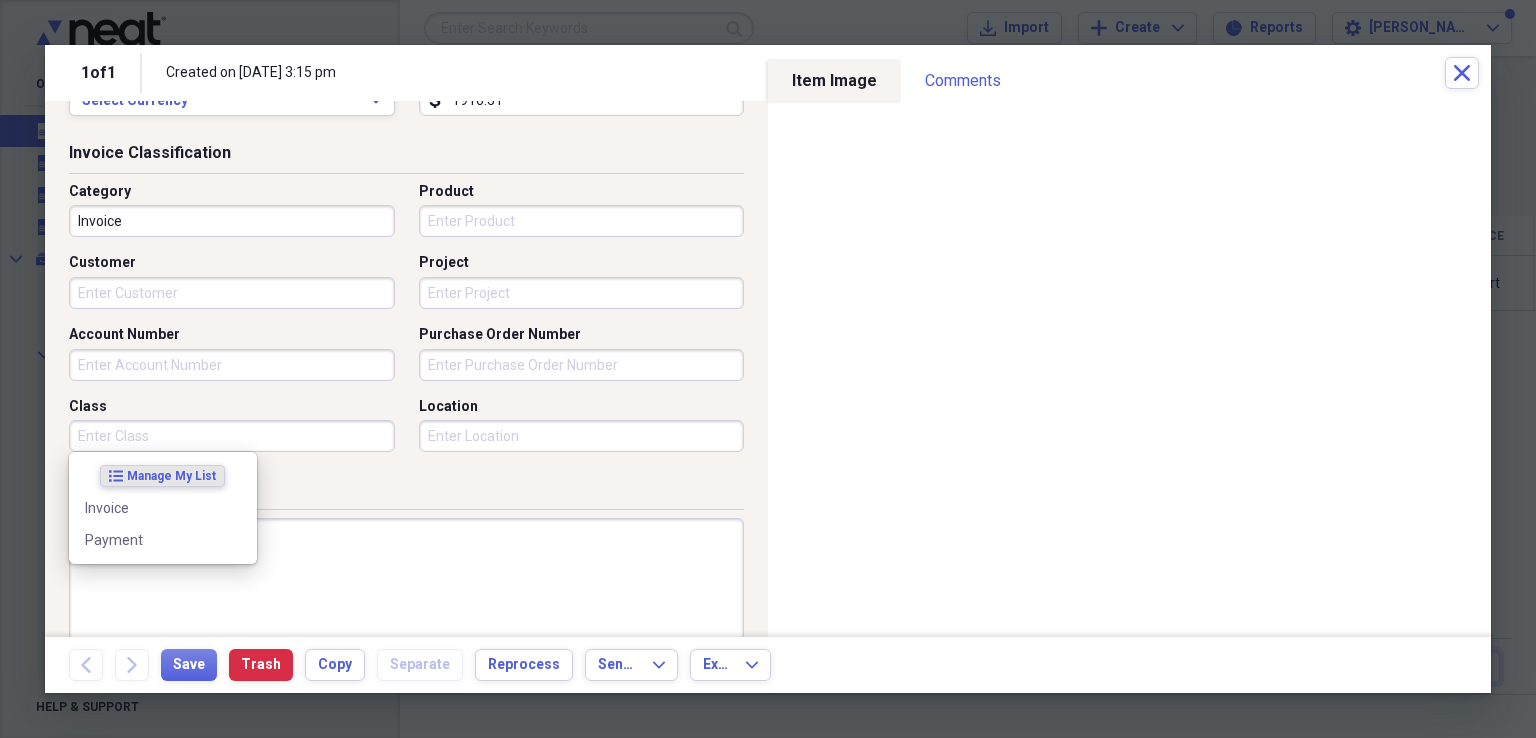click on "Class" at bounding box center (232, 436) 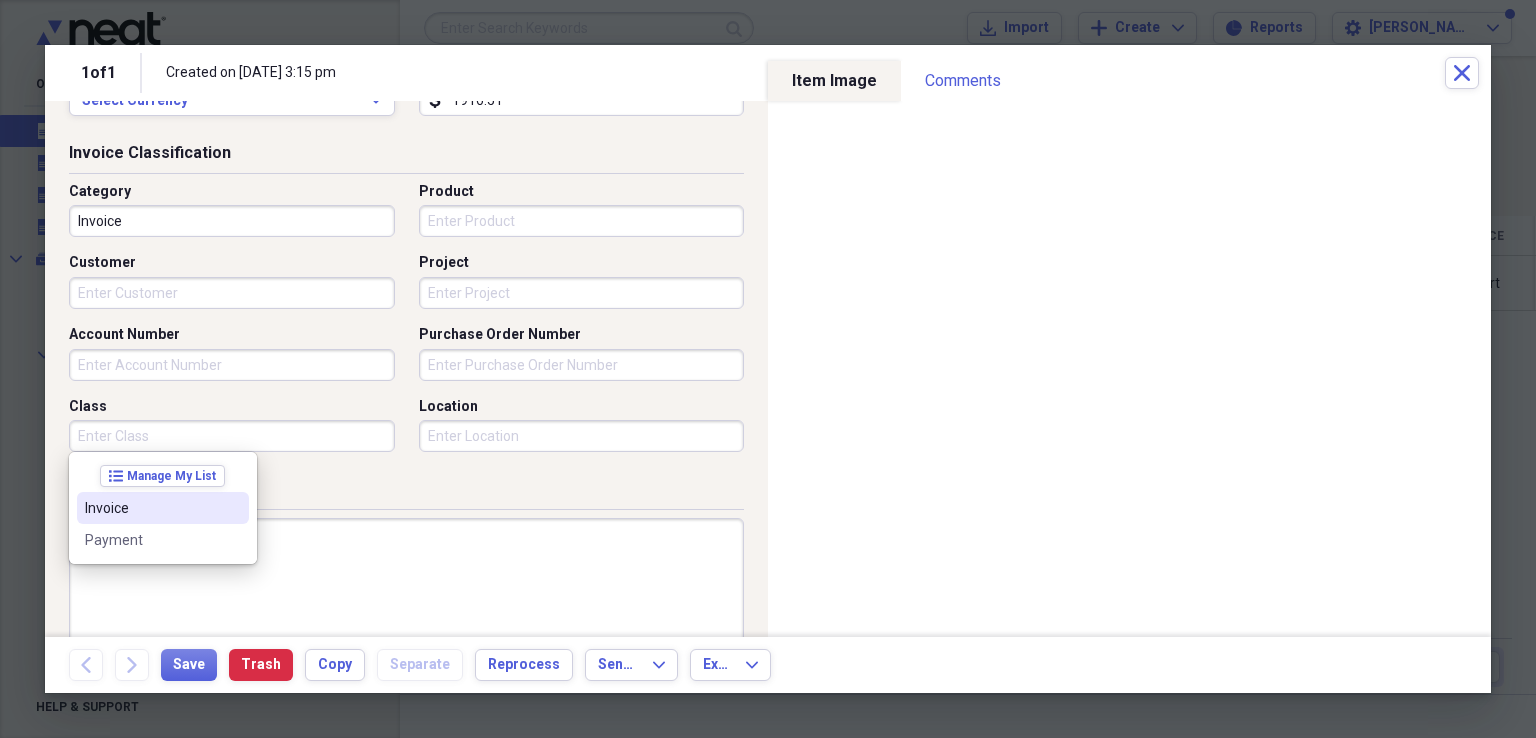 click on "Invoice" at bounding box center (151, 508) 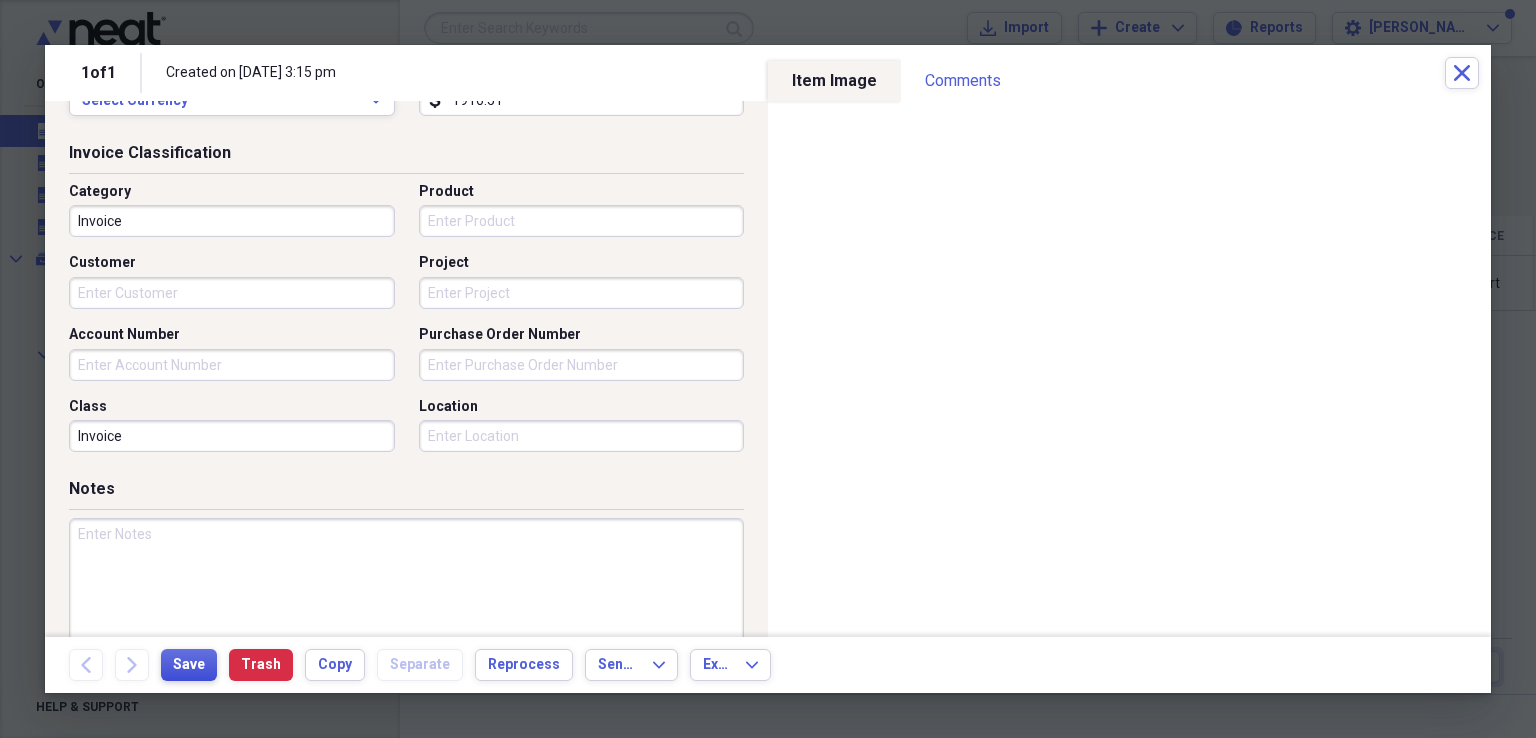 click on "Save" at bounding box center (189, 665) 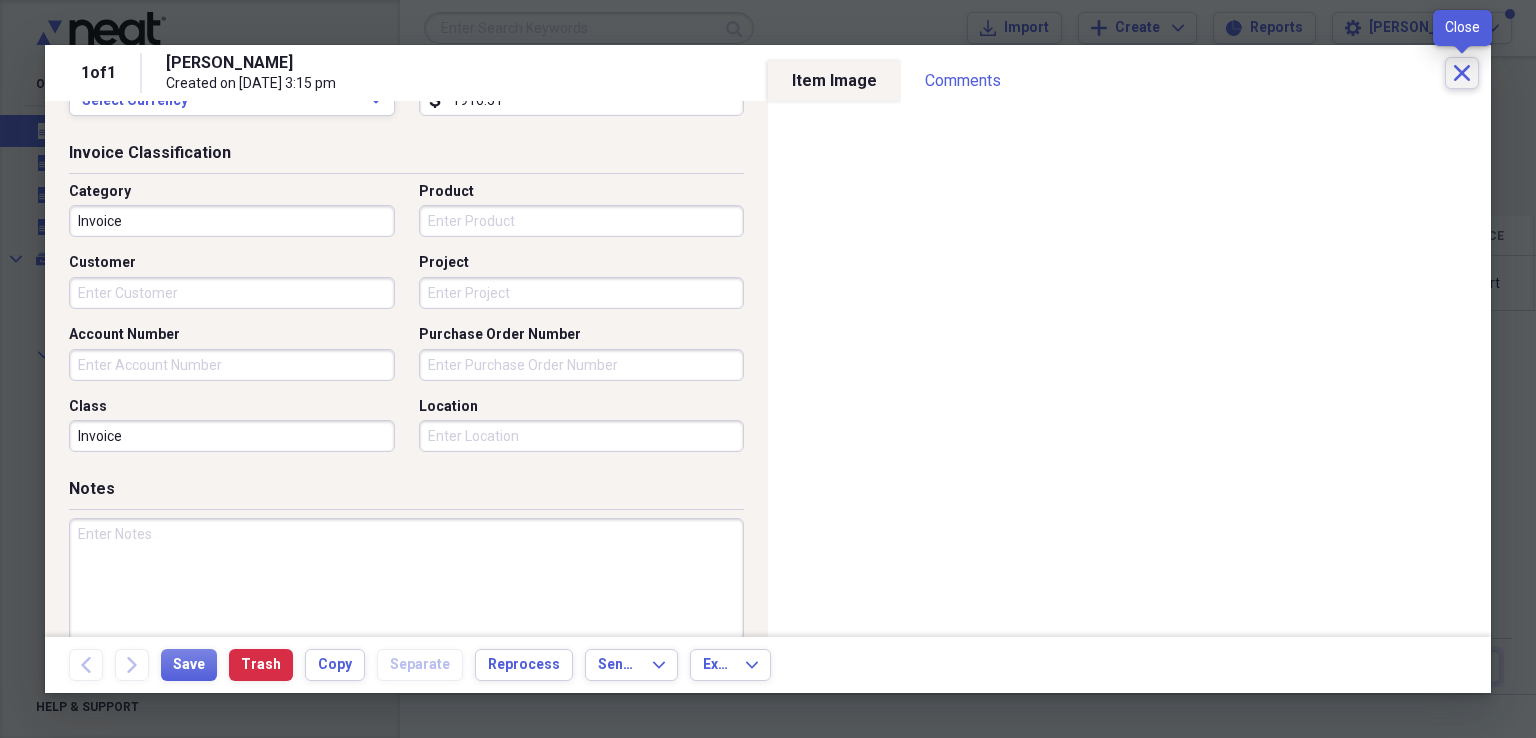 click on "Close" 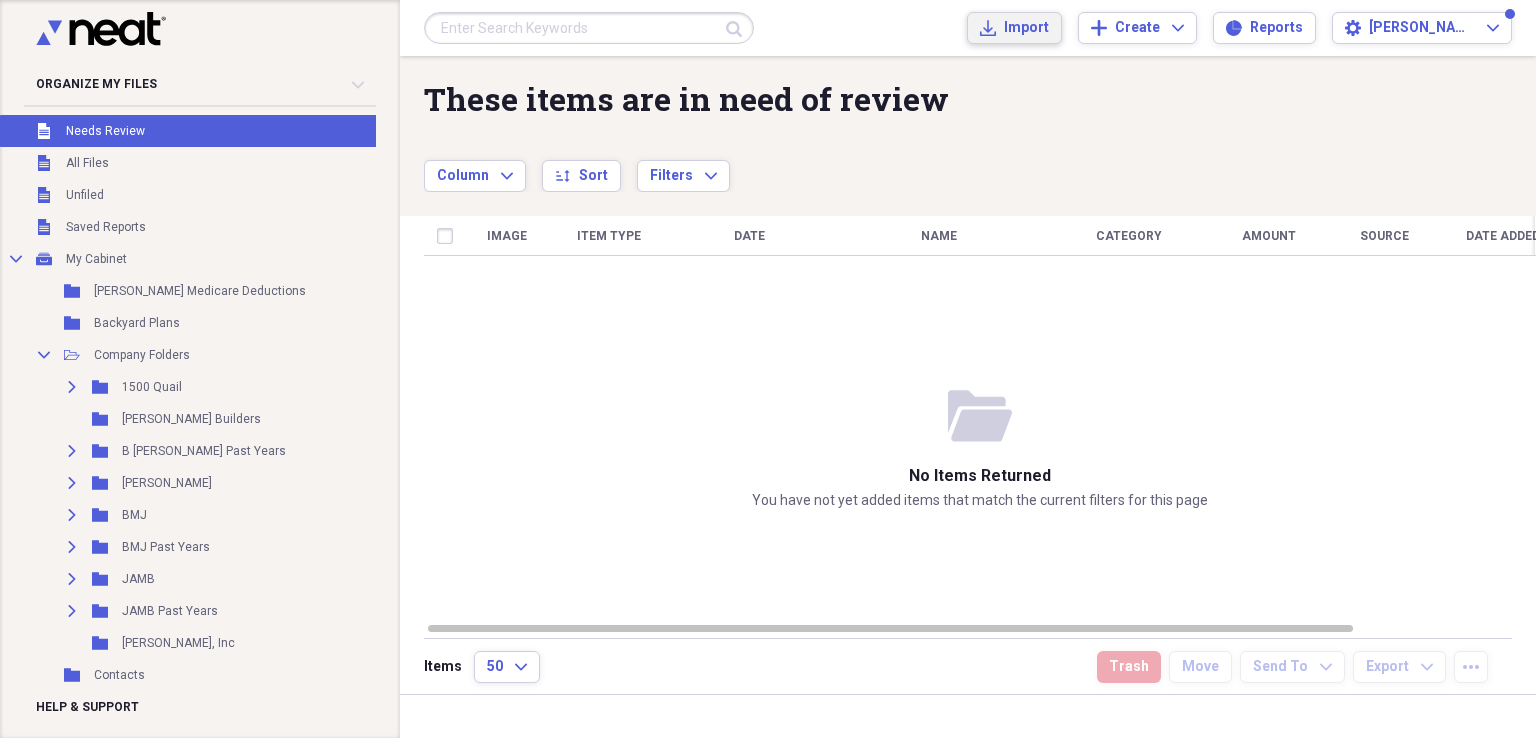 click on "Import" at bounding box center [1026, 28] 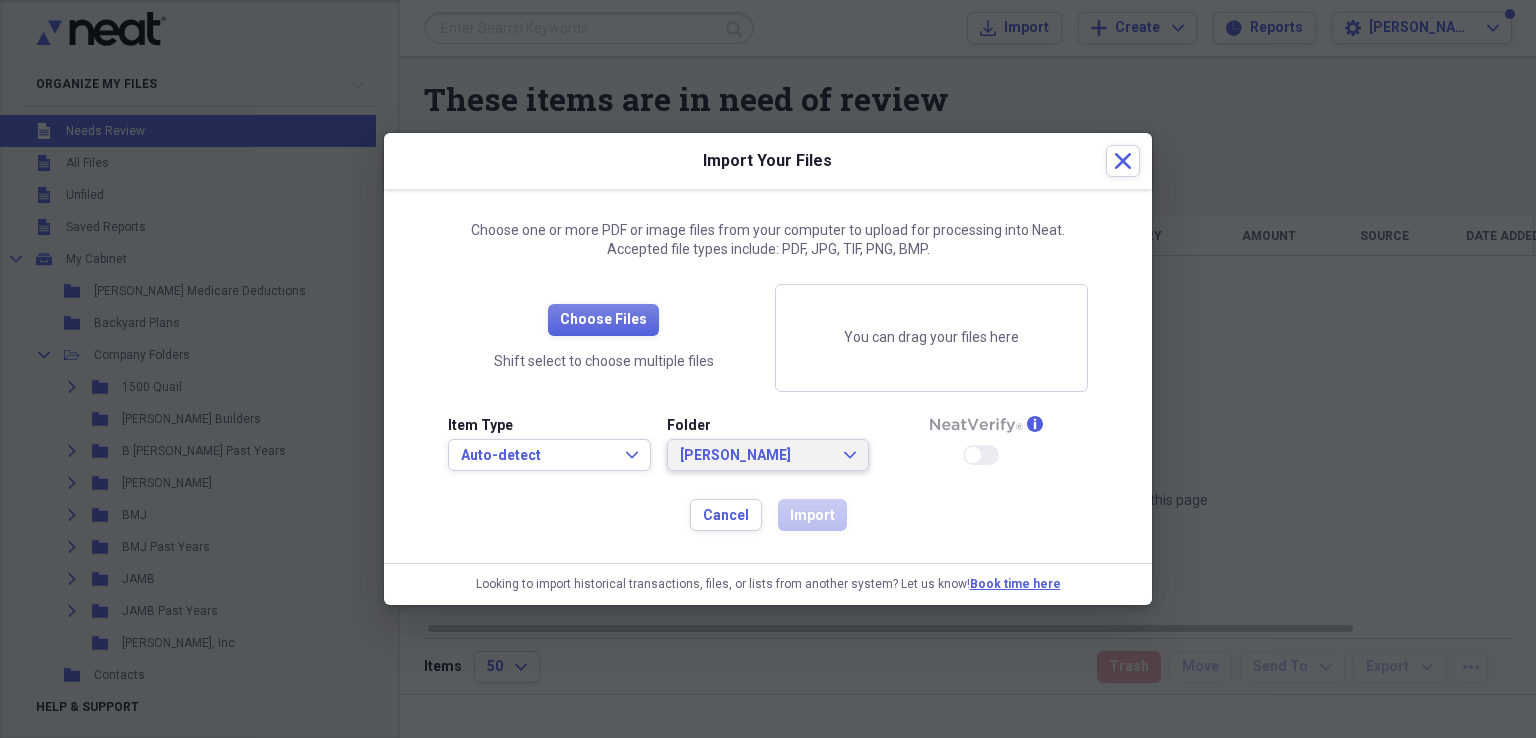 click 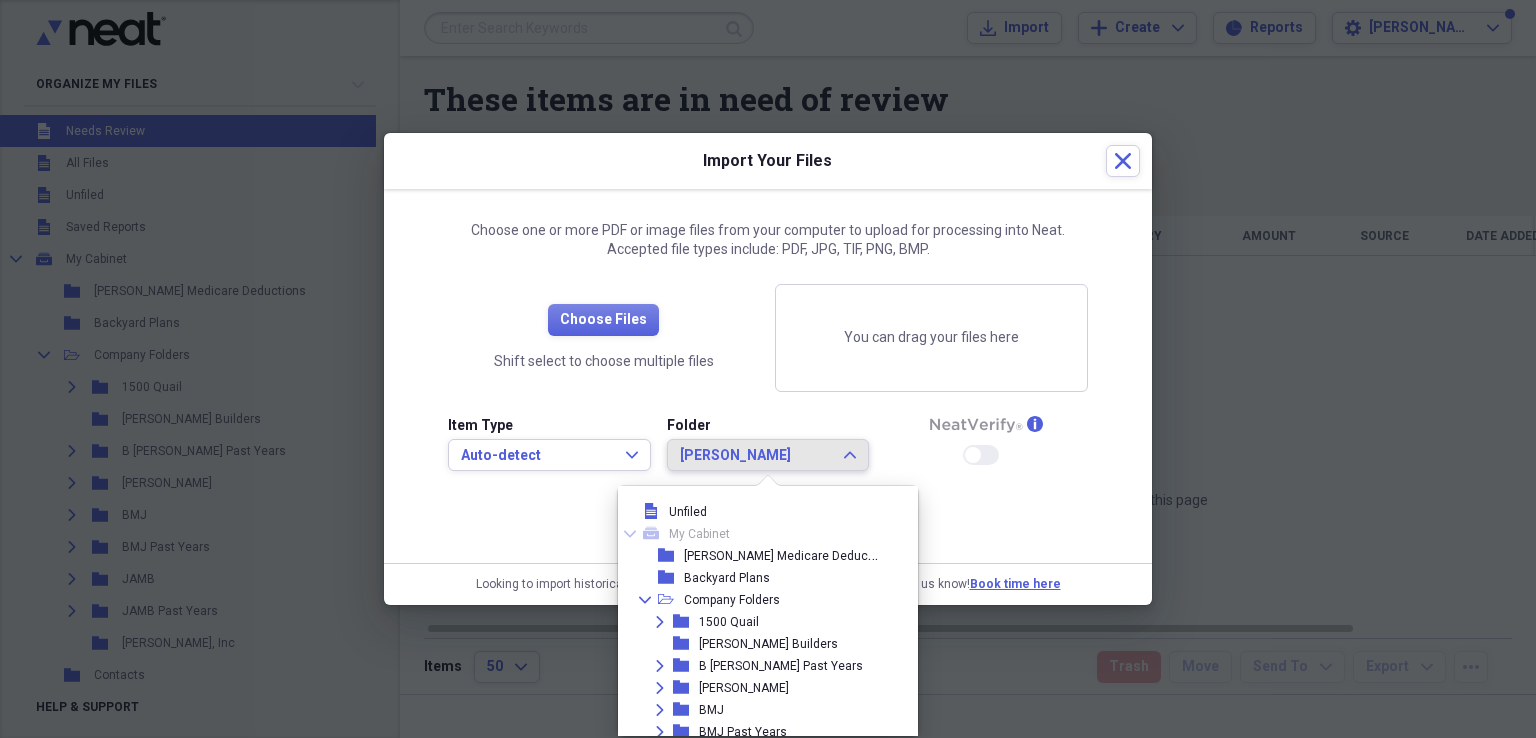 scroll, scrollTop: 1683, scrollLeft: 0, axis: vertical 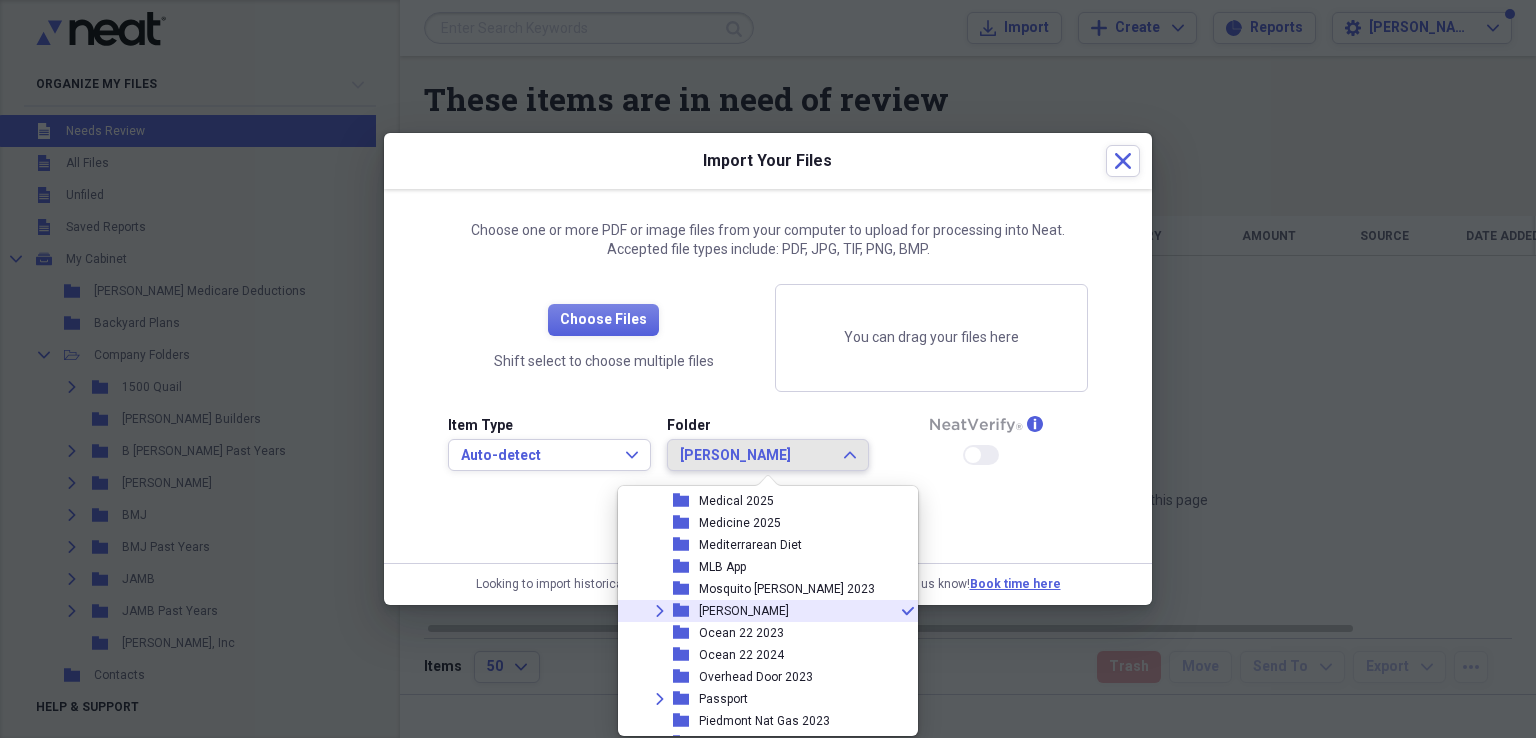 click on "Expand" 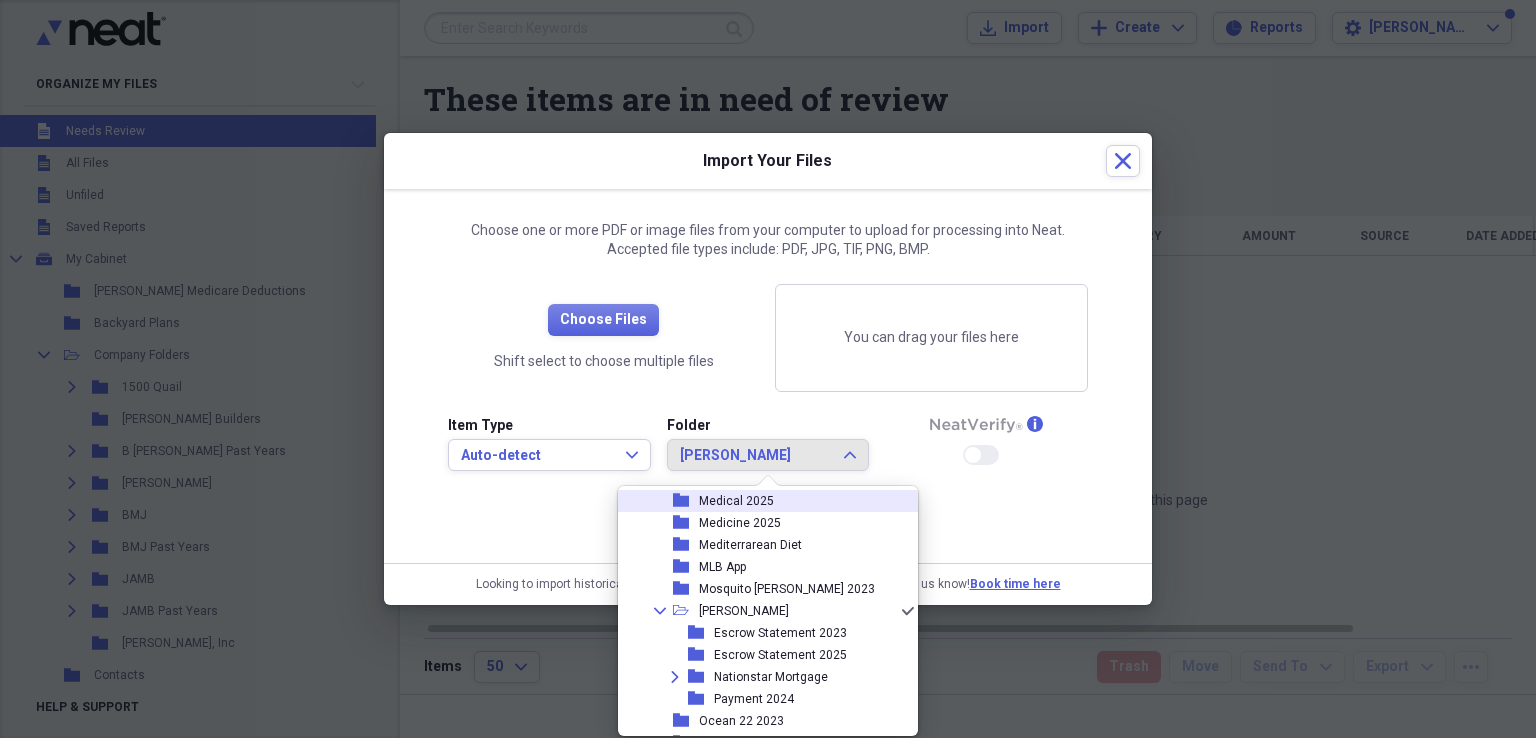 click at bounding box center (768, 369) 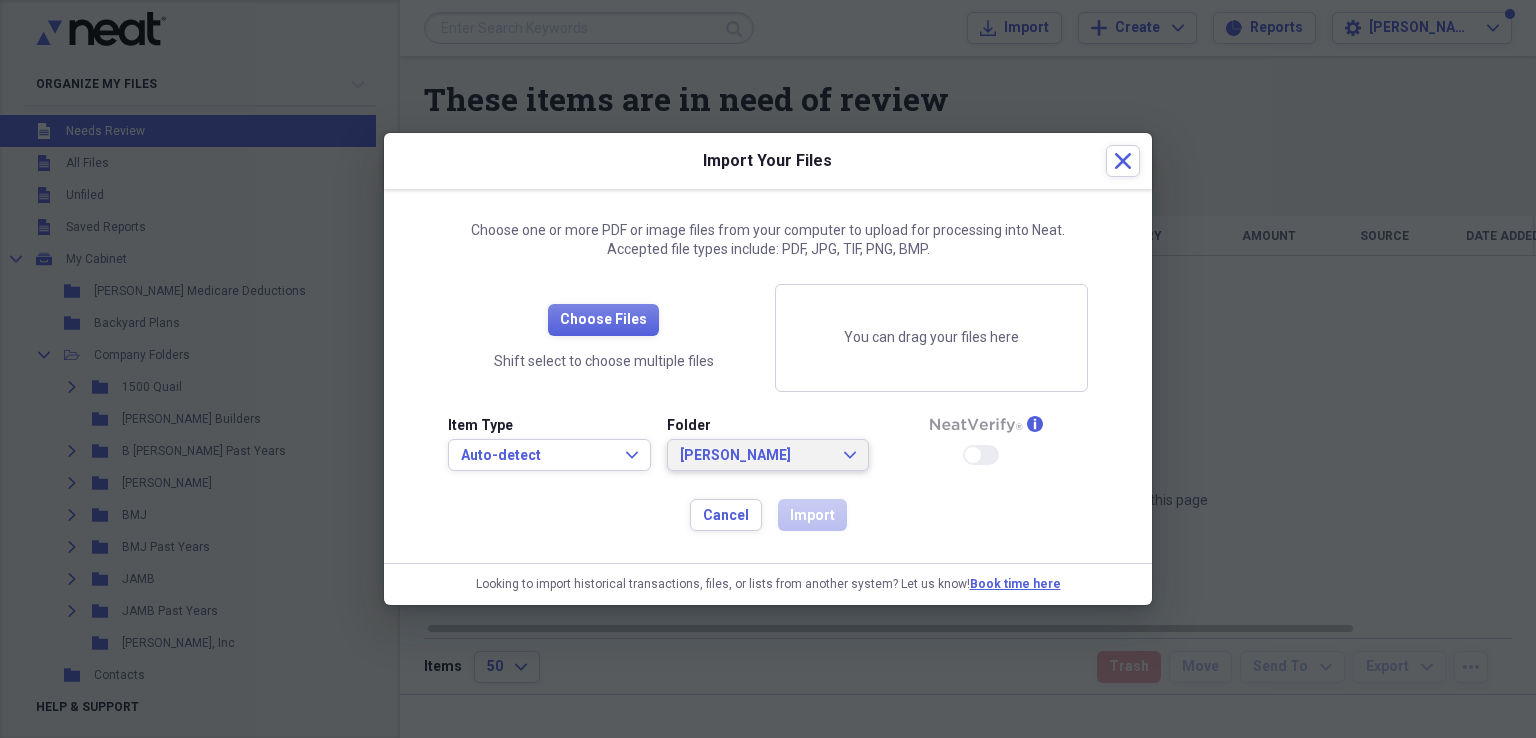 click on "Expand" 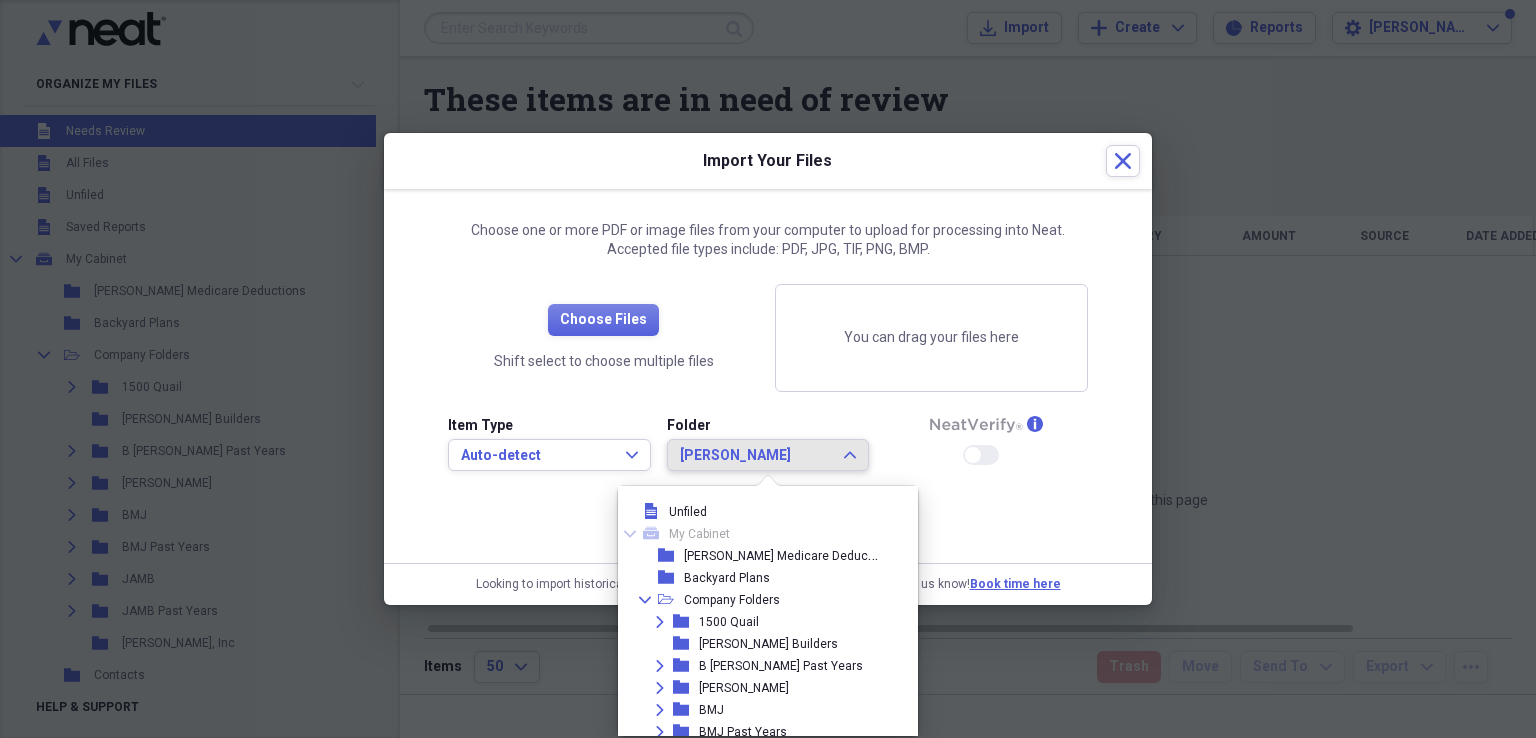scroll, scrollTop: 1683, scrollLeft: 0, axis: vertical 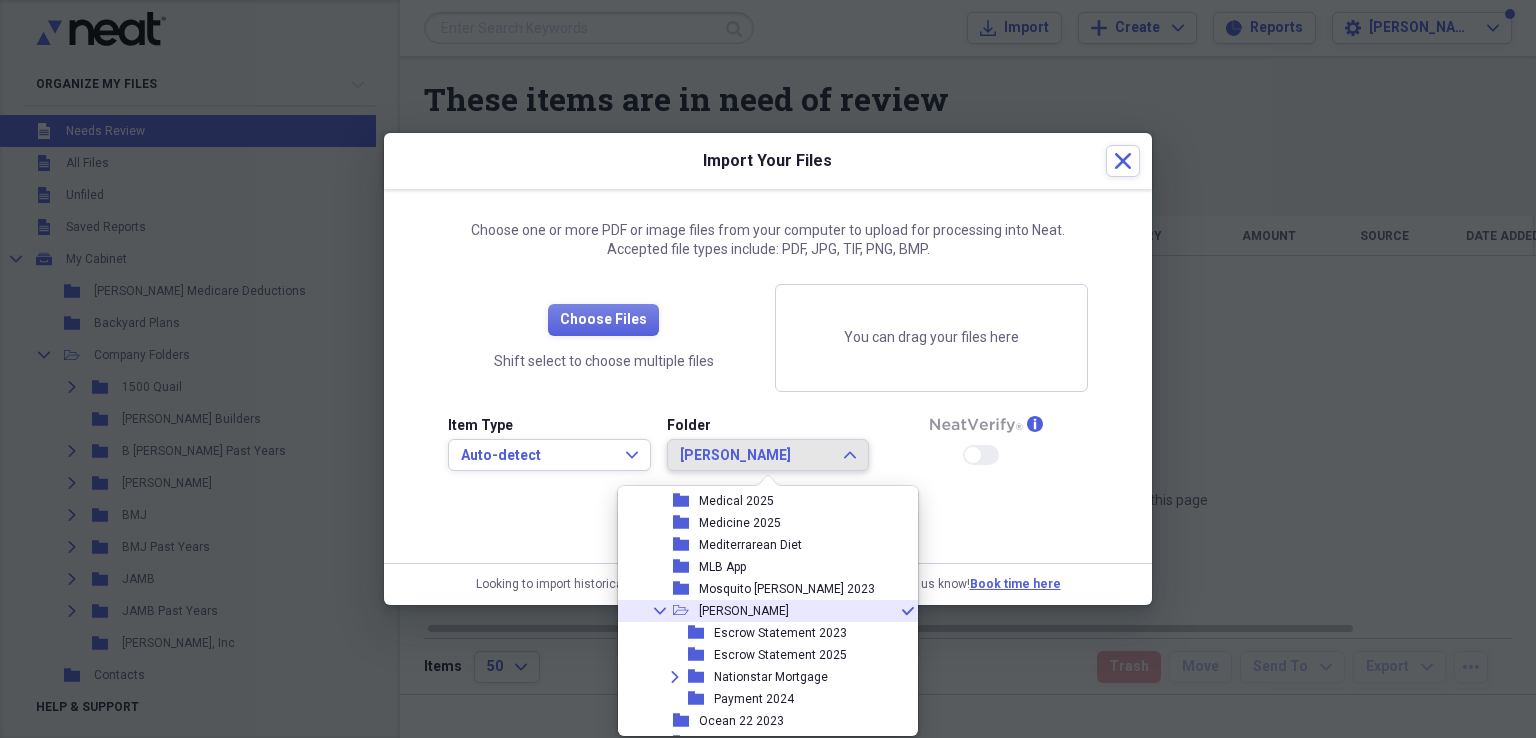 click 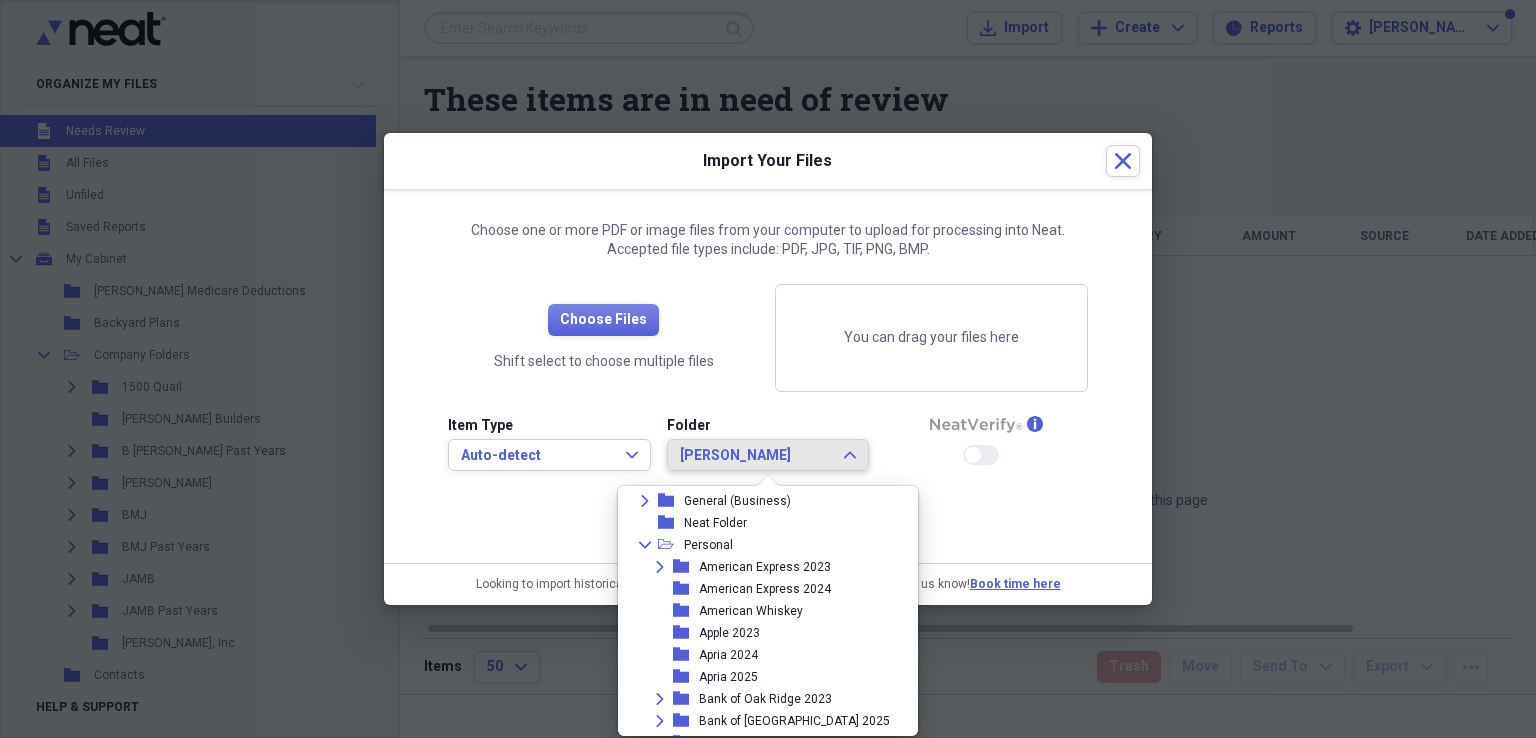 scroll, scrollTop: 283, scrollLeft: 0, axis: vertical 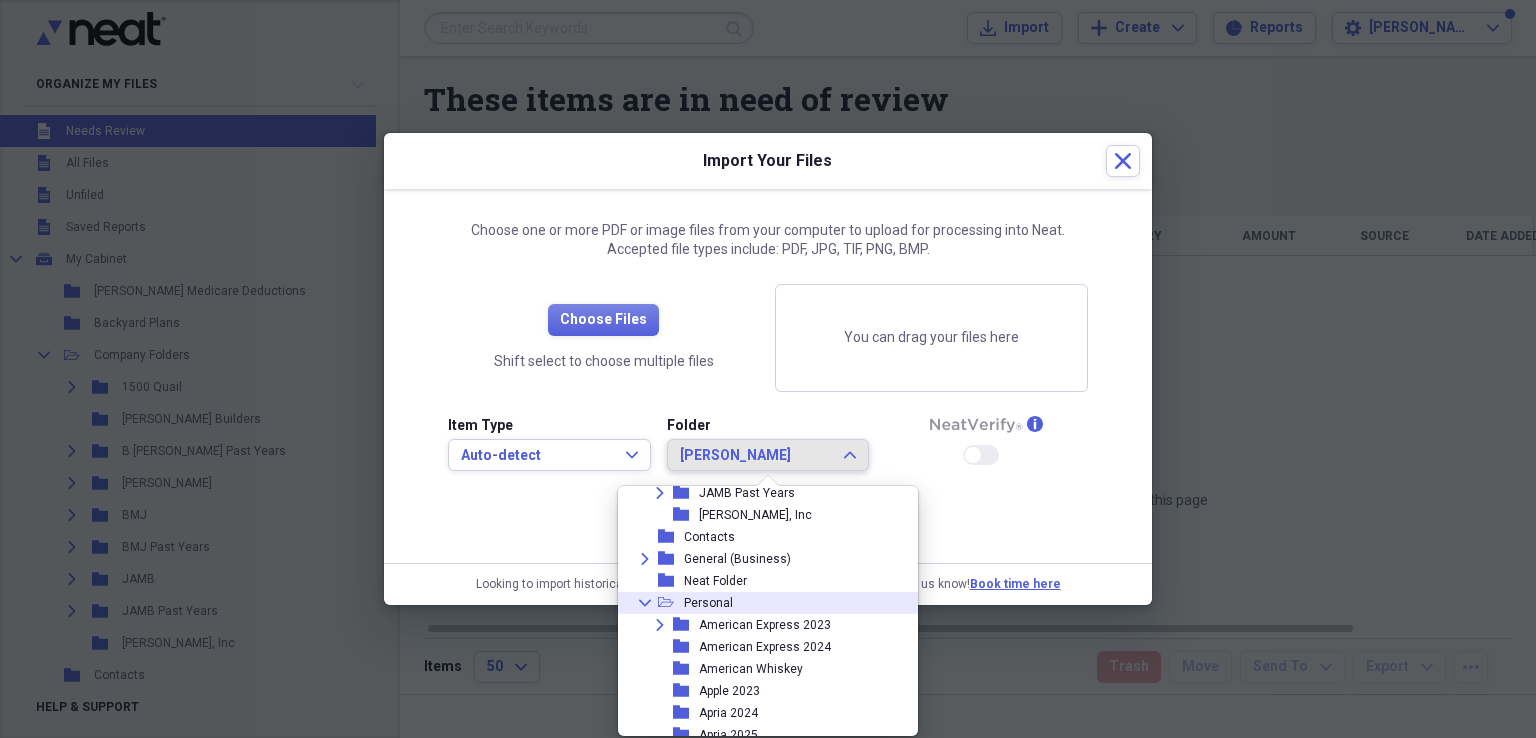 click on "Collapse" 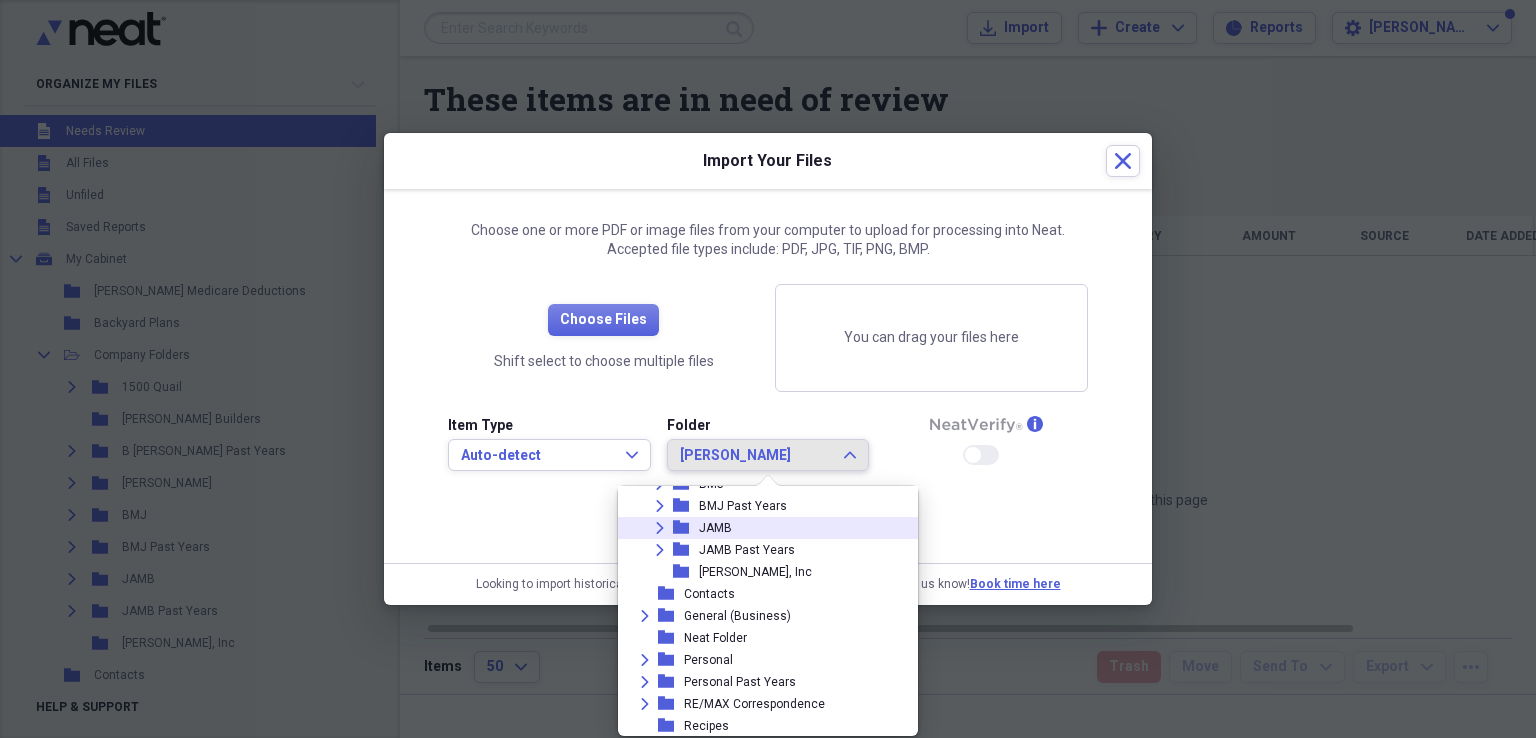 click on "Expand" 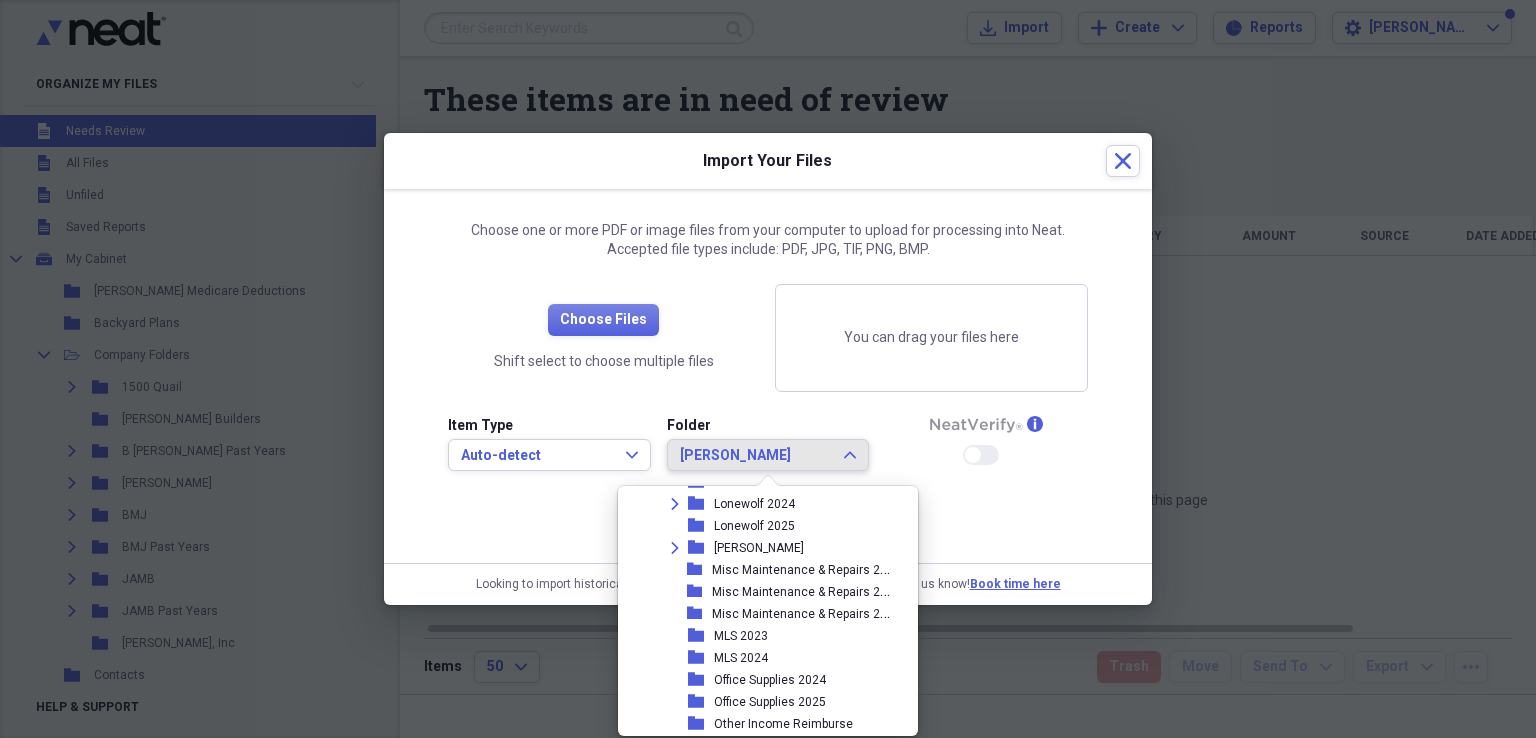scroll, scrollTop: 1326, scrollLeft: 0, axis: vertical 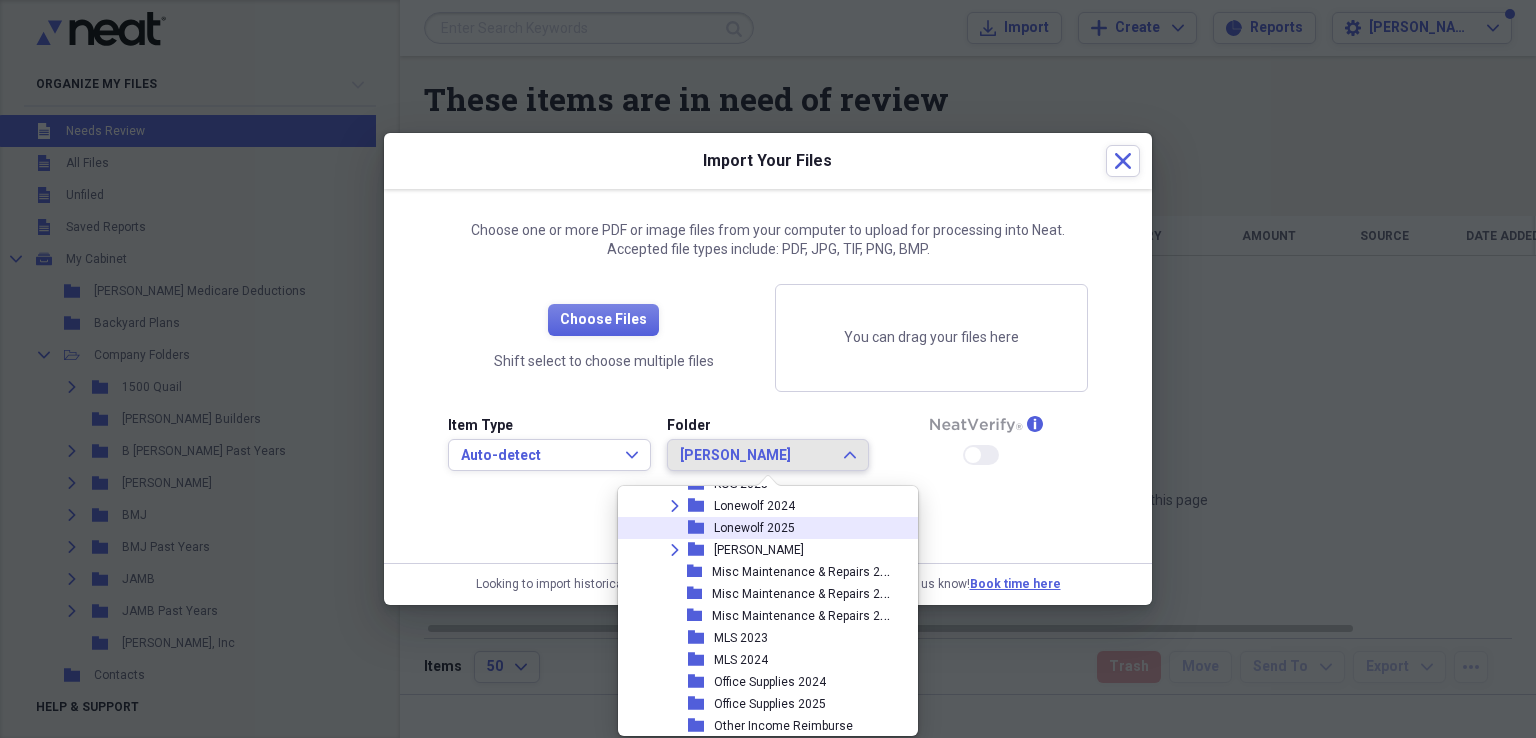 click on "Lonewolf 2025" at bounding box center [754, 528] 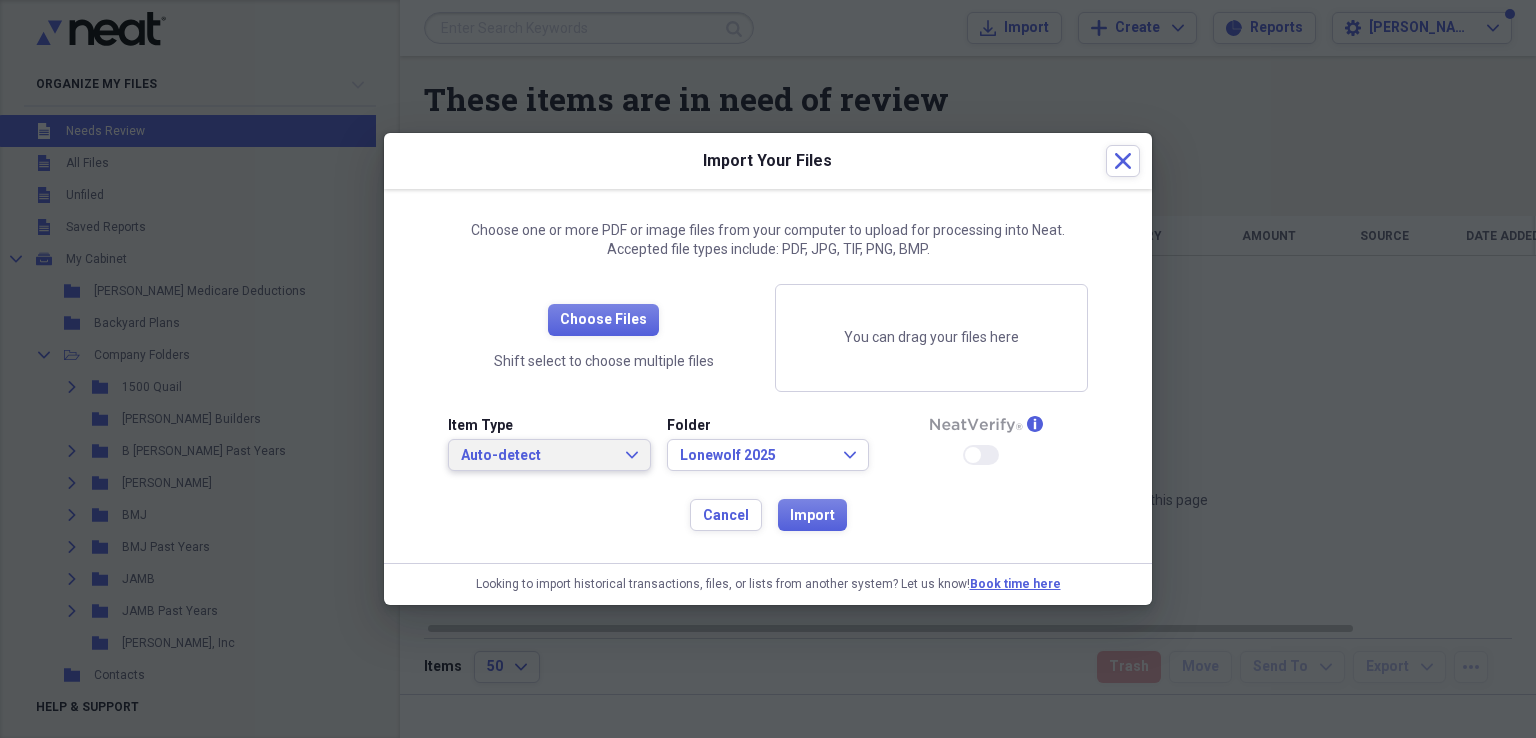 click on "Expand" 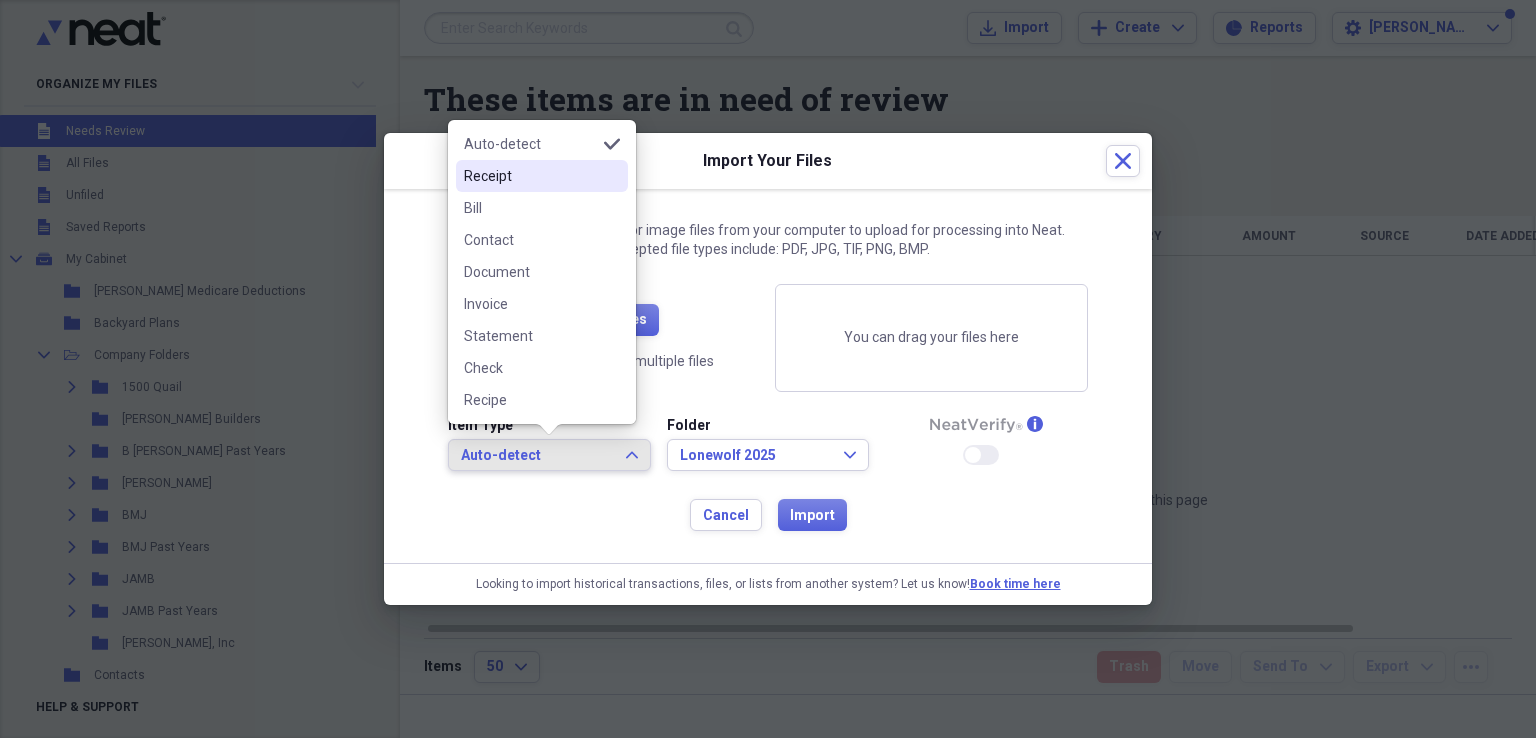 click on "Receipt" at bounding box center (530, 176) 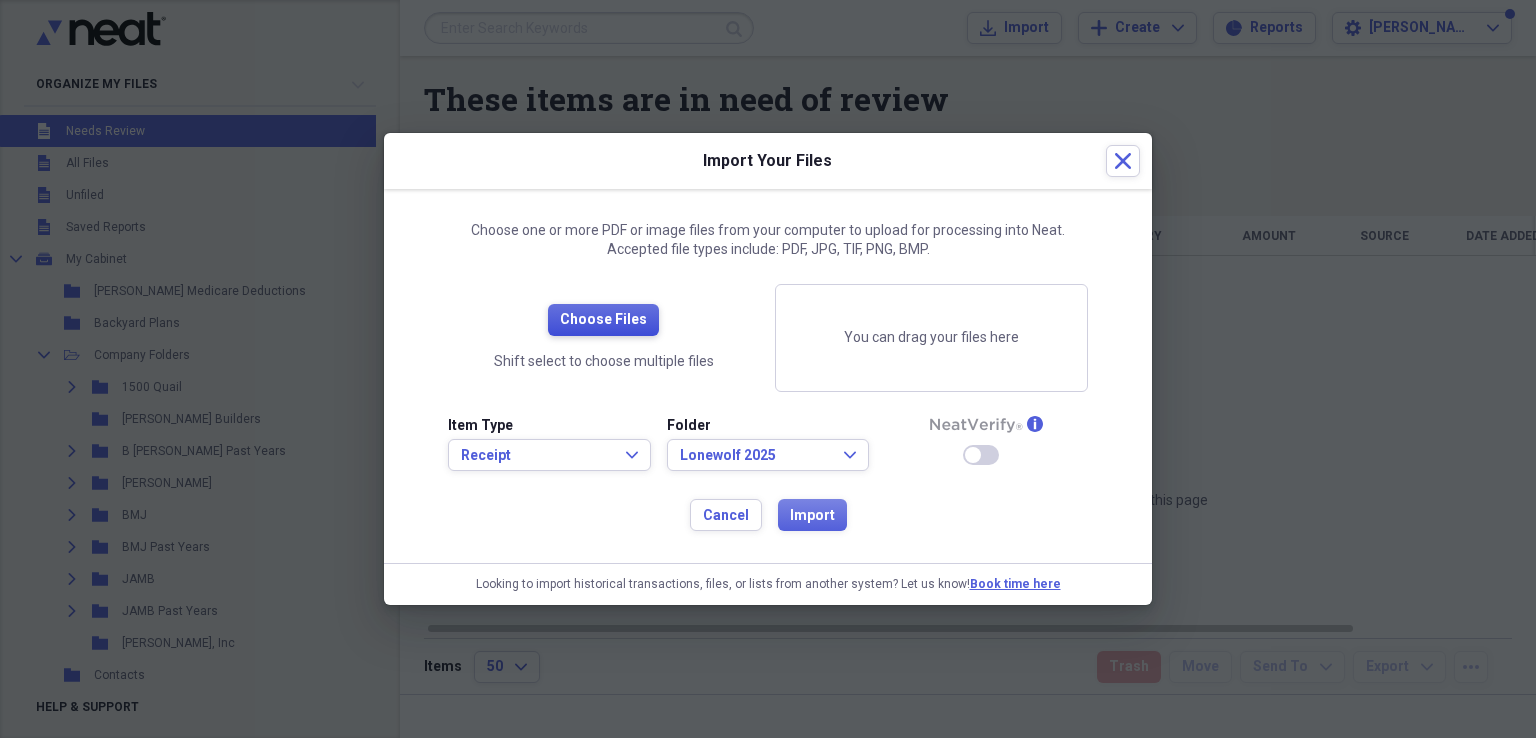 click on "Choose Files" at bounding box center (603, 320) 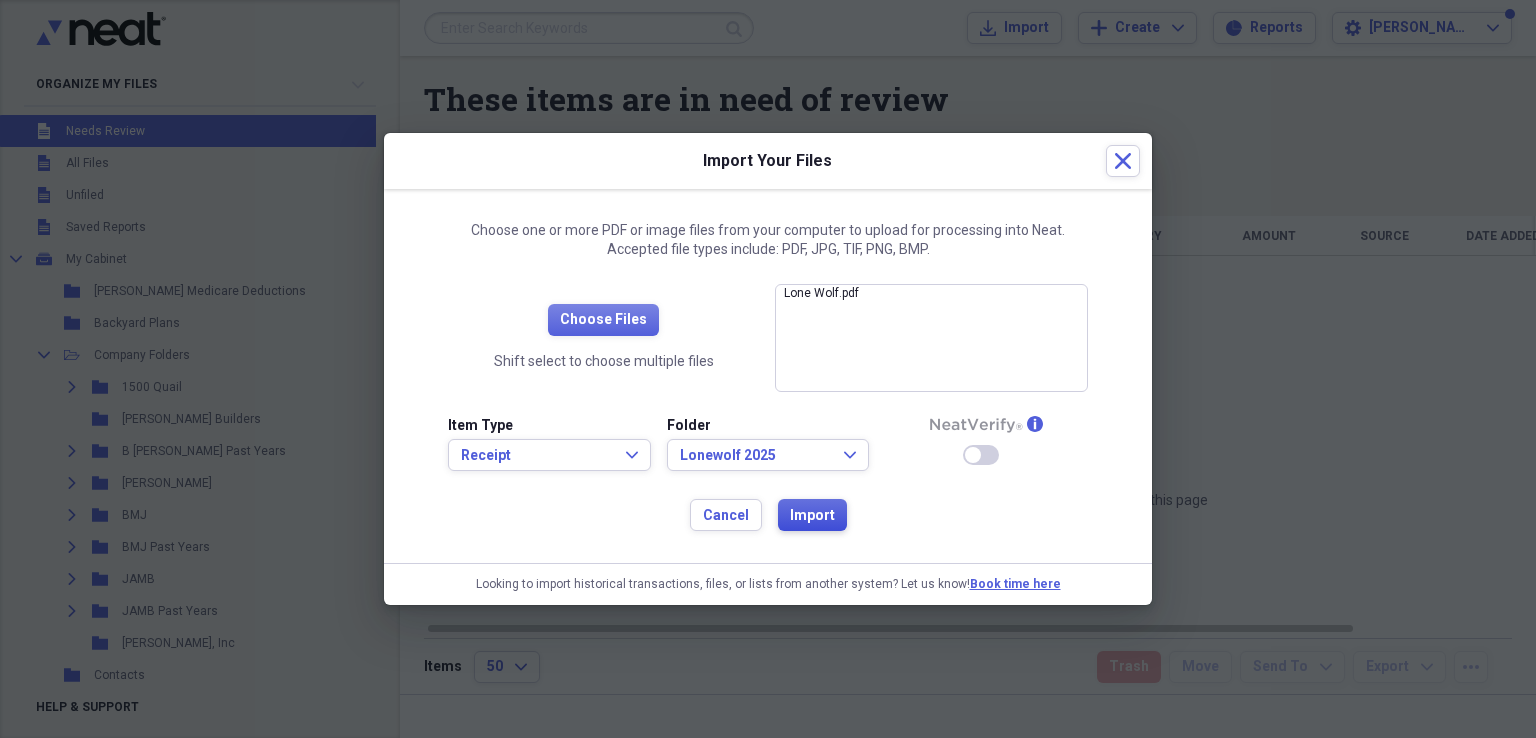 click on "Import" at bounding box center (812, 516) 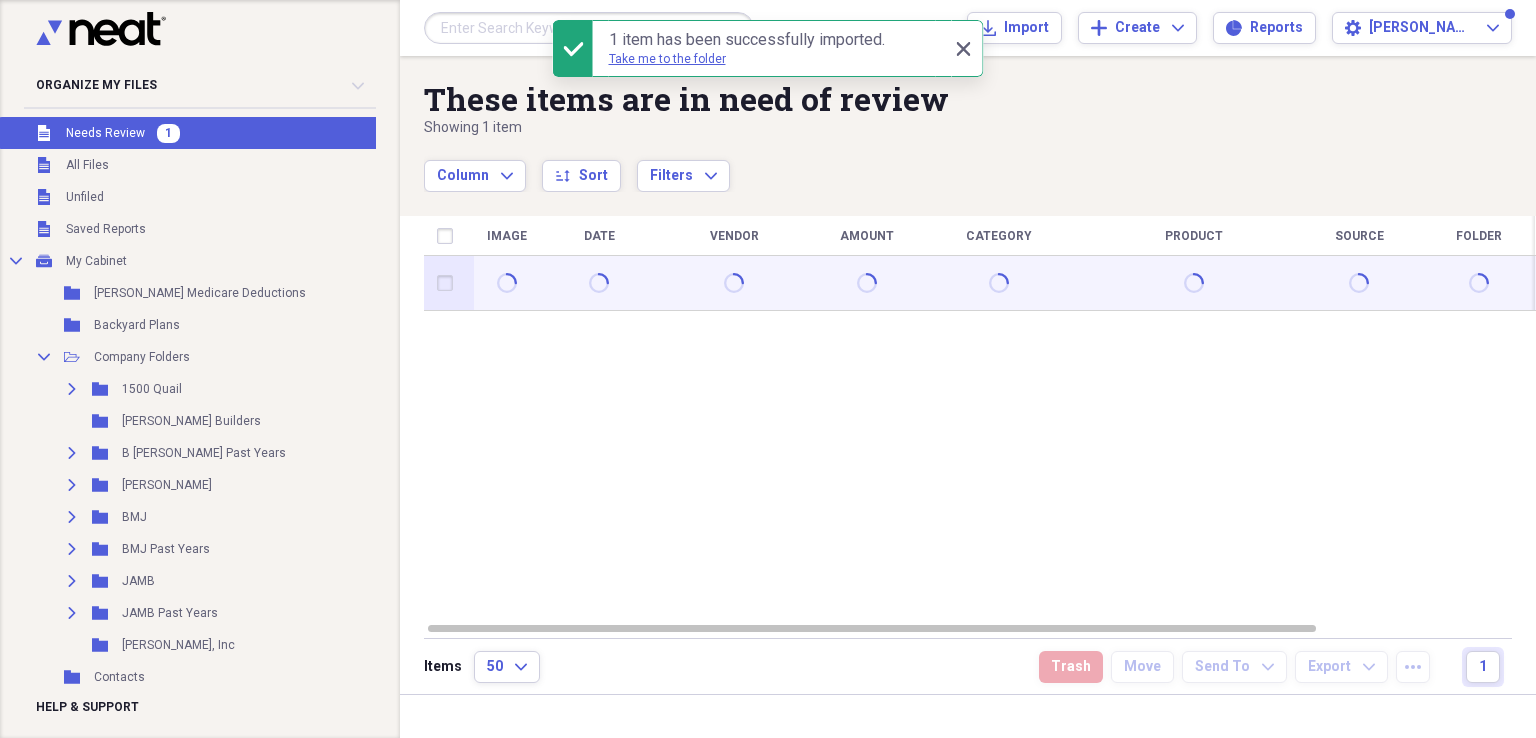 click at bounding box center (449, 283) 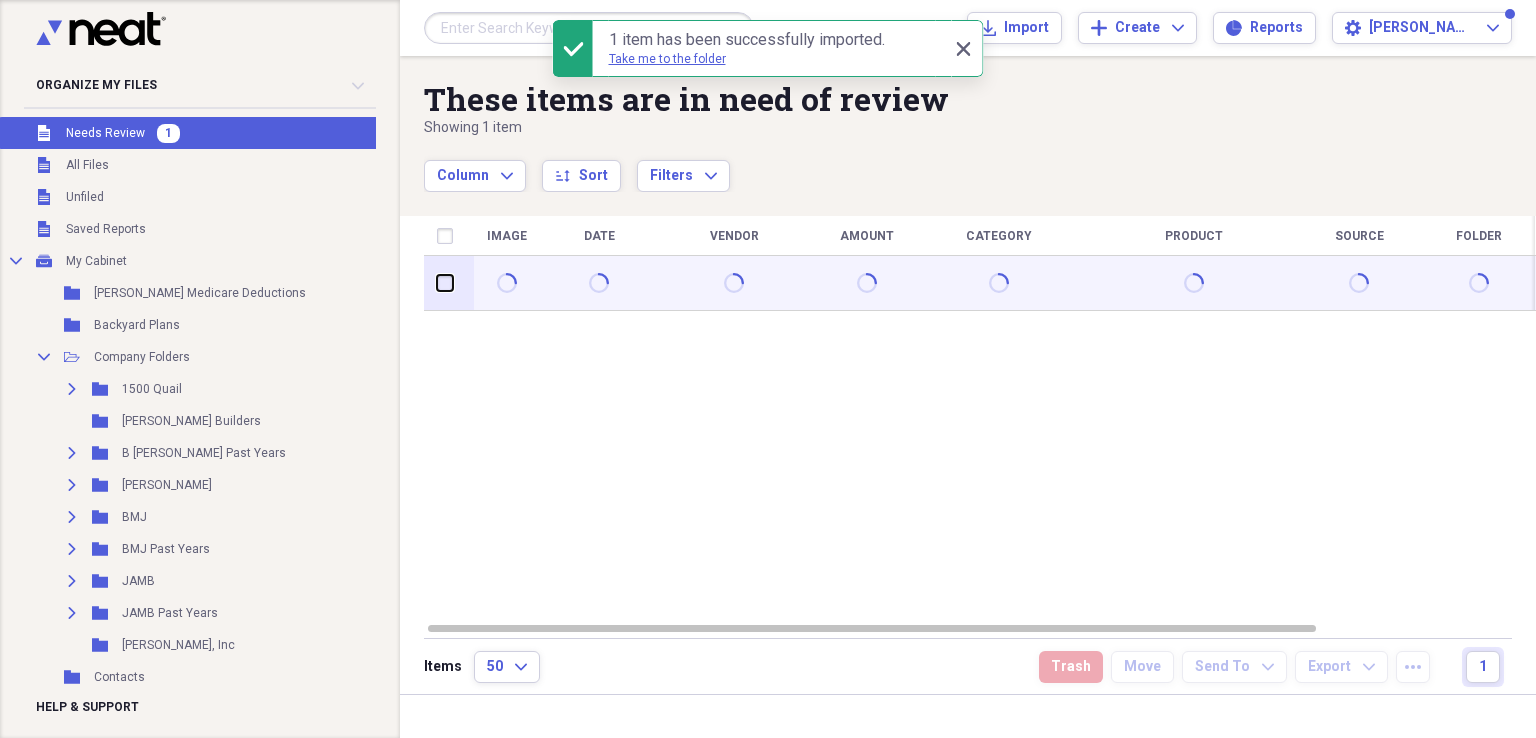 click at bounding box center (437, 283) 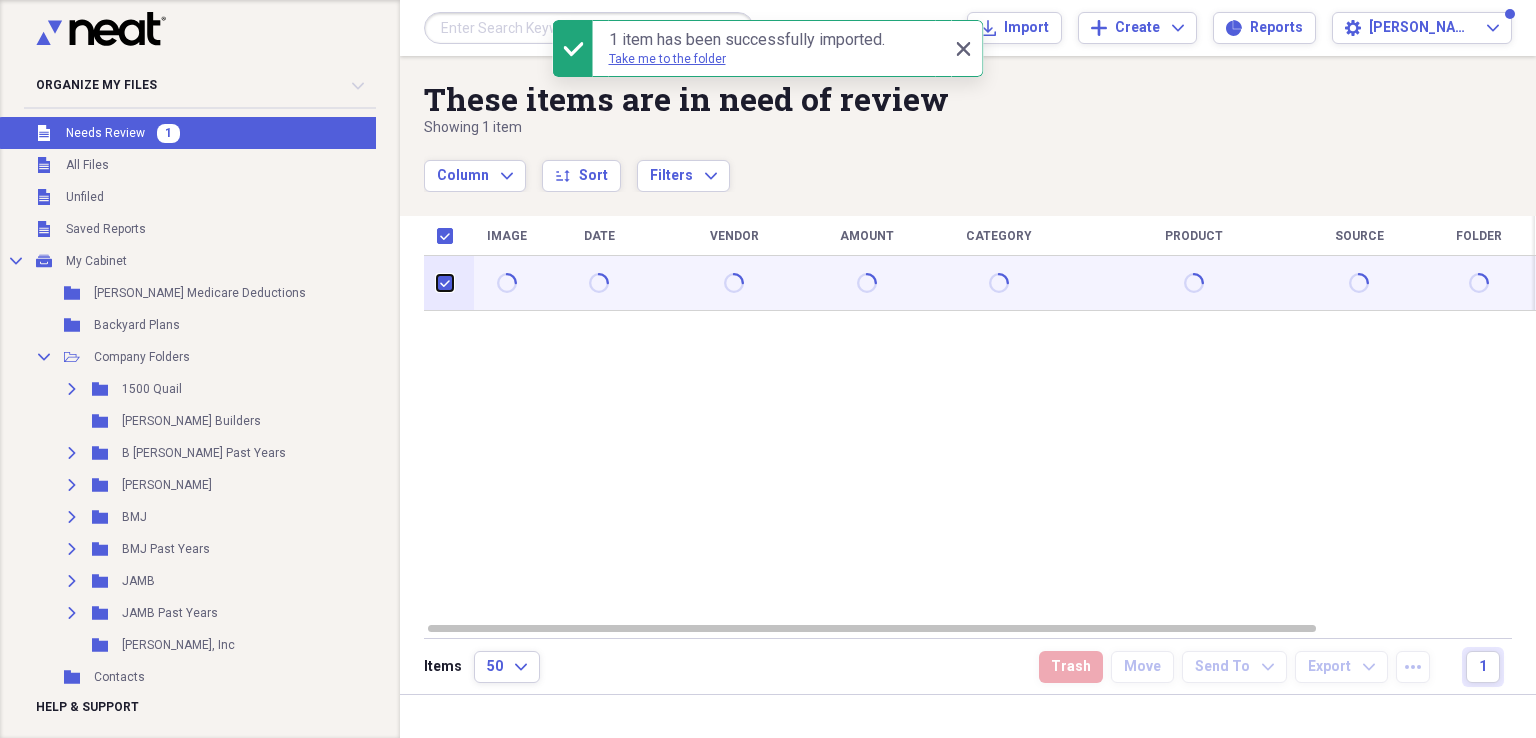 checkbox on "true" 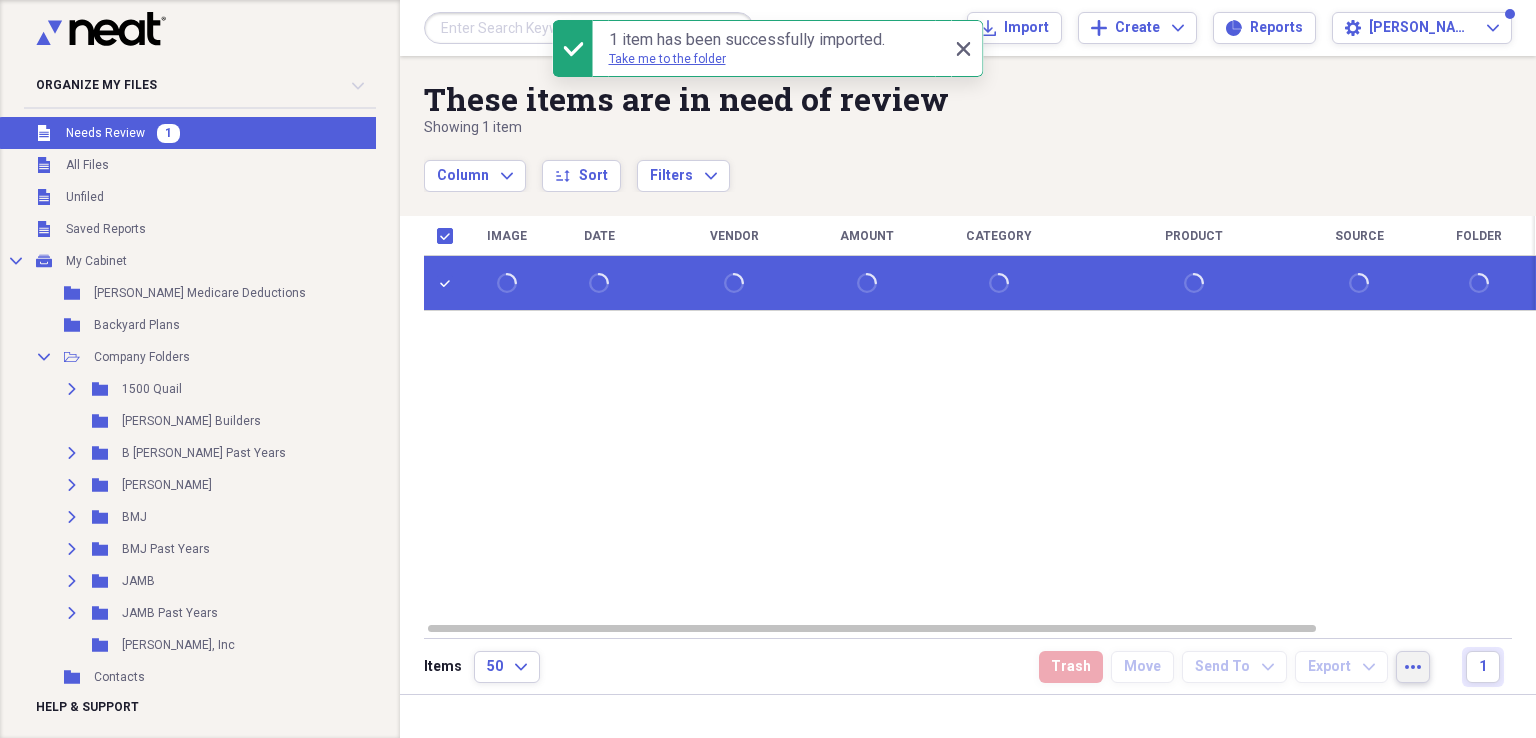 click on "more" 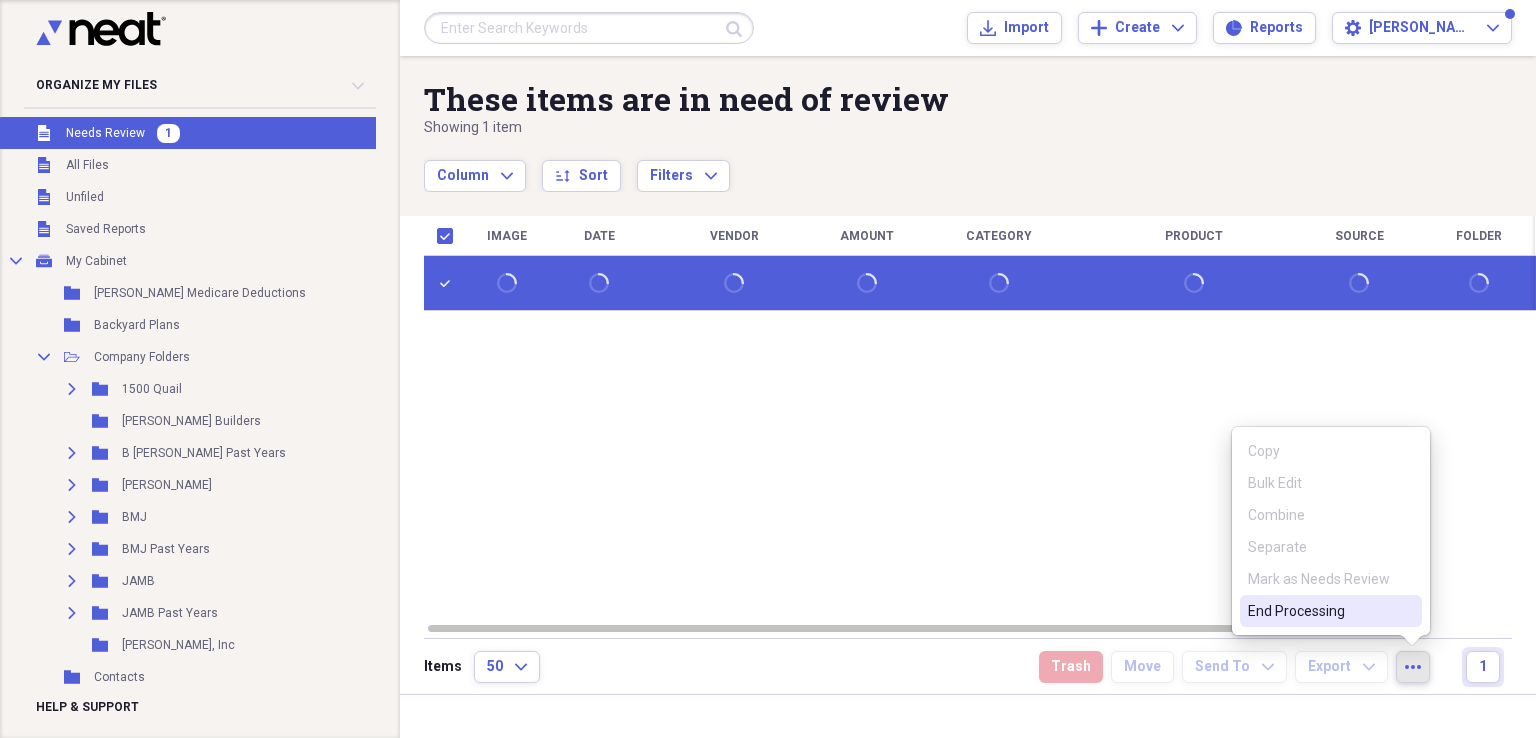 click on "End Processing" at bounding box center [1319, 611] 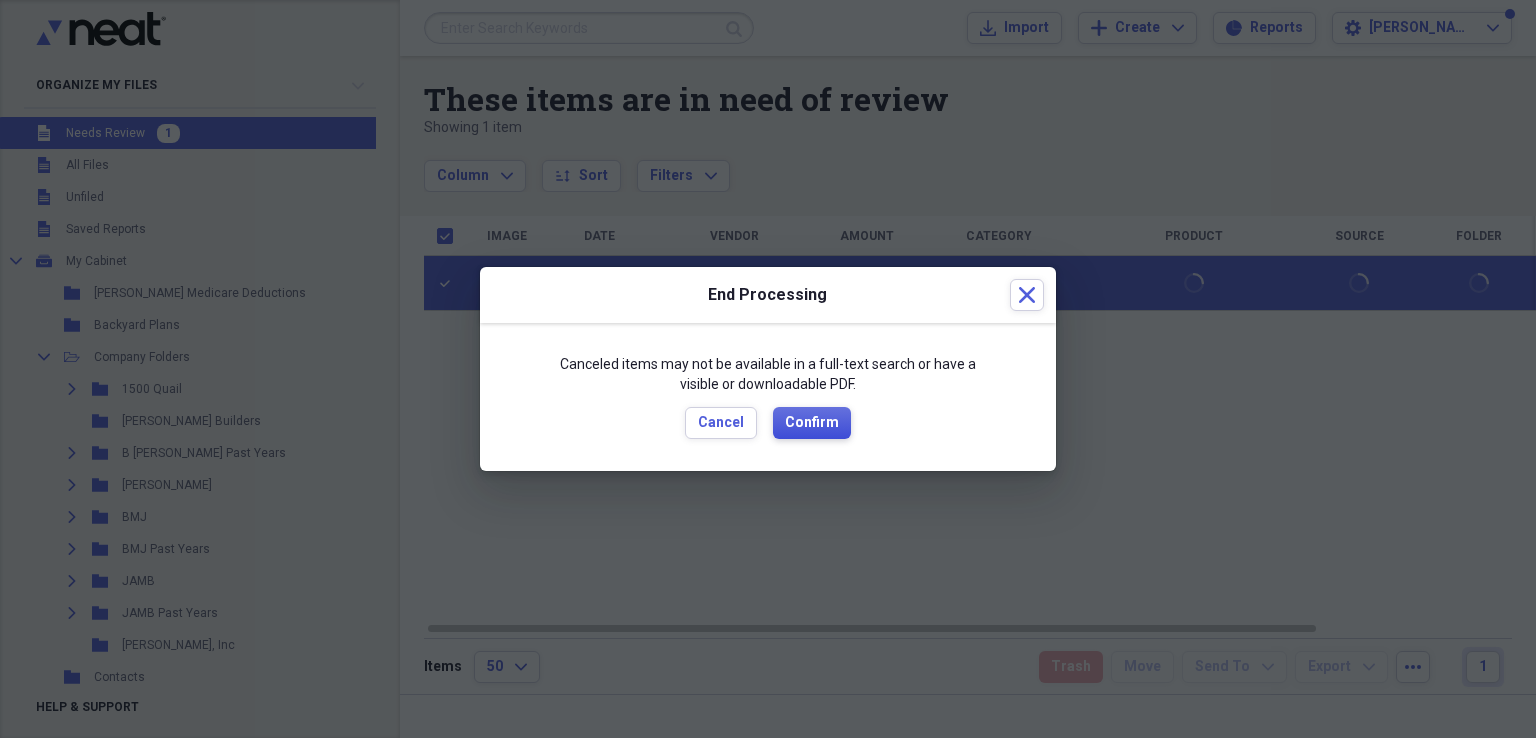 click on "Confirm" at bounding box center [812, 423] 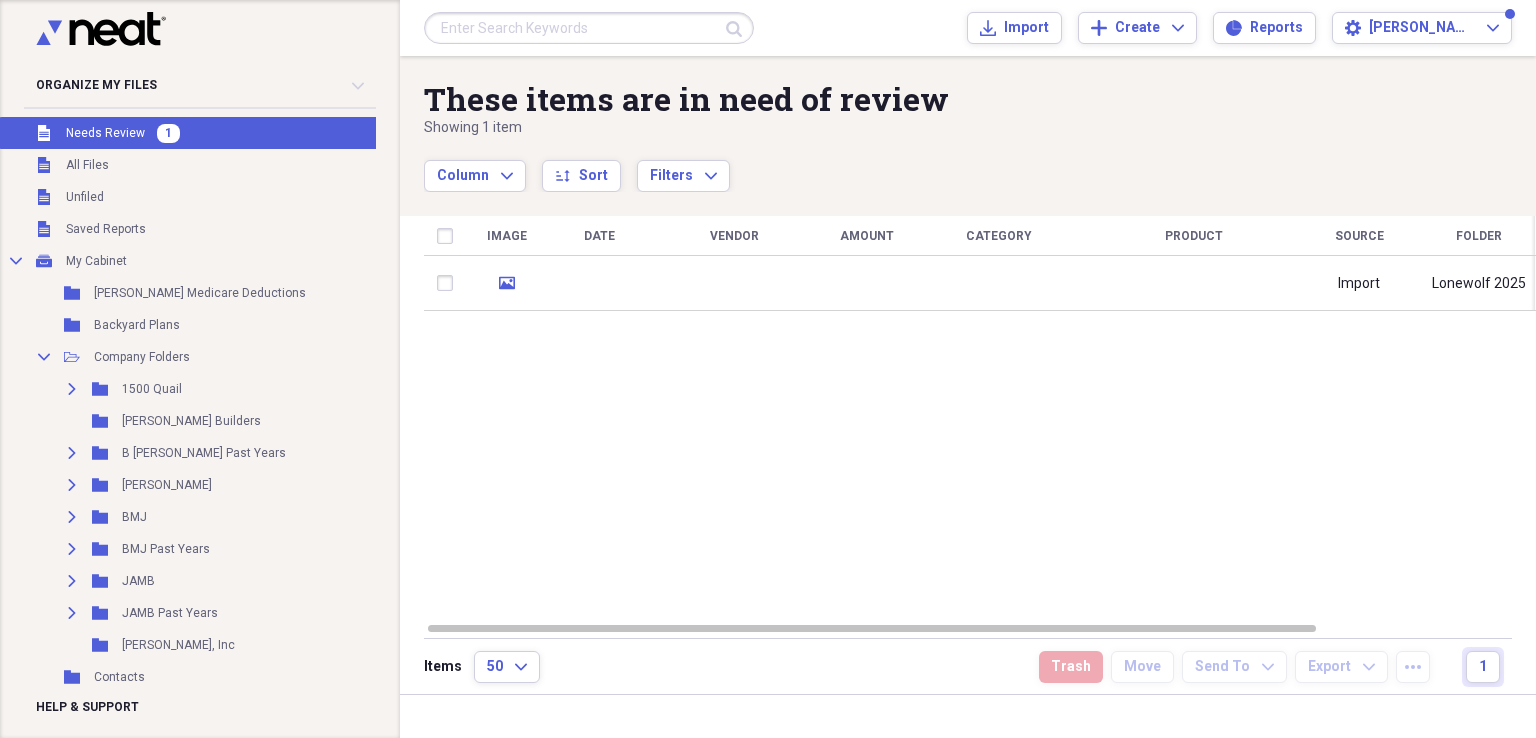 checkbox on "false" 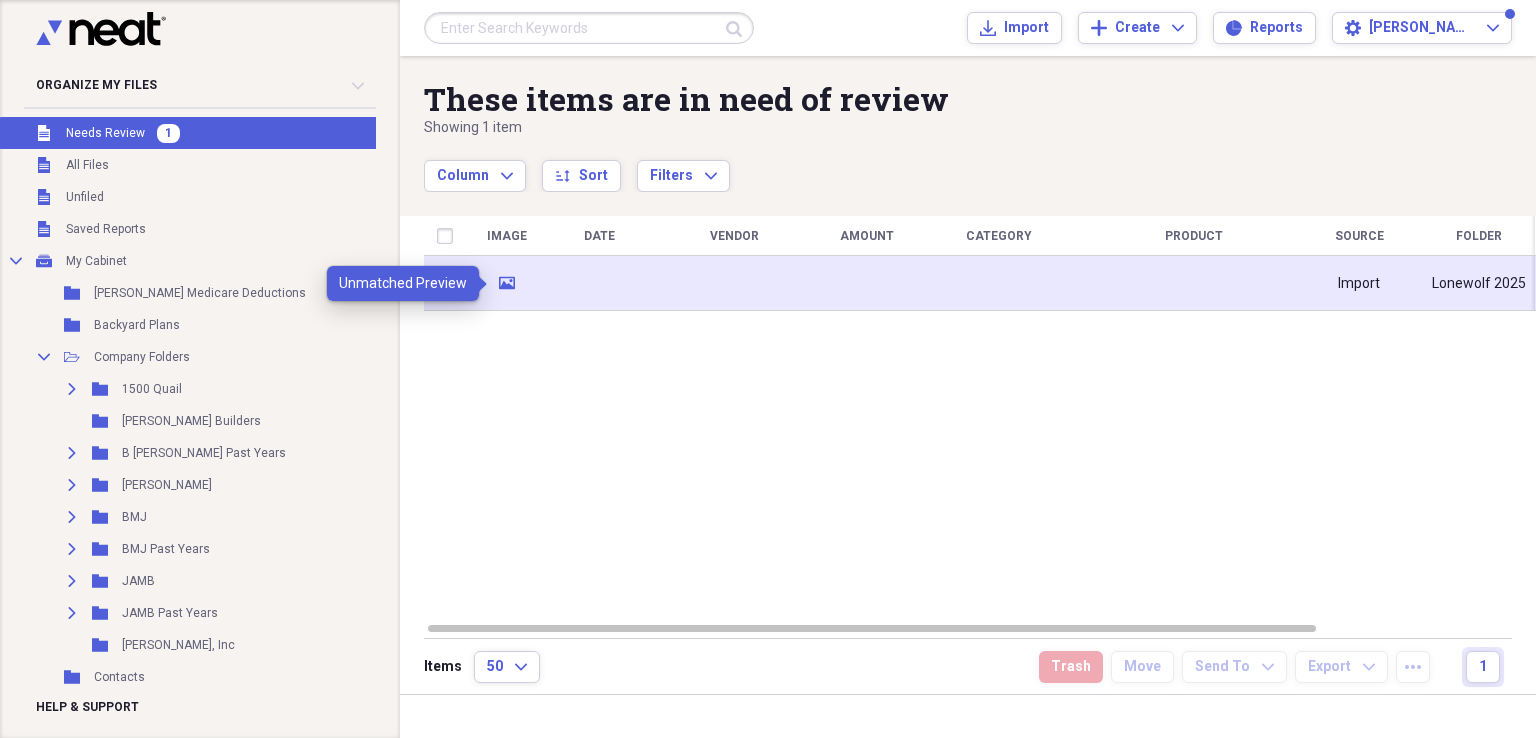 click 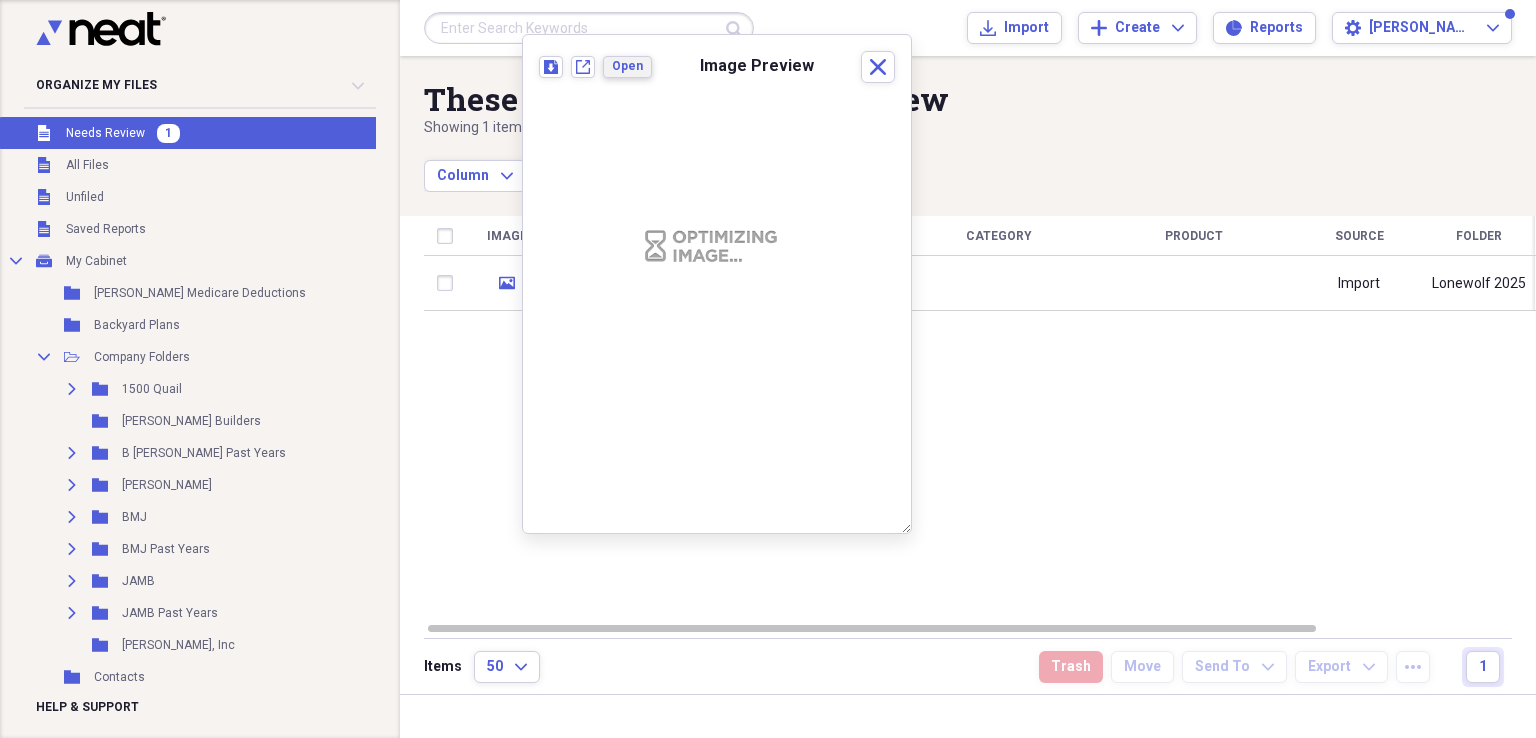 click on "Open" at bounding box center [627, 66] 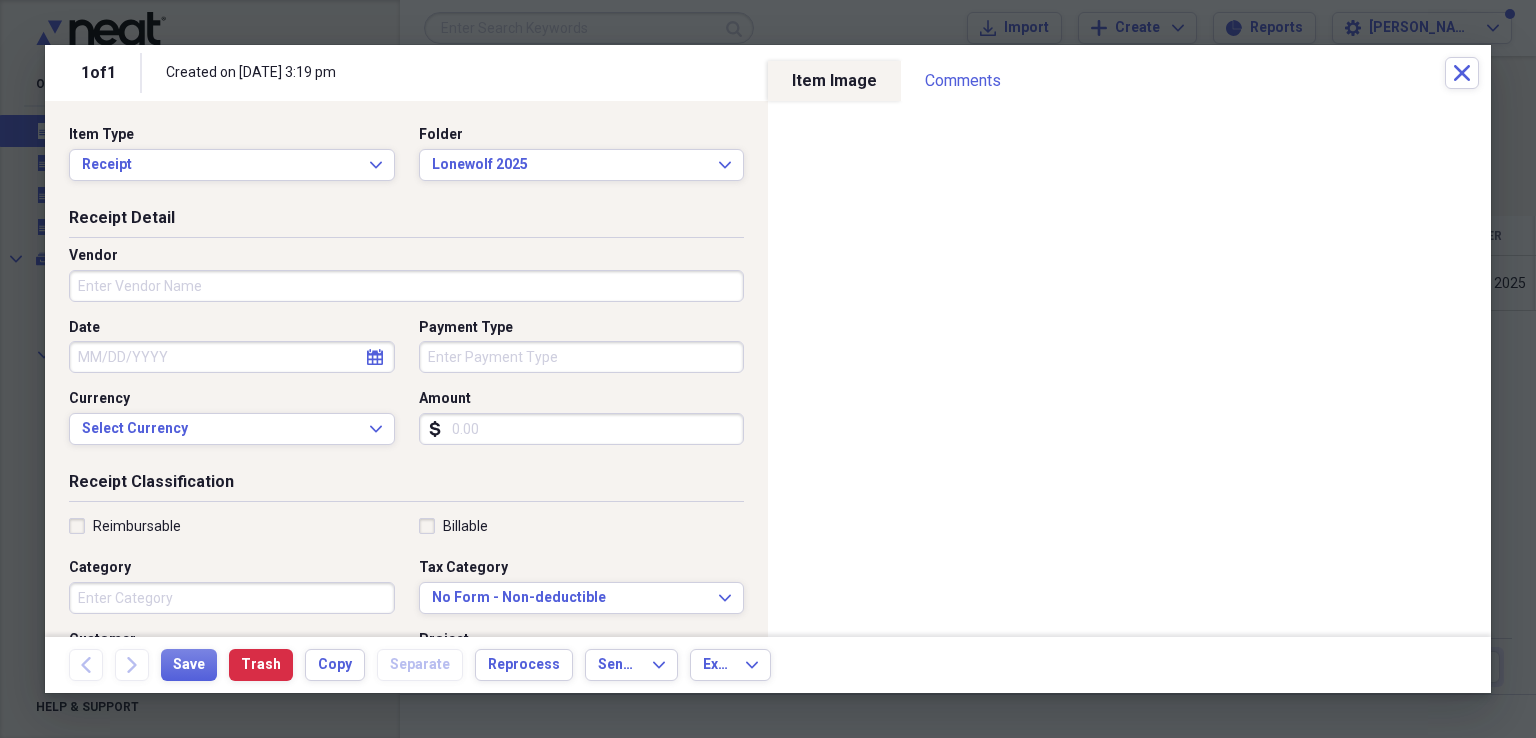 click on "Vendor" at bounding box center [406, 286] 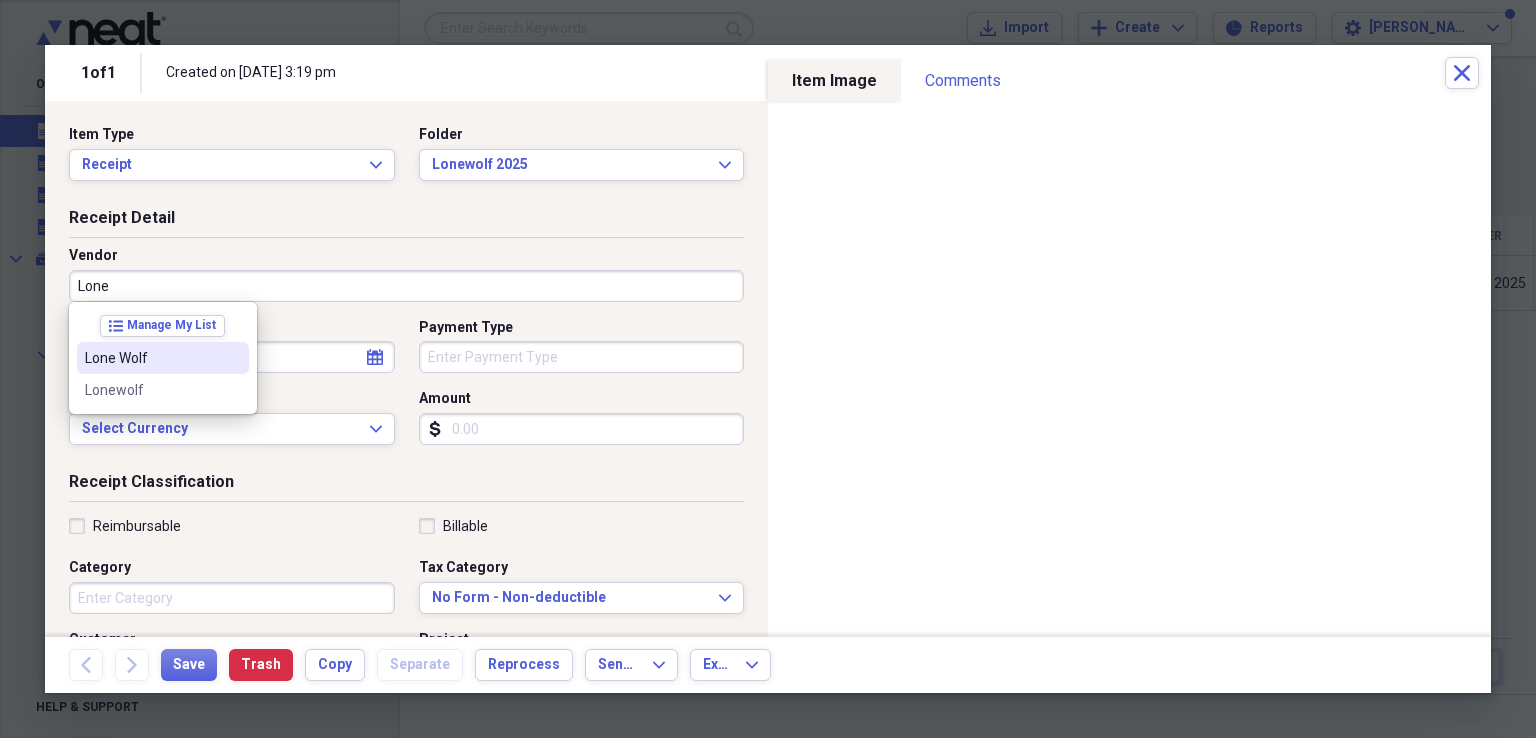 click on "Lone Wolf" at bounding box center [151, 358] 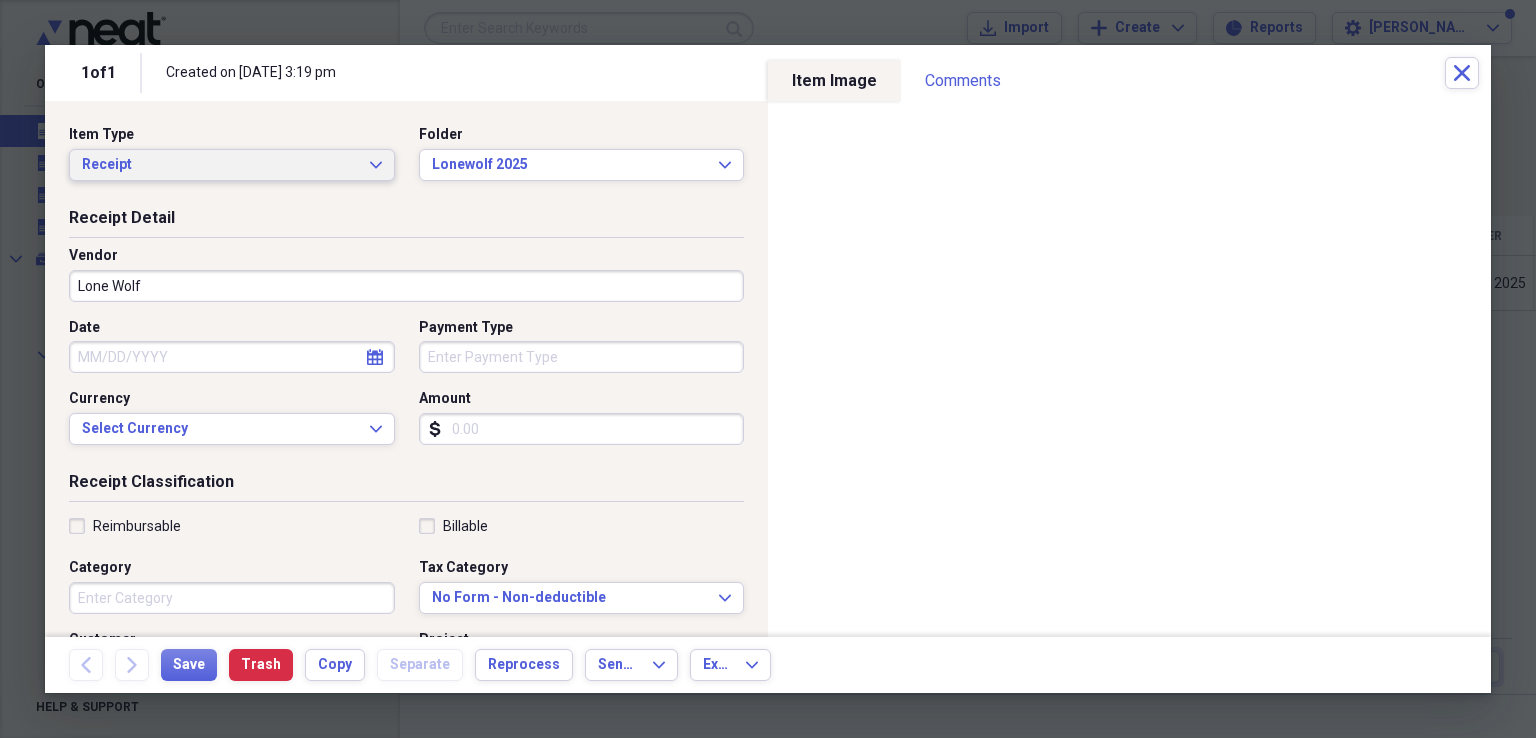 type on "Invoice" 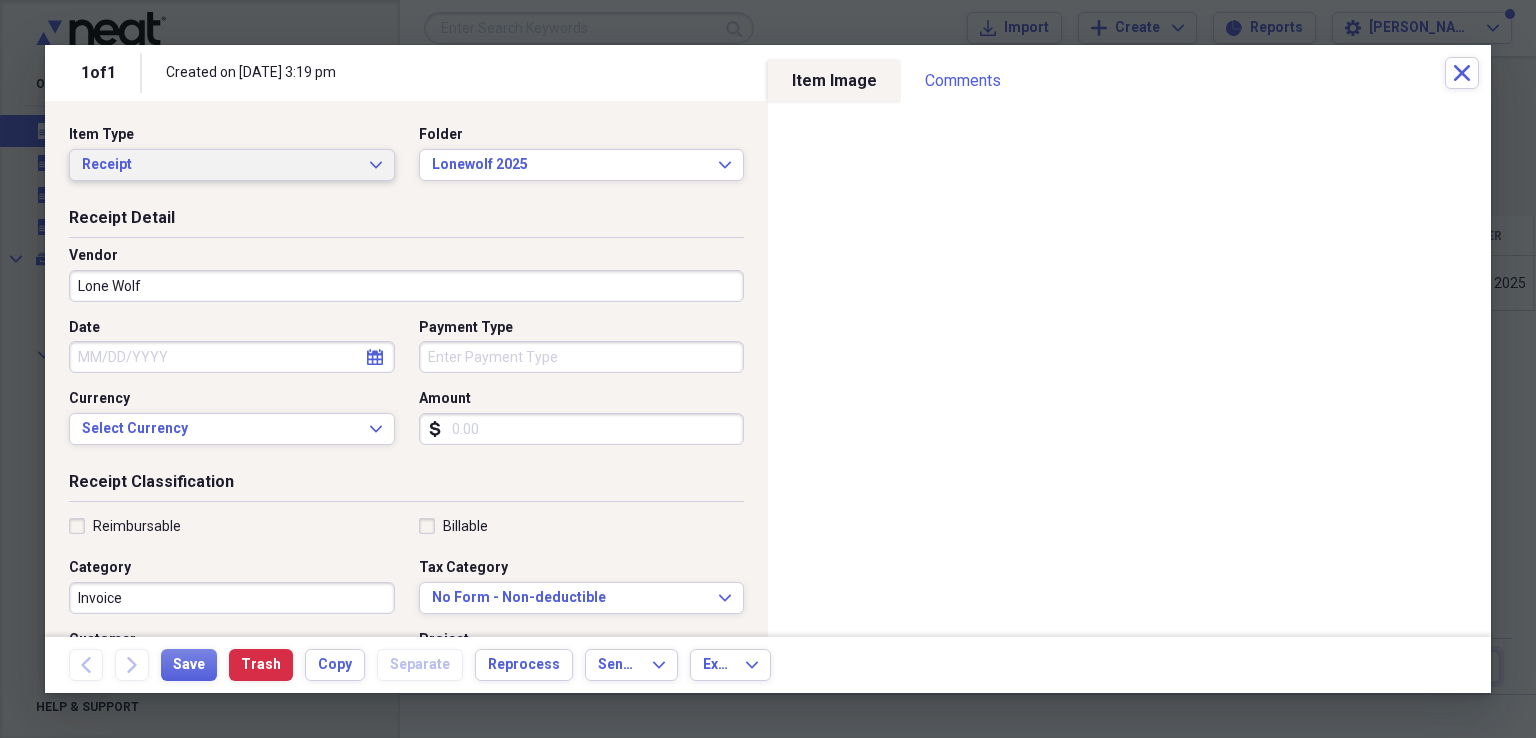select on "6" 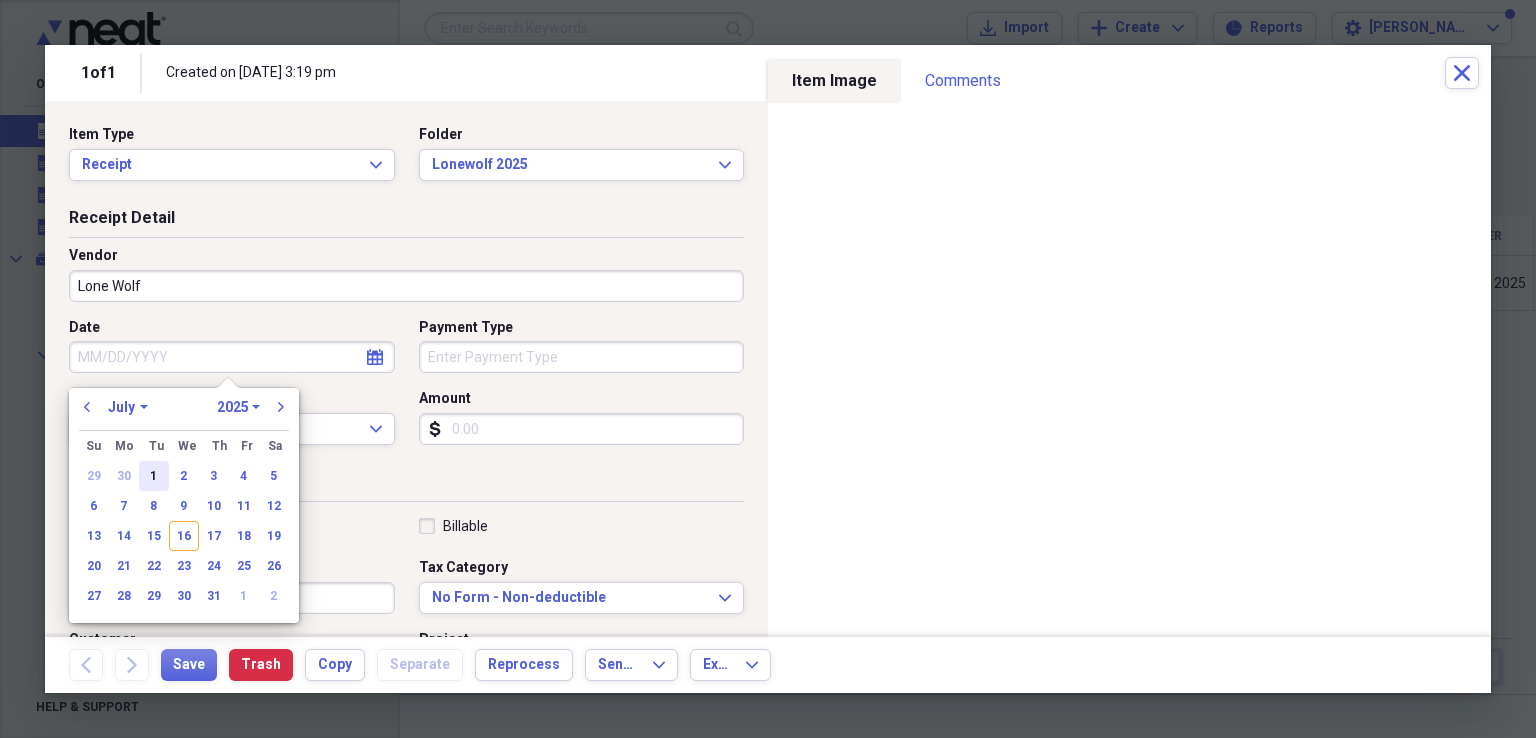 click on "1" at bounding box center (154, 476) 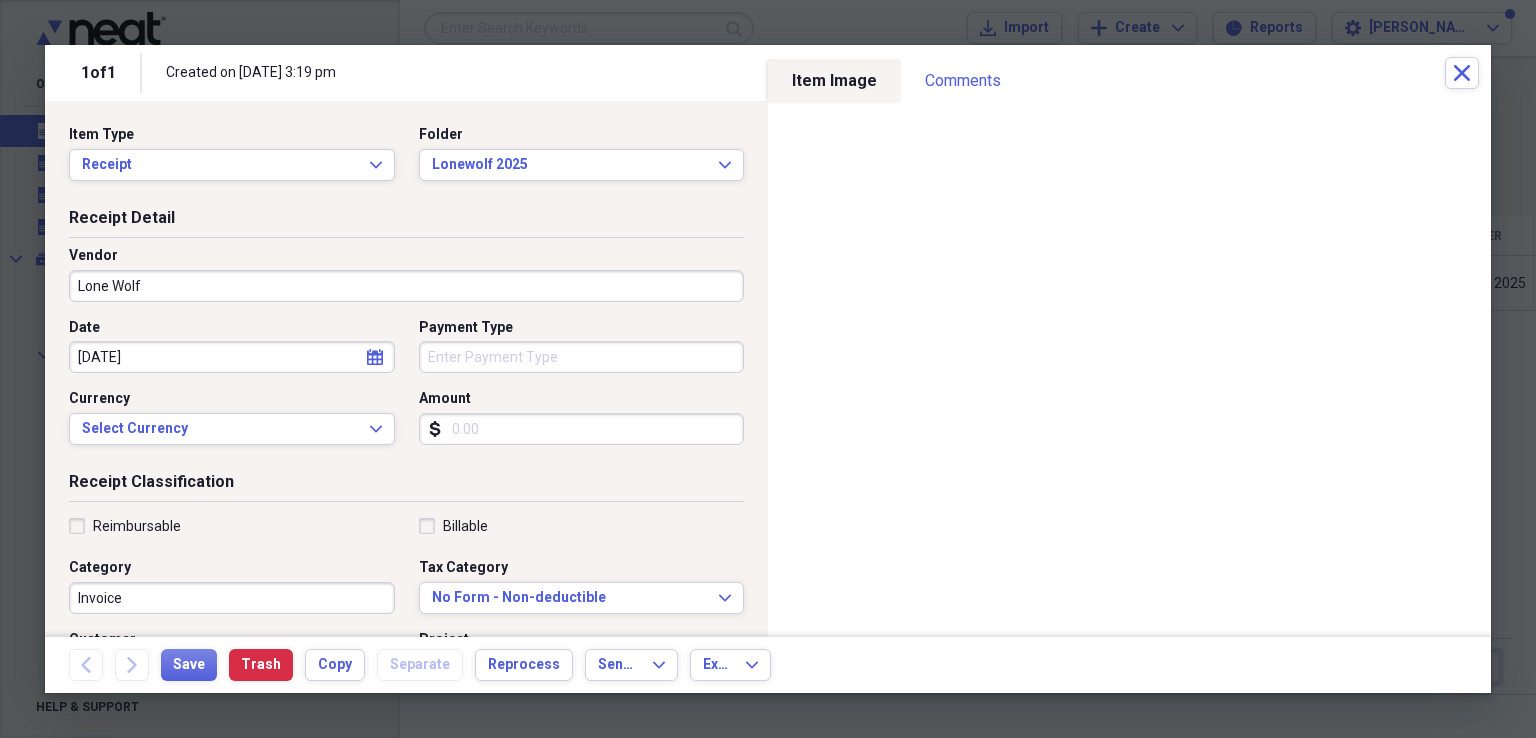 type on "[DATE]" 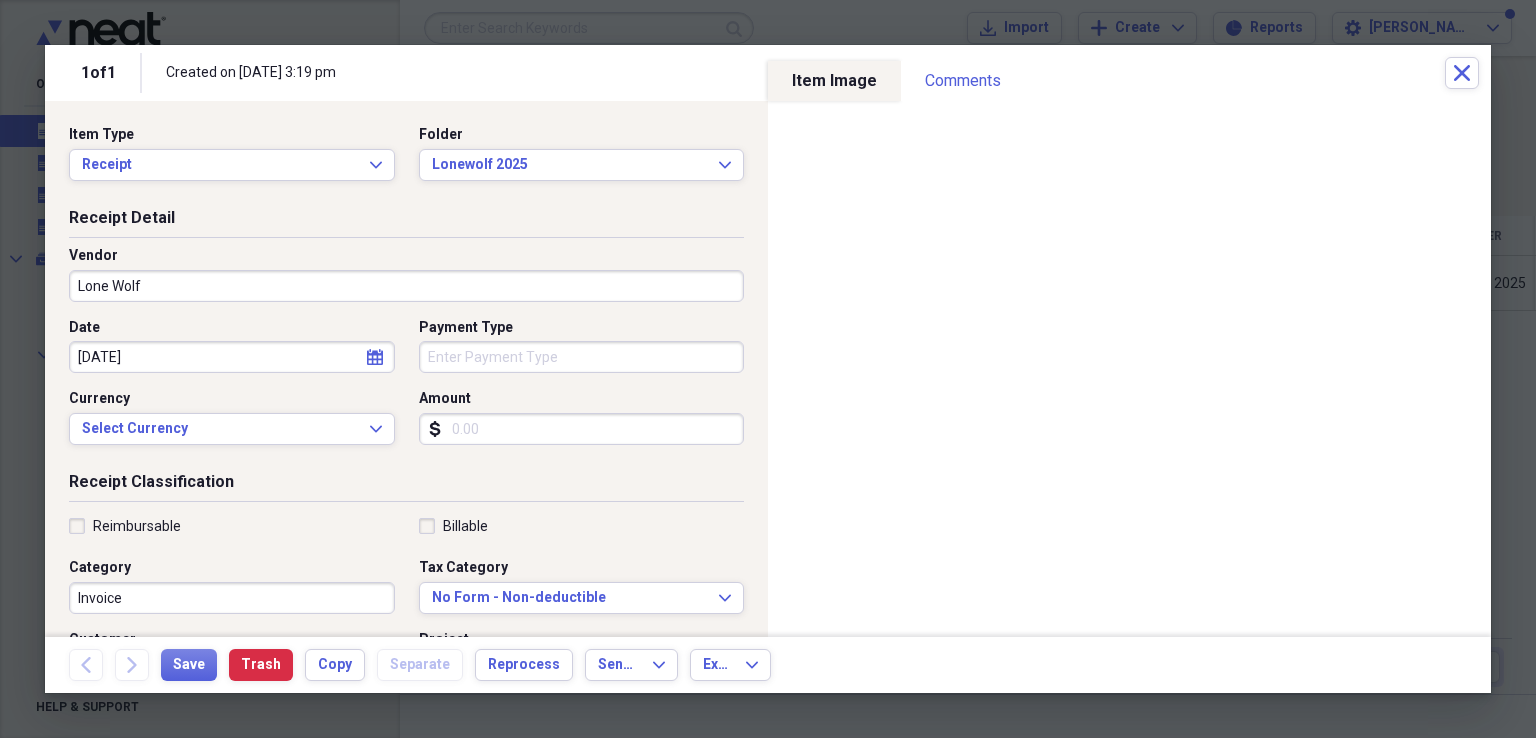 type 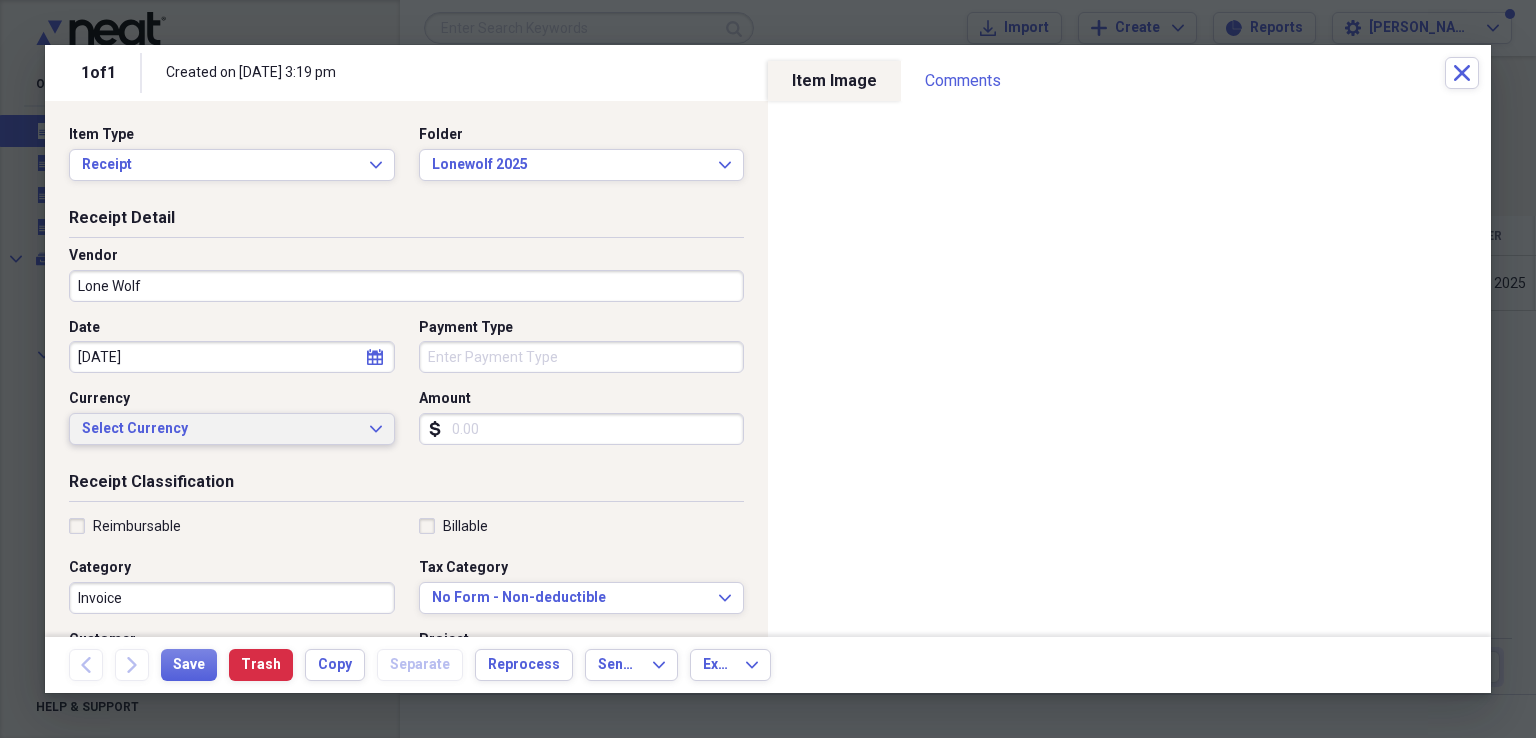 type 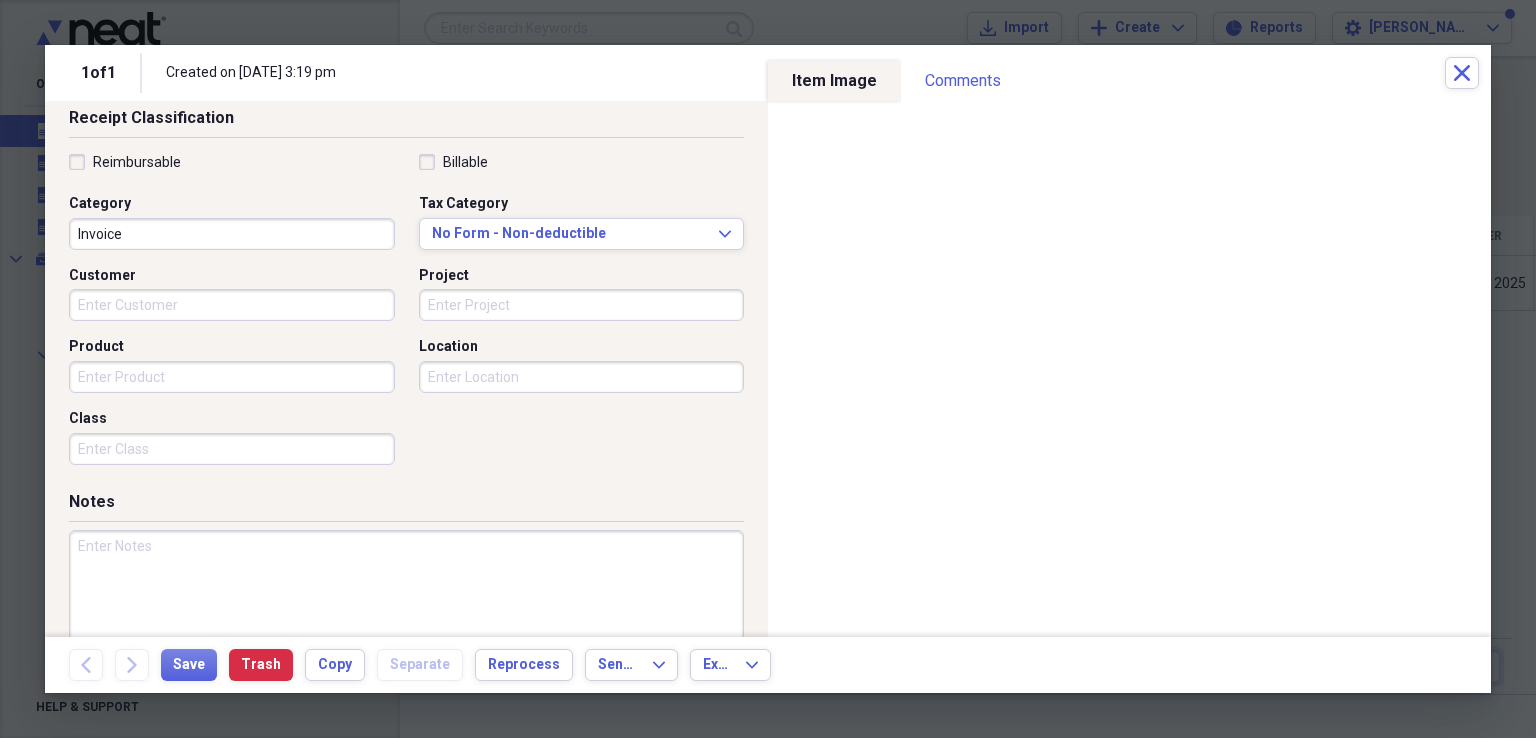 scroll, scrollTop: 412, scrollLeft: 0, axis: vertical 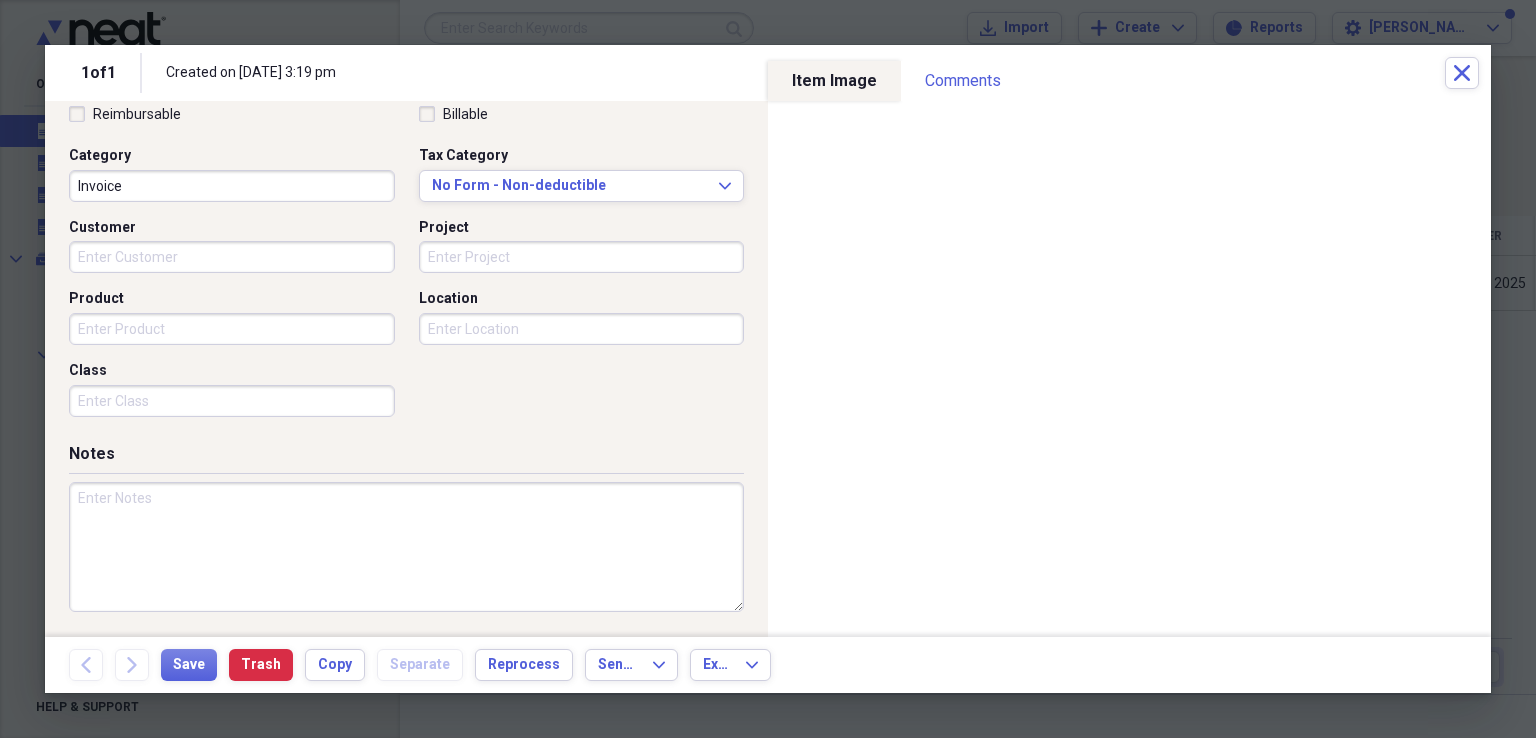 type on "256.00" 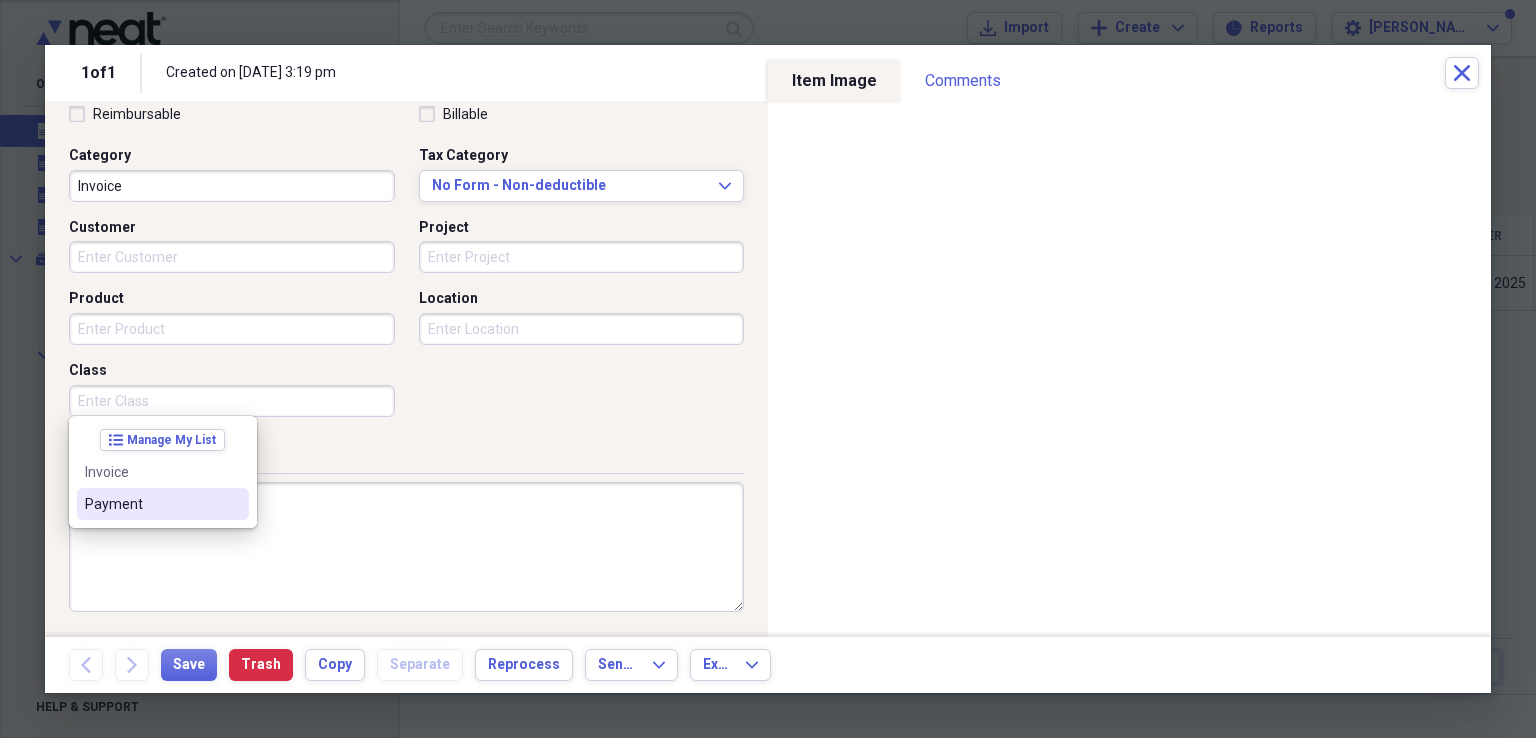 click on "Payment" at bounding box center (151, 504) 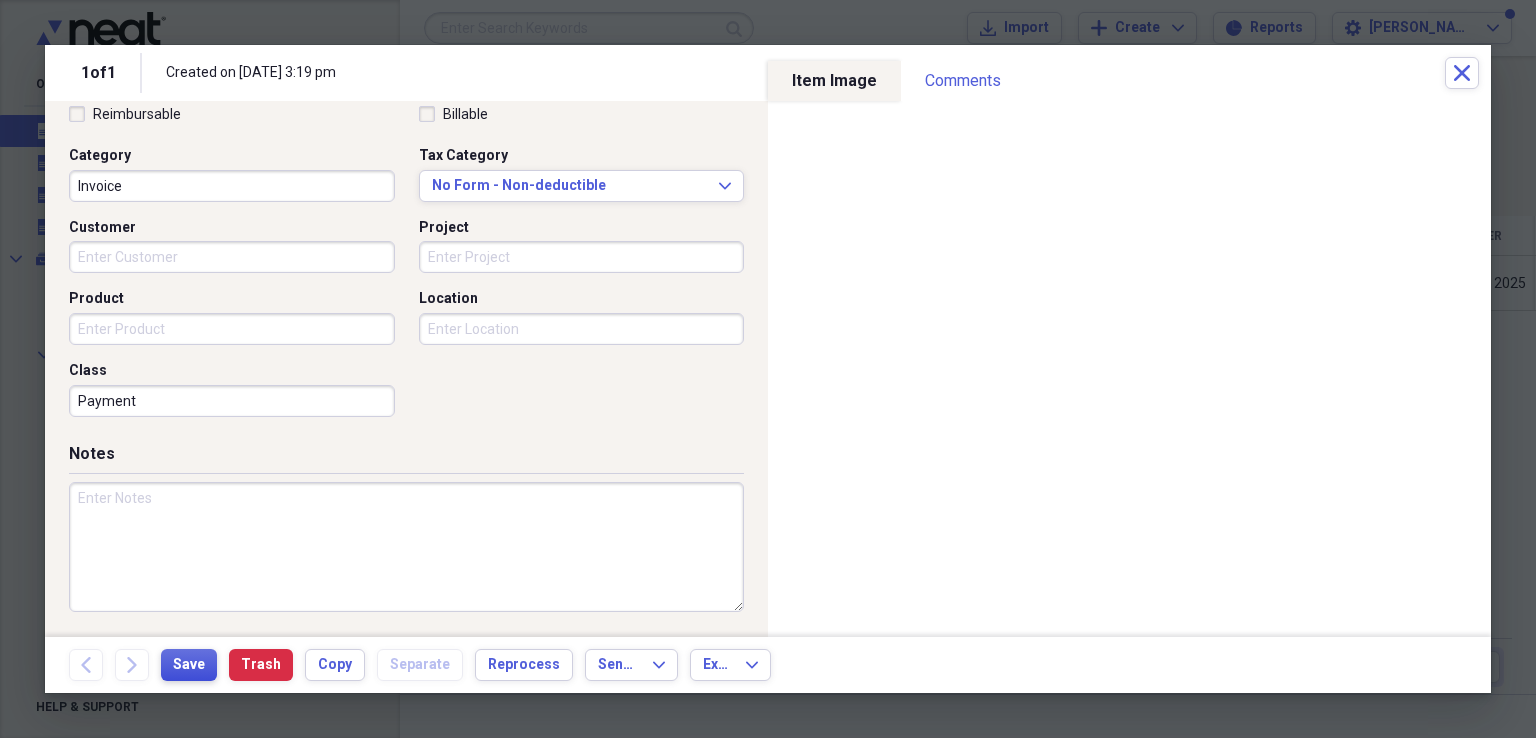 click on "Save" at bounding box center [189, 665] 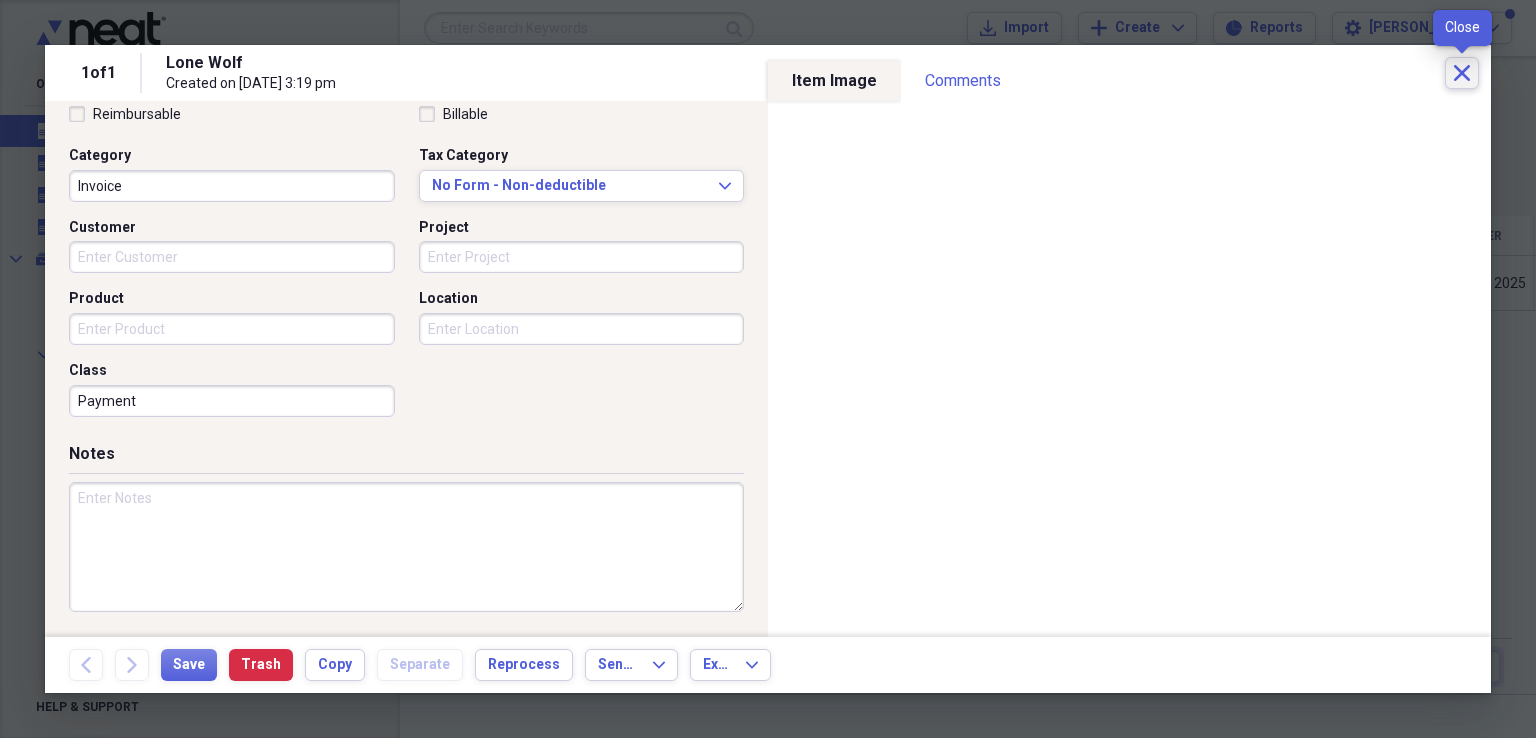 click on "Close" 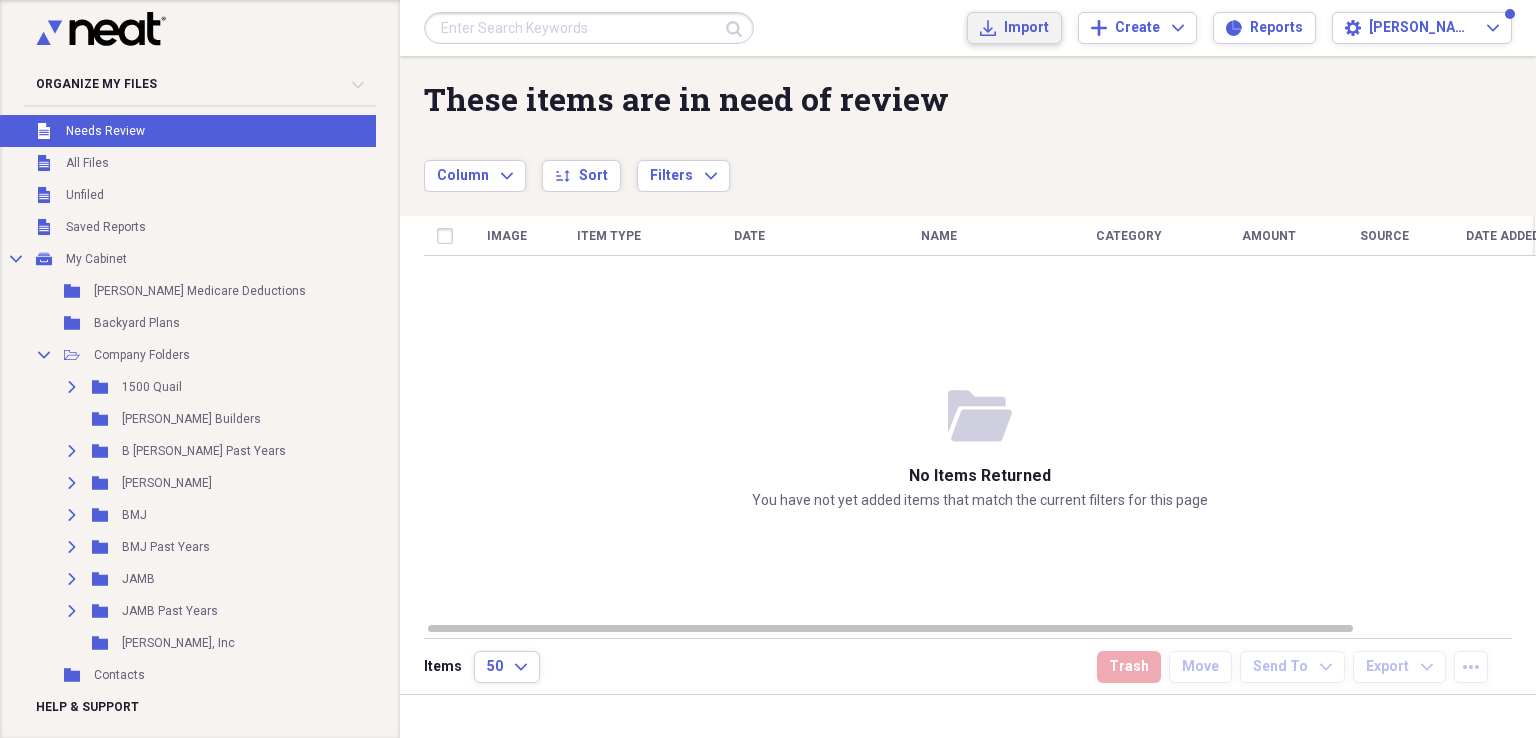 click on "Import" at bounding box center (1026, 28) 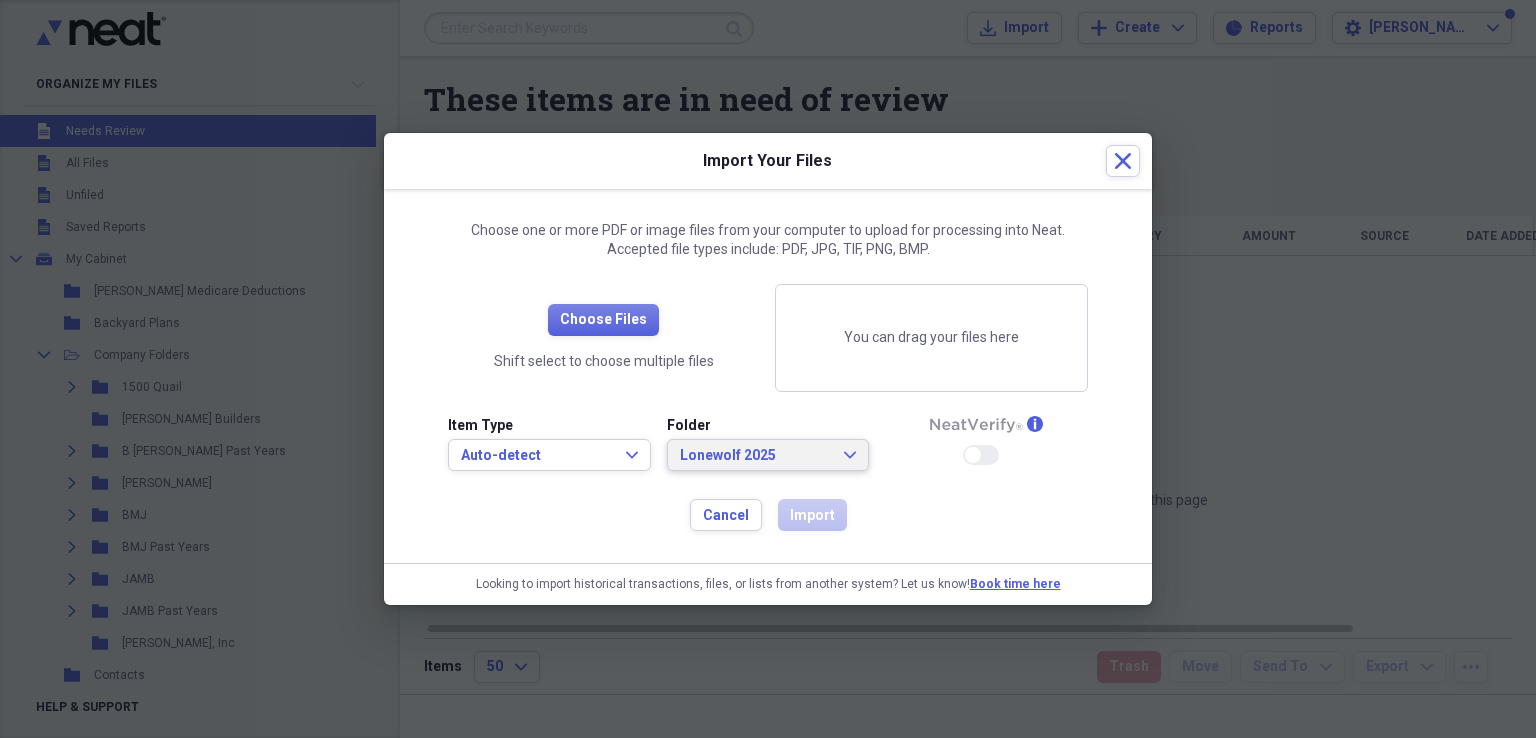 click on "Expand" 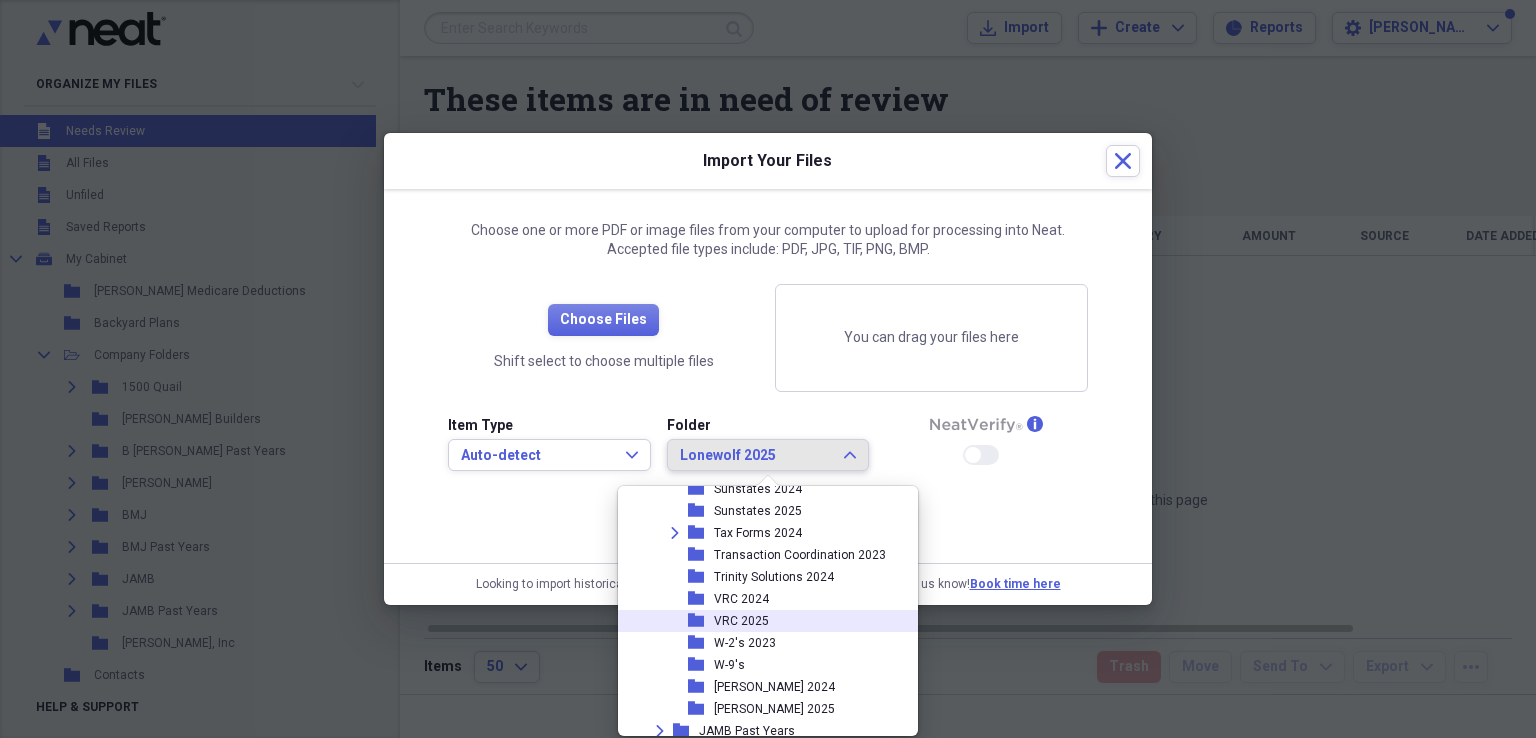 scroll, scrollTop: 1950, scrollLeft: 0, axis: vertical 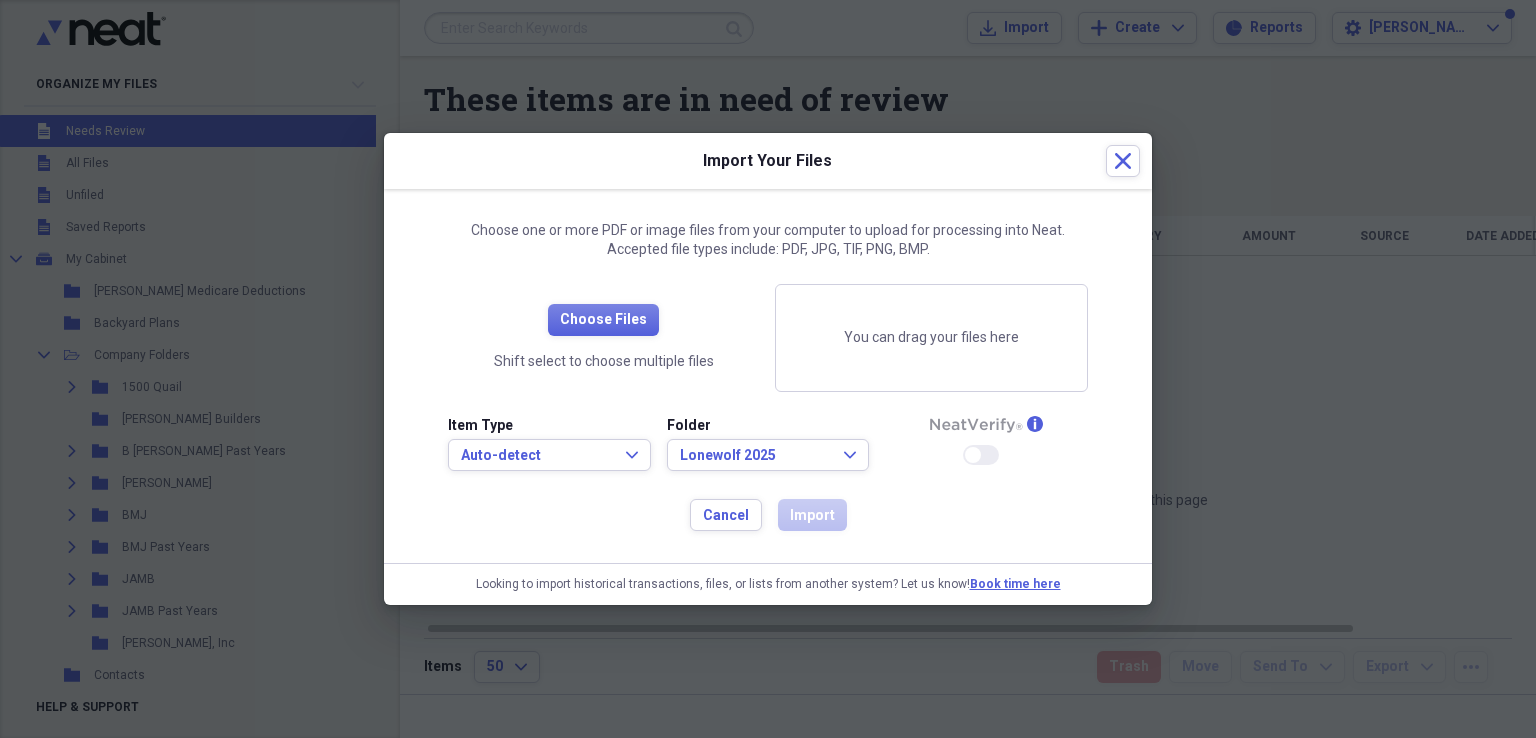 click at bounding box center [768, 369] 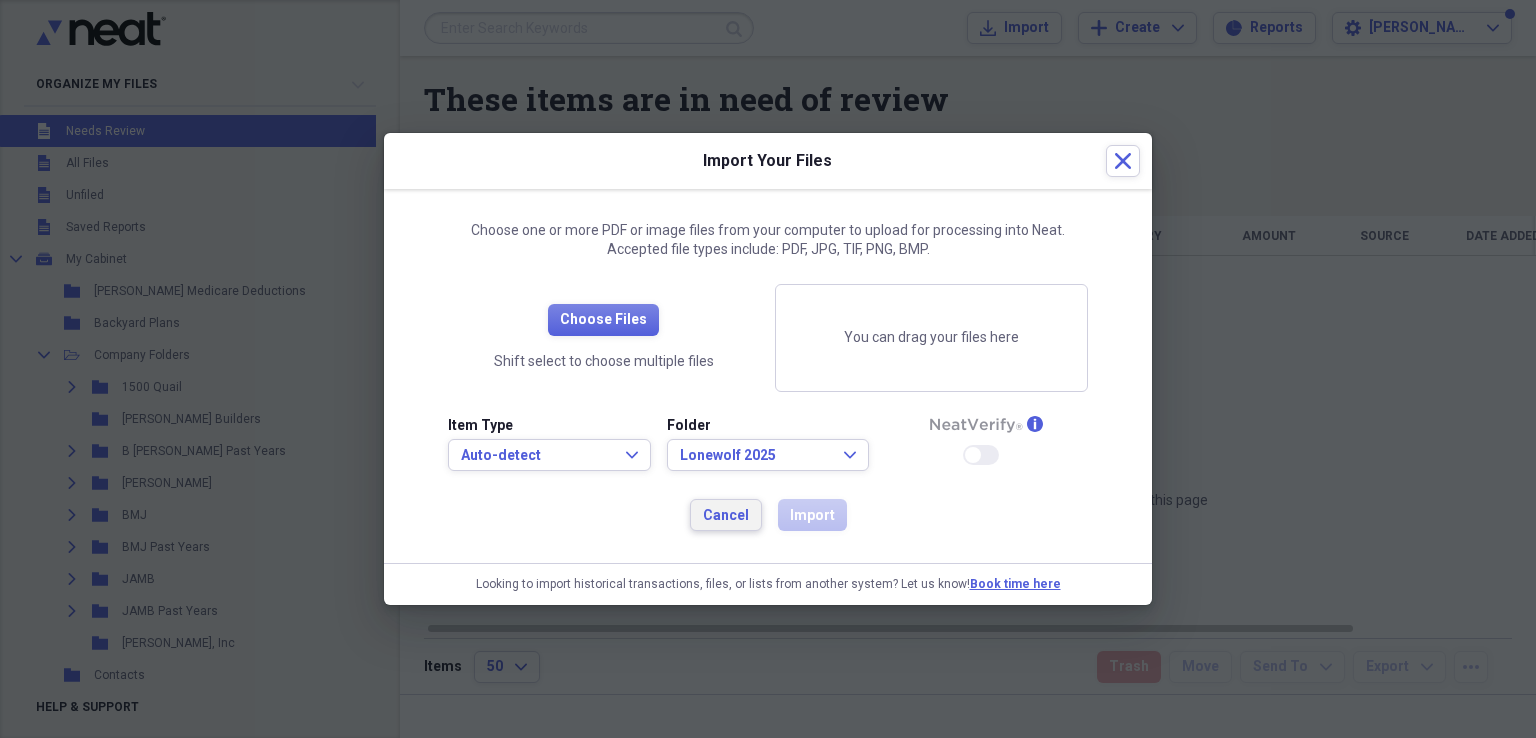 click on "Cancel" at bounding box center [726, 516] 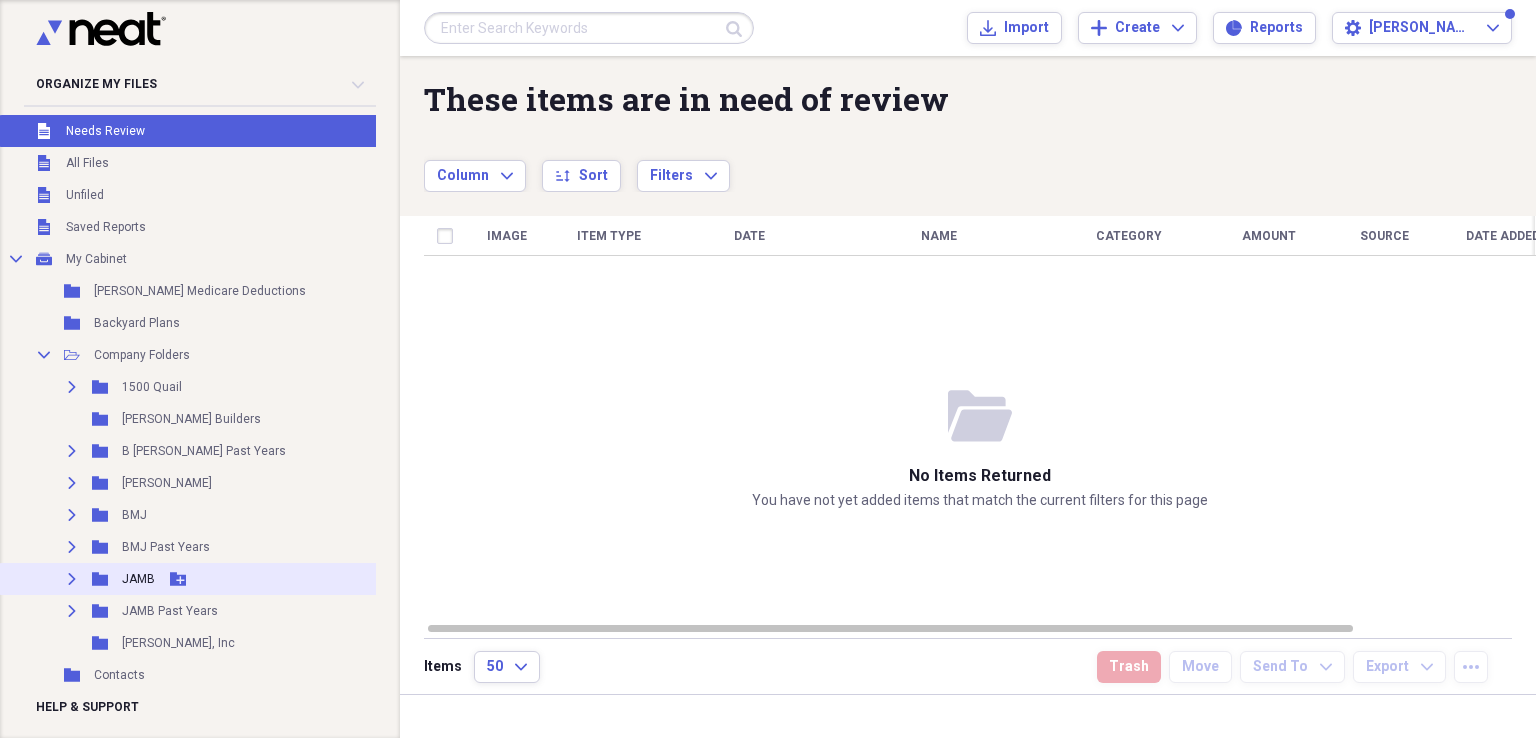 click on "Expand" 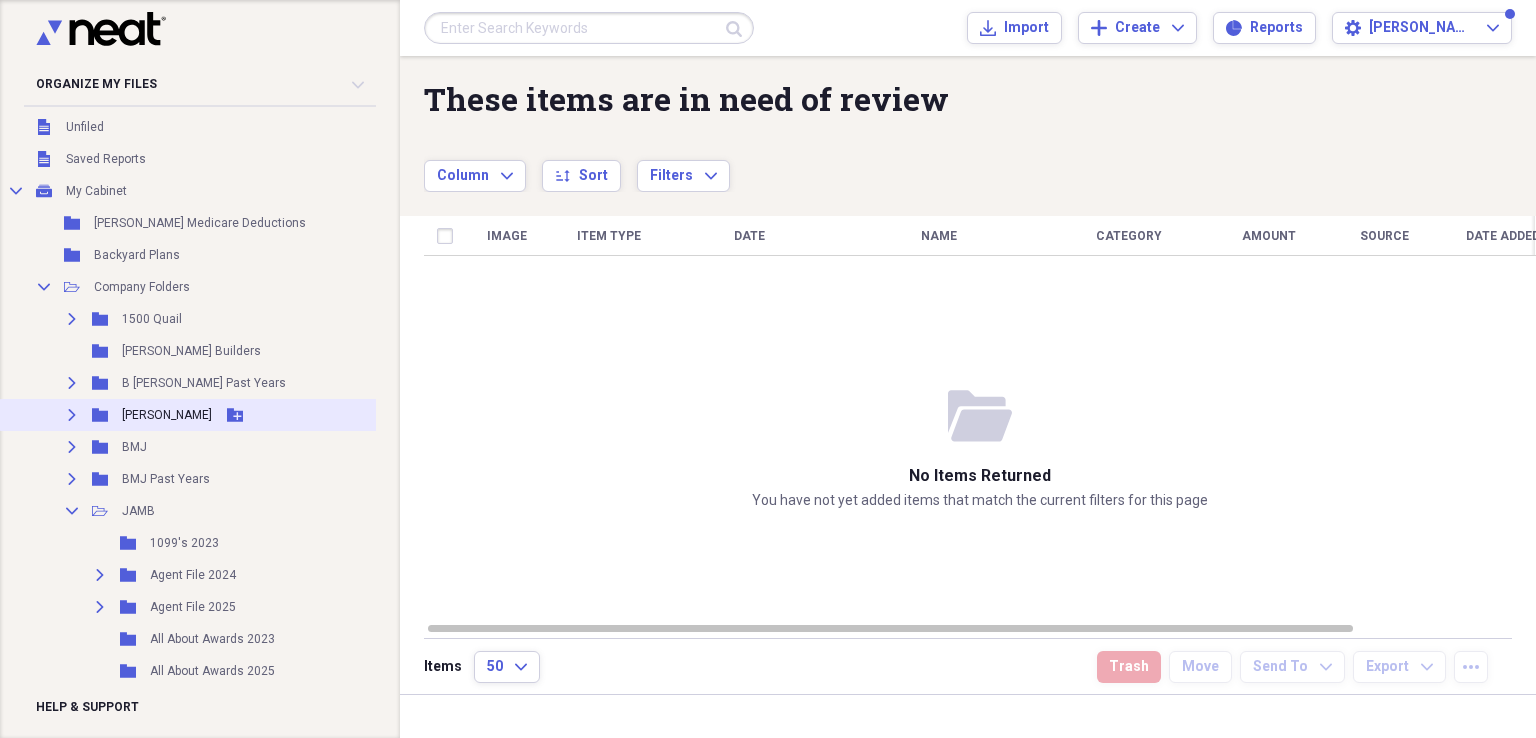 scroll, scrollTop: 100, scrollLeft: 0, axis: vertical 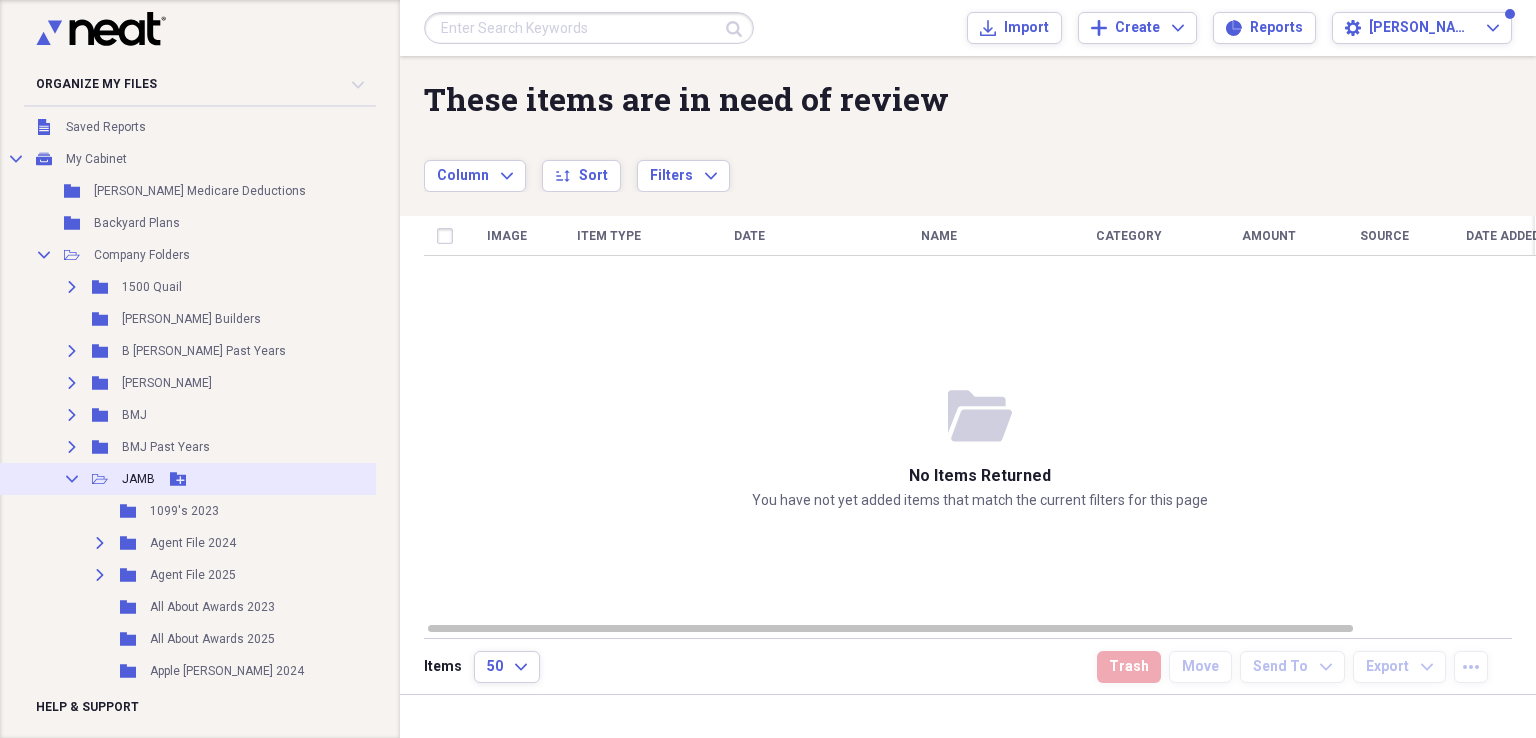 click 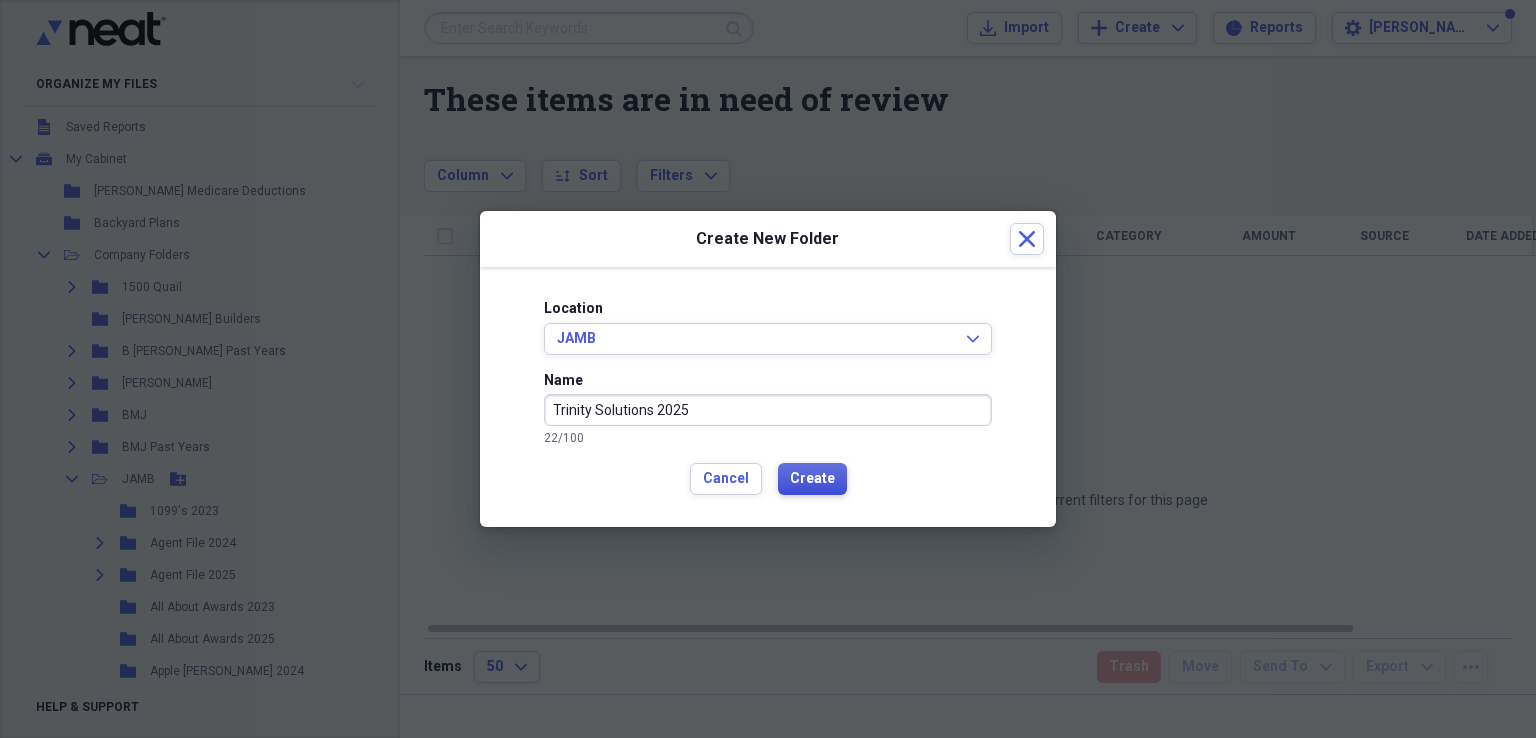 type on "Trinity Solutions 2025" 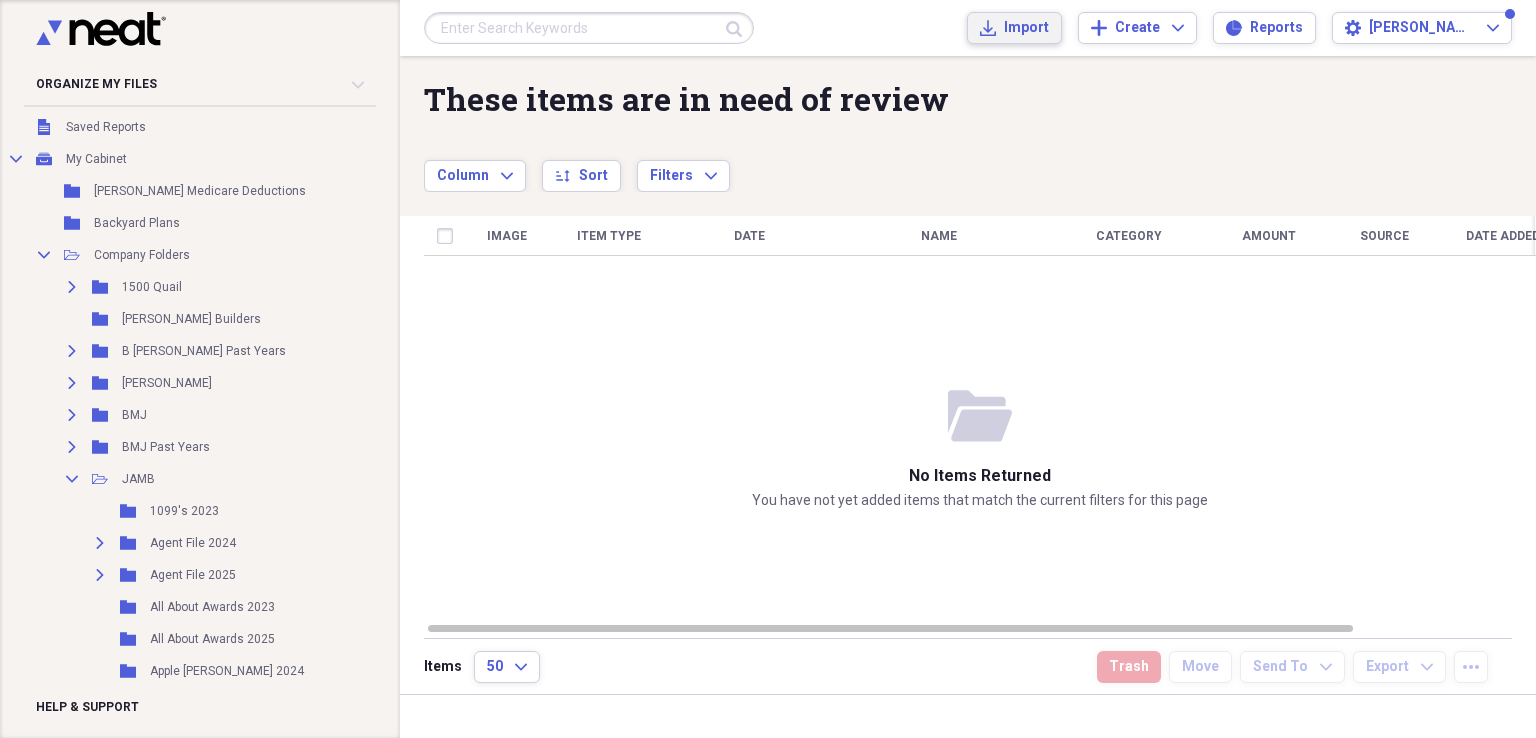 click on "Import" at bounding box center (1026, 28) 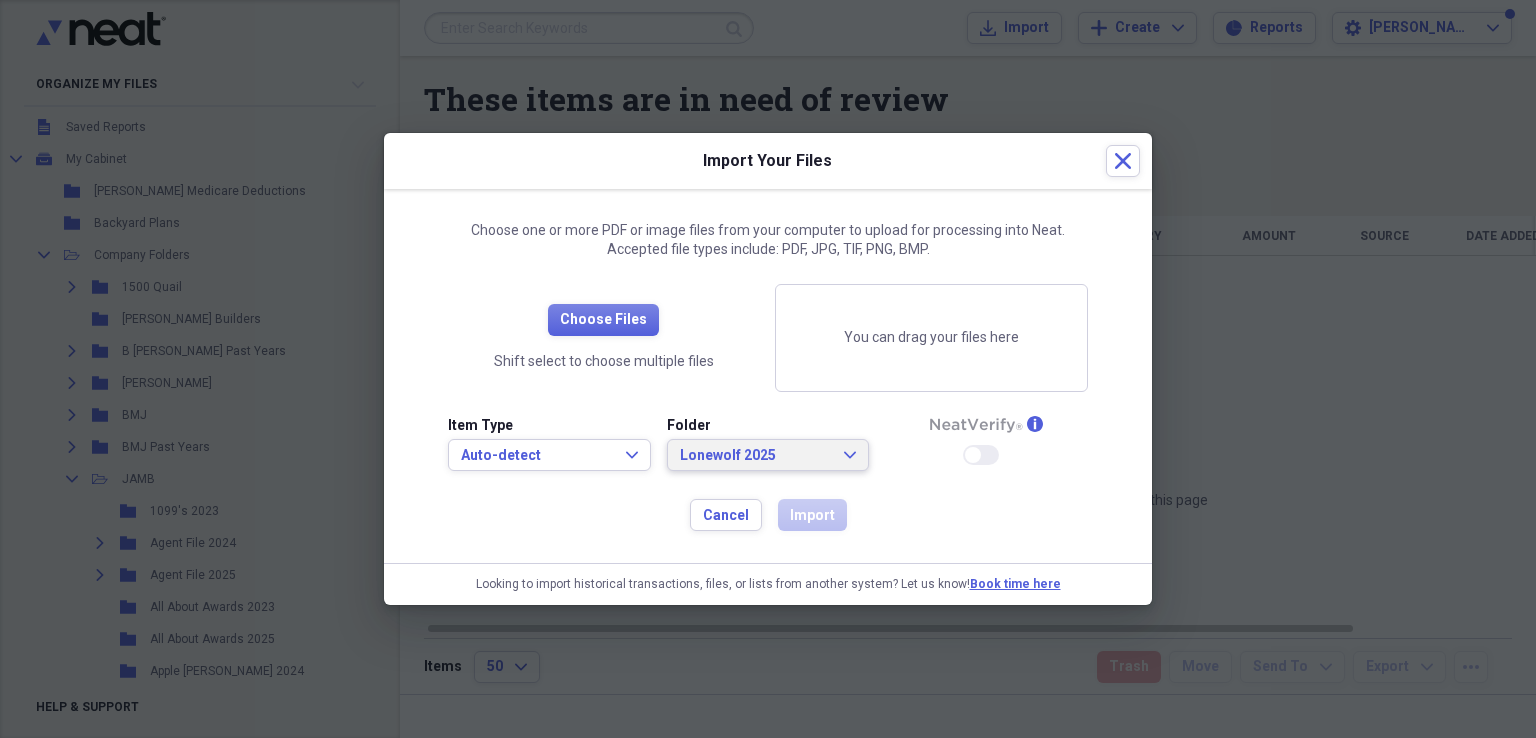 click on "Expand" 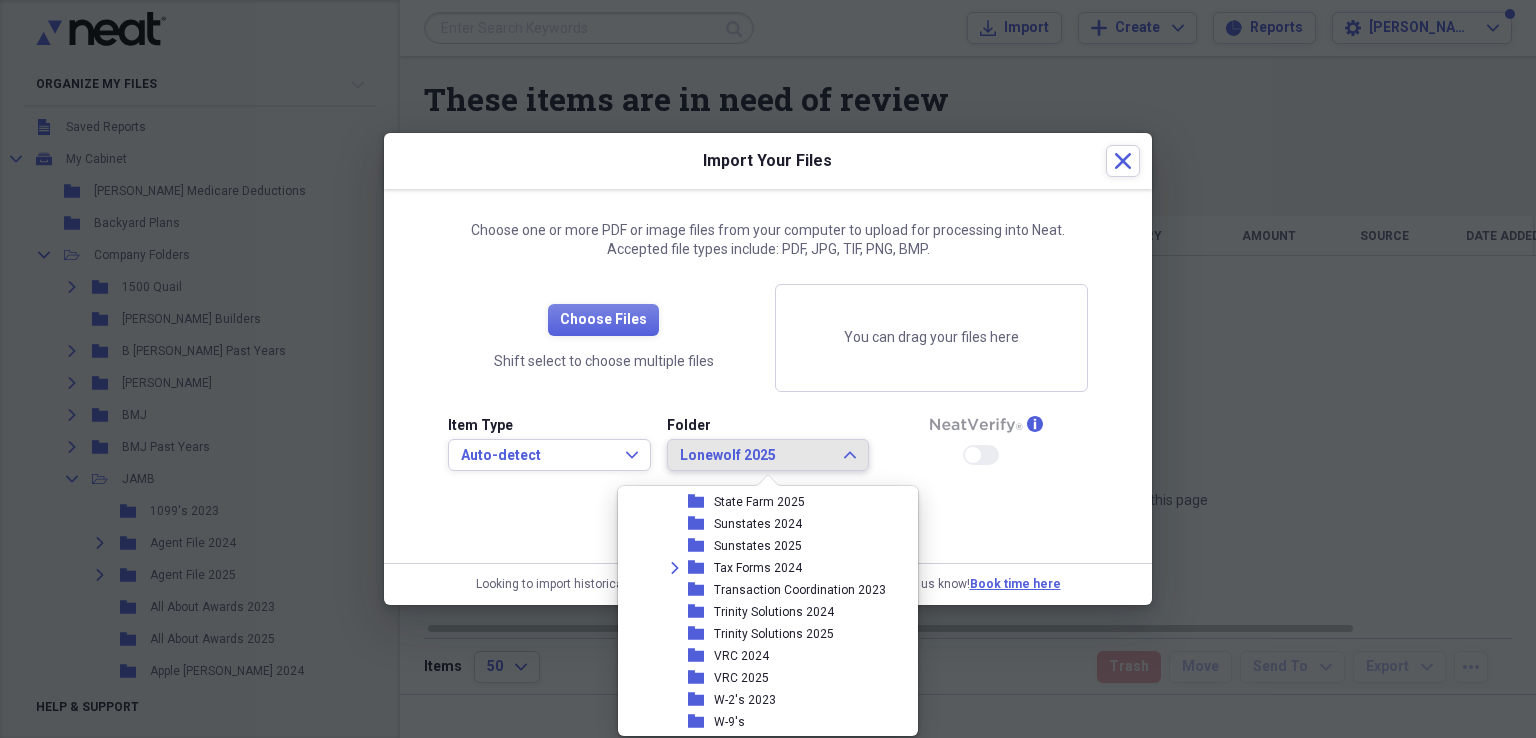 scroll, scrollTop: 1950, scrollLeft: 0, axis: vertical 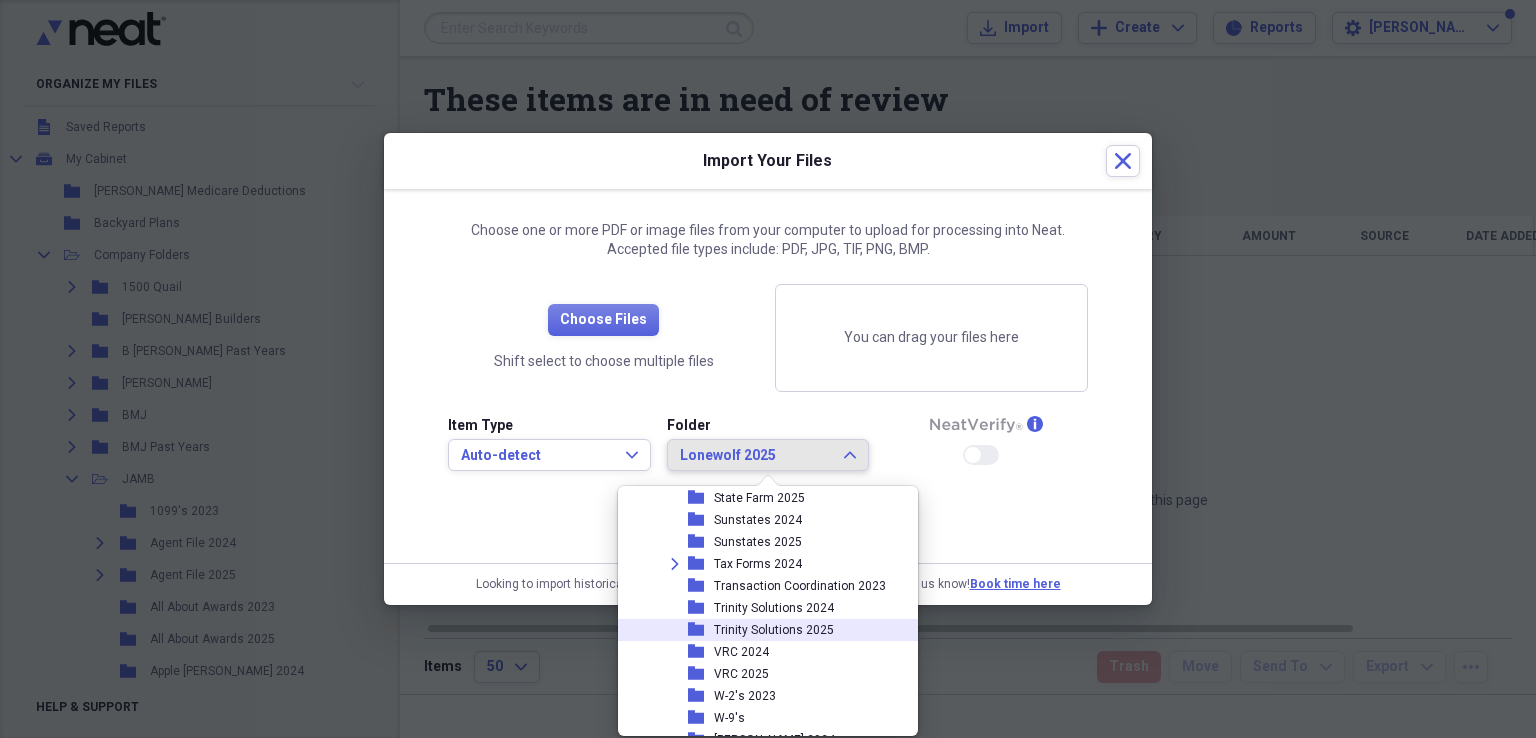 click on "Trinity Solutions 2025" at bounding box center (774, 630) 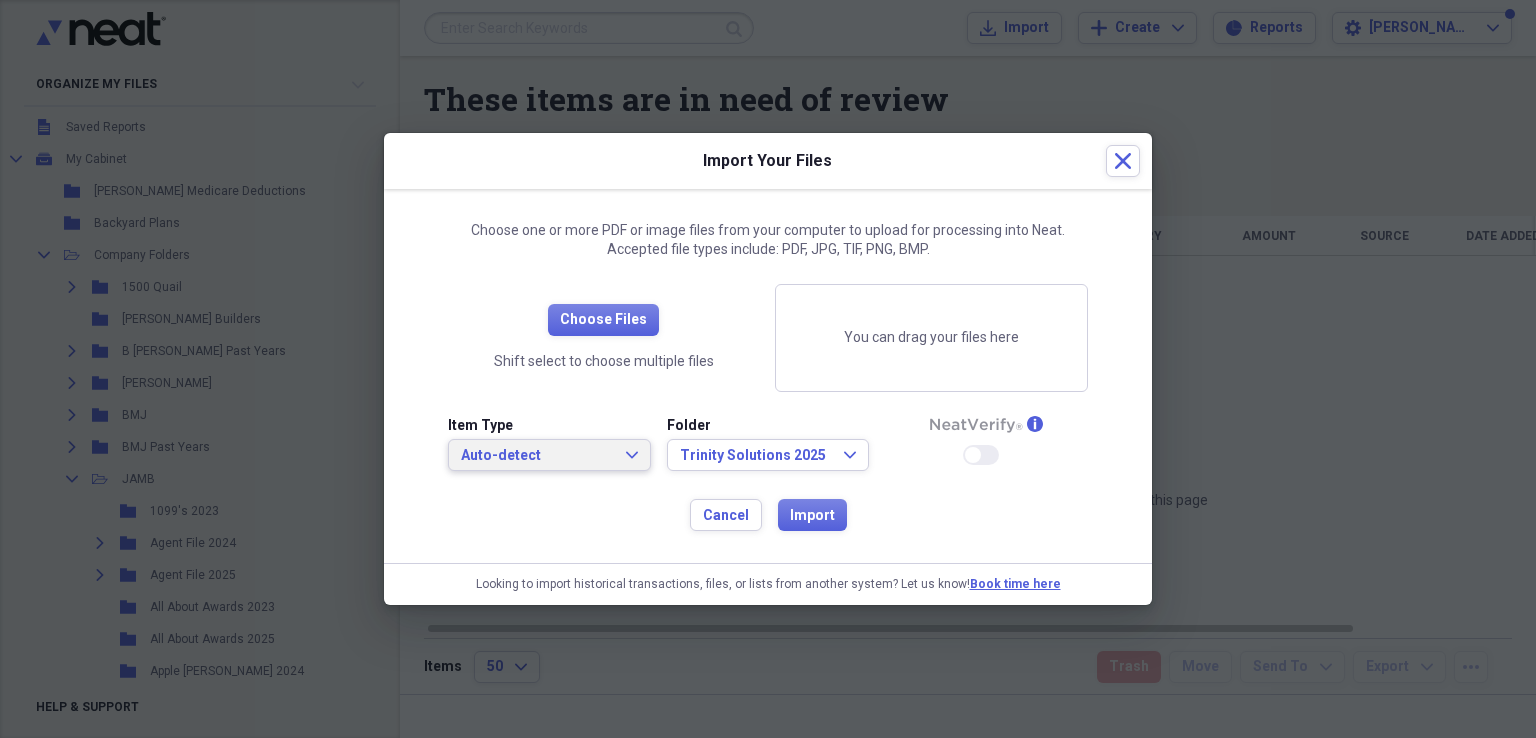 click on "Auto-detect Expand" at bounding box center [549, 455] 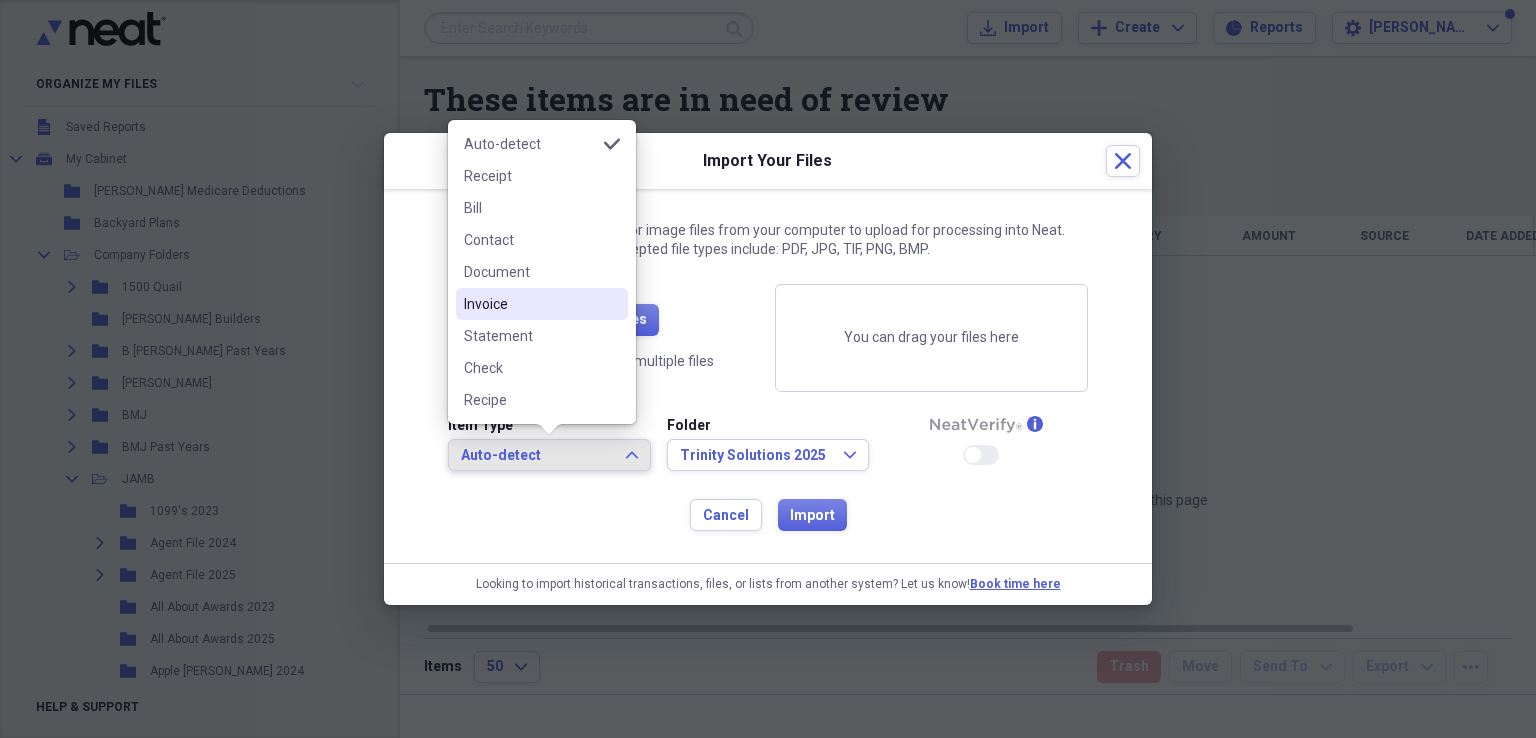 click on "Invoice" at bounding box center (530, 304) 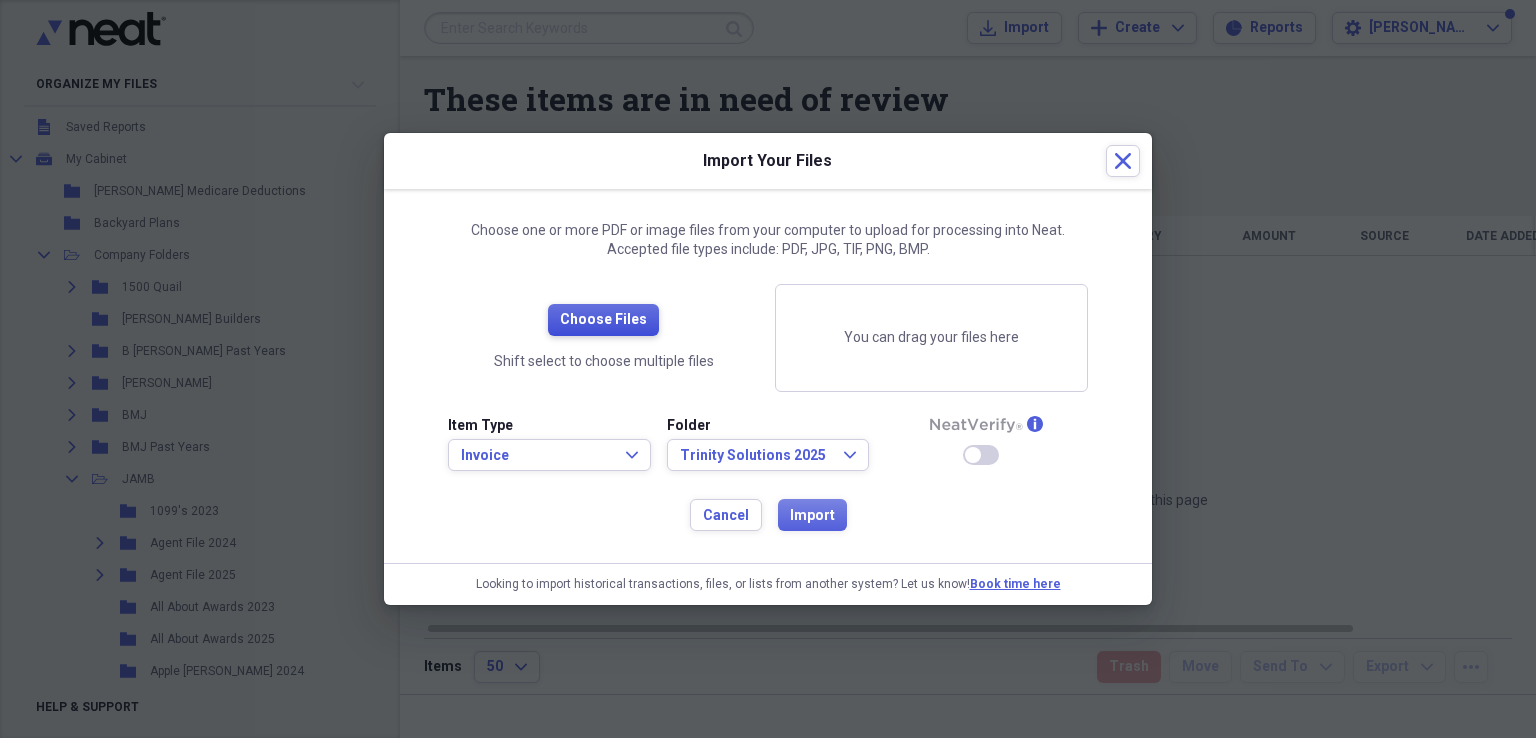 click on "Choose Files" at bounding box center [603, 320] 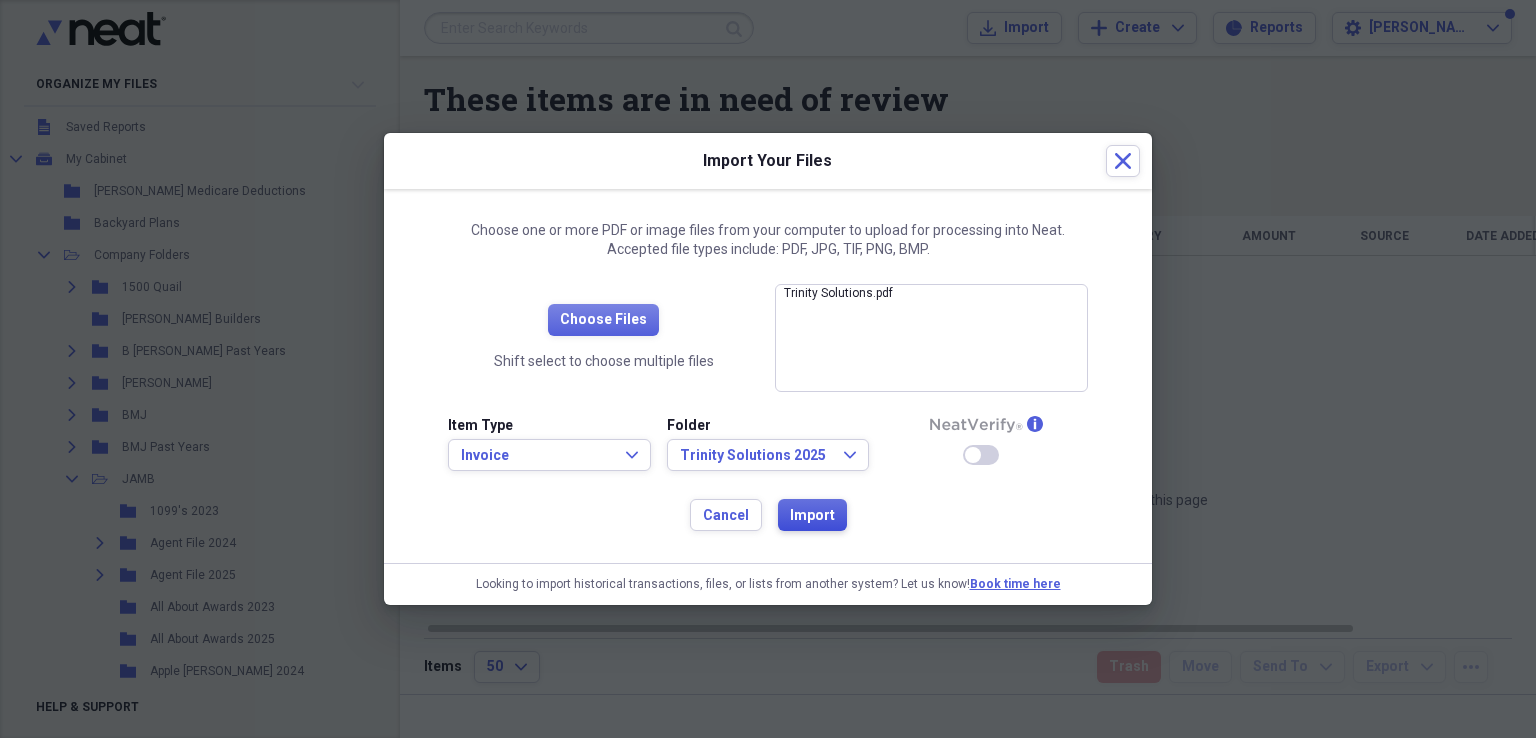 click on "Import" at bounding box center (812, 516) 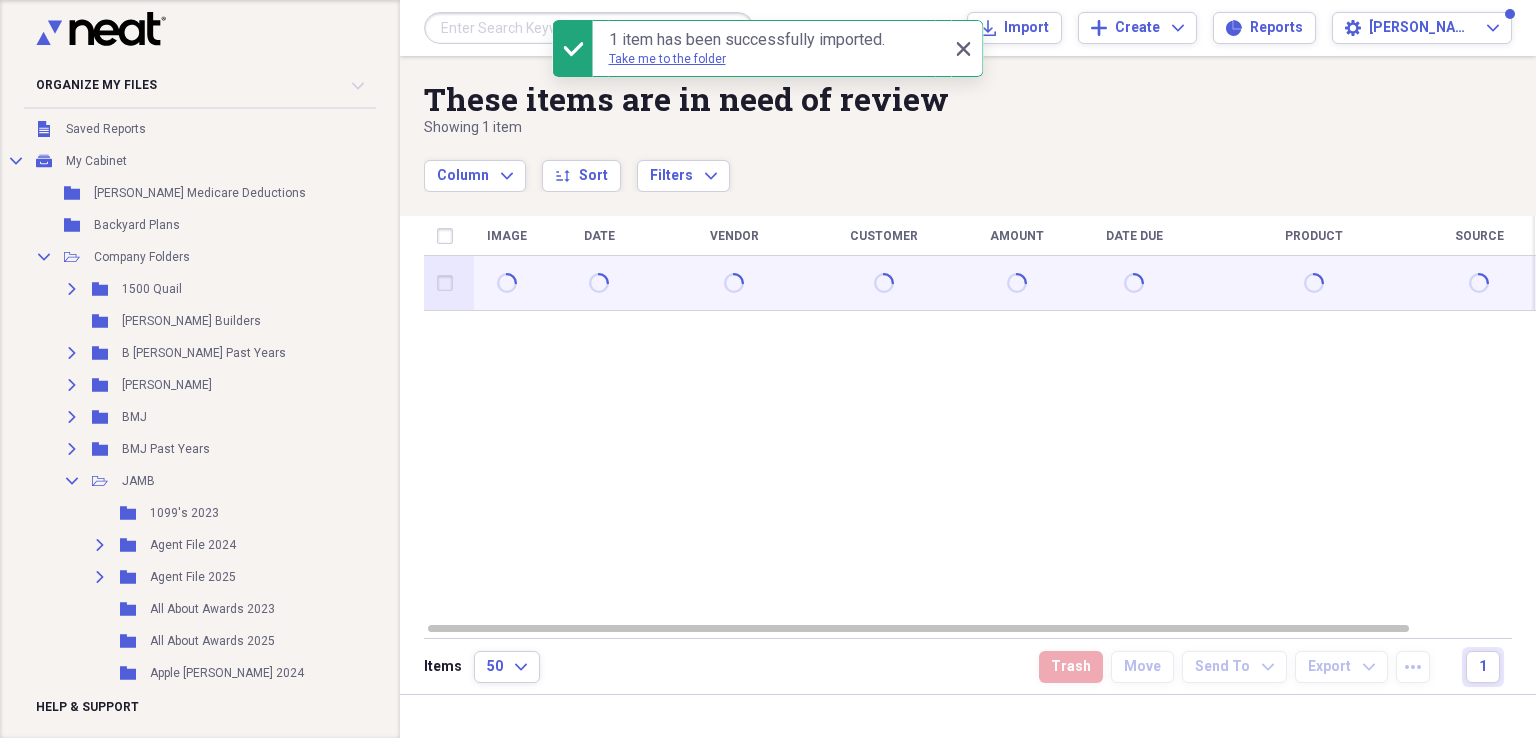 click at bounding box center [449, 283] 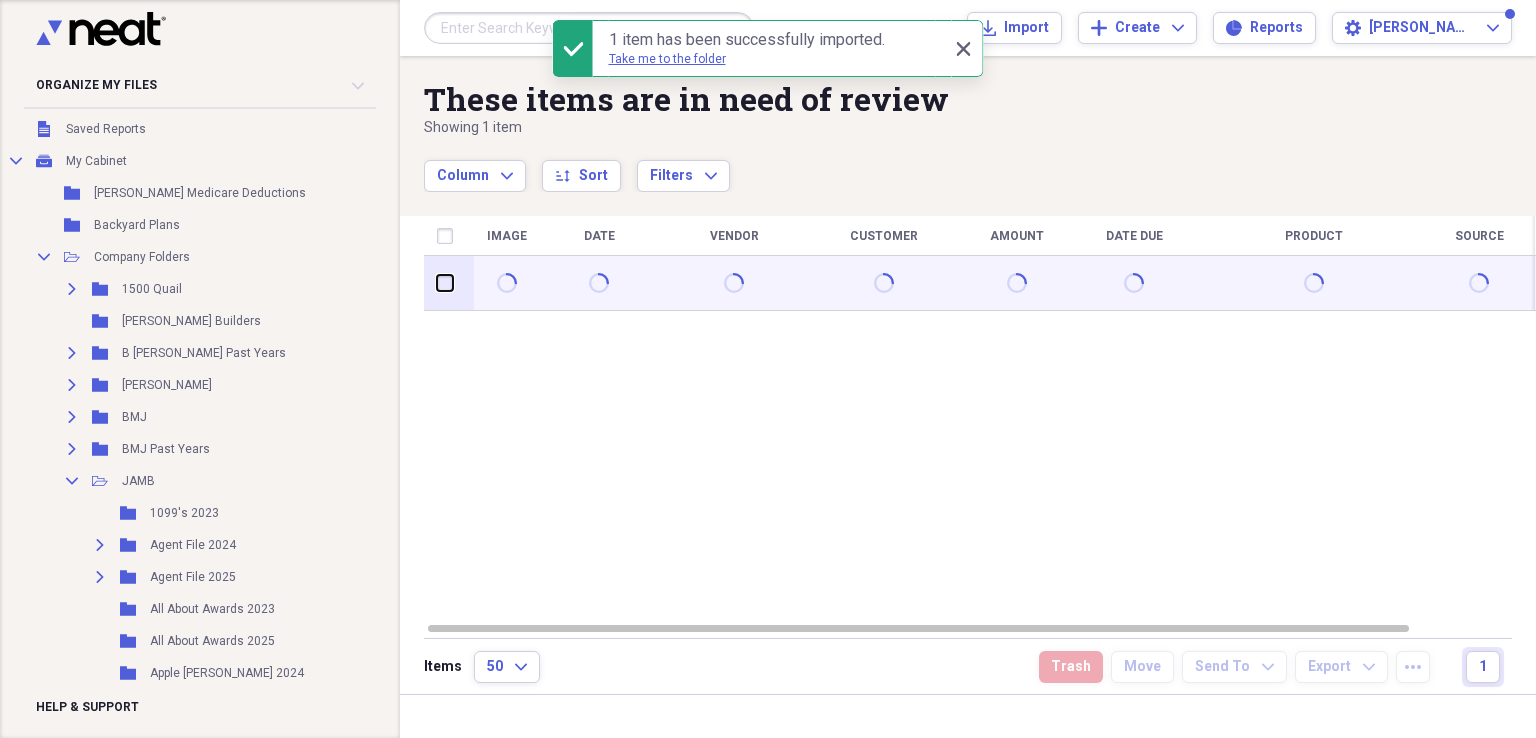 click at bounding box center [437, 283] 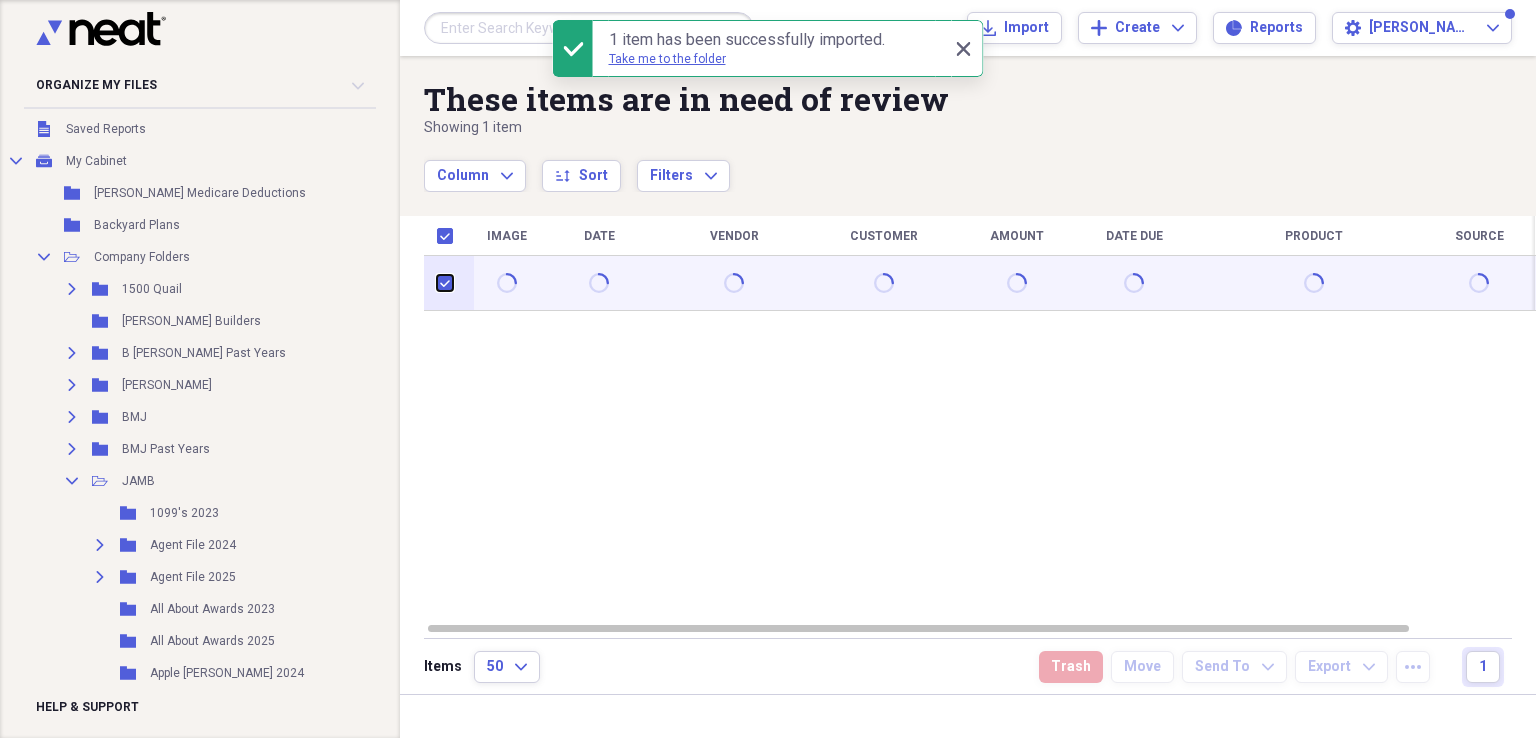 checkbox on "true" 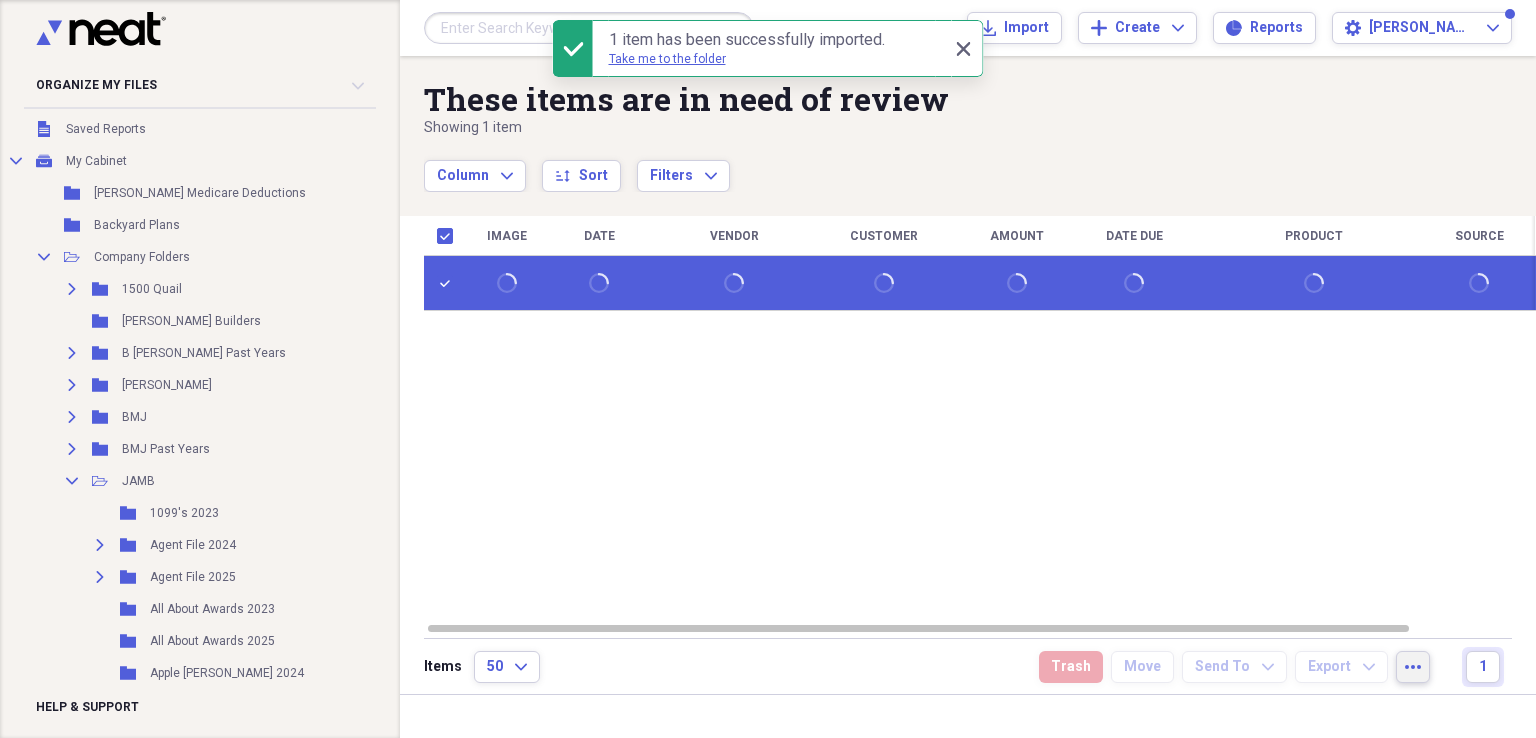 click on "more" 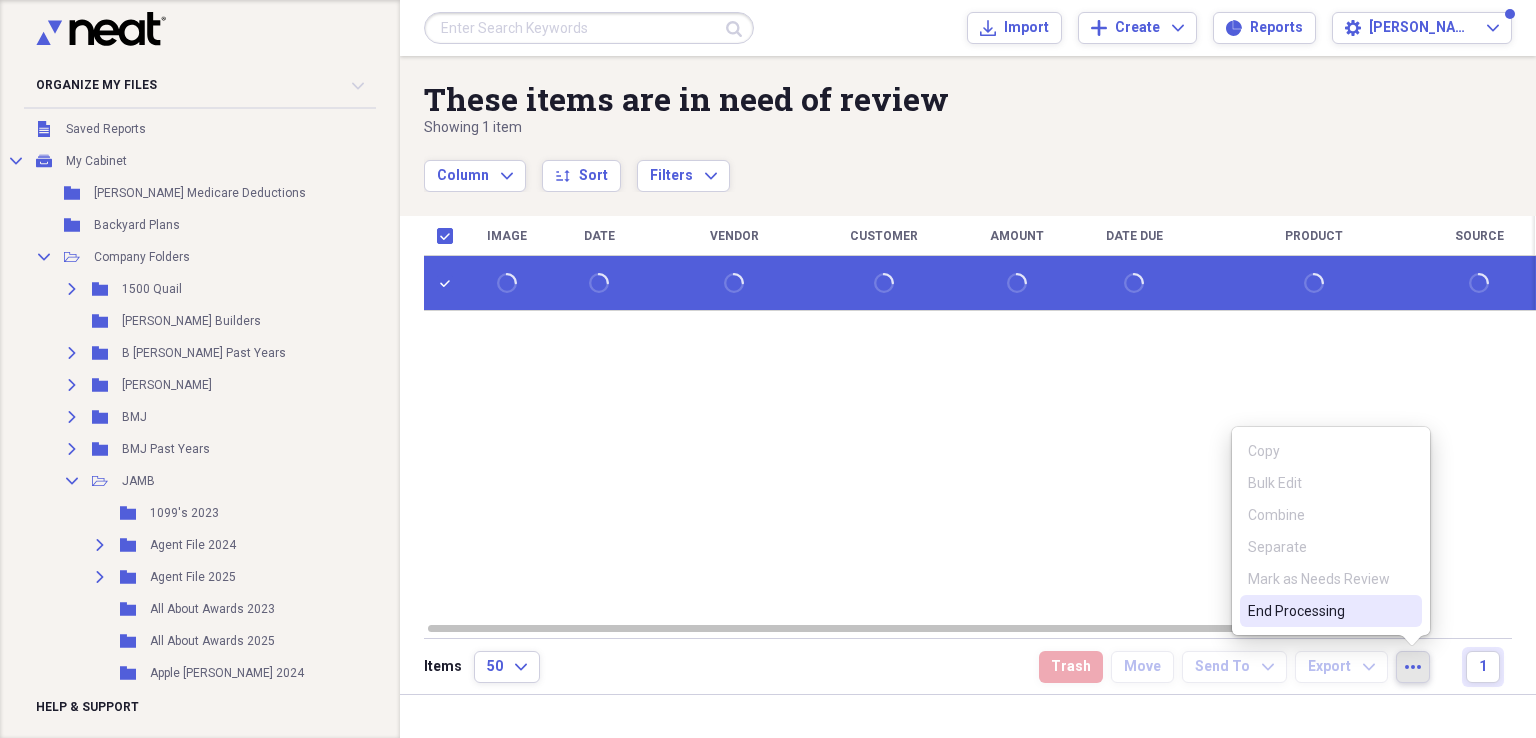 click on "End Processing" at bounding box center (1319, 611) 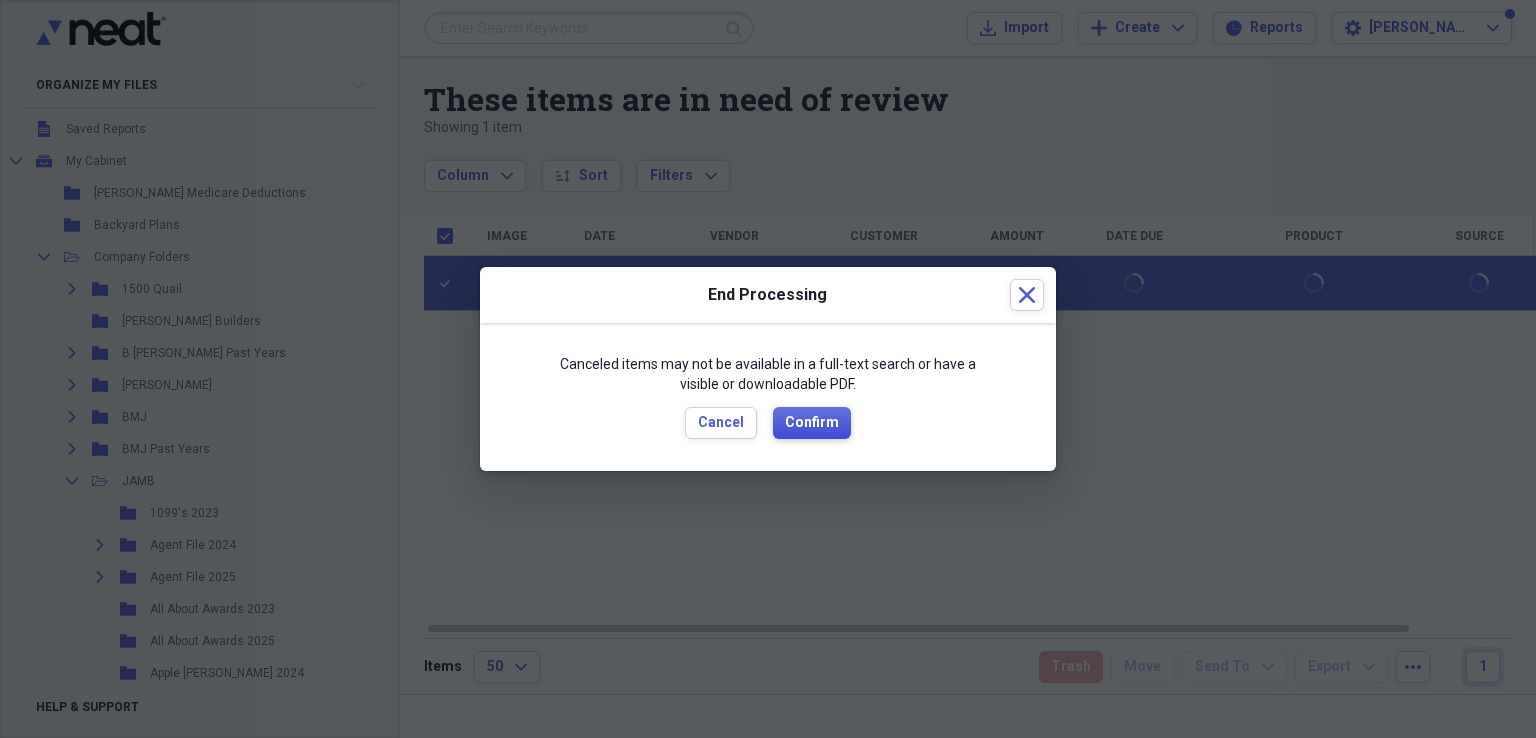 click on "Confirm" at bounding box center [812, 423] 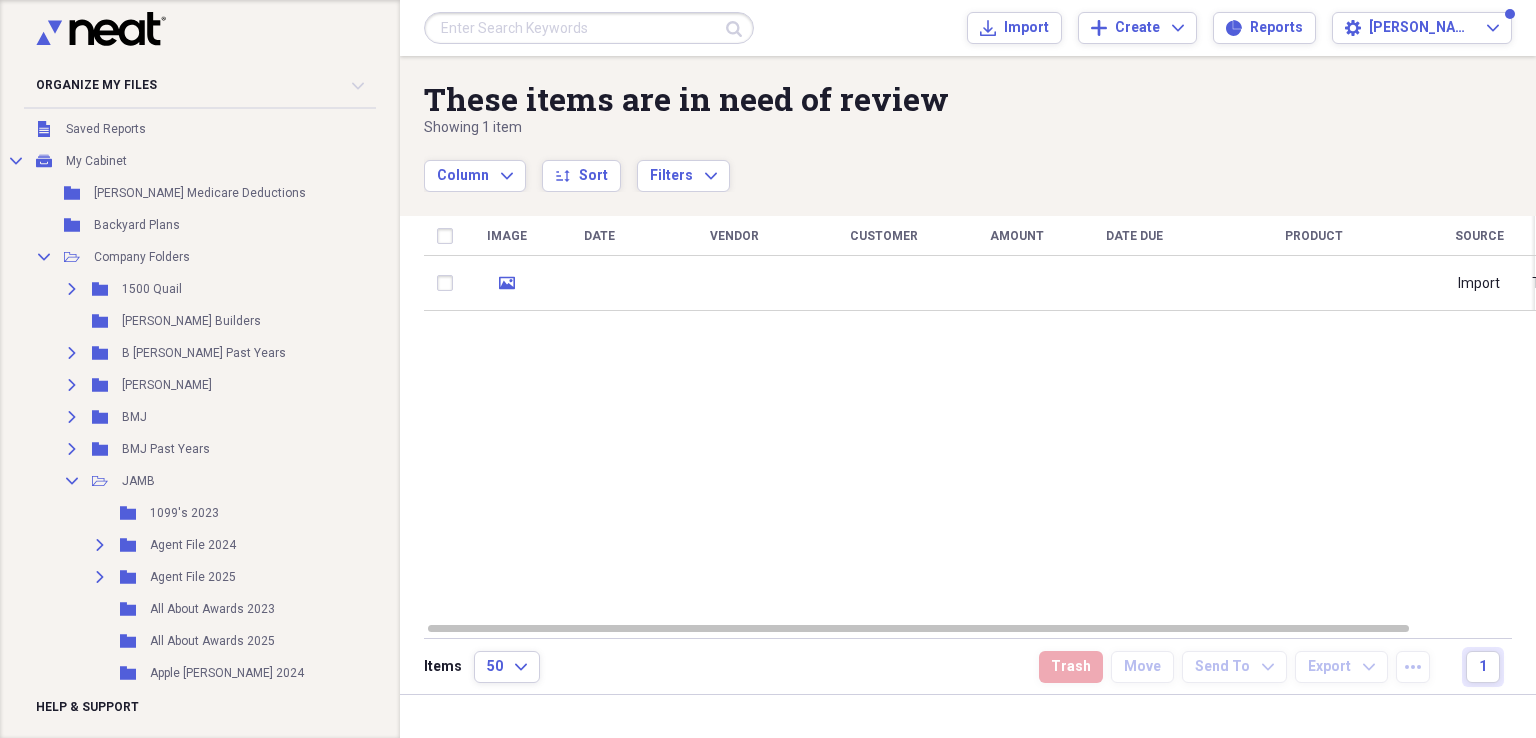 checkbox on "false" 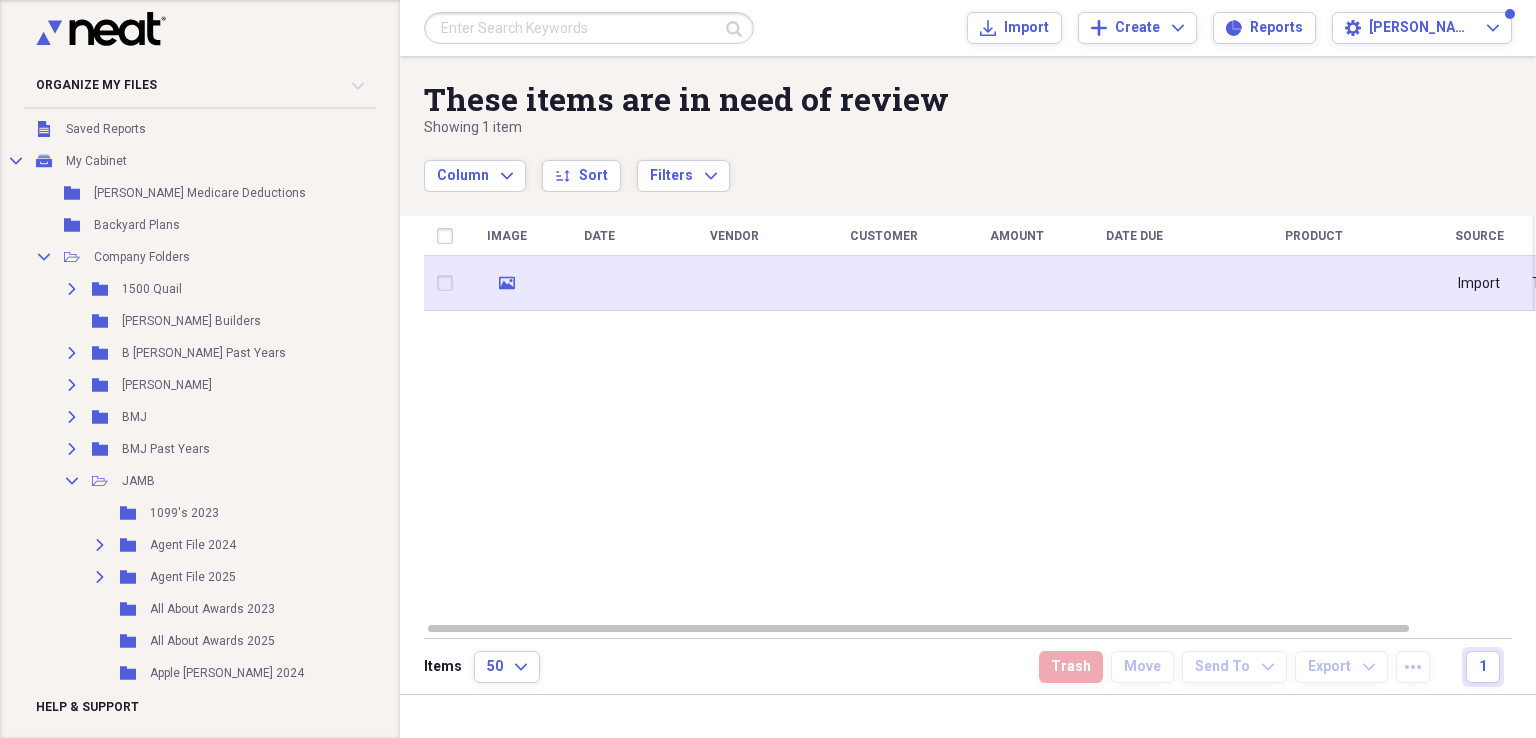 click on "media" 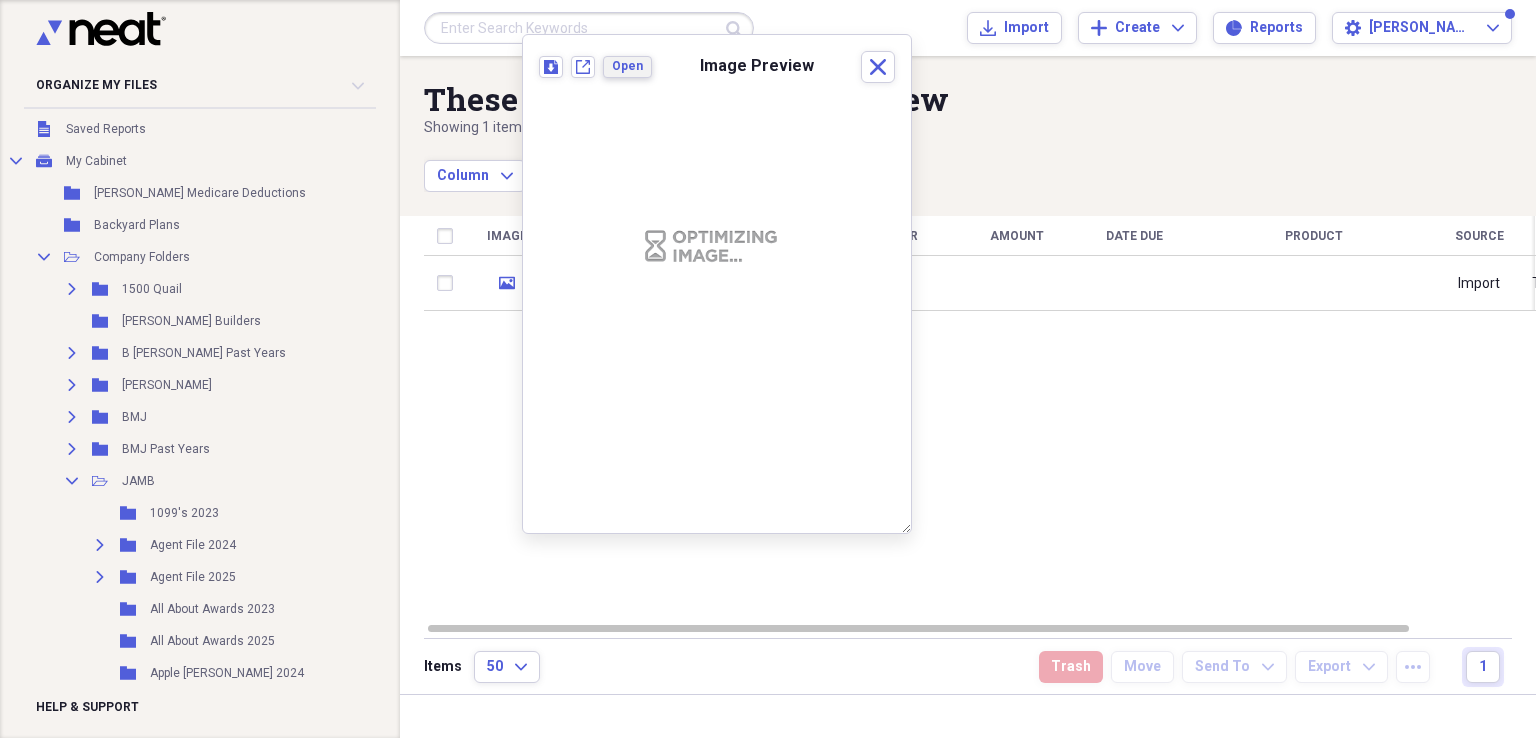 click on "Open" at bounding box center [627, 66] 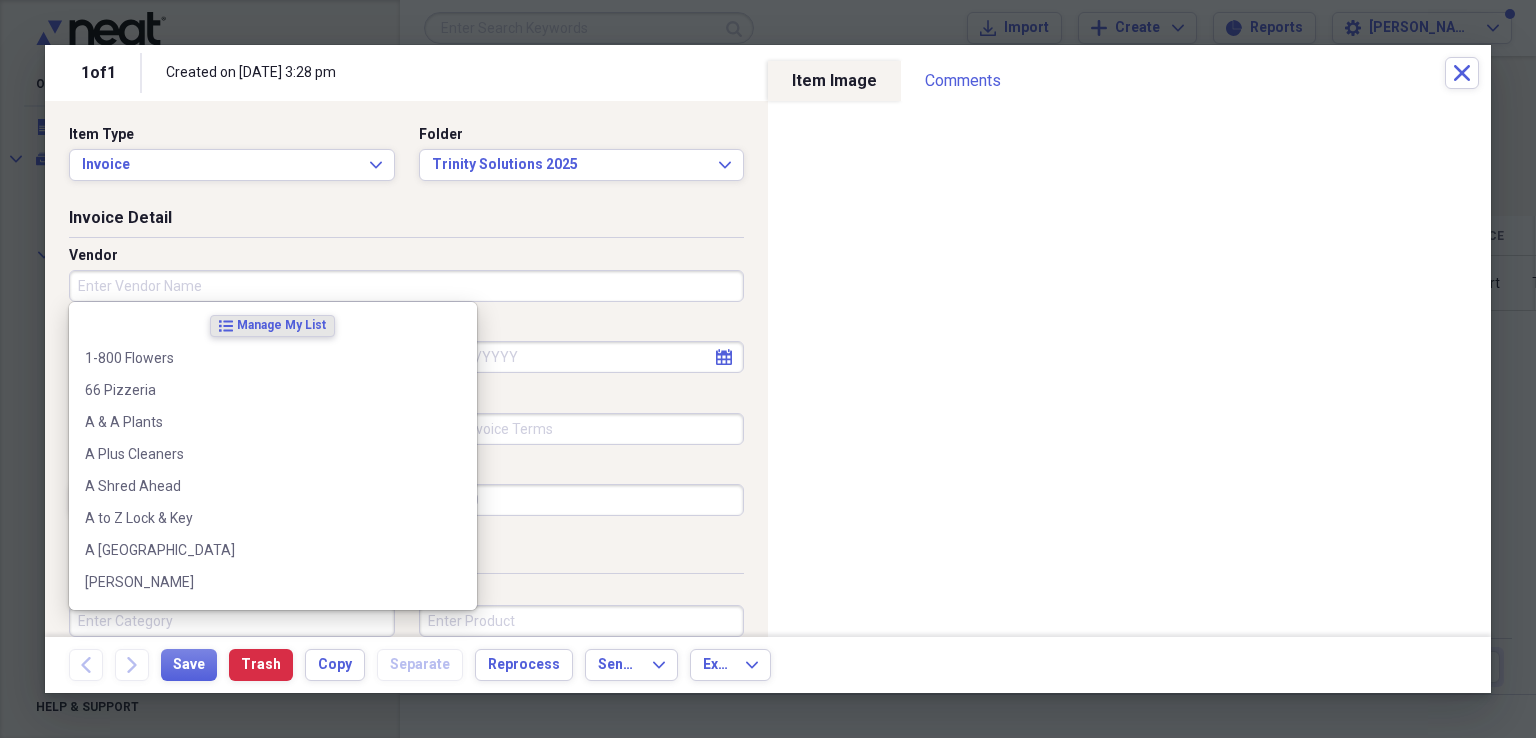 click on "Vendor" at bounding box center (406, 286) 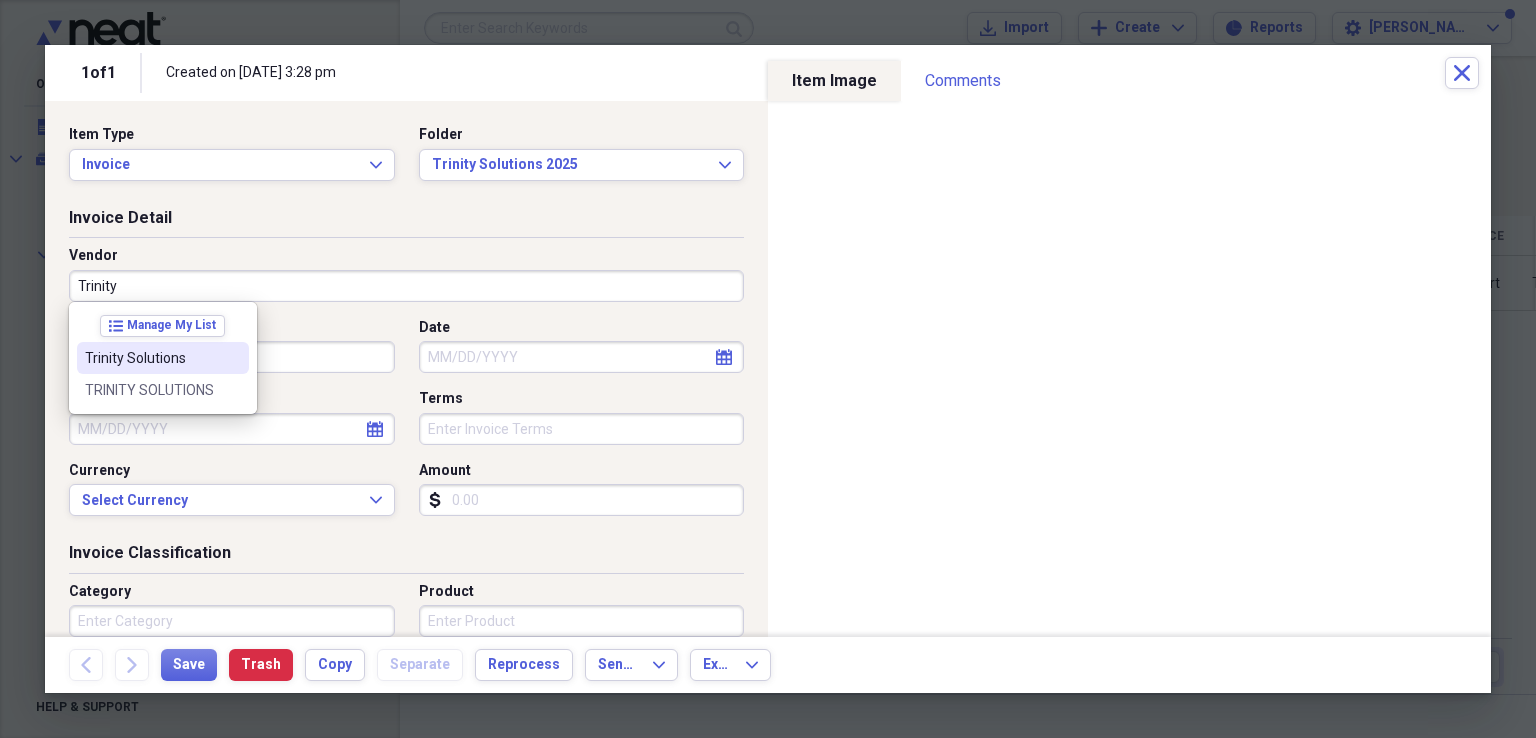 click on "Trinity Solutions" at bounding box center [151, 358] 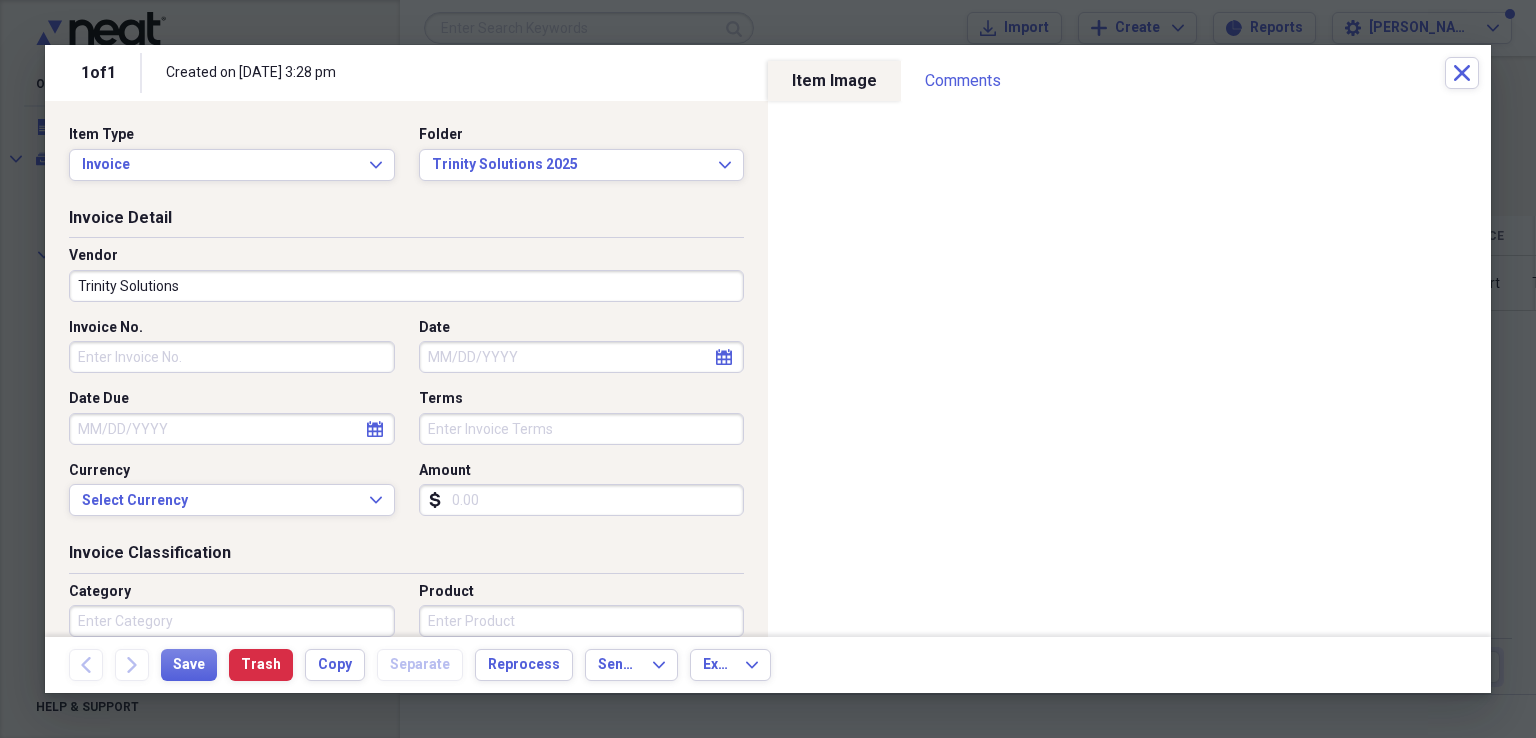 type on "Invoice" 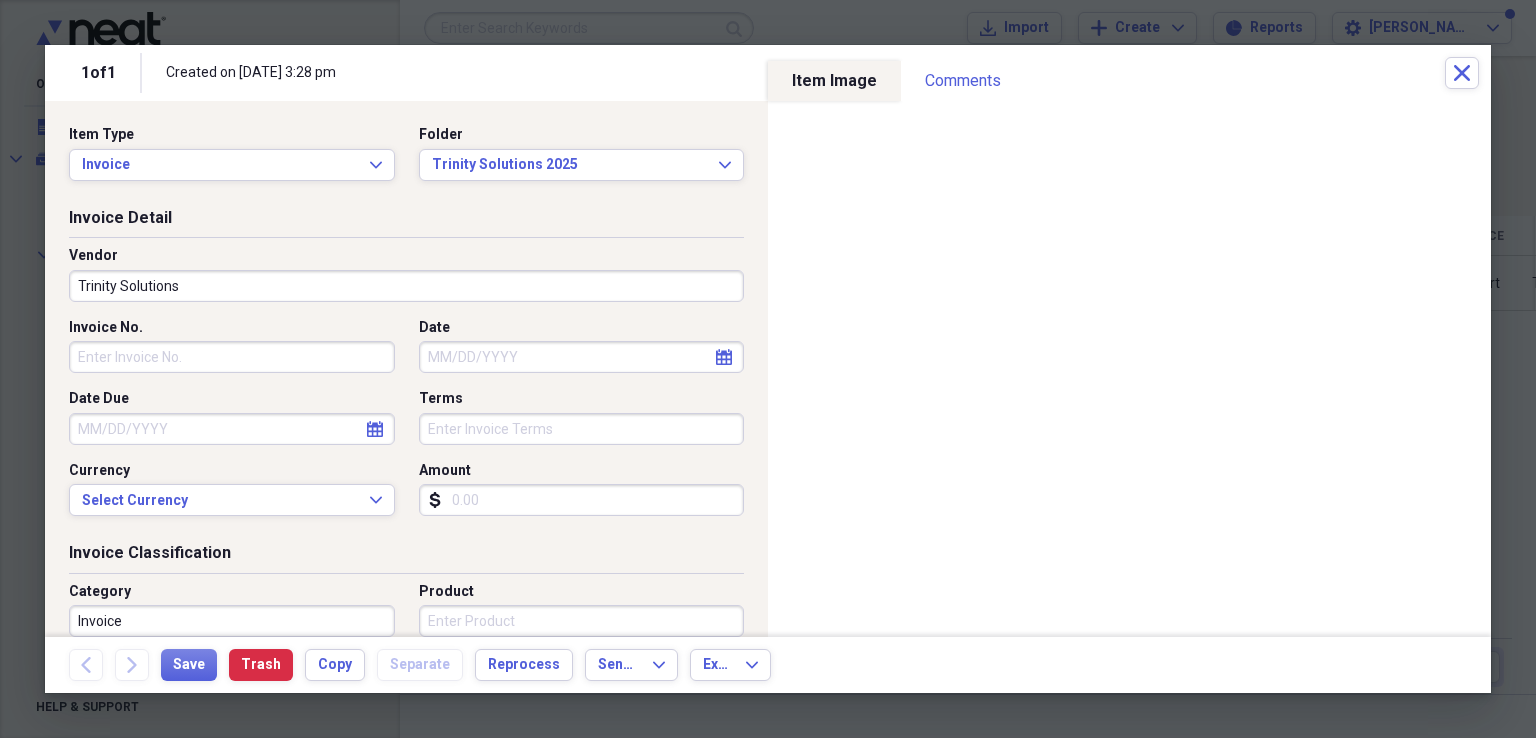 select on "6" 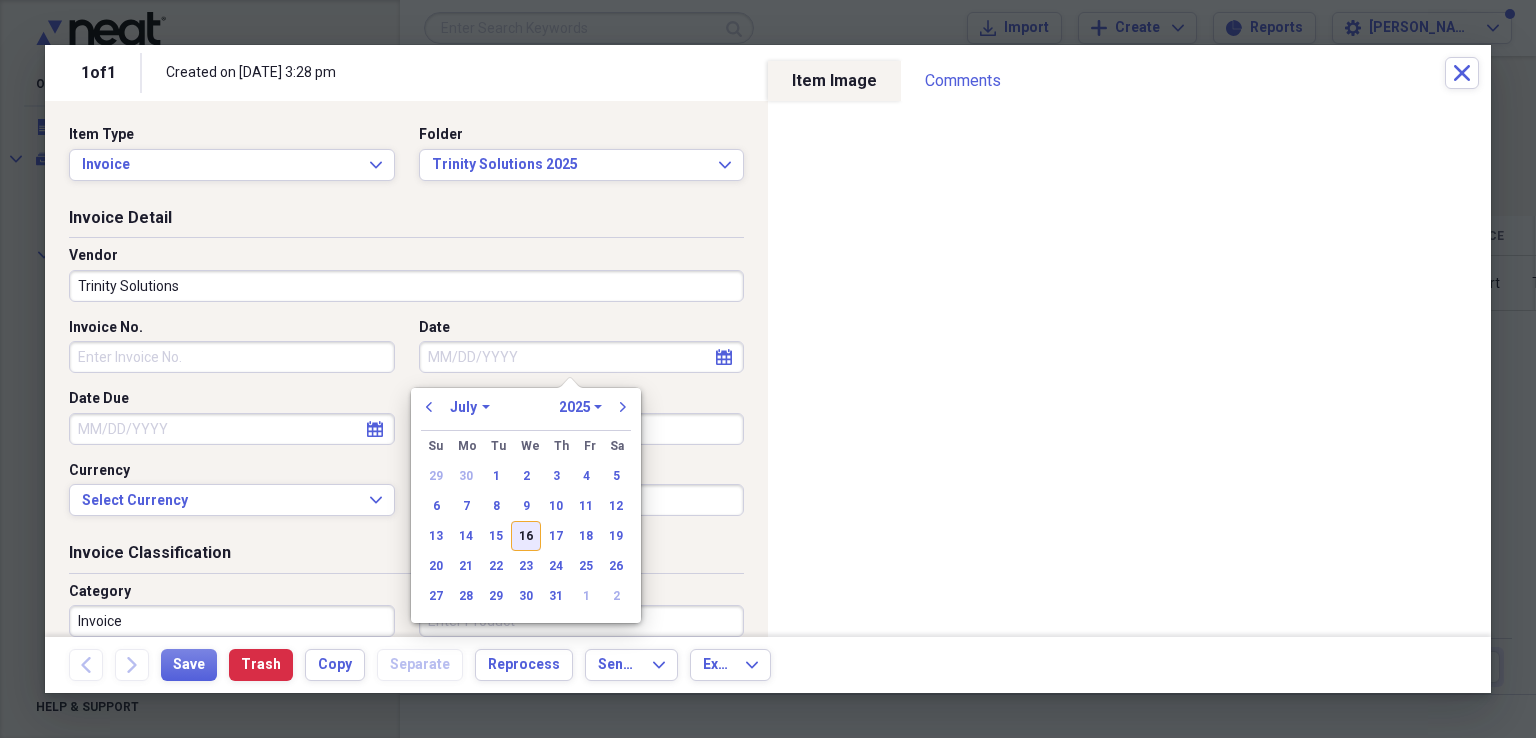 click on "16" at bounding box center (526, 536) 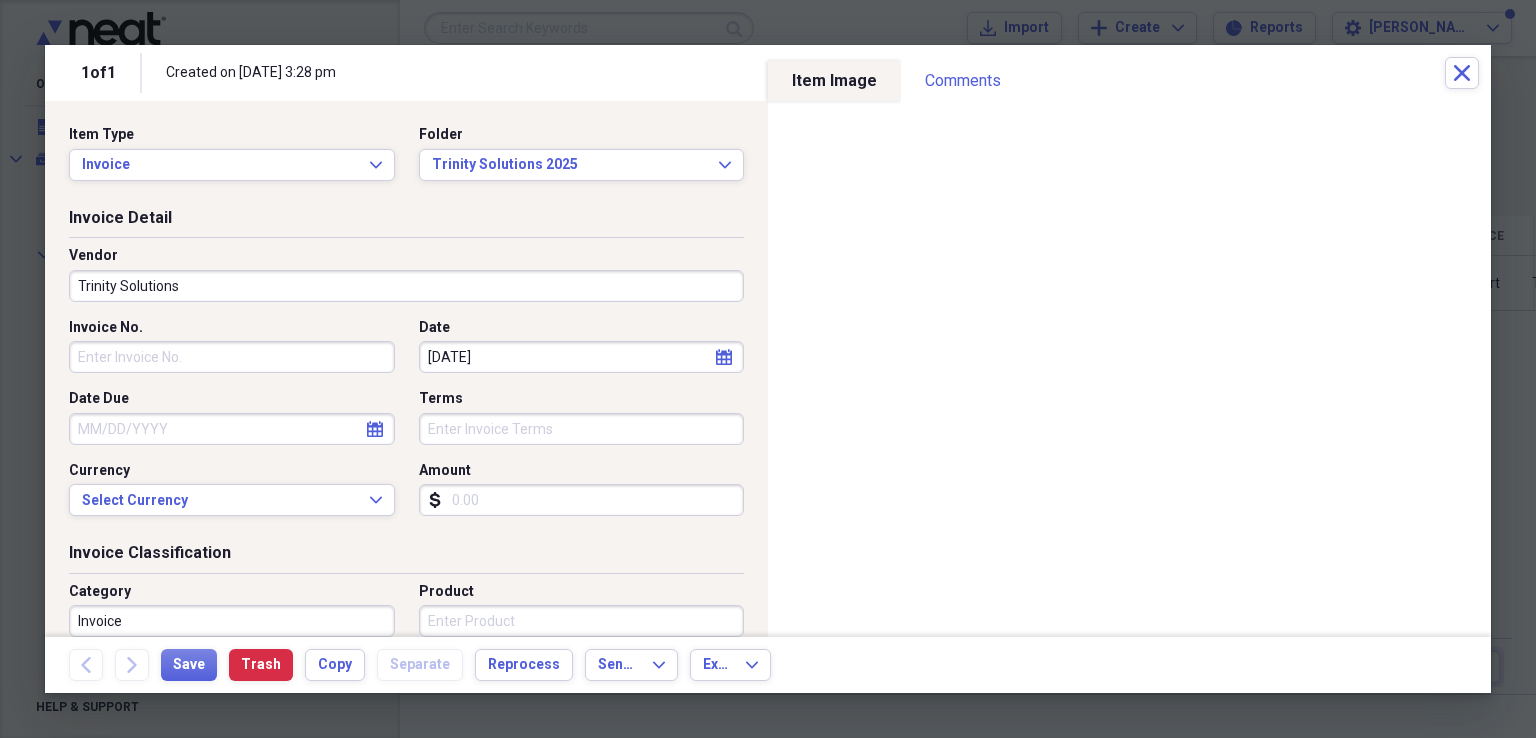 type on "[DATE]" 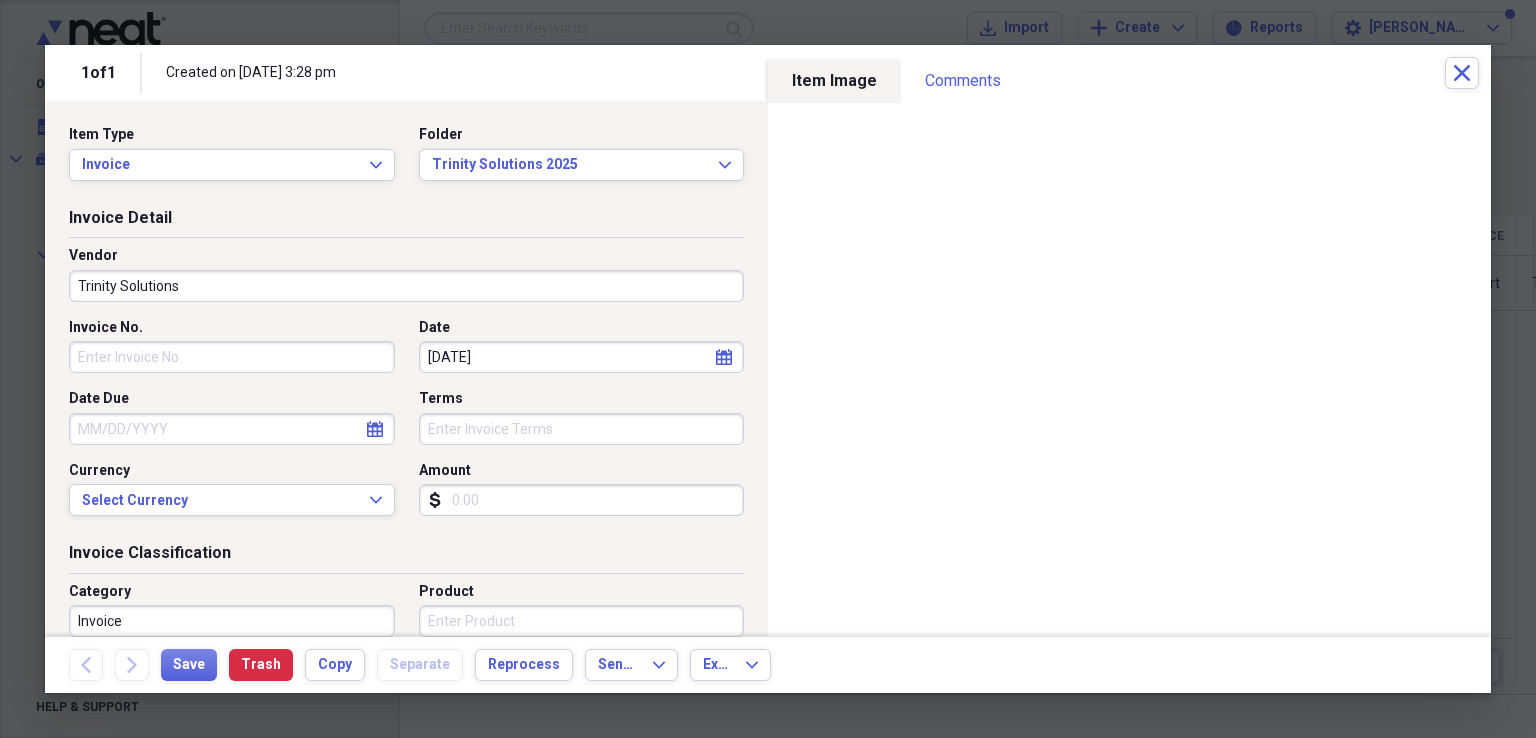 type 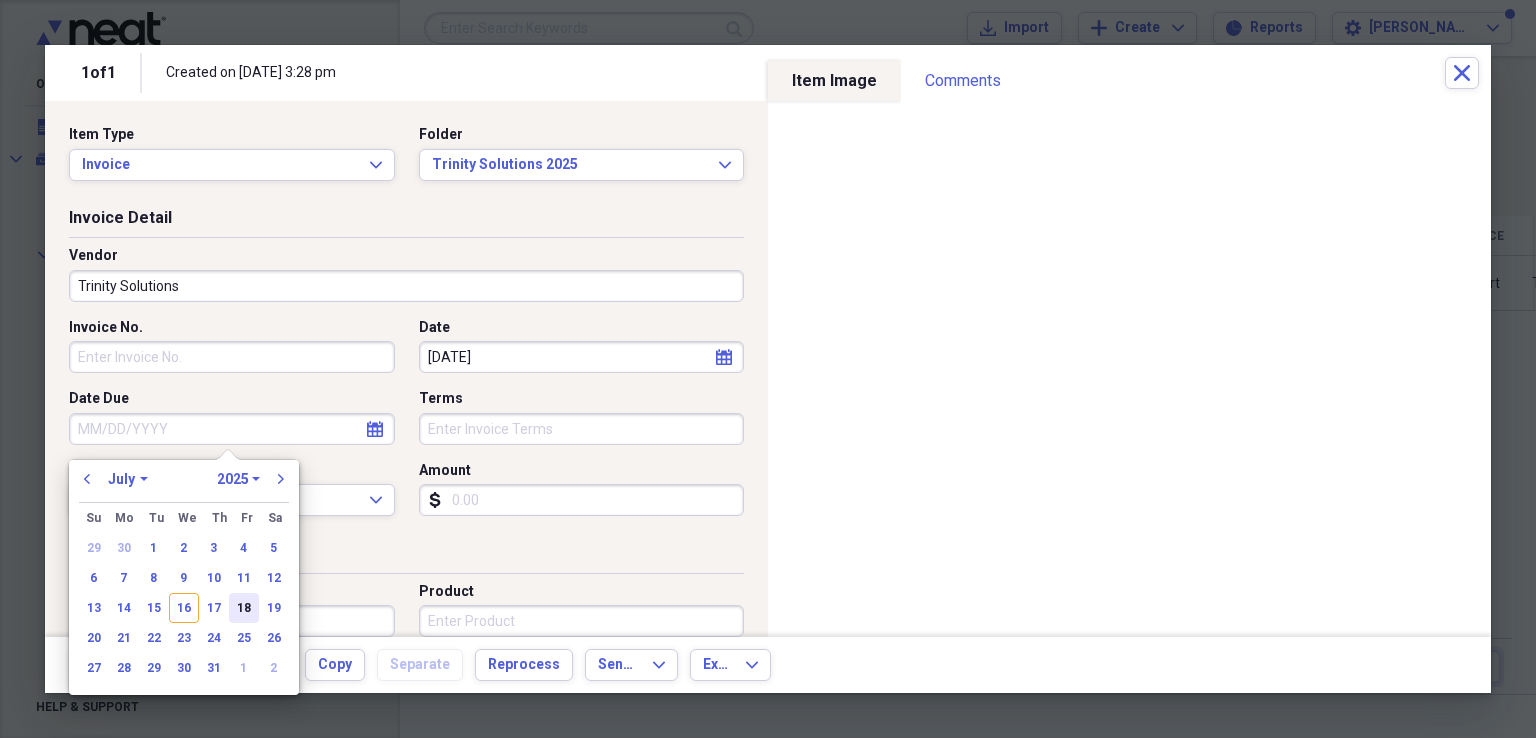 click on "18" at bounding box center (244, 608) 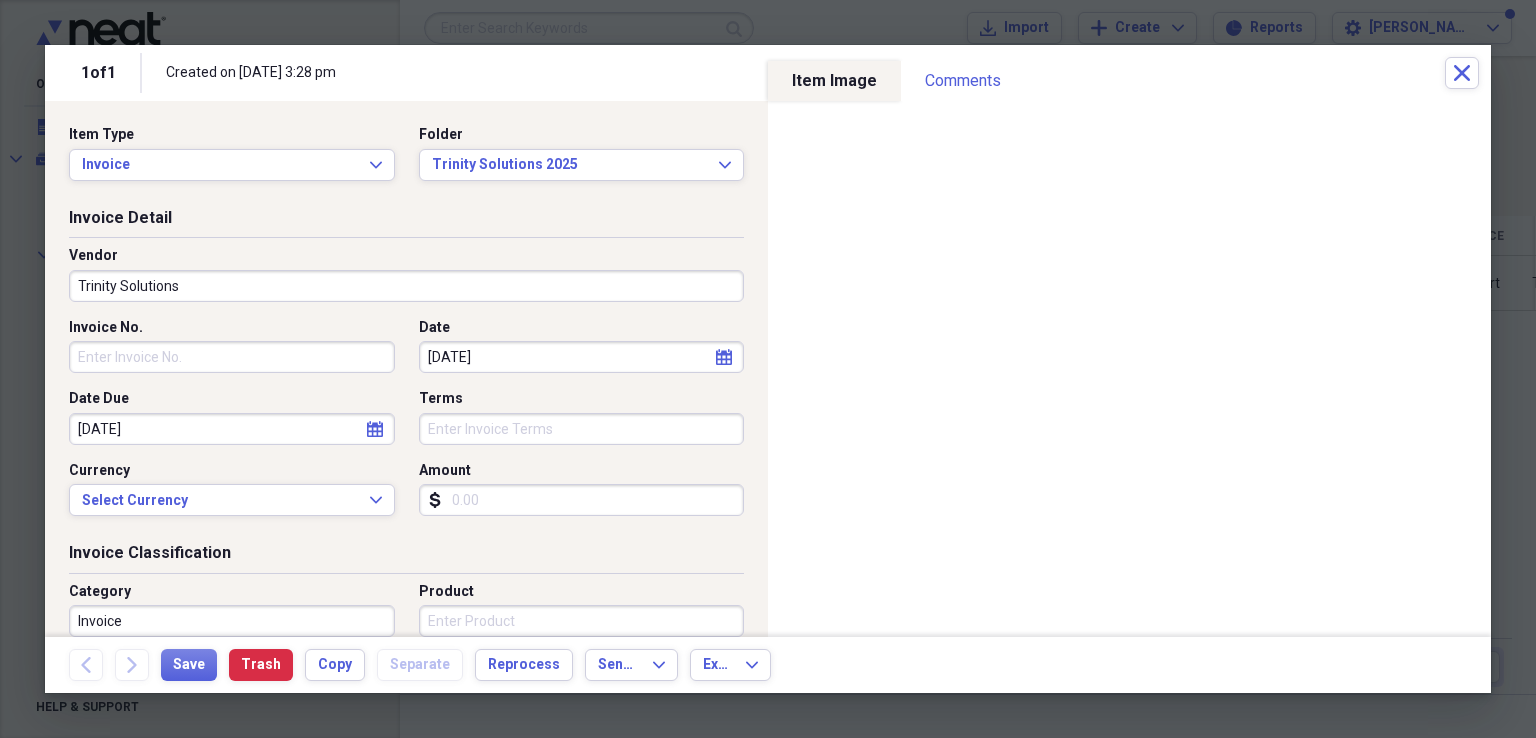 type 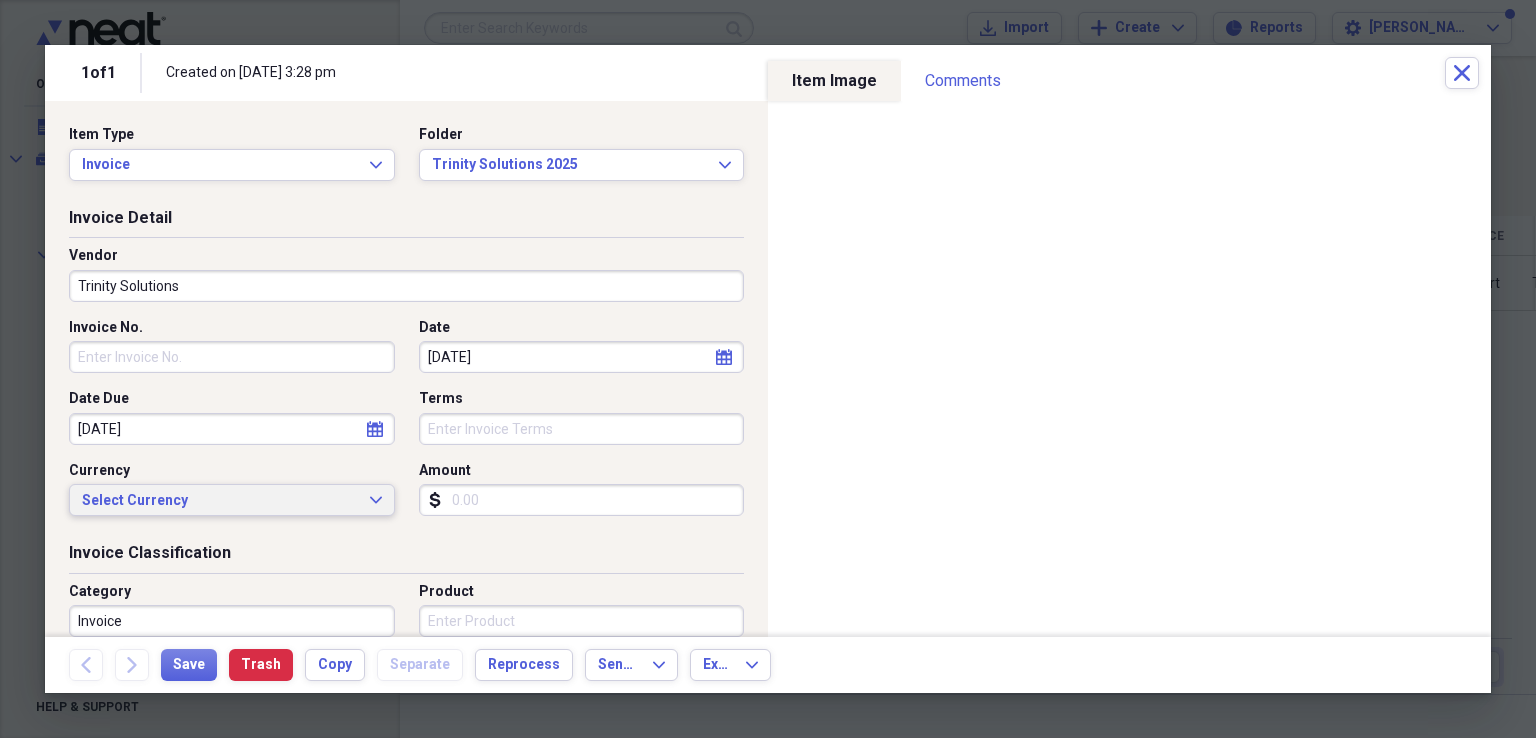 type 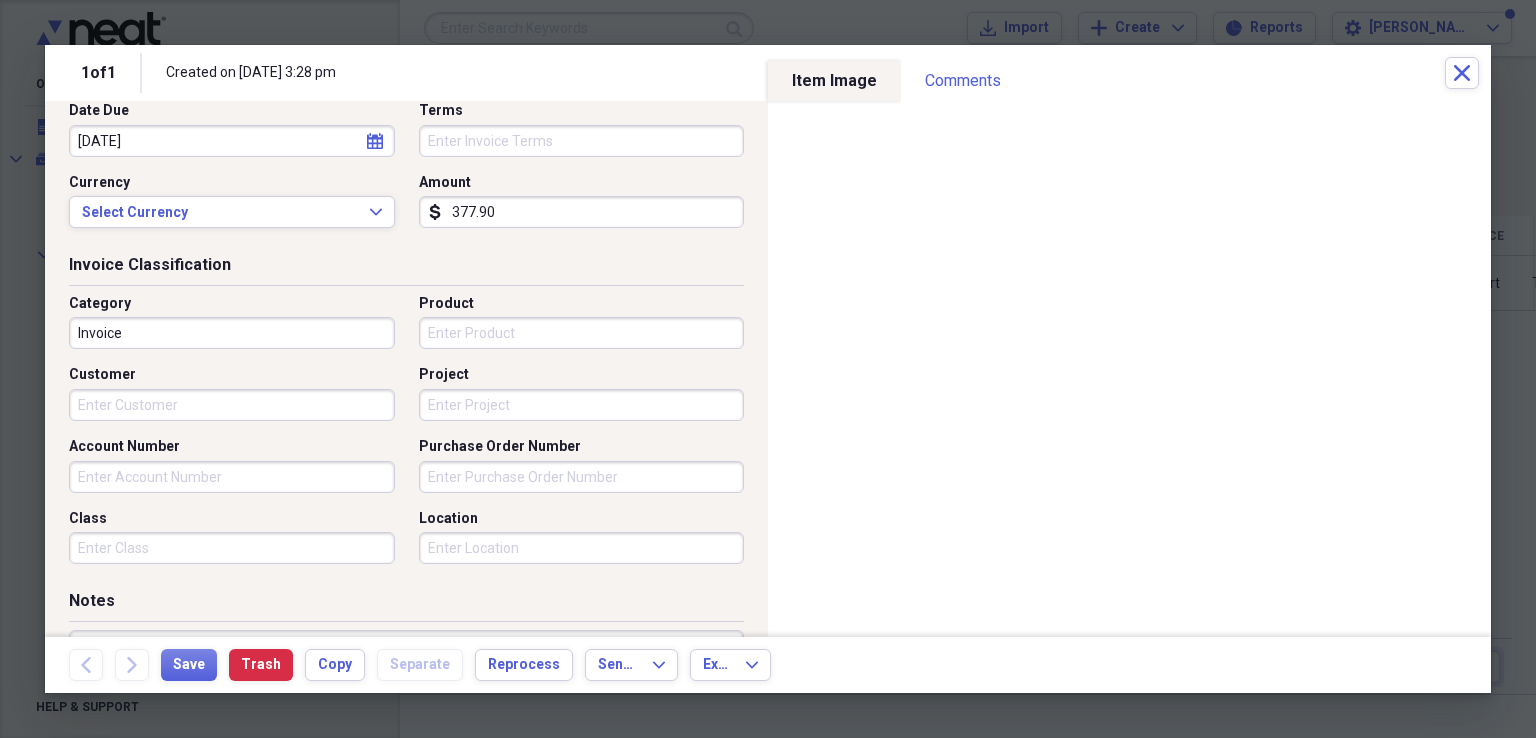 scroll, scrollTop: 300, scrollLeft: 0, axis: vertical 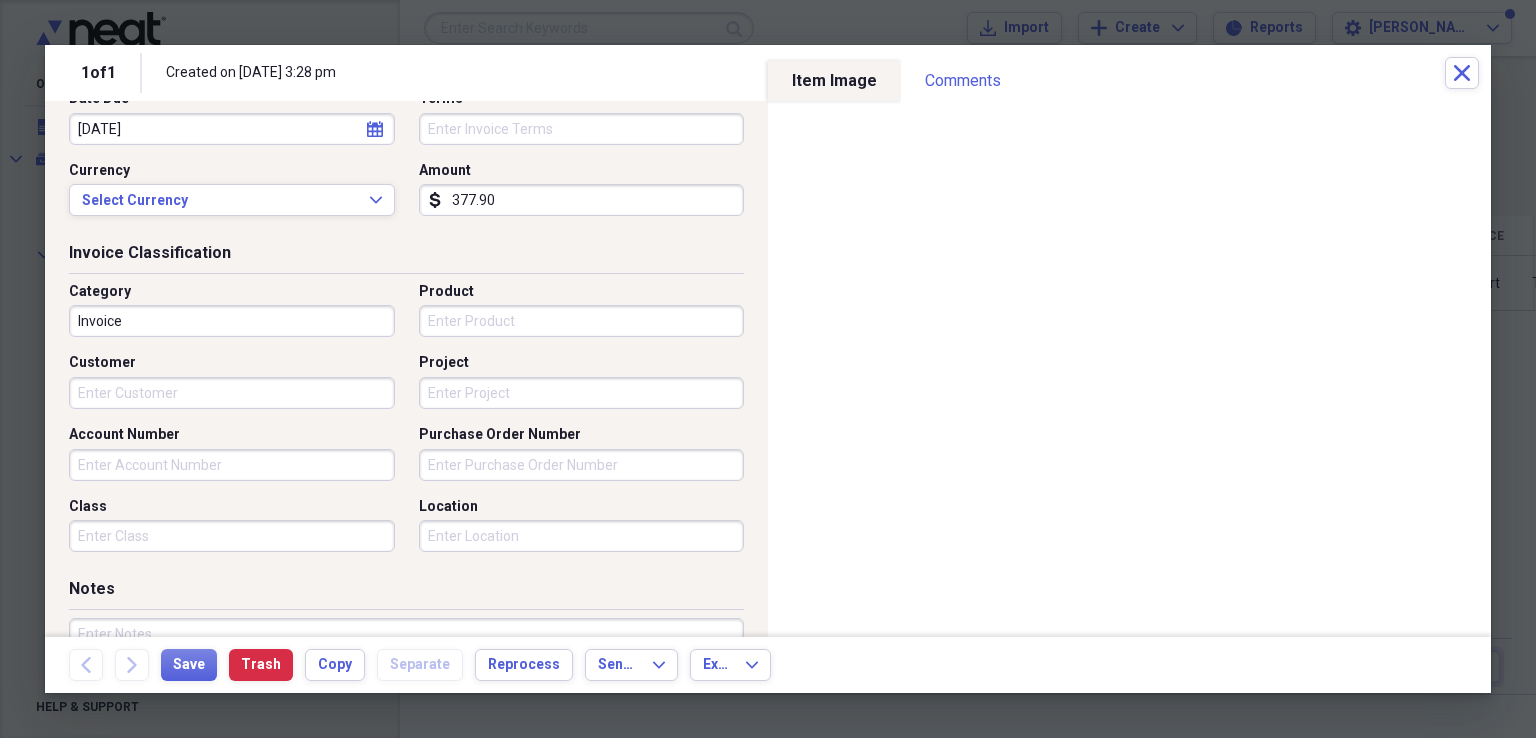 type on "377.90" 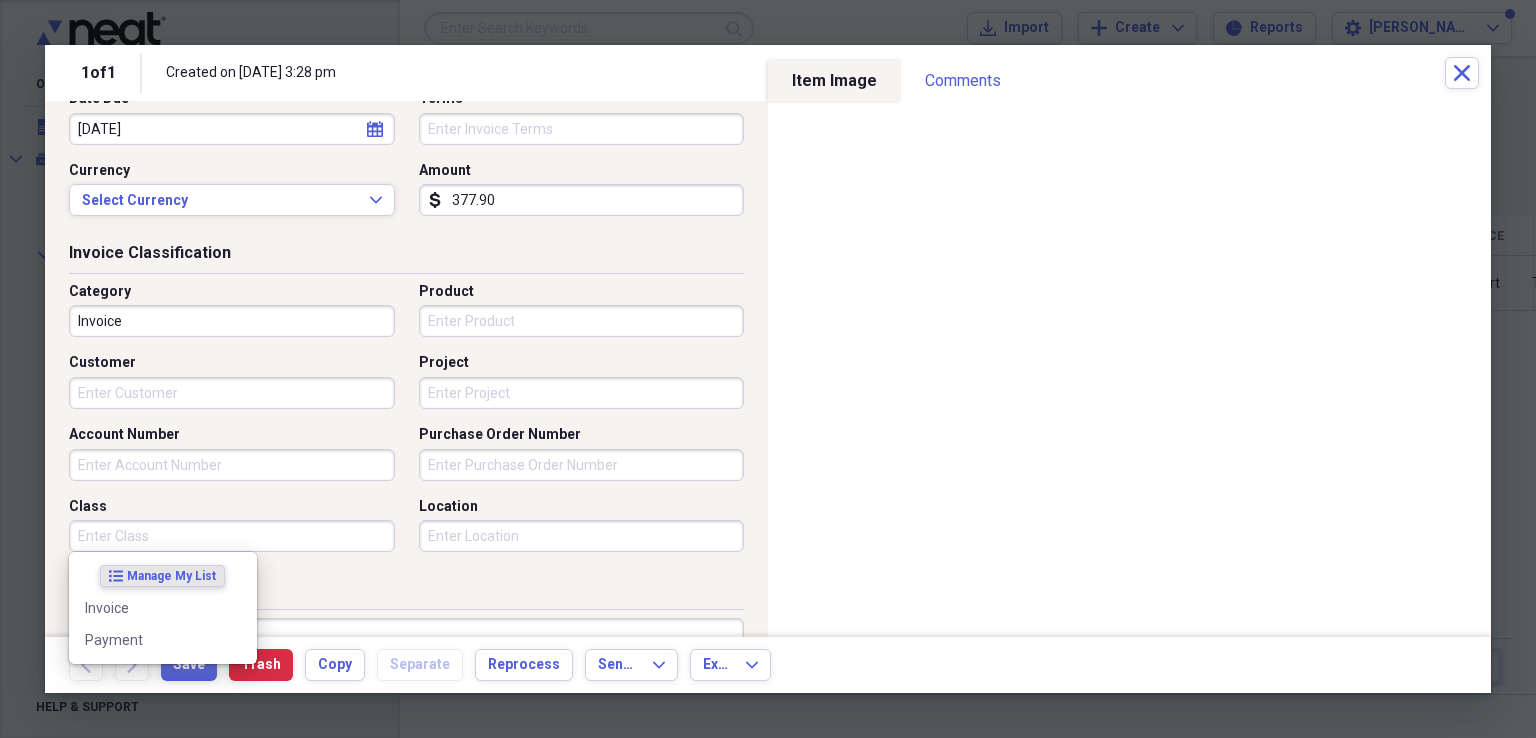 click on "Class" at bounding box center (232, 536) 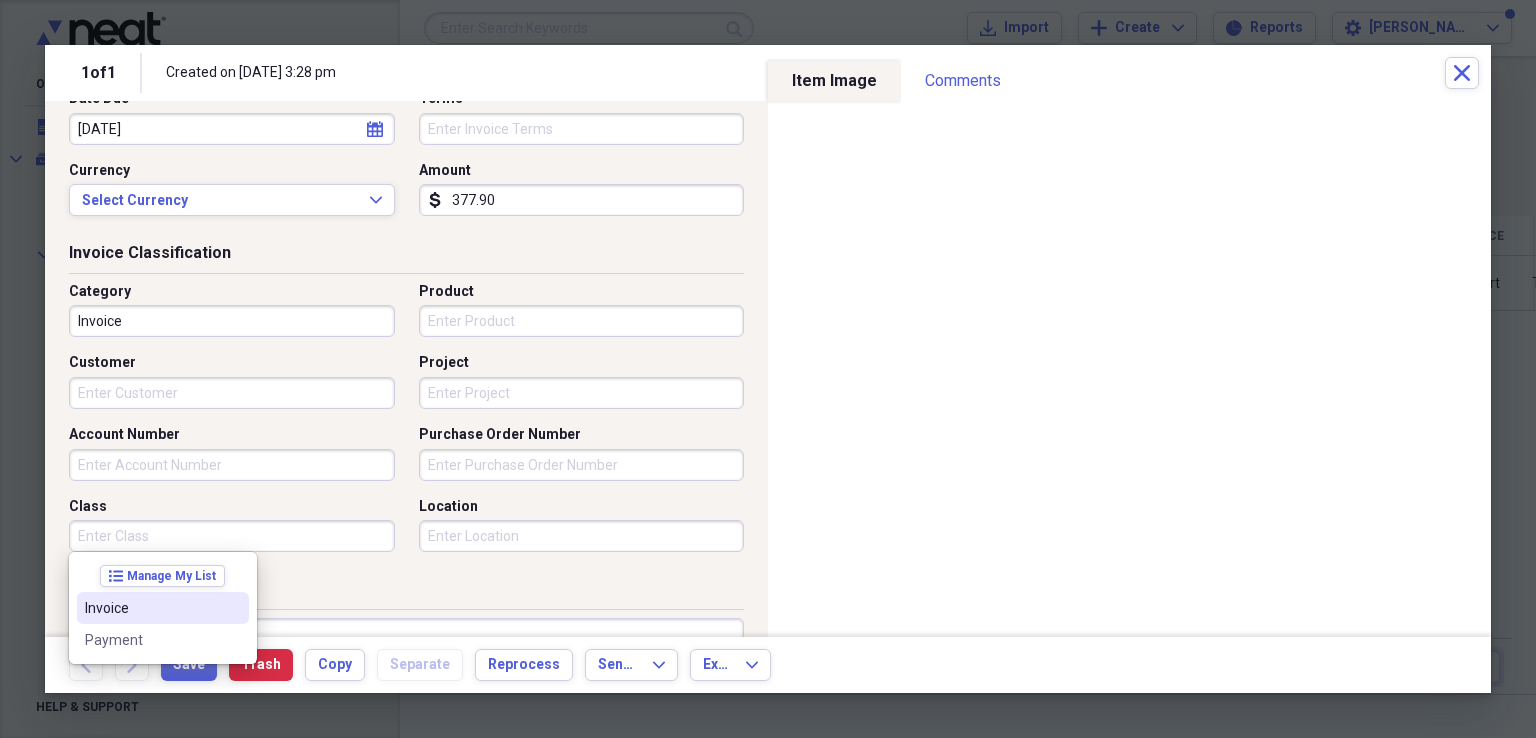 click on "Invoice" at bounding box center [151, 608] 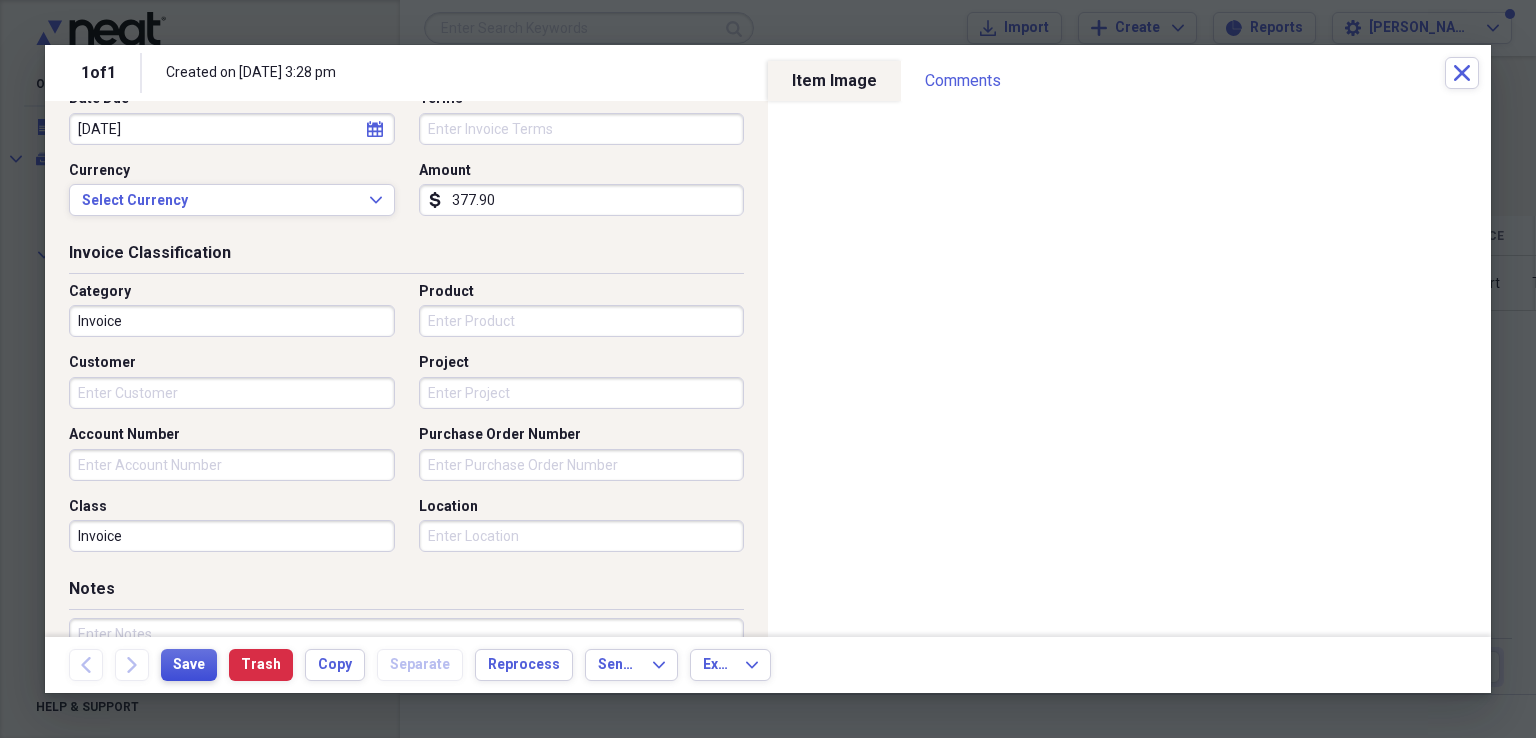 click on "Save" at bounding box center (189, 665) 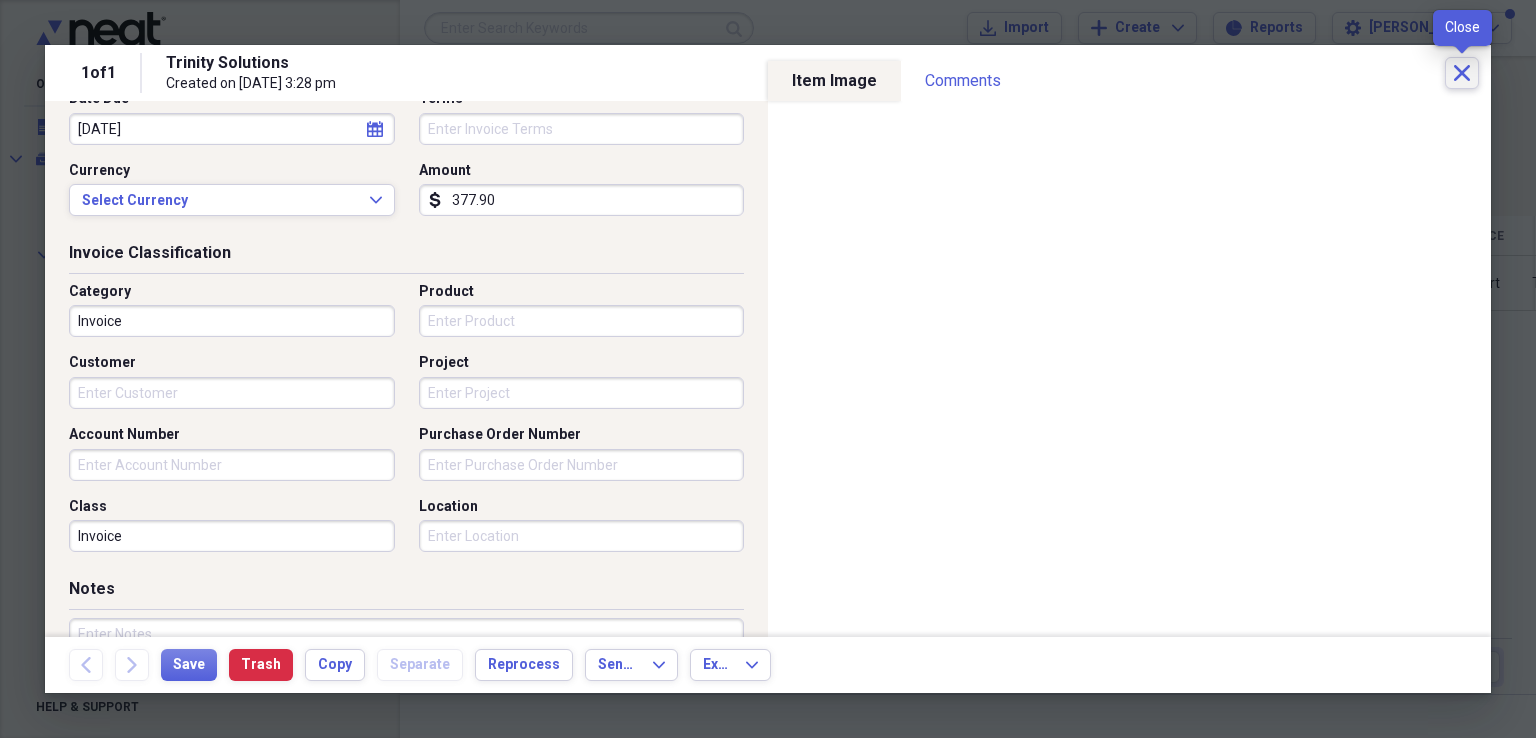 click on "Close" 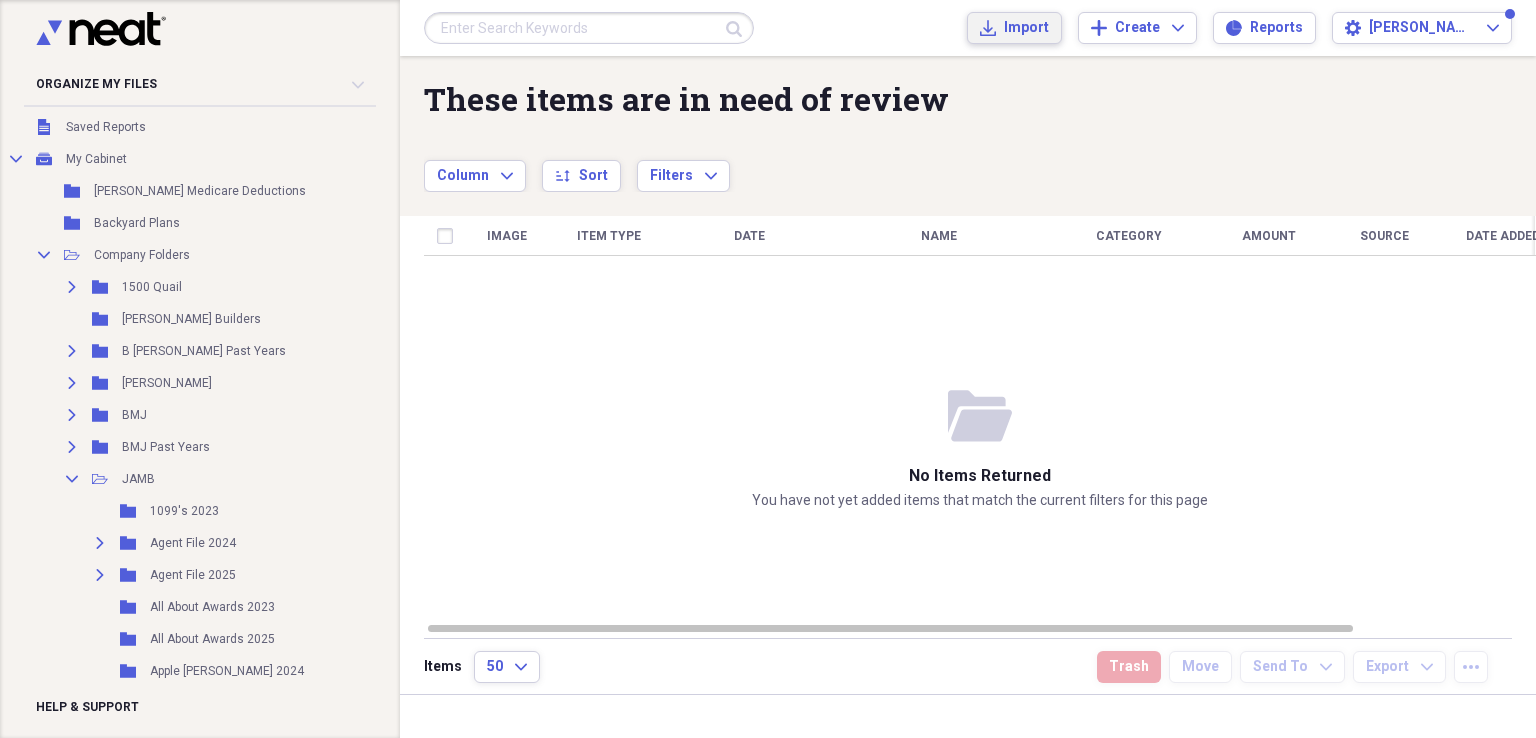 click on "Import" at bounding box center [1026, 28] 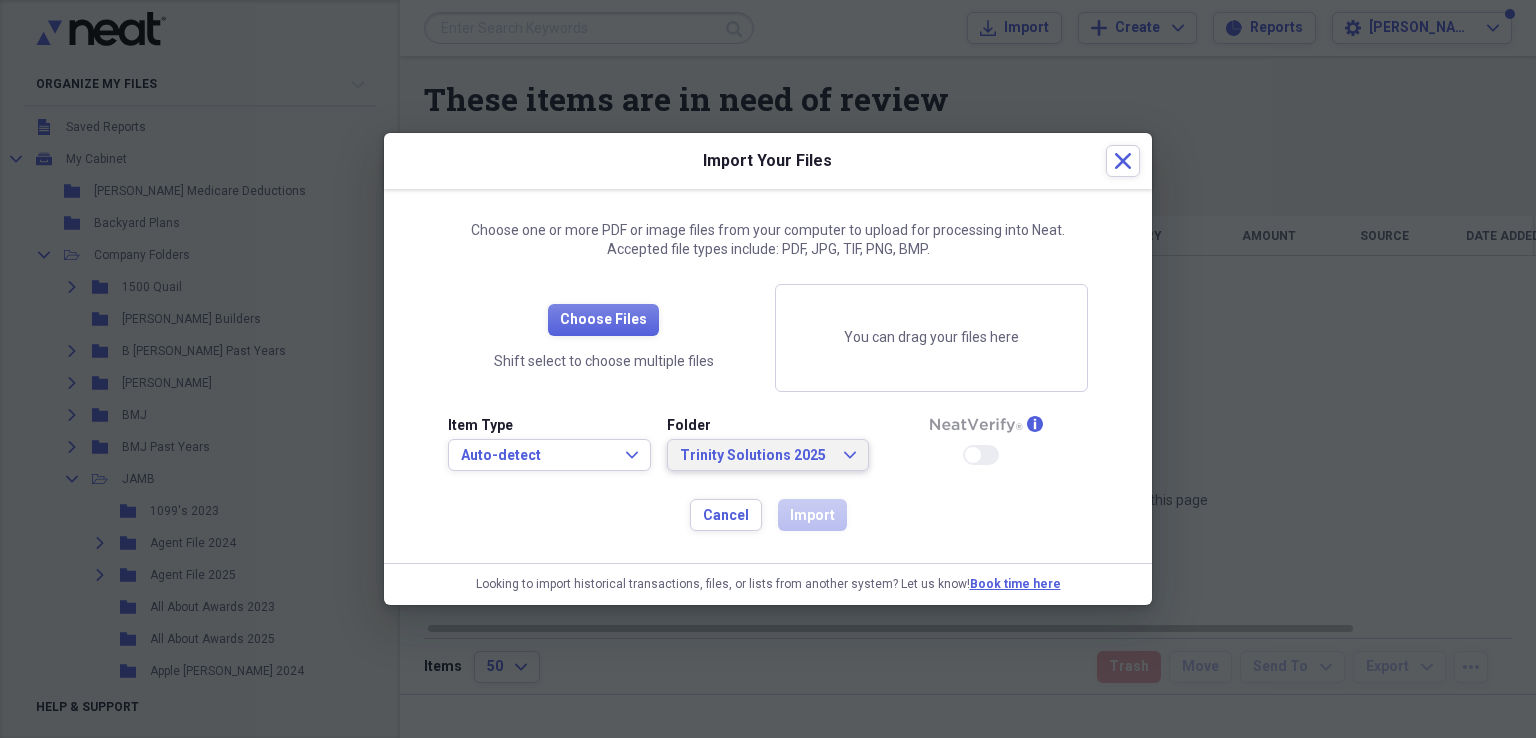 click on "Expand" 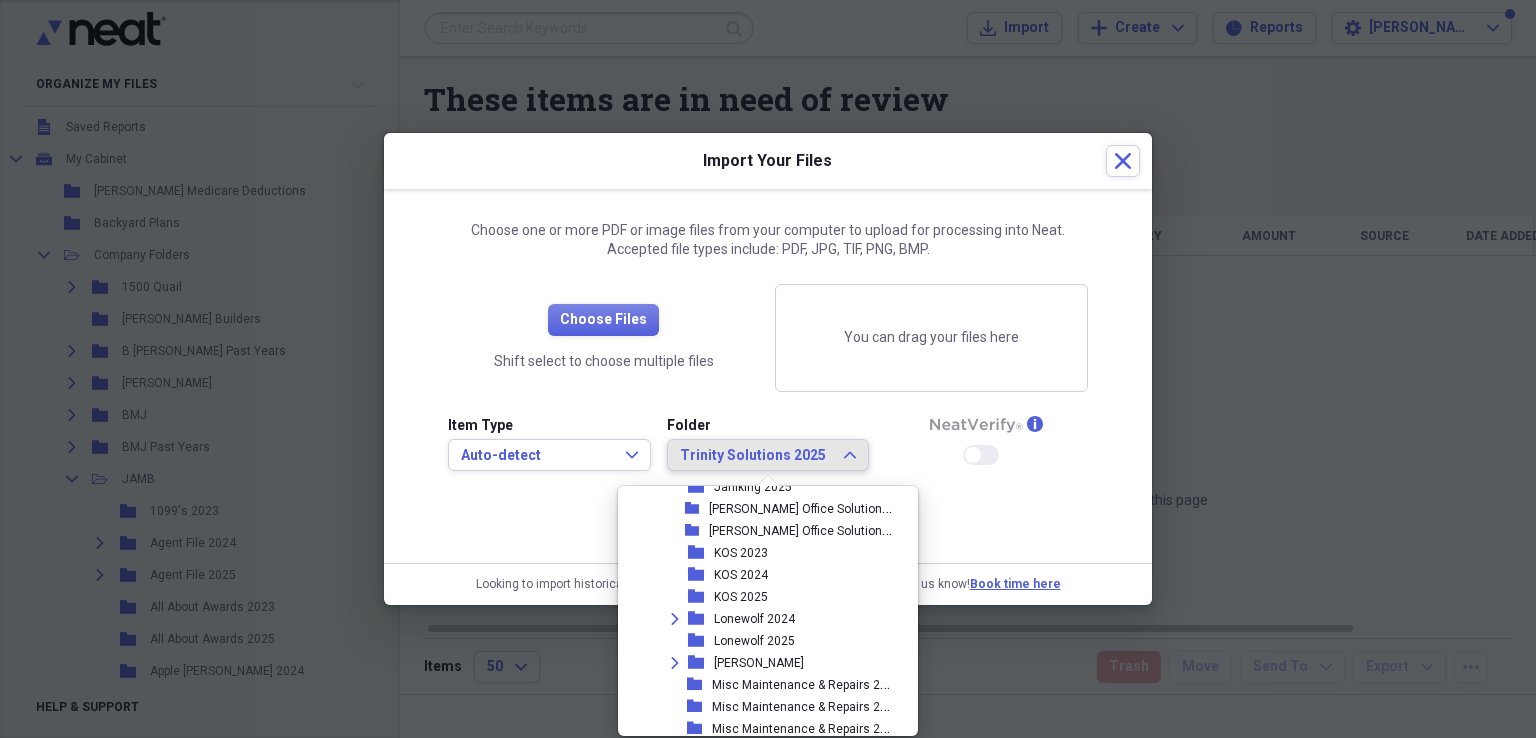 scroll, scrollTop: 1176, scrollLeft: 0, axis: vertical 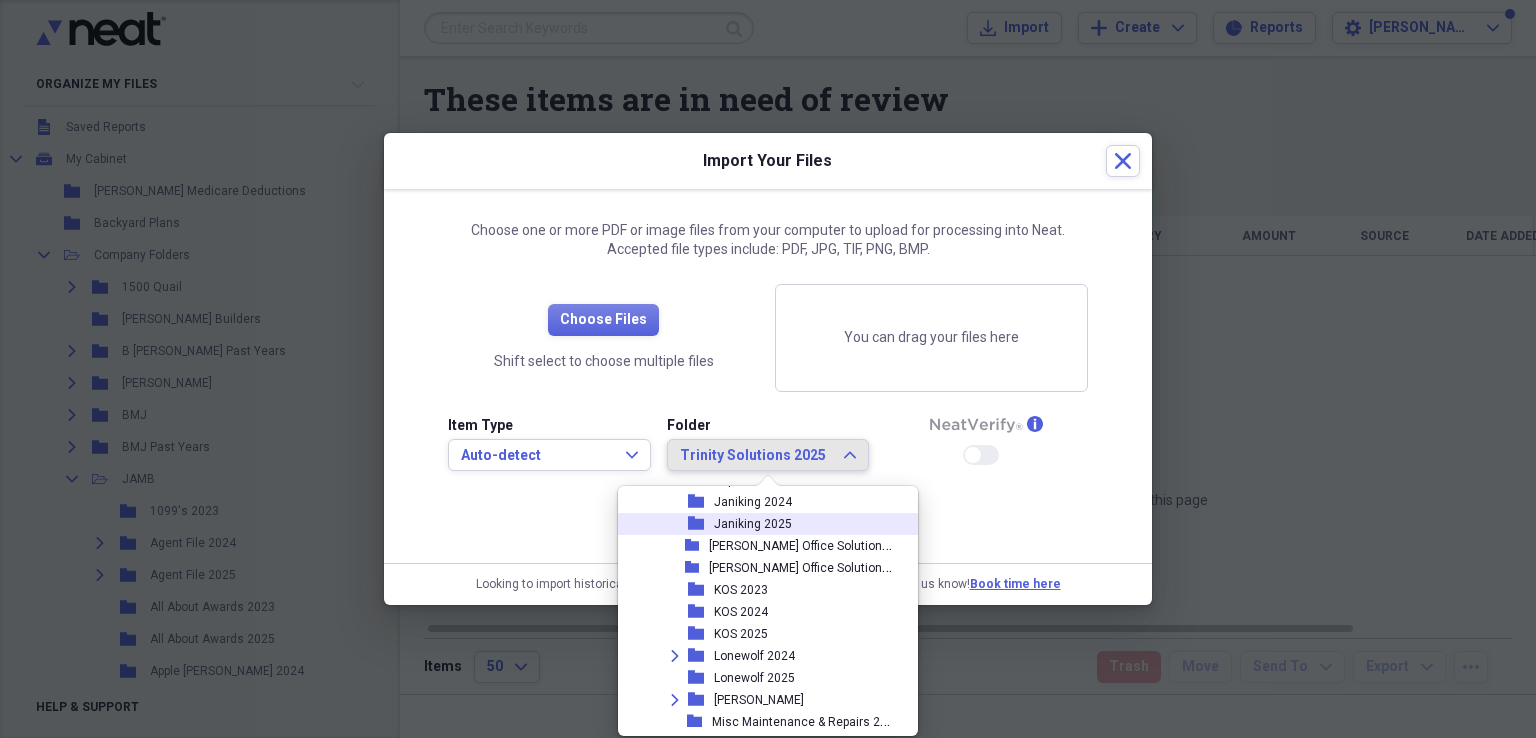 click on "Janiking 2025" at bounding box center (753, 524) 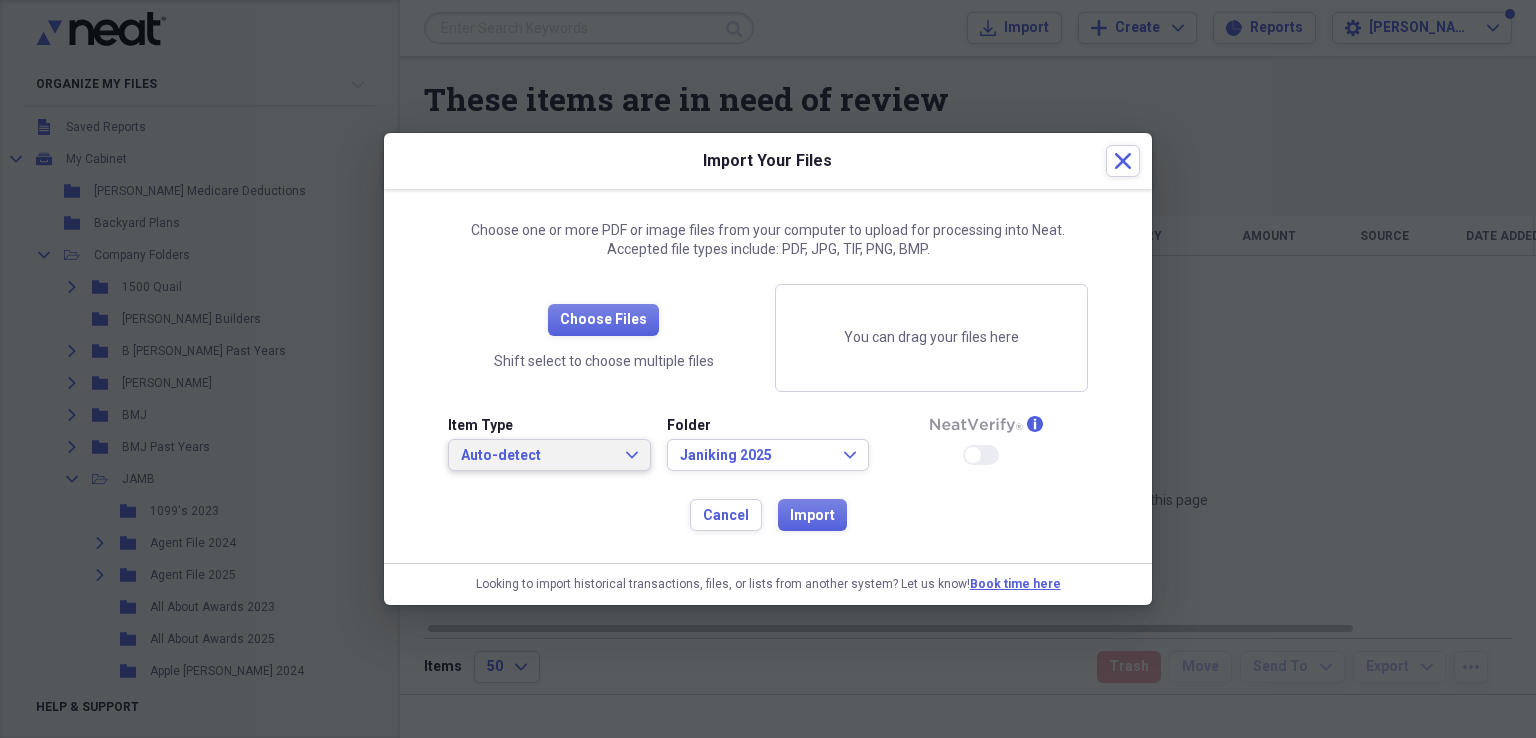 click on "Expand" 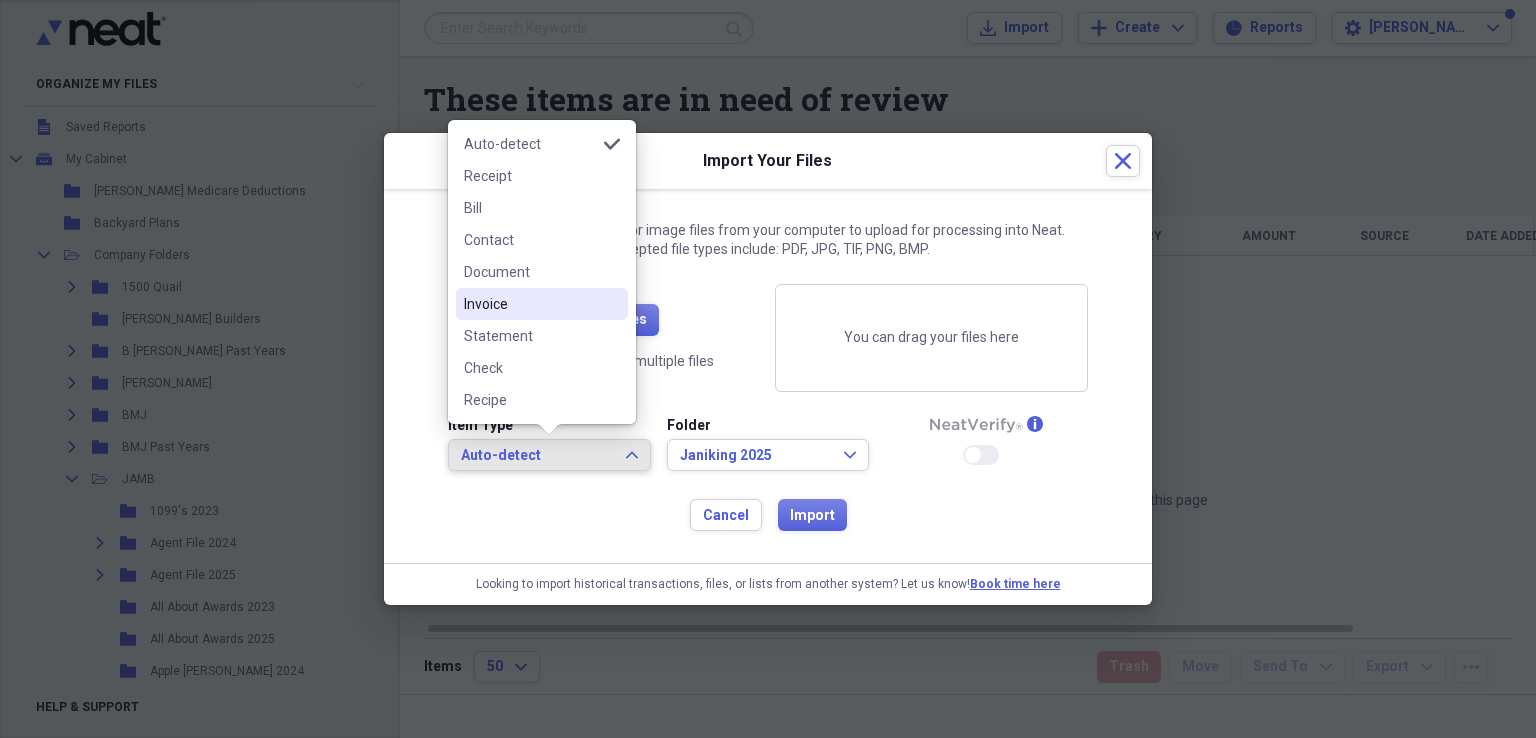 click on "Invoice" at bounding box center (530, 304) 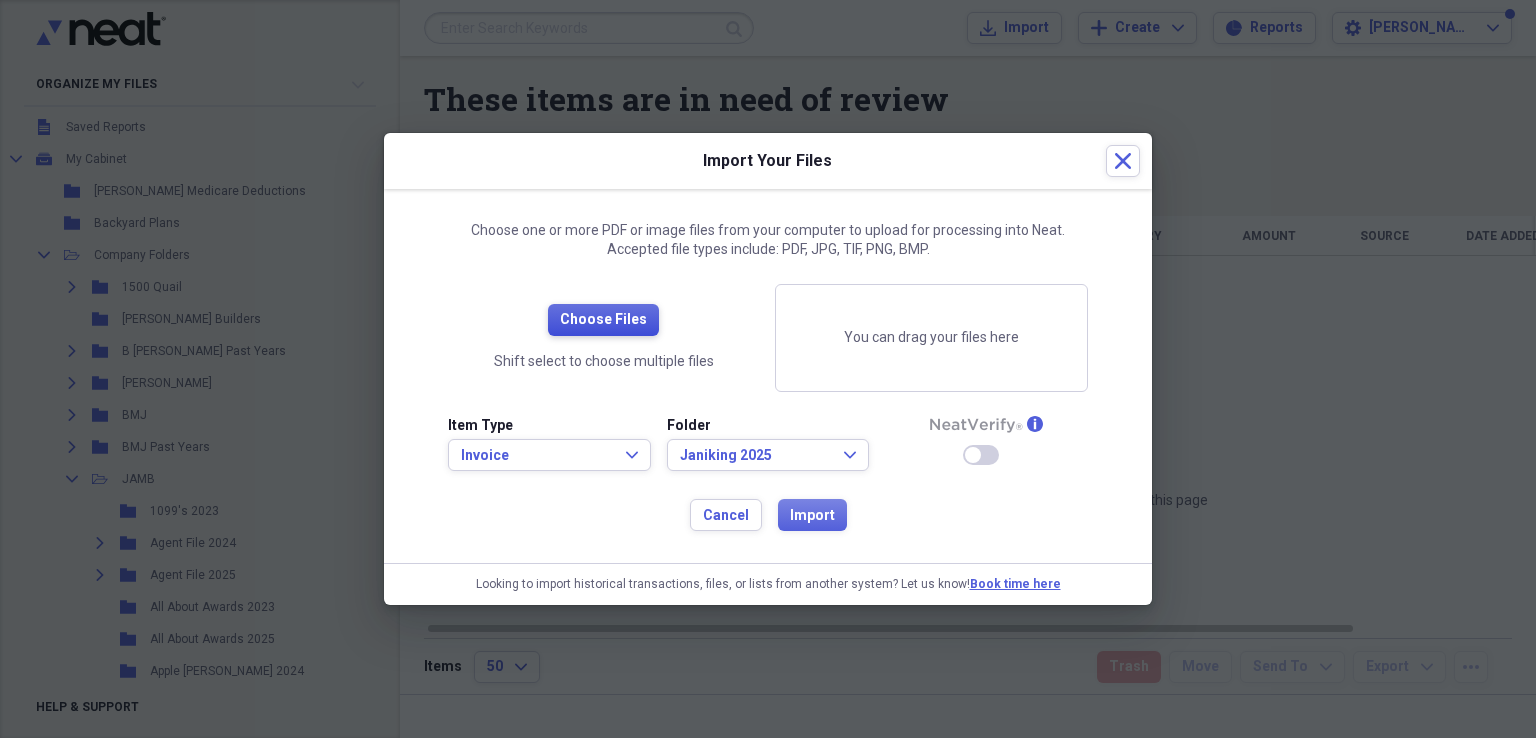 click on "Choose Files" at bounding box center (603, 320) 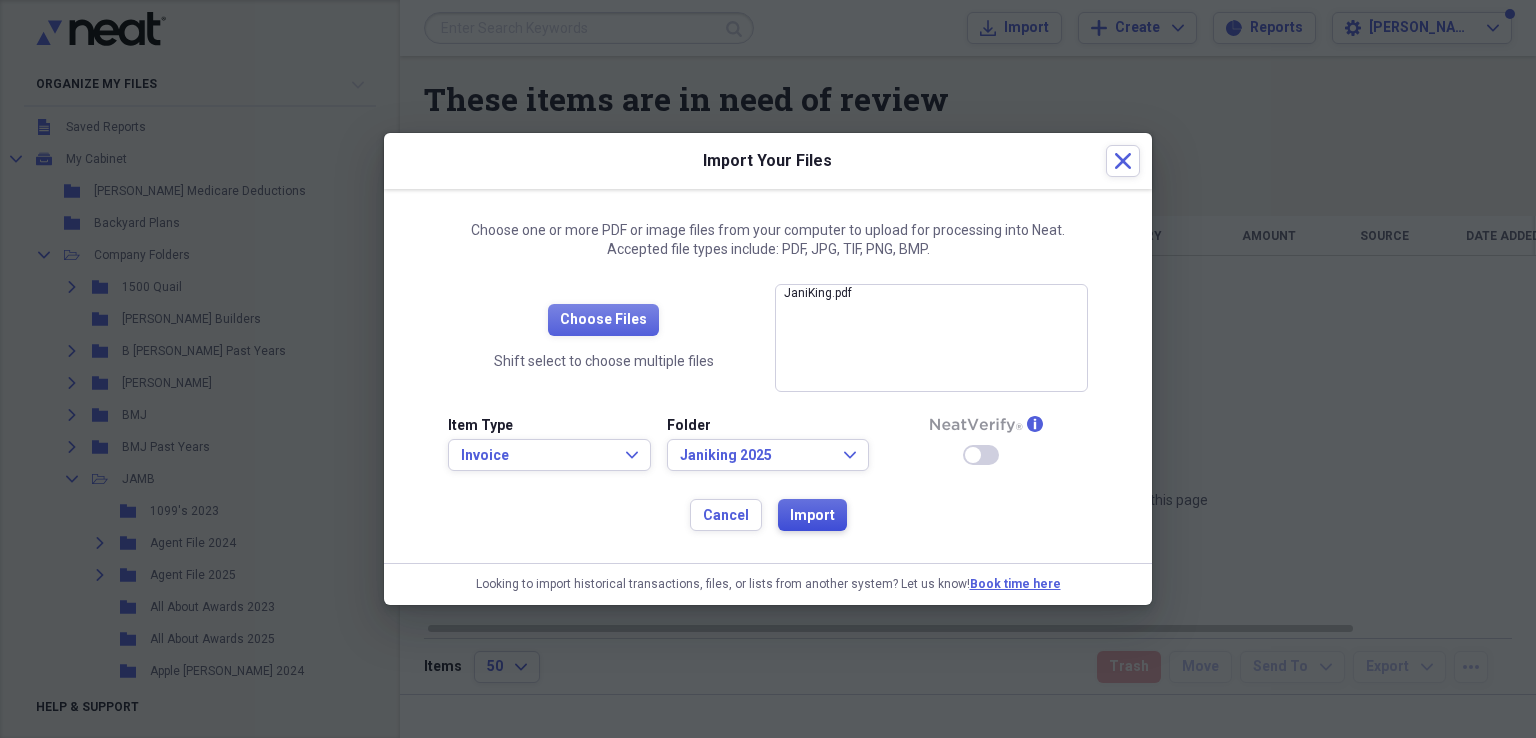 click on "Import" at bounding box center (812, 516) 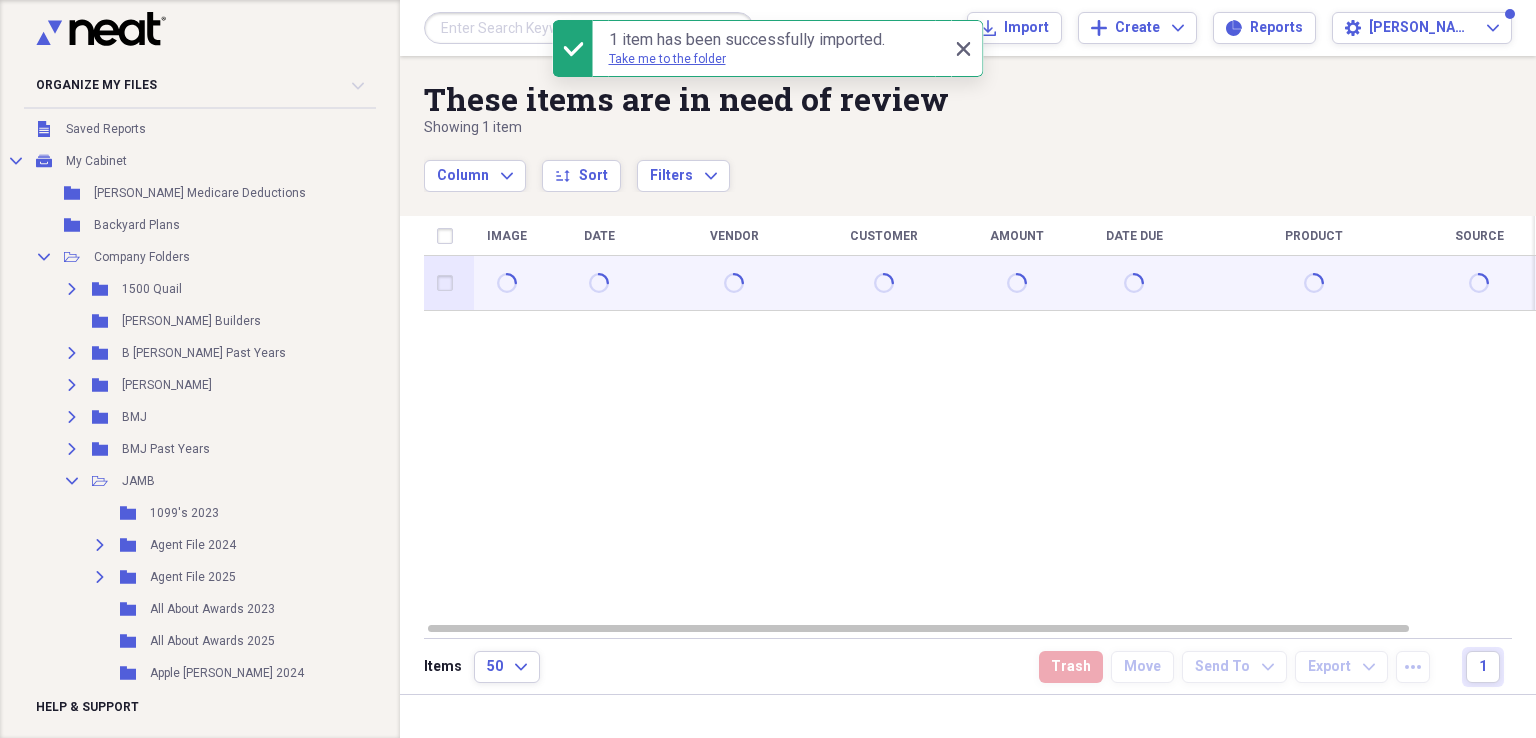 click at bounding box center (449, 283) 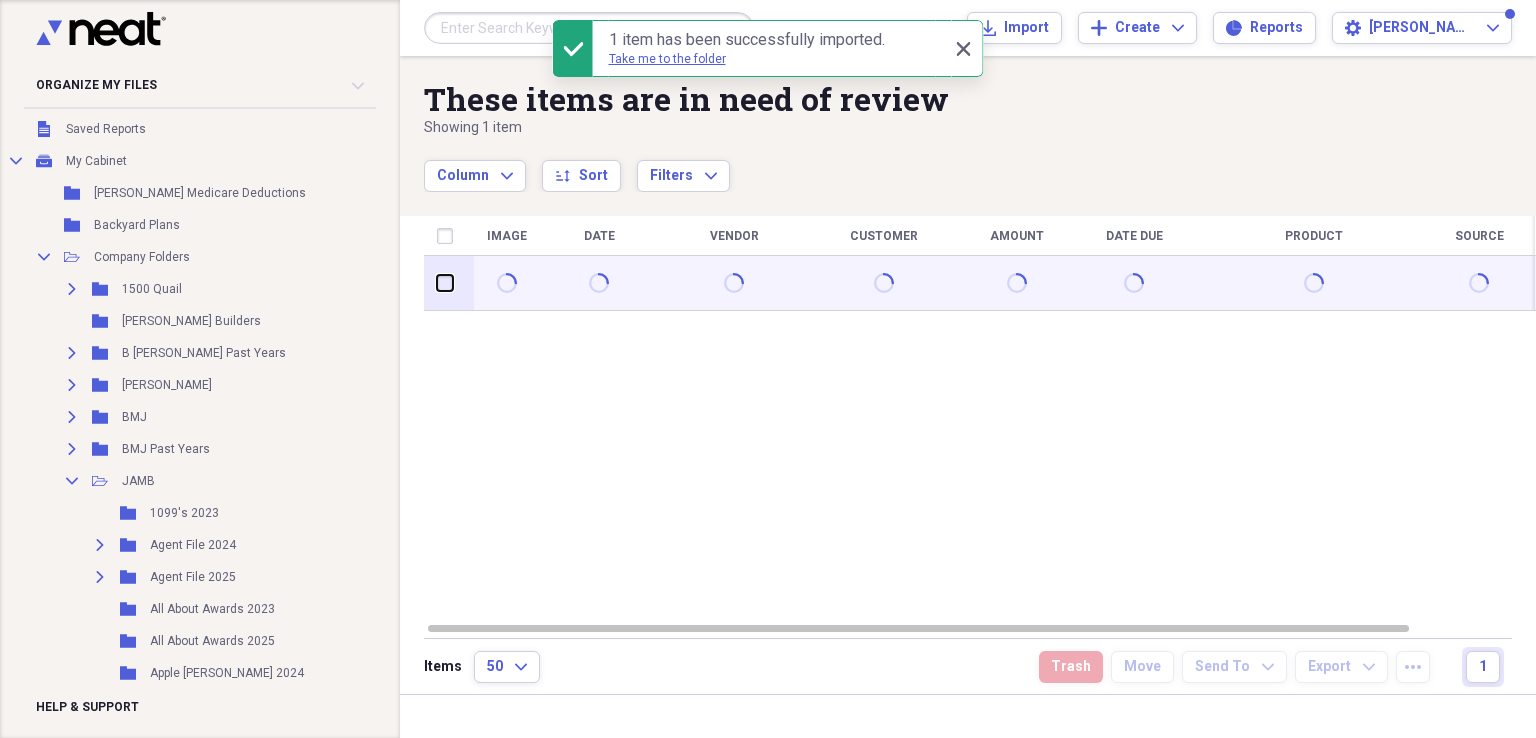 click at bounding box center [437, 283] 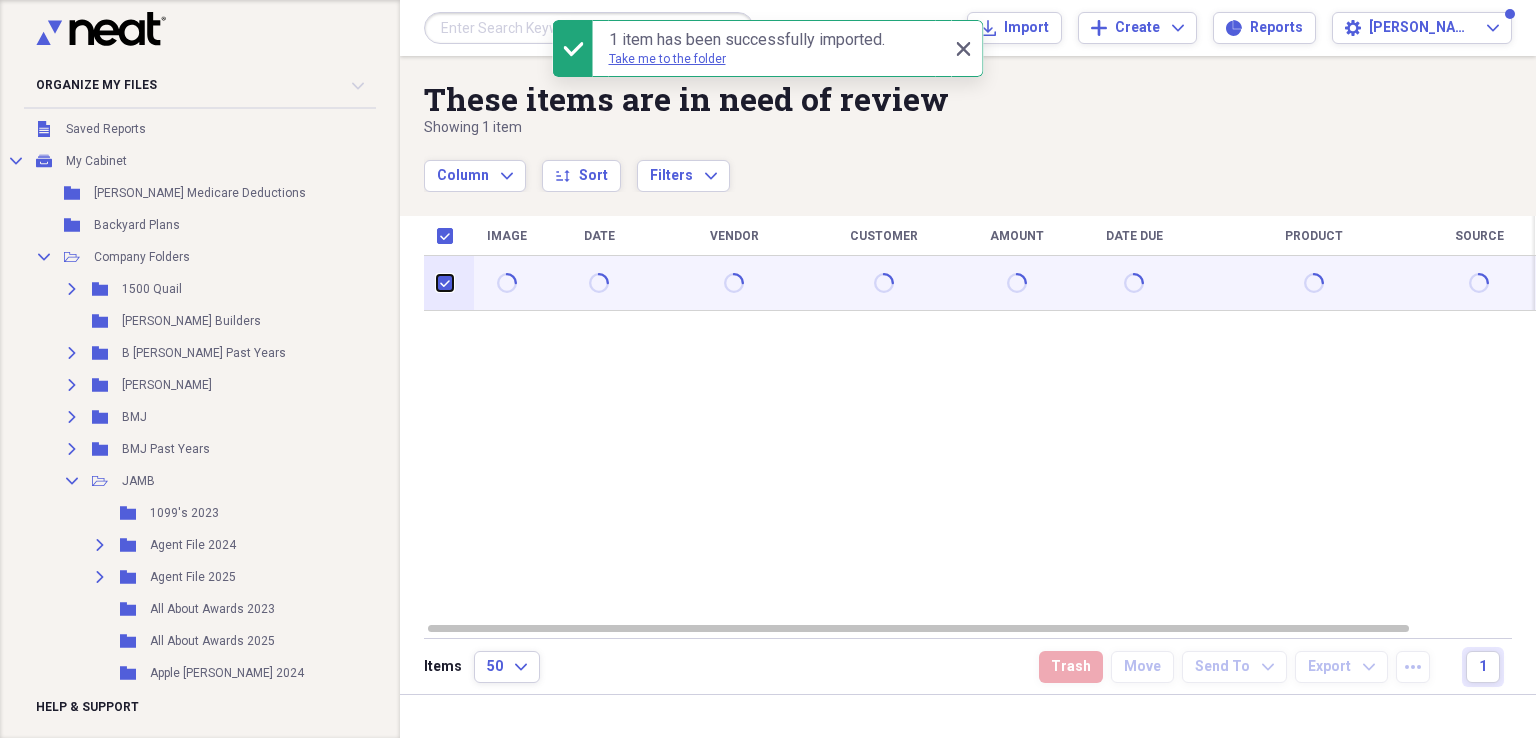 checkbox on "true" 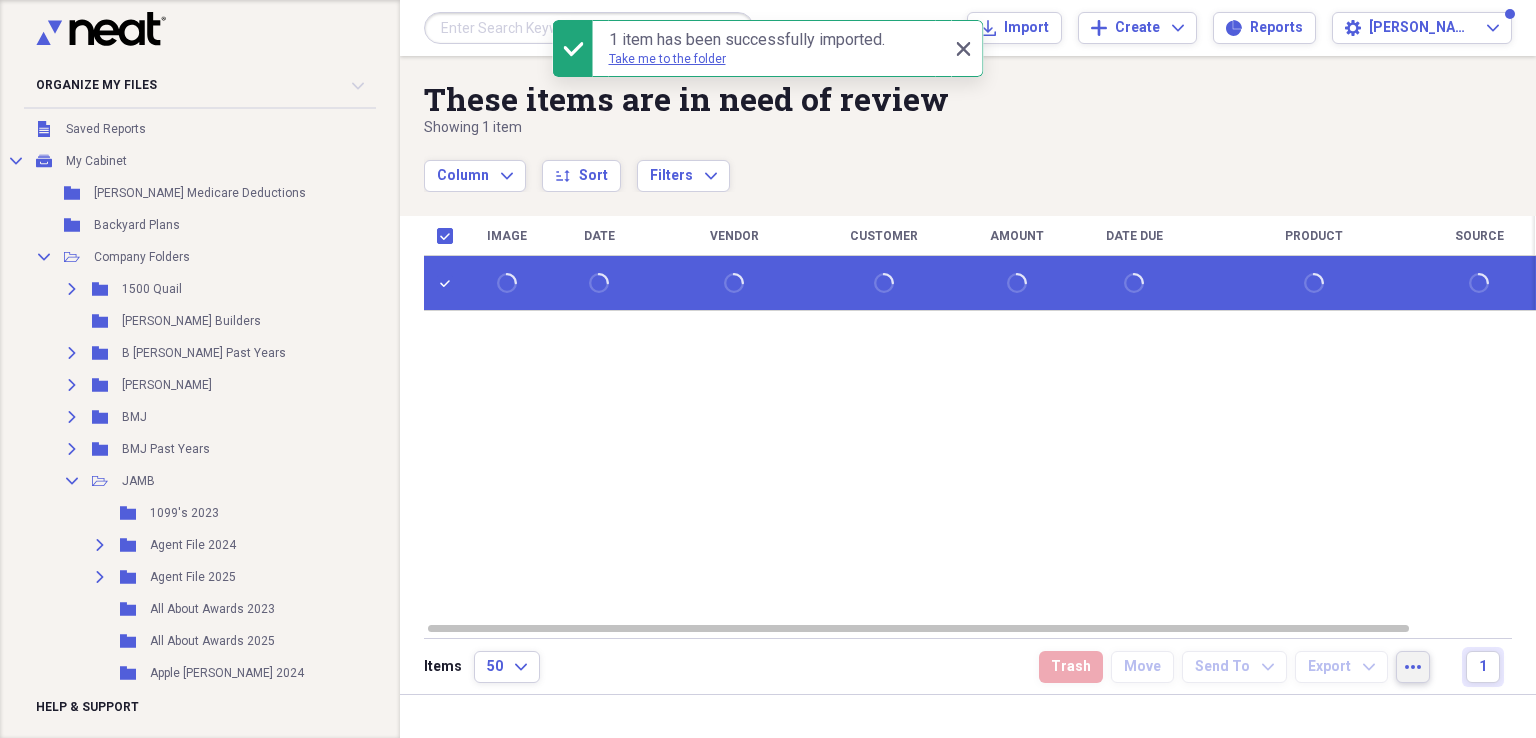 click on "more" 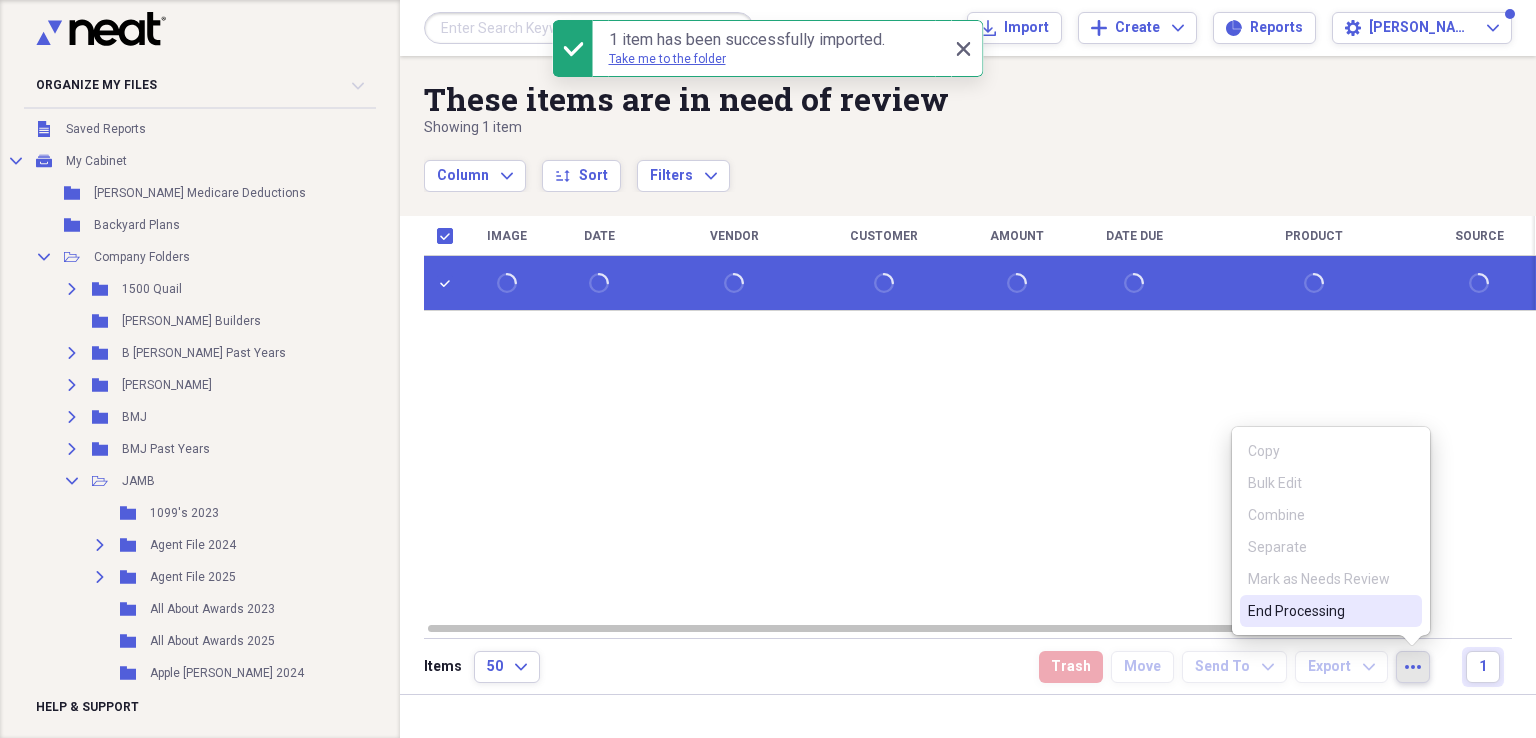 click on "End Processing" at bounding box center (1319, 611) 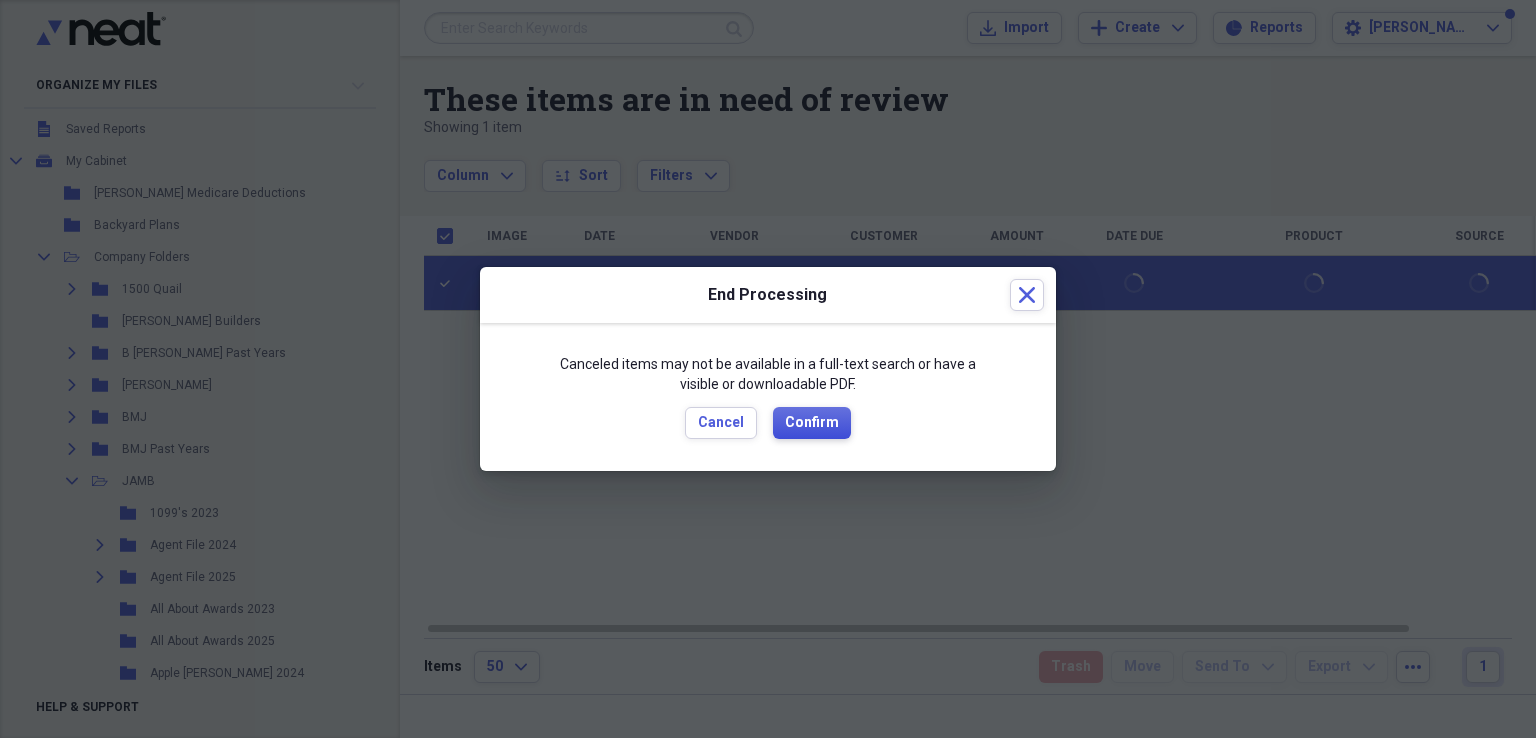 click on "Confirm" at bounding box center [812, 423] 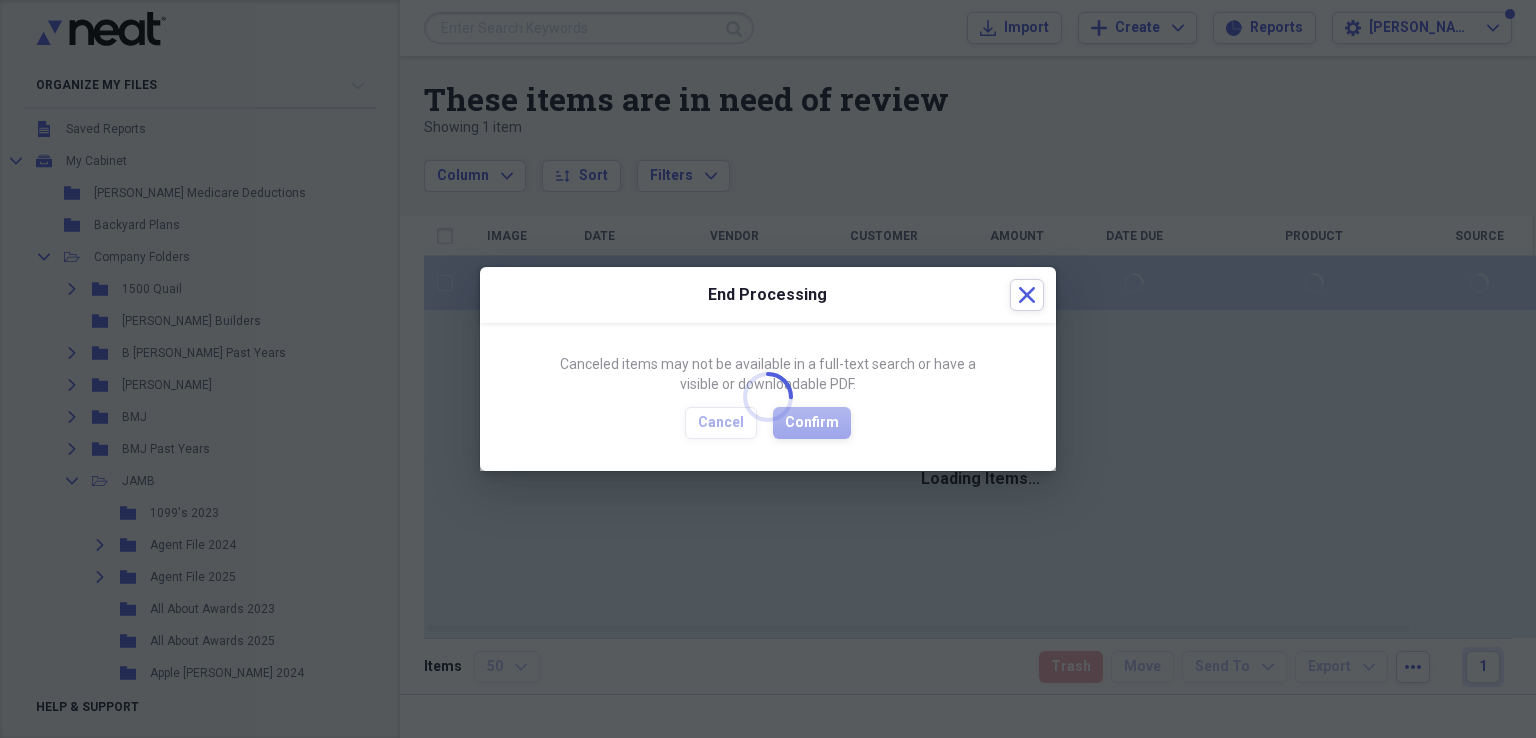 checkbox on "false" 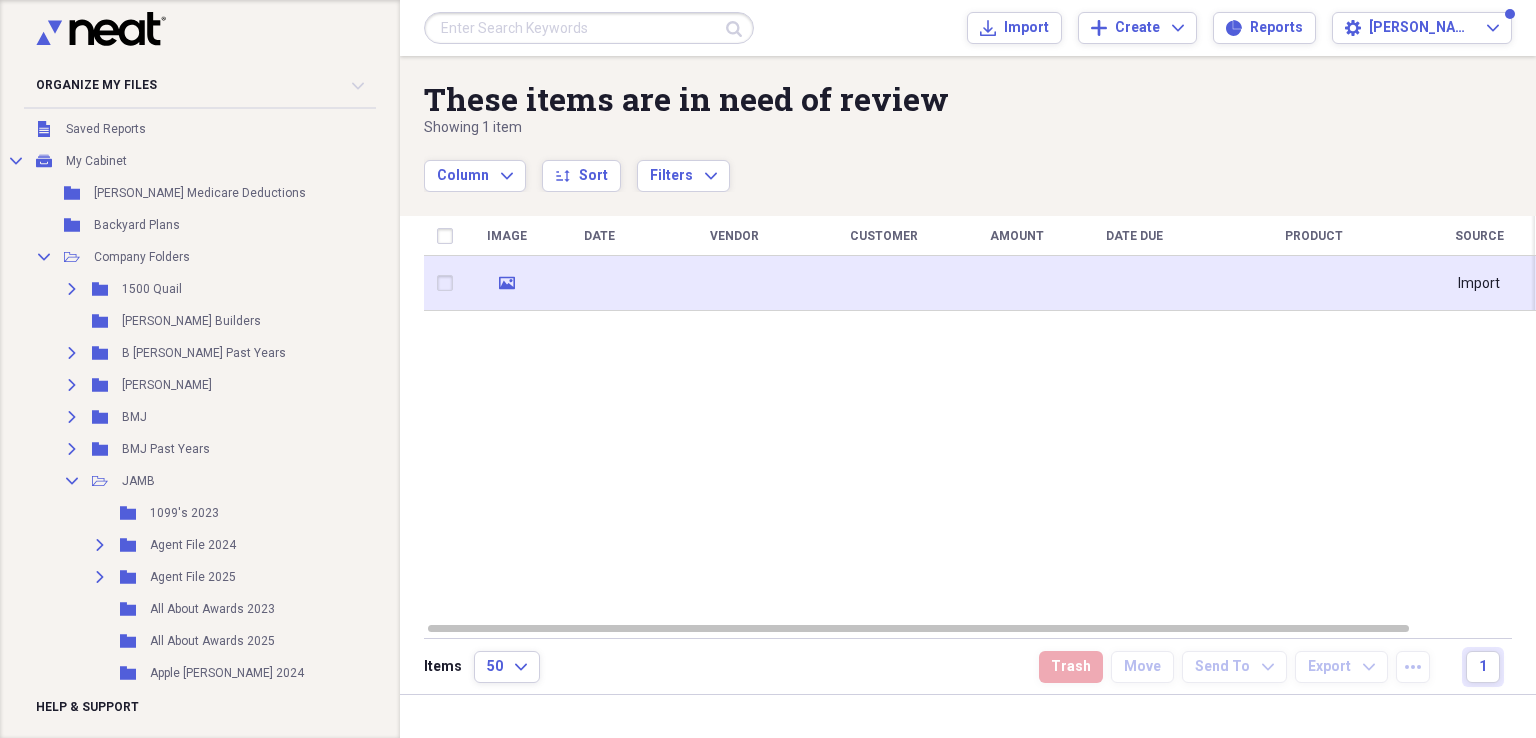 click on "media" 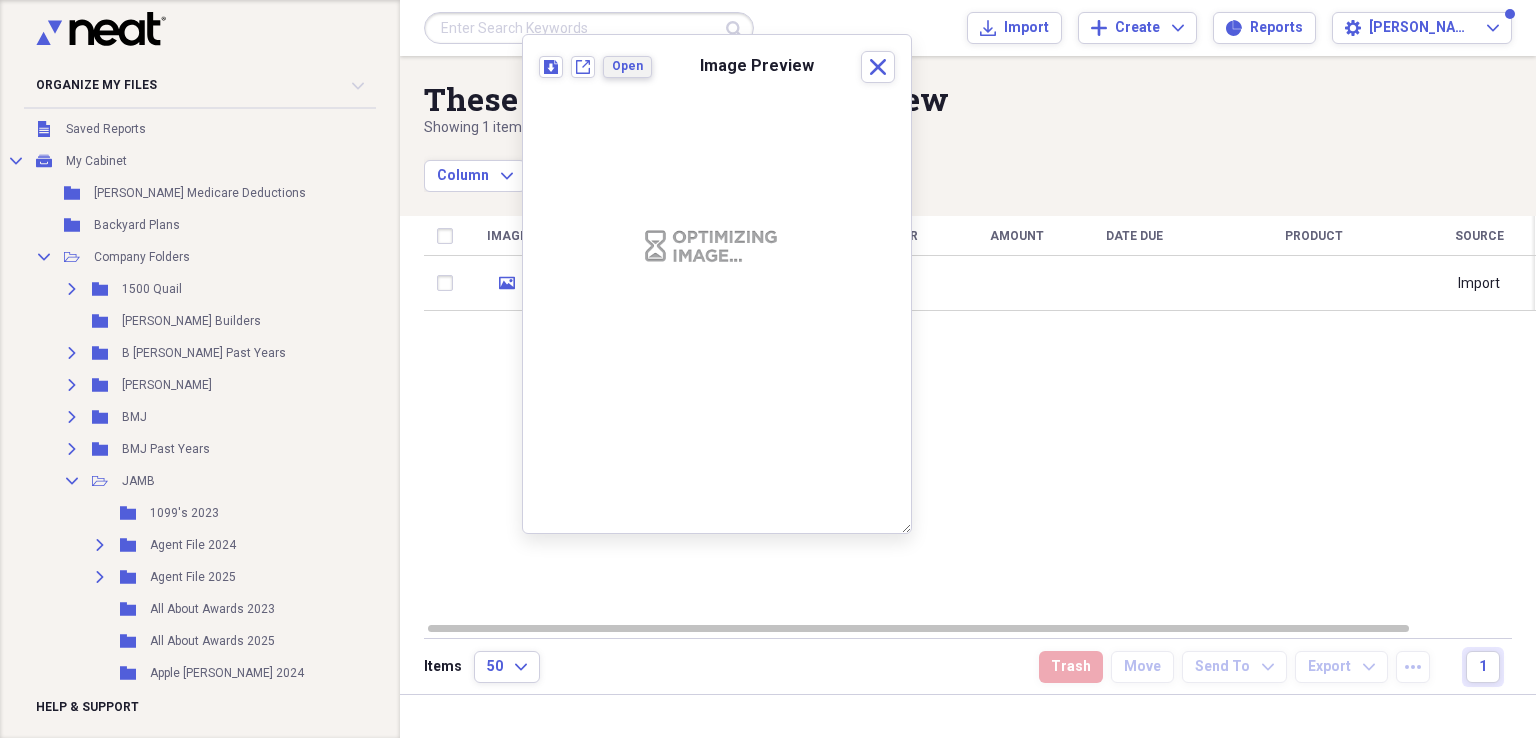 click on "Open" at bounding box center [627, 66] 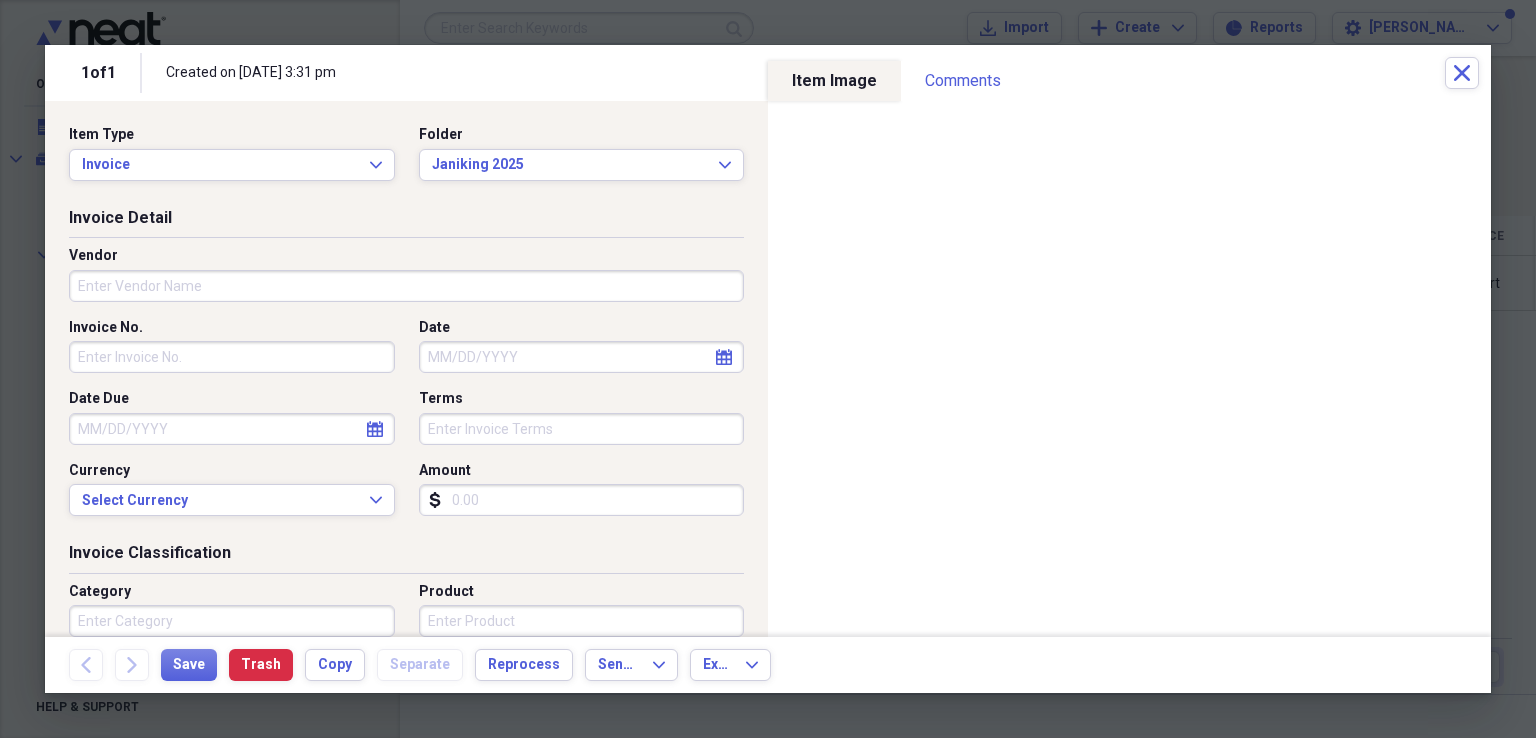 click on "Vendor" at bounding box center (406, 286) 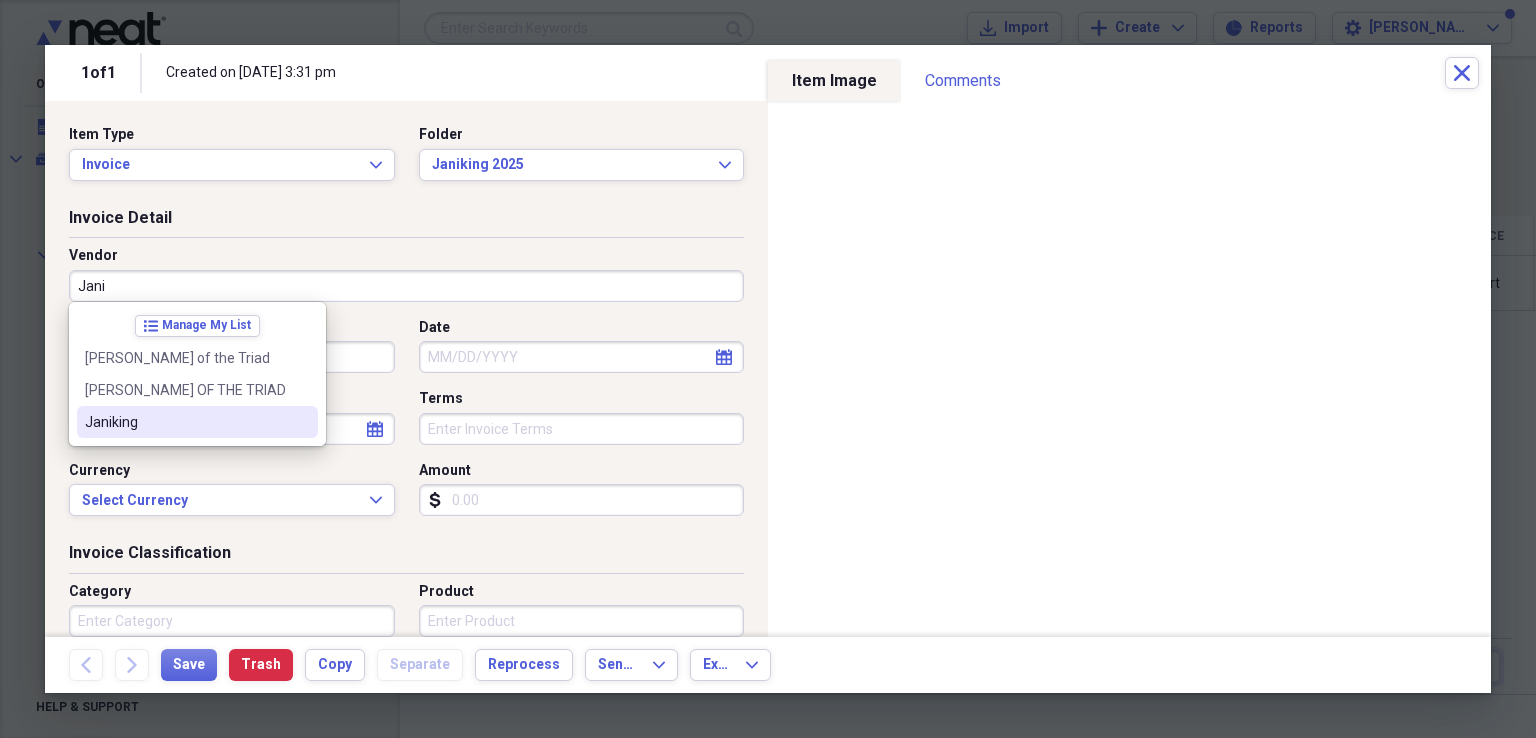 click on "Janiking" at bounding box center (185, 422) 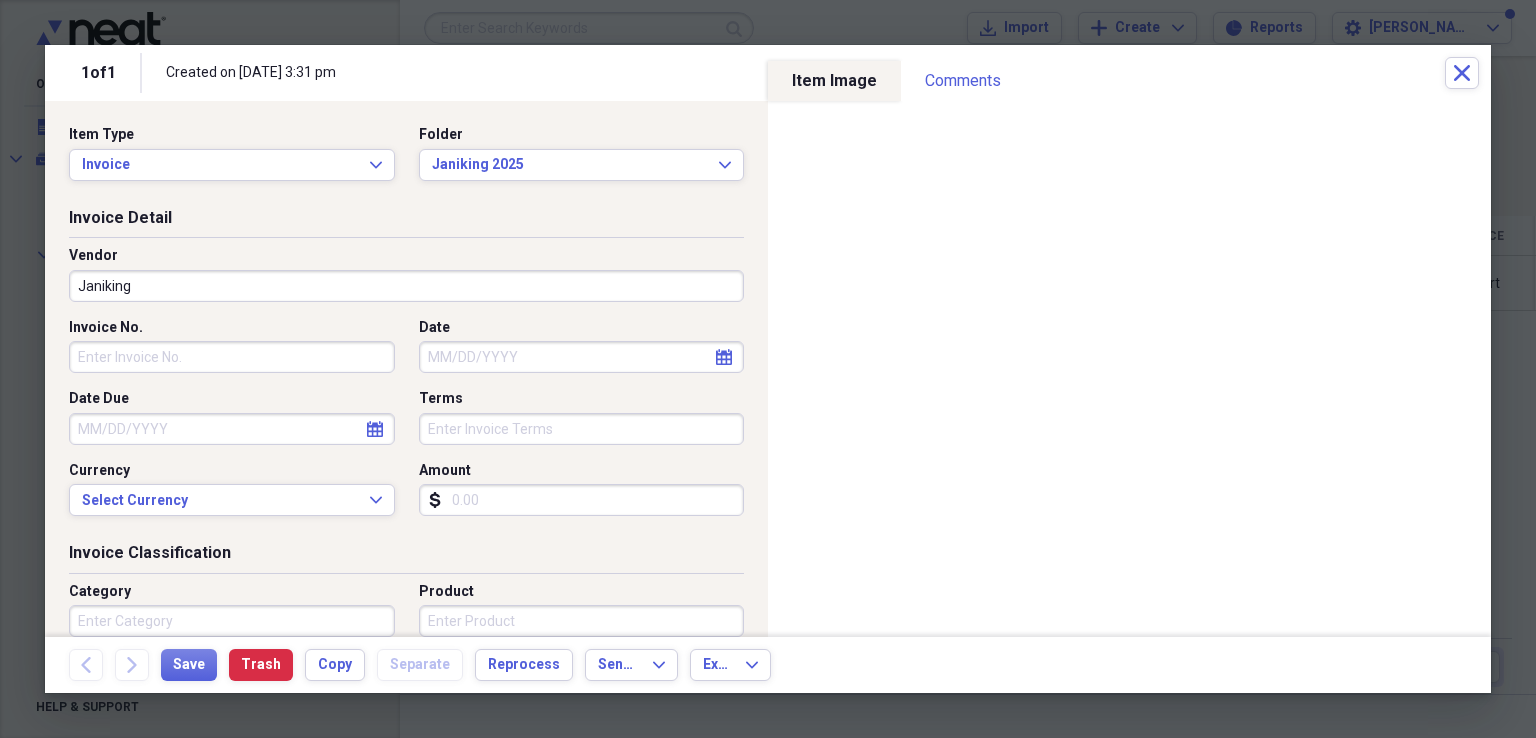 type on "Invoice" 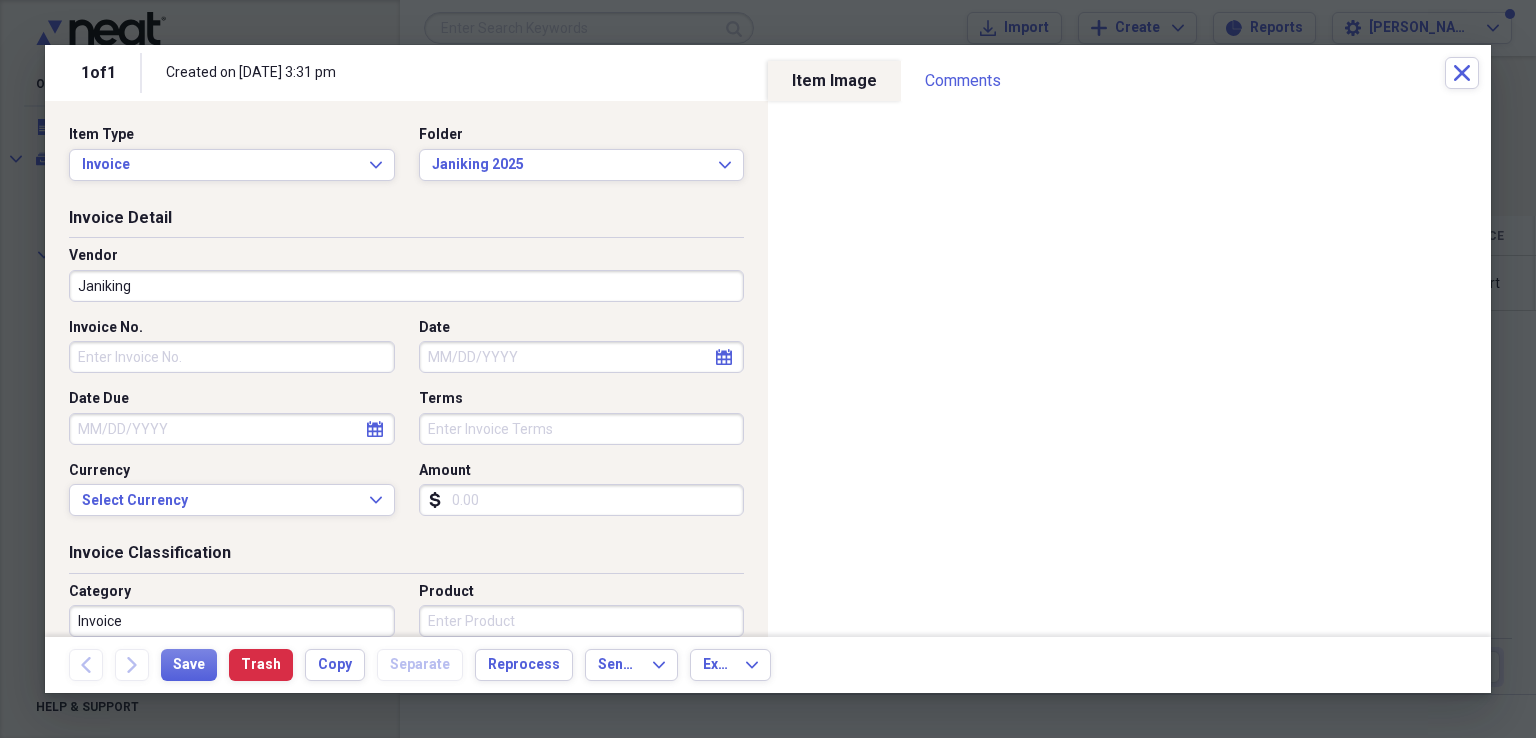 select on "6" 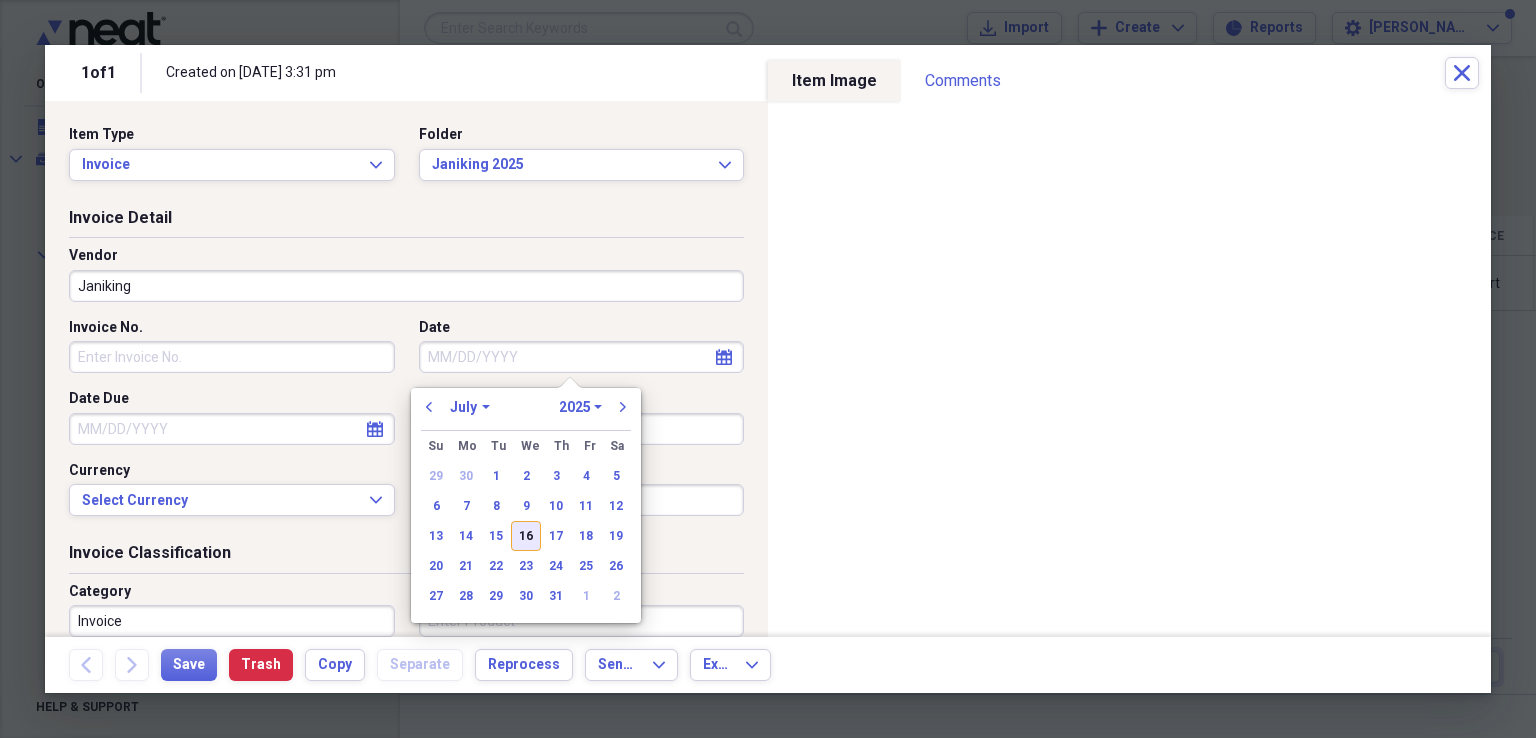 click on "16" at bounding box center (526, 536) 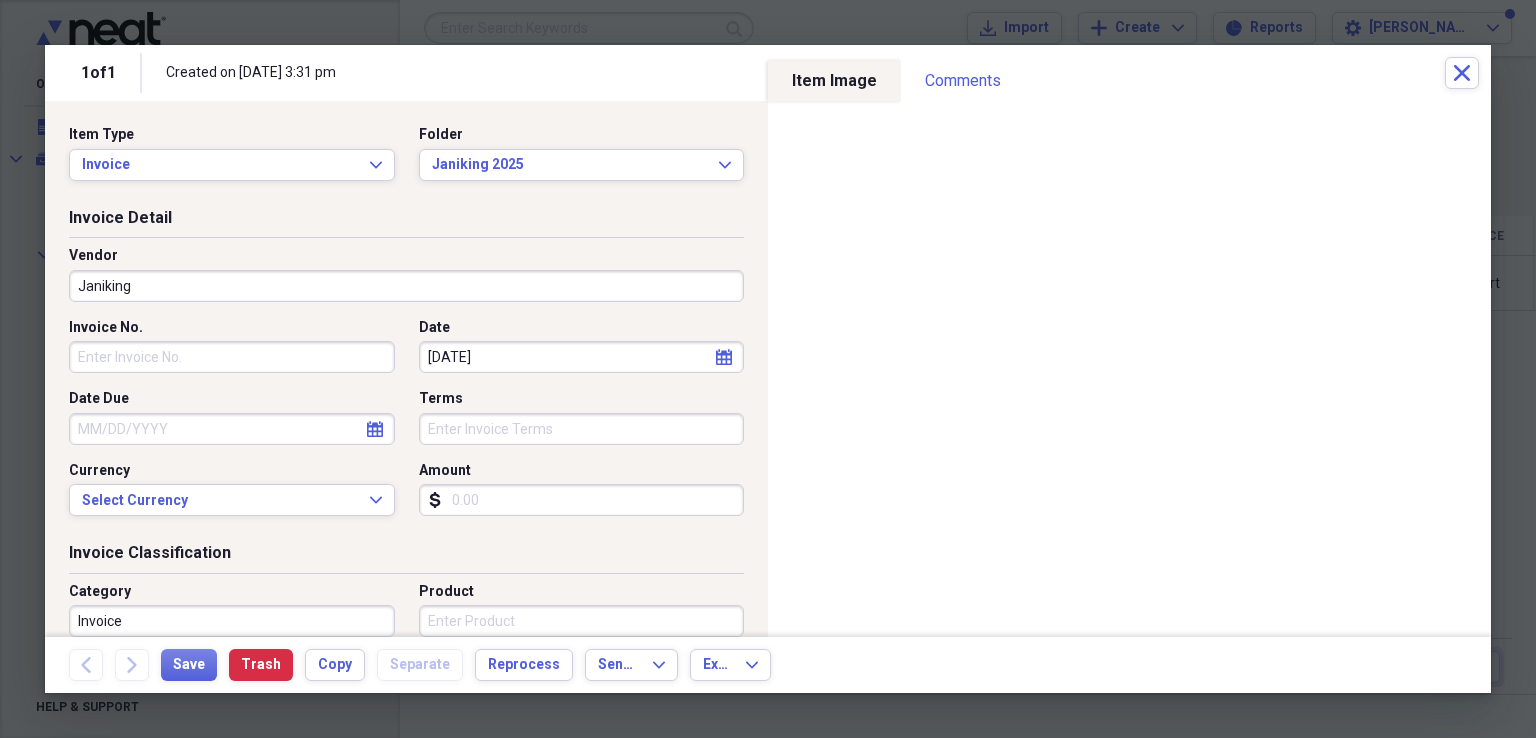 type 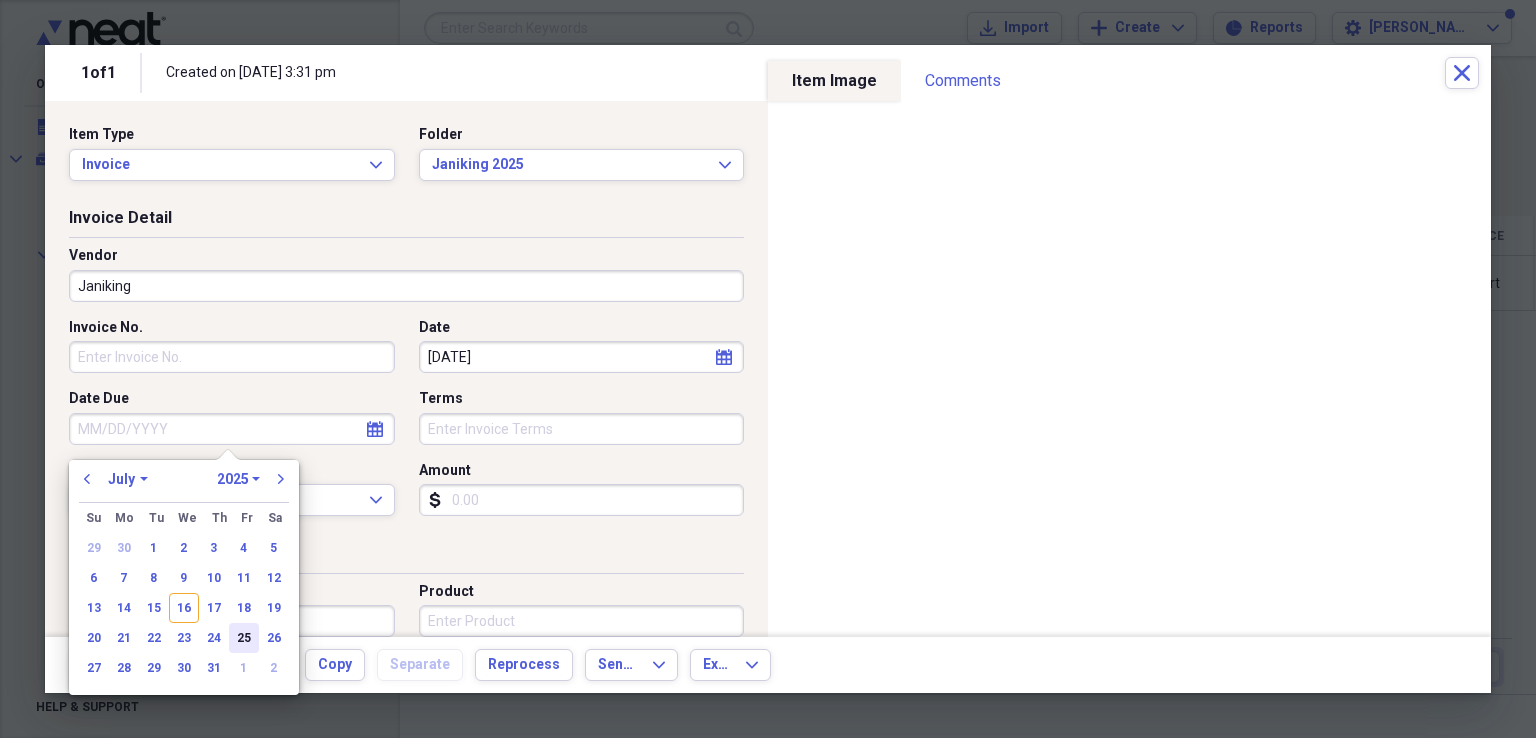 click on "25" at bounding box center [244, 638] 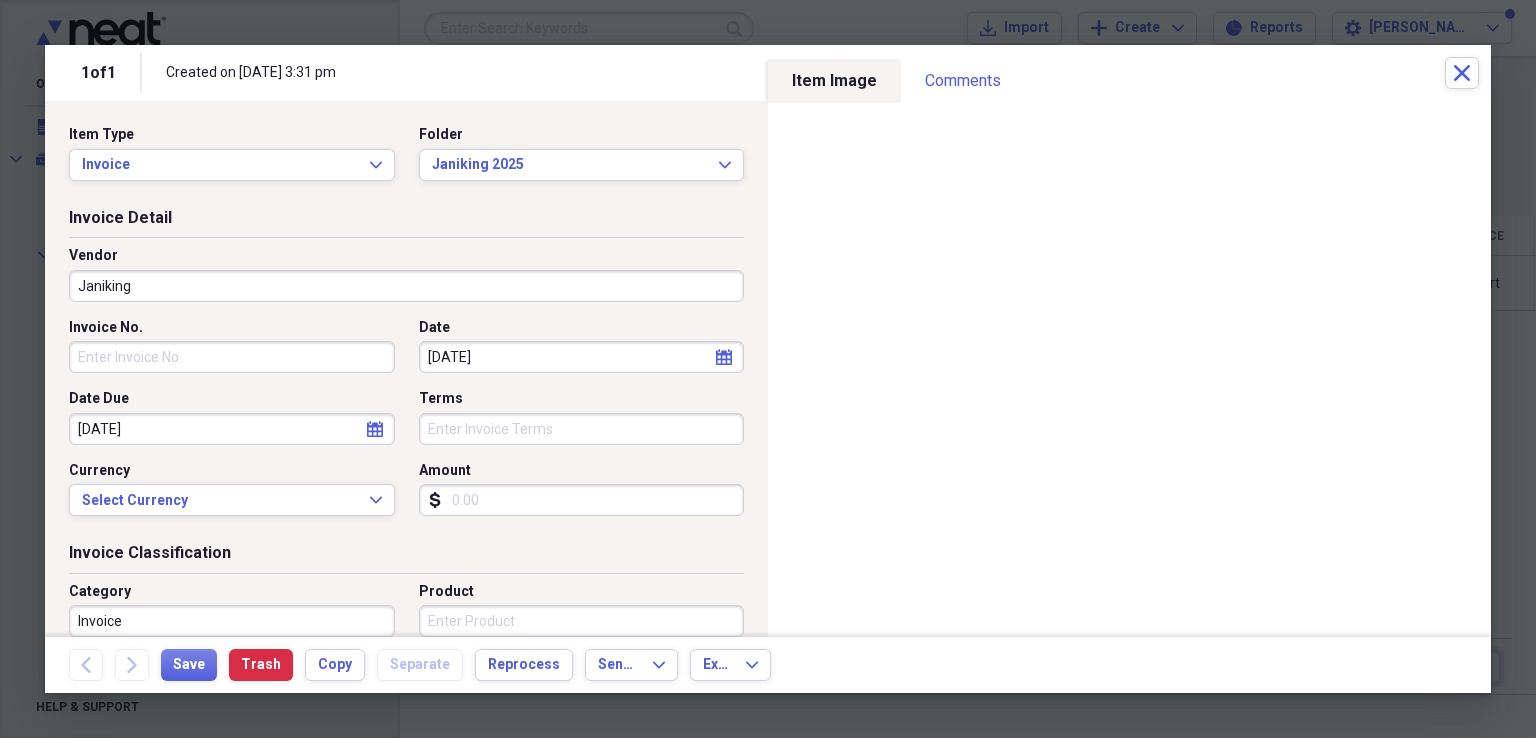 type 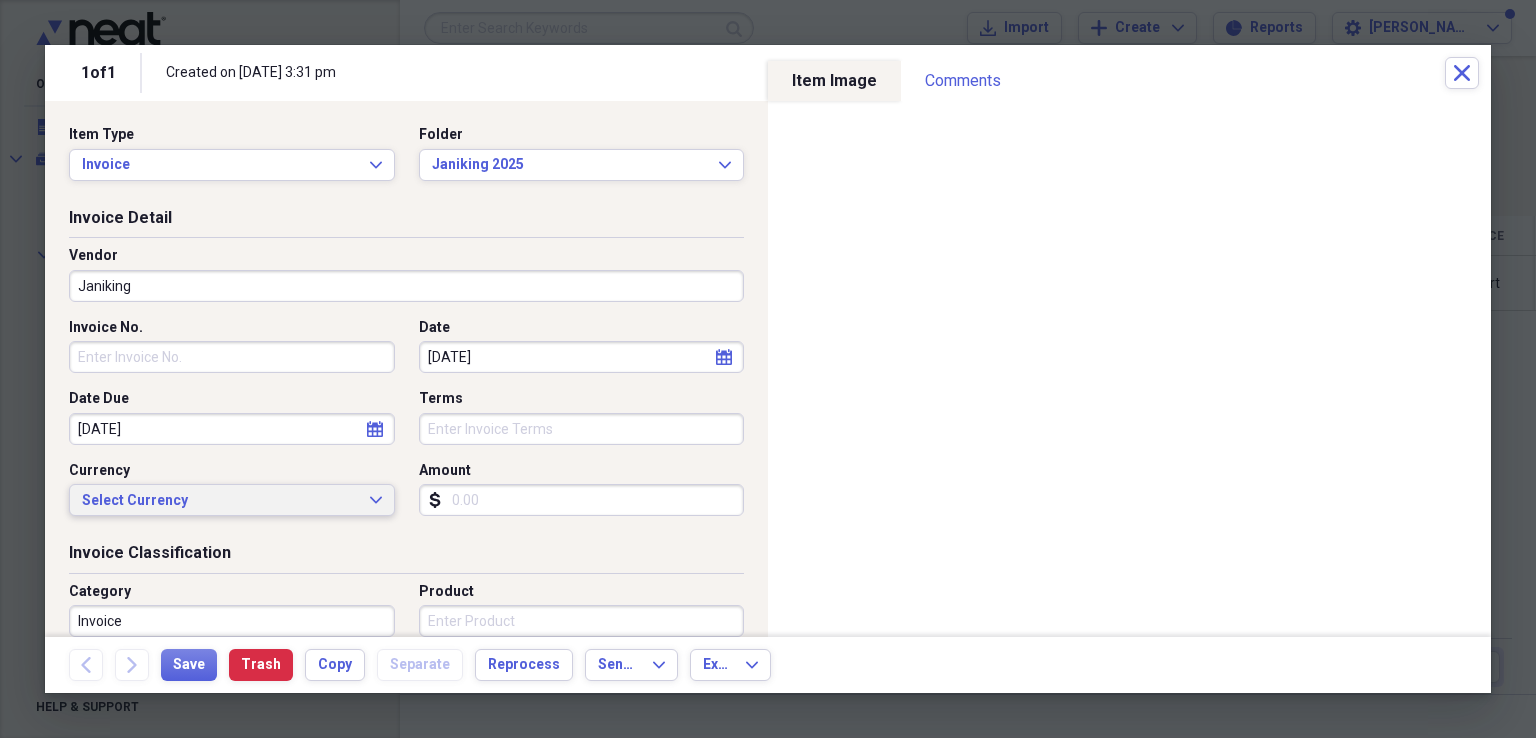 type 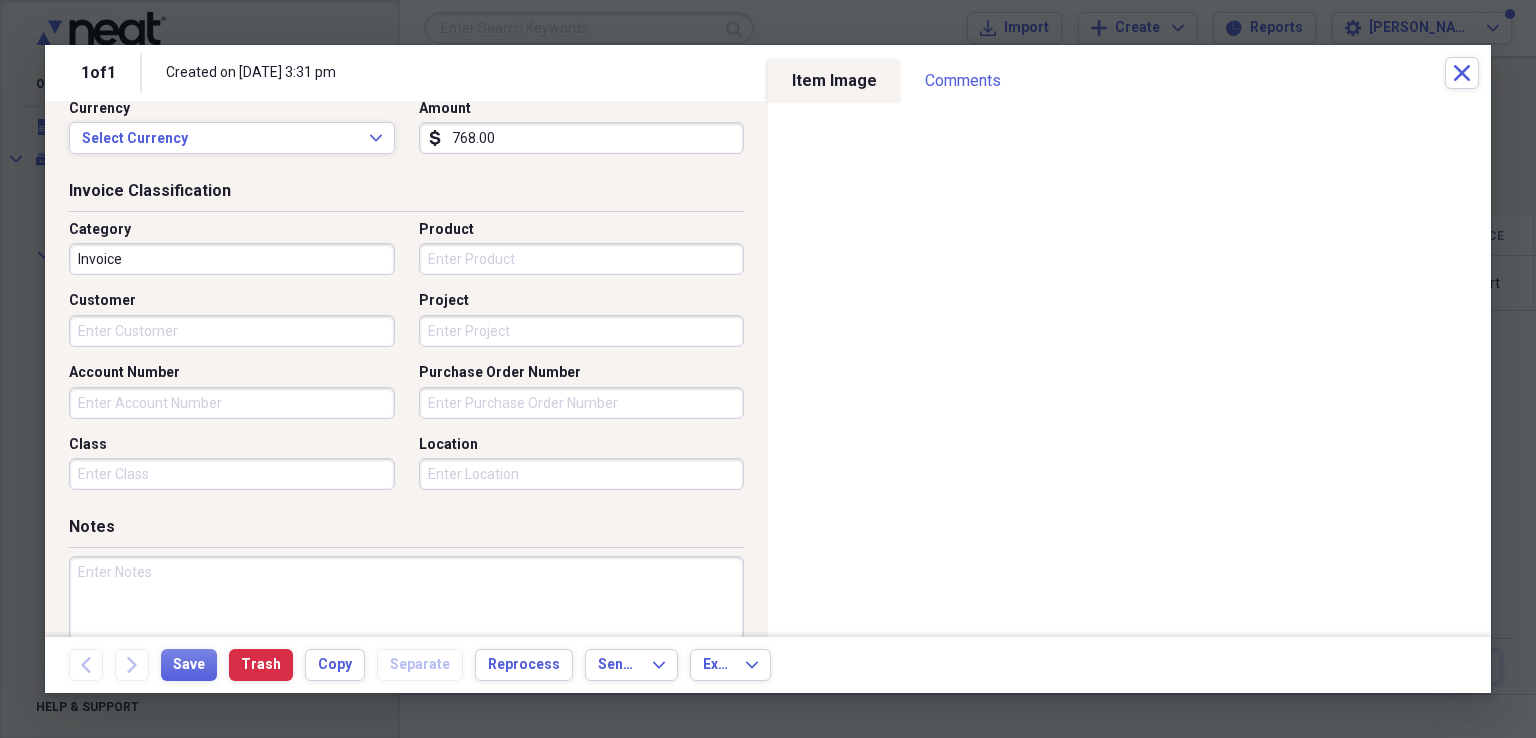 scroll, scrollTop: 400, scrollLeft: 0, axis: vertical 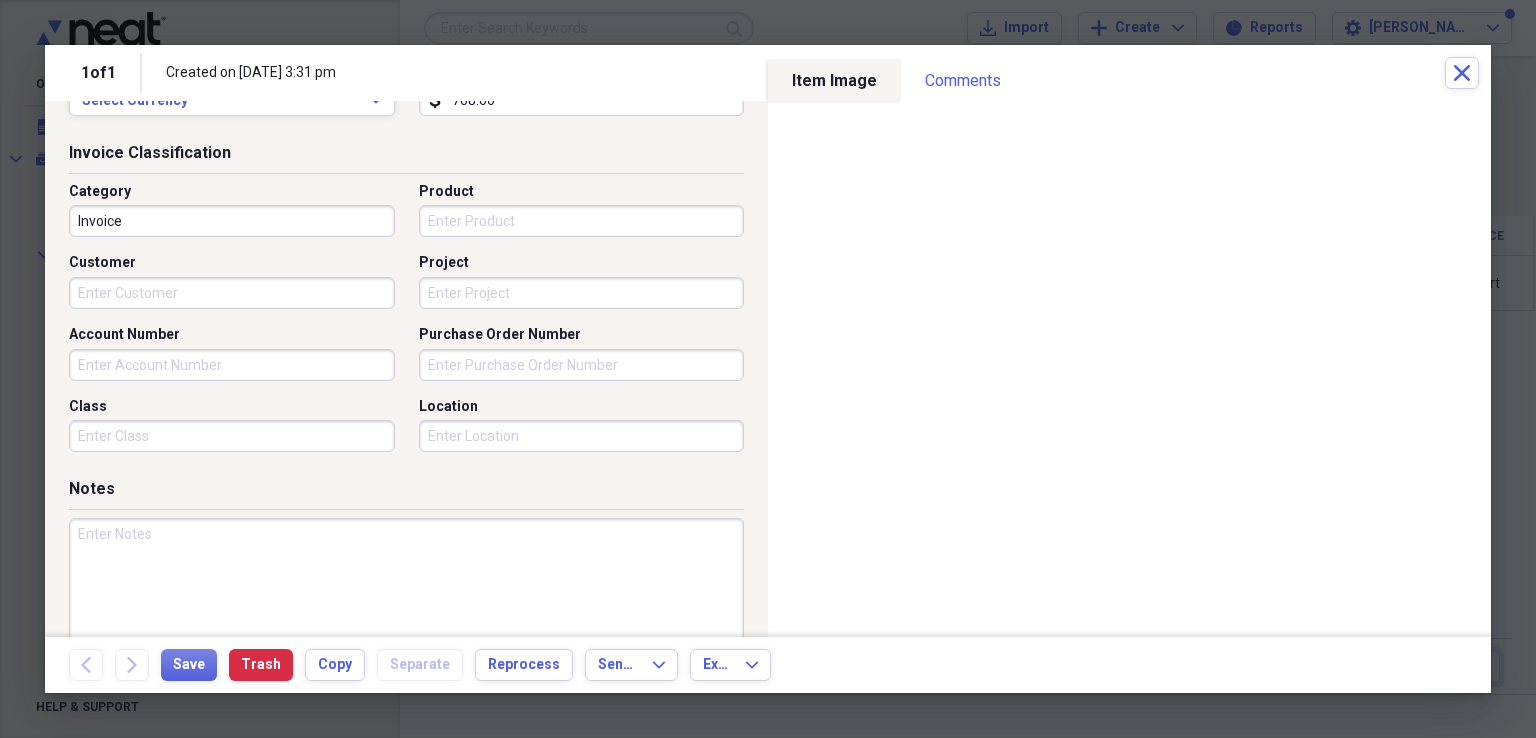type on "768.00" 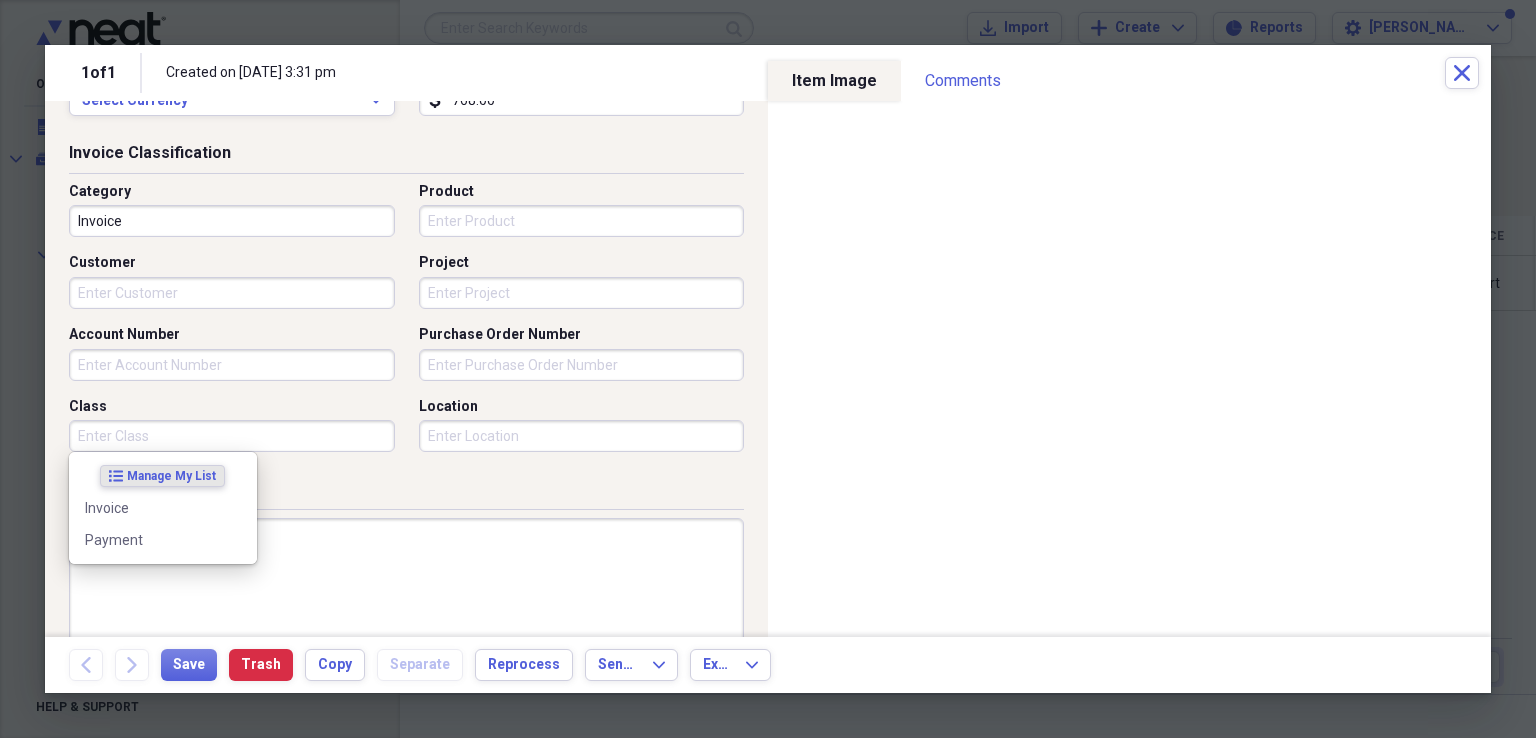 click on "Class" at bounding box center [232, 436] 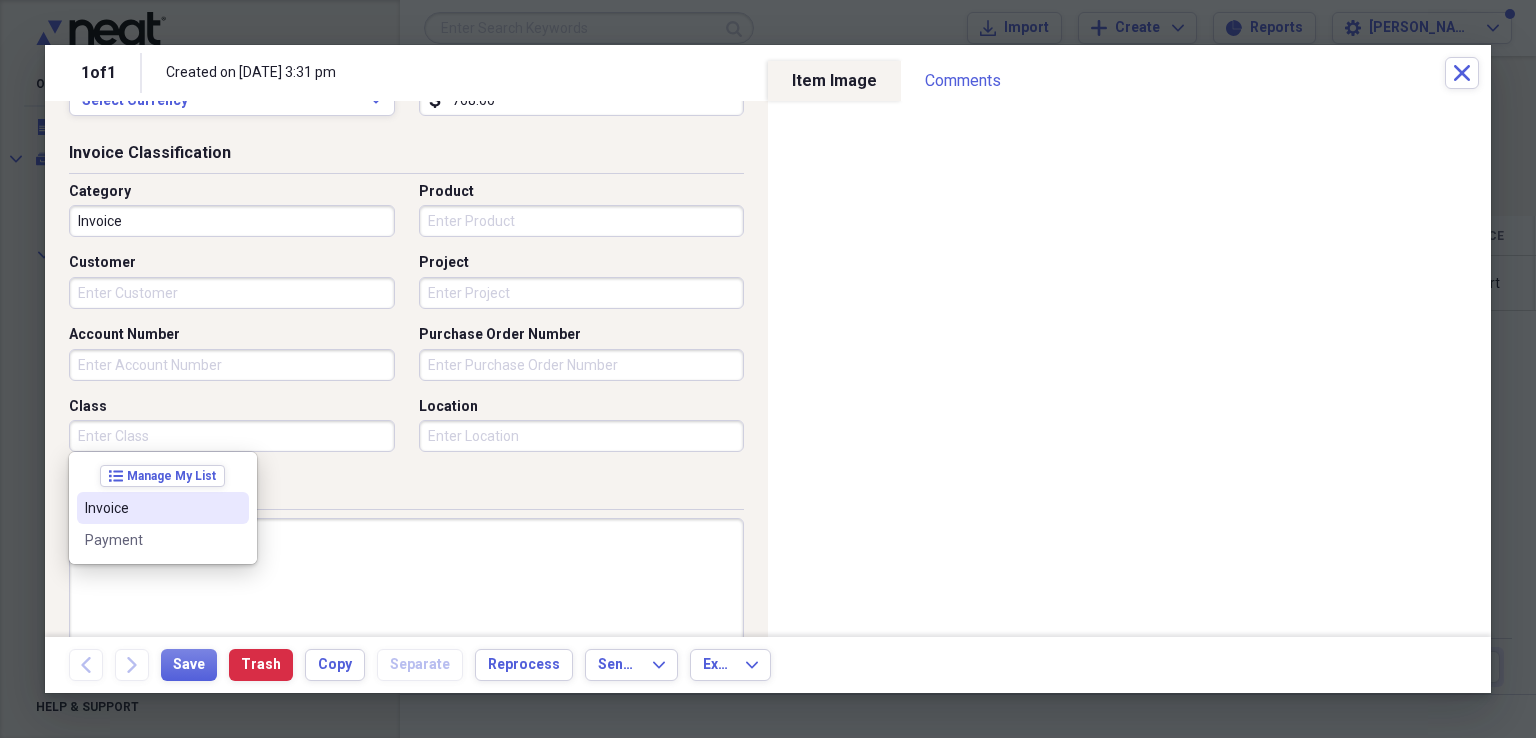 click on "Invoice" at bounding box center (151, 508) 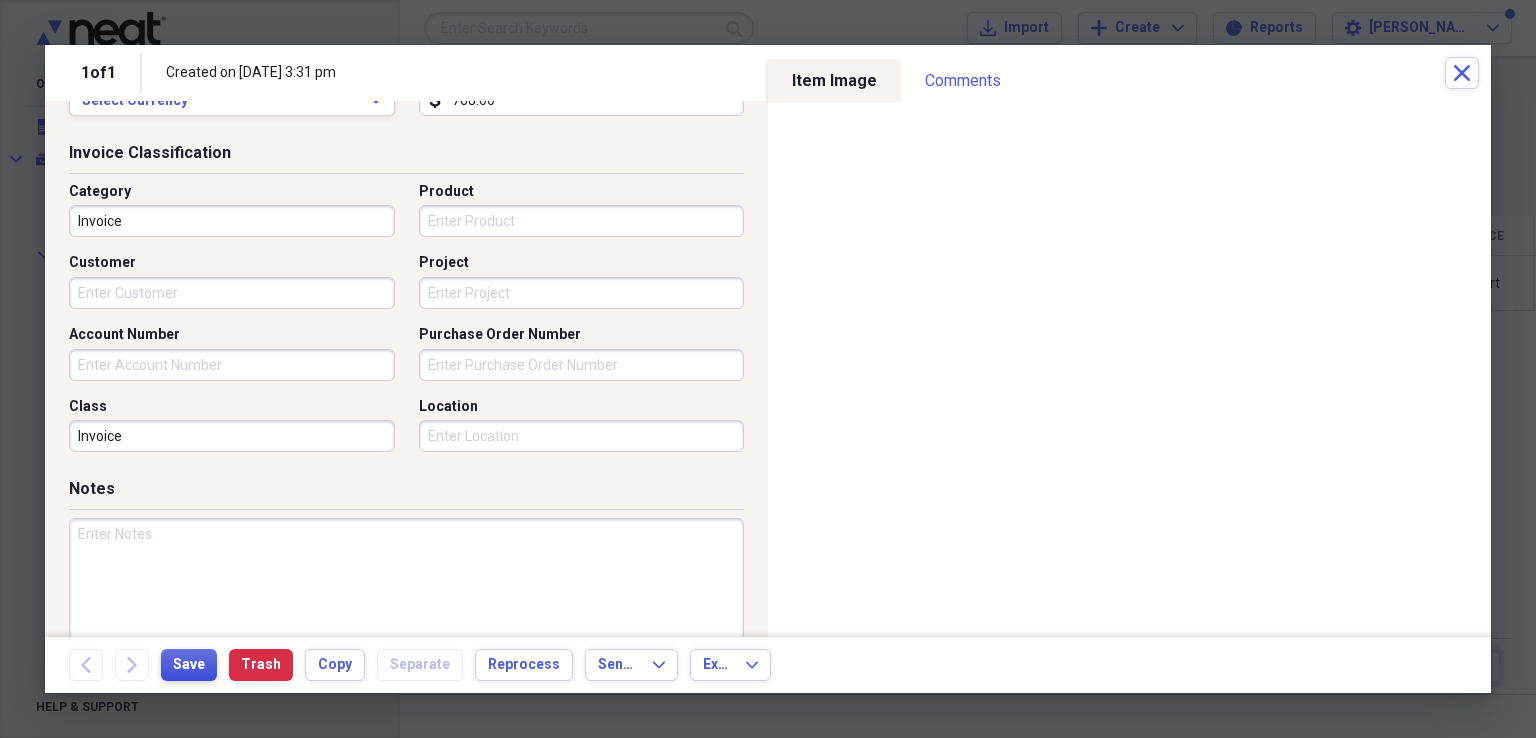 click on "Save" at bounding box center [189, 665] 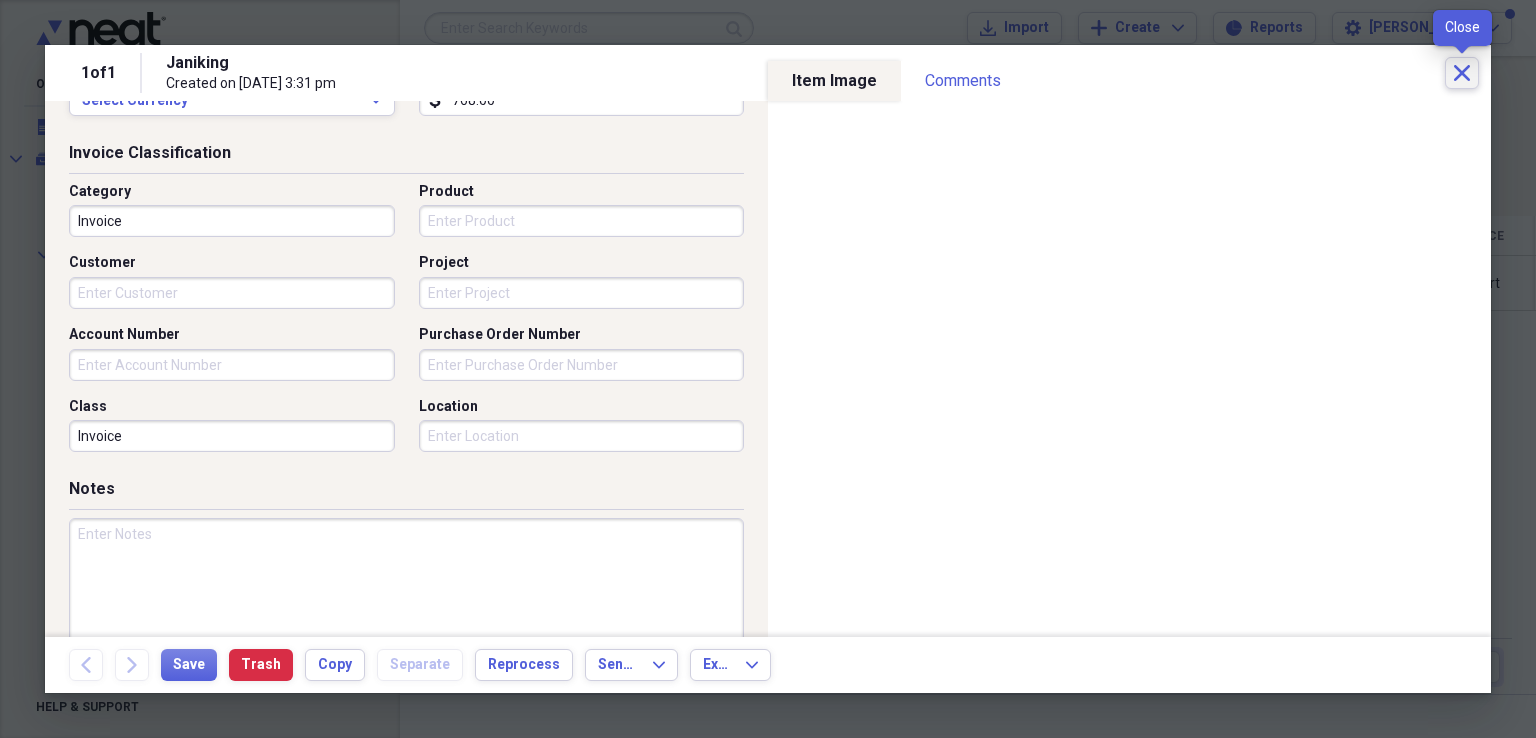 click 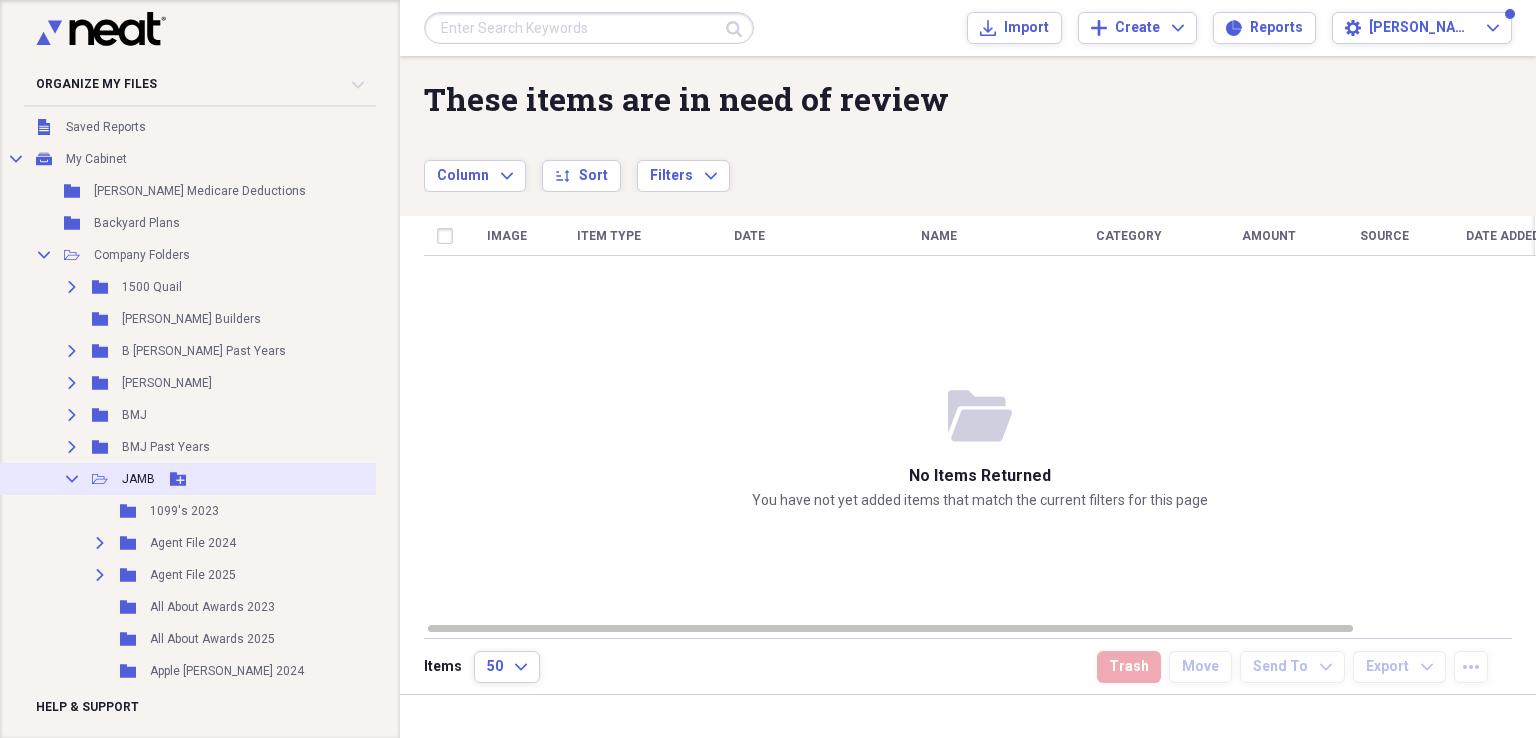 click 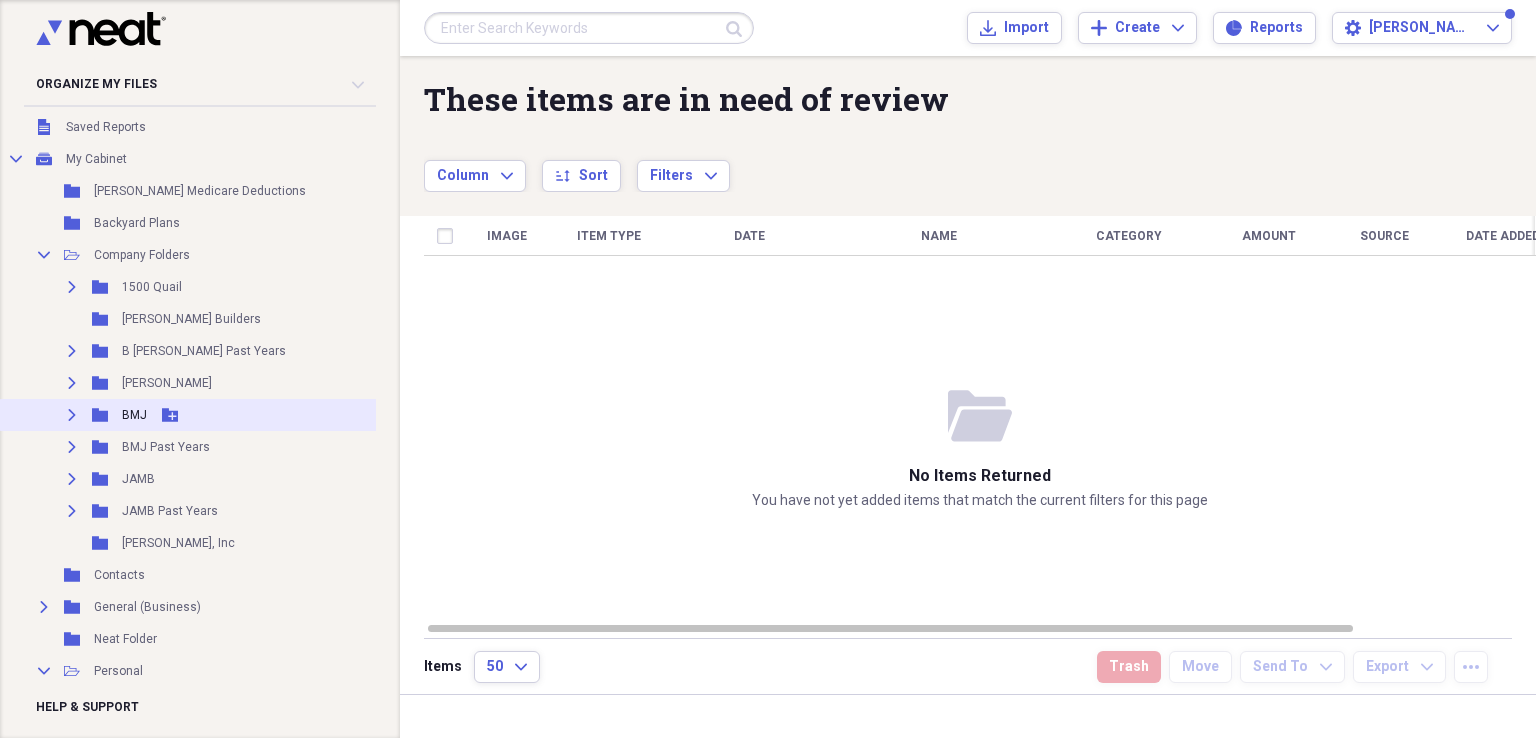 click on "Expand" at bounding box center [72, 415] 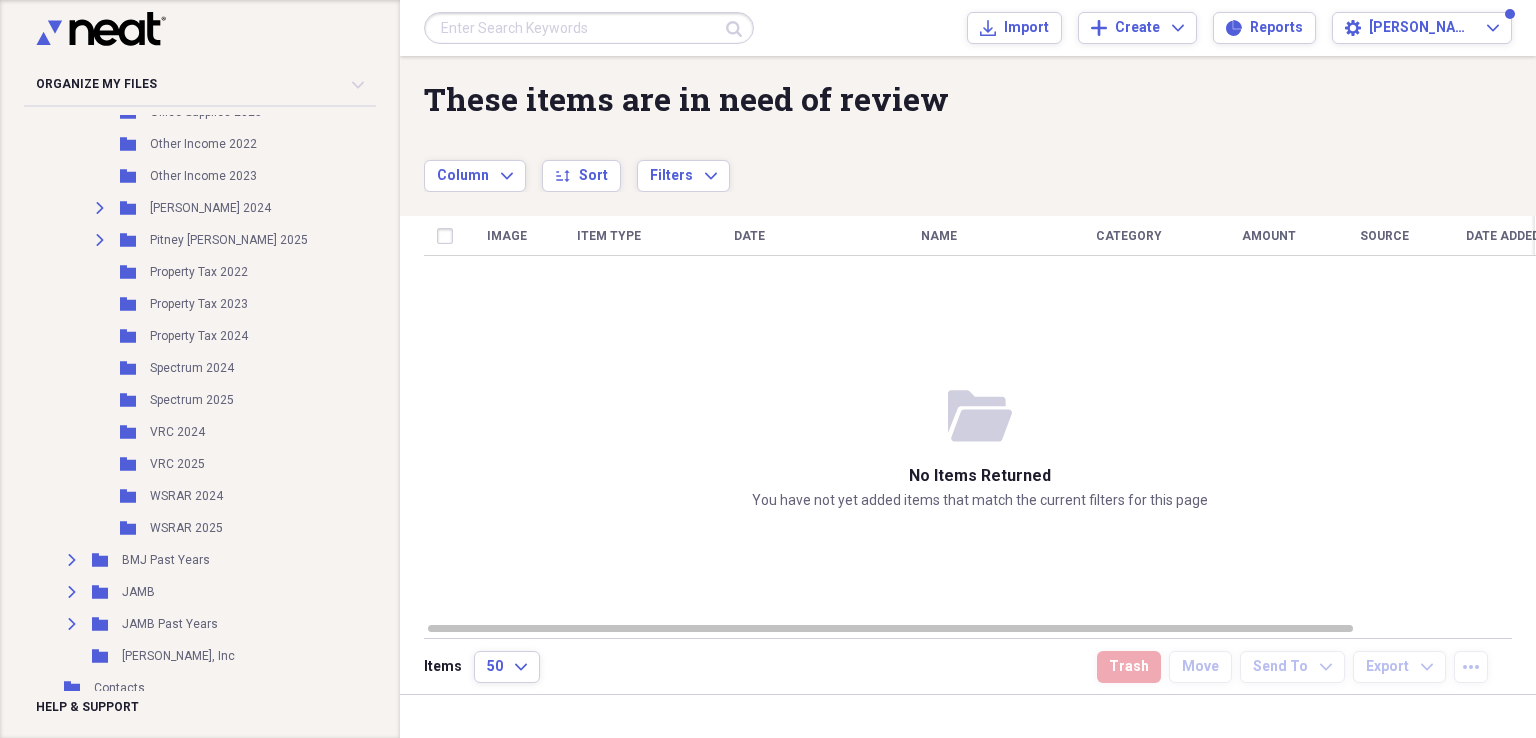 scroll, scrollTop: 1400, scrollLeft: 0, axis: vertical 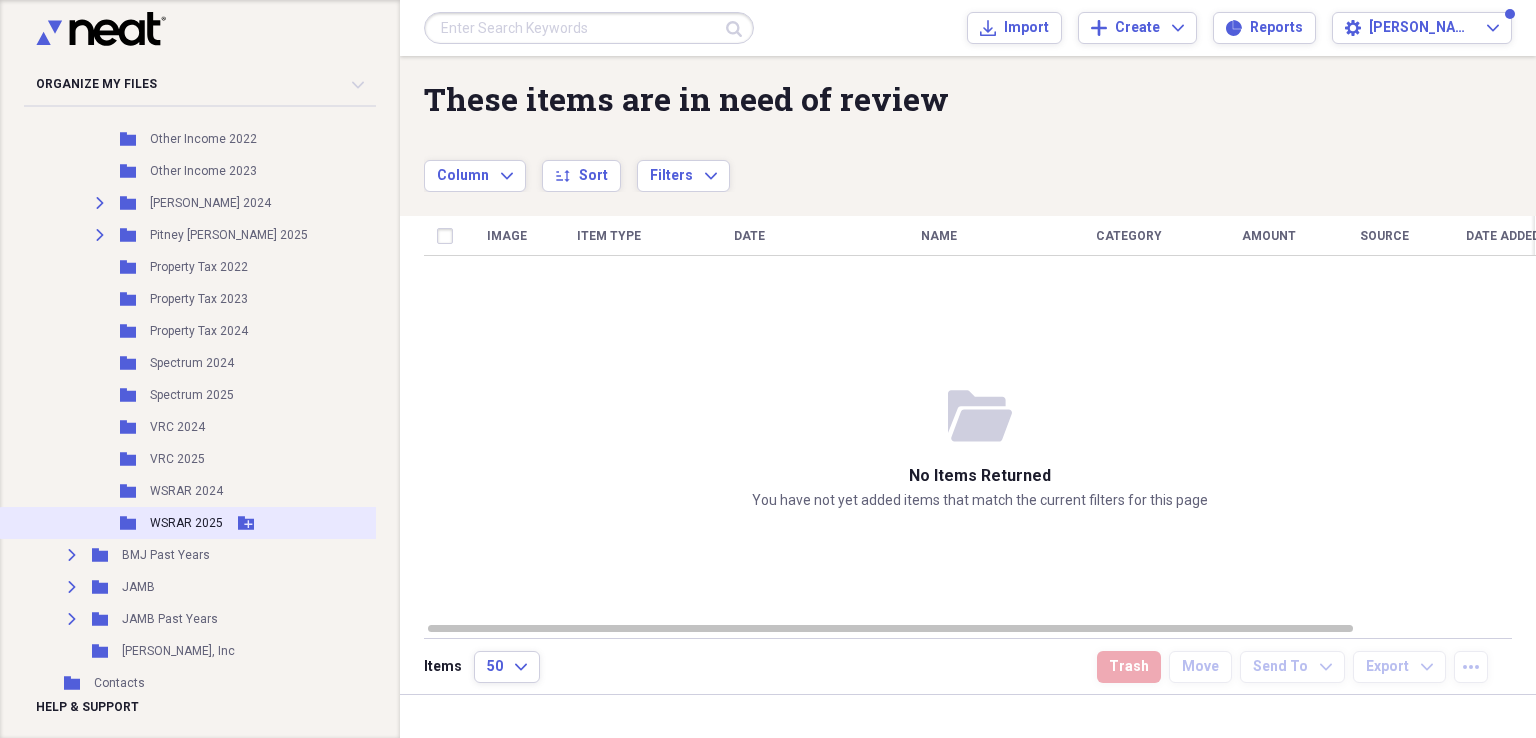 click on "WSRAR 2025" at bounding box center [186, 523] 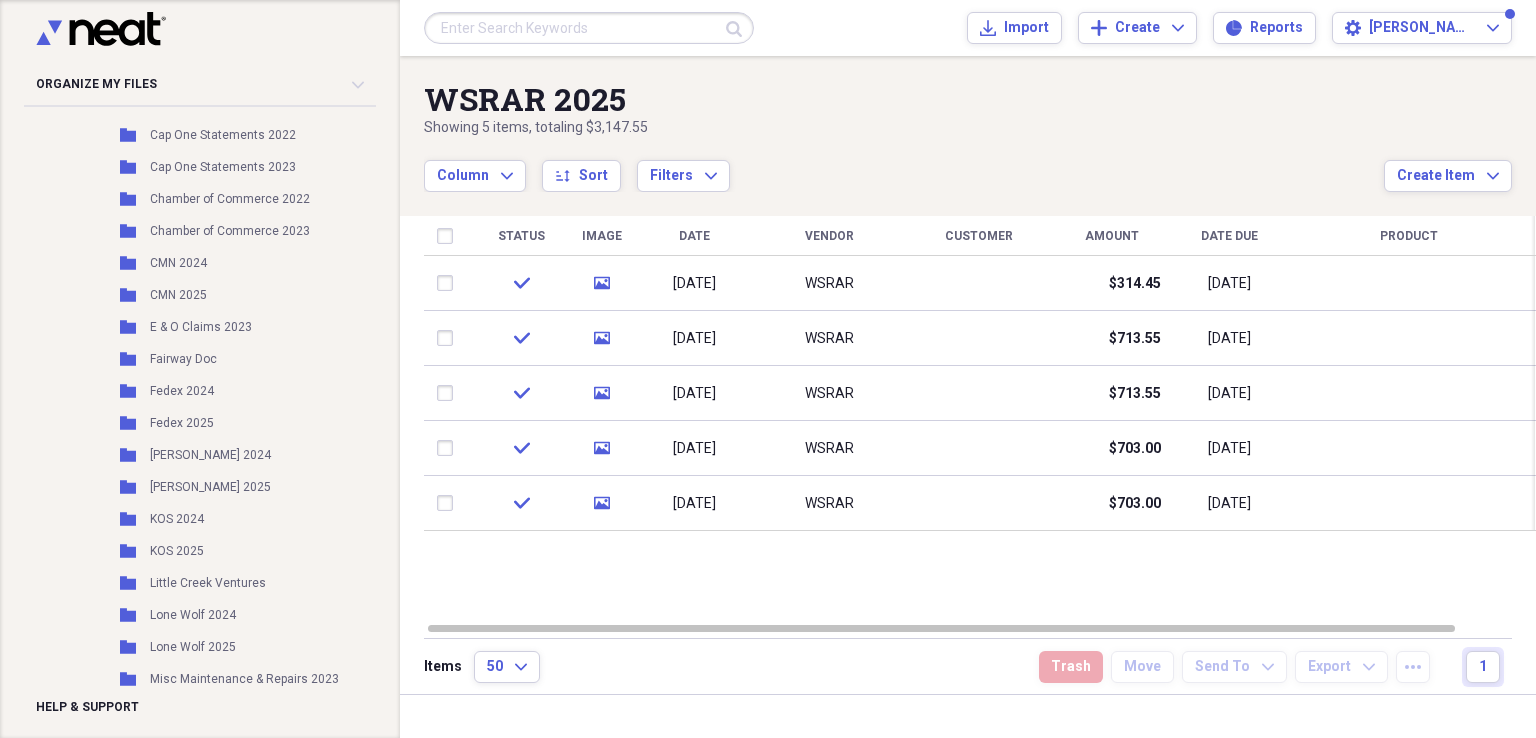 scroll, scrollTop: 0, scrollLeft: 0, axis: both 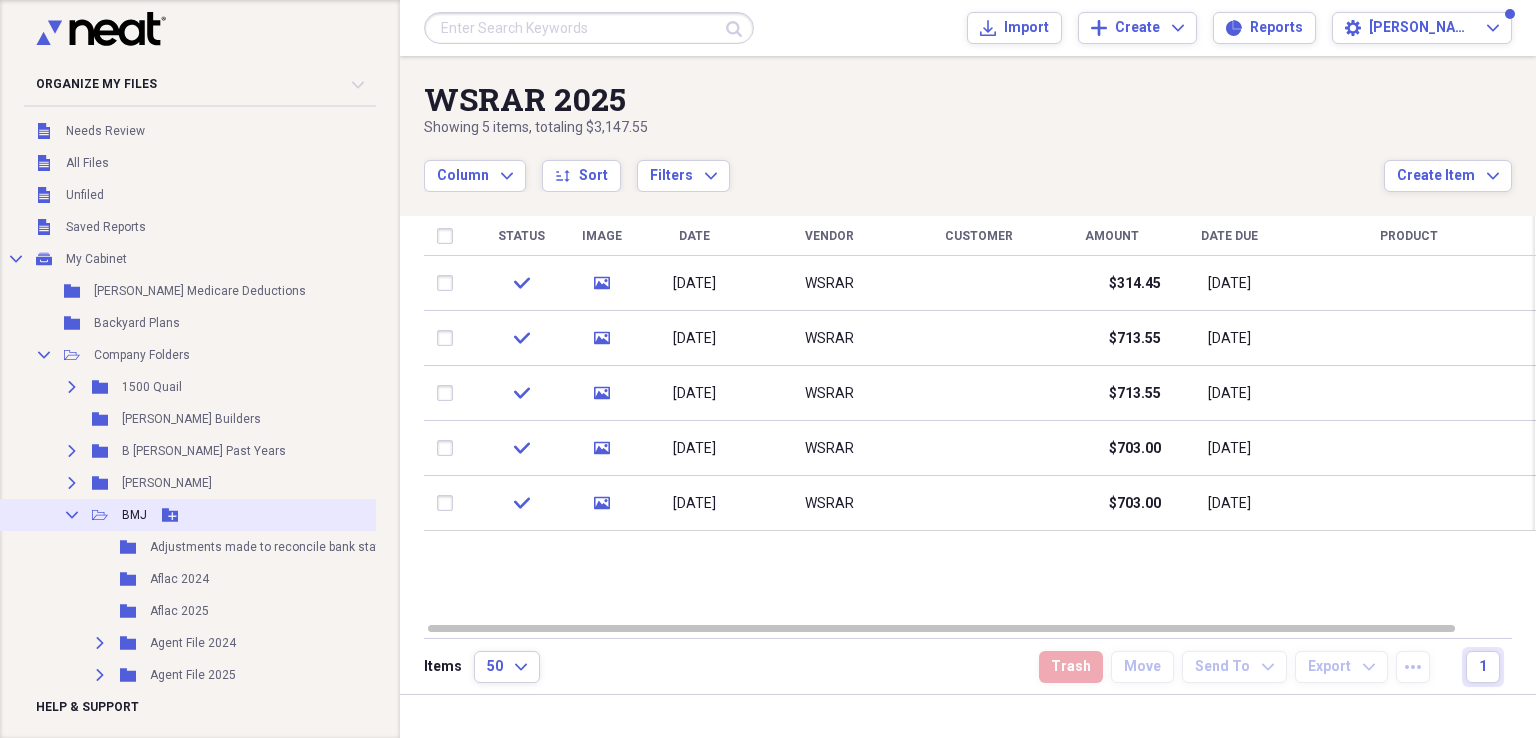 click on "Collapse" 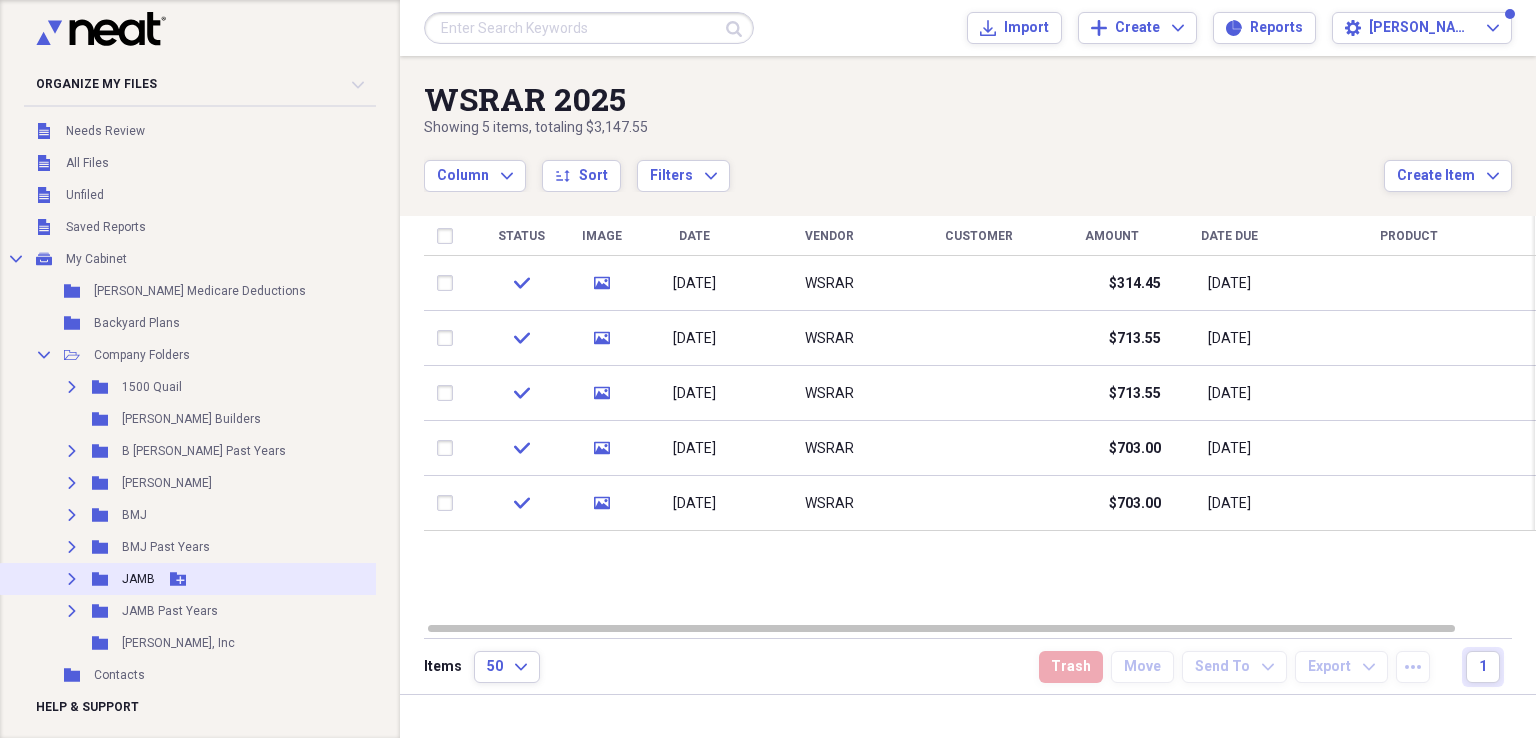 click on "Expand" 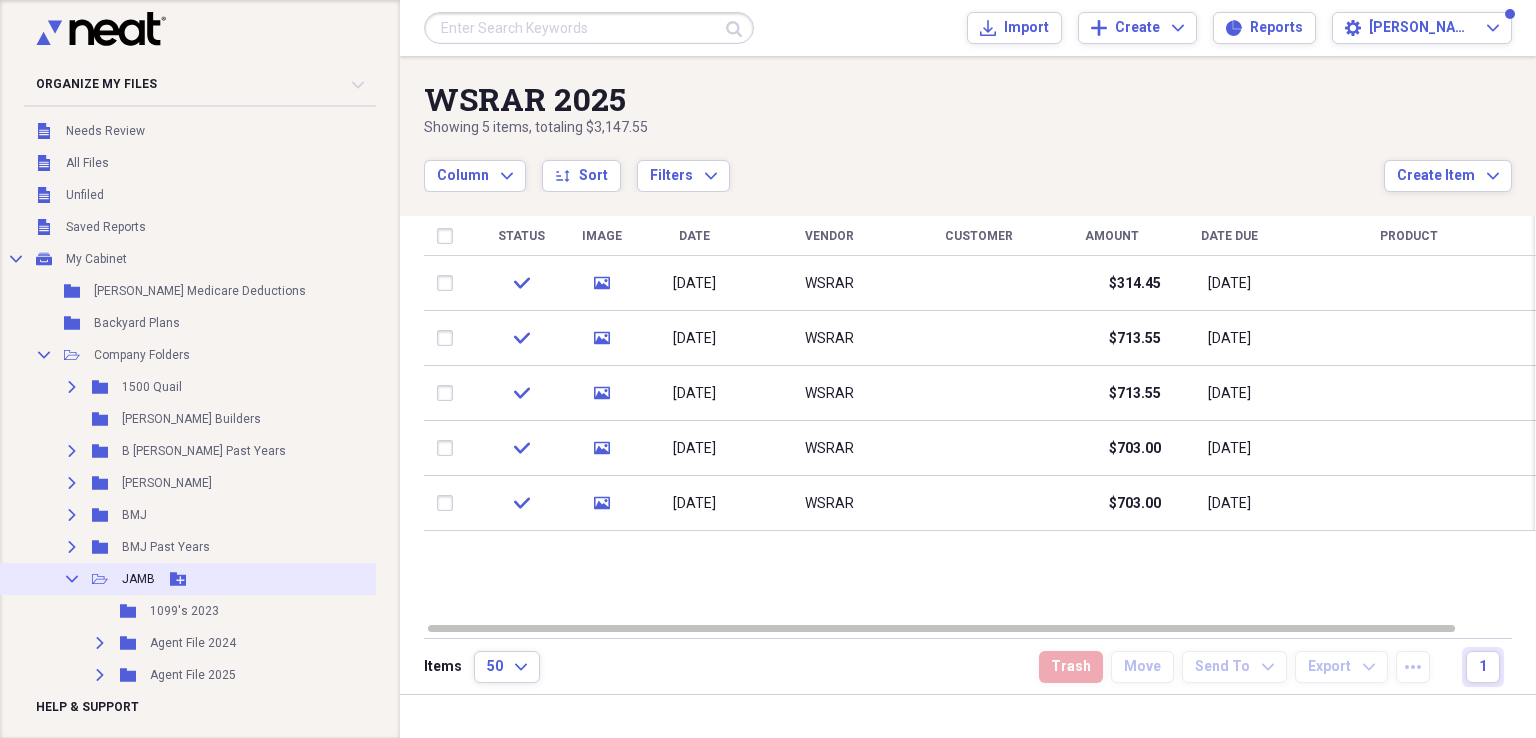 click on "Add Folder" 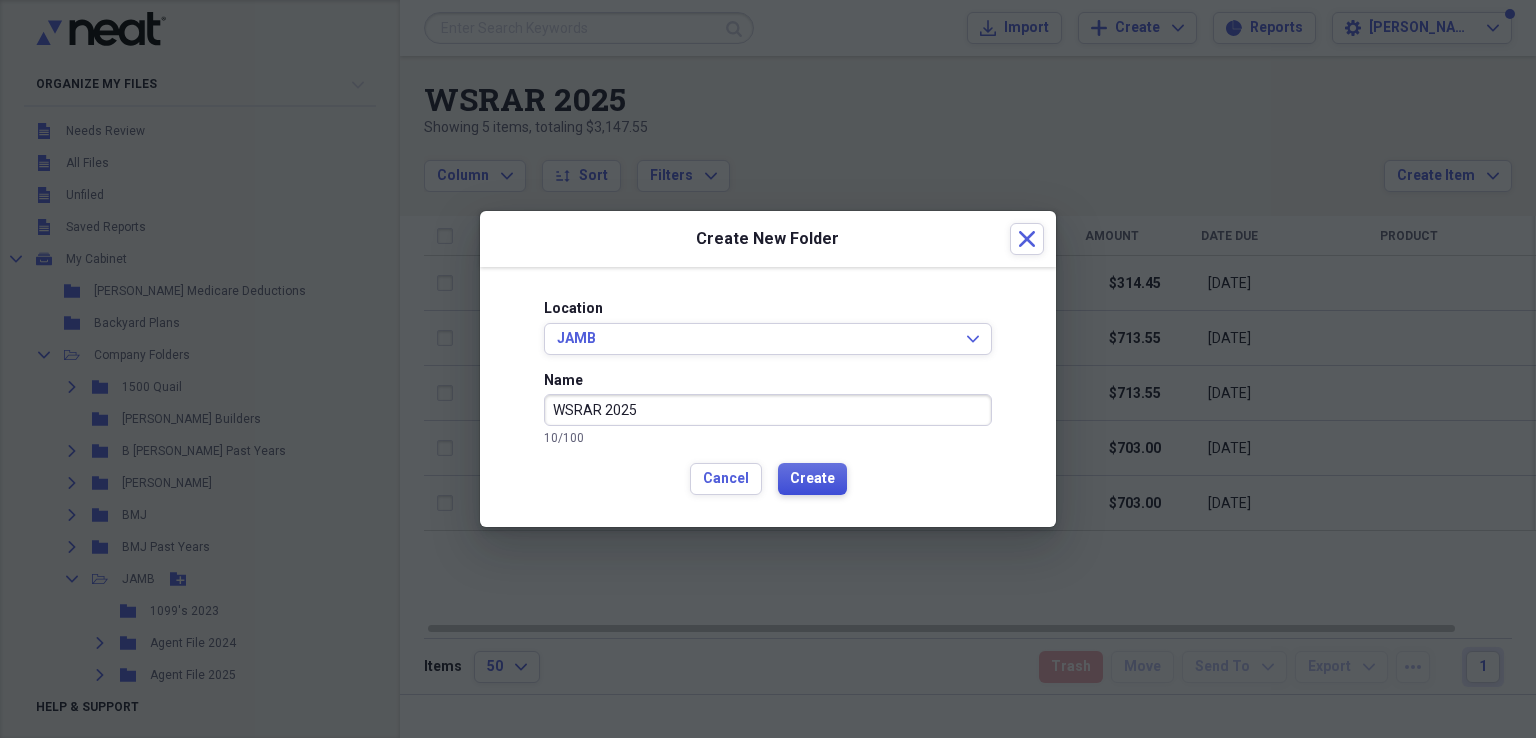 type on "WSRAR 2025" 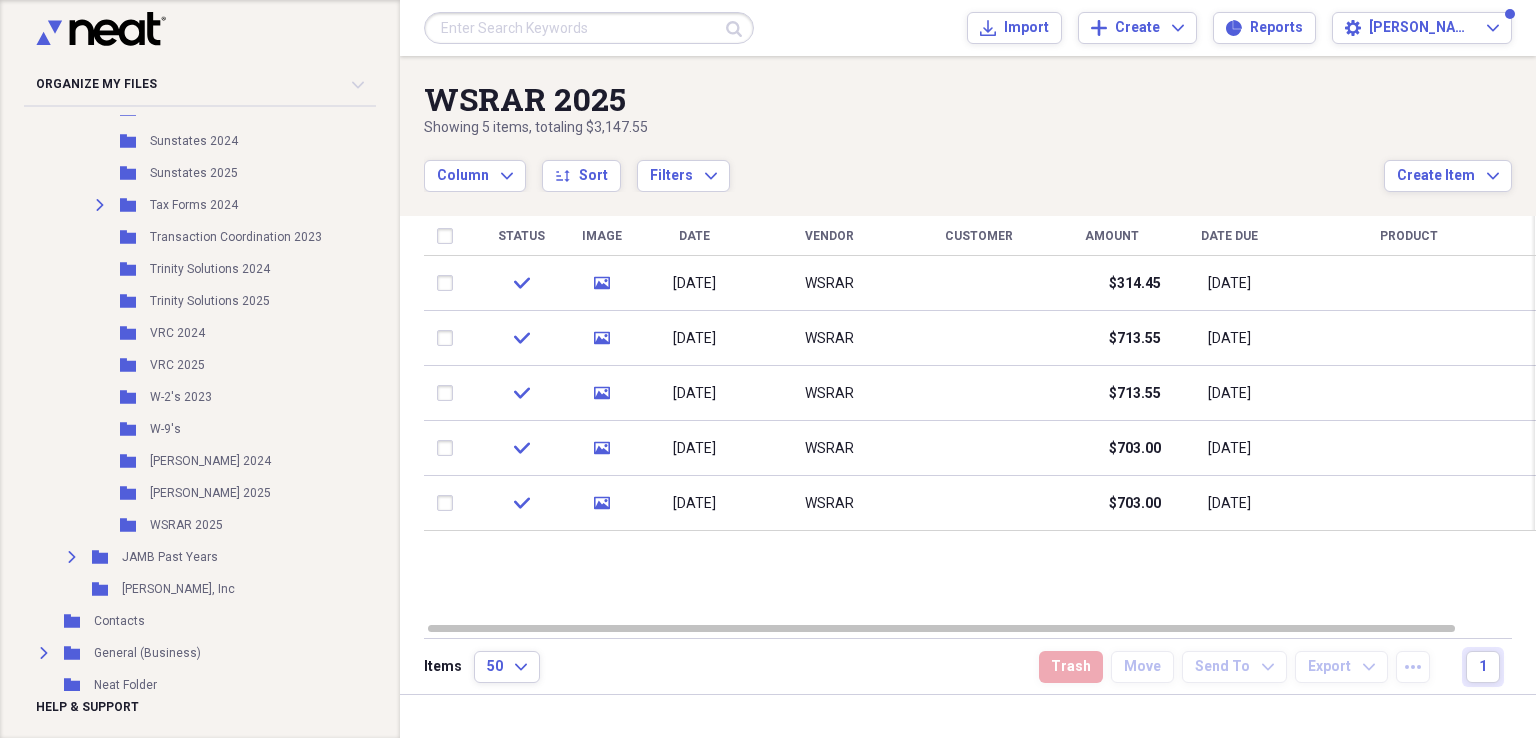 scroll, scrollTop: 3000, scrollLeft: 0, axis: vertical 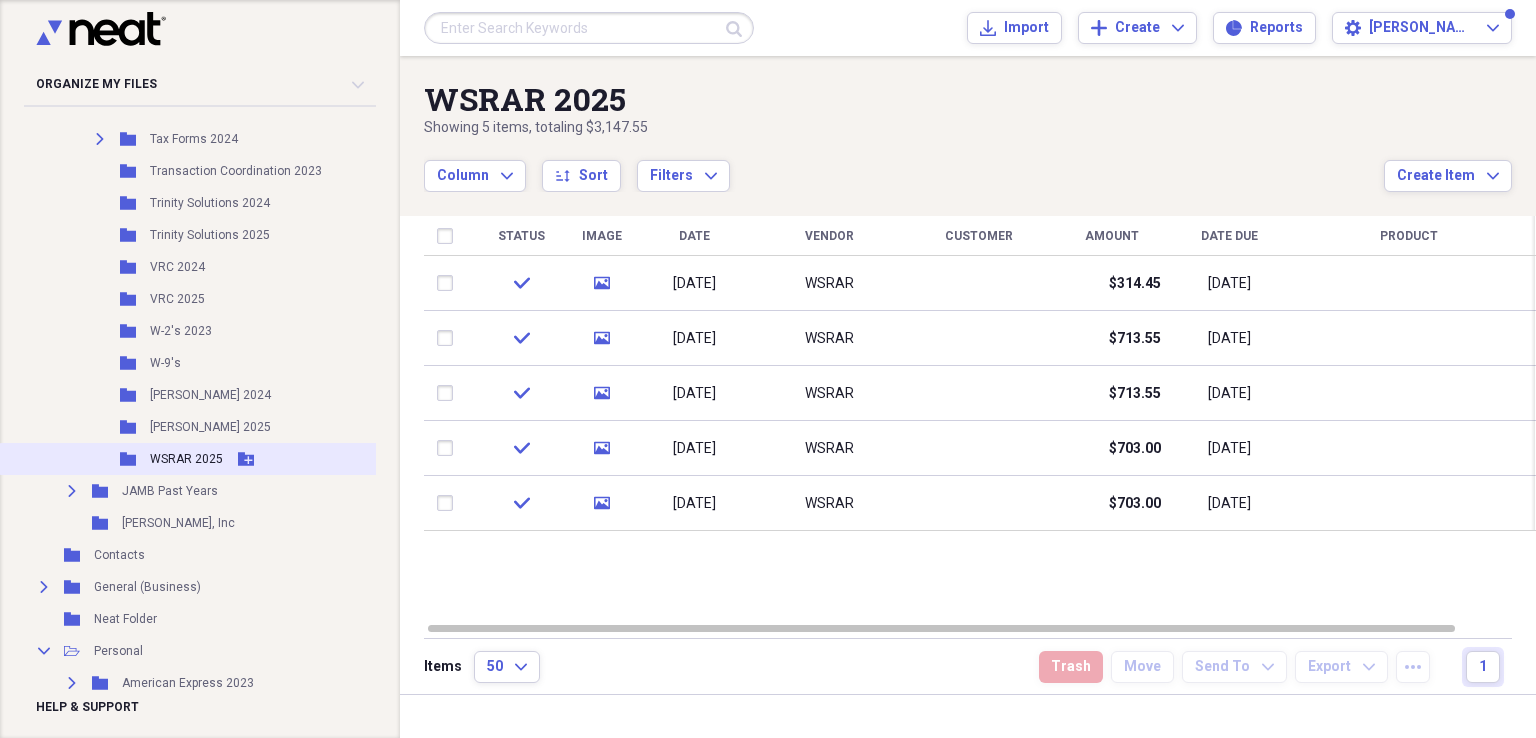 click on "WSRAR 2025" at bounding box center (186, 459) 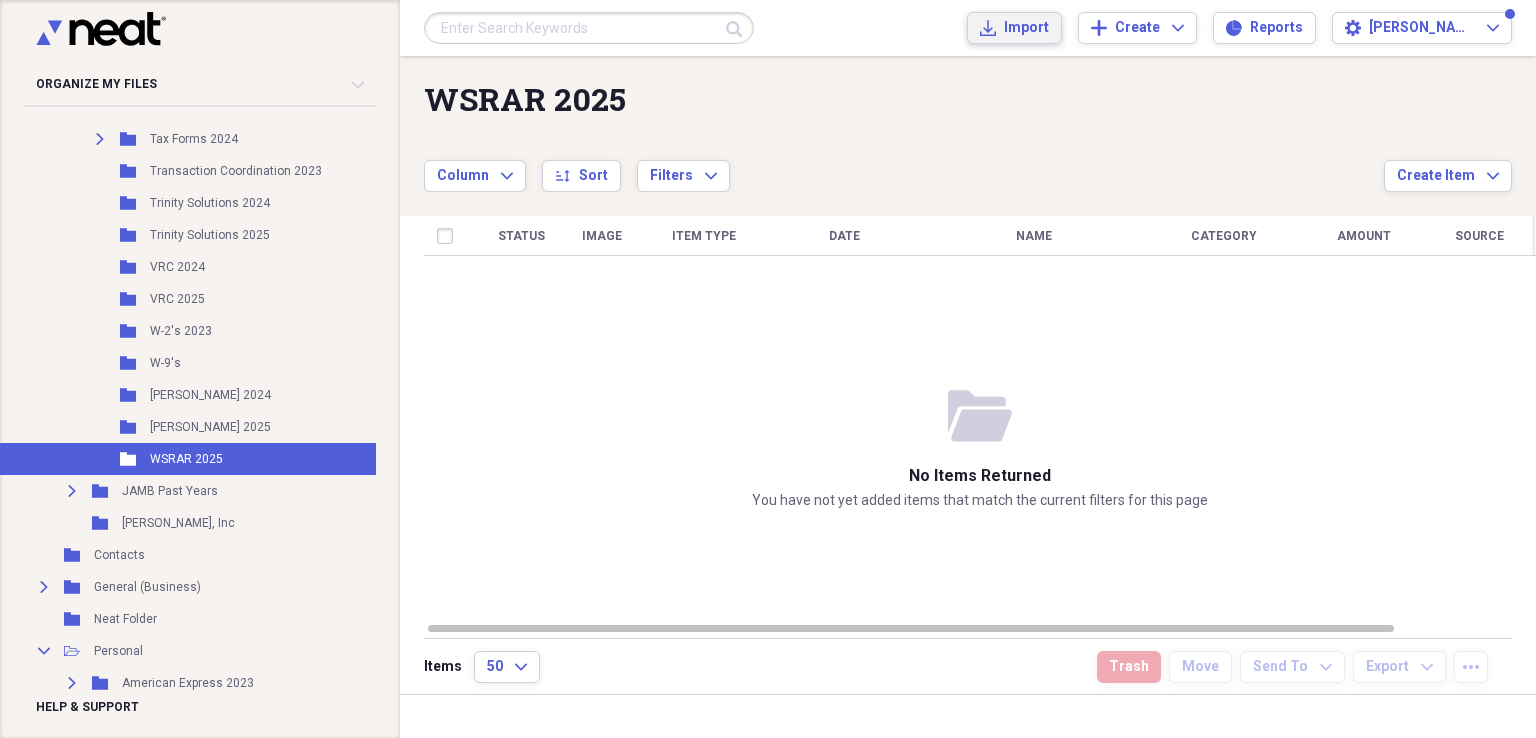 click on "Import" at bounding box center [1026, 28] 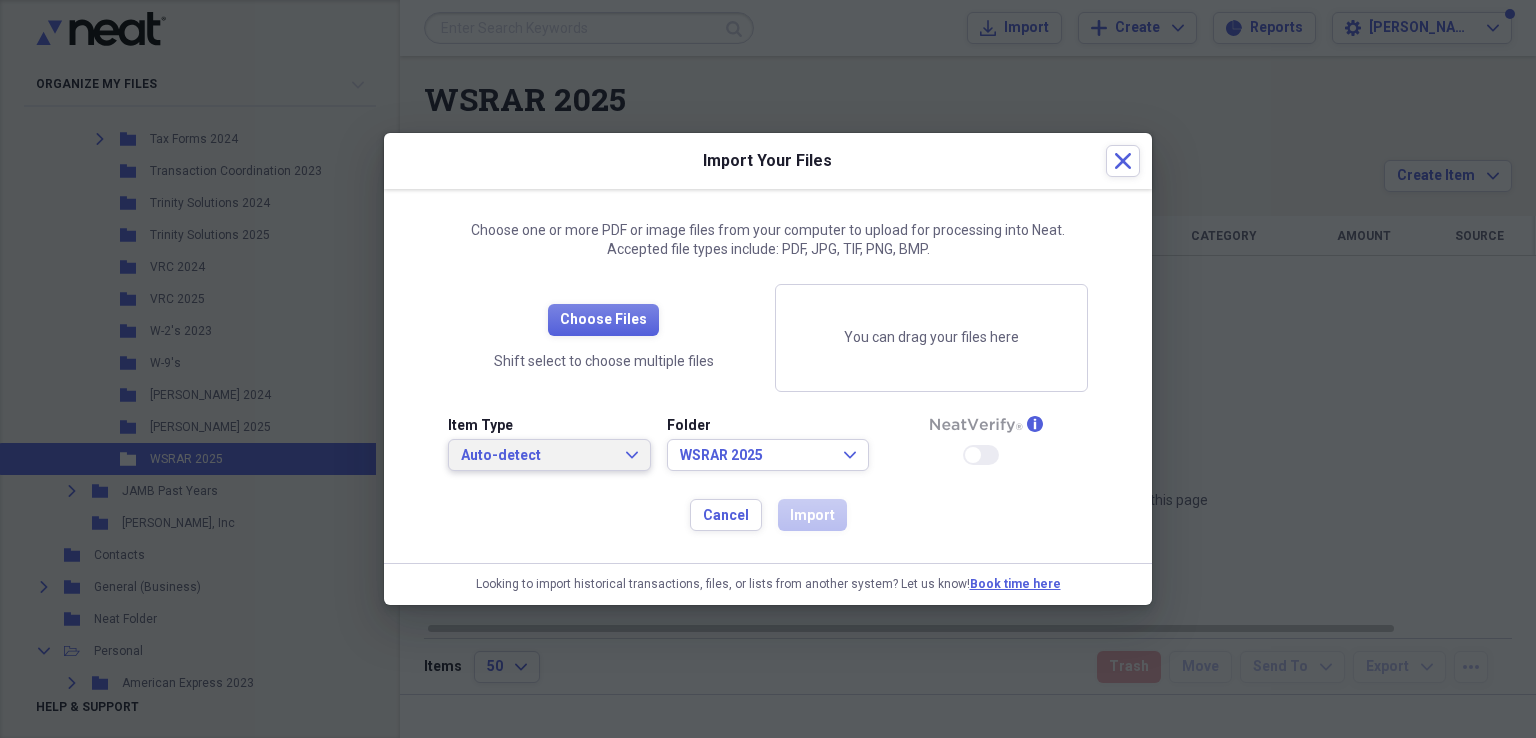click on "Auto-detect Expand" at bounding box center [549, 456] 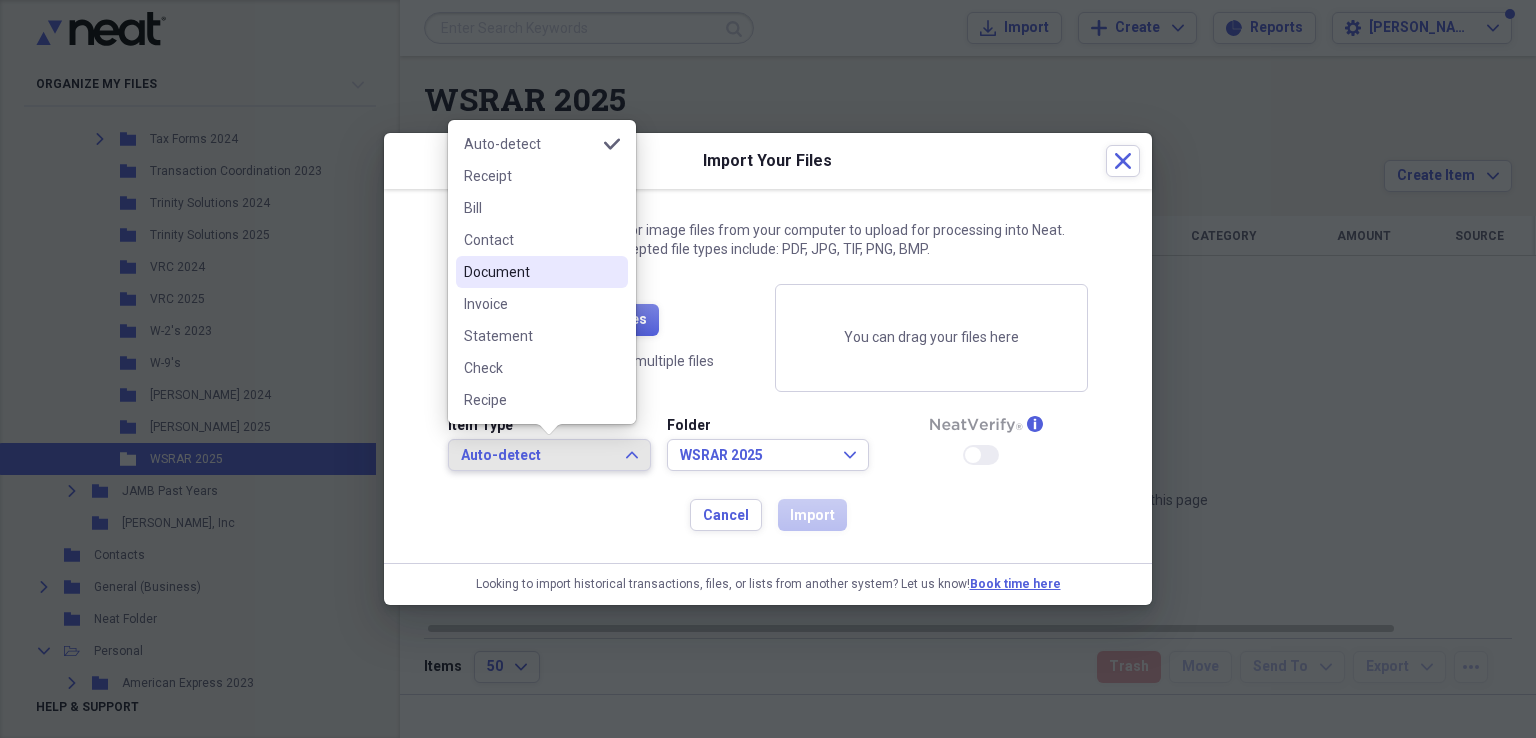 click on "Document" at bounding box center [530, 272] 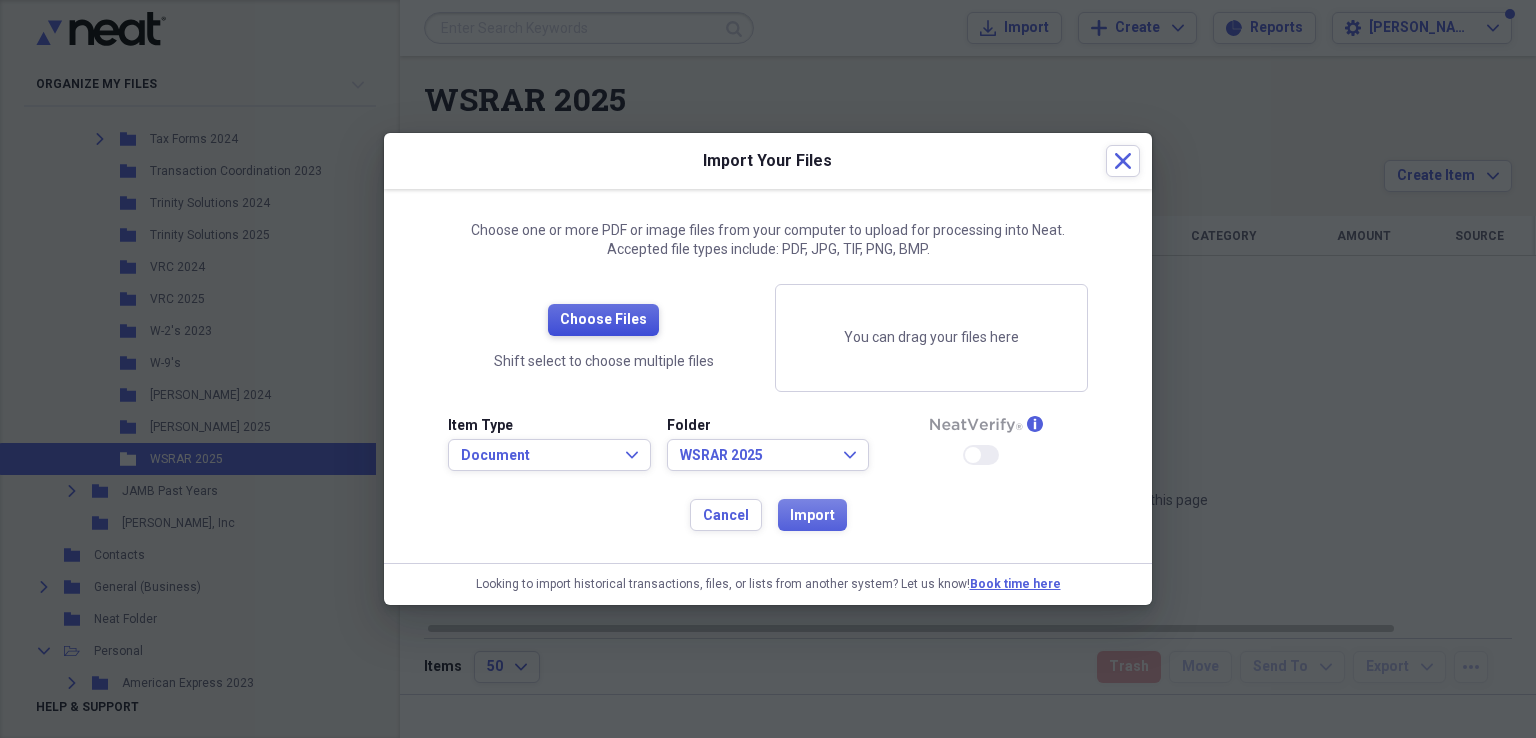 click on "Choose Files" at bounding box center [603, 320] 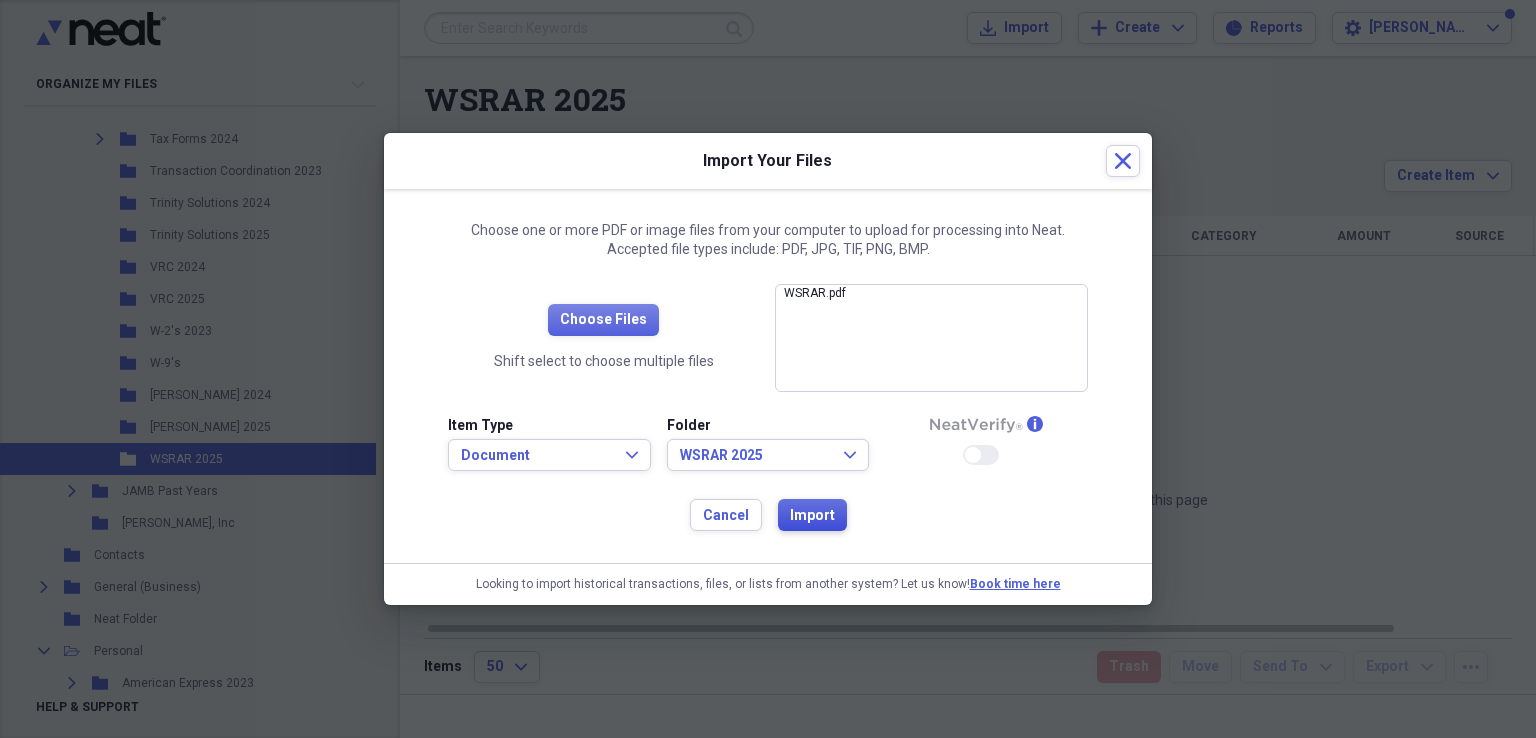 click on "Import" at bounding box center [812, 516] 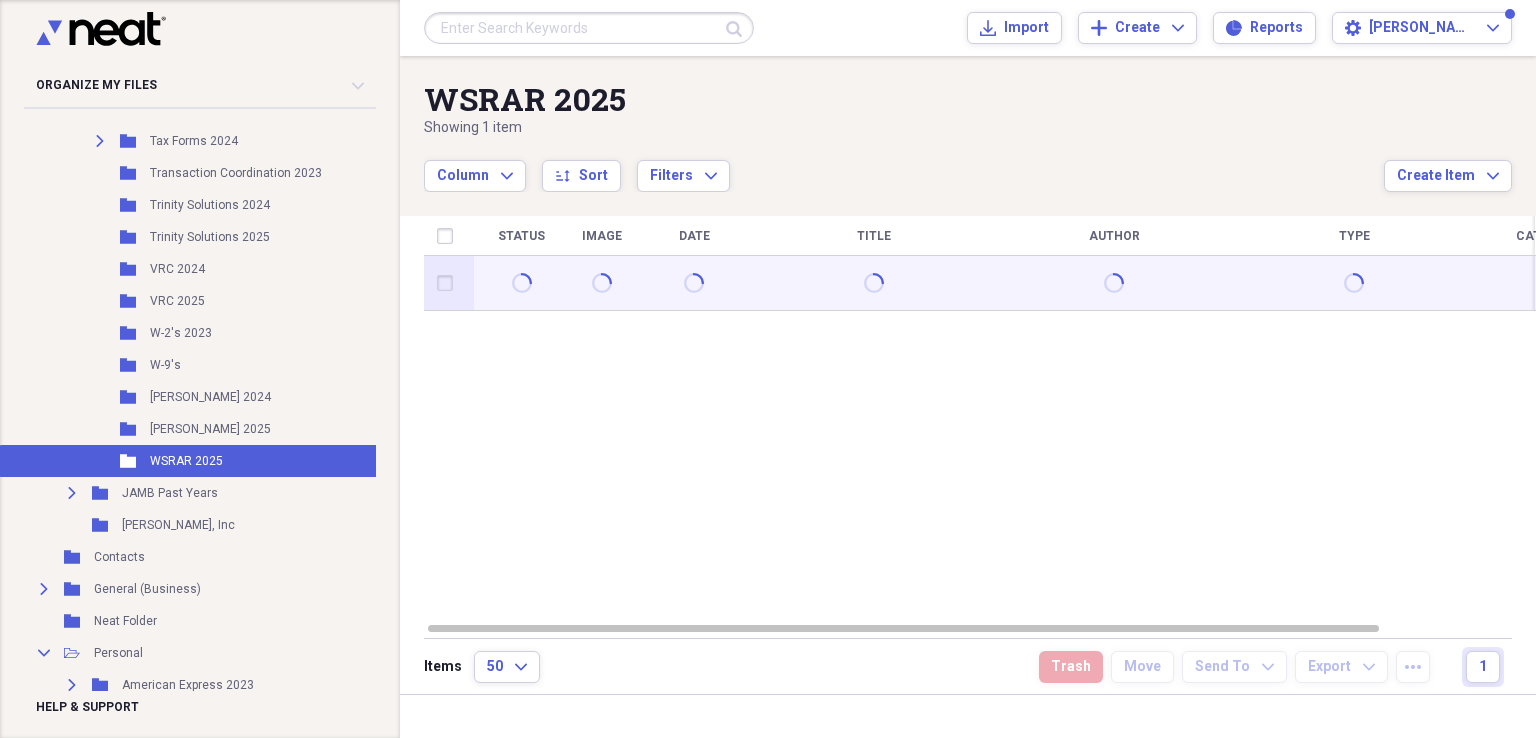 click at bounding box center (449, 283) 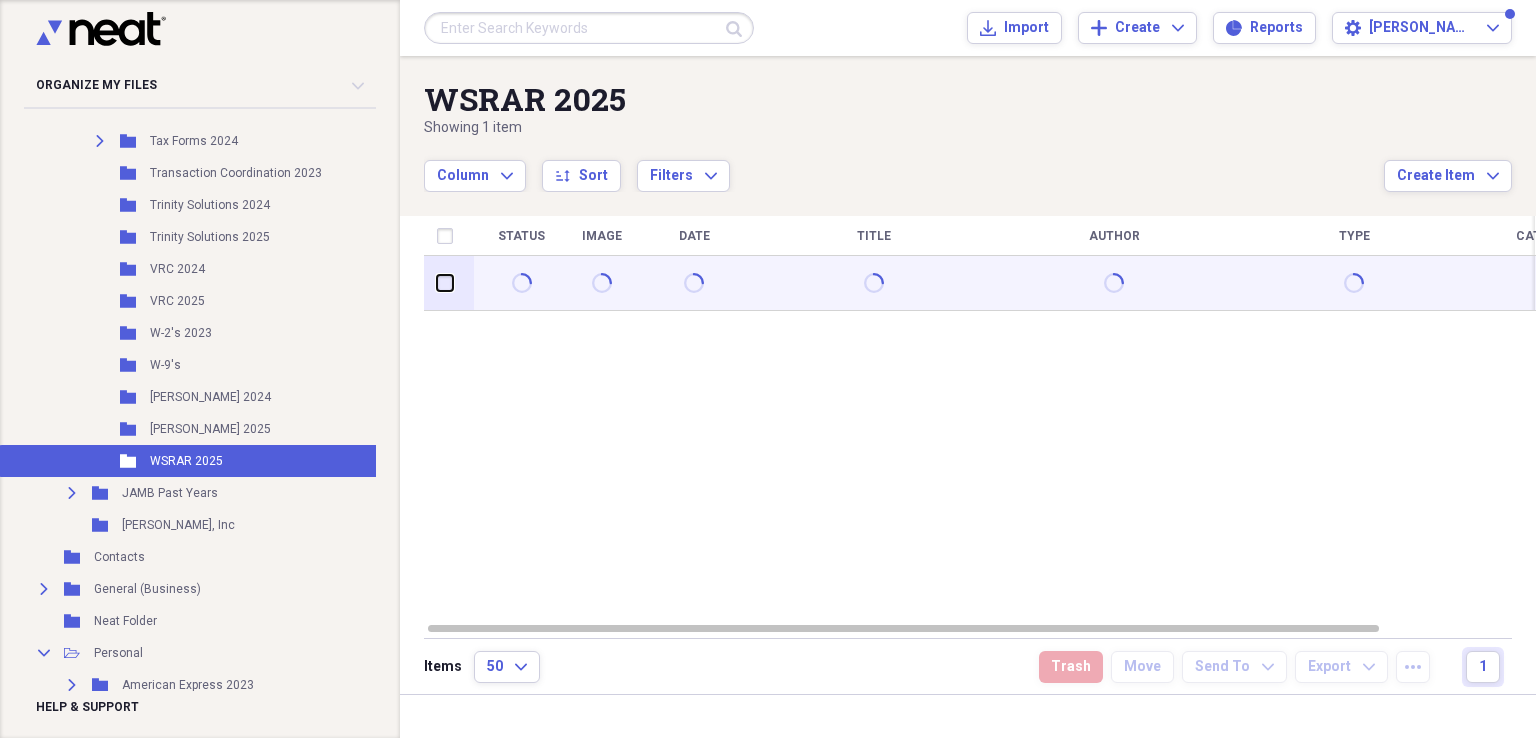 click at bounding box center [437, 283] 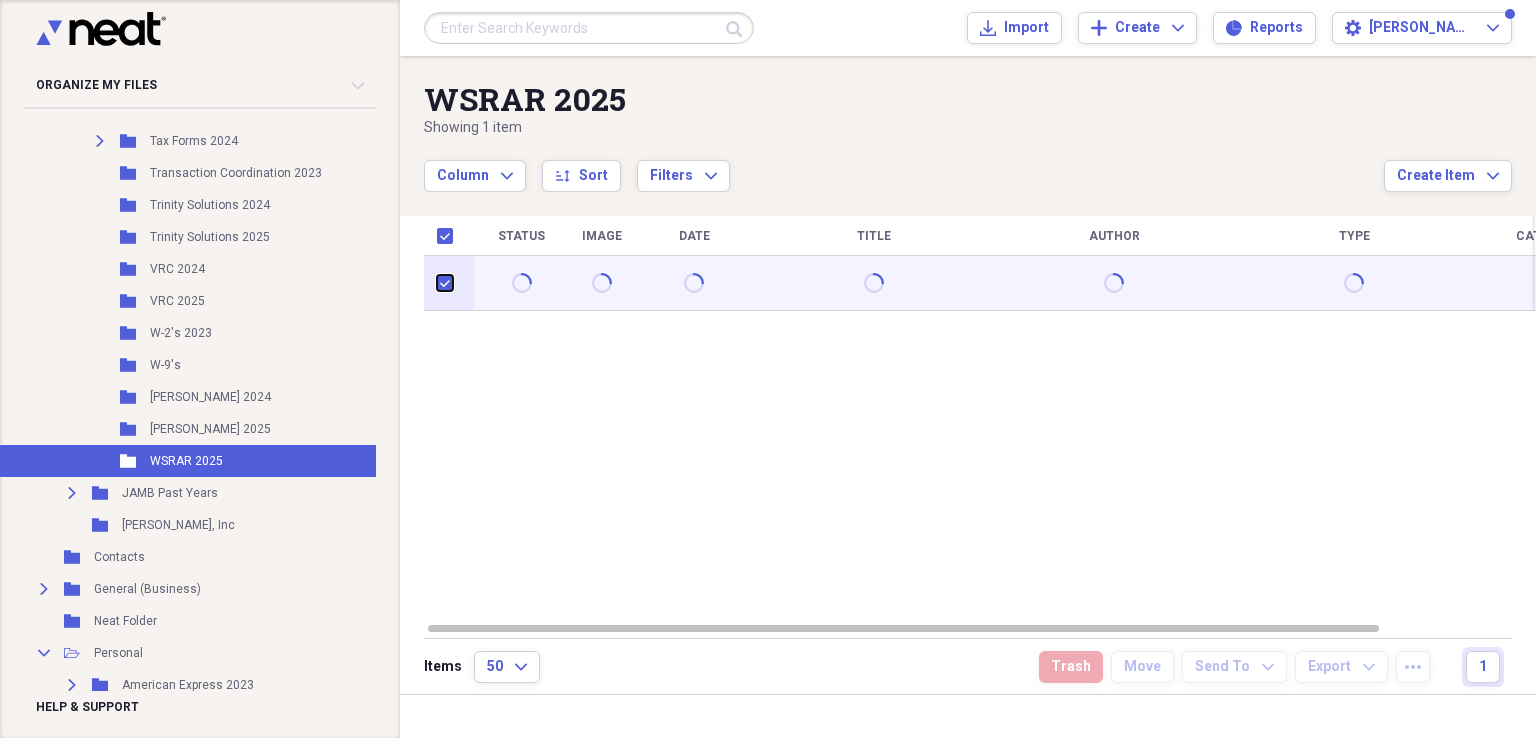 checkbox on "true" 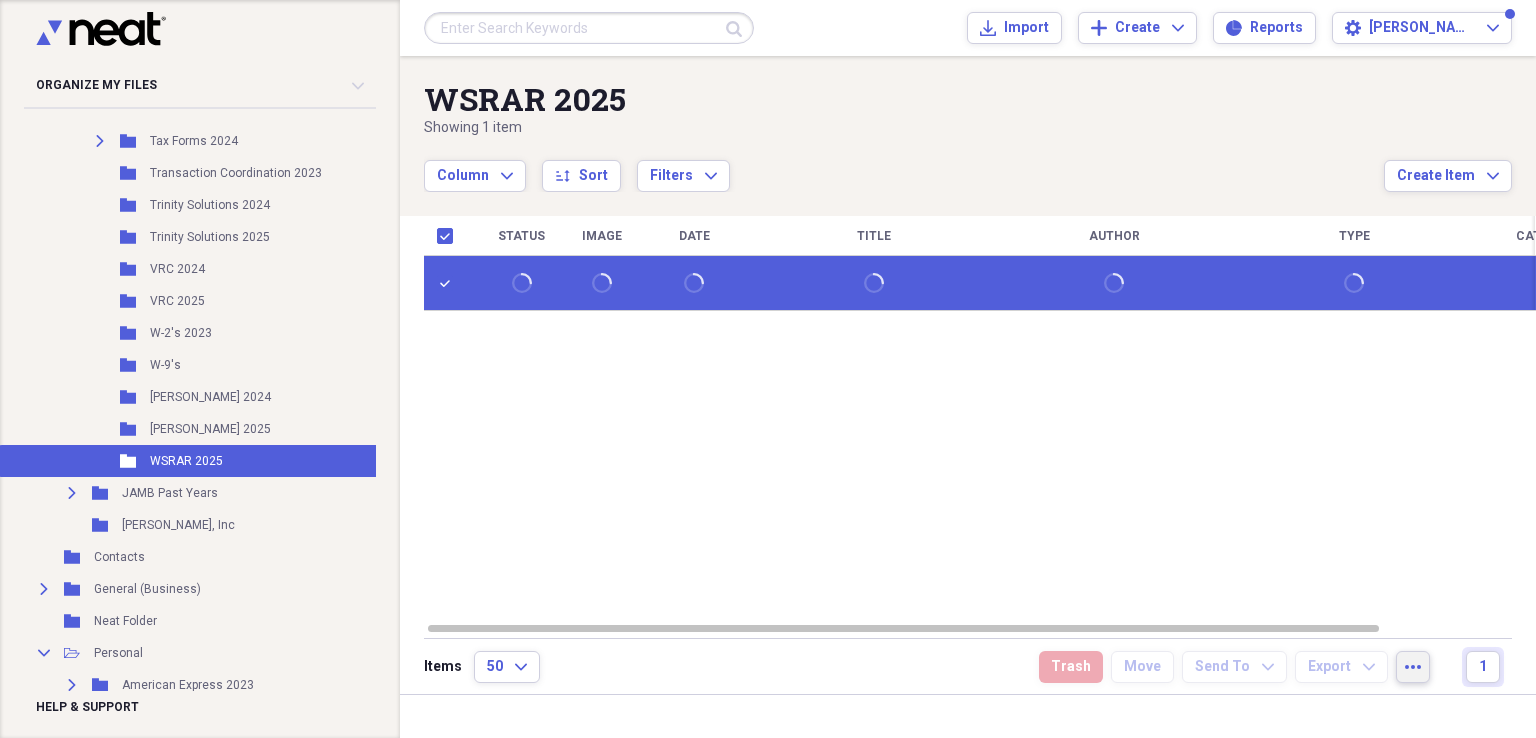 click on "more" 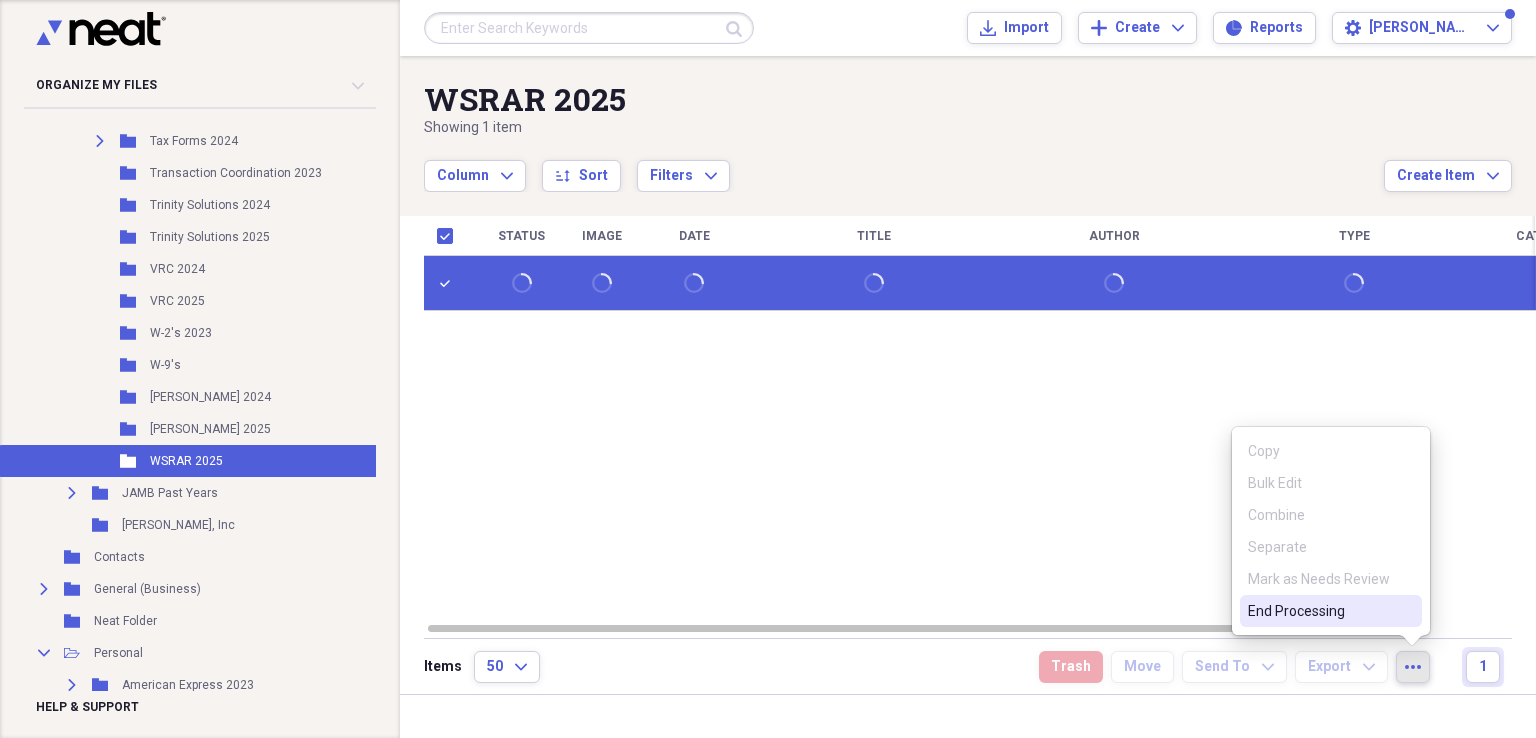 click on "End Processing" at bounding box center (1319, 611) 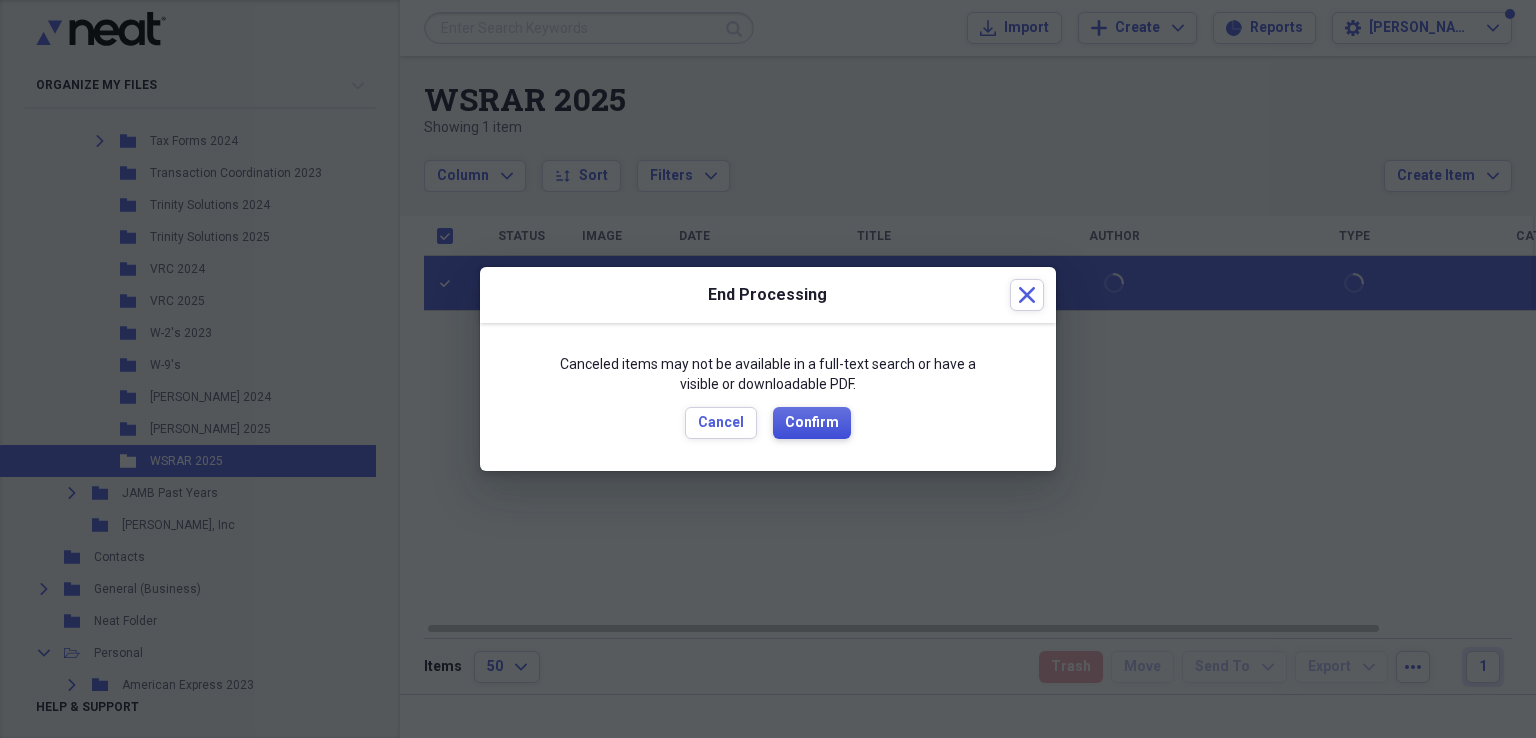 click on "Confirm" at bounding box center (812, 423) 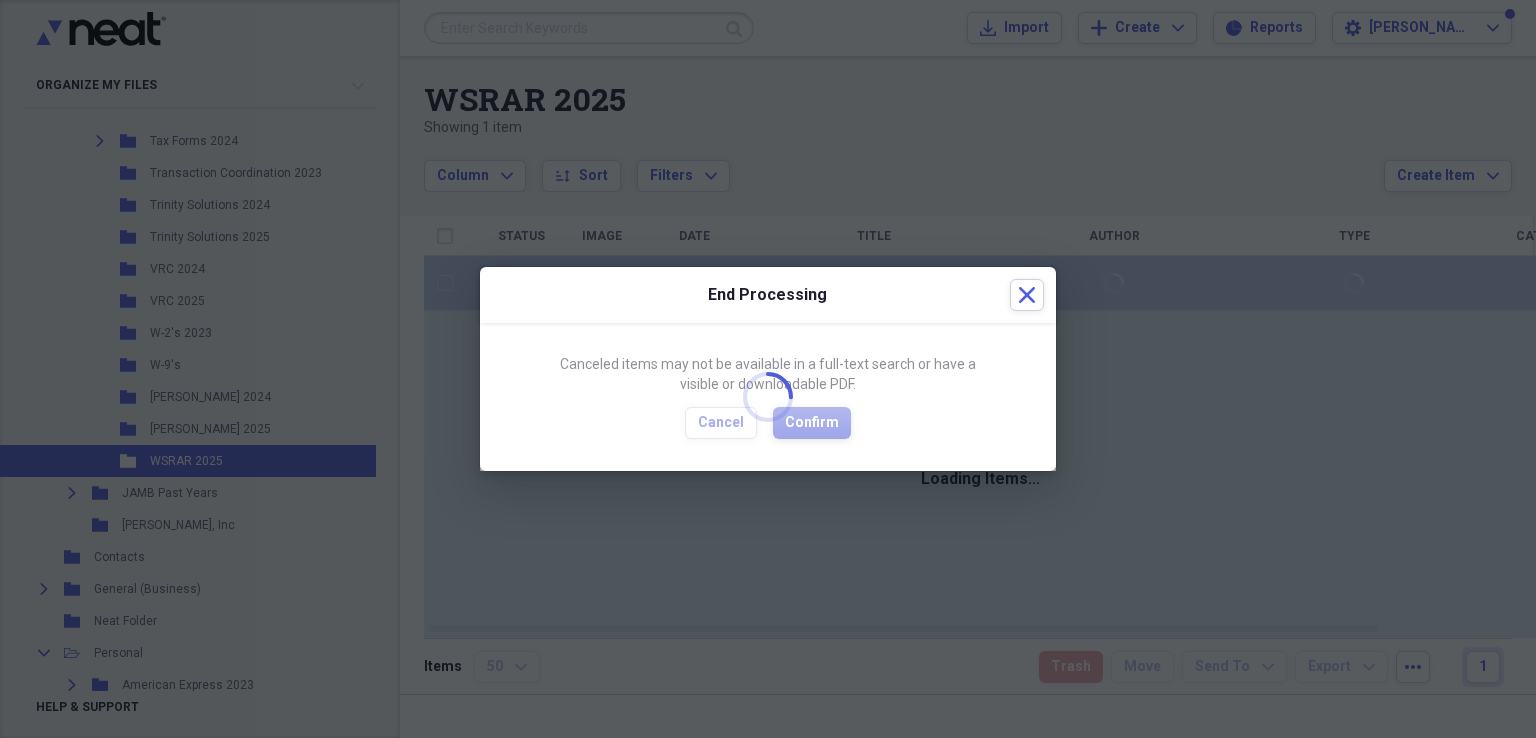 checkbox on "false" 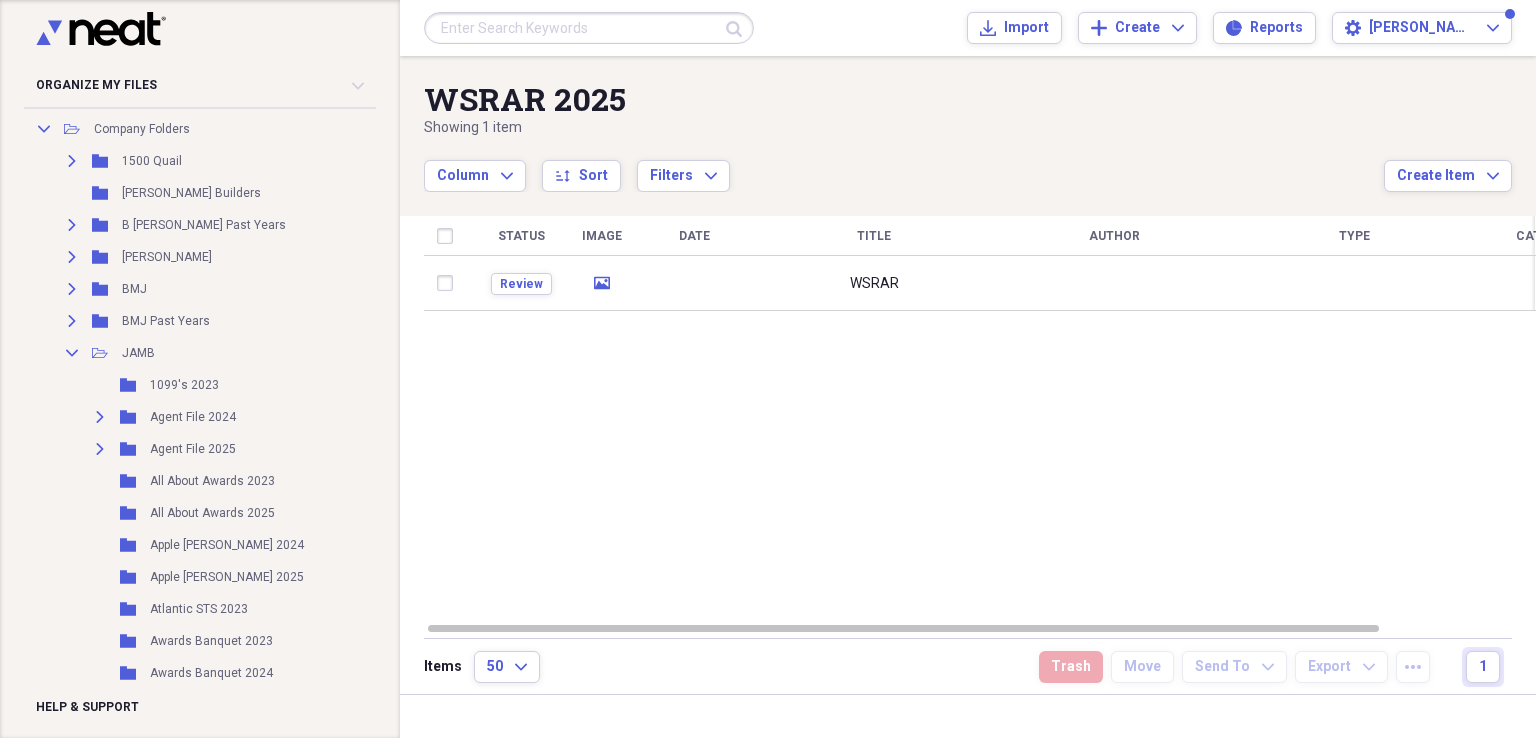 scroll, scrollTop: 0, scrollLeft: 0, axis: both 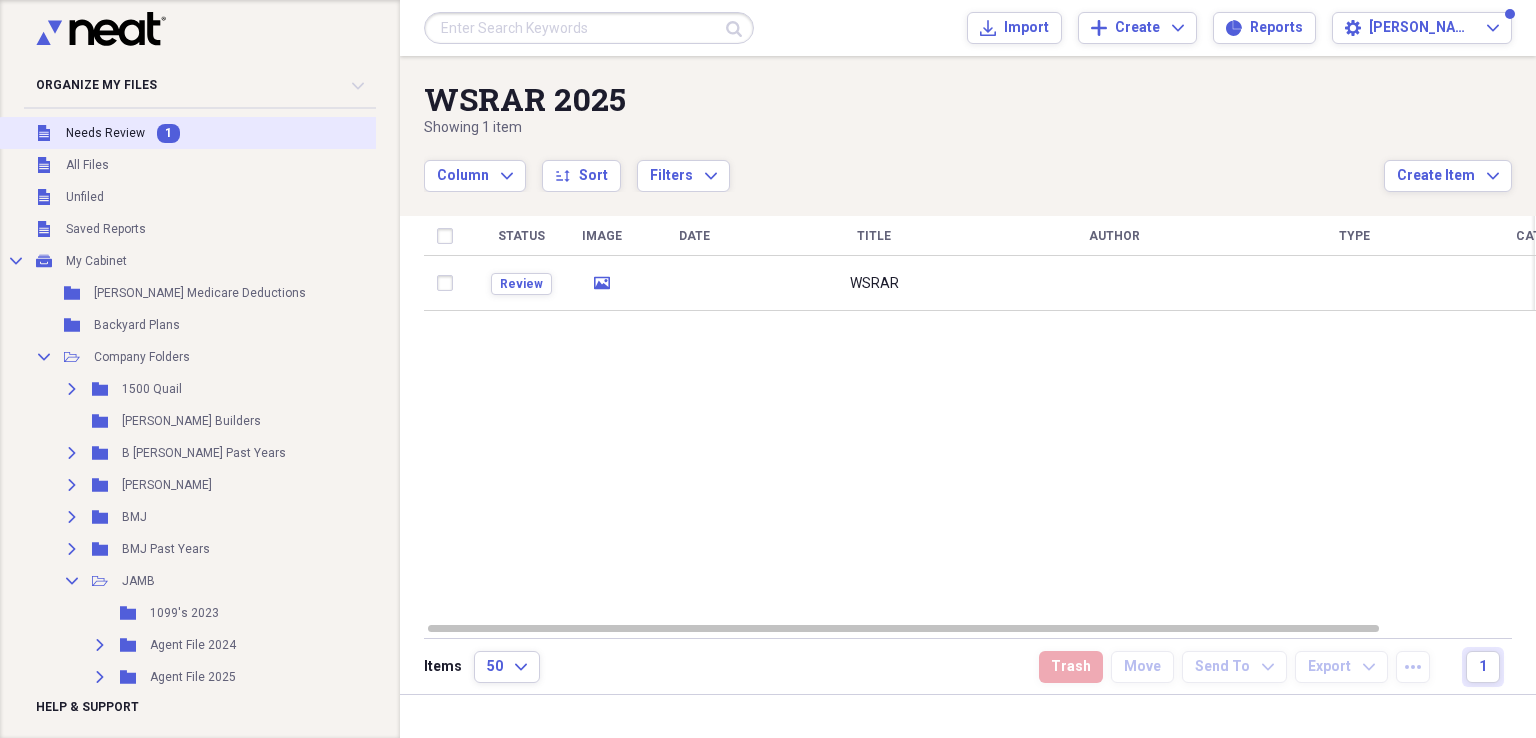 click on "Needs Review" at bounding box center (105, 133) 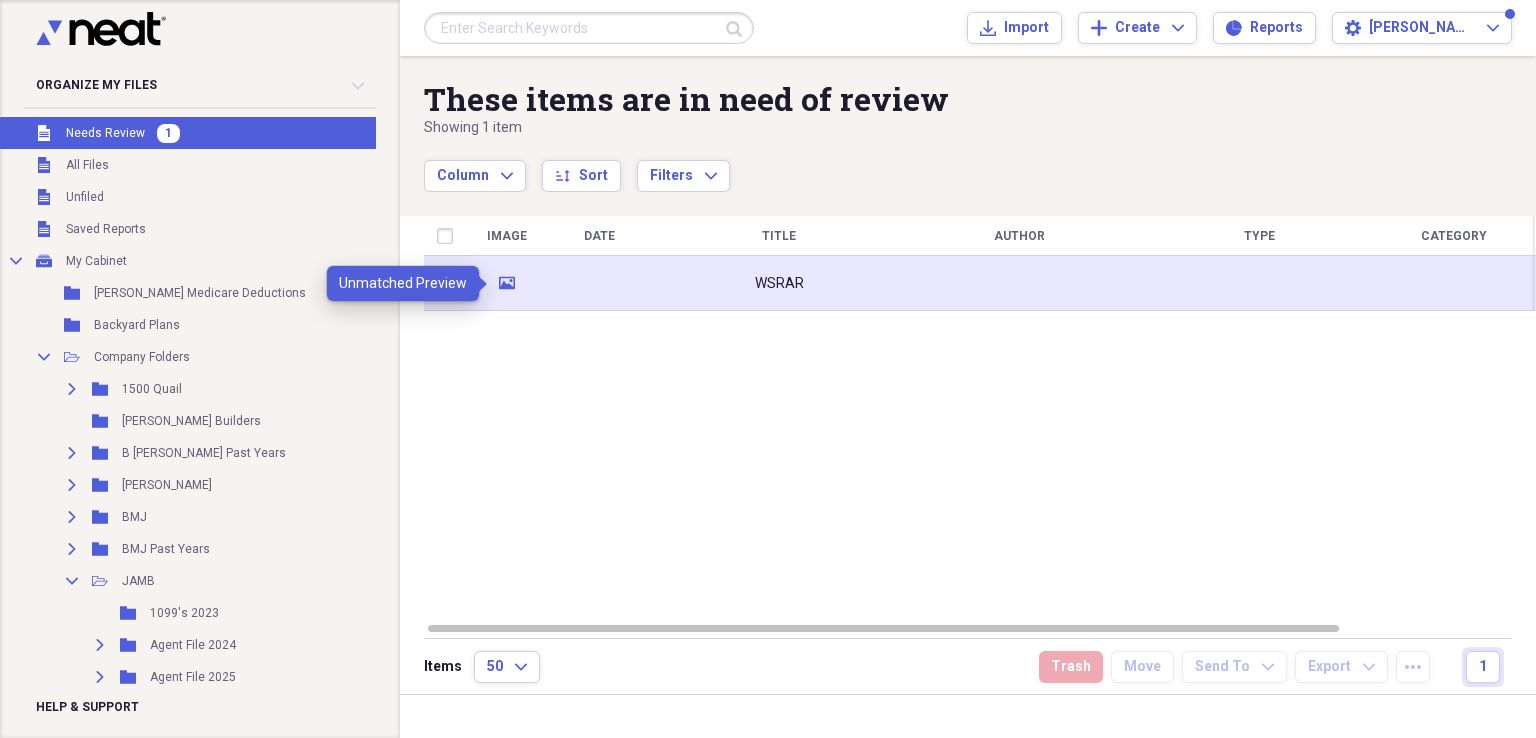 click on "media" 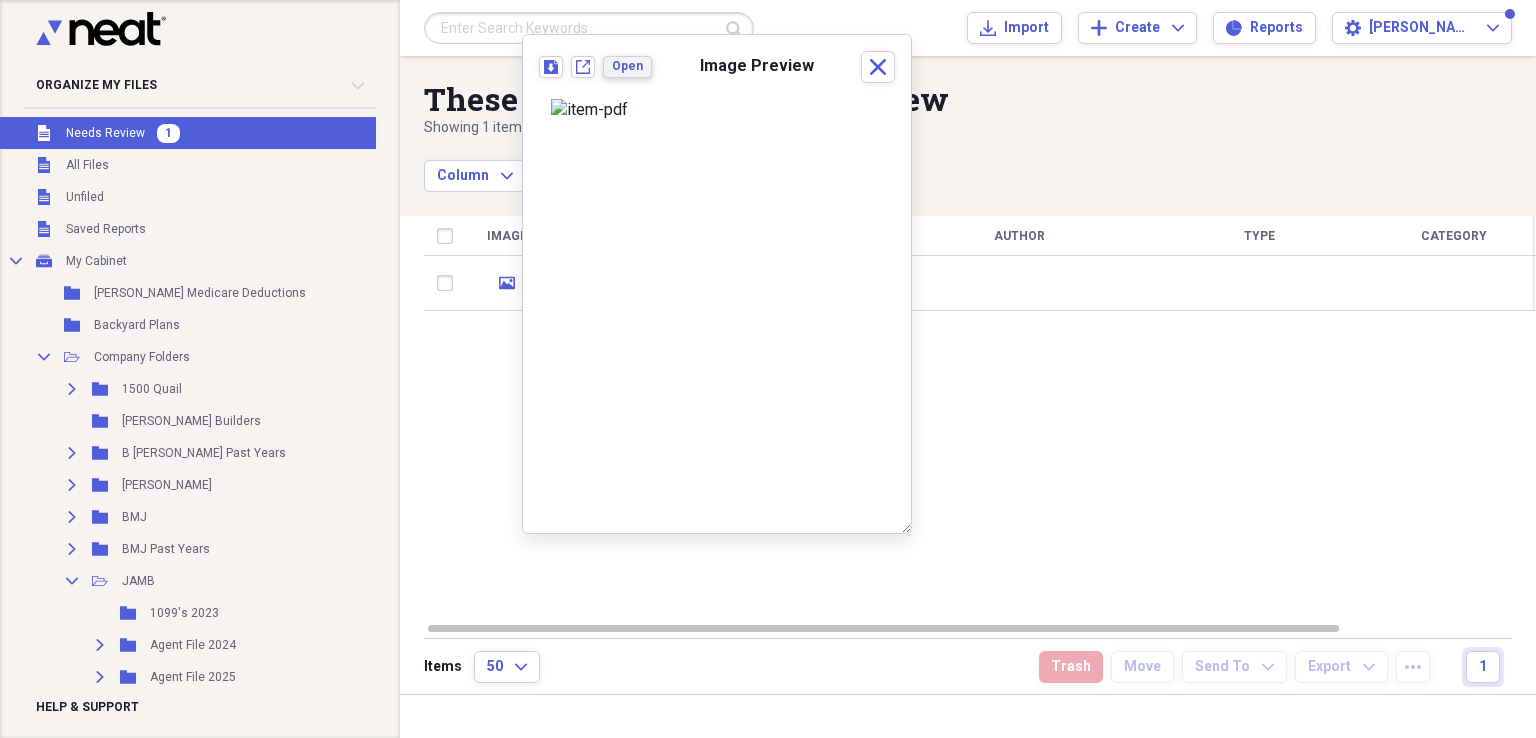 click on "Open" at bounding box center (627, 66) 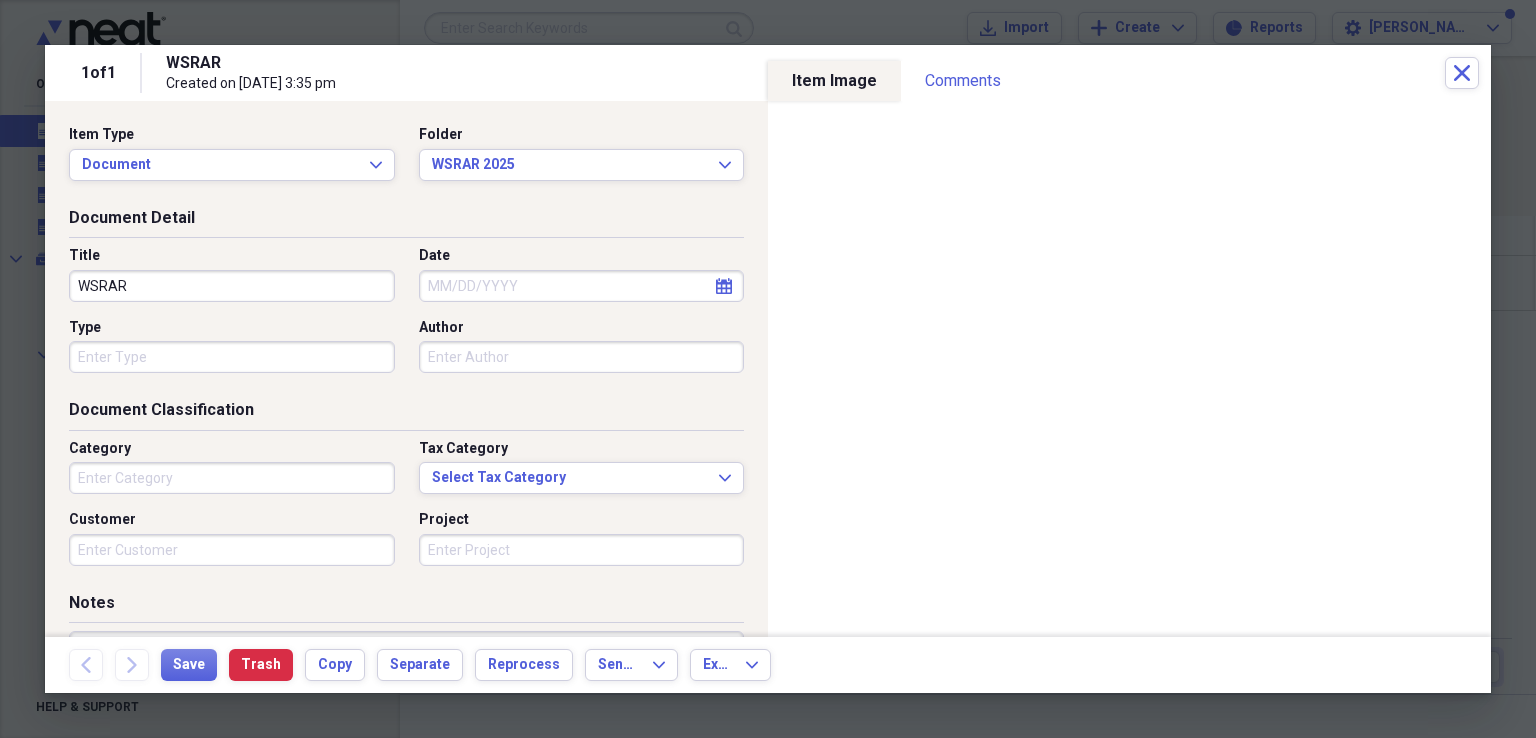 click 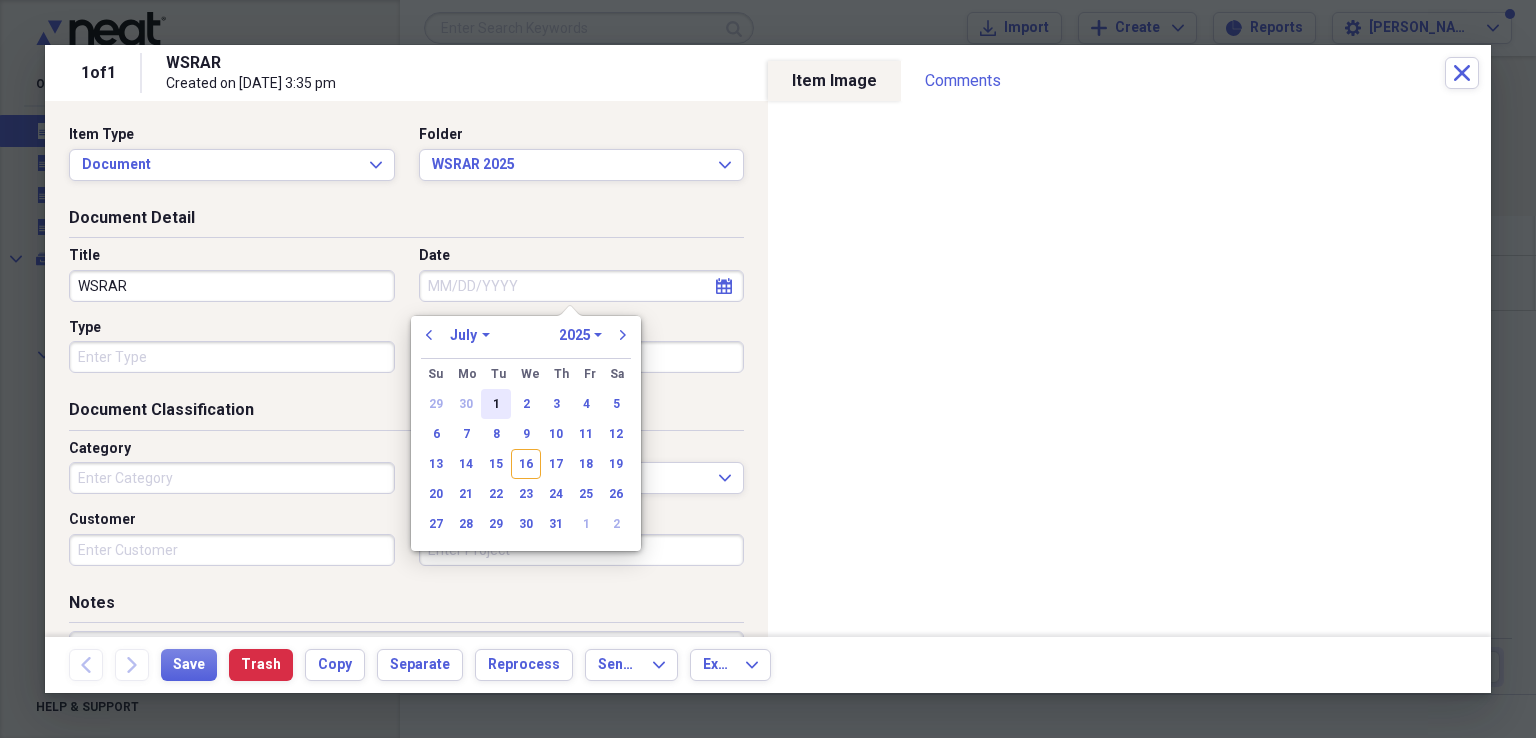 click on "1" at bounding box center (496, 404) 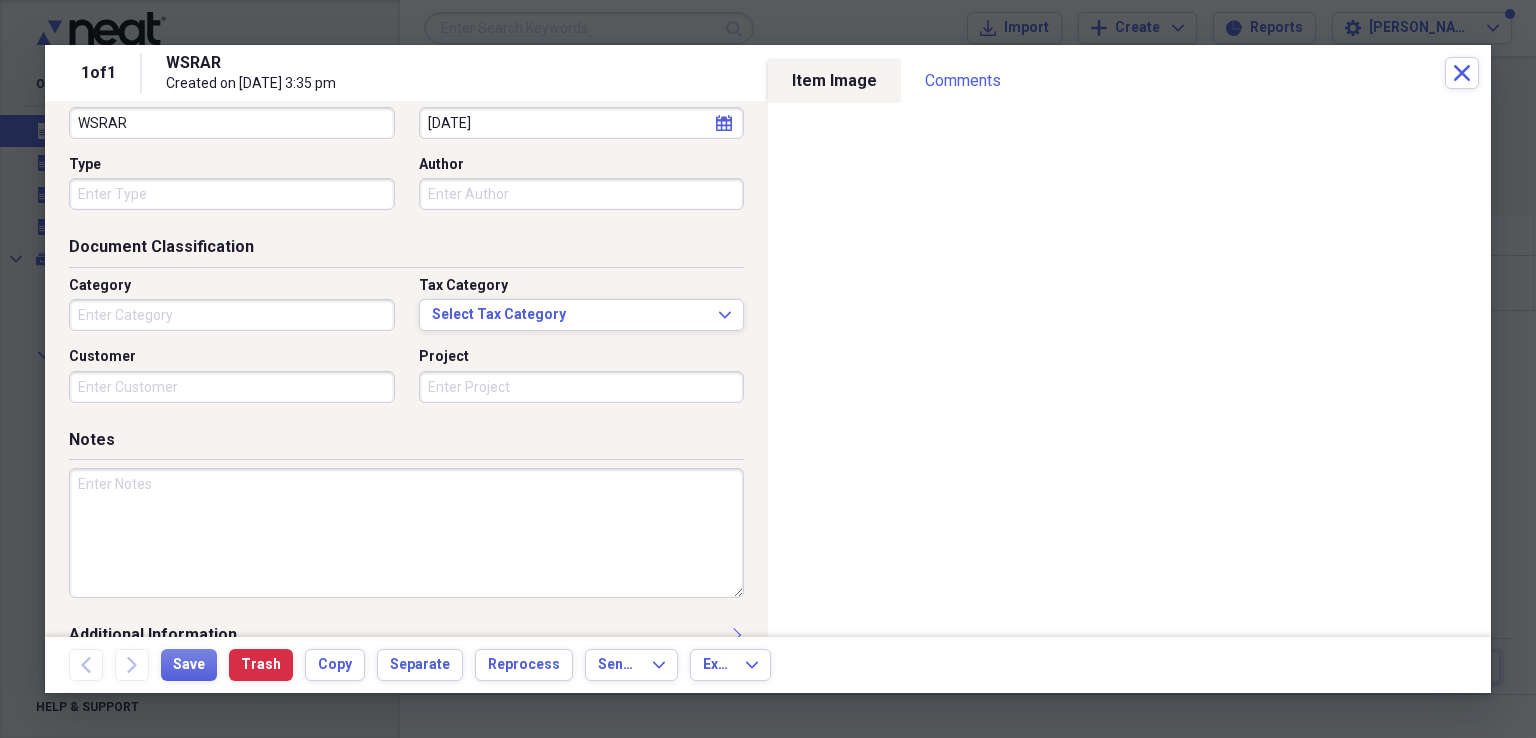 scroll, scrollTop: 198, scrollLeft: 0, axis: vertical 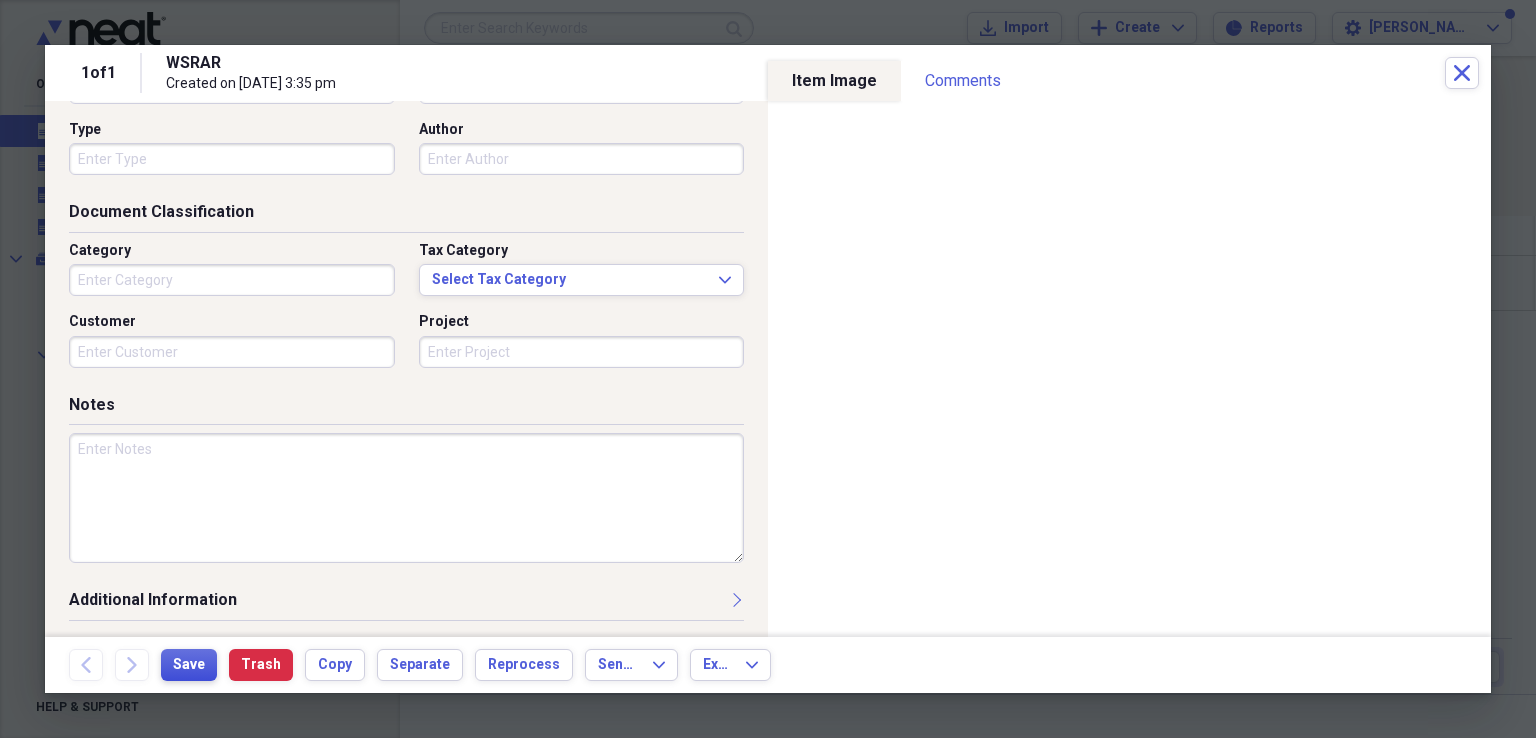 click on "Save" at bounding box center [189, 665] 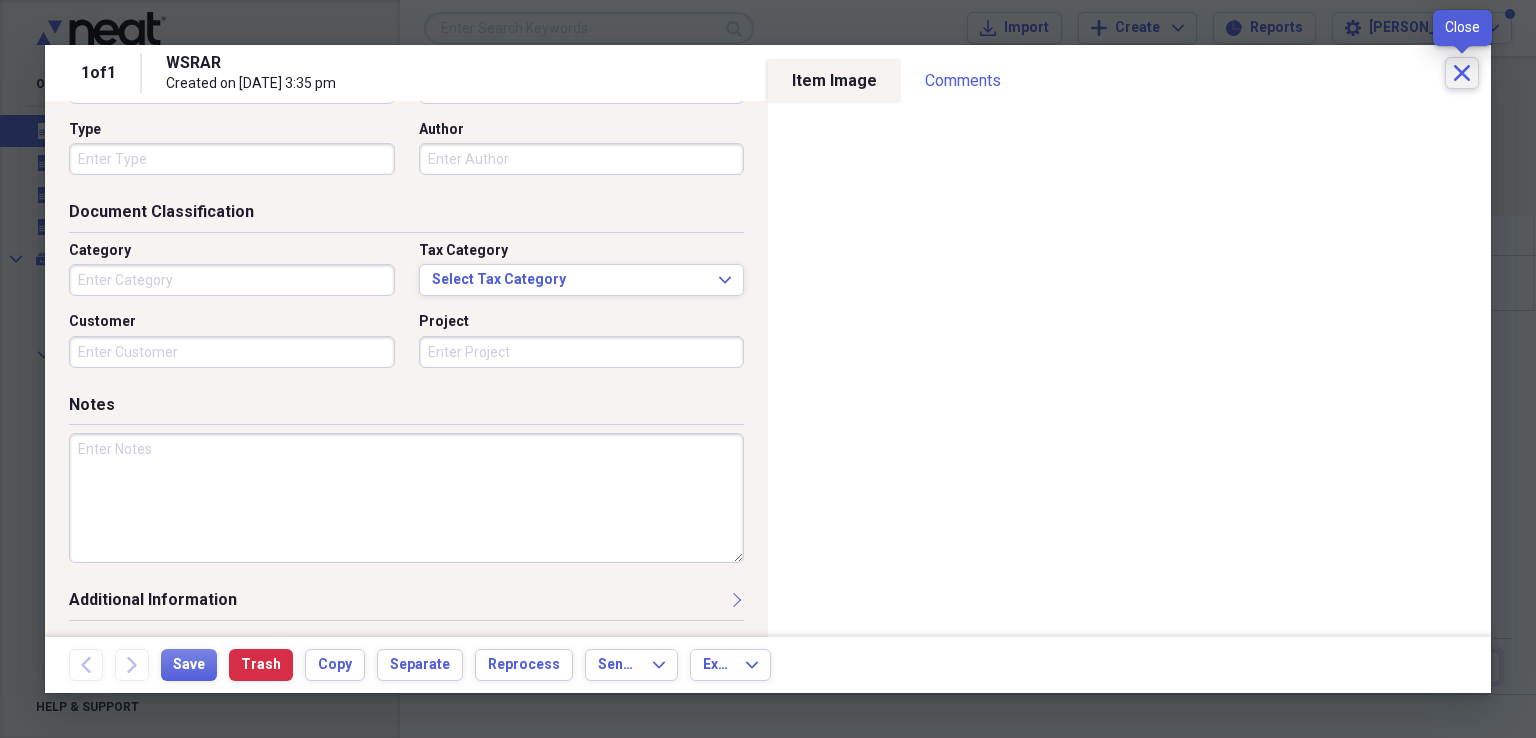 click on "Close" 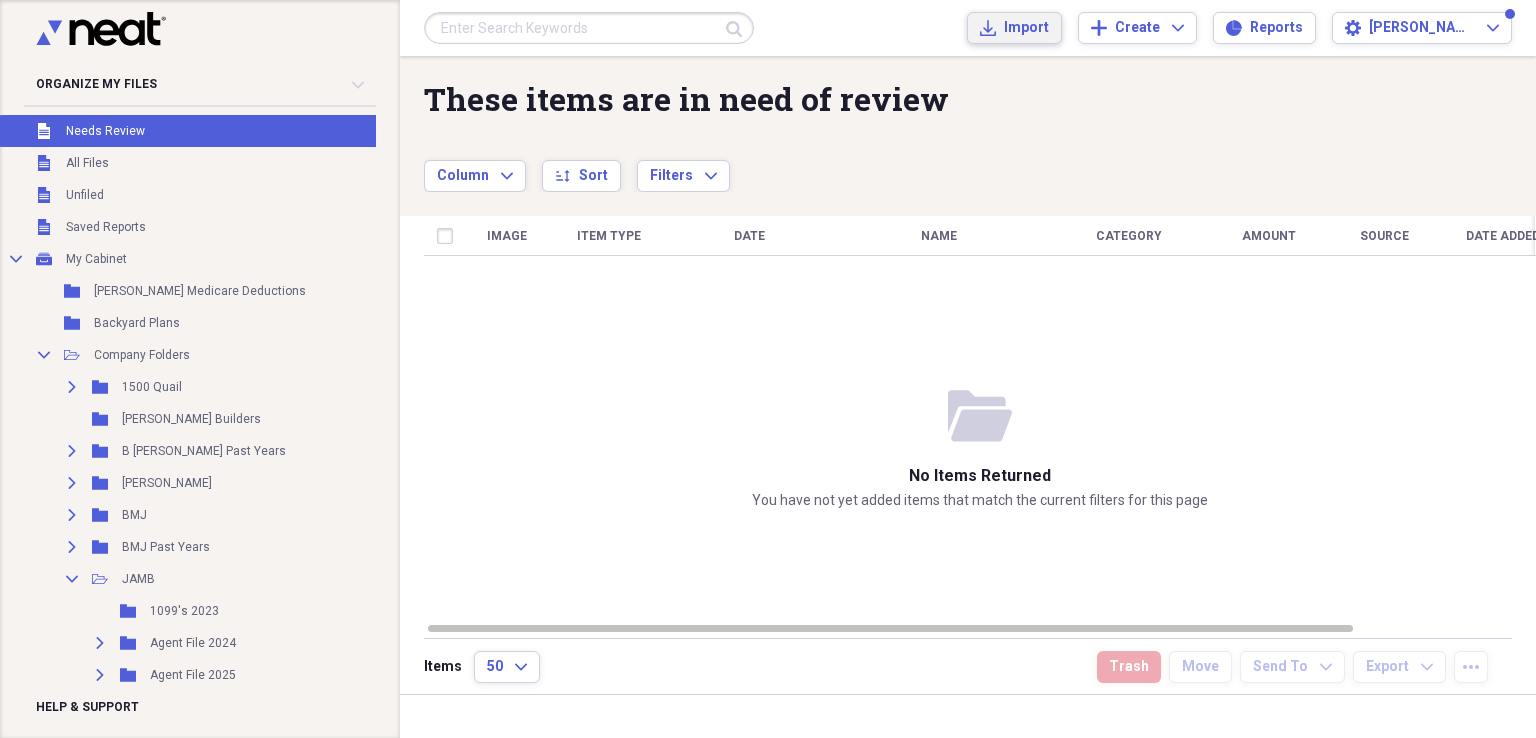 click on "Import" at bounding box center (1026, 28) 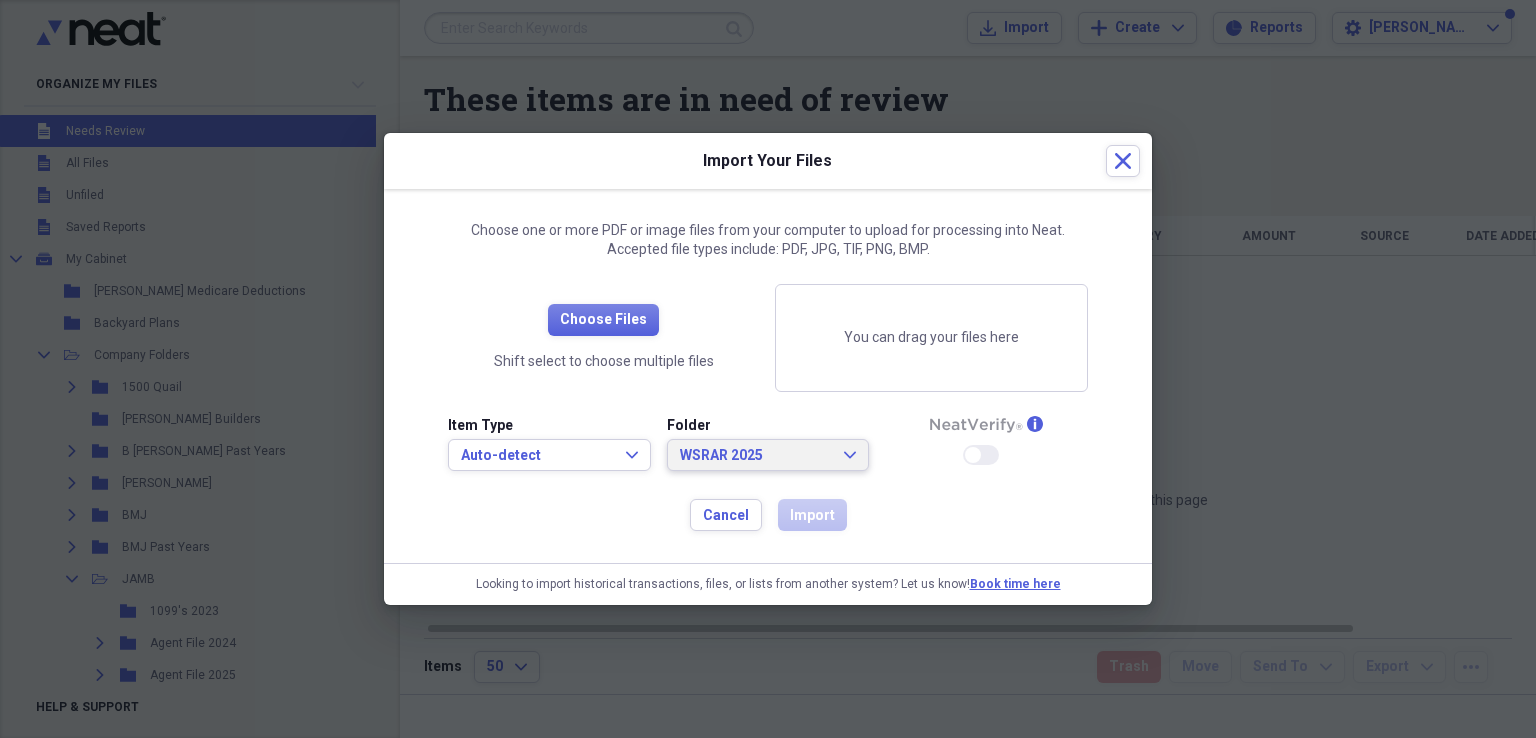 click on "Expand" 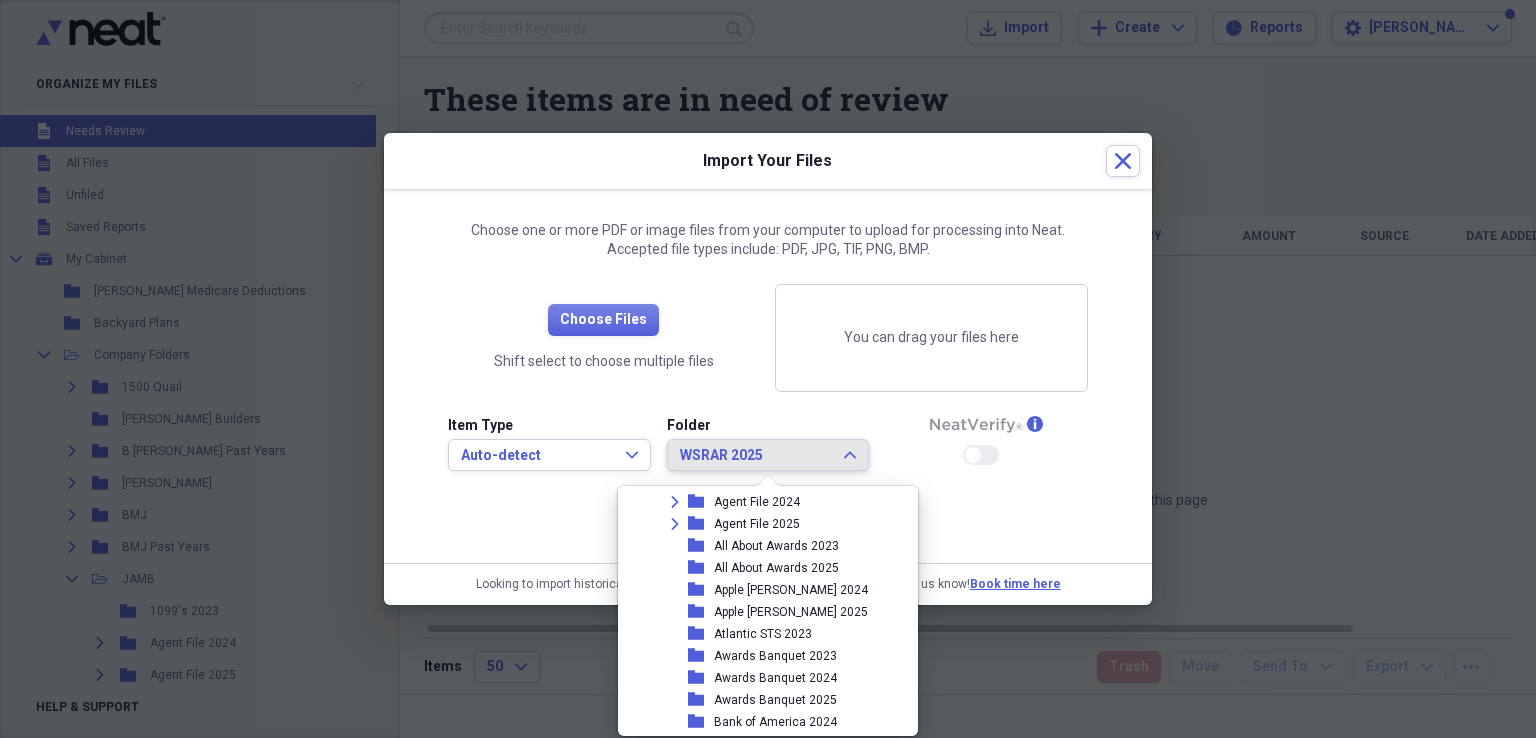 scroll, scrollTop: 230, scrollLeft: 0, axis: vertical 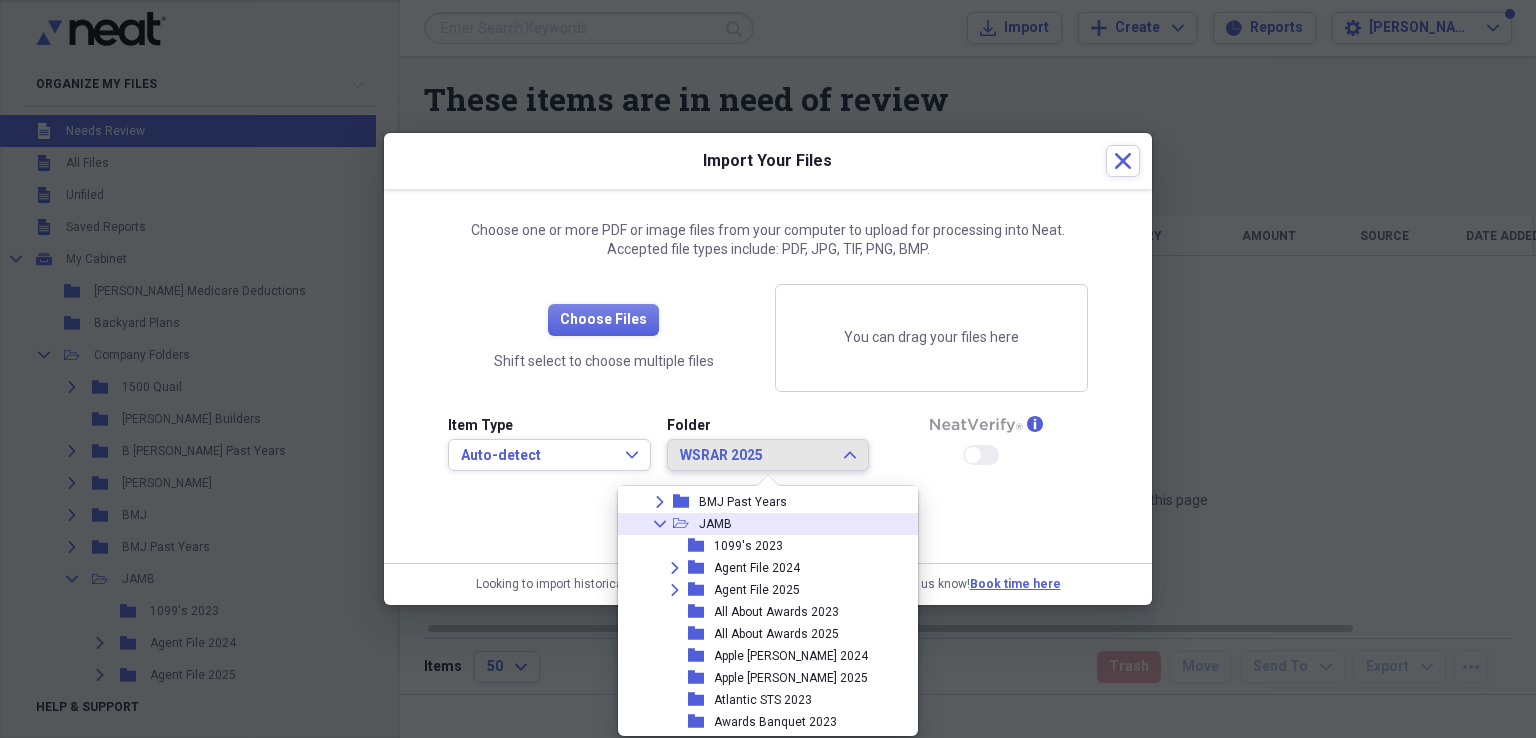 click on "Collapse" 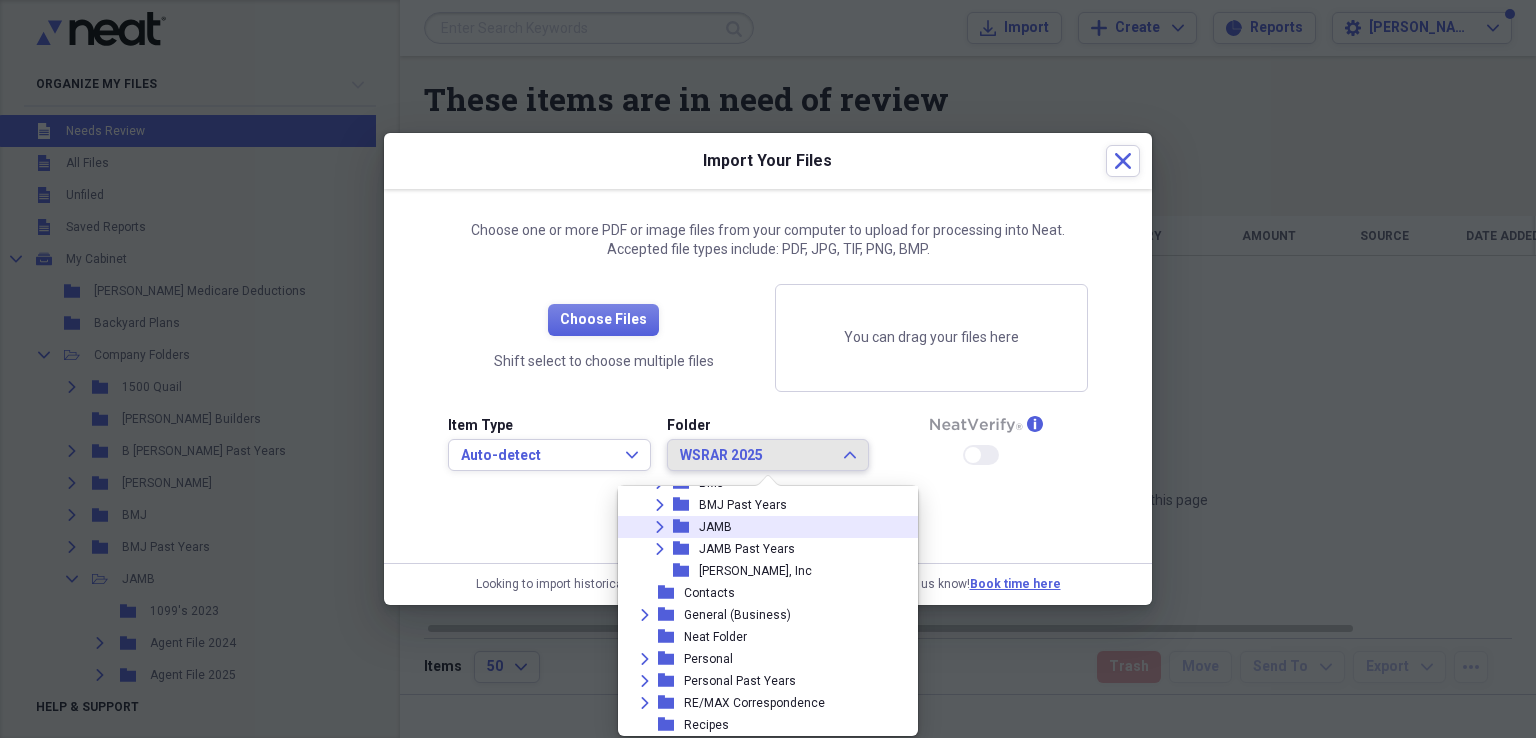scroll, scrollTop: 226, scrollLeft: 0, axis: vertical 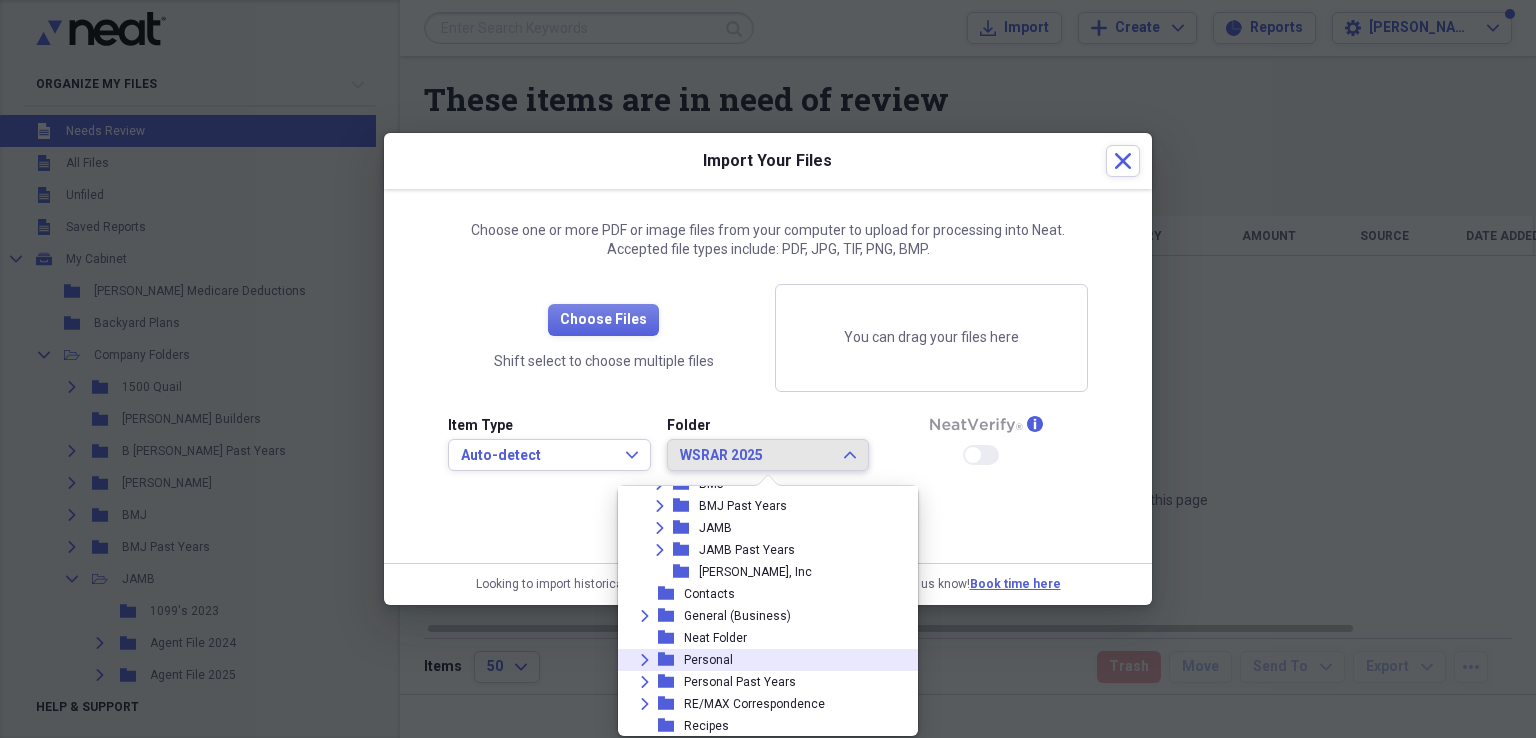 click on "Expand" 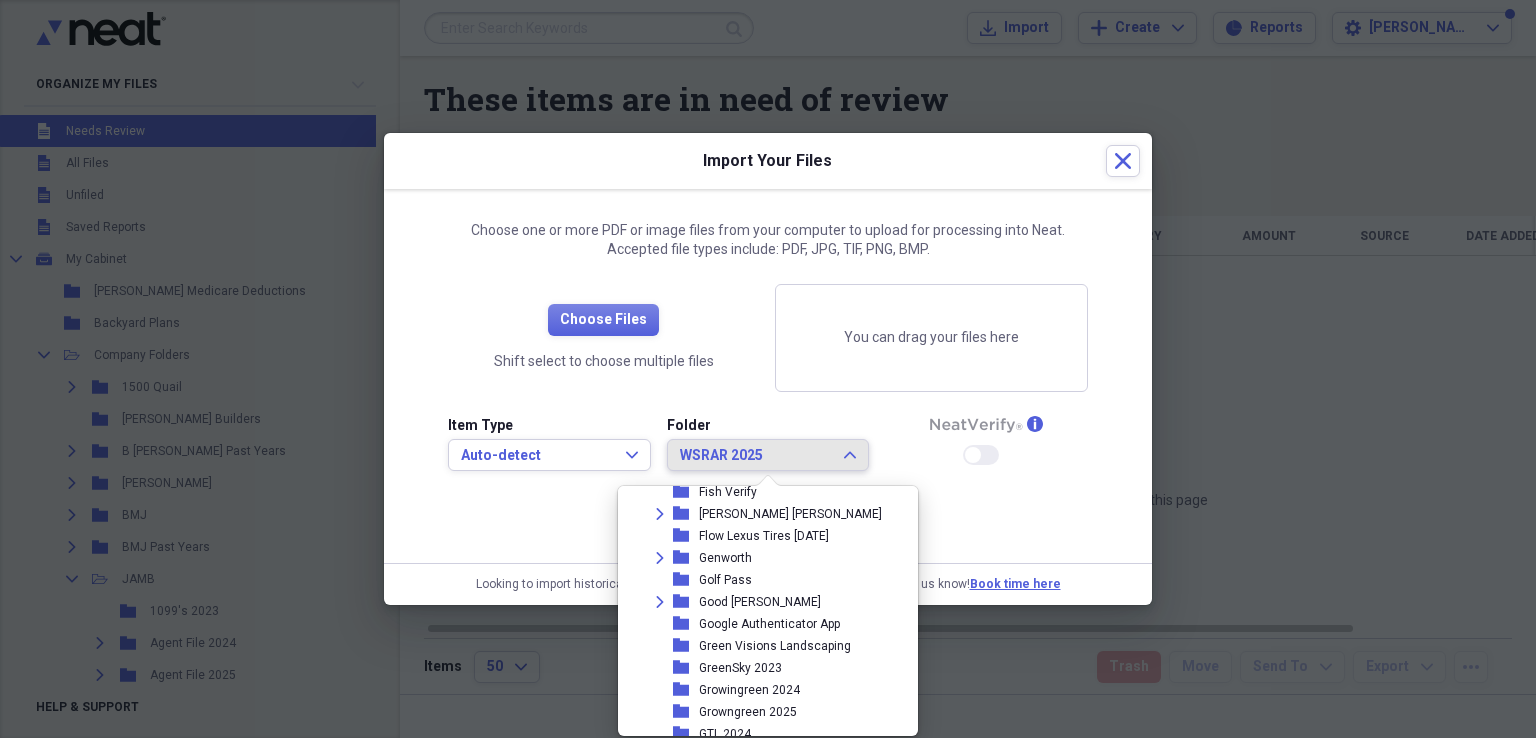 scroll, scrollTop: 1126, scrollLeft: 0, axis: vertical 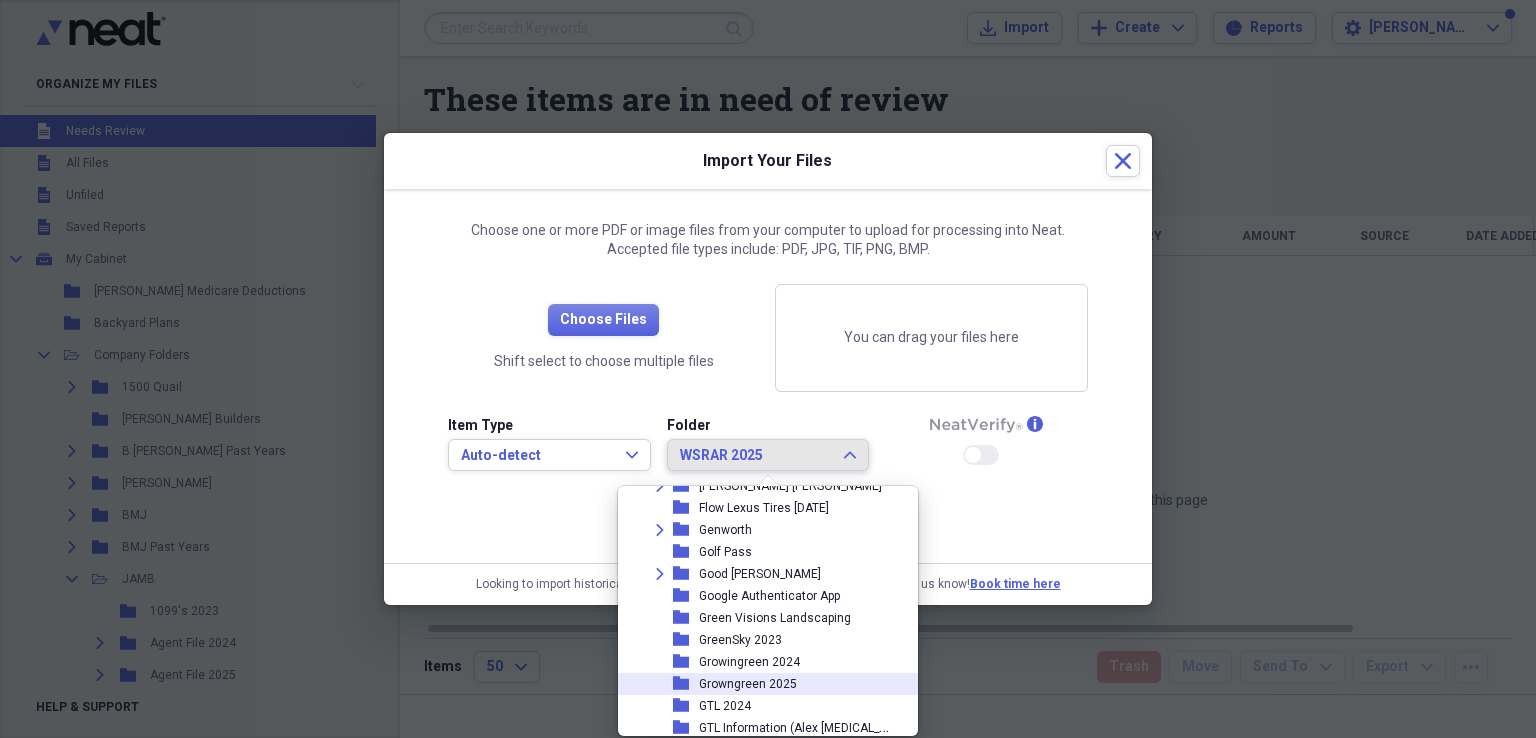 drag, startPoint x: 751, startPoint y: 682, endPoint x: 720, endPoint y: 633, distance: 57.982758 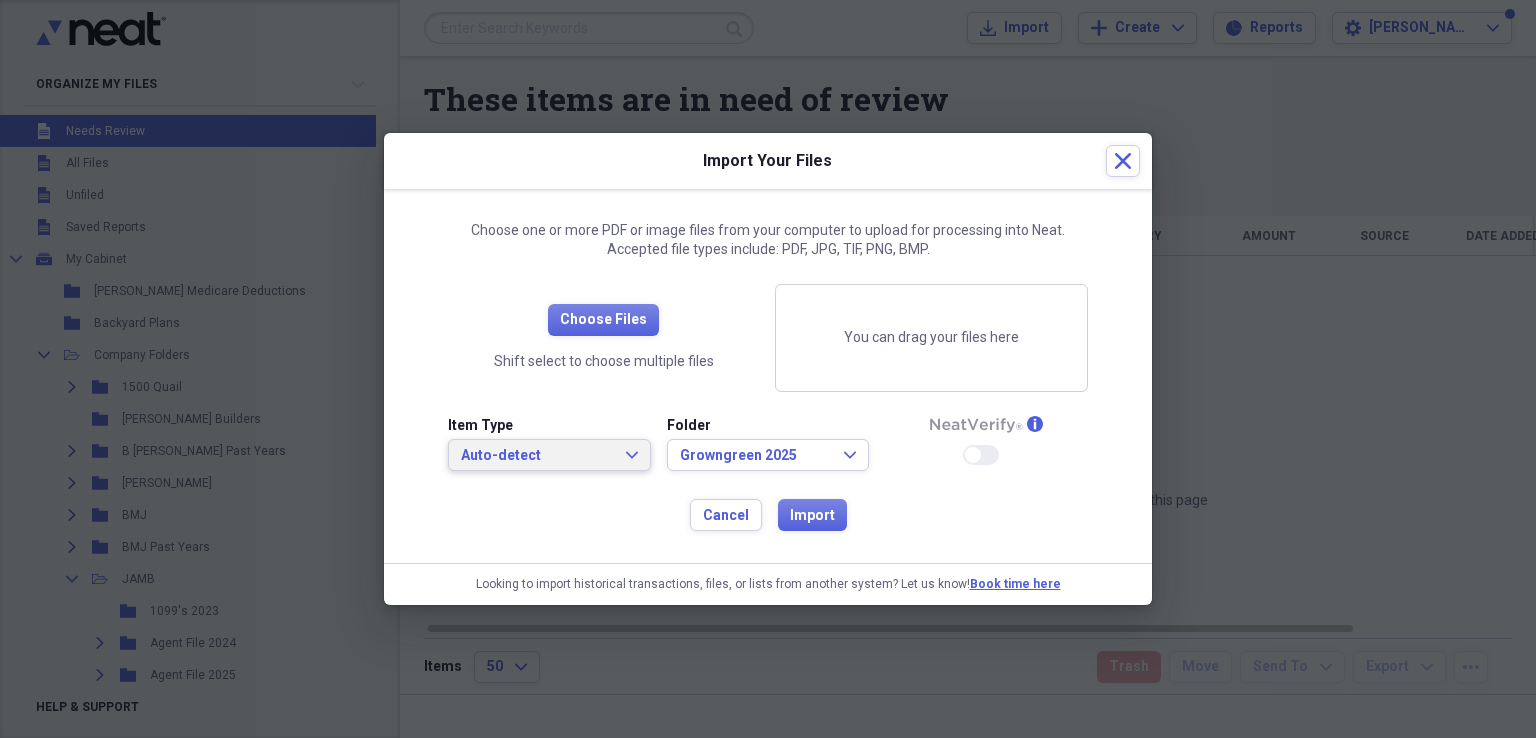 click on "Expand" 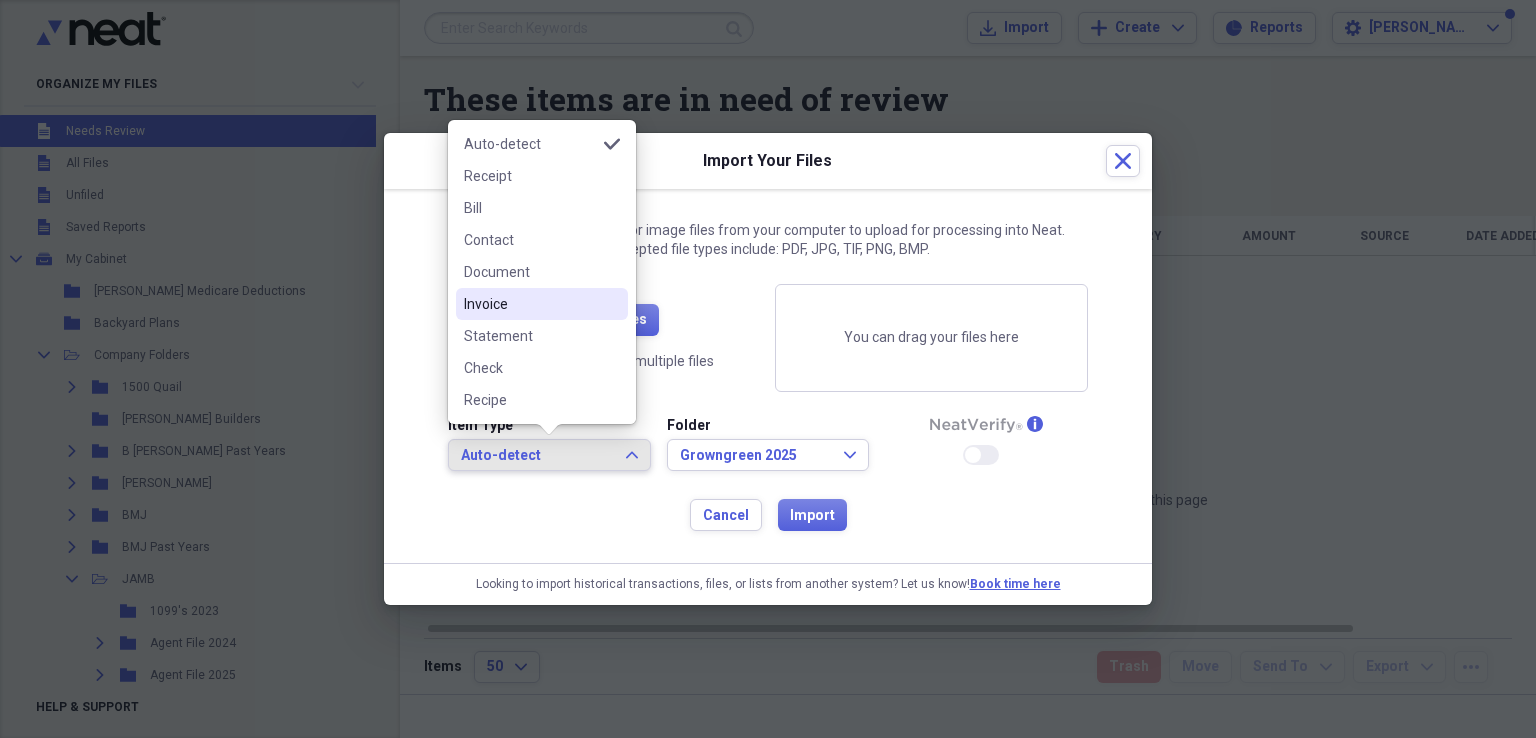 click on "Invoice" at bounding box center [530, 304] 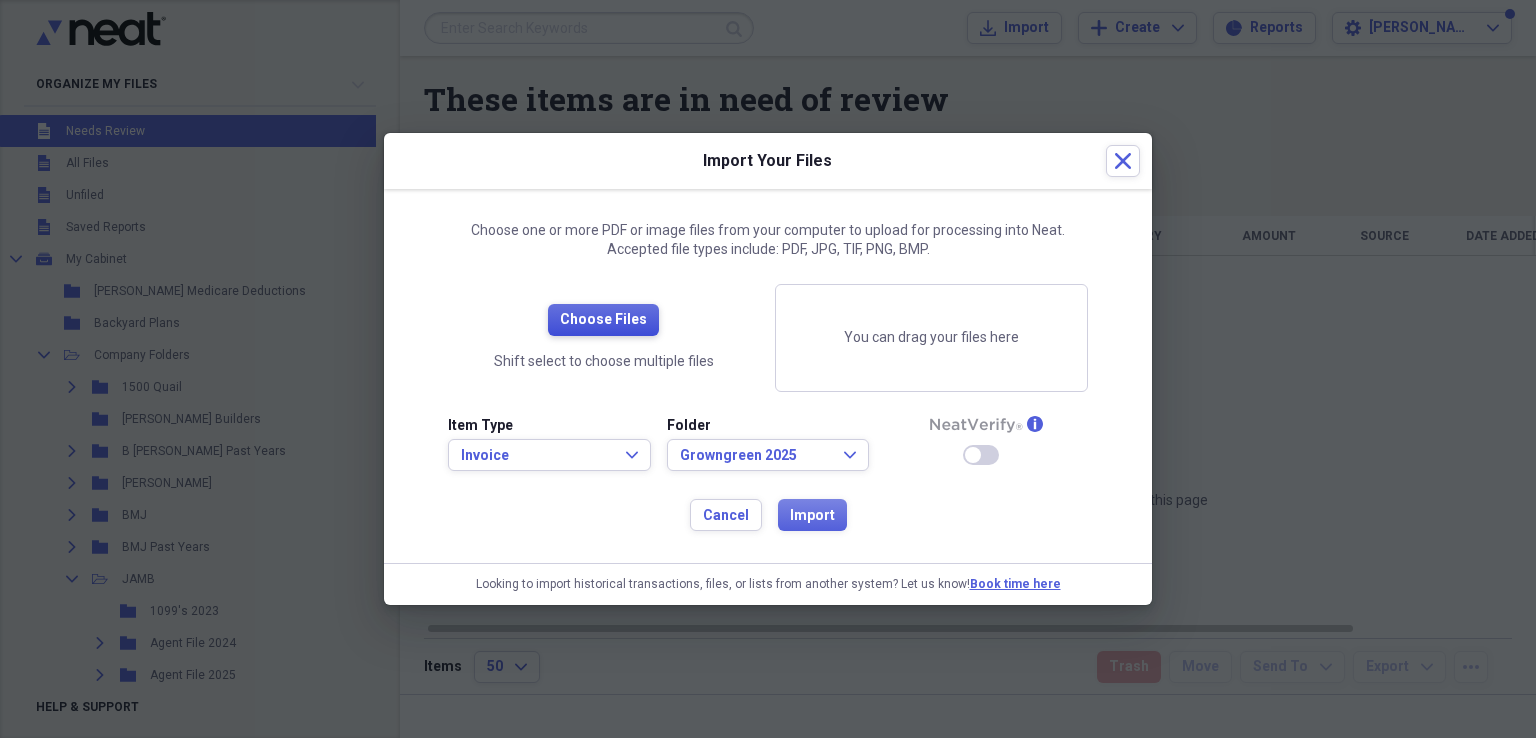 click on "Choose Files" at bounding box center (603, 320) 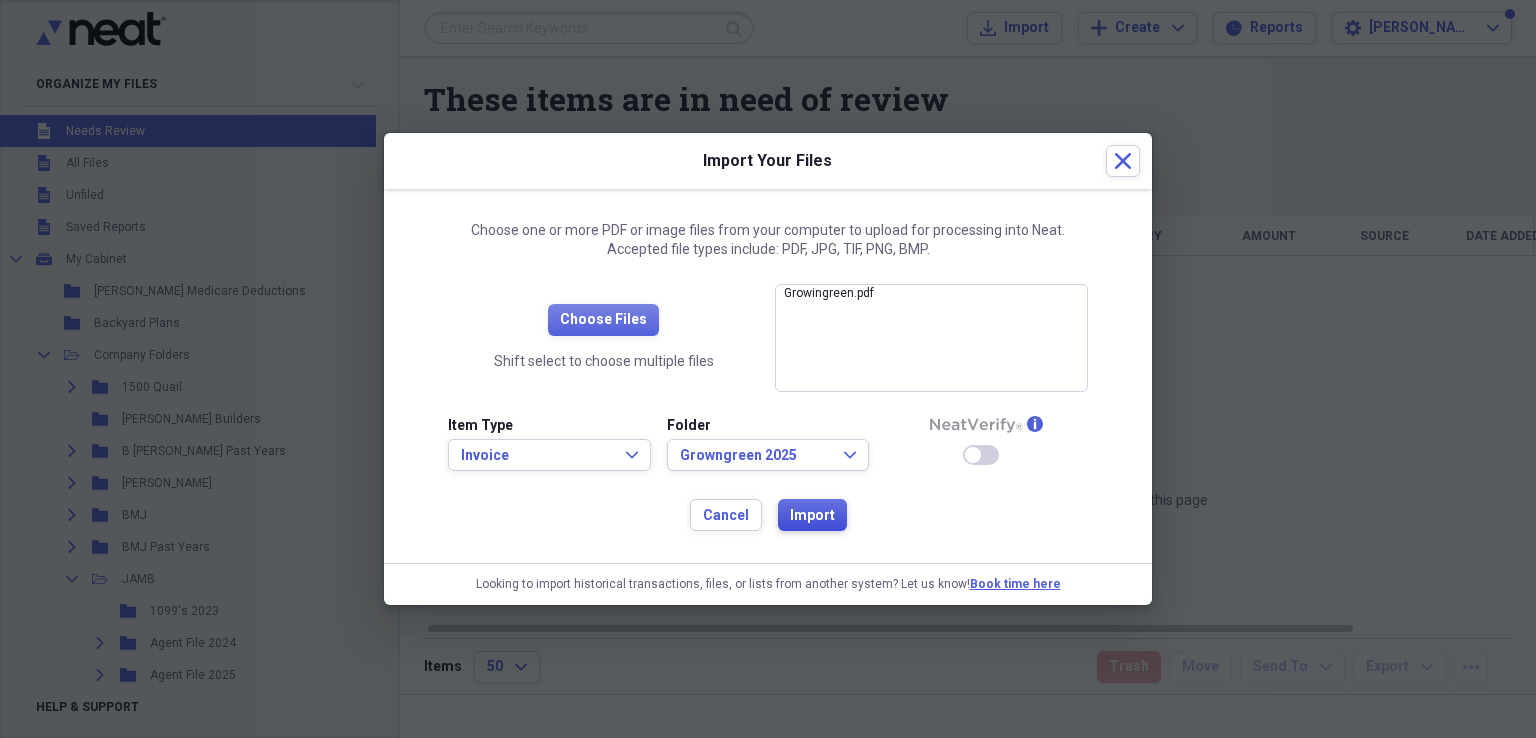 click on "Import" at bounding box center (812, 516) 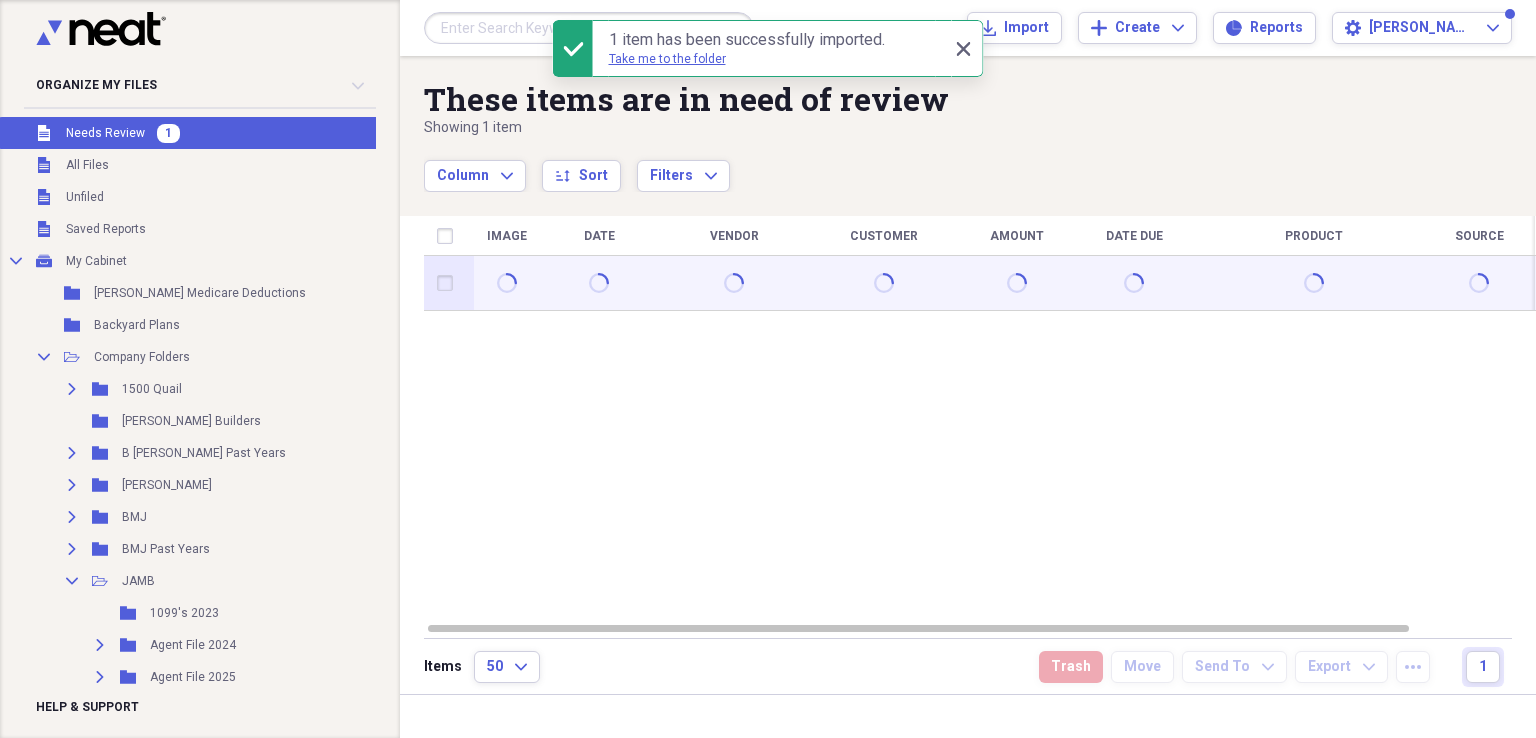 click at bounding box center (449, 283) 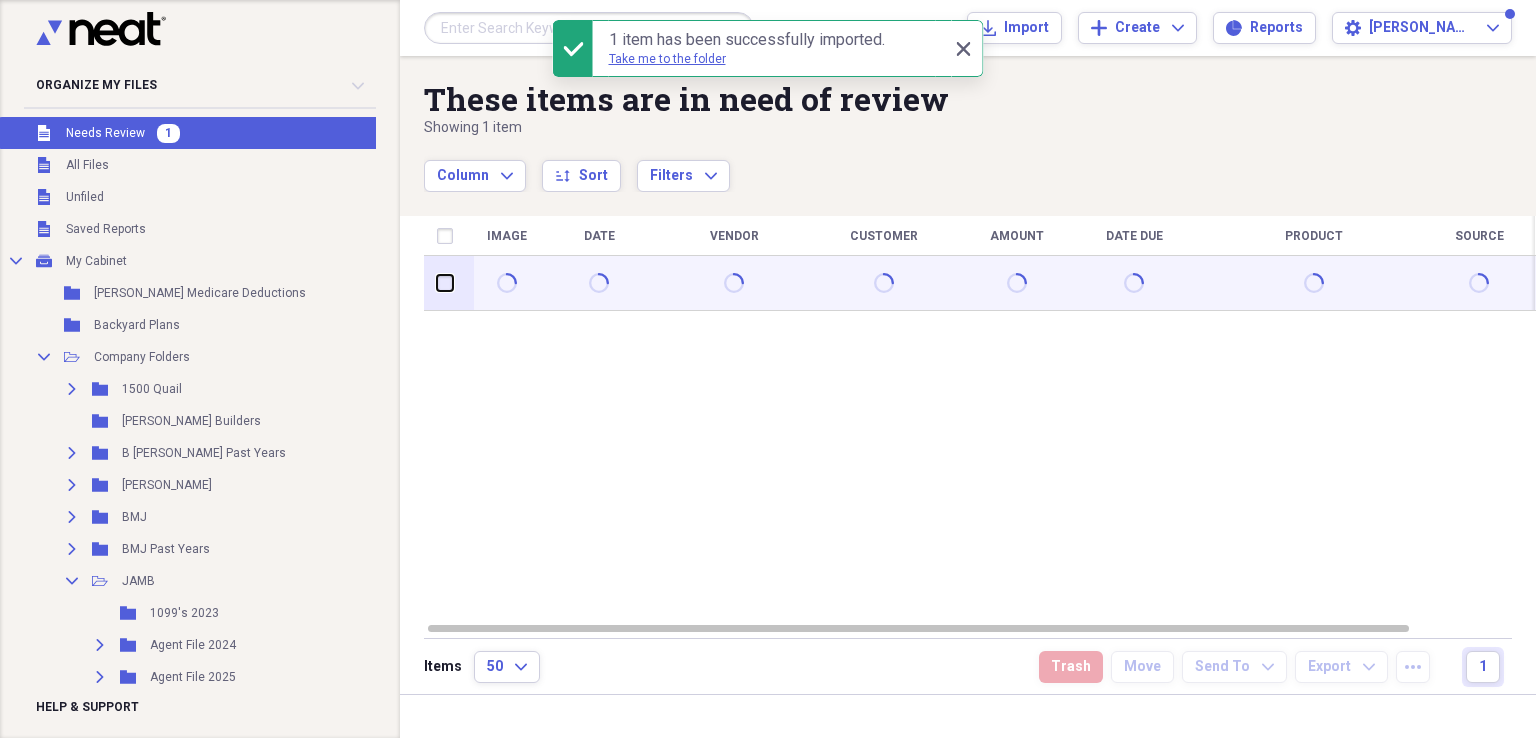 click at bounding box center [437, 283] 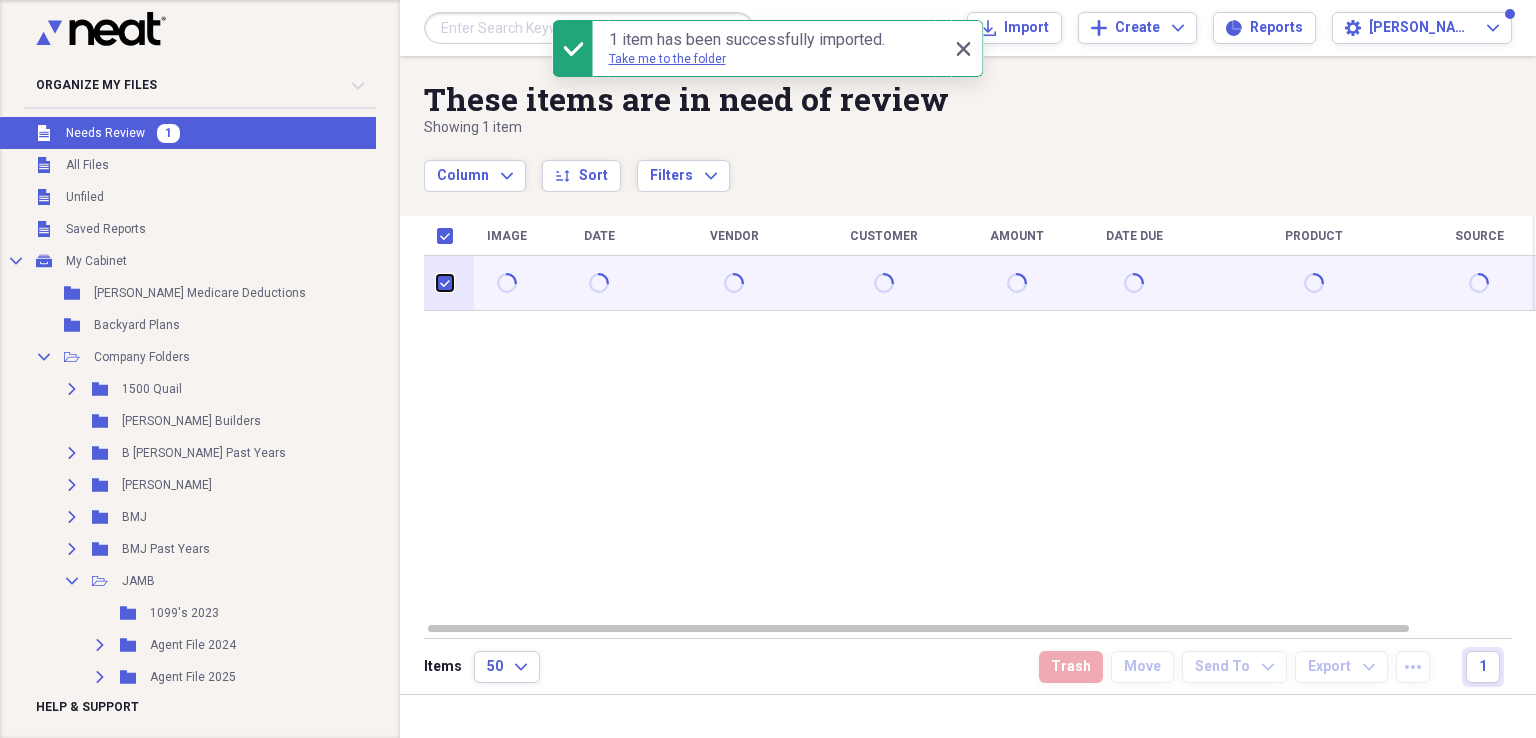 checkbox on "true" 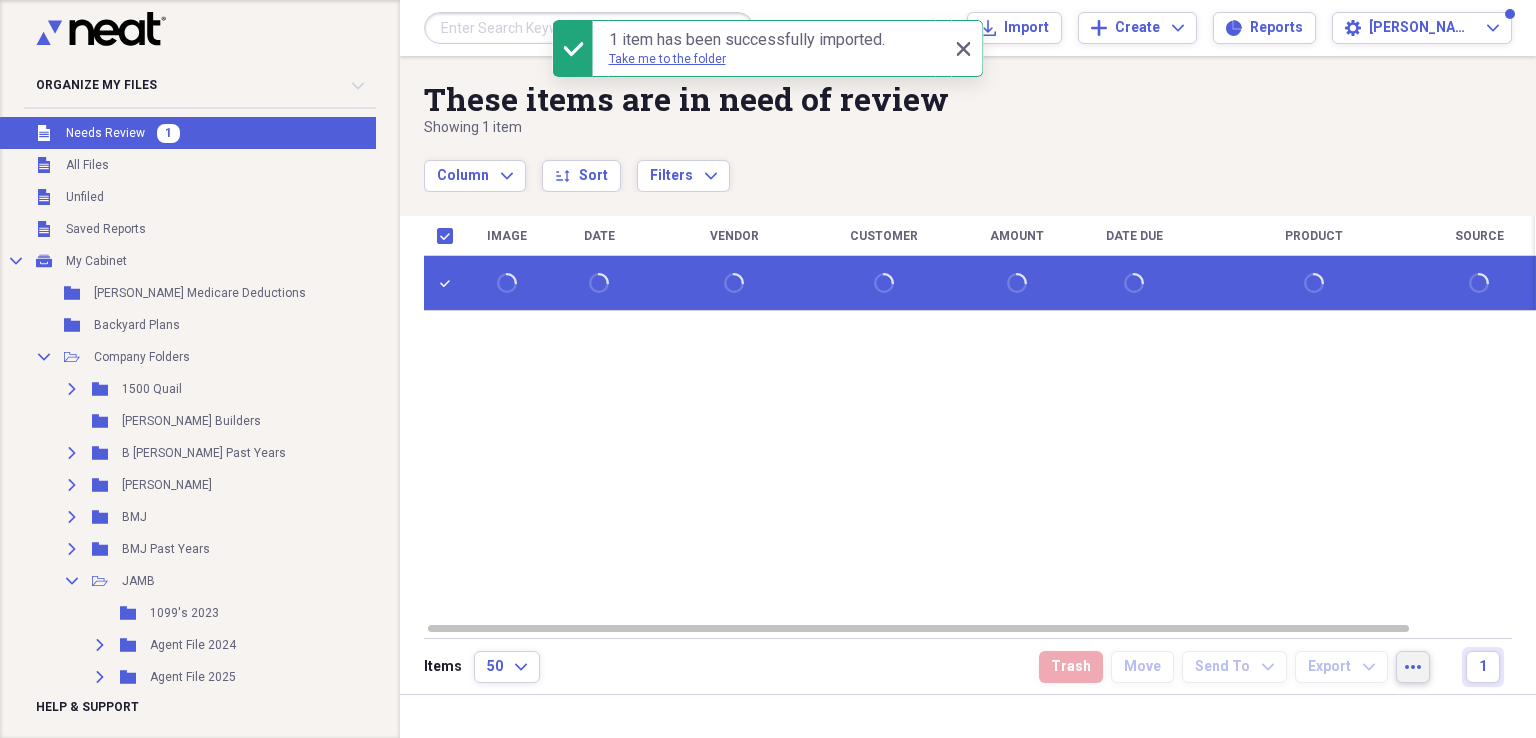 click on "more" at bounding box center (1413, 667) 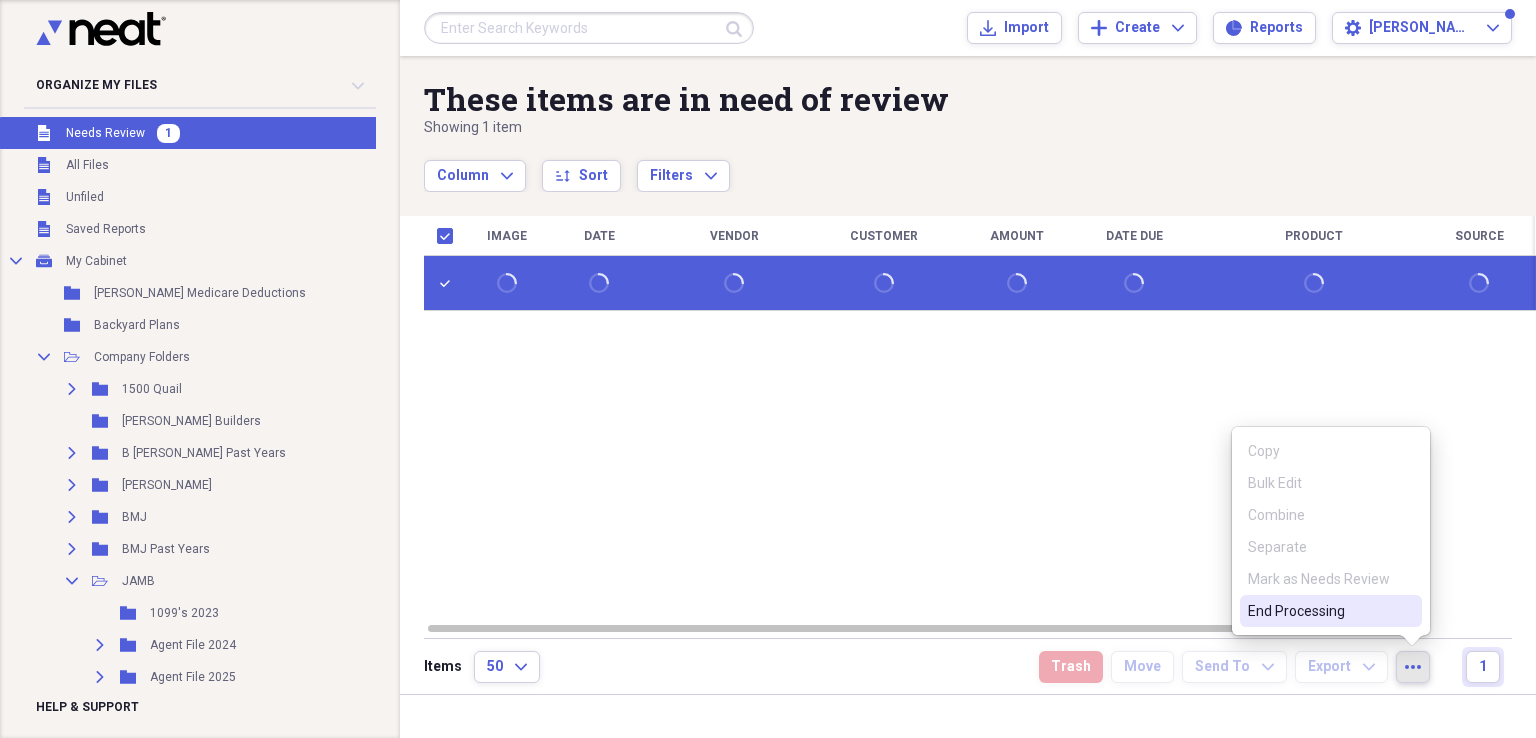 click on "End Processing" at bounding box center [1319, 611] 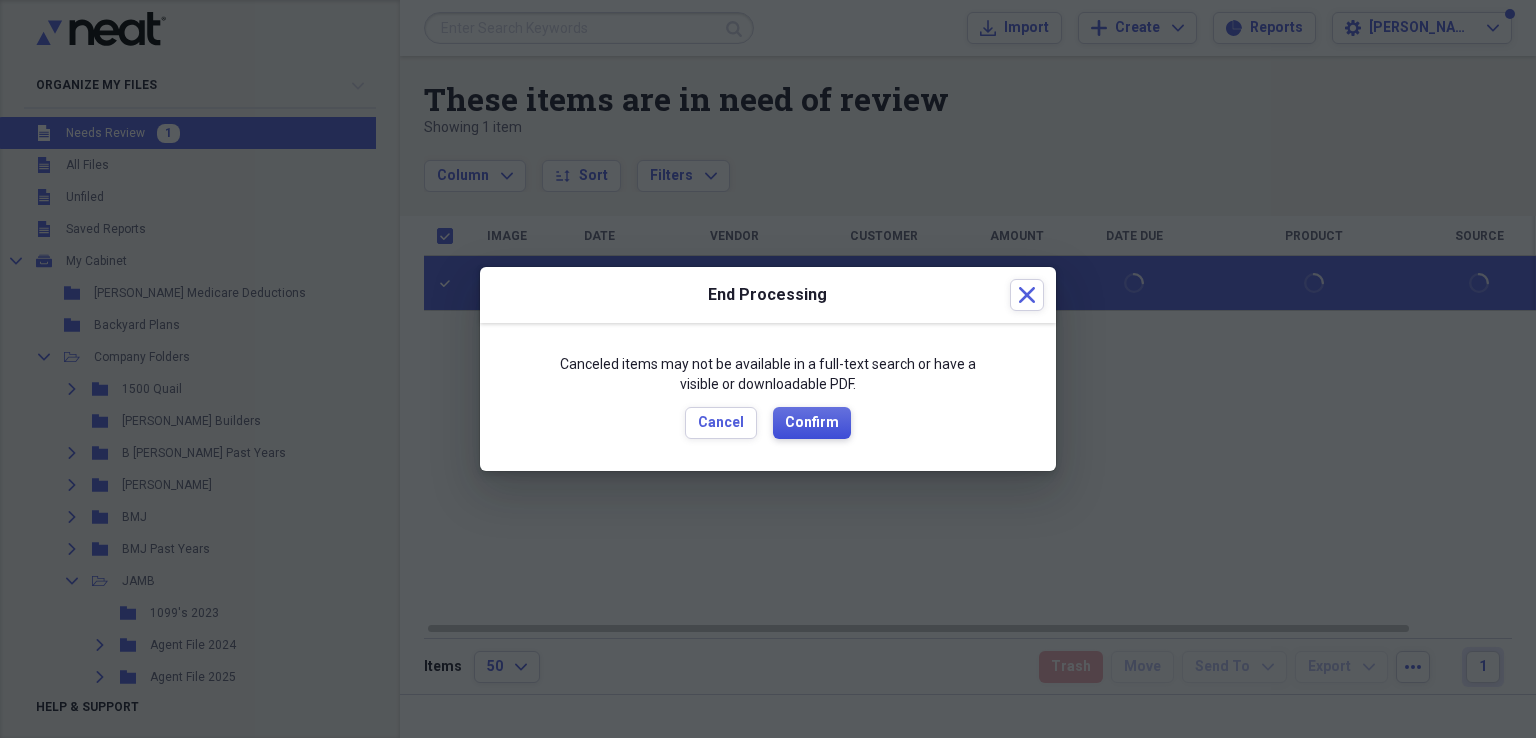 click on "Confirm" at bounding box center [812, 423] 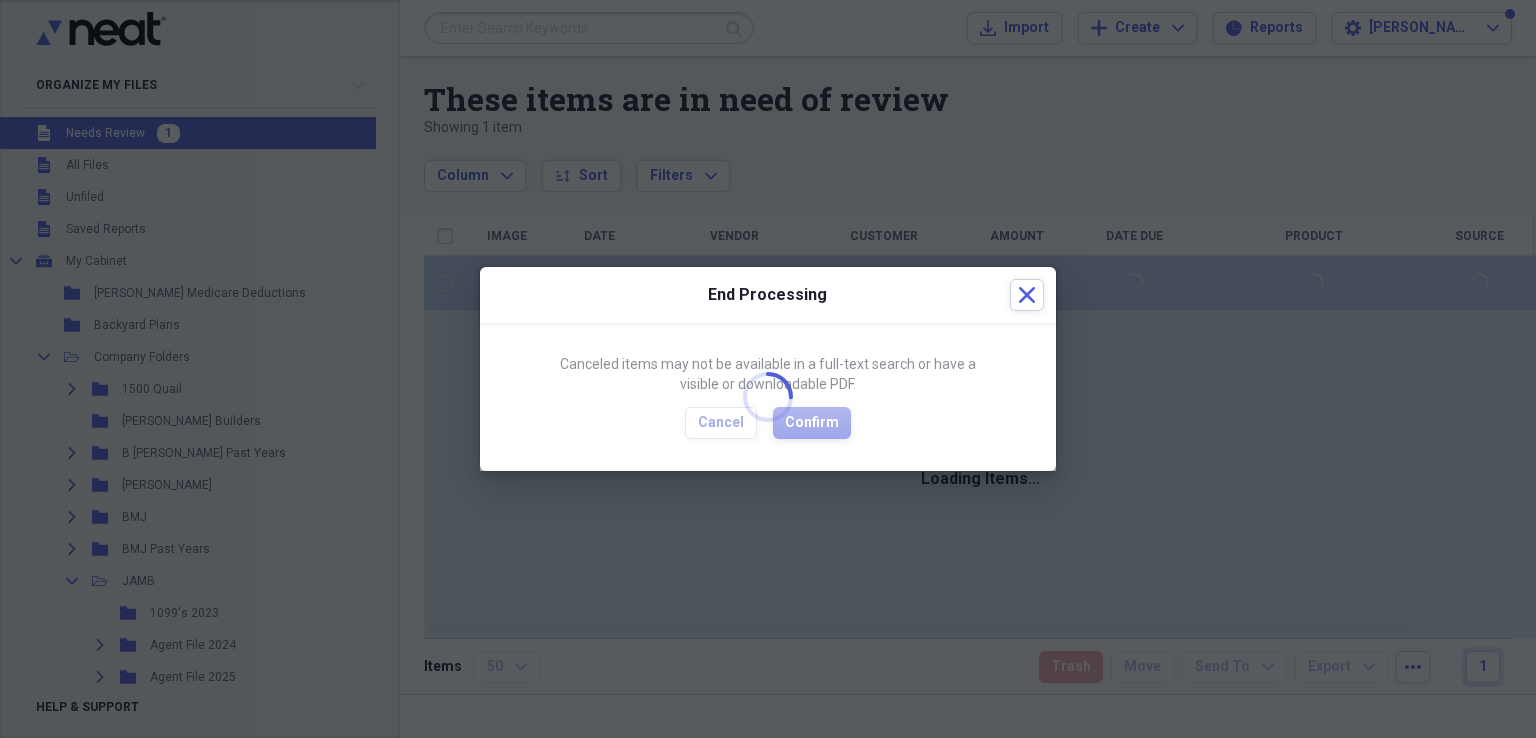 checkbox on "false" 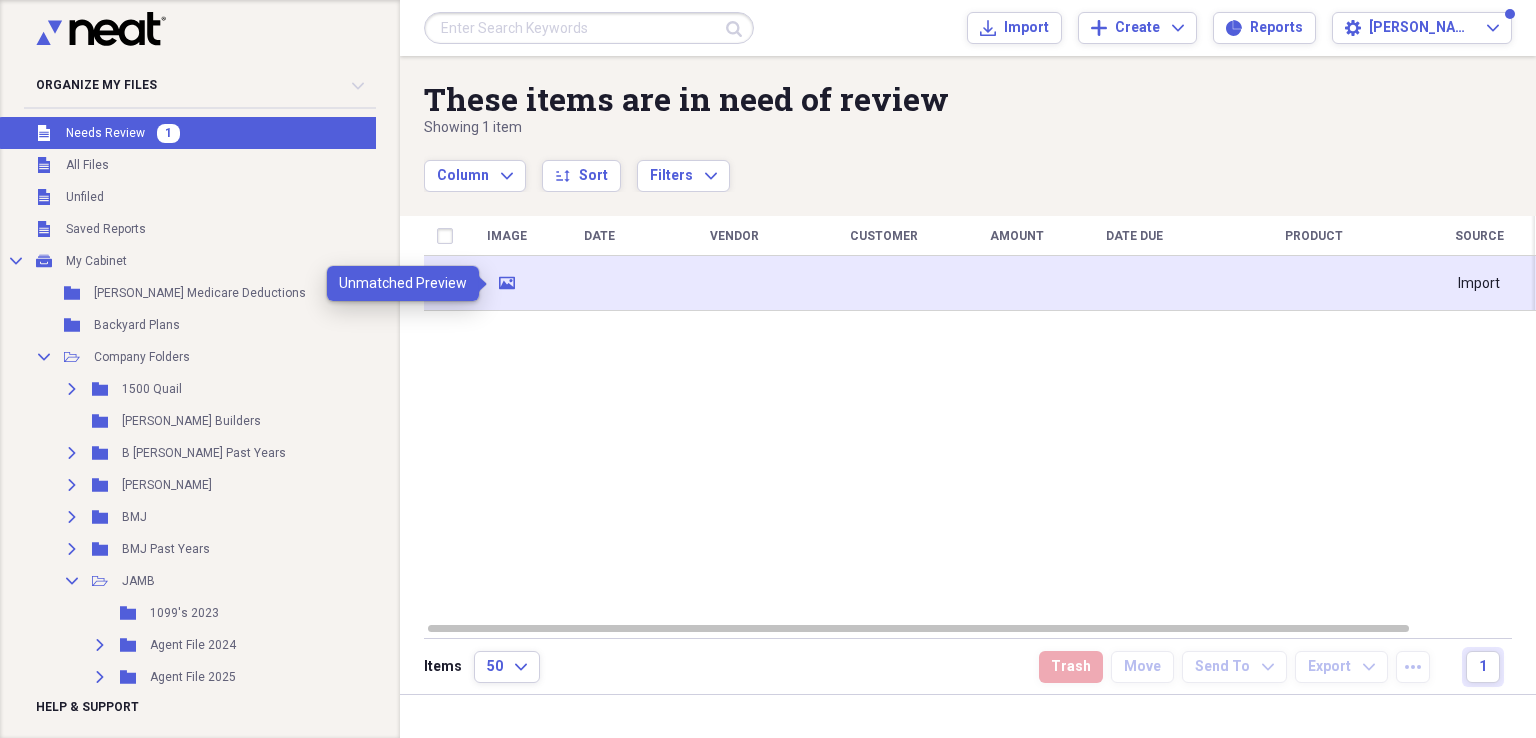 click 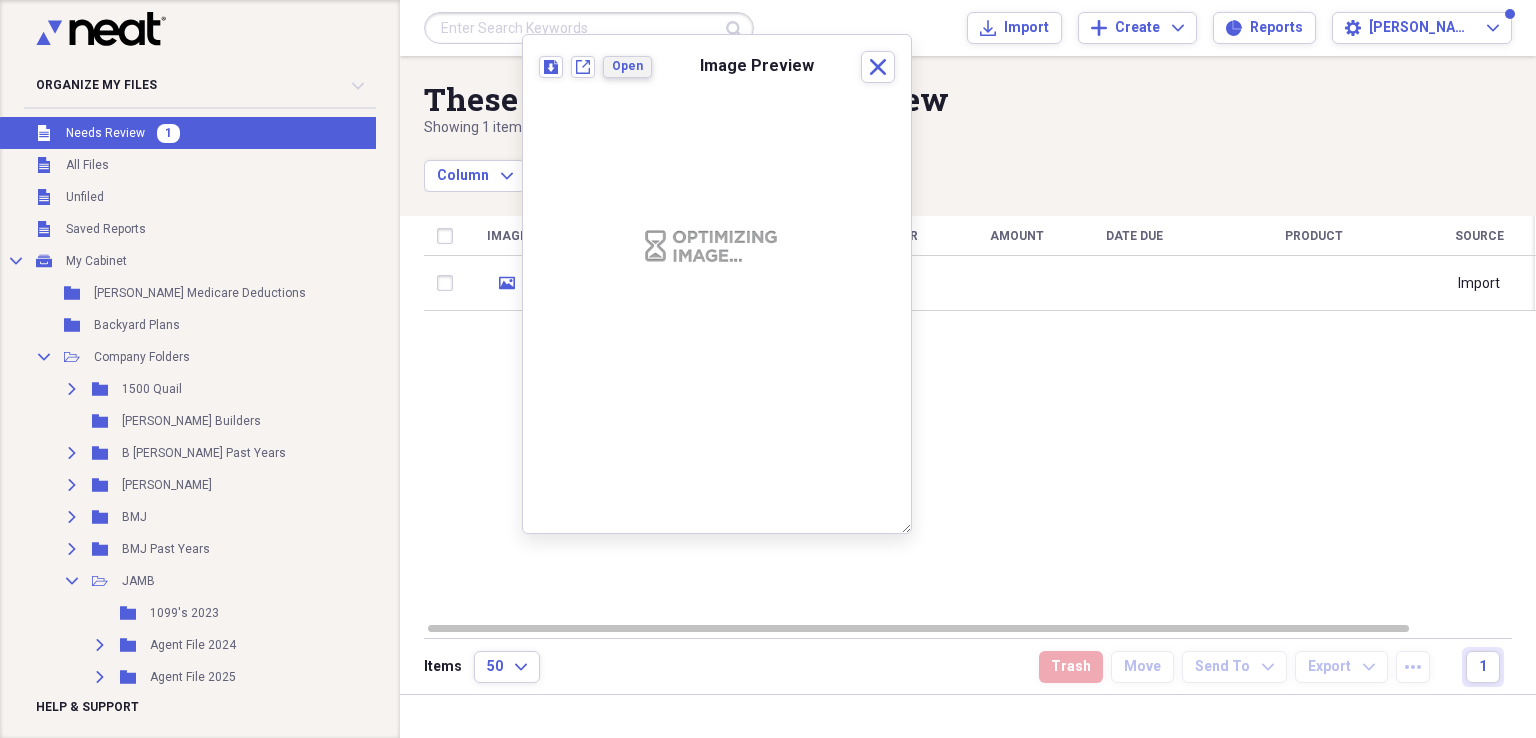 click on "Open" at bounding box center [627, 66] 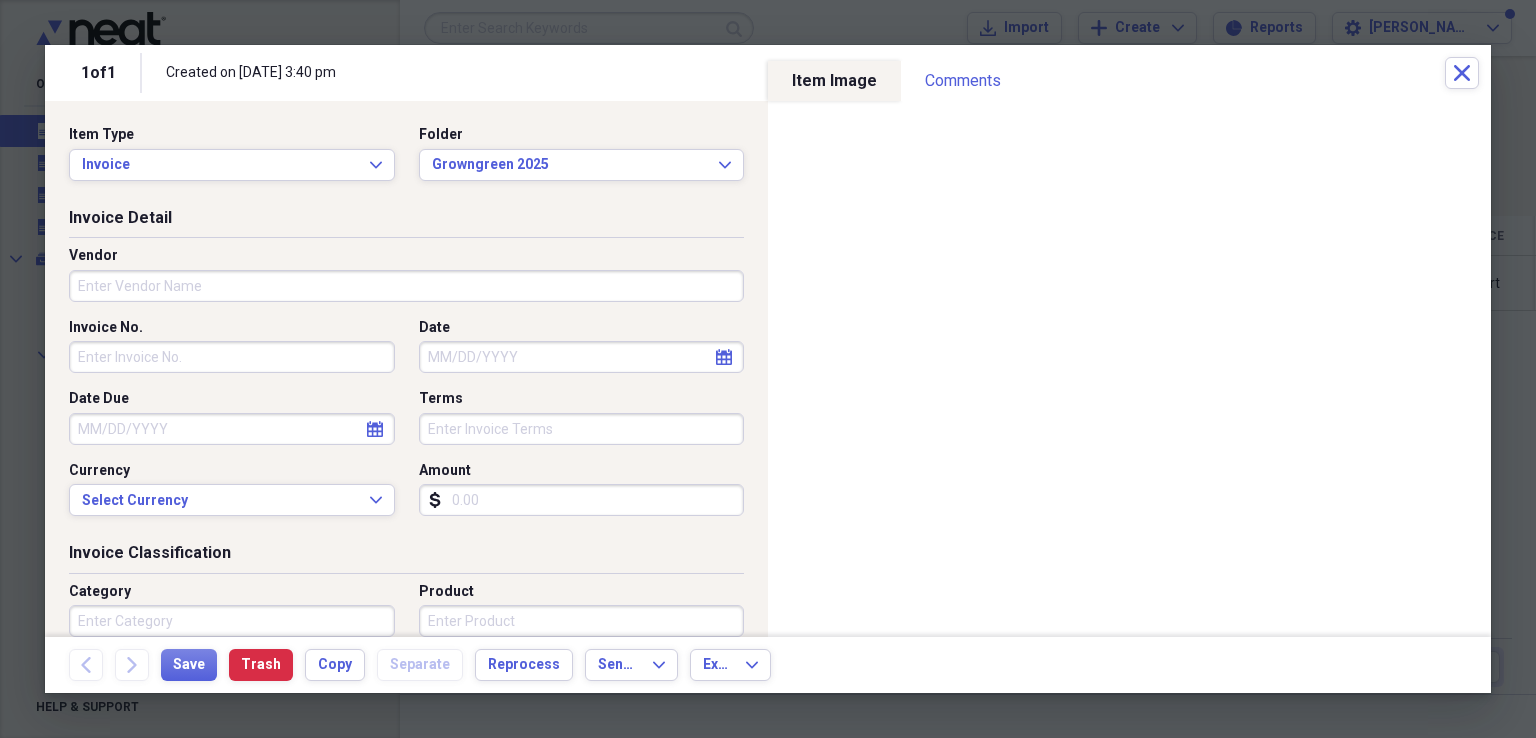 click on "Vendor" at bounding box center (406, 286) 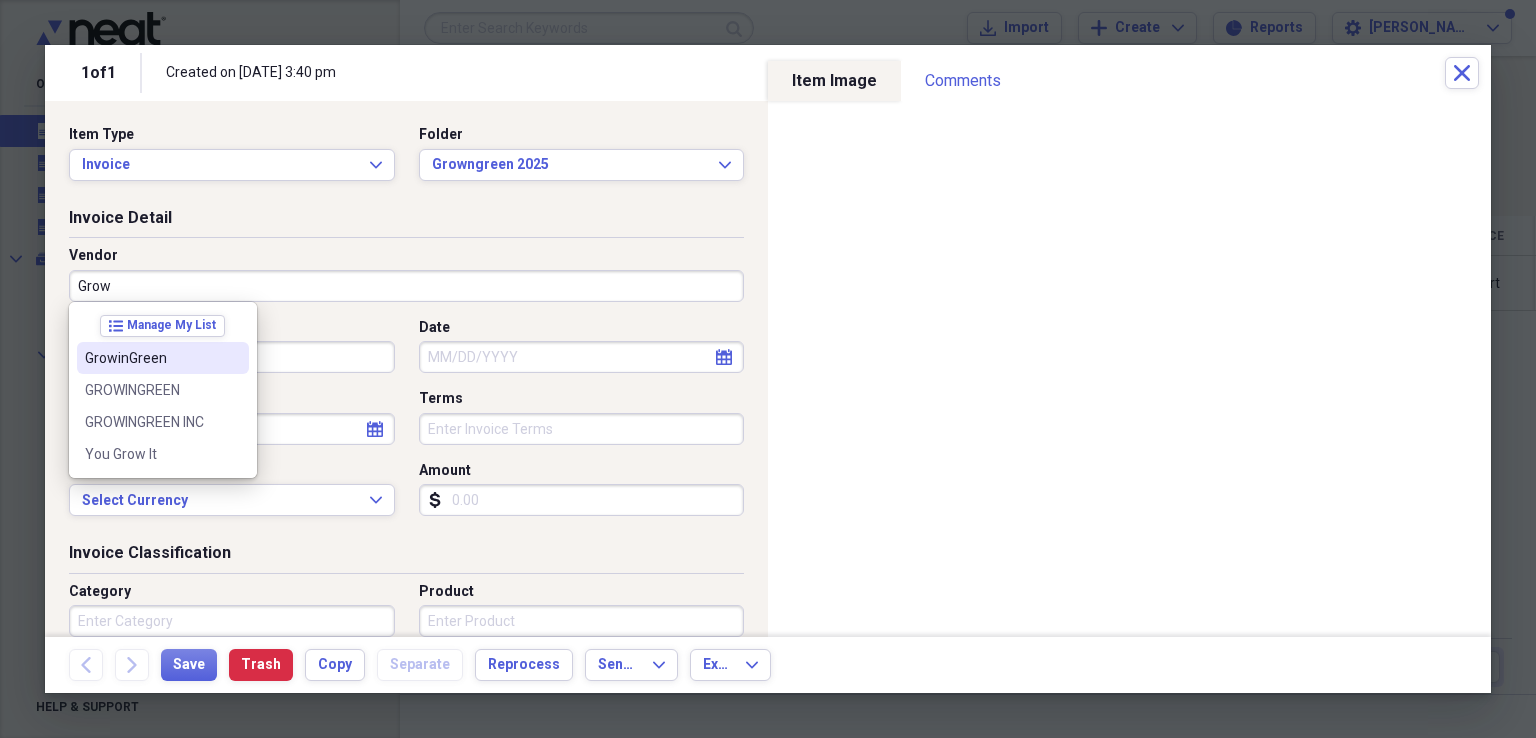click on "GrowinGreen" at bounding box center [151, 358] 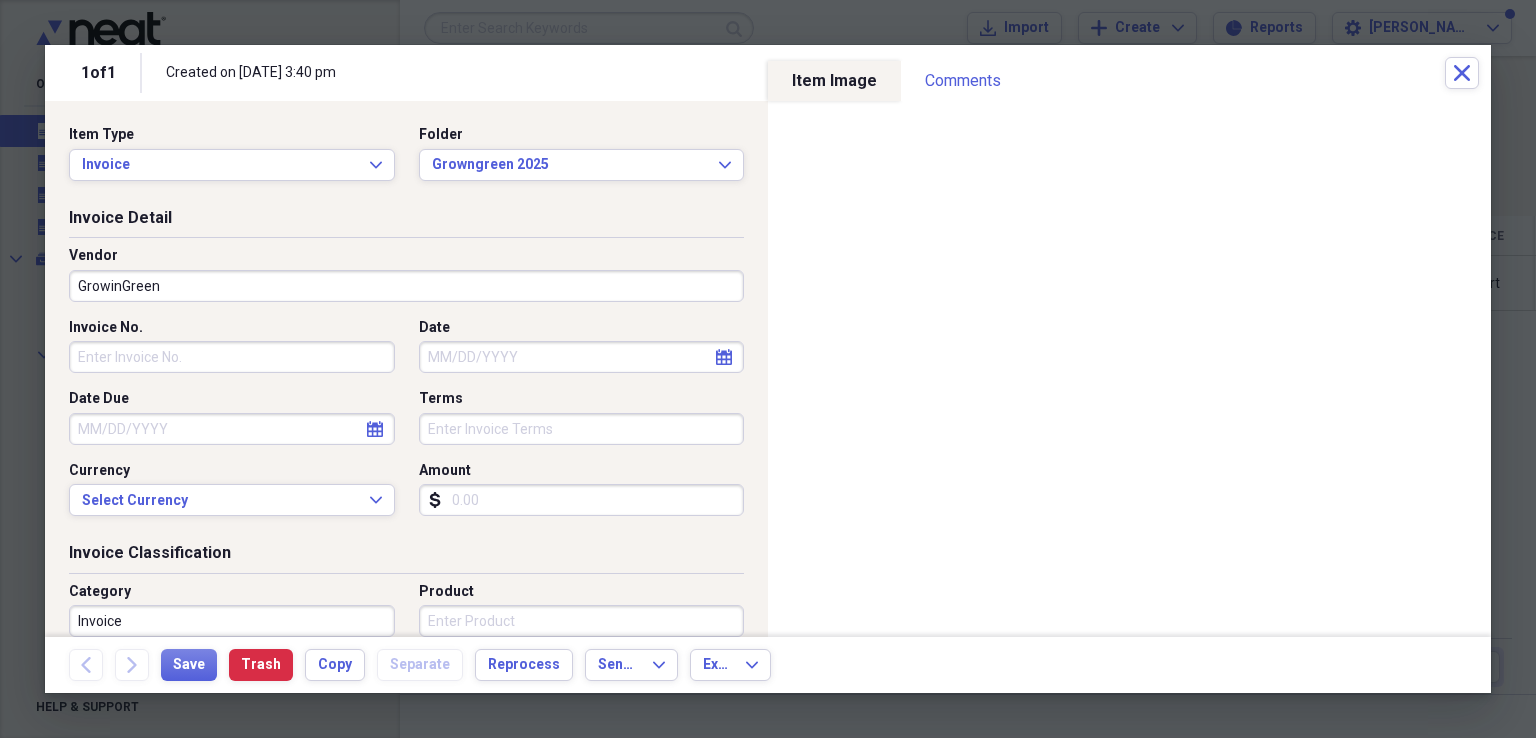 type on "Invoice" 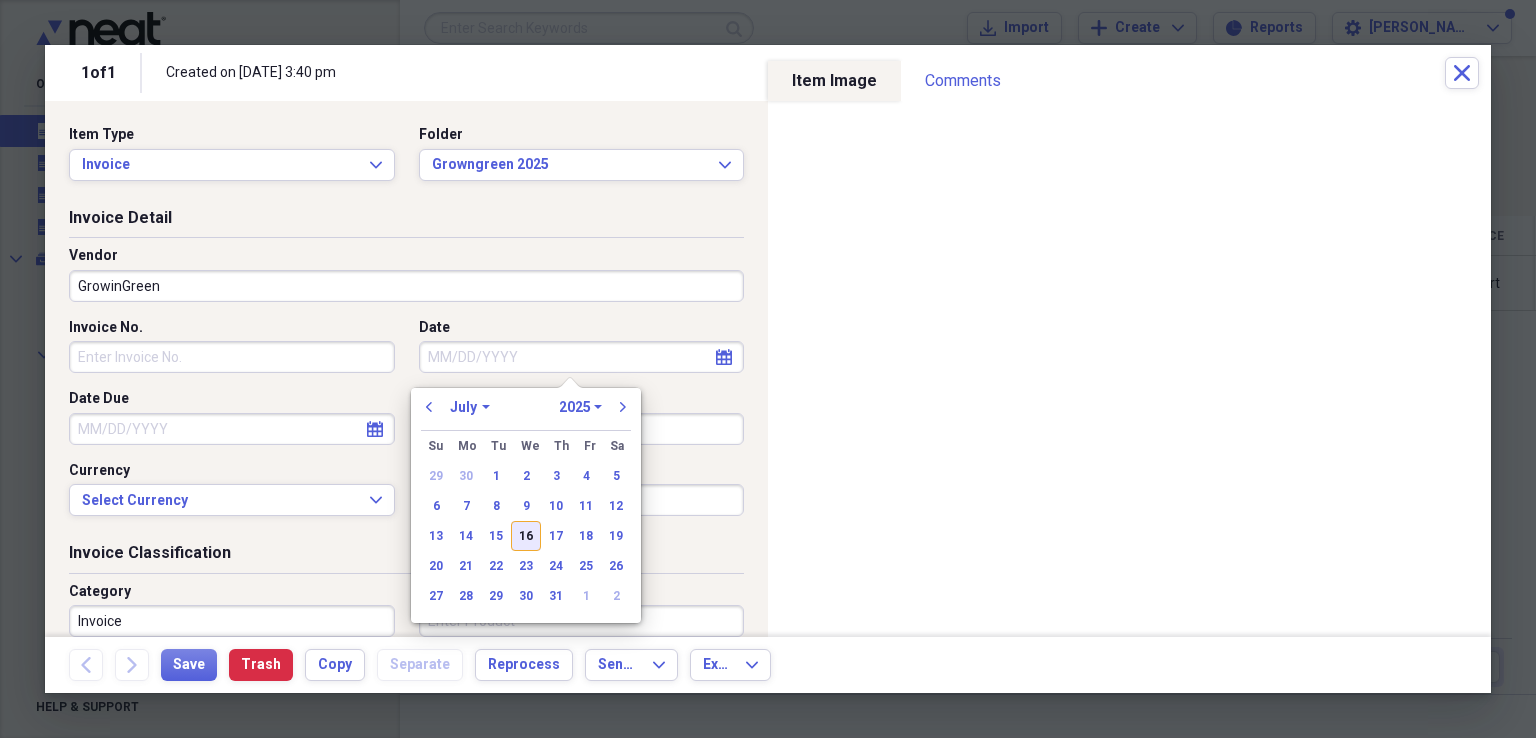 click on "16" at bounding box center [526, 536] 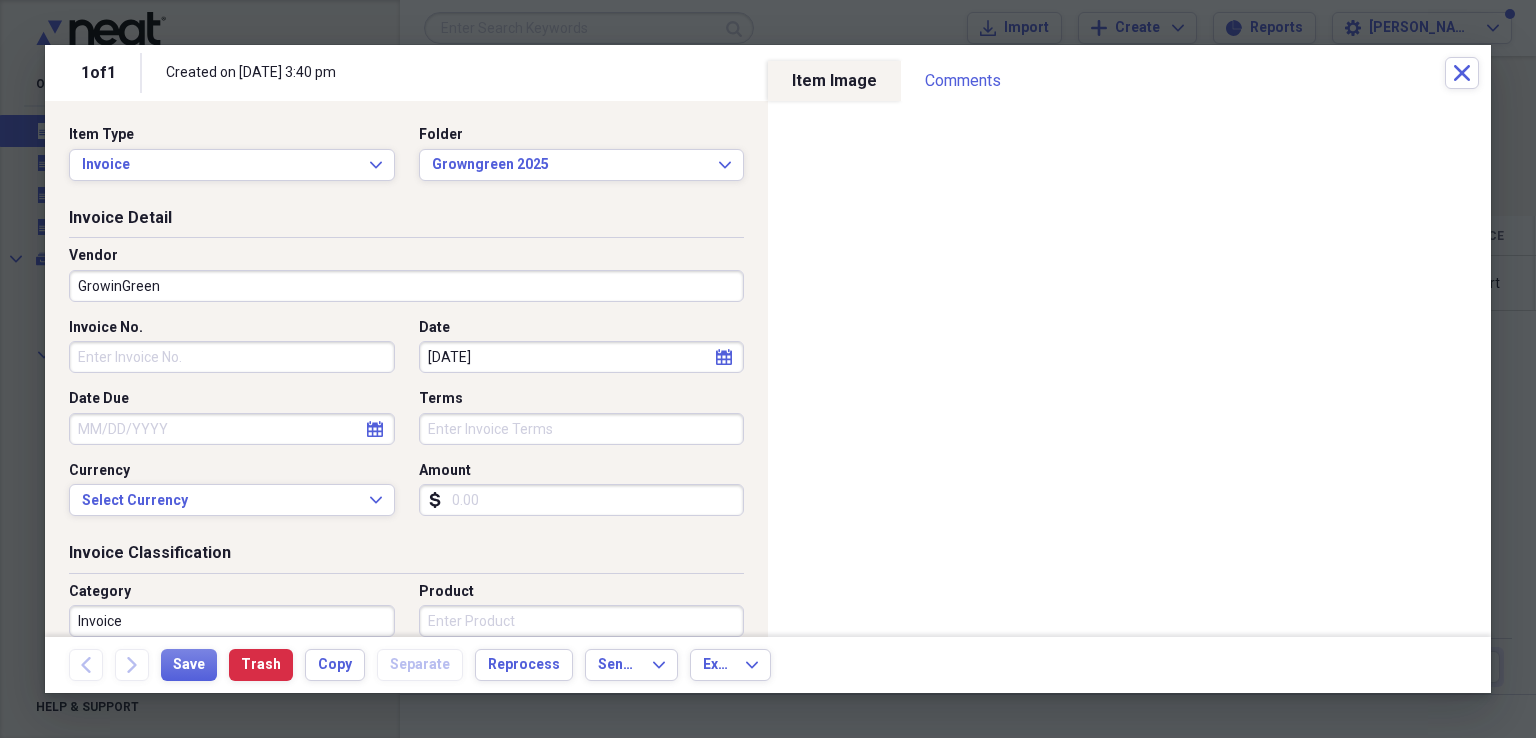 type 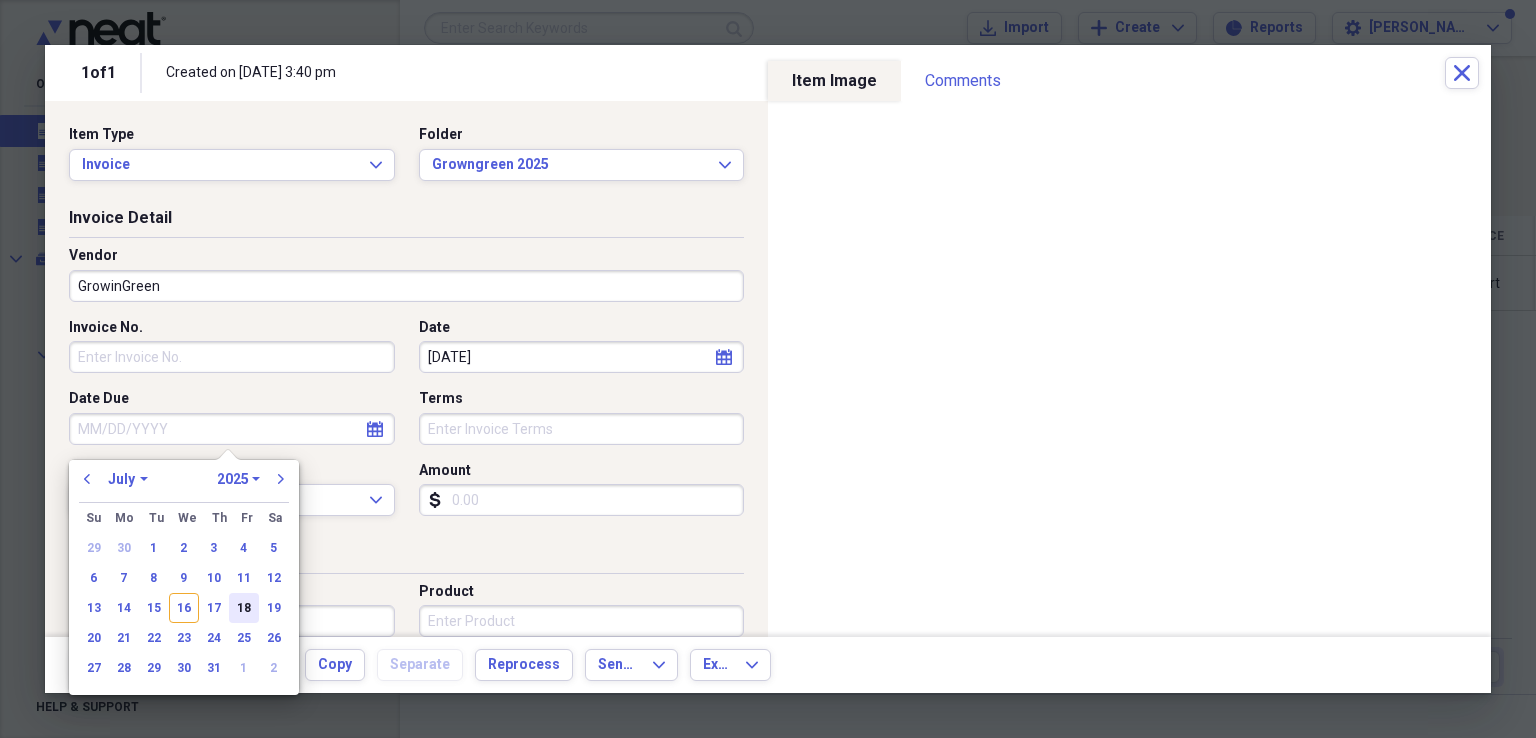 click on "18" at bounding box center (244, 608) 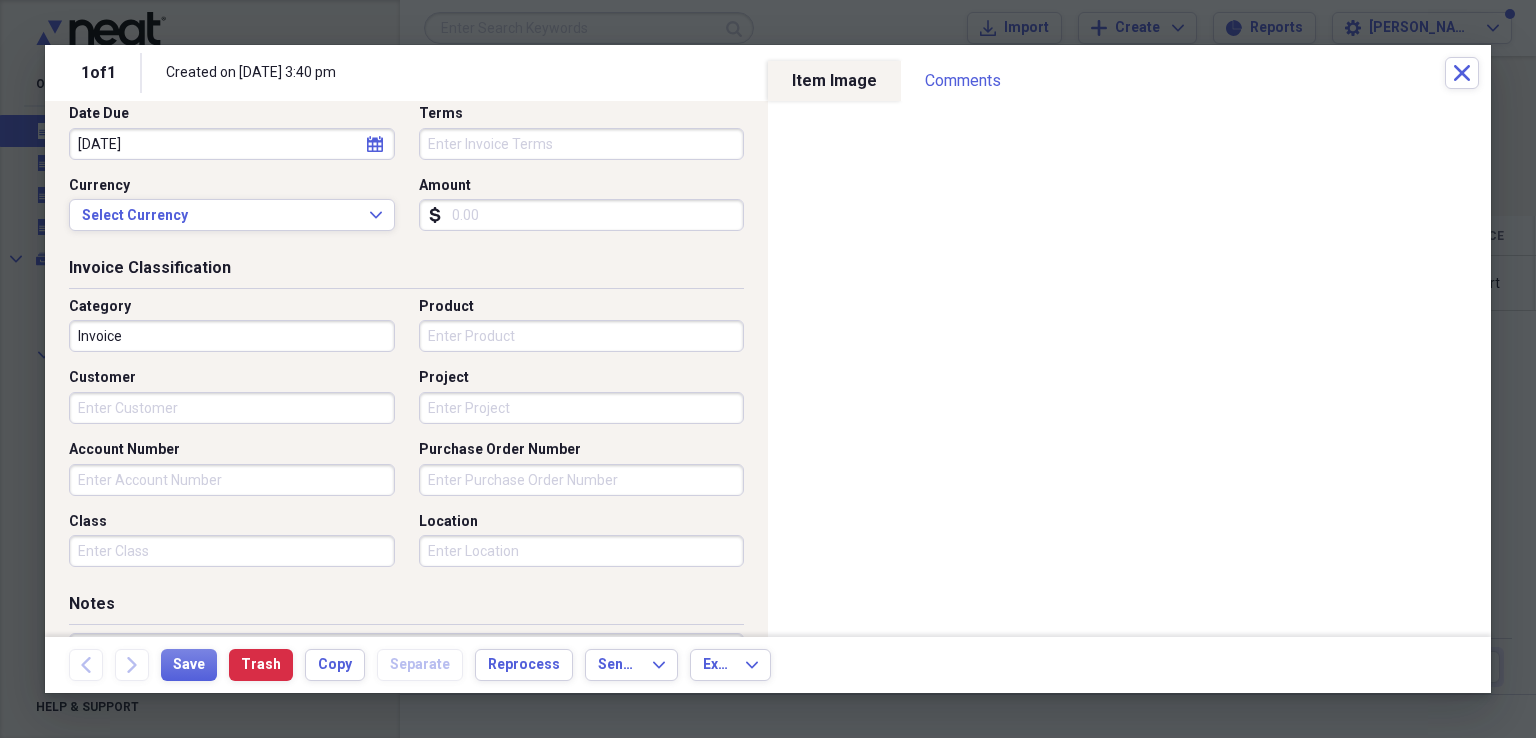 scroll, scrollTop: 400, scrollLeft: 0, axis: vertical 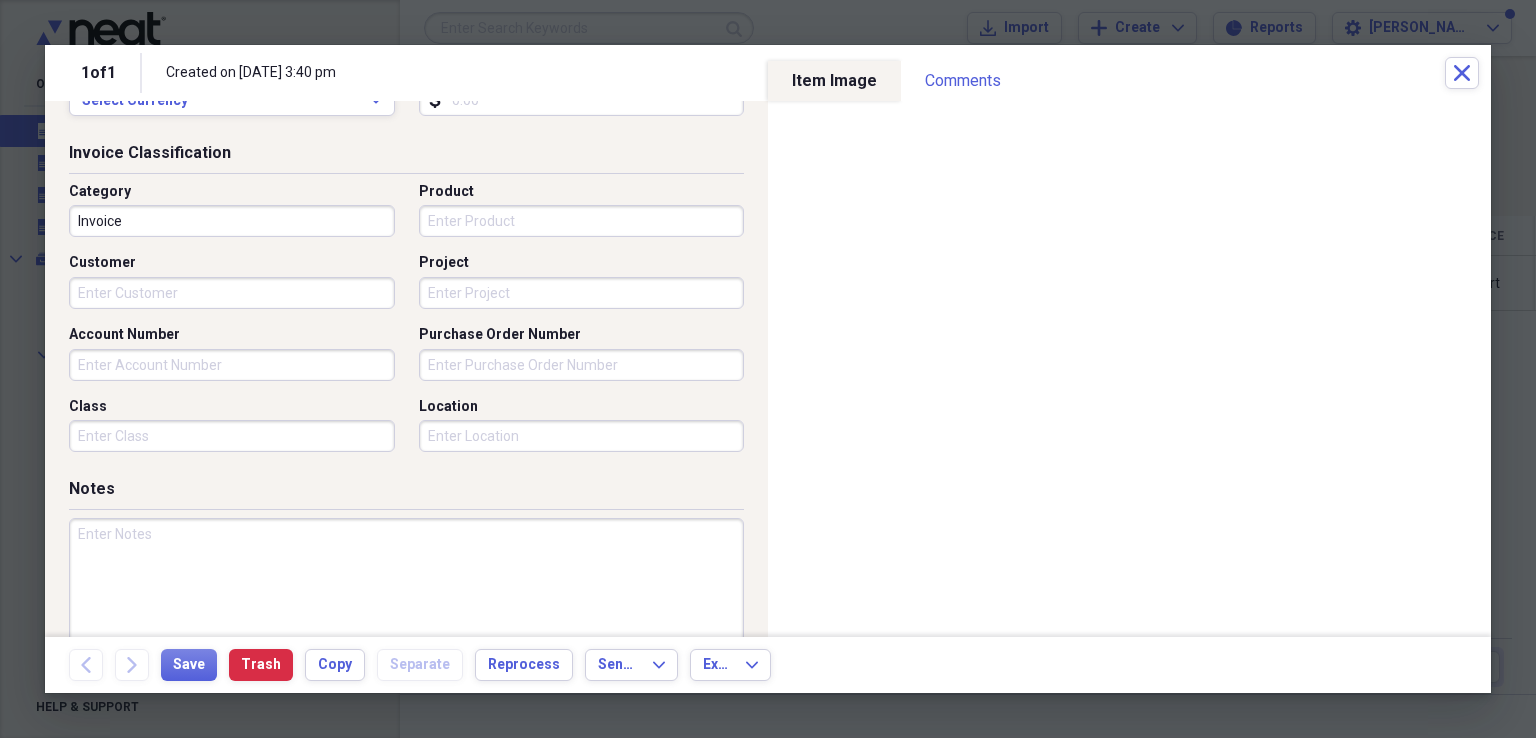 click on "Class" at bounding box center (232, 436) 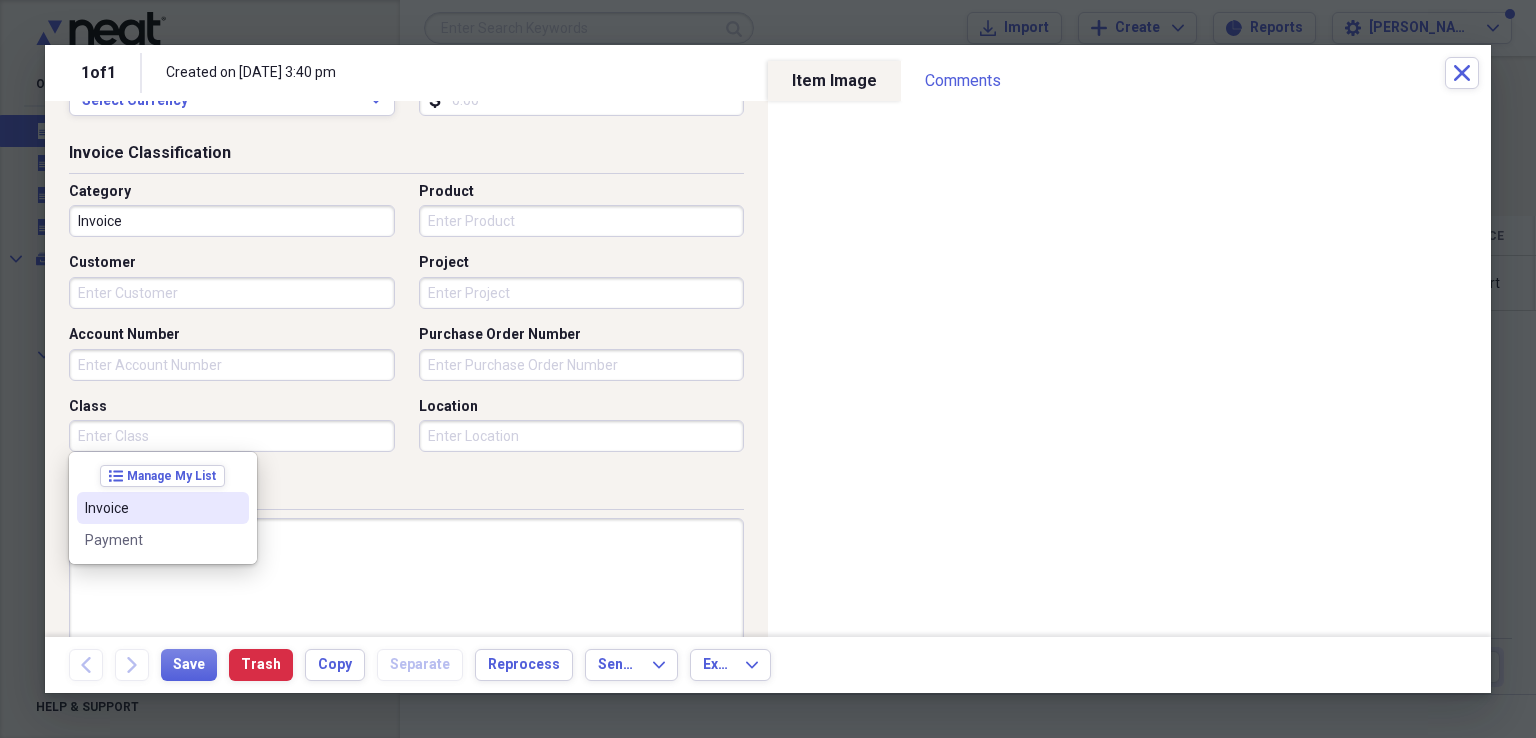 click on "Invoice" at bounding box center [151, 508] 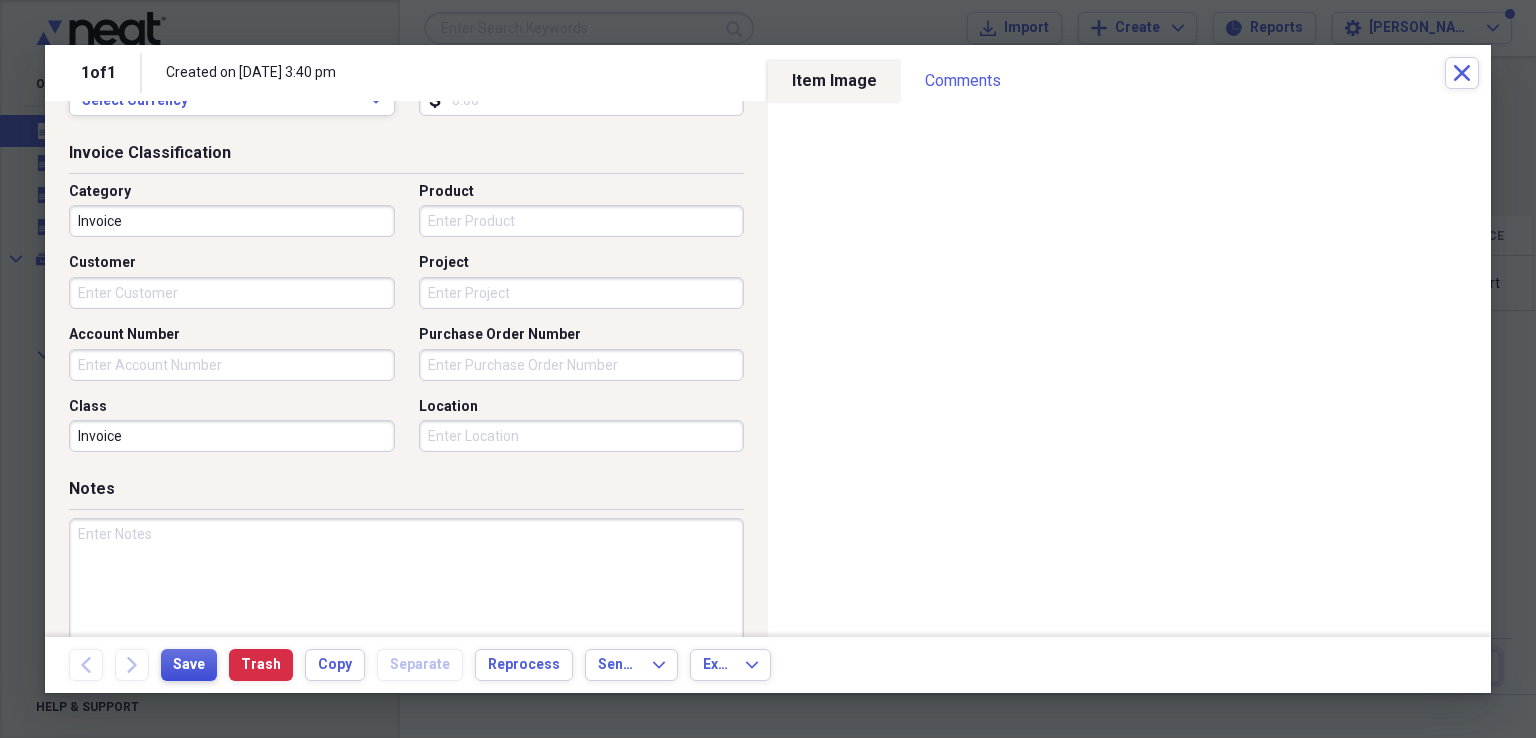 click on "Save" at bounding box center [189, 665] 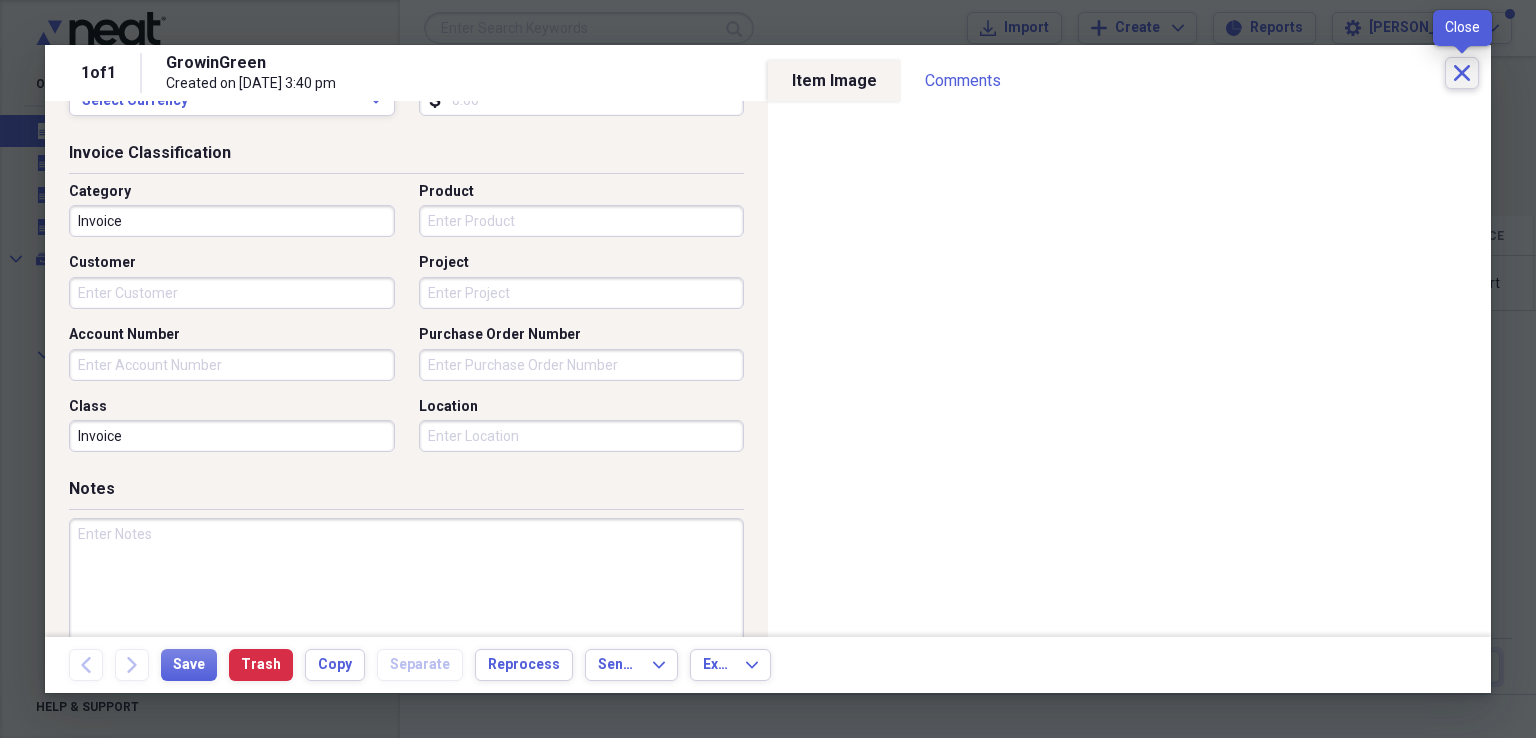 click on "Close" 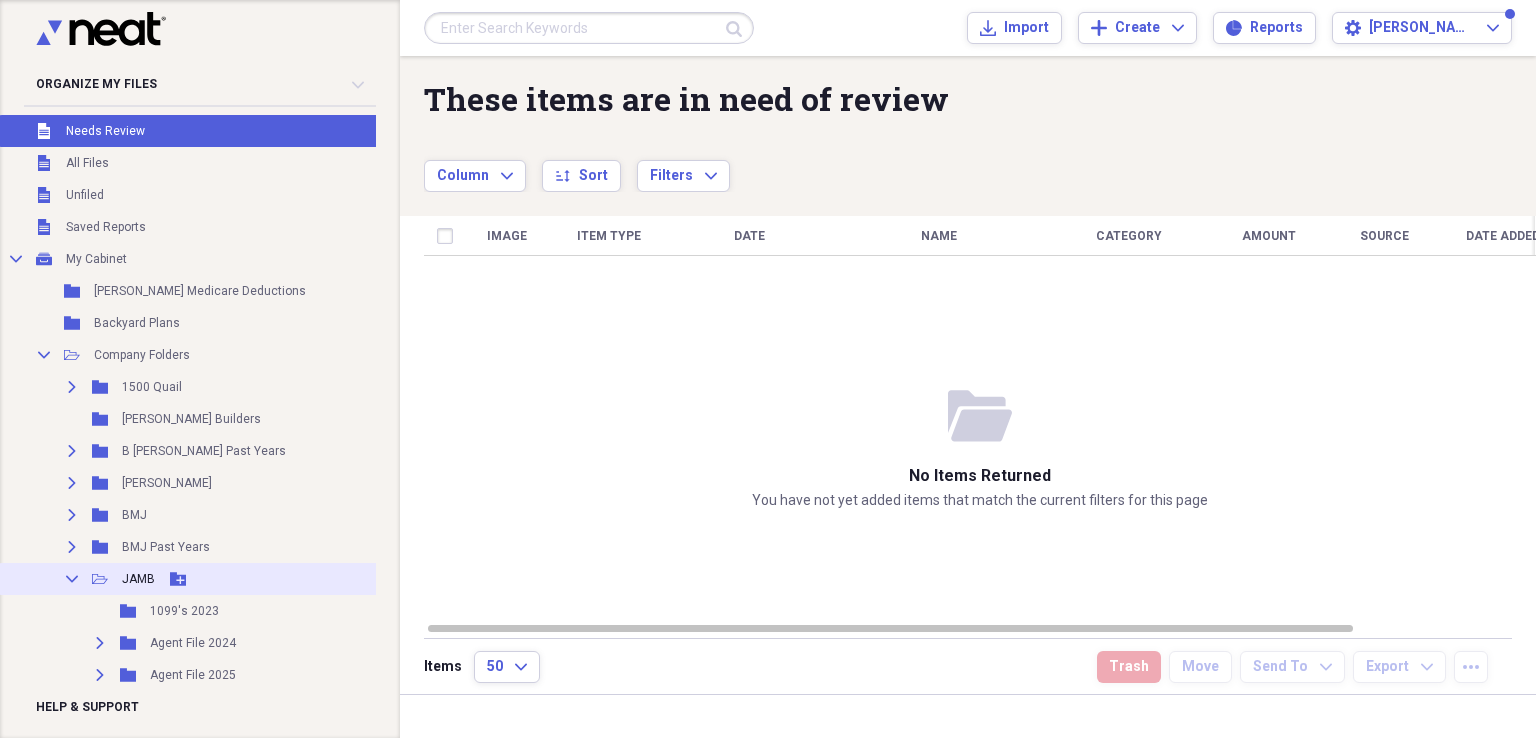 click on "Collapse" 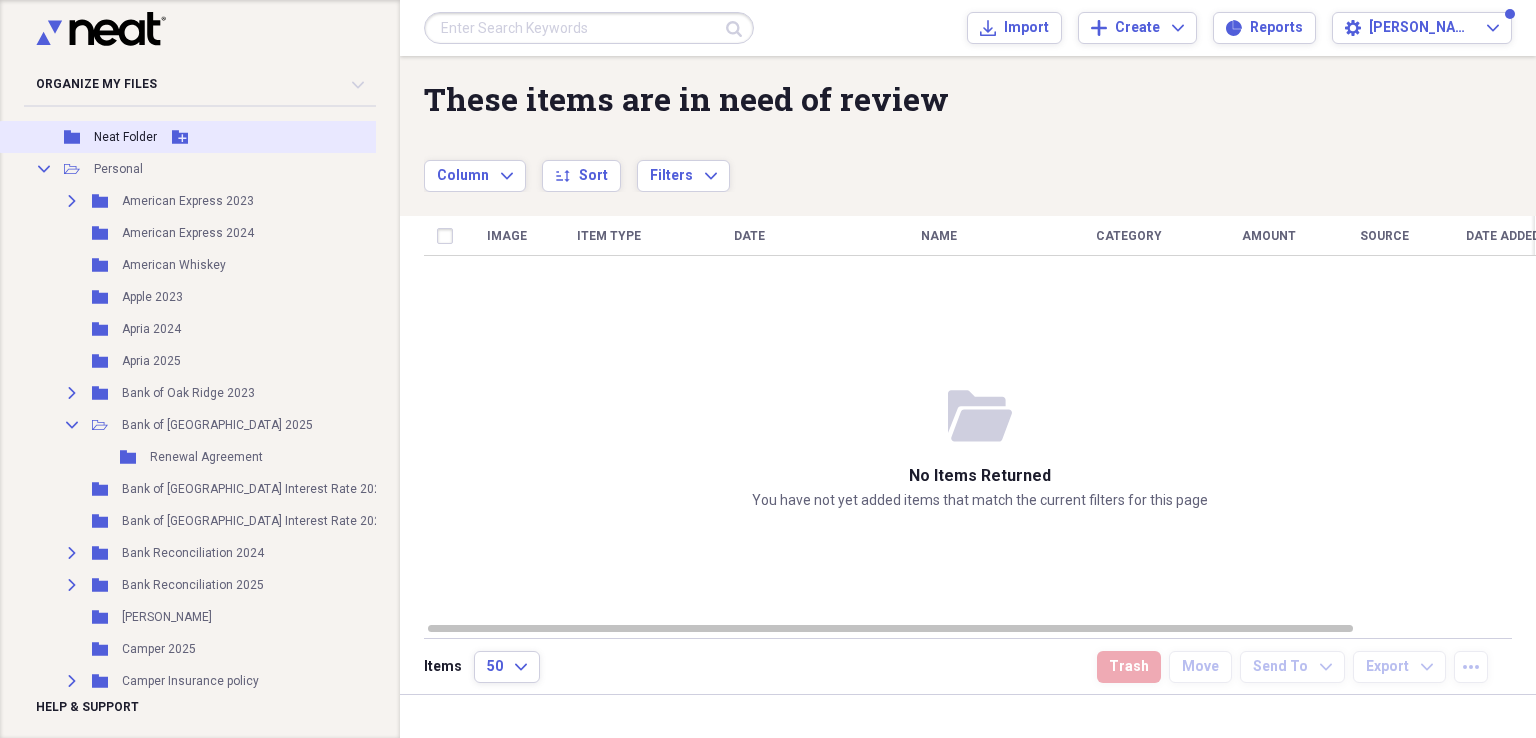 scroll, scrollTop: 600, scrollLeft: 0, axis: vertical 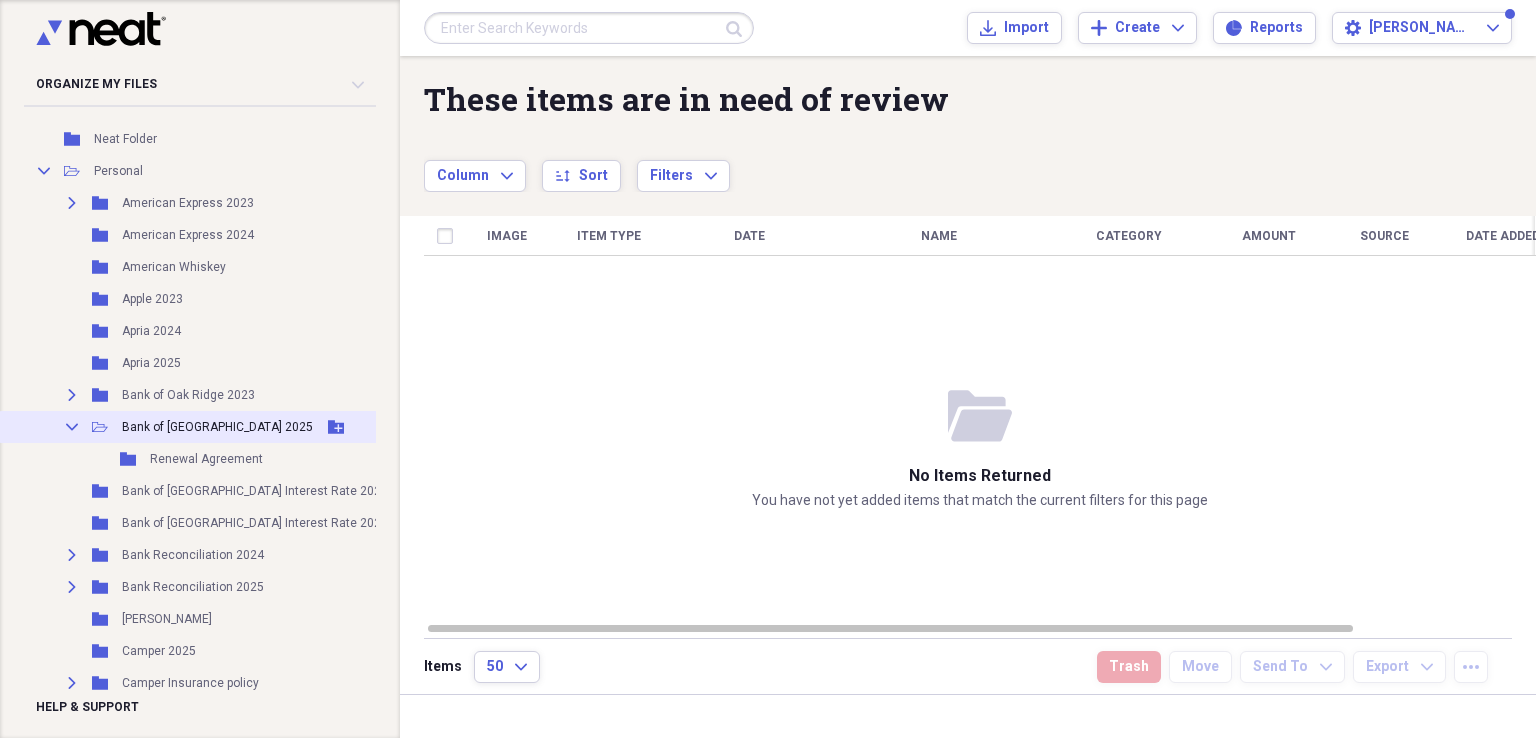 click on "Collapse" 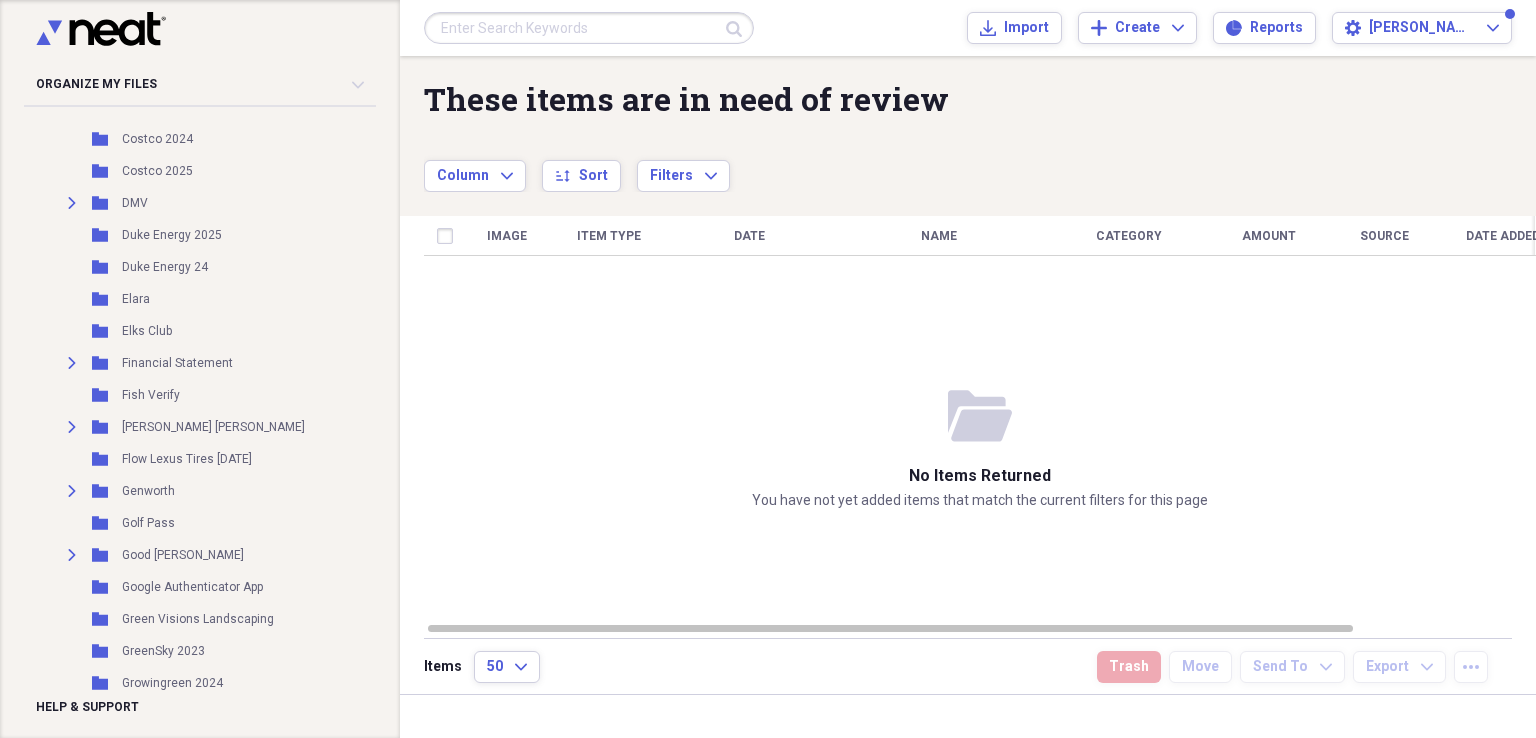 scroll, scrollTop: 1500, scrollLeft: 0, axis: vertical 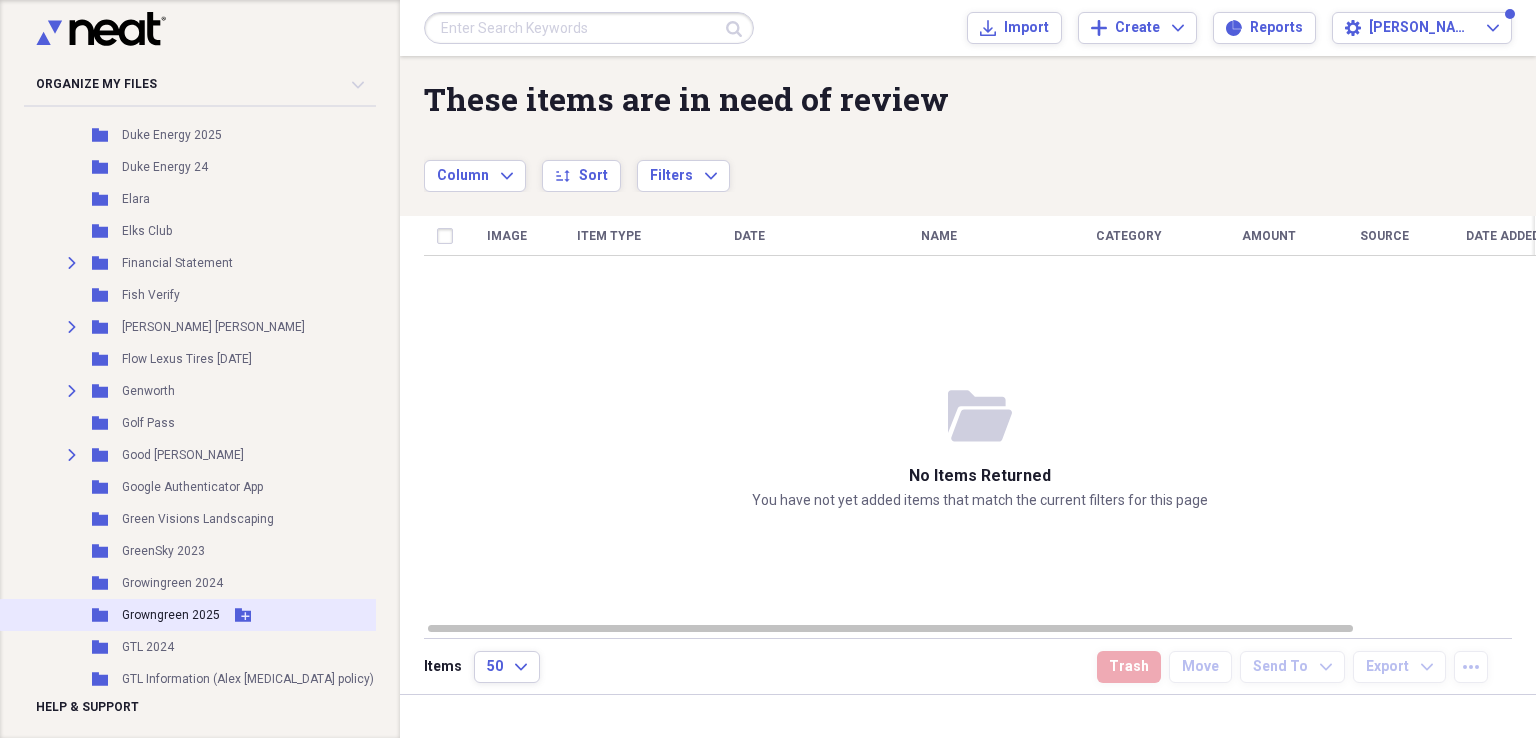 click on "Growngreen 2025" at bounding box center (171, 615) 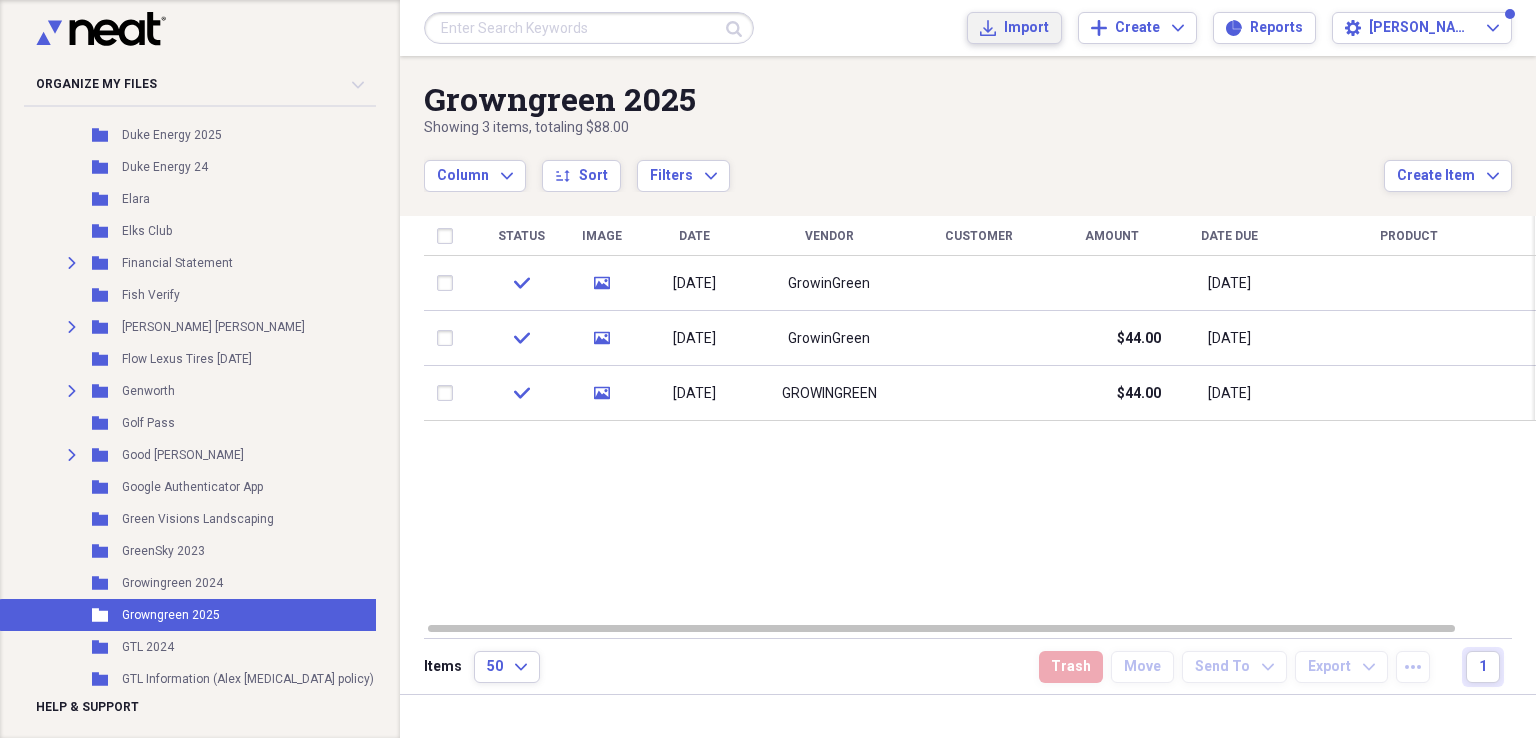 click on "Import" at bounding box center (1026, 28) 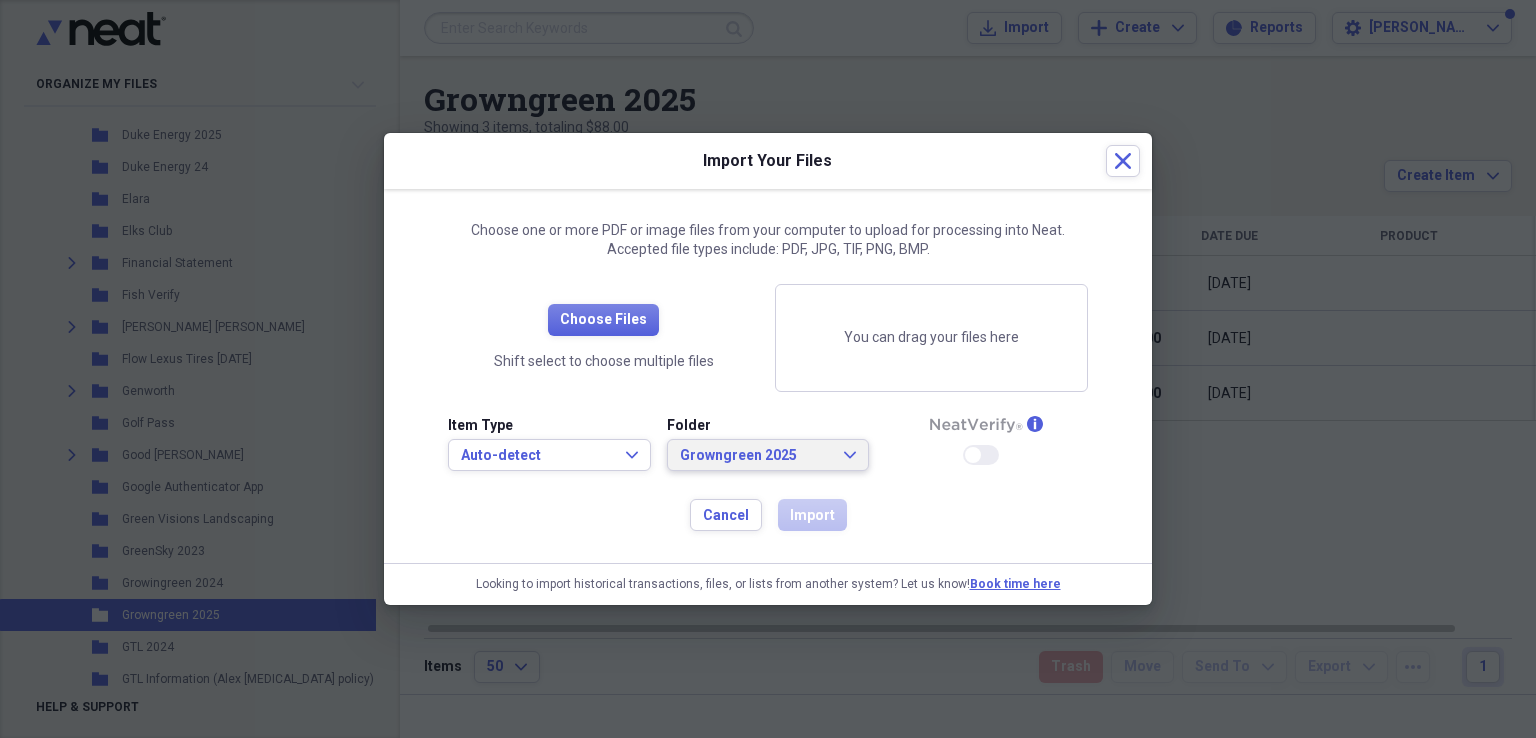 click on "Expand" 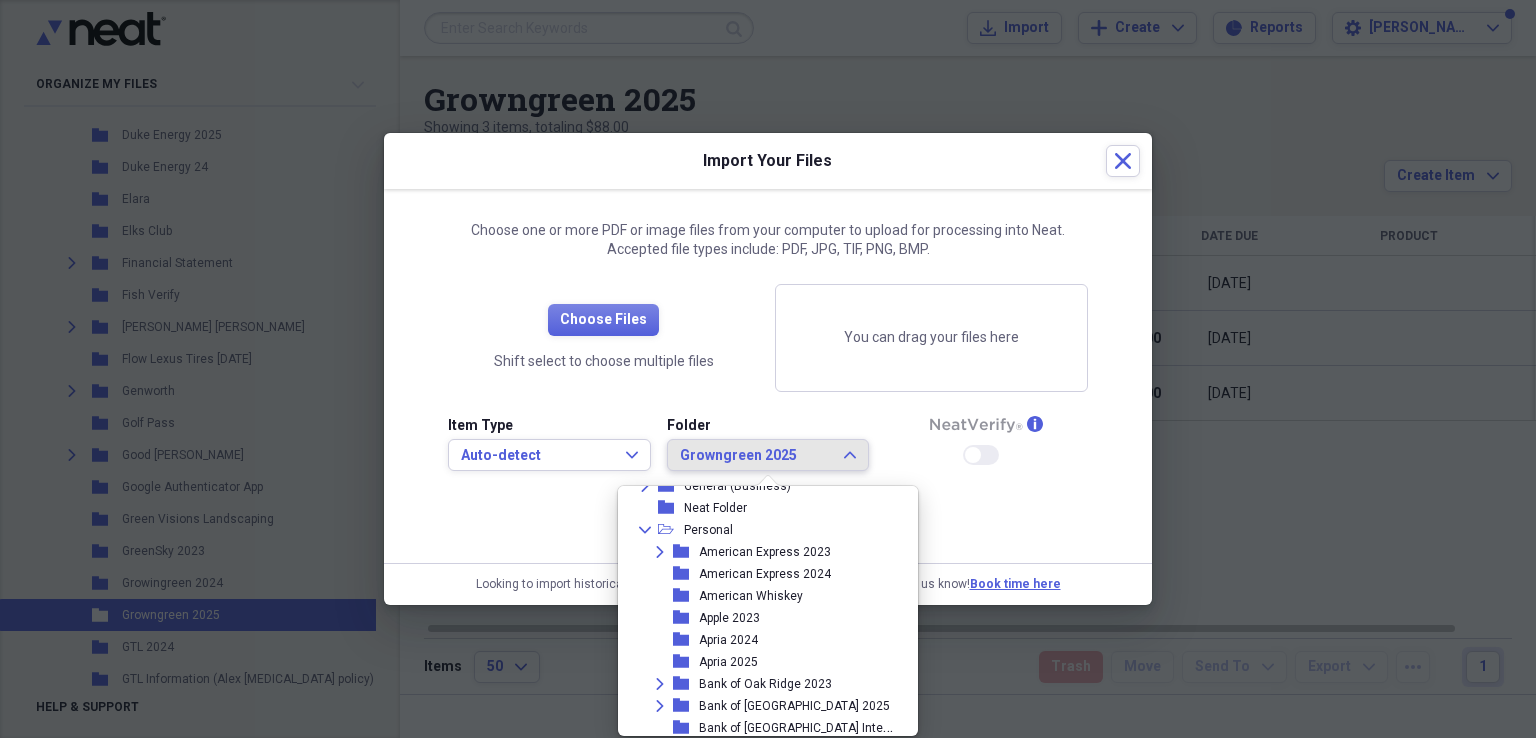 scroll, scrollTop: 299, scrollLeft: 0, axis: vertical 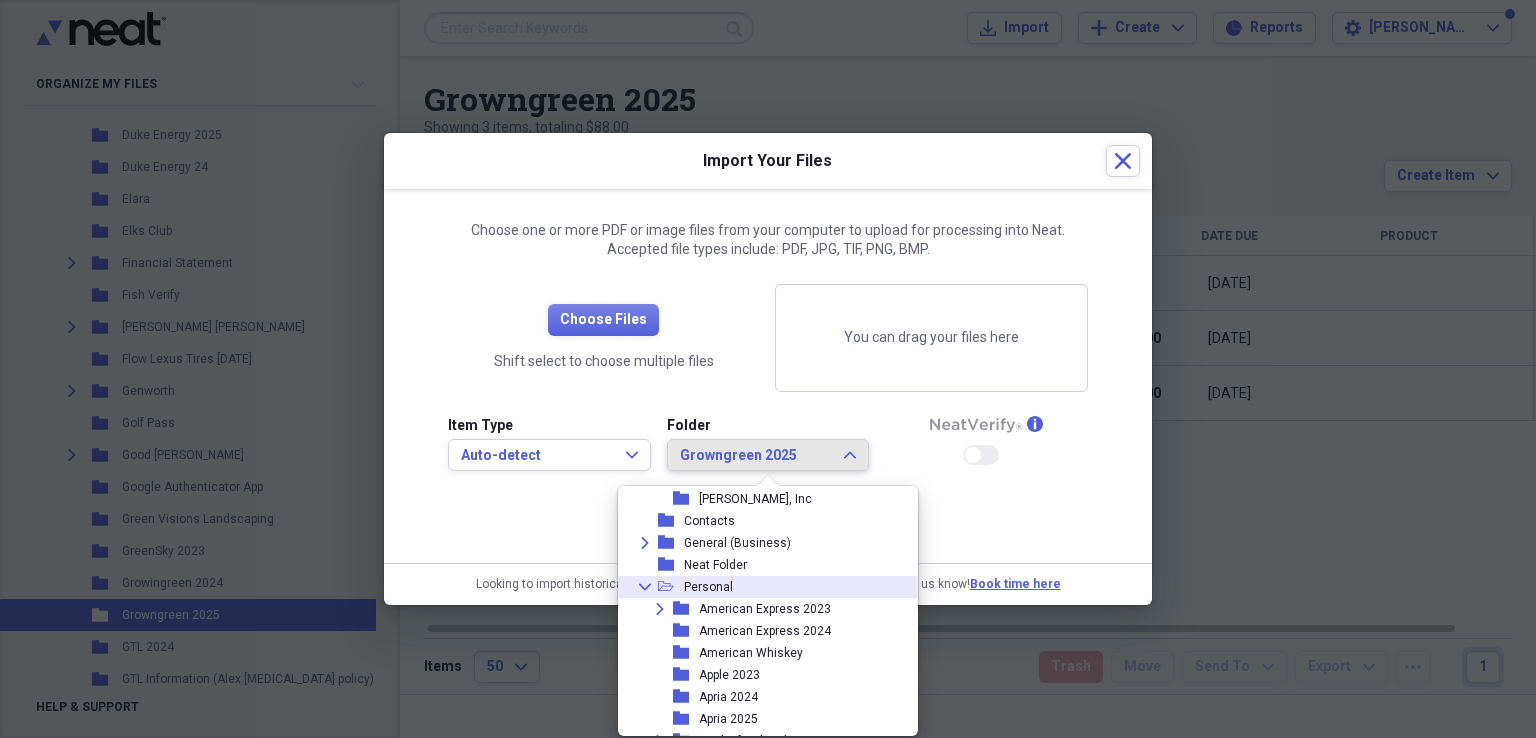 click on "Collapse" 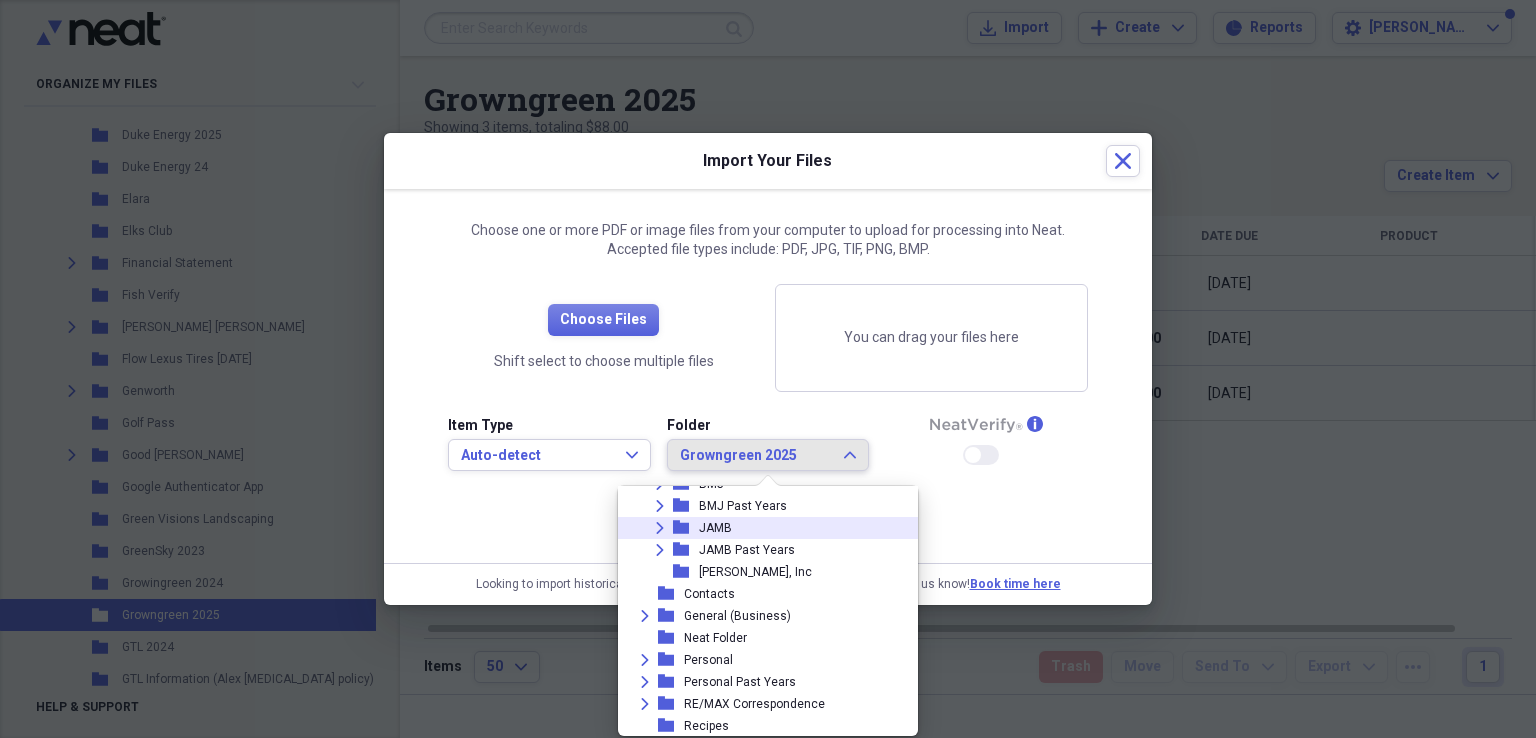 click 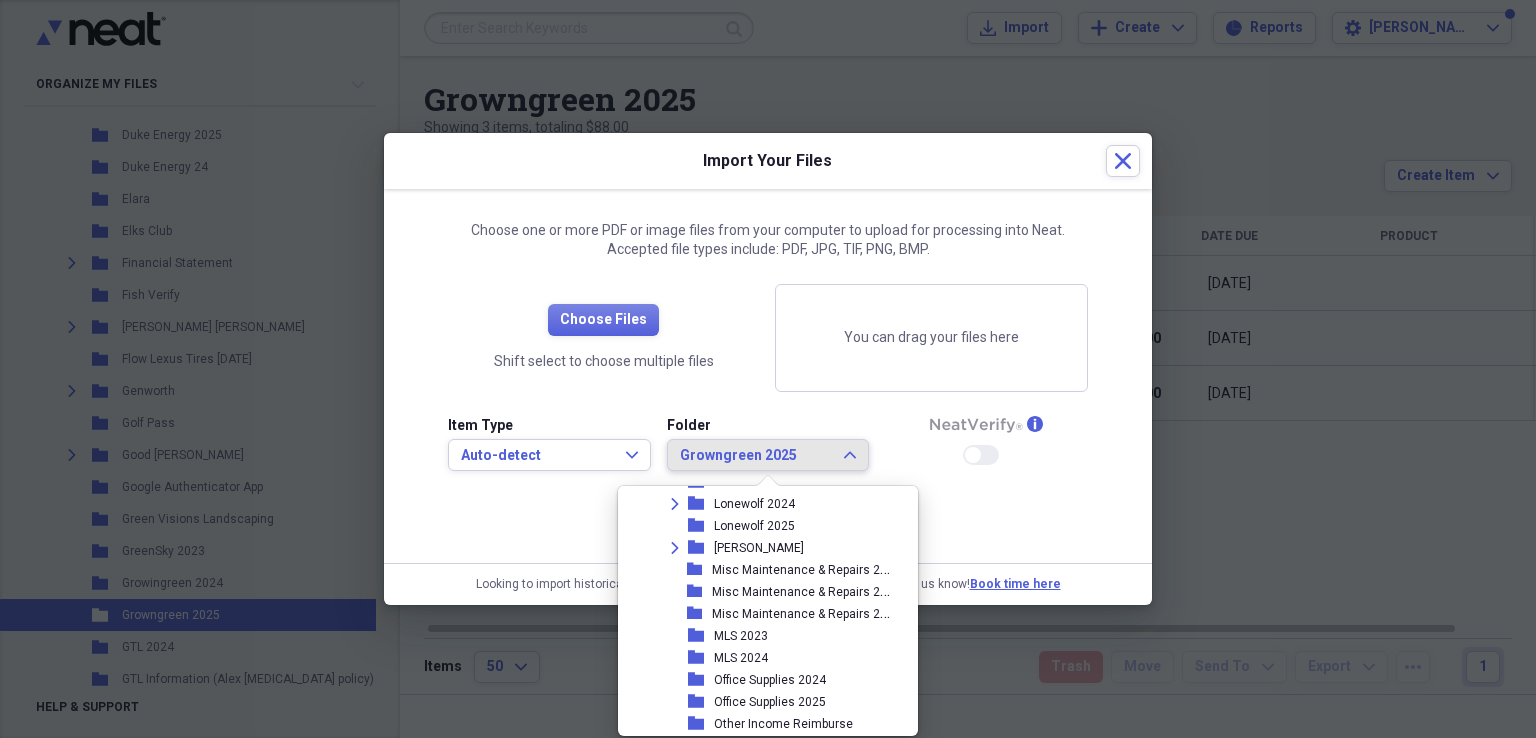 scroll, scrollTop: 1426, scrollLeft: 0, axis: vertical 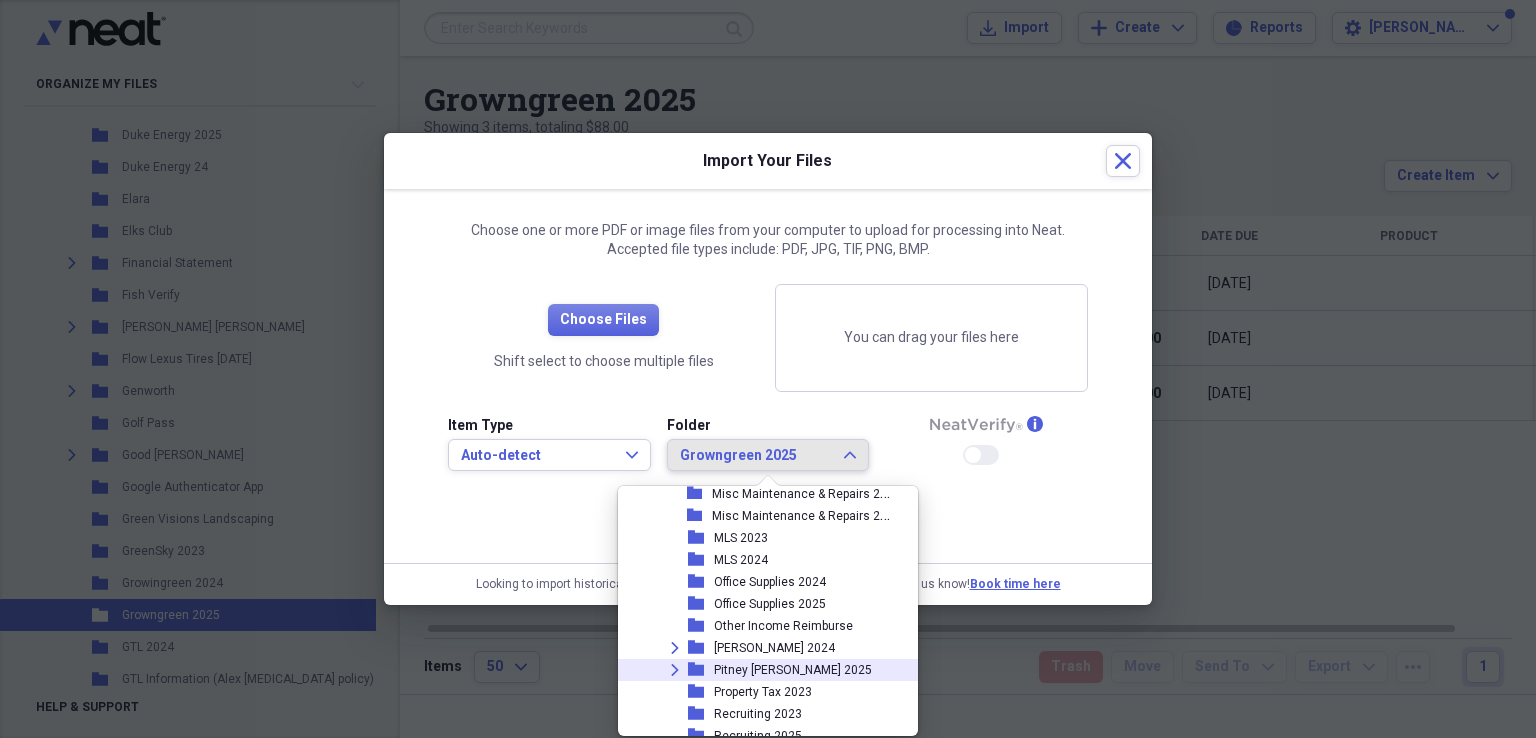 click on "Pitney [PERSON_NAME] 2025" at bounding box center [793, 670] 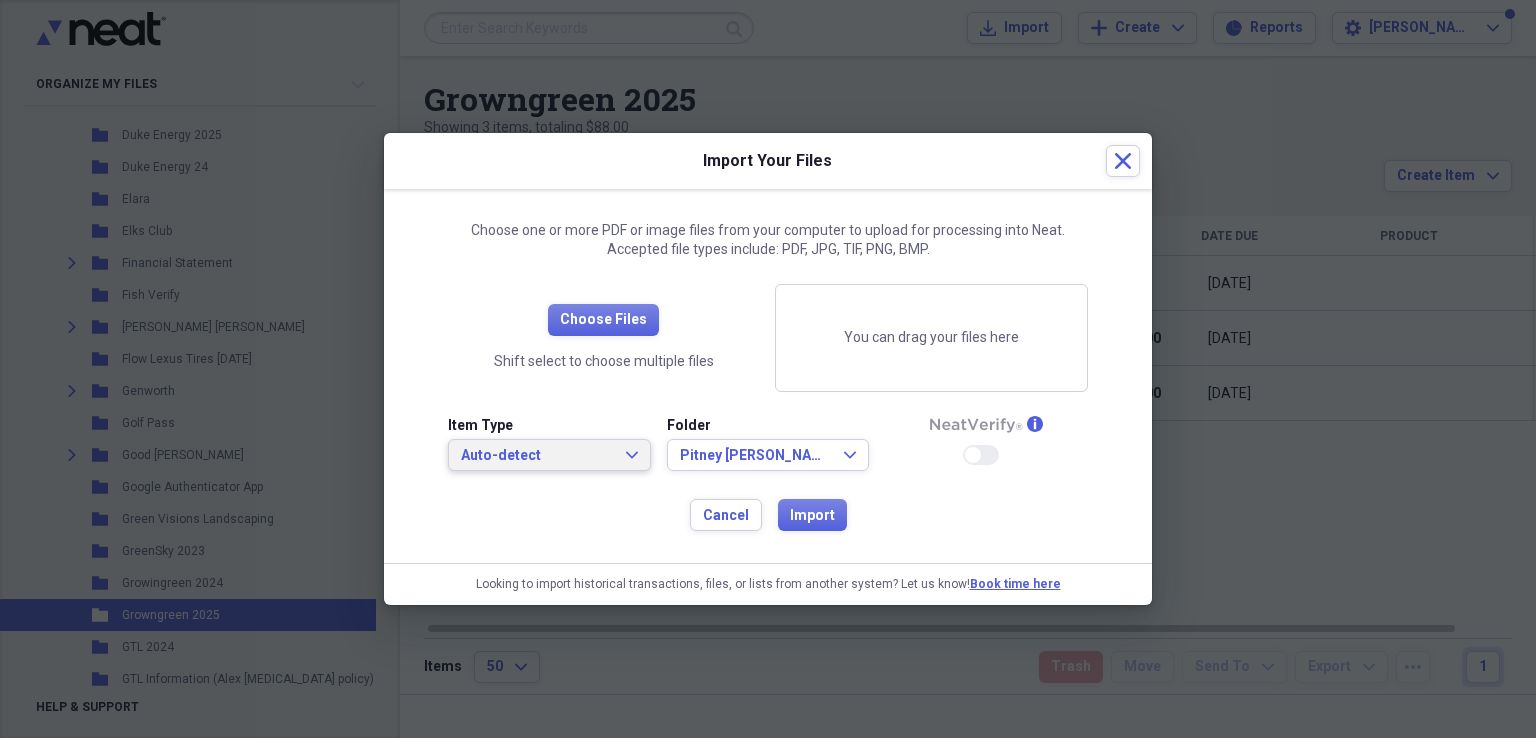 click on "Auto-detect Expand" at bounding box center [549, 456] 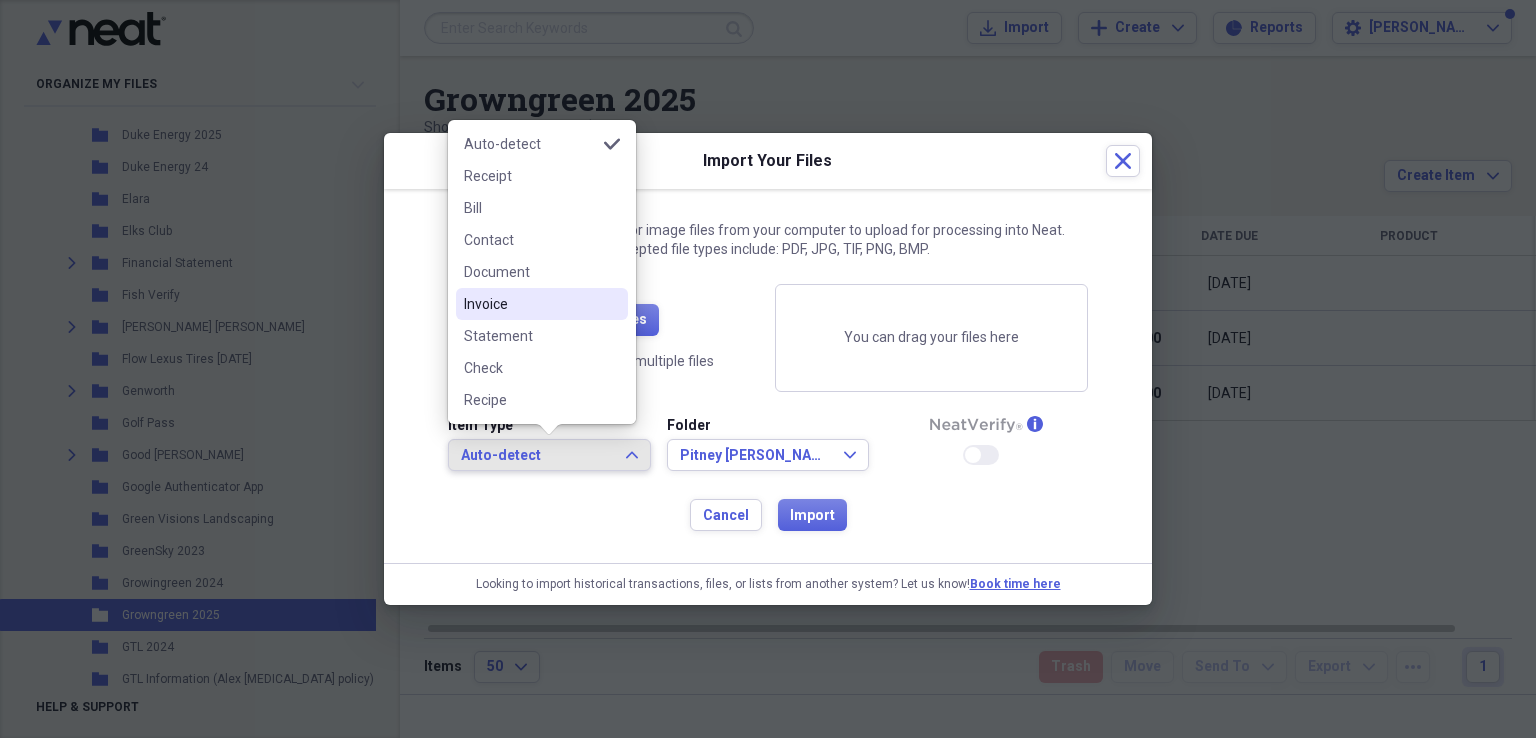 click on "Invoice" at bounding box center (530, 304) 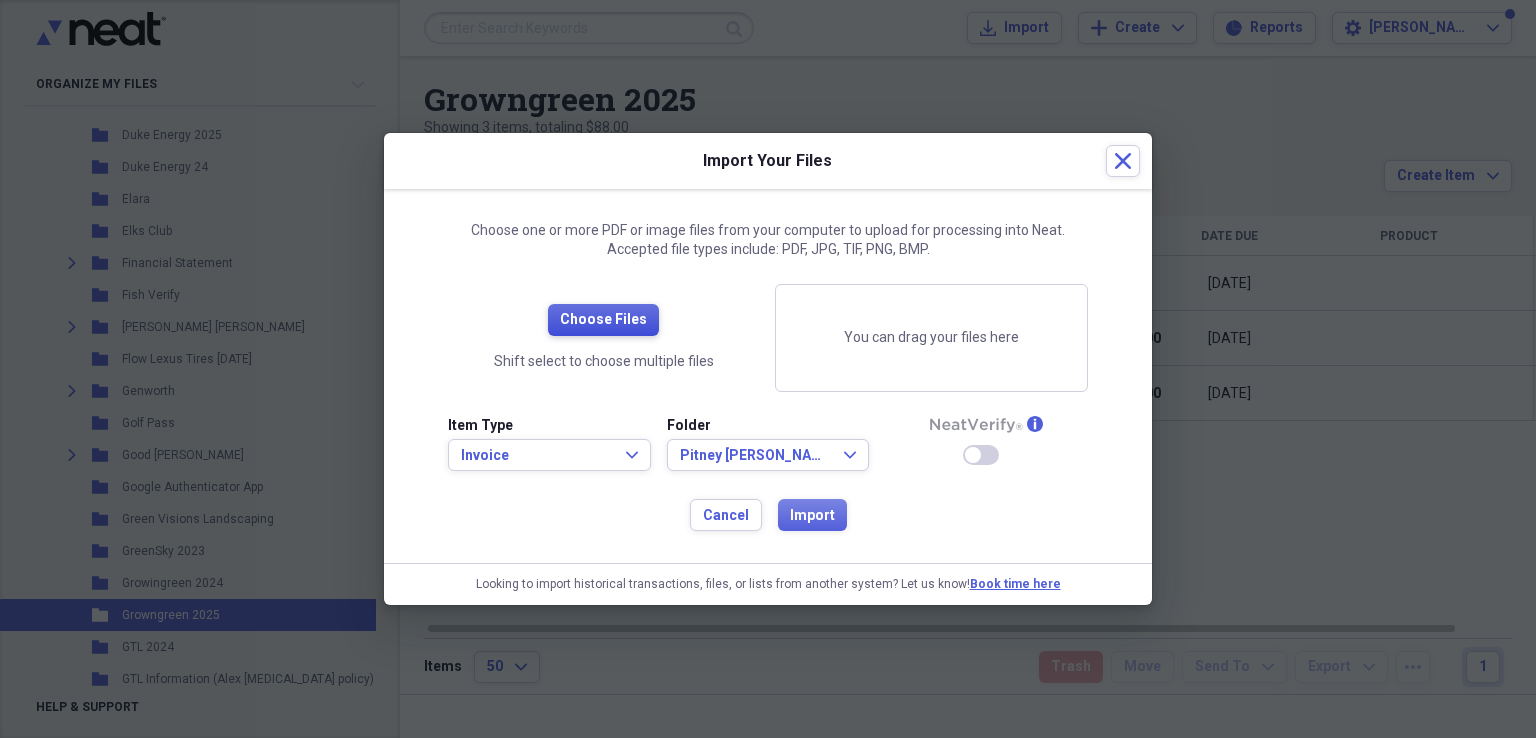 click on "Choose Files" at bounding box center [603, 320] 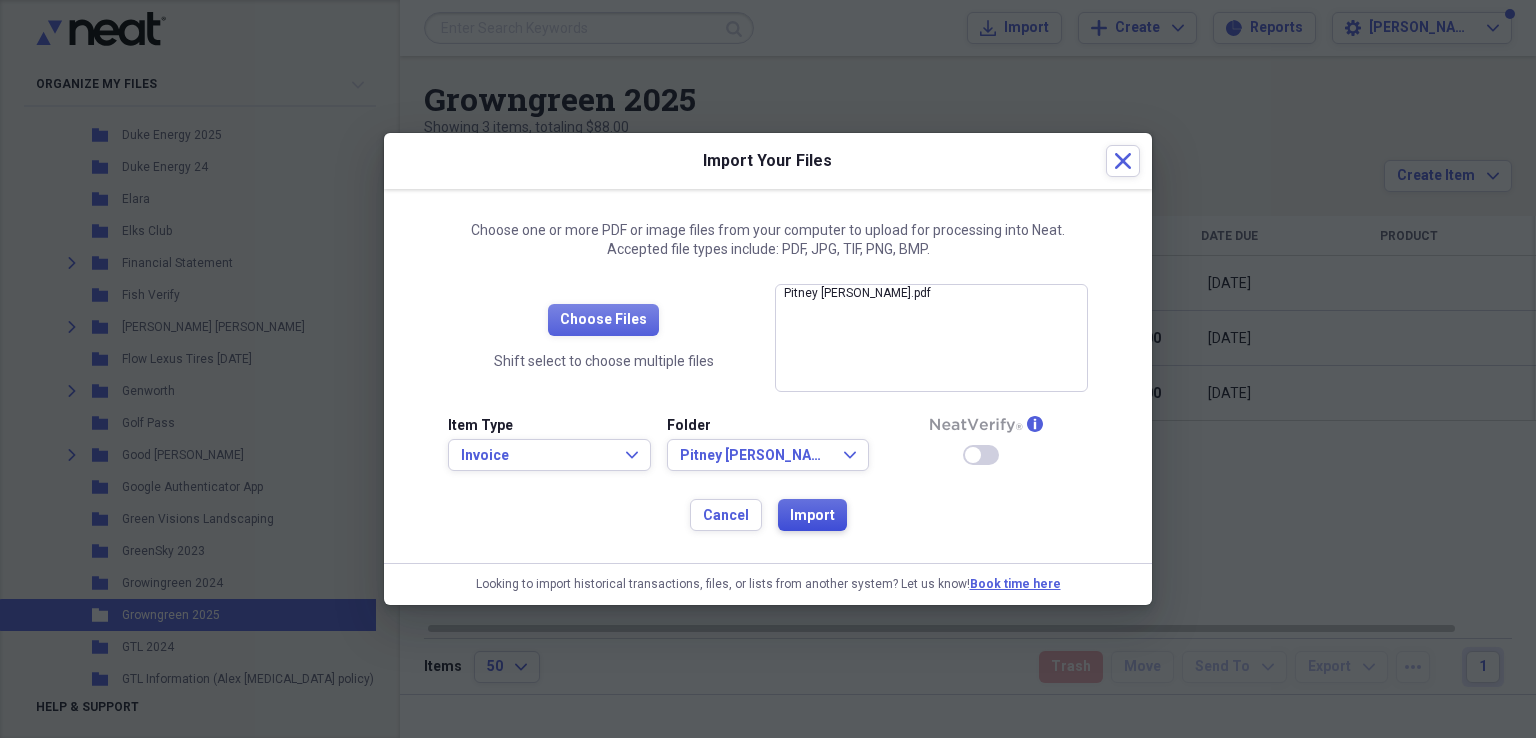 click on "Import" at bounding box center (812, 516) 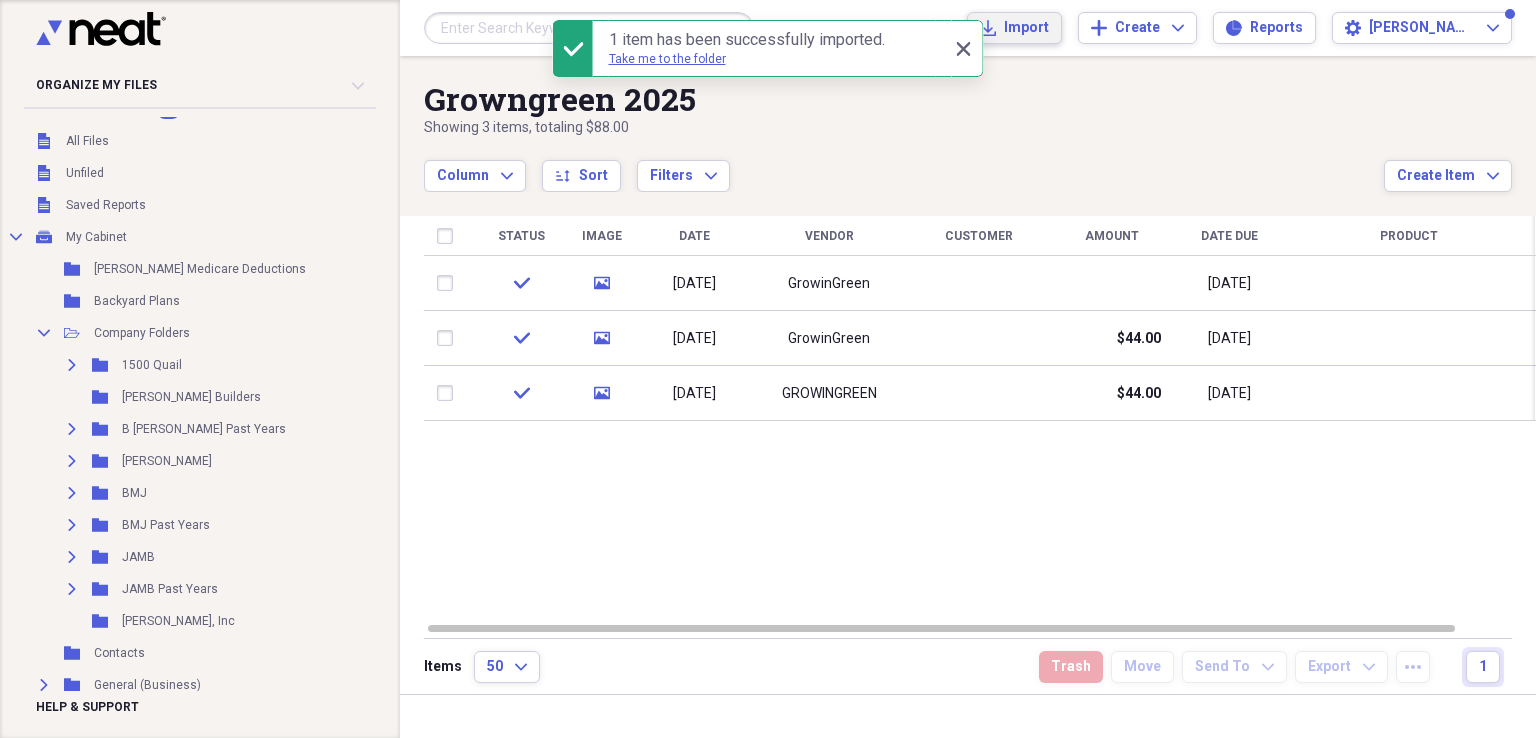 scroll, scrollTop: 0, scrollLeft: 0, axis: both 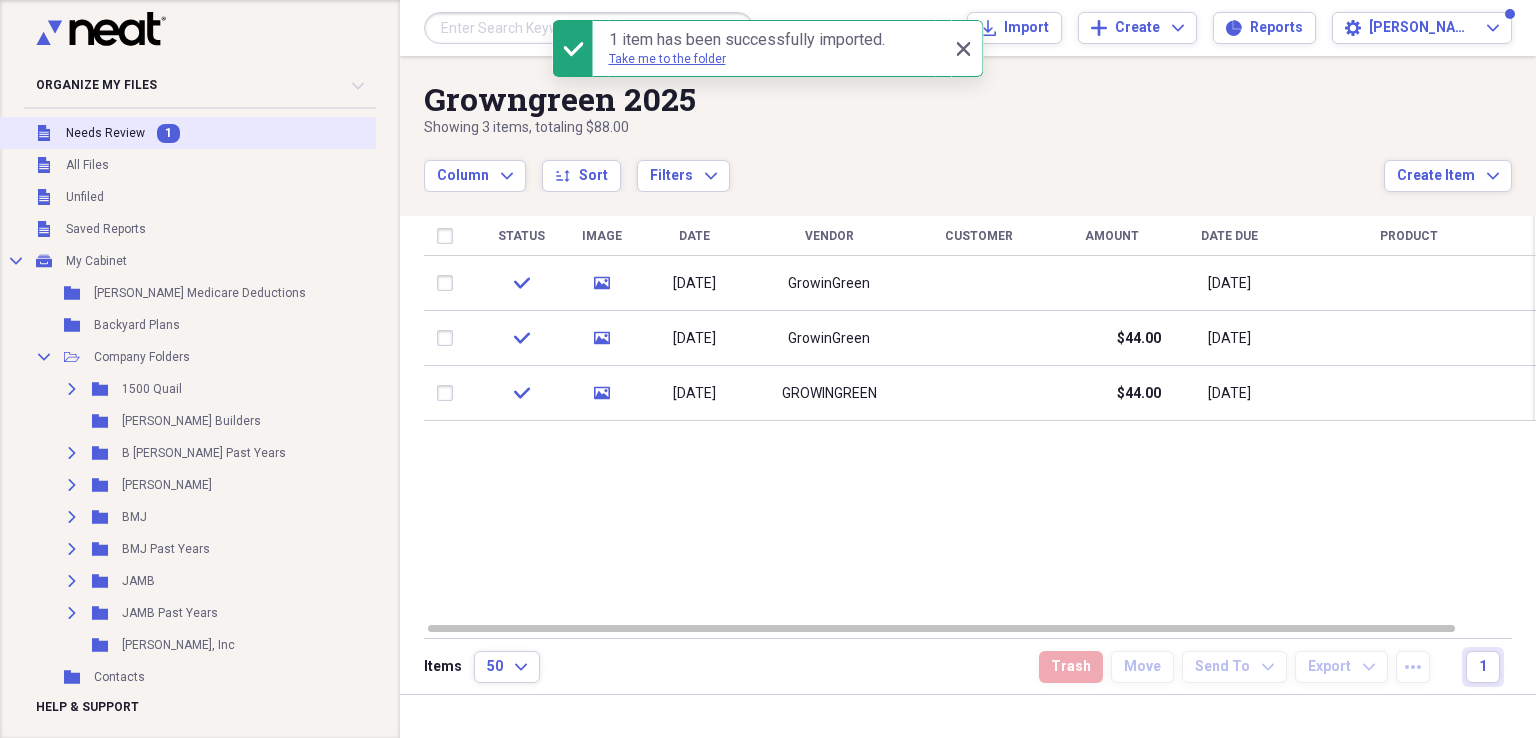 click on "Needs Review" at bounding box center [105, 133] 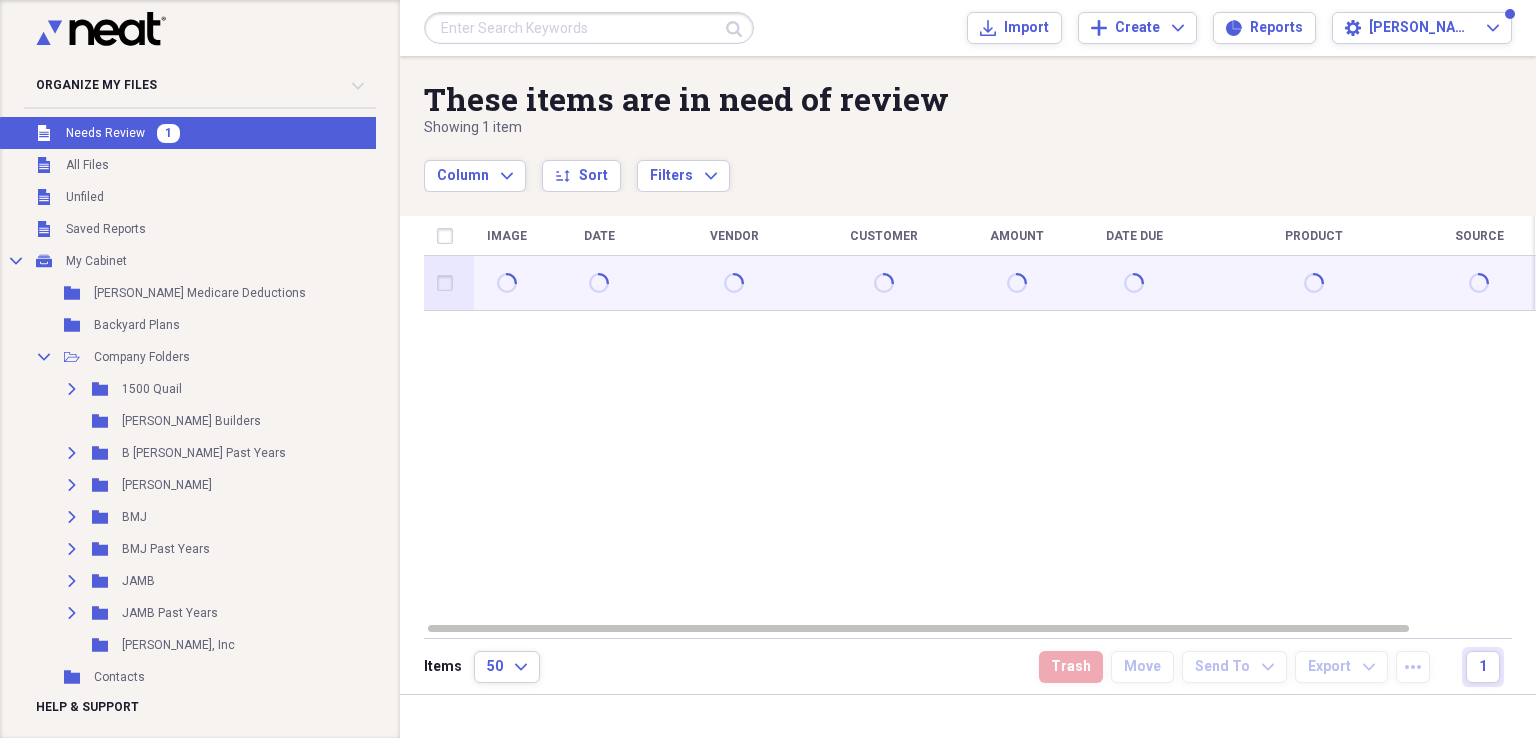click at bounding box center (449, 283) 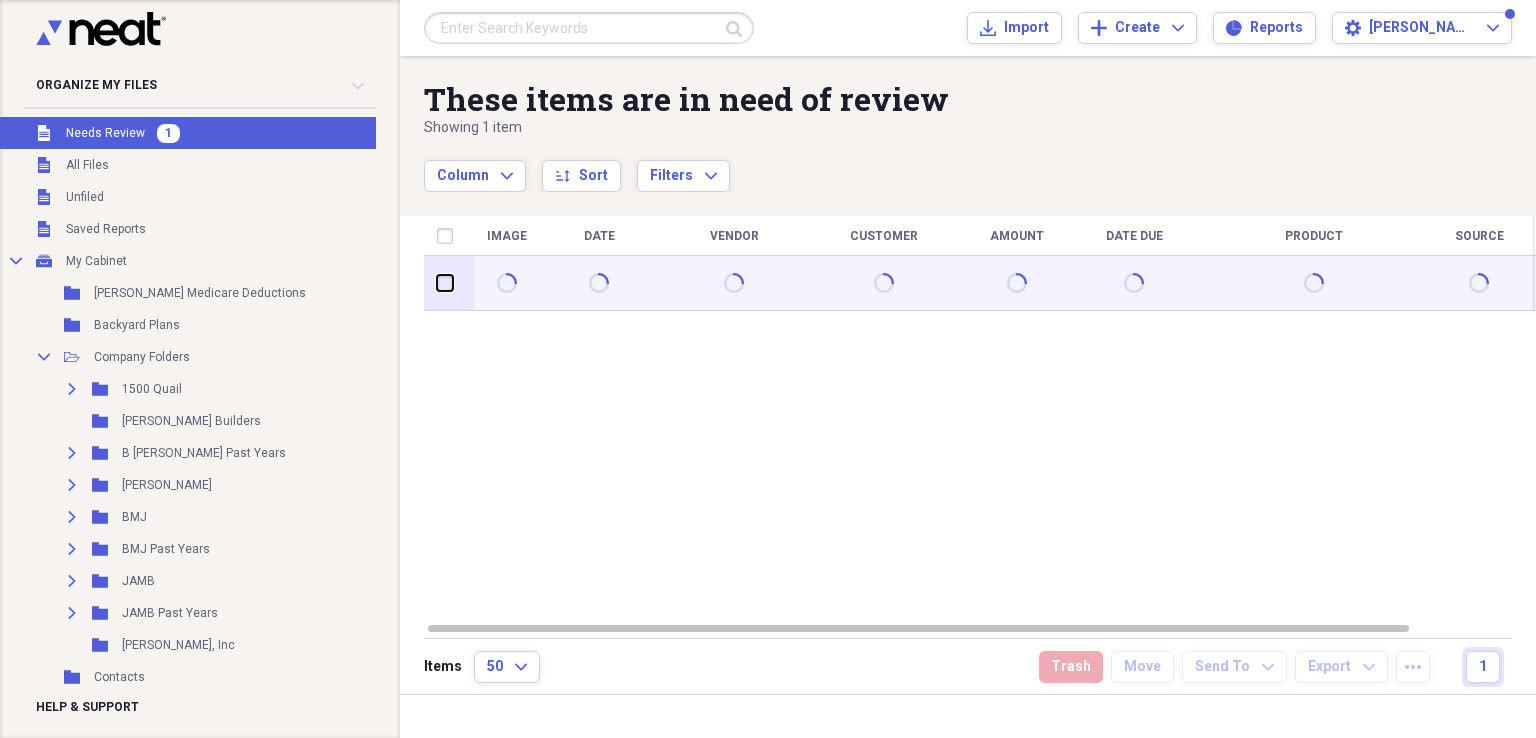 click at bounding box center [437, 283] 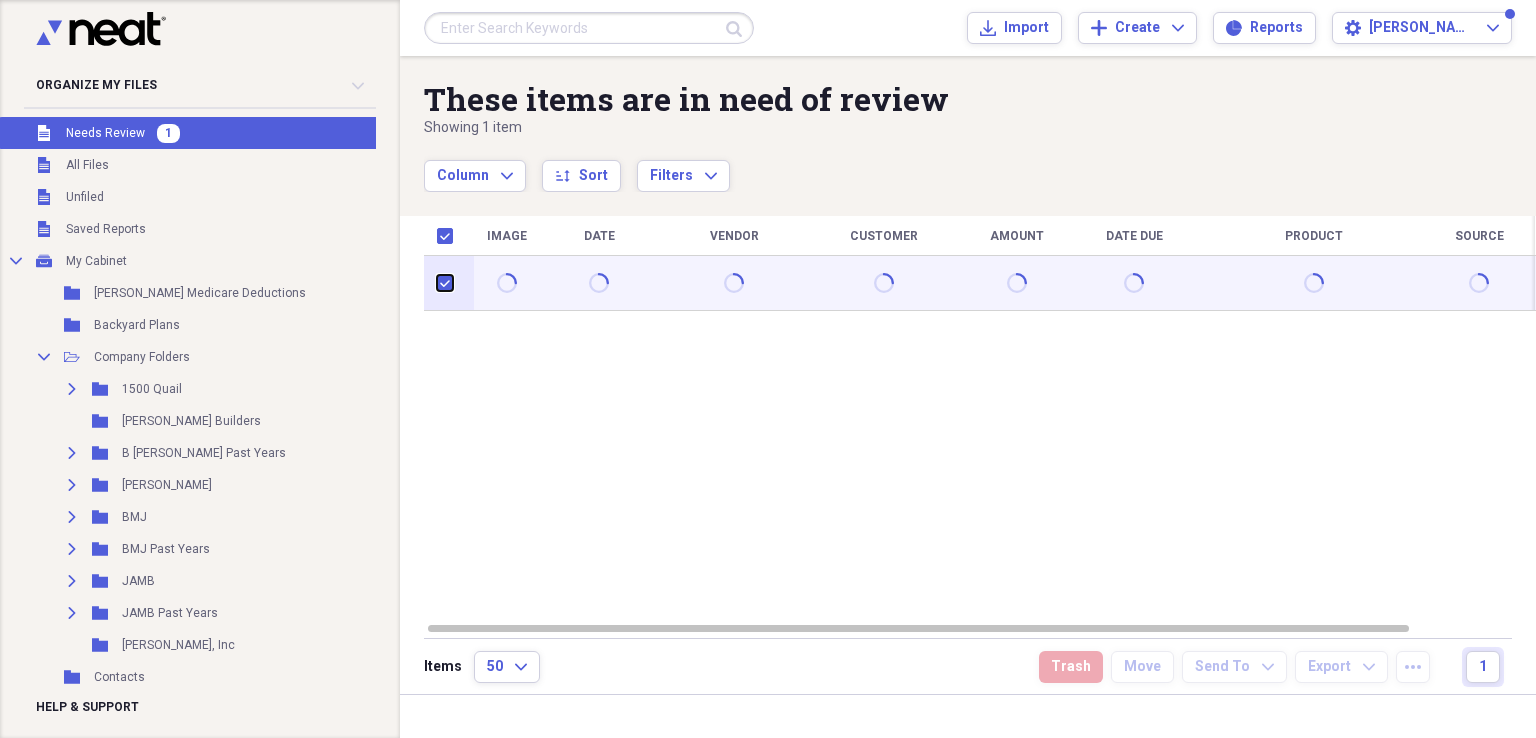 checkbox on "true" 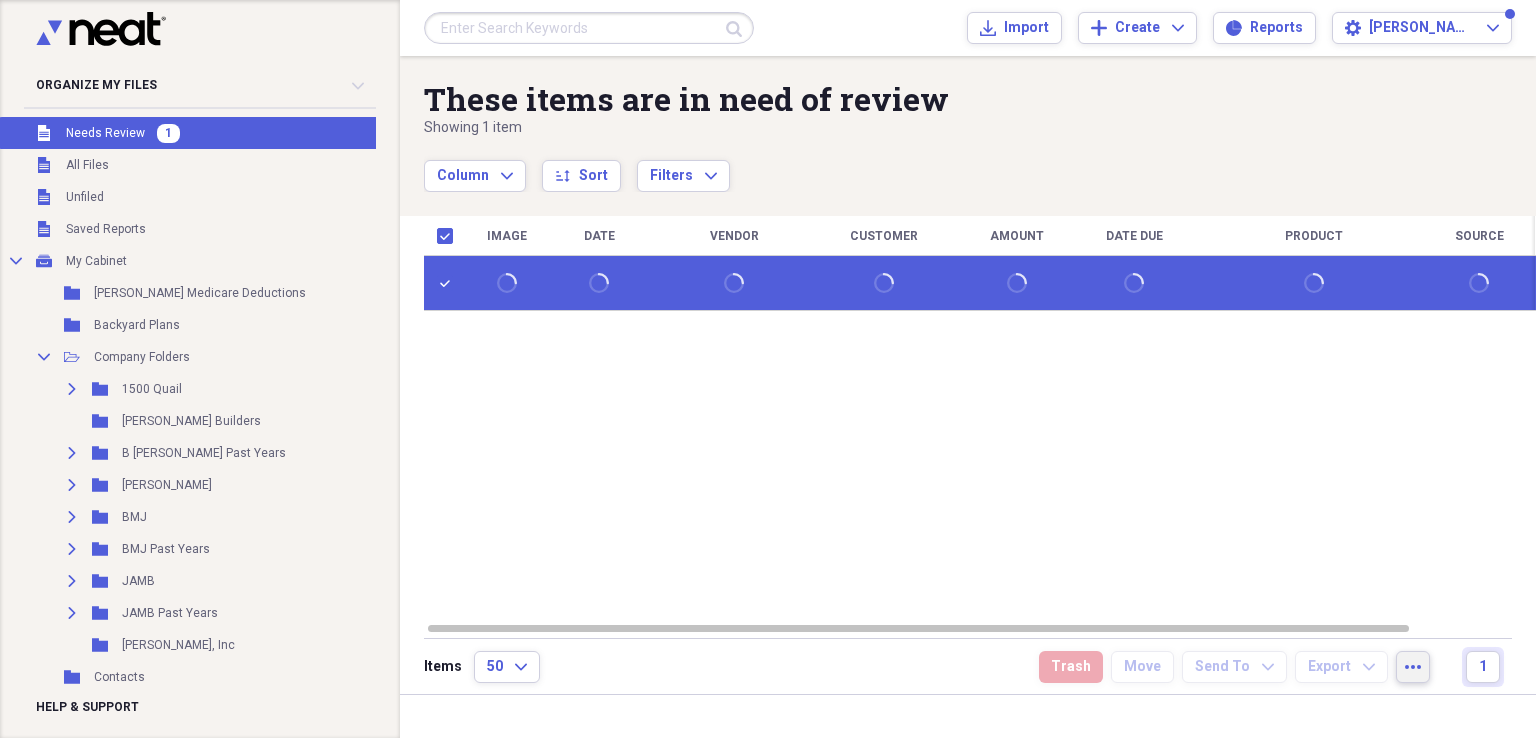 click on "more" at bounding box center [1413, 667] 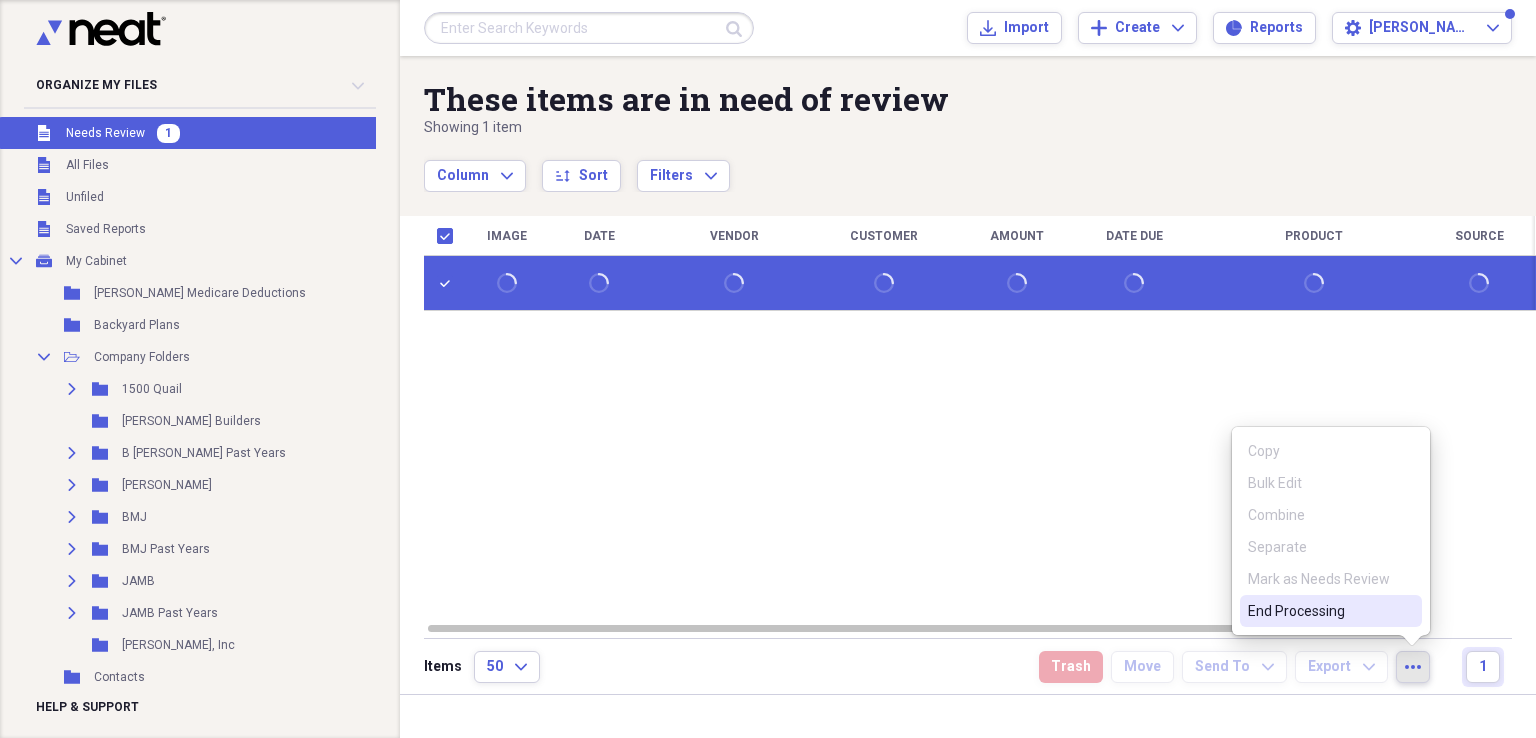 click on "End Processing" at bounding box center [1319, 611] 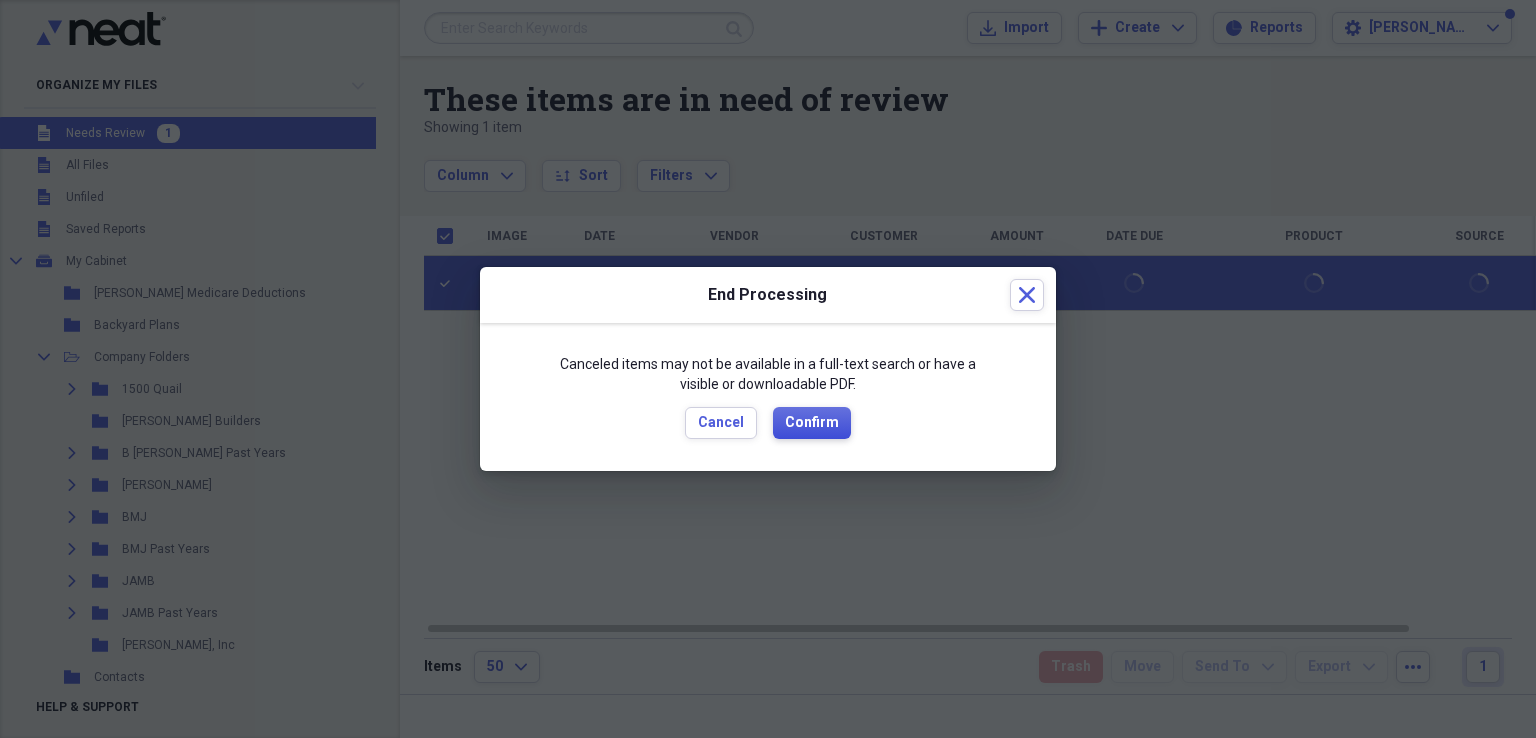 click on "Confirm" at bounding box center [812, 423] 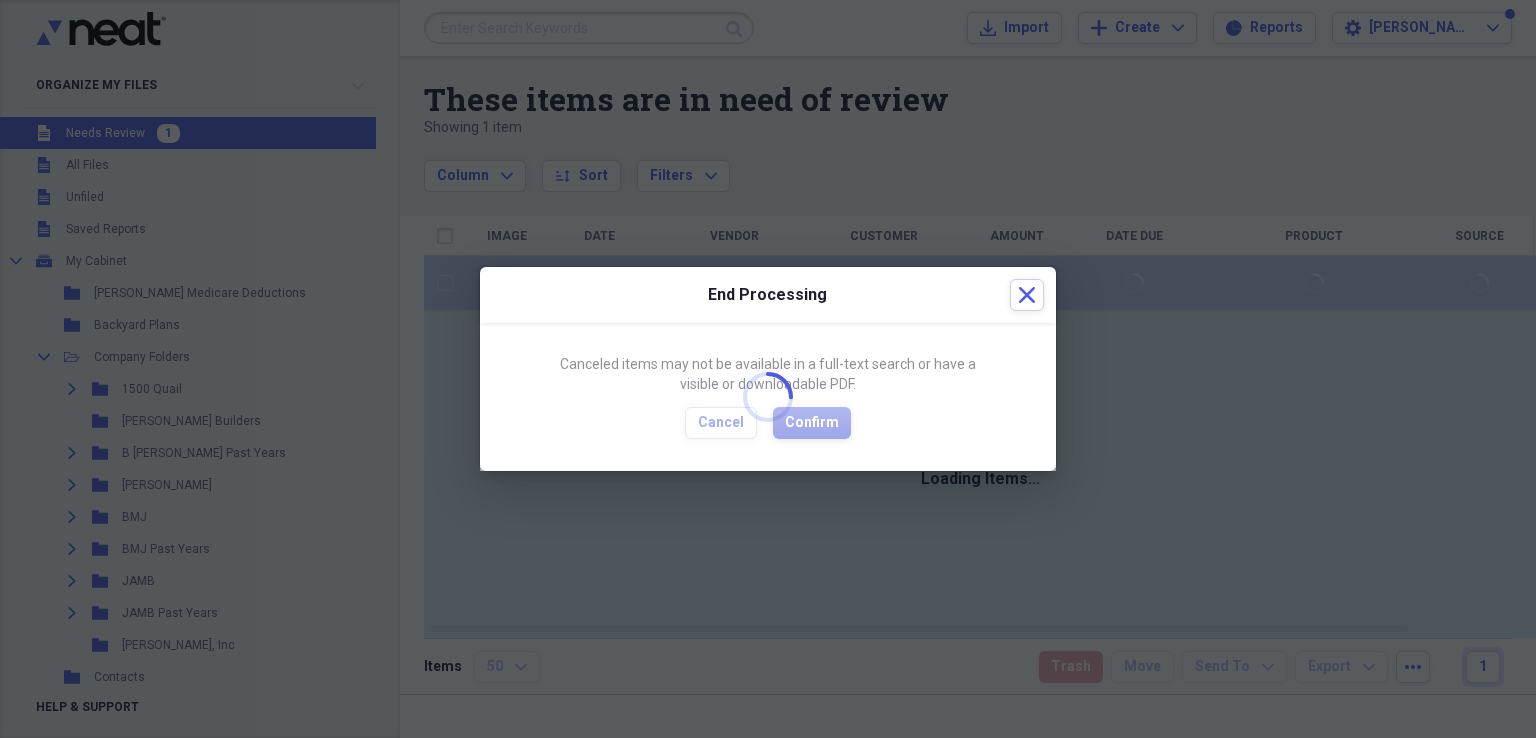 checkbox on "false" 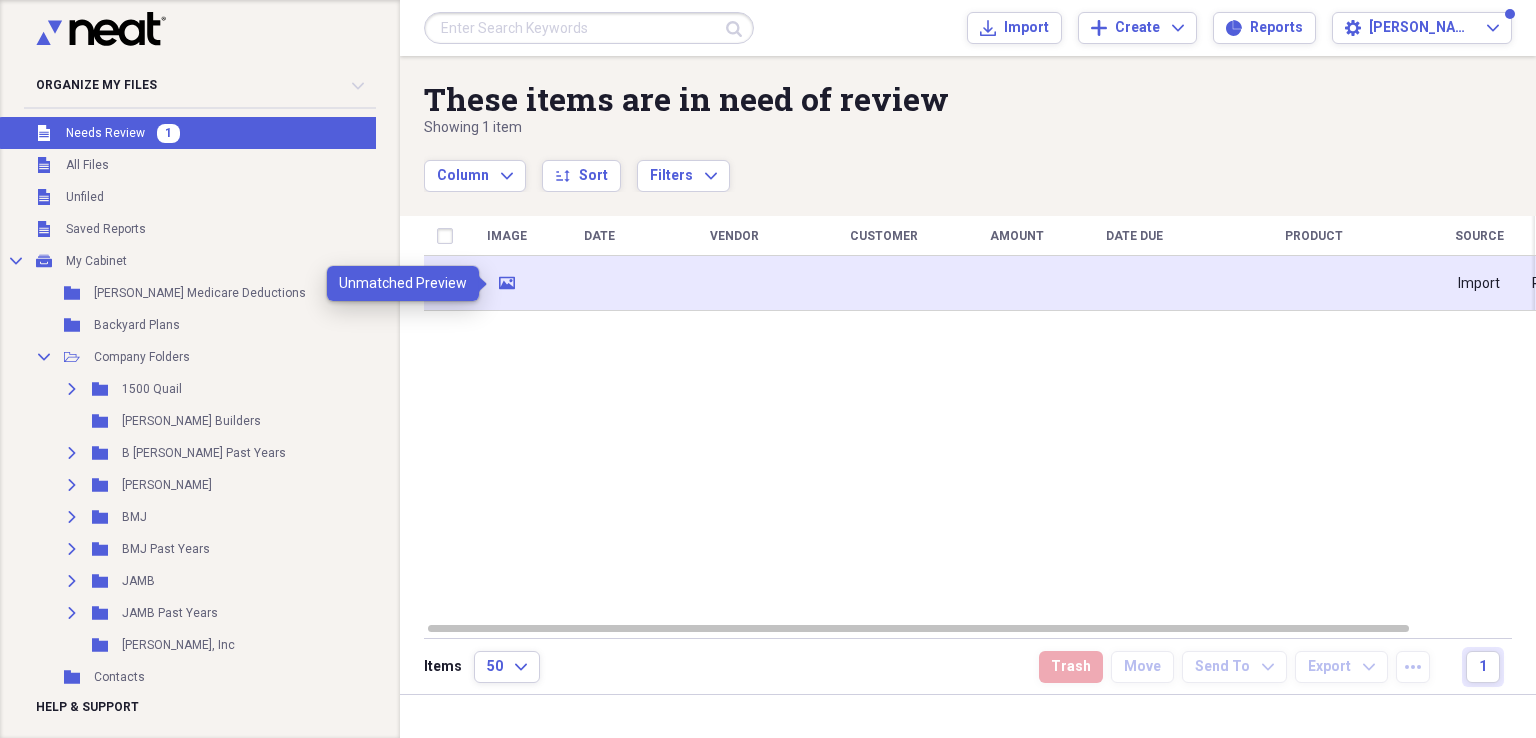 click 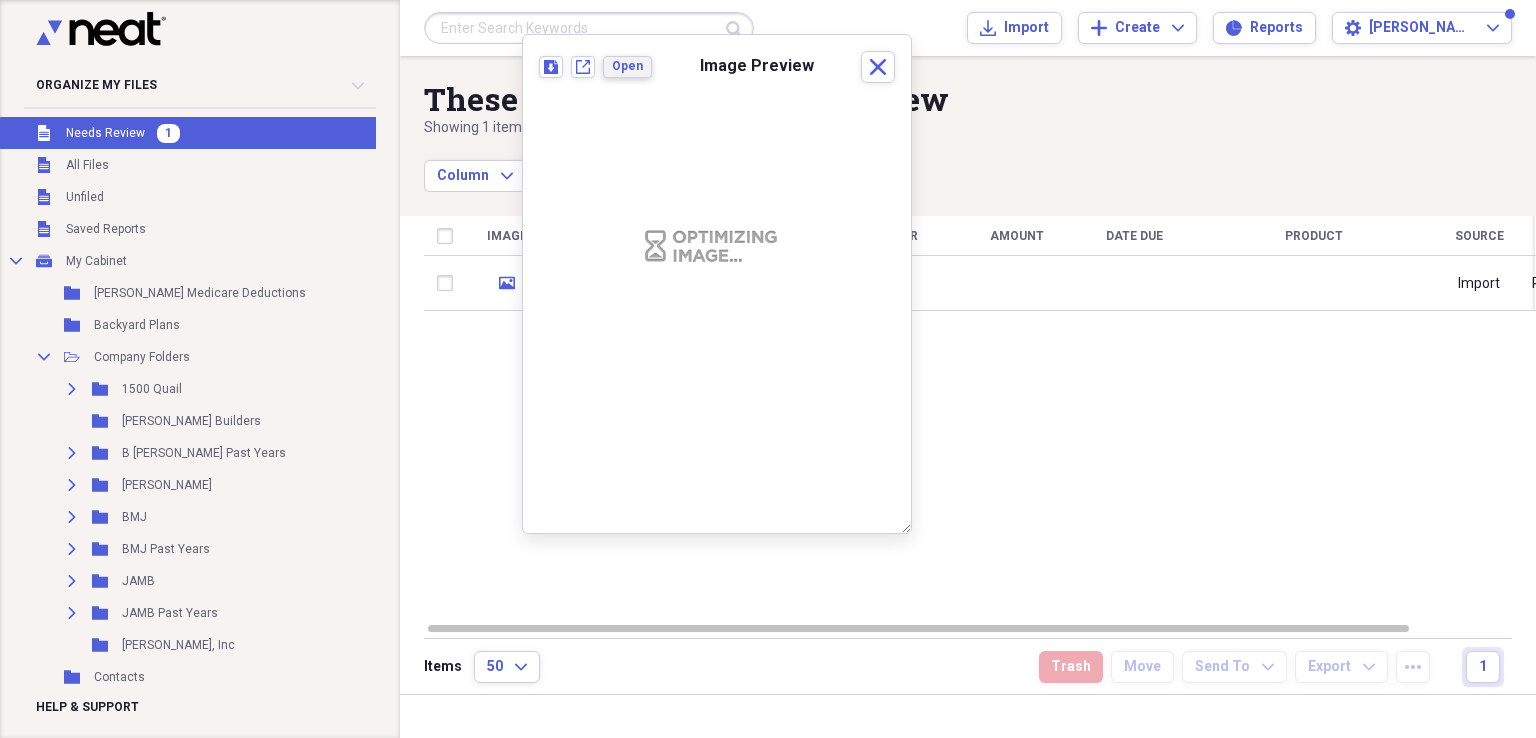 click on "Open" at bounding box center [627, 66] 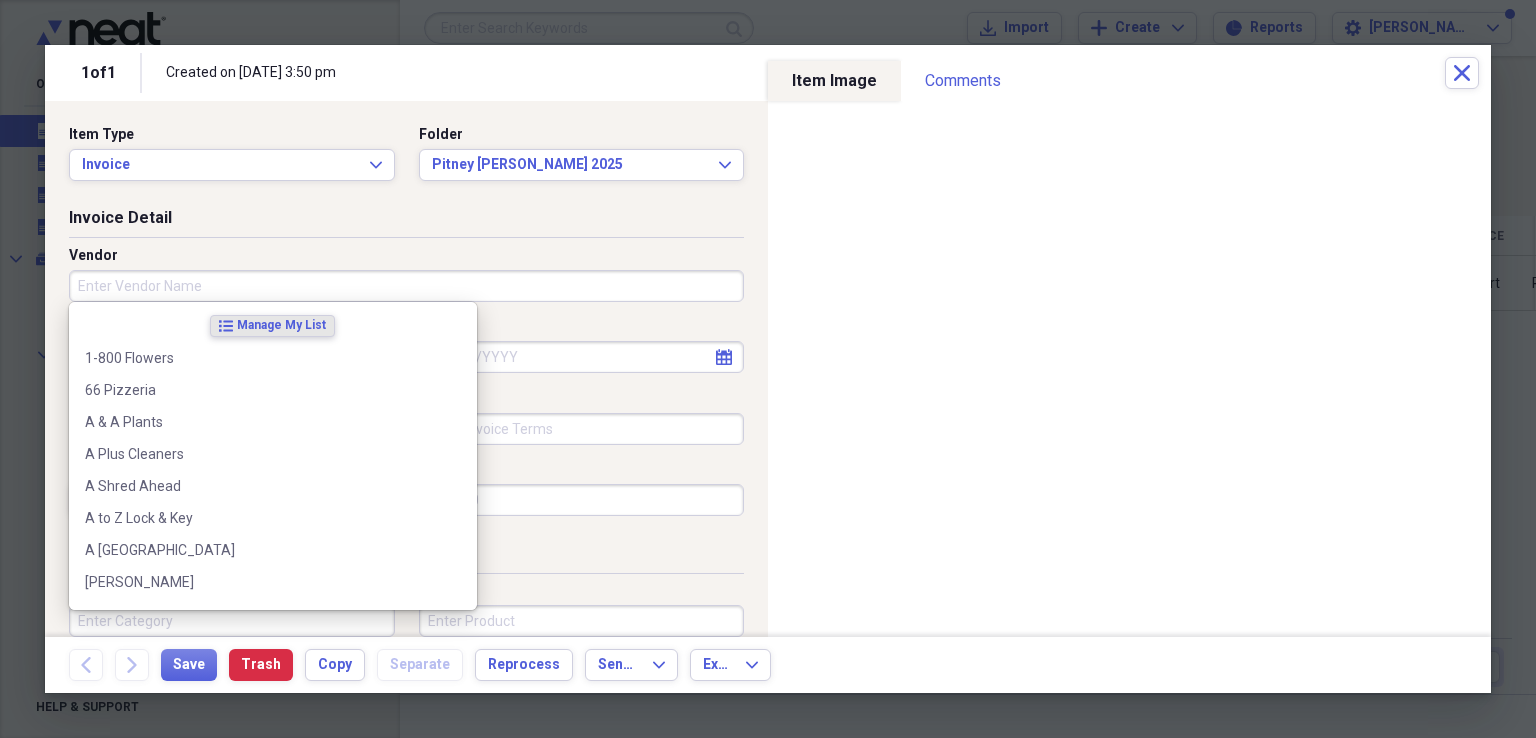 click on "Vendor" at bounding box center [406, 286] 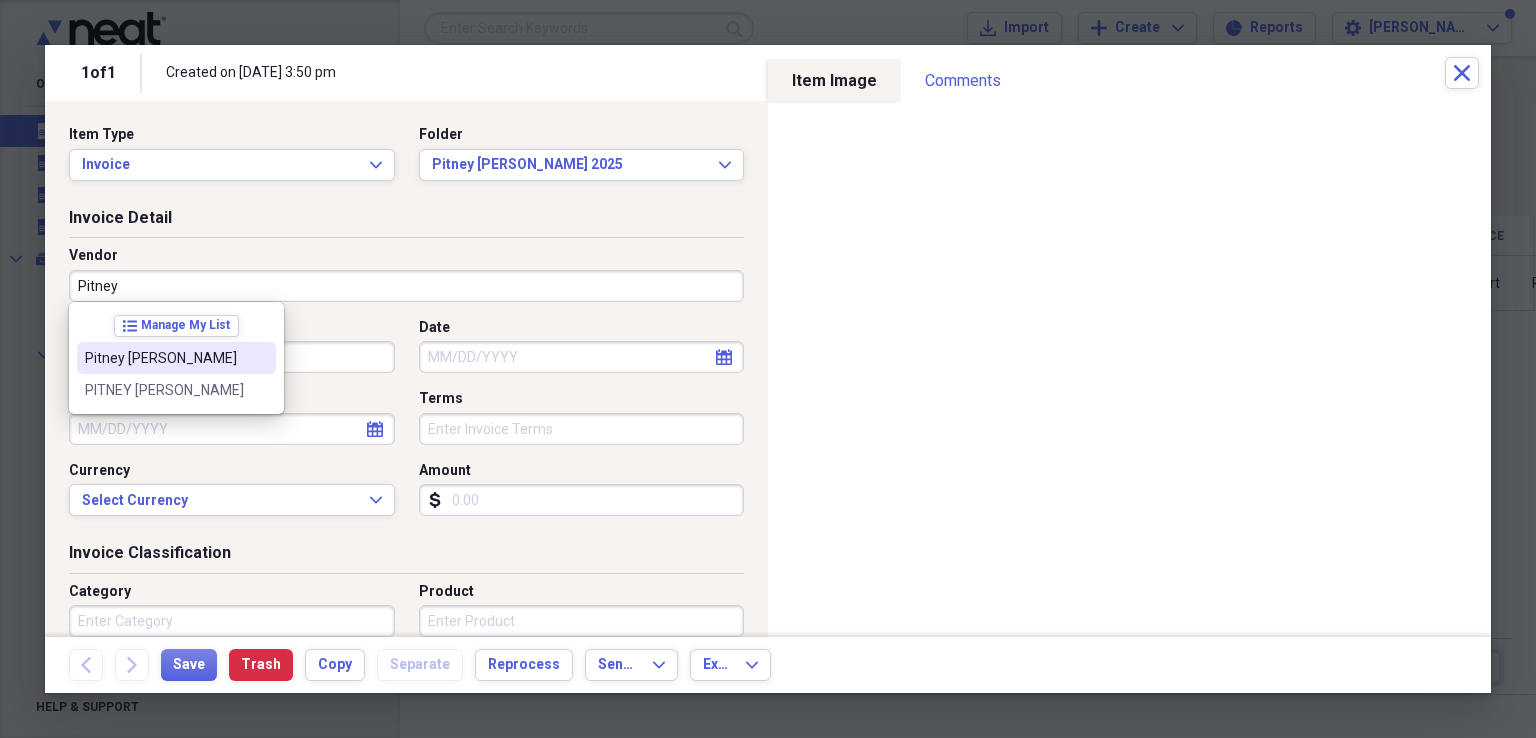 click on "Pitney [PERSON_NAME]" at bounding box center [176, 358] 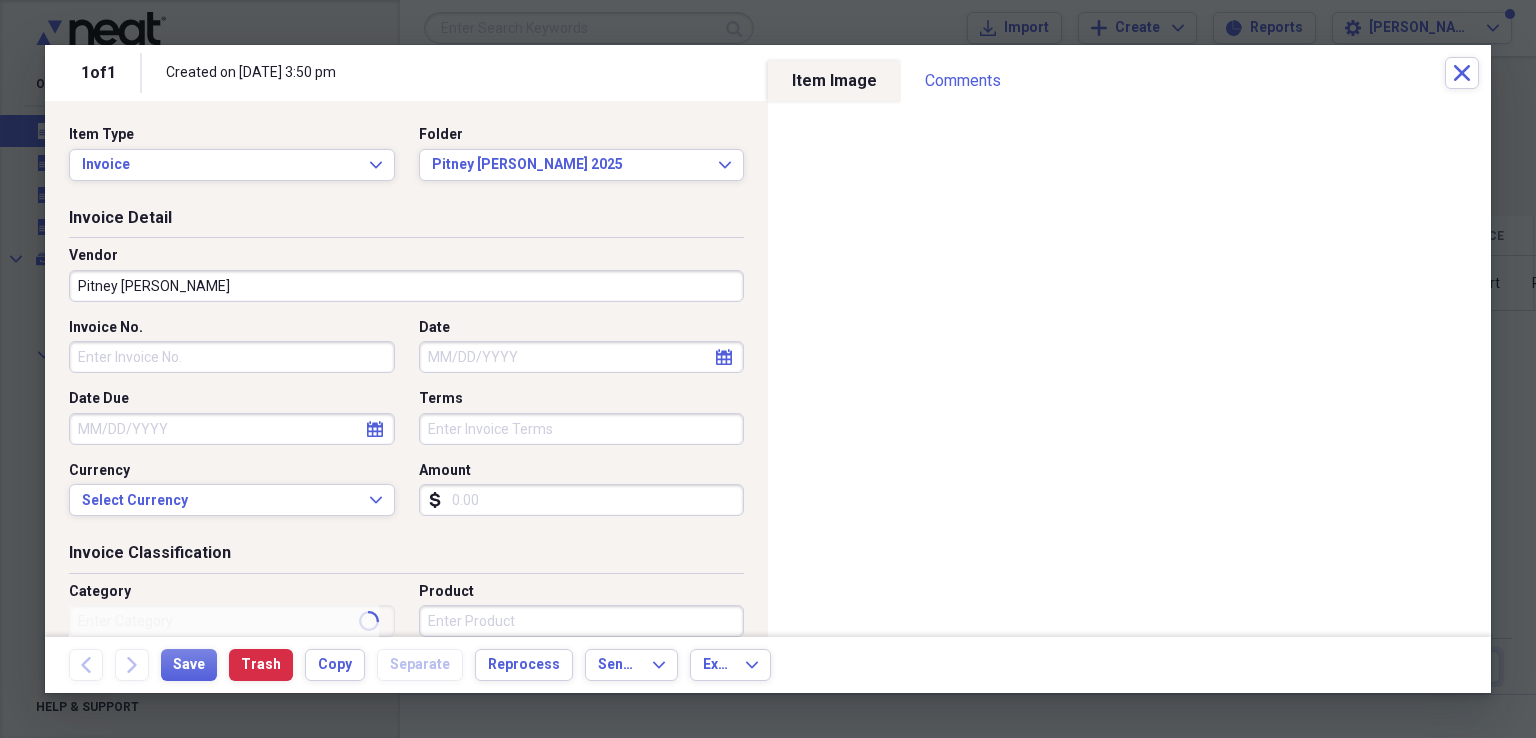 type on "Invoice" 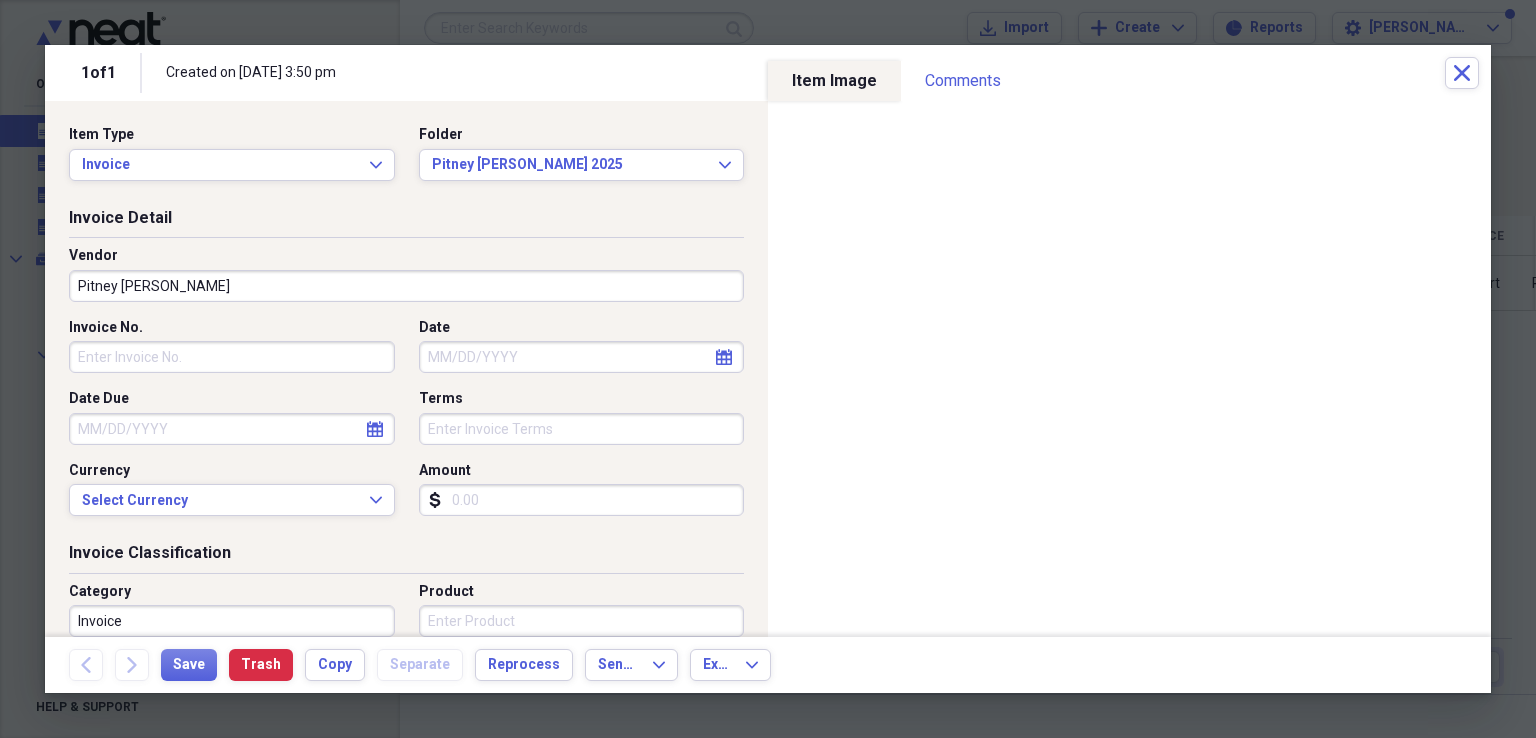 select on "6" 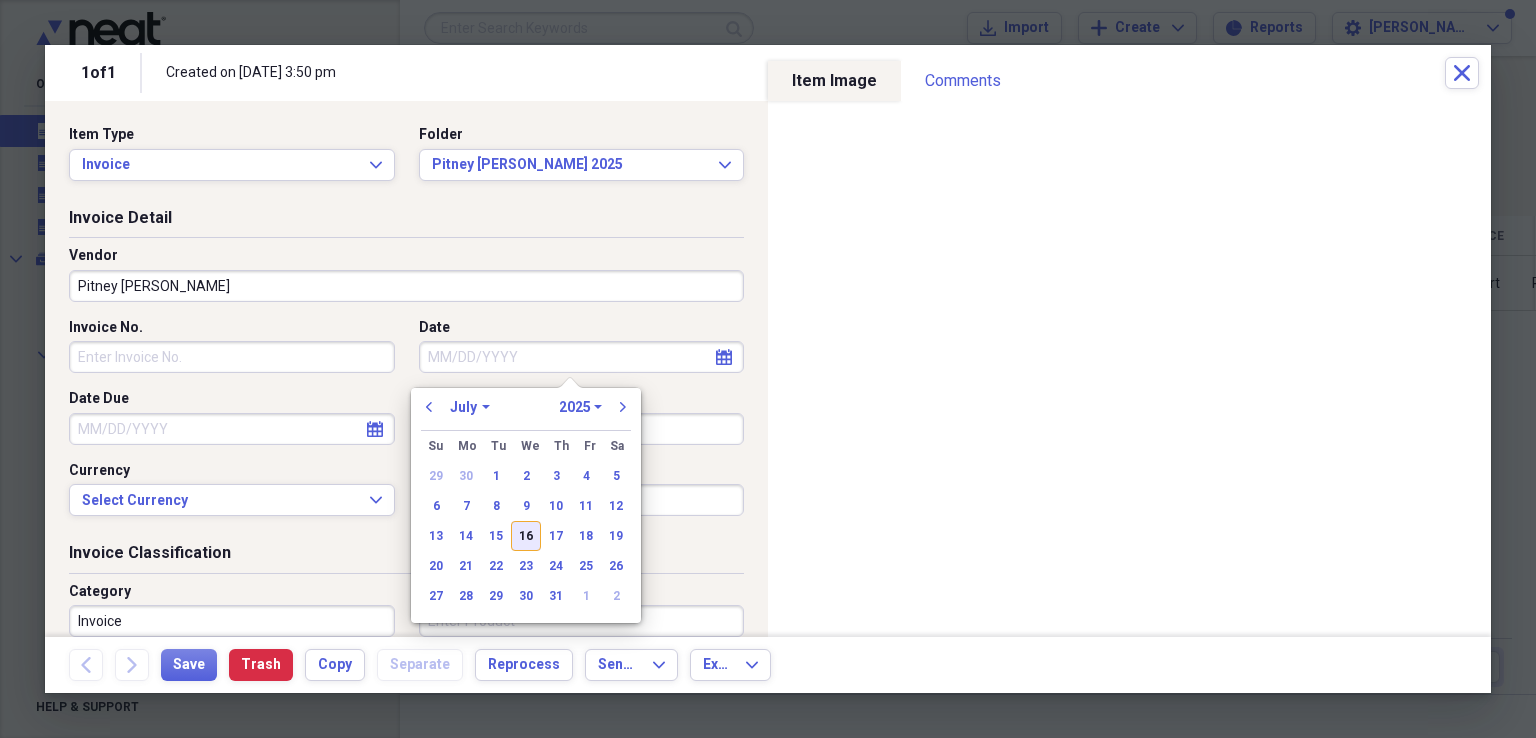 click on "16" at bounding box center [526, 536] 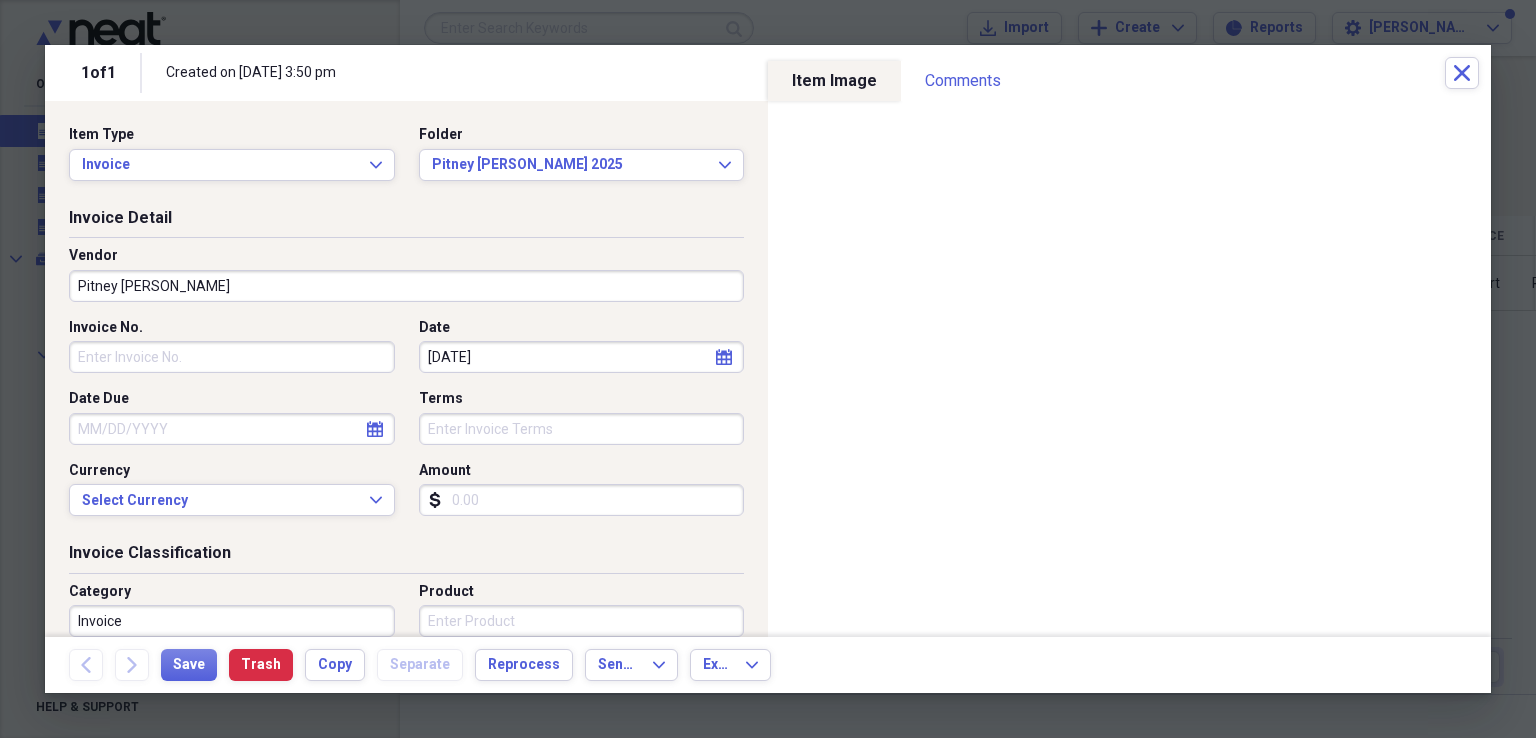 type 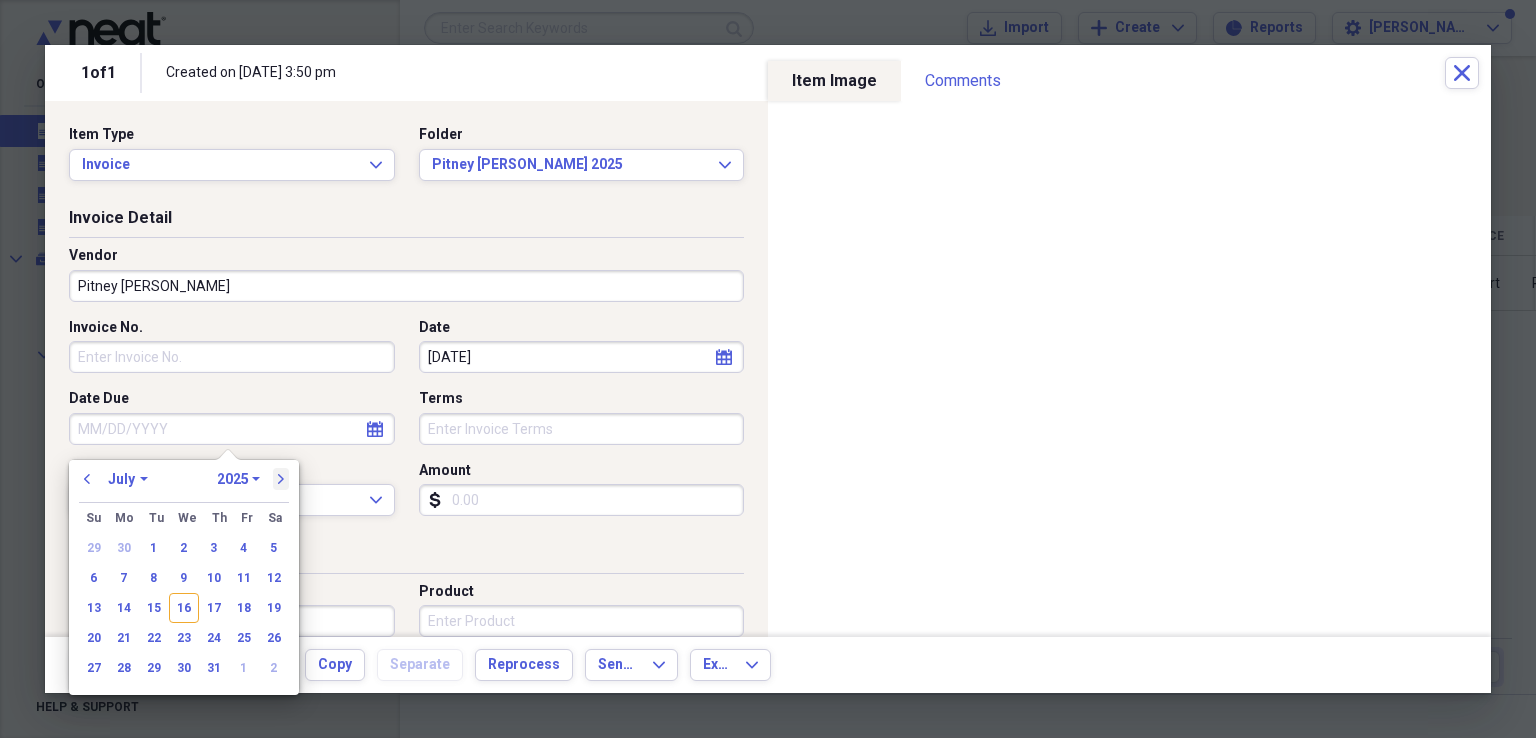 click on "next" at bounding box center (281, 479) 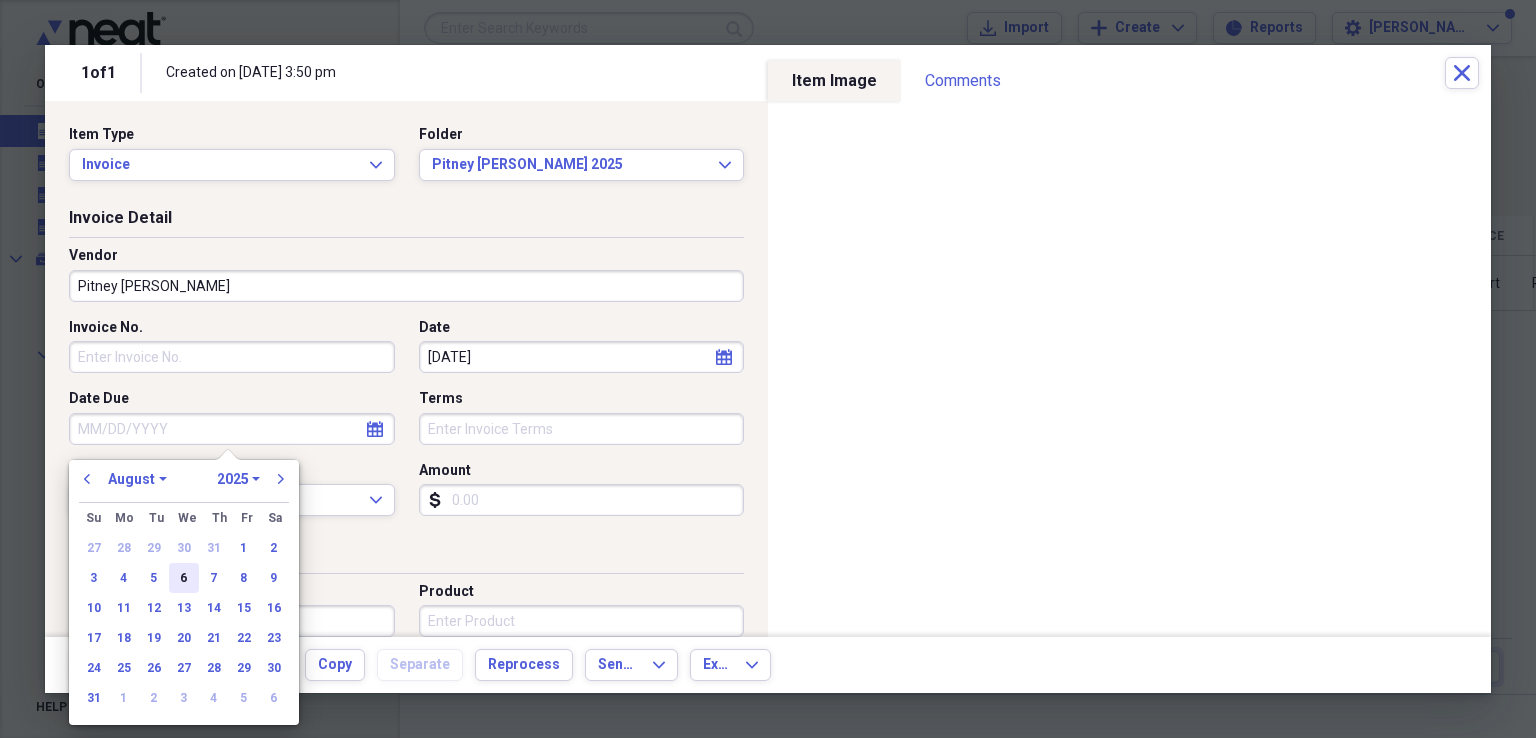 click on "6" at bounding box center (184, 578) 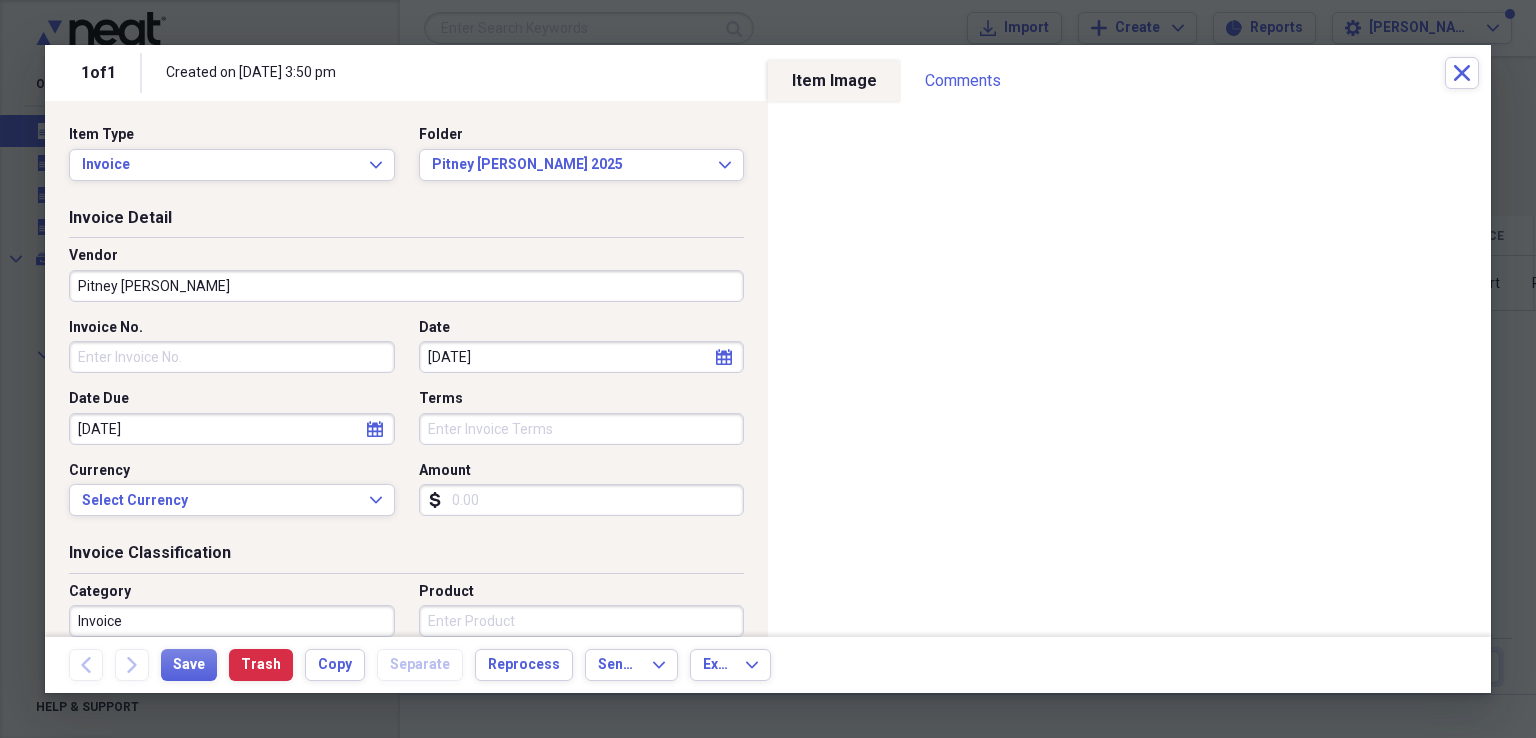 type 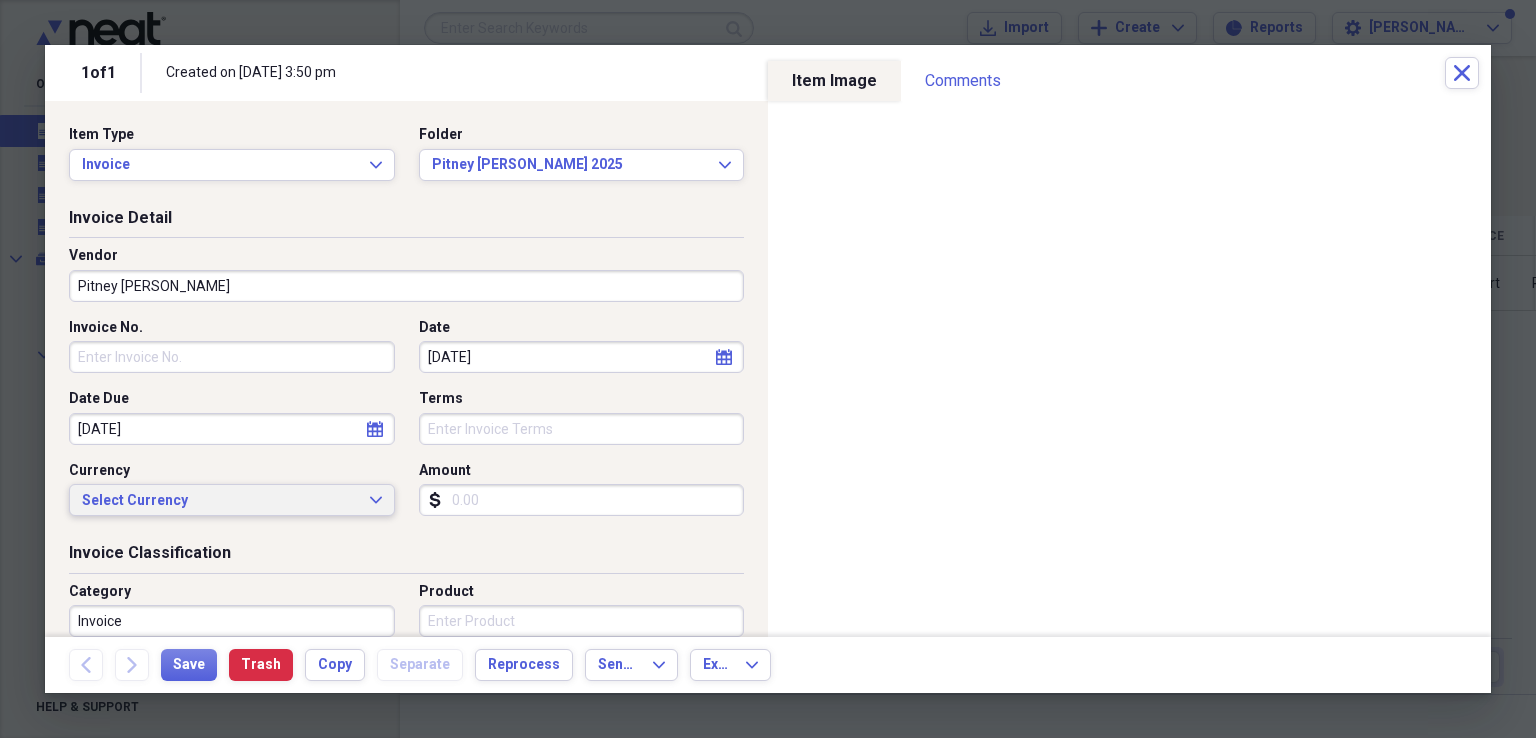 type 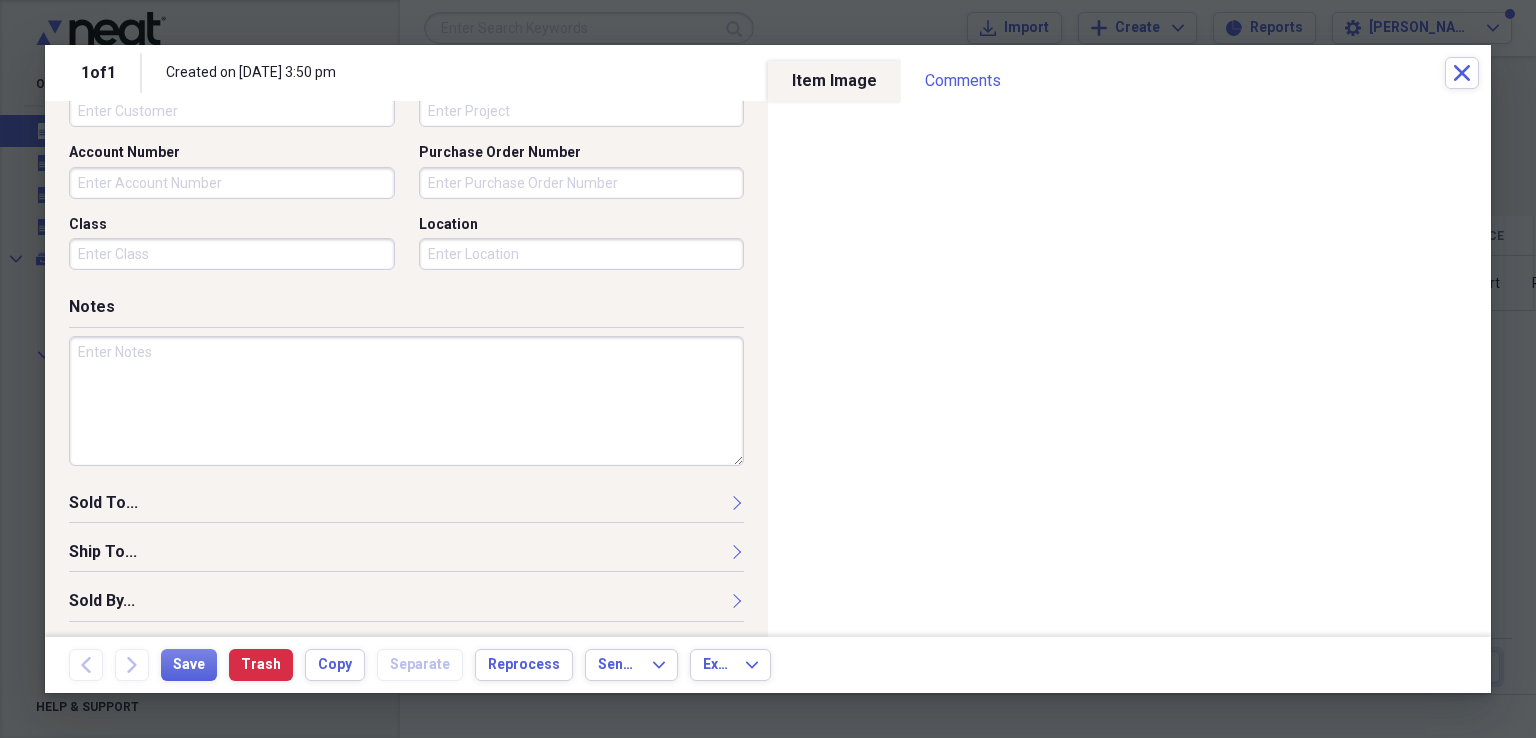 scroll, scrollTop: 583, scrollLeft: 0, axis: vertical 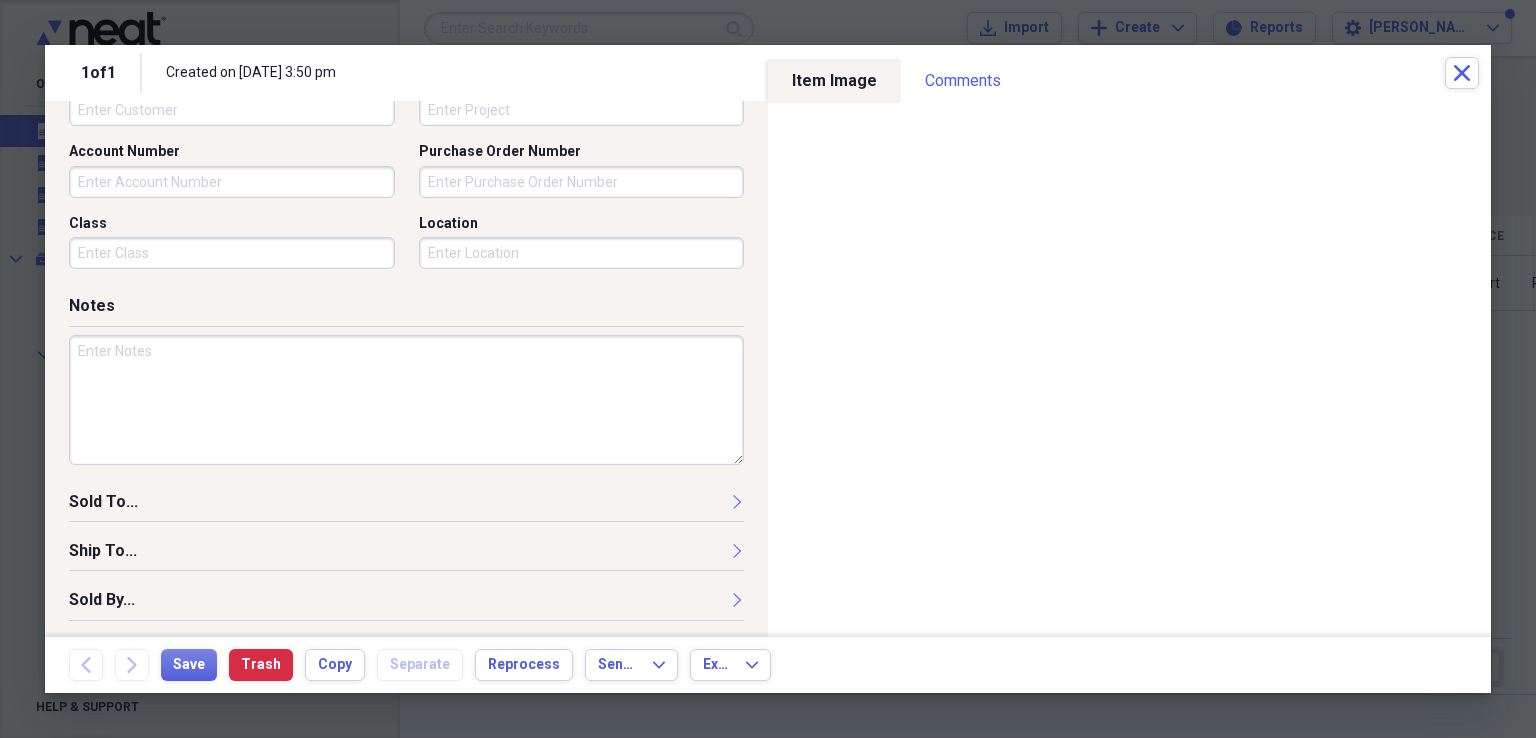 type on "502.25" 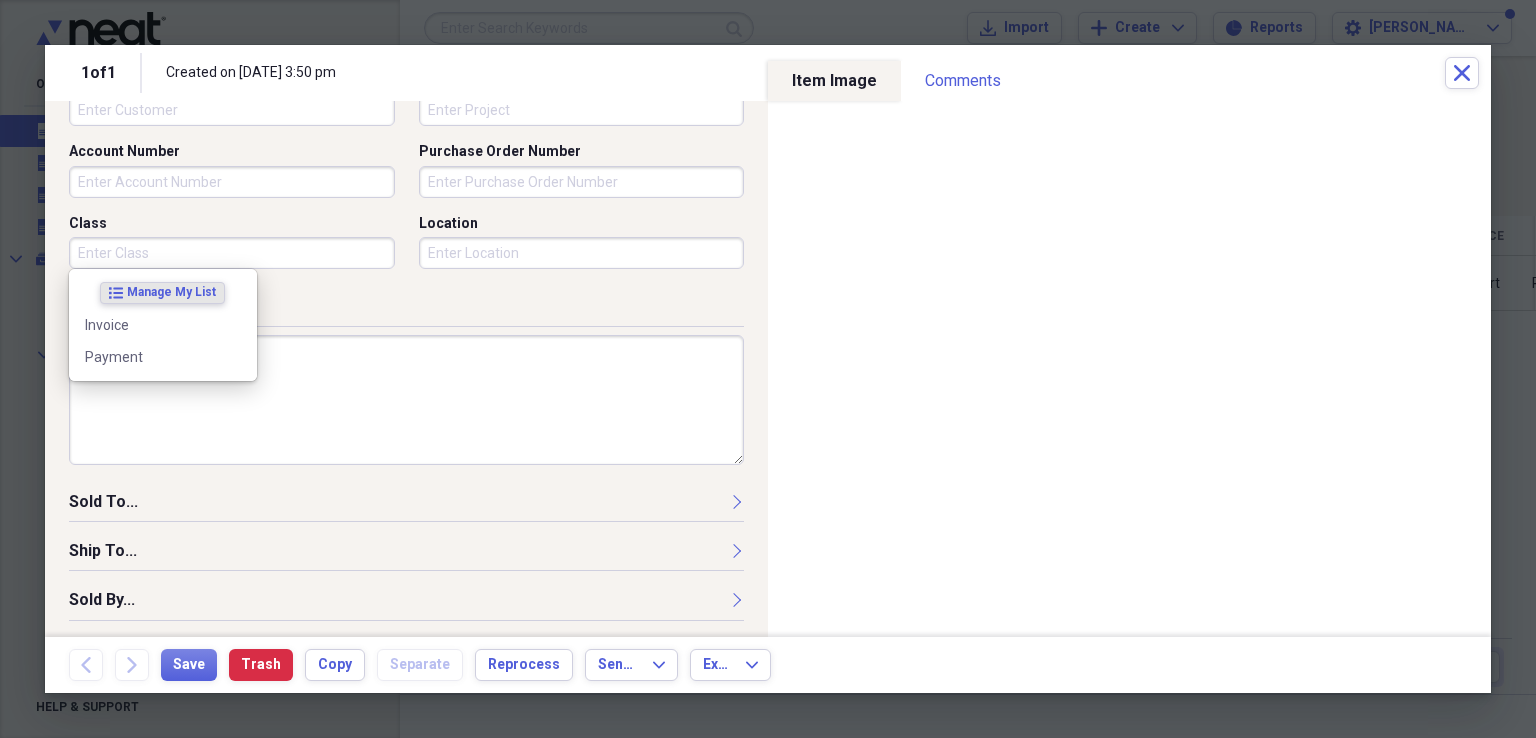 click on "Class" at bounding box center (232, 253) 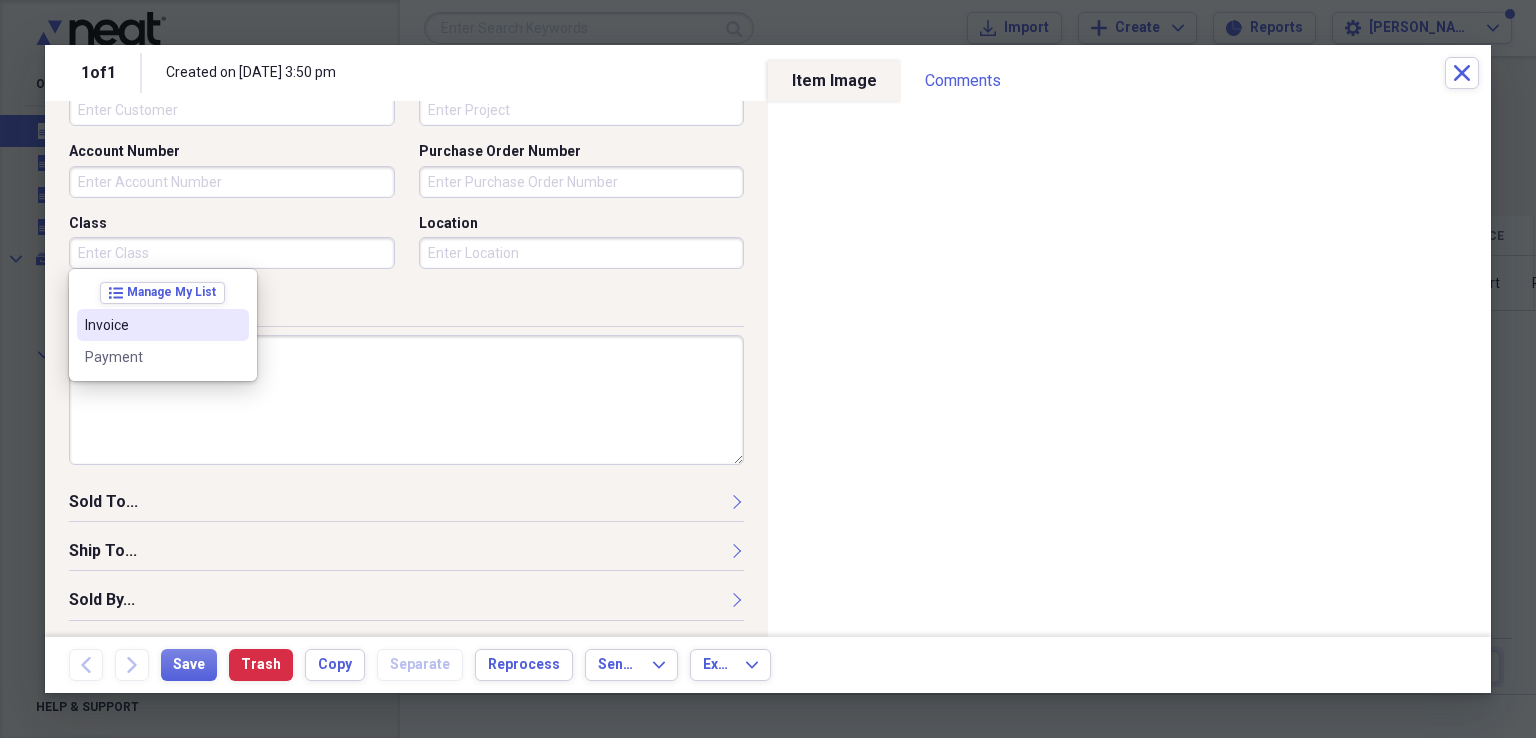 click on "Invoice" at bounding box center [151, 325] 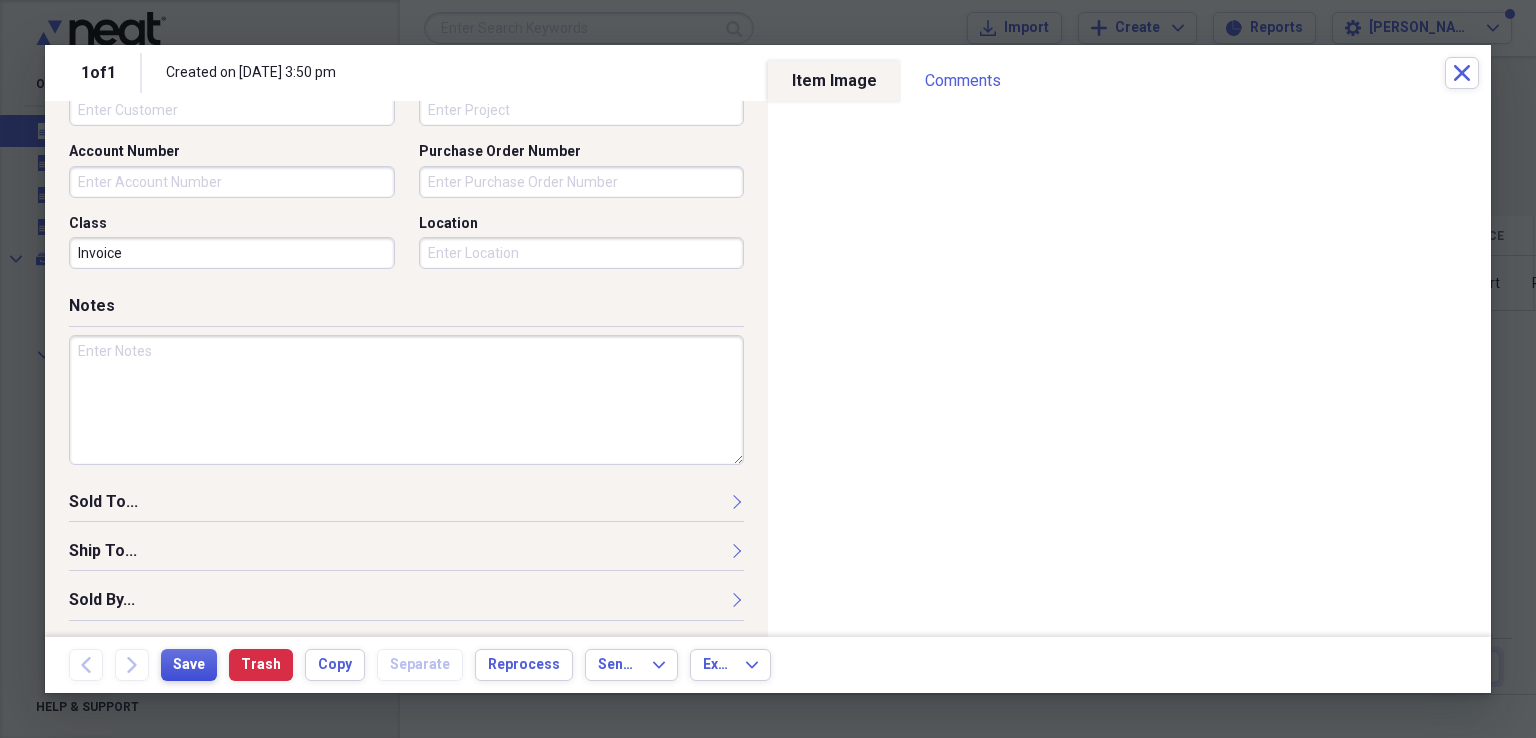 click on "Save" at bounding box center [189, 665] 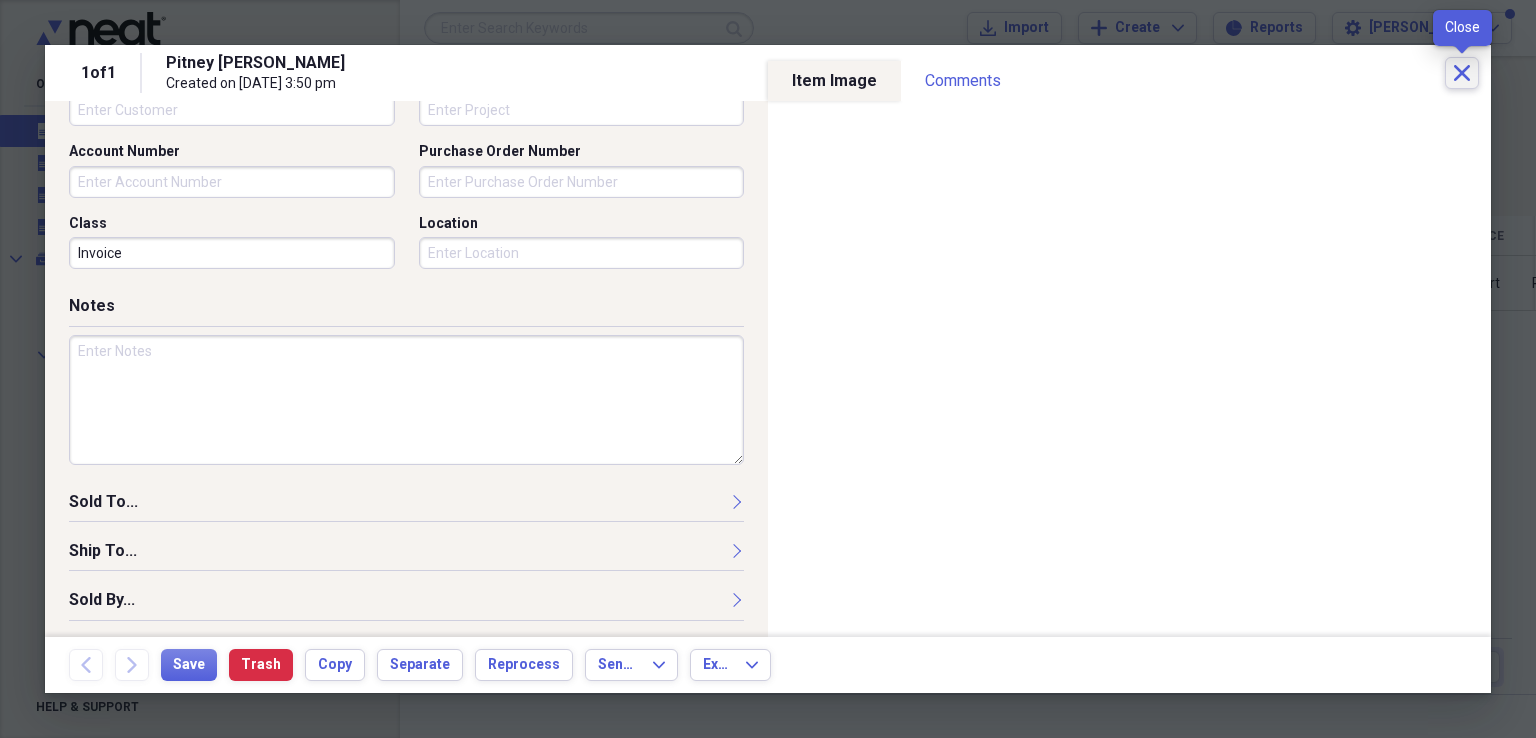 click on "Close" 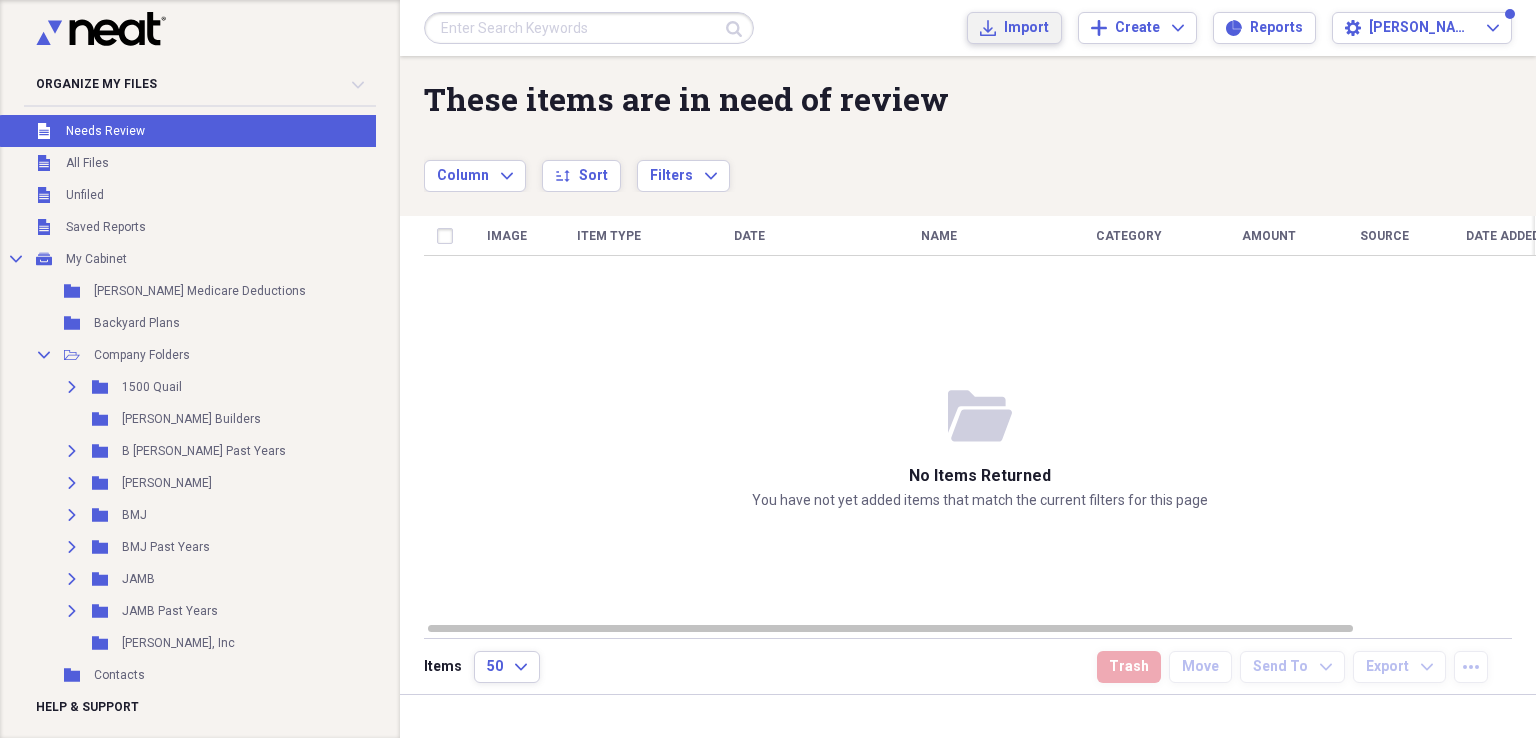 click on "Import" at bounding box center (1026, 28) 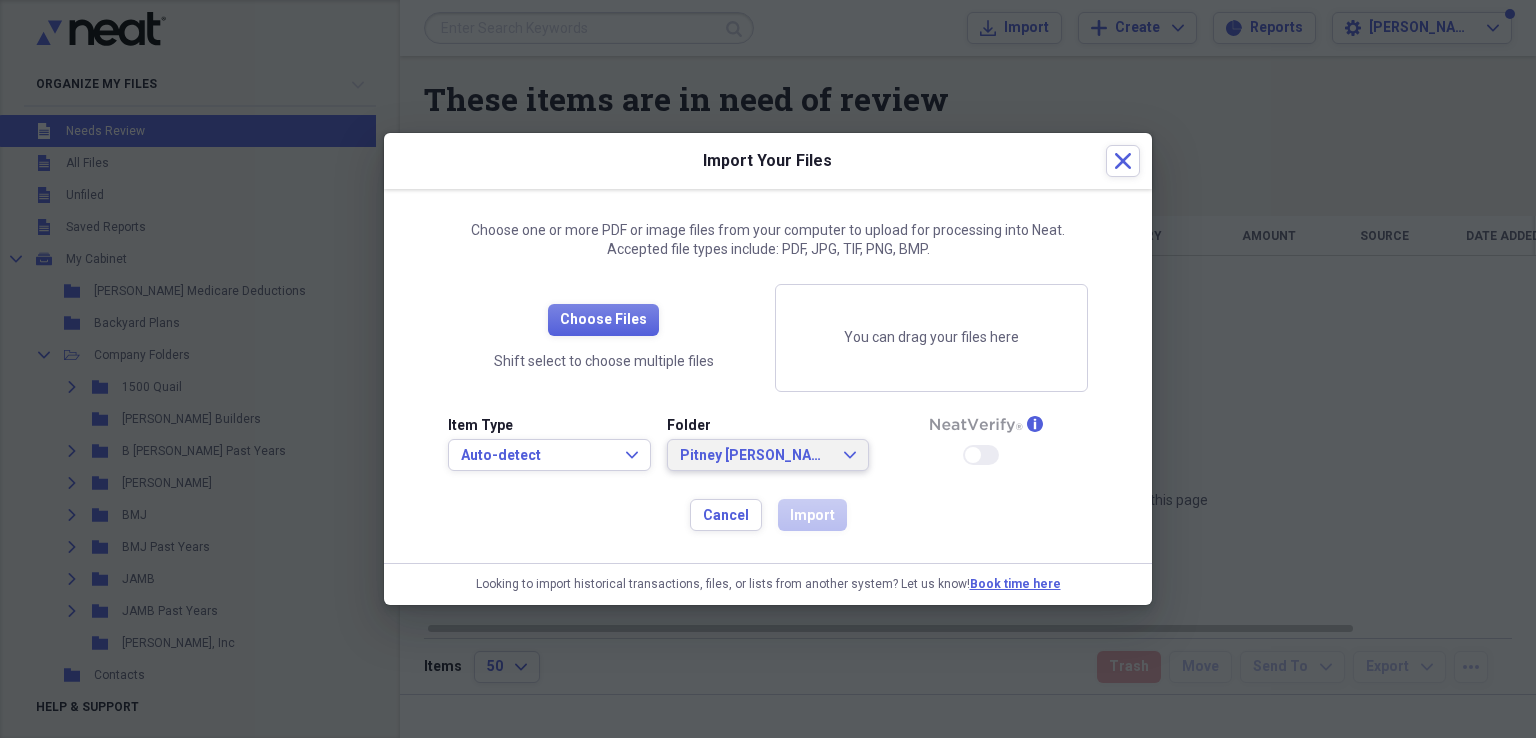 click on "Expand" 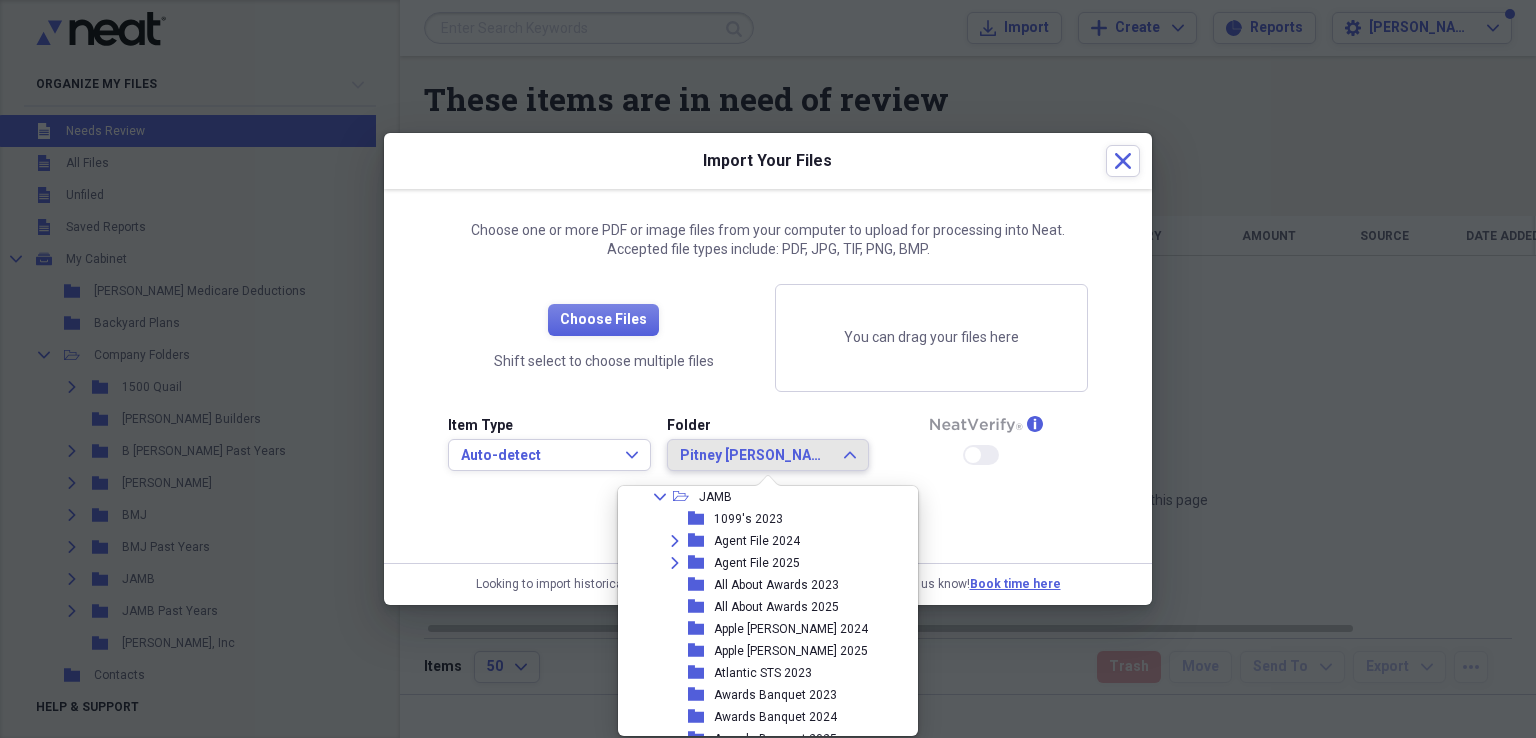 scroll, scrollTop: 292, scrollLeft: 0, axis: vertical 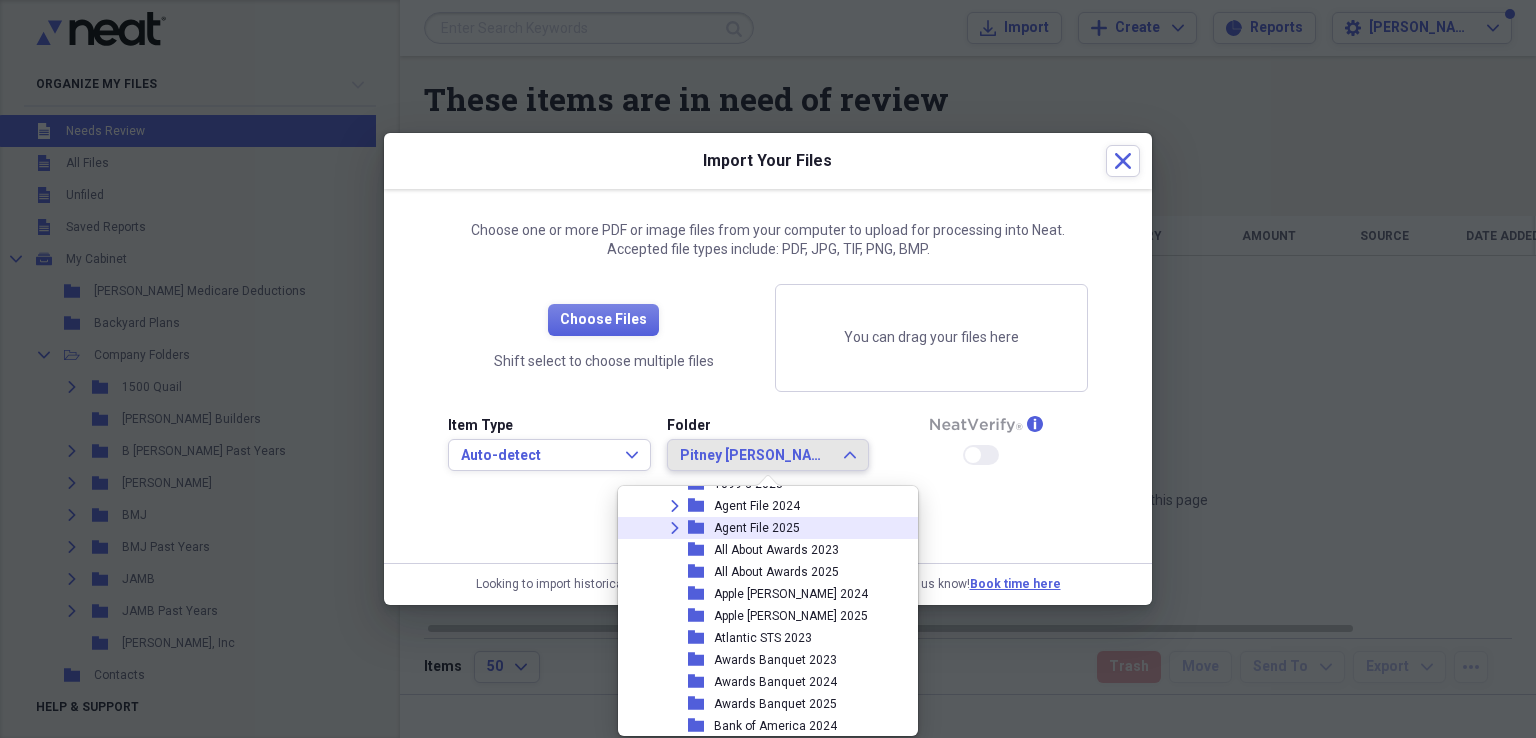 click on "Expand" 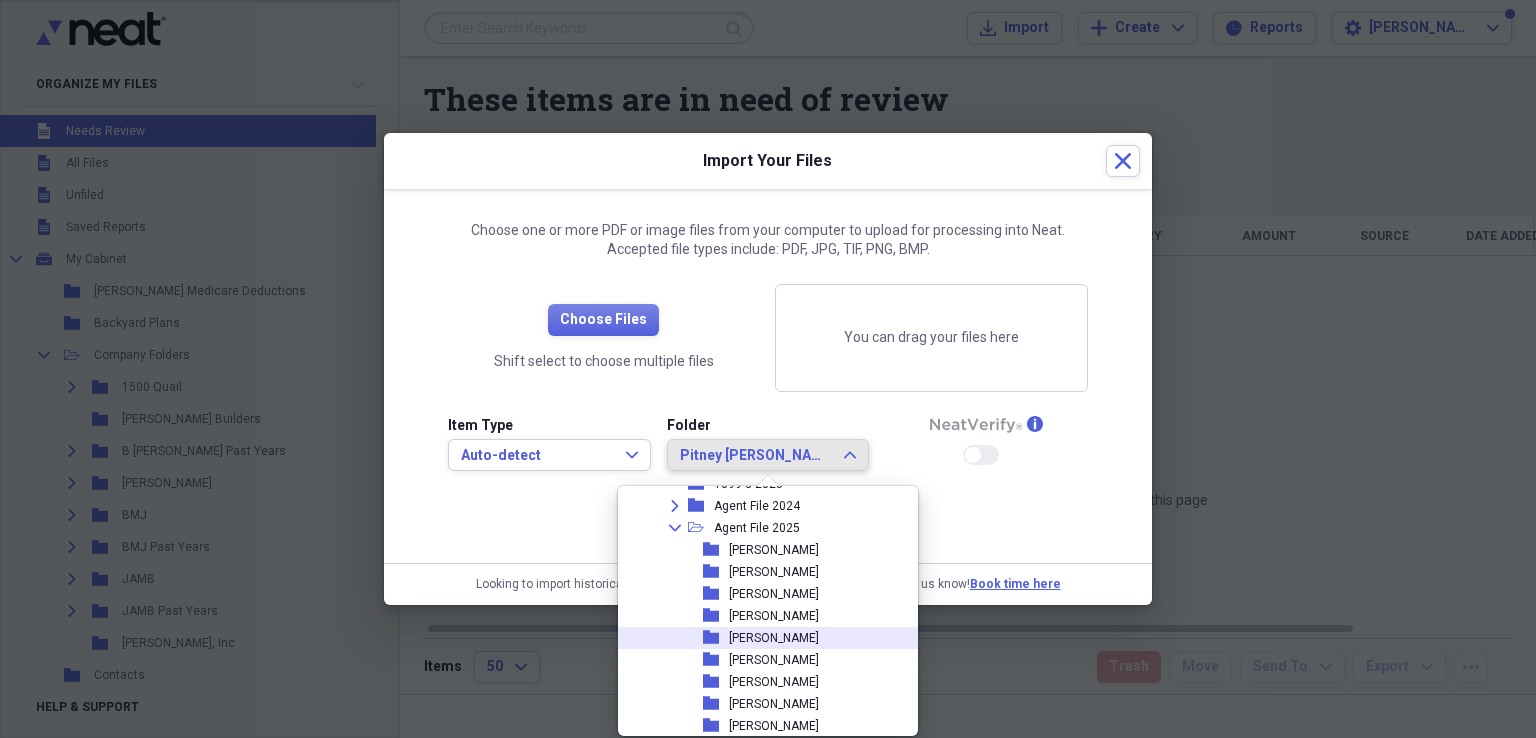 click on "[PERSON_NAME]" at bounding box center [774, 638] 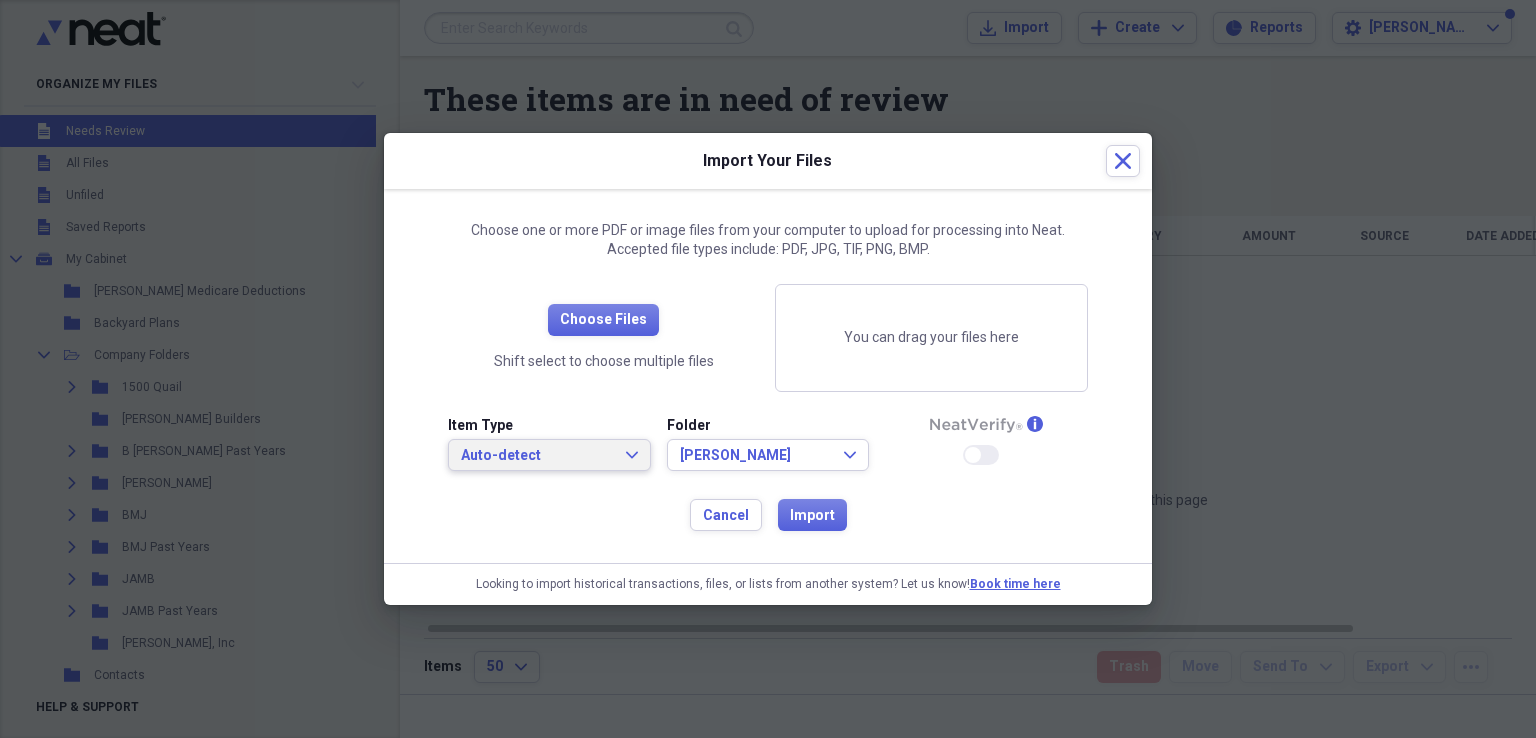 click on "Auto-detect Expand" at bounding box center [549, 456] 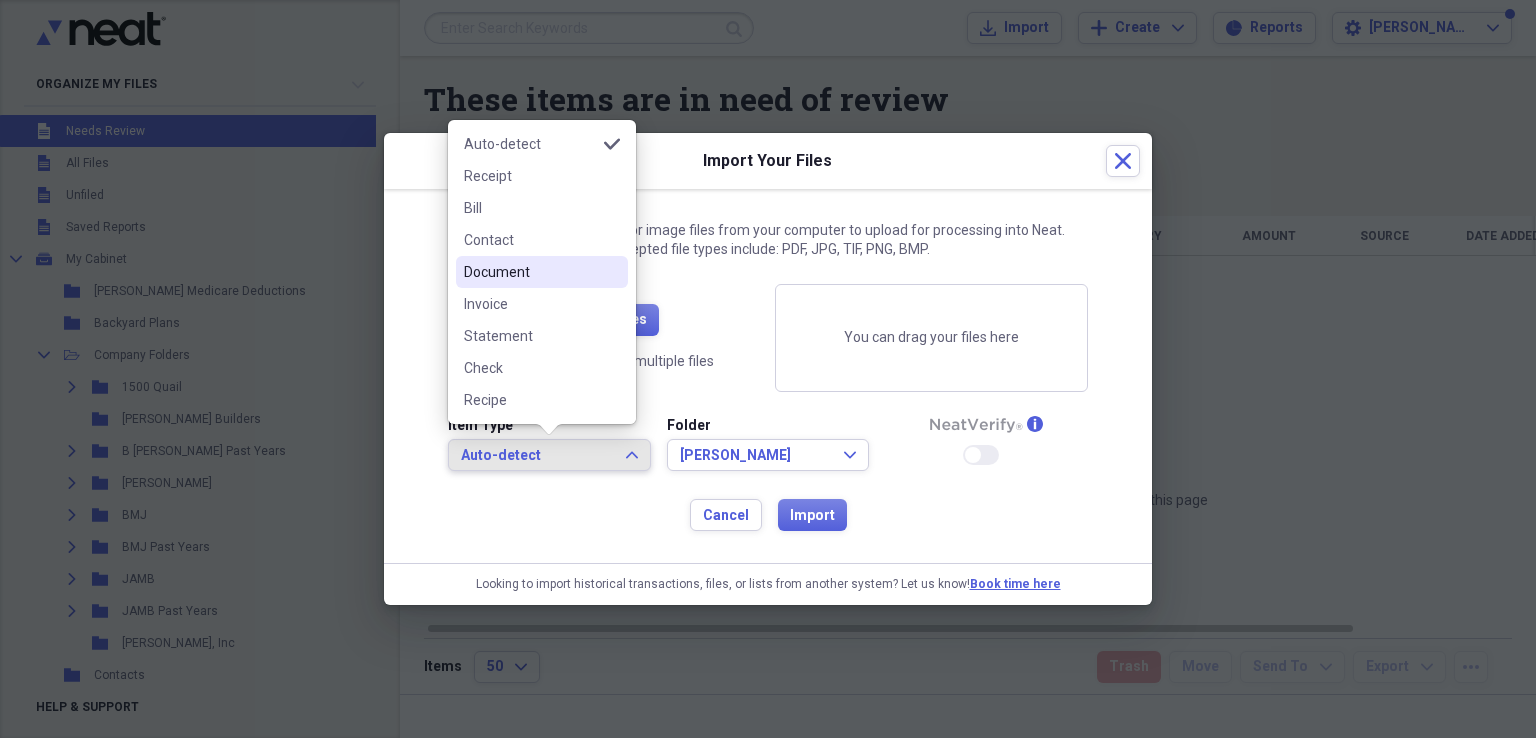 click on "Document" at bounding box center (530, 272) 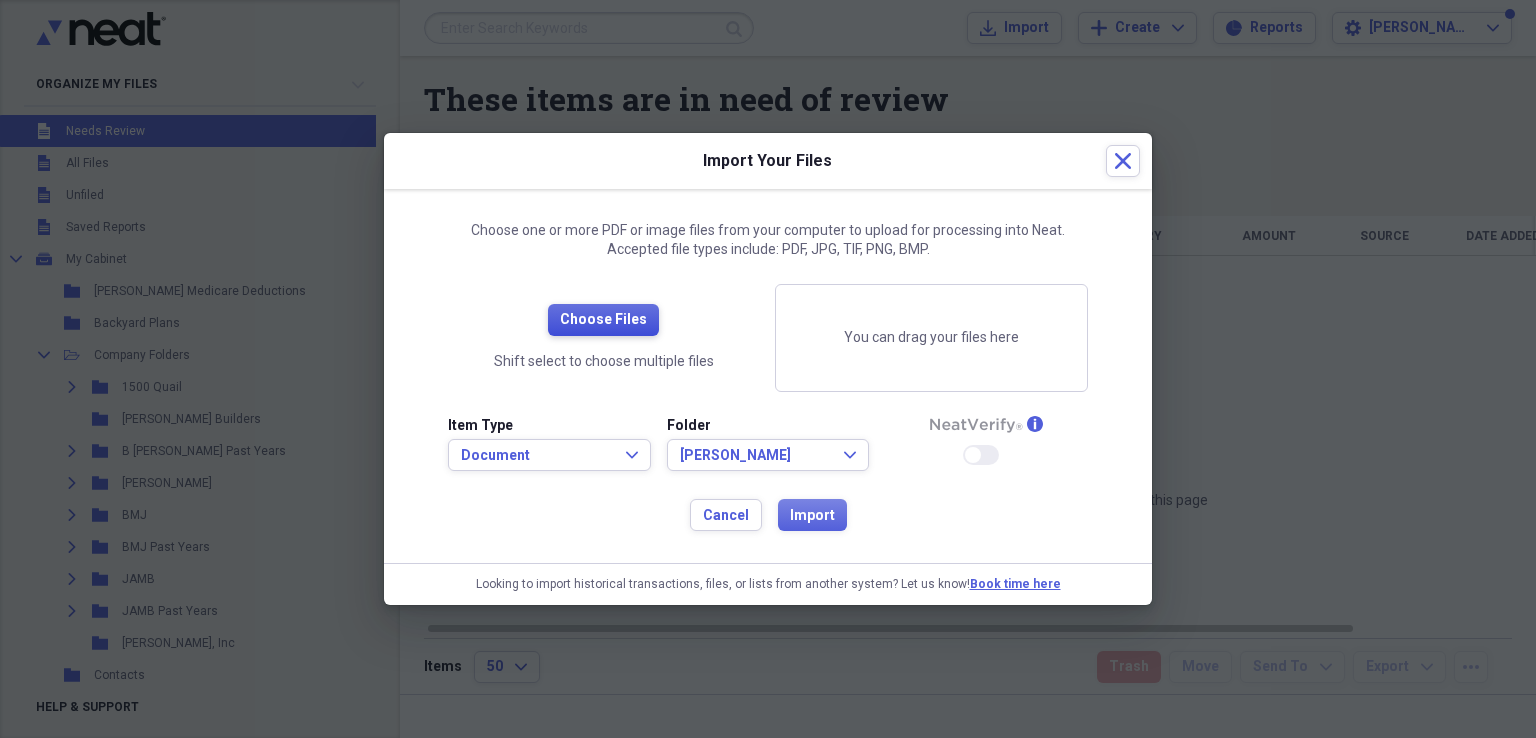 click on "Choose Files" at bounding box center [603, 320] 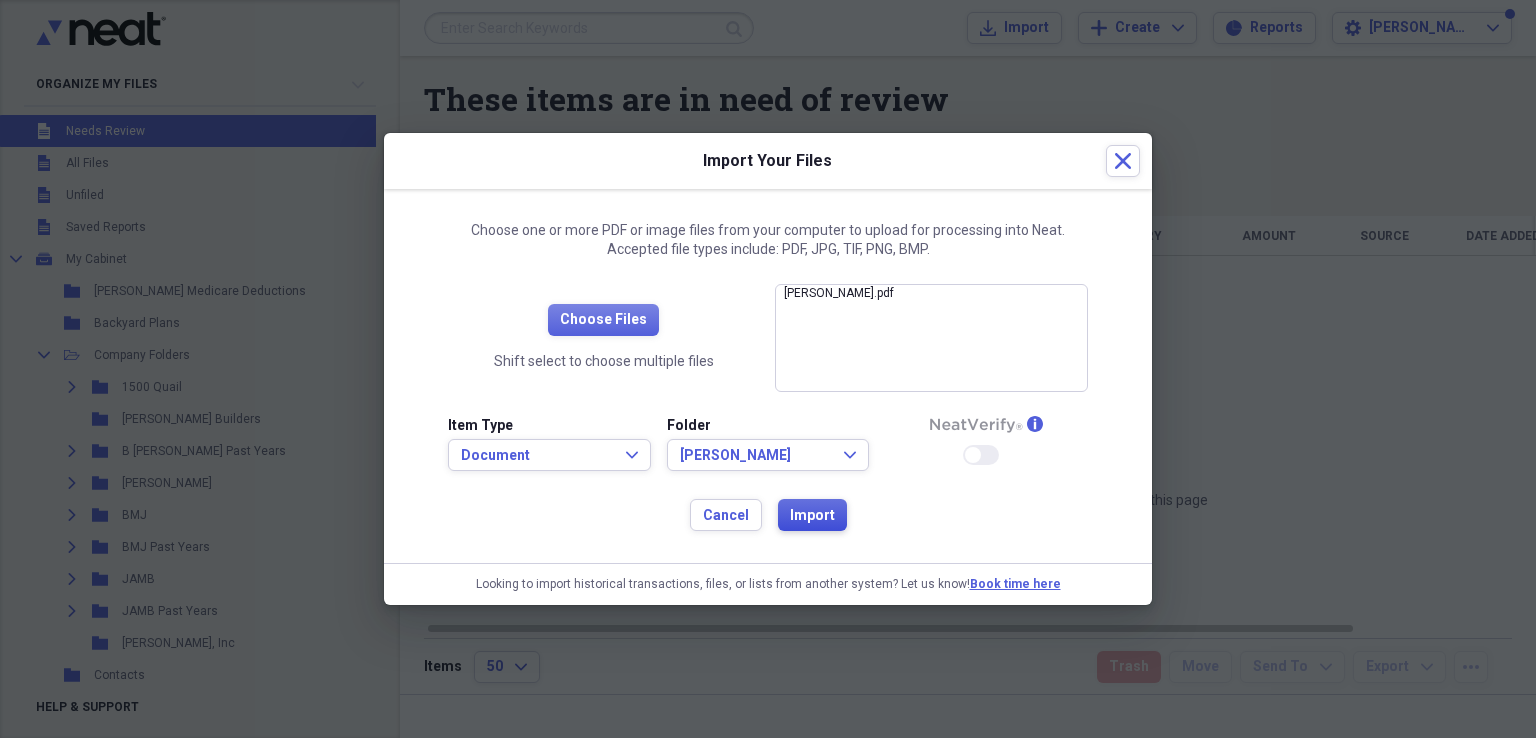 click on "Import" at bounding box center (812, 516) 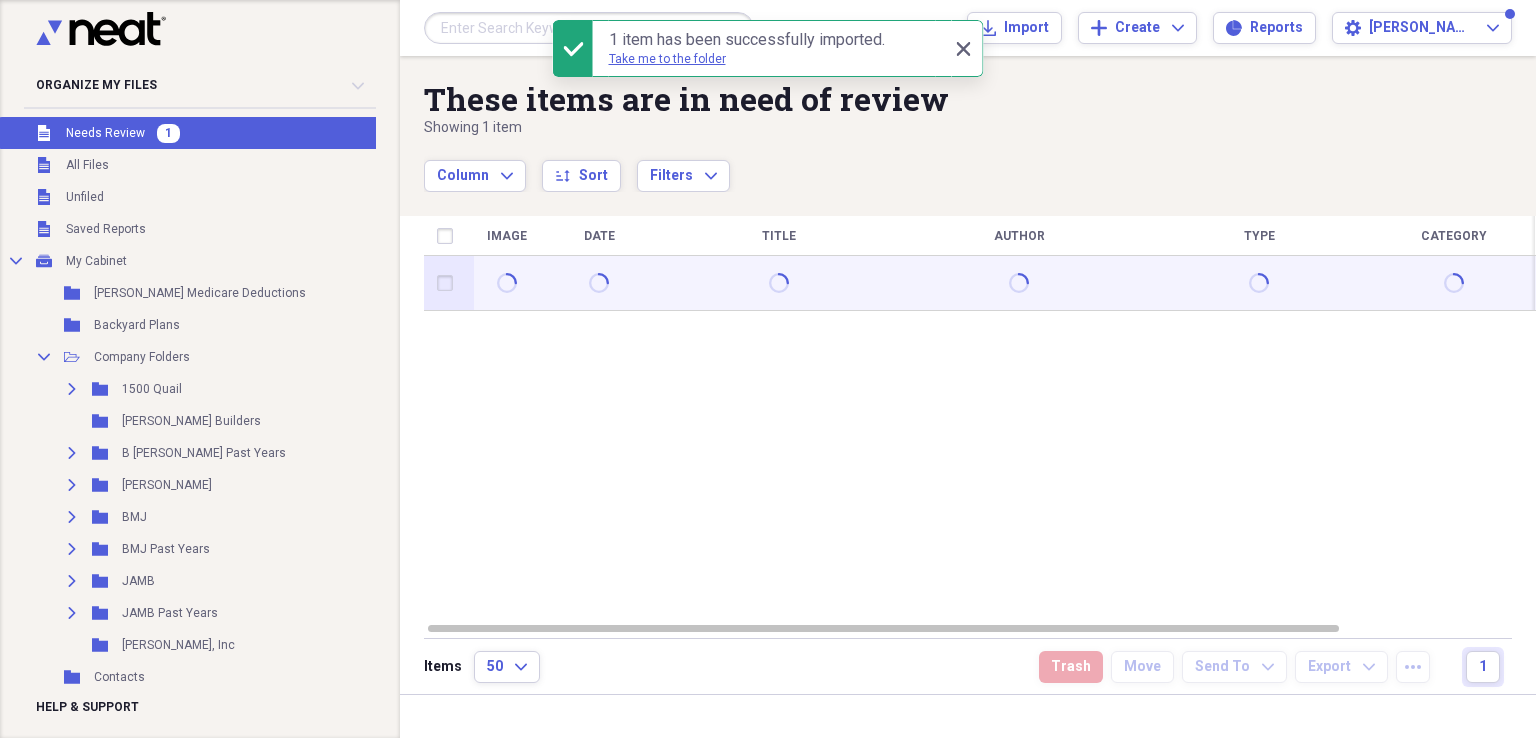 click at bounding box center (449, 283) 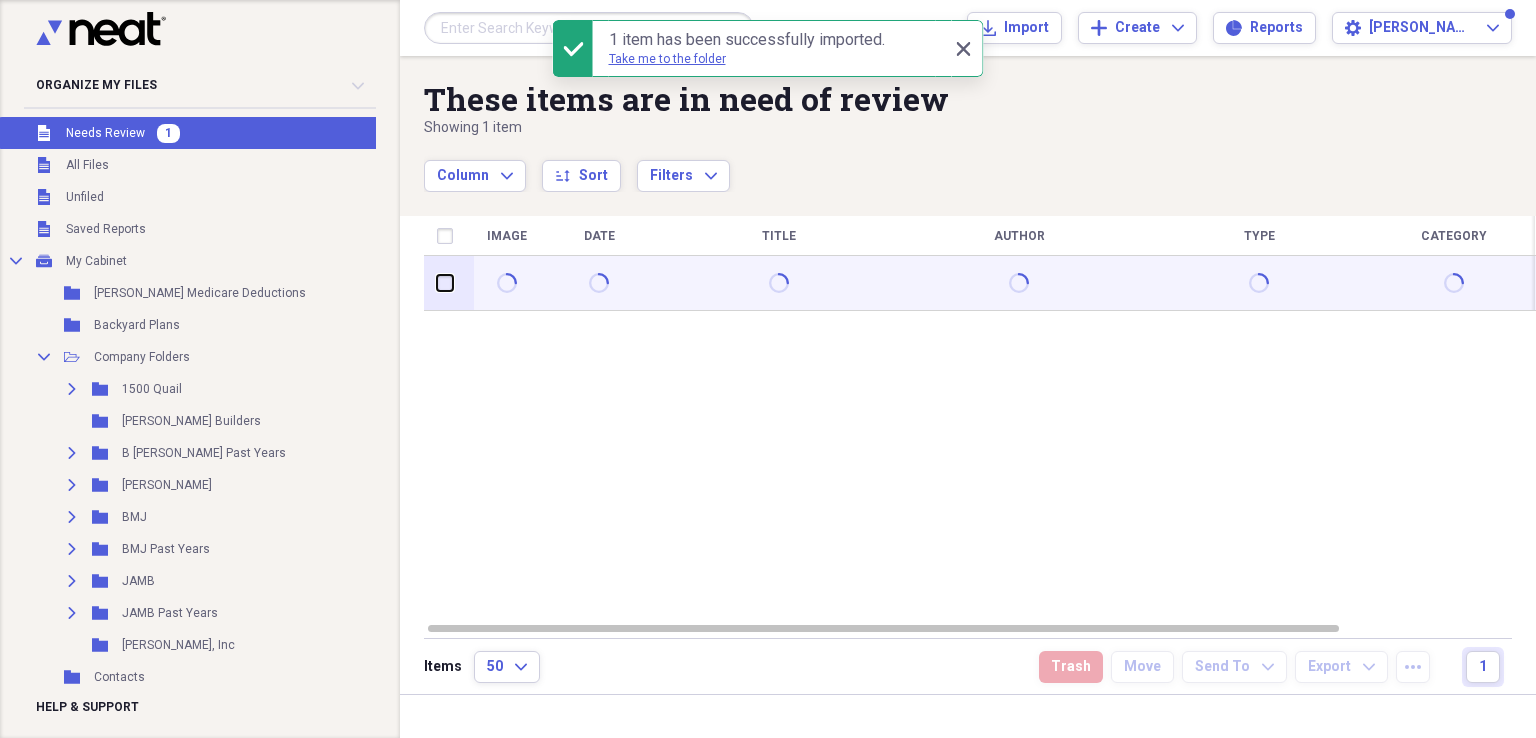 click at bounding box center (437, 283) 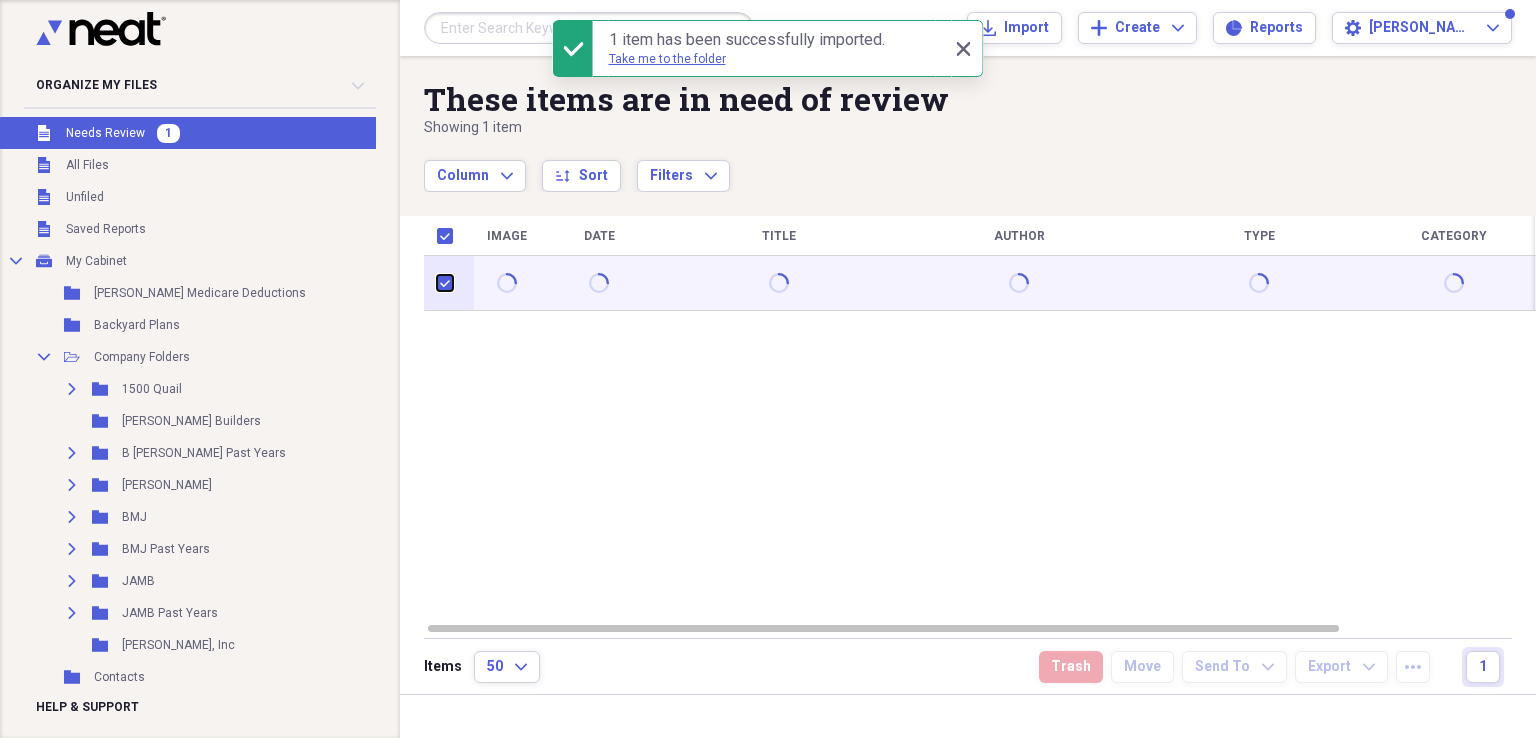 checkbox on "true" 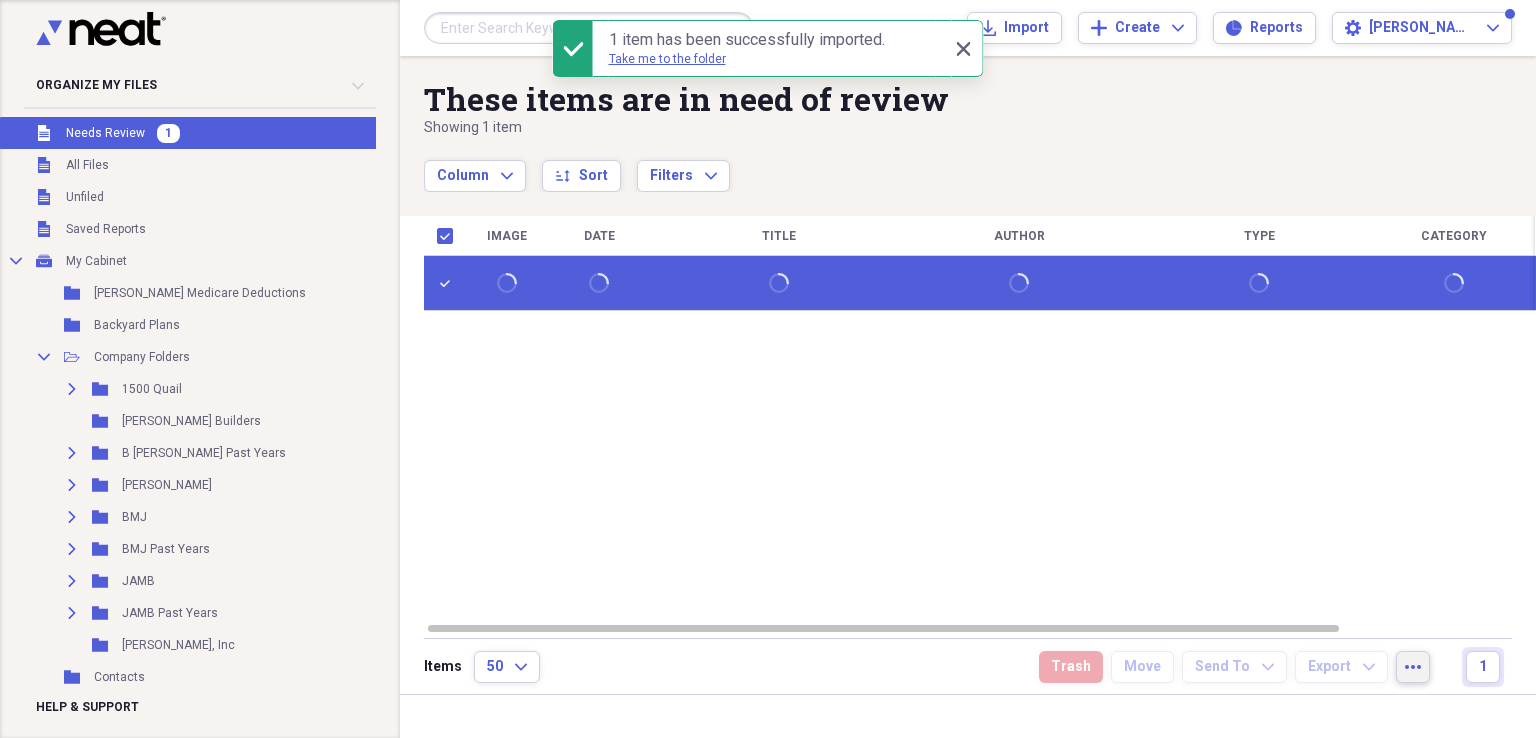 click on "more" at bounding box center [1413, 667] 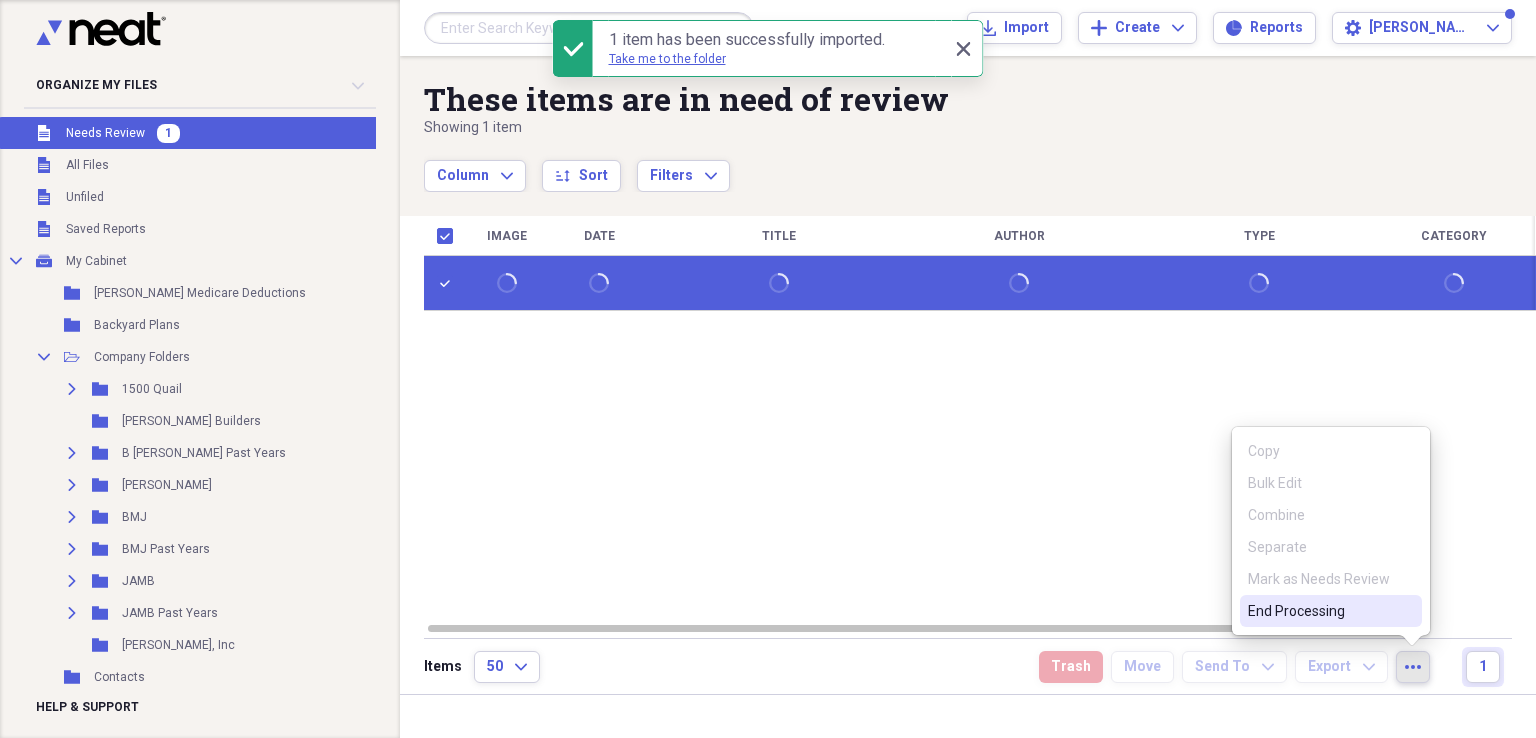 click on "End Processing" at bounding box center [1331, 611] 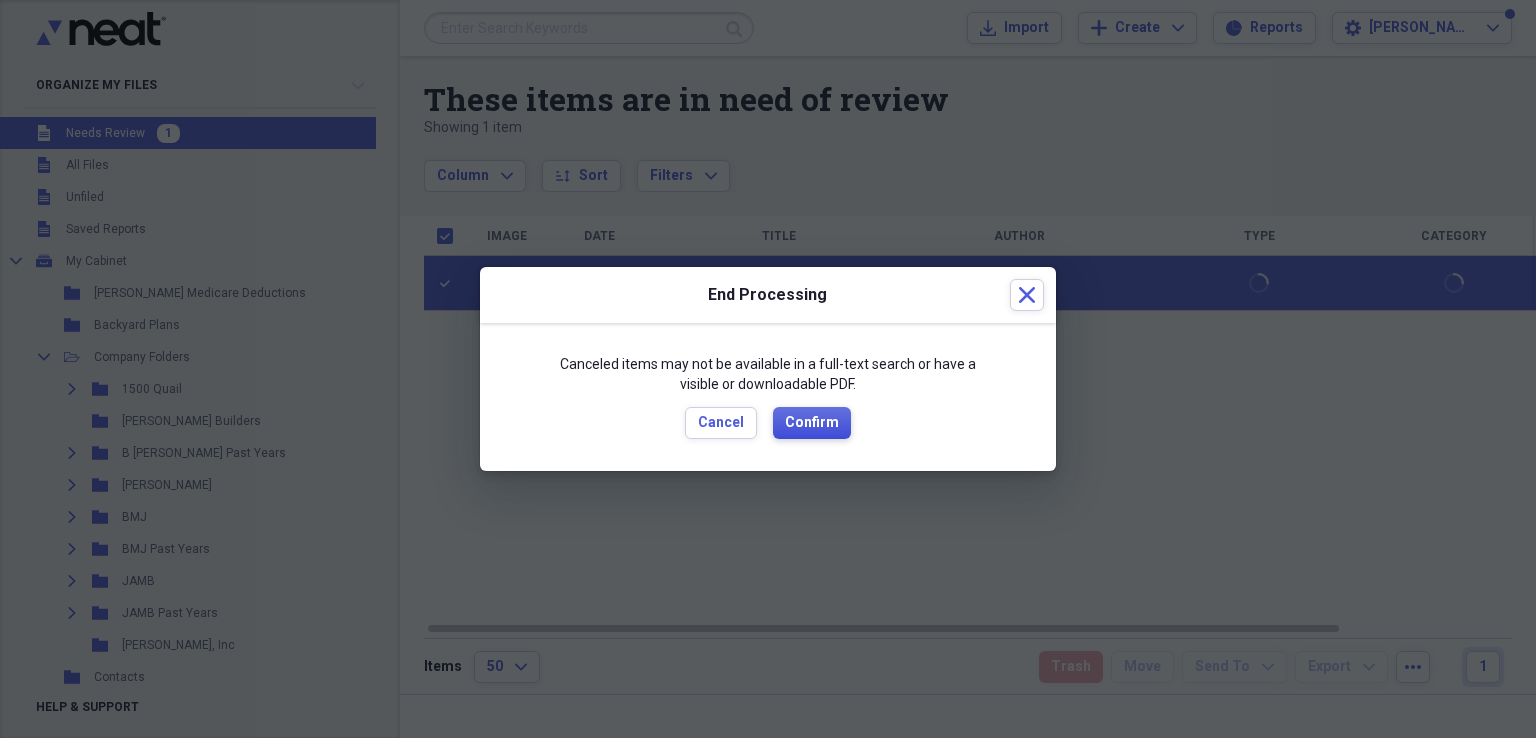 click on "Confirm" at bounding box center (812, 423) 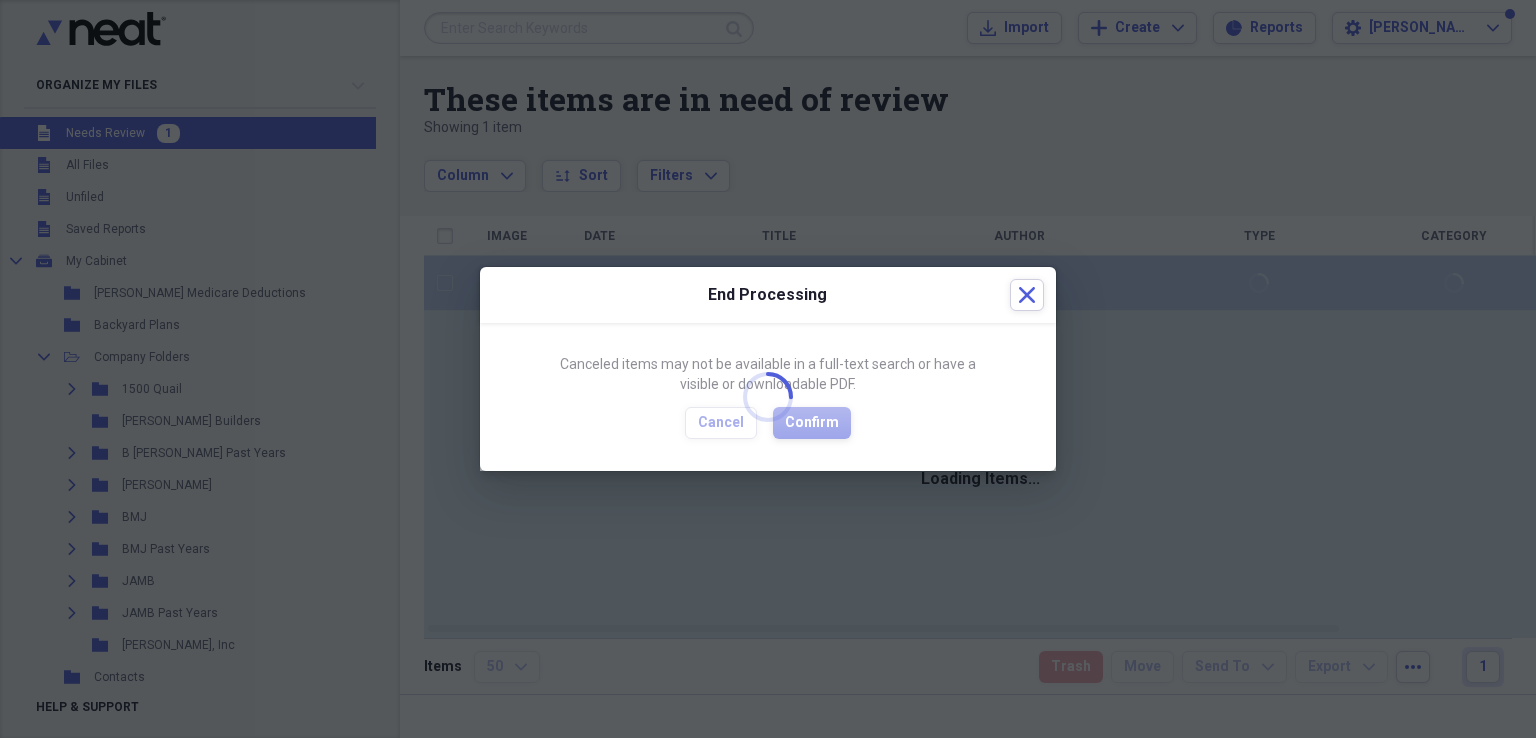checkbox on "false" 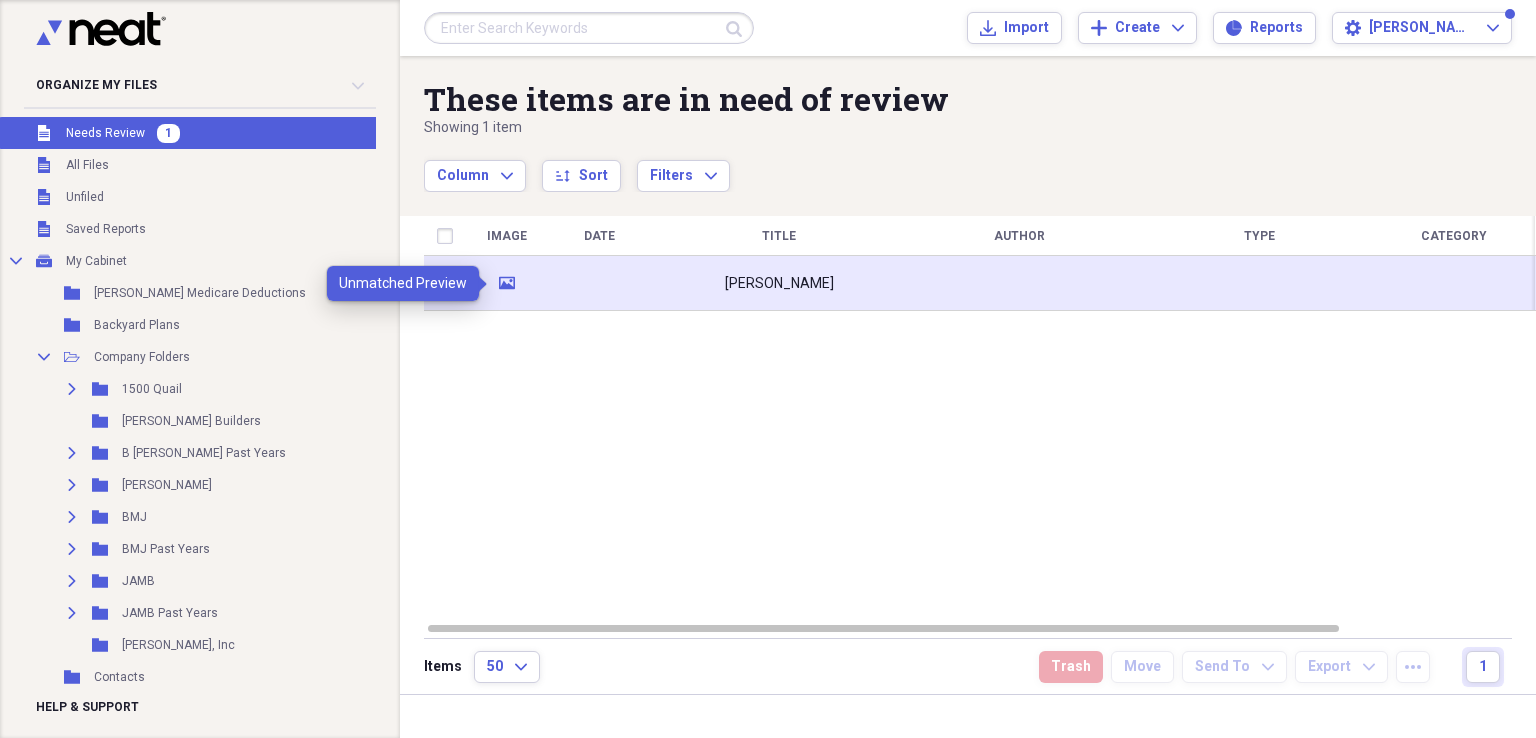 click on "media" 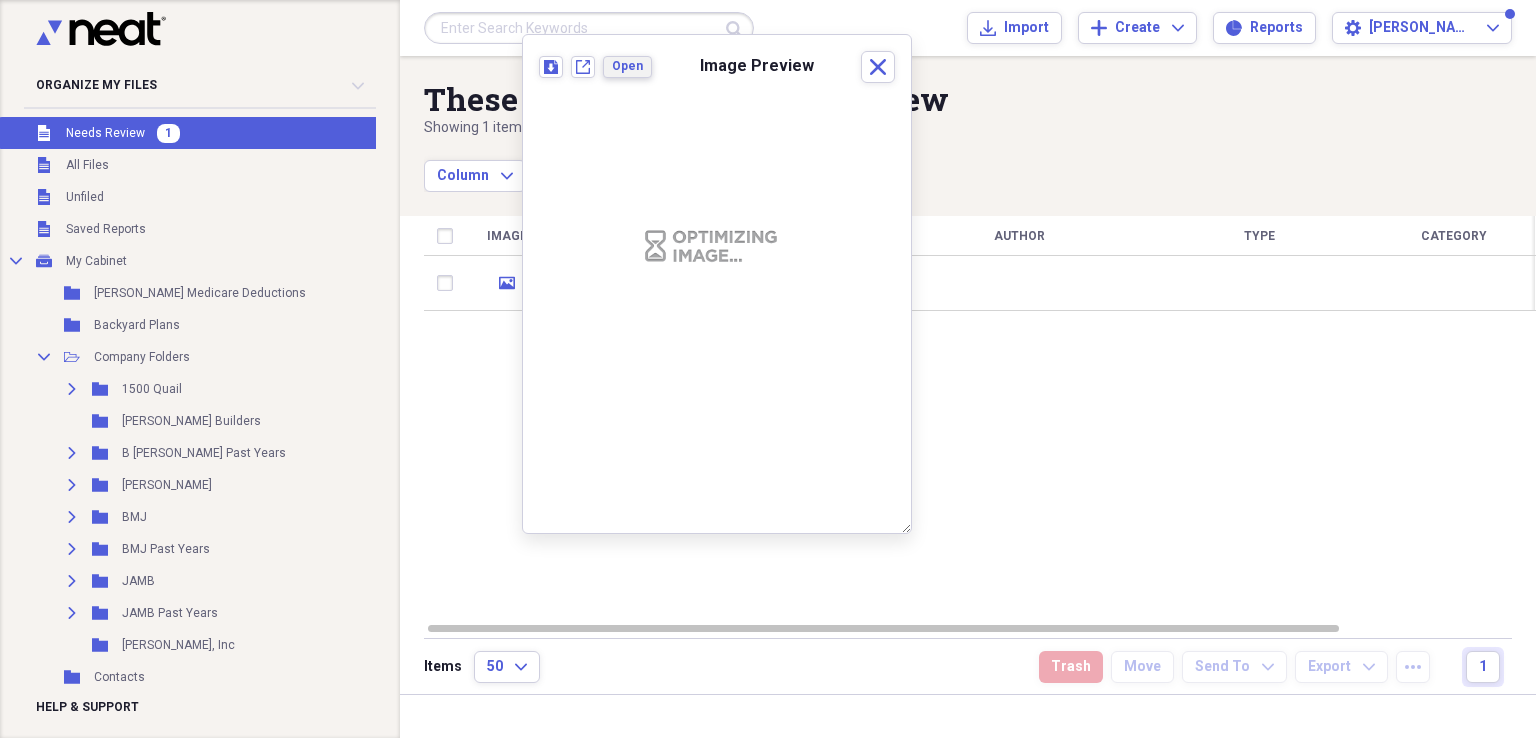 click on "Open" at bounding box center (627, 66) 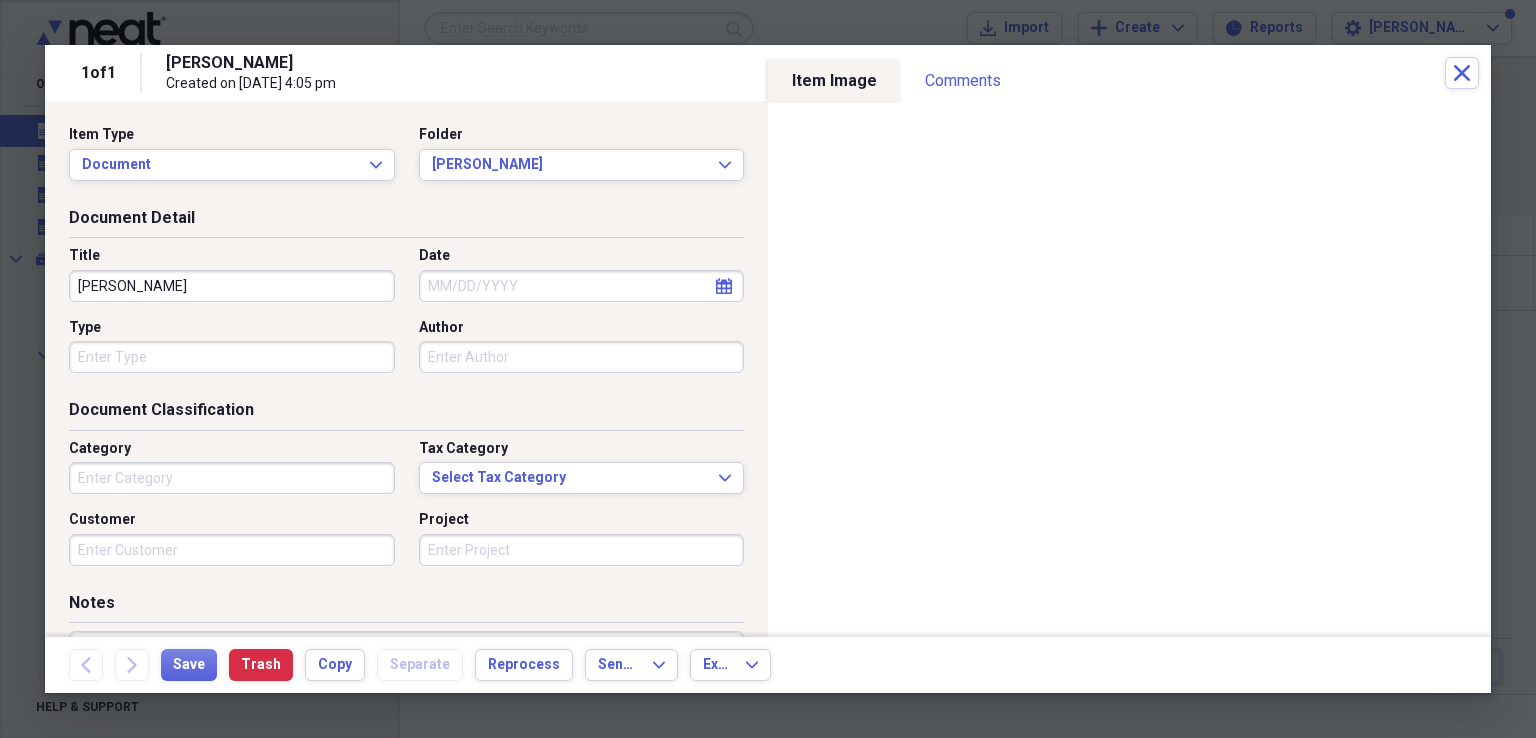 click 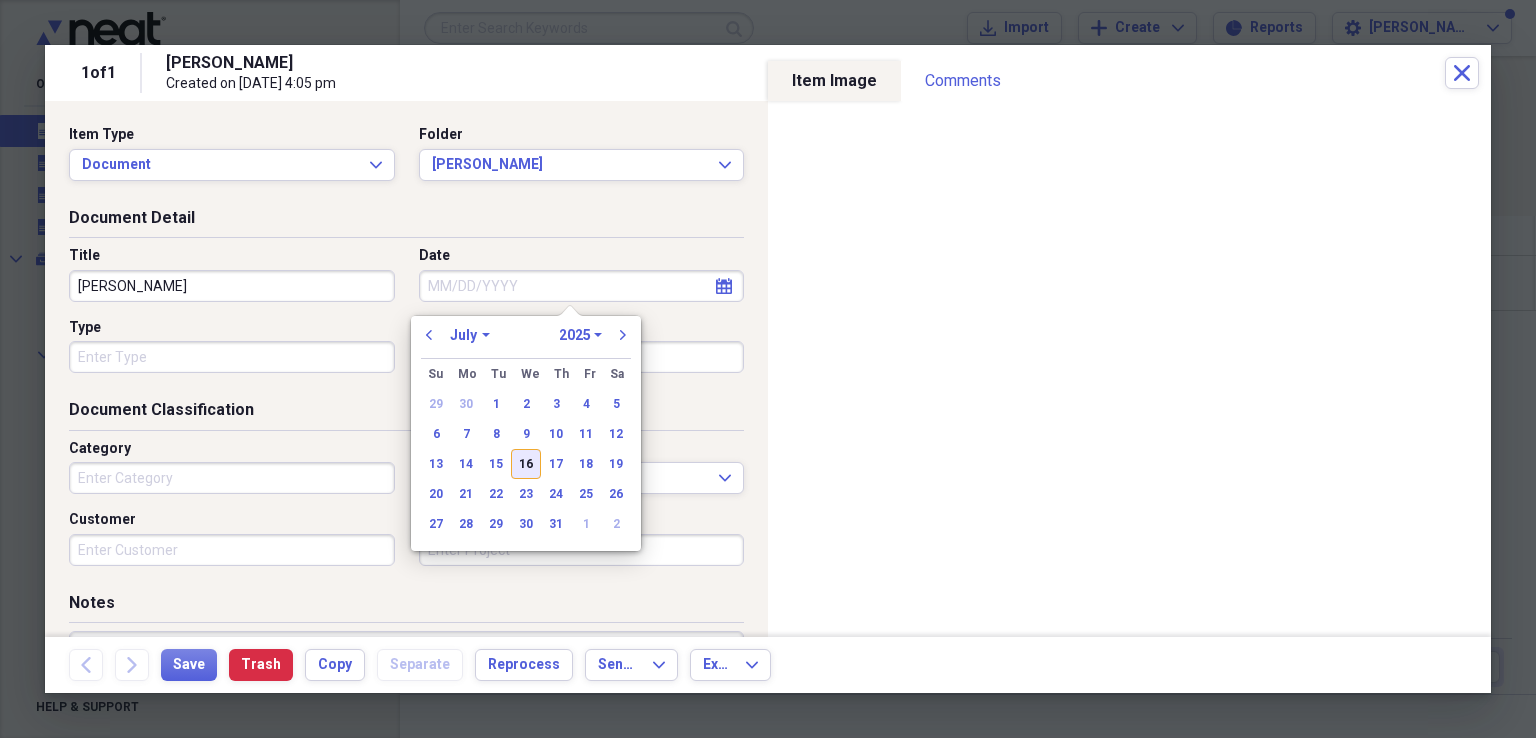click on "16" at bounding box center (526, 464) 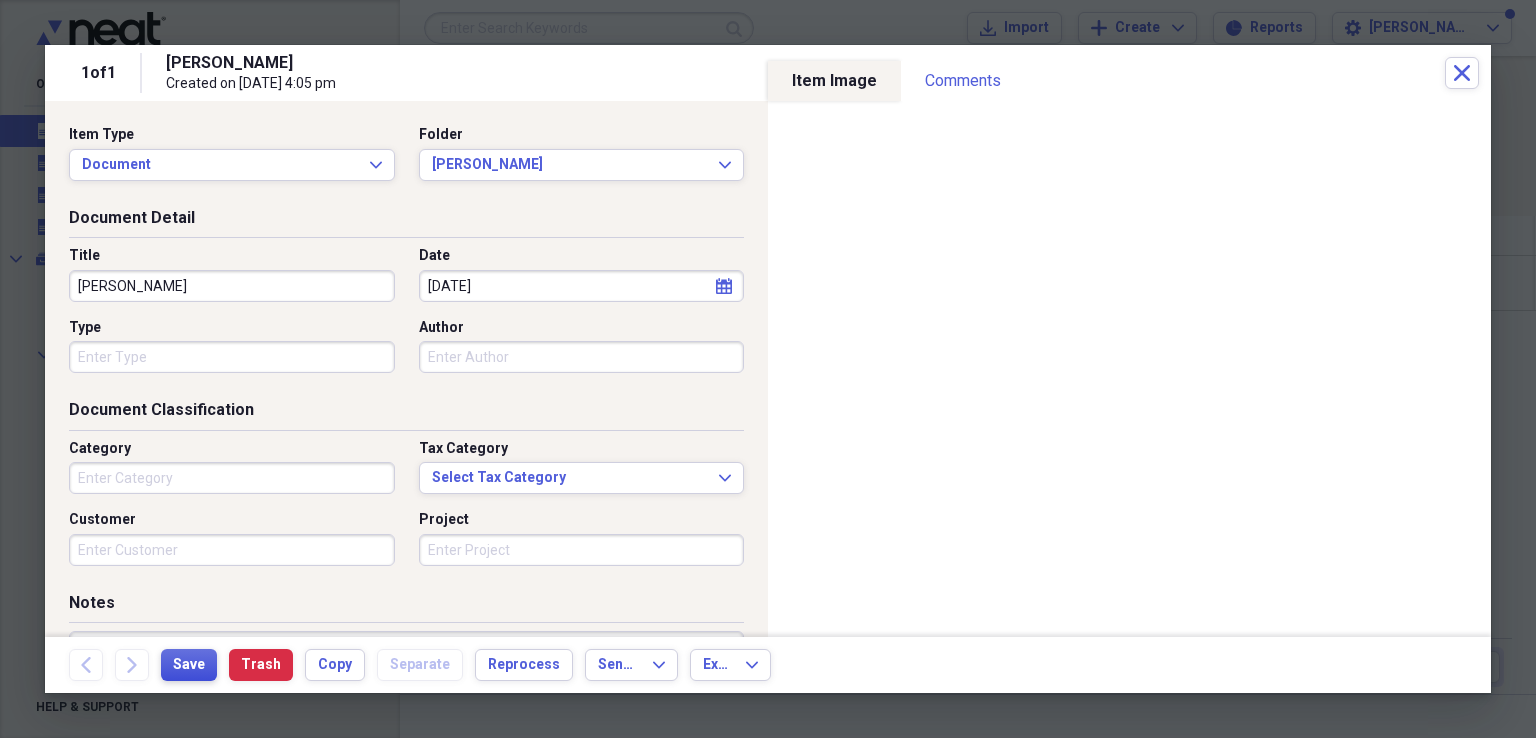 click on "Save" at bounding box center [189, 665] 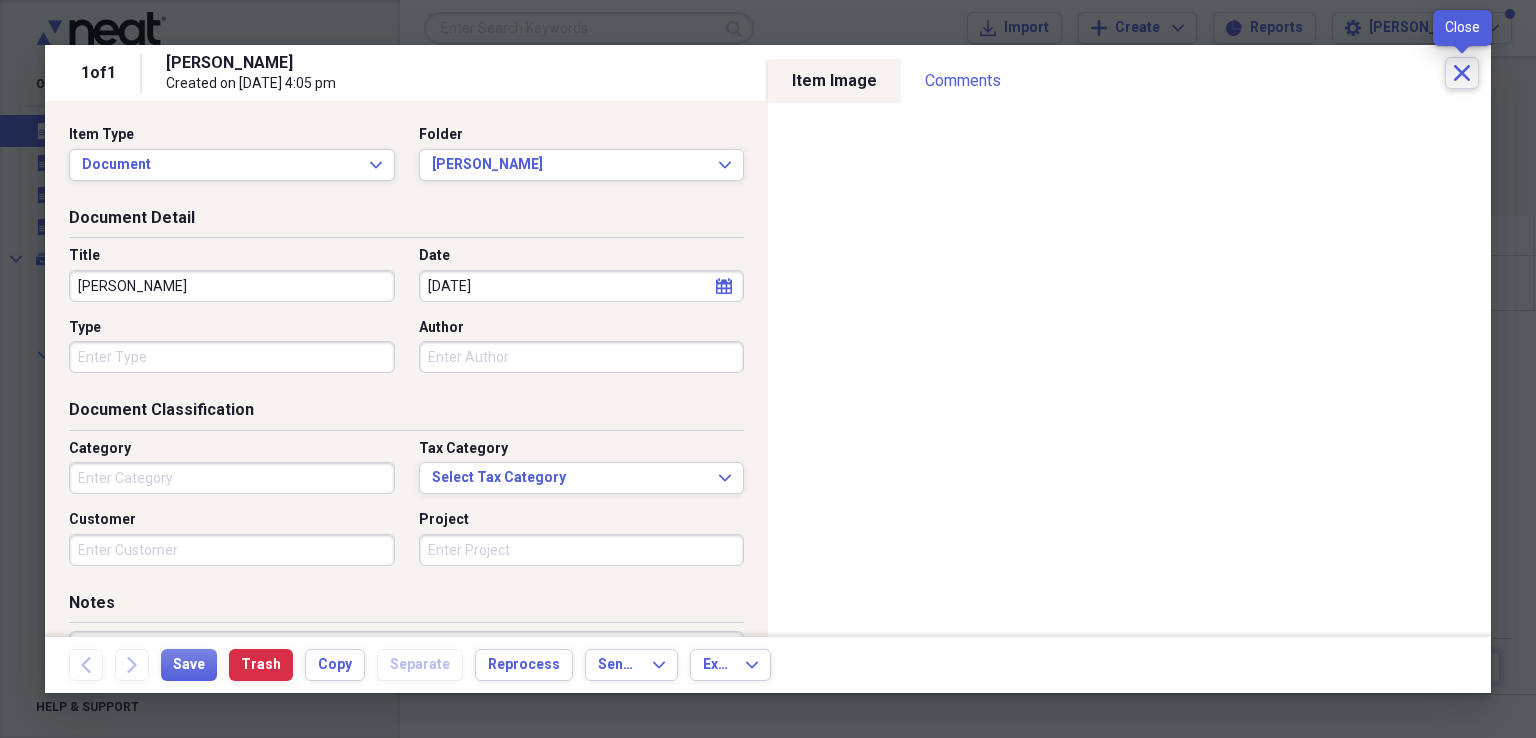 click on "Close" at bounding box center [1462, 73] 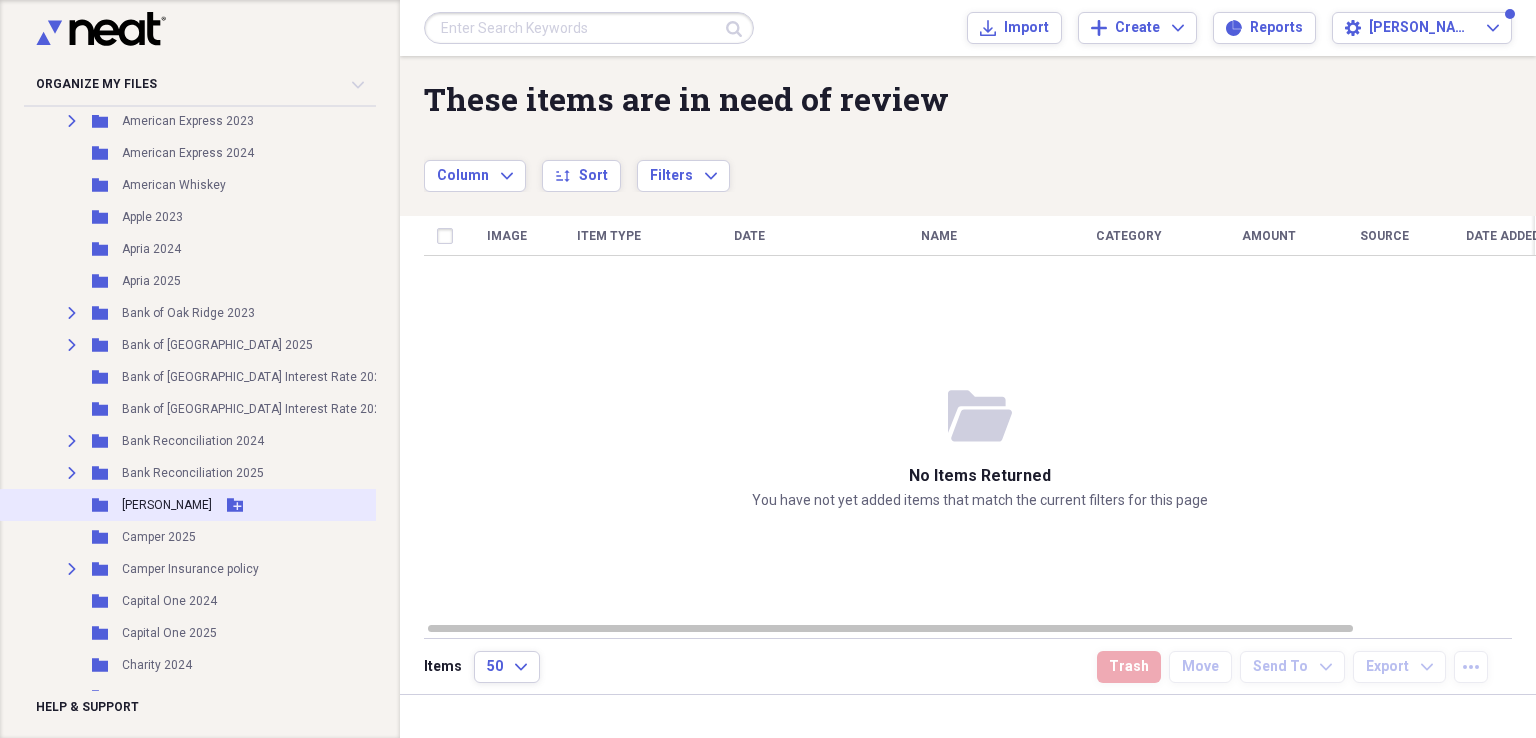 scroll, scrollTop: 700, scrollLeft: 0, axis: vertical 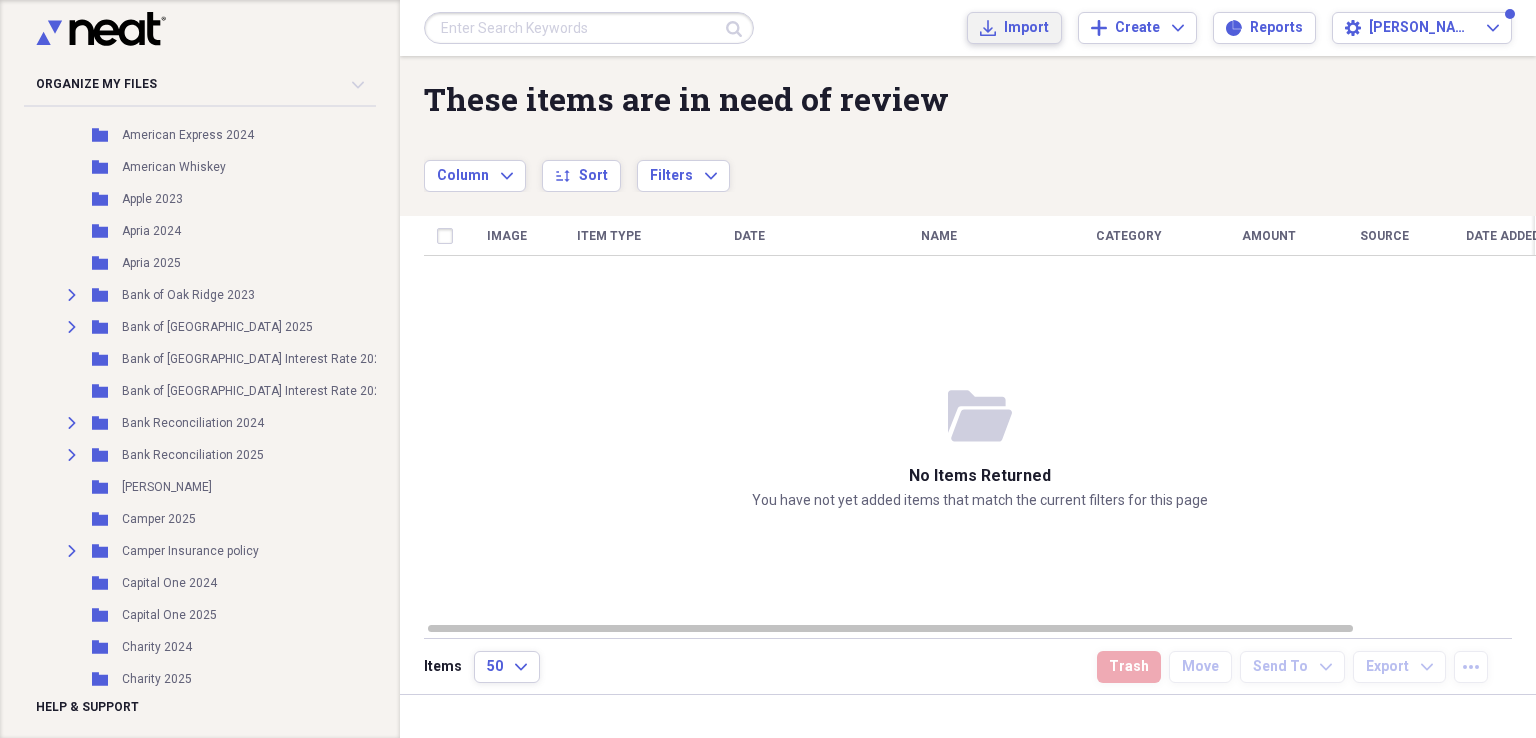 click on "Import" at bounding box center [1026, 28] 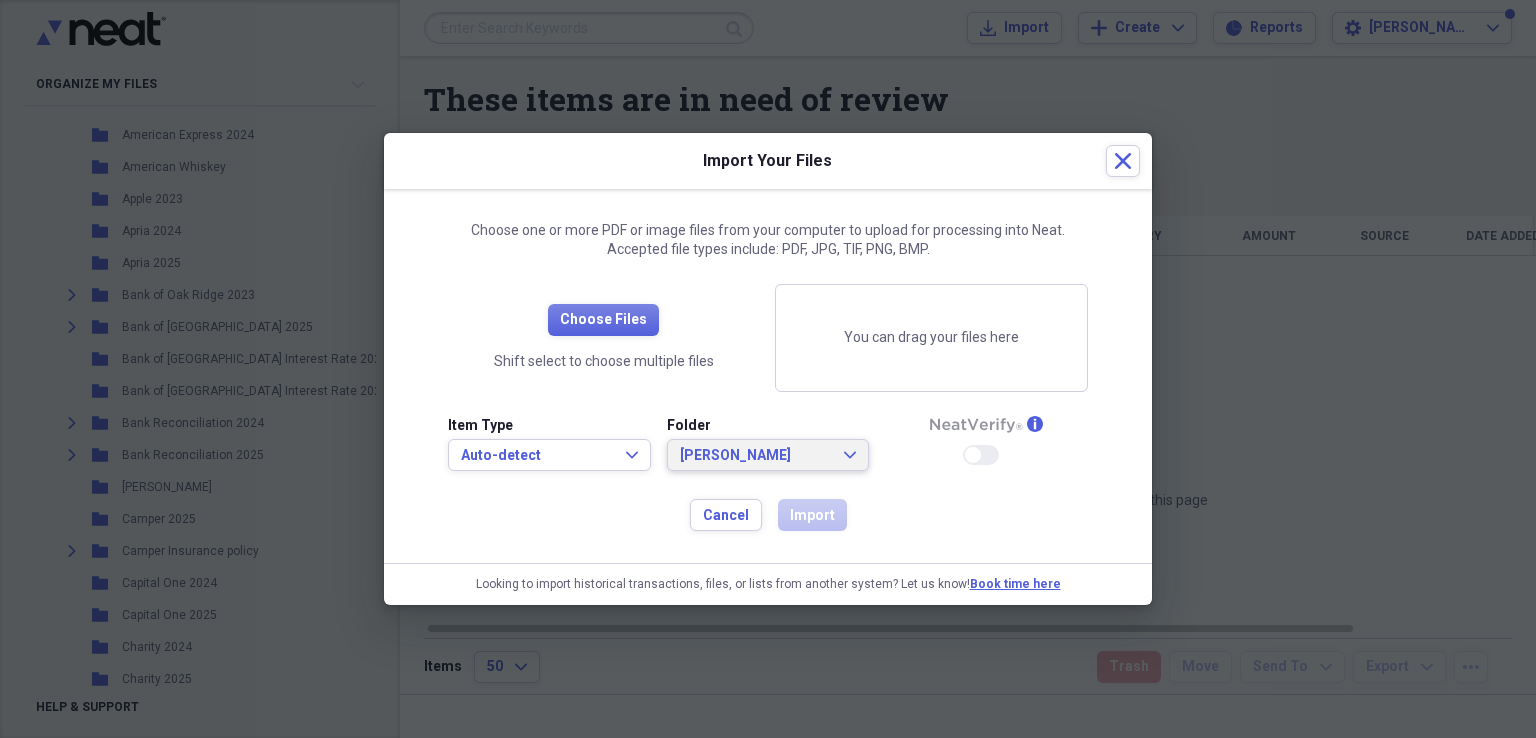 click on "Expand" 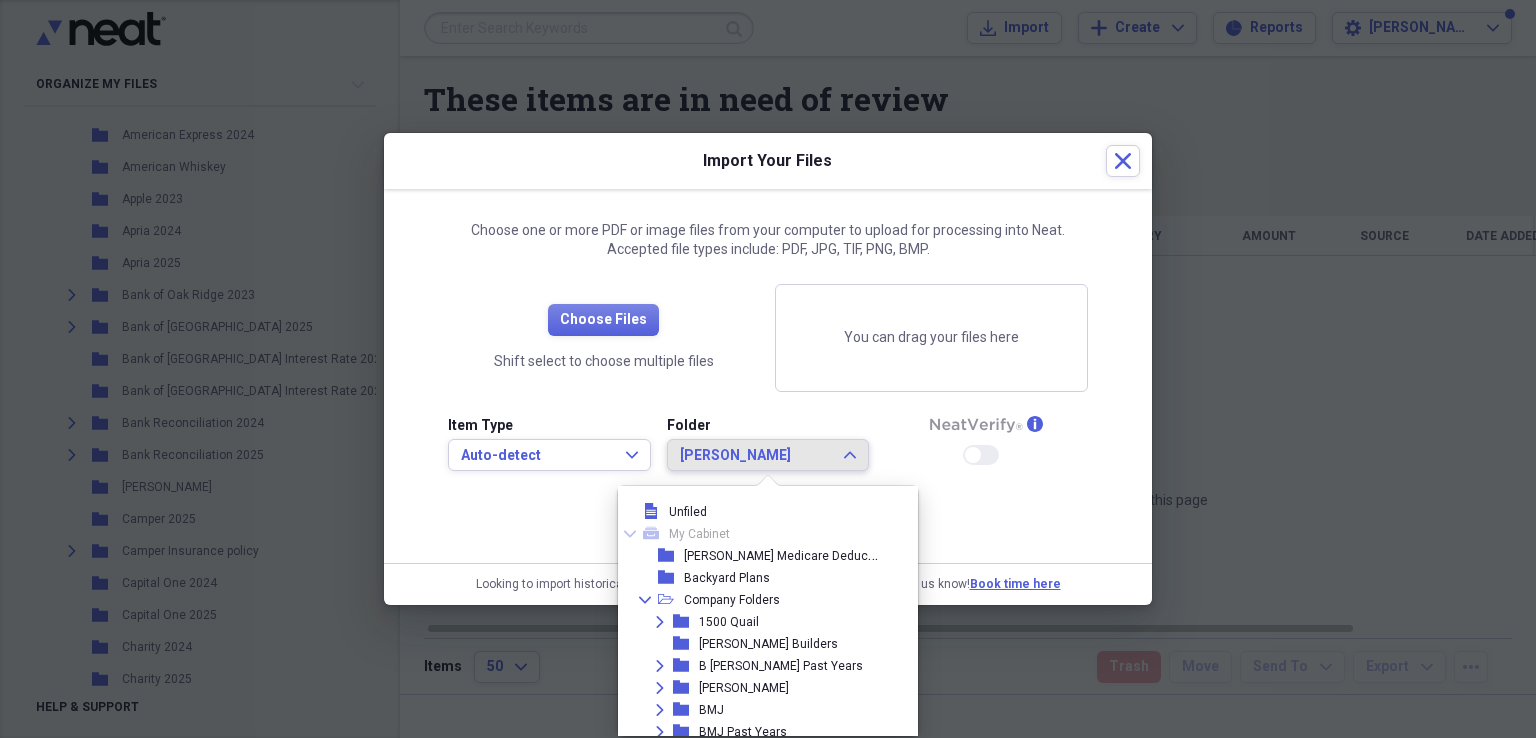 scroll, scrollTop: 326, scrollLeft: 0, axis: vertical 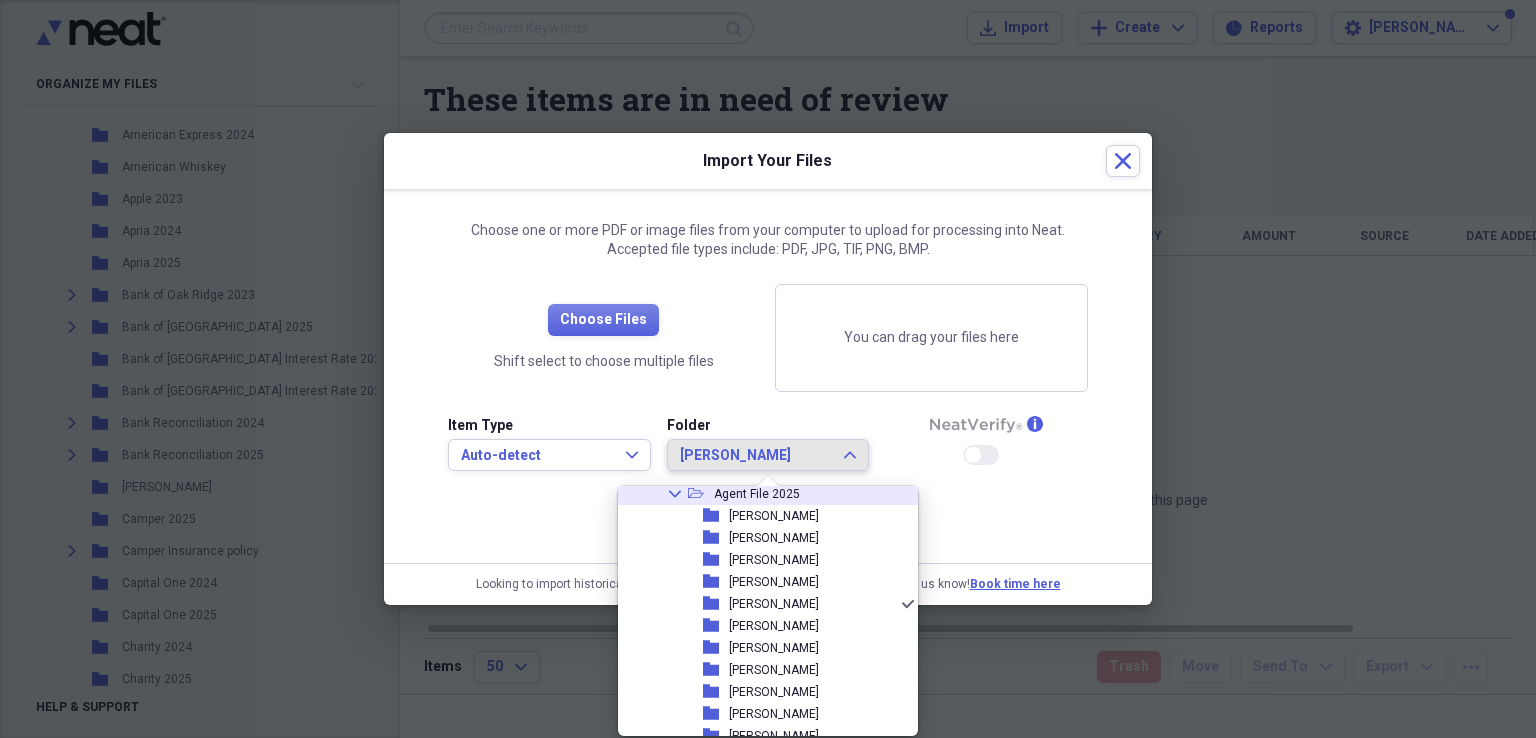click on "Collapse" 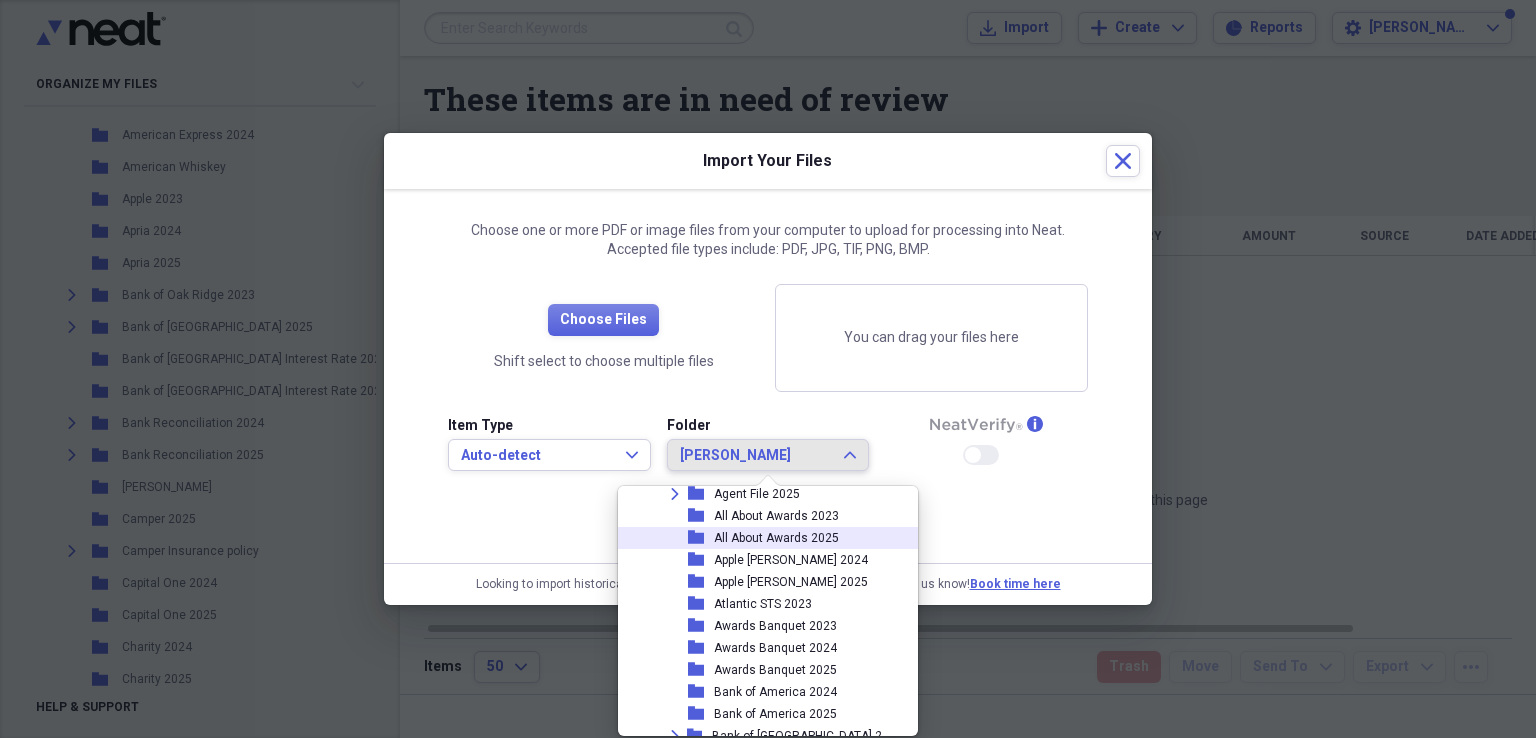 scroll, scrollTop: 226, scrollLeft: 0, axis: vertical 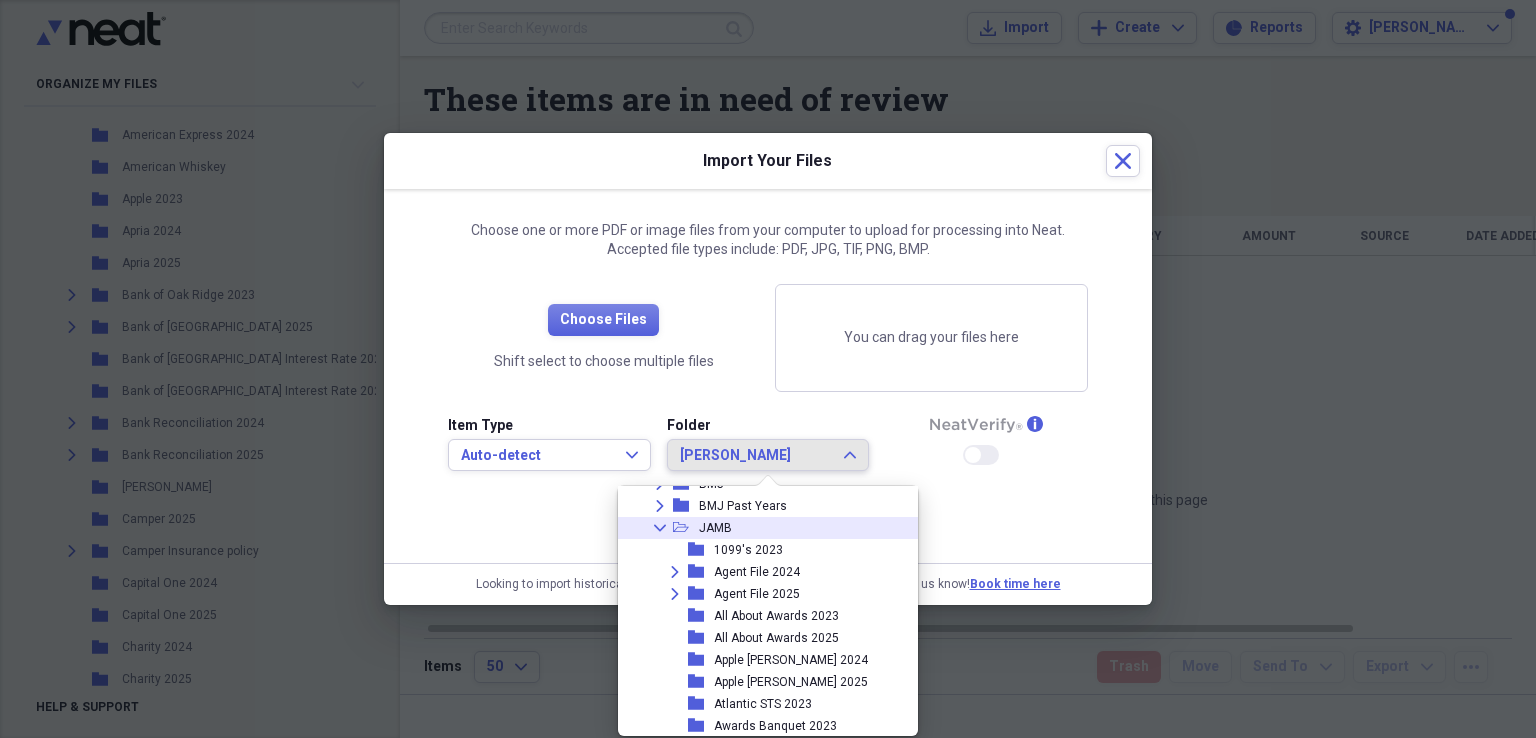click 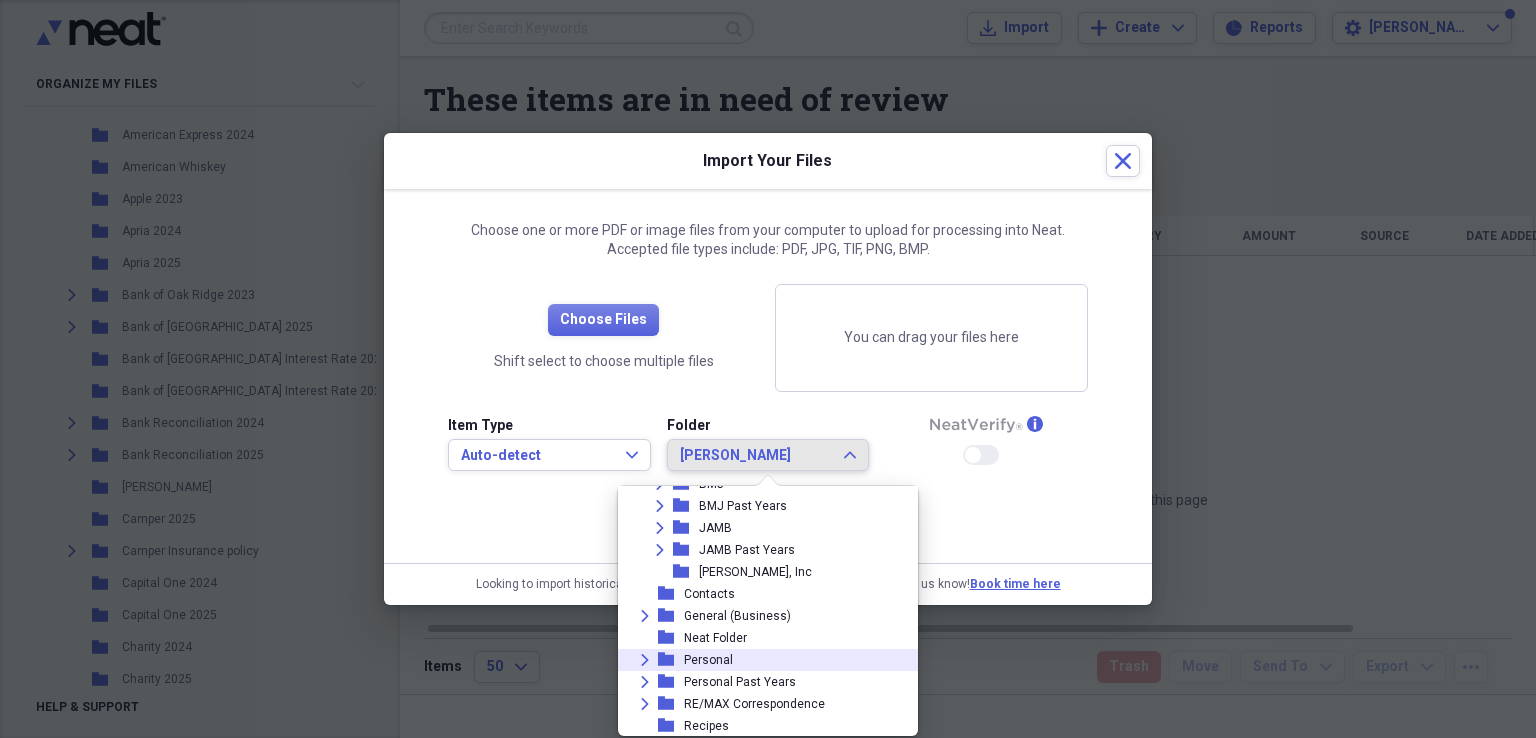 click on "Expand" 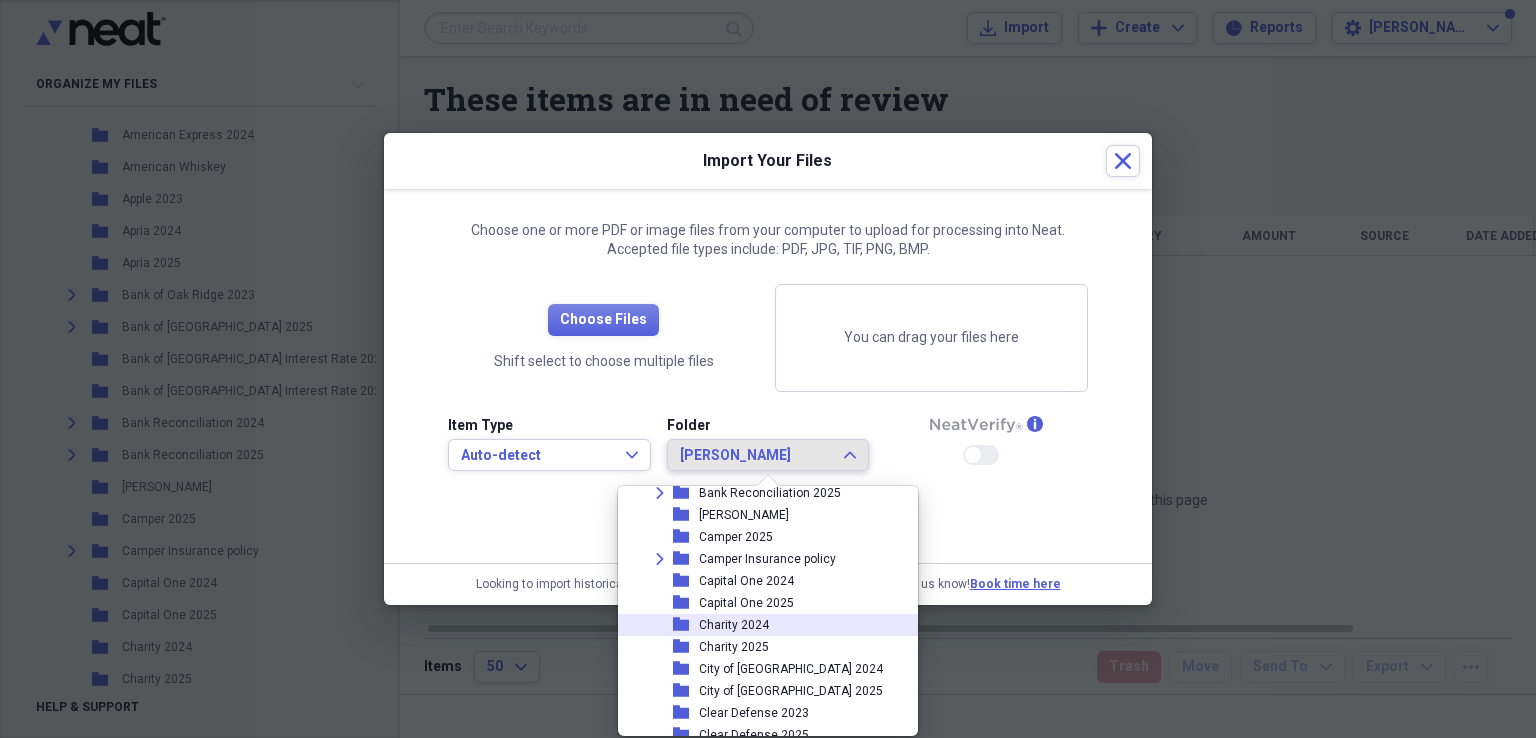 scroll, scrollTop: 626, scrollLeft: 0, axis: vertical 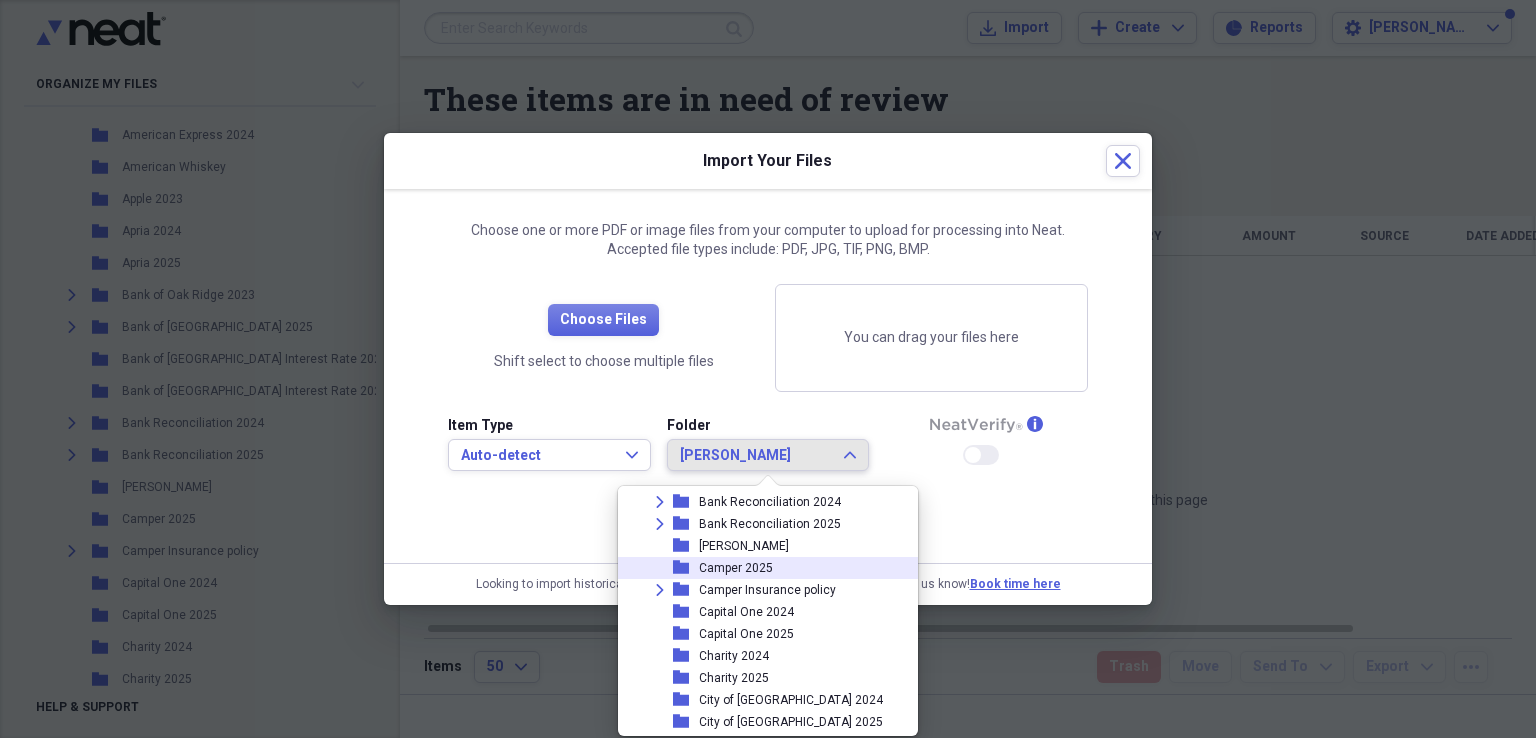 click on "Camper 2025" at bounding box center (736, 568) 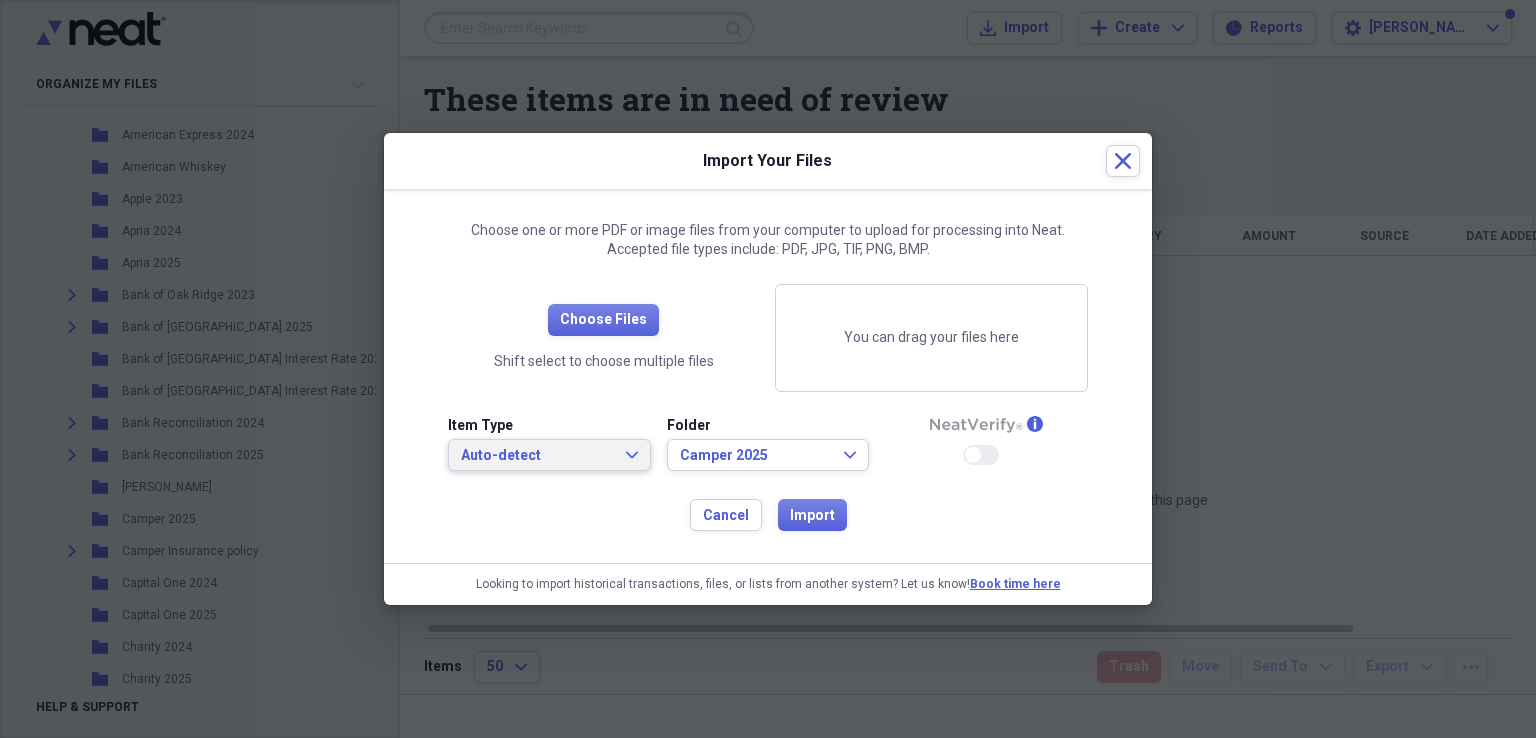 click on "Auto-detect Expand" at bounding box center (549, 456) 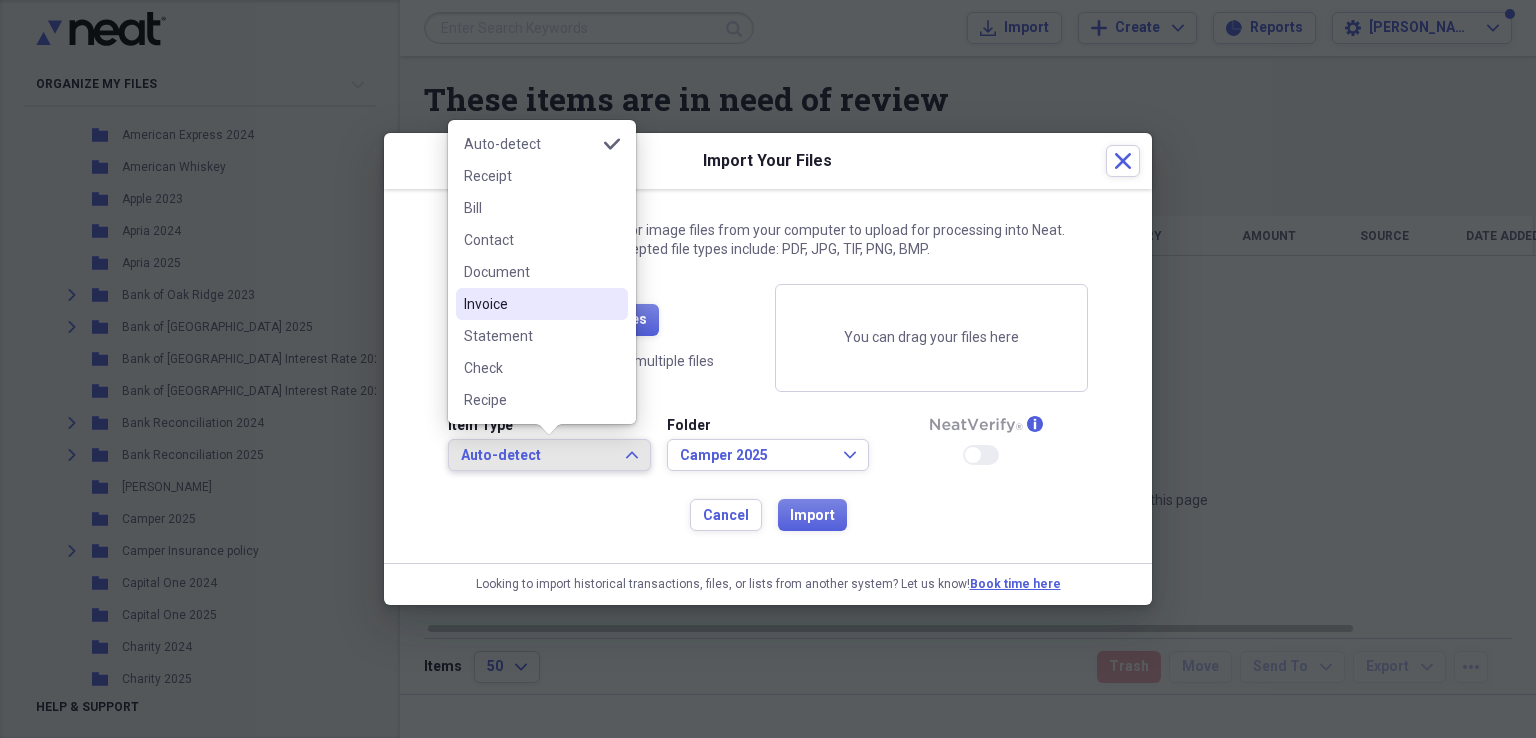 click on "Invoice" at bounding box center (530, 304) 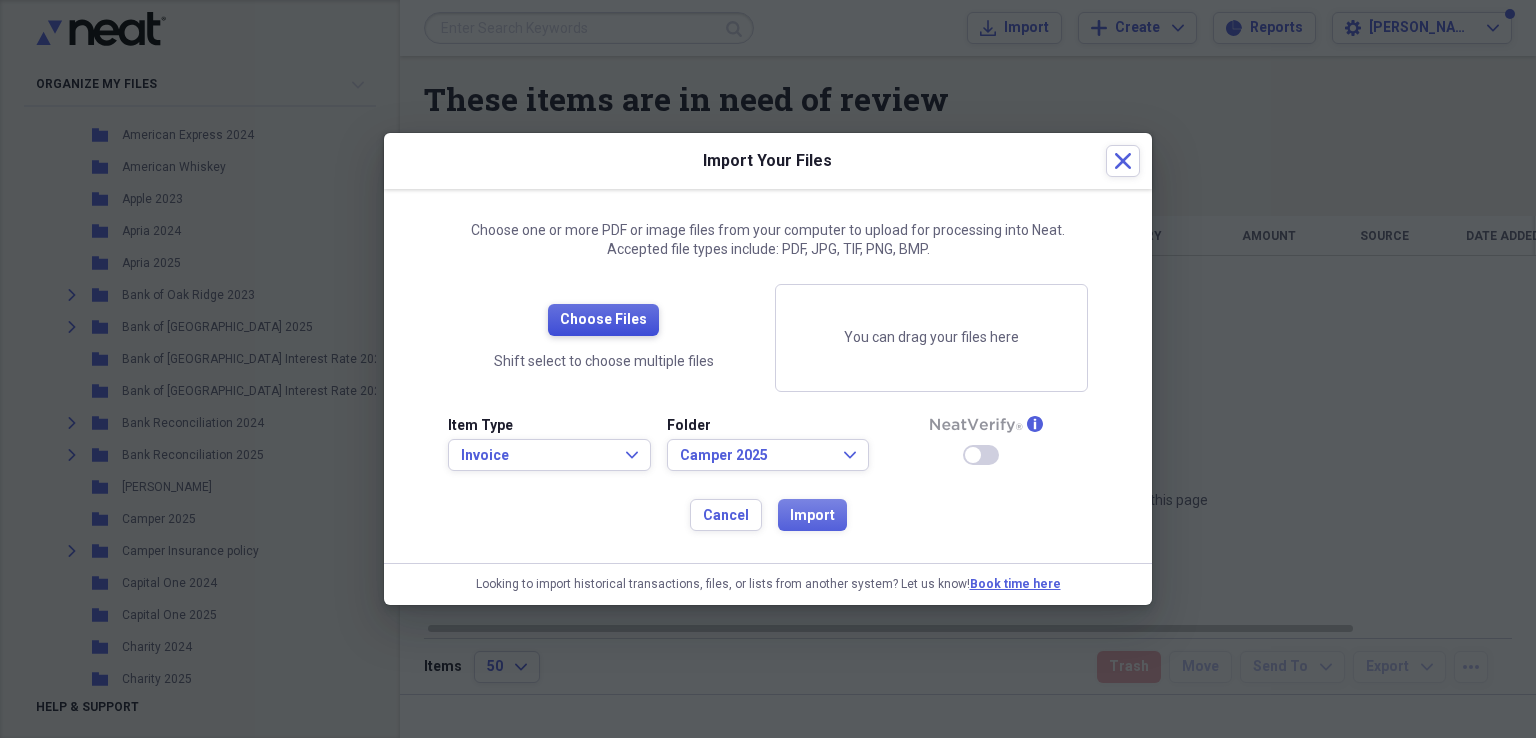 click on "Choose Files" at bounding box center [603, 320] 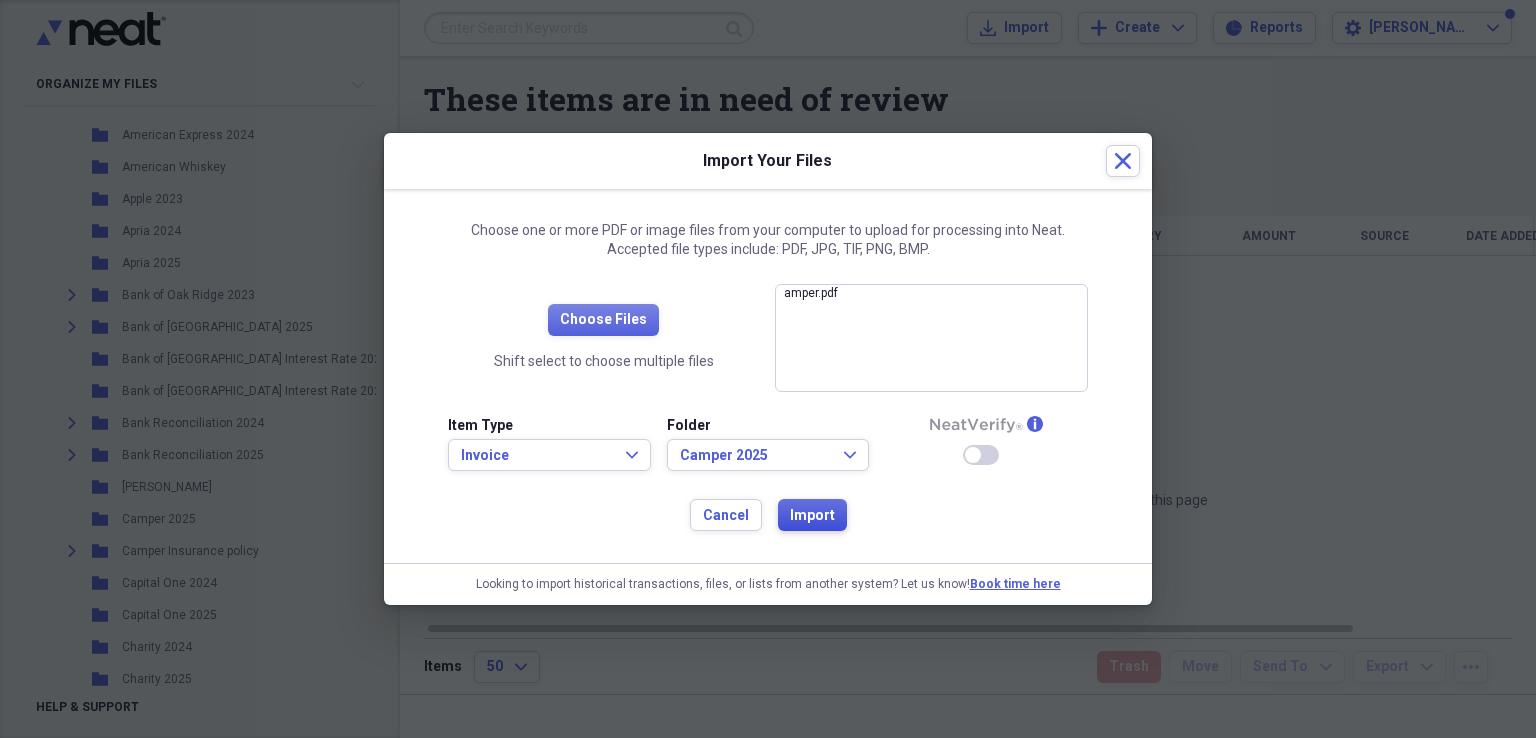 click on "Import" at bounding box center (812, 516) 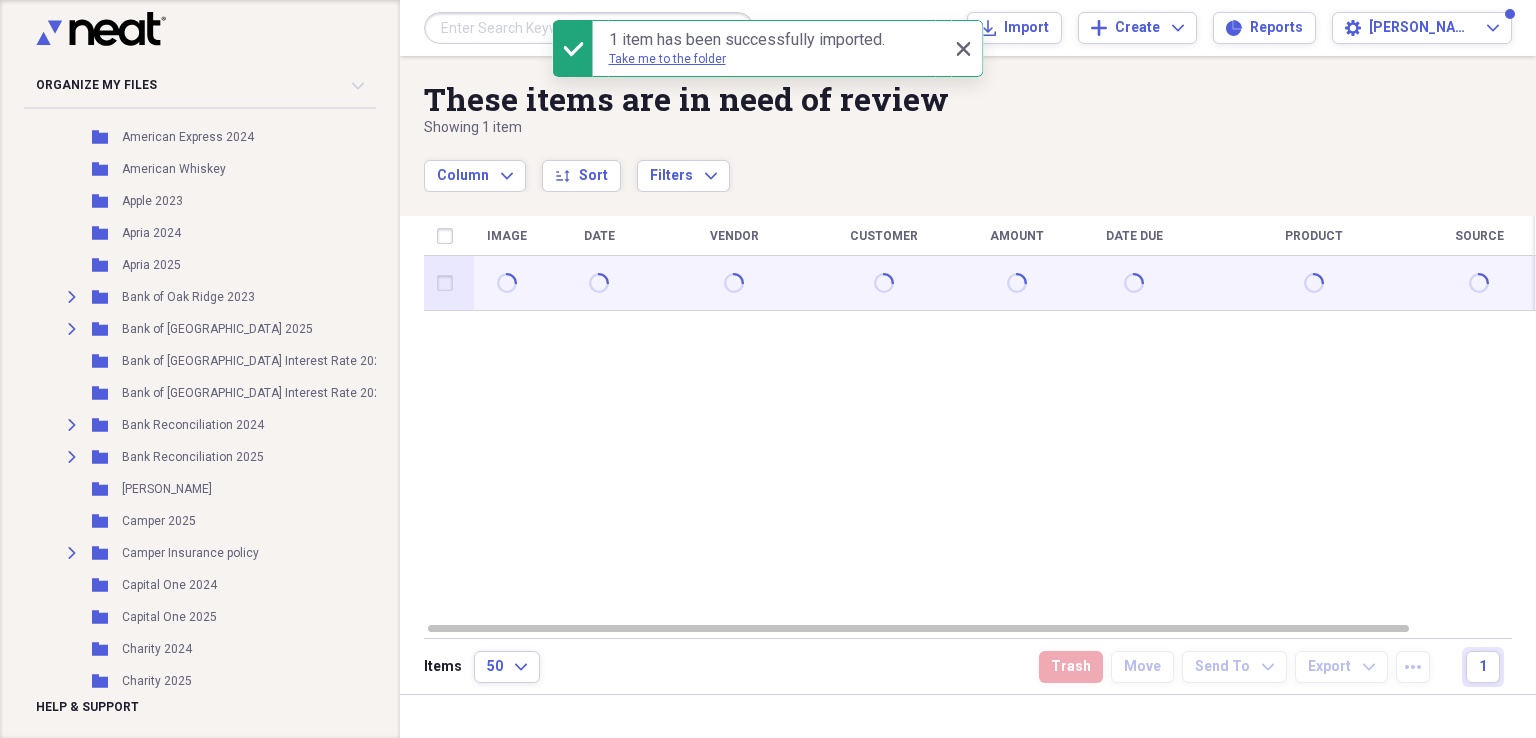 click at bounding box center (449, 283) 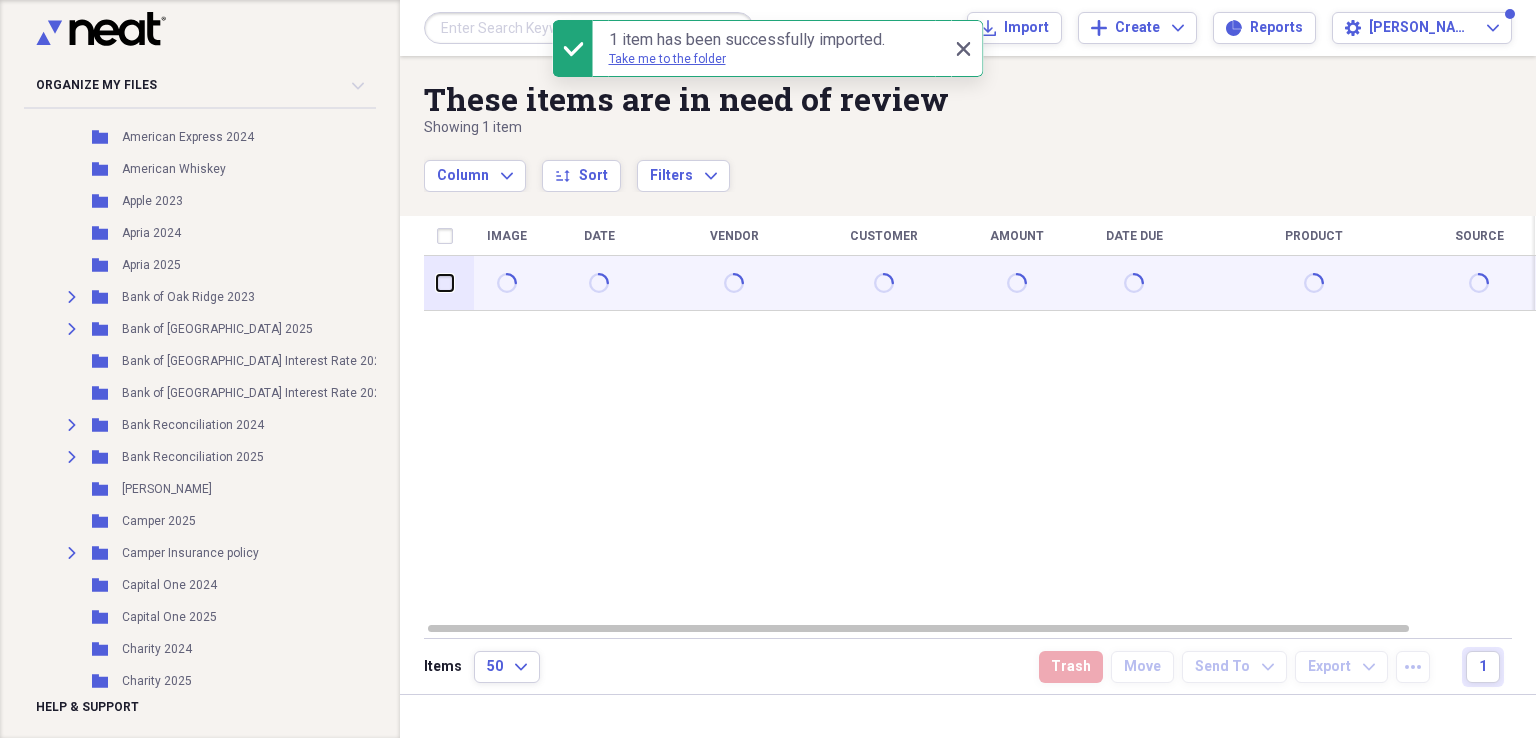 click at bounding box center (437, 283) 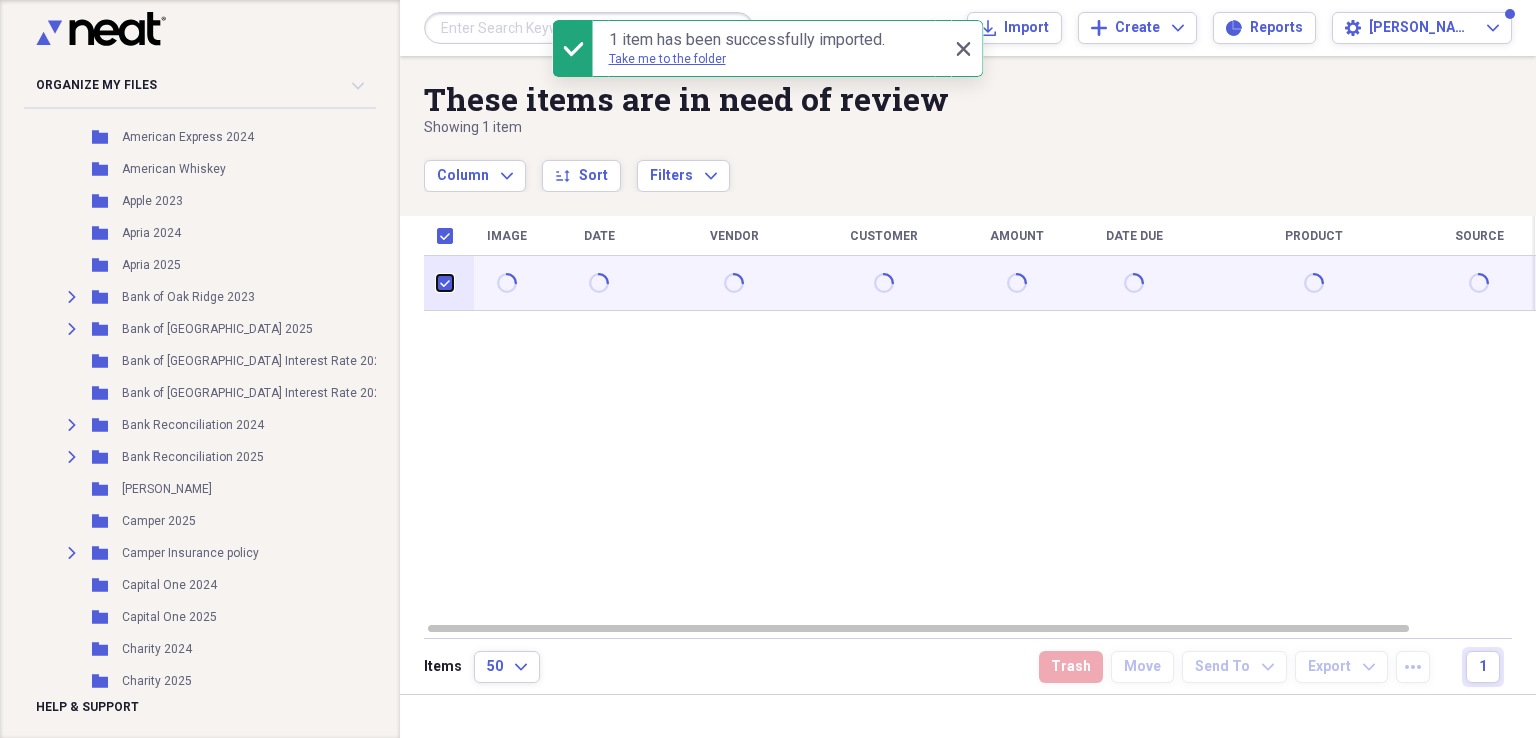 checkbox on "true" 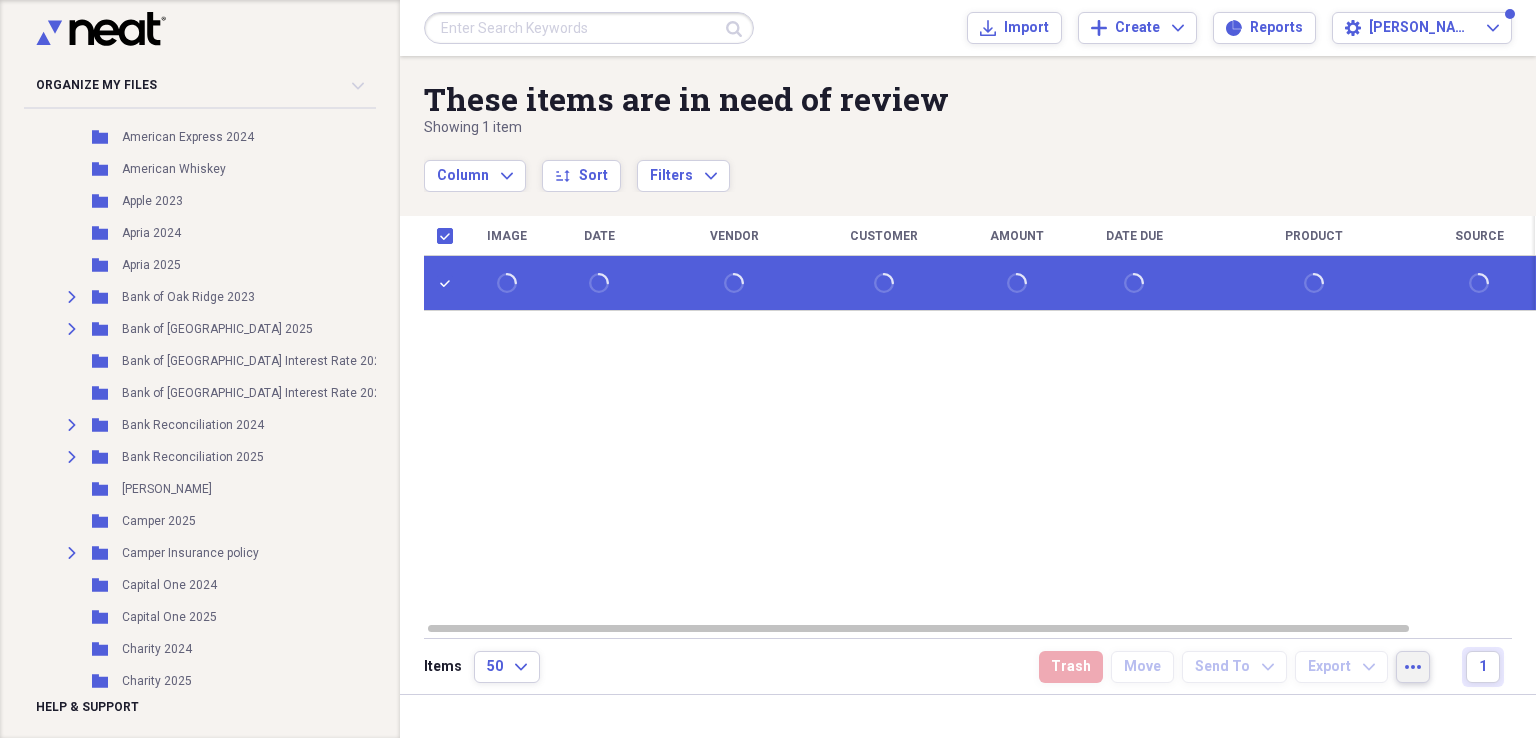 click on "more" 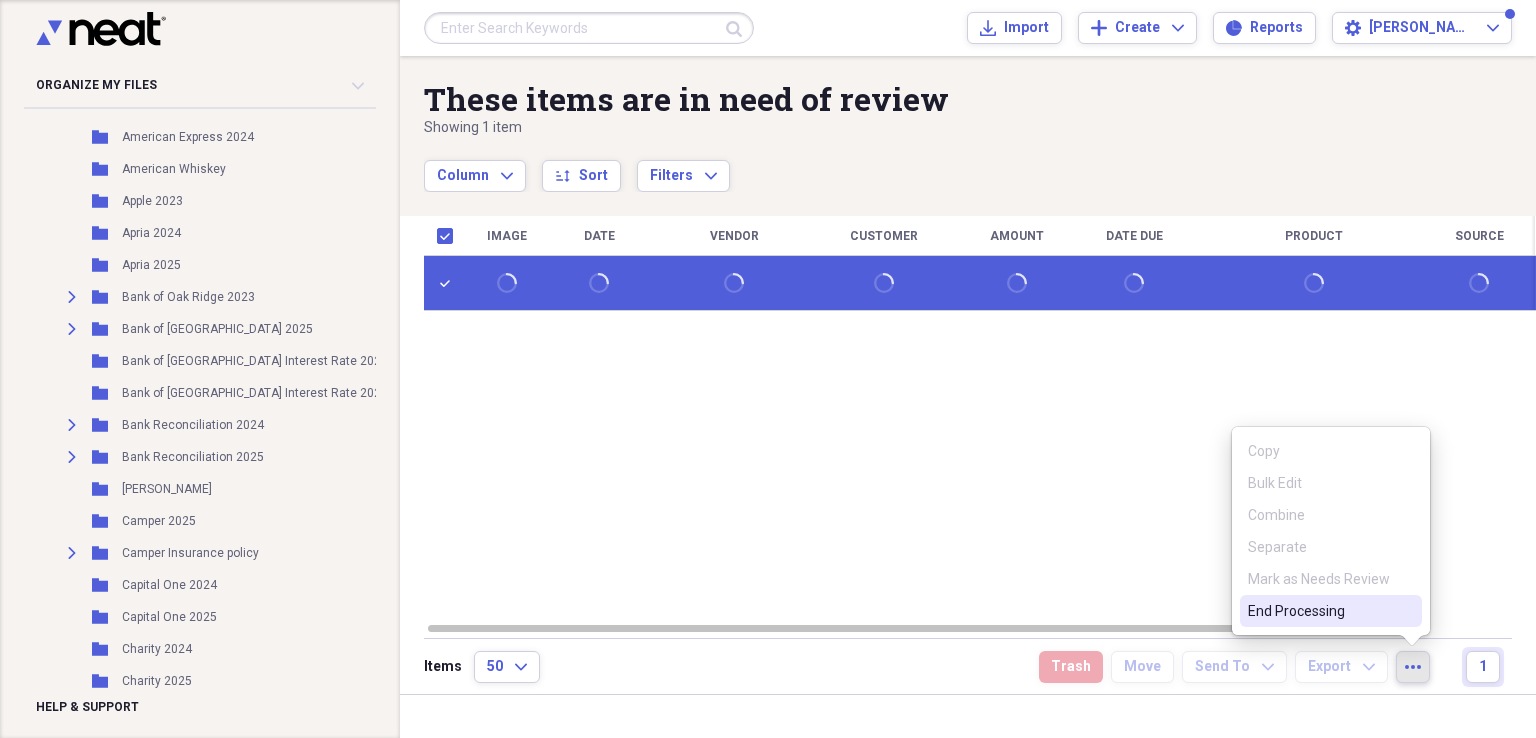 click on "End Processing" at bounding box center [1319, 611] 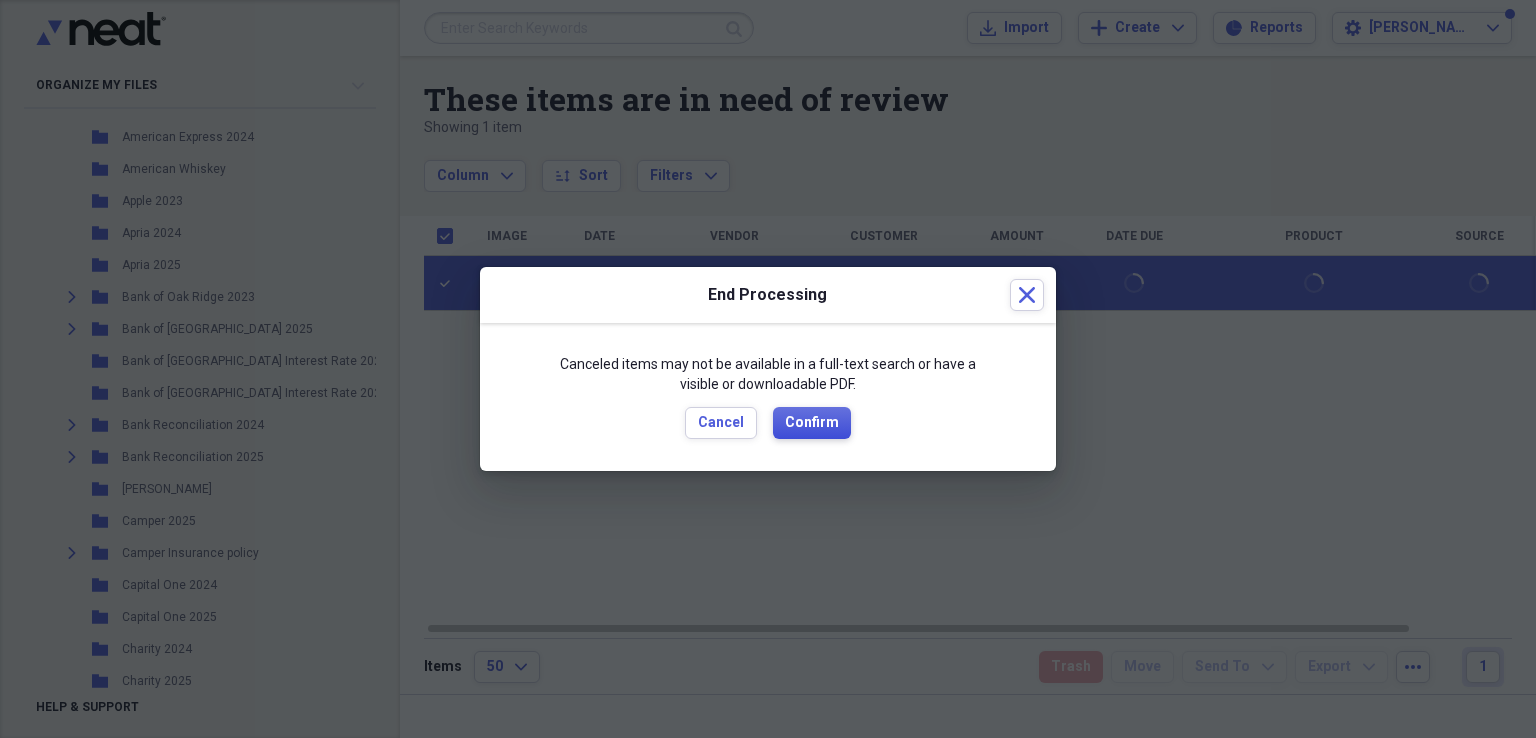 click on "Confirm" at bounding box center (812, 423) 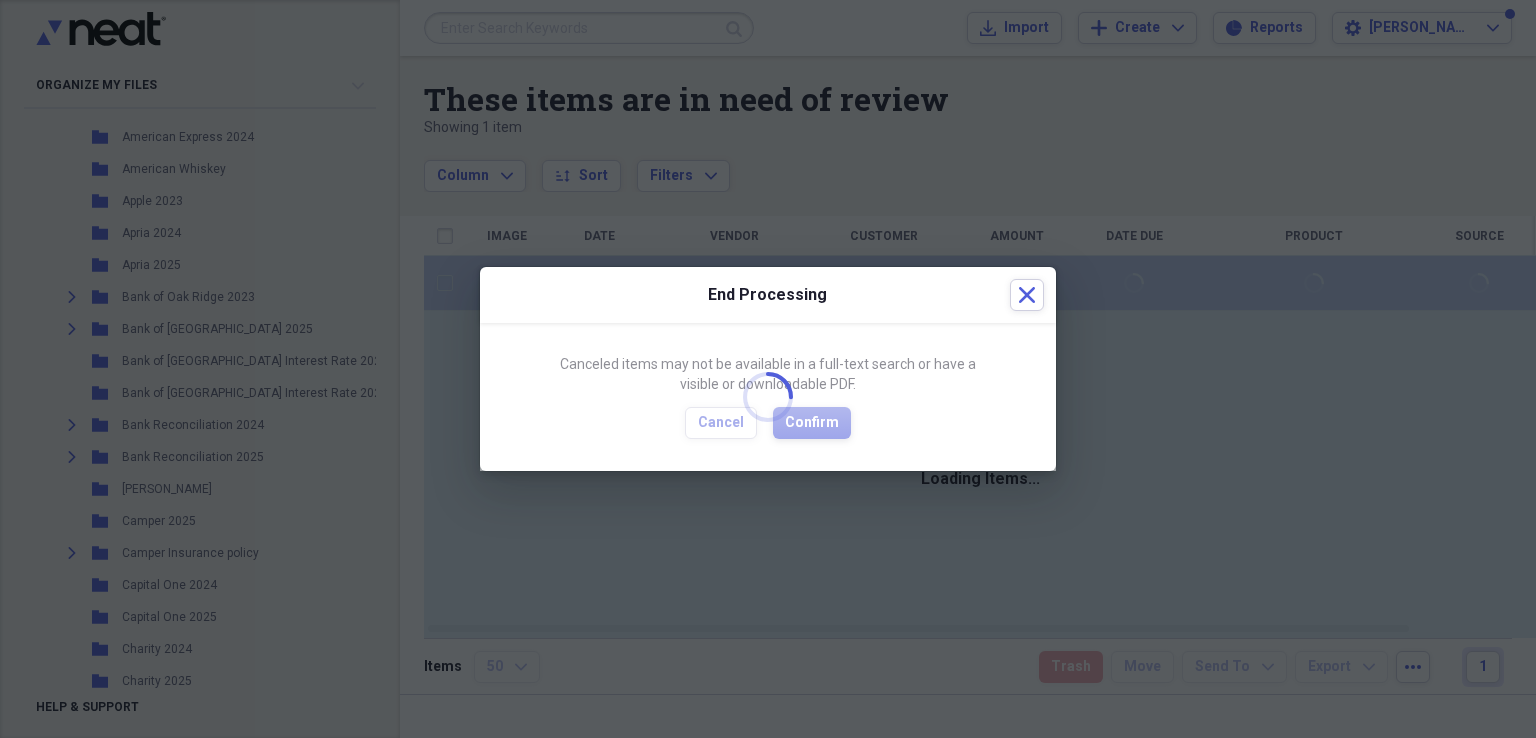 checkbox on "false" 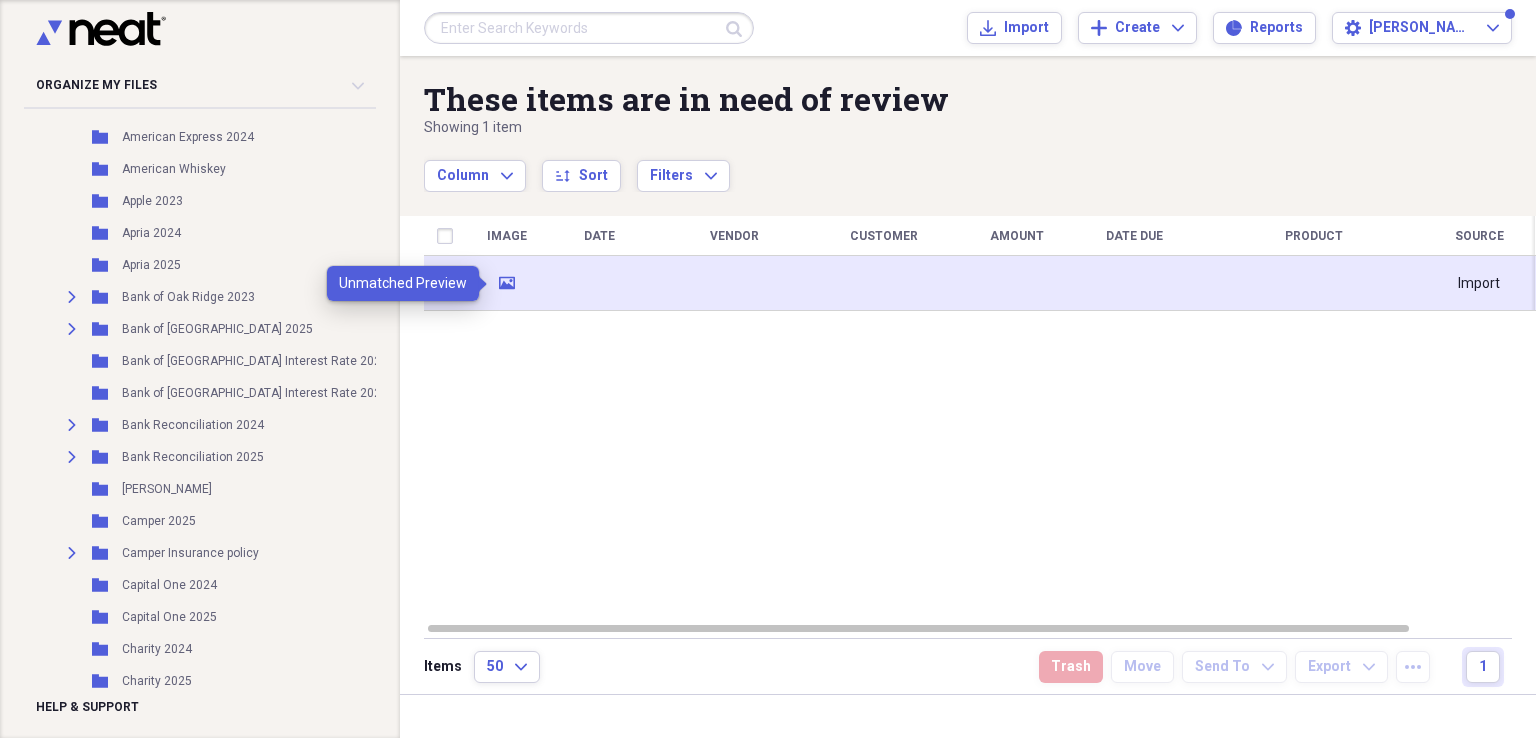 click on "media" 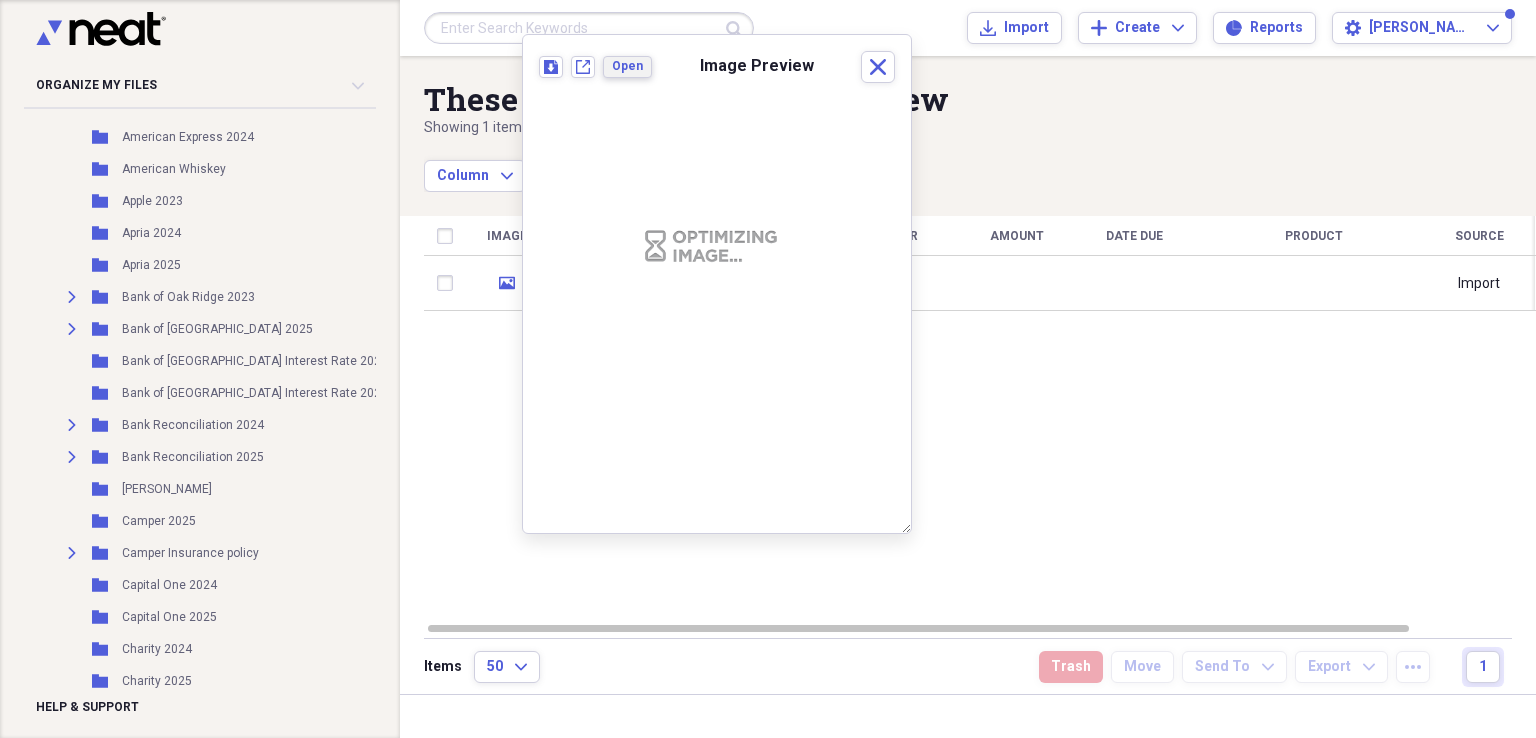 click on "Open" at bounding box center [627, 66] 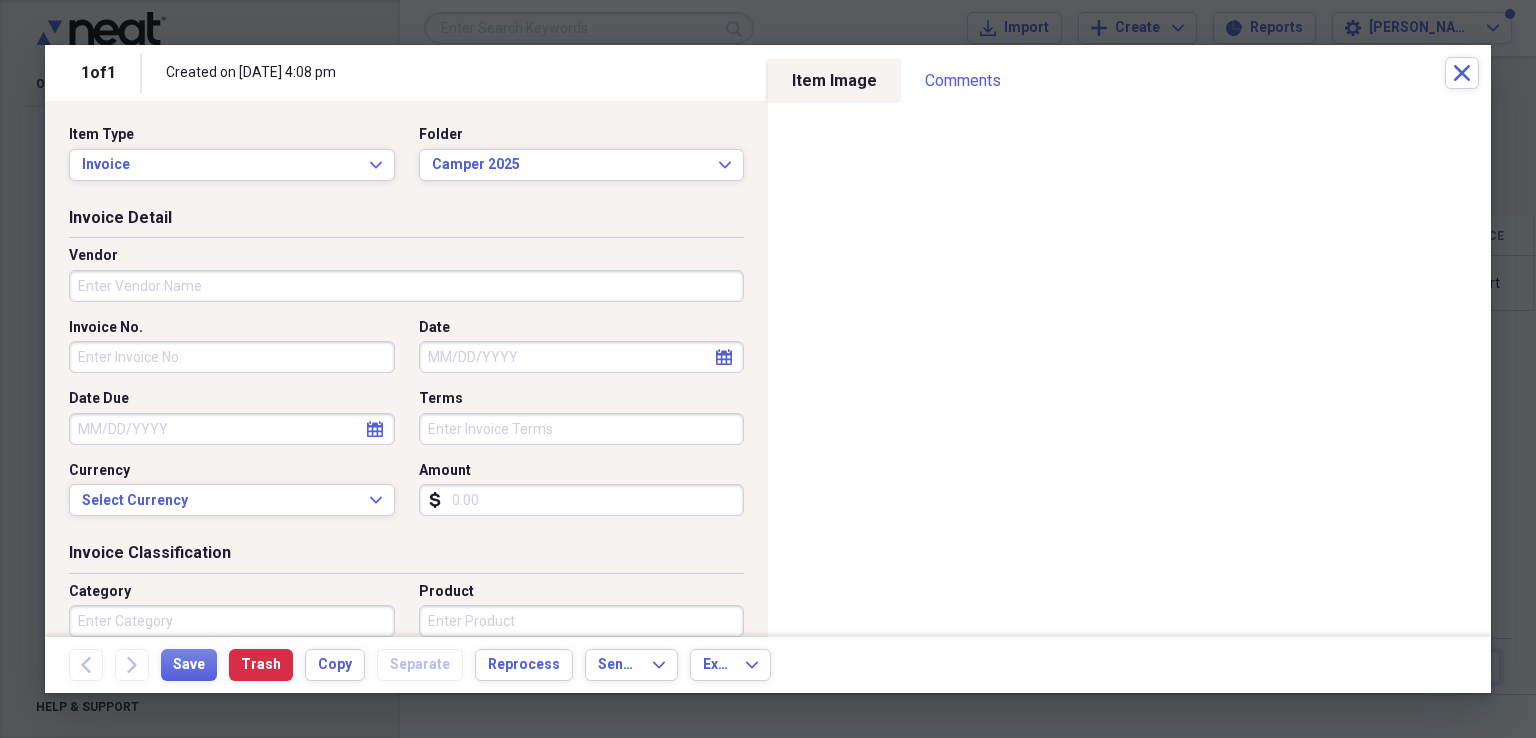 click on "Vendor" at bounding box center (406, 286) 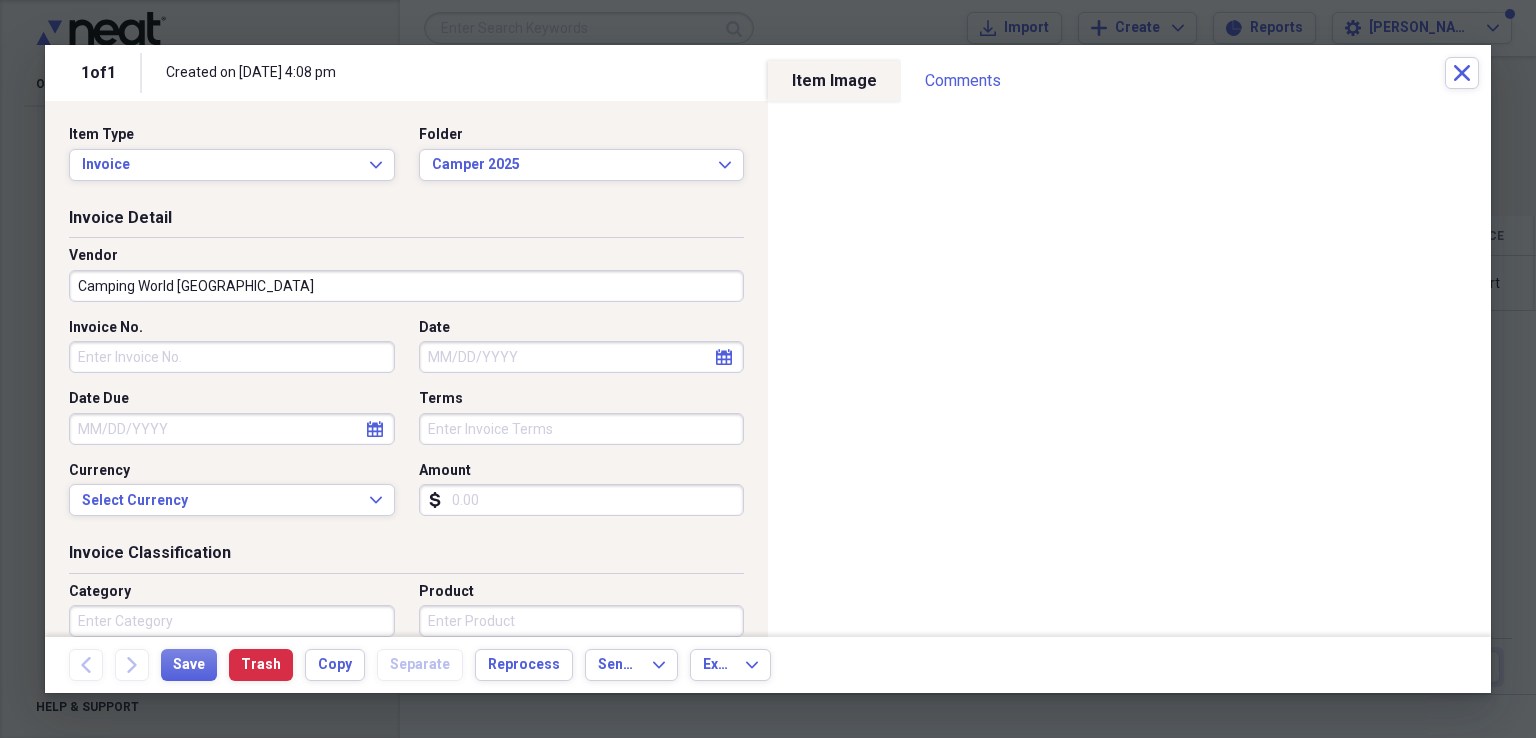type on "Camping World [GEOGRAPHIC_DATA]" 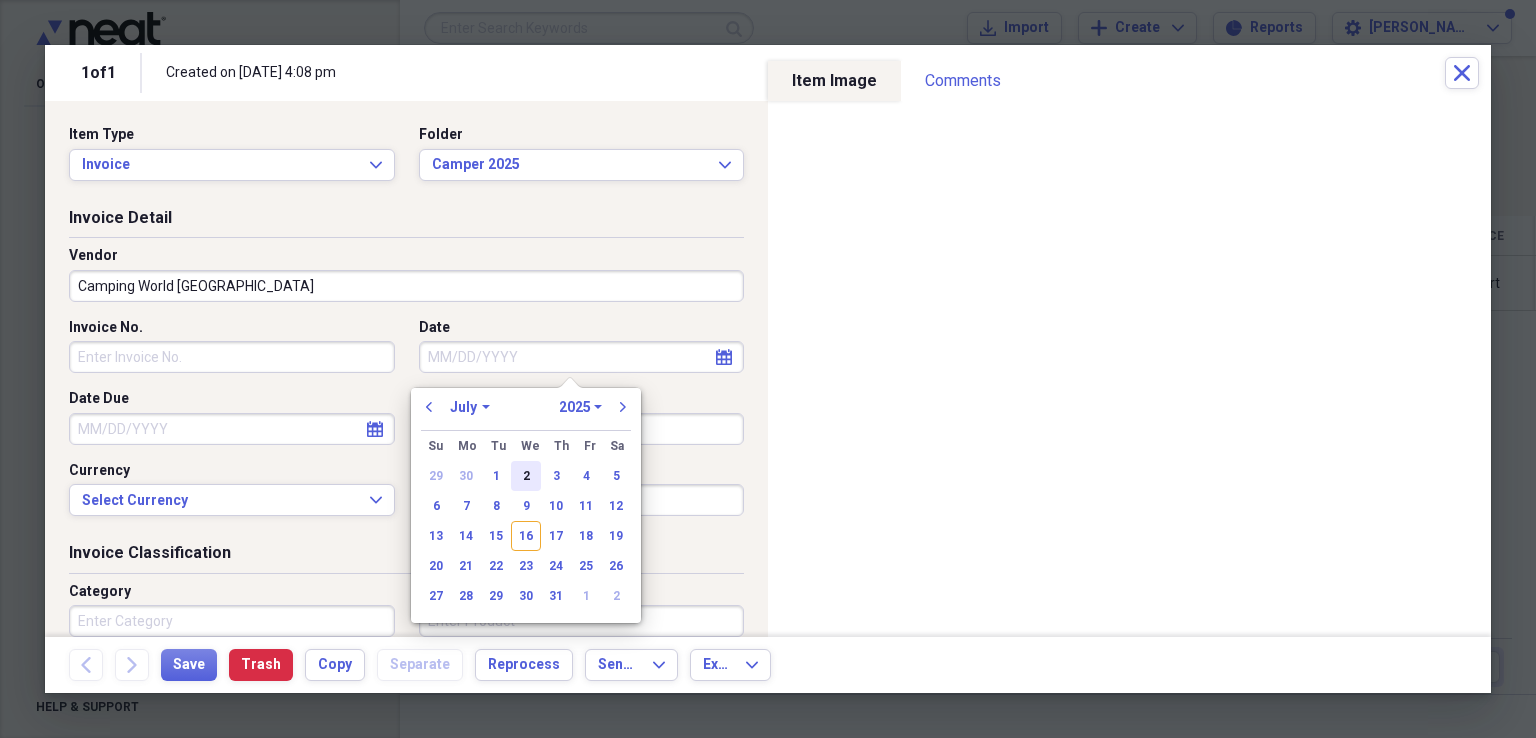 click on "2" at bounding box center (526, 476) 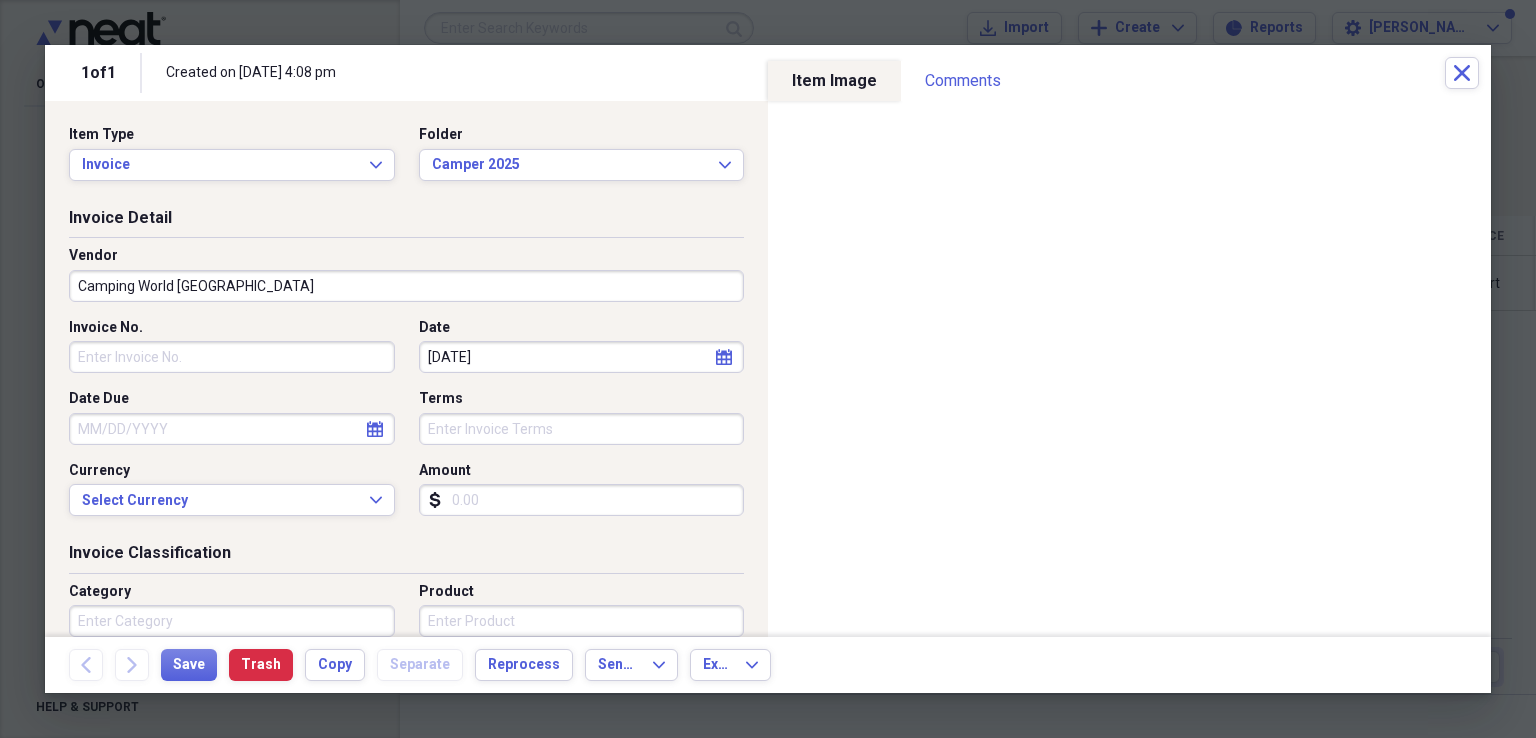 click on "calendar" 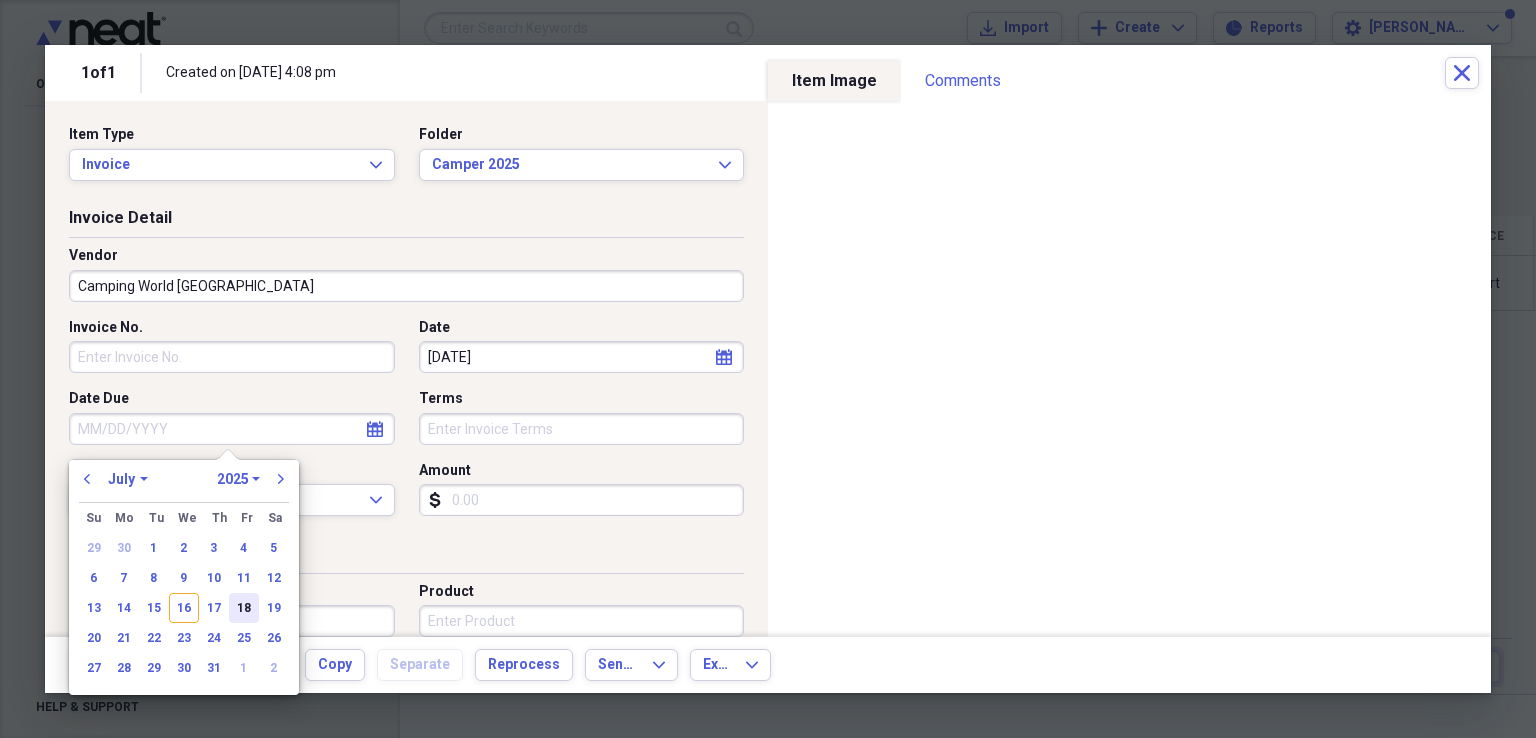 click on "18" at bounding box center [244, 608] 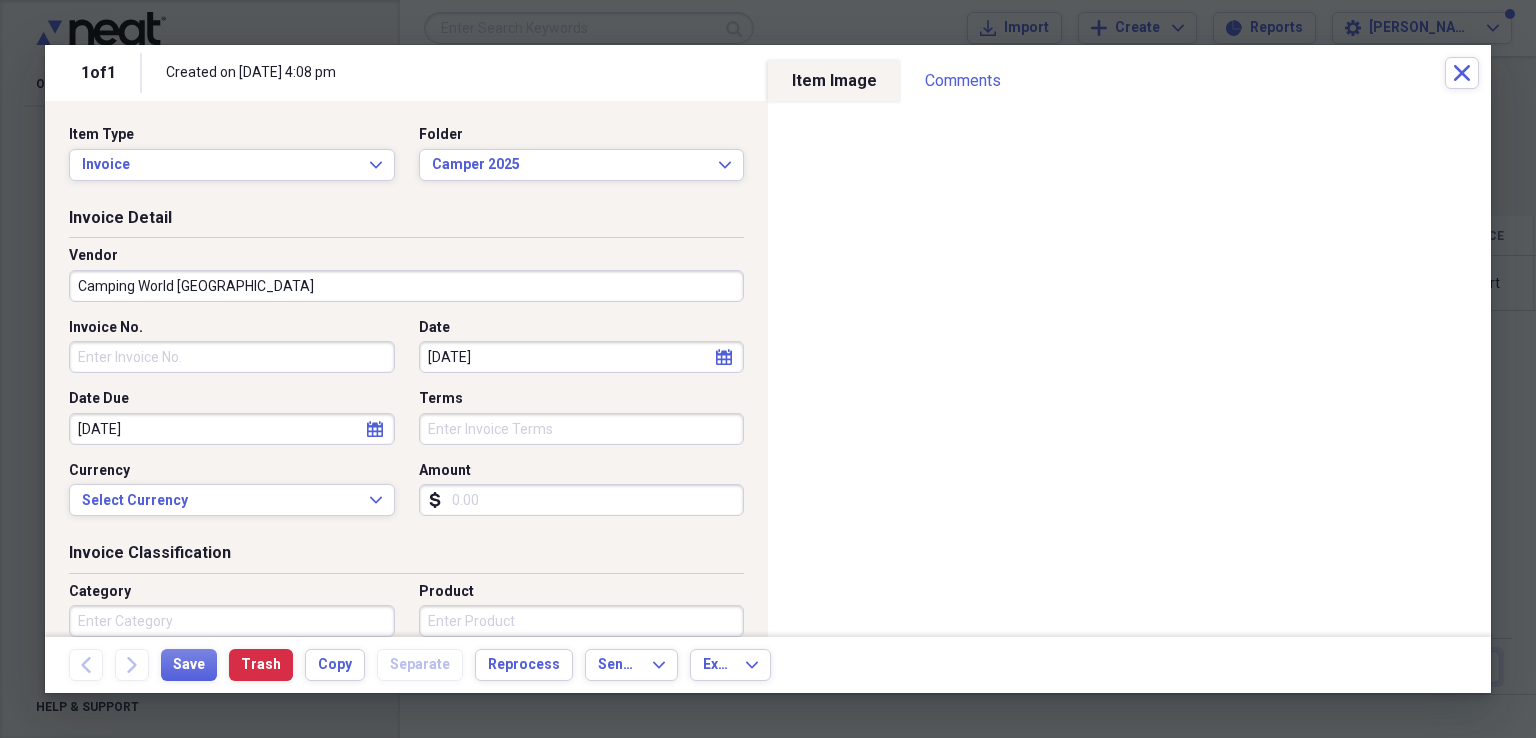 type 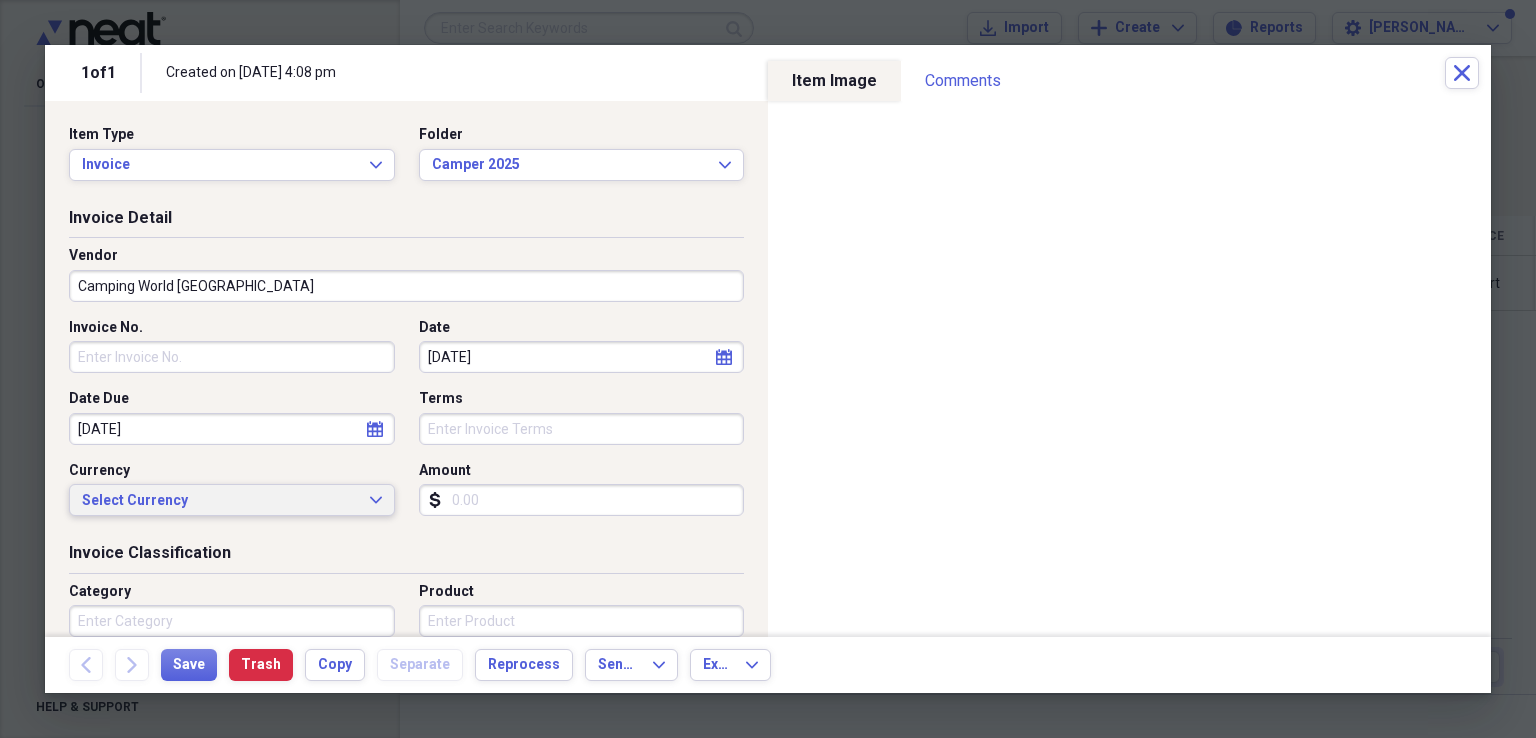 type 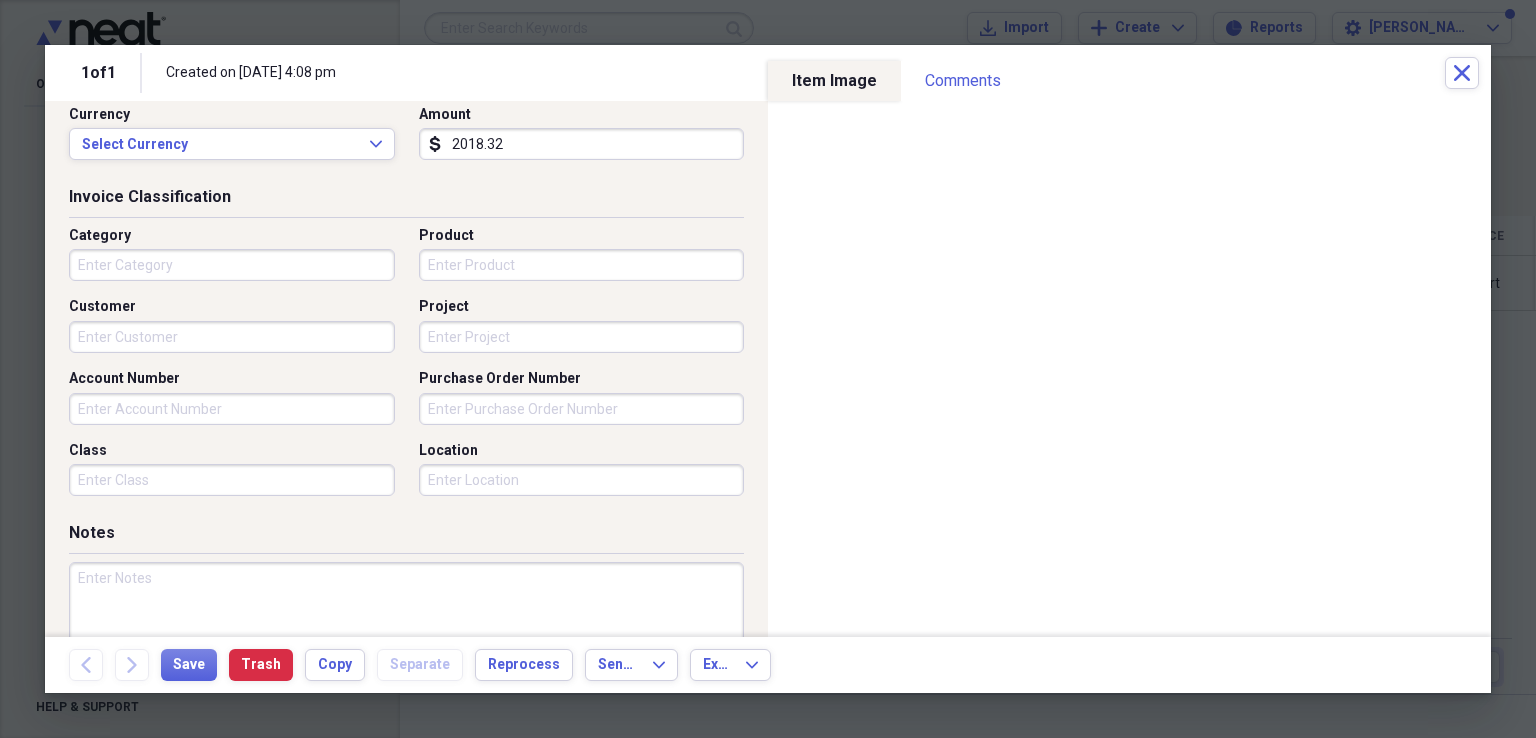 scroll, scrollTop: 400, scrollLeft: 0, axis: vertical 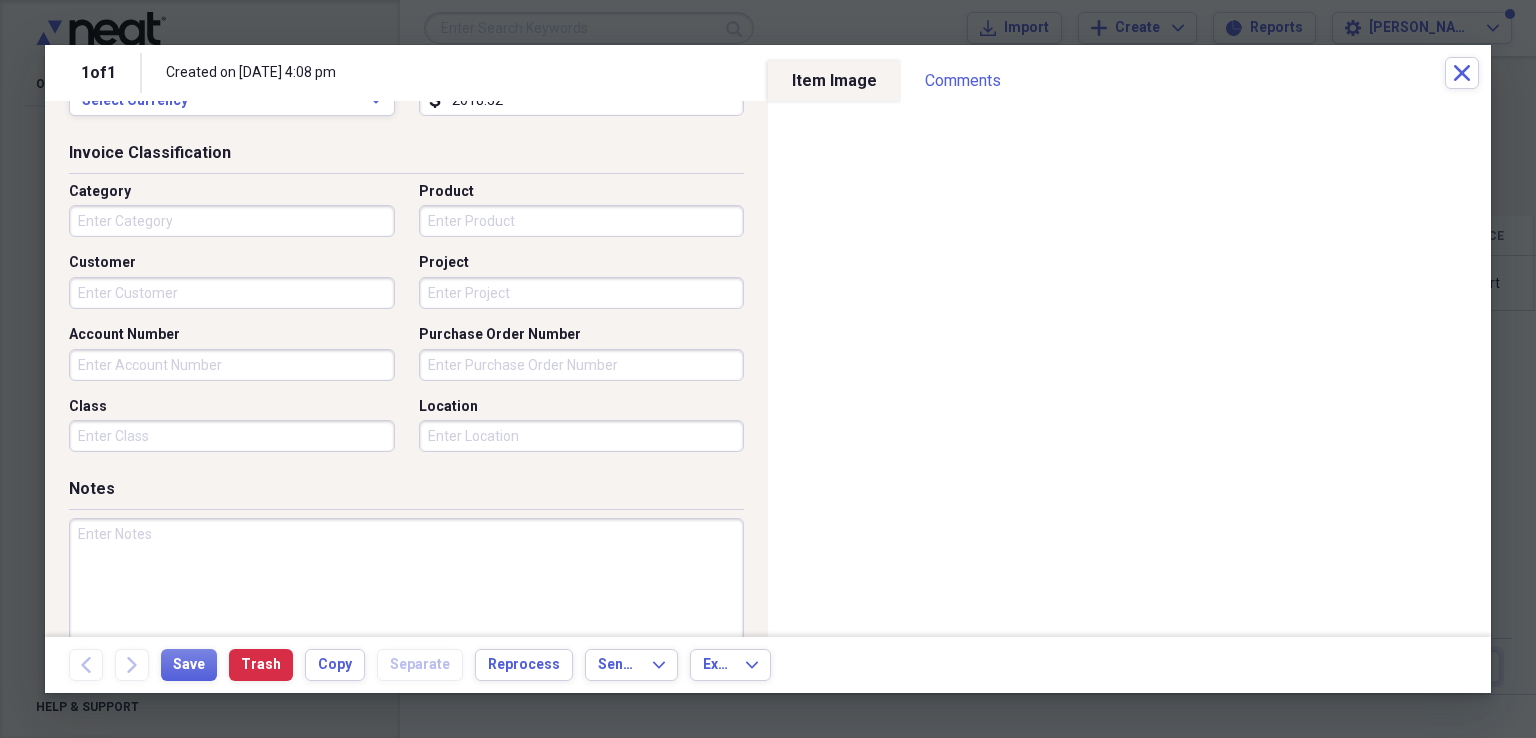type on "2018.32" 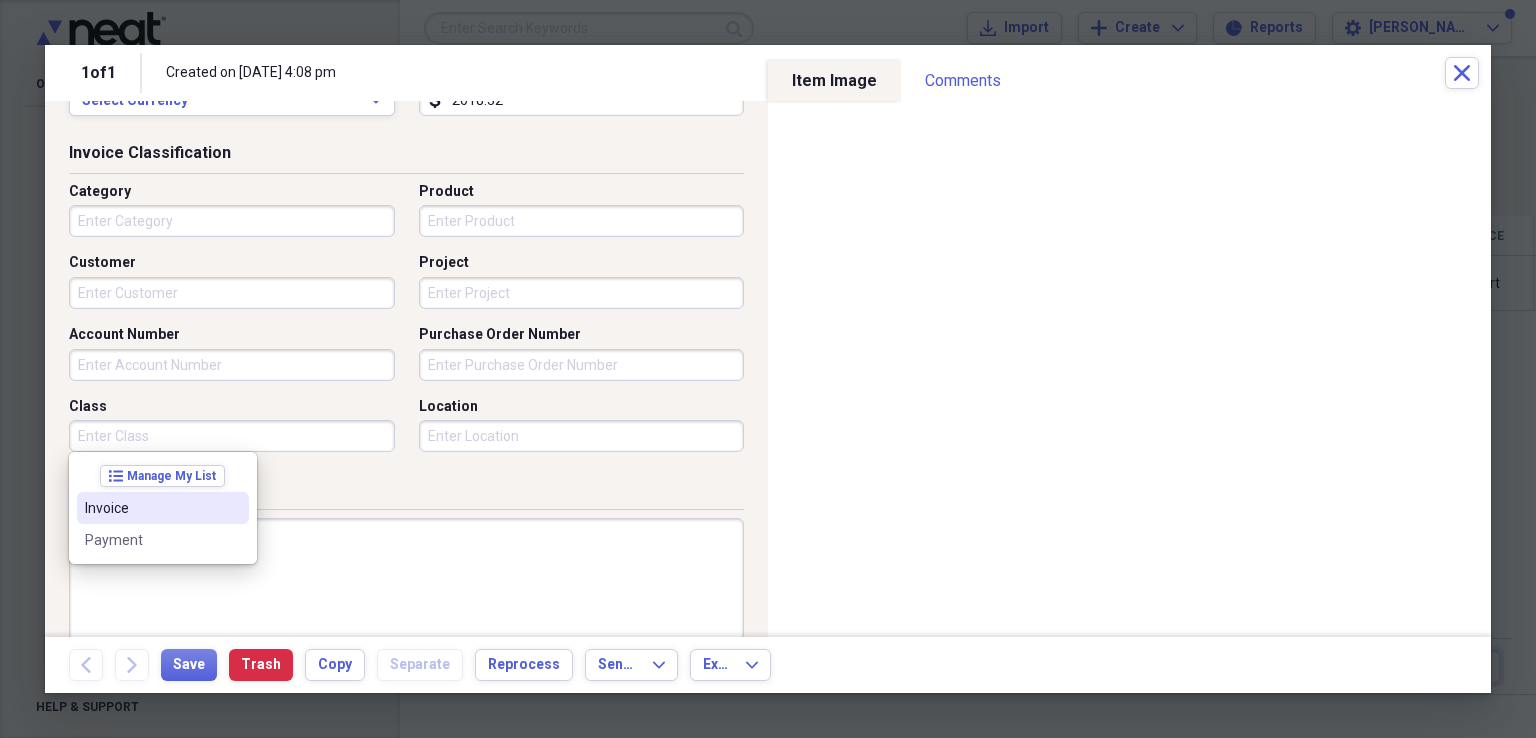 click on "Invoice" at bounding box center (151, 508) 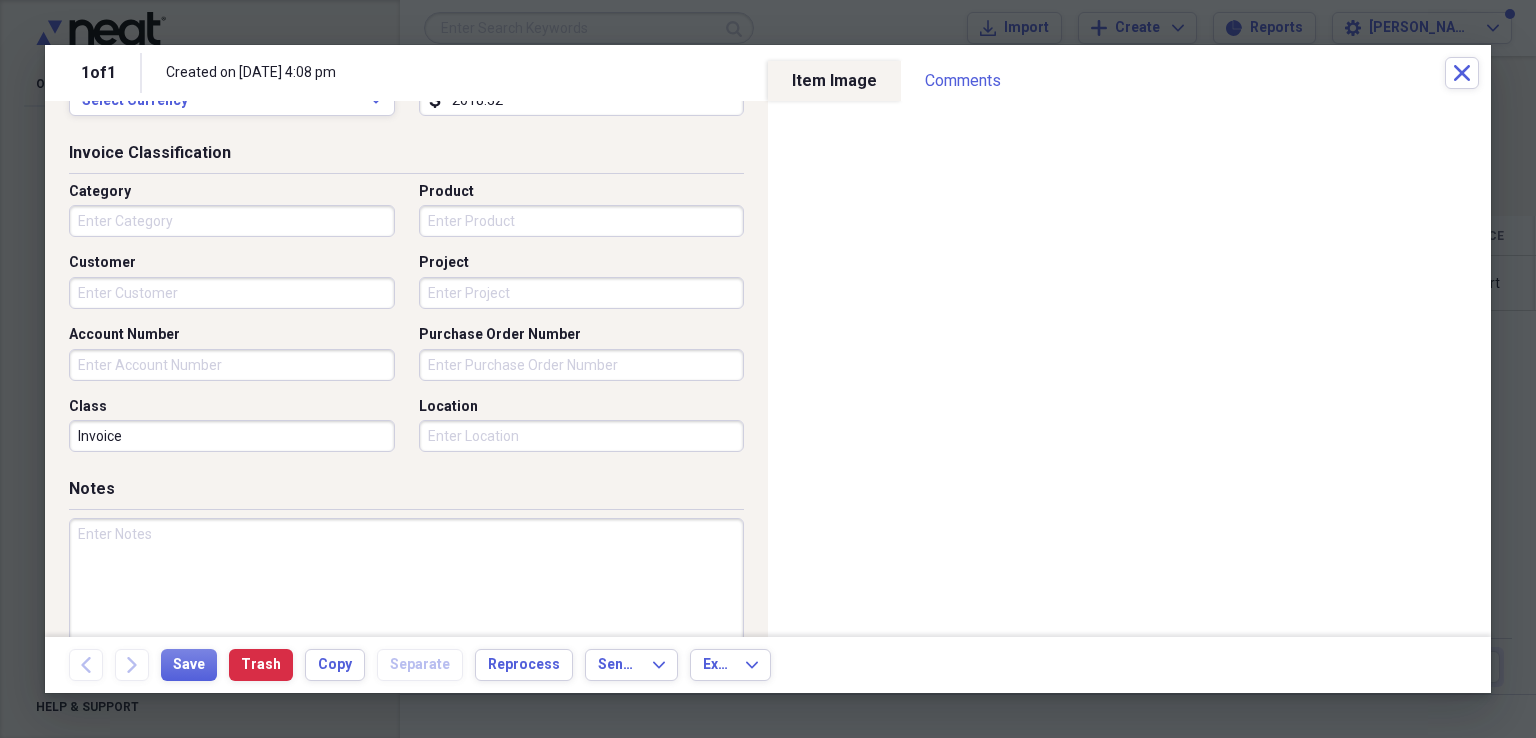 type on "Invoice" 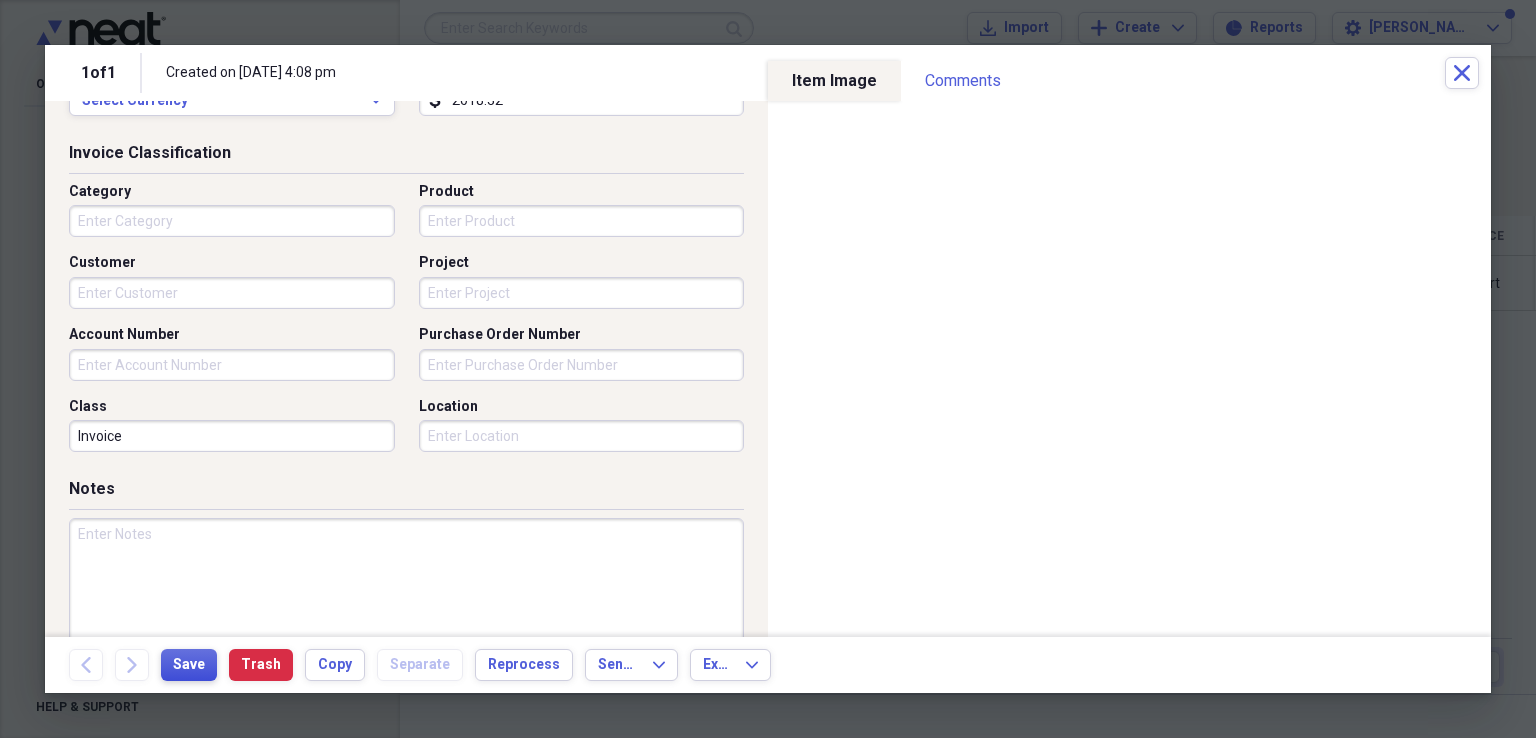 click on "Save" at bounding box center [189, 665] 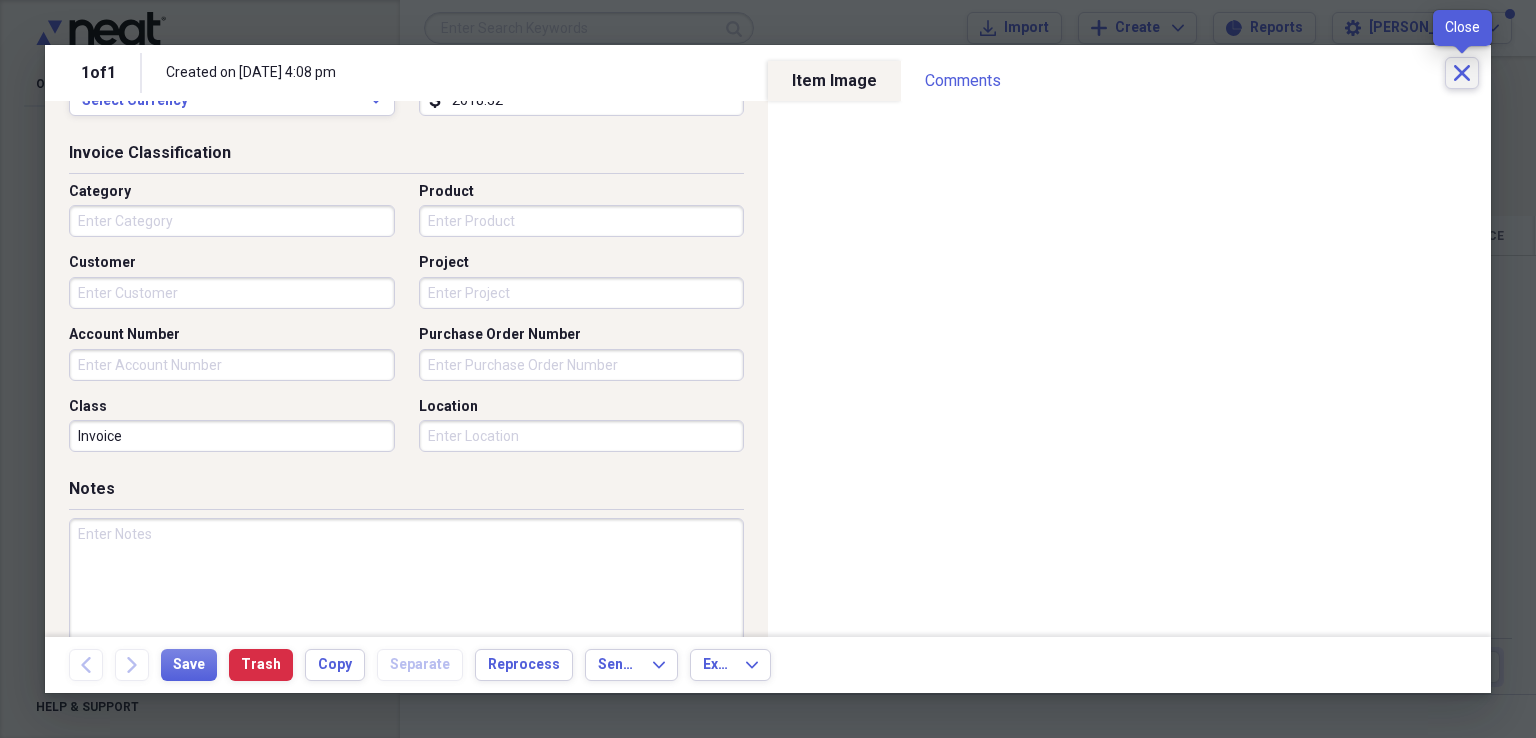 click on "Close" 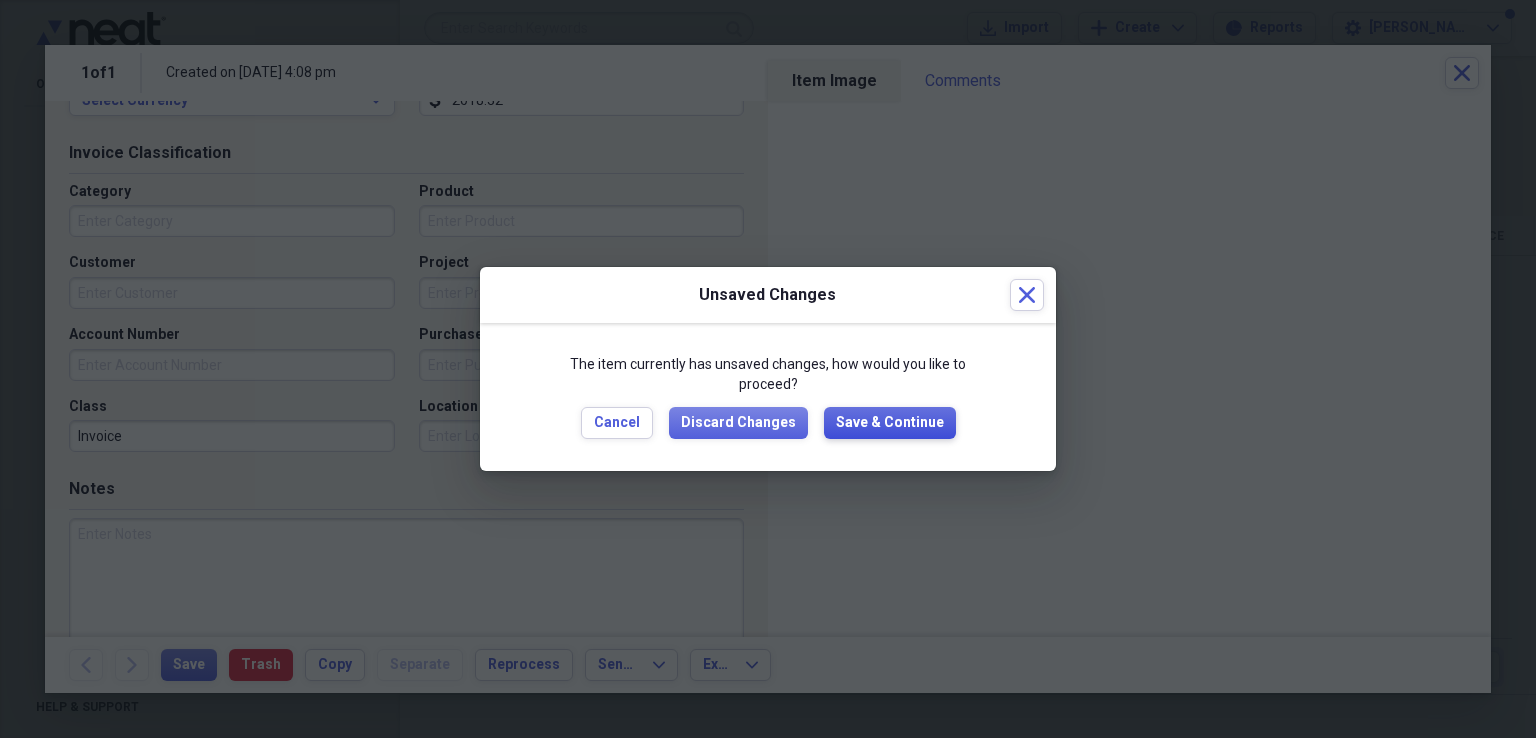 click on "Save & Continue" at bounding box center (890, 423) 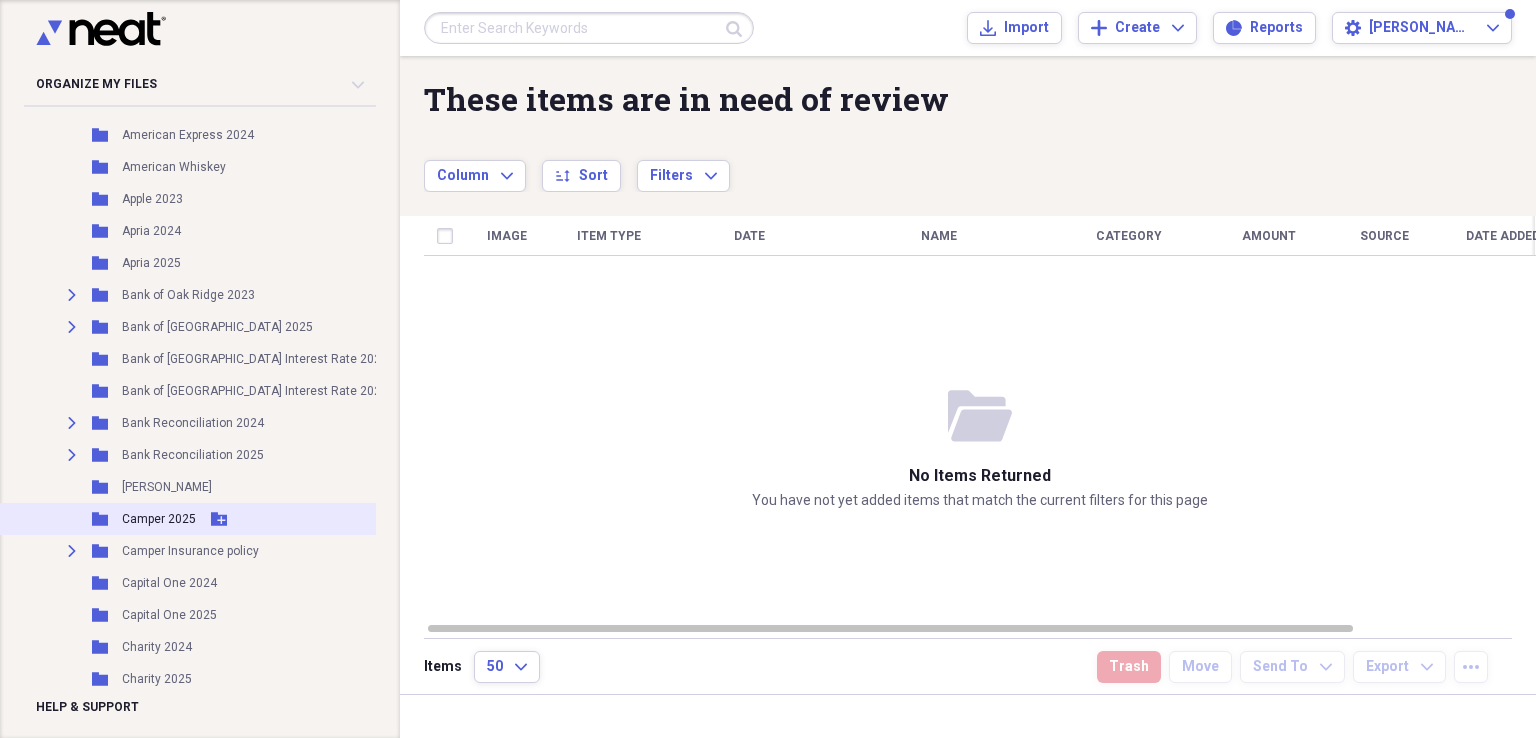 click on "Camper 2025" at bounding box center [159, 519] 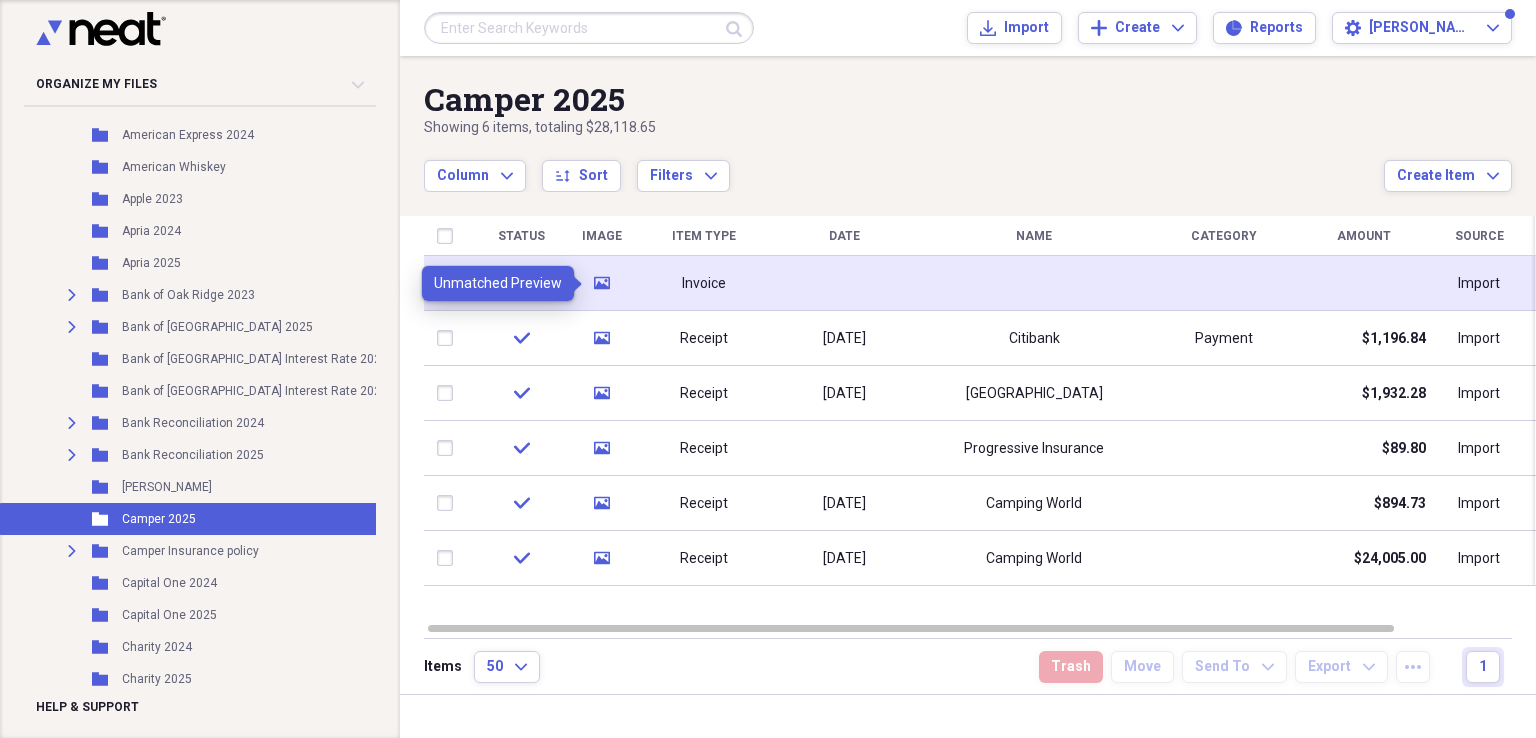 click 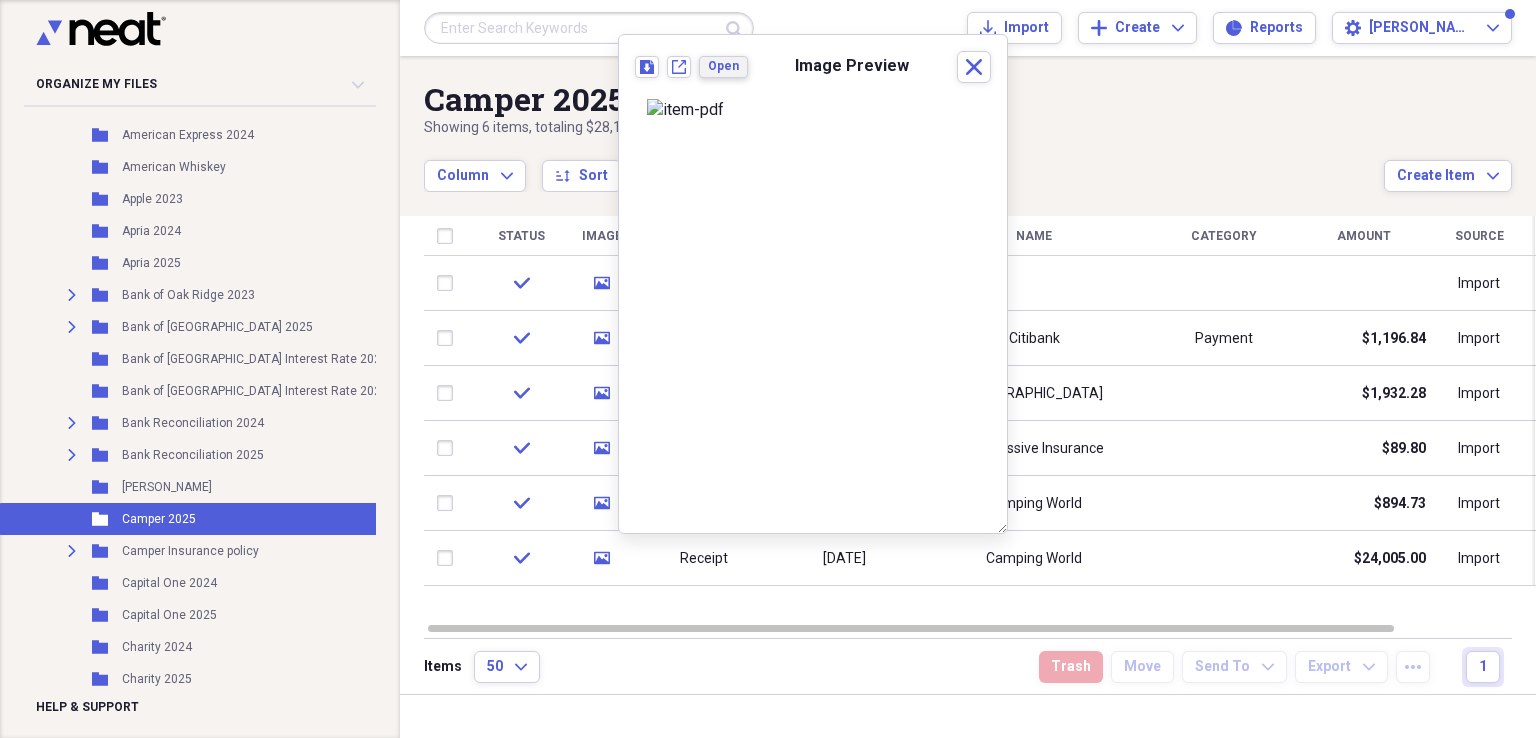 click on "Open" at bounding box center (723, 66) 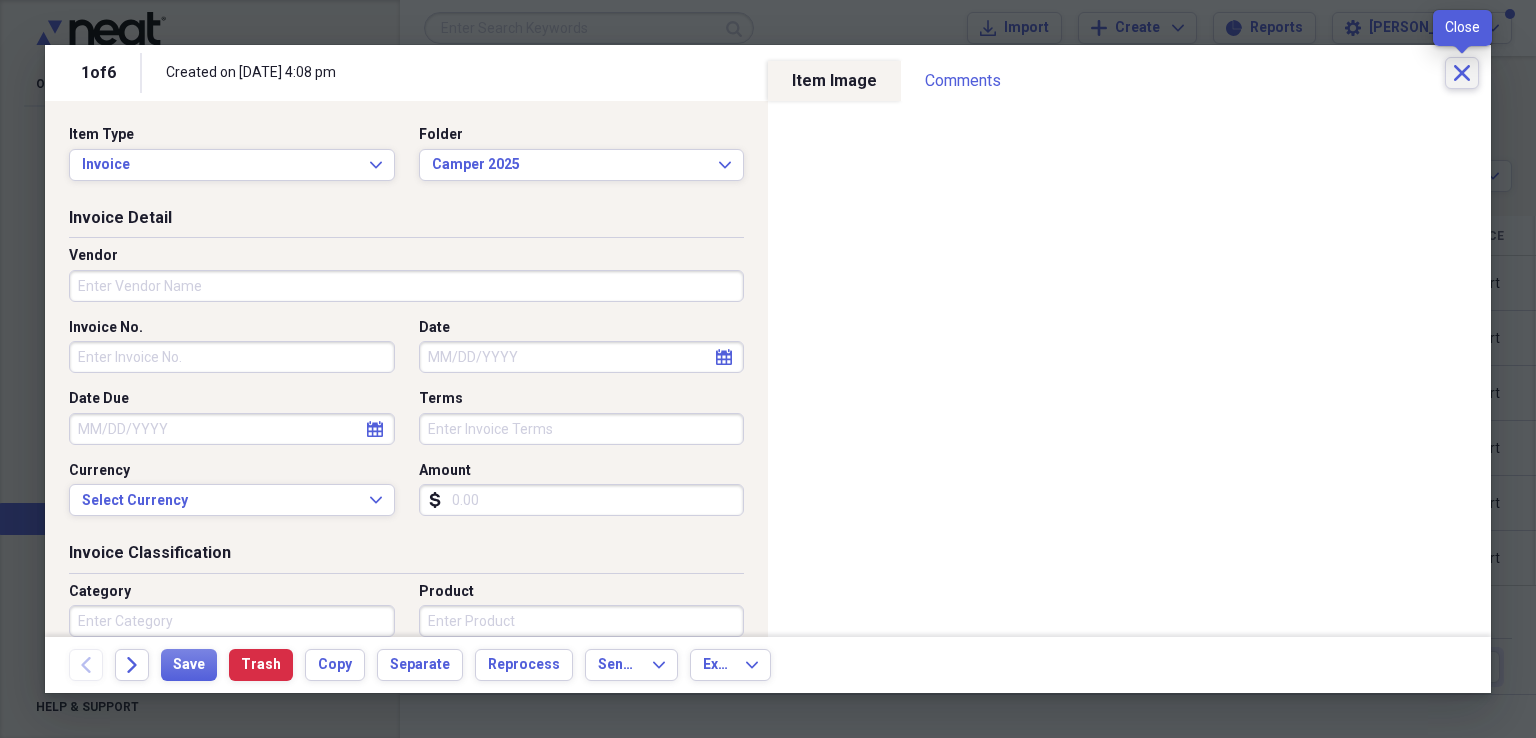 click on "Close" 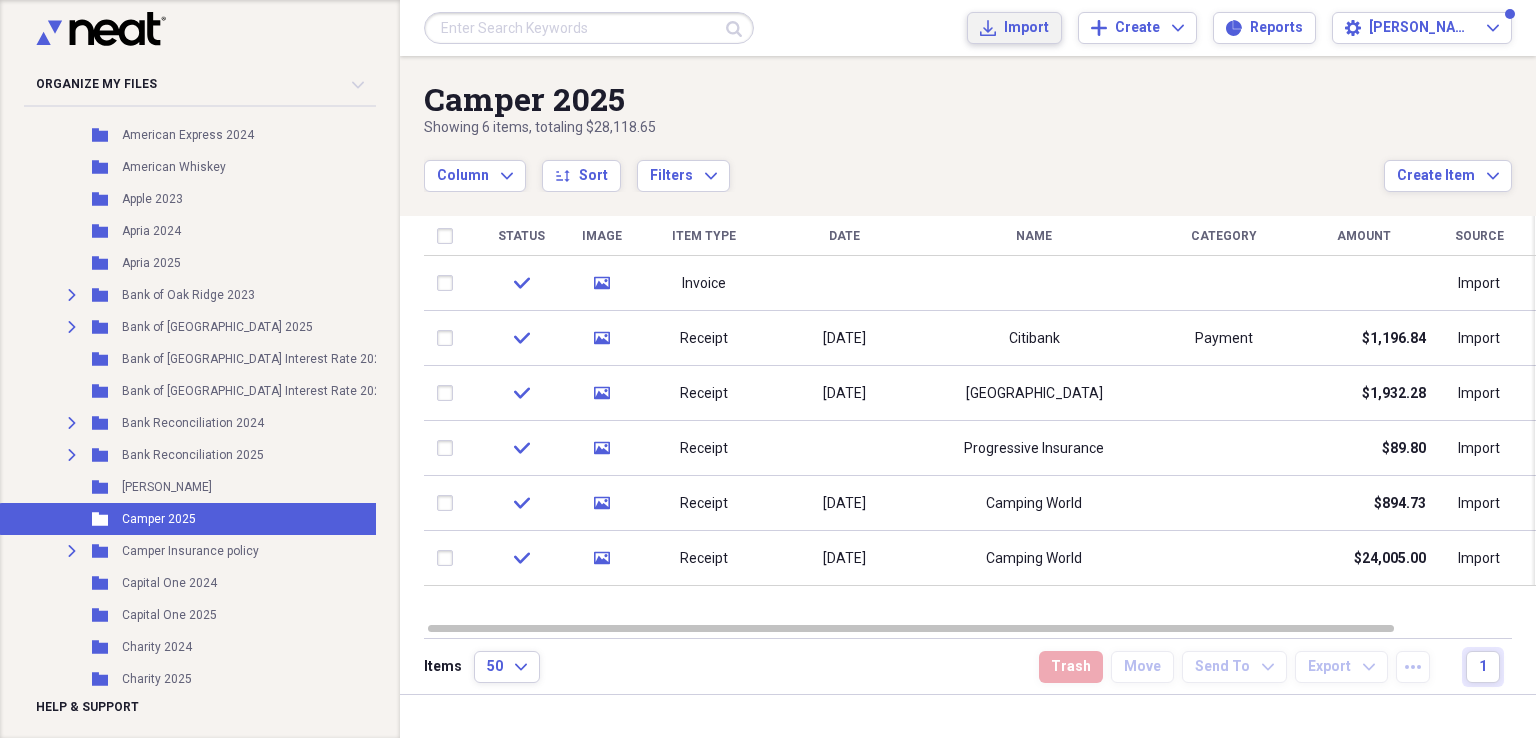 click on "Import" at bounding box center (1026, 28) 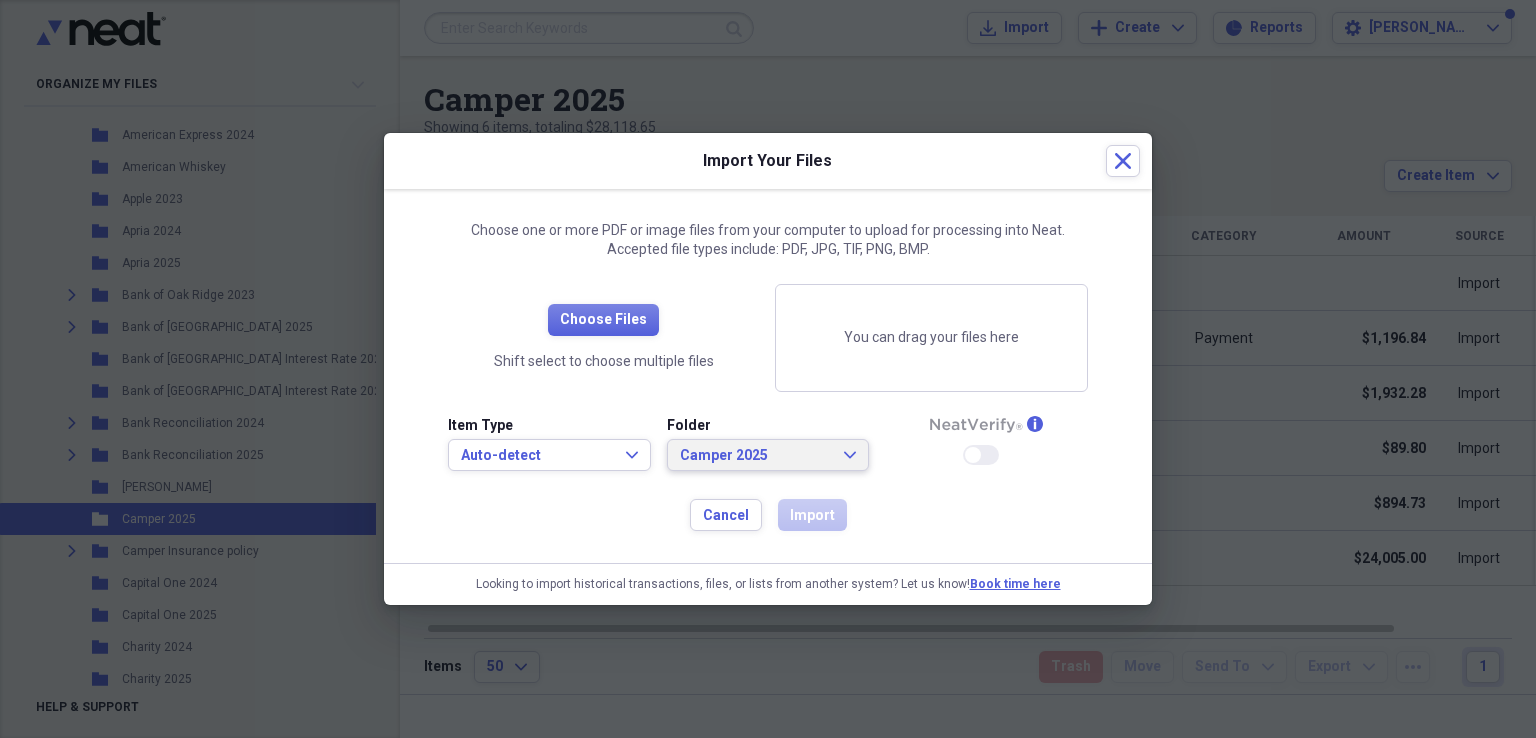 click on "Expand" 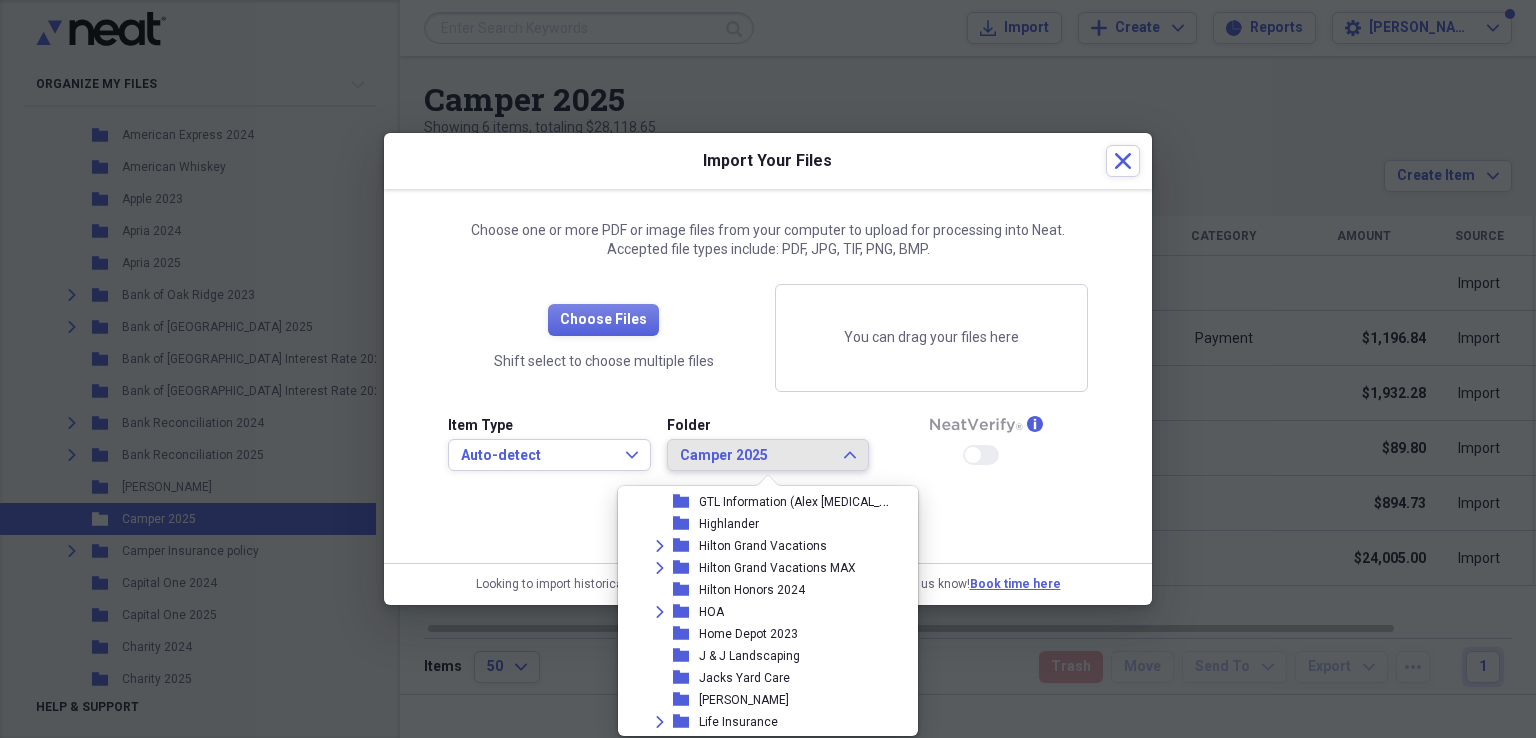 scroll, scrollTop: 1383, scrollLeft: 0, axis: vertical 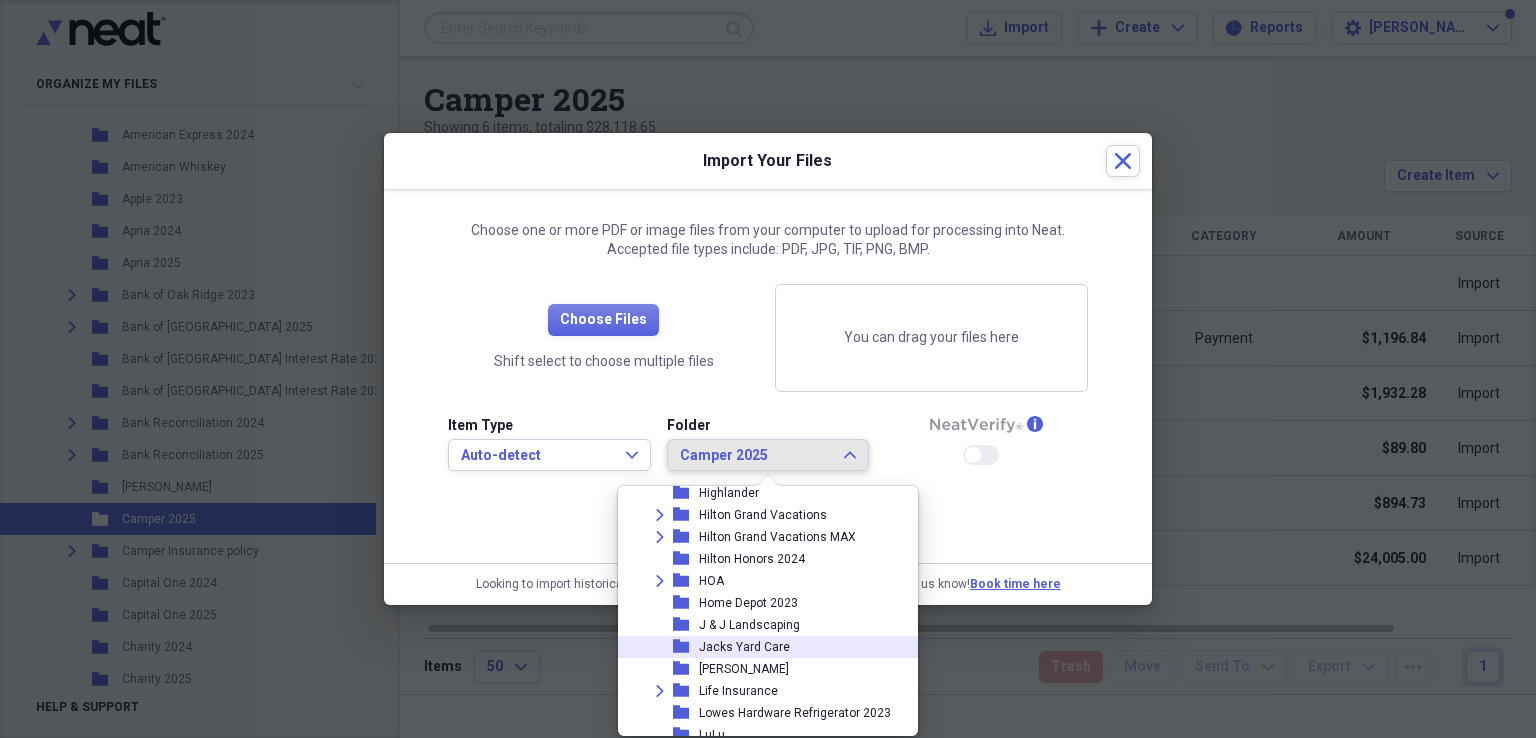 click on "Jacks Yard Care" at bounding box center (744, 647) 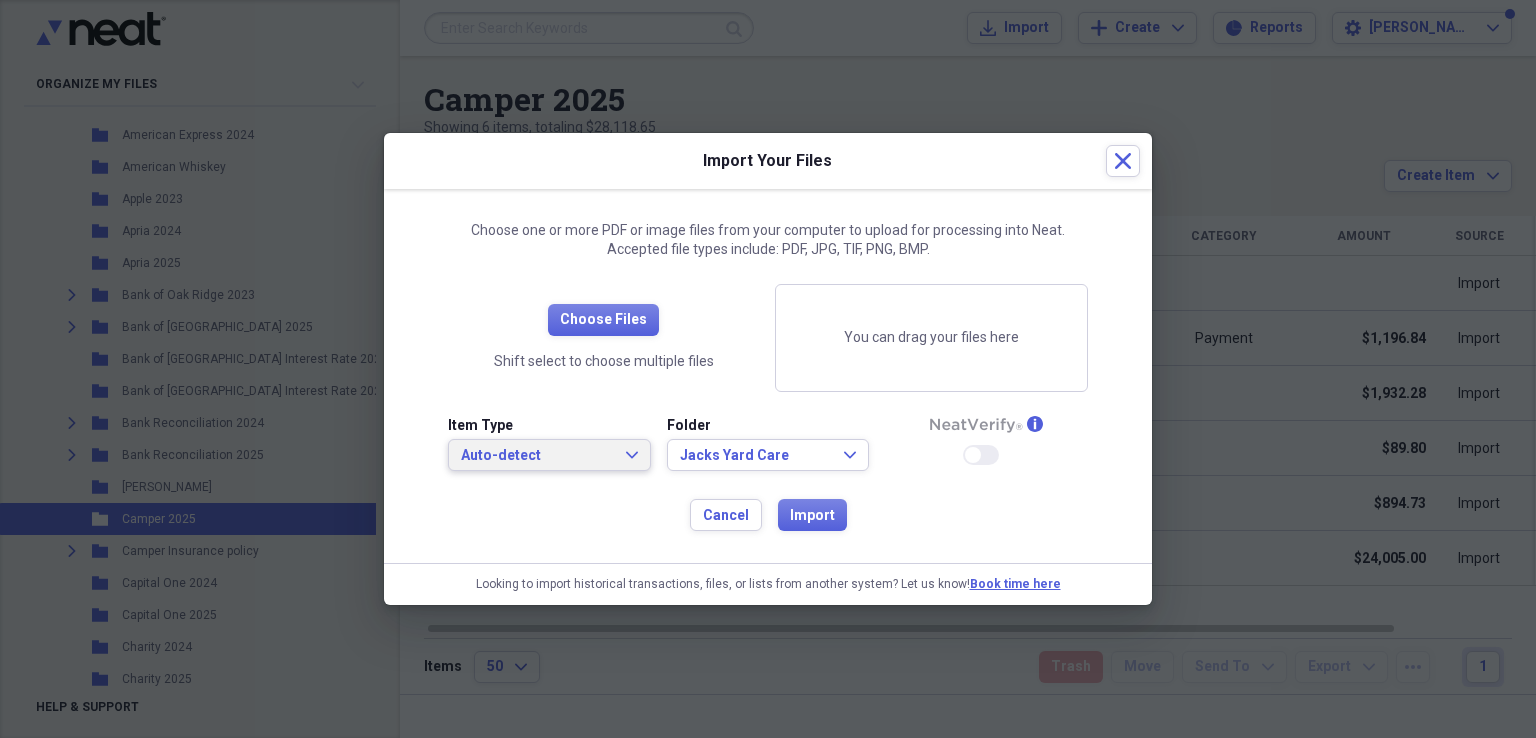 click on "Auto-detect Expand" at bounding box center (549, 456) 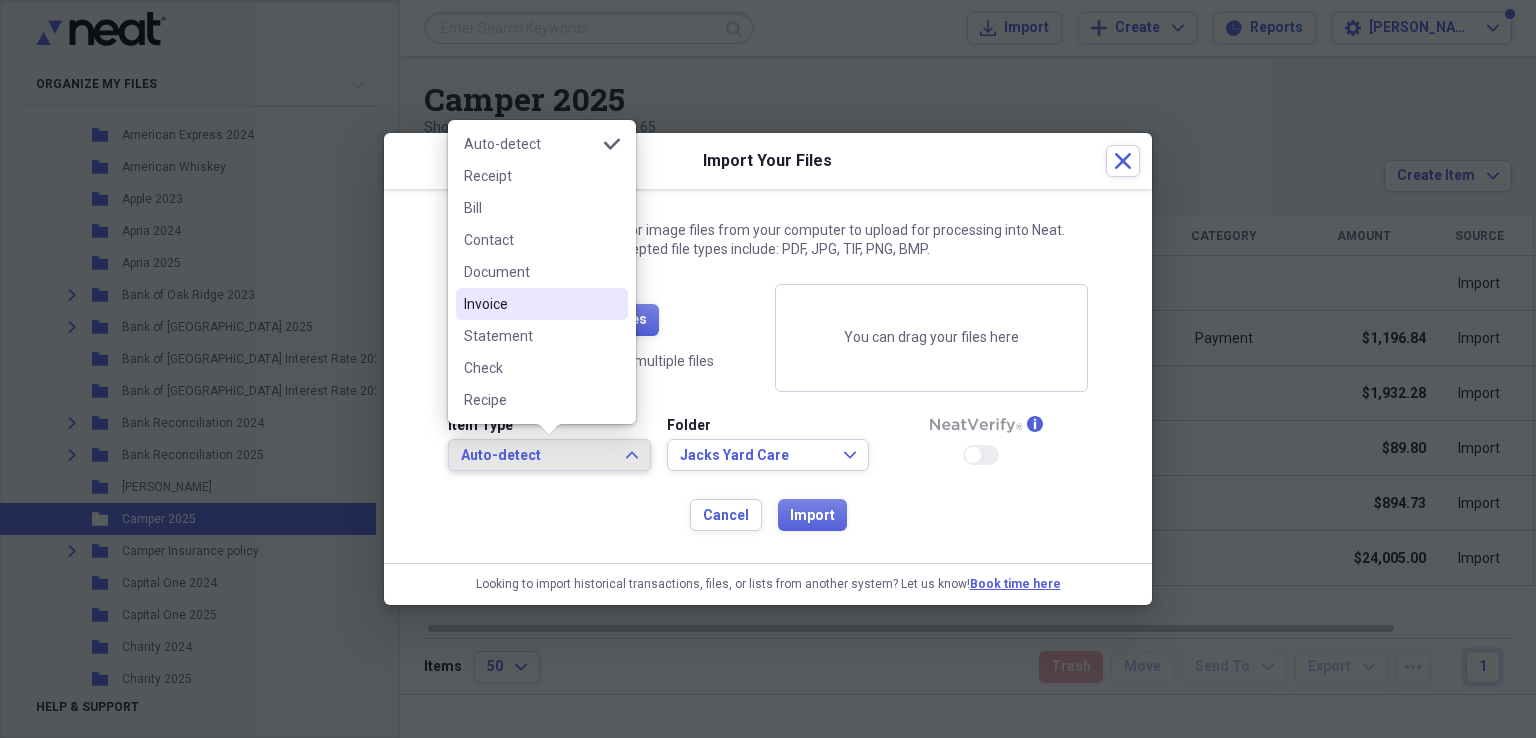 click on "Invoice" at bounding box center (530, 304) 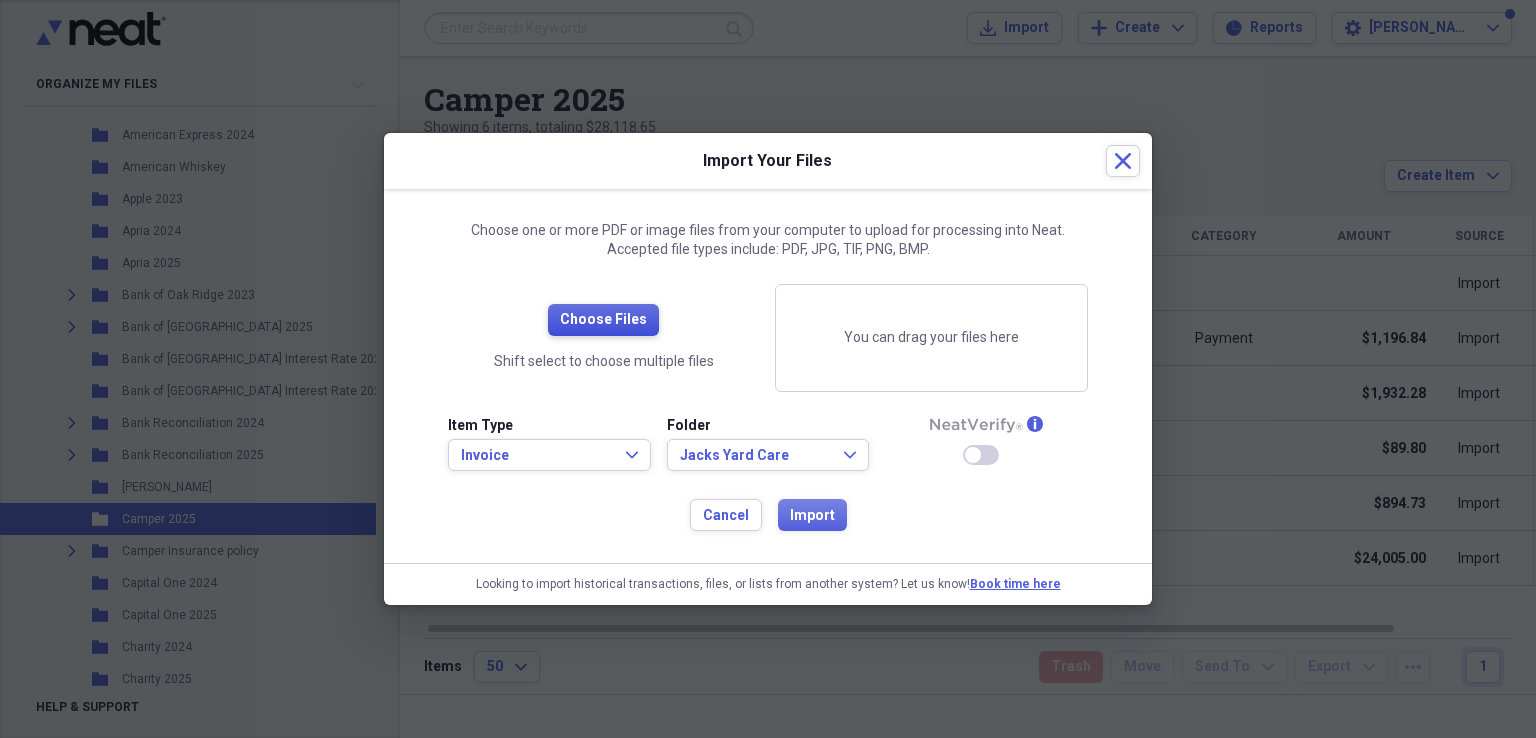 click on "Choose Files" at bounding box center (603, 320) 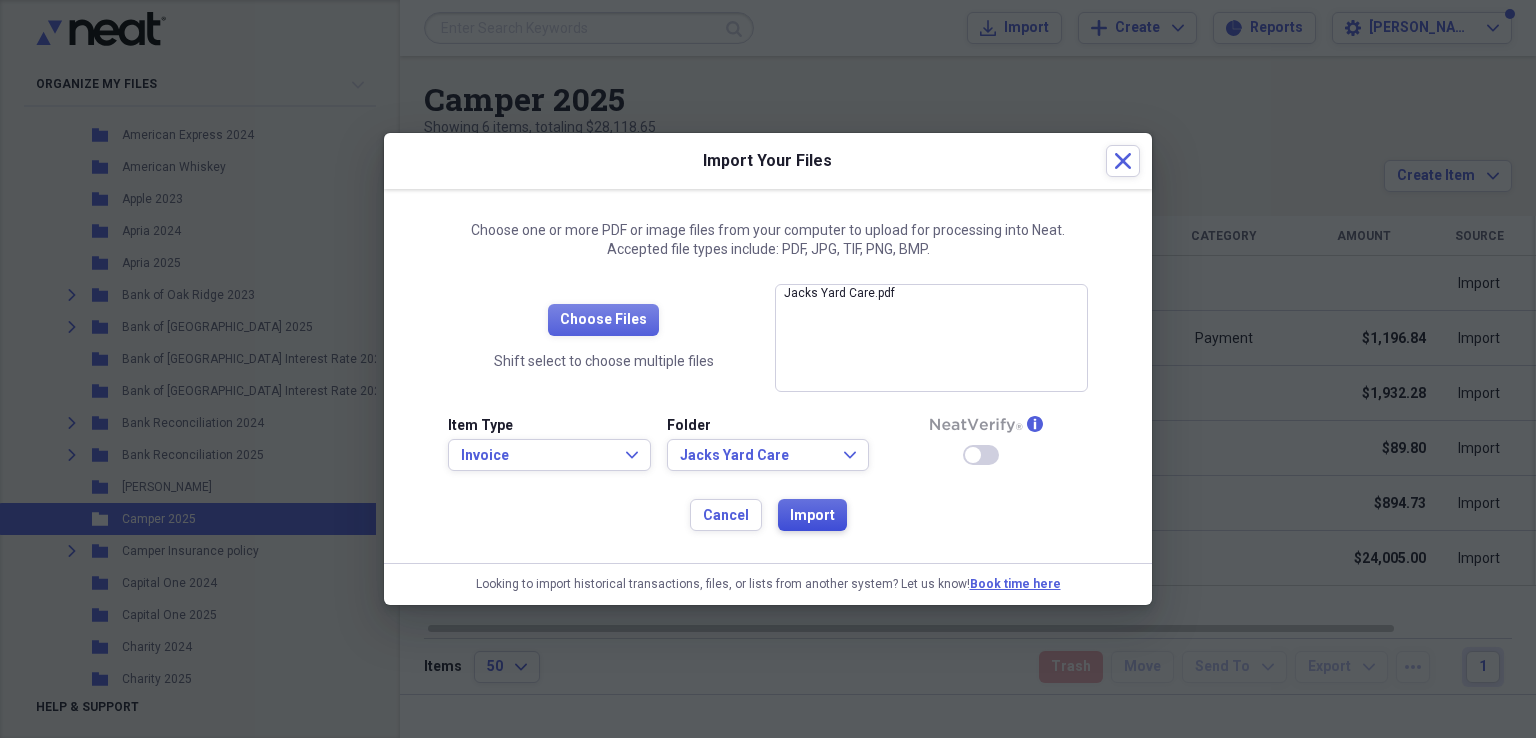 click on "Import" at bounding box center (812, 516) 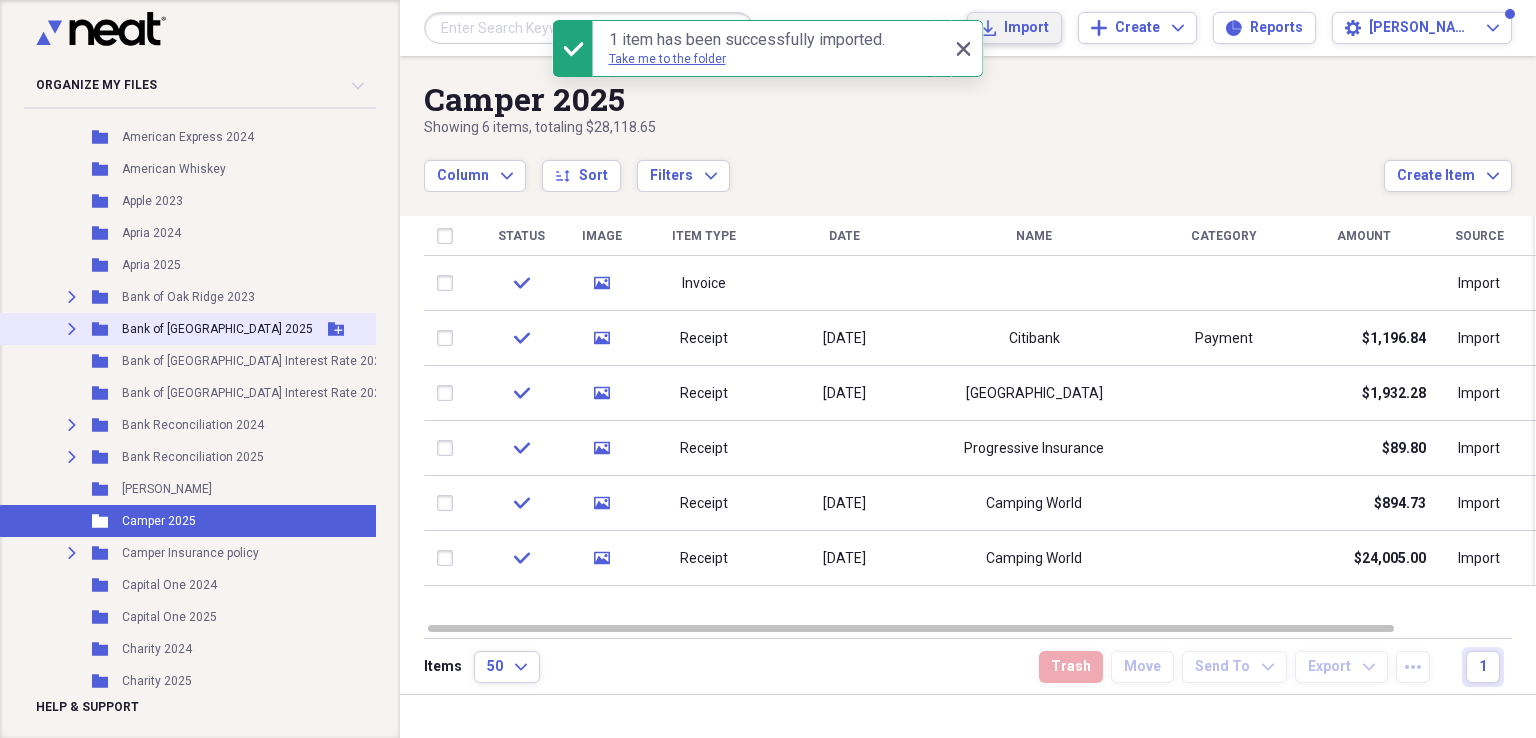 scroll, scrollTop: 0, scrollLeft: 0, axis: both 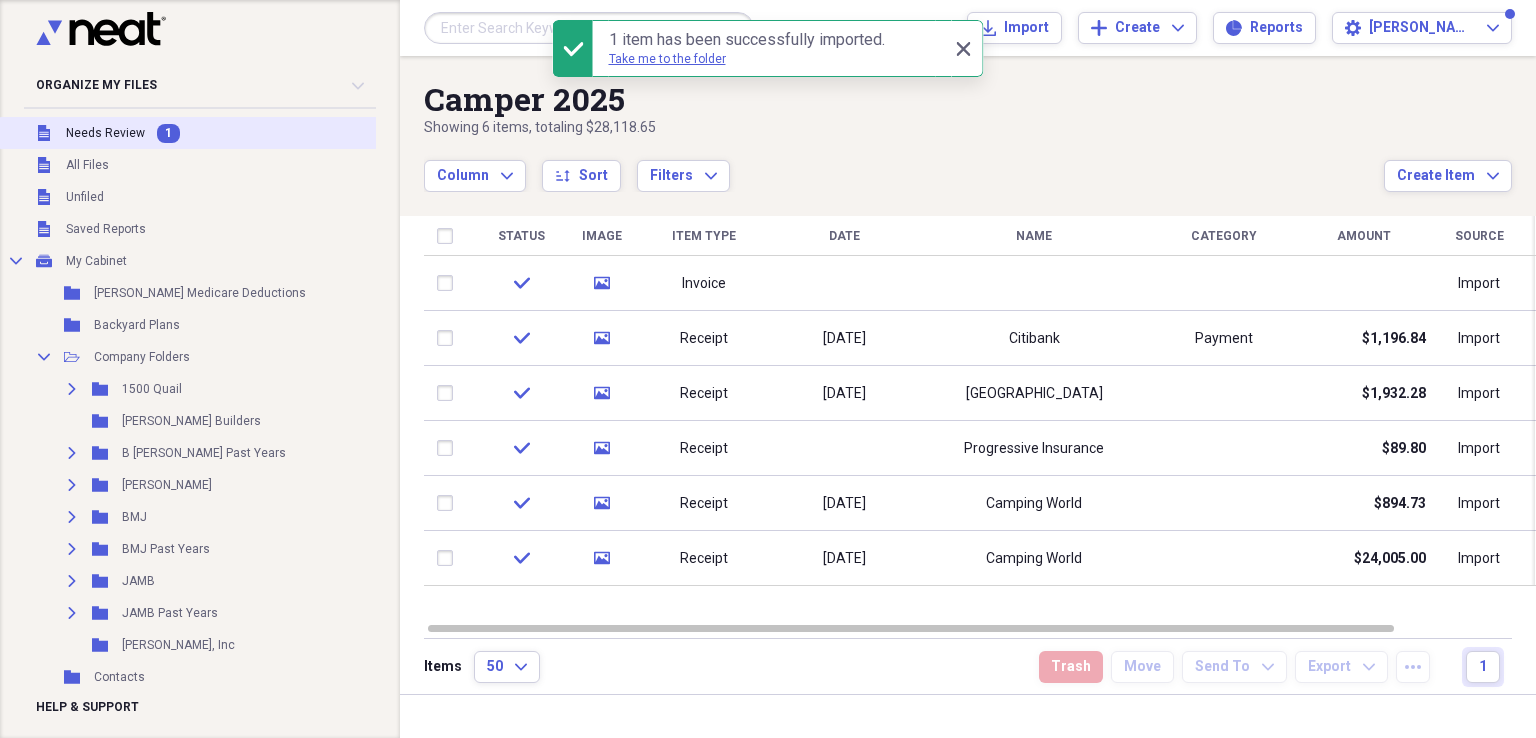 click on "Needs Review" at bounding box center [105, 133] 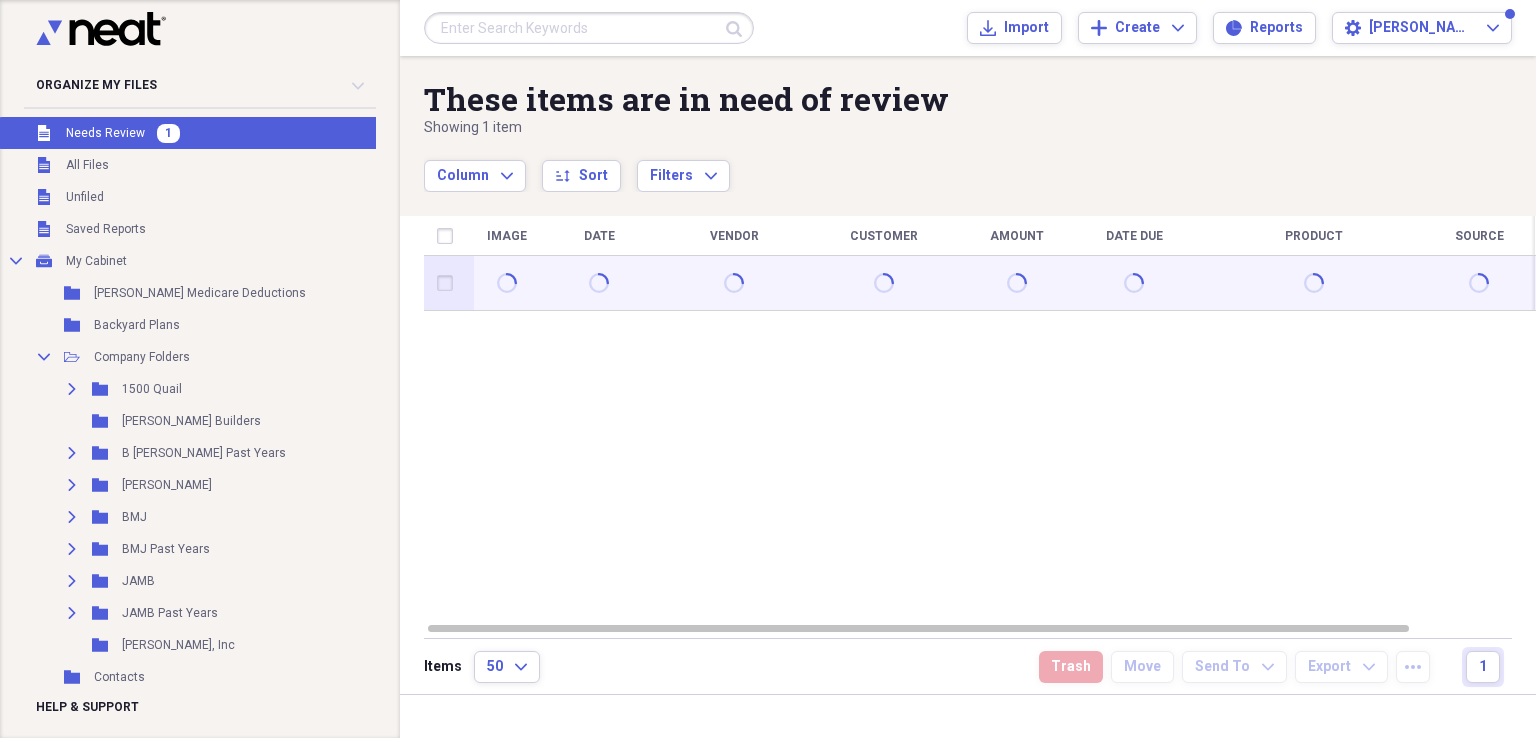 click at bounding box center (449, 283) 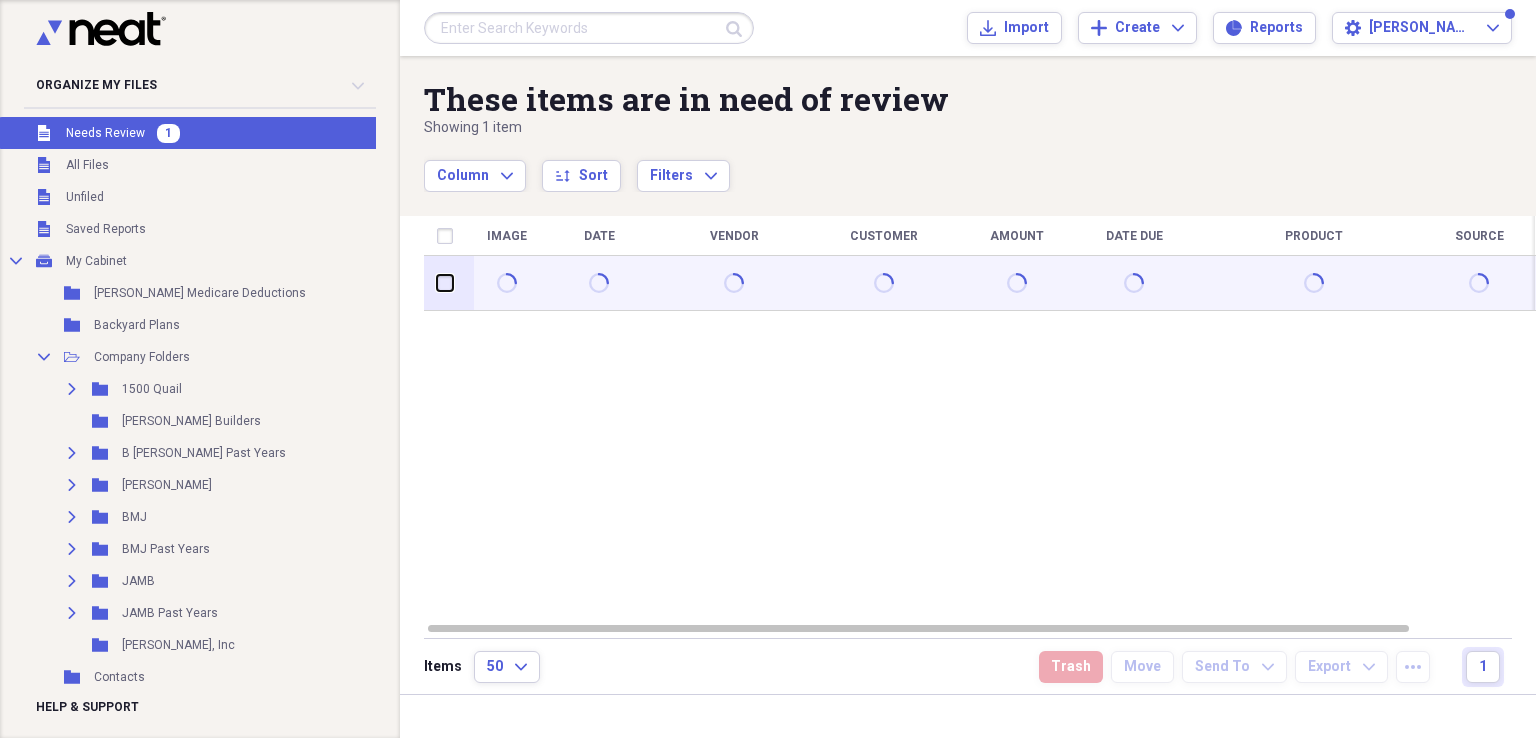 click at bounding box center (437, 283) 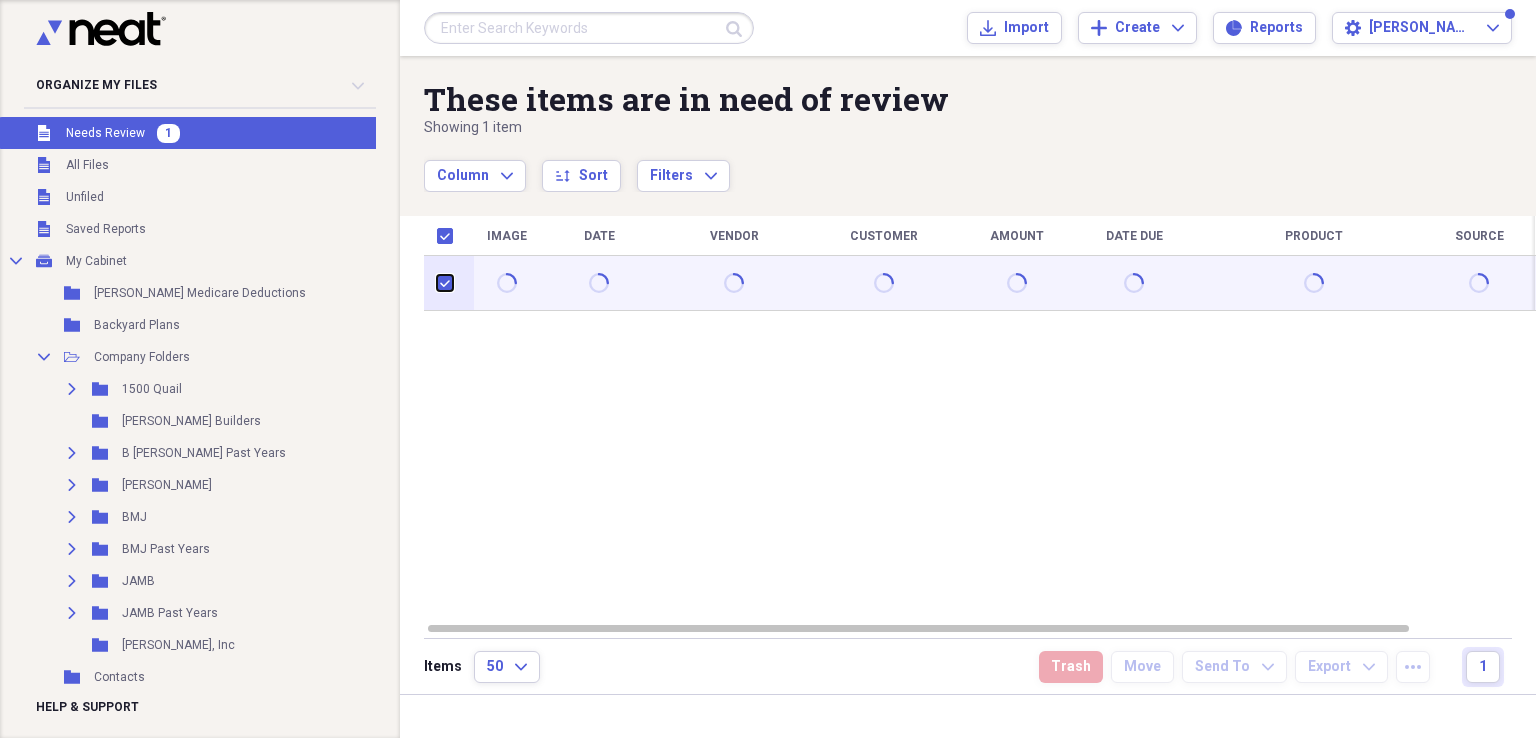 checkbox on "true" 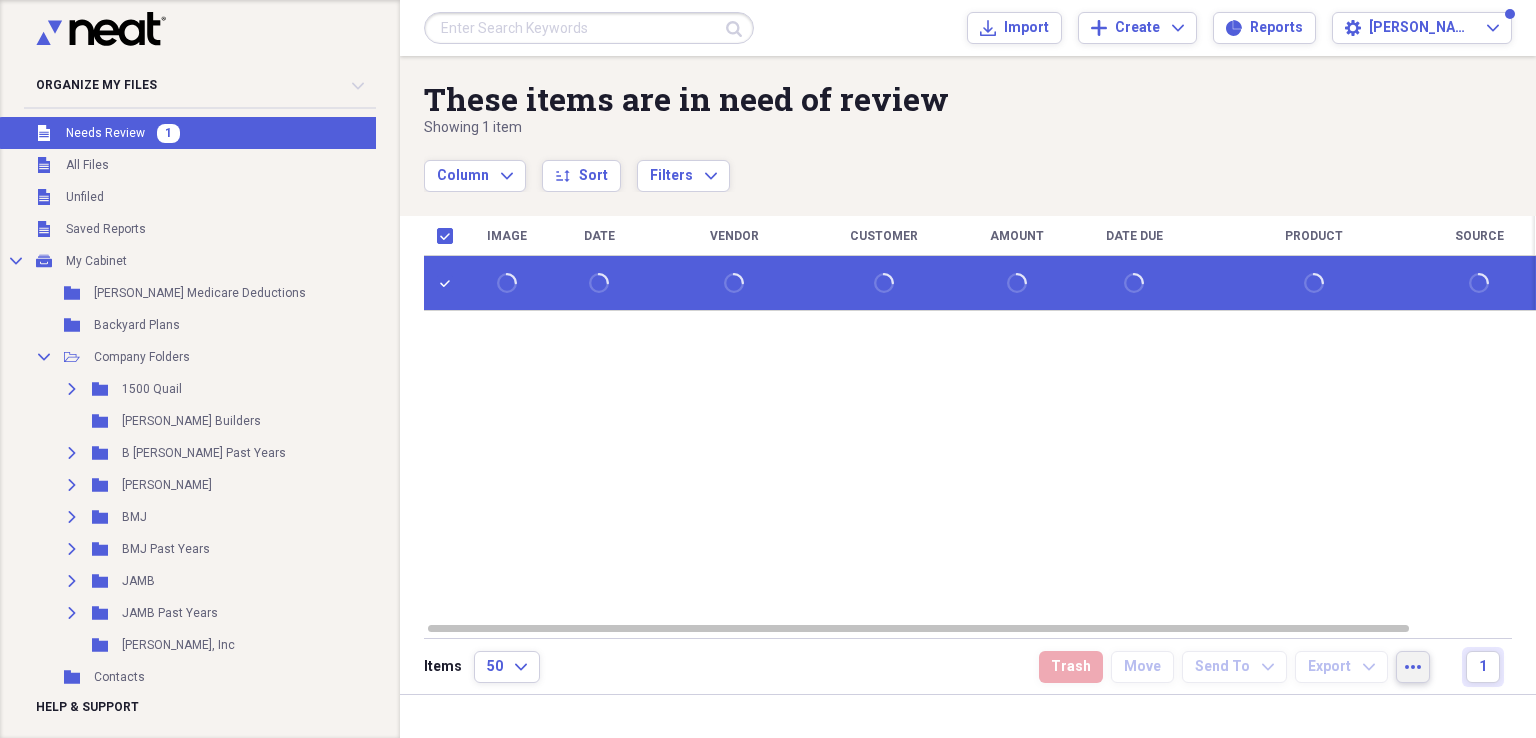 click on "more" 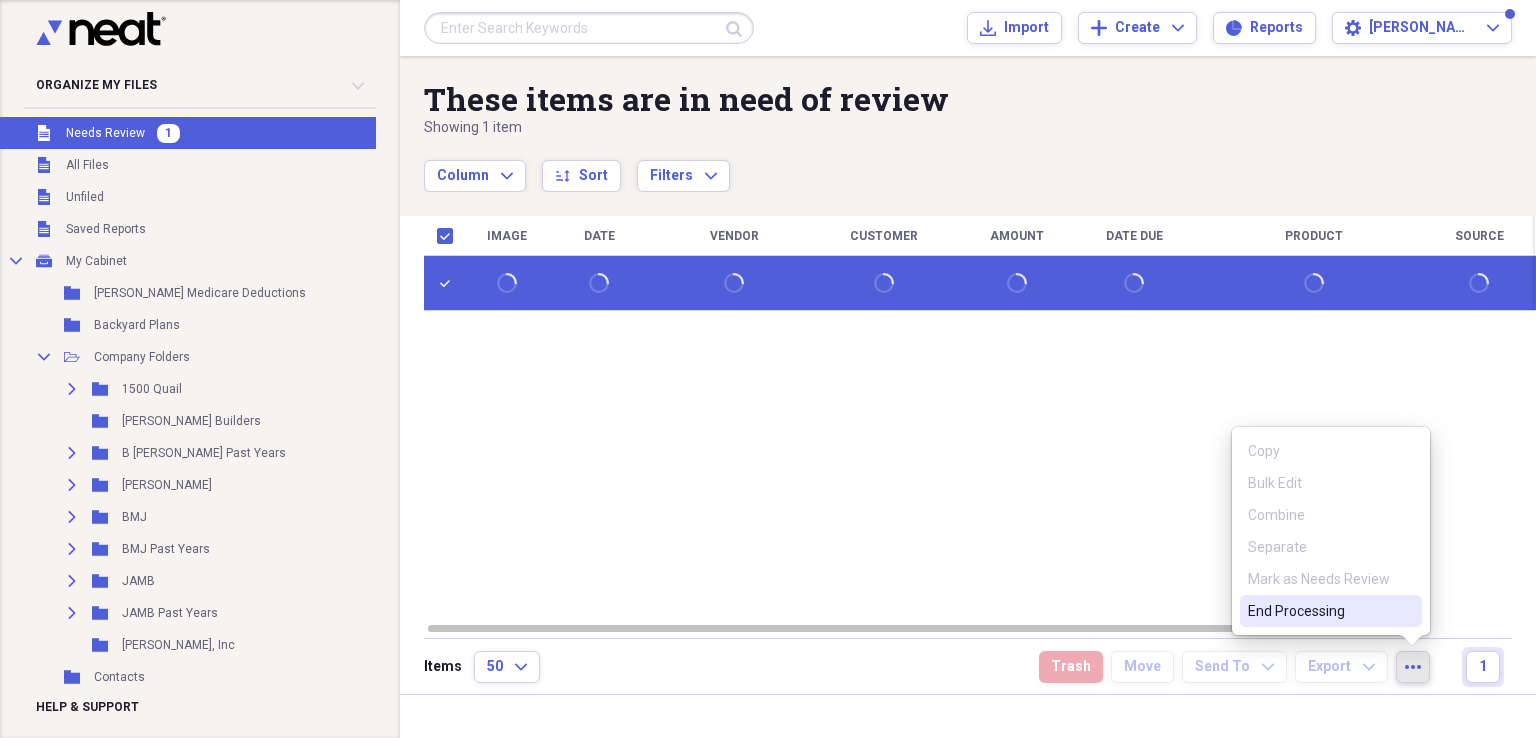 click on "End Processing" at bounding box center [1319, 611] 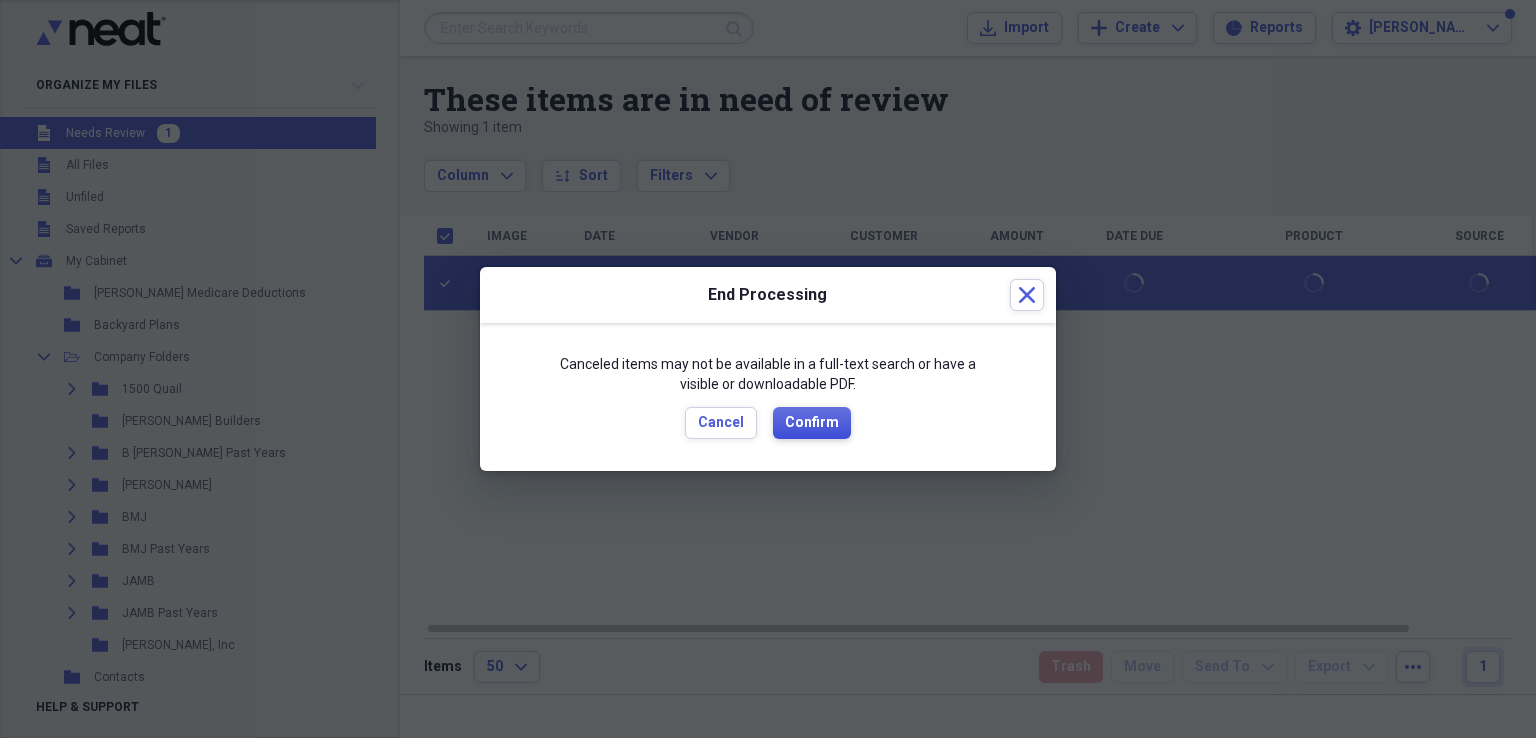 click on "Confirm" at bounding box center (812, 423) 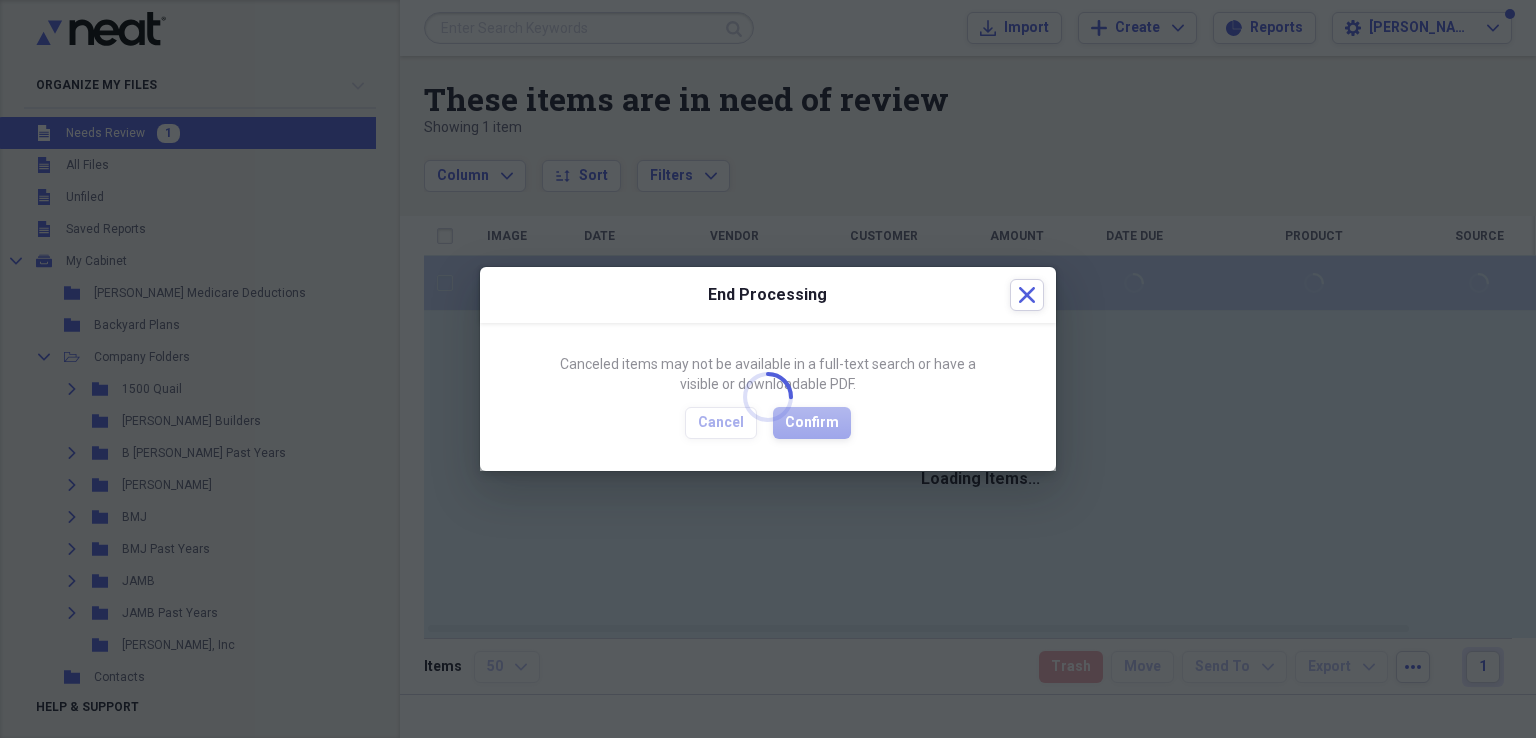 checkbox on "false" 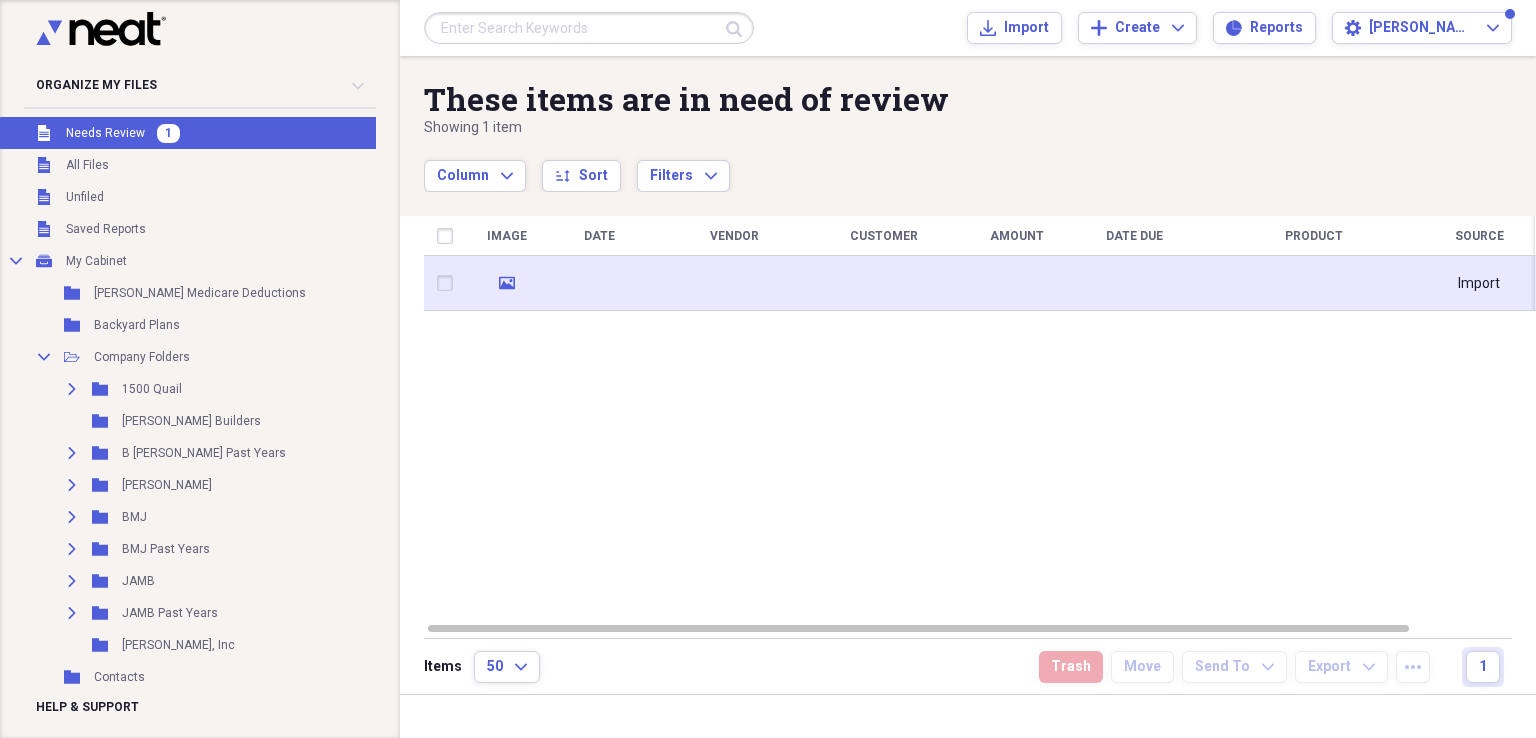 click on "media" 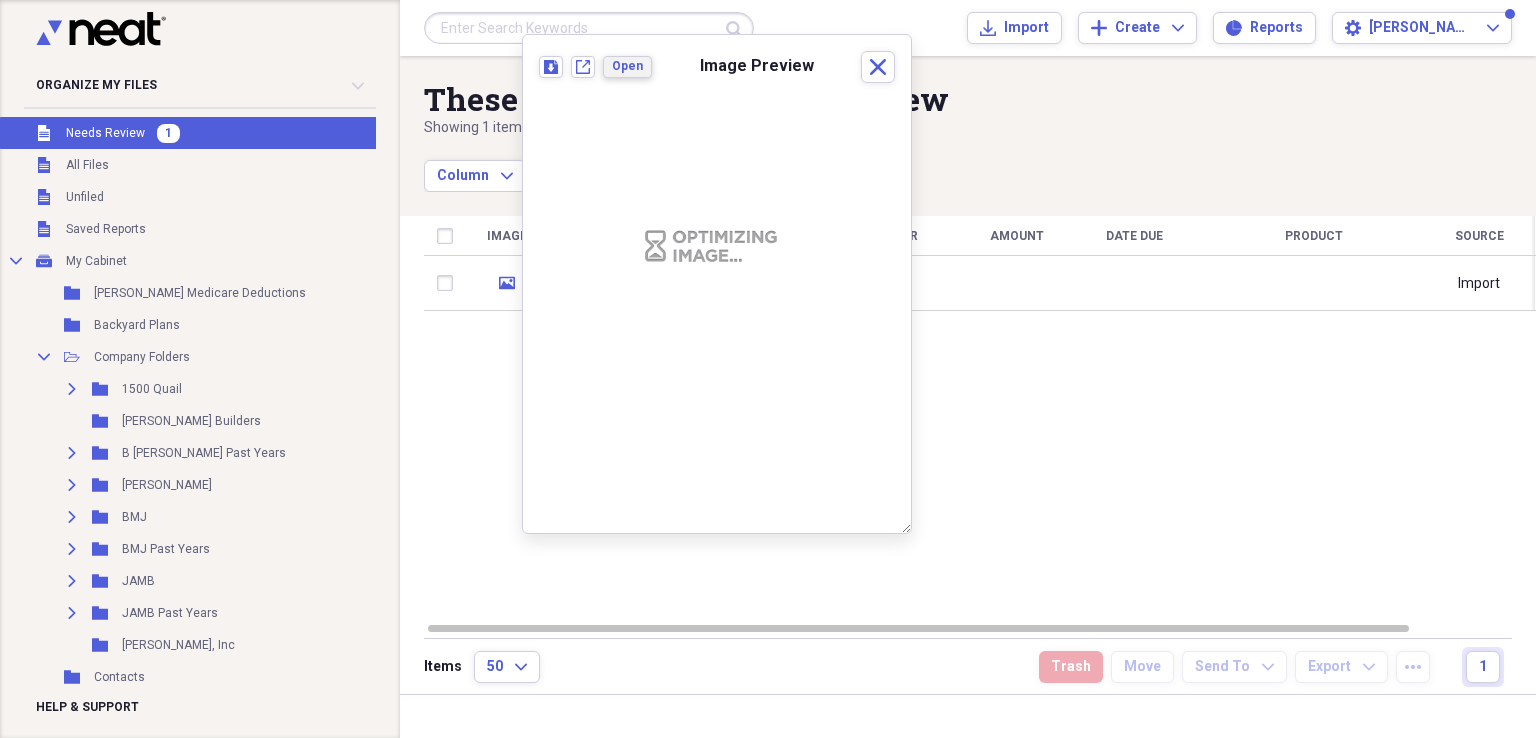 click on "Open" at bounding box center [627, 66] 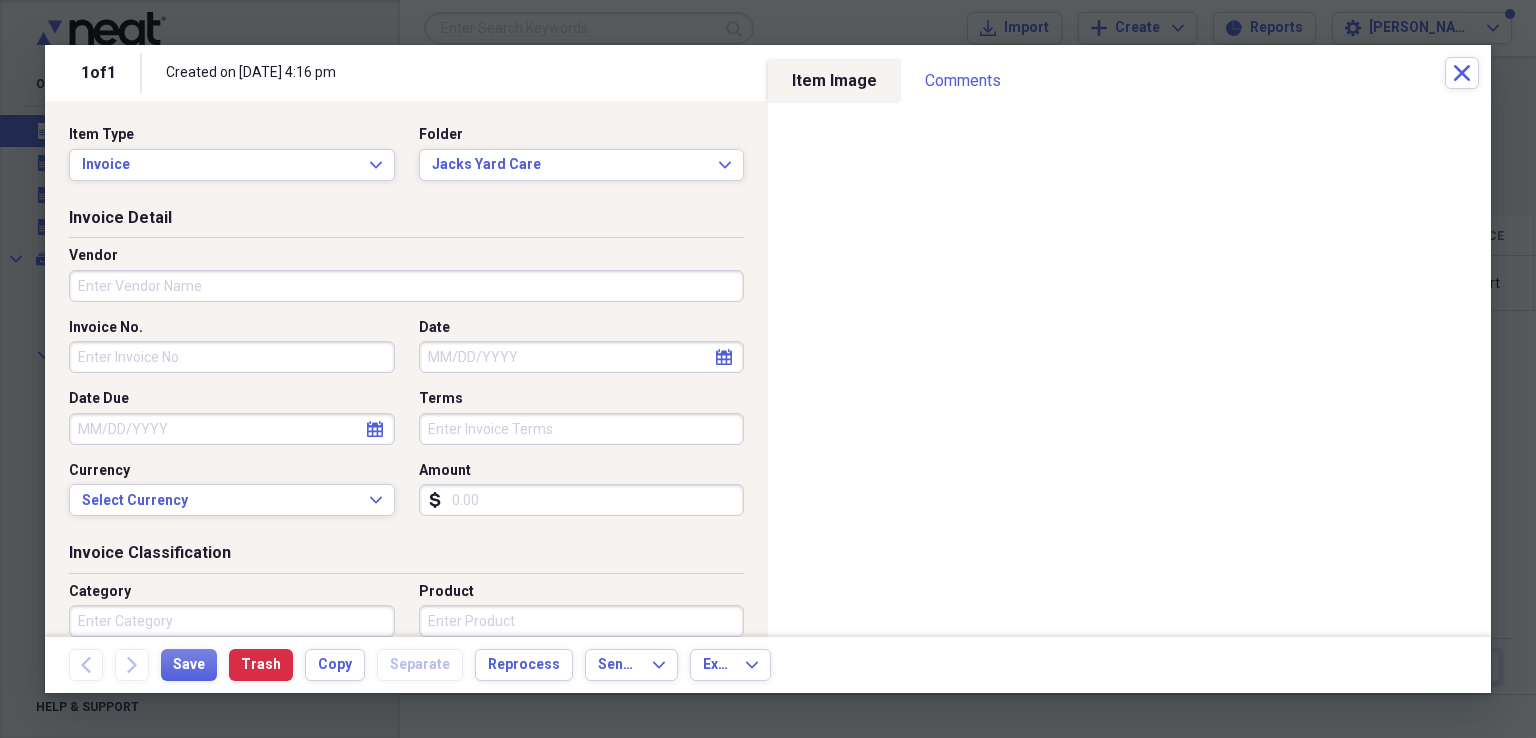 click on "Vendor" at bounding box center [406, 286] 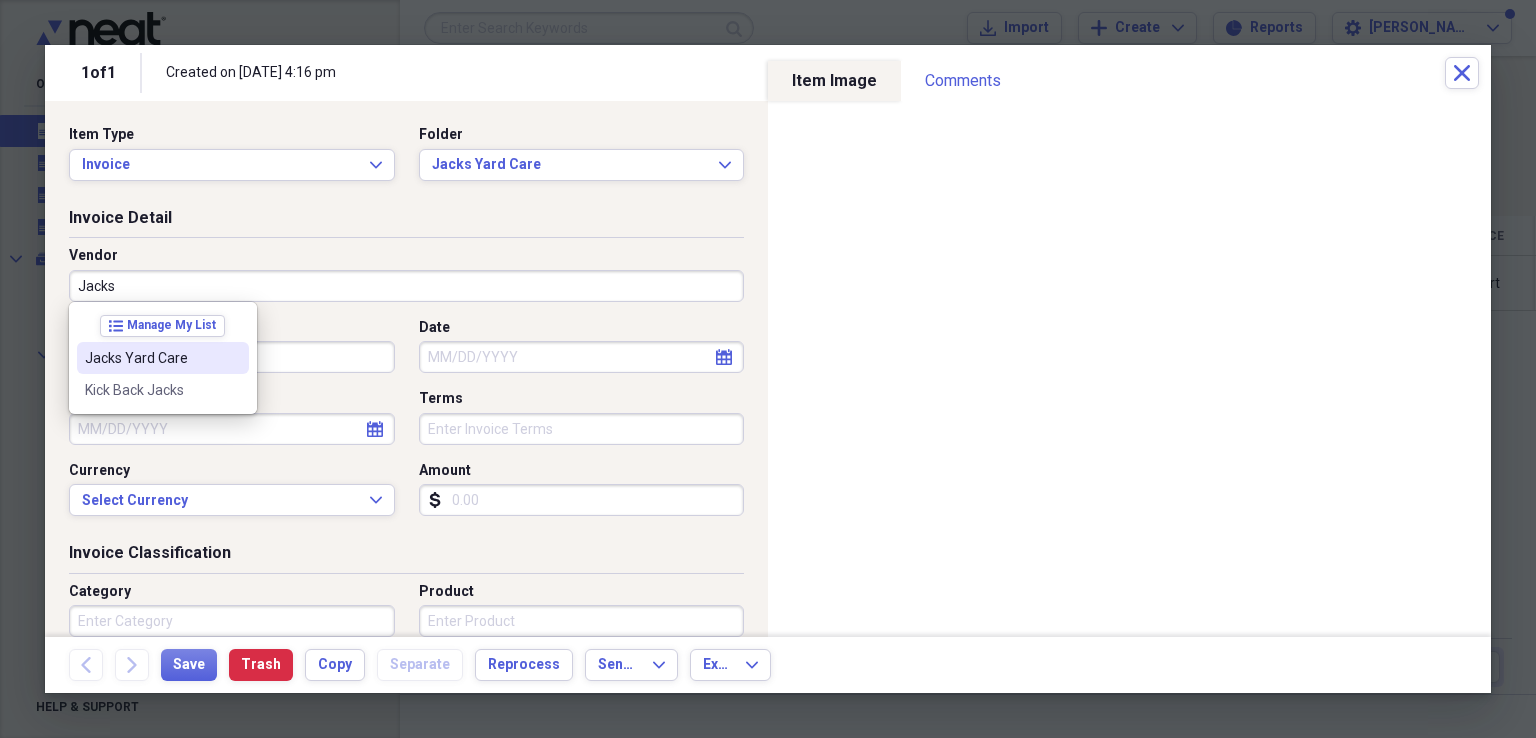 click on "Jacks Yard Care" at bounding box center (151, 358) 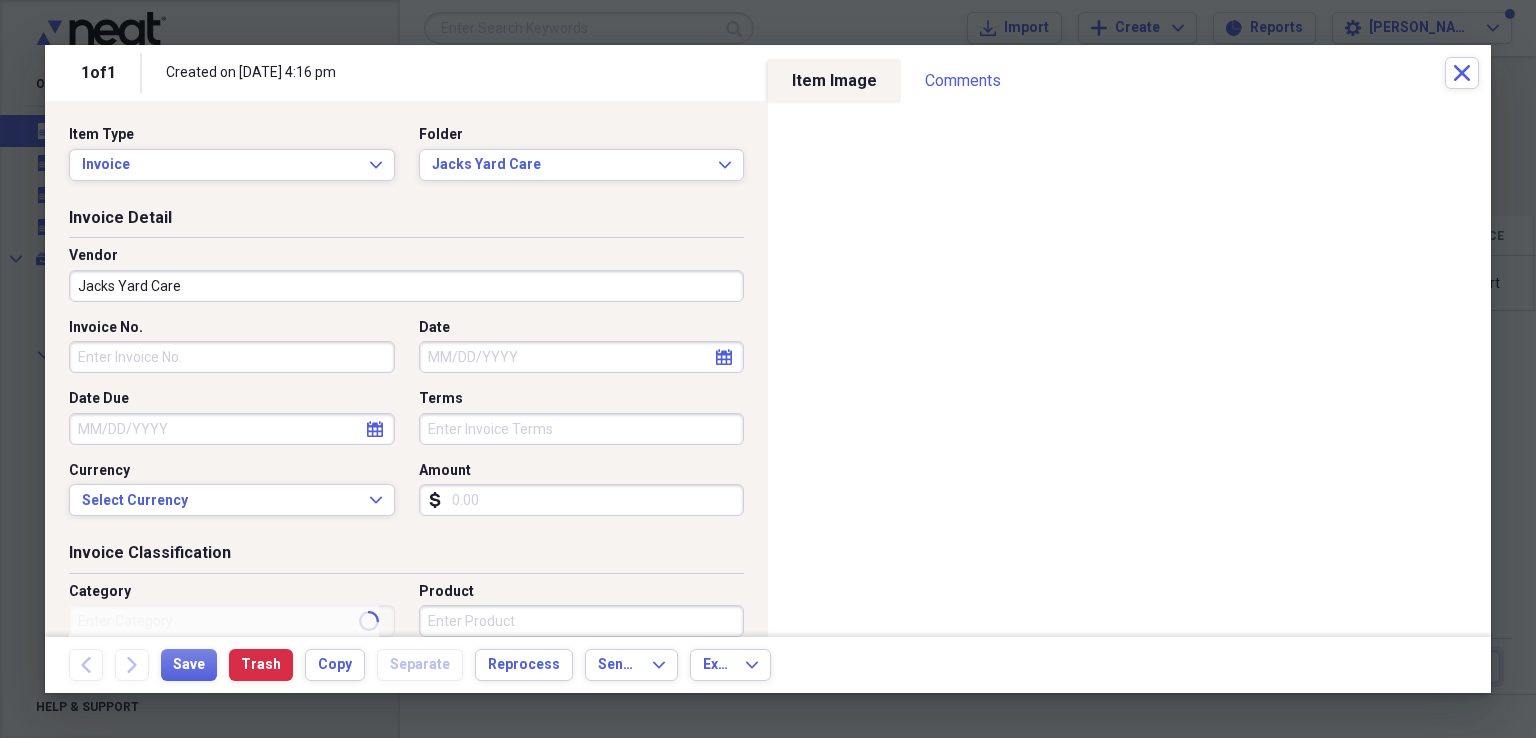 type on "Invoice" 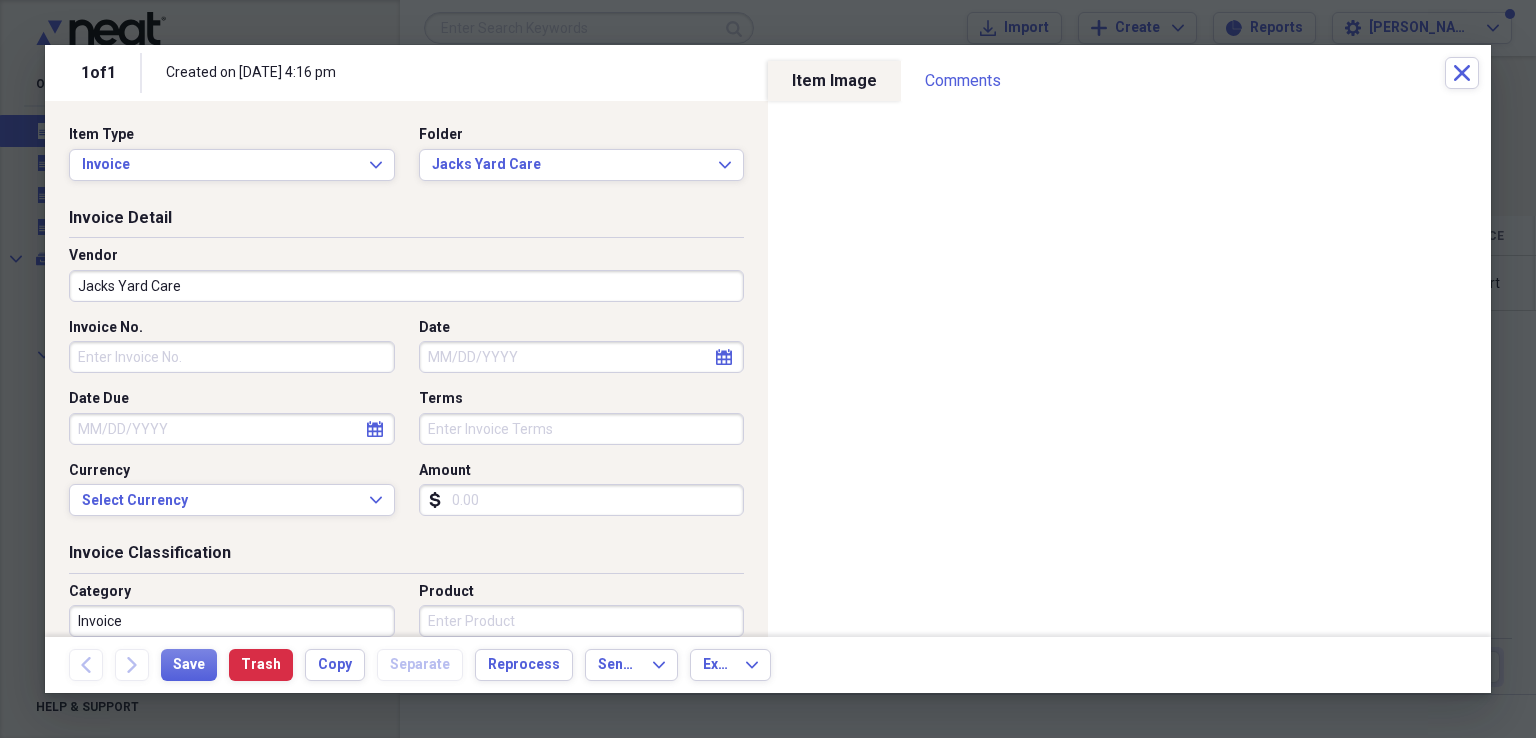 select on "6" 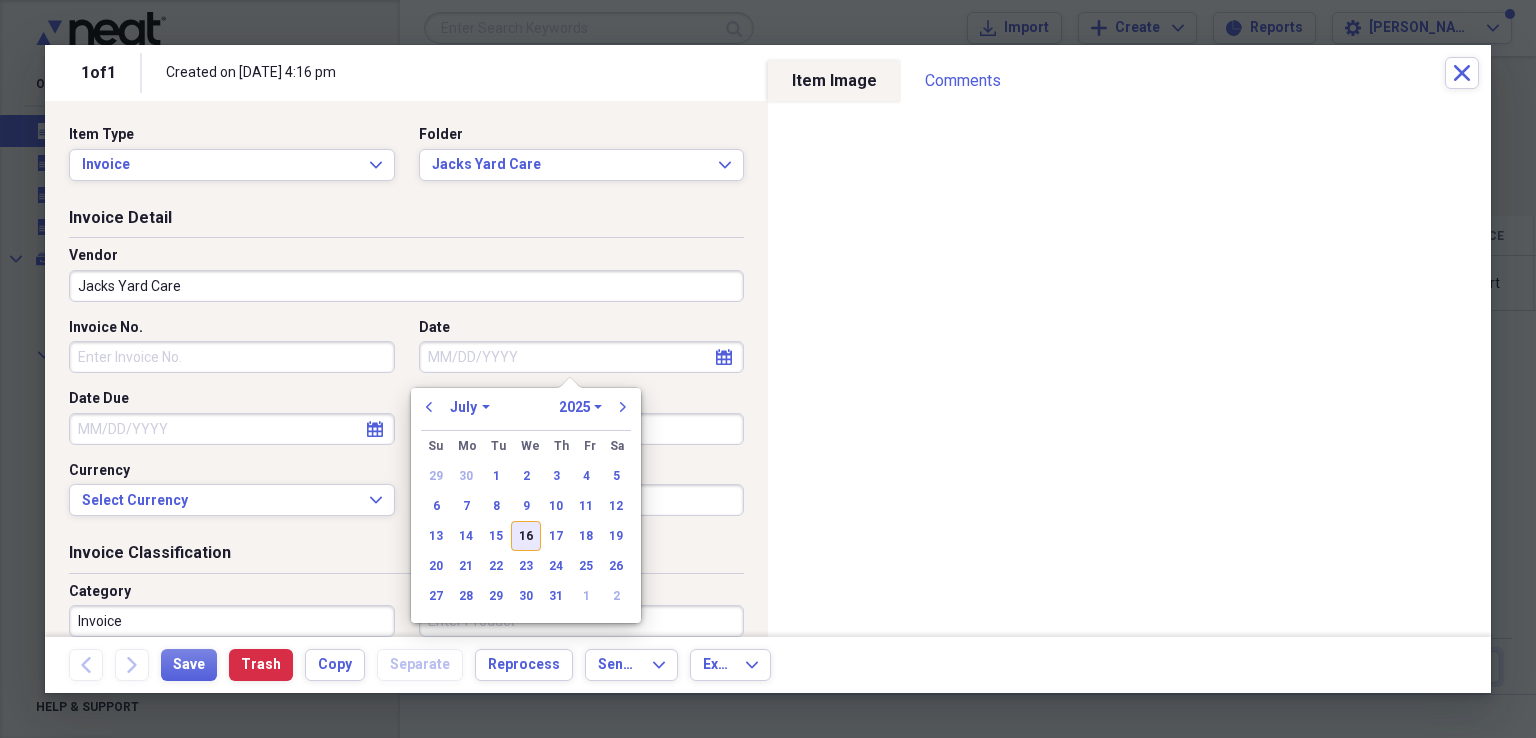 click on "16" at bounding box center [526, 536] 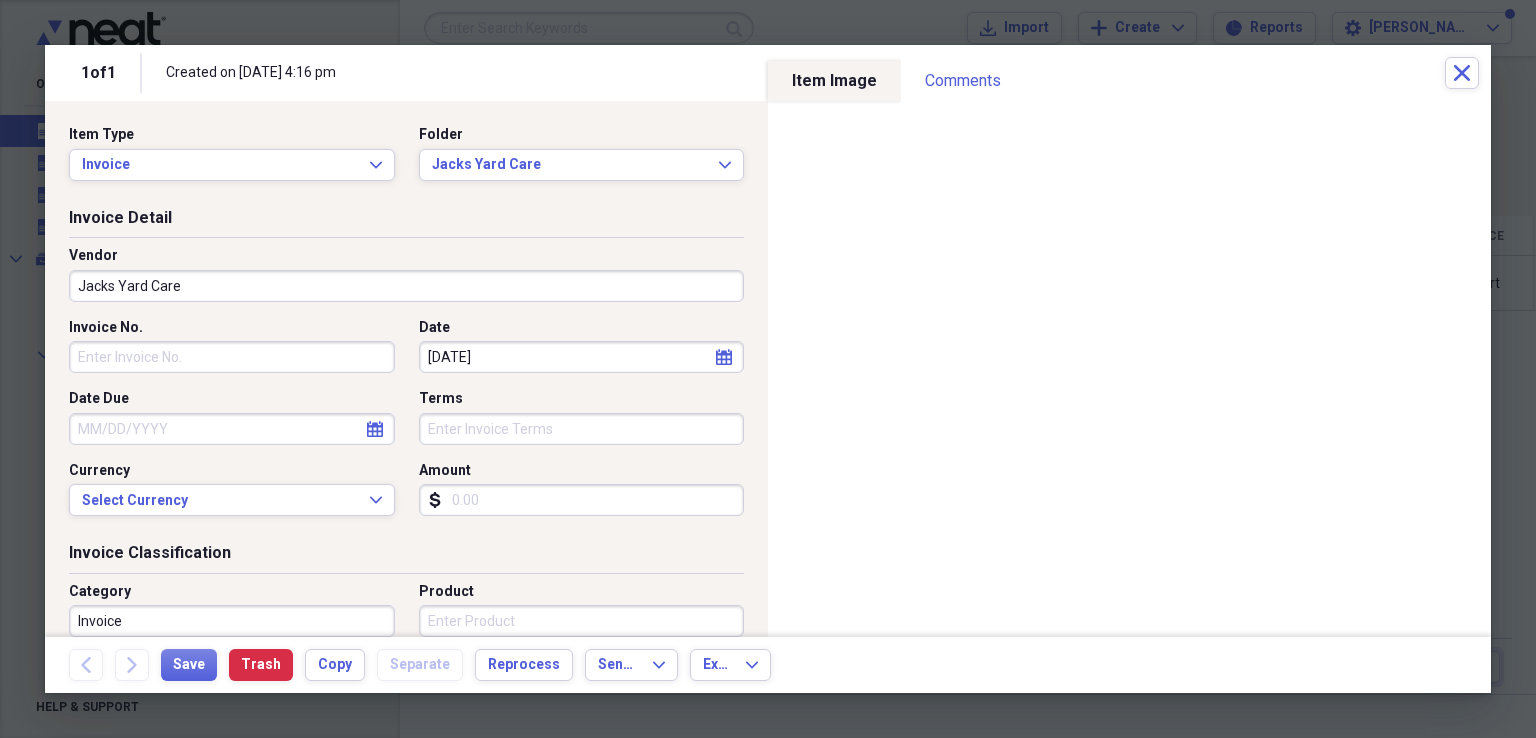type 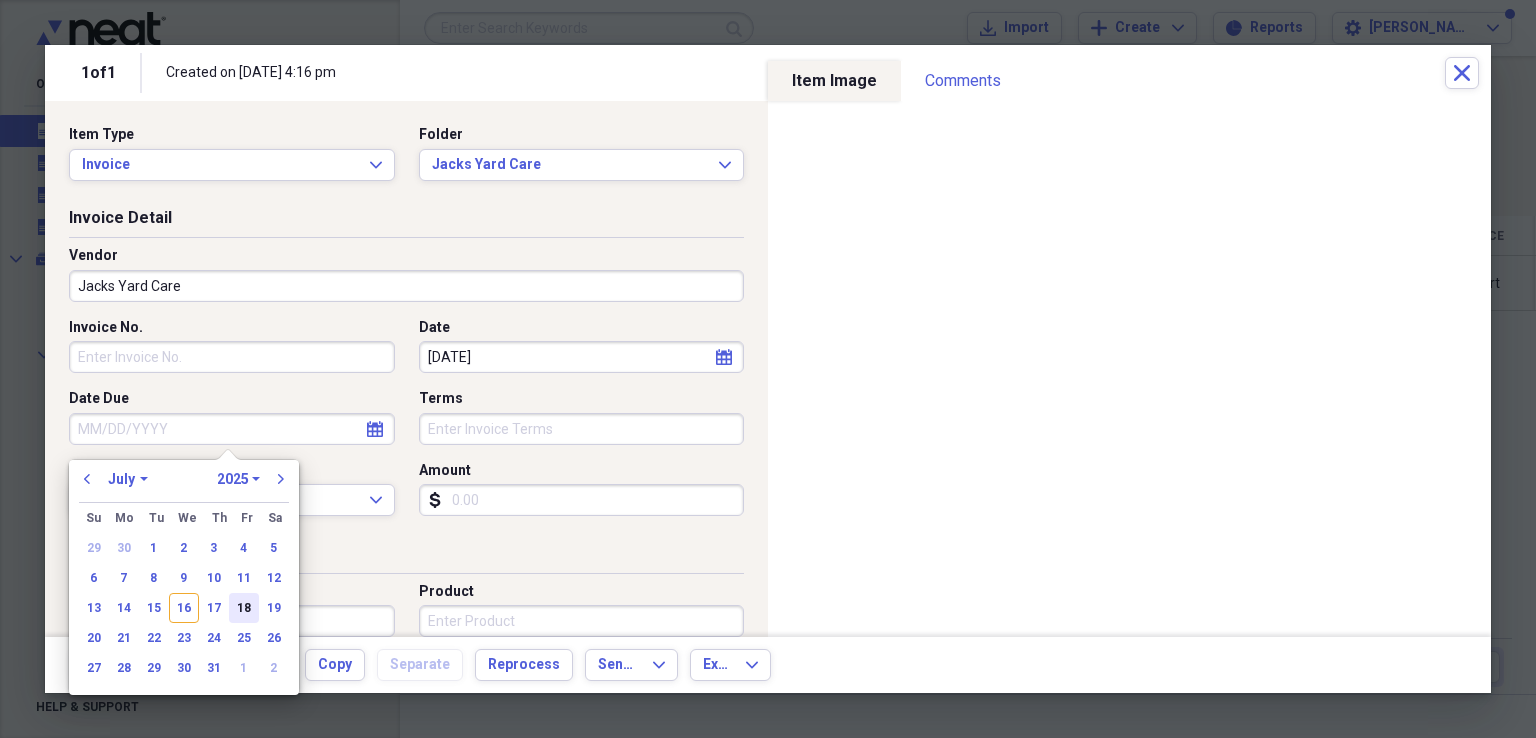 click on "18" at bounding box center [244, 608] 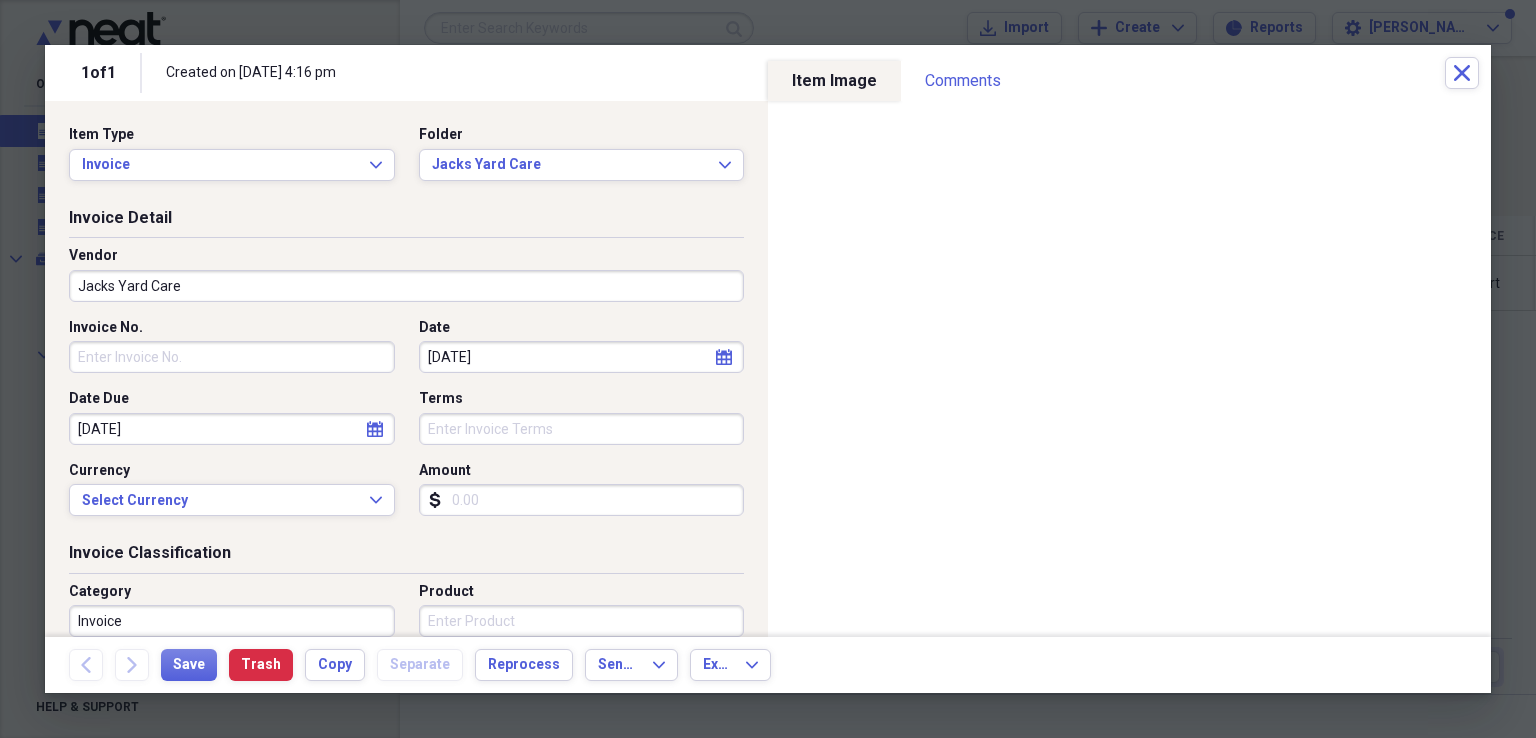 type on "[DATE]" 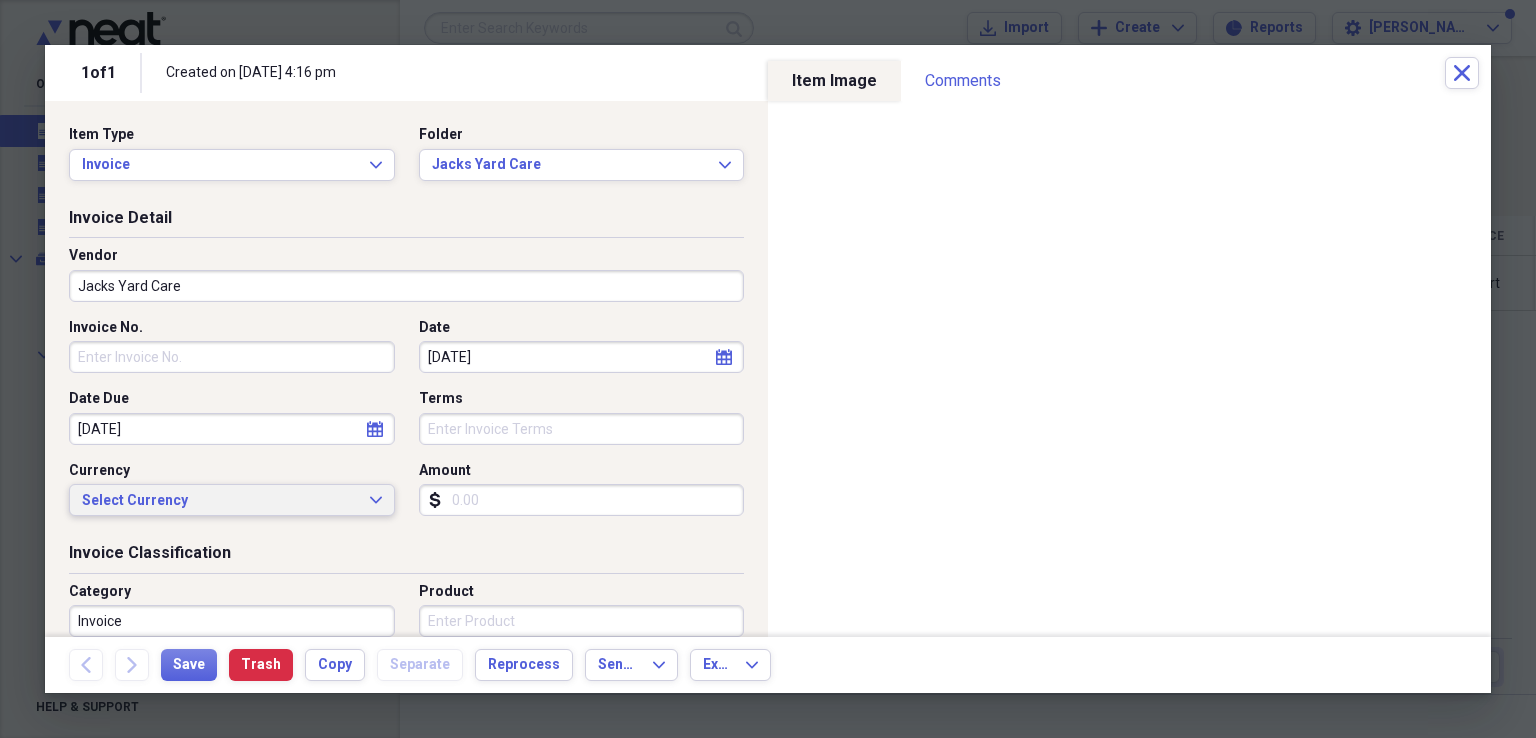 type 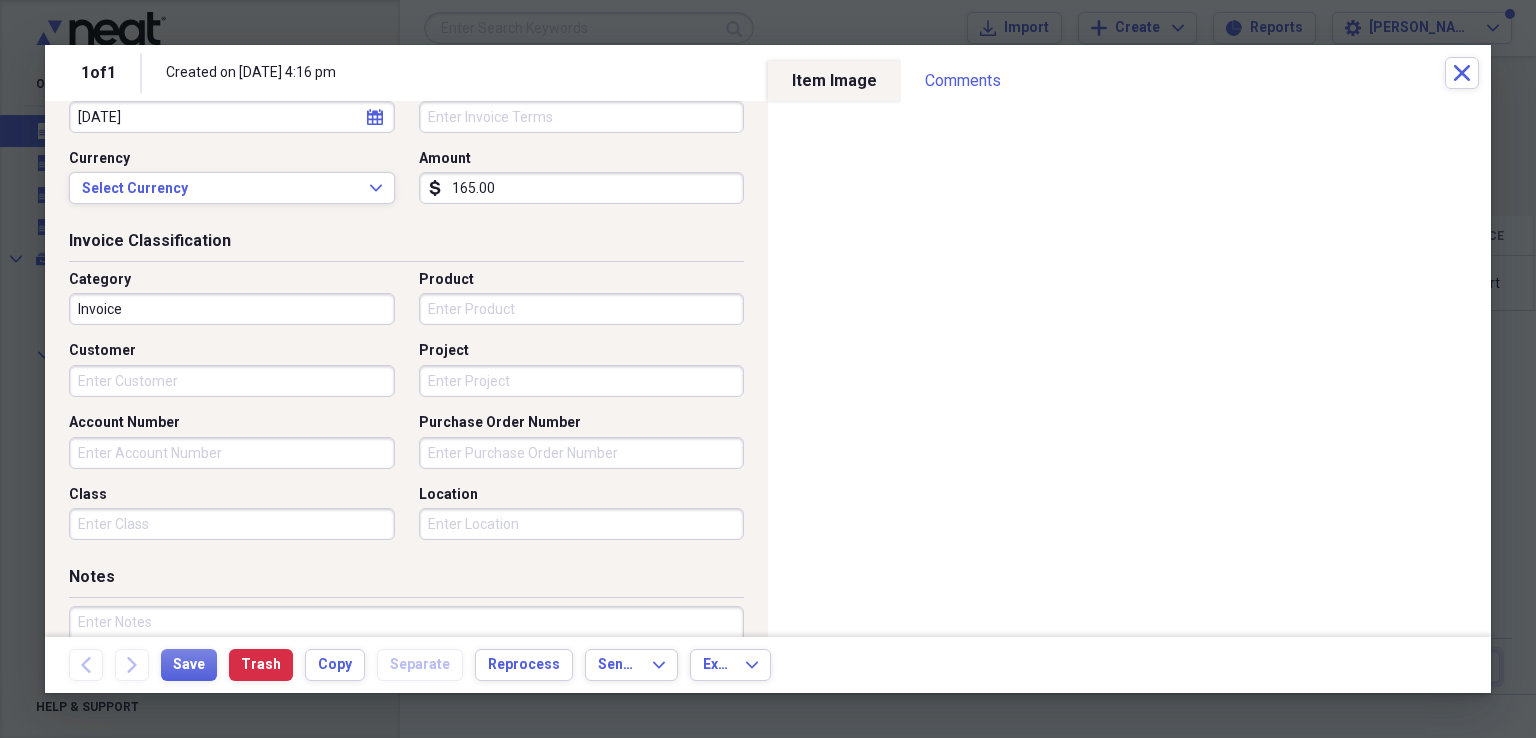 scroll, scrollTop: 500, scrollLeft: 0, axis: vertical 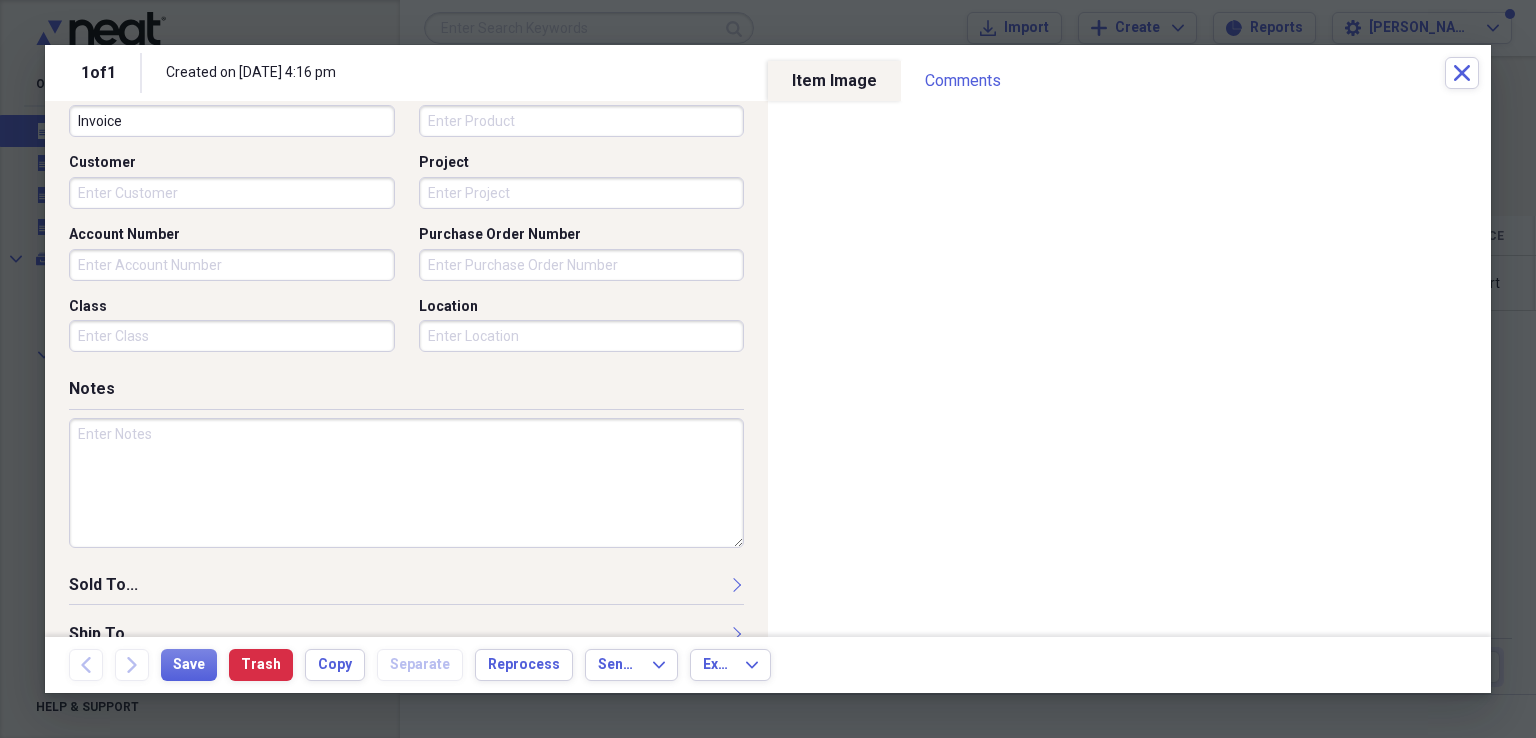 type on "165.00" 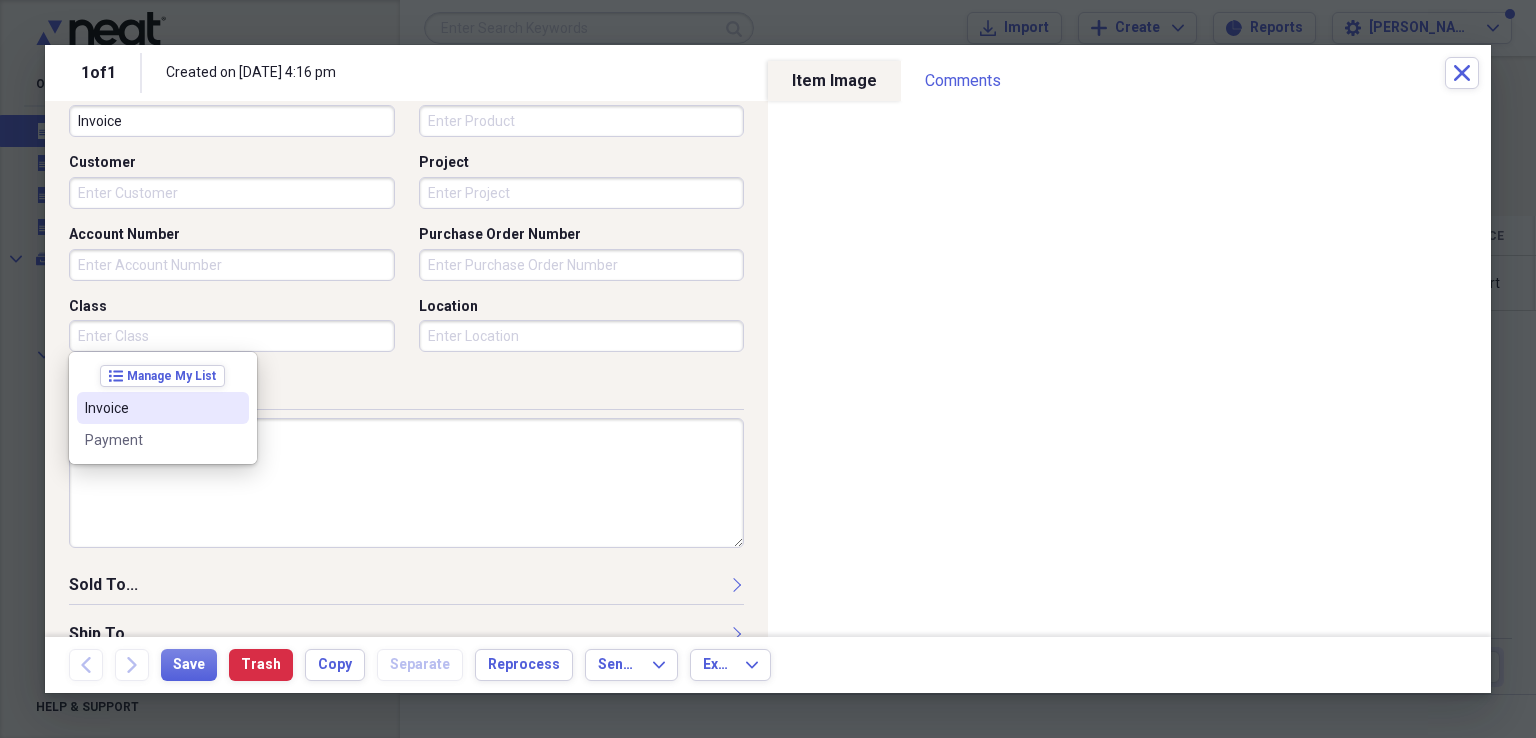 click on "Invoice" at bounding box center (151, 408) 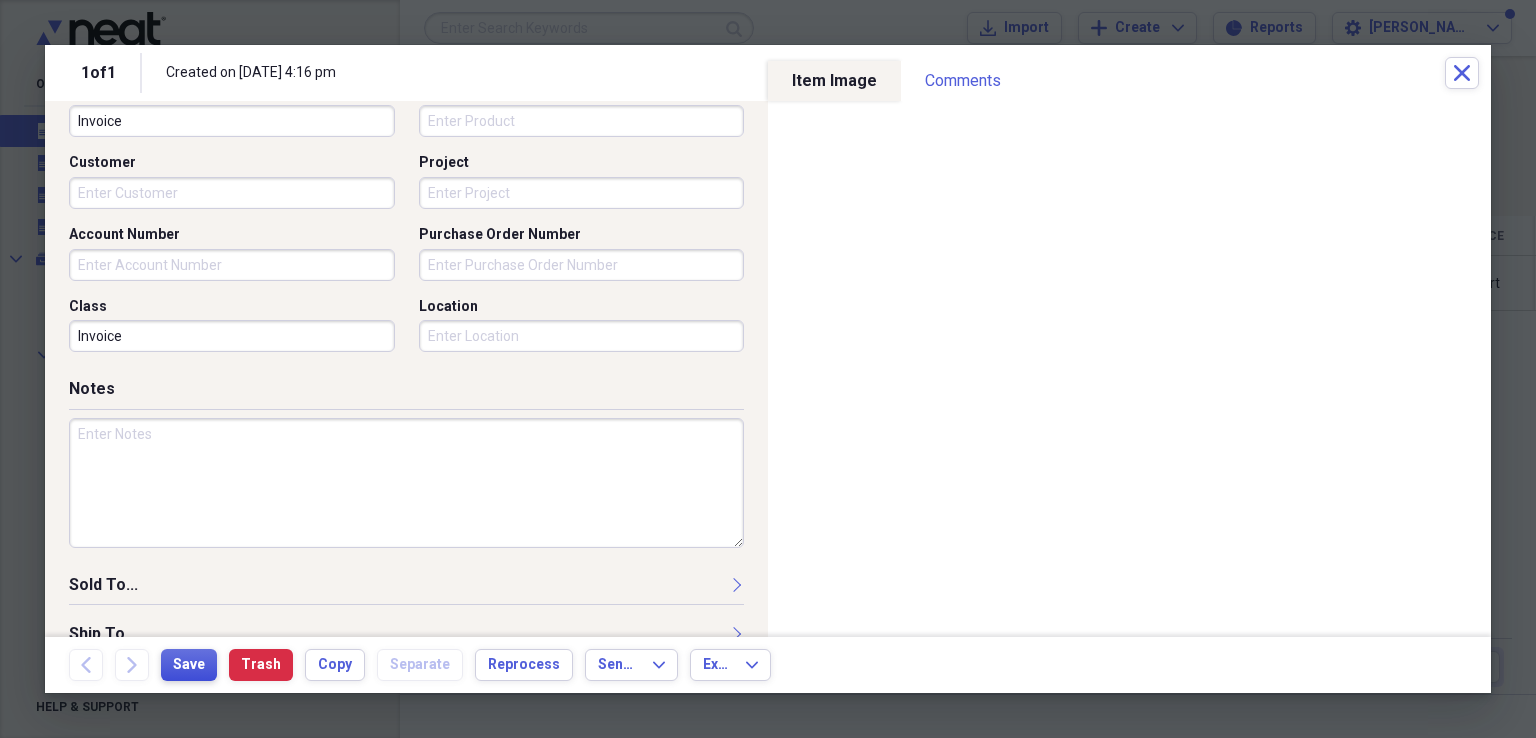 click on "Save" at bounding box center [189, 665] 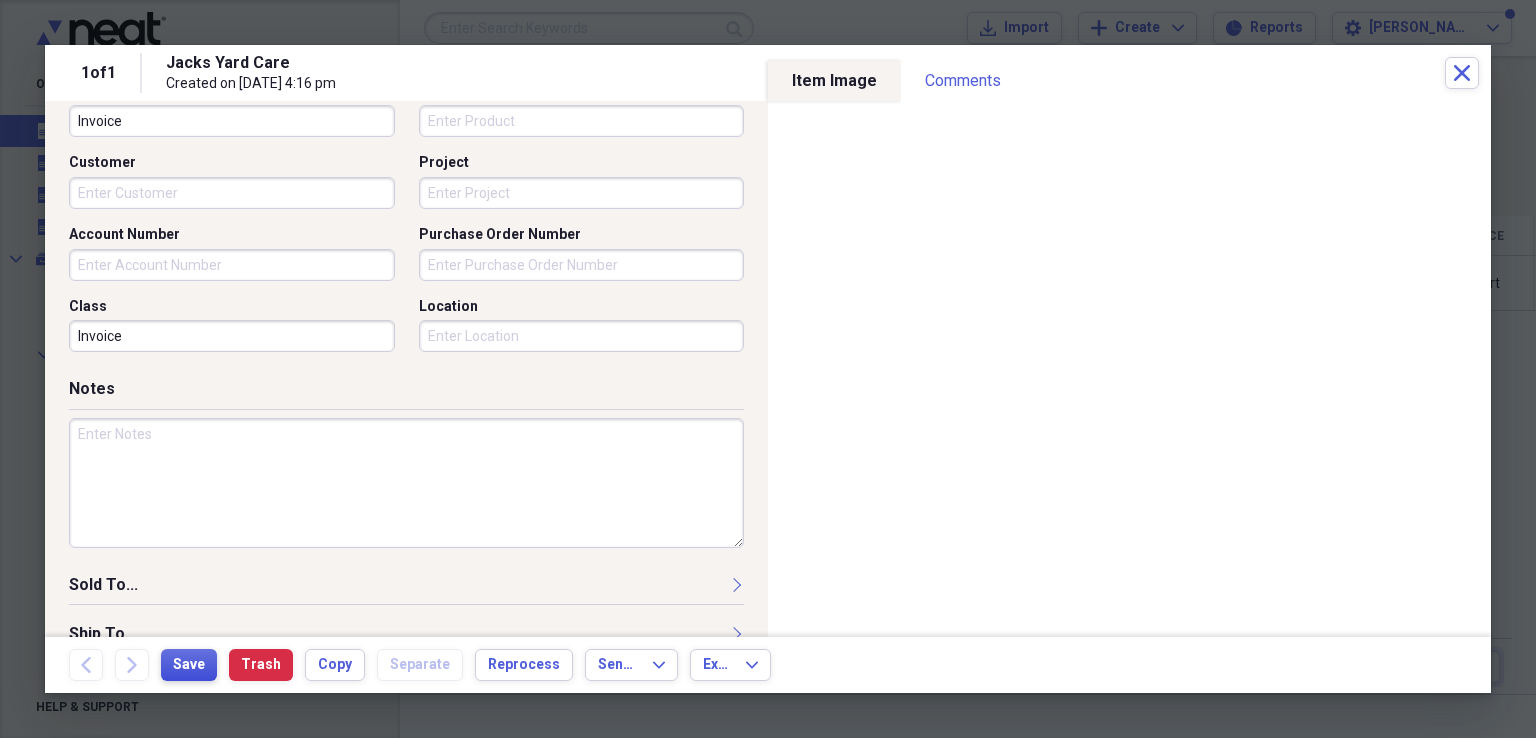type 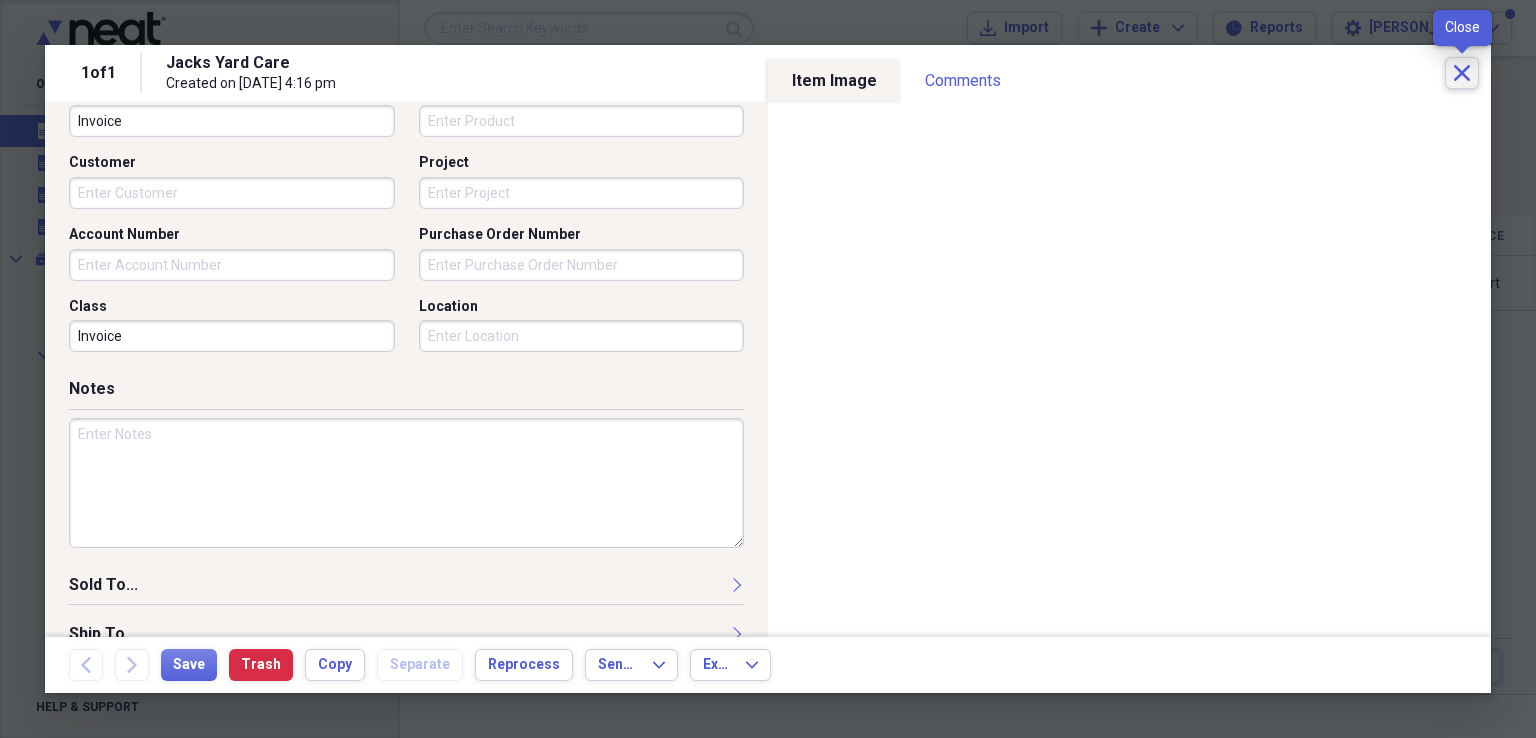 click on "Close" 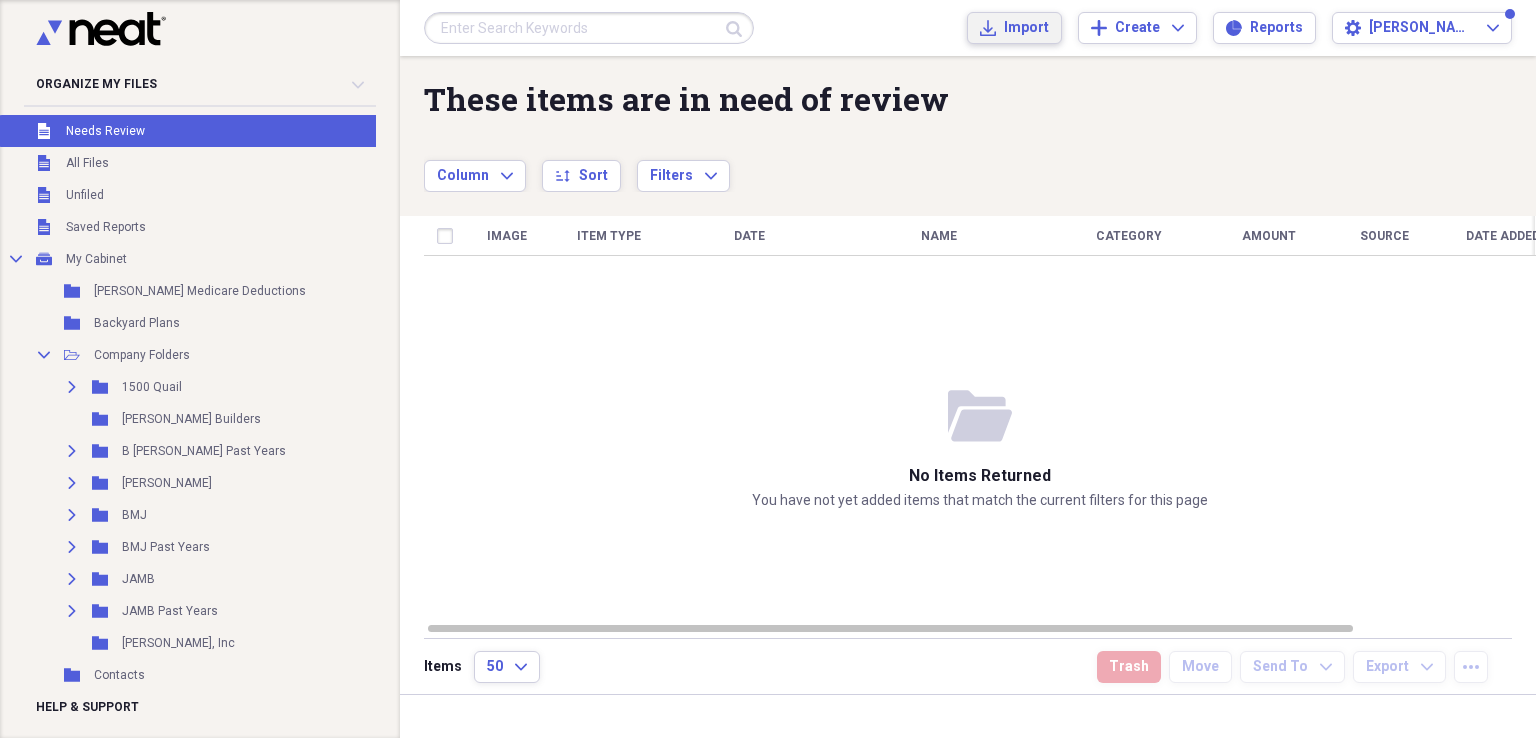click on "Import" at bounding box center (1026, 28) 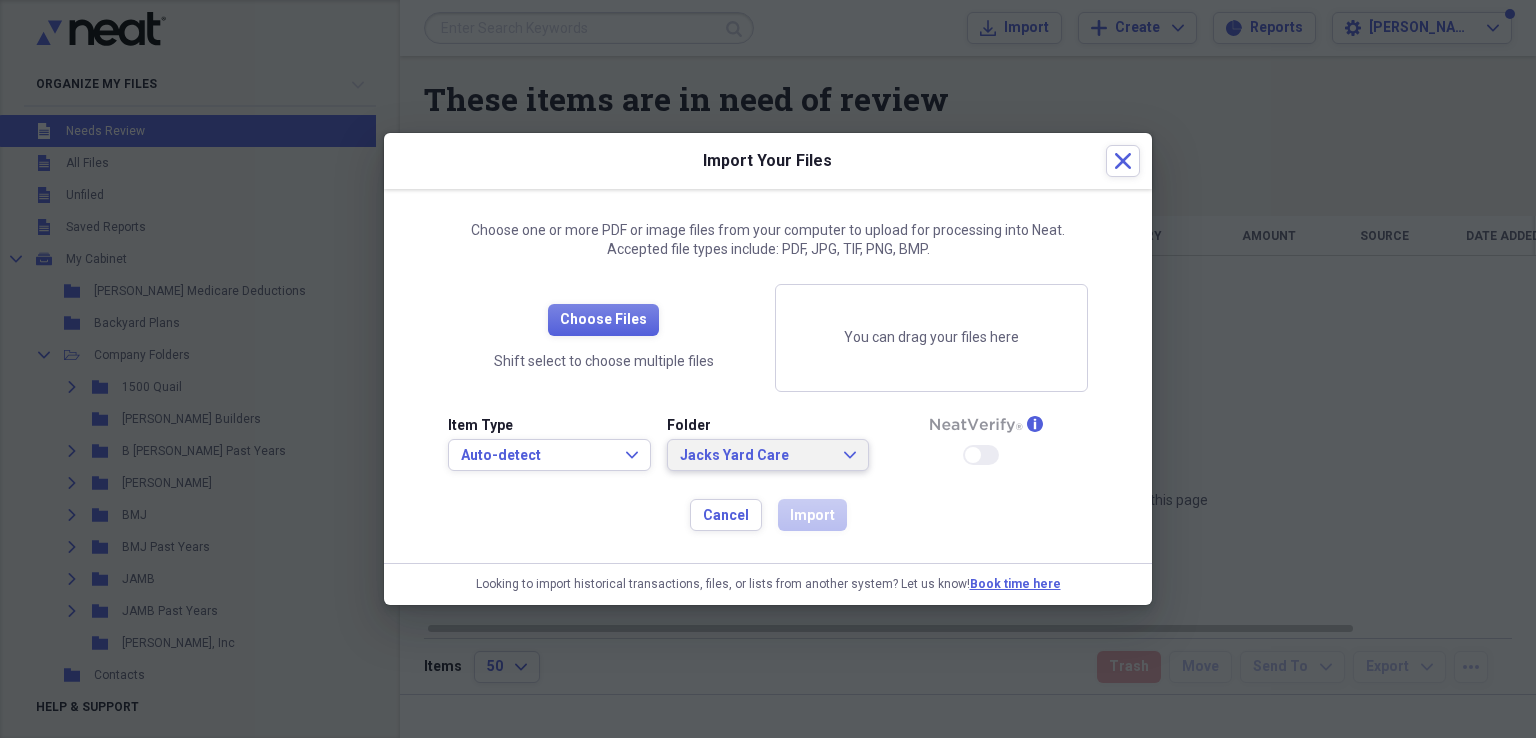 click on "Expand" 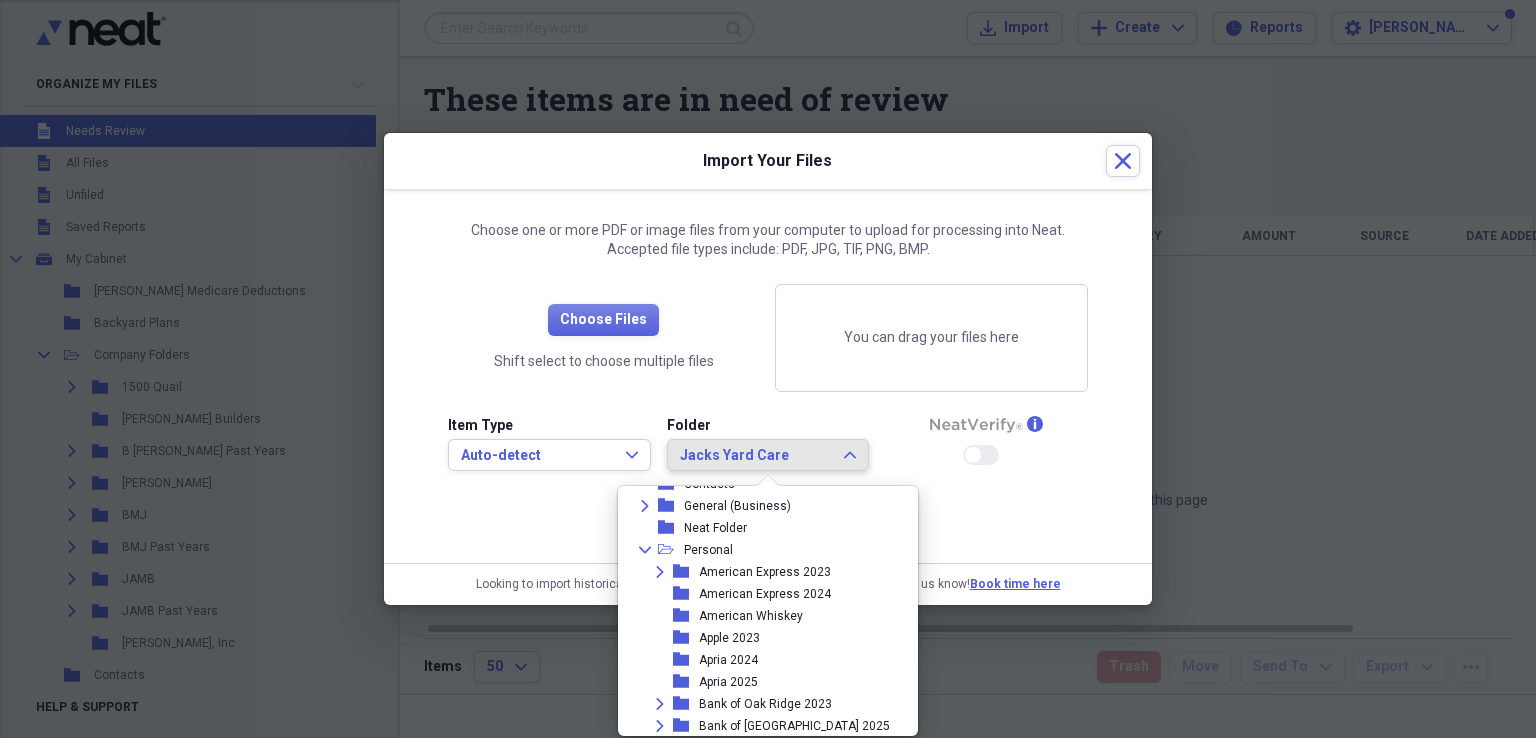 scroll, scrollTop: 319, scrollLeft: 0, axis: vertical 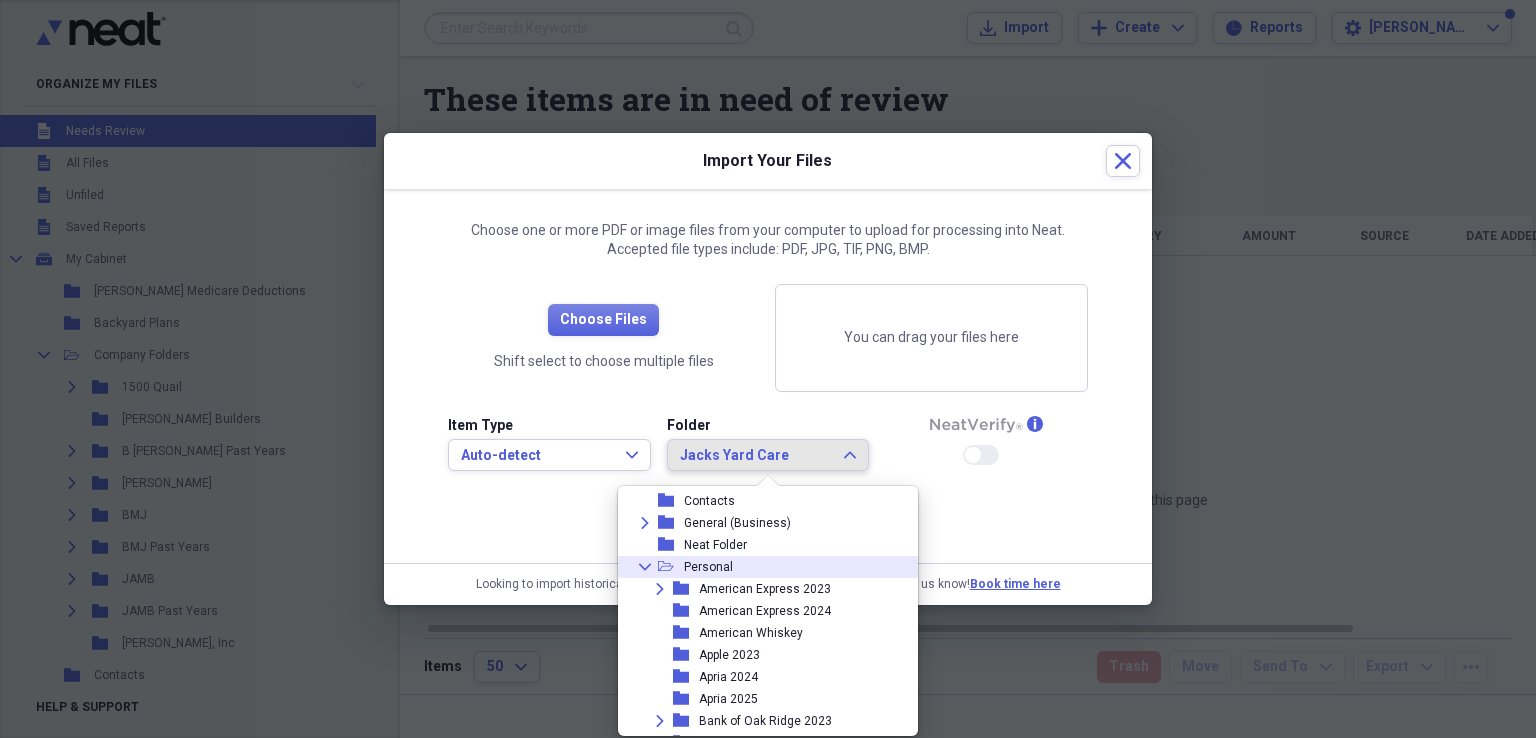 click on "Collapse" 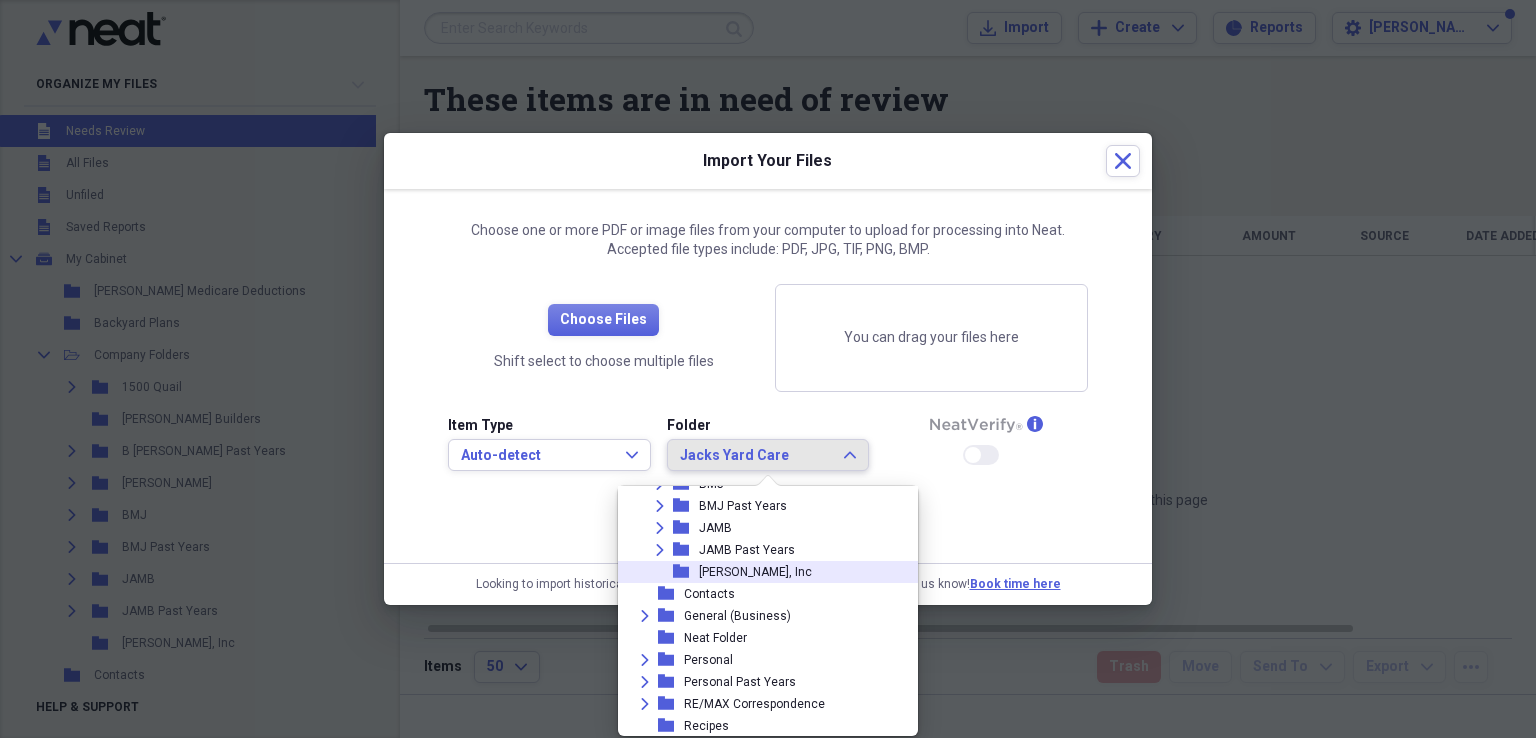 scroll, scrollTop: 126, scrollLeft: 0, axis: vertical 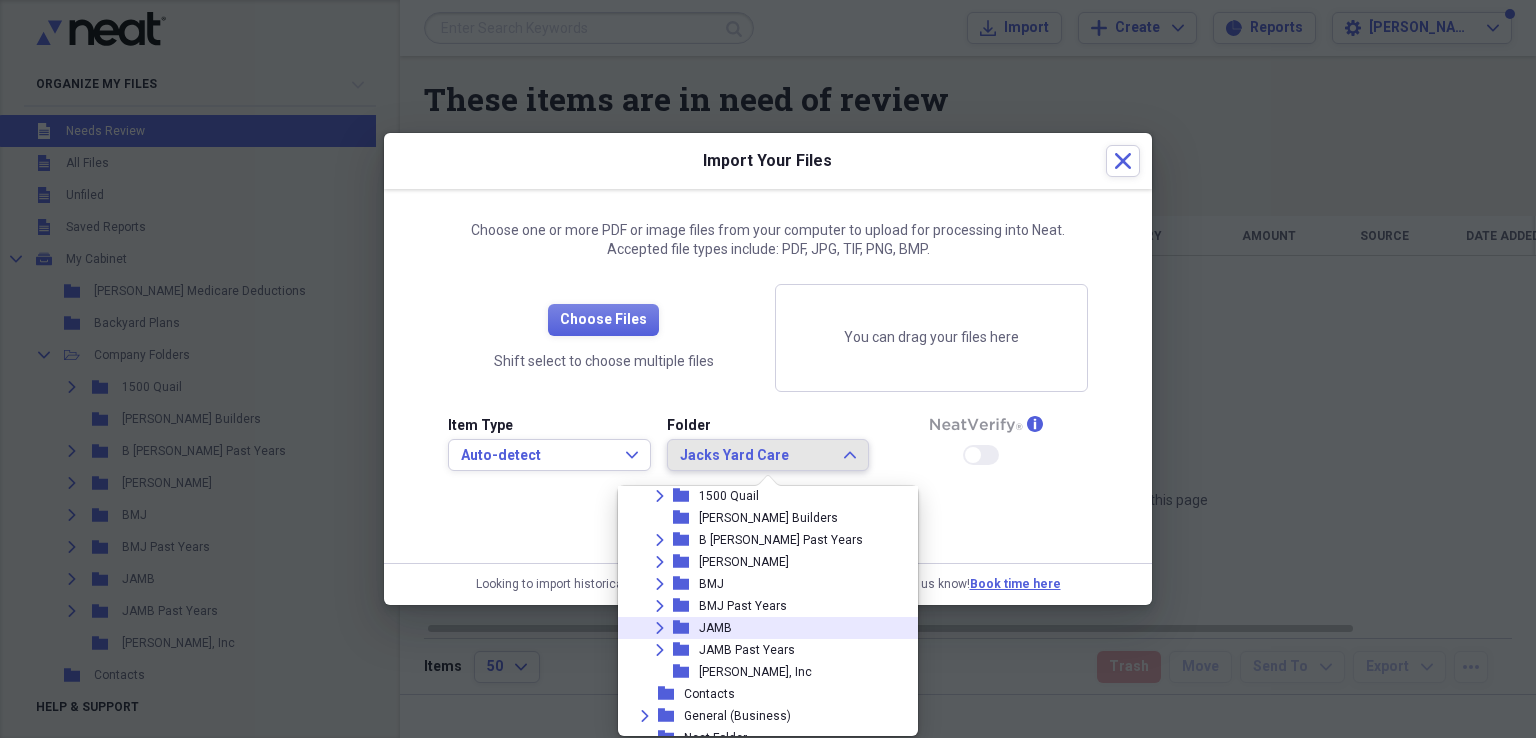 click on "Expand" 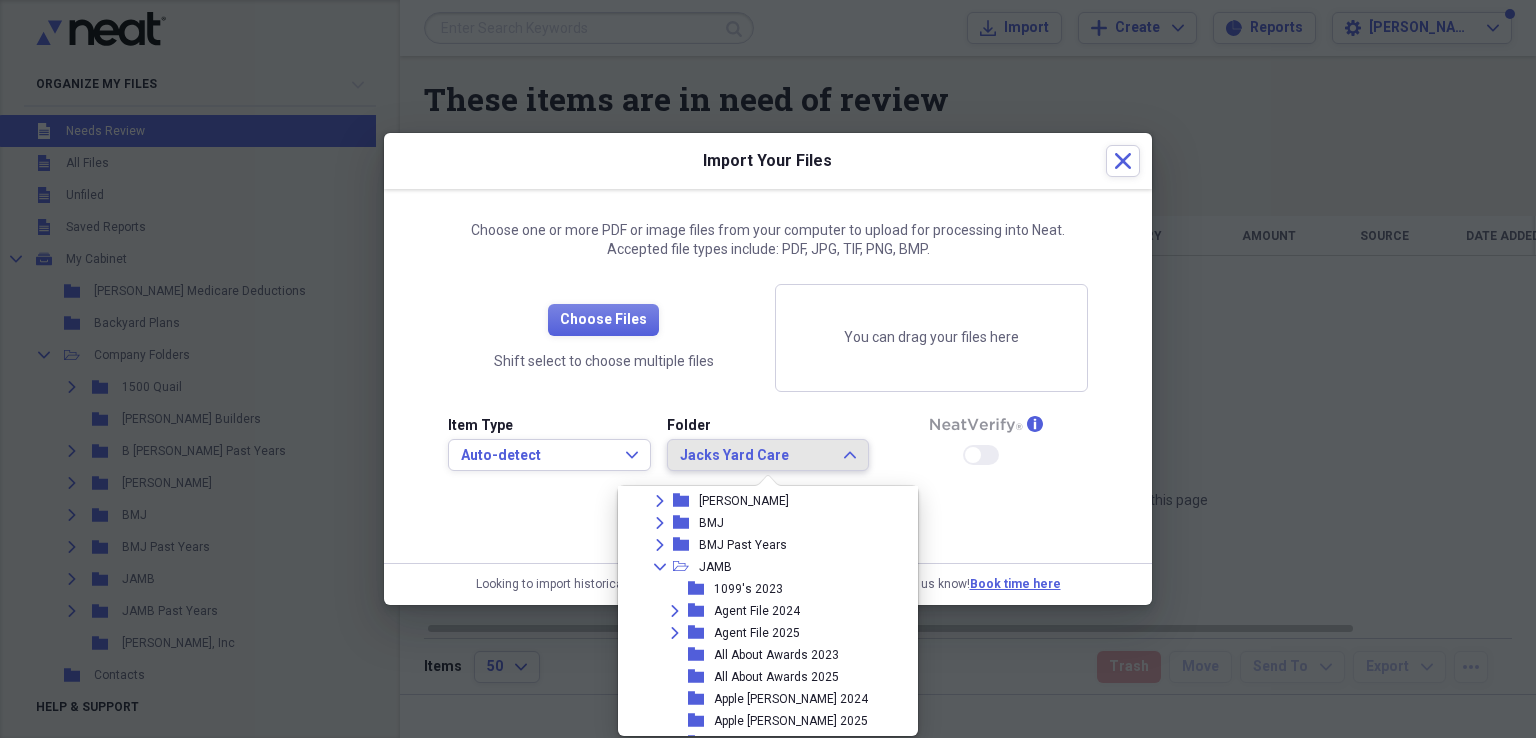 scroll, scrollTop: 200, scrollLeft: 0, axis: vertical 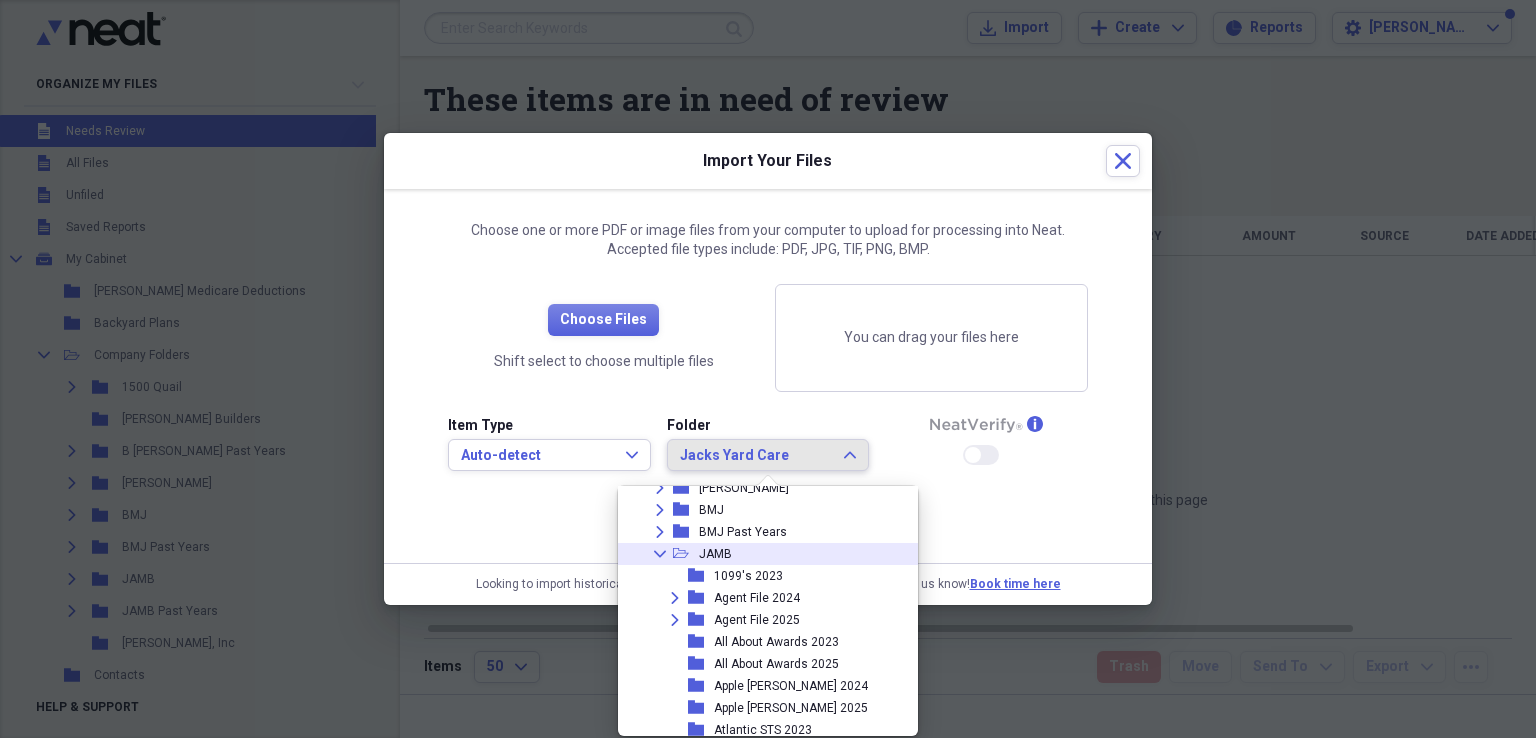 click on "Collapse open-folder JAMB" at bounding box center [760, 554] 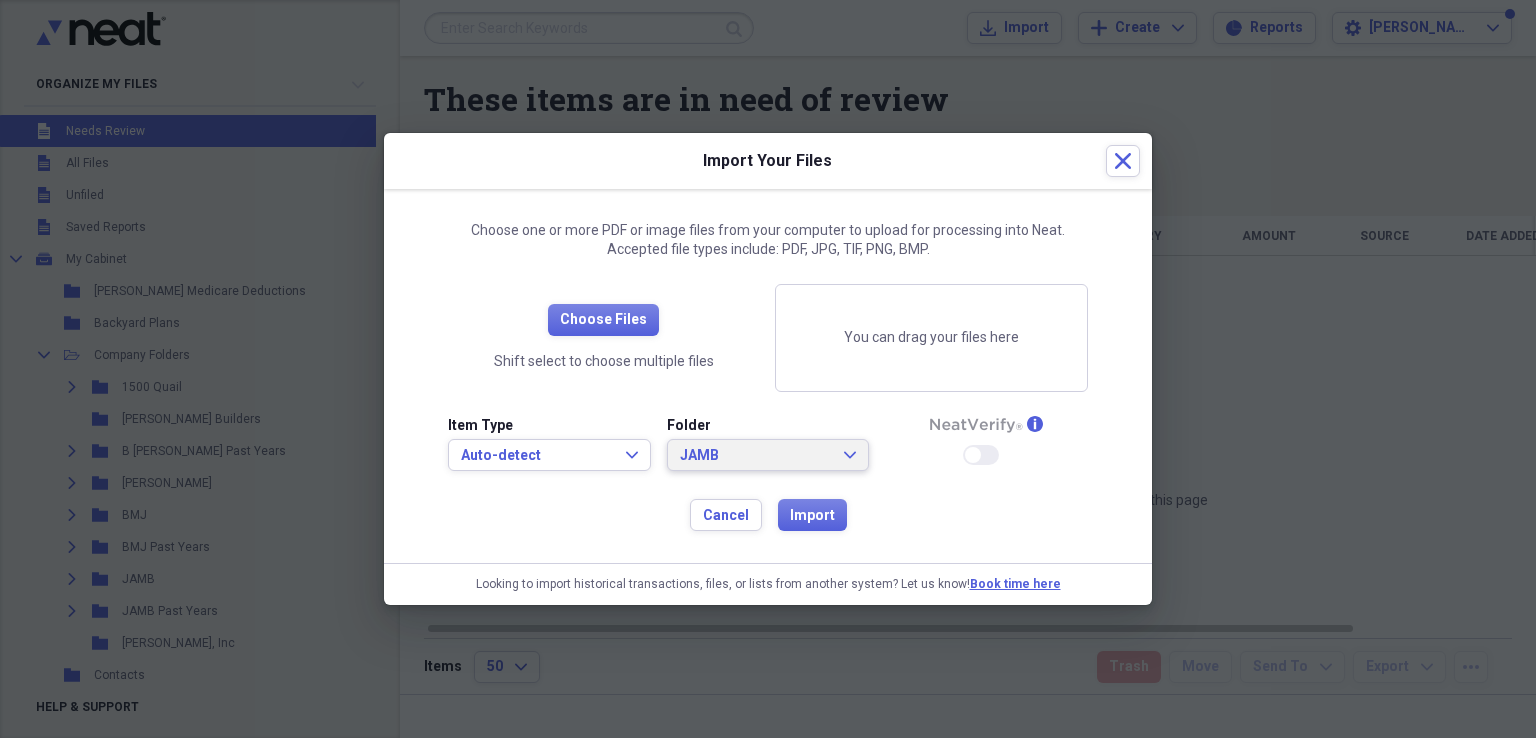 click on "Expand" 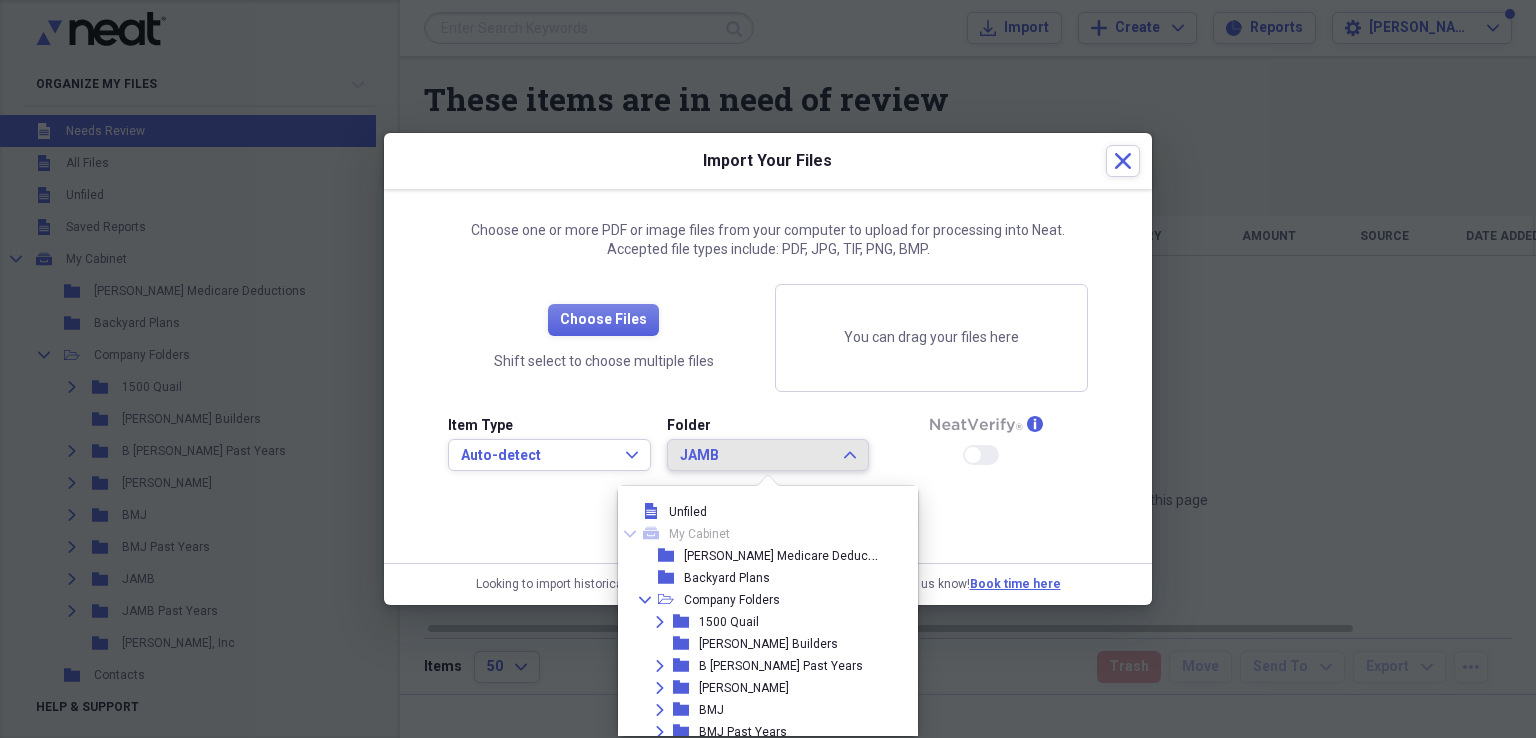 scroll, scrollTop: 150, scrollLeft: 0, axis: vertical 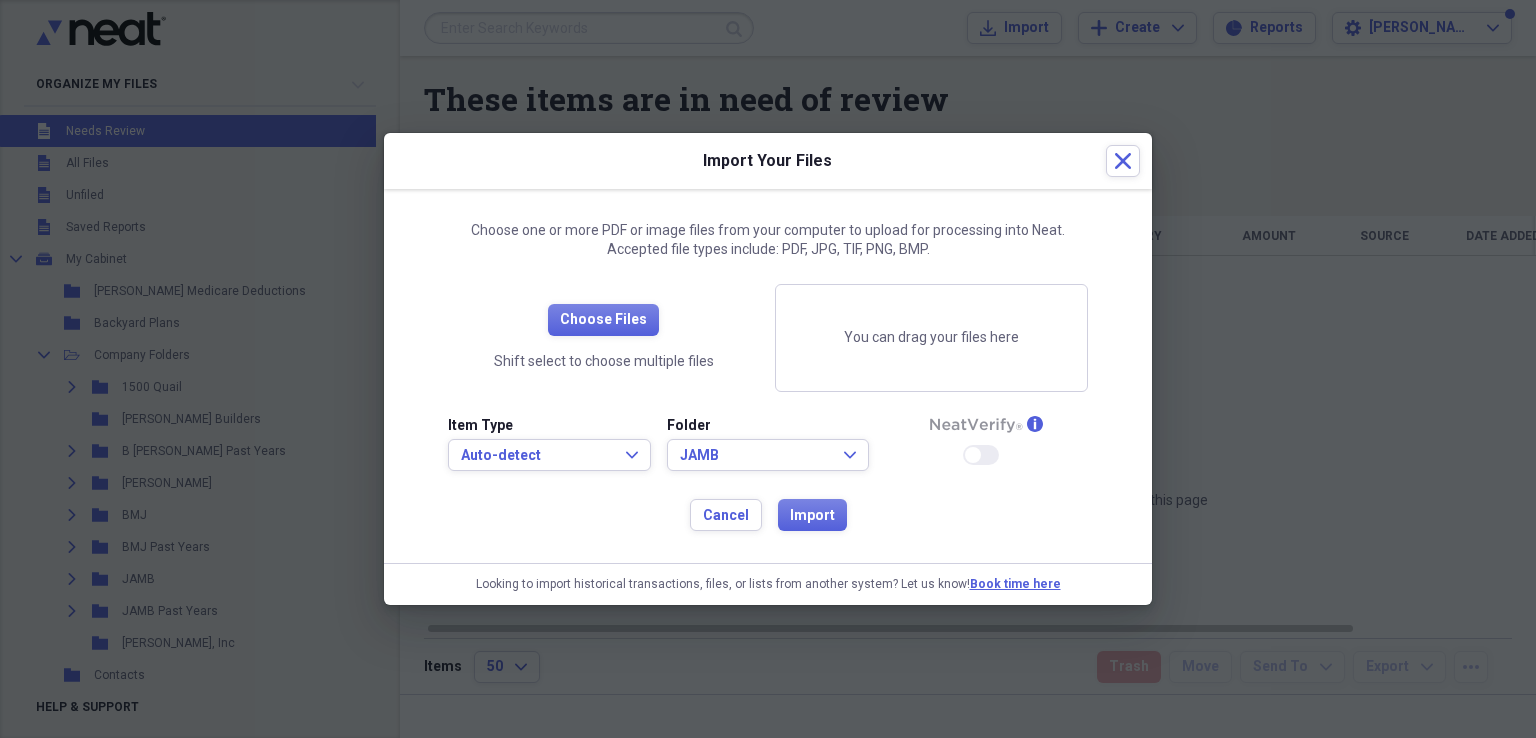 click on "Choose Files Shift select to choose multiple files You can drag your files here Item Type Auto-detect Expand Folder JAMB Expand info Enable Neat Verify Cancel Import" at bounding box center (768, 408) 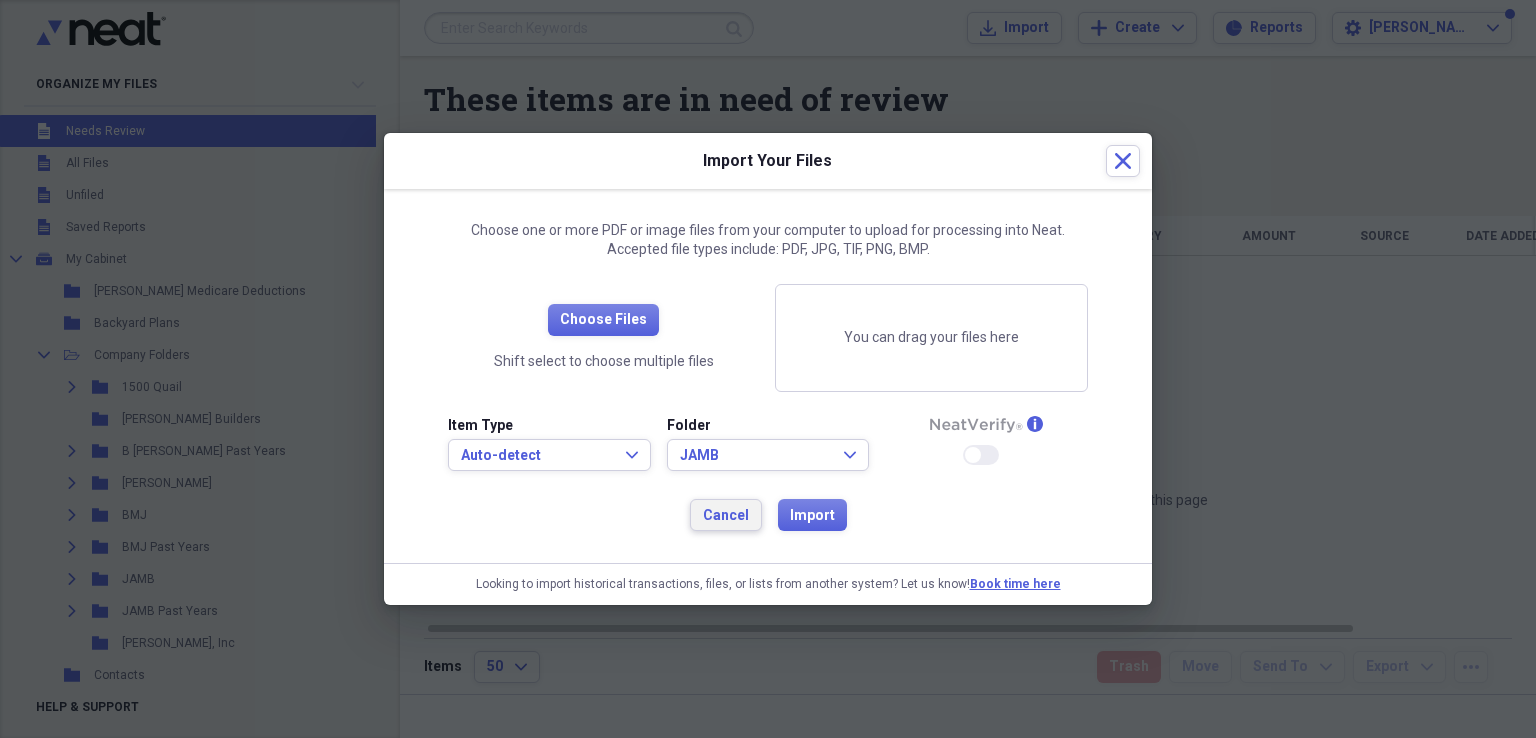 click on "Cancel" at bounding box center [726, 516] 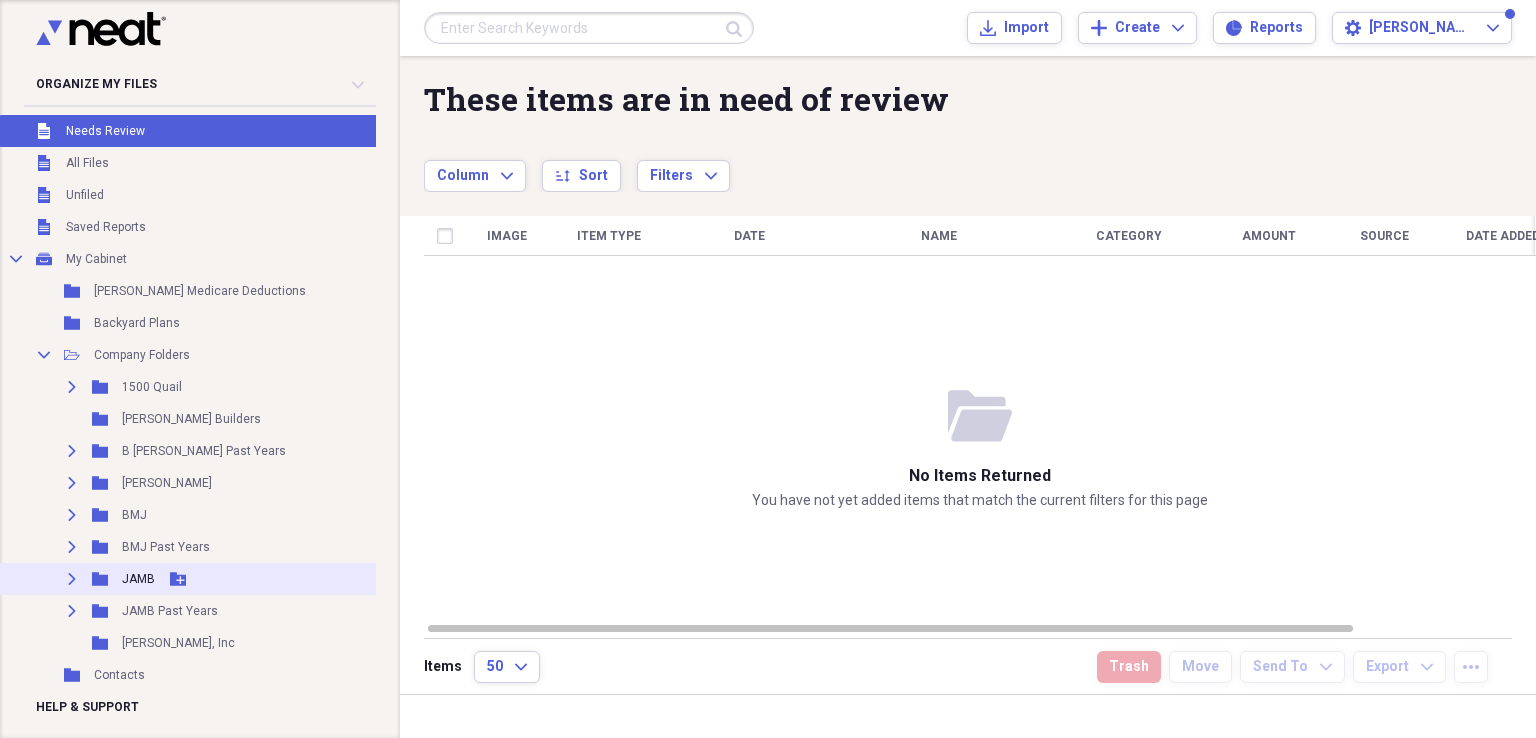 click on "Expand" 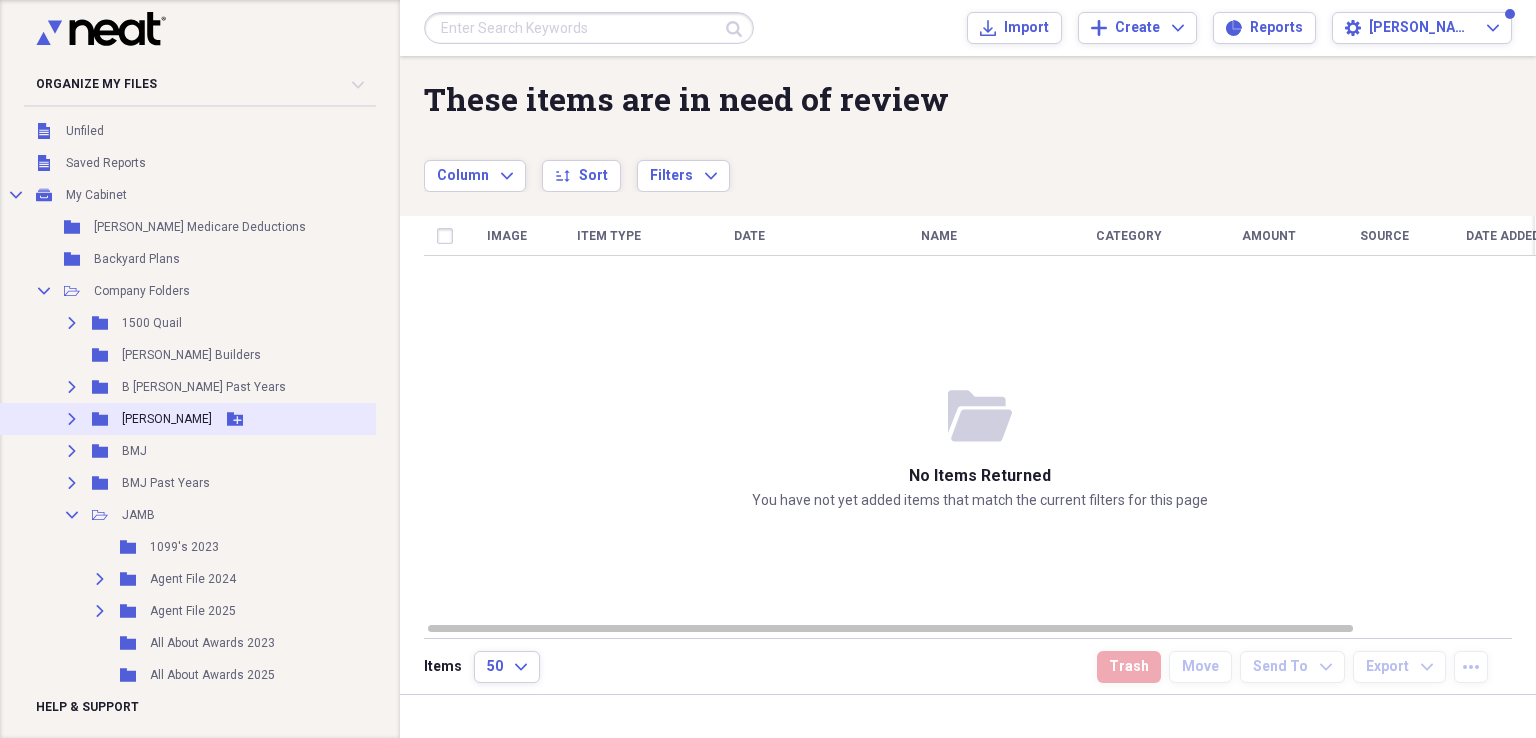 scroll, scrollTop: 100, scrollLeft: 0, axis: vertical 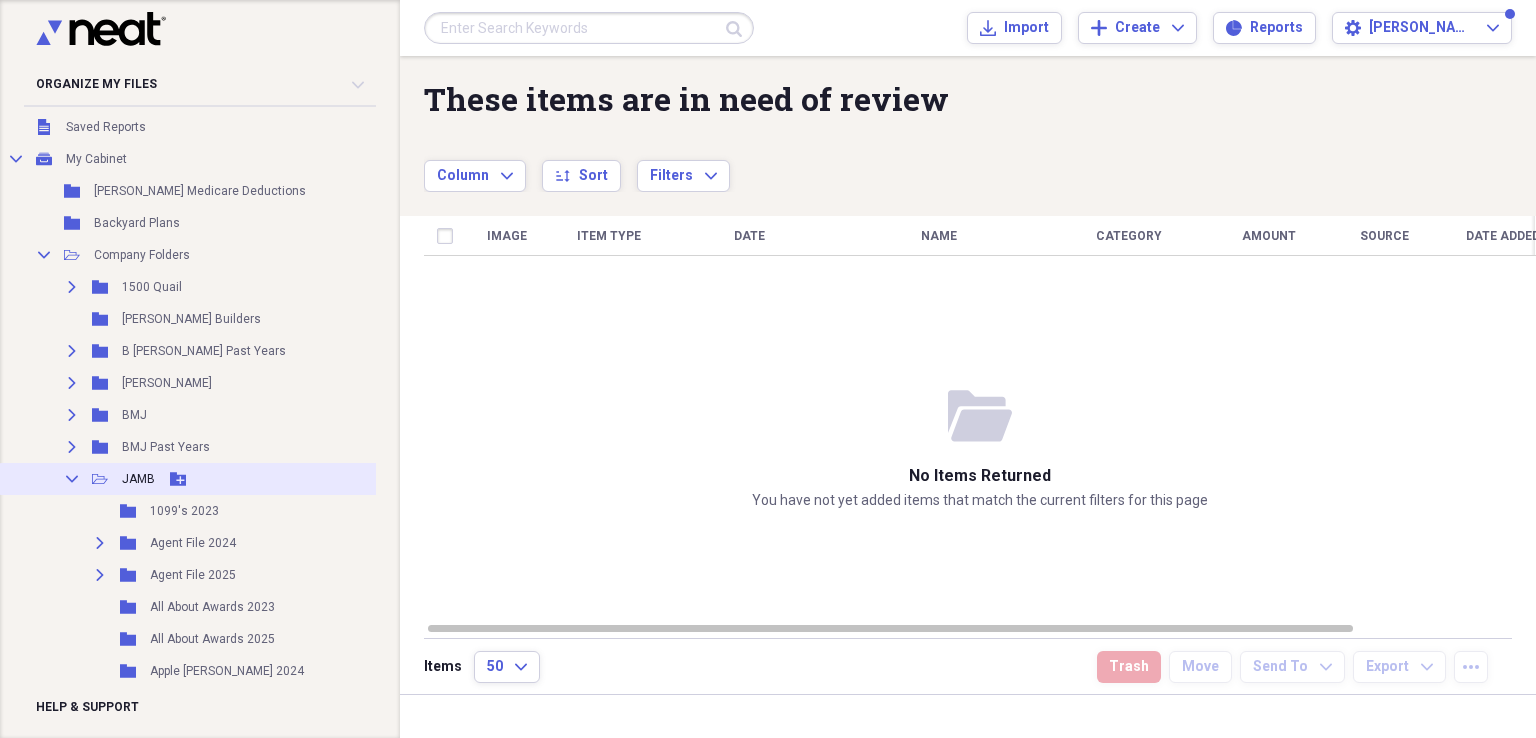 click 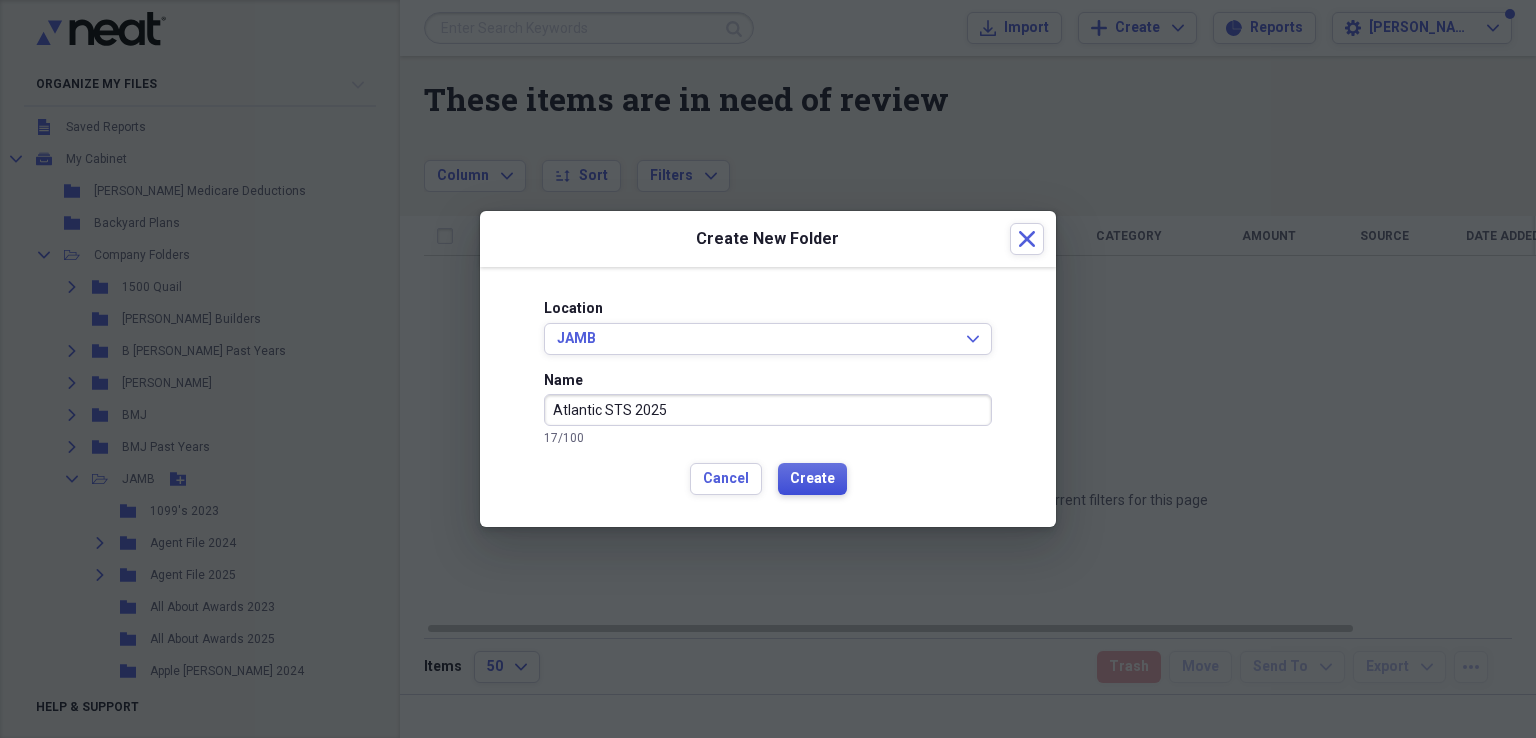 type on "Atlantic STS 2025" 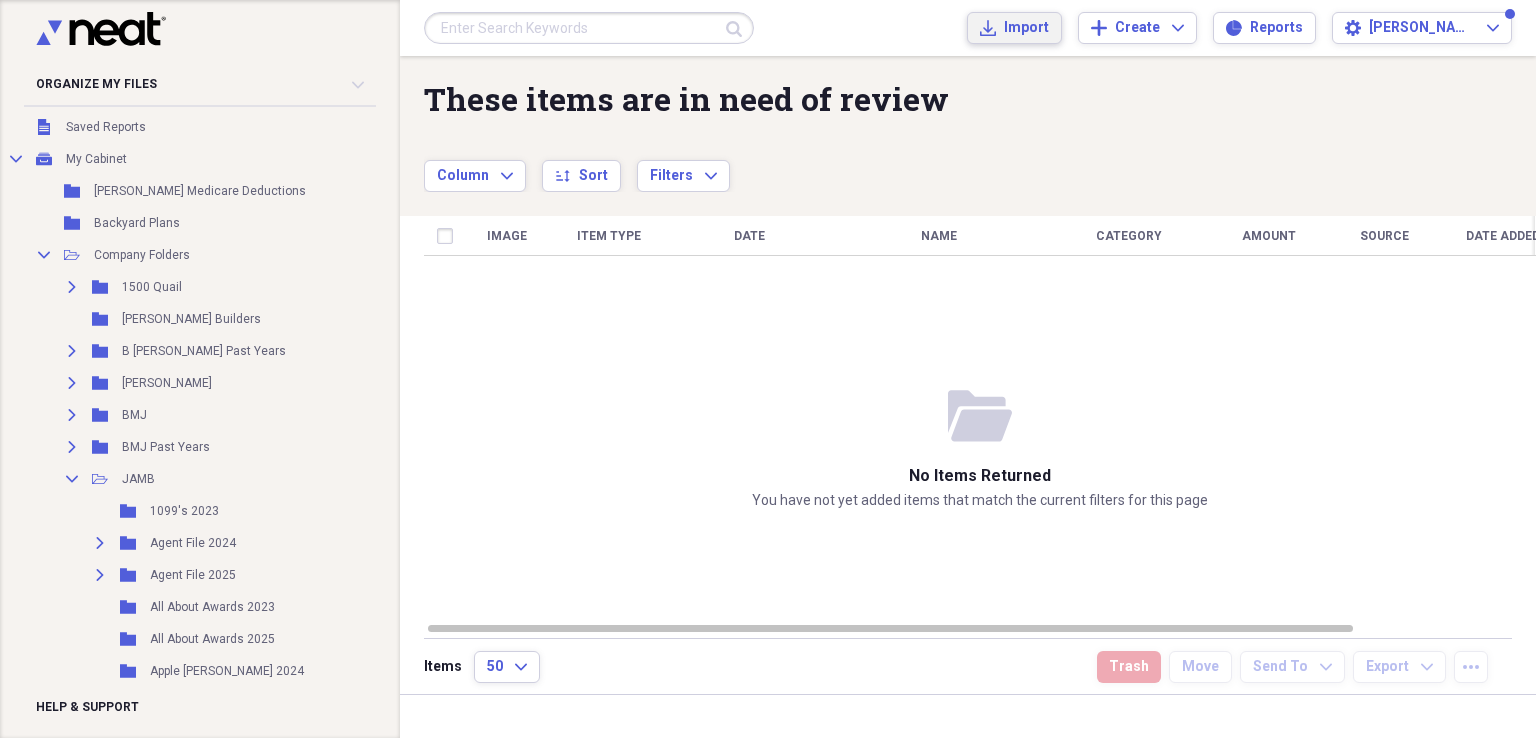 click on "Import" 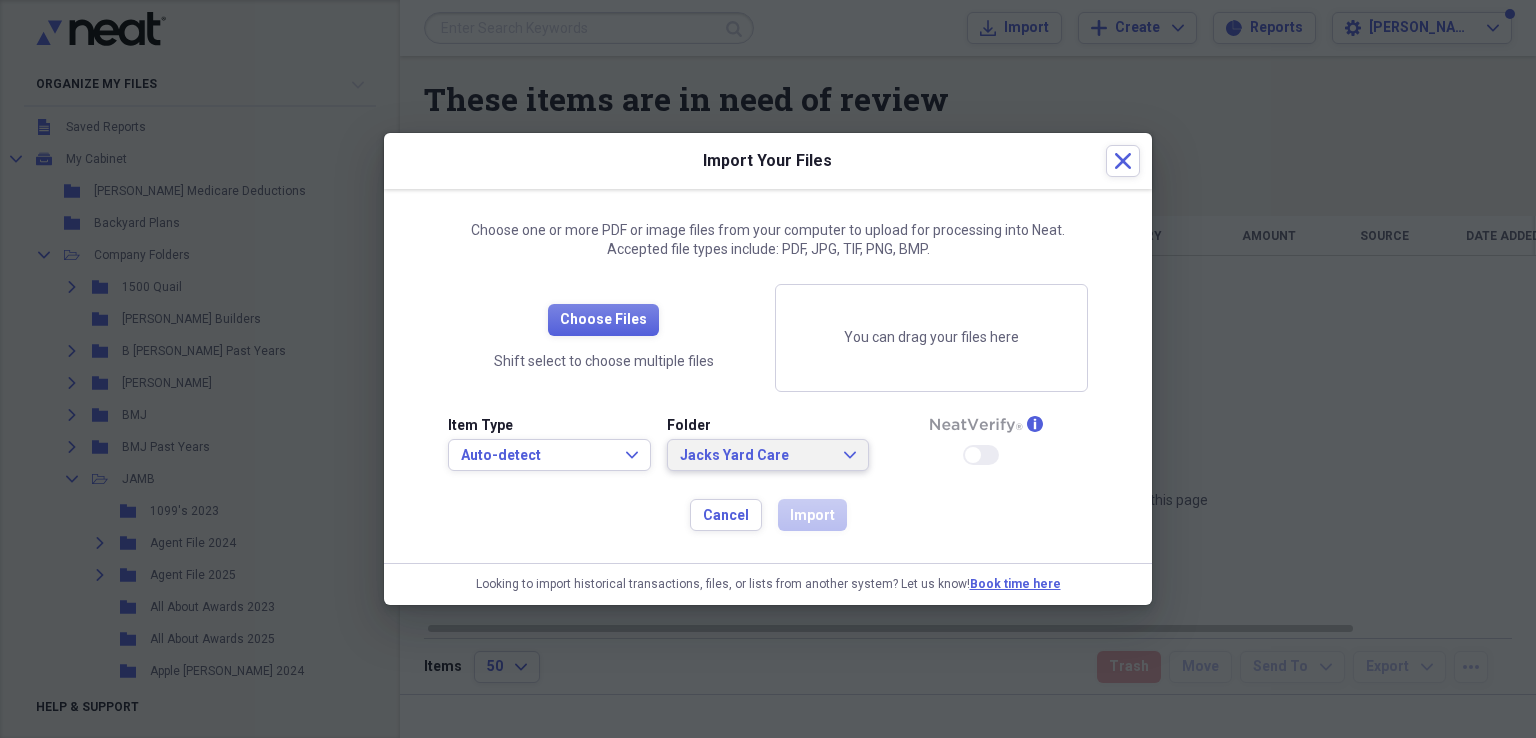click on "Expand" 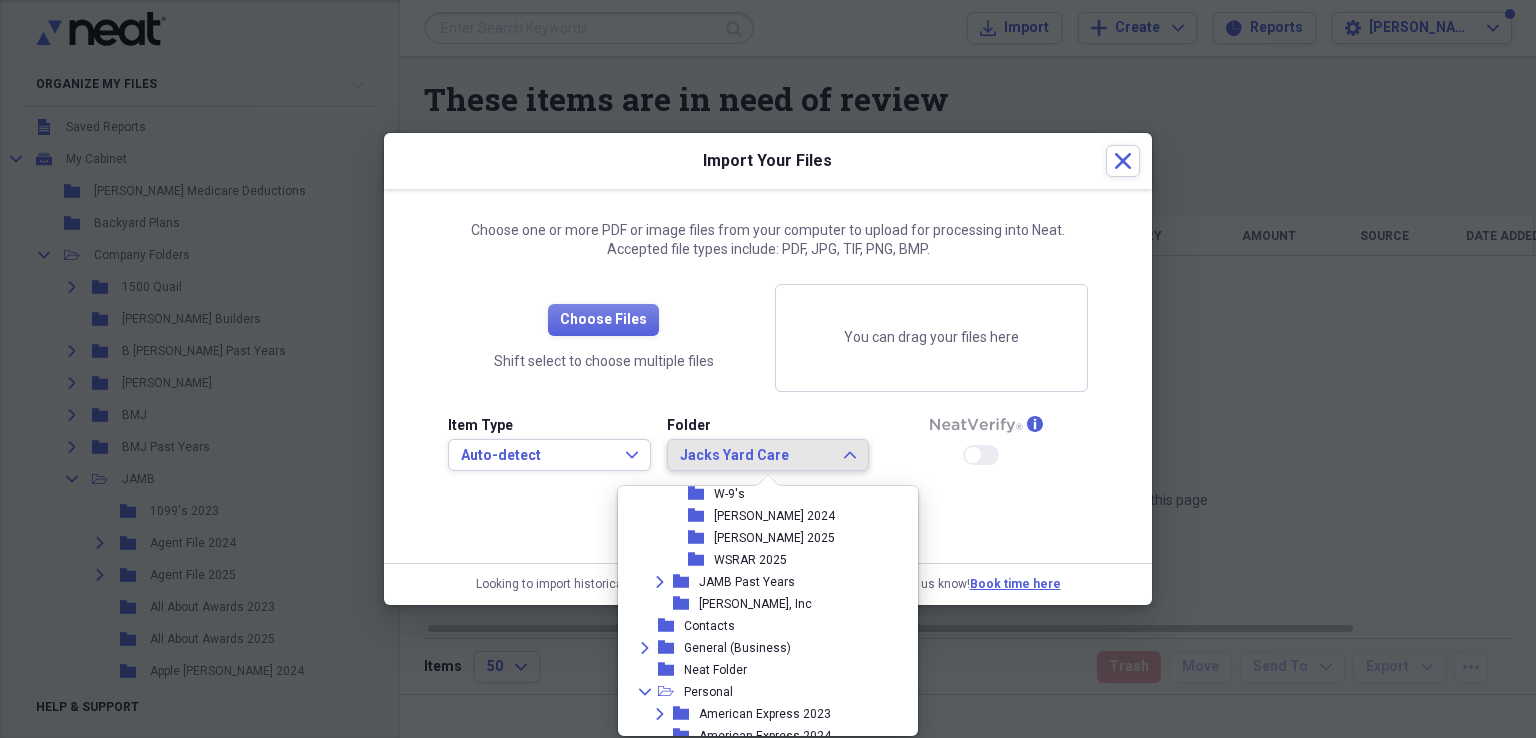 scroll, scrollTop: 2228, scrollLeft: 0, axis: vertical 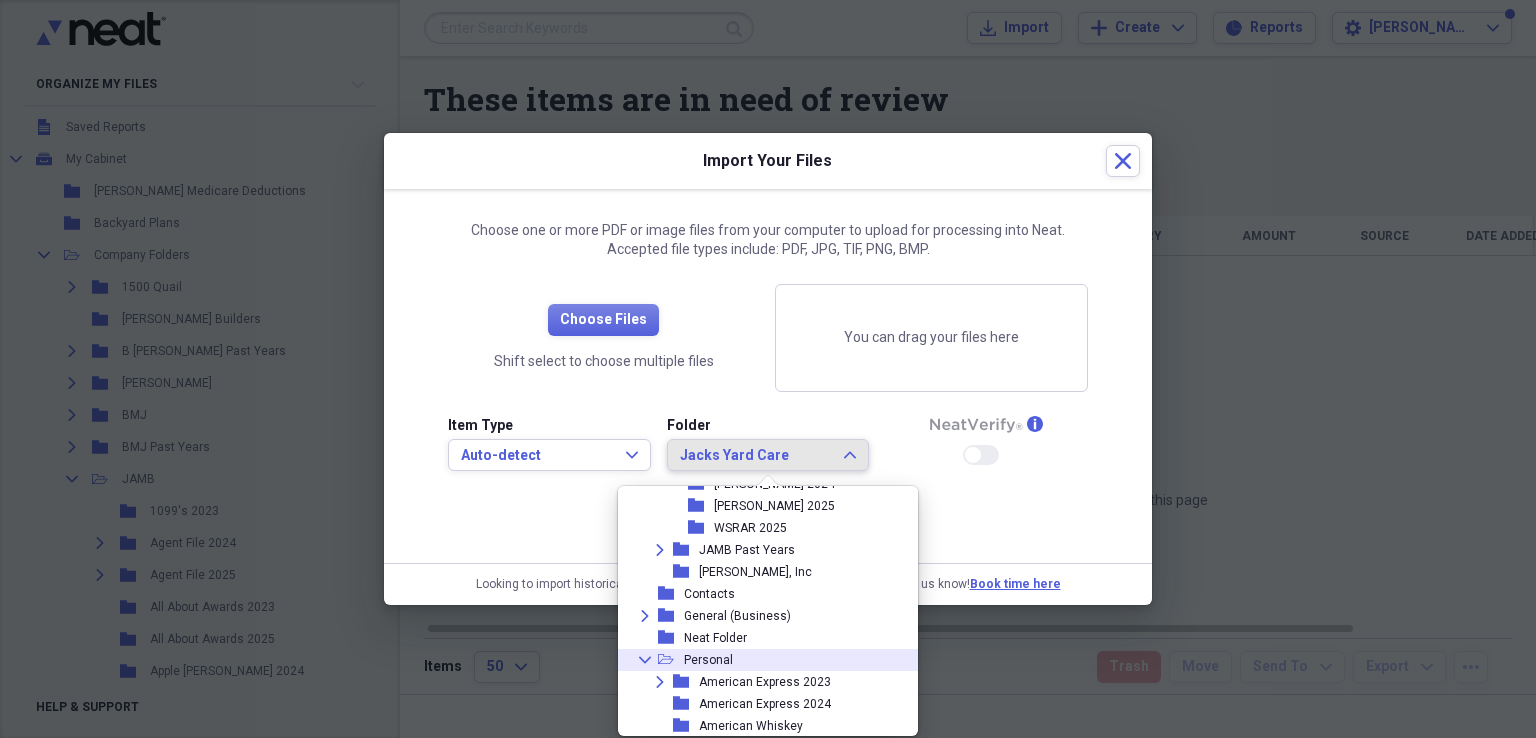 click on "Collapse" 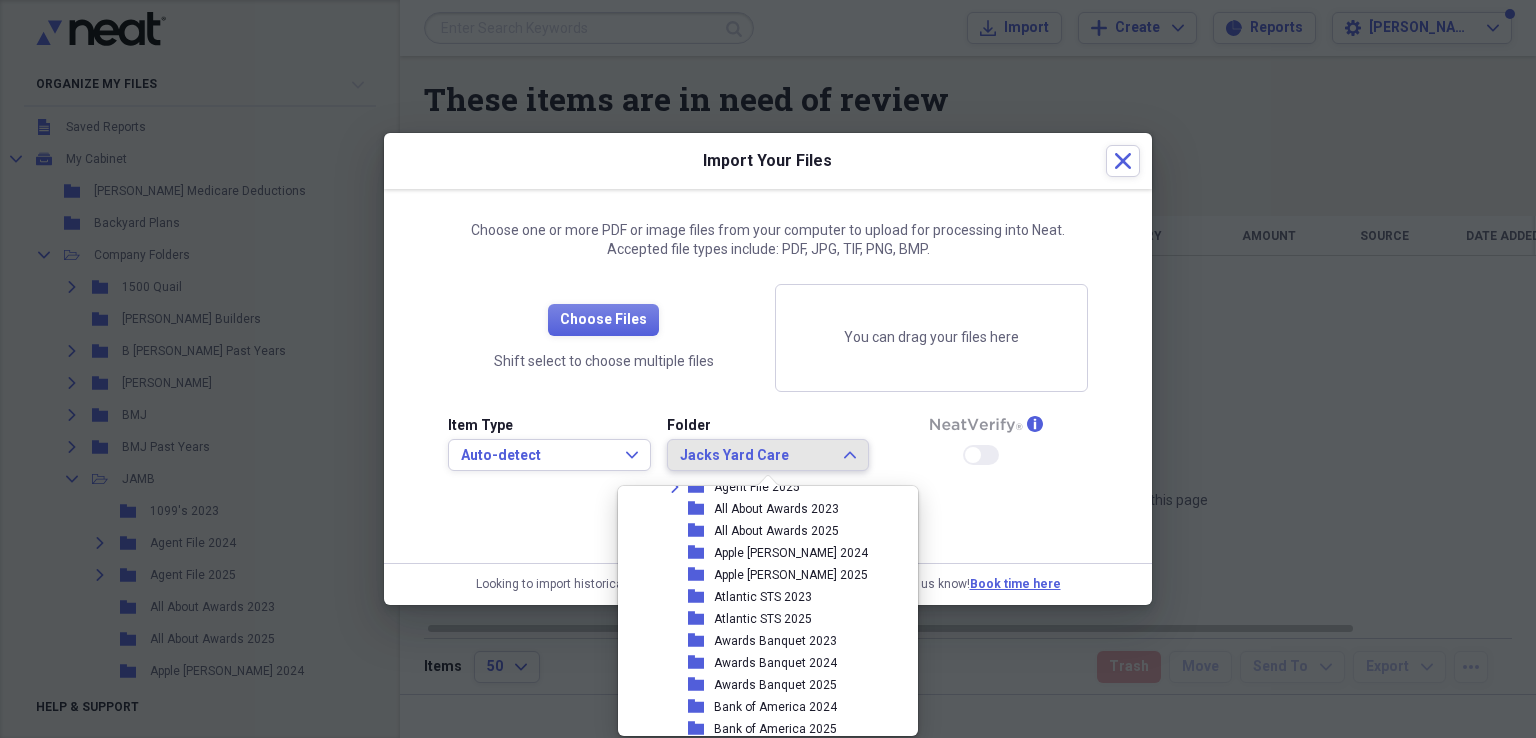 scroll, scrollTop: 328, scrollLeft: 0, axis: vertical 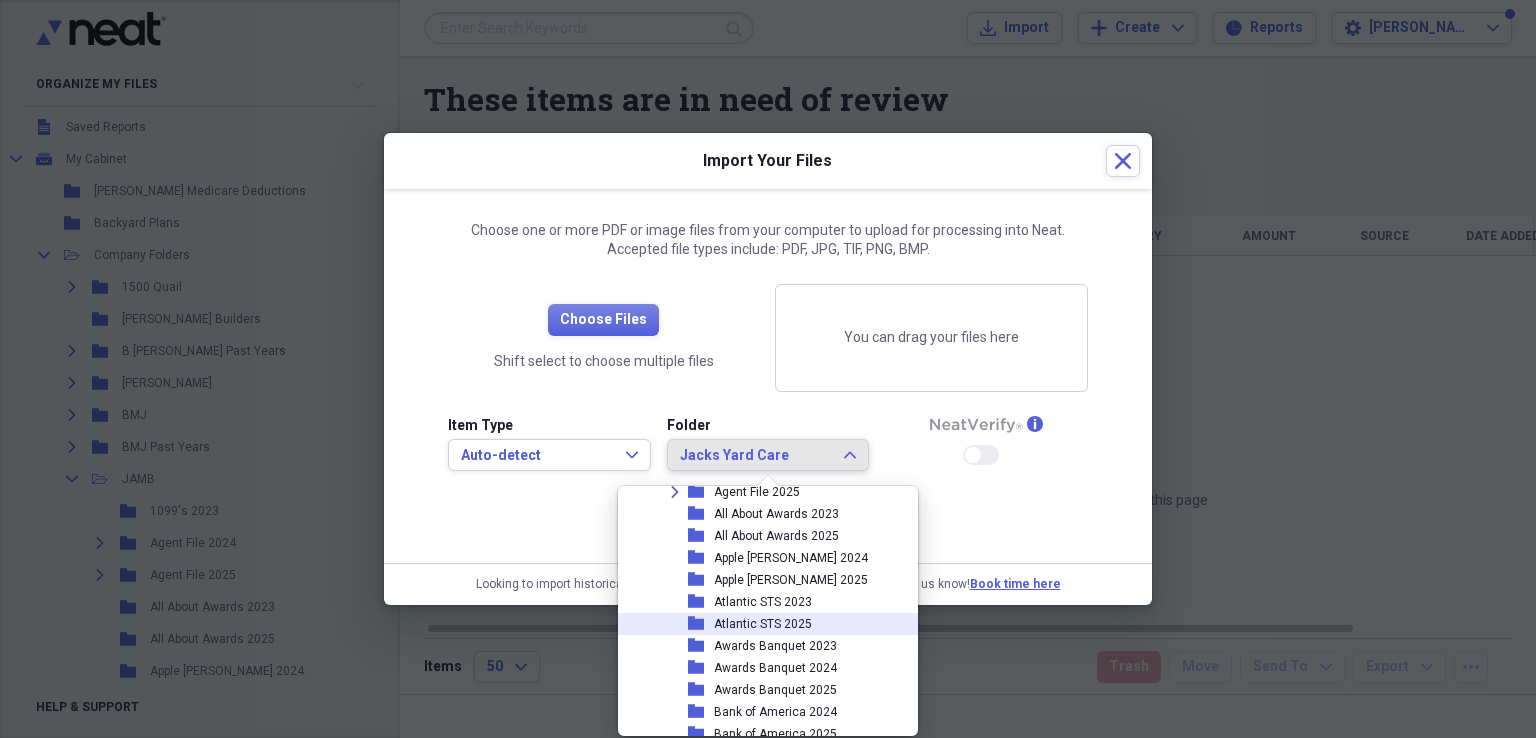 click on "Atlantic STS 2025" at bounding box center (763, 624) 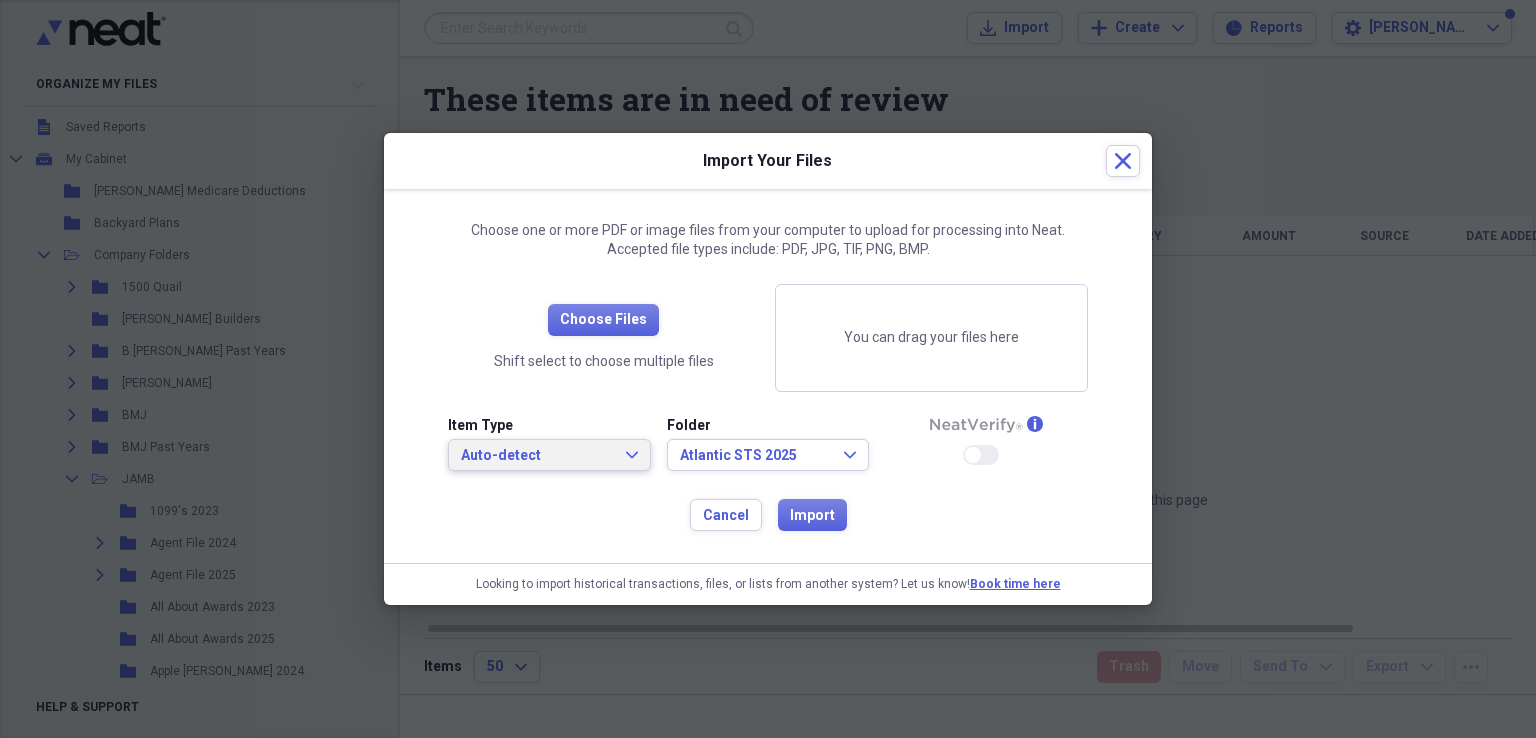 click on "Expand" 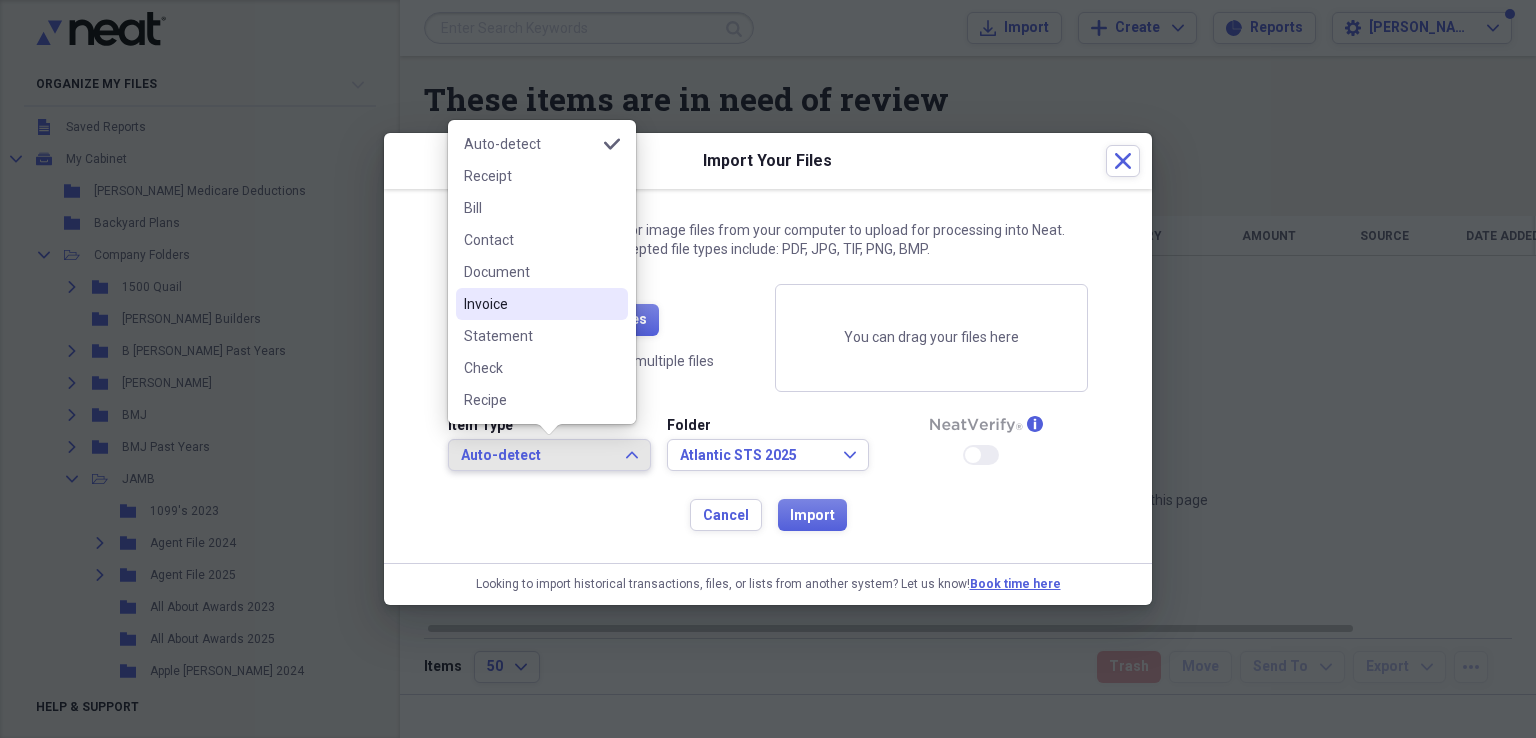 click on "Invoice" at bounding box center [530, 304] 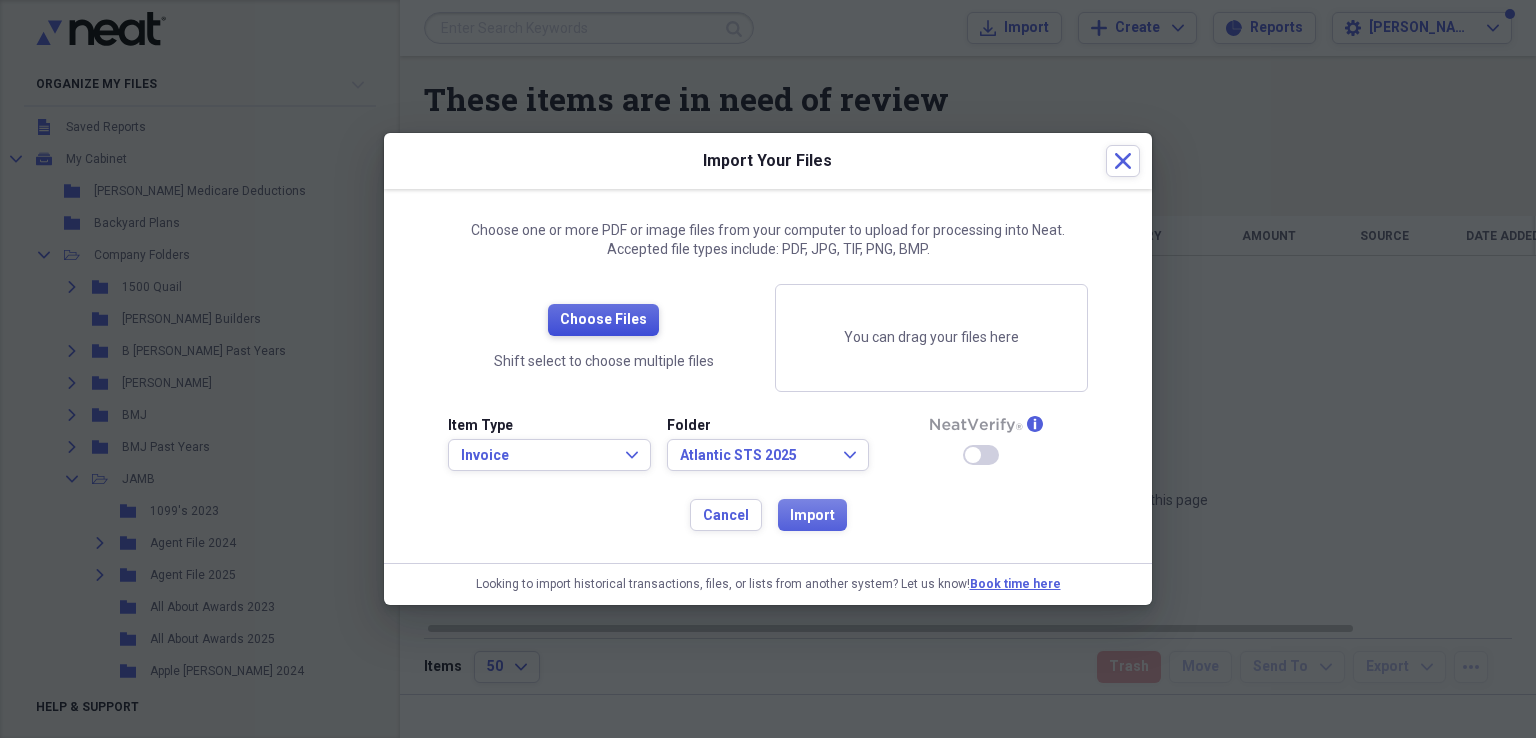 click on "Choose Files" at bounding box center [603, 320] 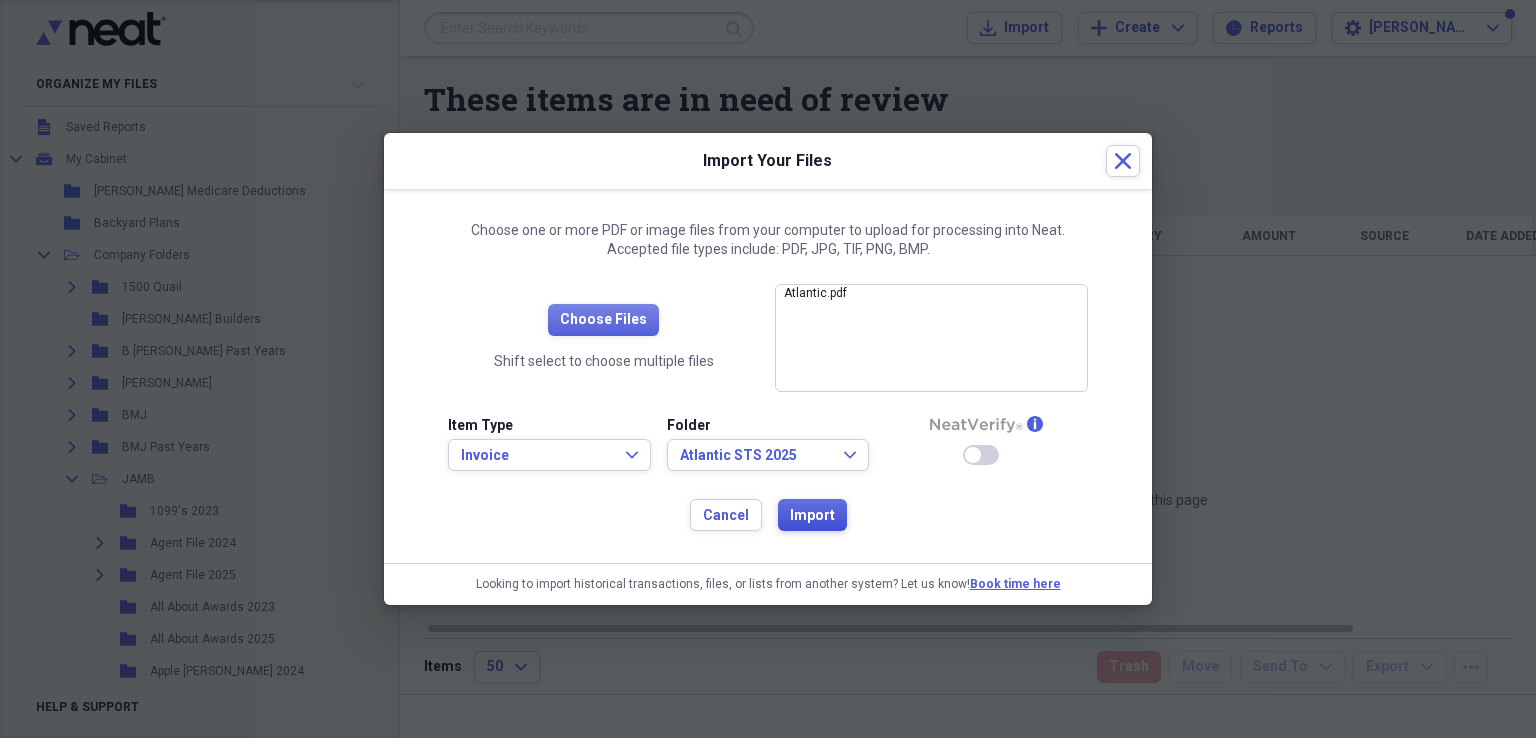 click on "Import" at bounding box center [812, 516] 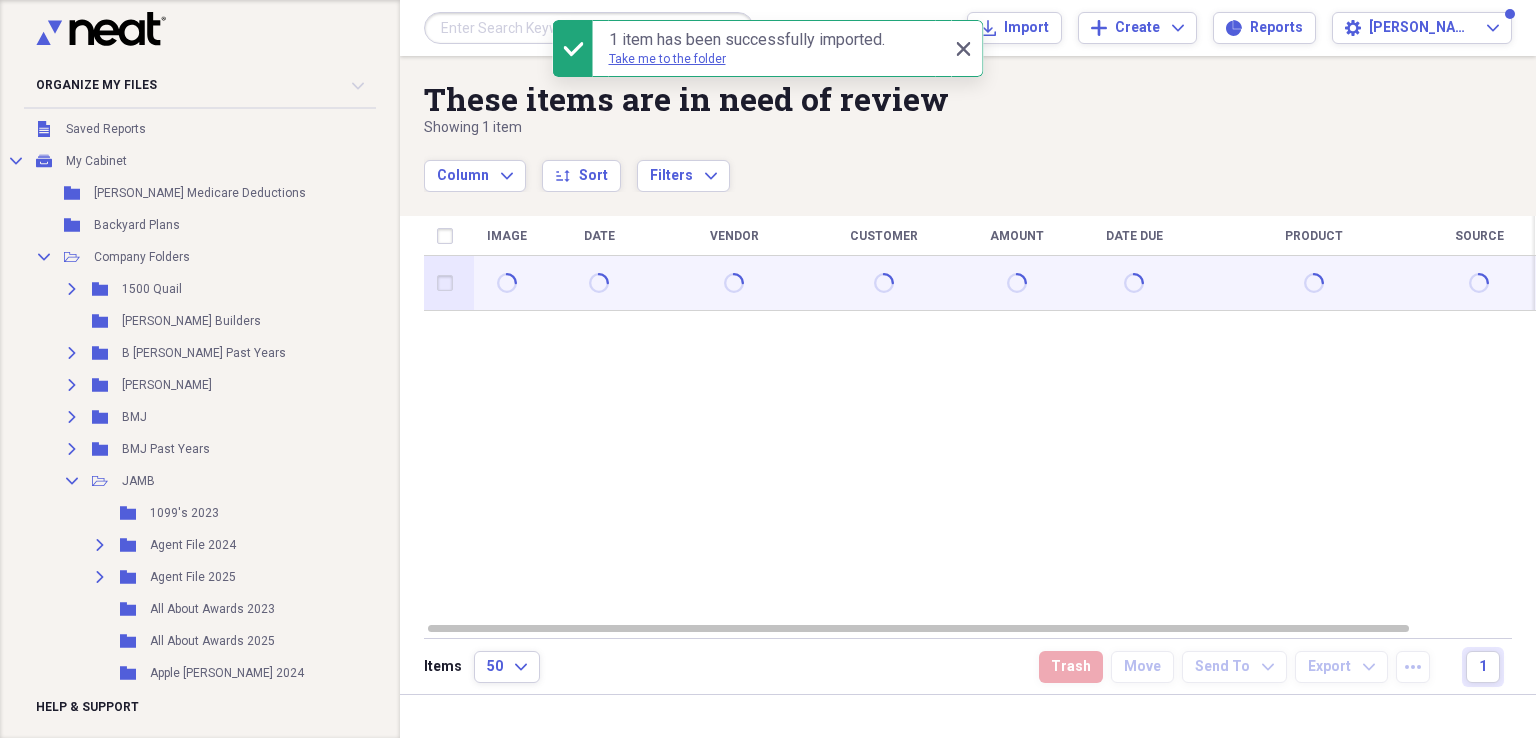 click at bounding box center (449, 283) 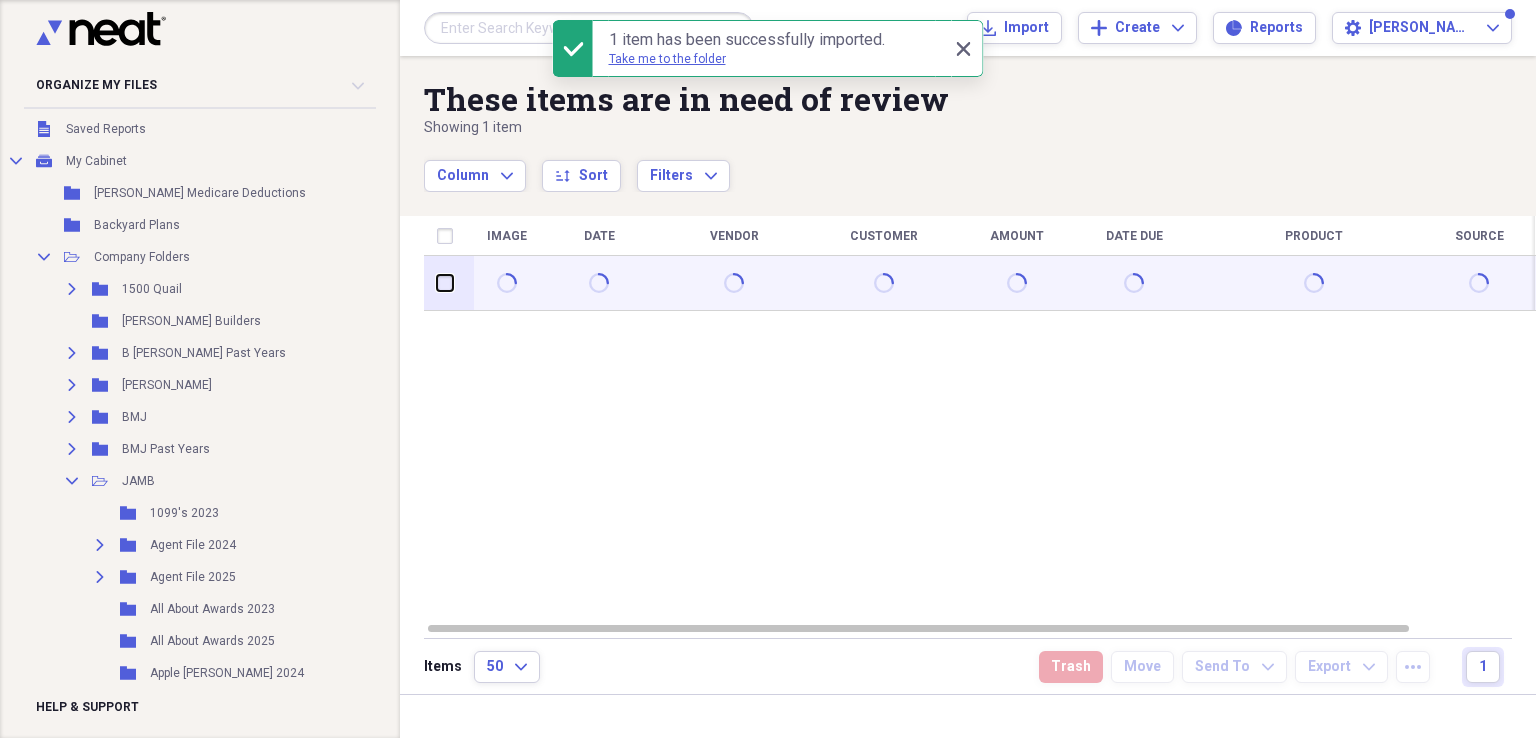 click at bounding box center (437, 283) 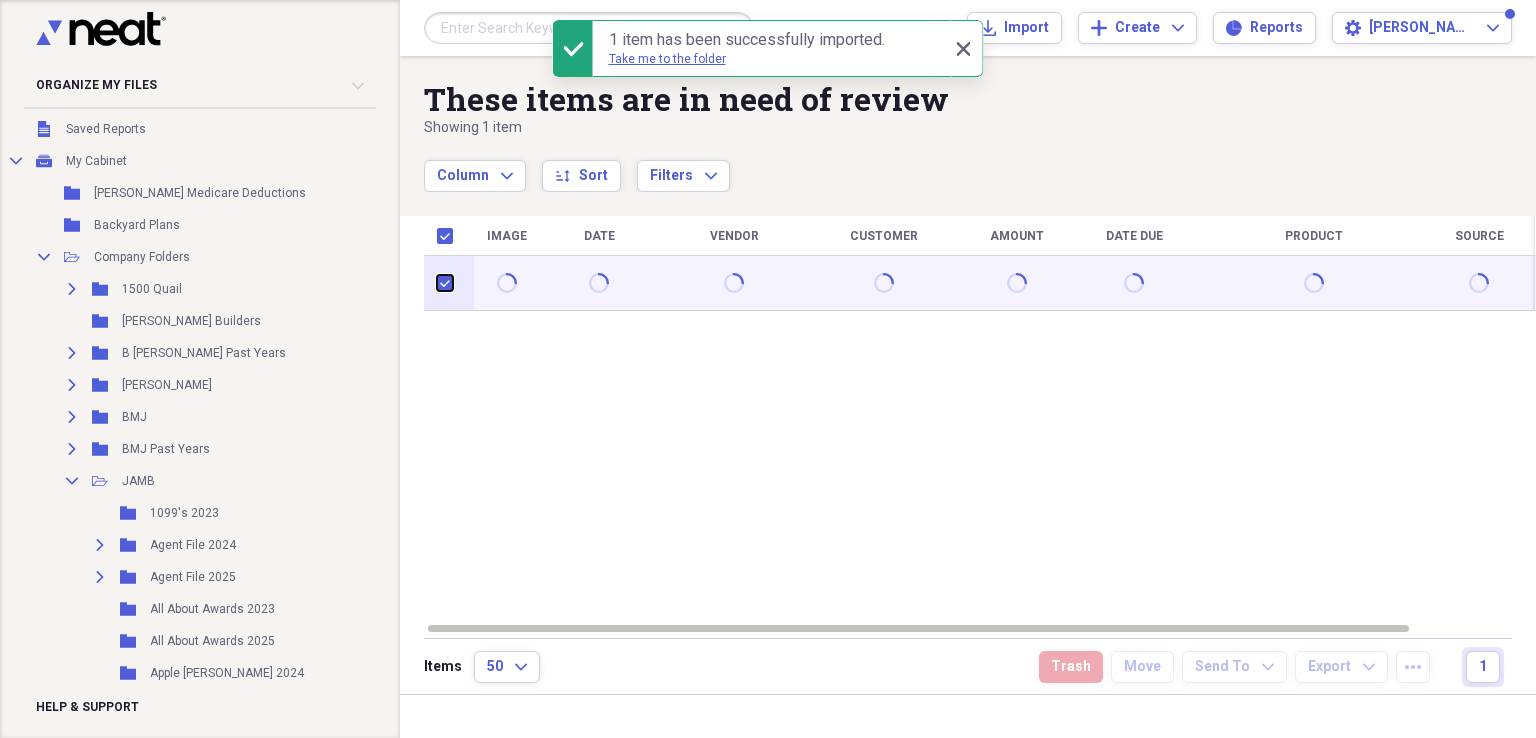 checkbox on "true" 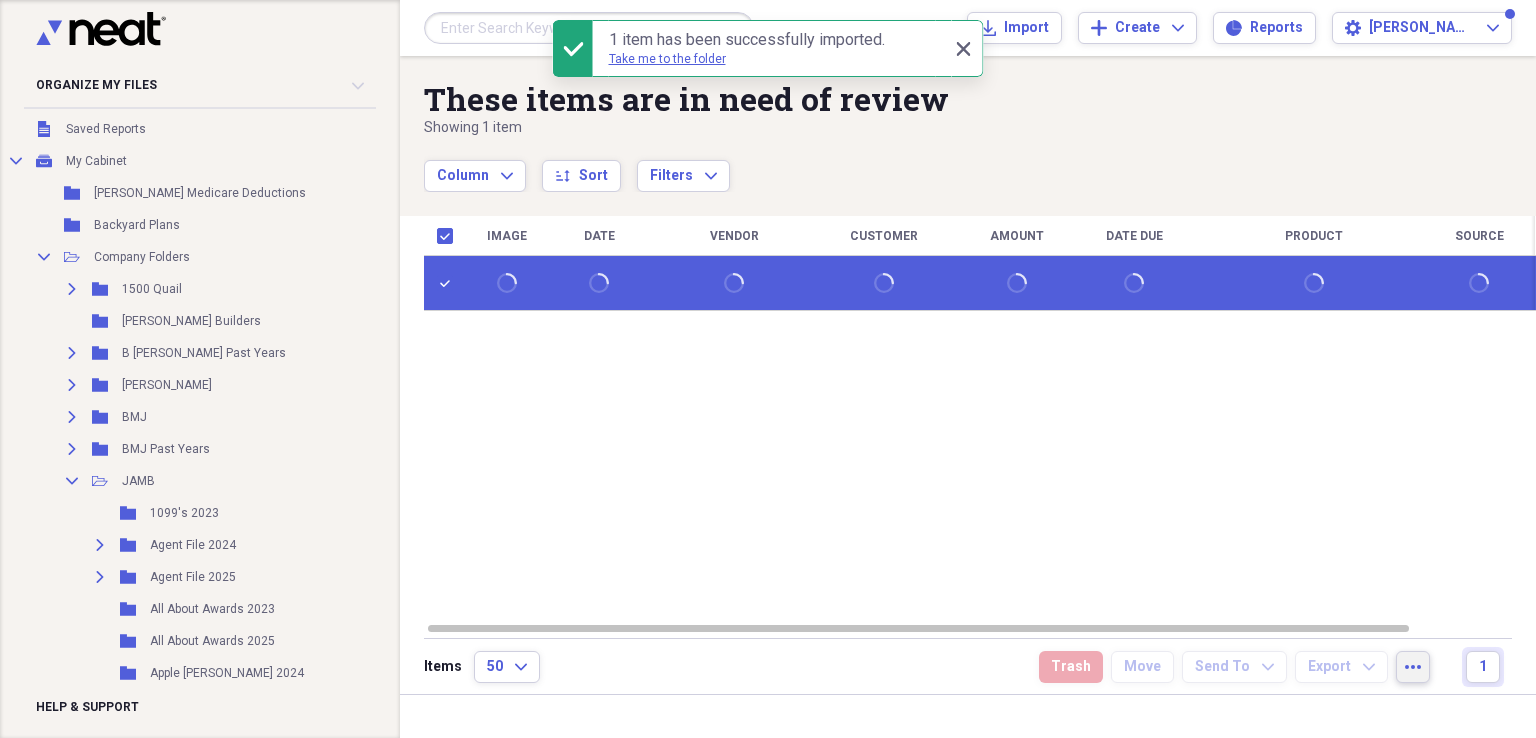 click on "more" at bounding box center (1413, 667) 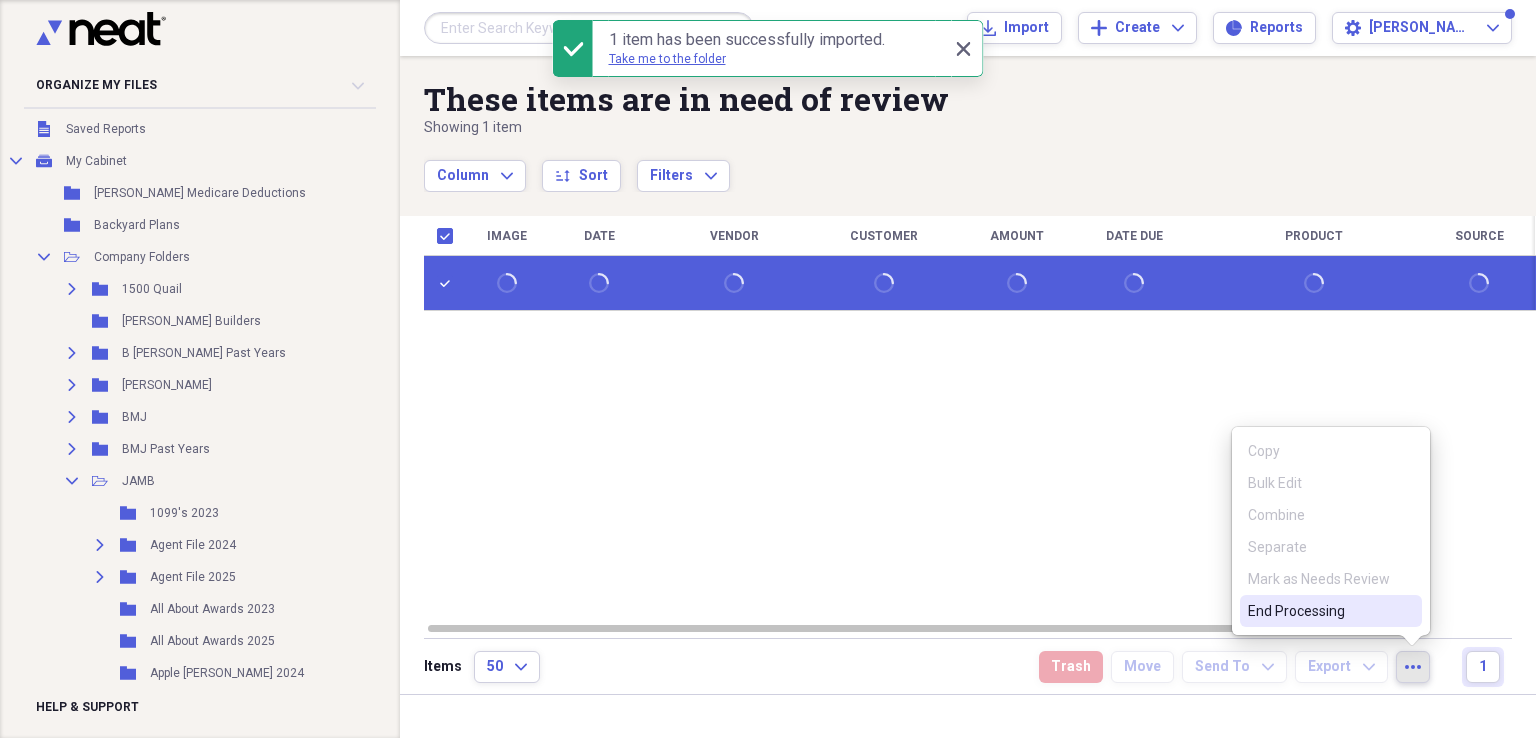 click on "End Processing" at bounding box center (1319, 611) 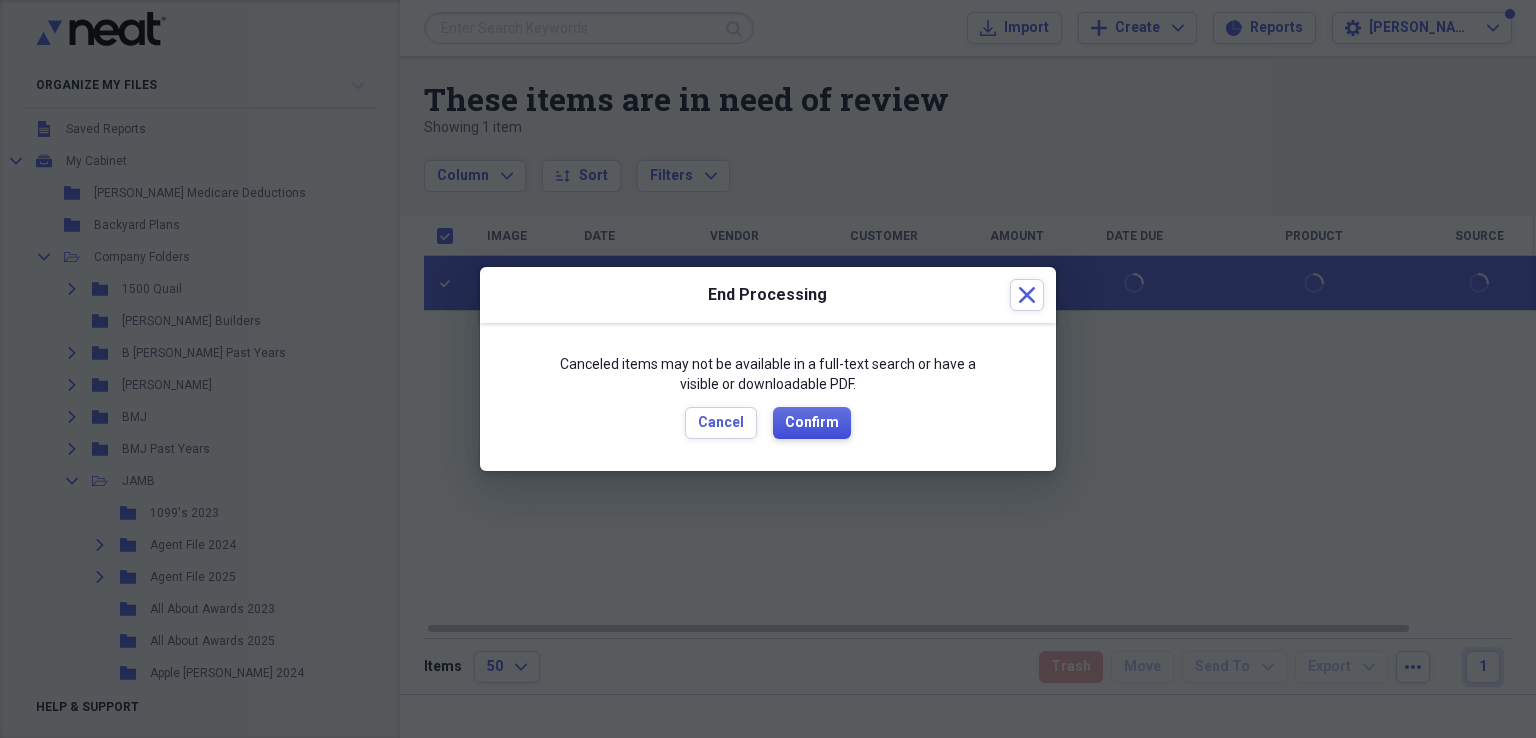 click on "Confirm" at bounding box center [812, 423] 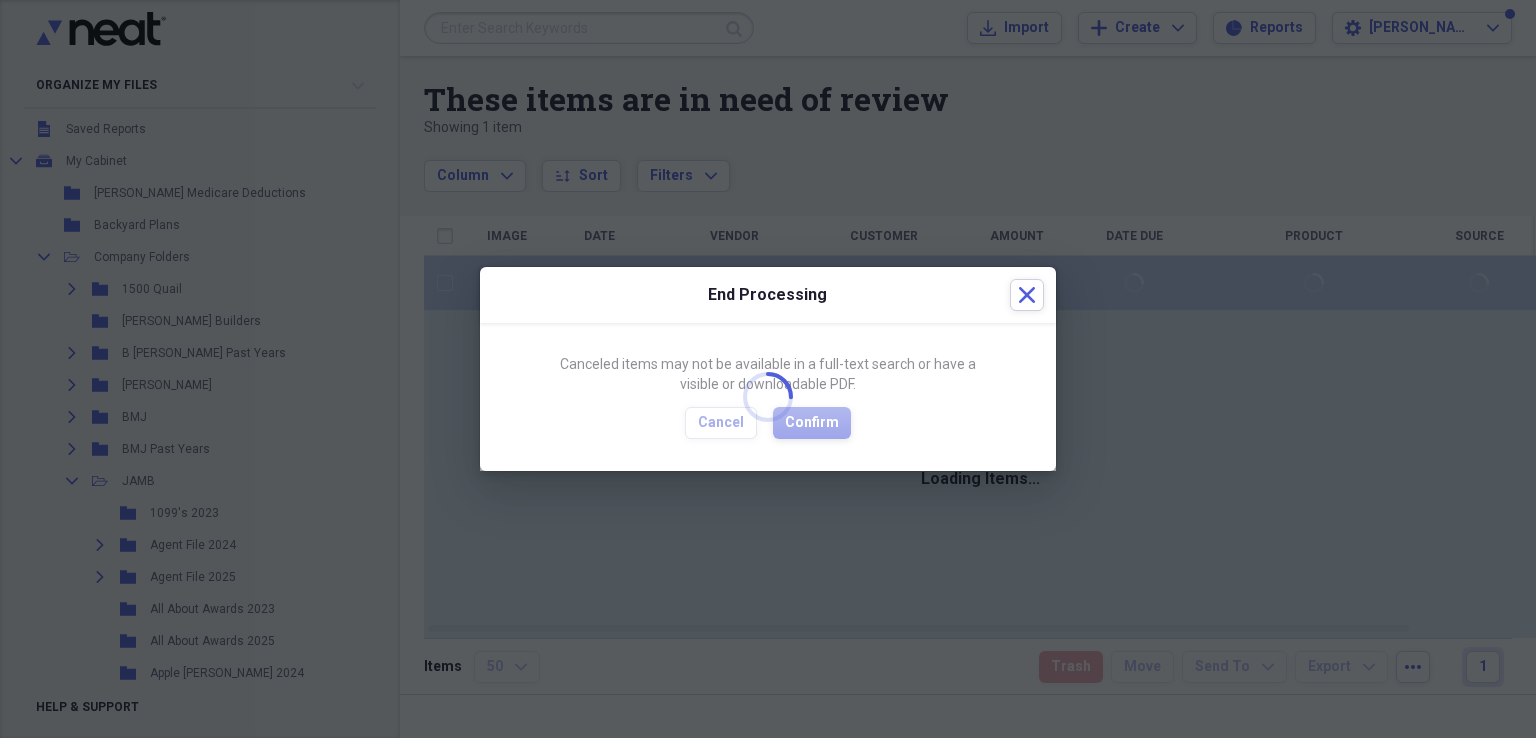checkbox on "false" 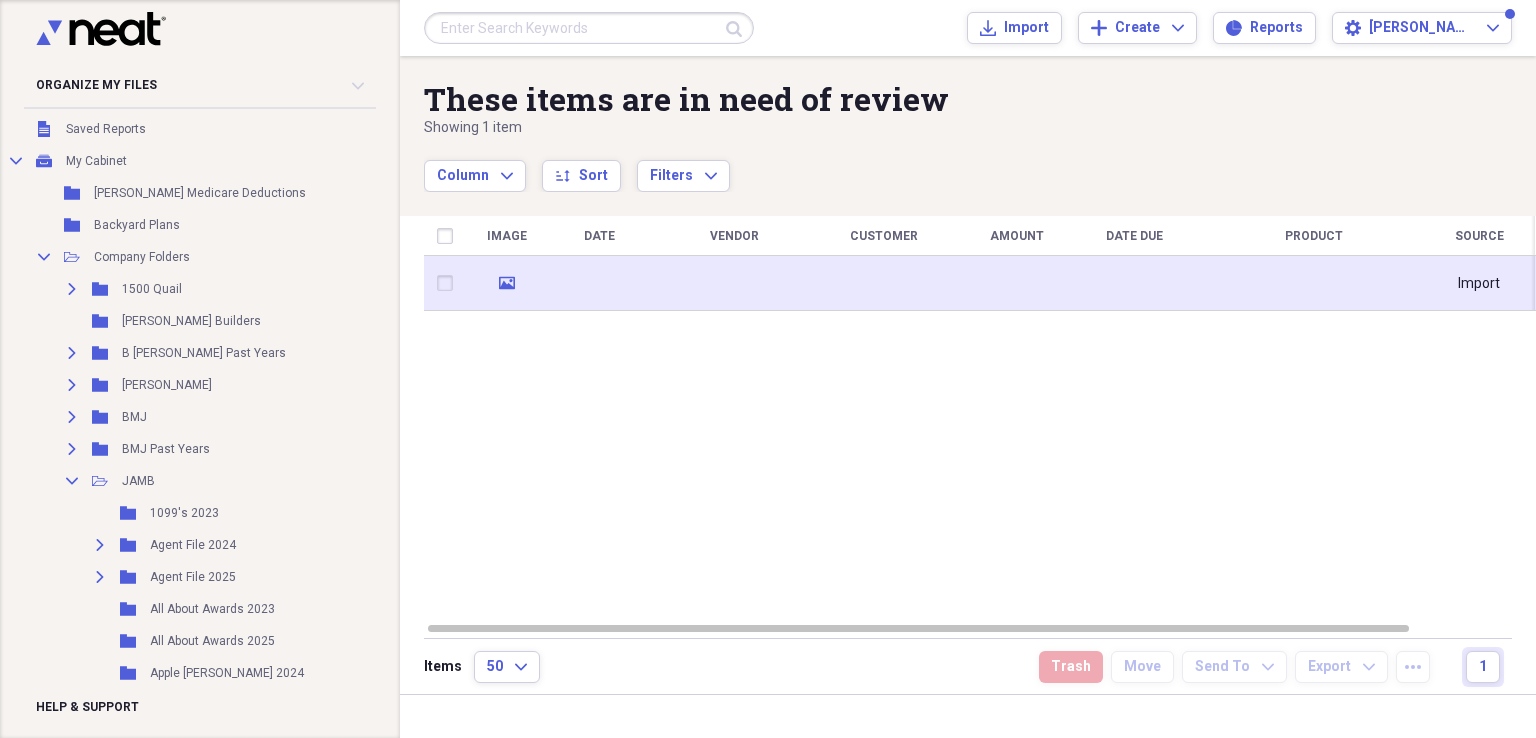click 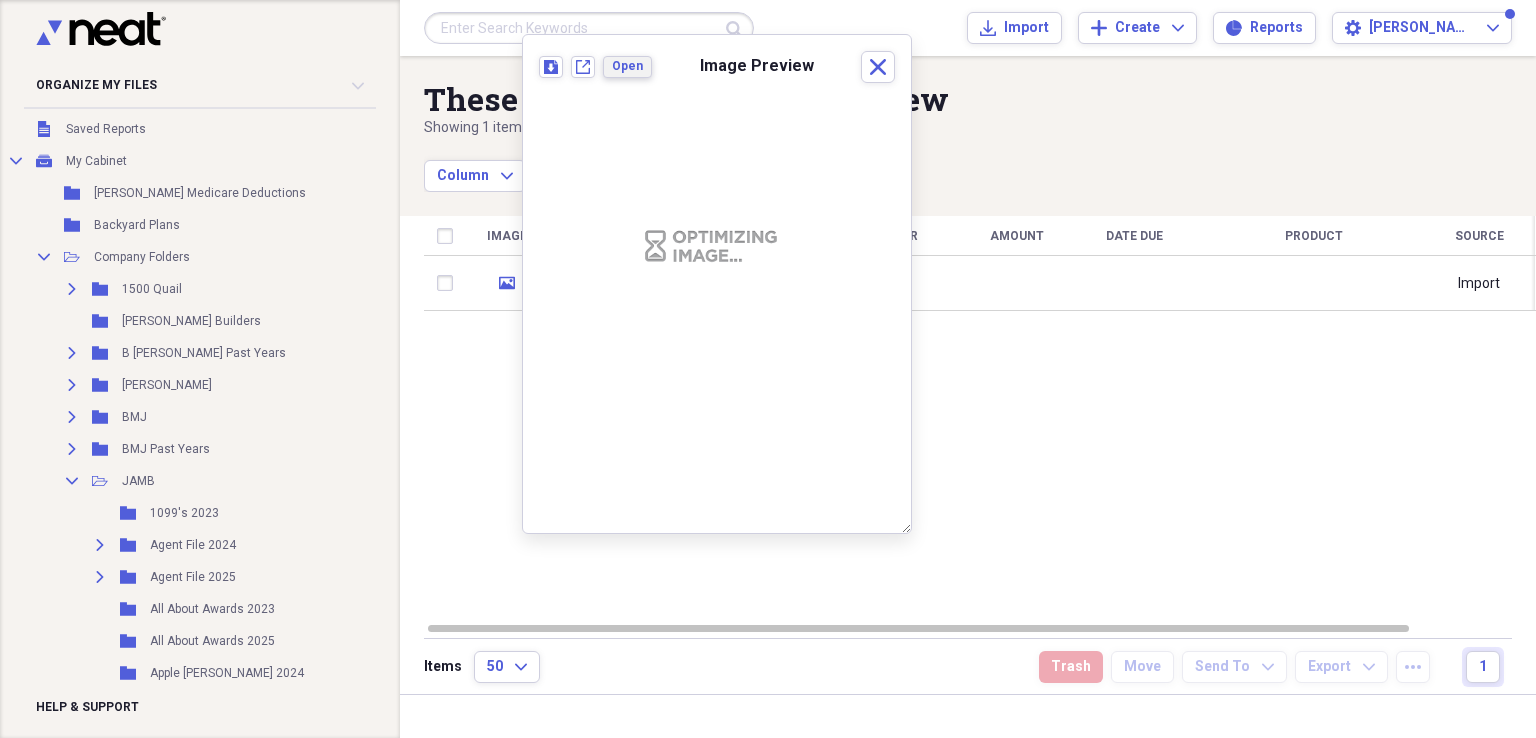 click on "Open" at bounding box center [627, 66] 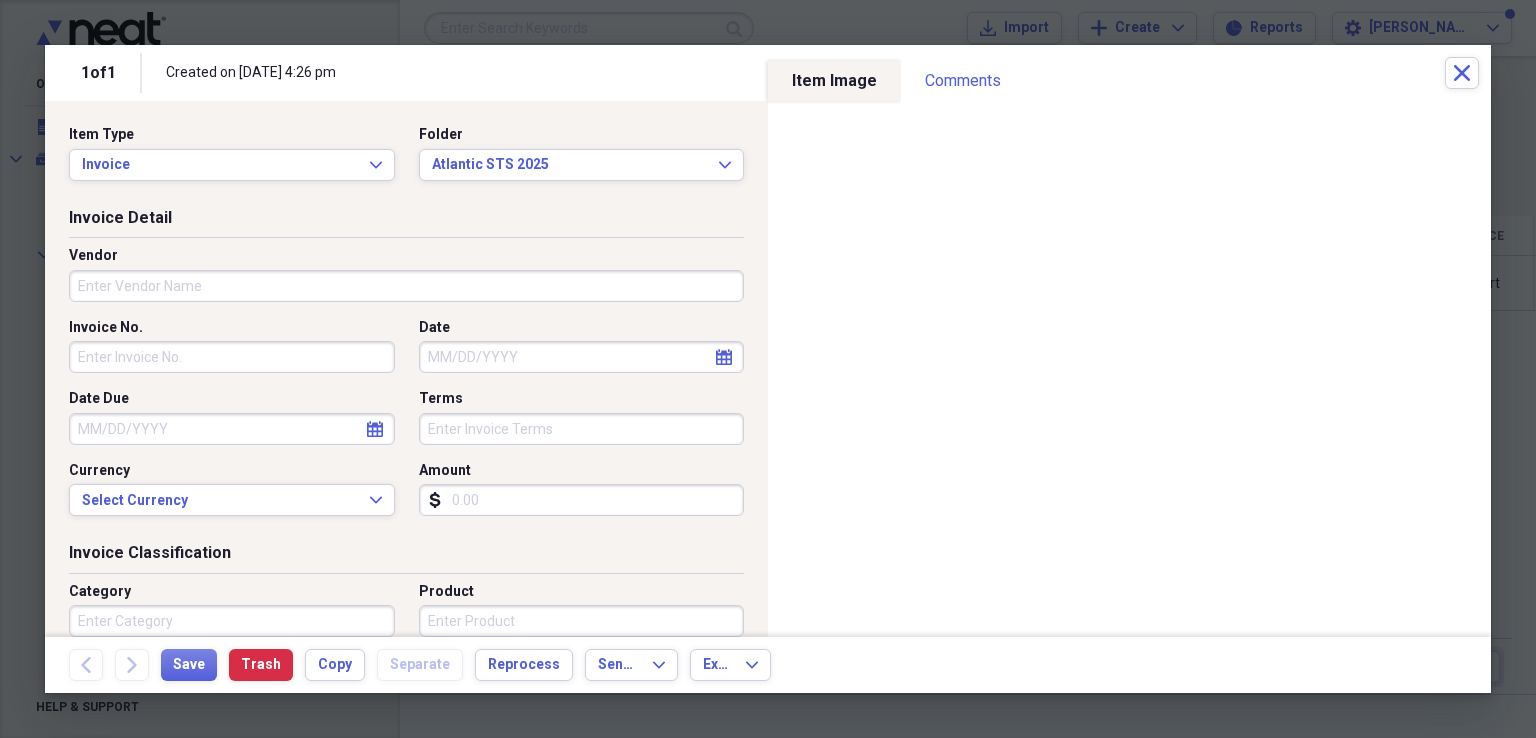 click on "Vendor" at bounding box center (406, 286) 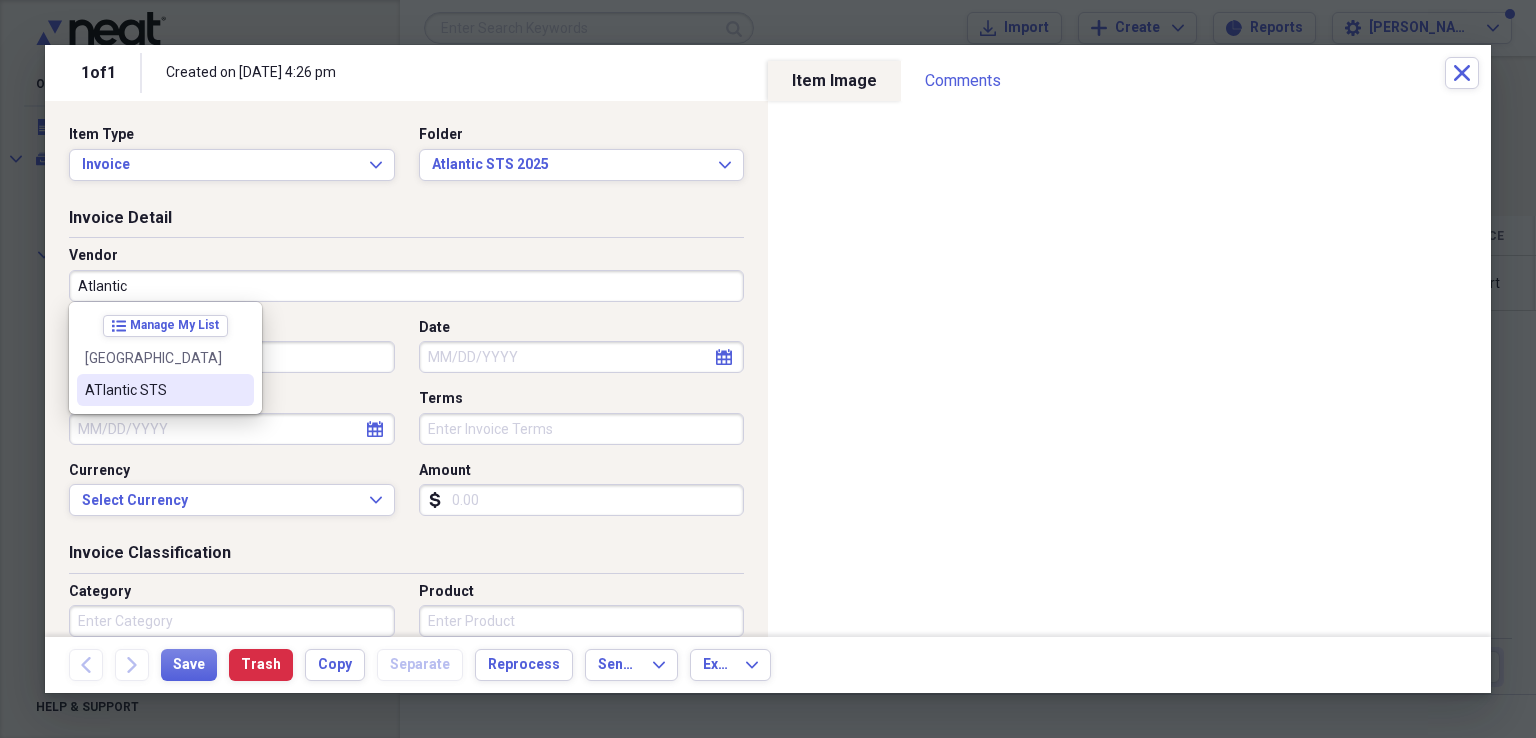 click on "ATlantic STS" at bounding box center [153, 390] 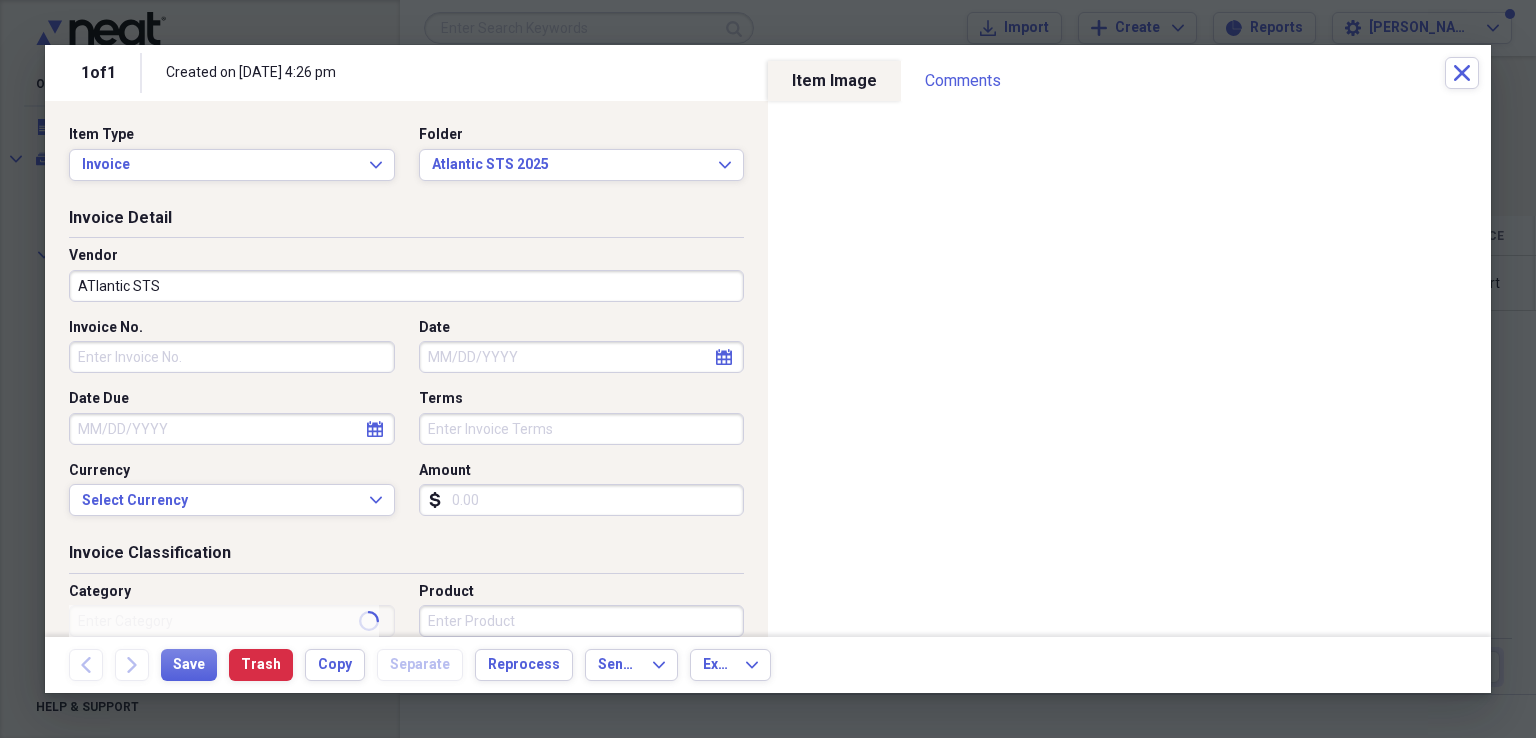 type on "Invoice" 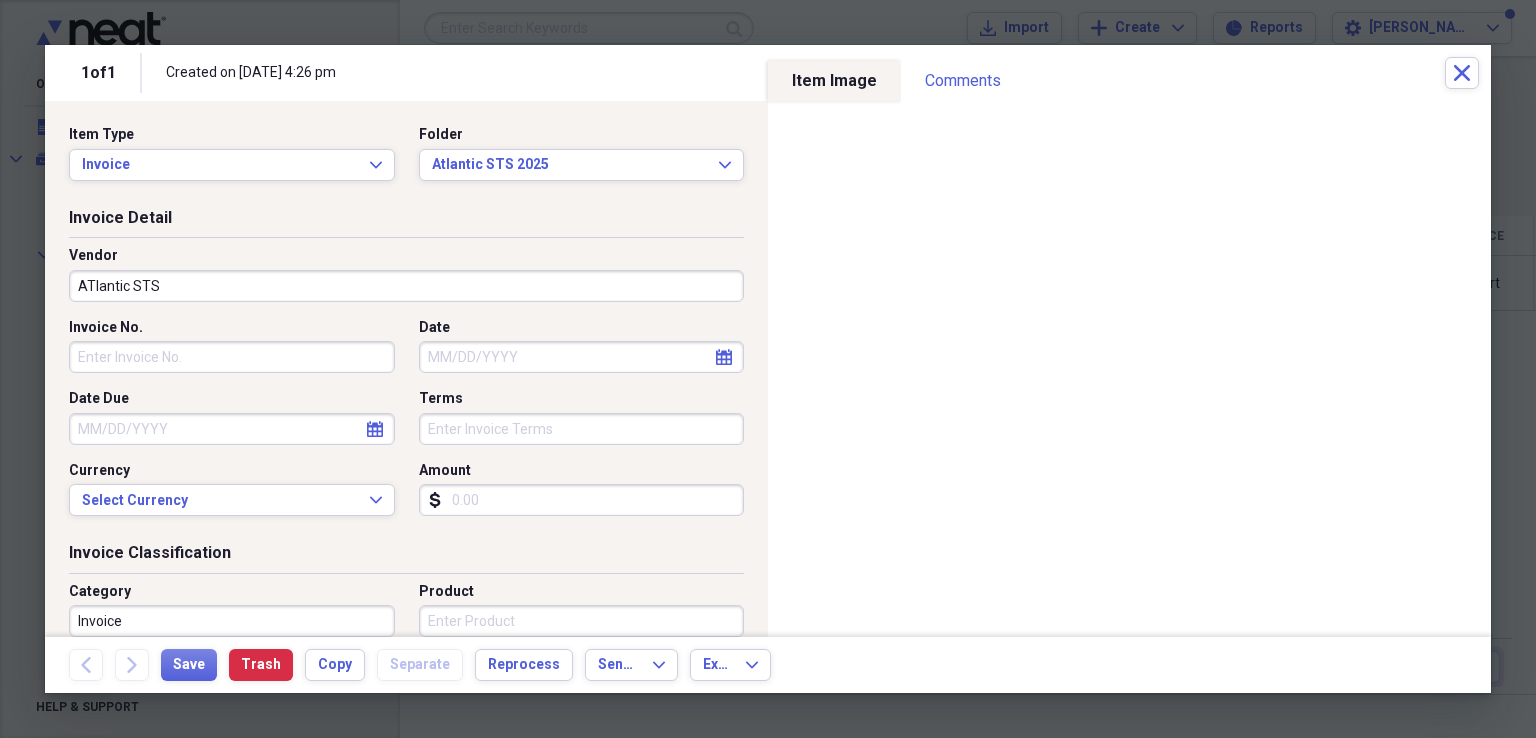 select on "6" 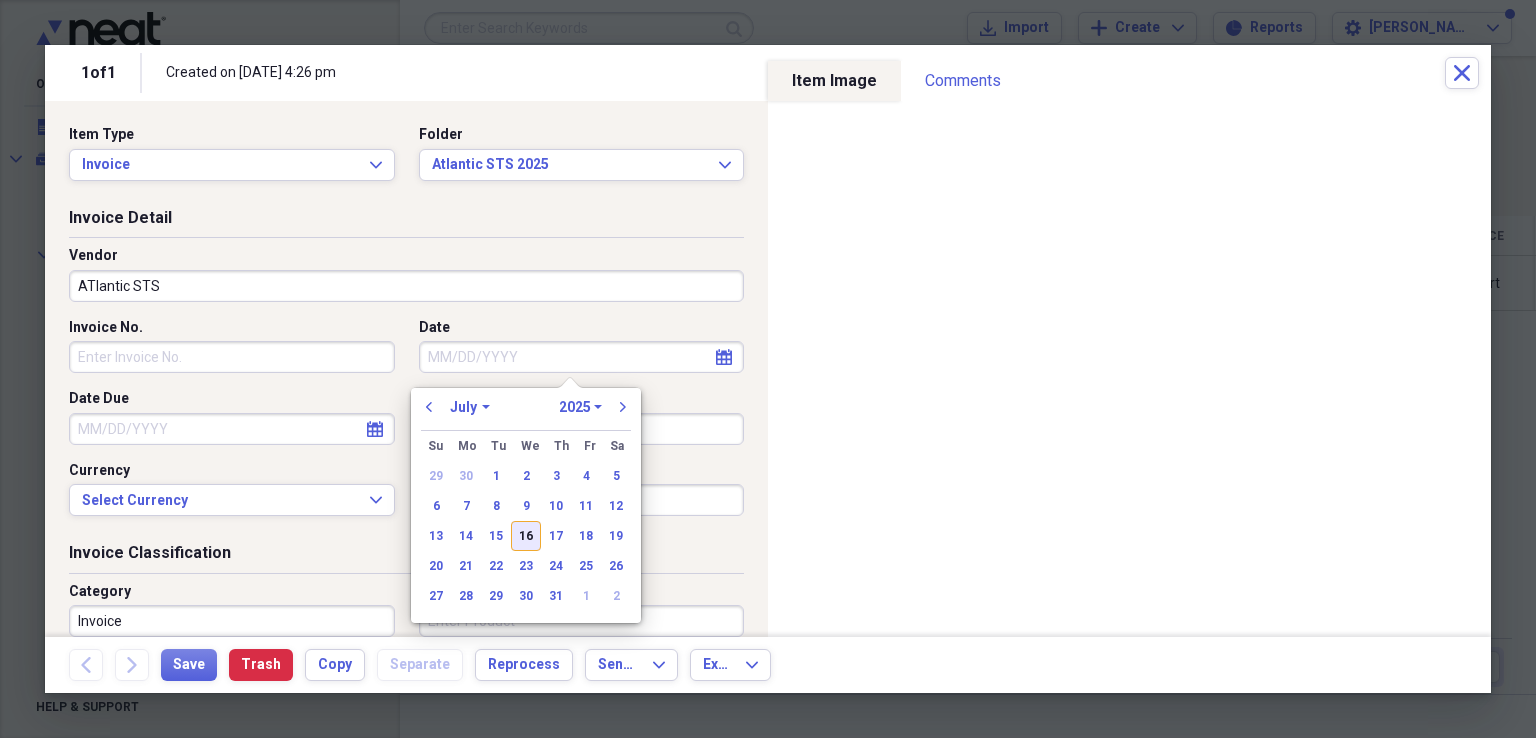 click on "16" at bounding box center [526, 536] 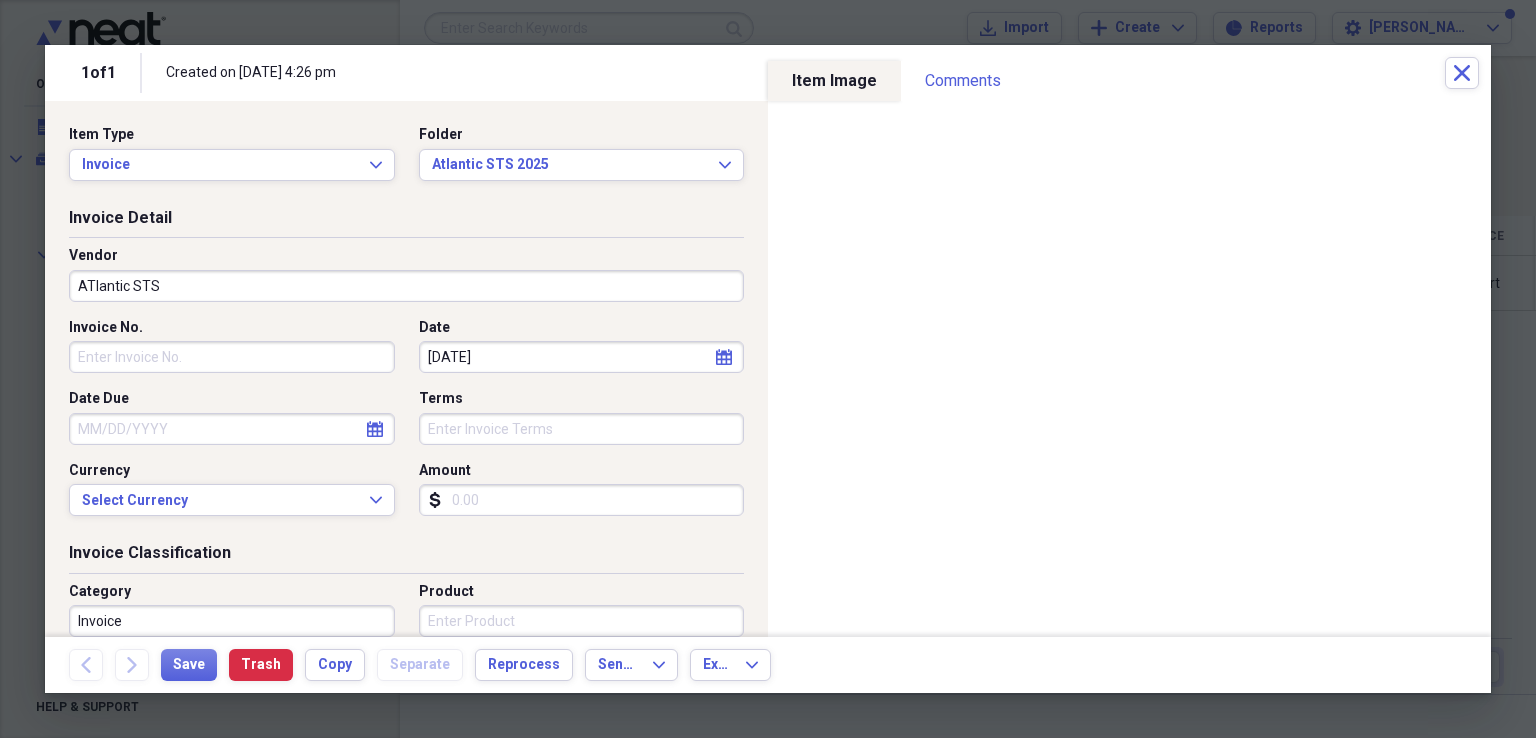 type 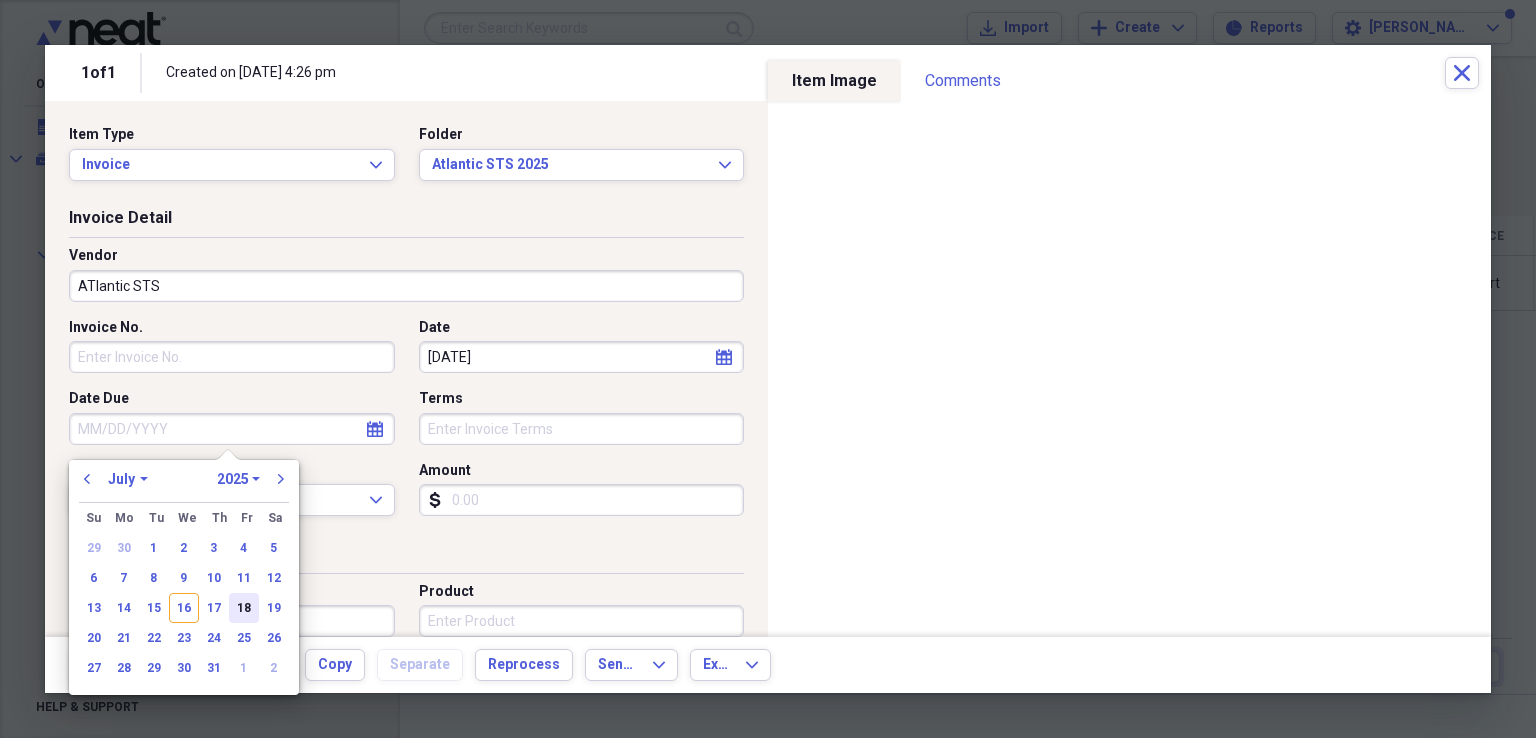 click on "18" at bounding box center [244, 608] 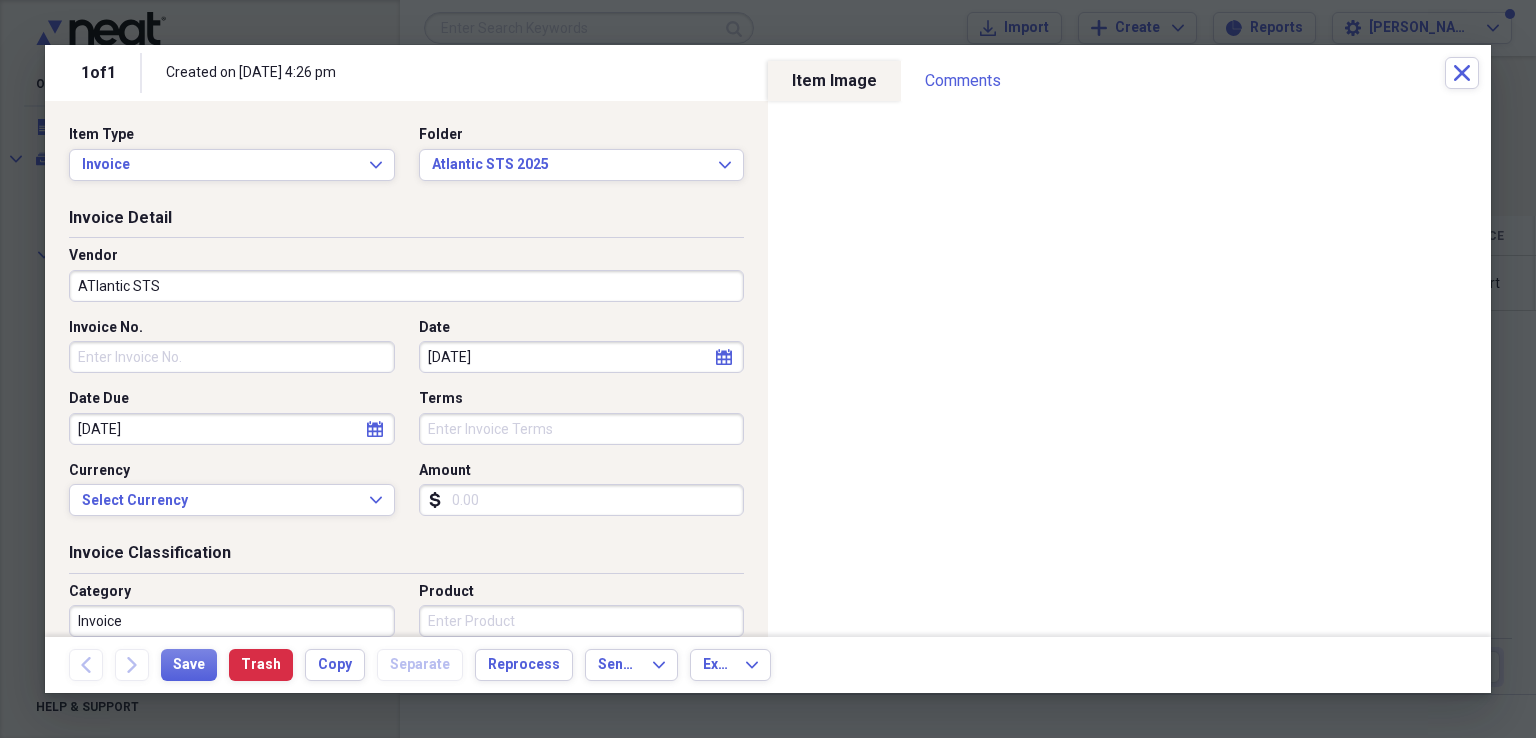 type 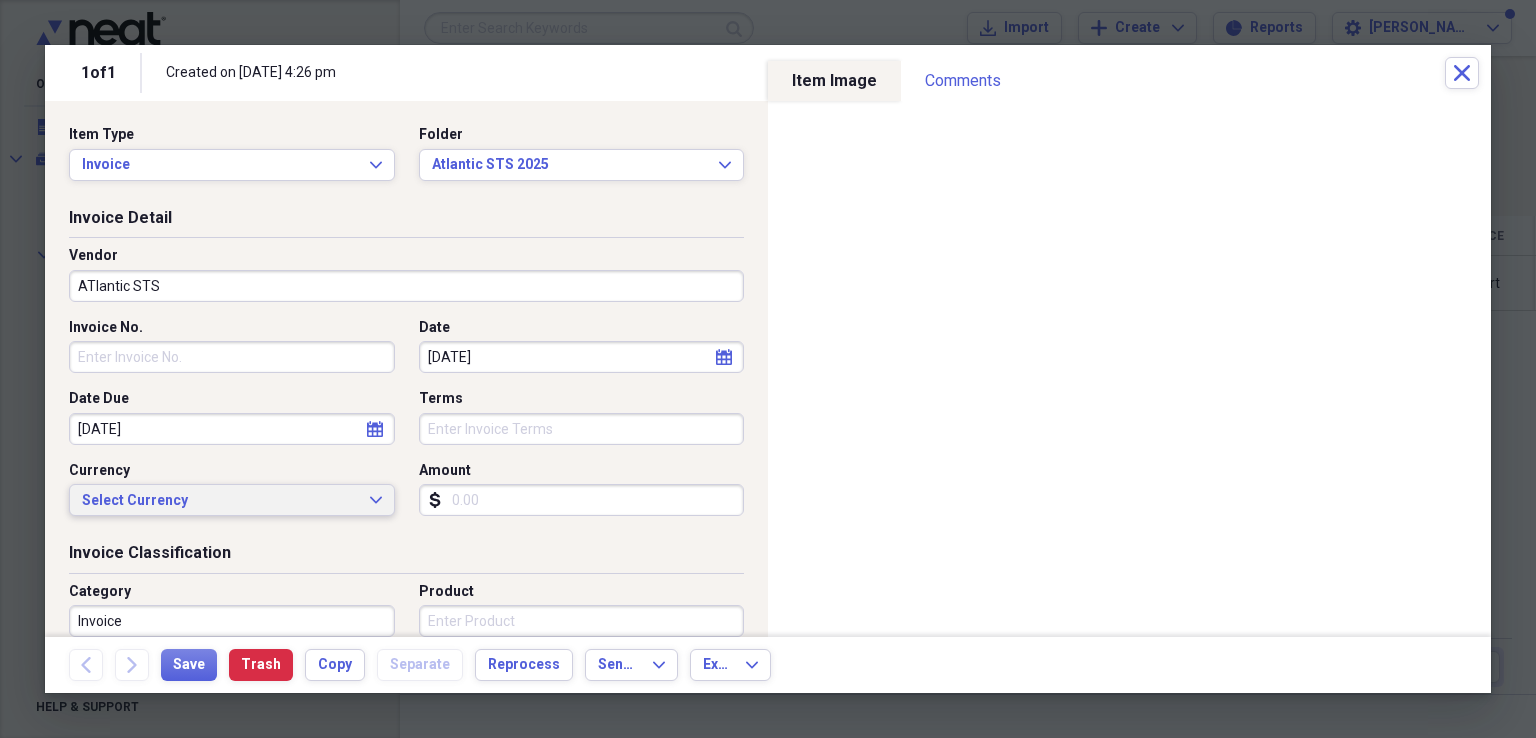 type 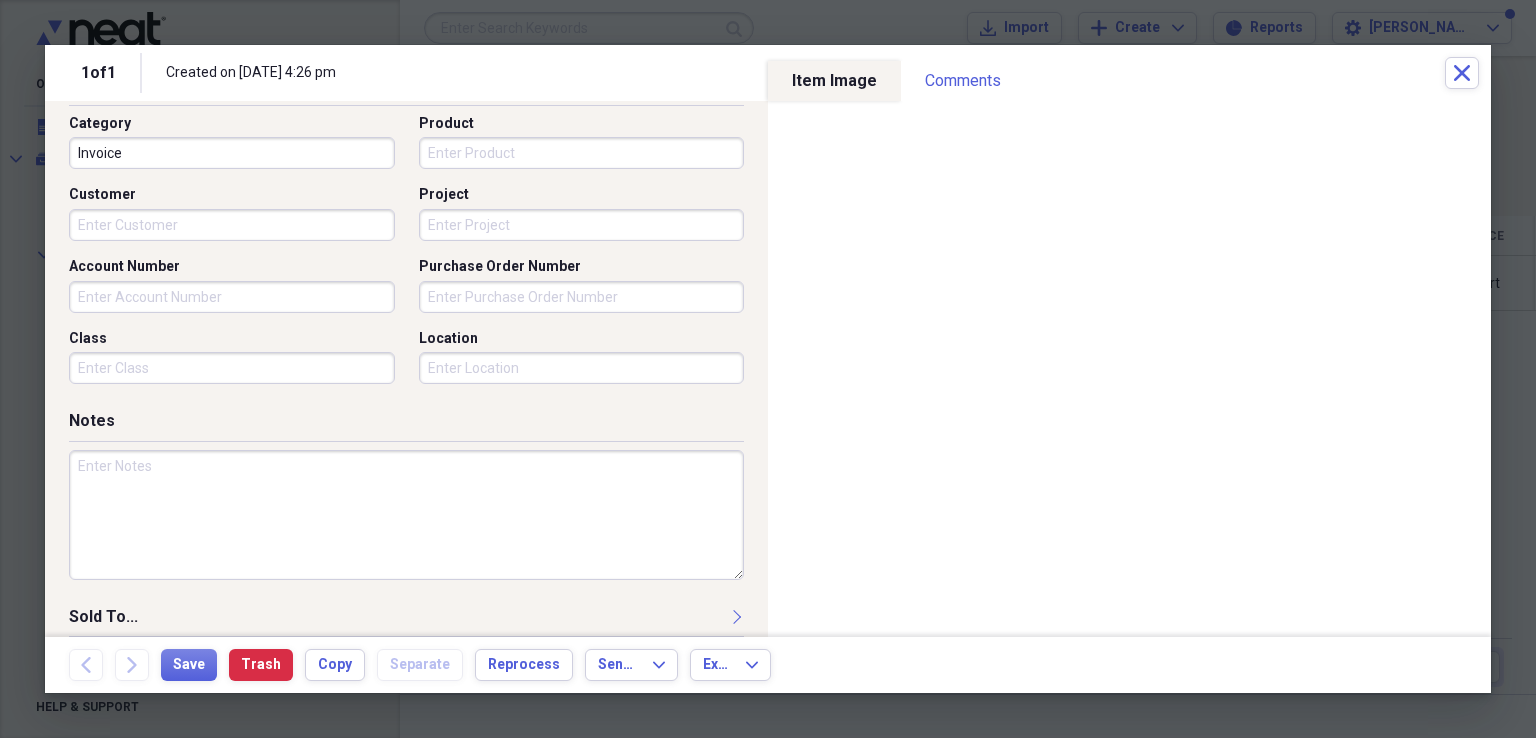 scroll, scrollTop: 500, scrollLeft: 0, axis: vertical 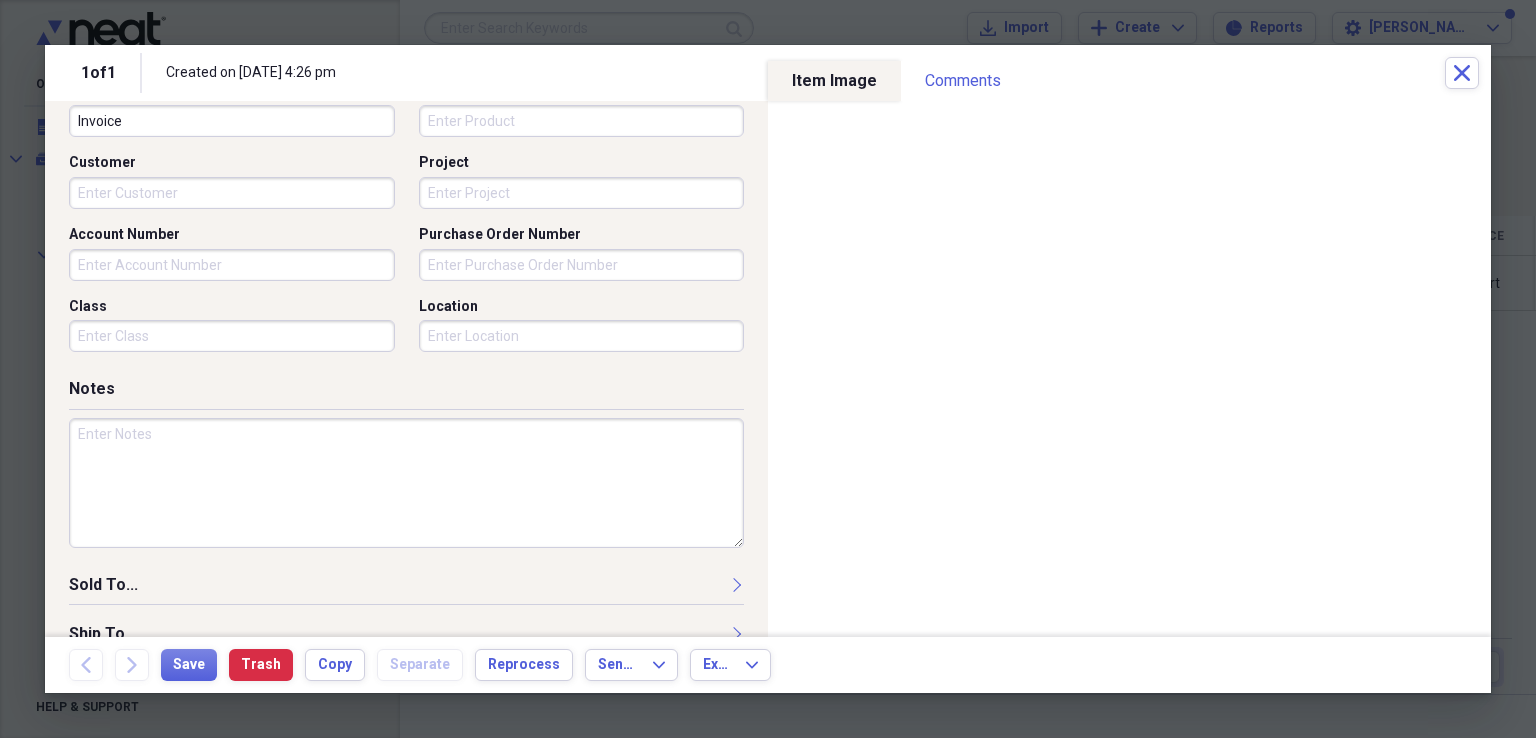 type on "543.30" 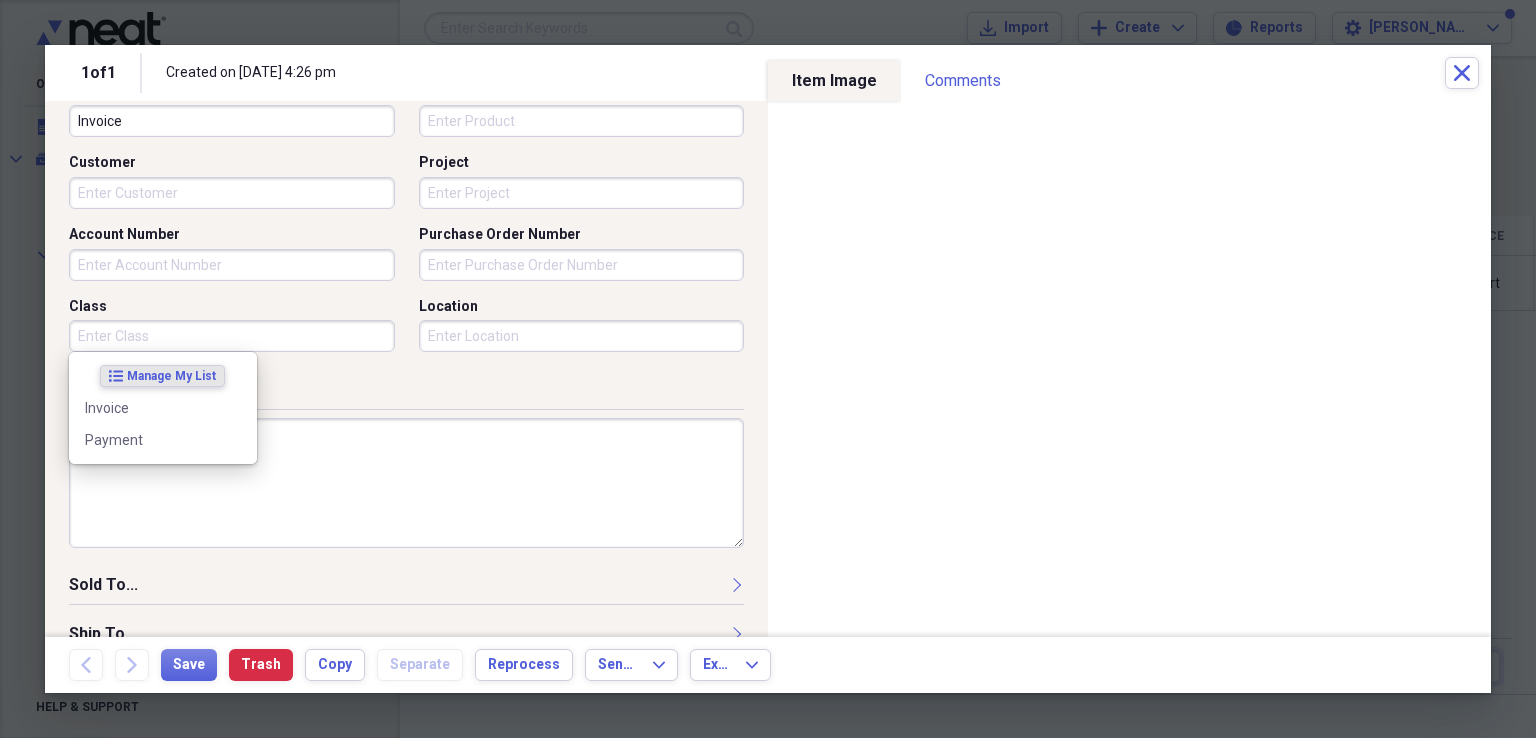 click on "Class" at bounding box center [232, 336] 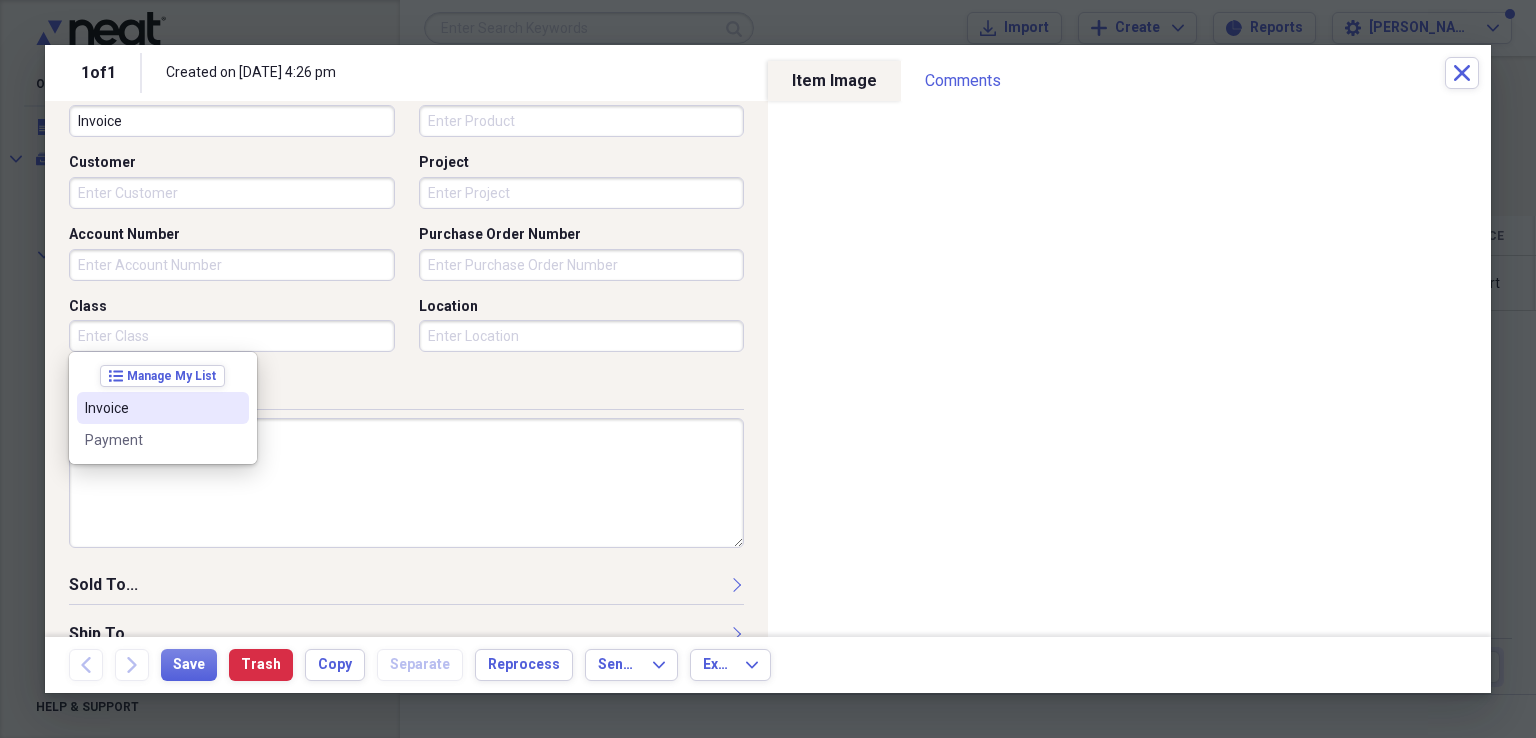 click on "Invoice" at bounding box center [151, 408] 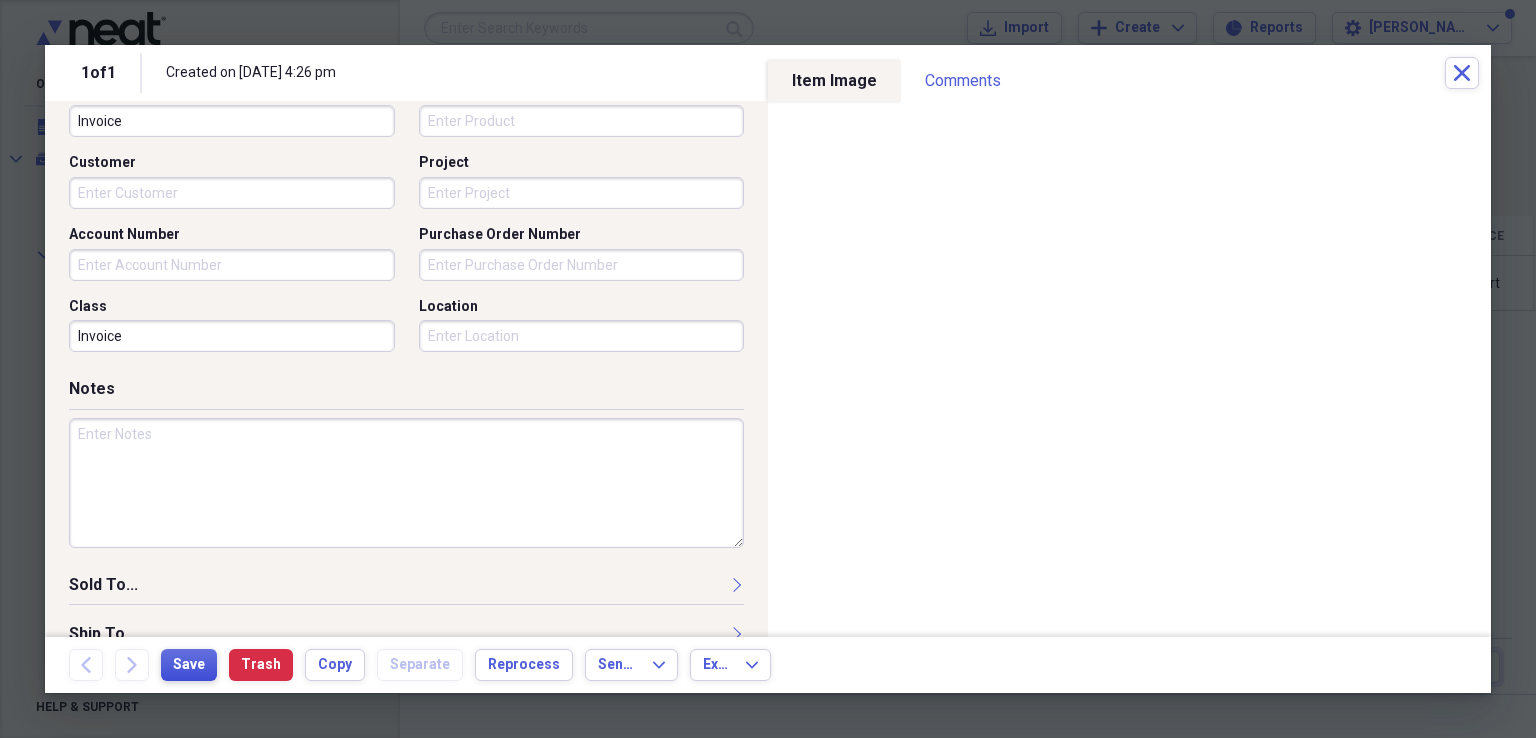 click on "Save" at bounding box center (189, 665) 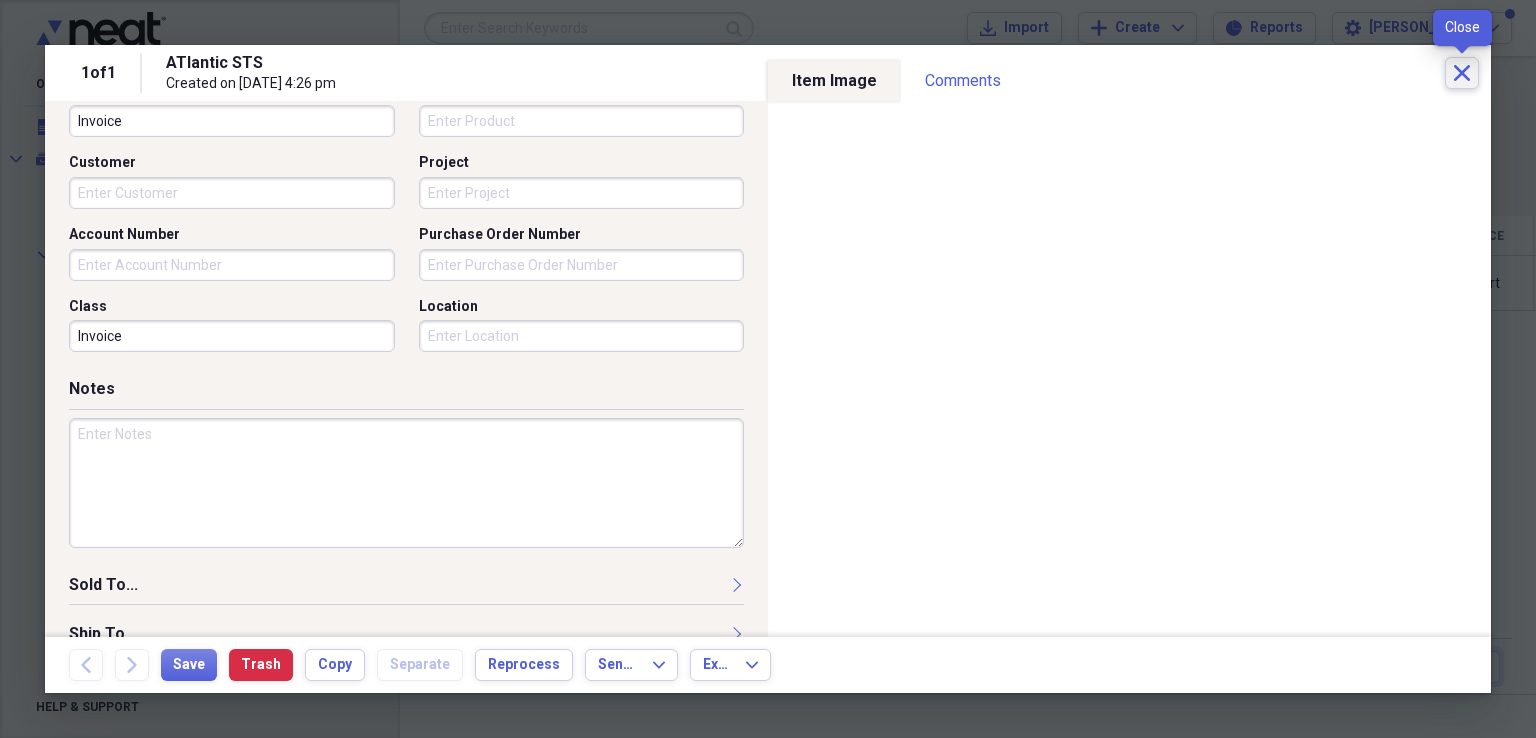 click on "Close" 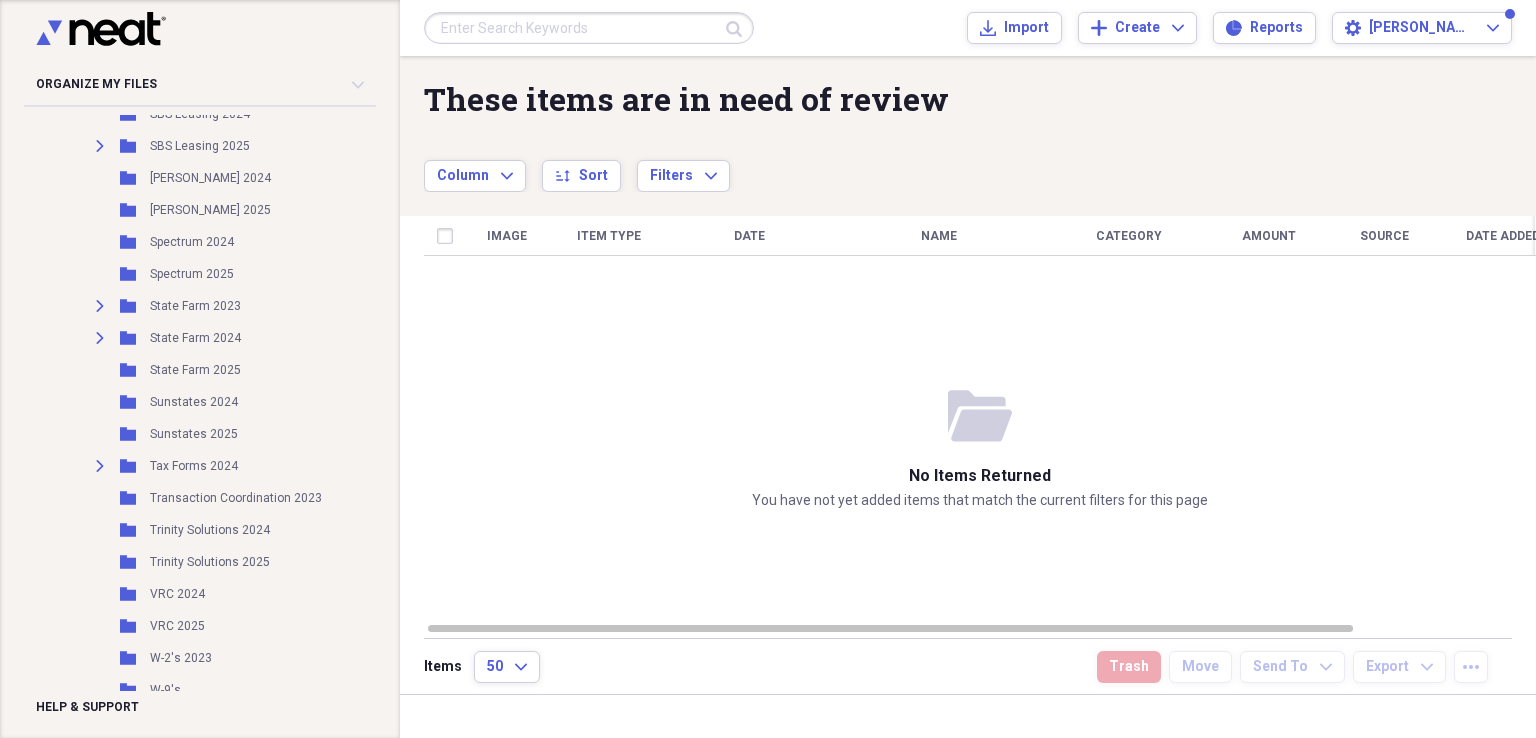 scroll, scrollTop: 2800, scrollLeft: 0, axis: vertical 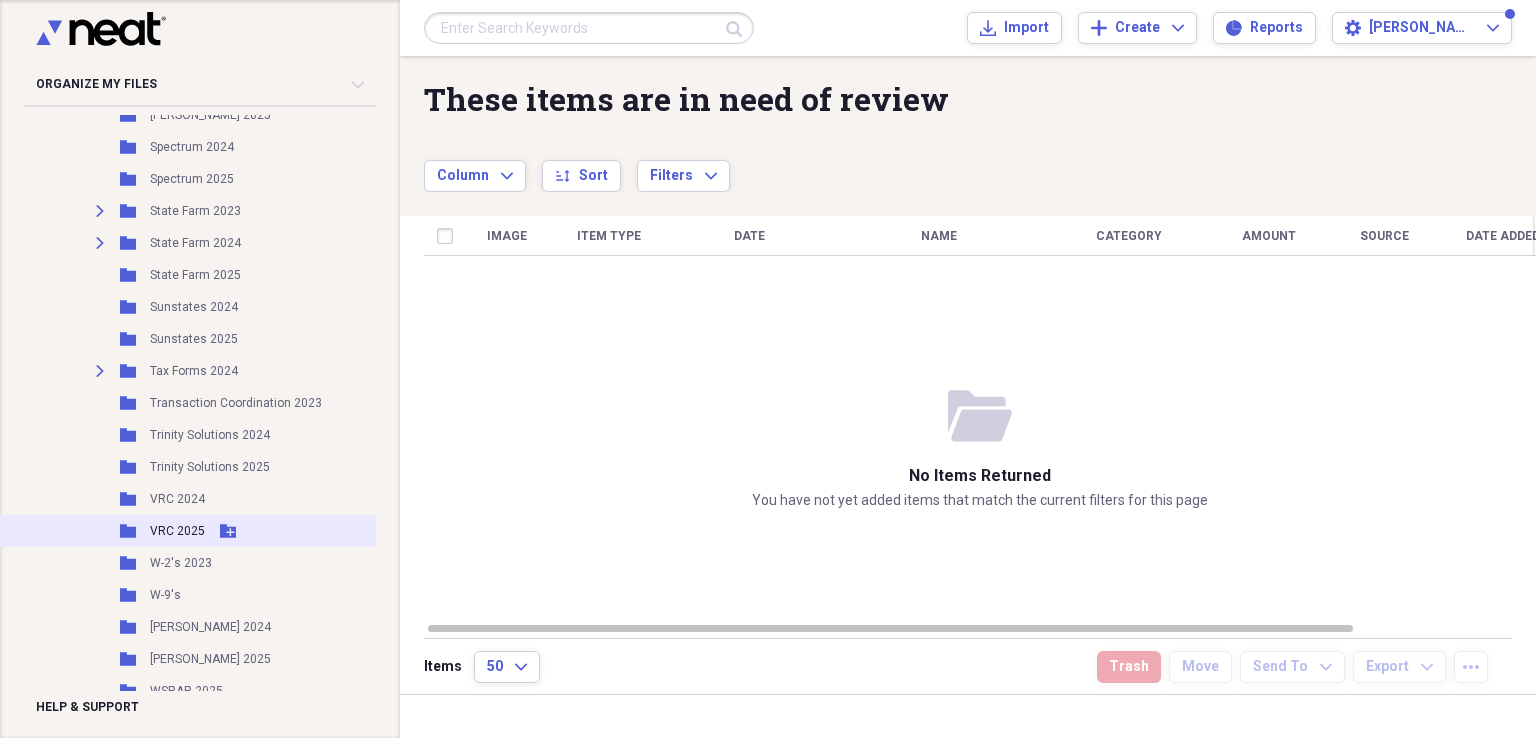 click on "VRC 2025" at bounding box center [177, 531] 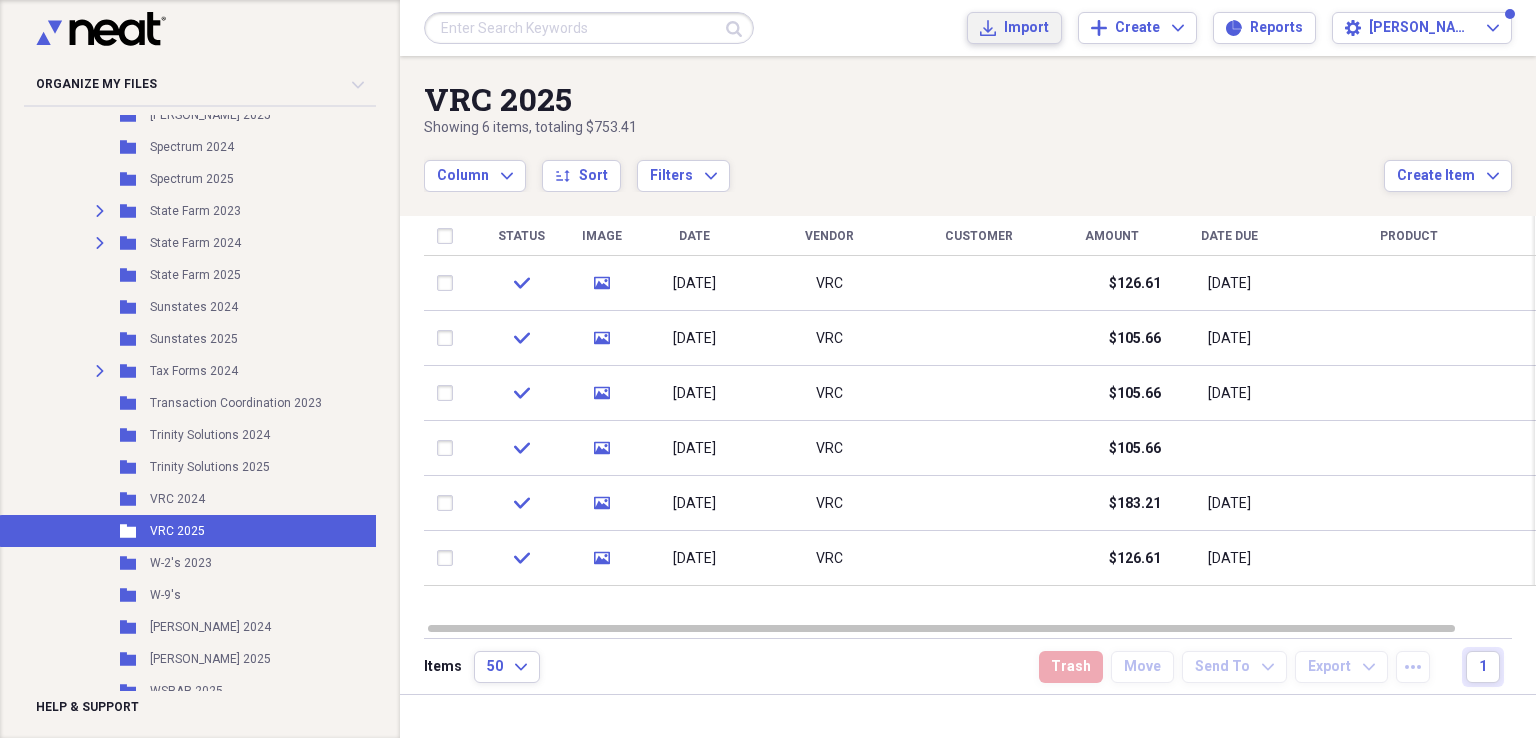 click on "Import" at bounding box center (1026, 28) 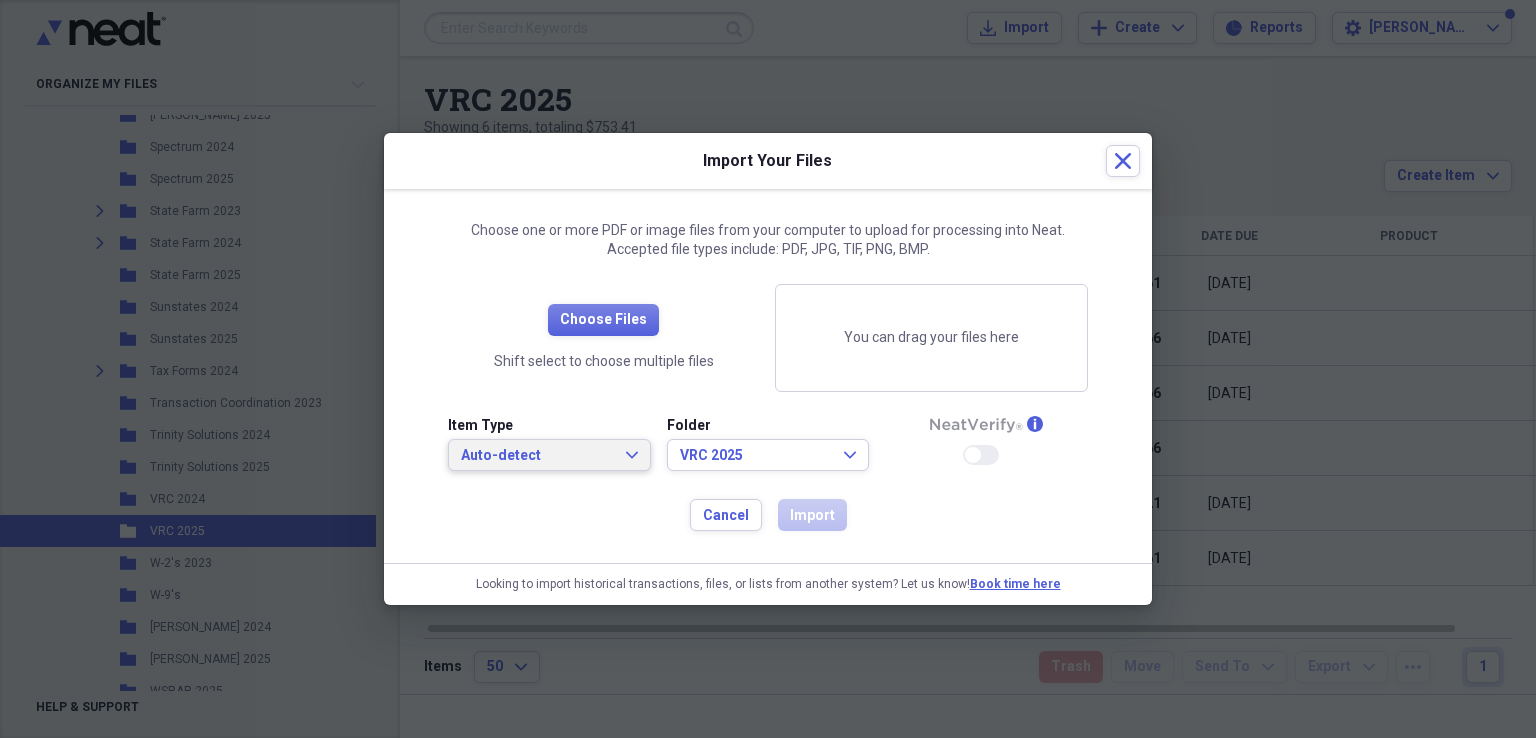 click on "Expand" 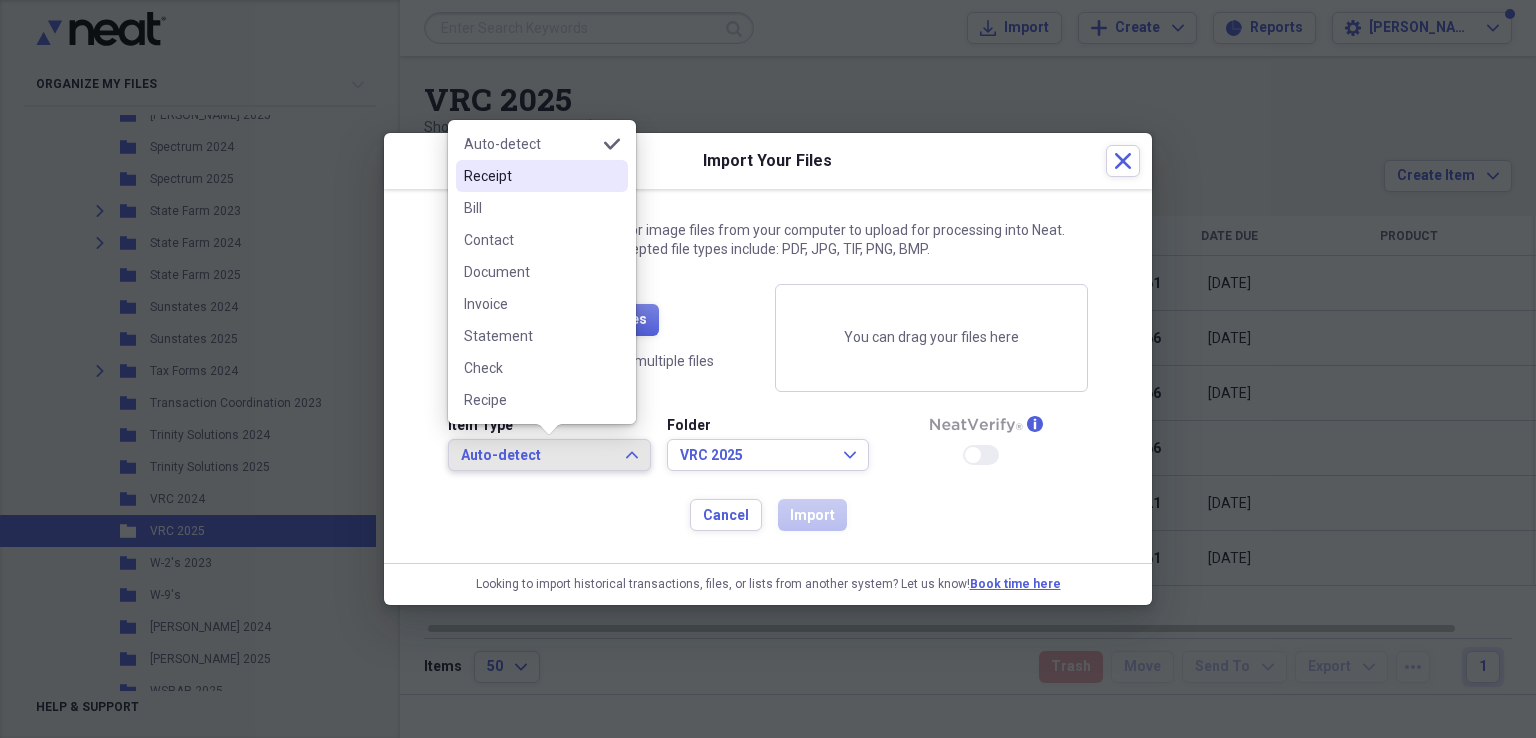click on "Receipt" at bounding box center [530, 176] 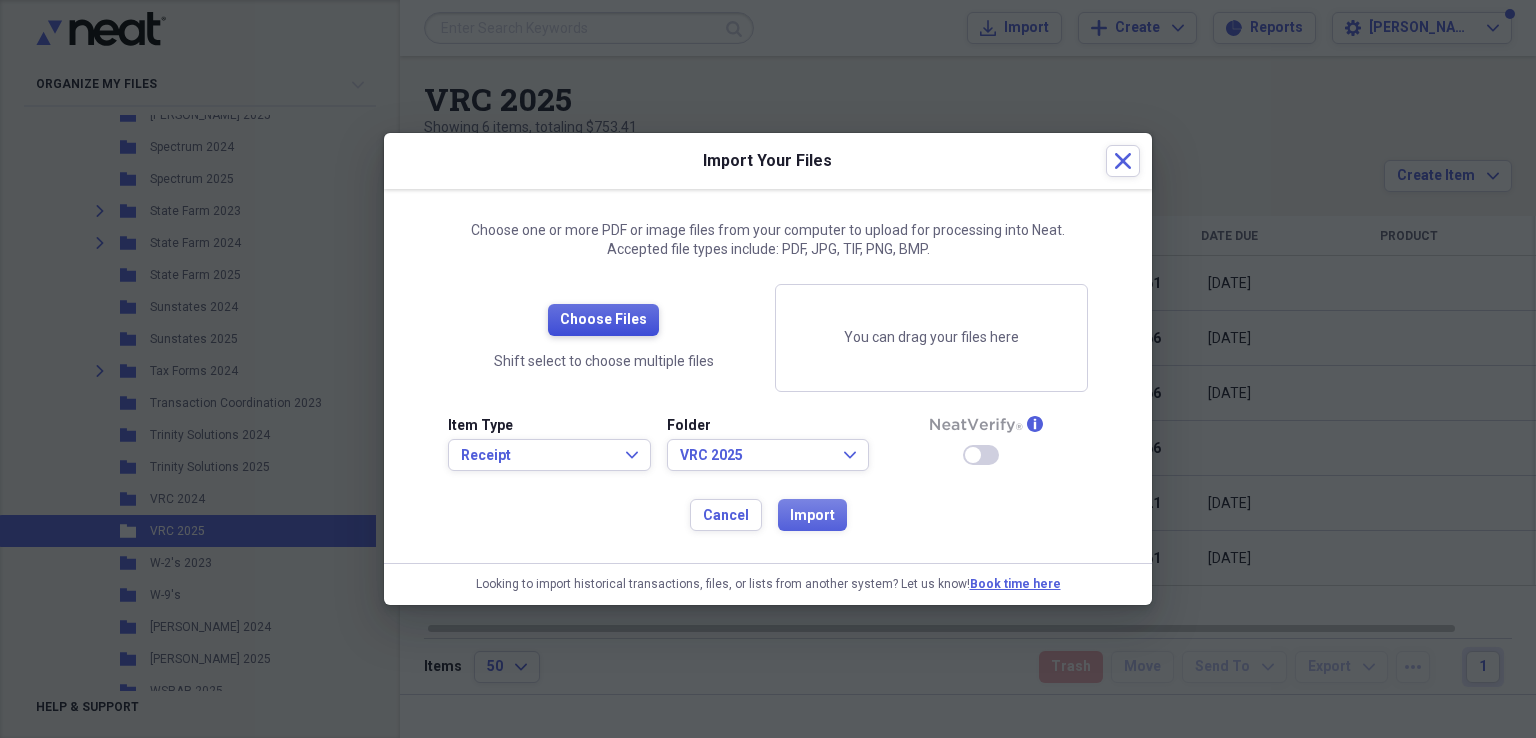 click on "Choose Files" at bounding box center [603, 320] 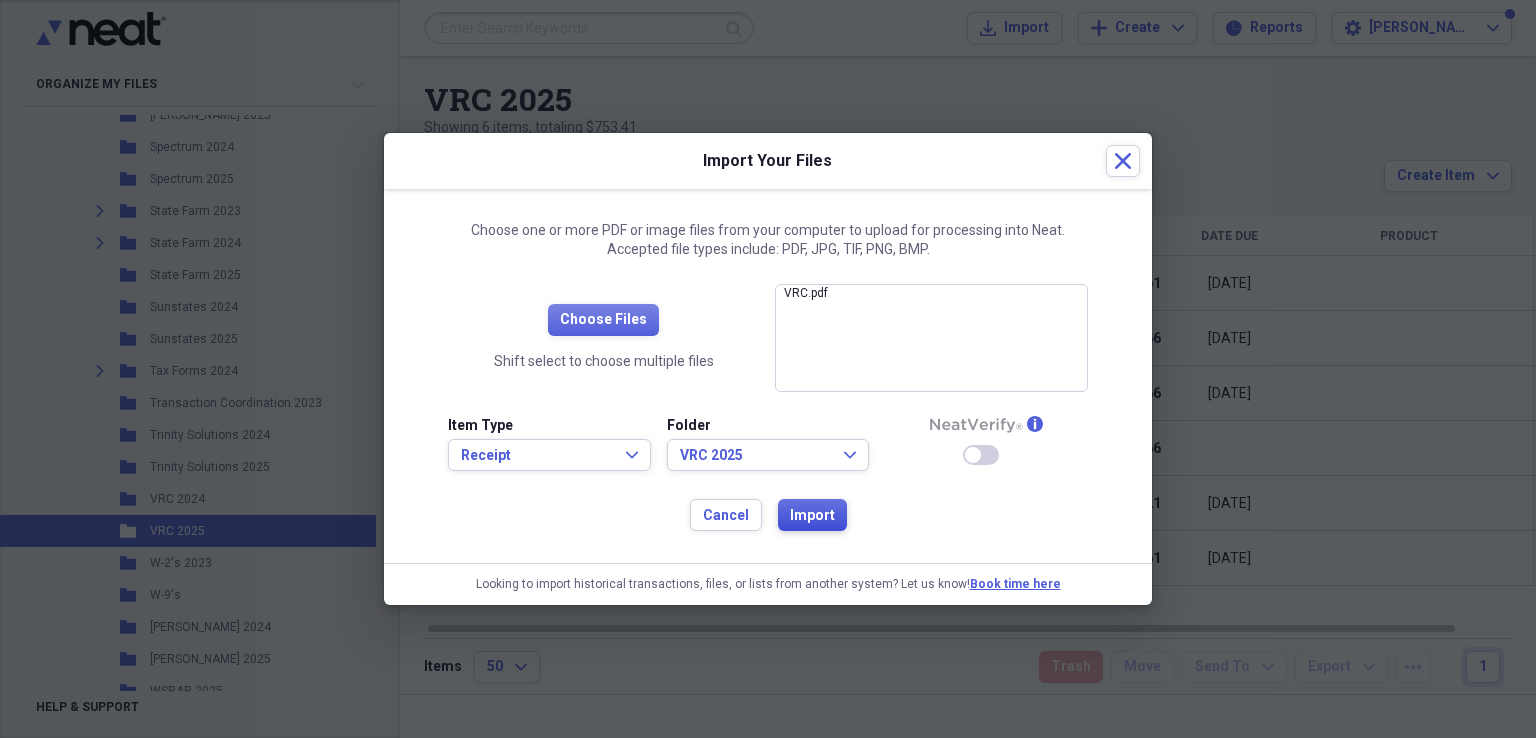 click on "Import" at bounding box center (812, 515) 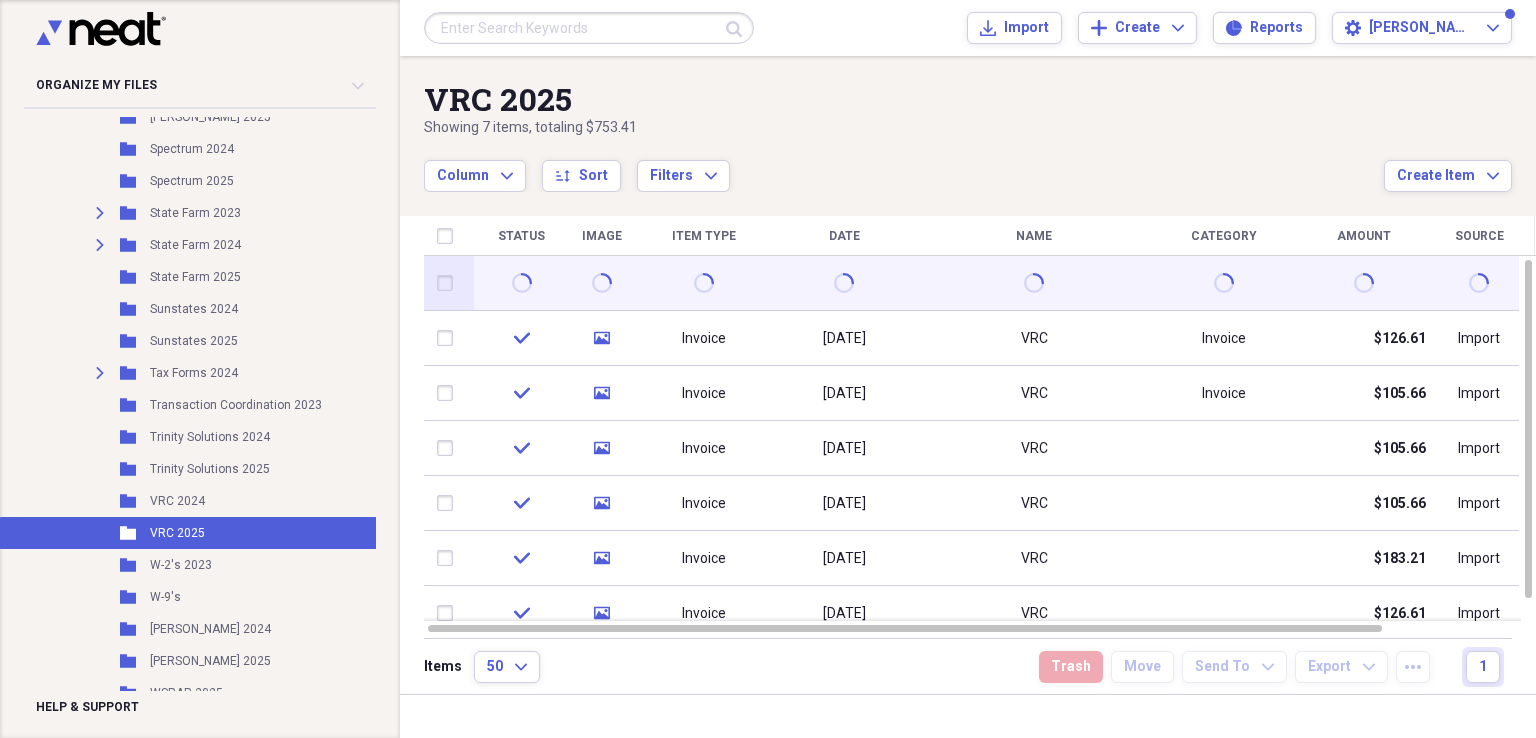 click at bounding box center [449, 283] 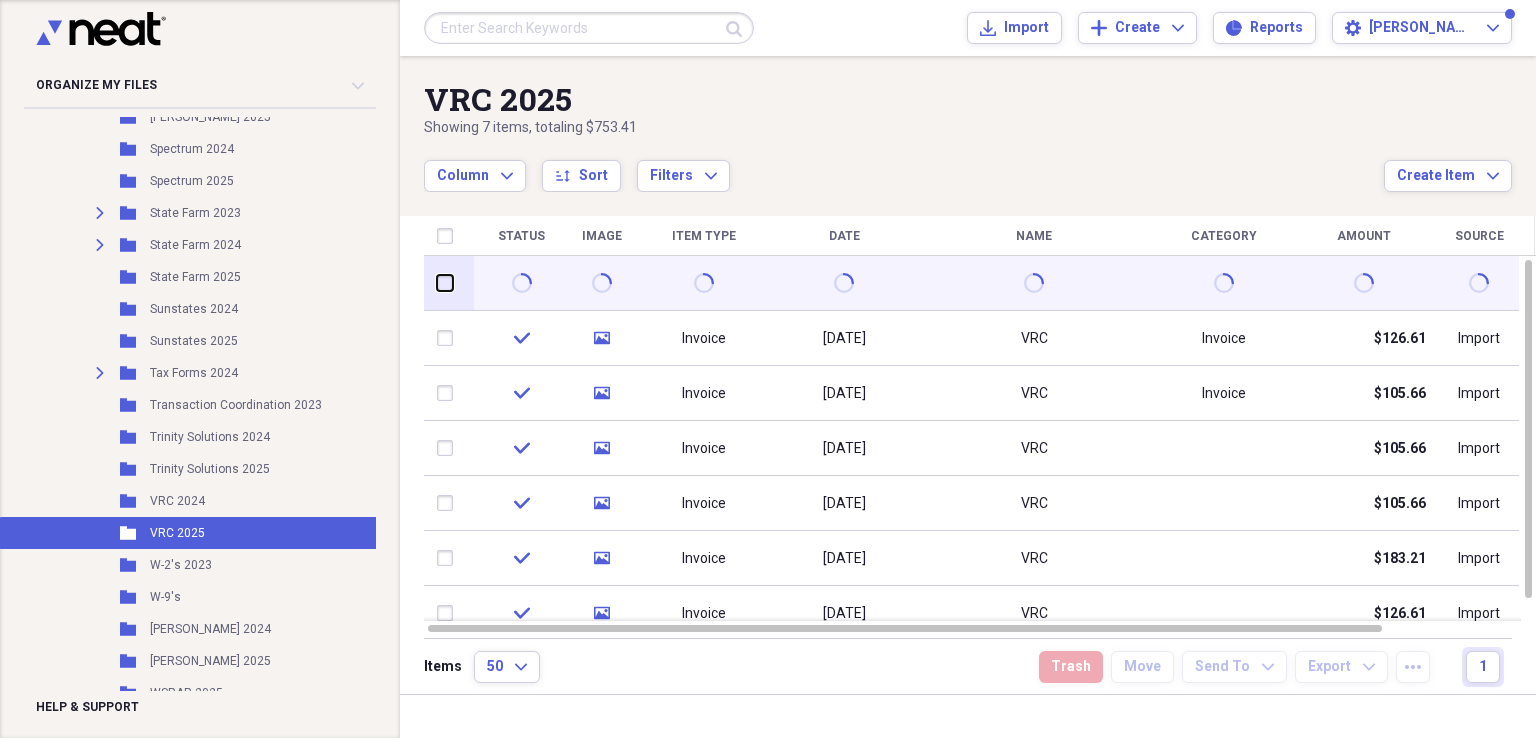 click at bounding box center (437, 283) 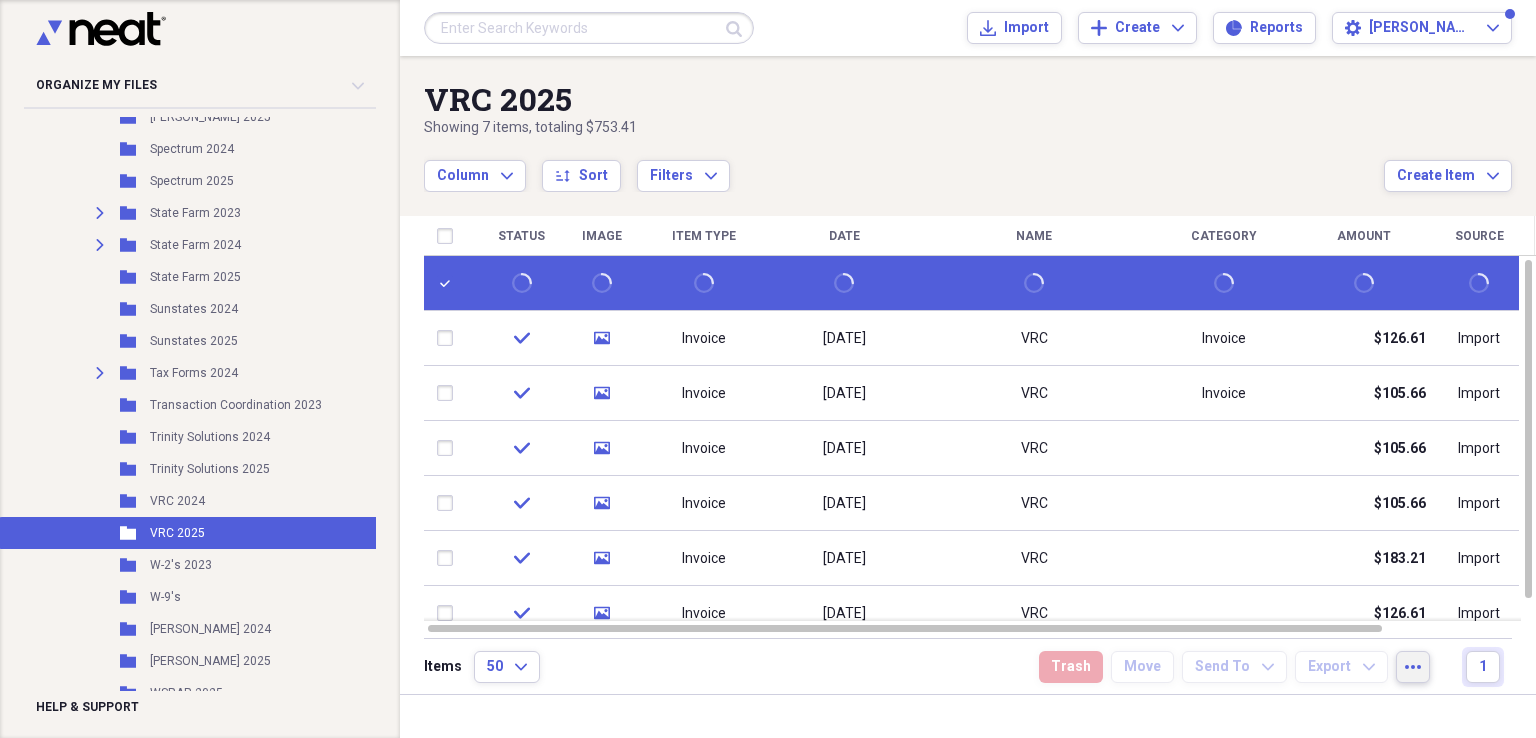 click 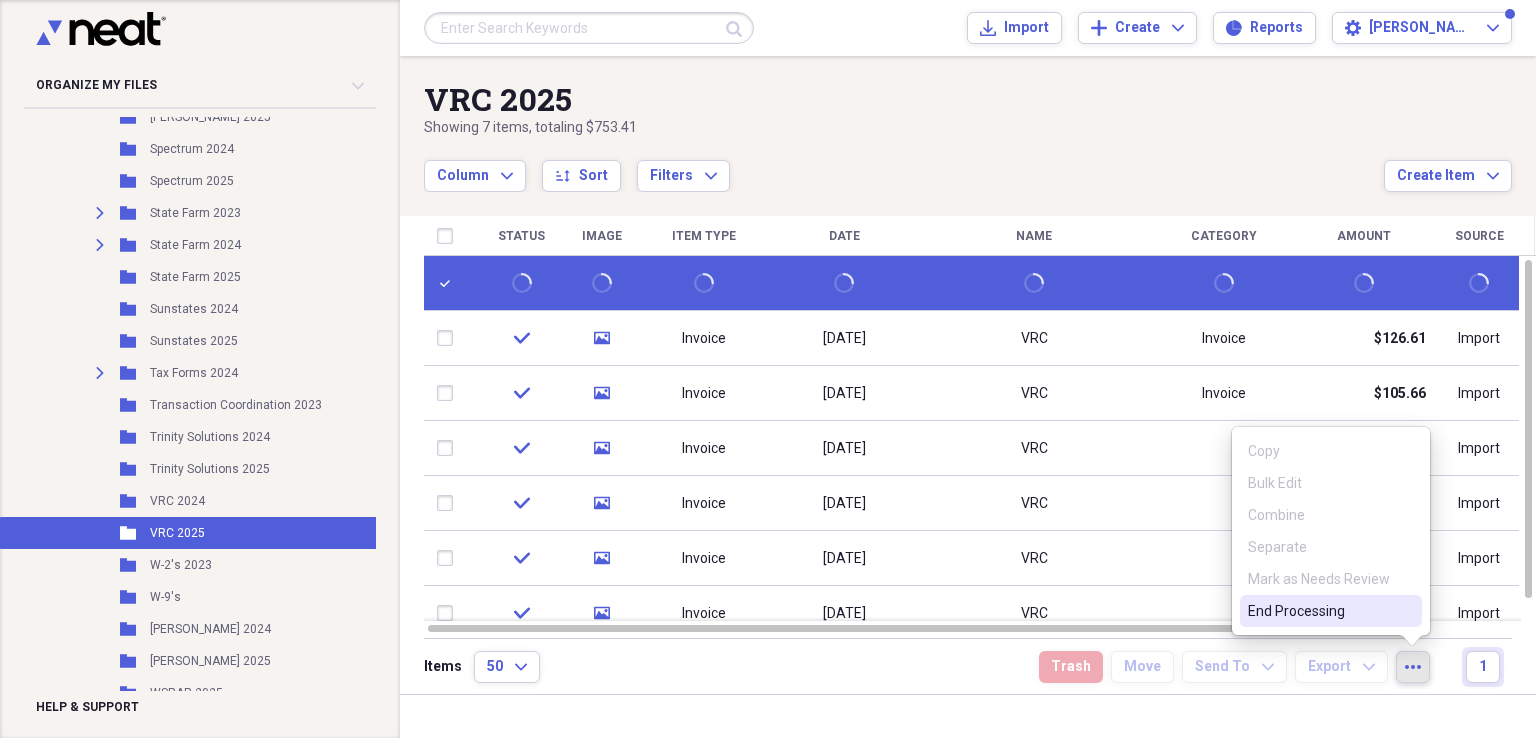 click on "End Processing" at bounding box center [1319, 611] 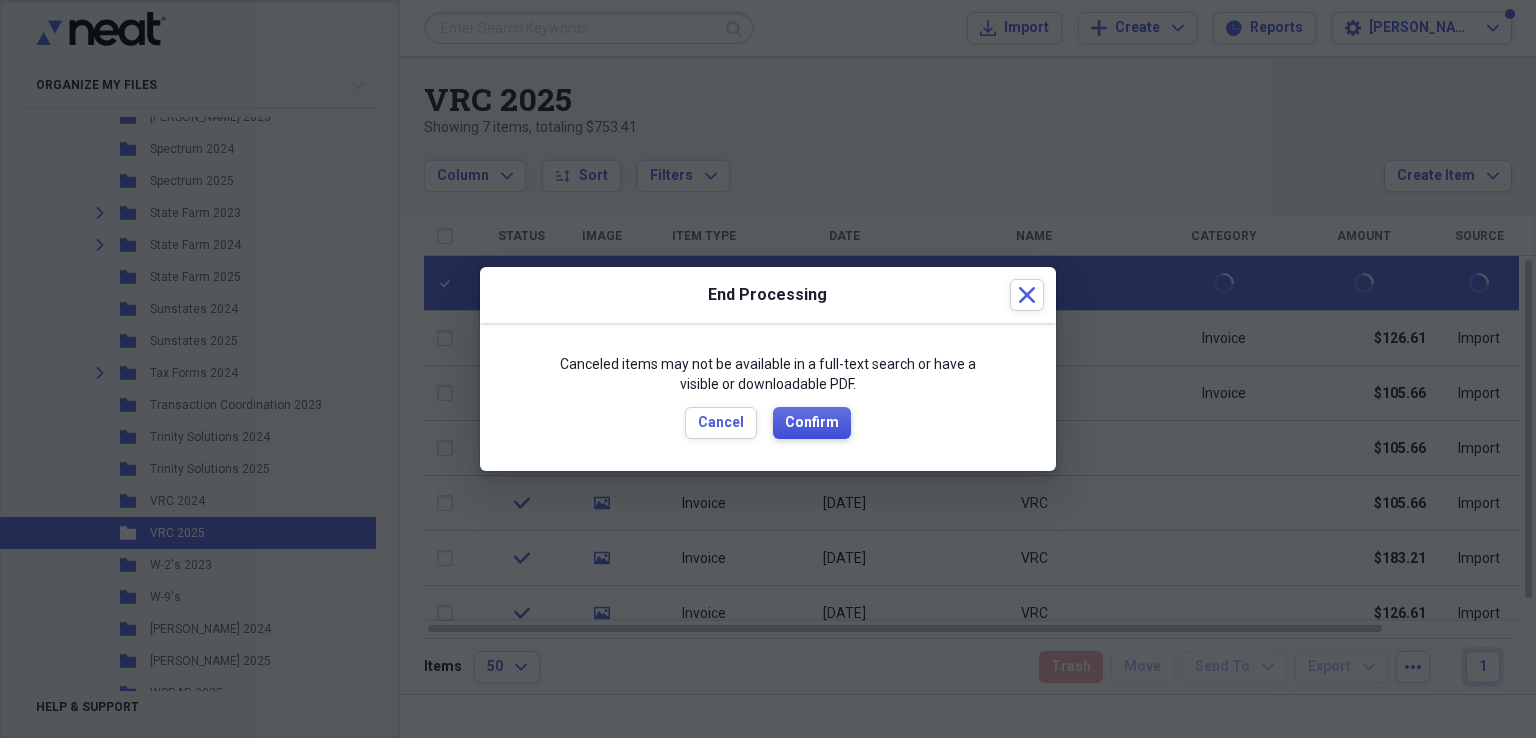 click on "Confirm" at bounding box center [812, 423] 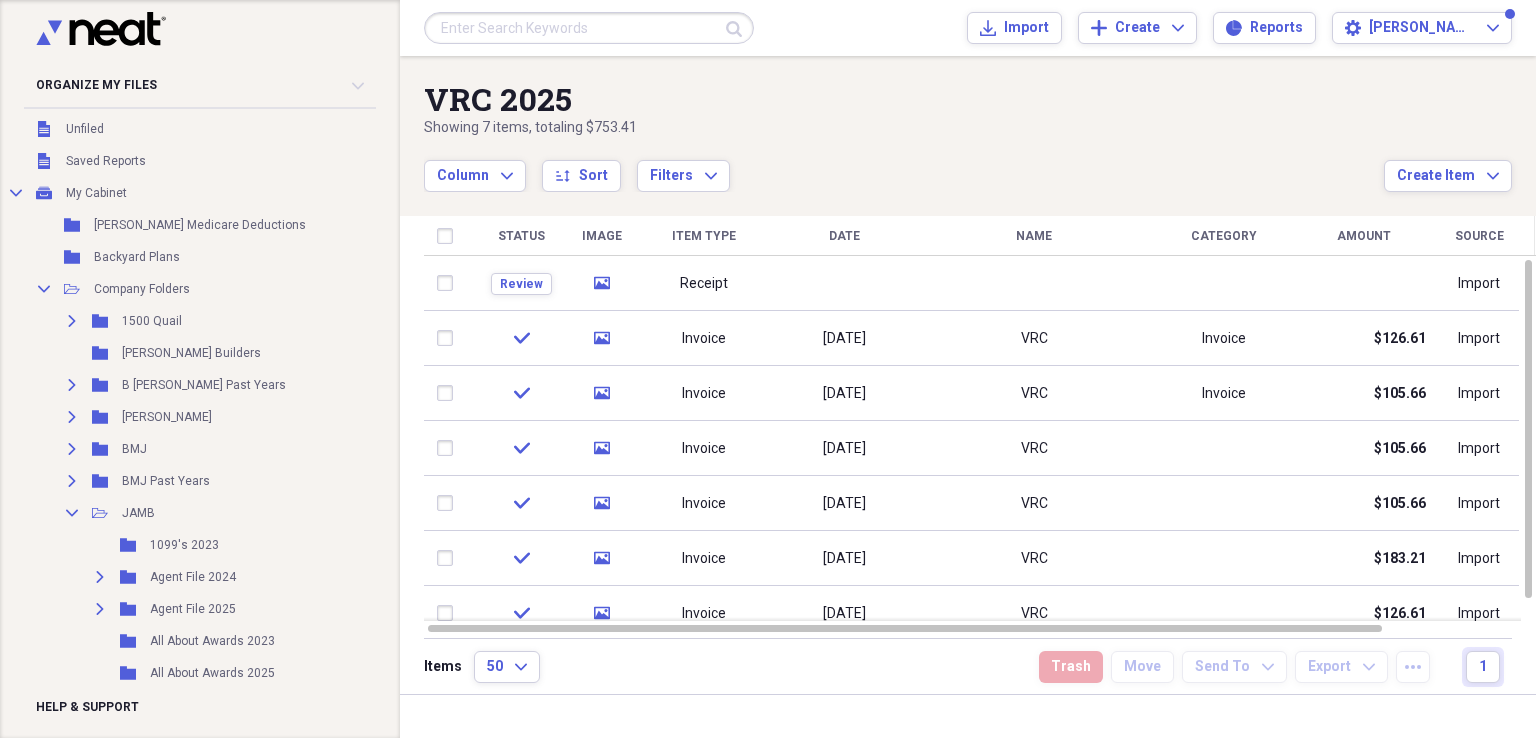 scroll, scrollTop: 0, scrollLeft: 0, axis: both 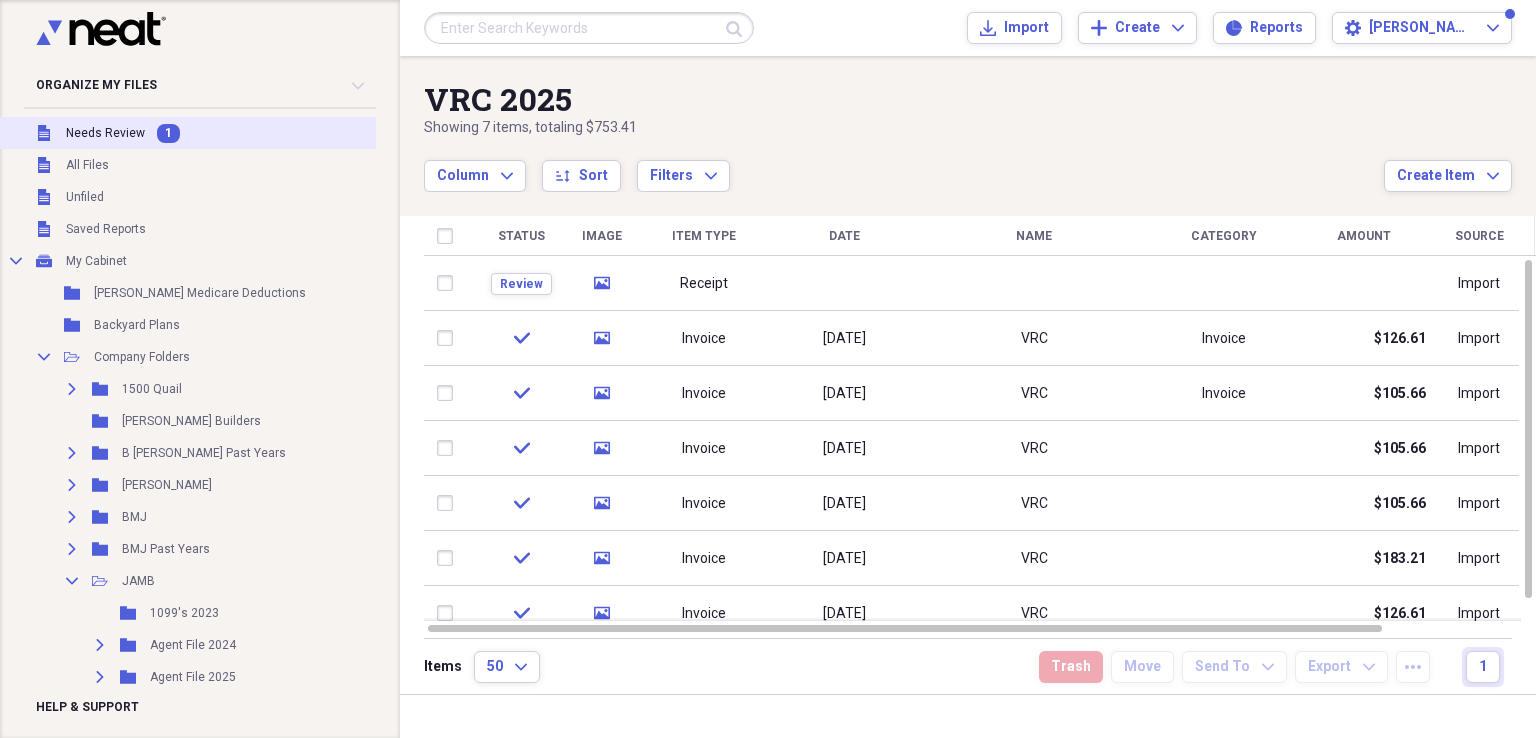 click on "Needs Review" at bounding box center [105, 133] 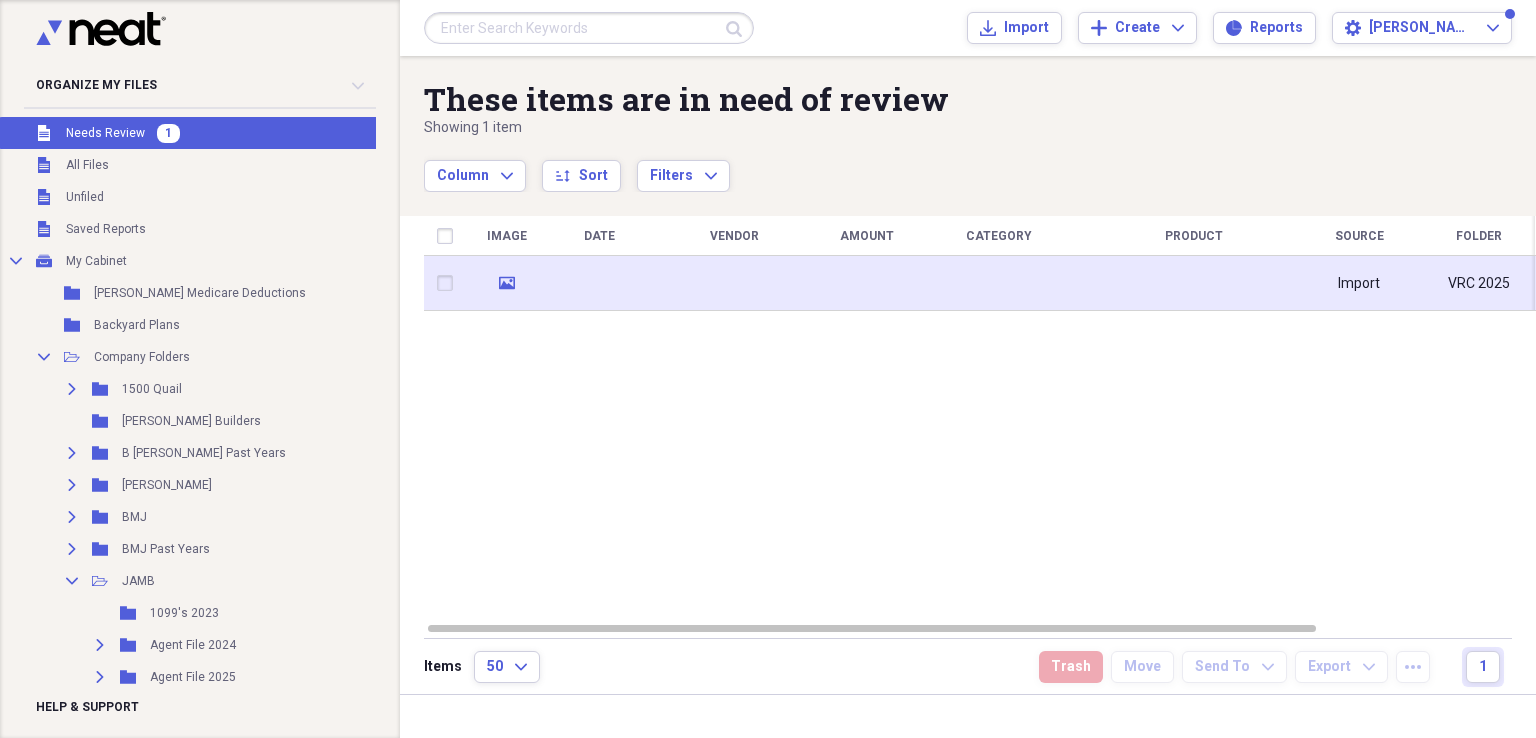click on "media" 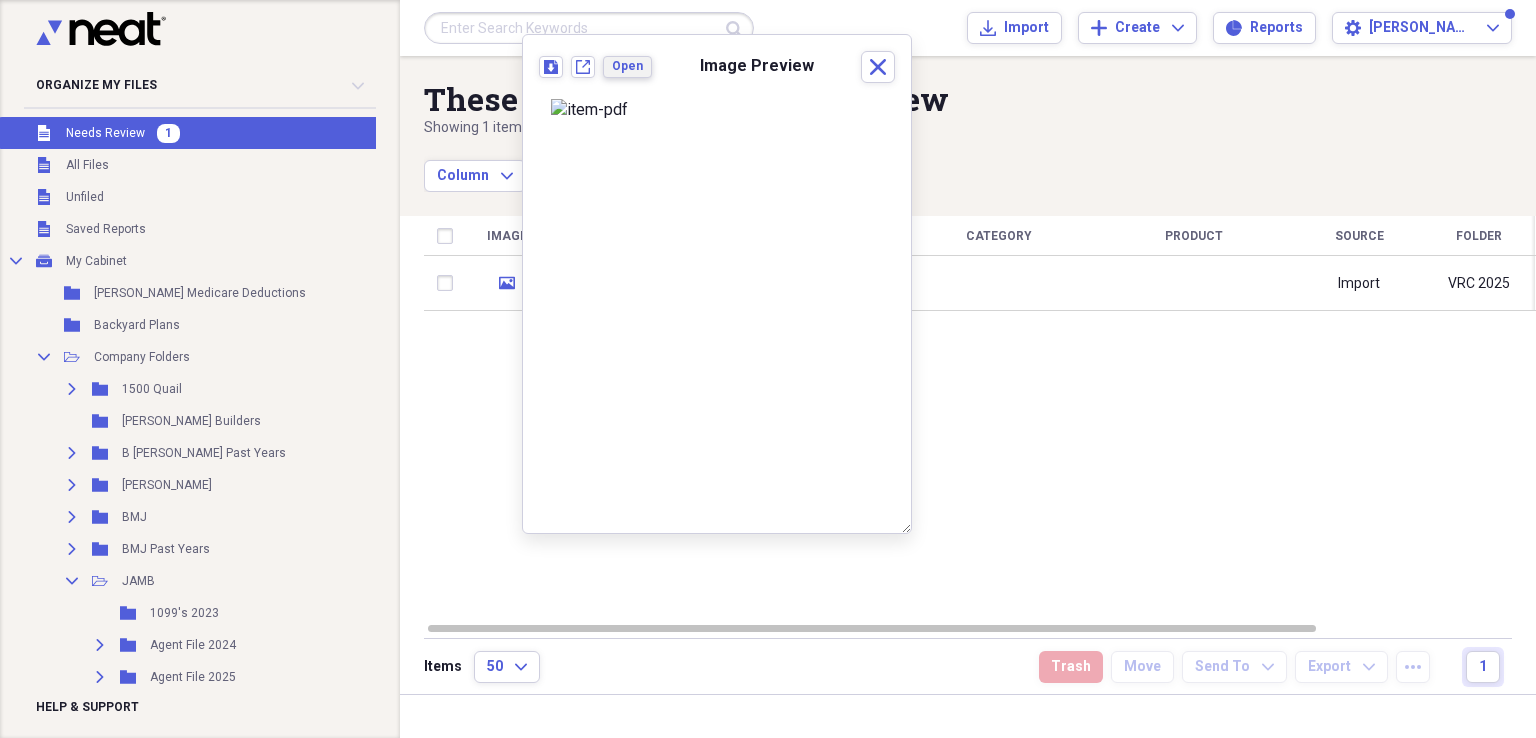 click on "Open" at bounding box center (627, 66) 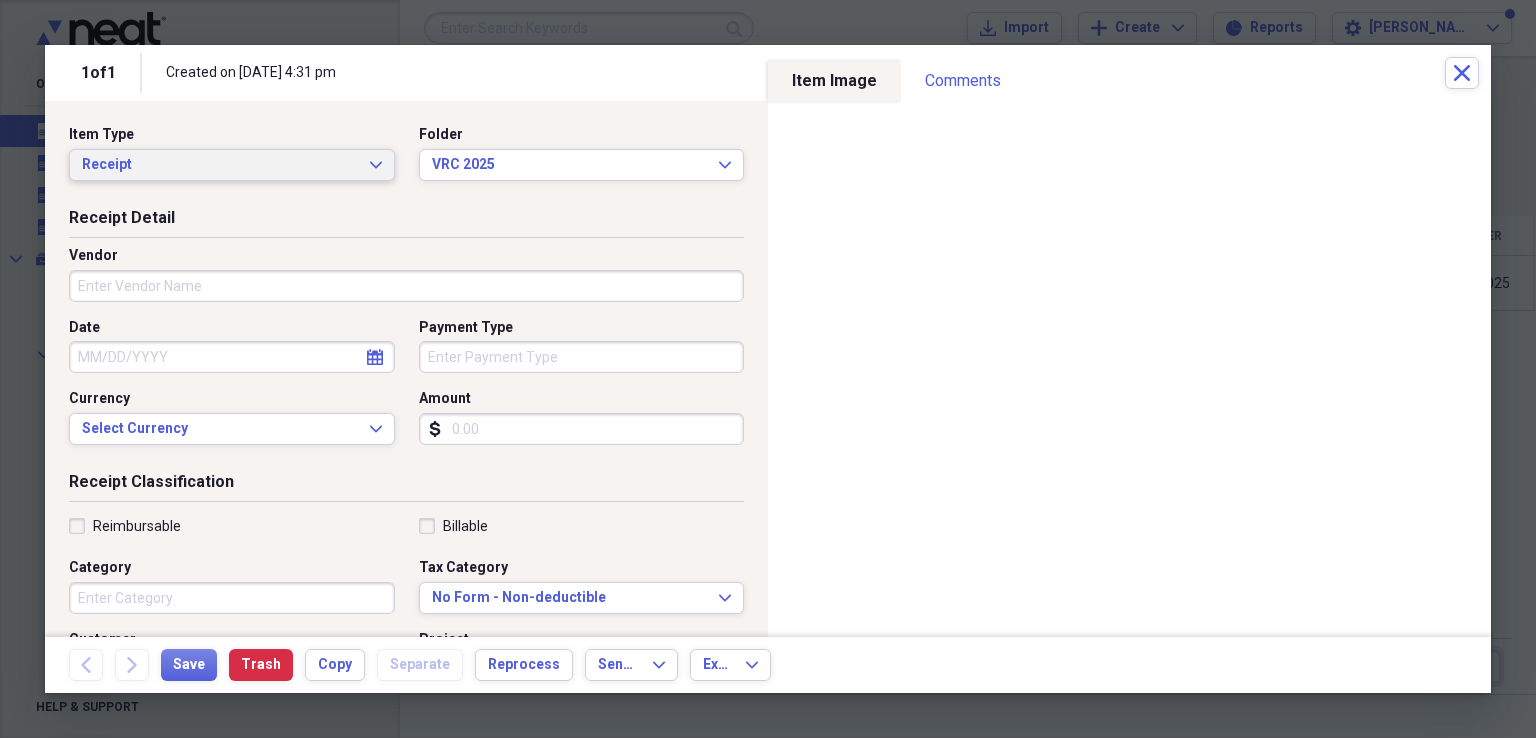 click on "Expand" 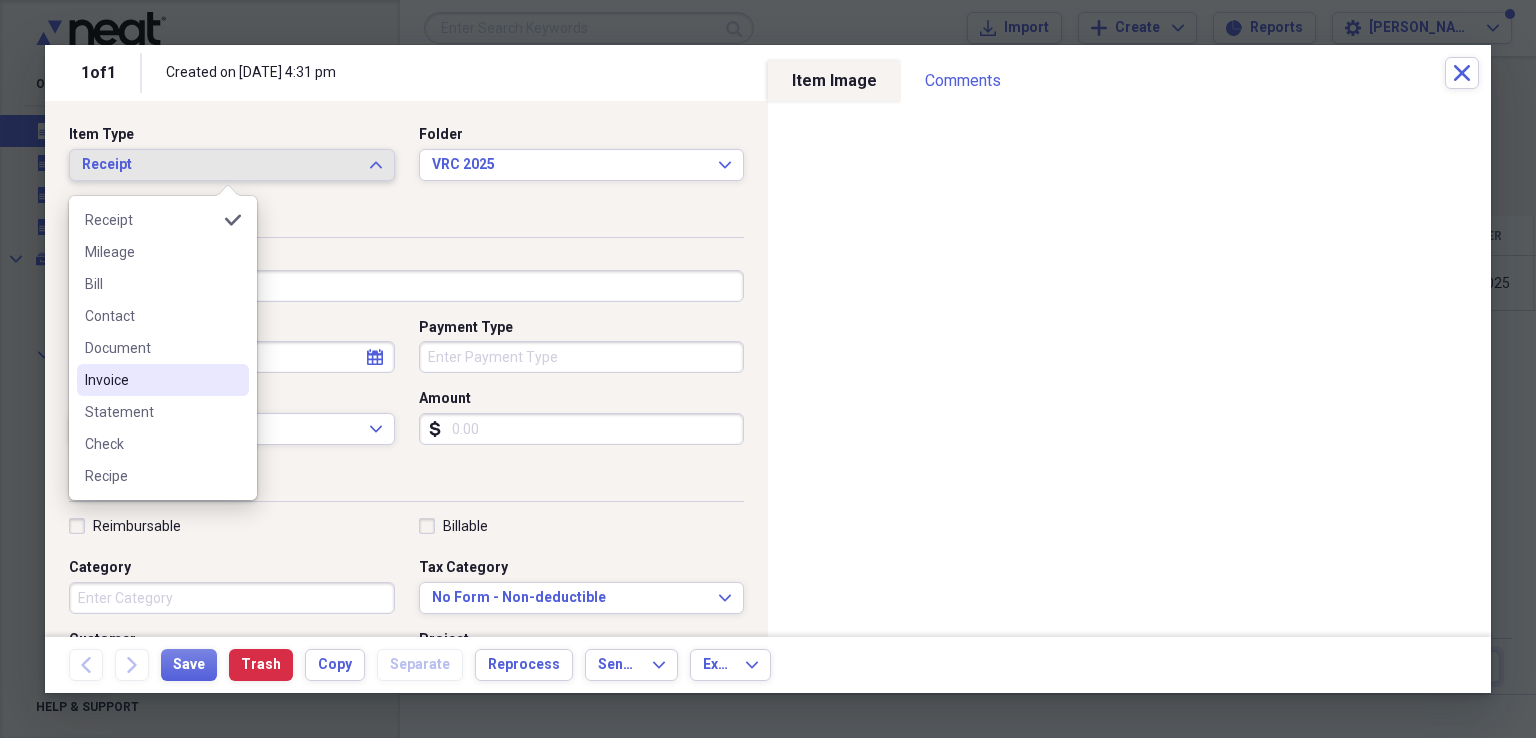 click on "Invoice" at bounding box center [151, 380] 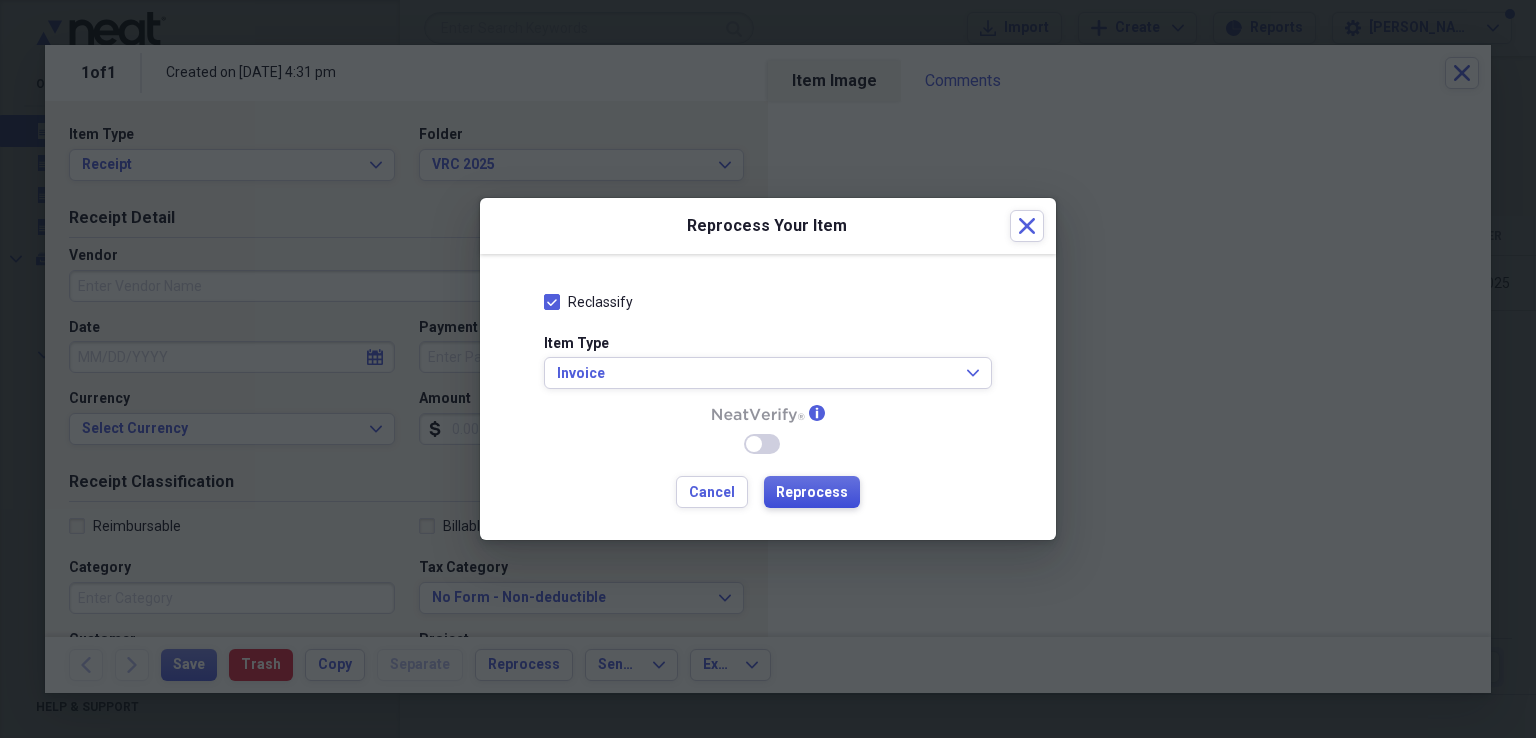 click on "Reprocess" at bounding box center [812, 493] 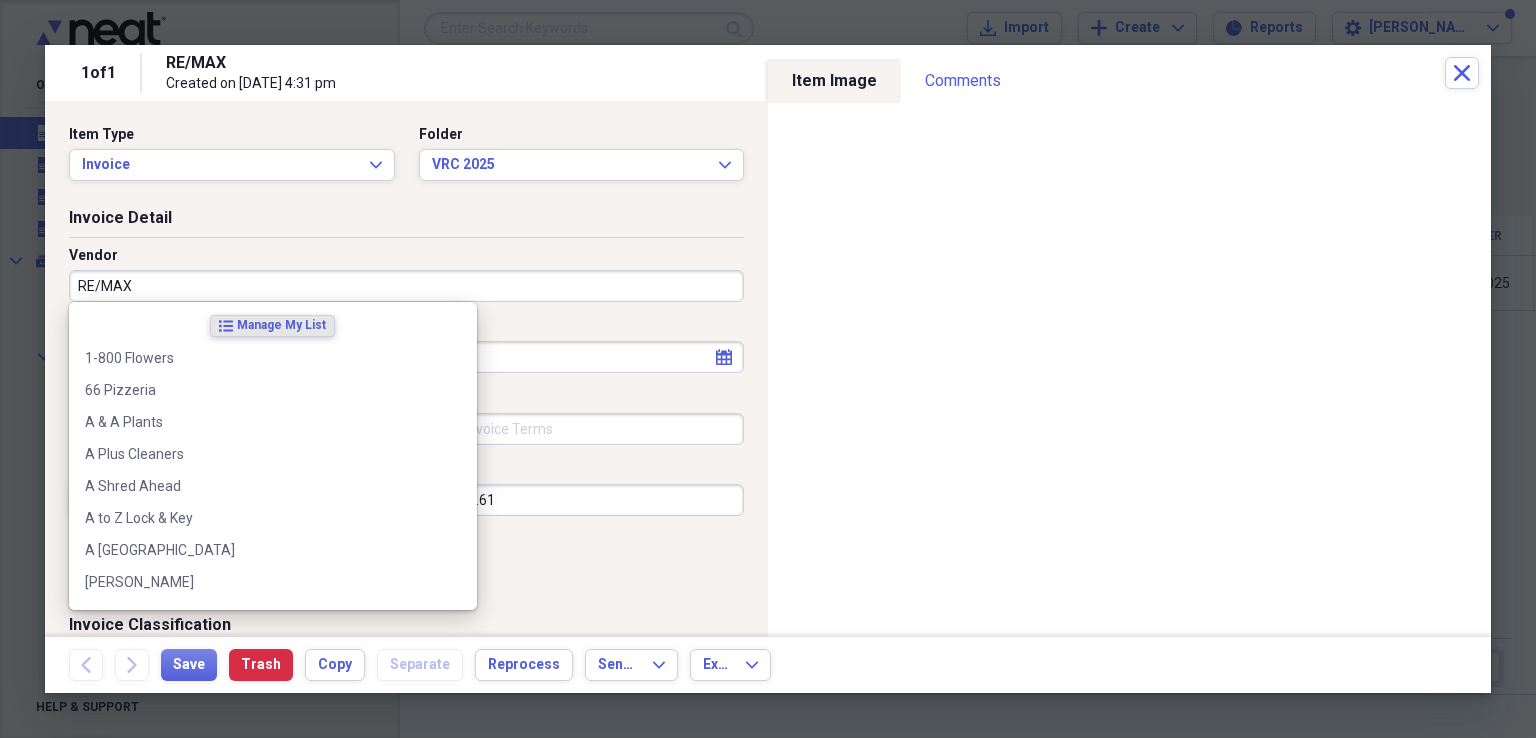 click on "RE/MAX" at bounding box center [406, 286] 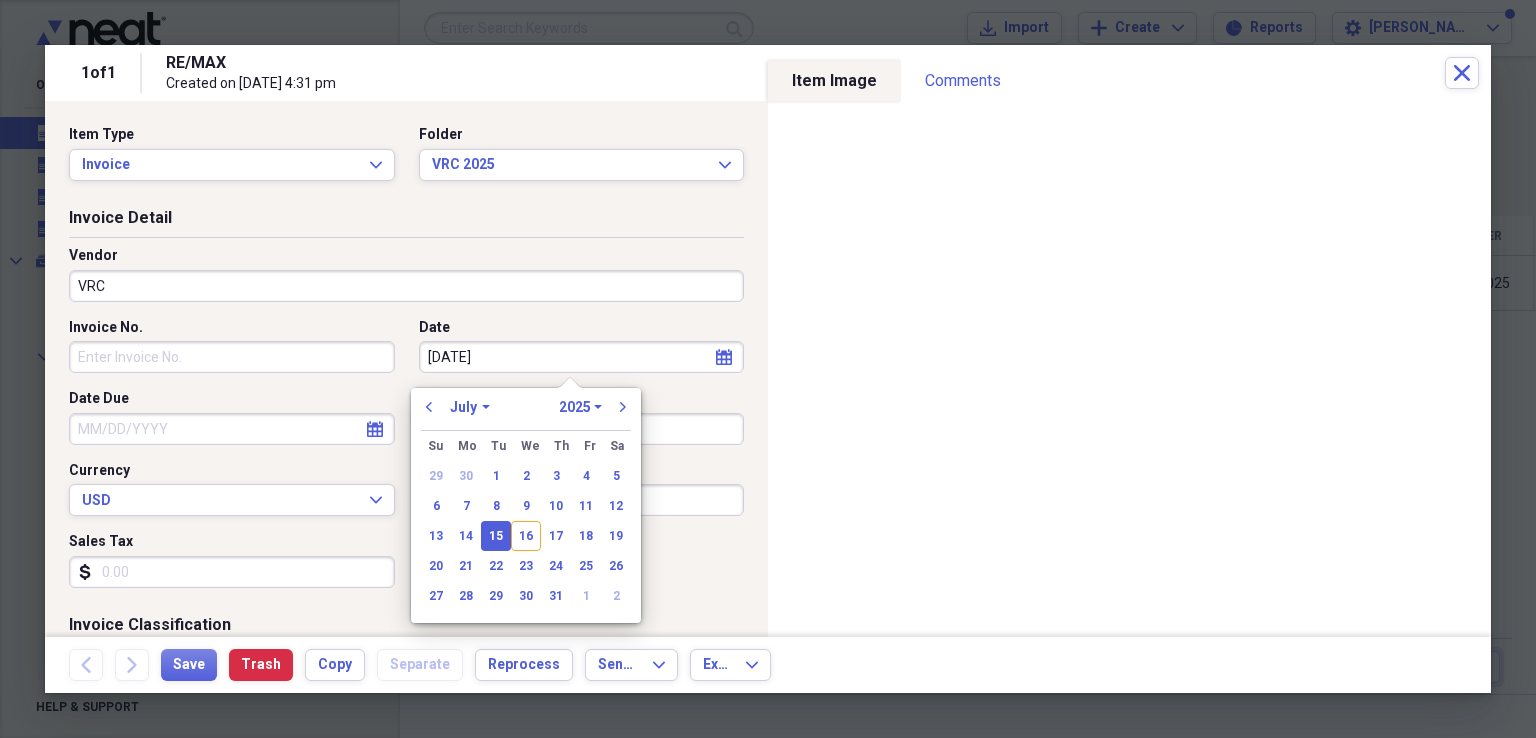 click 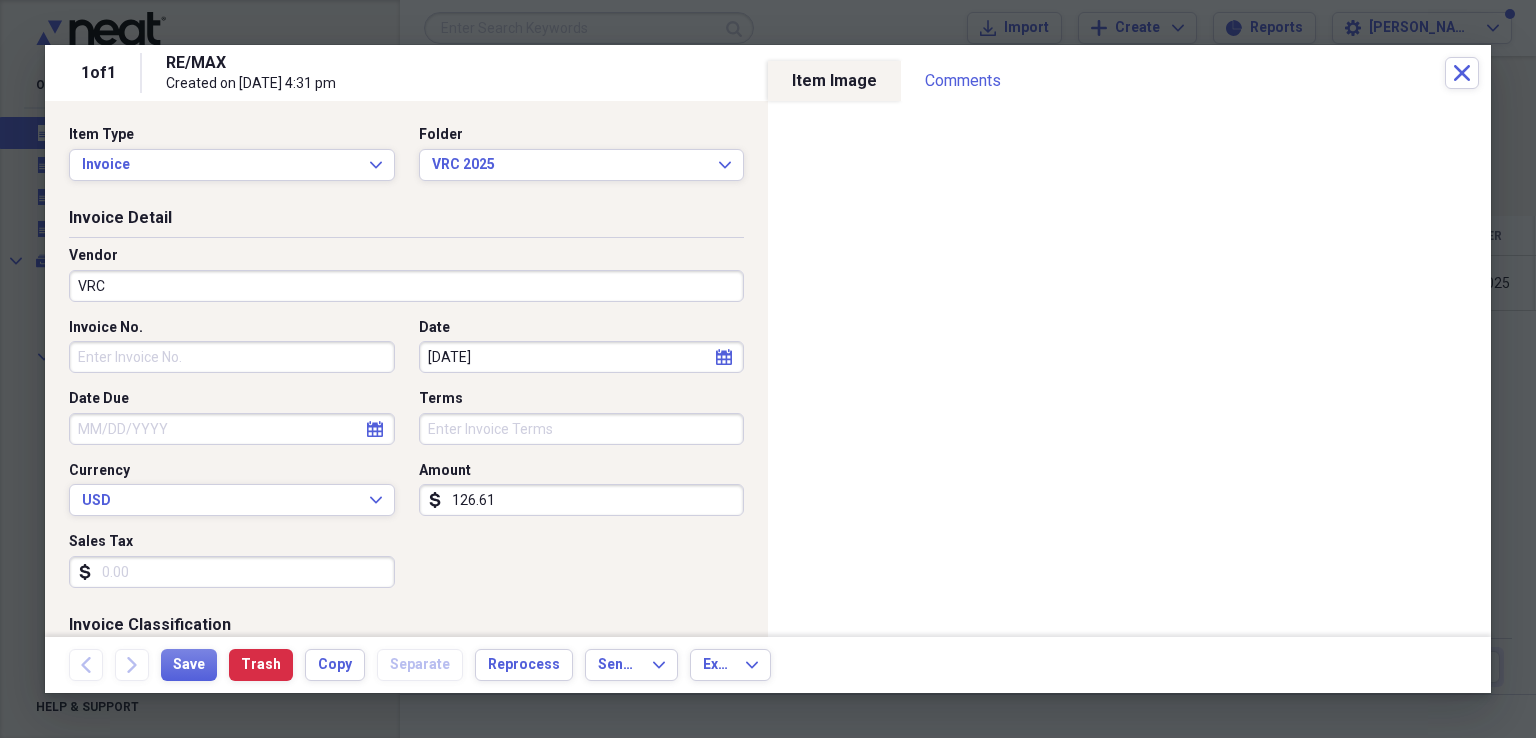 click 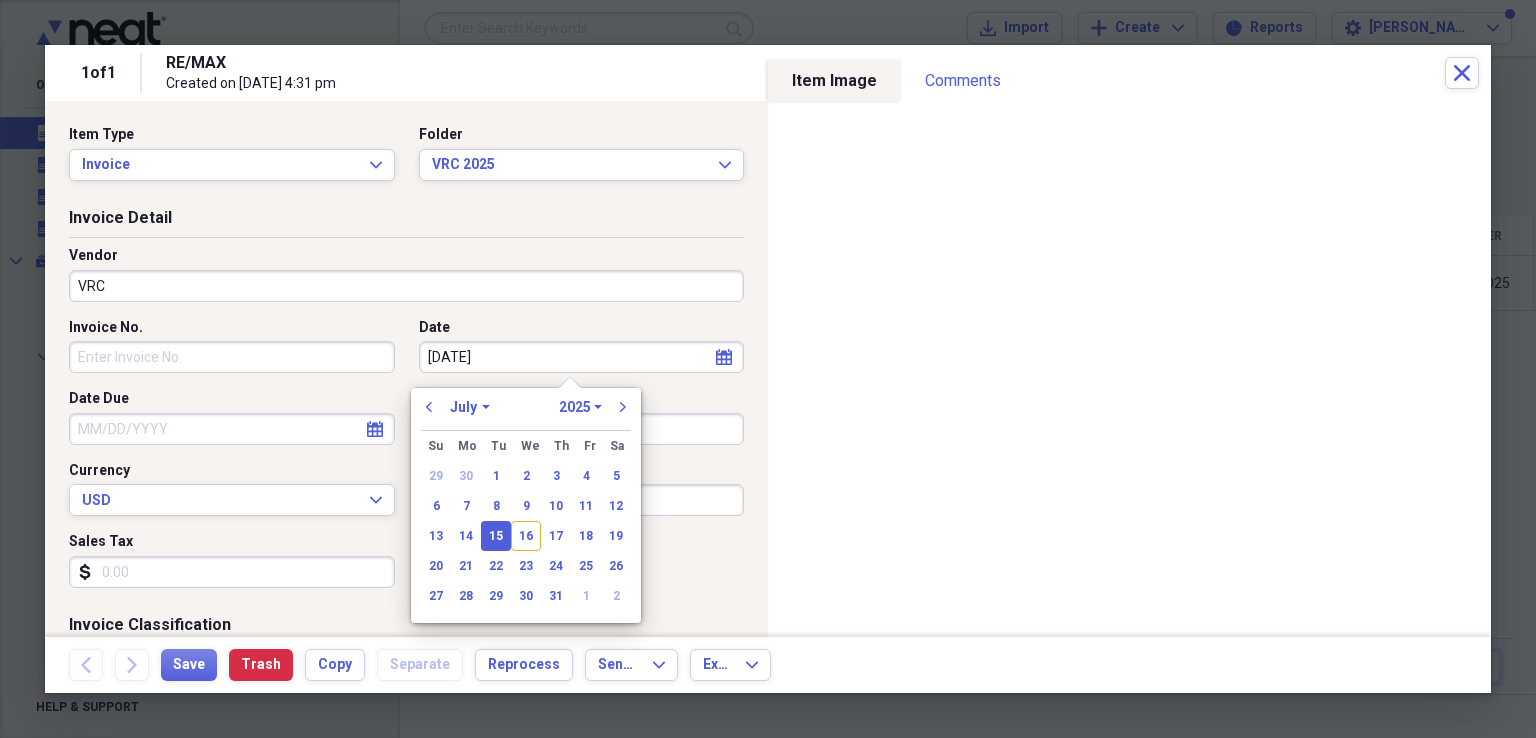 click on "15" at bounding box center [496, 536] 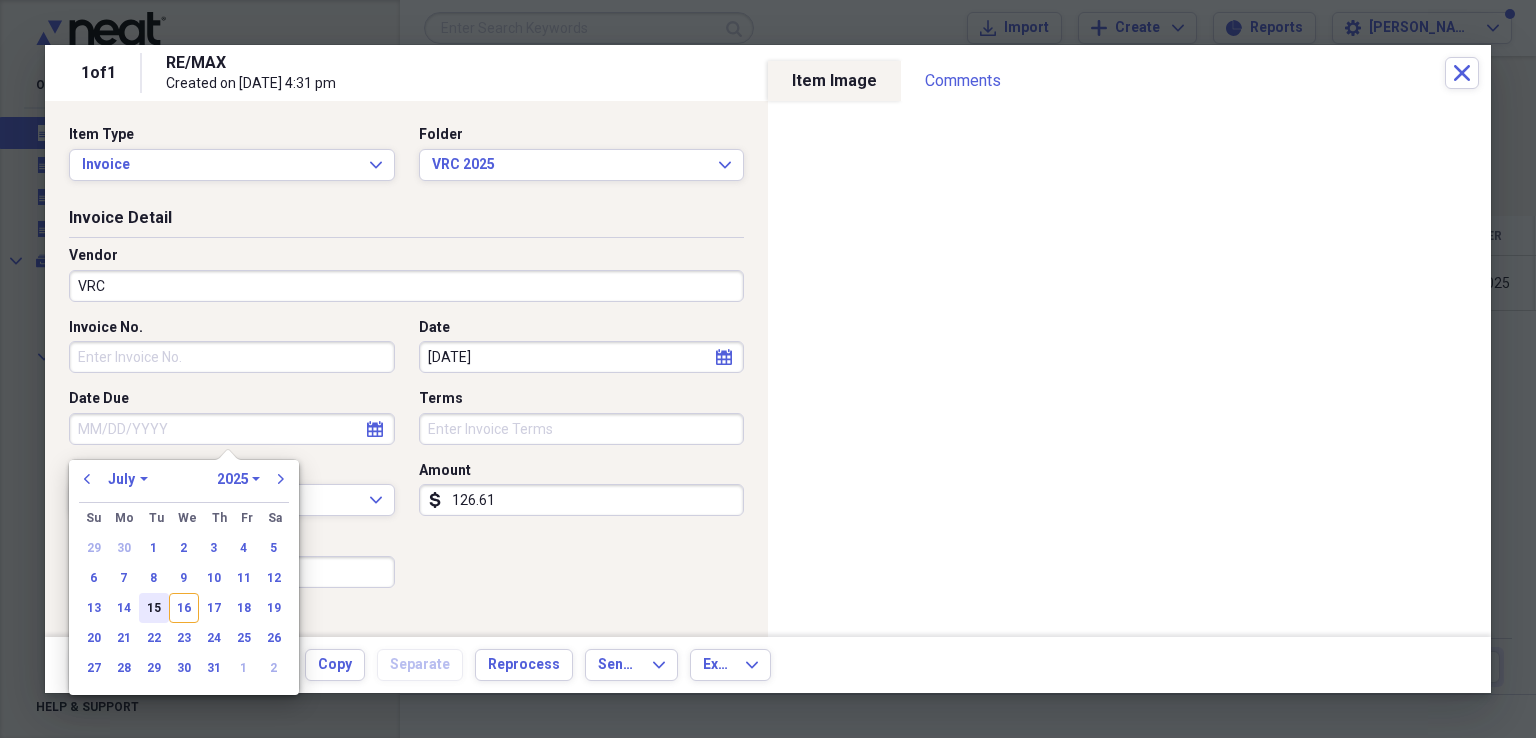 click on "15" at bounding box center [154, 608] 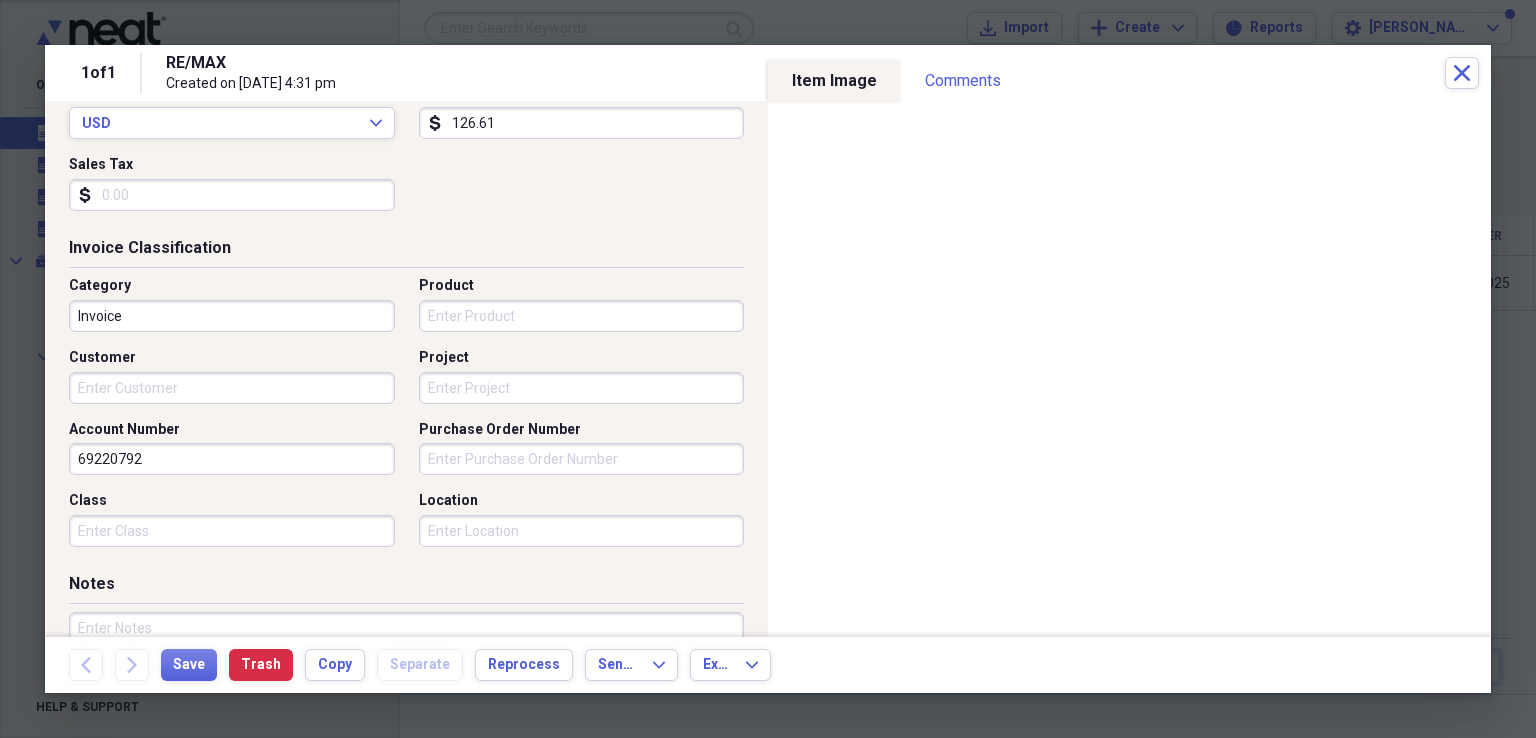 scroll, scrollTop: 400, scrollLeft: 0, axis: vertical 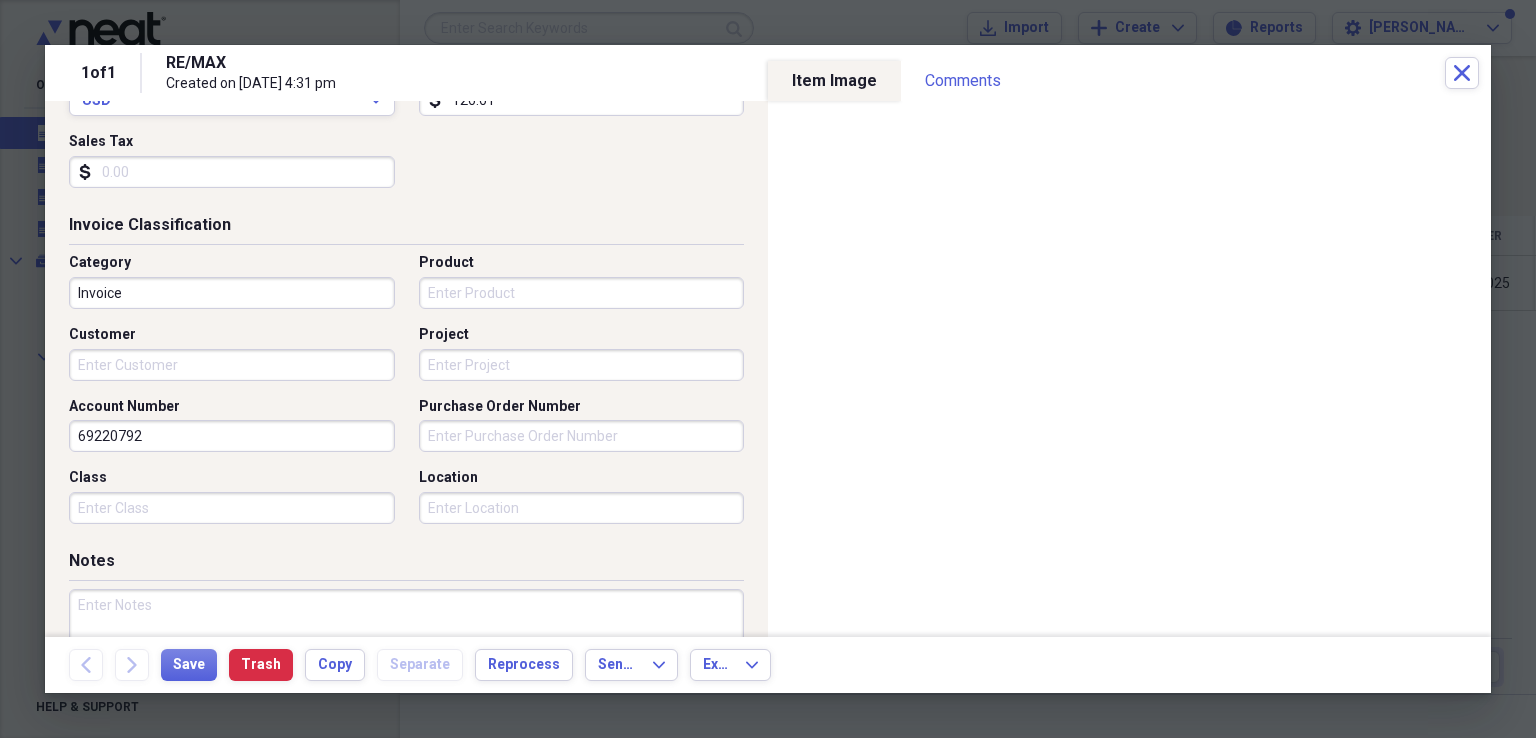 click on "Class" at bounding box center (232, 508) 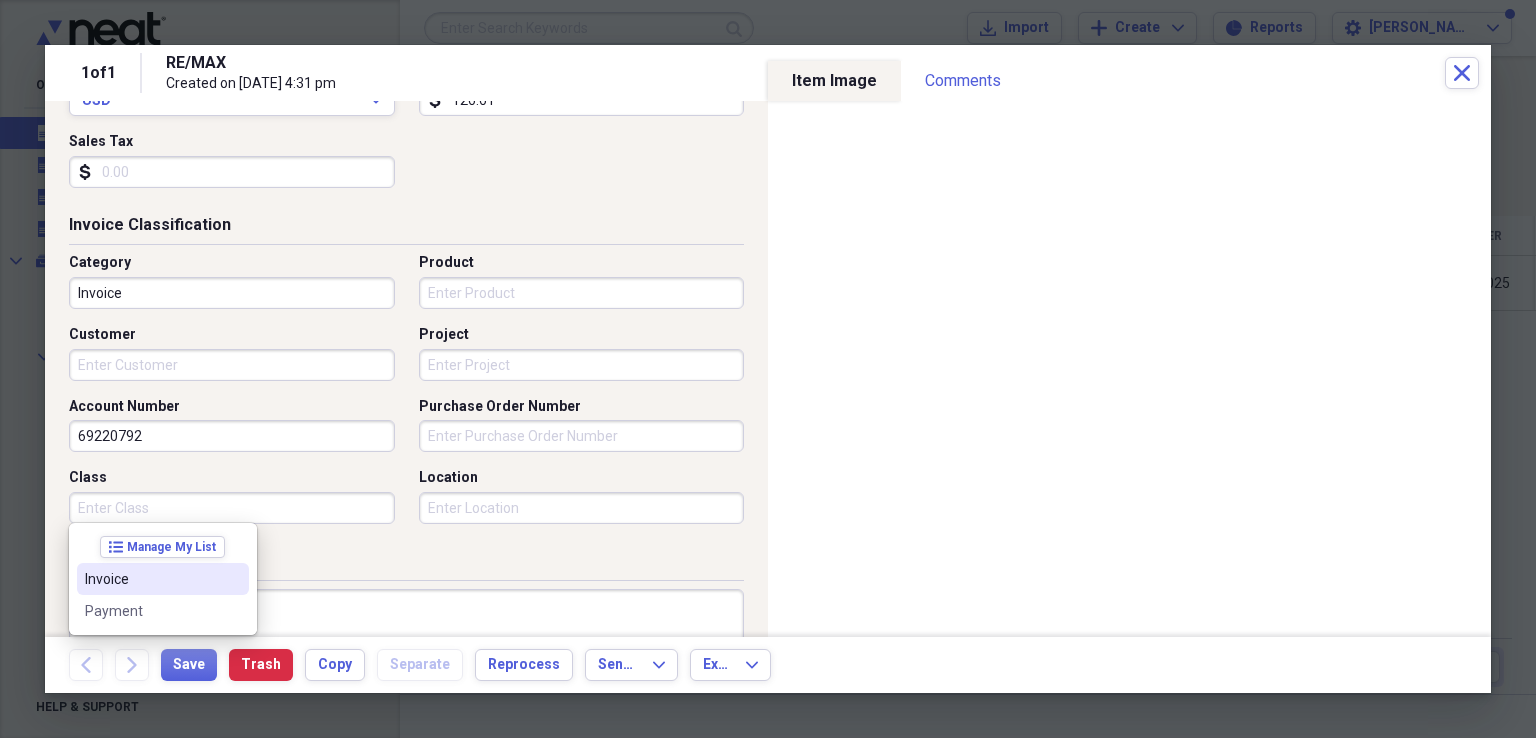 click on "Invoice" at bounding box center [151, 579] 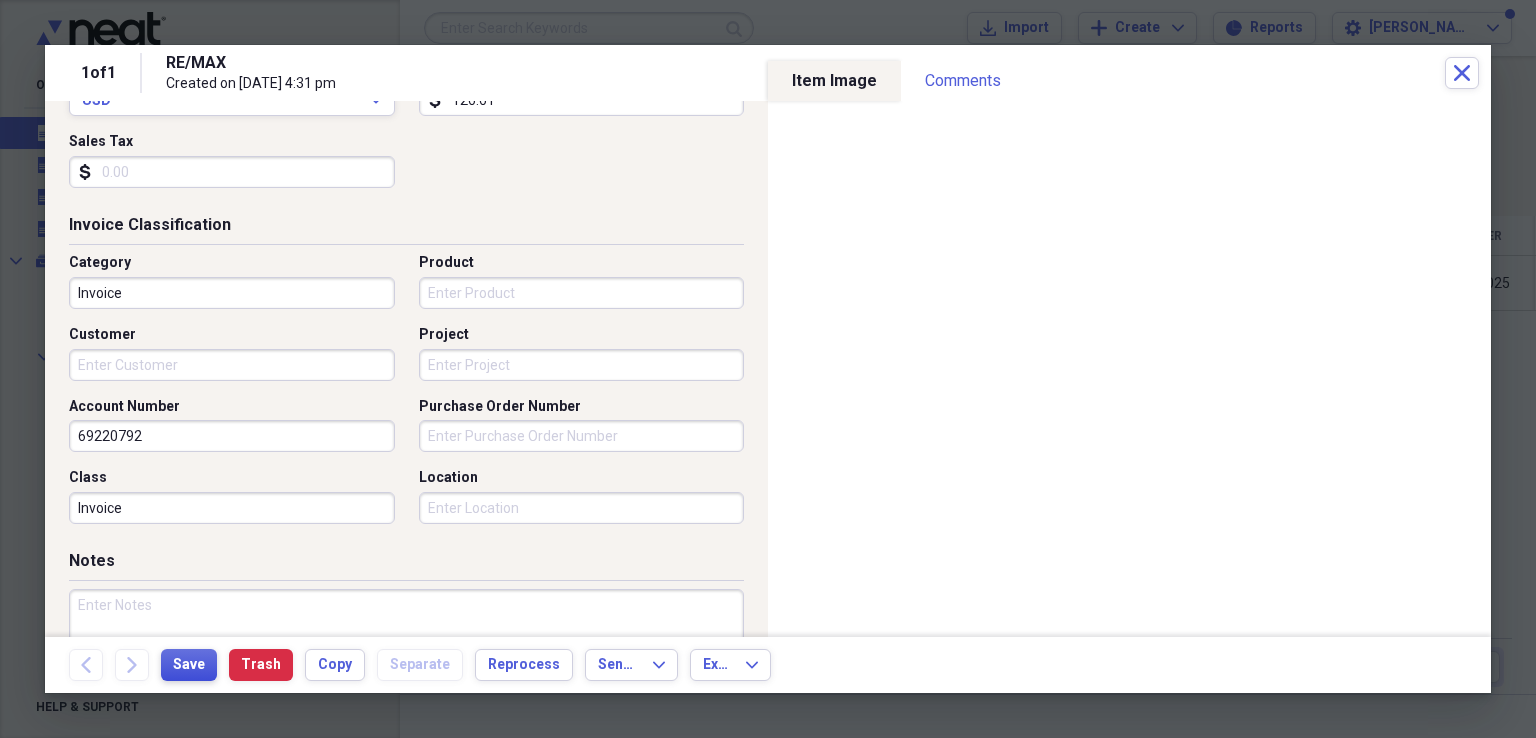 click on "Save" at bounding box center (189, 665) 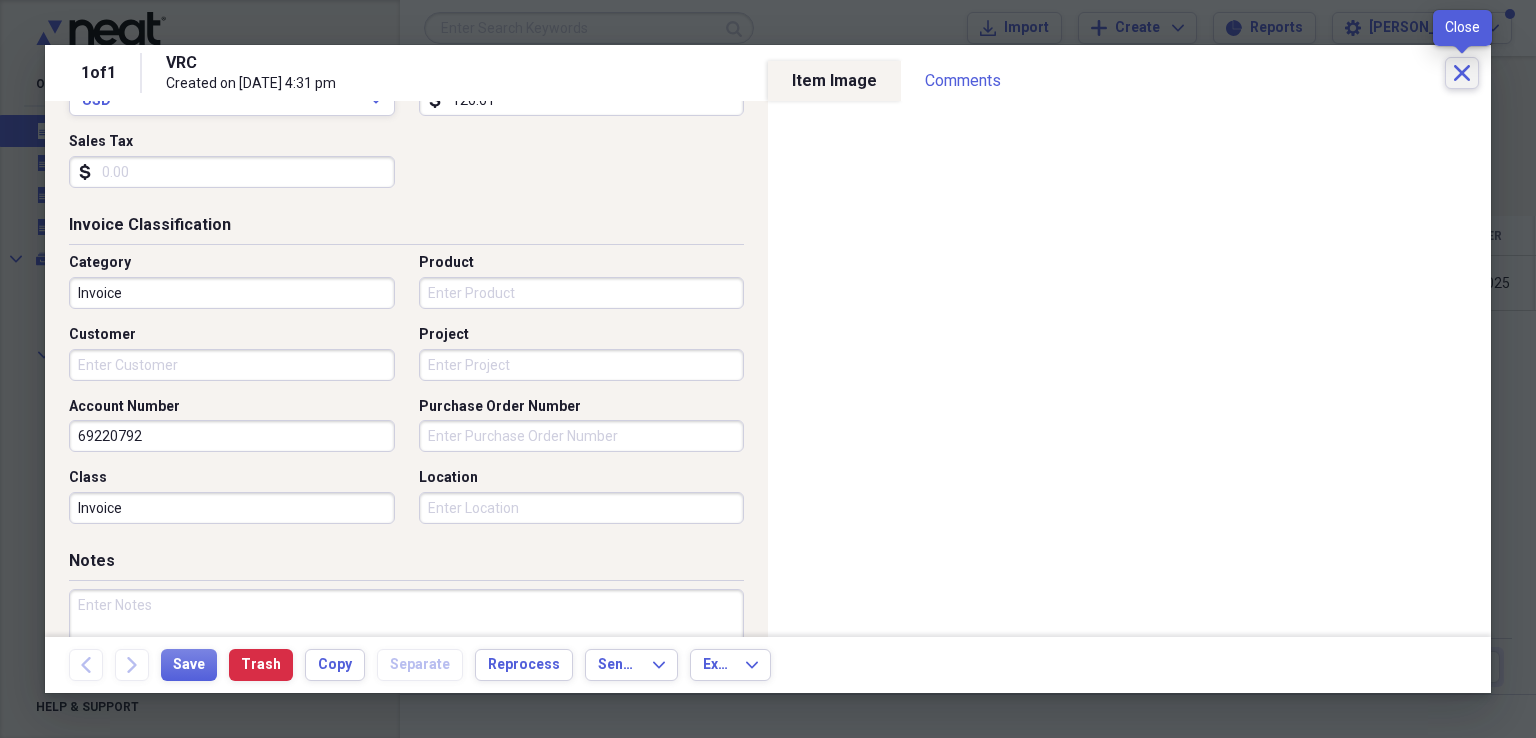 click on "Close" 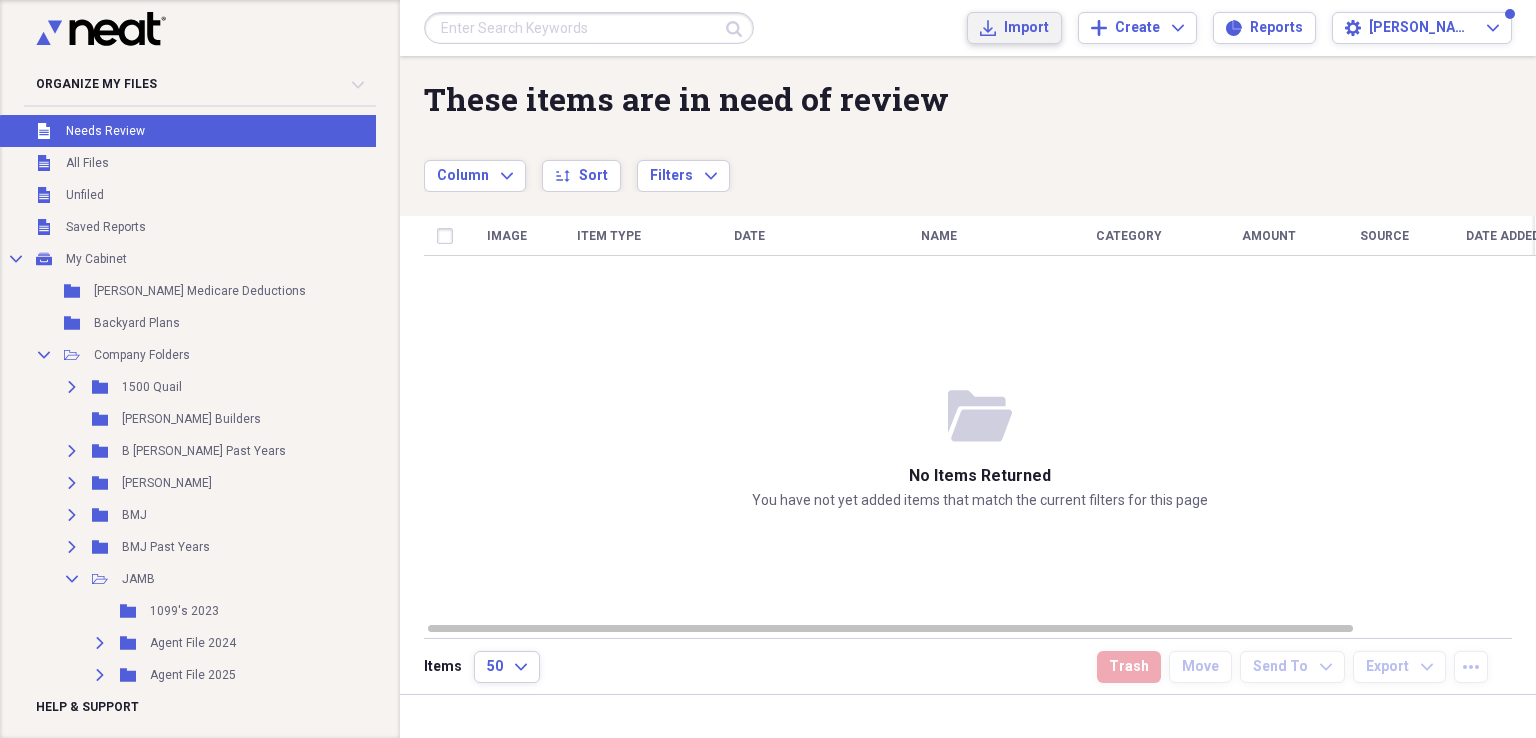 click on "Import" at bounding box center [1026, 28] 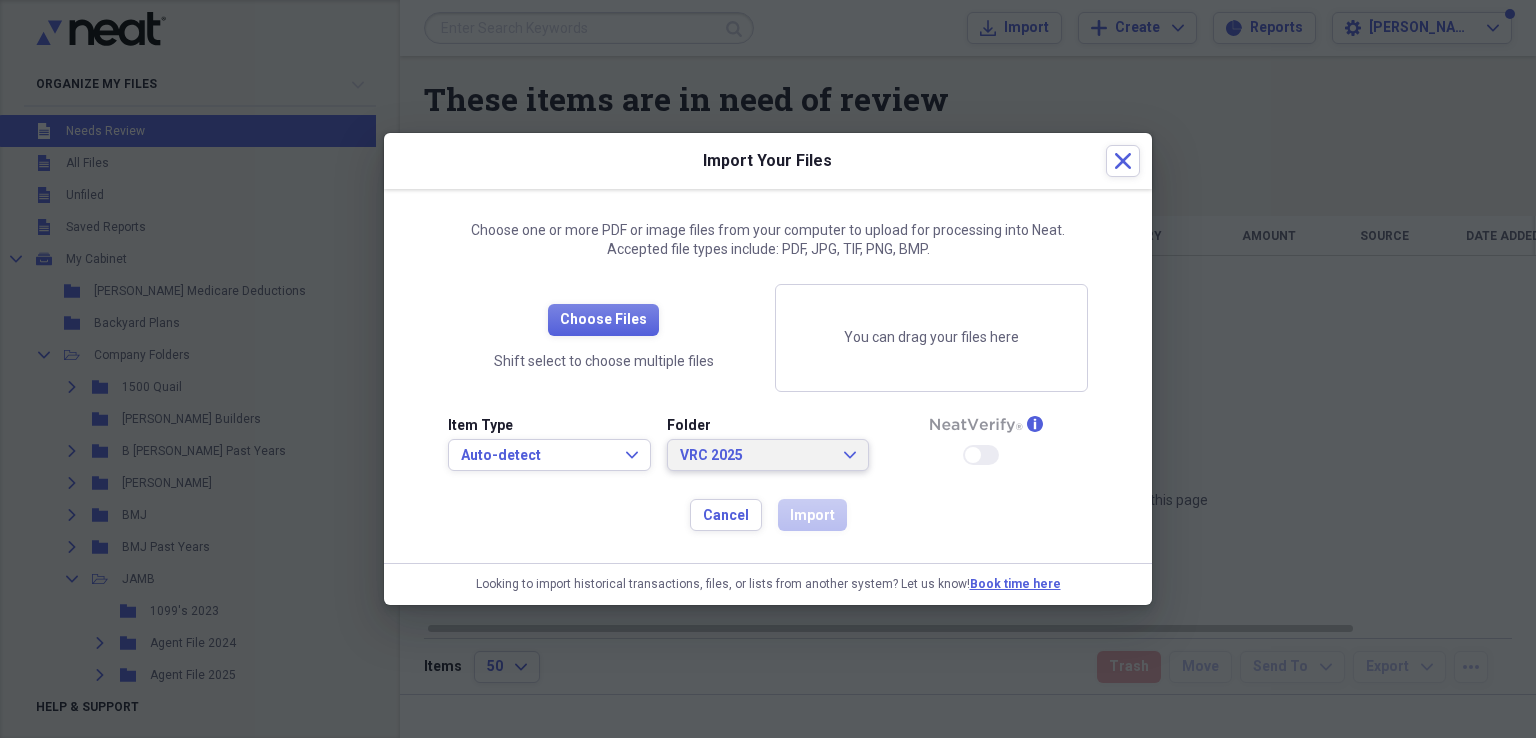 click on "Expand" 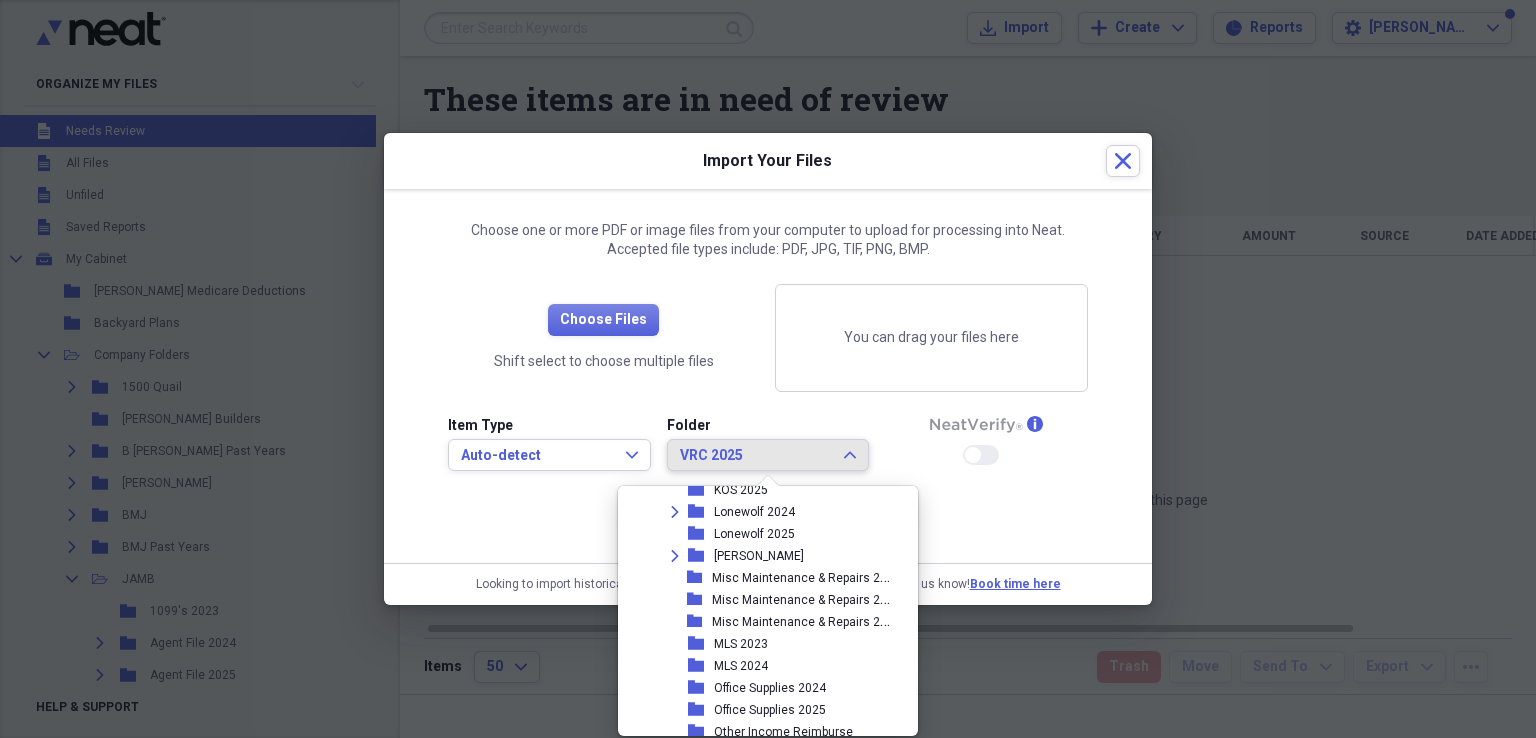 scroll, scrollTop: 1242, scrollLeft: 0, axis: vertical 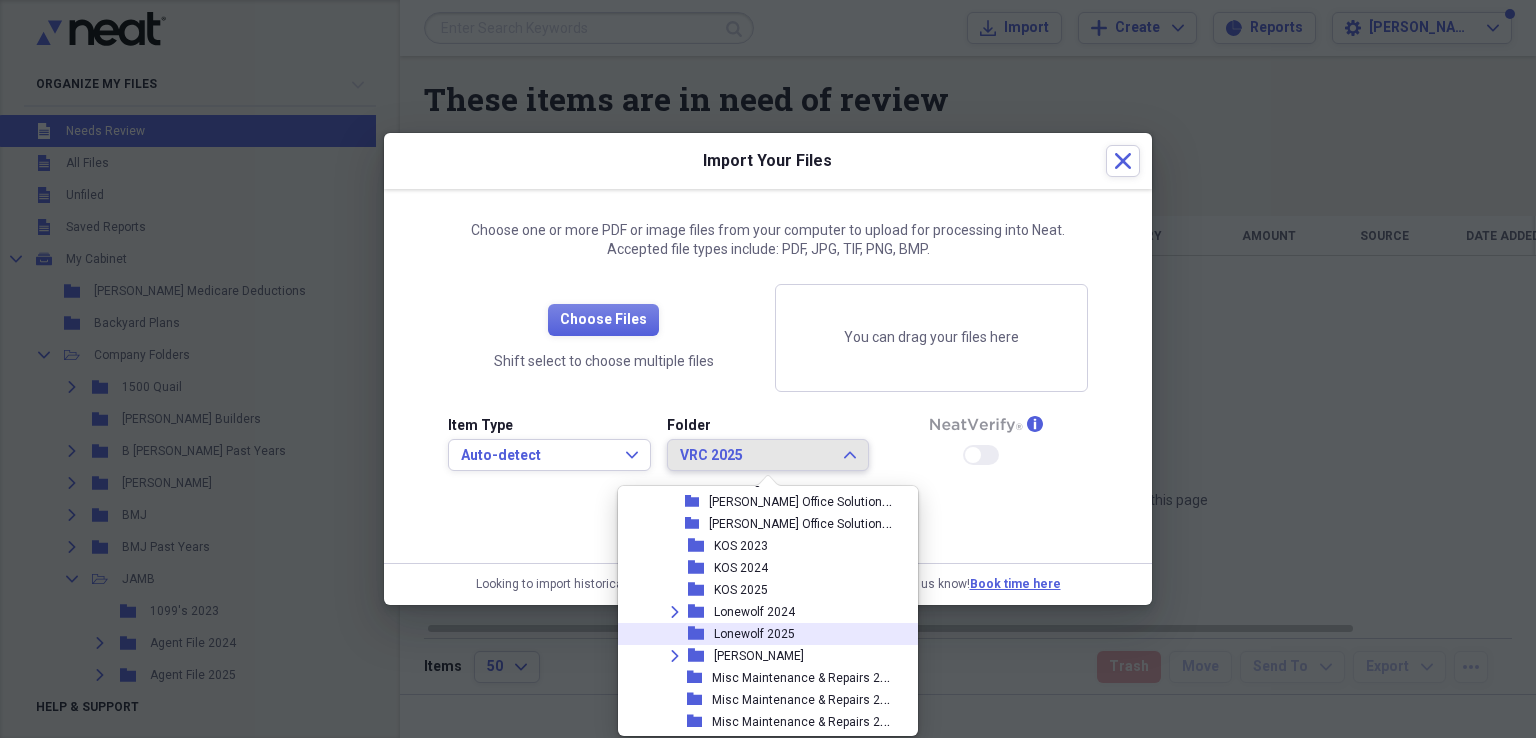 click on "Lonewolf 2025" at bounding box center [754, 634] 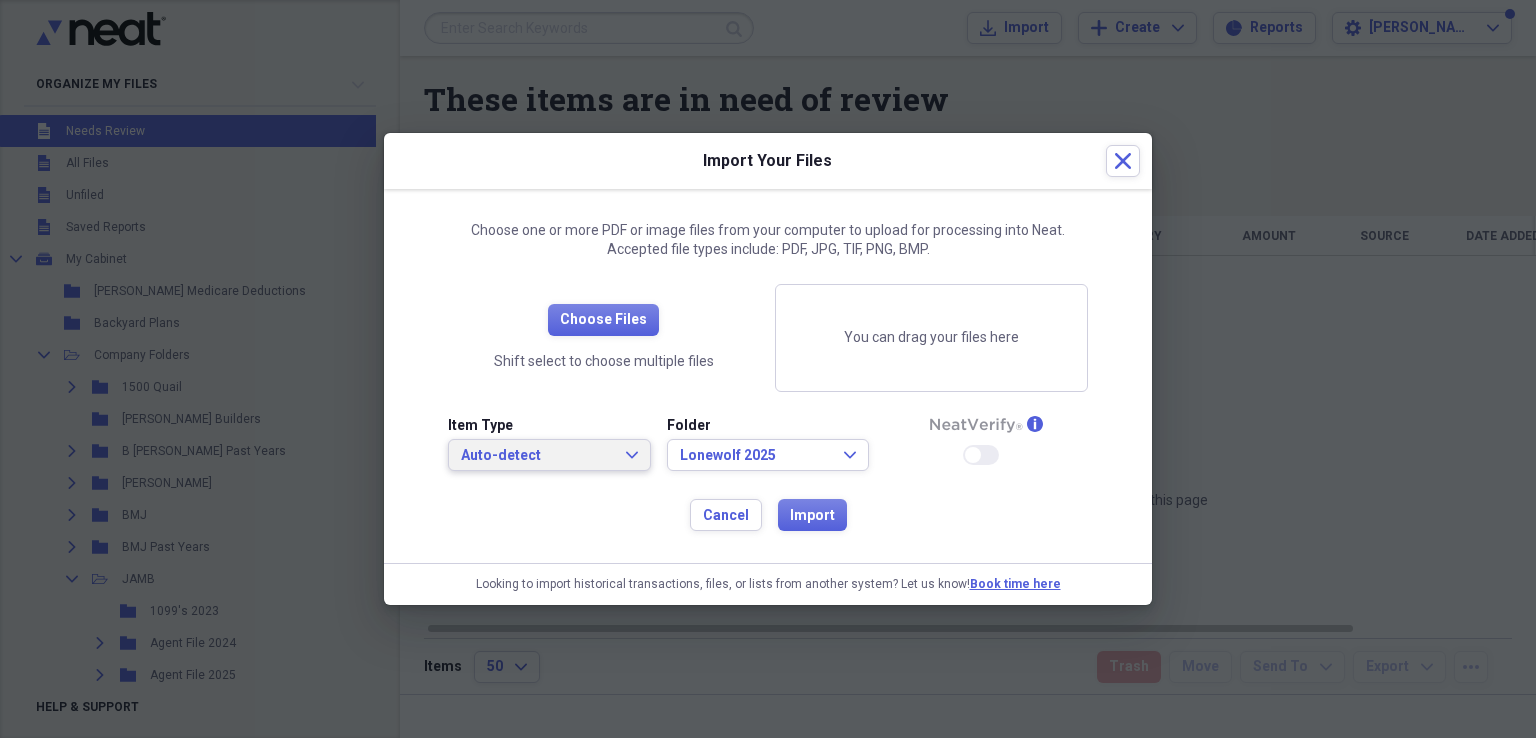 click on "Expand" 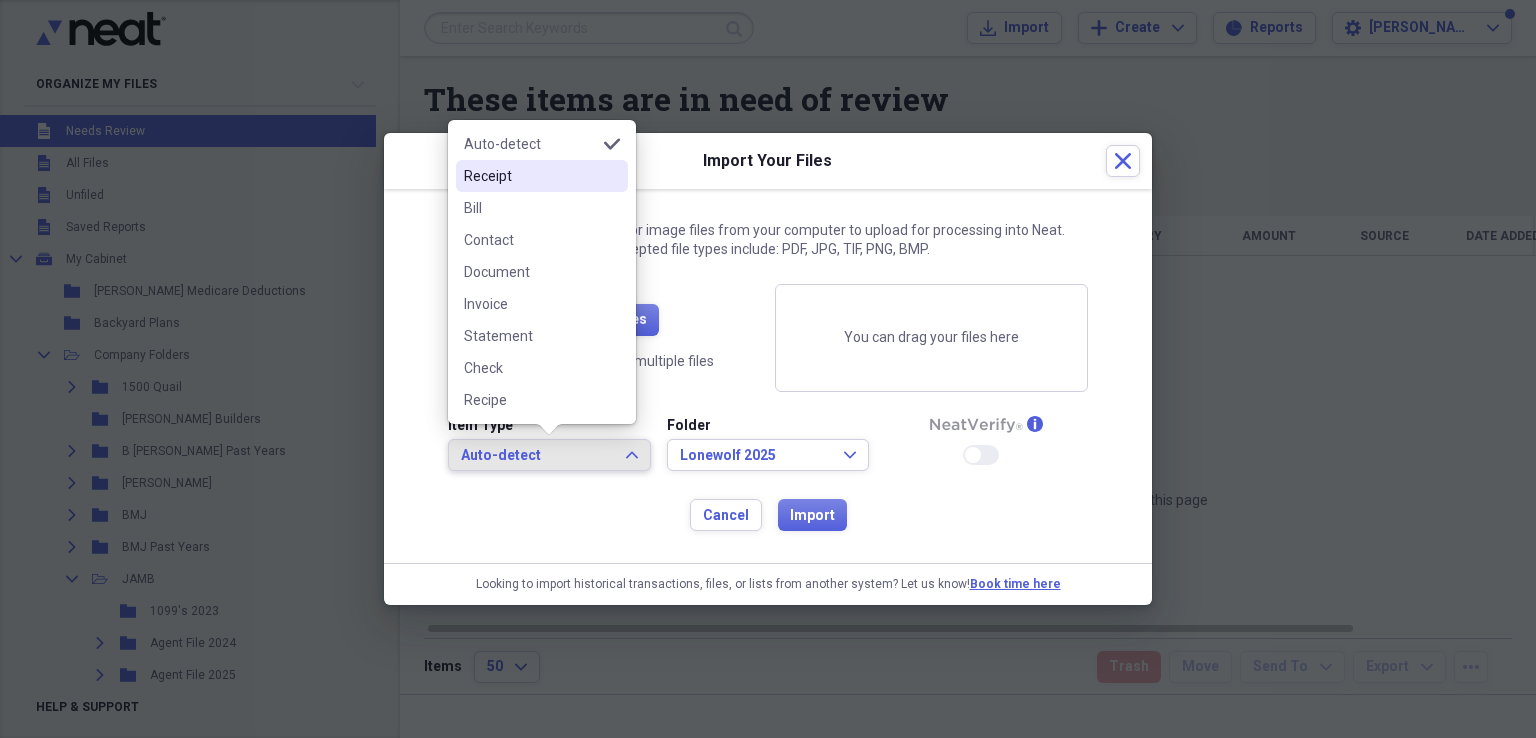 click on "Receipt" at bounding box center (530, 176) 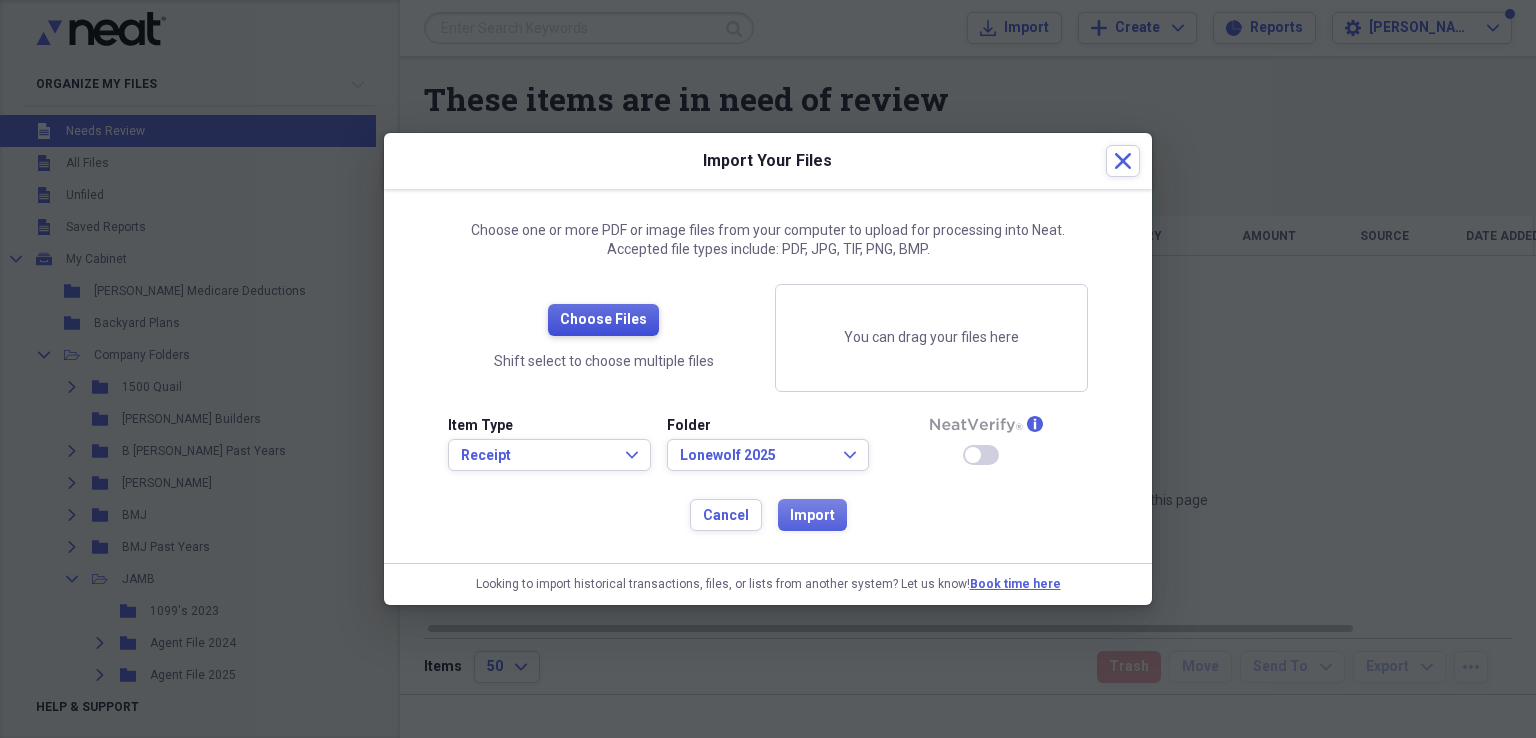 click on "Choose Files" at bounding box center (603, 320) 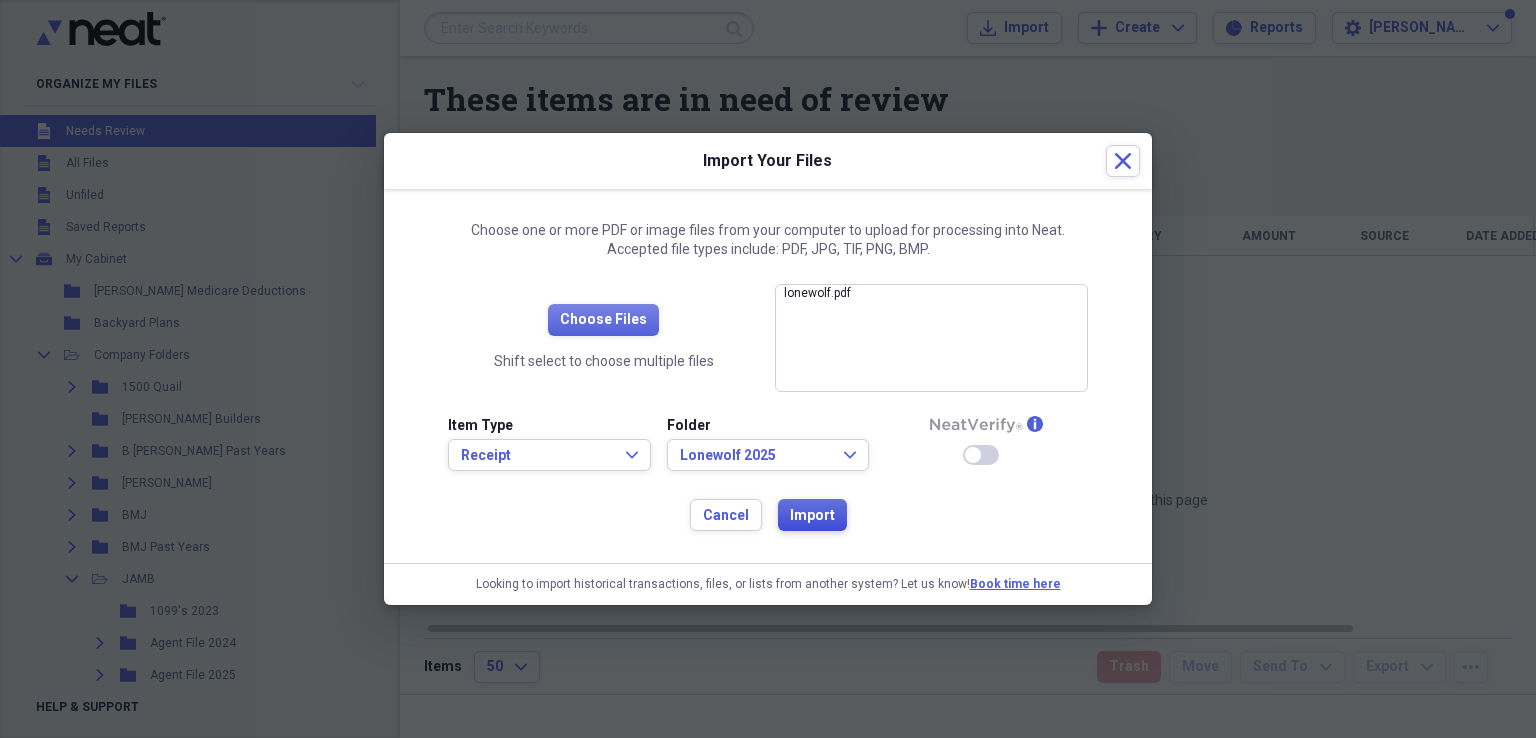 click on "Import" at bounding box center [812, 516] 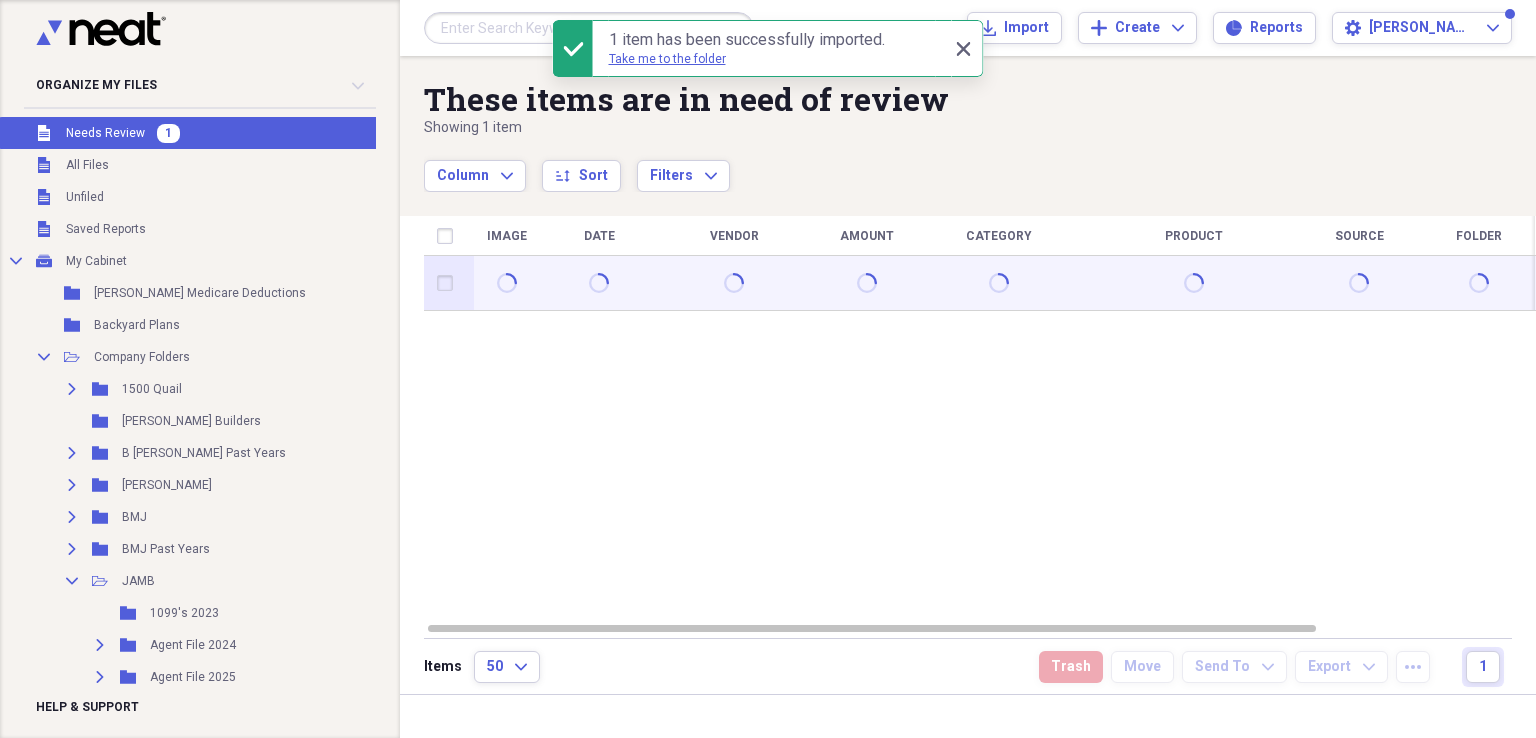 click at bounding box center (449, 283) 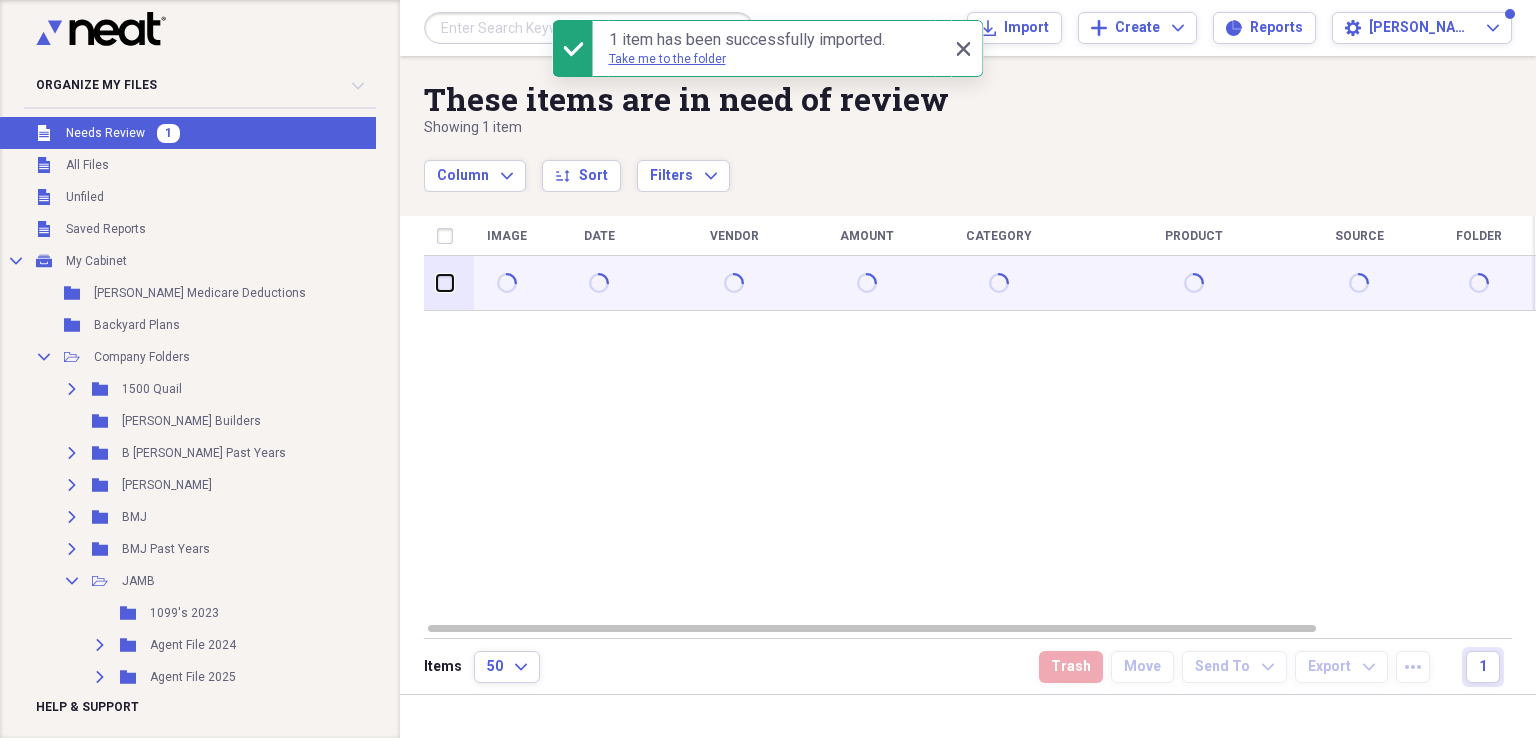 click at bounding box center (437, 283) 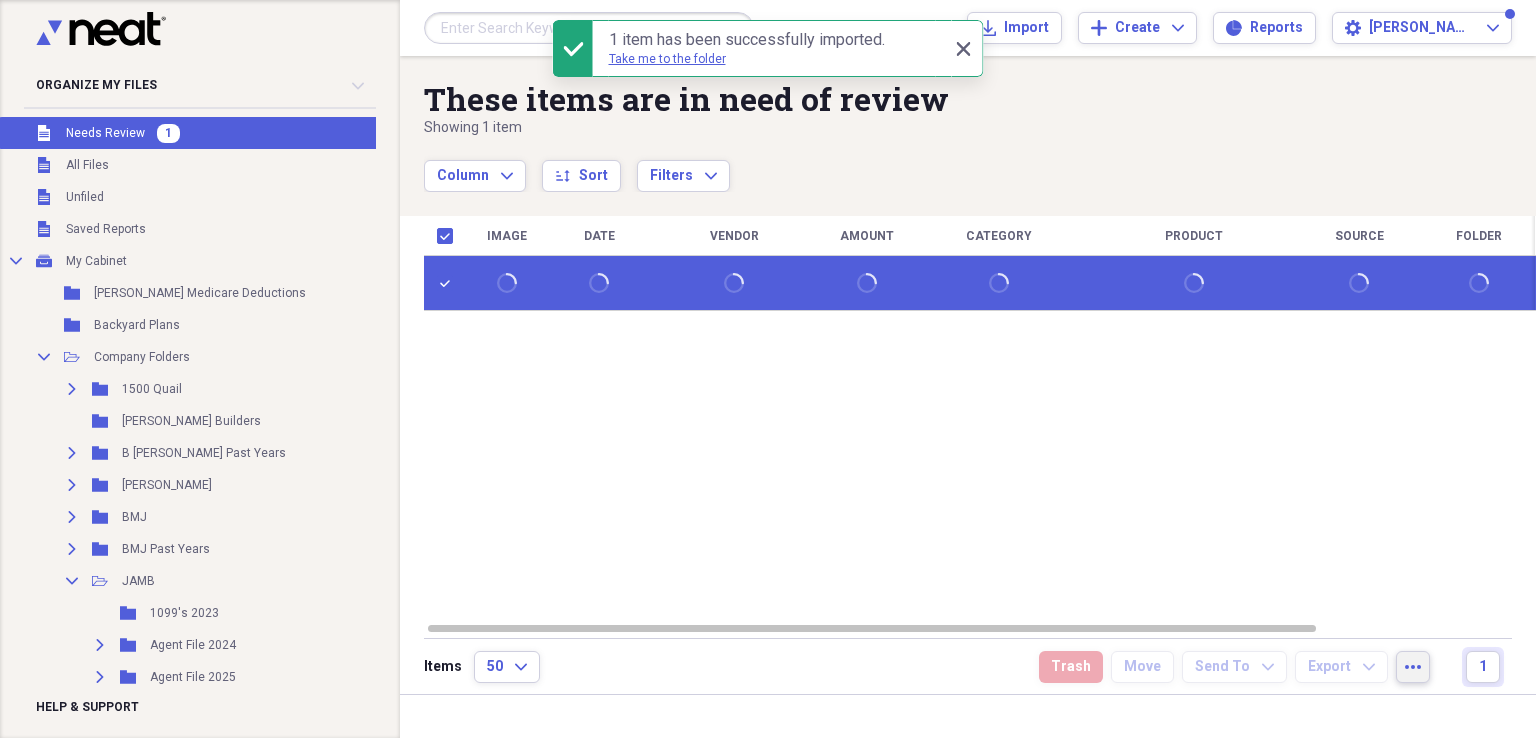 click on "more" 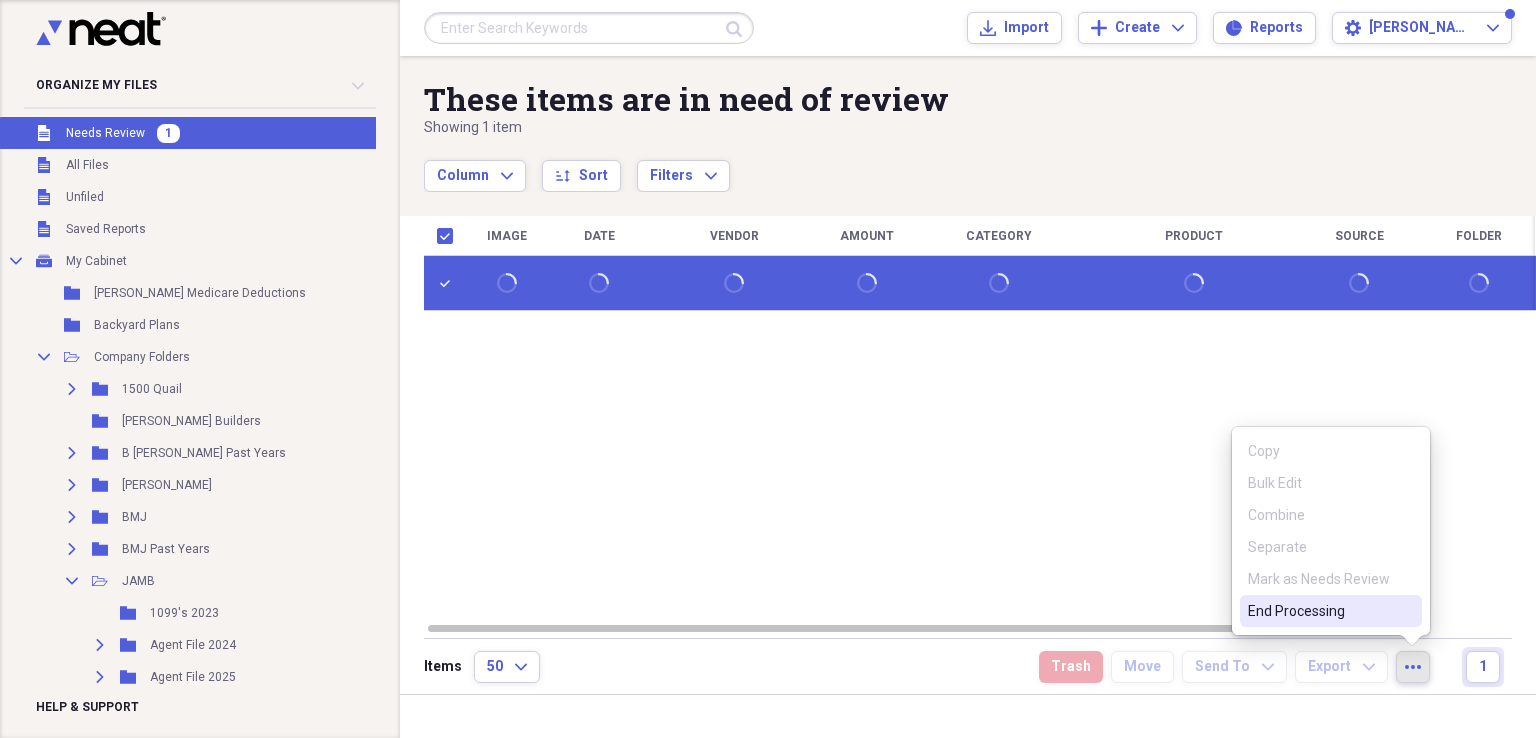 click on "End Processing" at bounding box center [1331, 611] 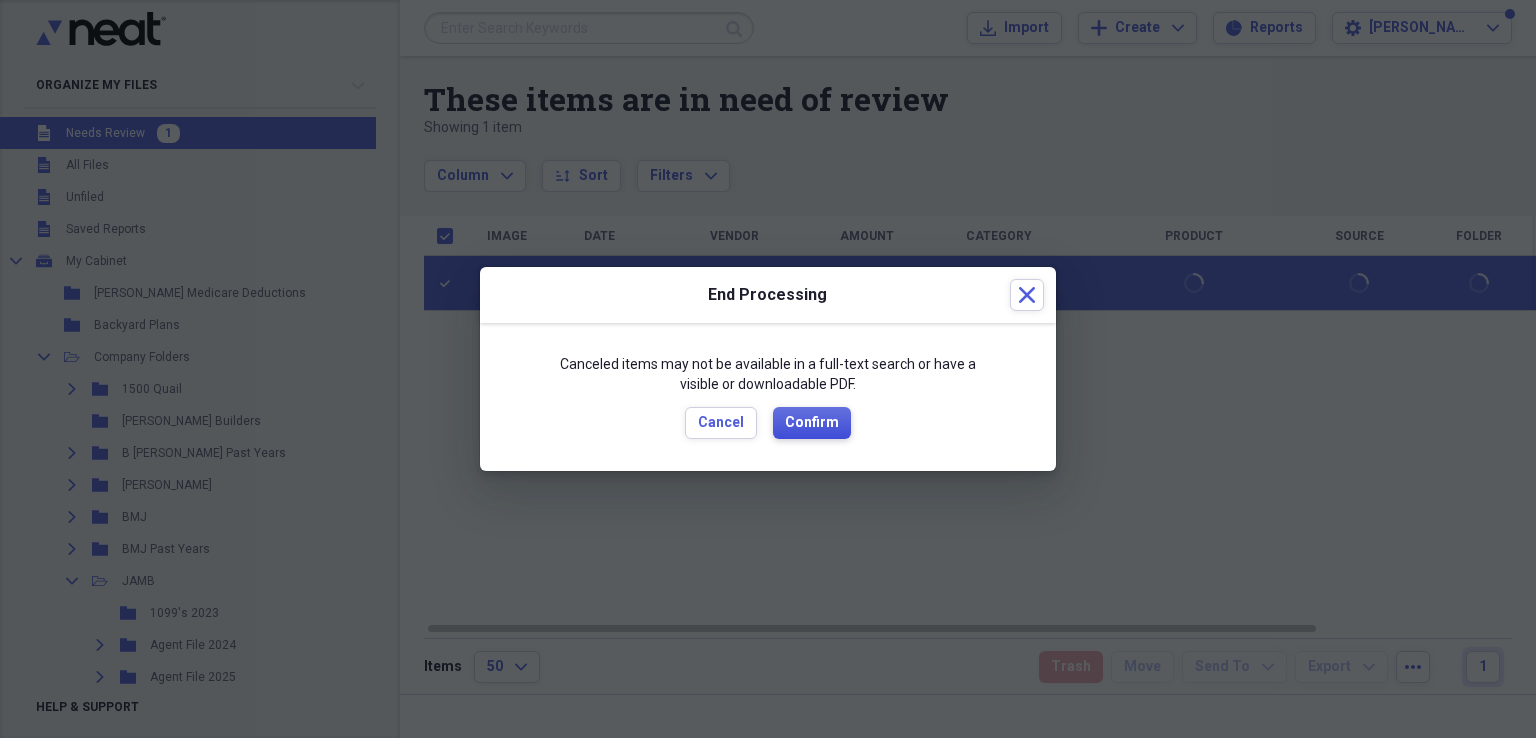 click on "Confirm" at bounding box center [812, 423] 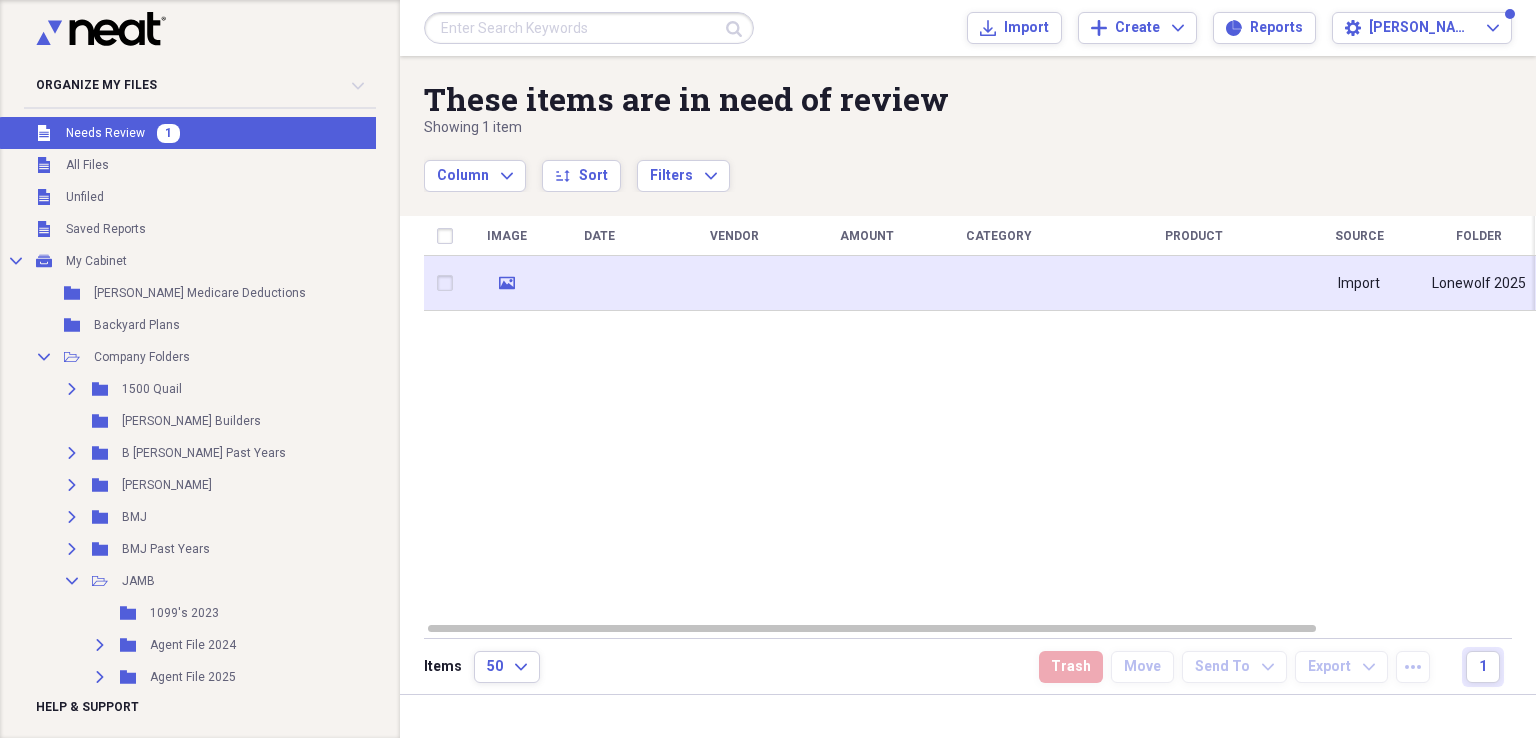 click on "media" 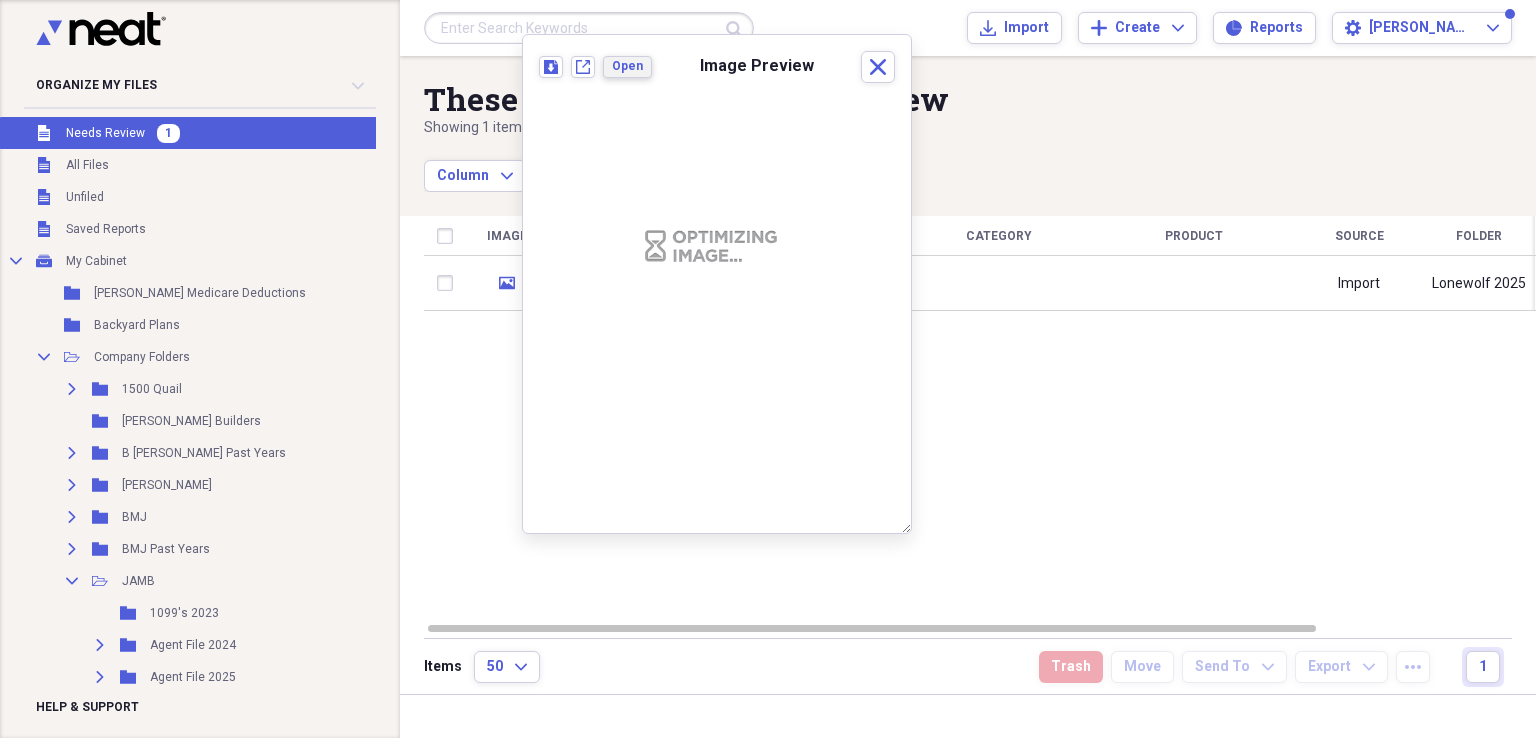 click on "Open" at bounding box center (627, 66) 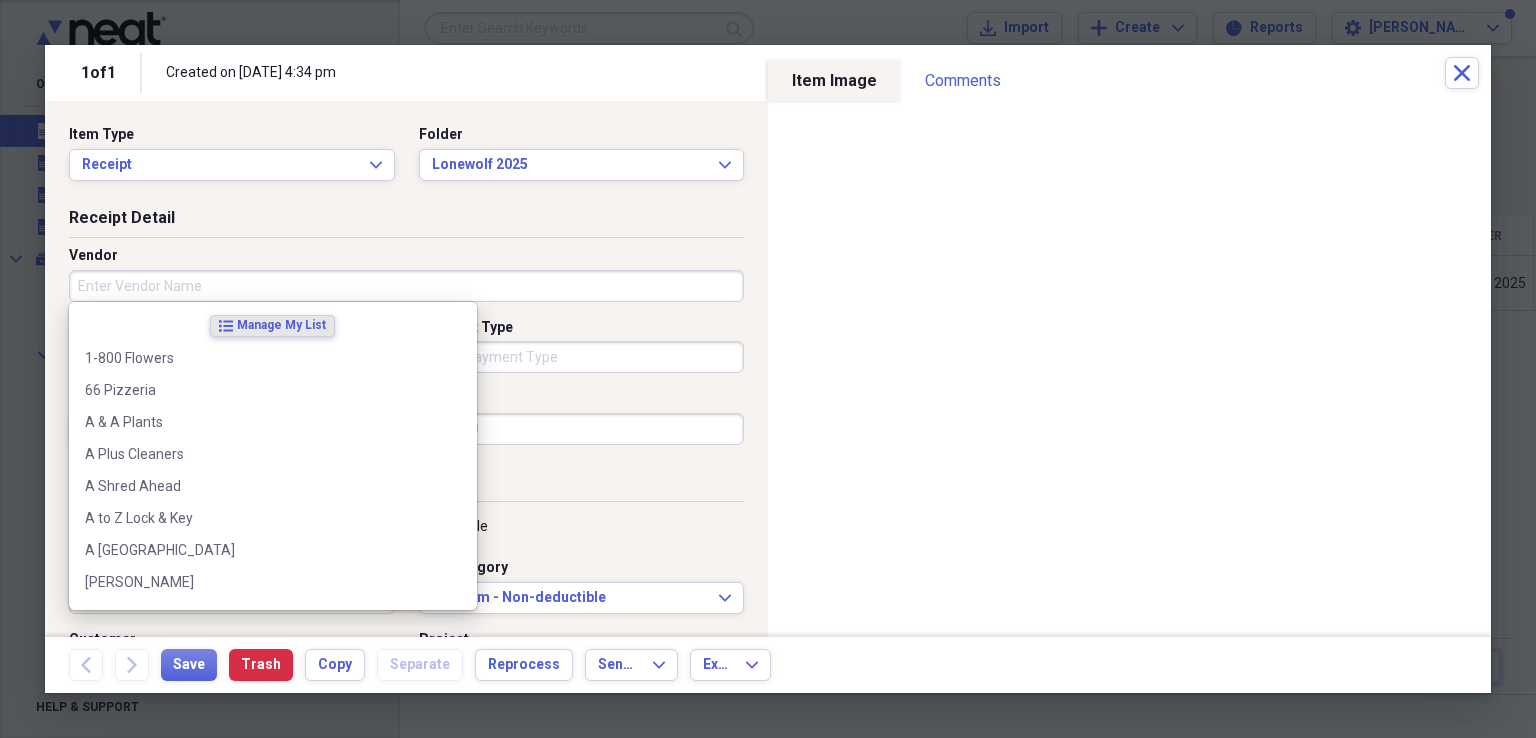 click on "Vendor" at bounding box center (406, 286) 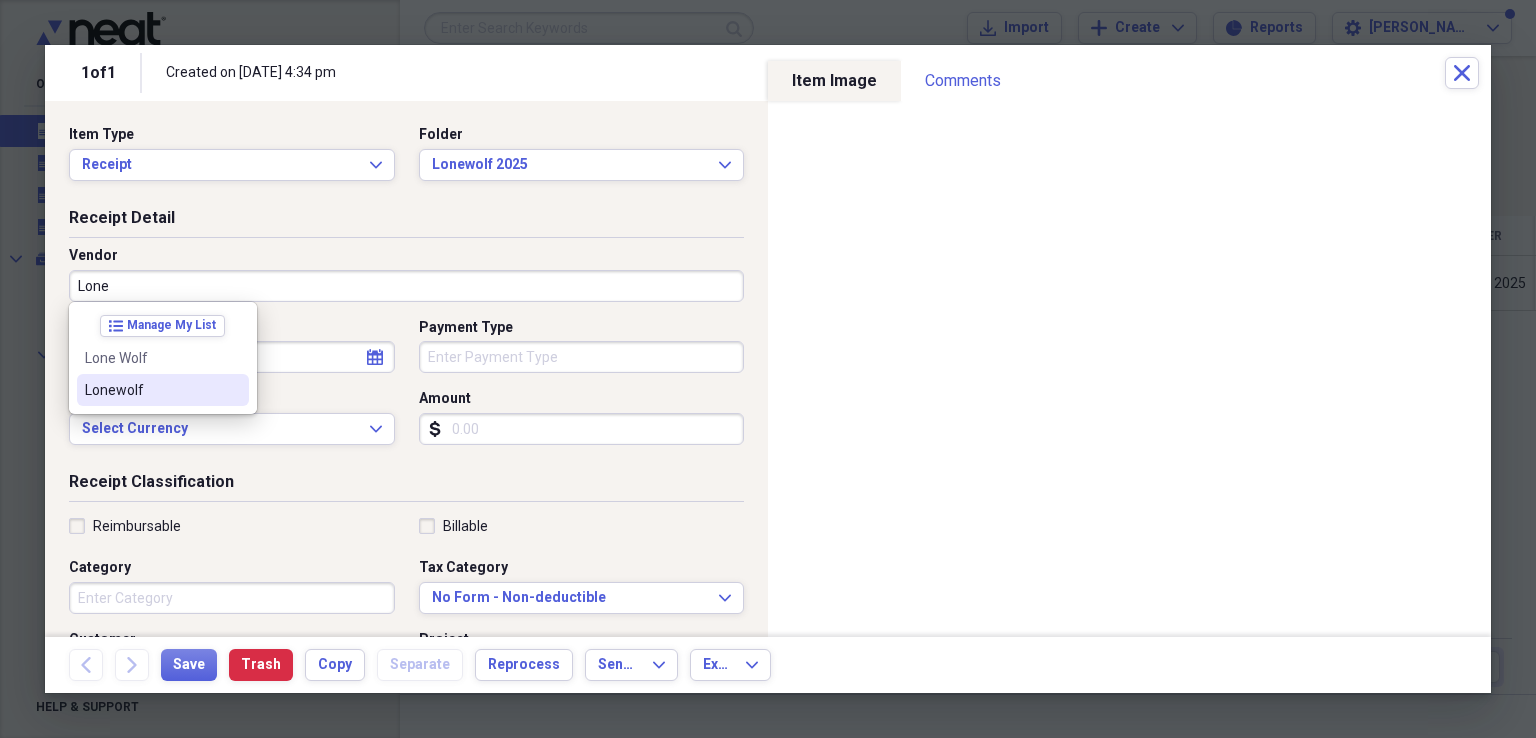 click on "Lonewolf" at bounding box center (151, 390) 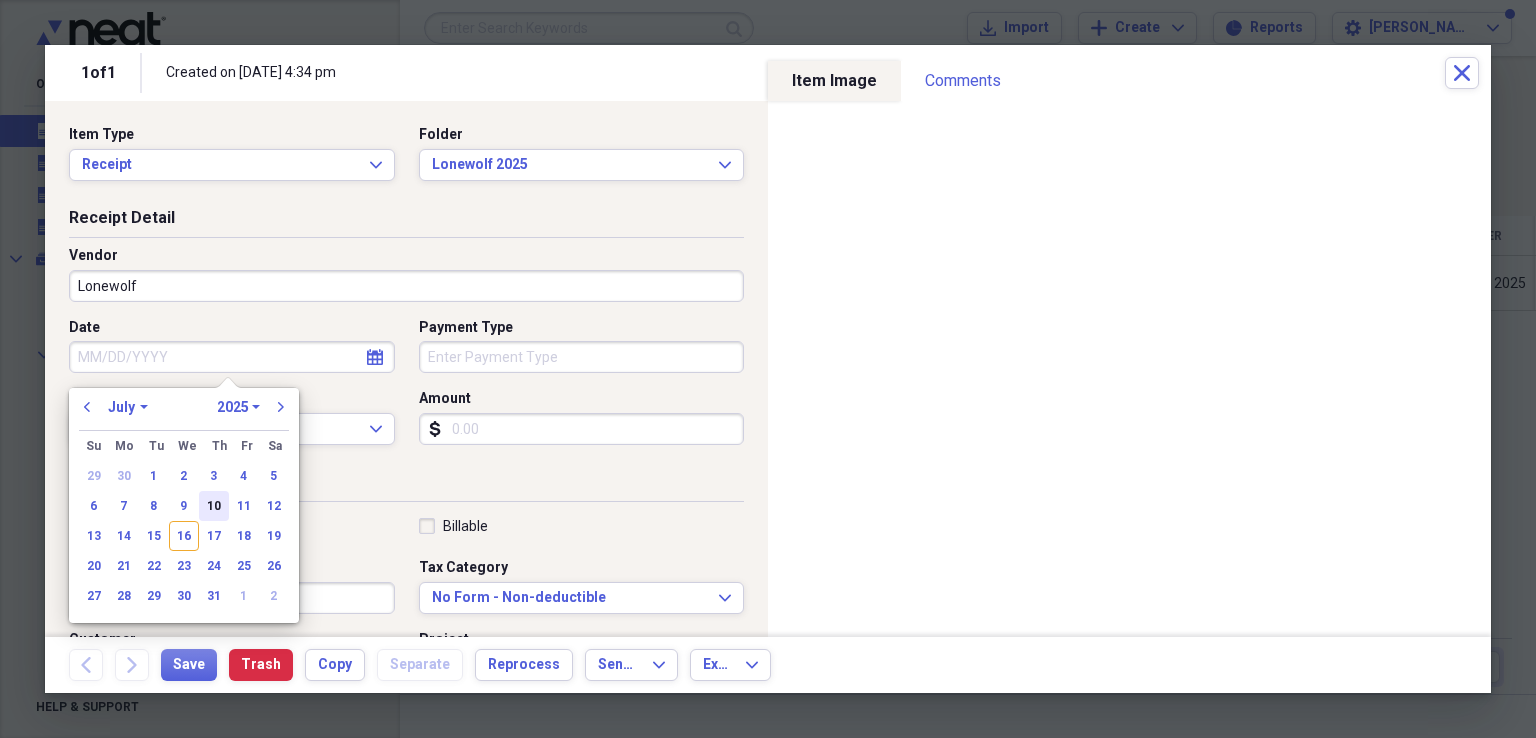 click on "10" at bounding box center [214, 506] 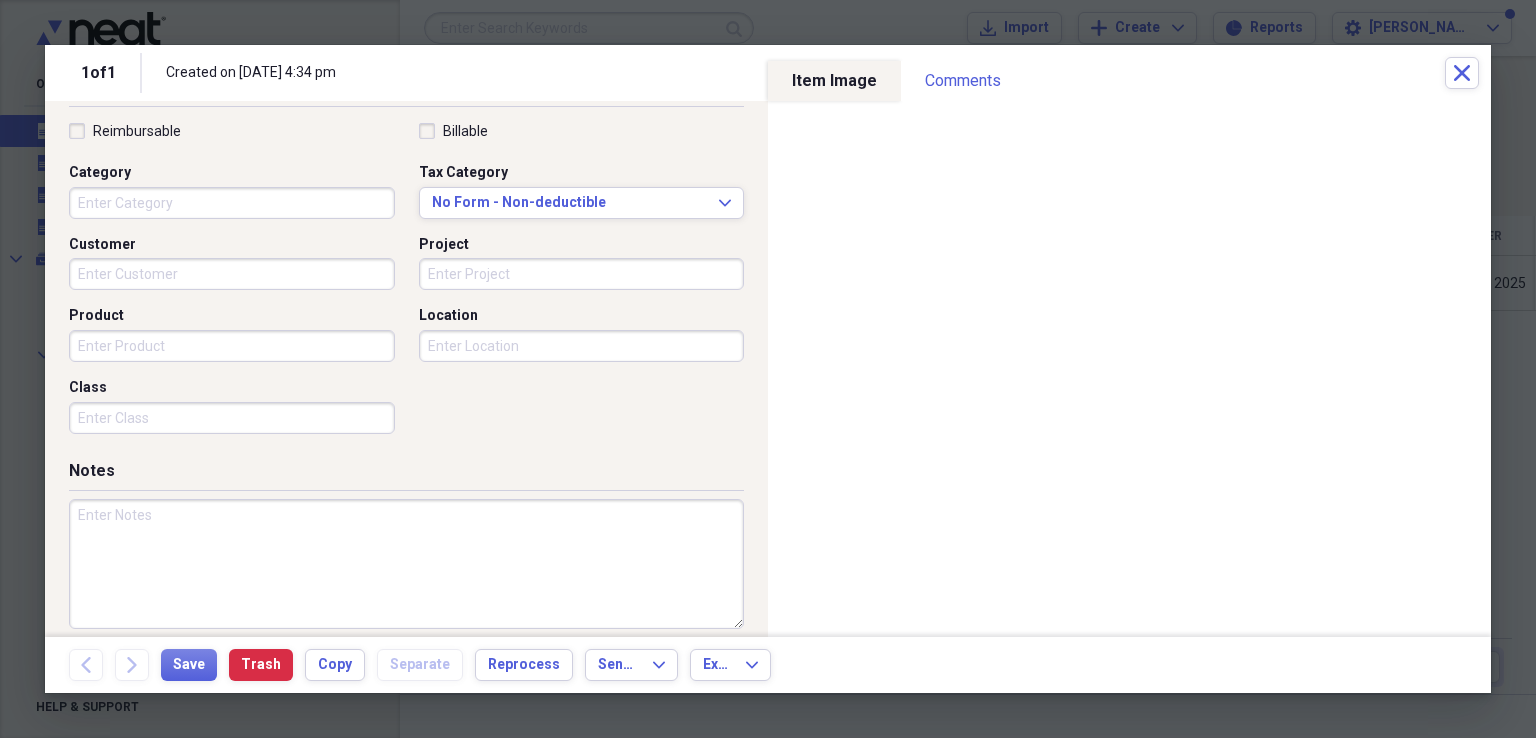 scroll, scrollTop: 400, scrollLeft: 0, axis: vertical 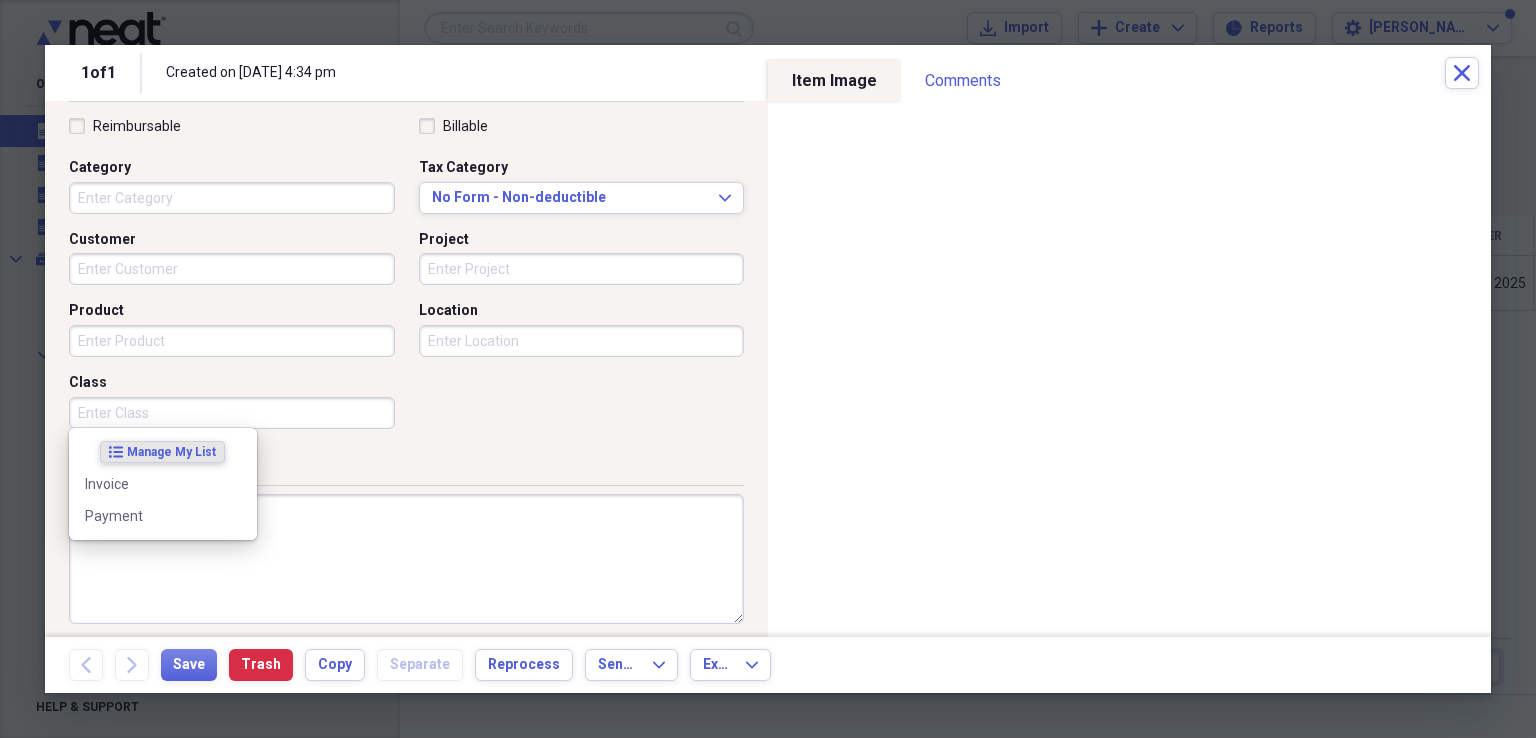 click on "Class" at bounding box center [232, 413] 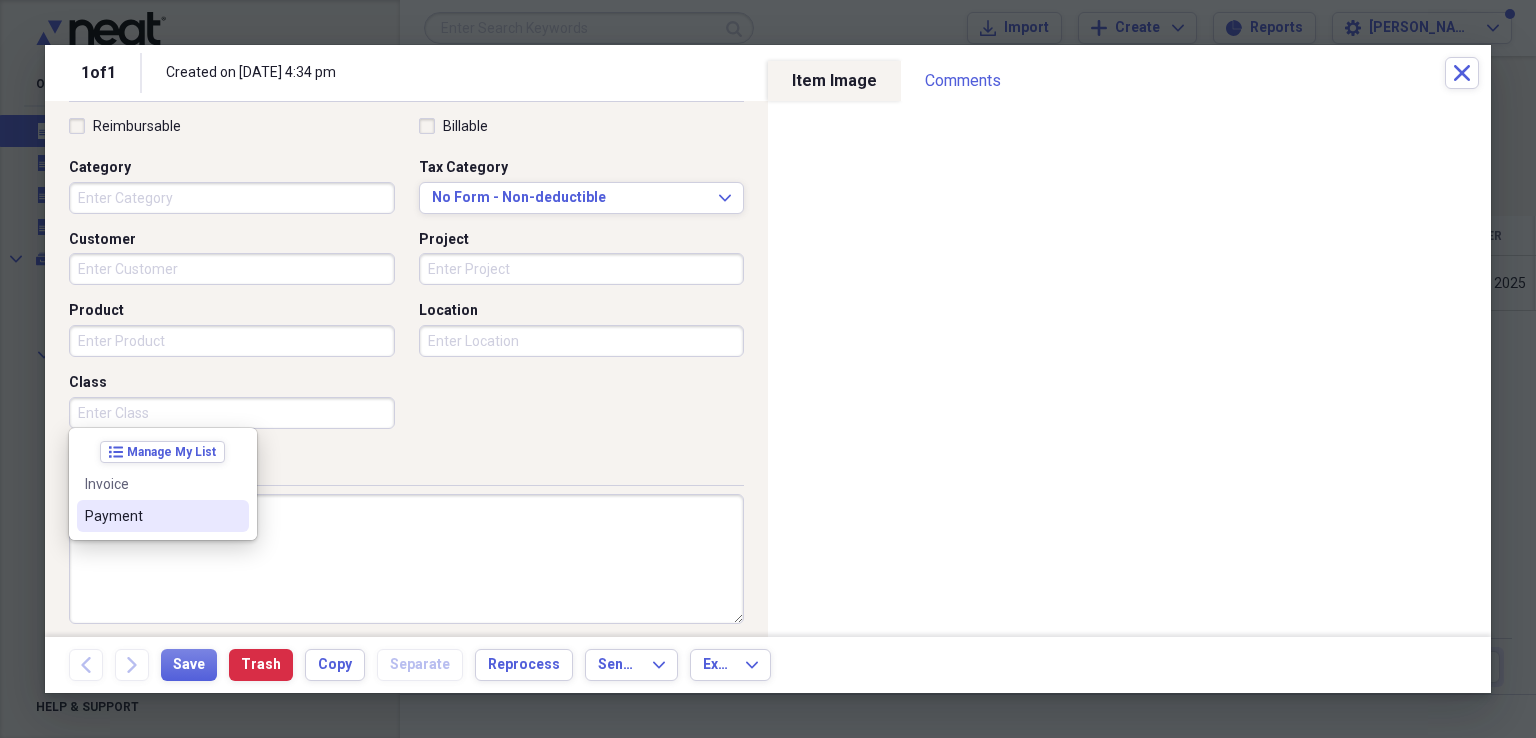 click on "Payment" at bounding box center [151, 516] 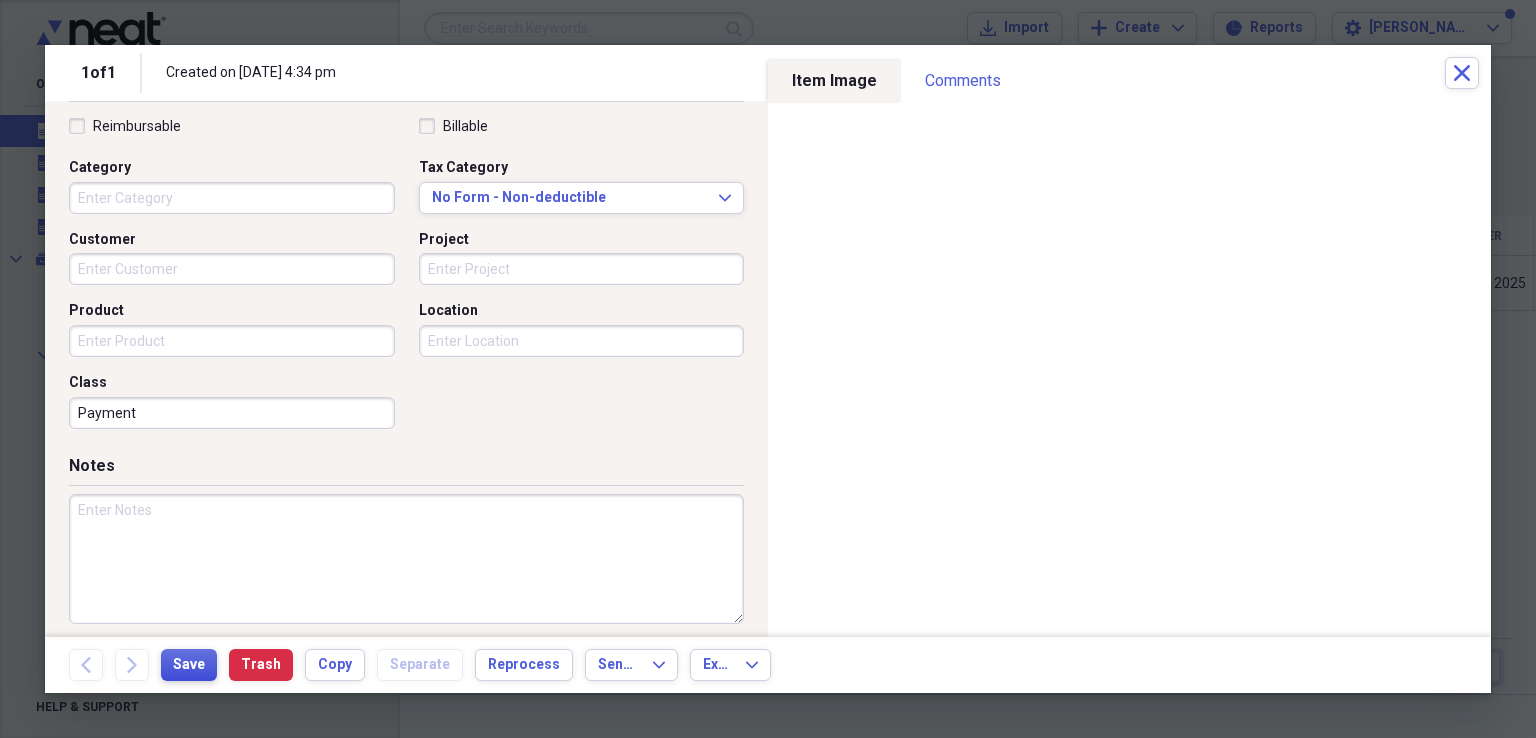 click on "Save" at bounding box center [189, 665] 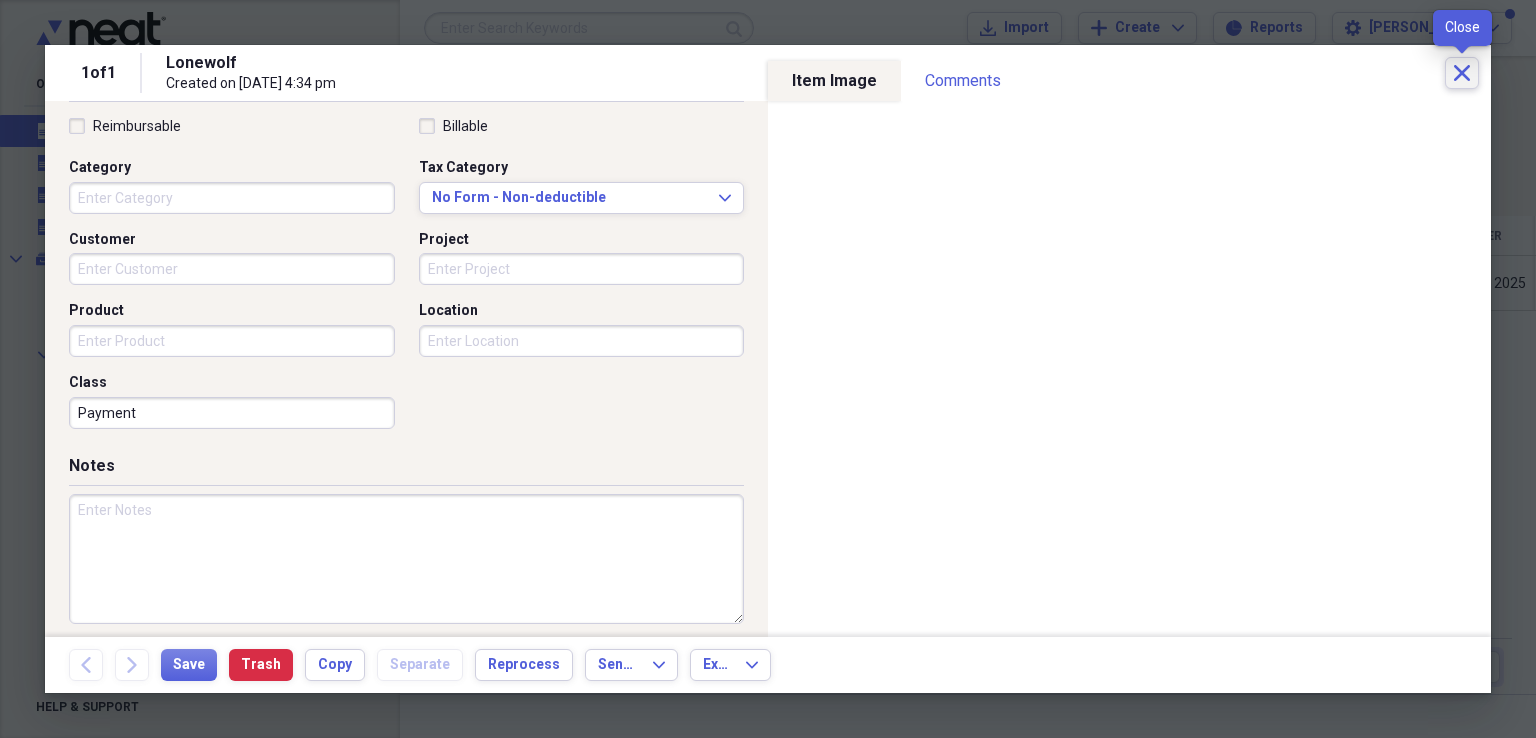 click 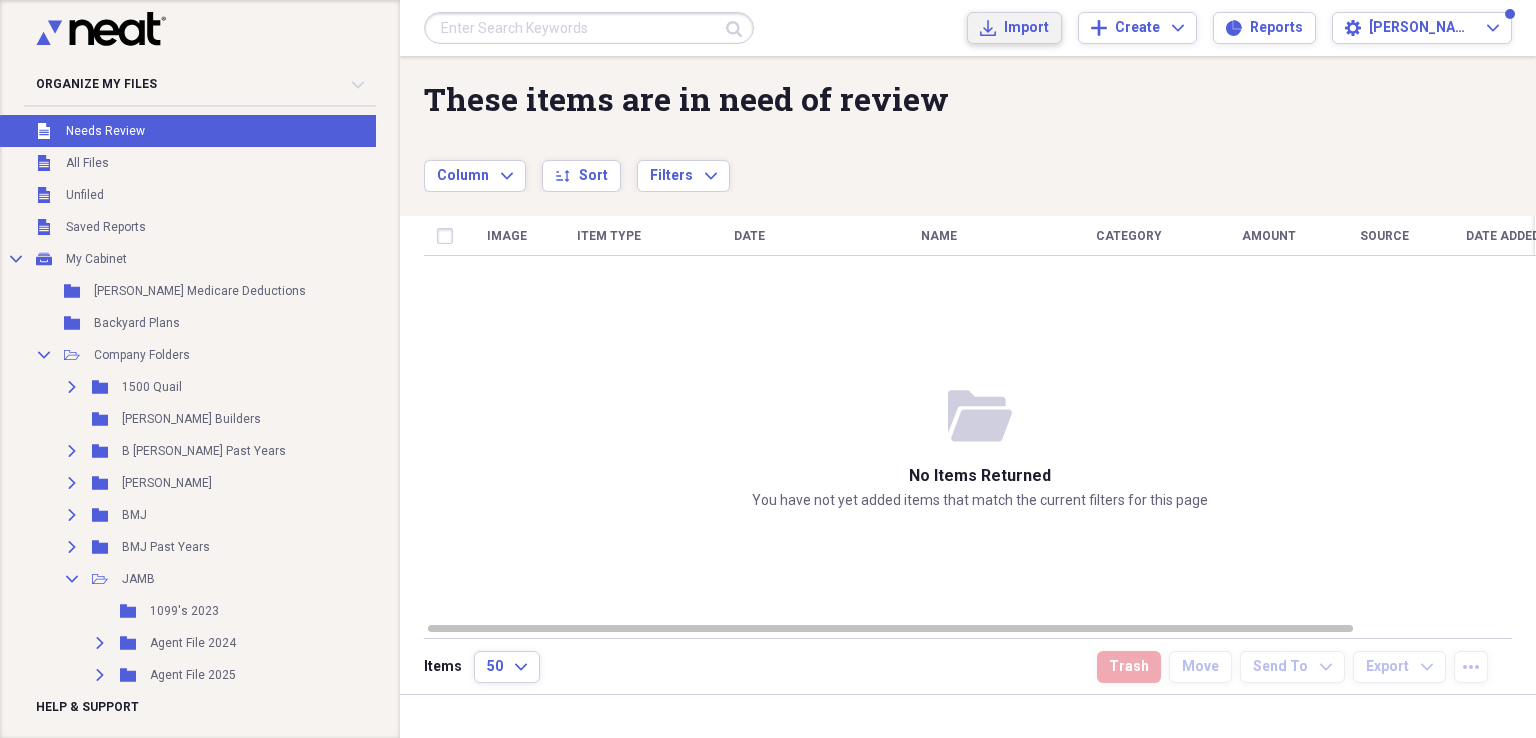 click on "Import" at bounding box center (1026, 28) 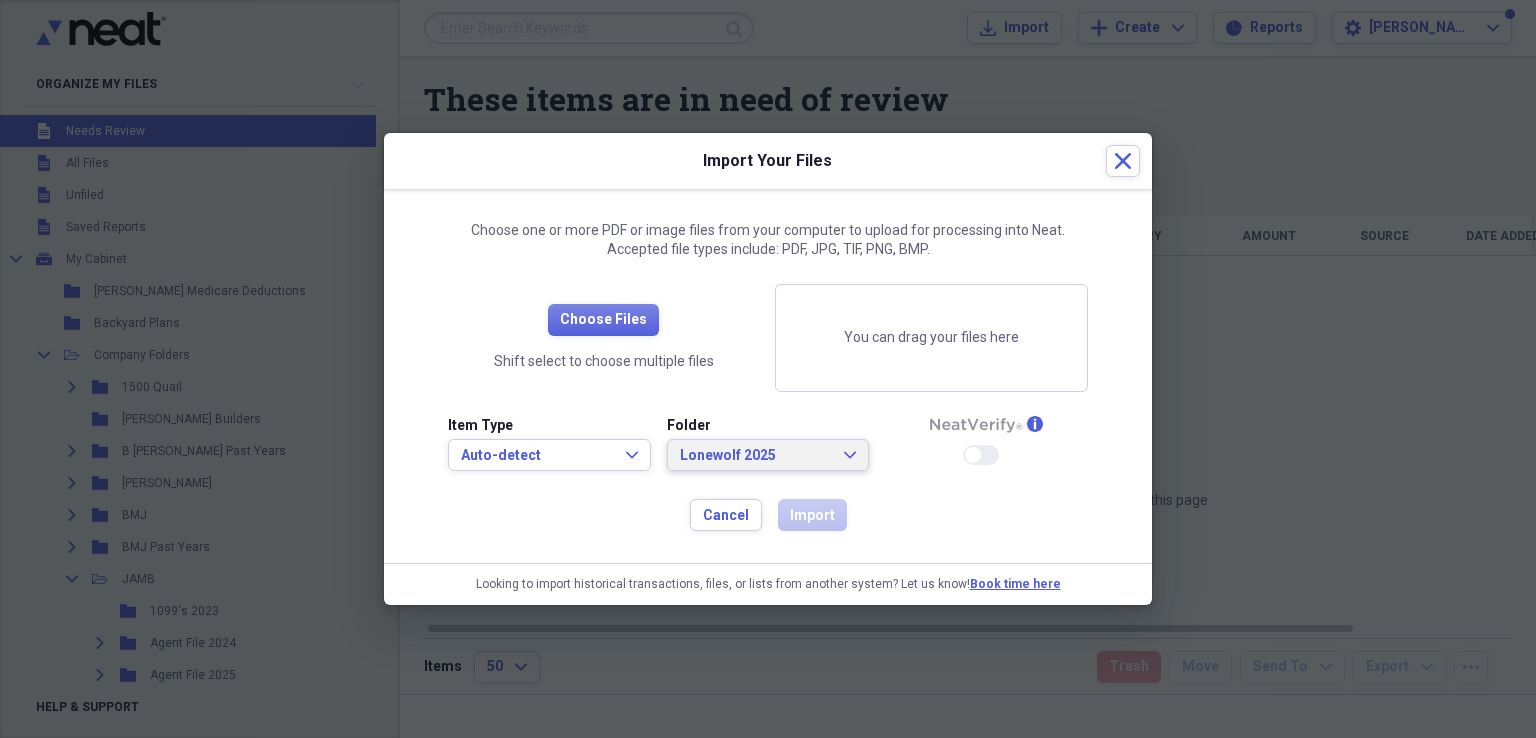 click on "Expand" 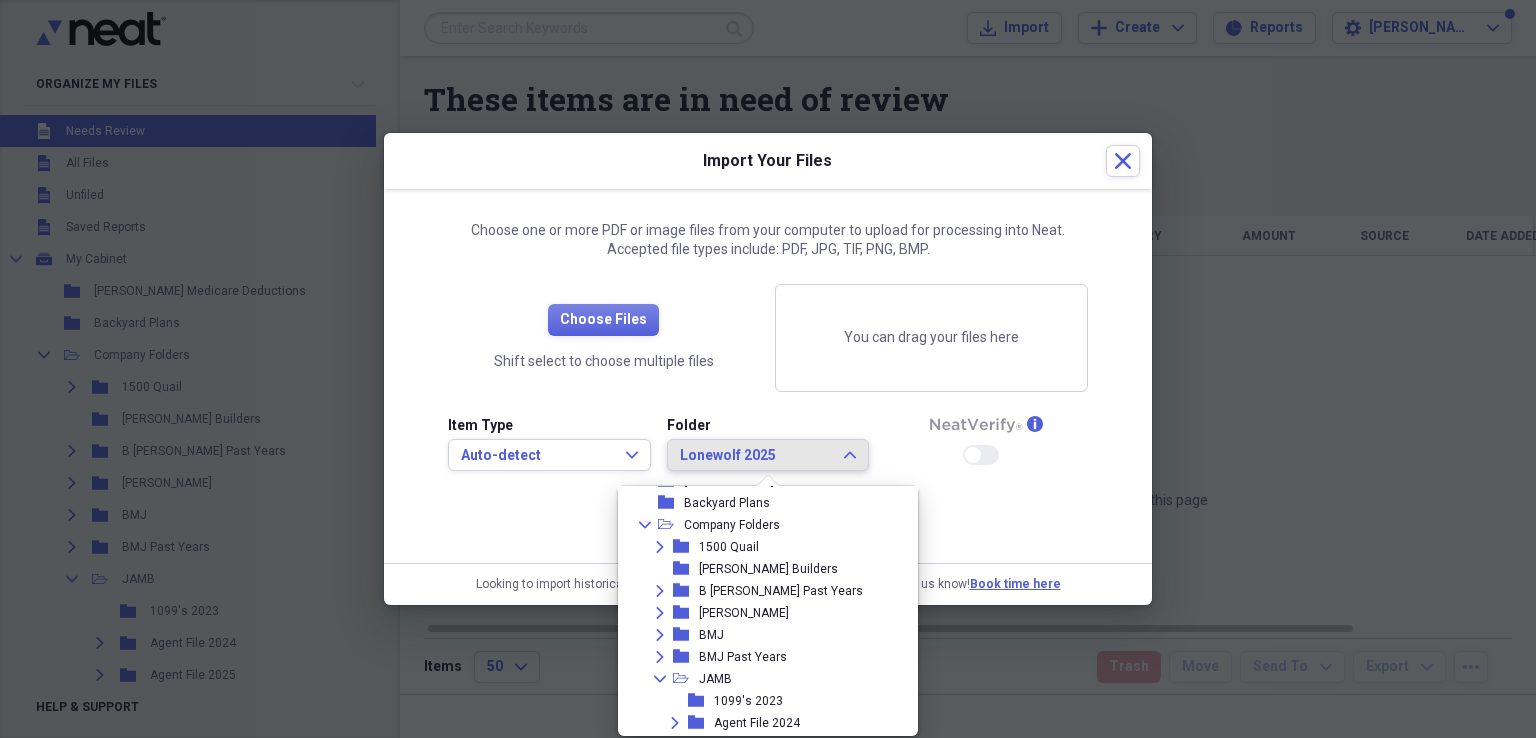 scroll, scrollTop: 72, scrollLeft: 0, axis: vertical 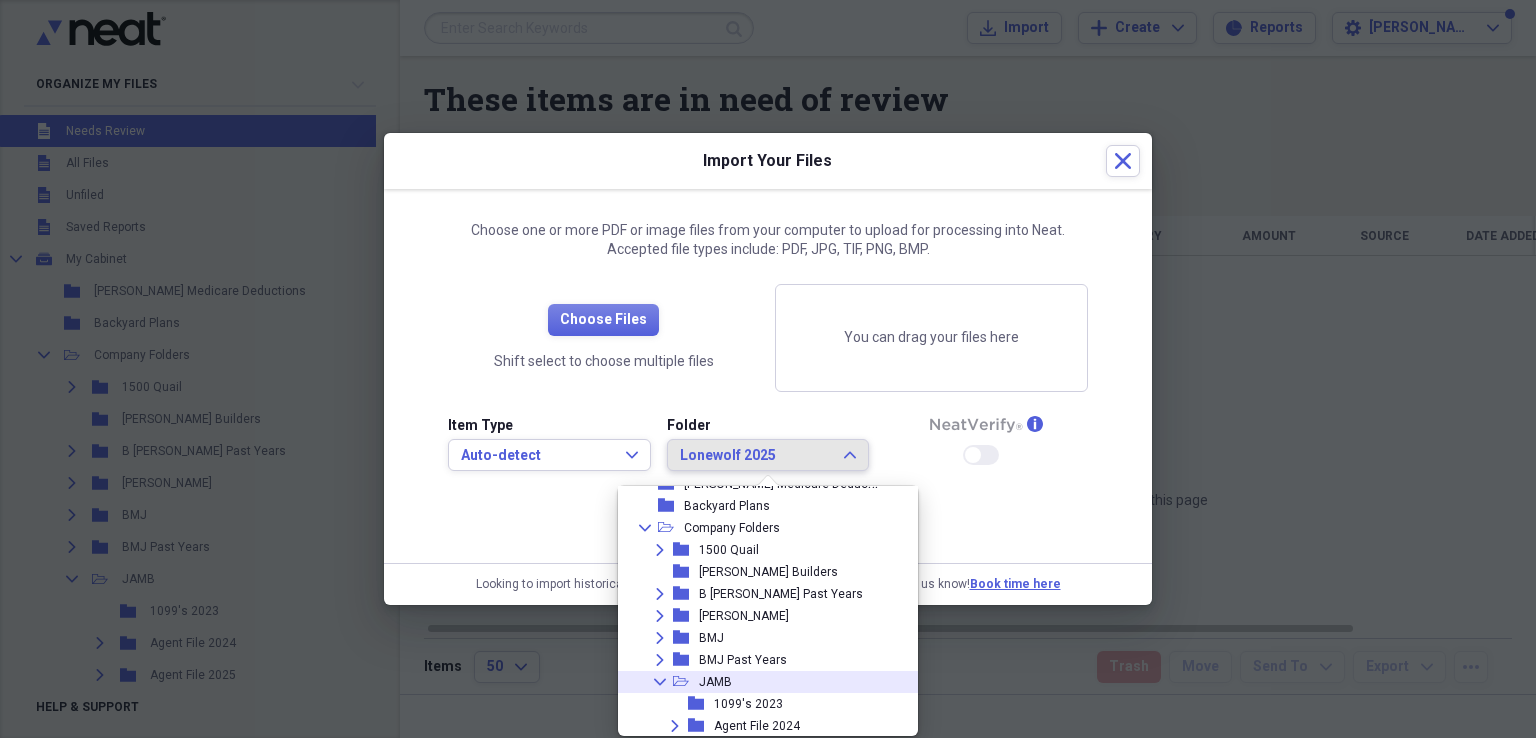 click 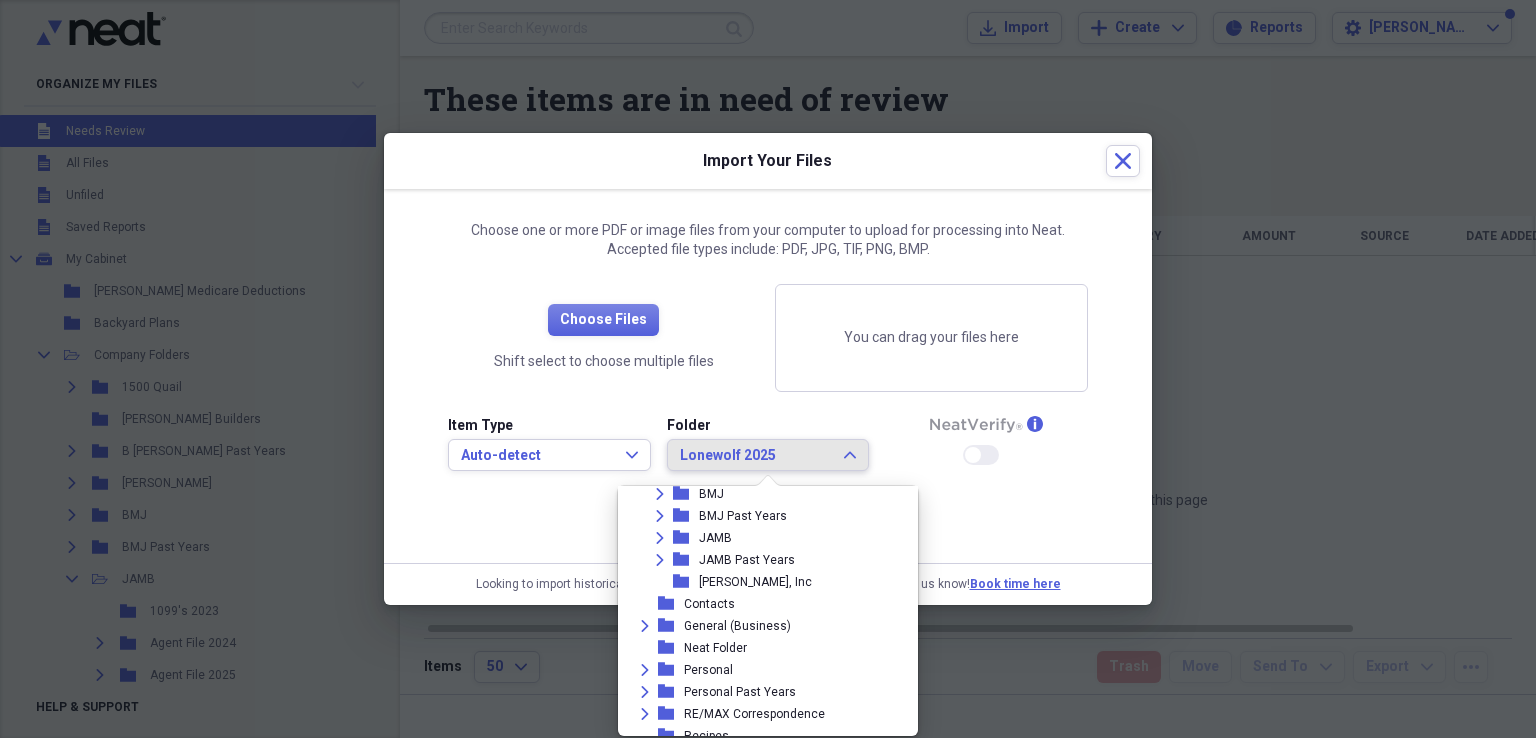 scroll, scrollTop: 226, scrollLeft: 0, axis: vertical 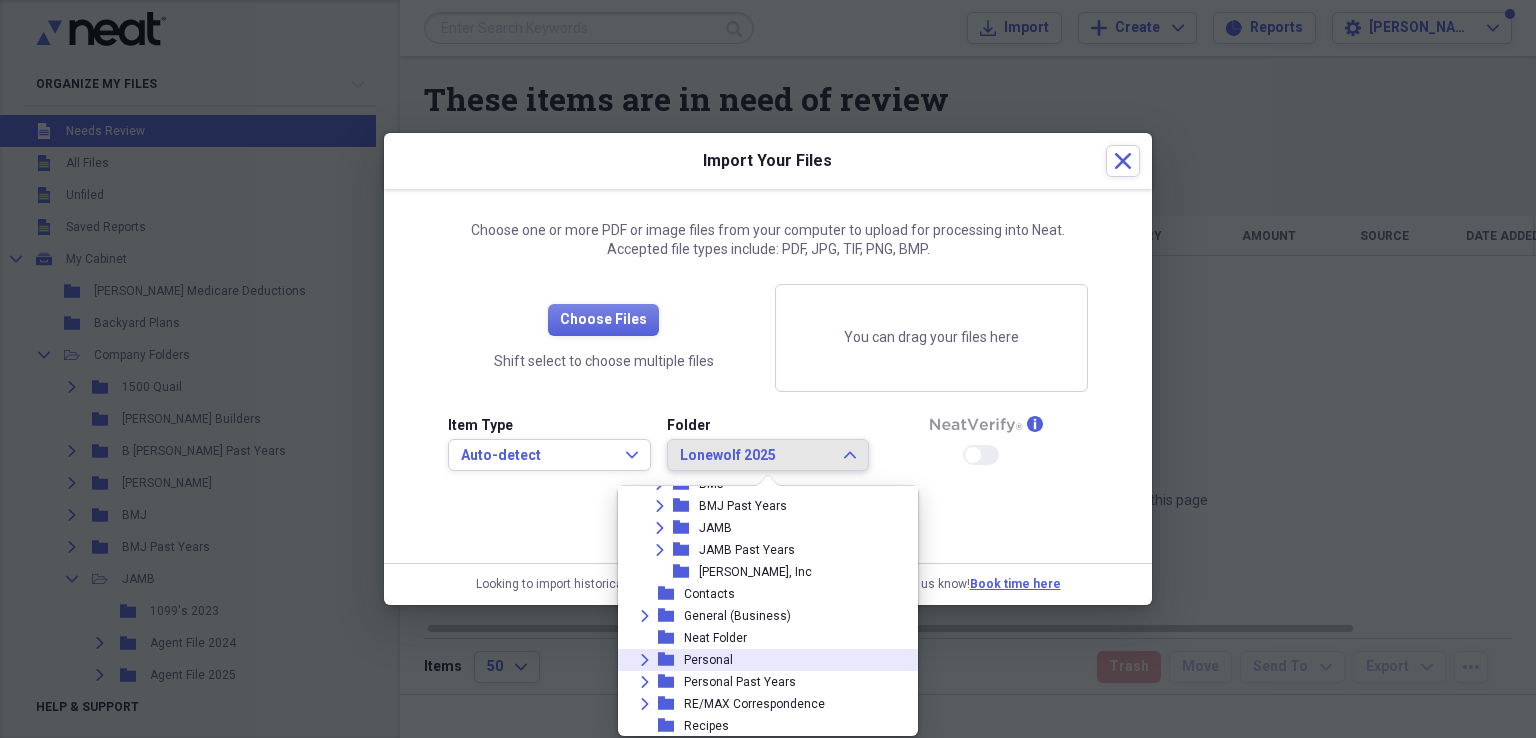 click on "Expand" 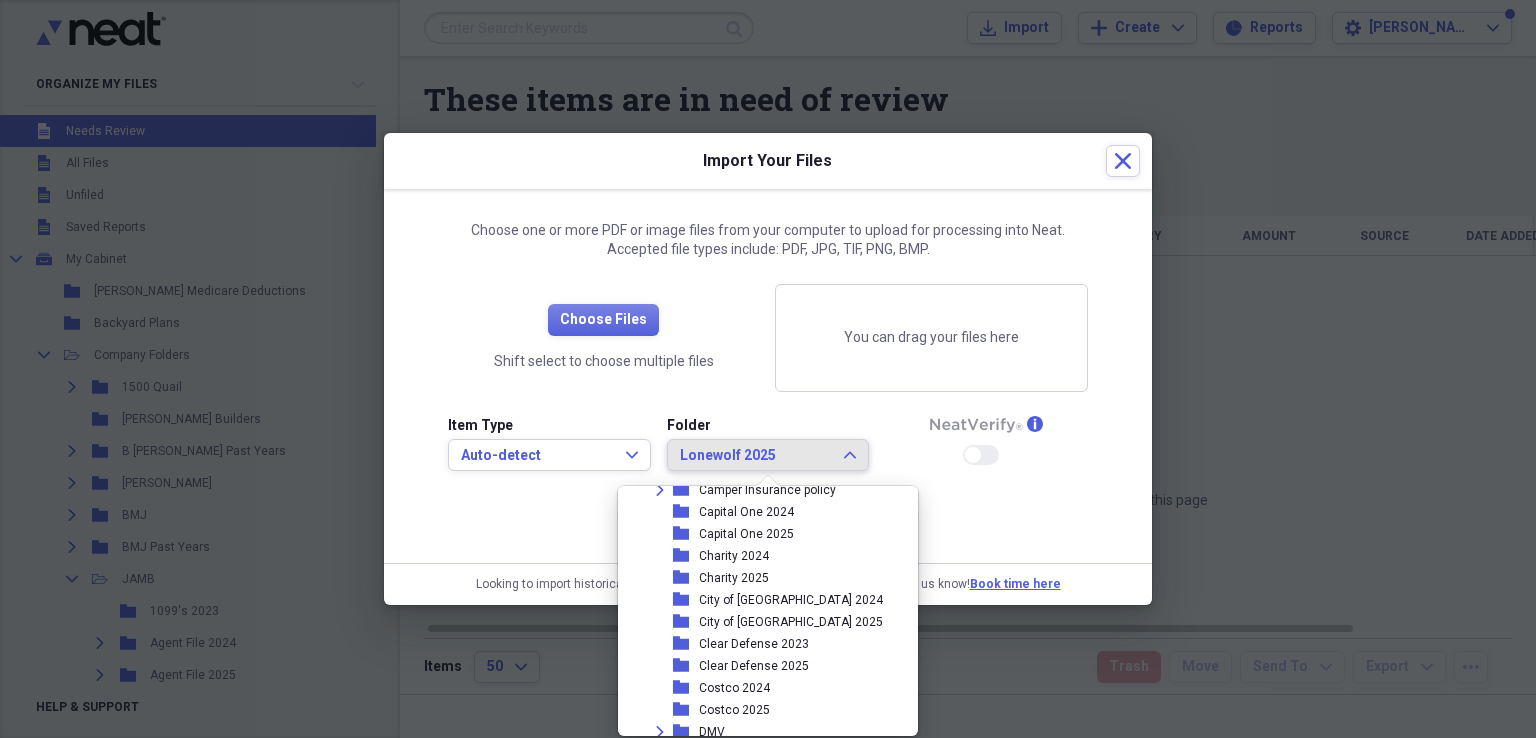 scroll, scrollTop: 826, scrollLeft: 0, axis: vertical 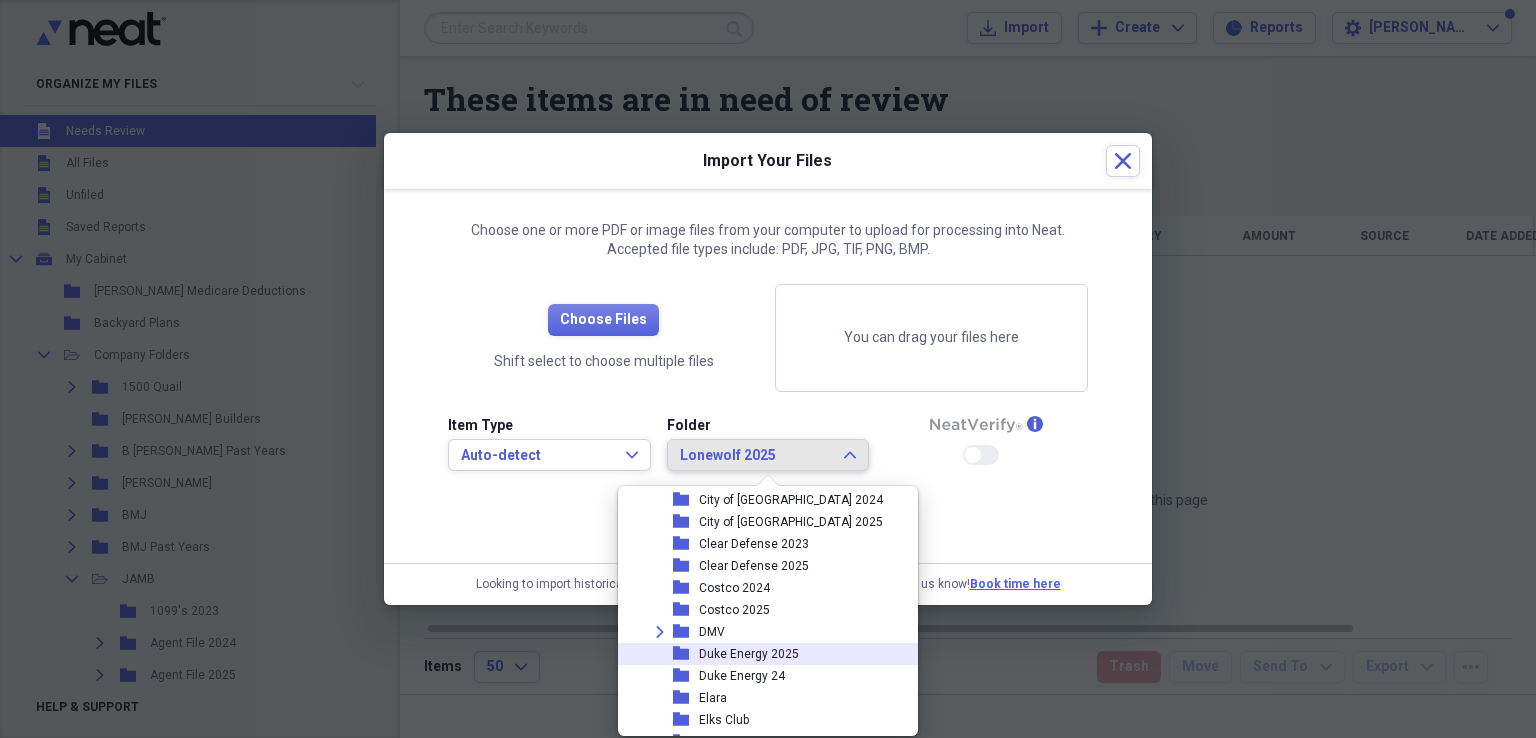 click on "Duke Energy 2025" at bounding box center [749, 654] 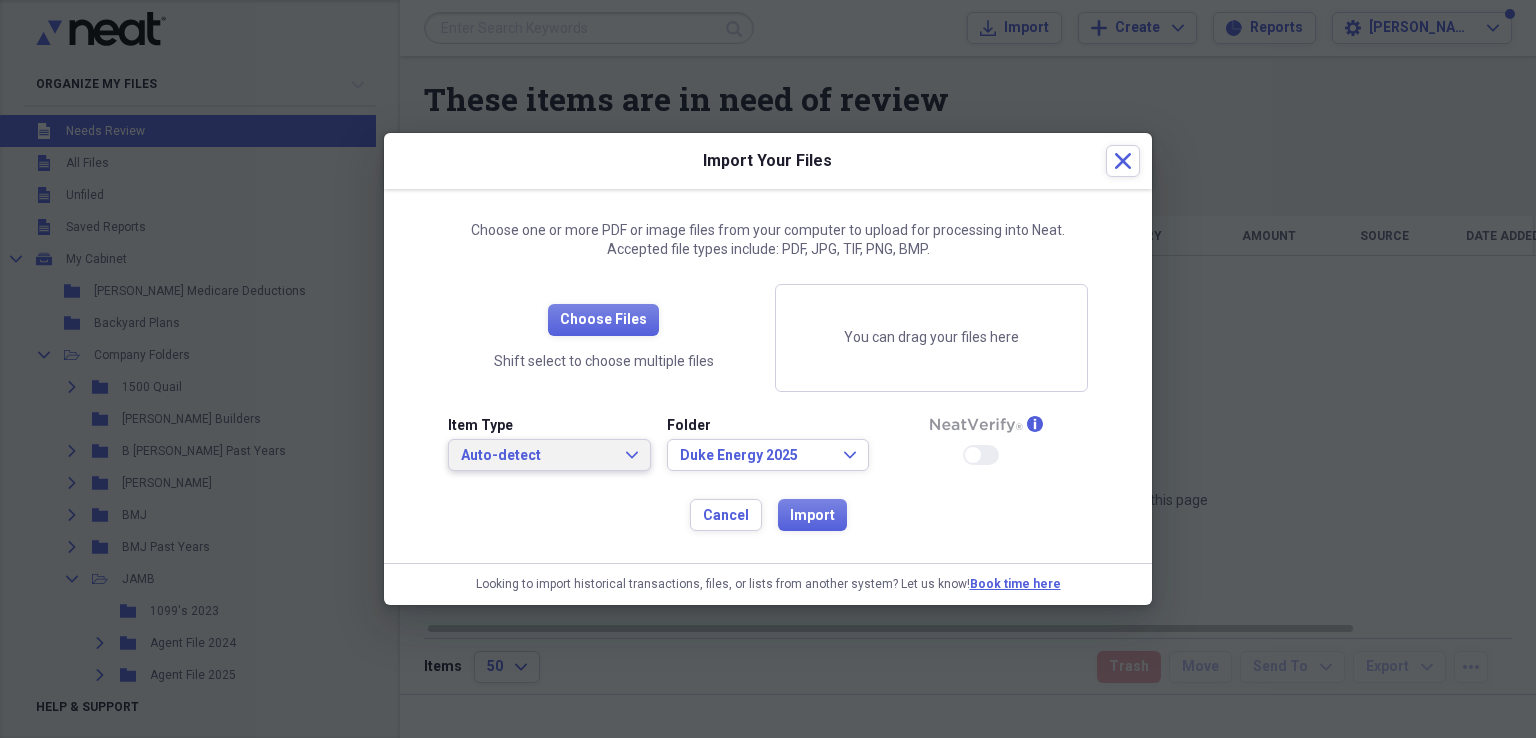 click on "Expand" 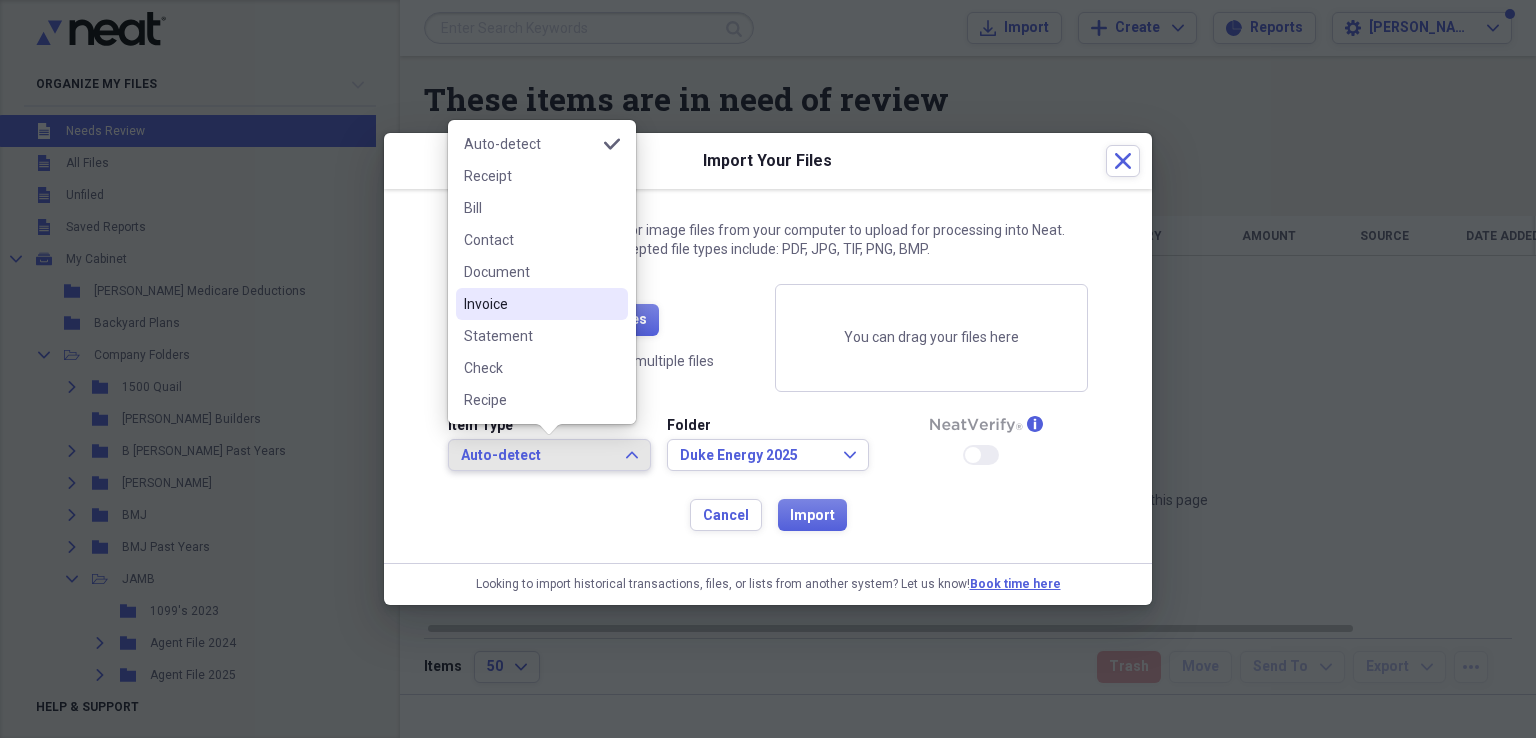 click on "Invoice" at bounding box center [530, 304] 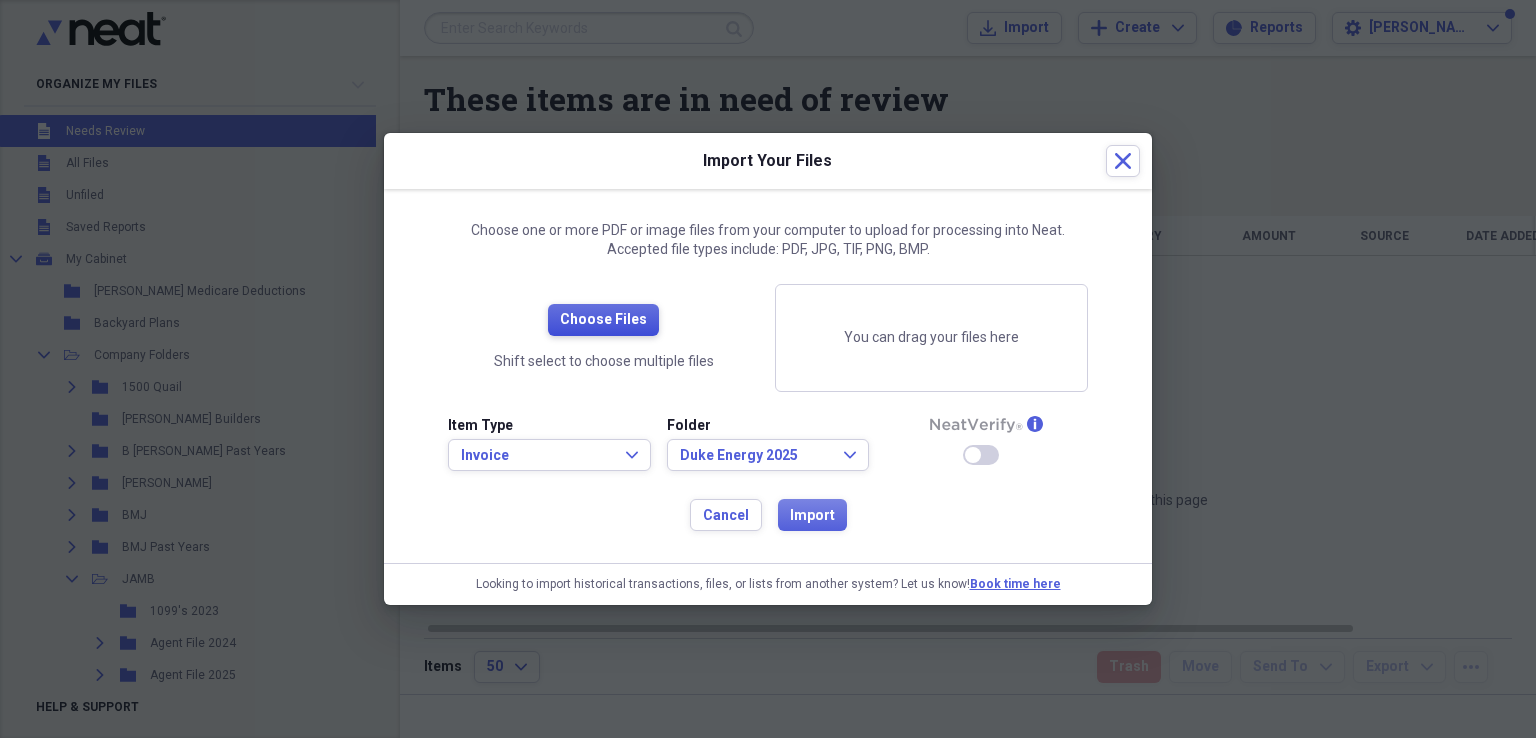 click on "Choose Files" at bounding box center [603, 320] 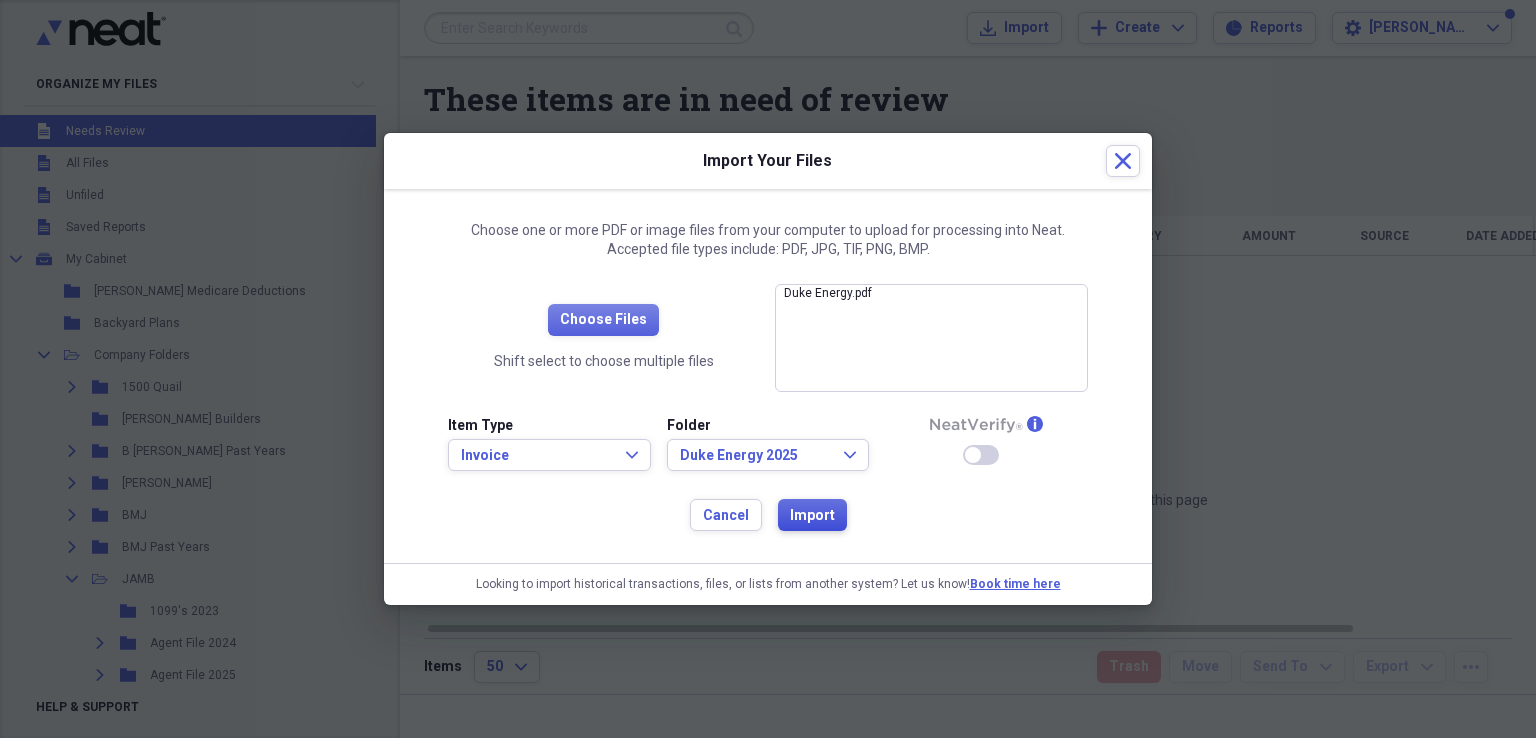click on "Import" at bounding box center (812, 516) 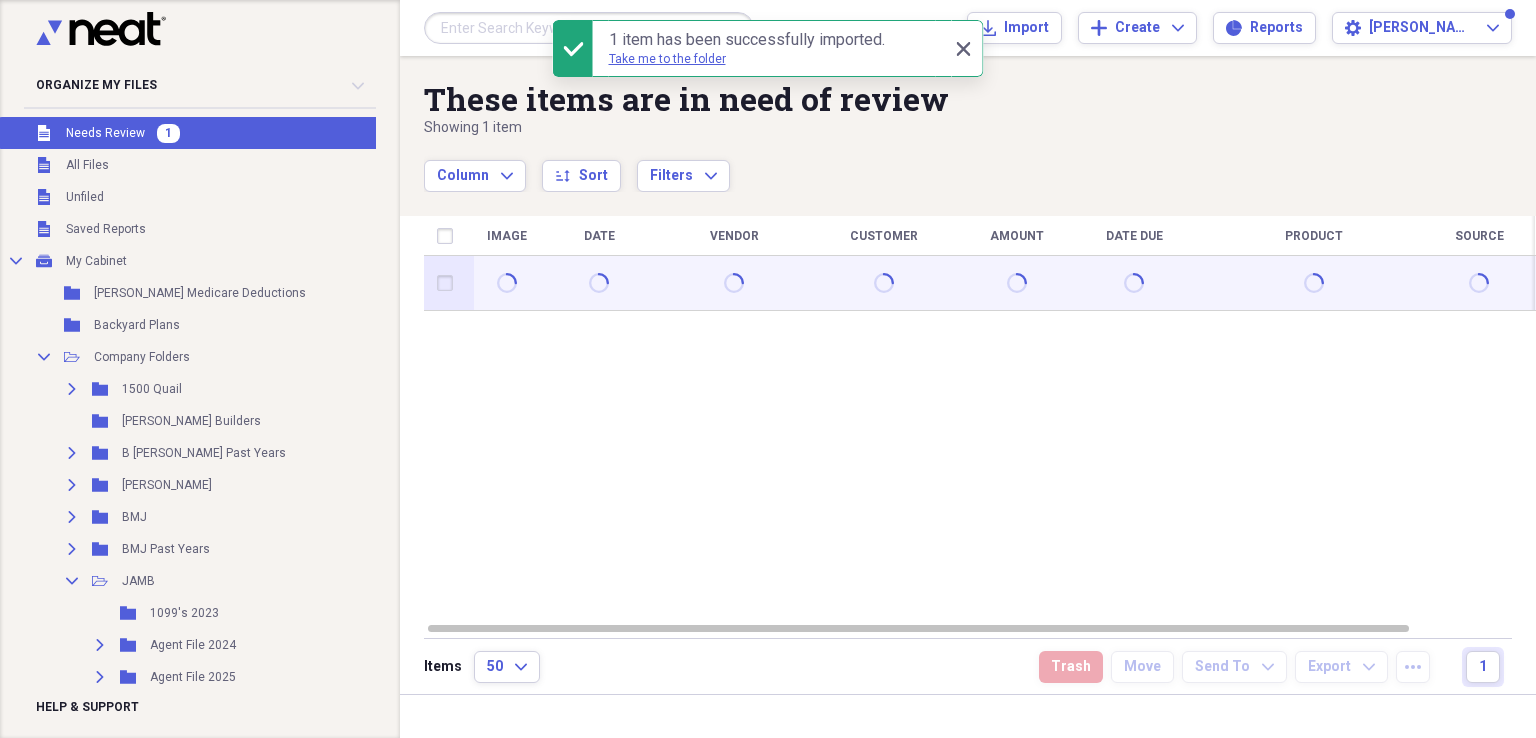 click at bounding box center (449, 283) 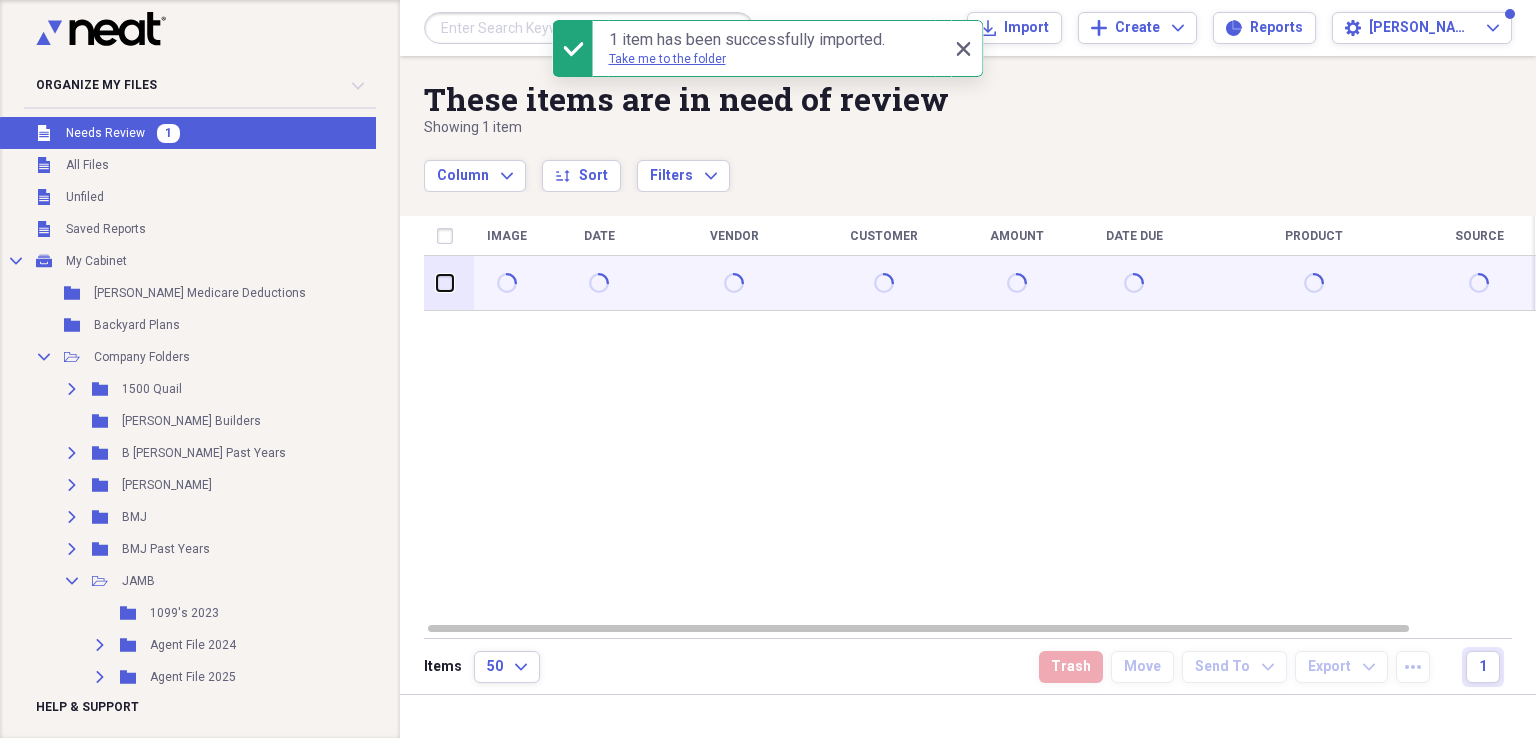 click at bounding box center (437, 283) 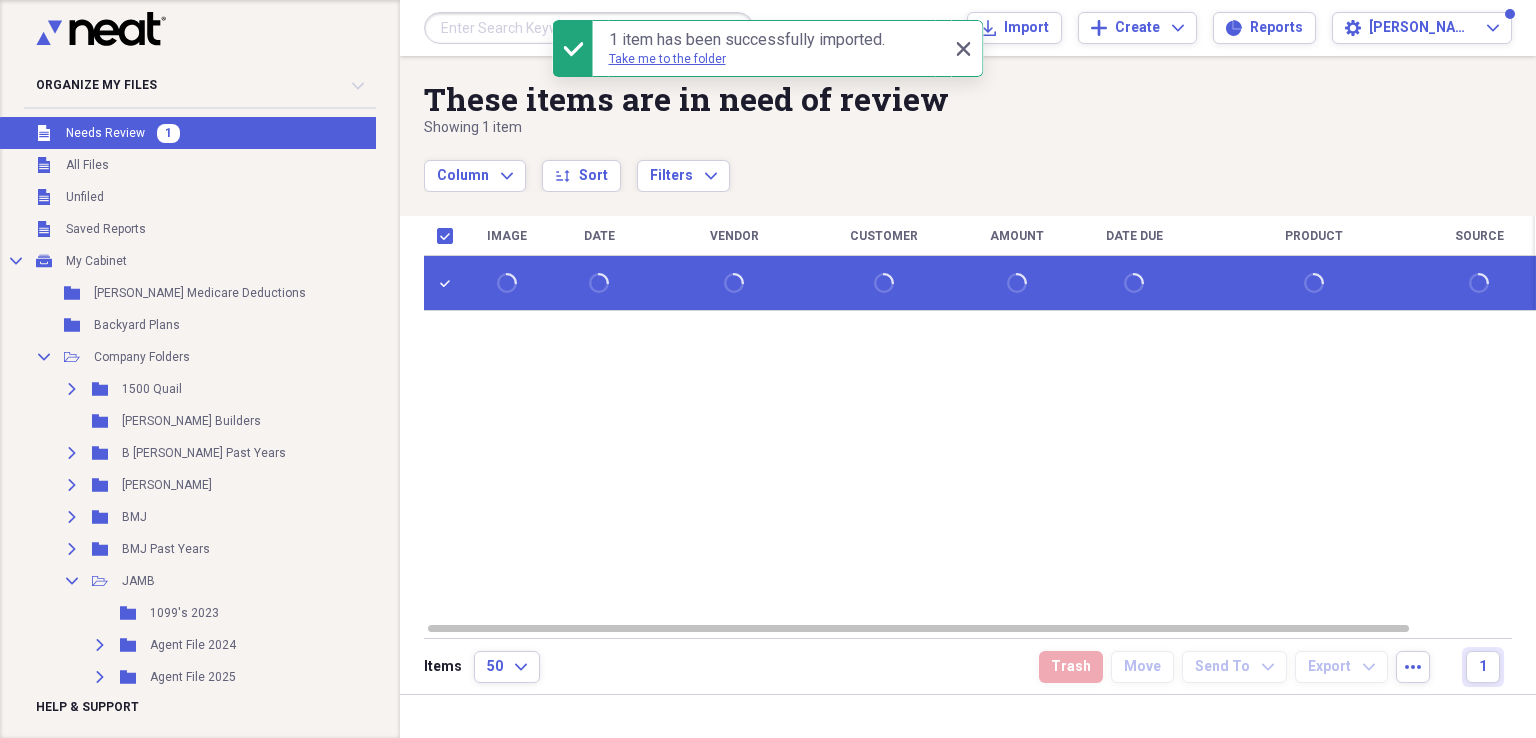 scroll, scrollTop: 0, scrollLeft: 0, axis: both 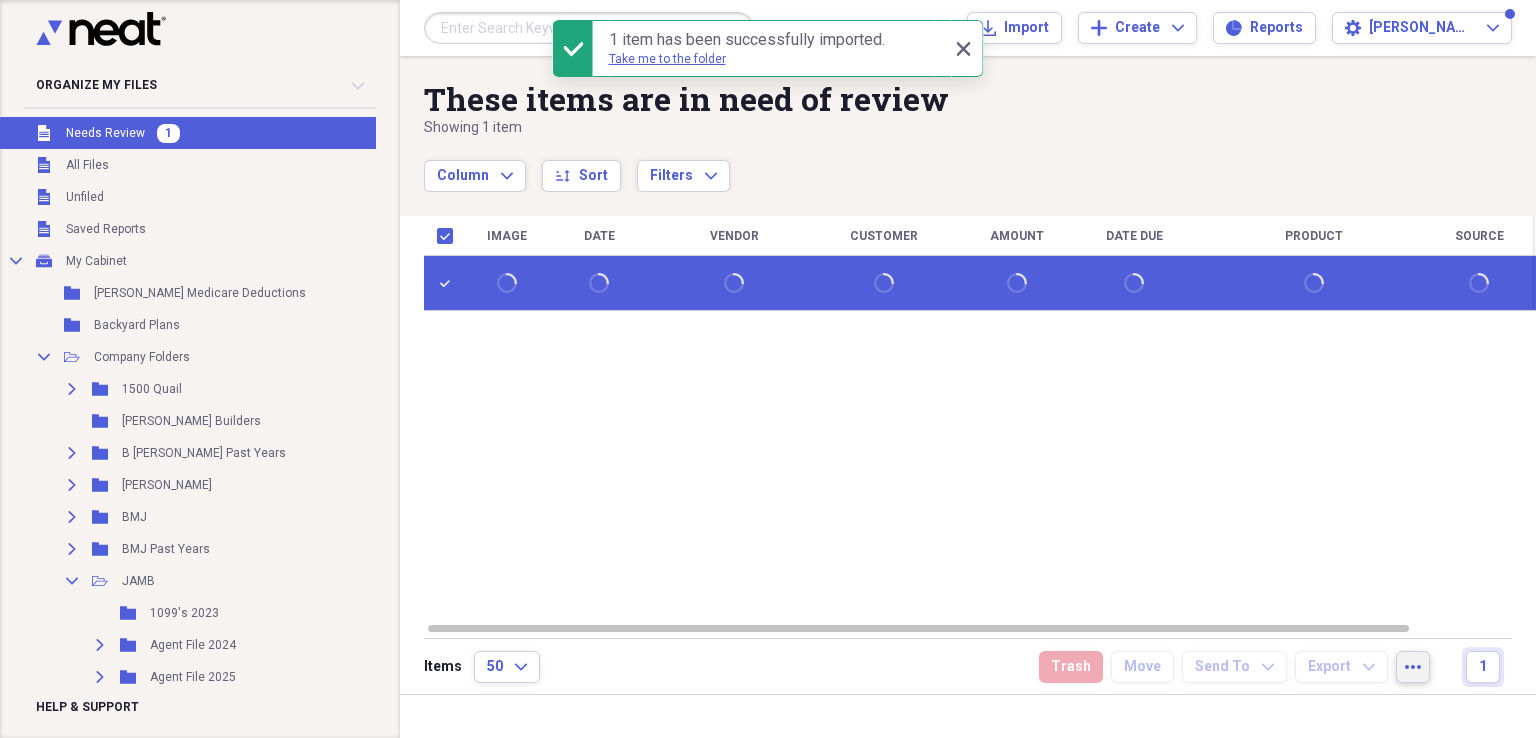 click 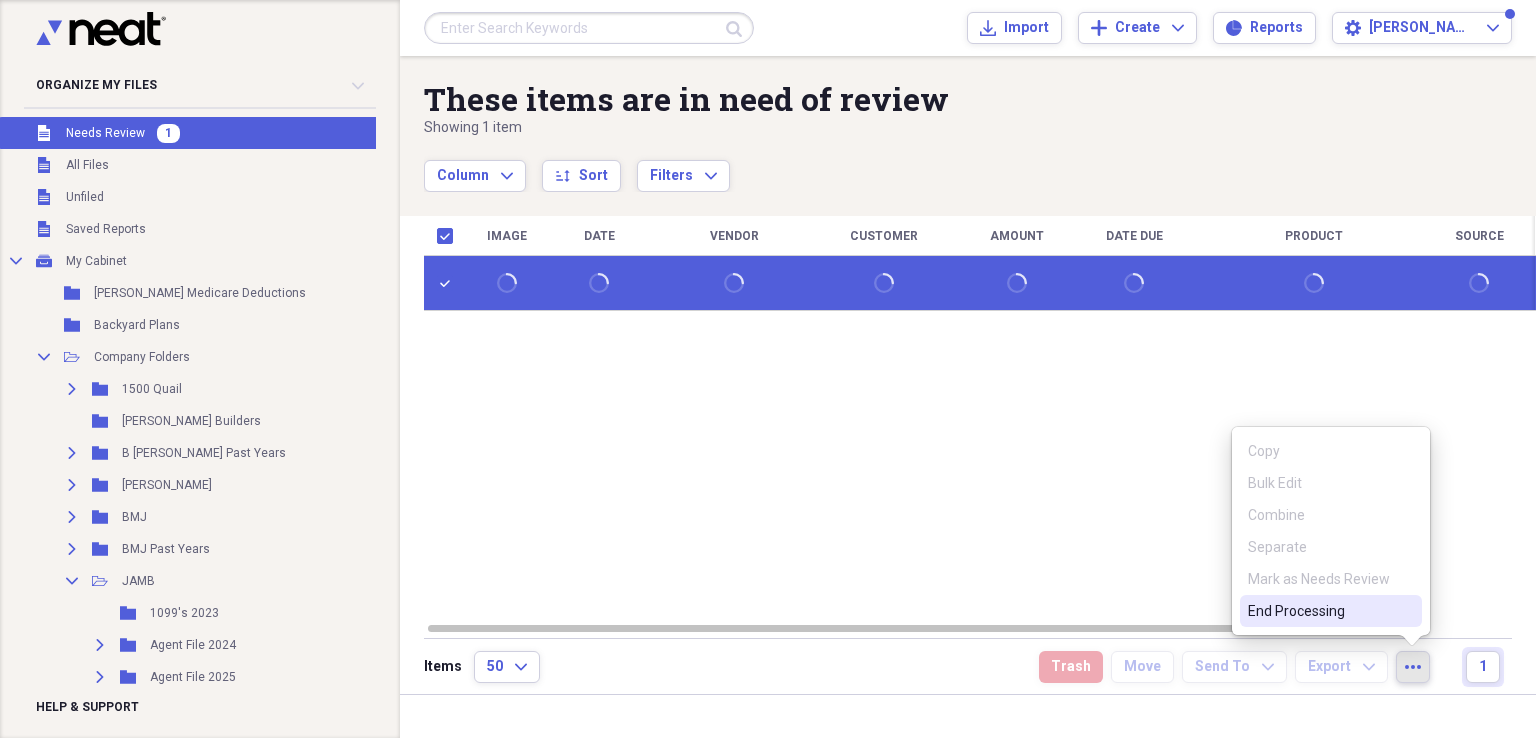 click on "End Processing" at bounding box center [1319, 611] 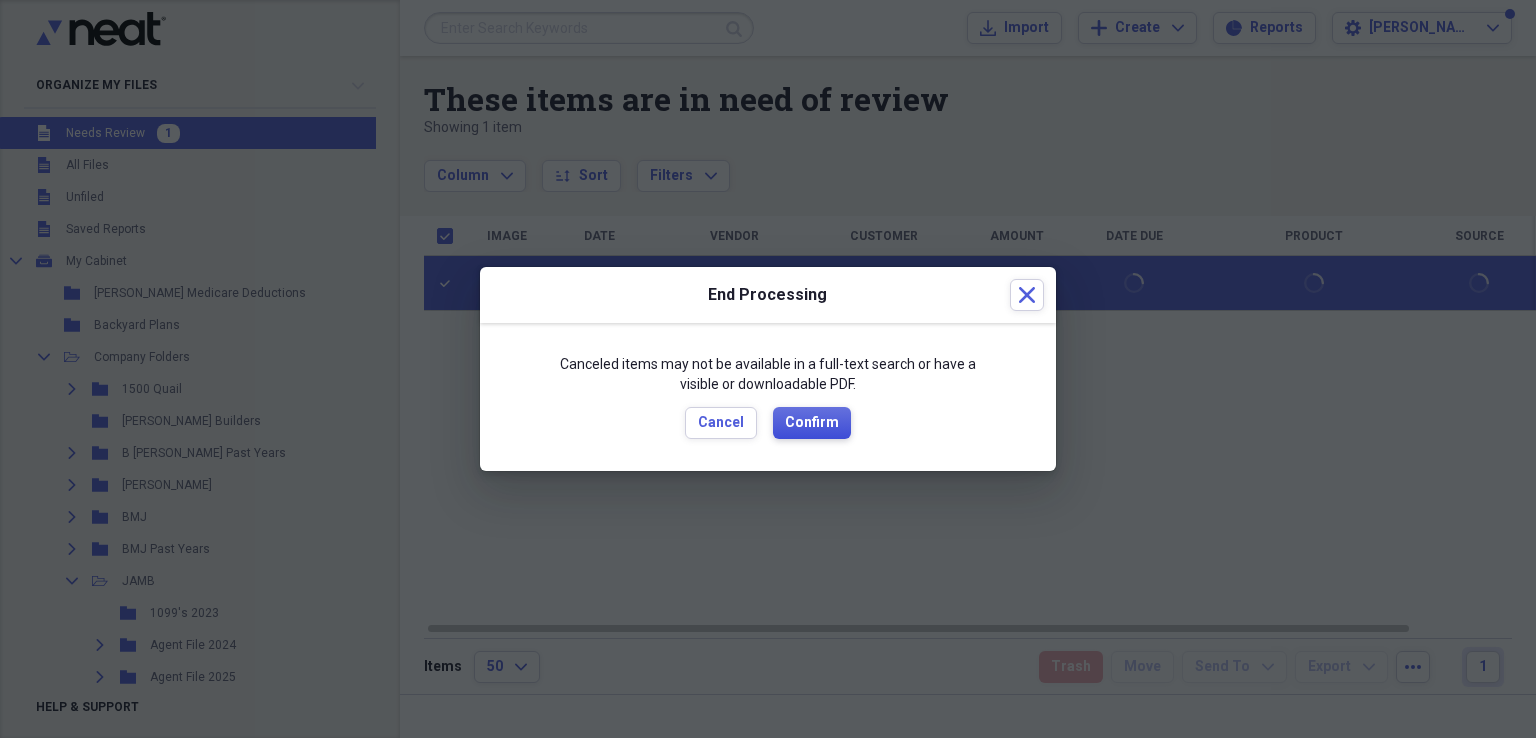 click on "Confirm" at bounding box center [812, 423] 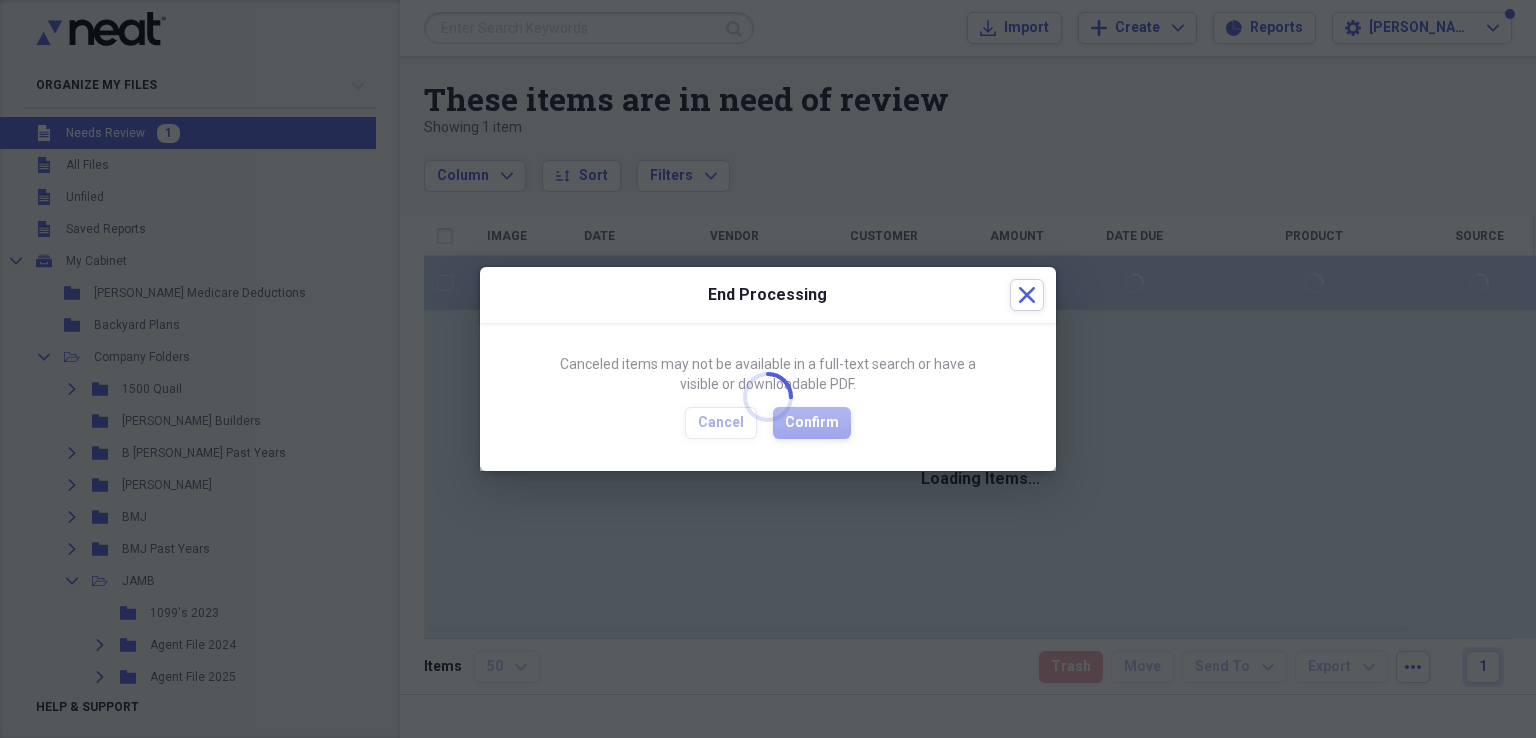 checkbox on "false" 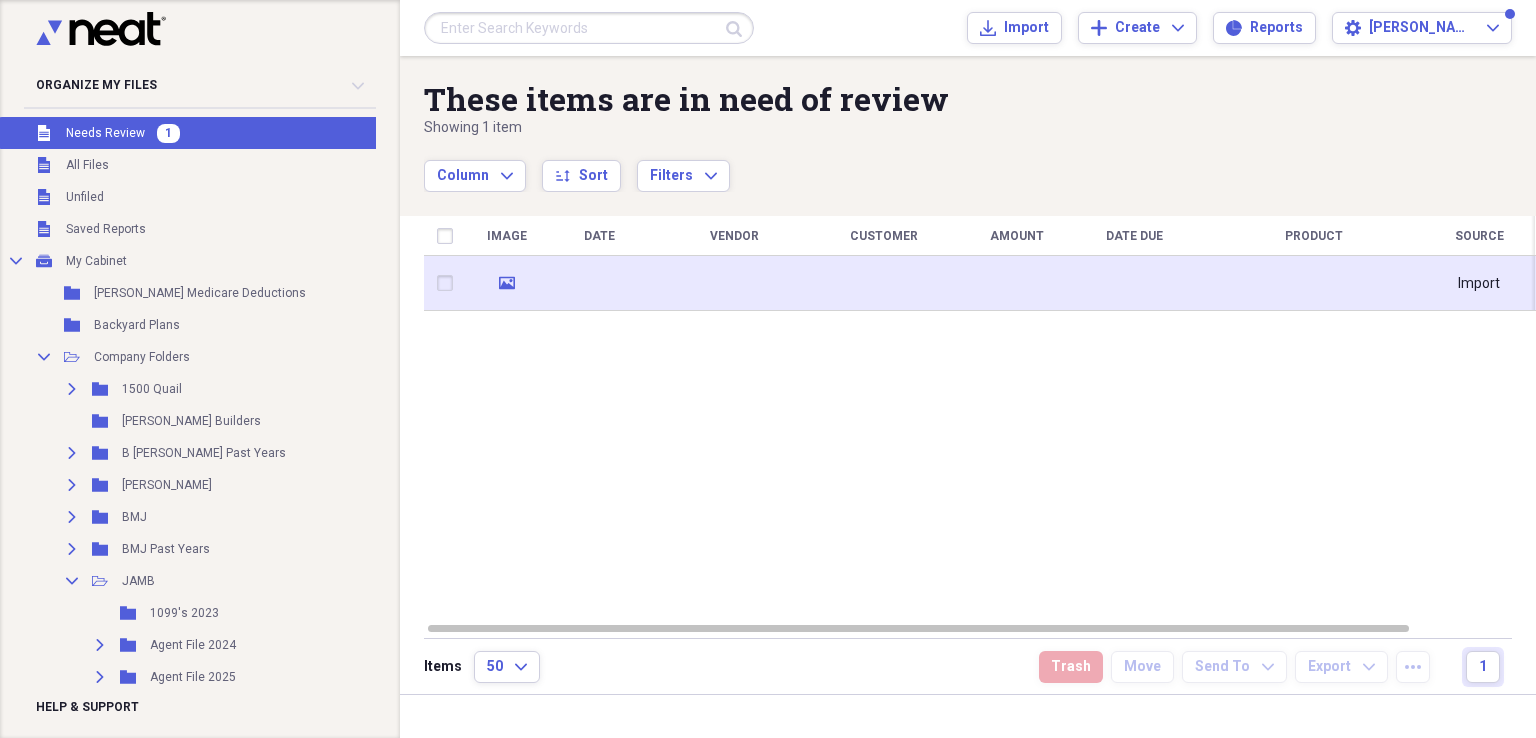 click on "media" 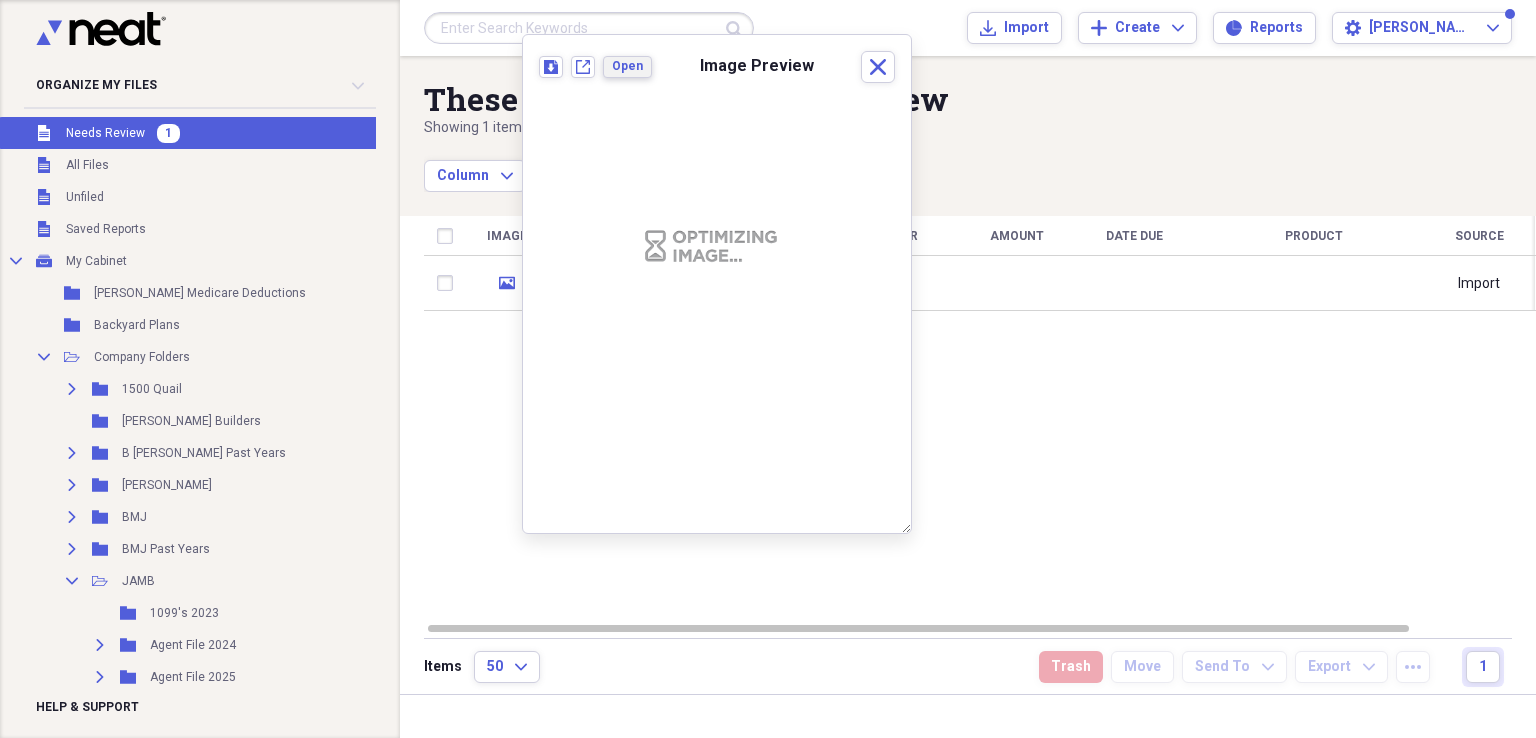 click on "Open" at bounding box center [627, 66] 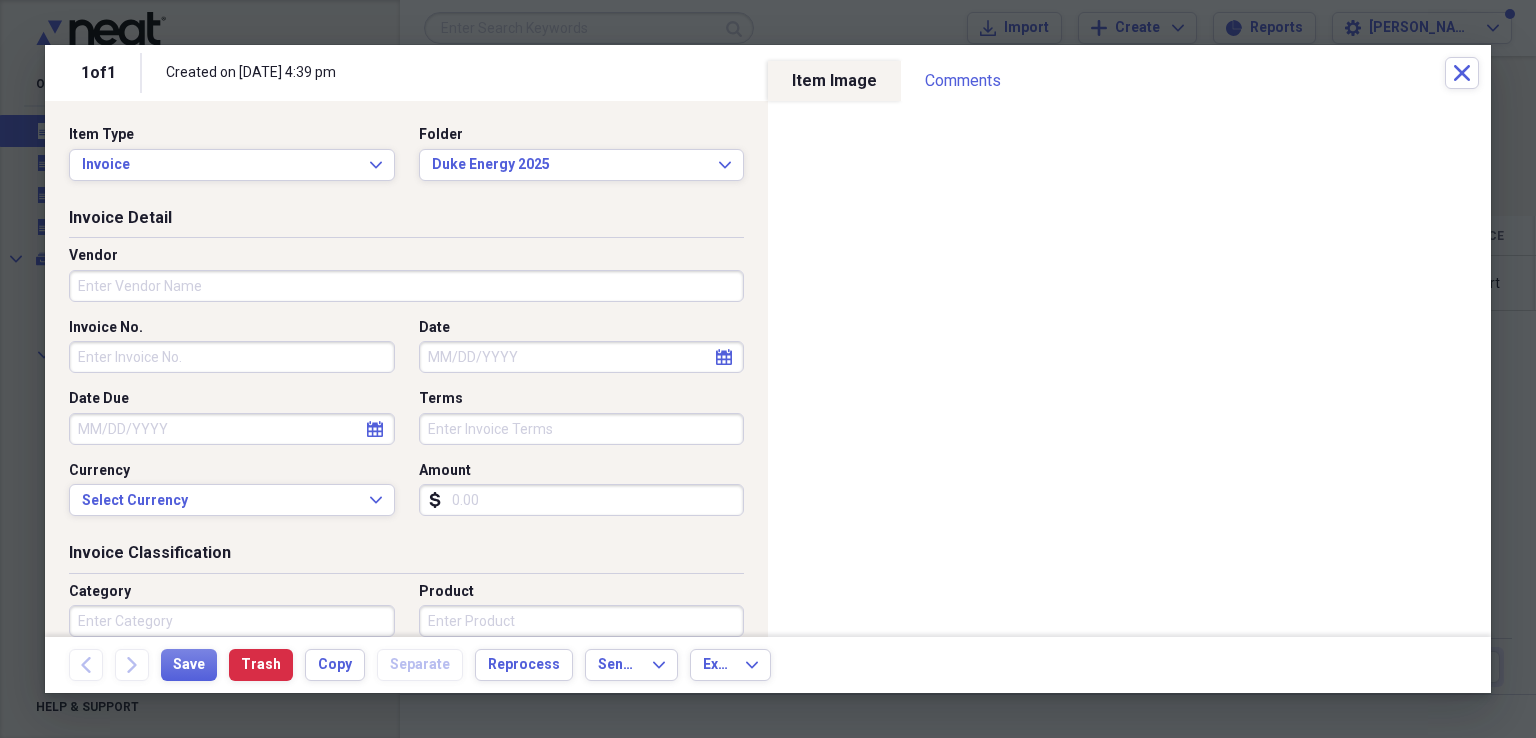 click on "Vendor" at bounding box center (406, 286) 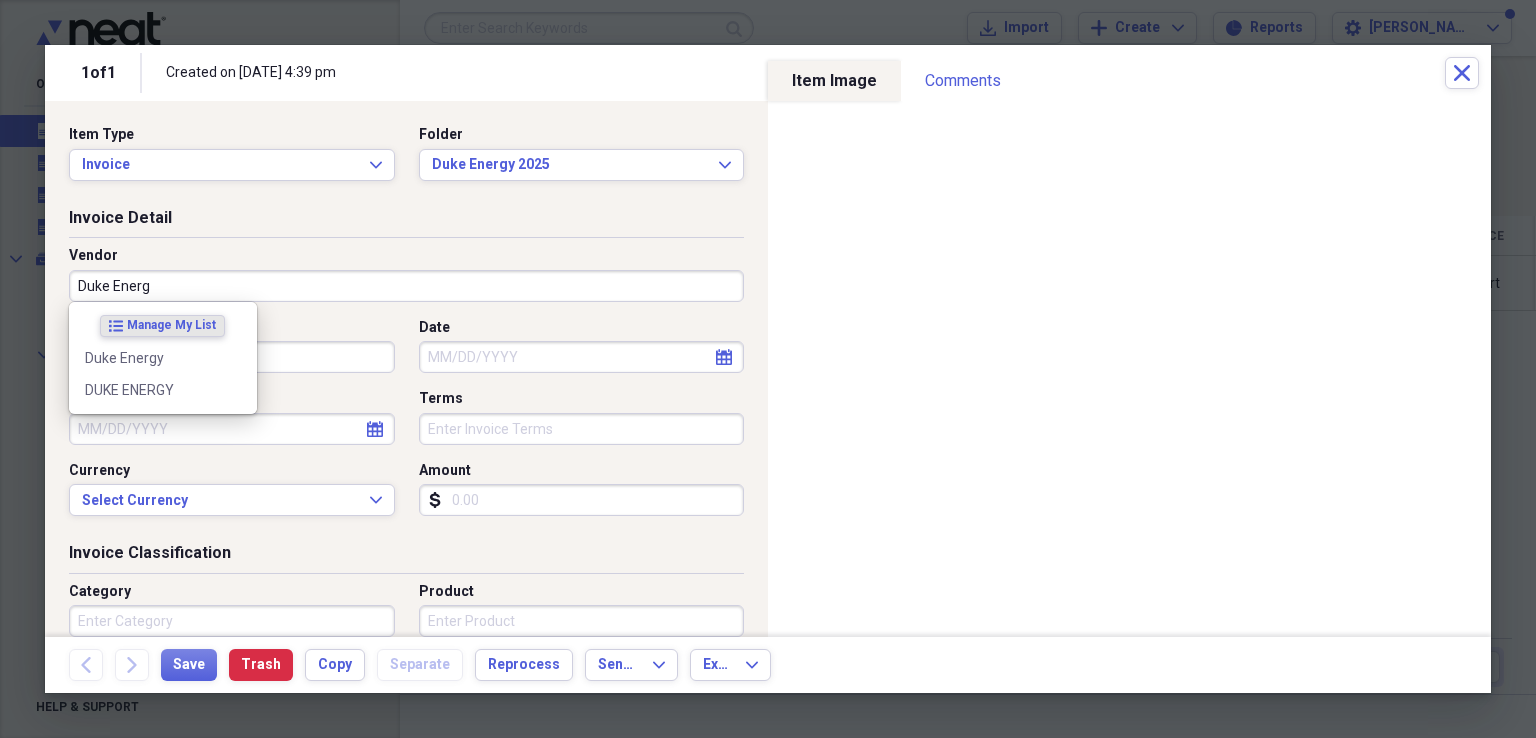 type on "Duke Energy" 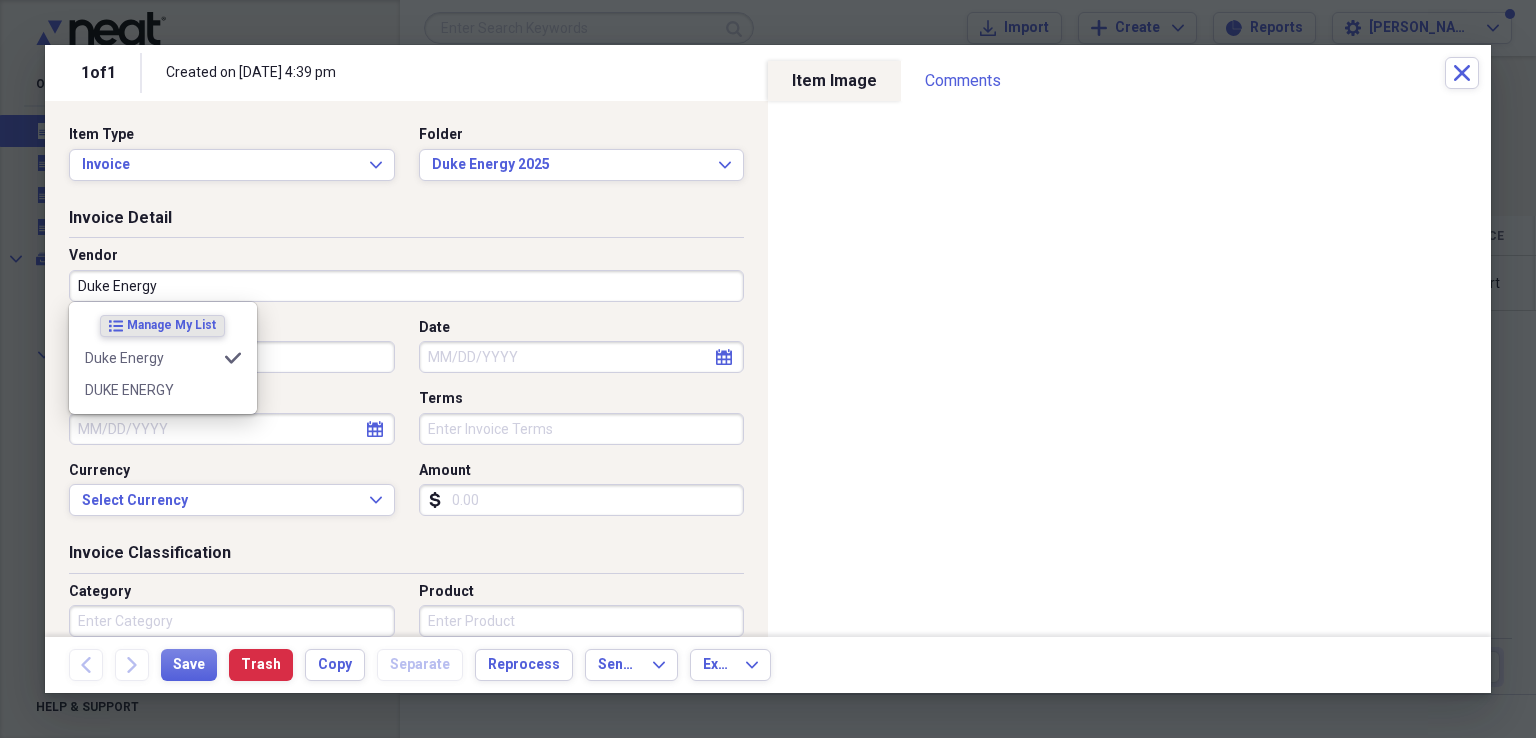 type on "Invoice" 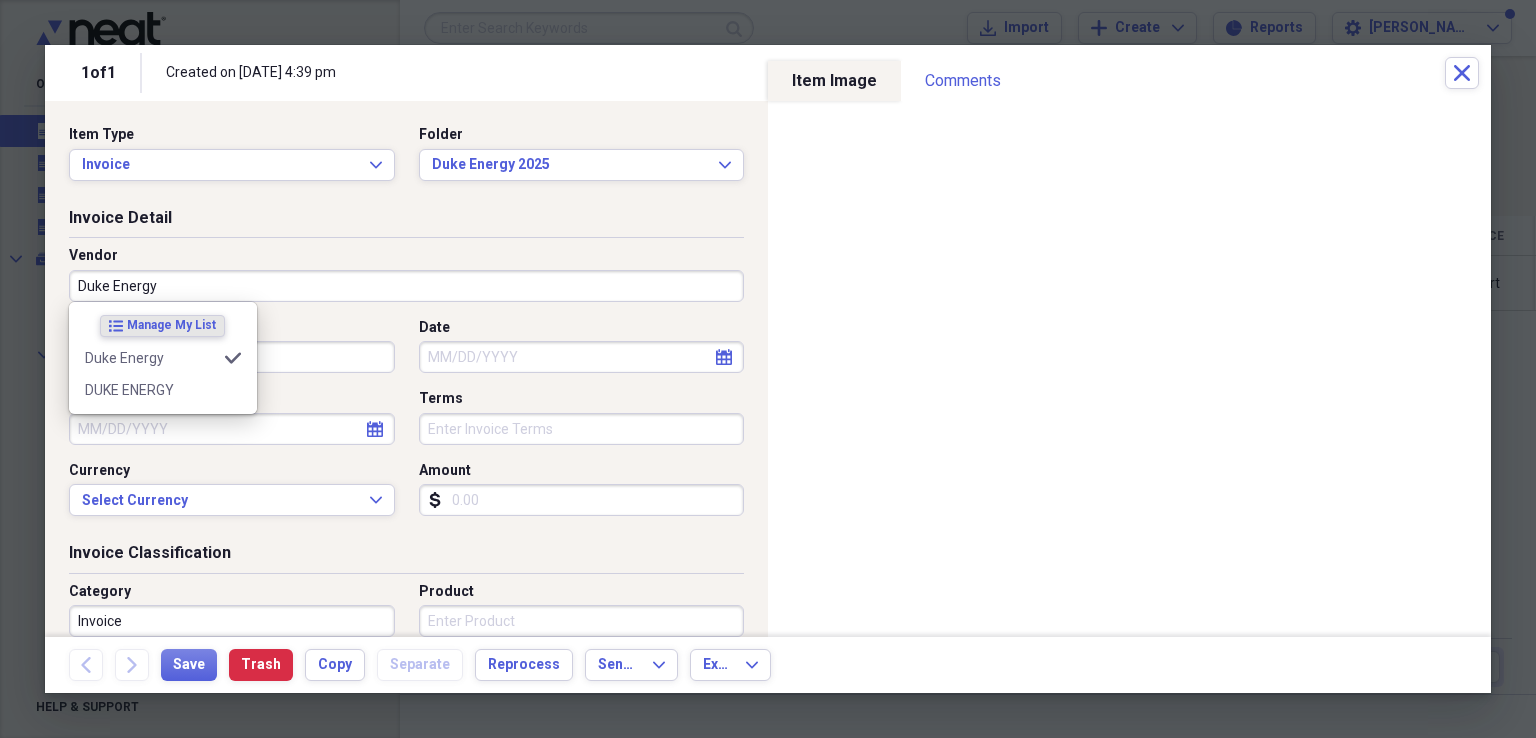 type on "Duke Energy" 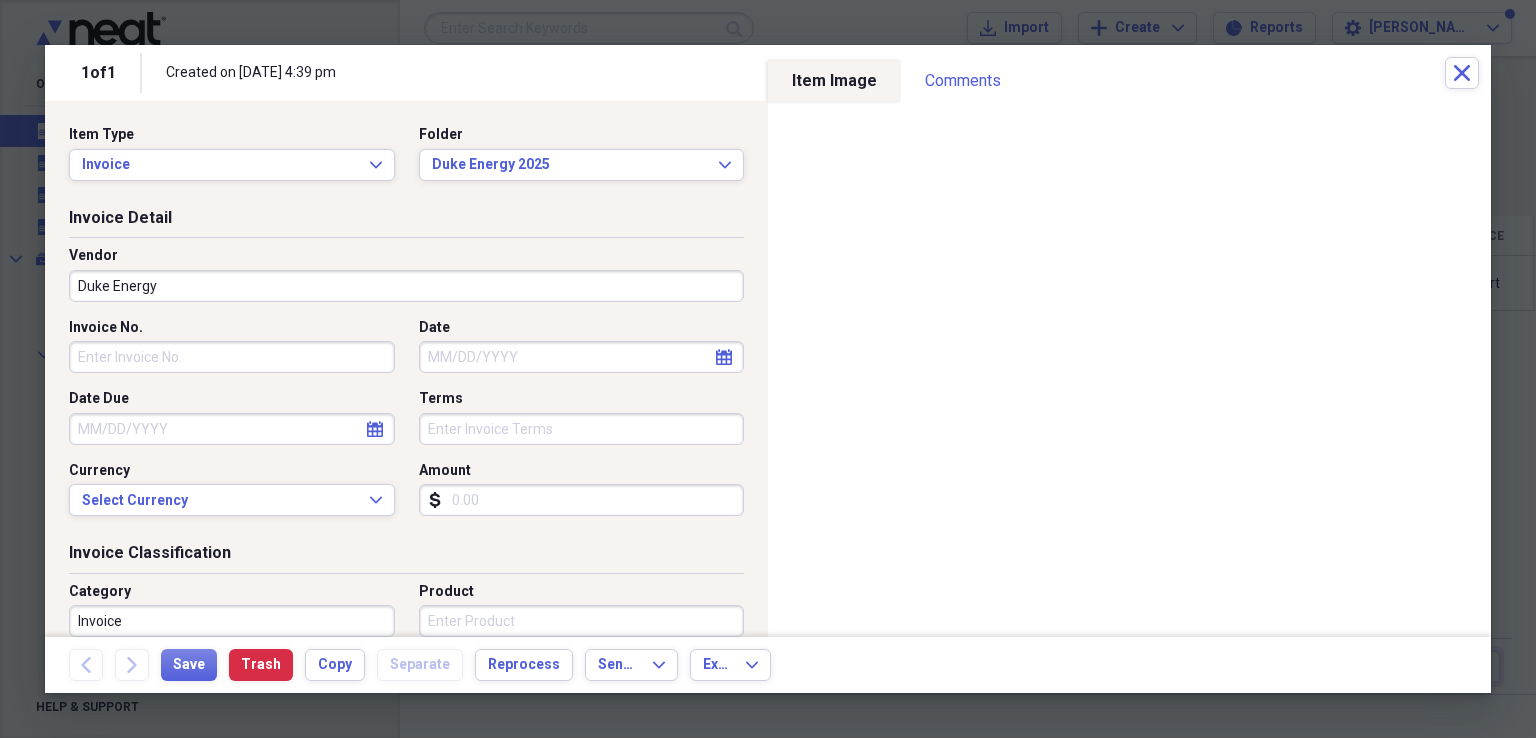select on "6" 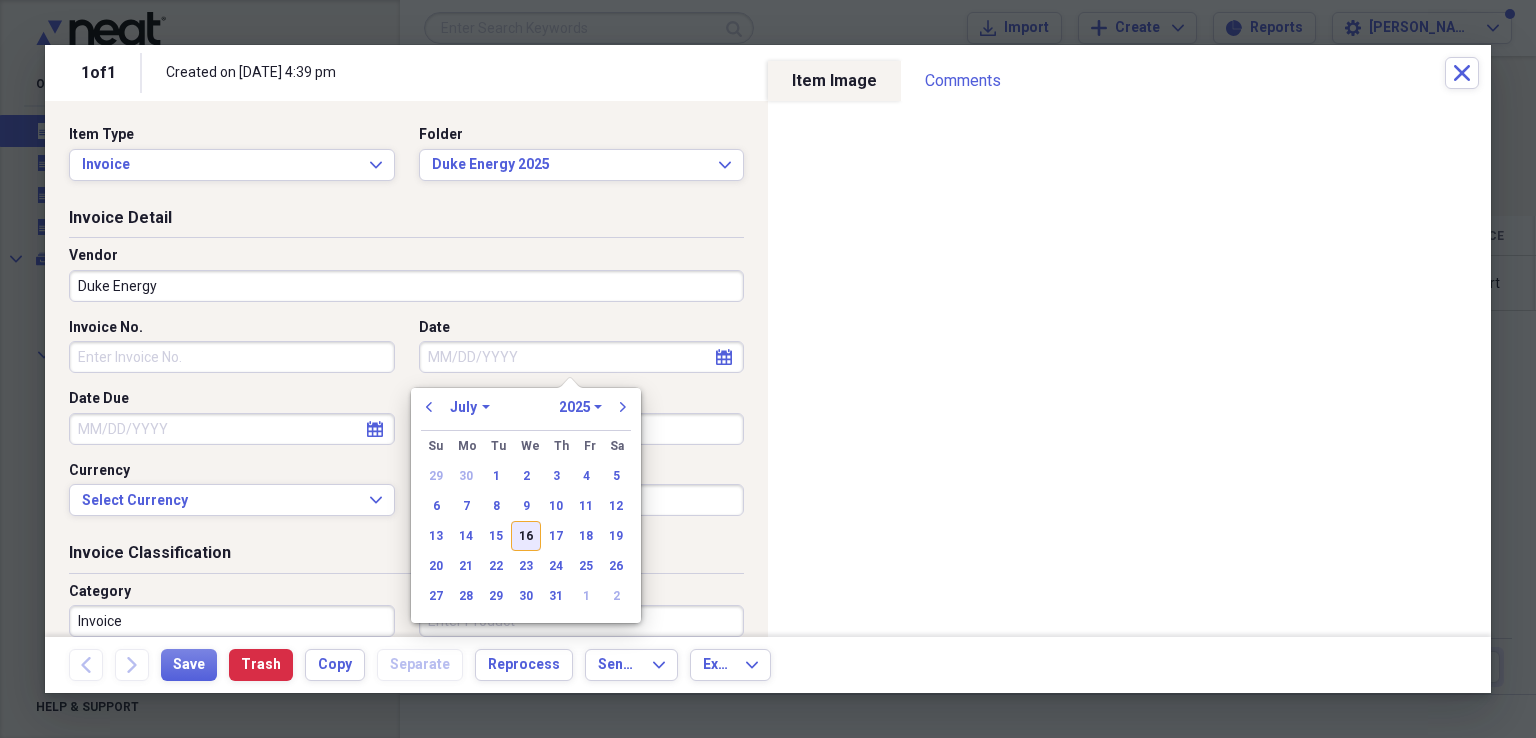 click on "16" at bounding box center (526, 536) 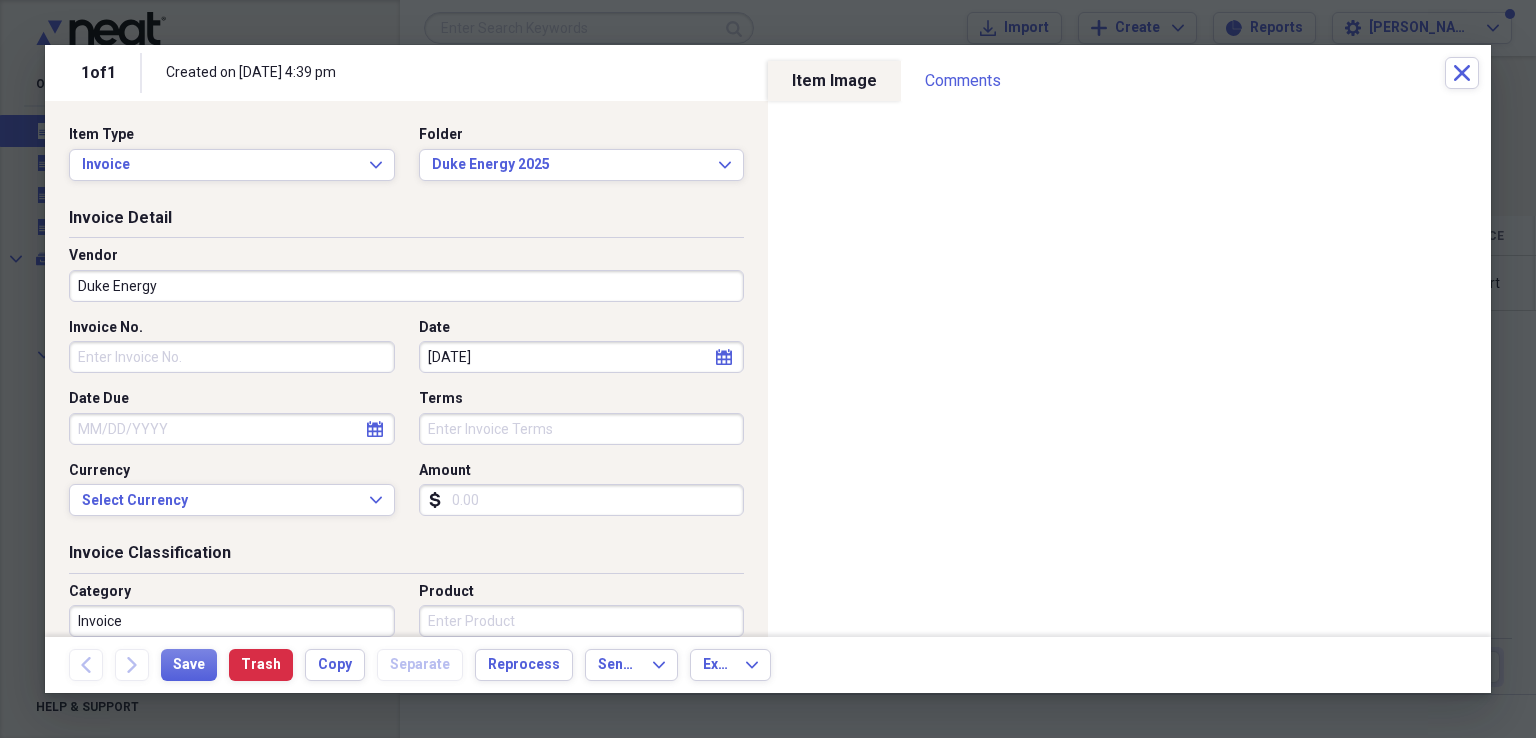 type 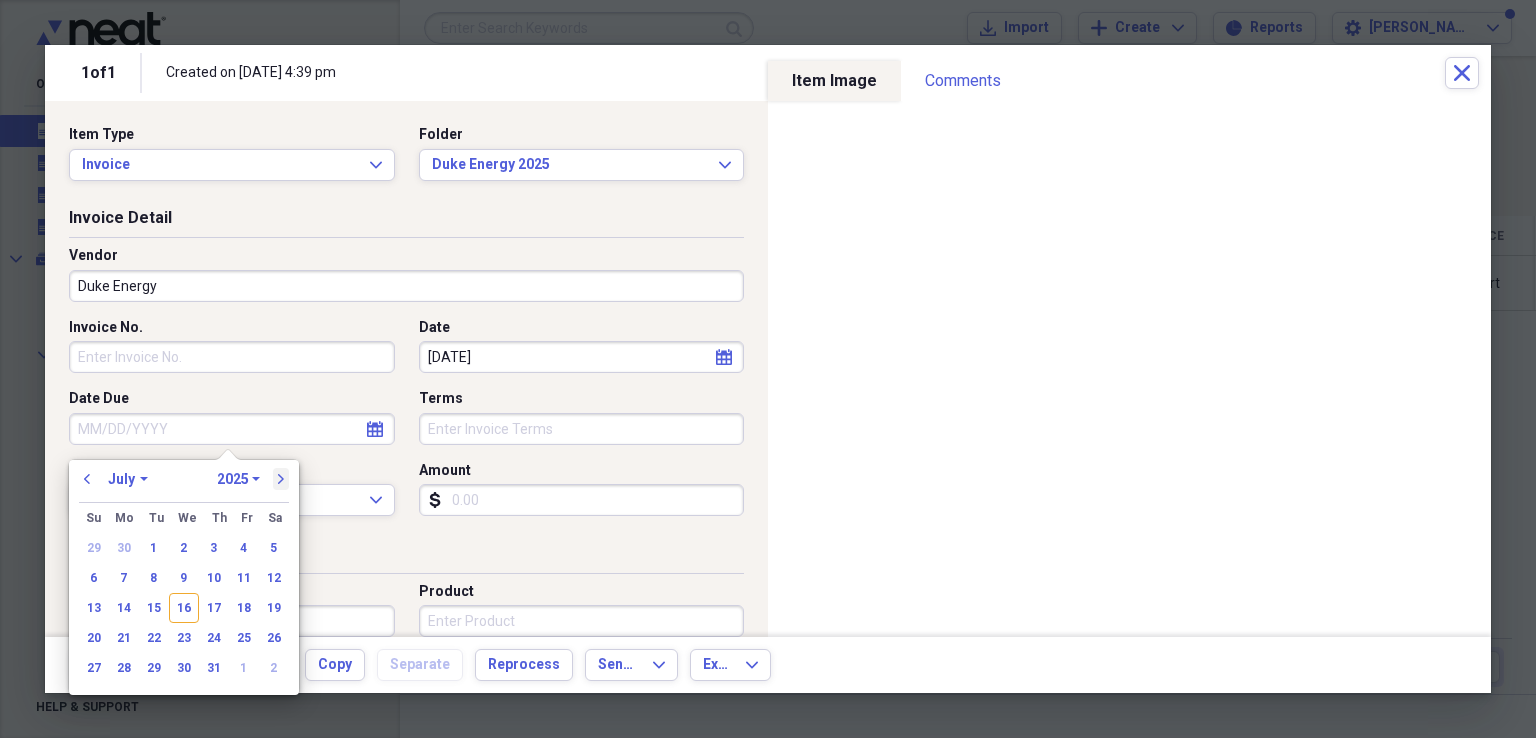 click on "next" at bounding box center [281, 479] 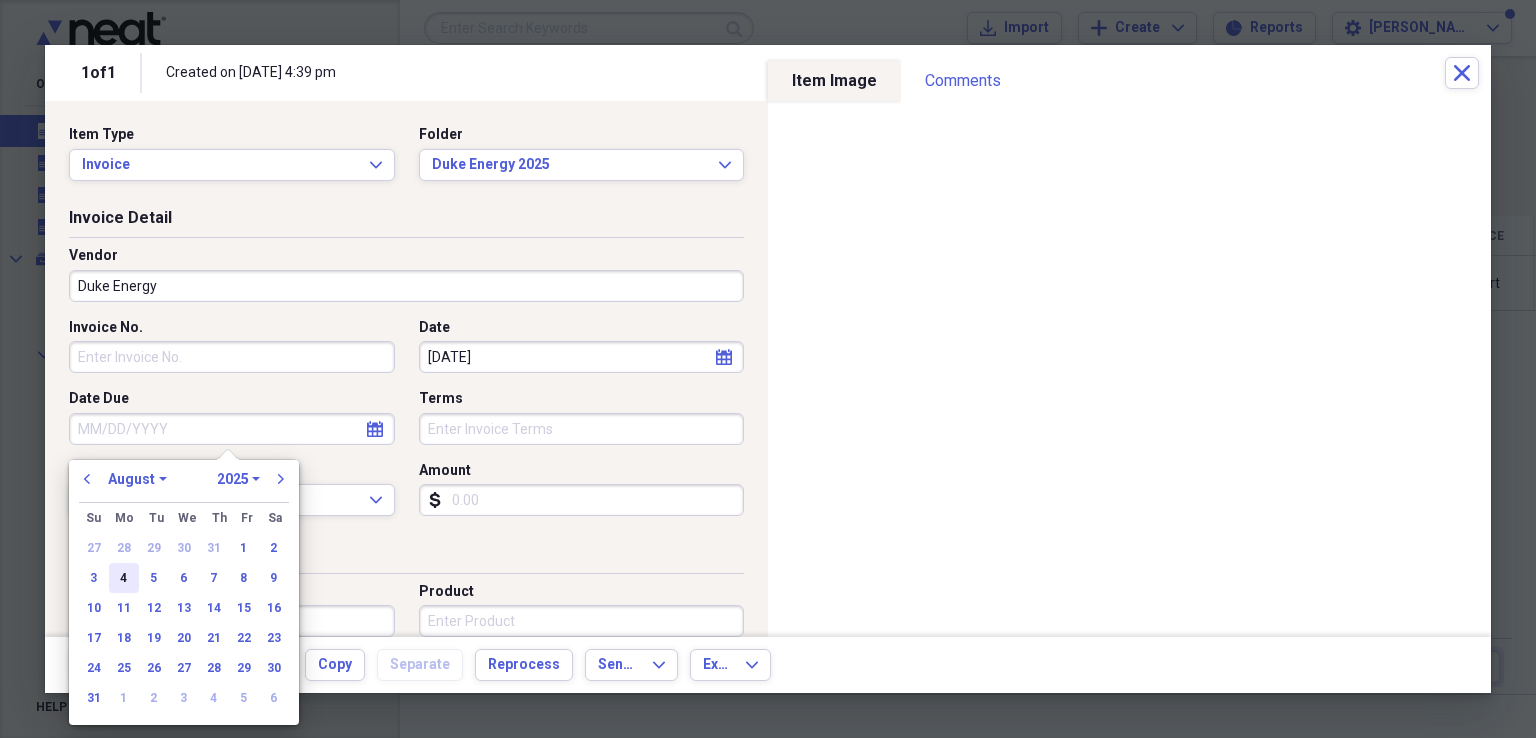 click on "4" at bounding box center [124, 578] 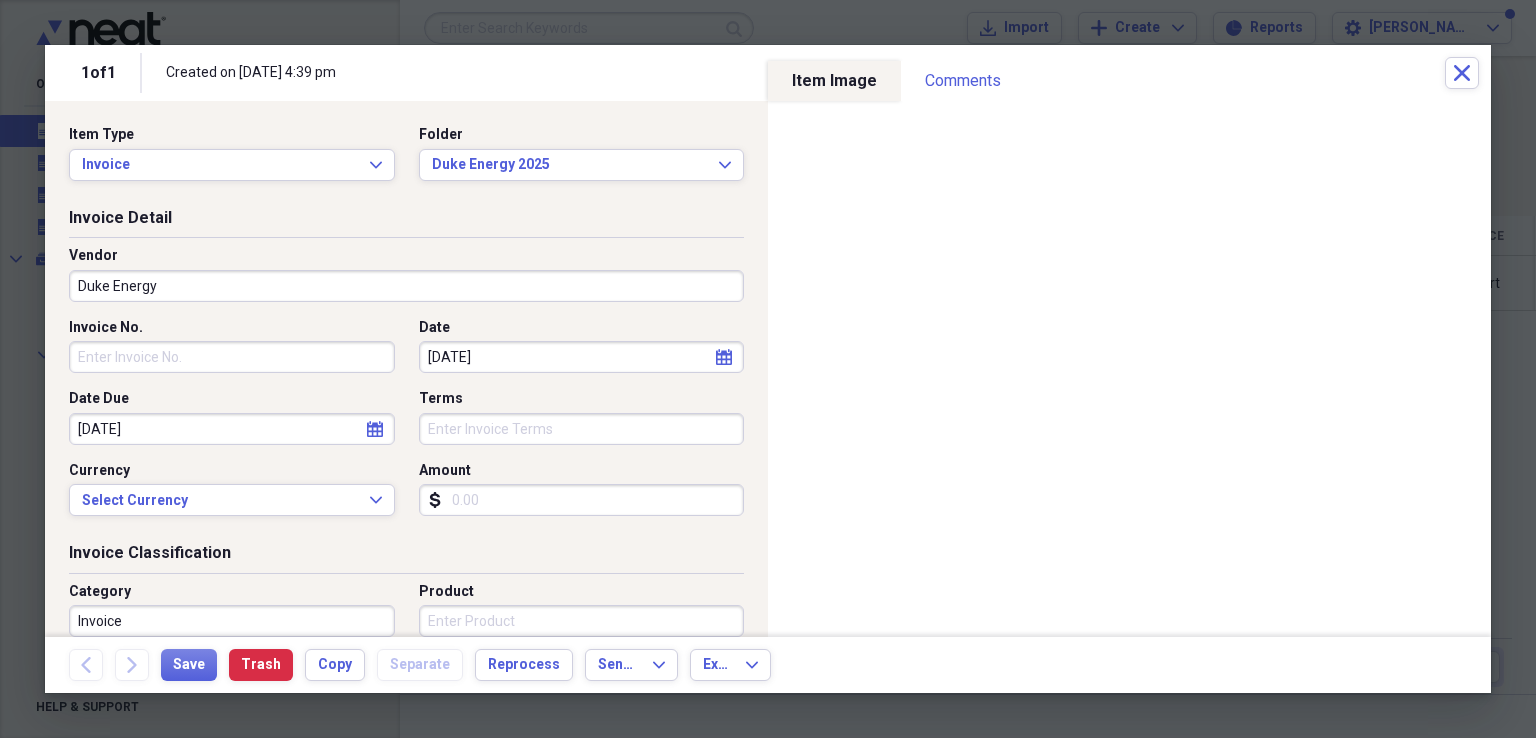type 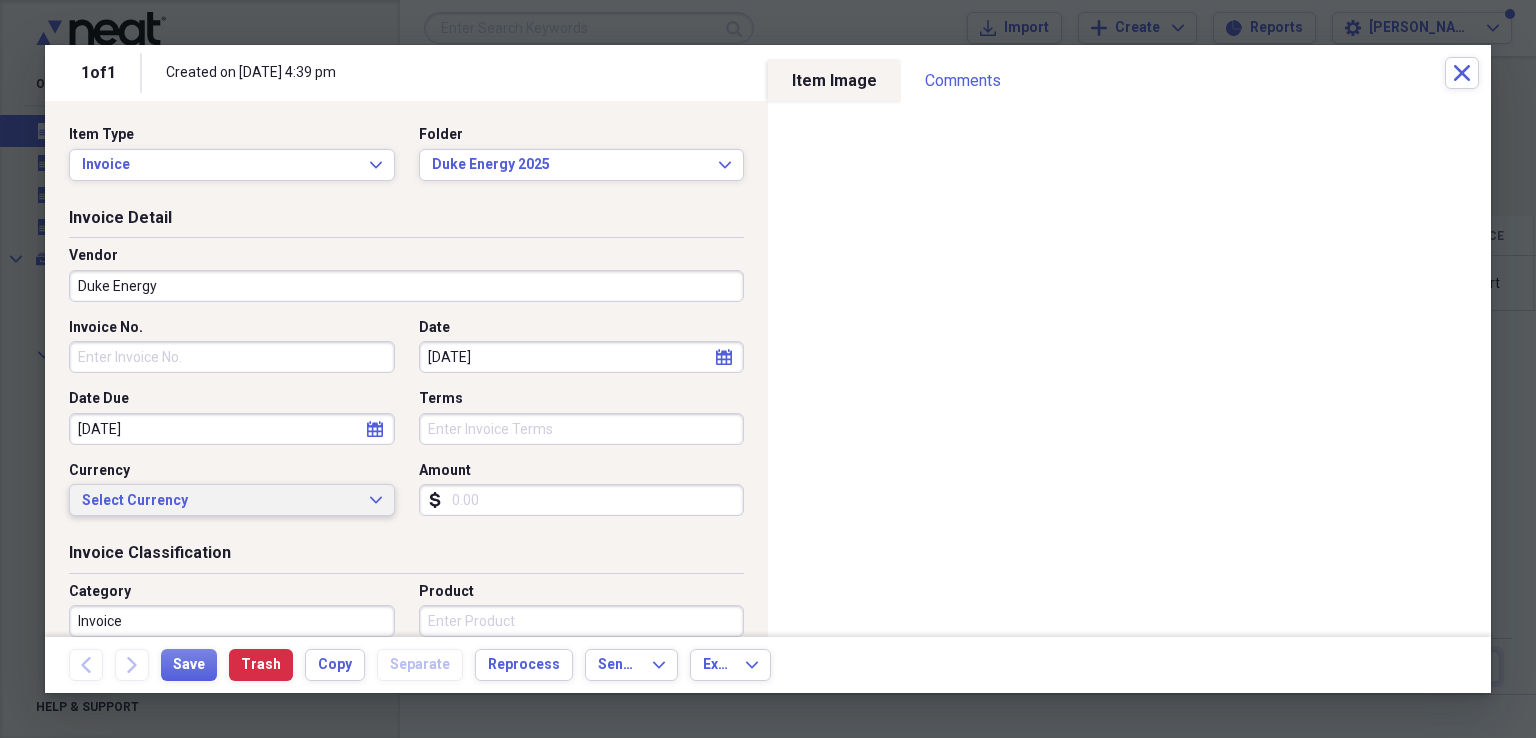 type 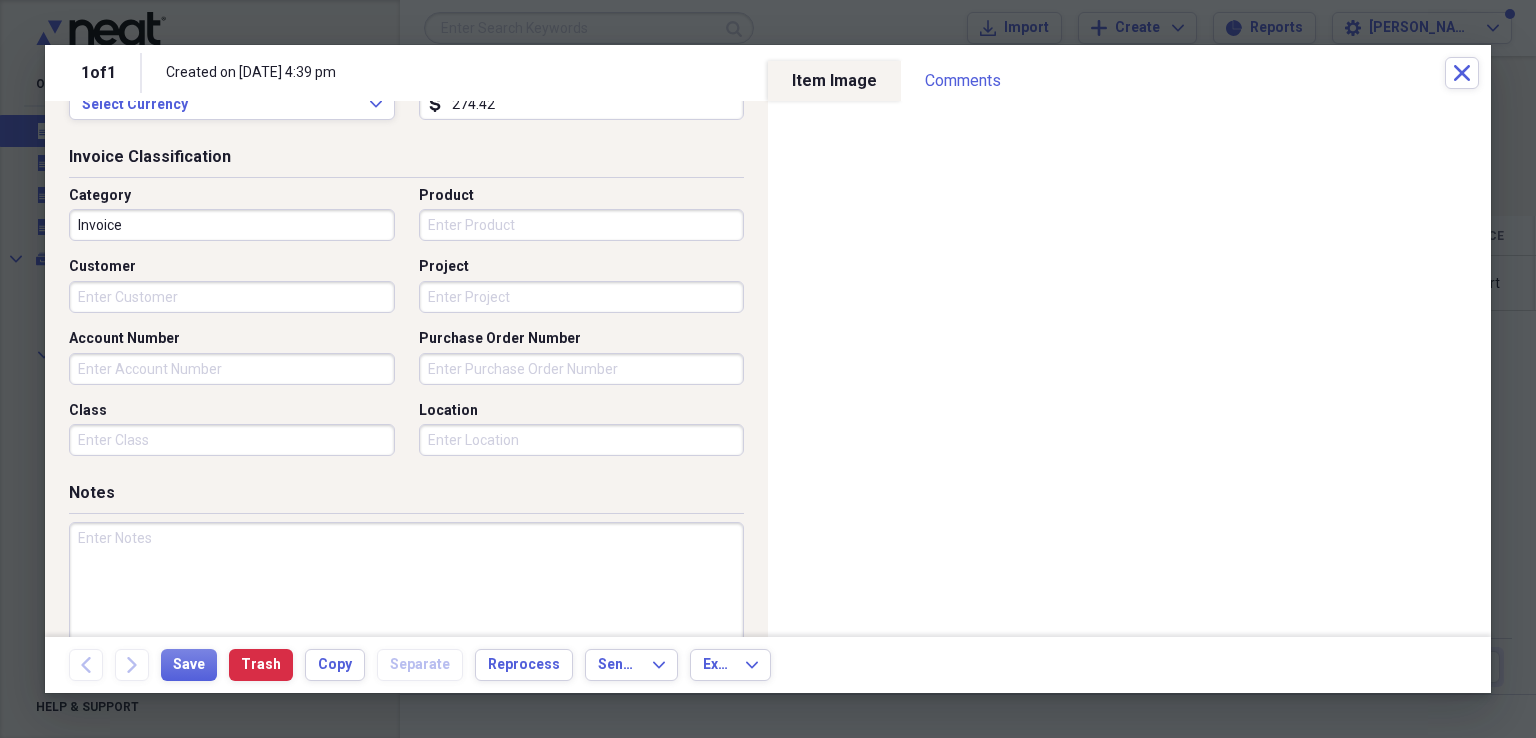 scroll, scrollTop: 400, scrollLeft: 0, axis: vertical 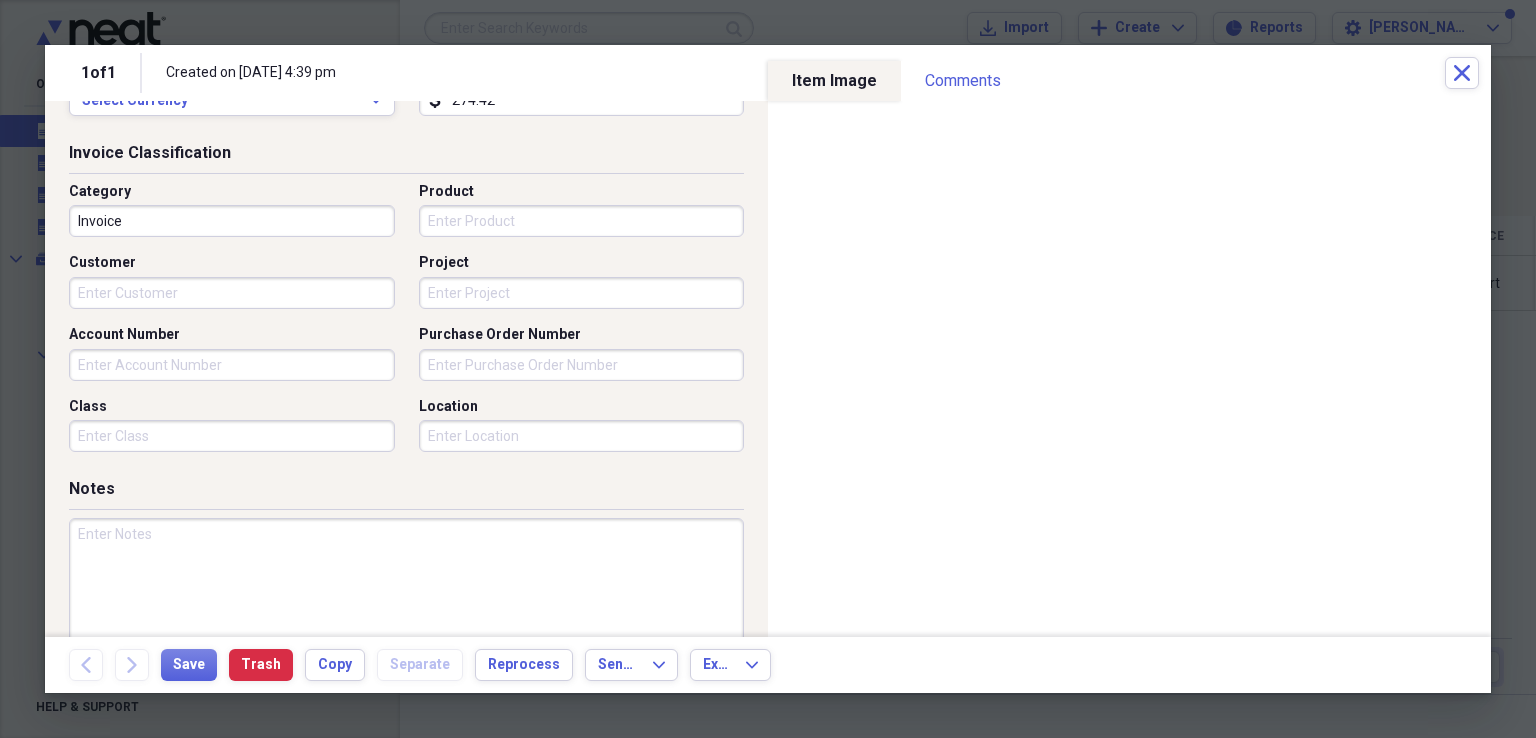type on "274.42" 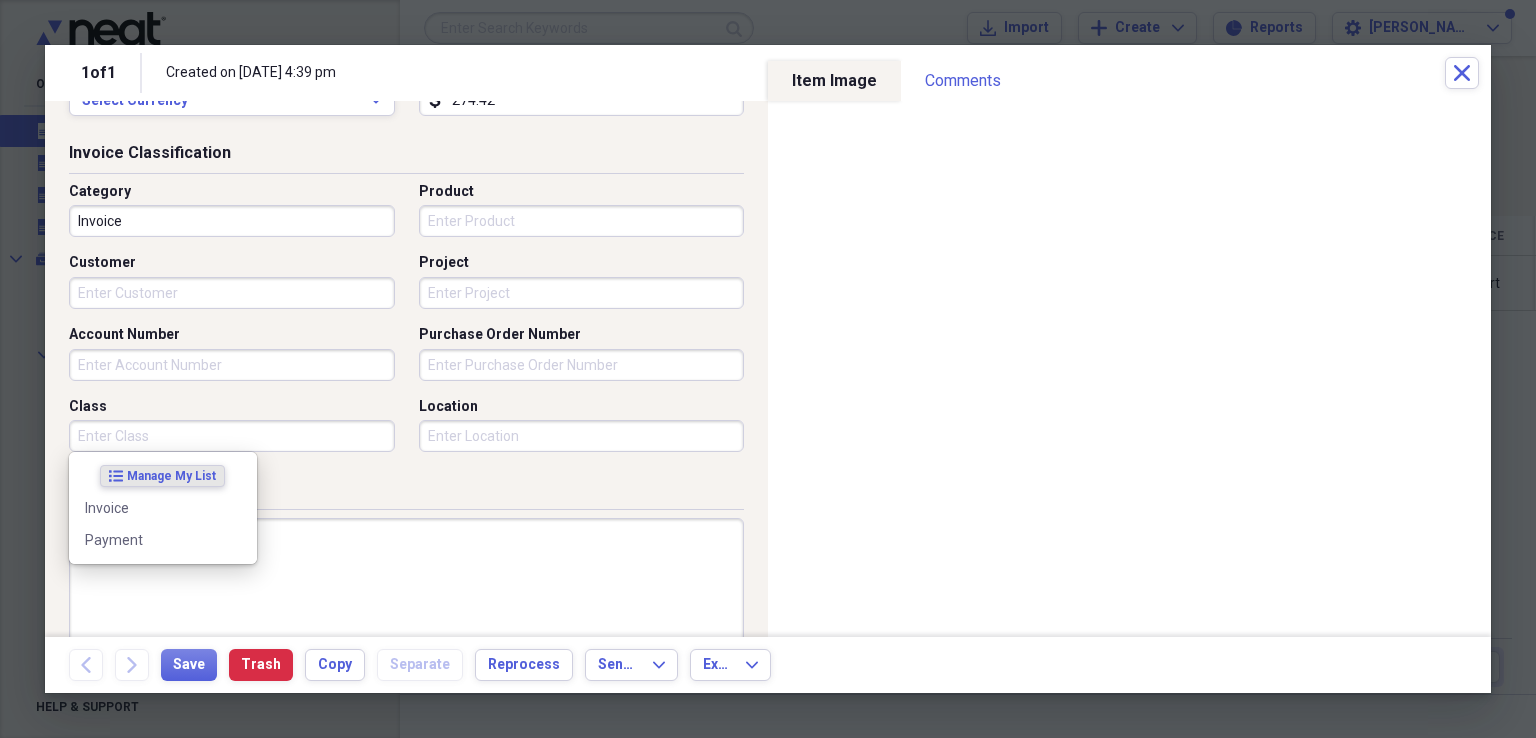click on "Class" at bounding box center (232, 436) 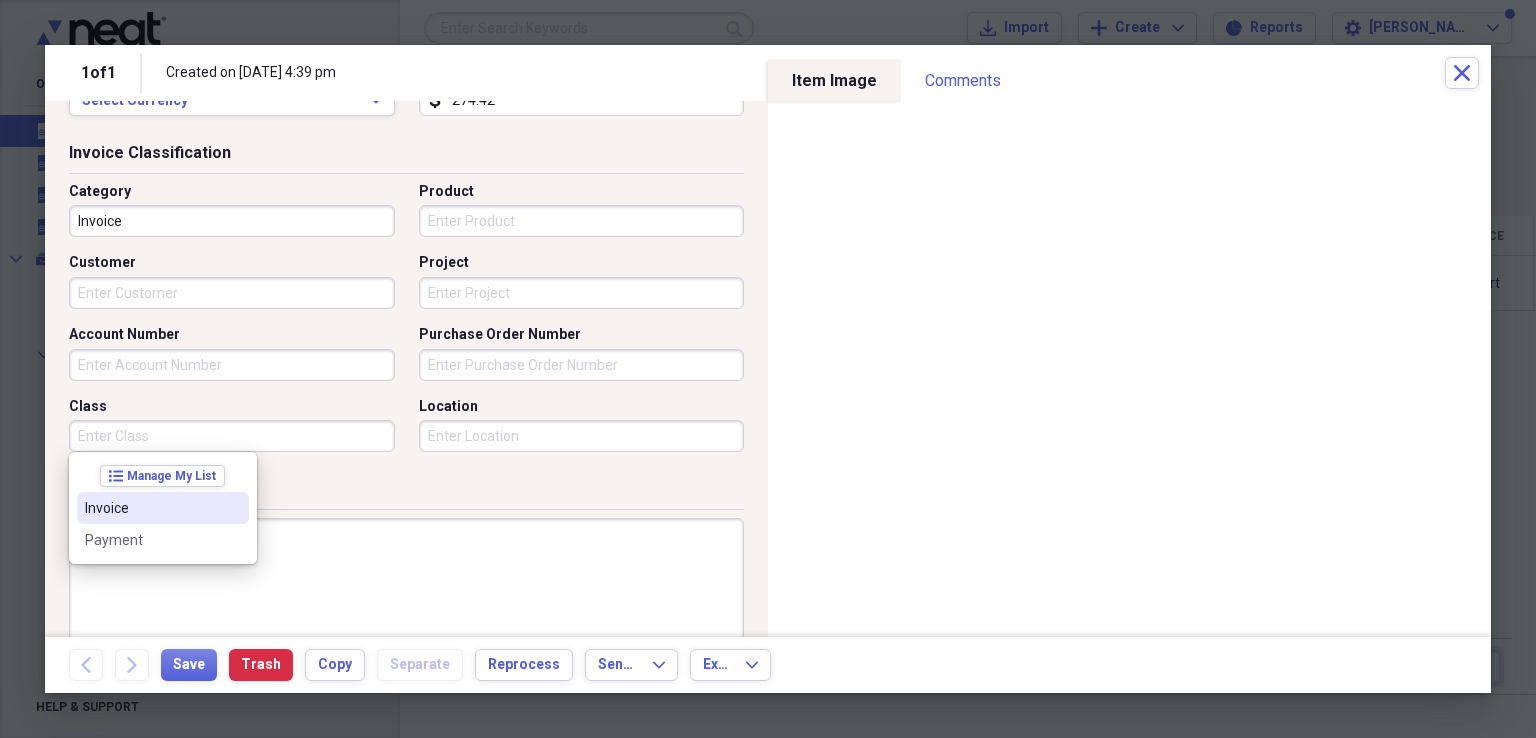 click on "Invoice" at bounding box center [151, 508] 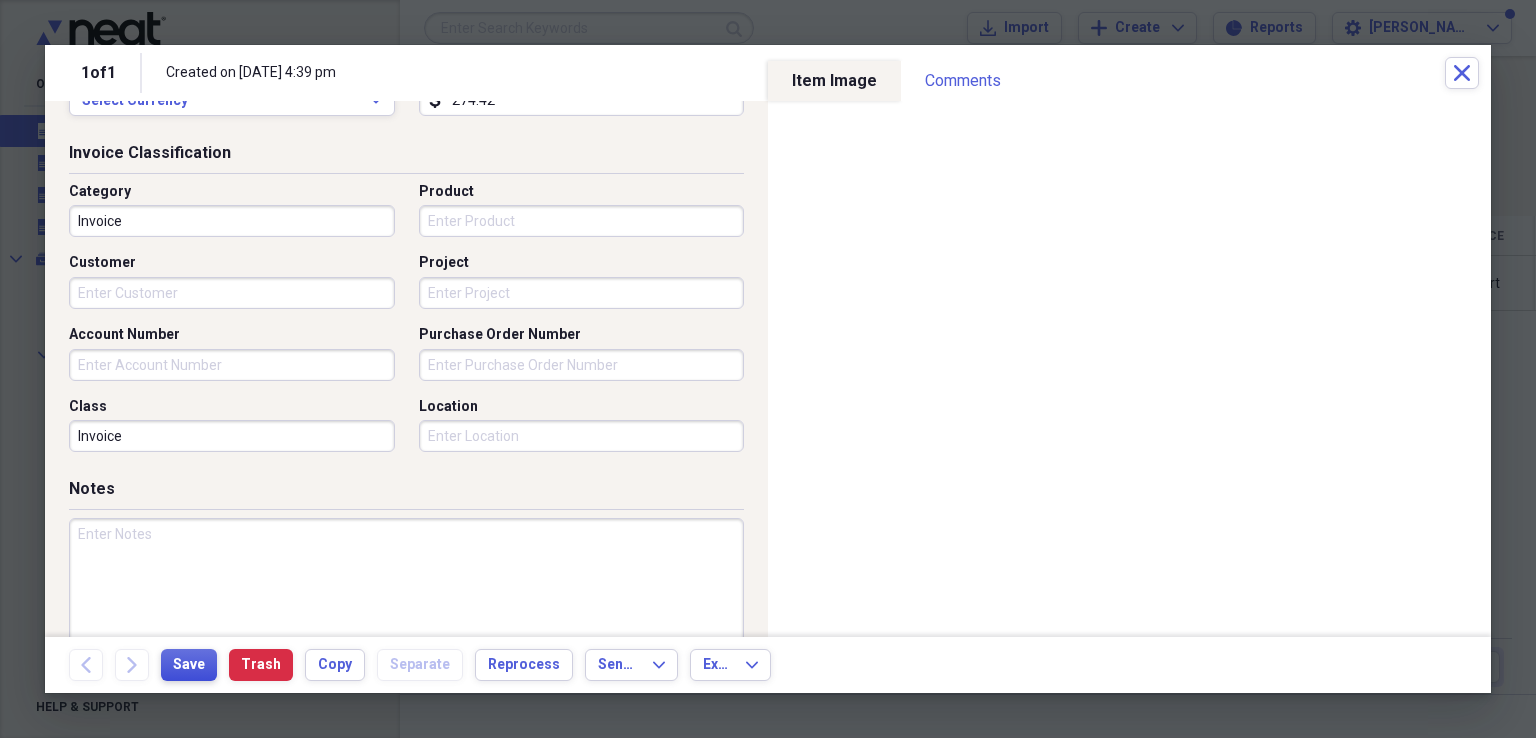 click on "Save" at bounding box center [189, 665] 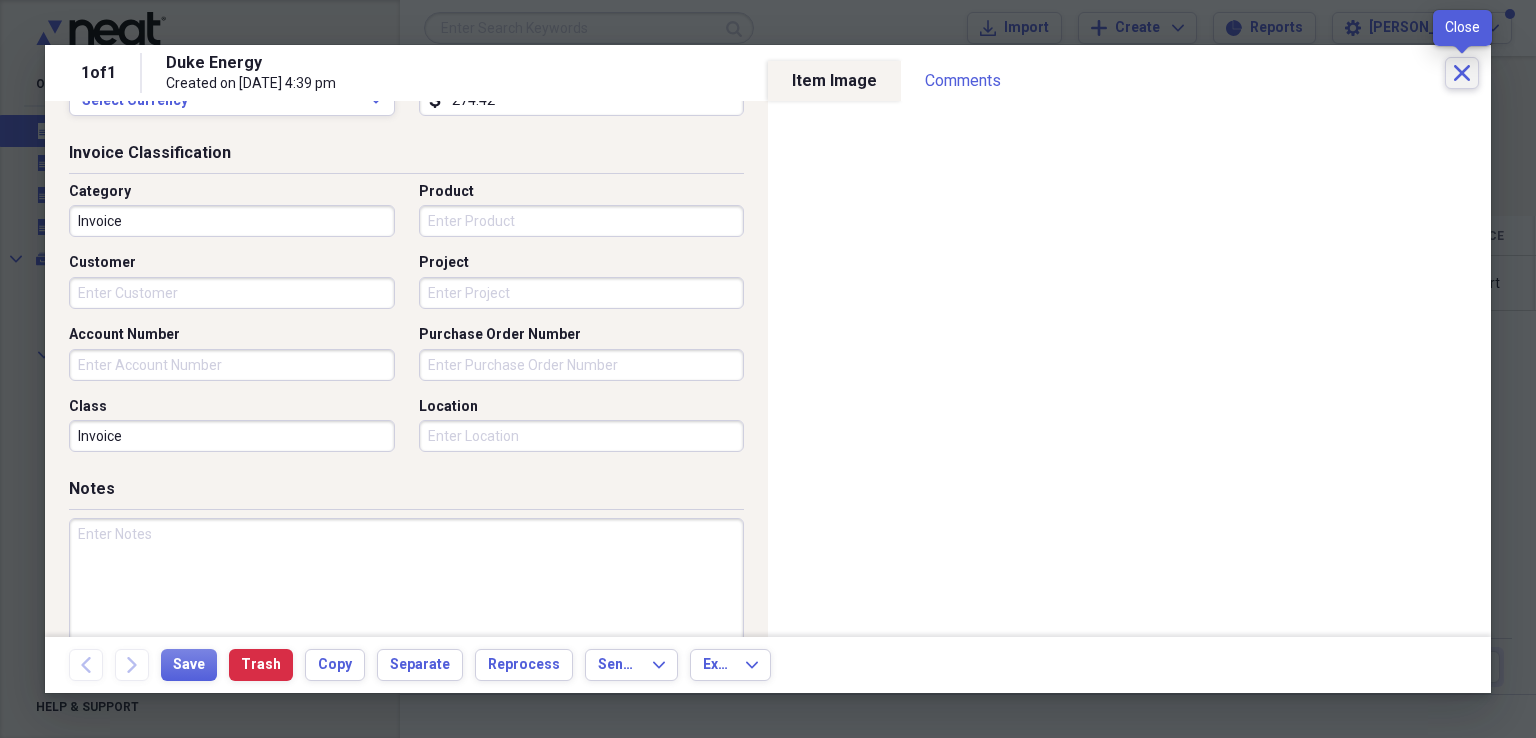 click on "Close" 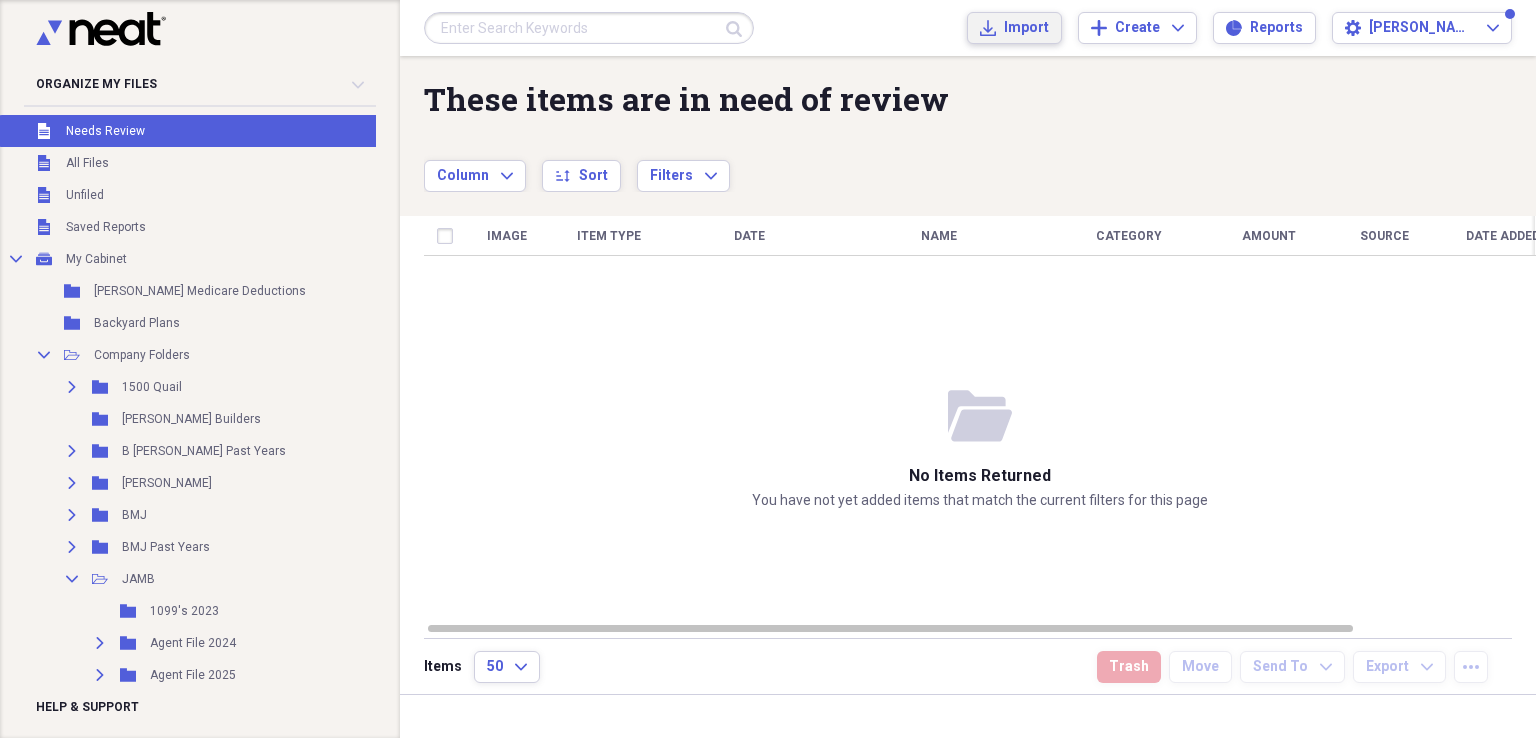 click on "Import Import" at bounding box center [1014, 28] 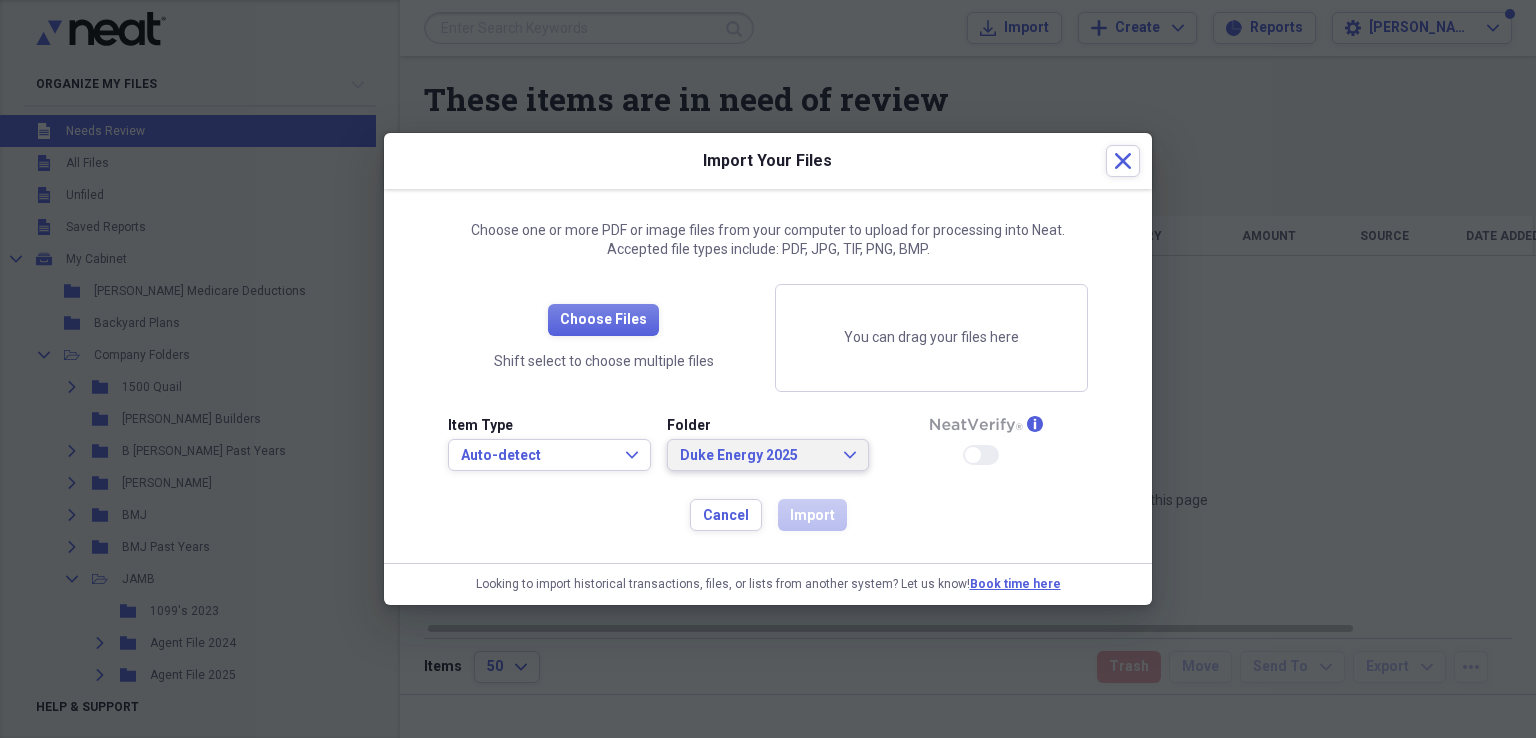 click on "Expand" 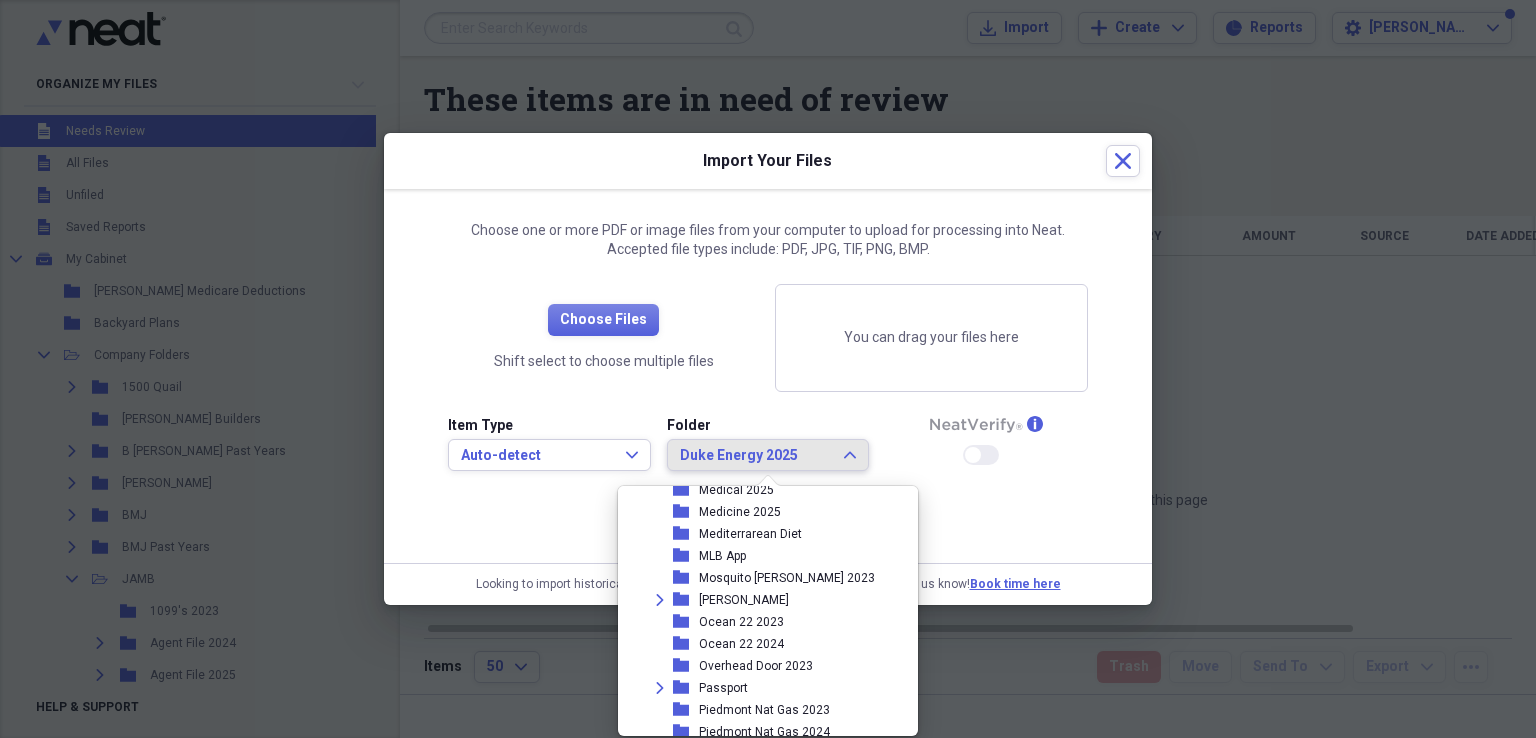scroll, scrollTop: 1768, scrollLeft: 0, axis: vertical 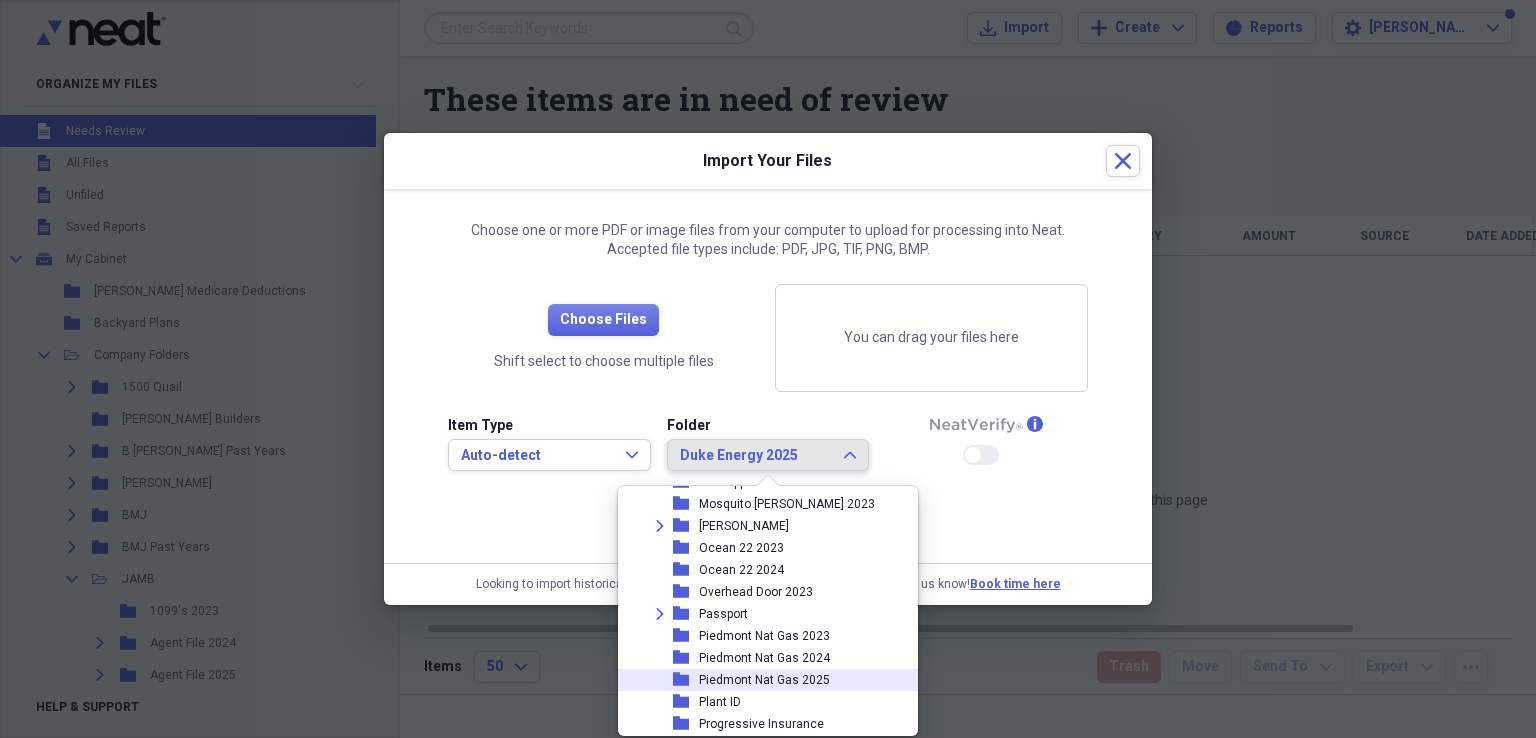 click on "Piedmont Nat Gas 2025" at bounding box center (764, 680) 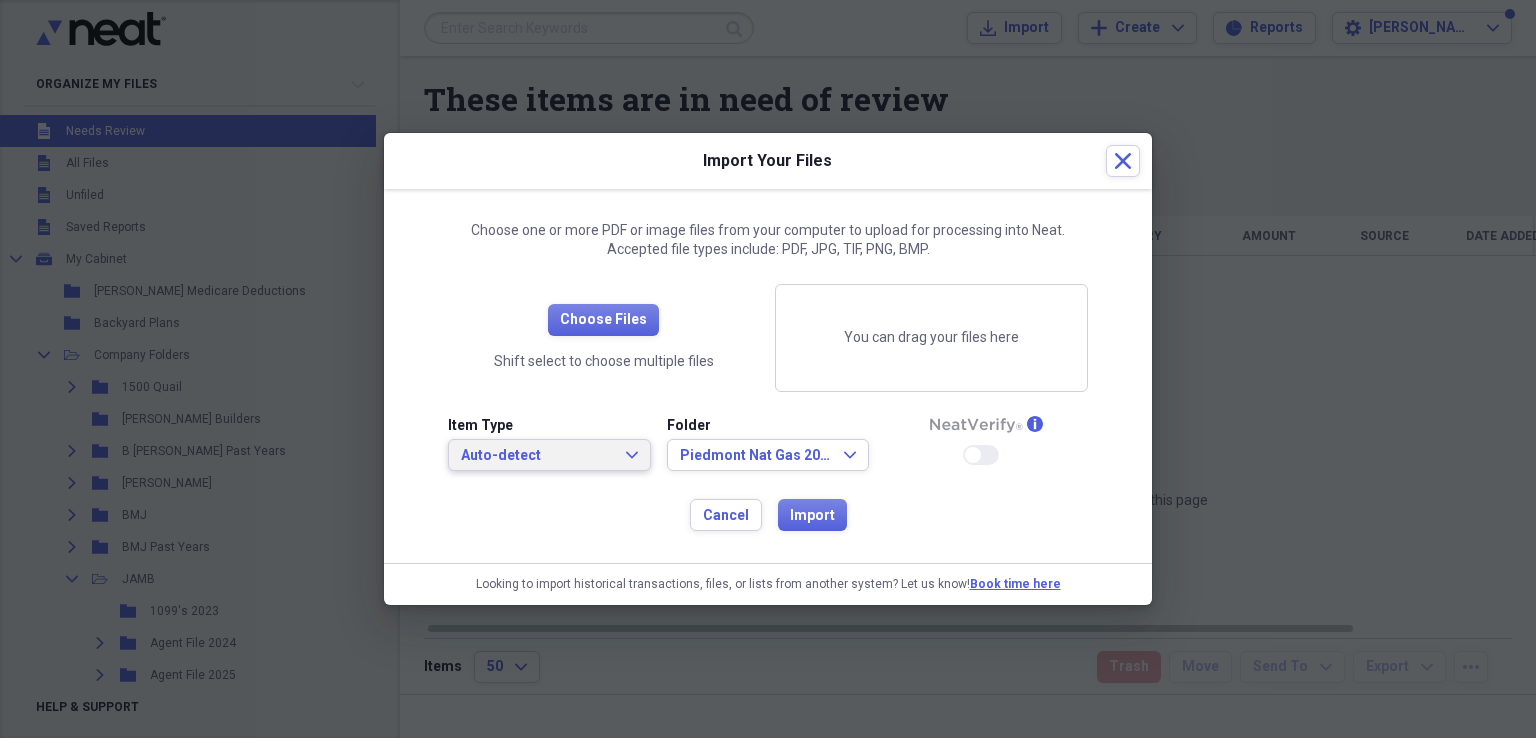 click on "Auto-detect Expand" at bounding box center (549, 455) 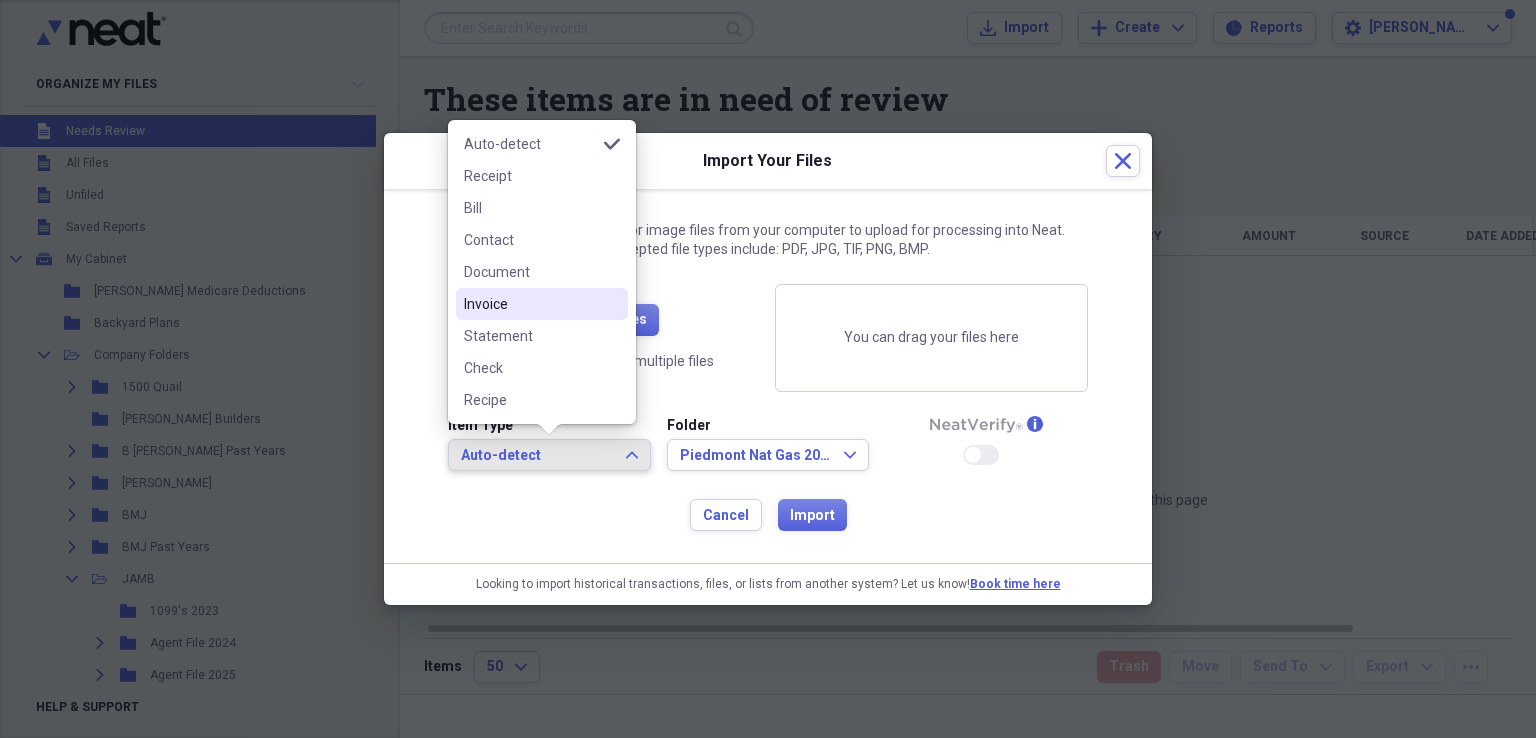 click on "Invoice" at bounding box center [530, 304] 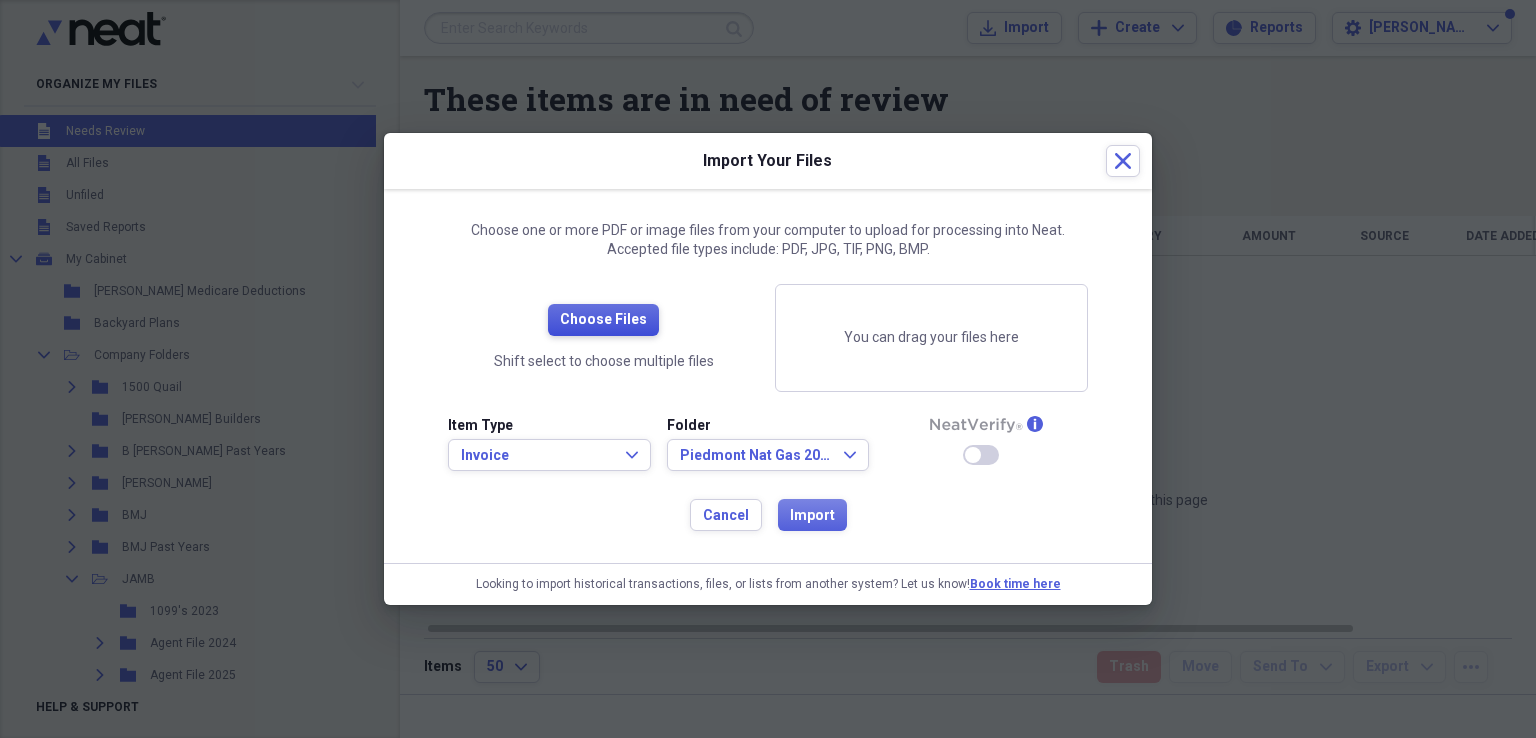 click on "Choose Files" at bounding box center [603, 320] 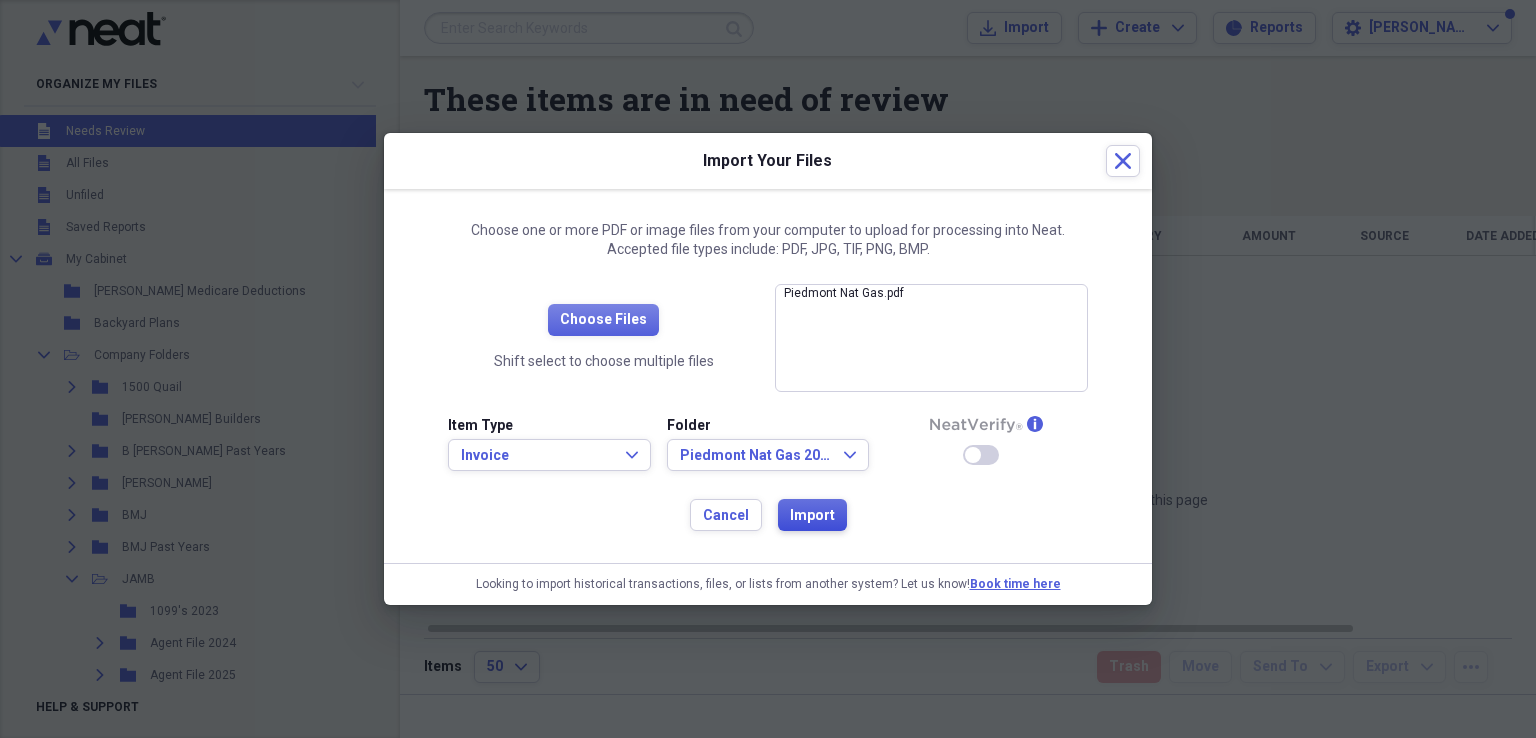 click on "Import" at bounding box center (812, 516) 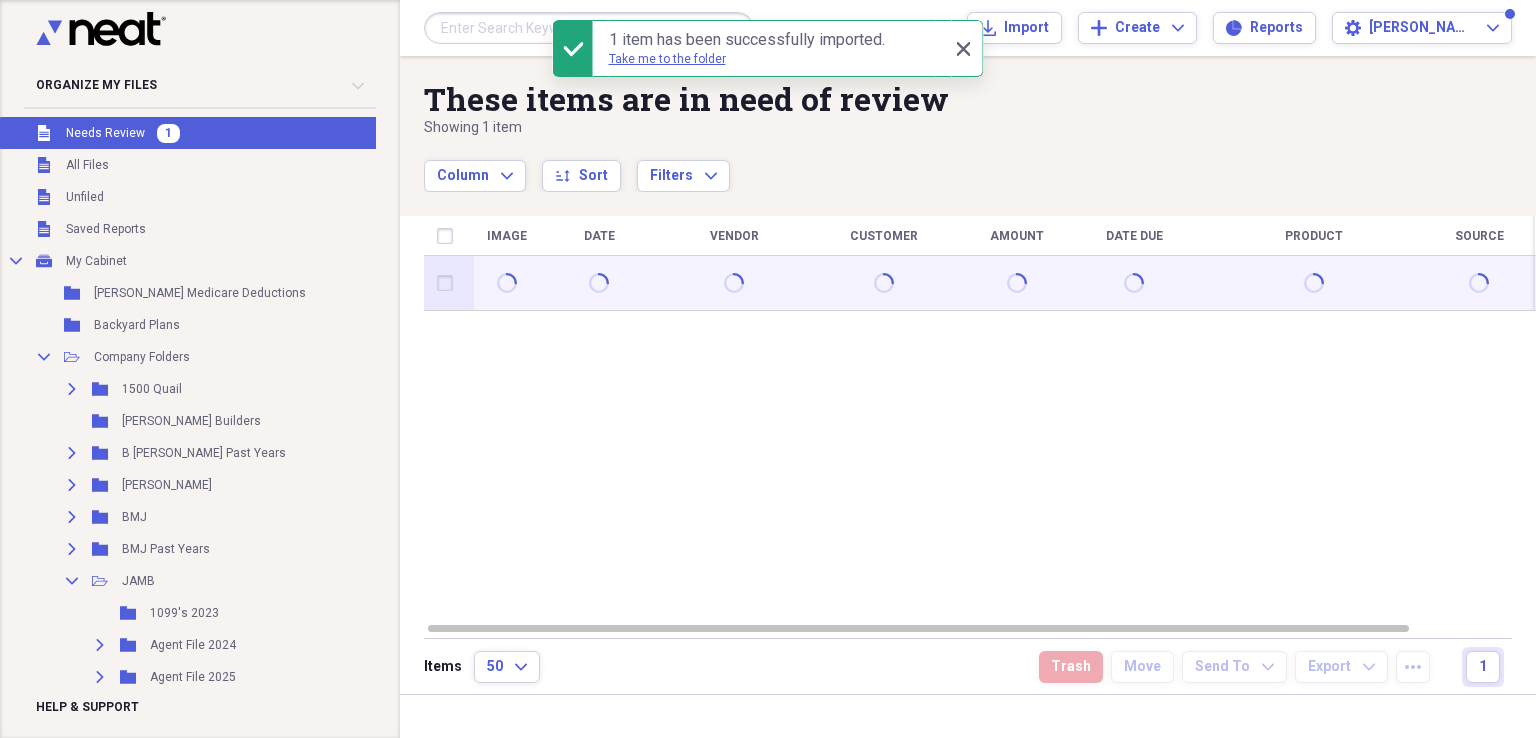 click at bounding box center (449, 283) 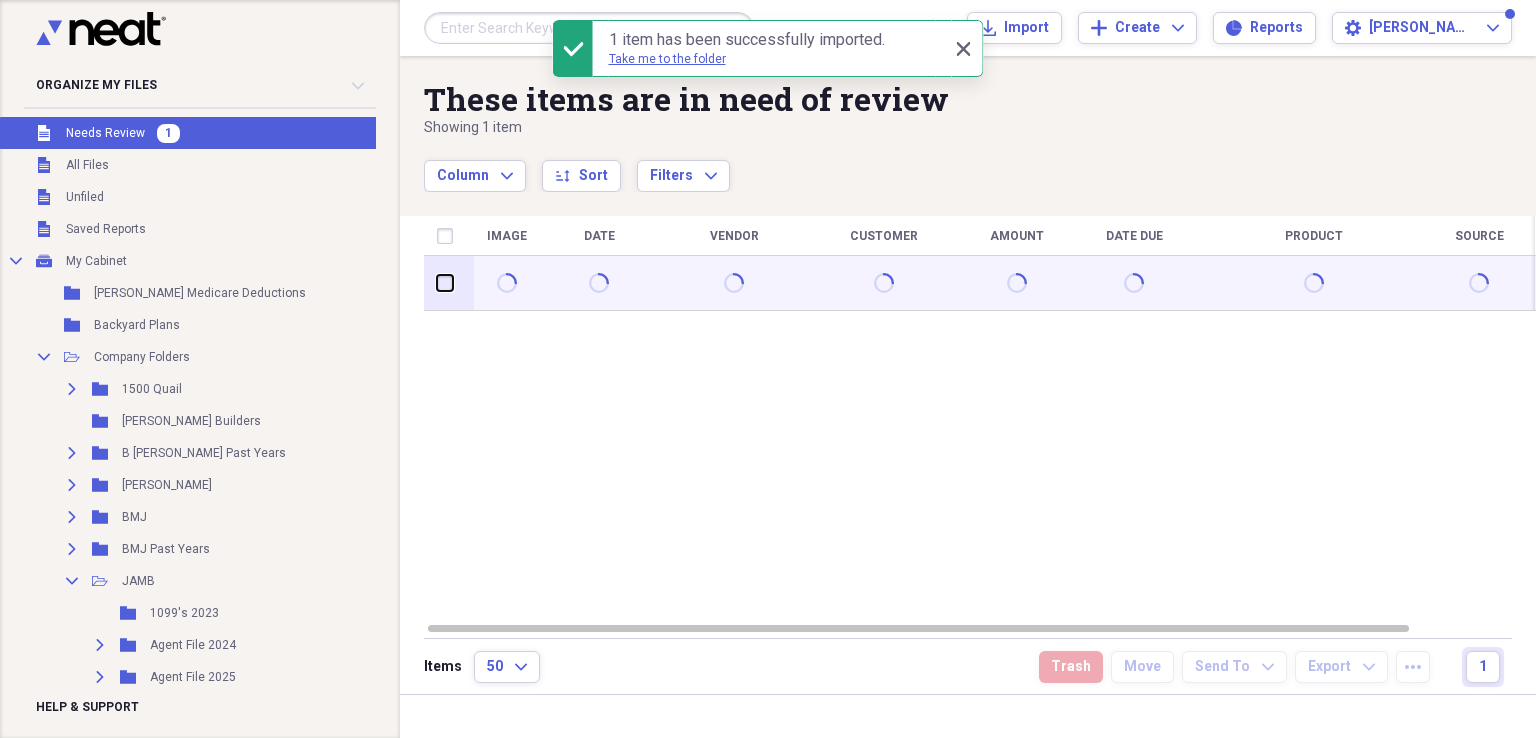 click at bounding box center (437, 283) 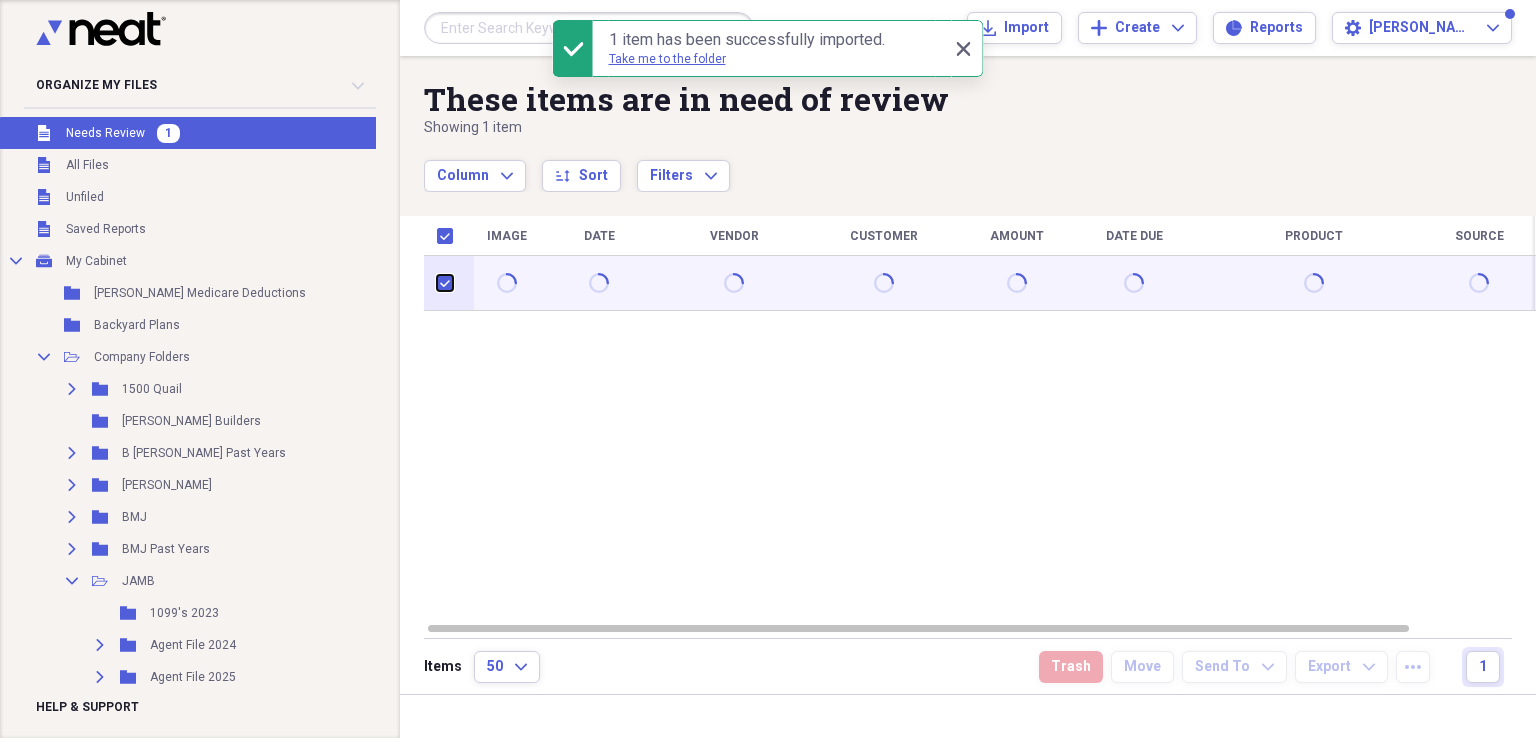 checkbox on "true" 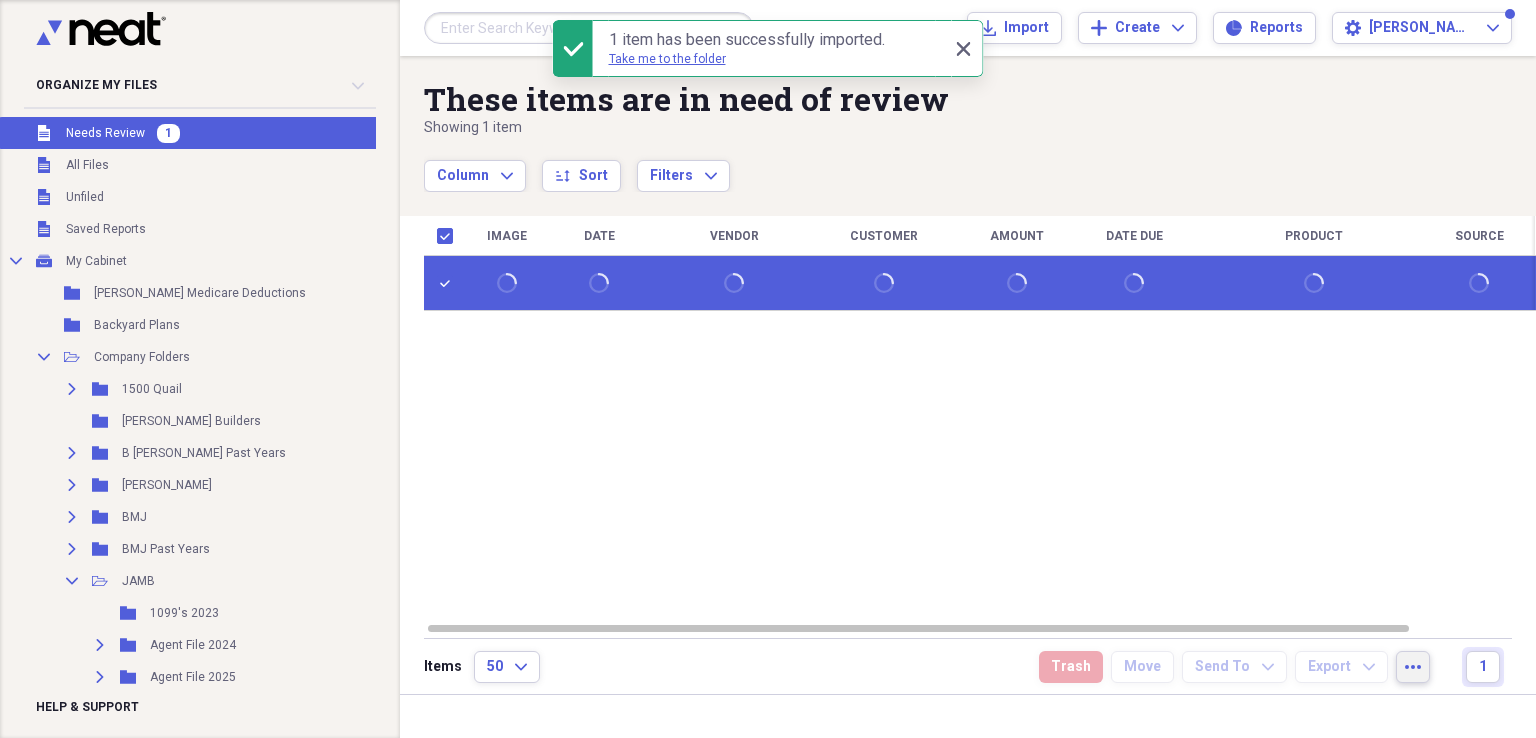 click on "more" 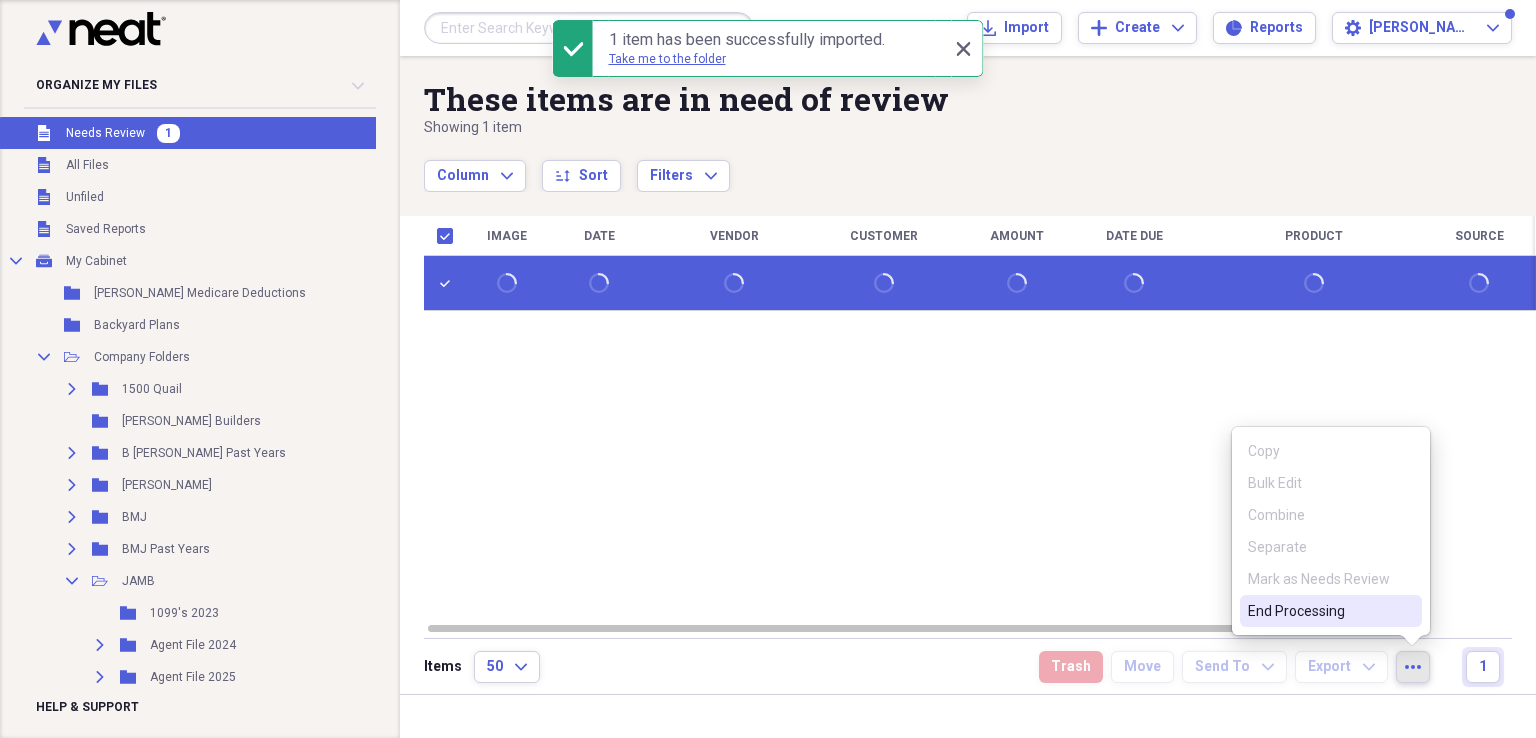 click on "End Processing" at bounding box center [1319, 611] 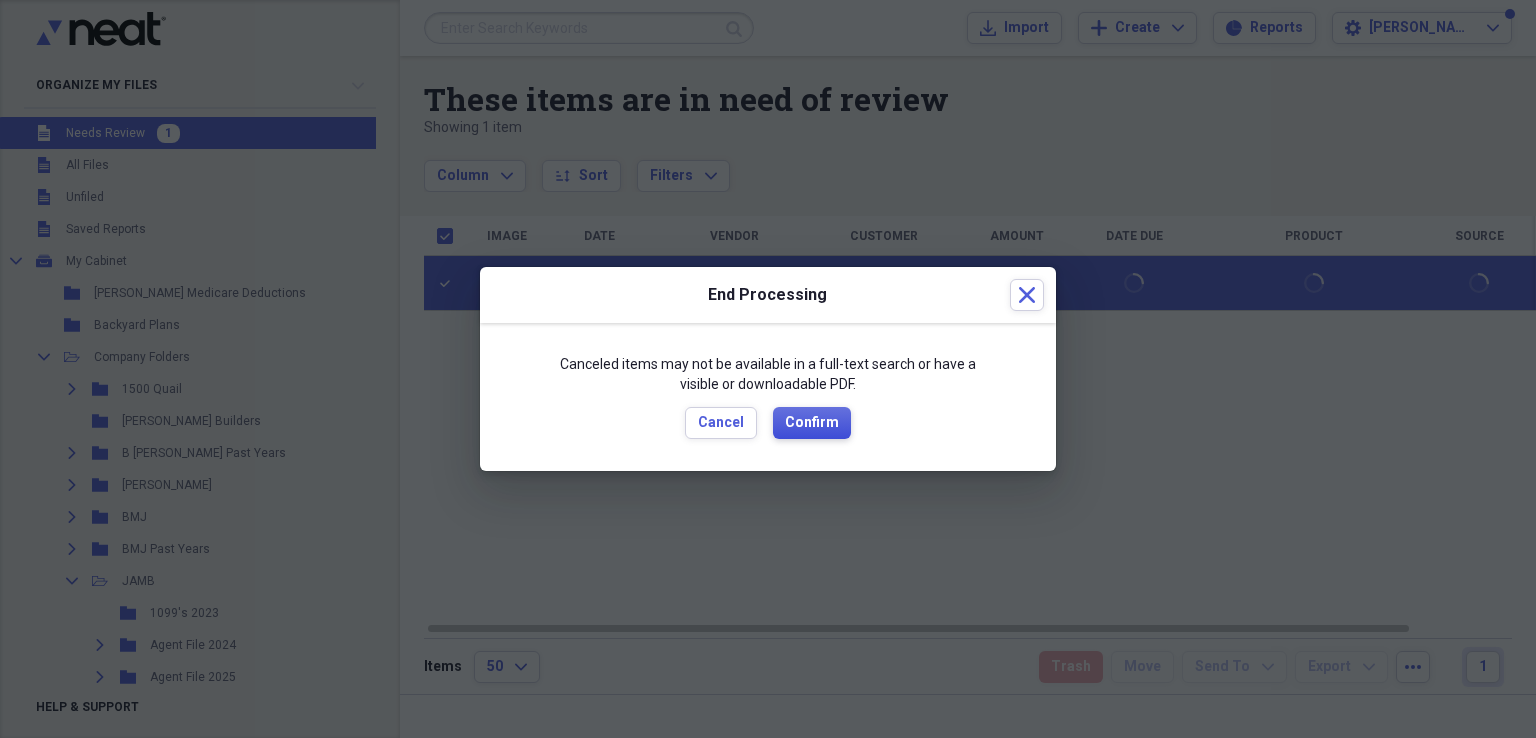 click on "Confirm" at bounding box center [812, 423] 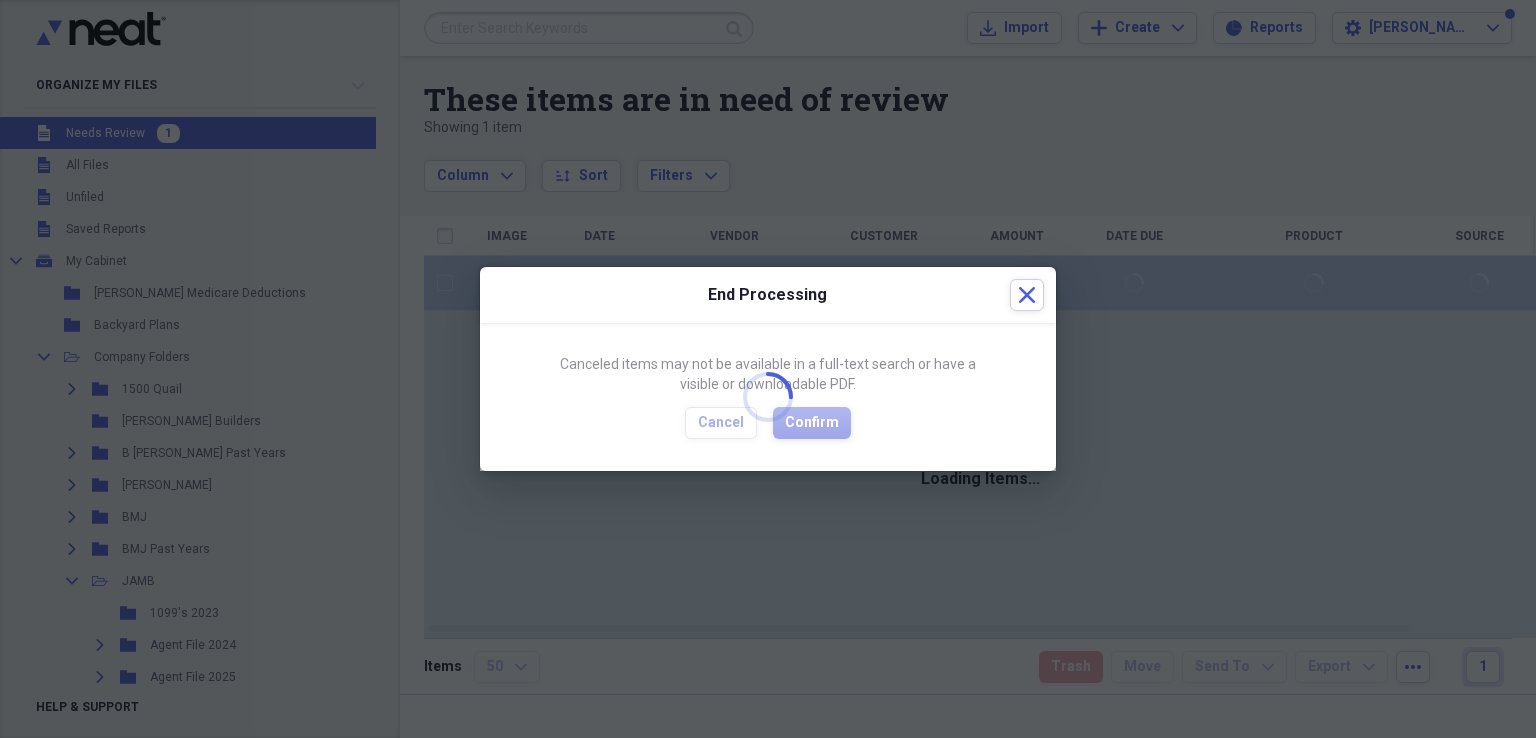 checkbox on "false" 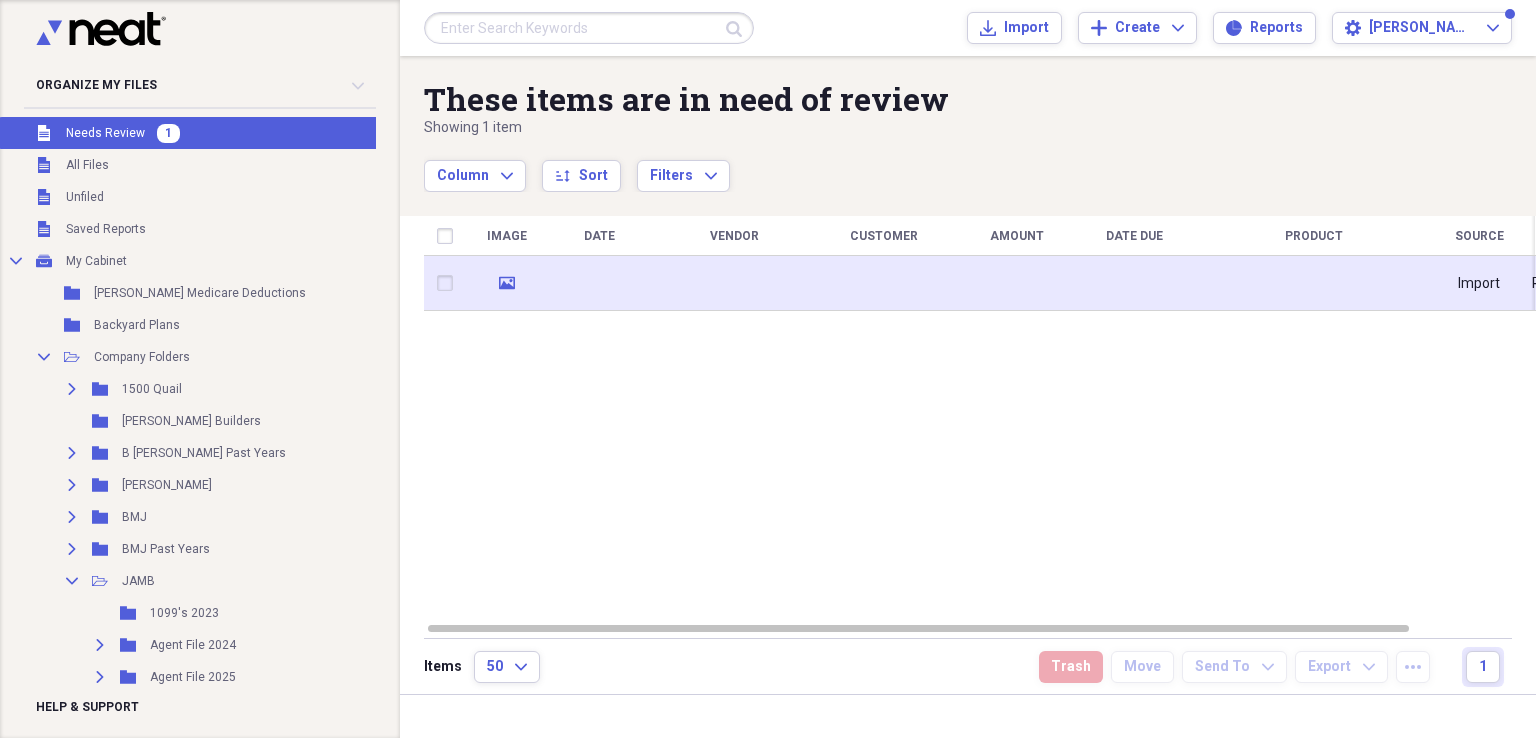 click on "media" 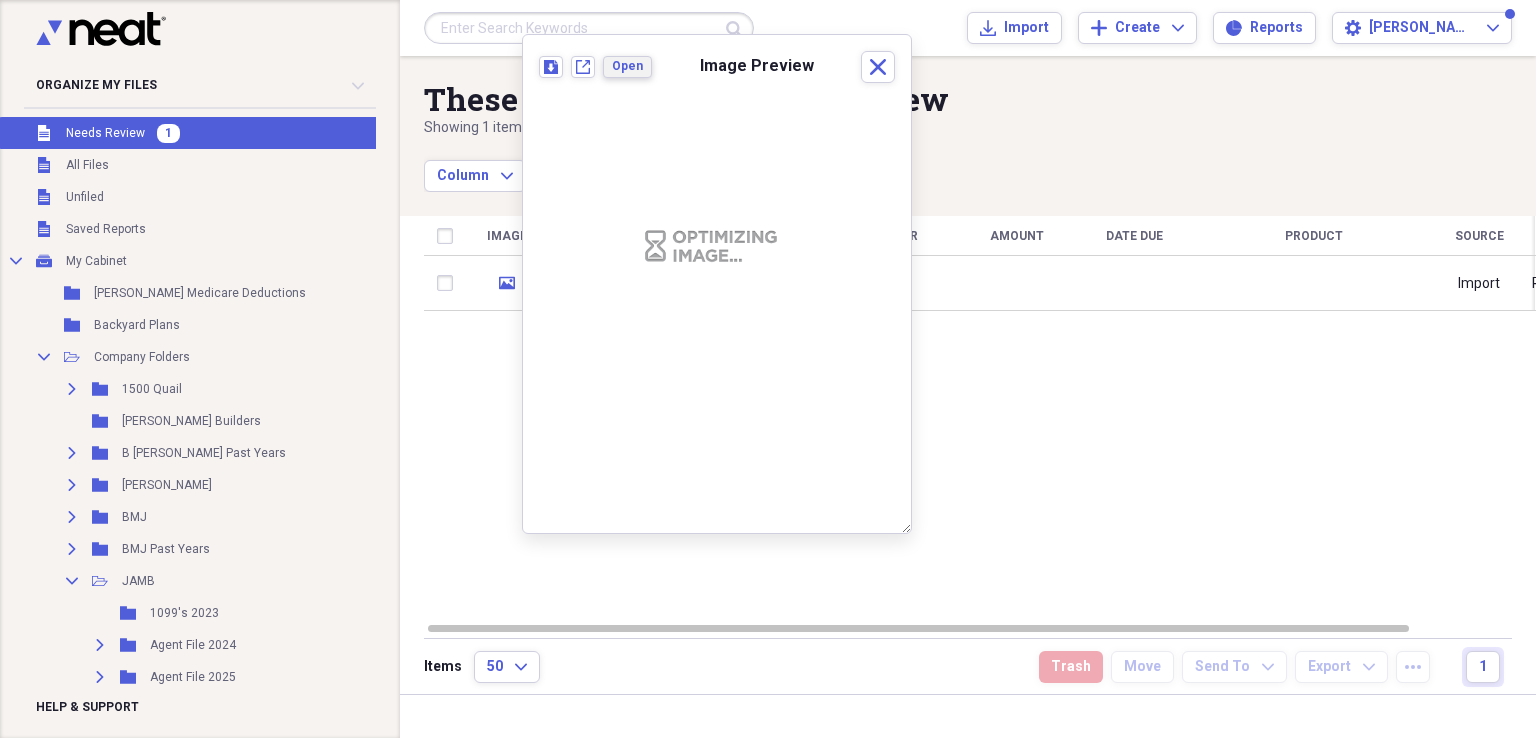 click on "Open" at bounding box center (627, 66) 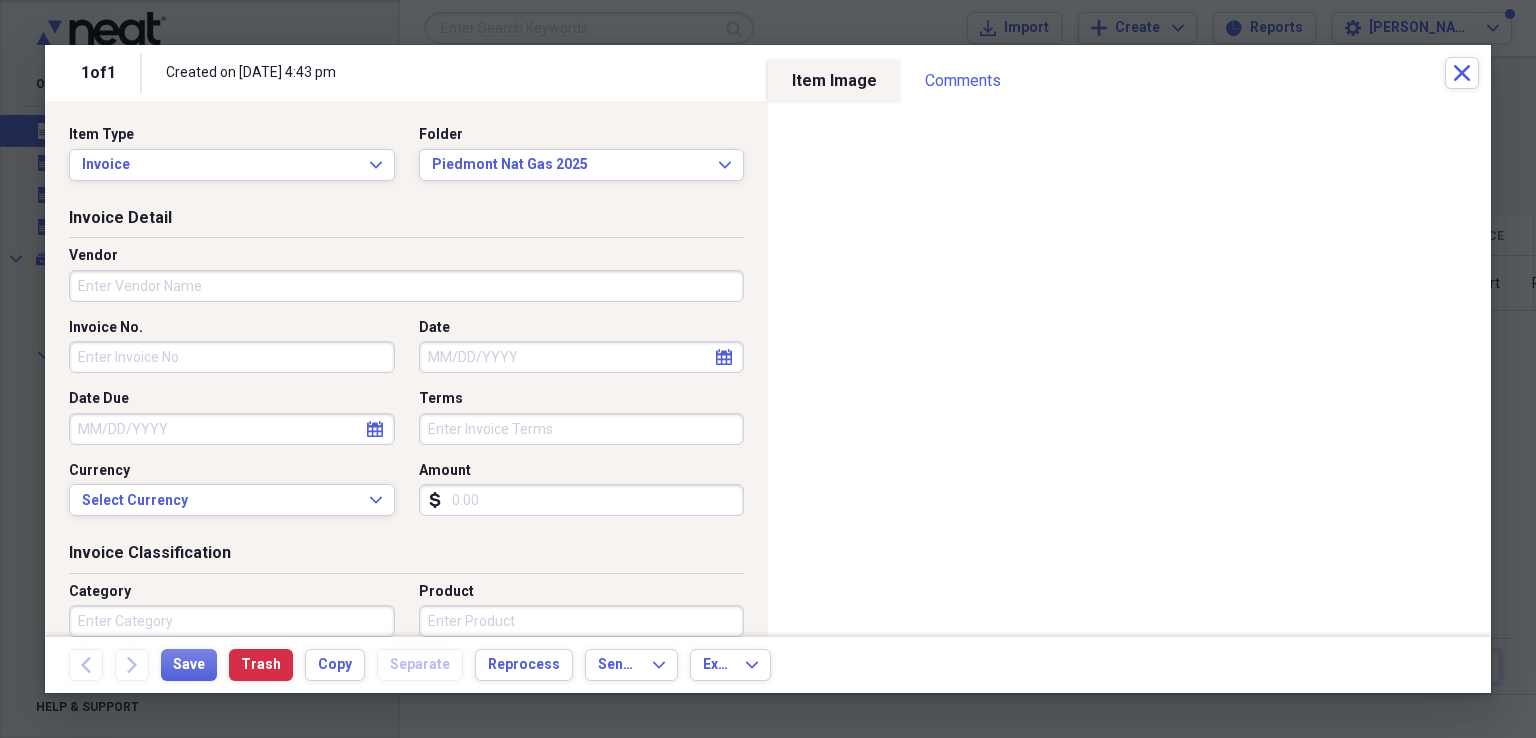 click on "Vendor" at bounding box center (406, 286) 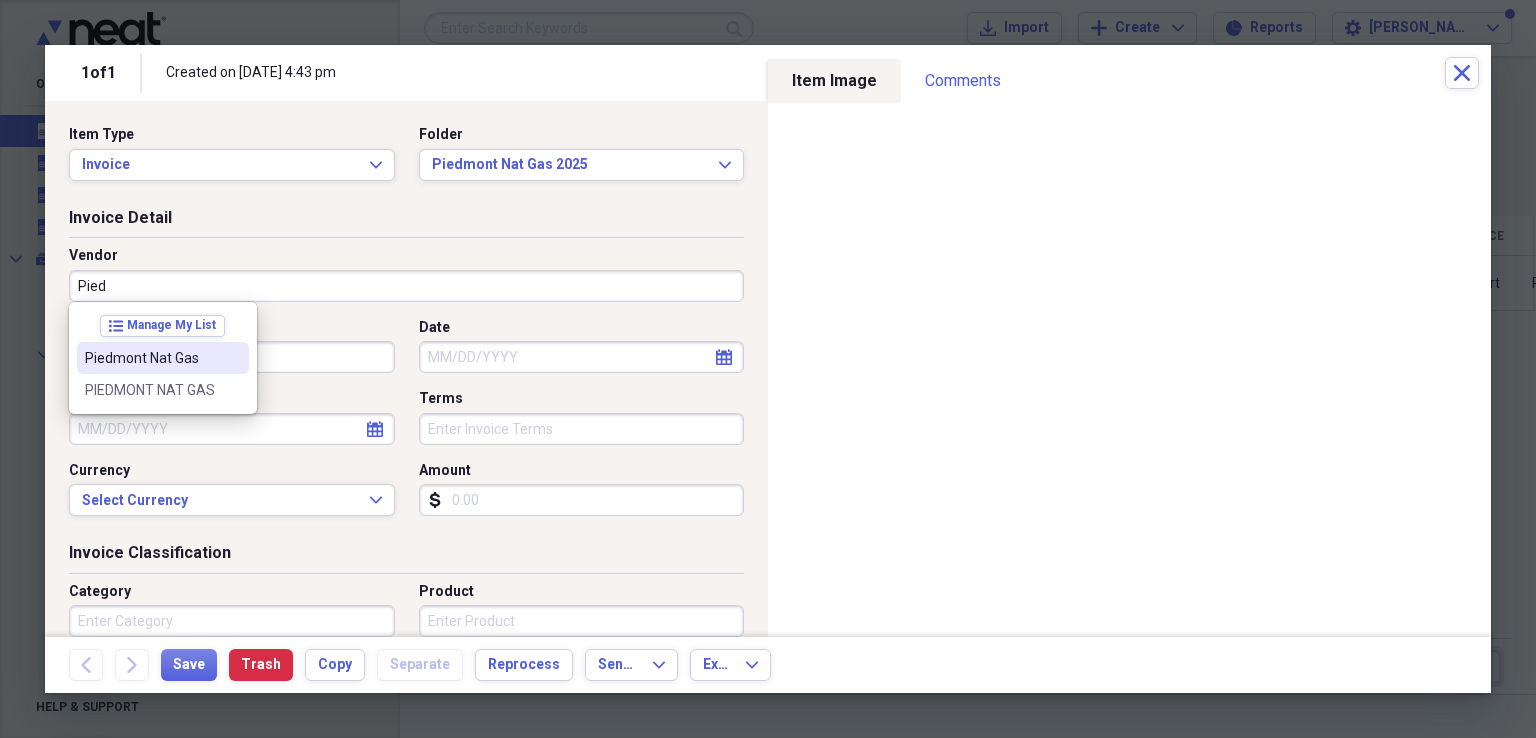 click on "Piedmont Nat Gas" at bounding box center [151, 358] 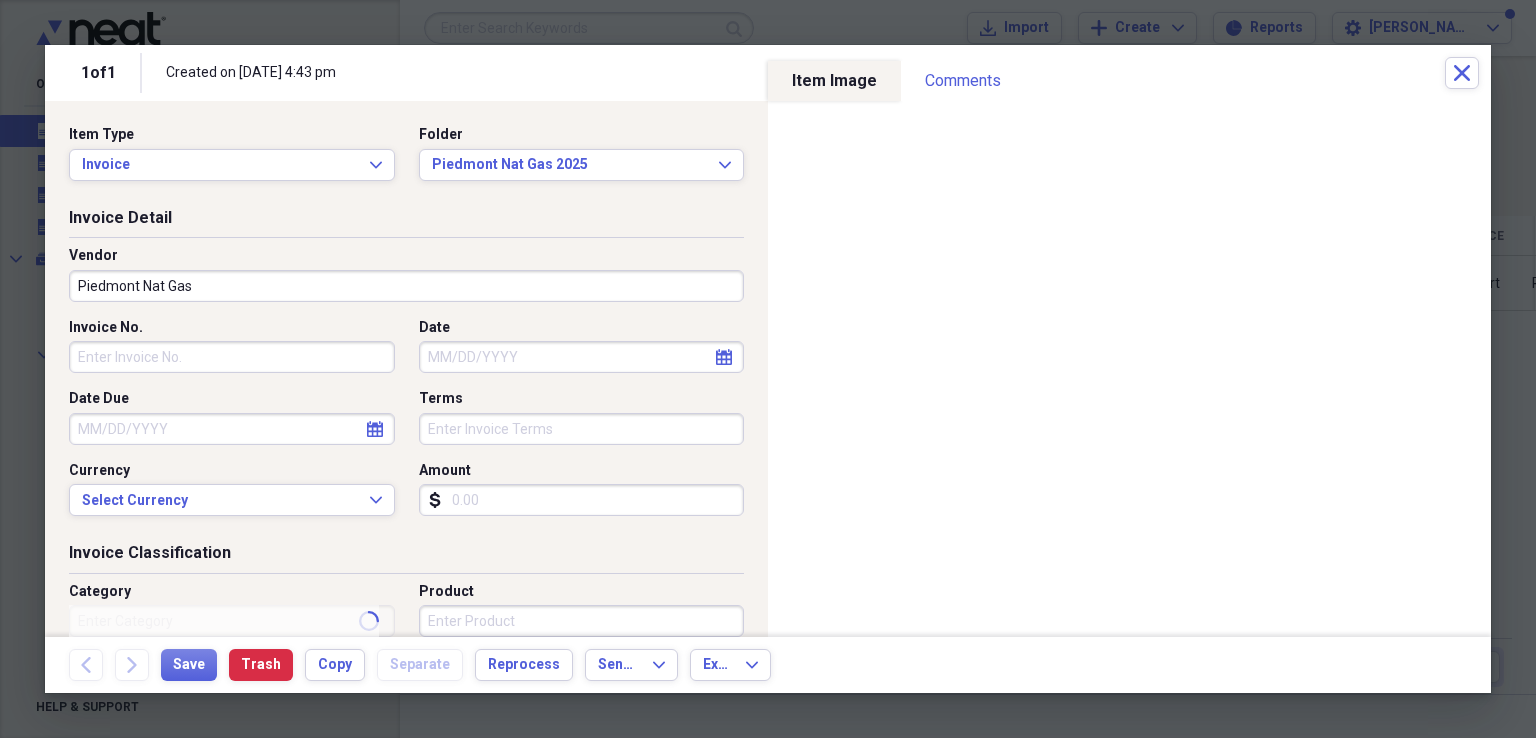 type on "Invoice" 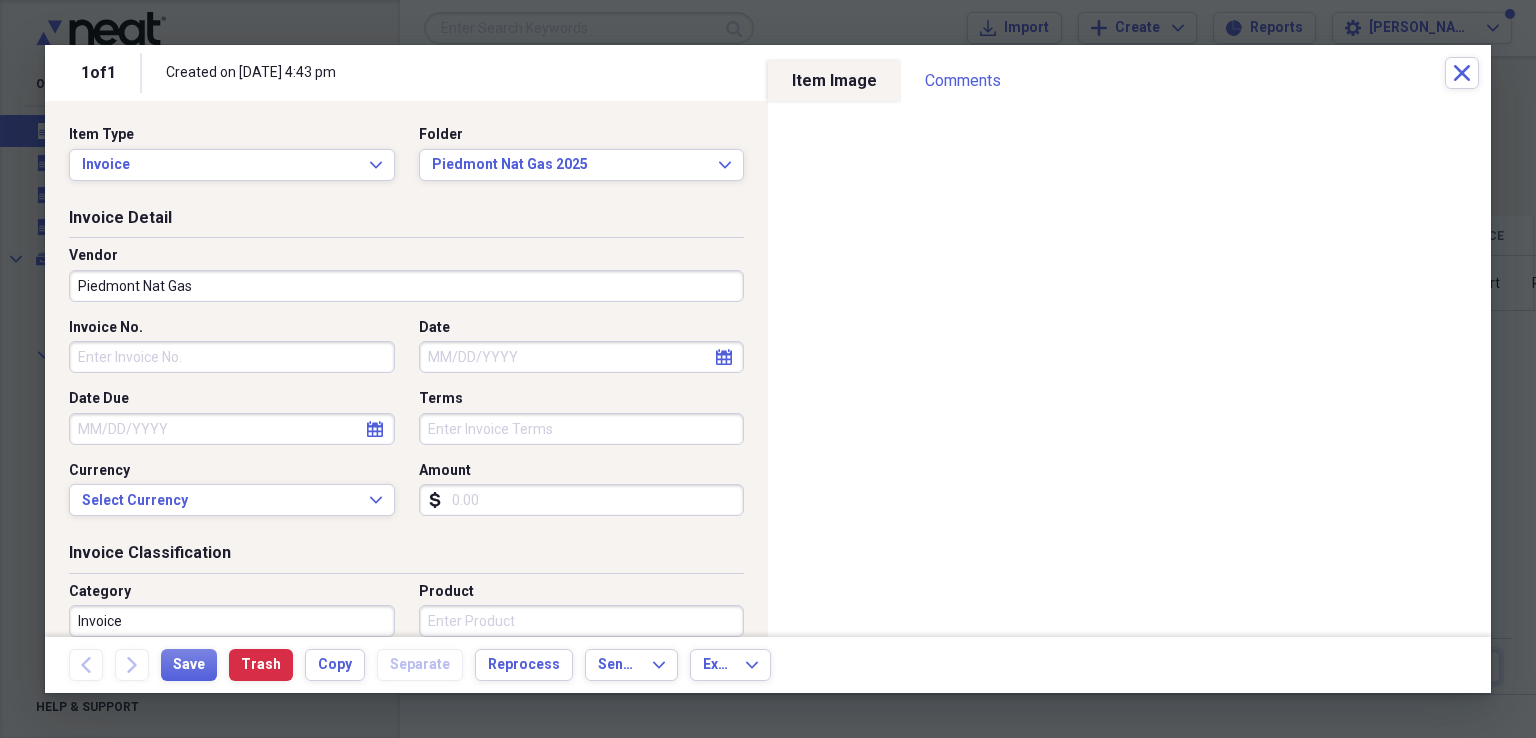 select on "6" 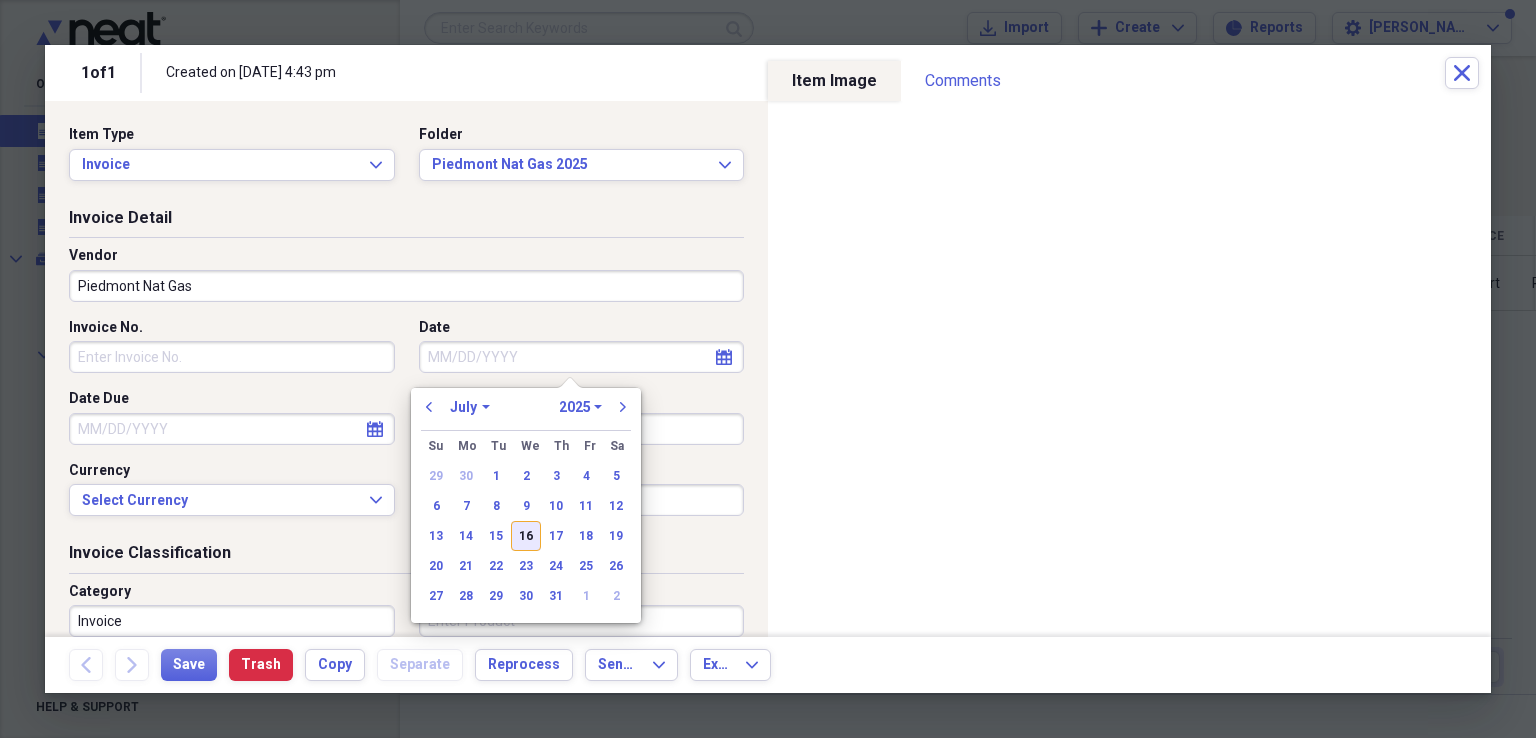 click on "16" at bounding box center [526, 536] 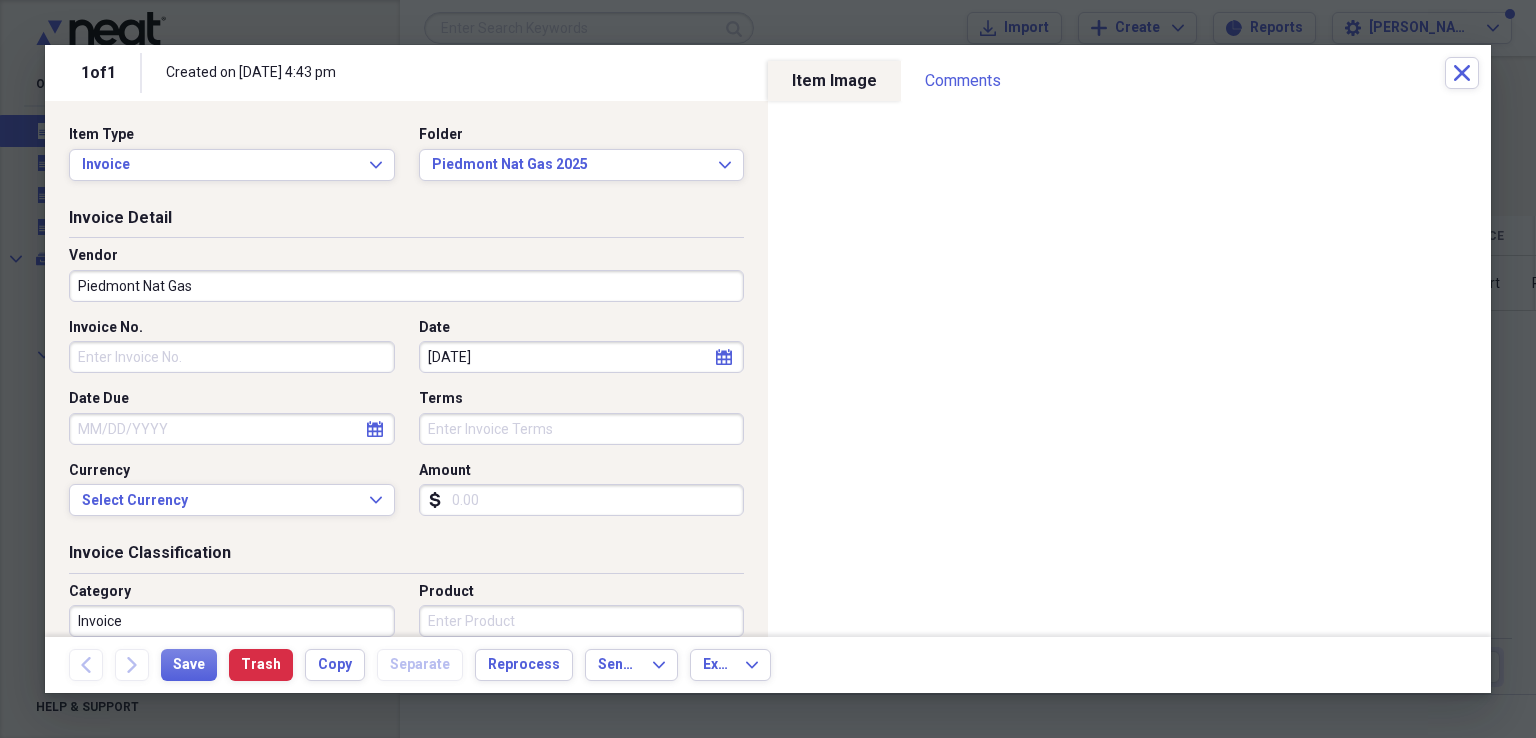 type 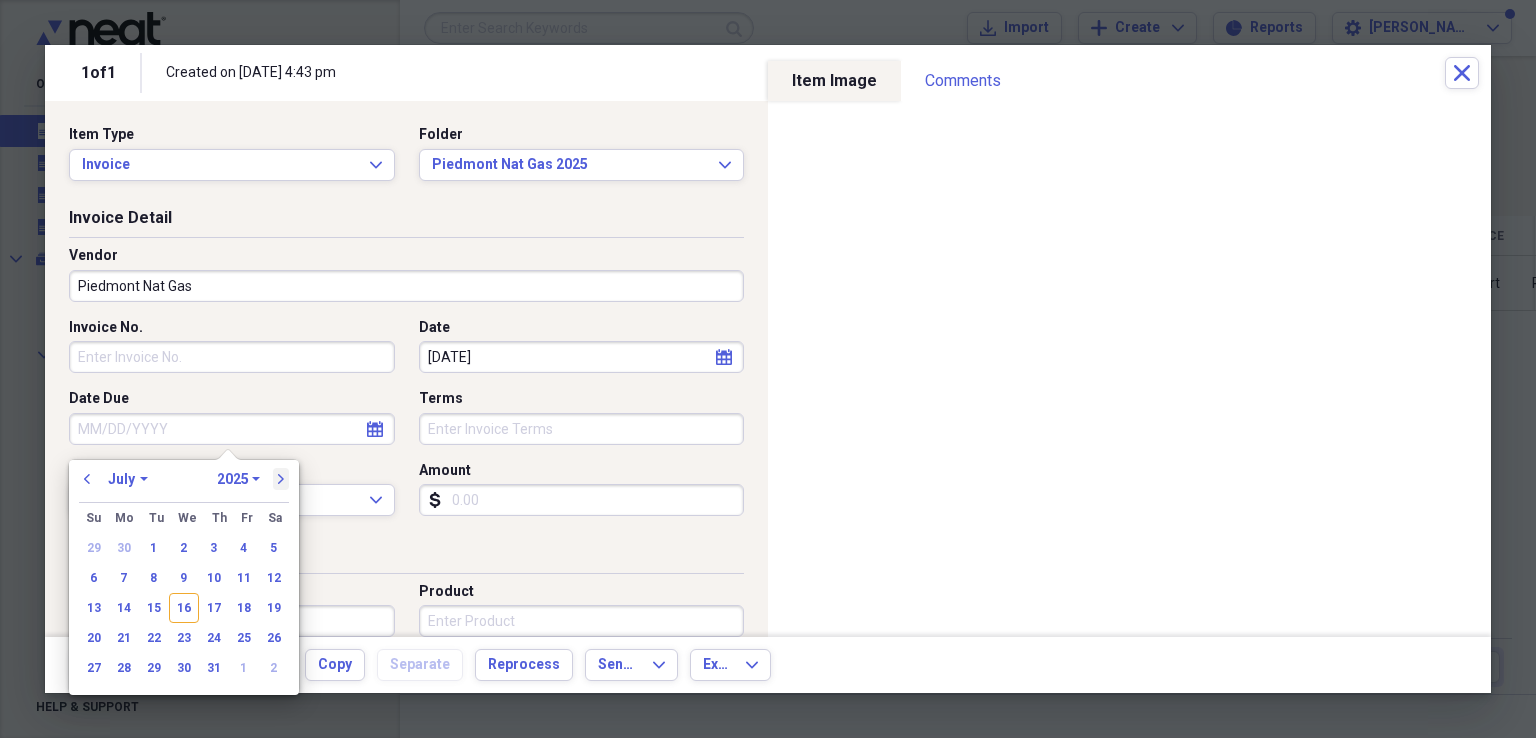click on "next" at bounding box center [281, 479] 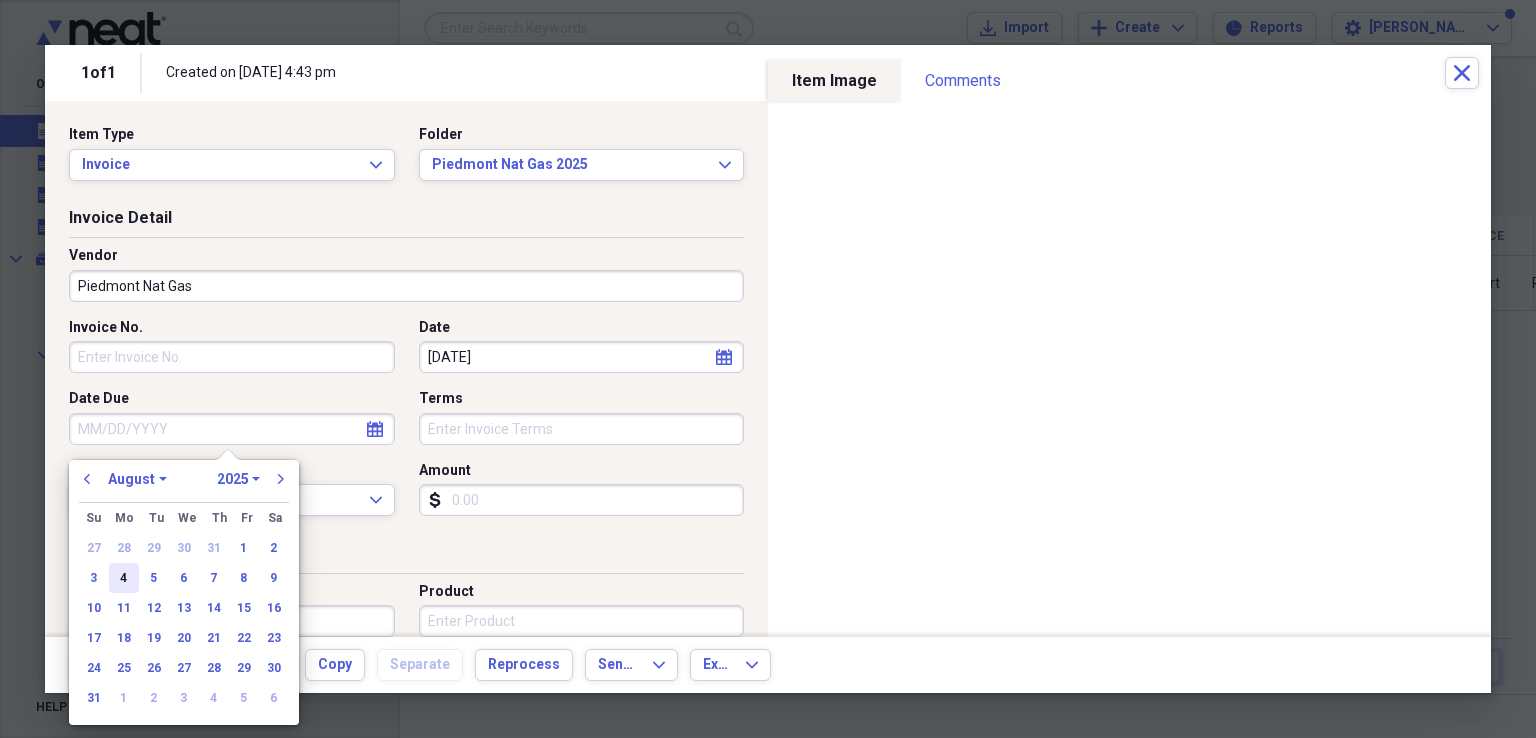 click on "4" at bounding box center [124, 578] 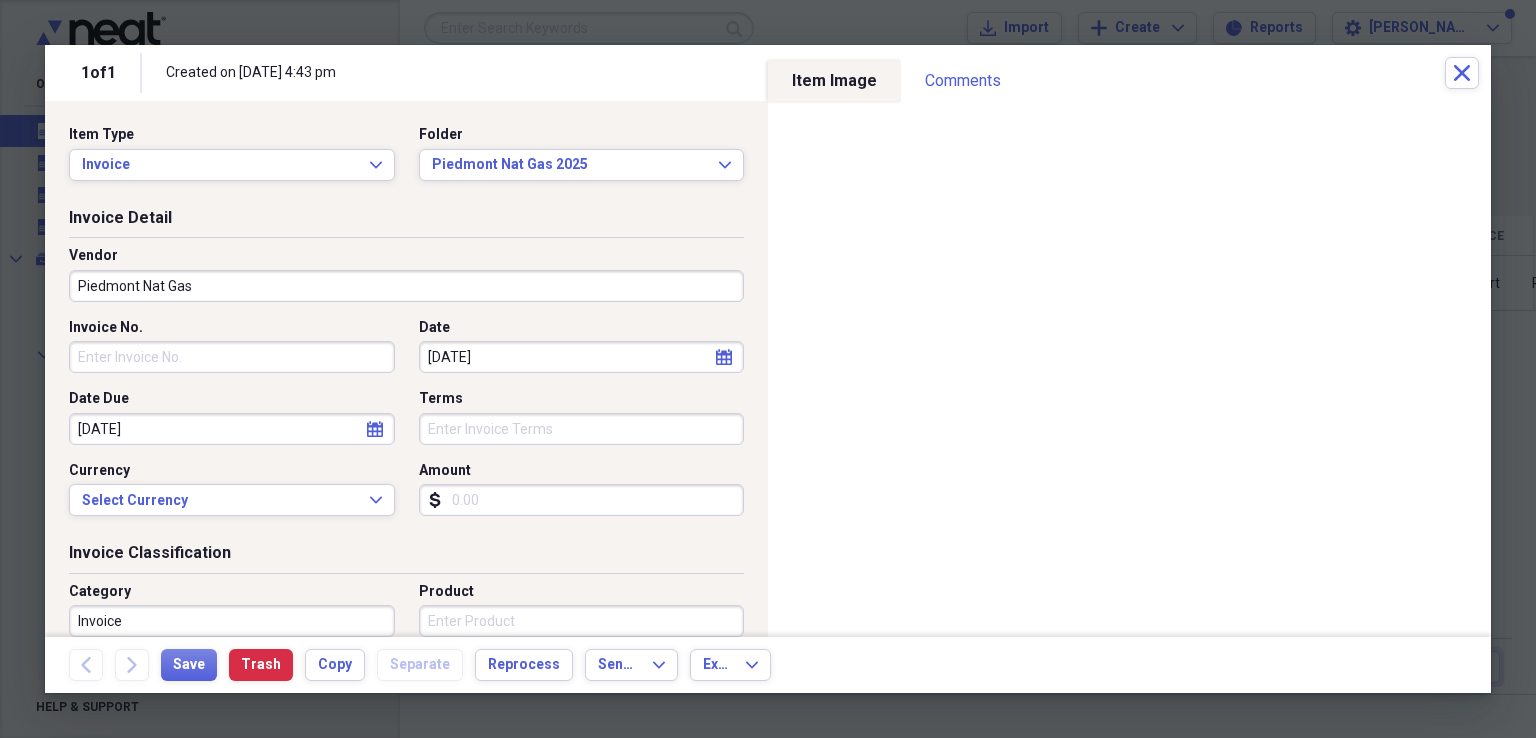 type 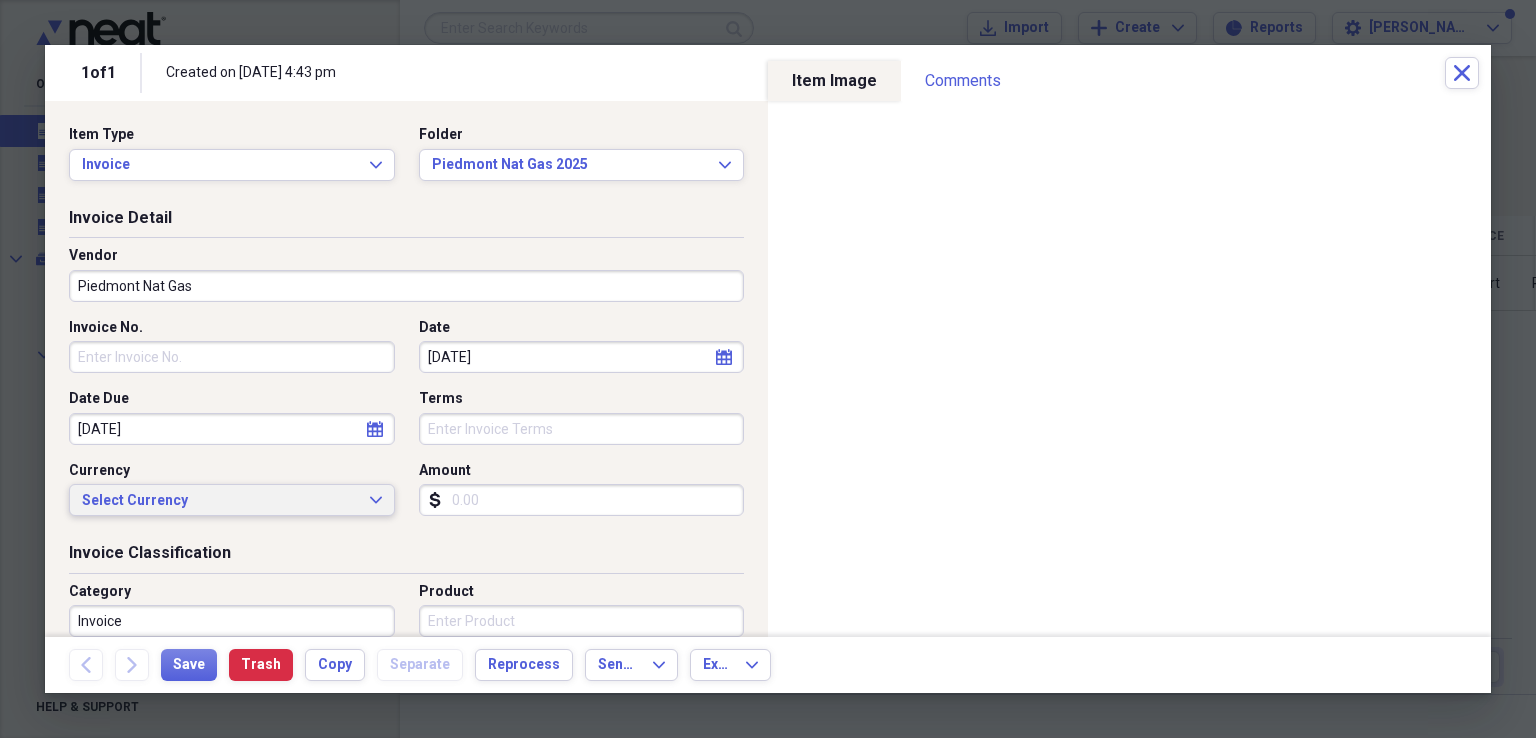 type 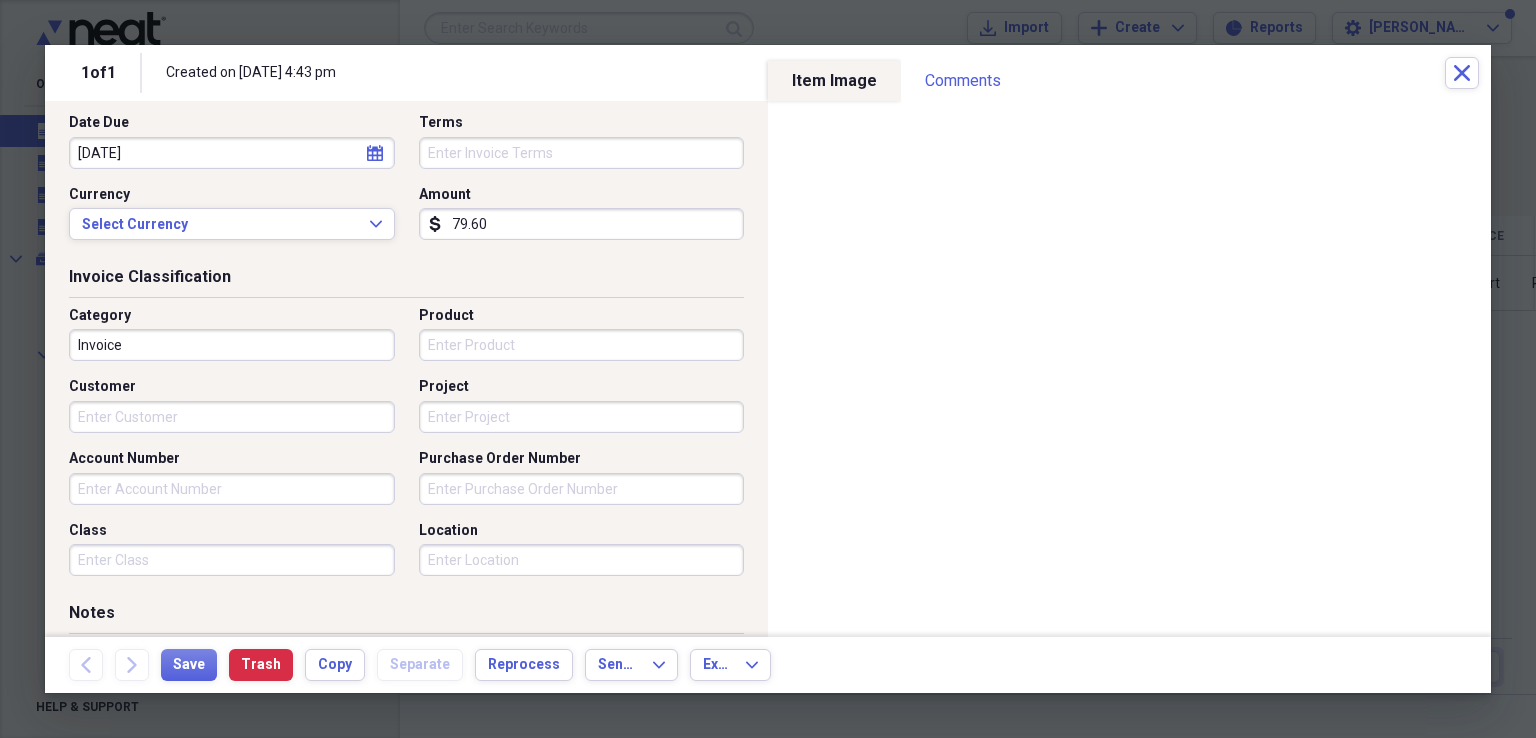 scroll, scrollTop: 300, scrollLeft: 0, axis: vertical 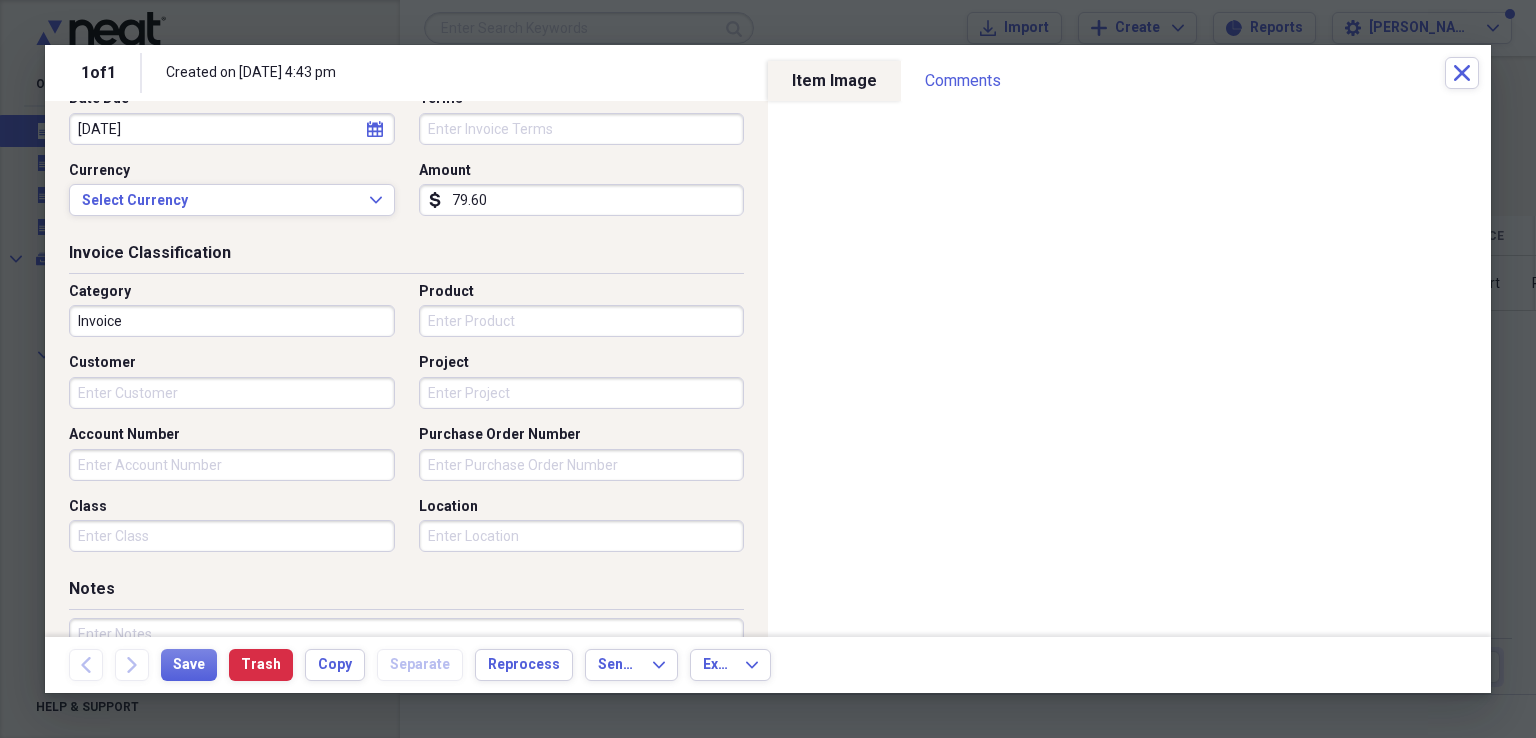 type on "79.60" 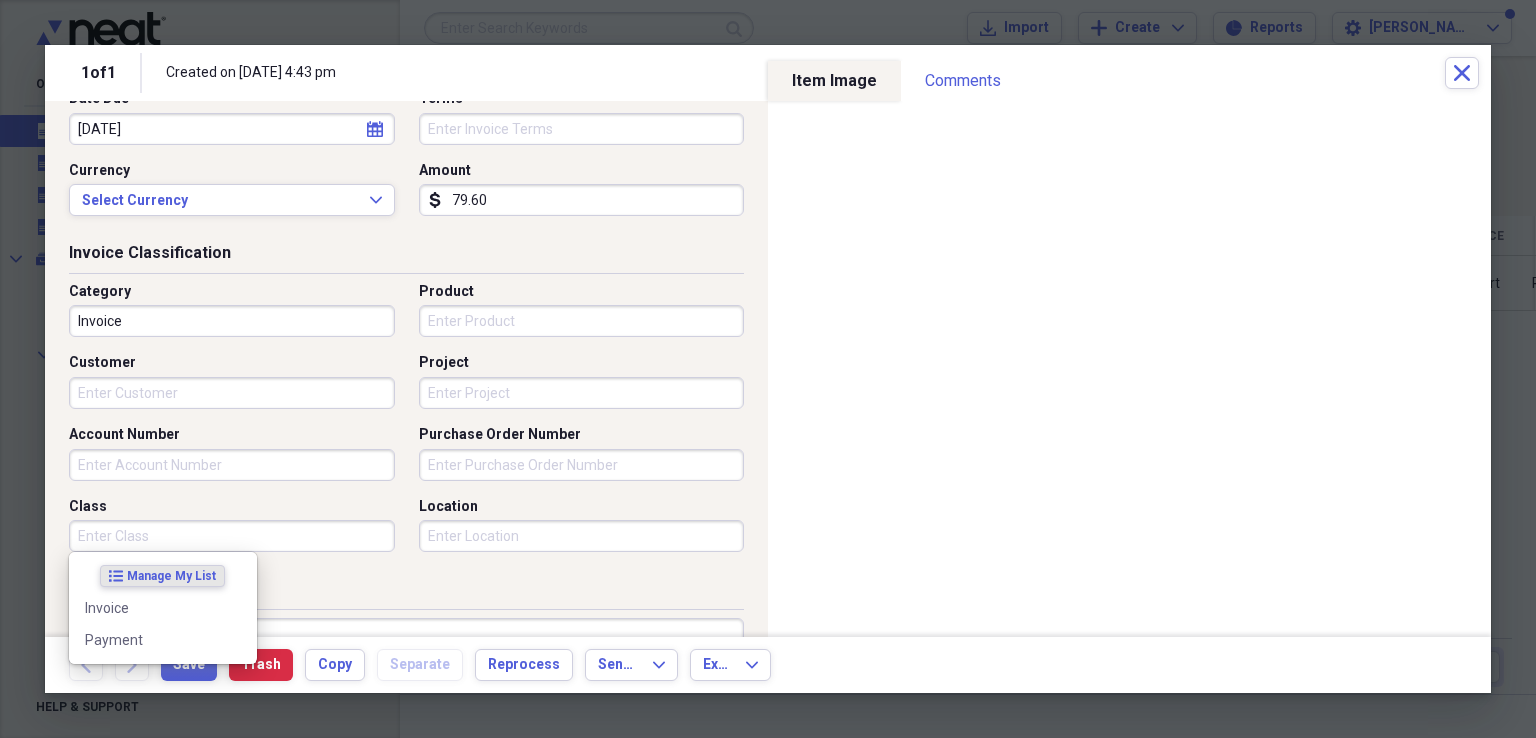 click on "Class" at bounding box center (232, 536) 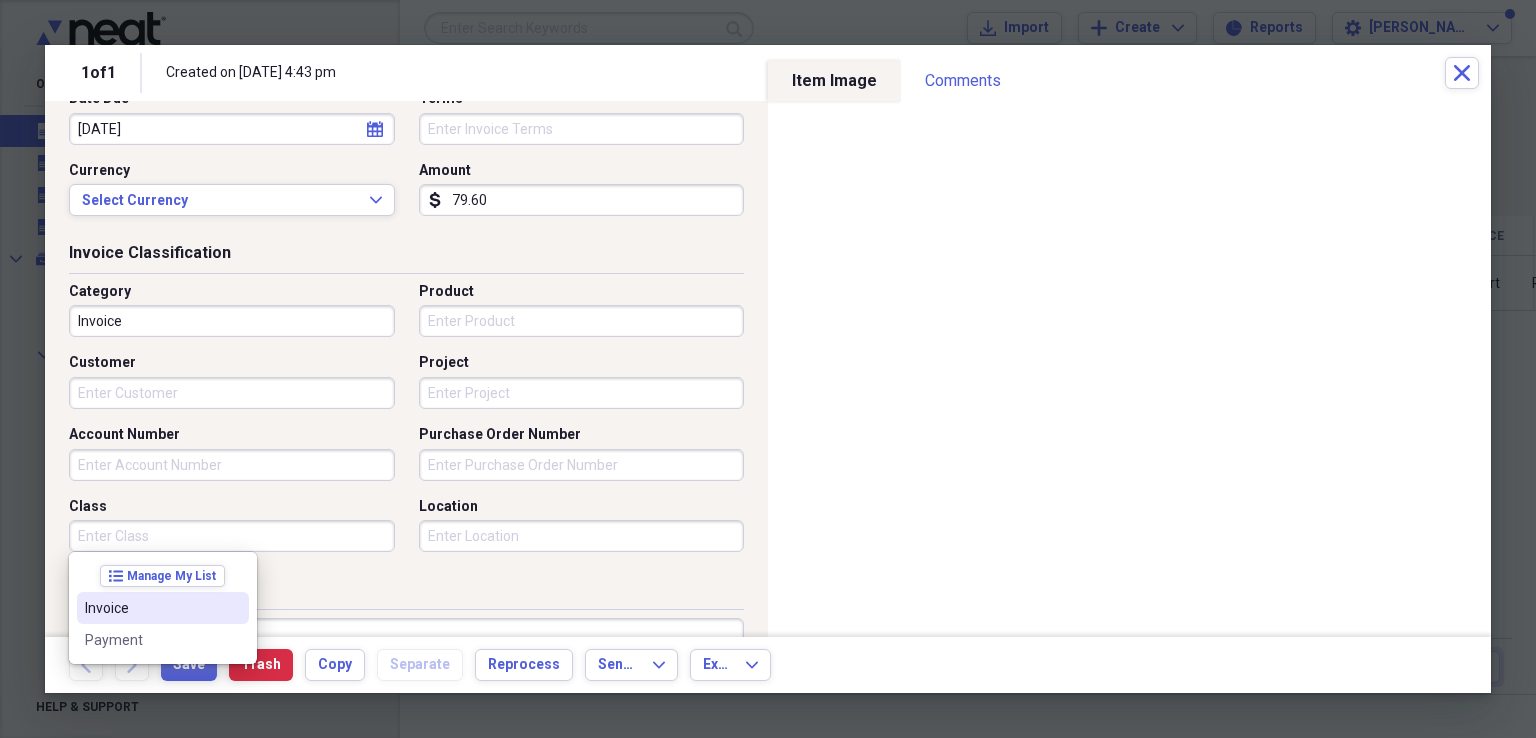 click on "Invoice" at bounding box center (151, 608) 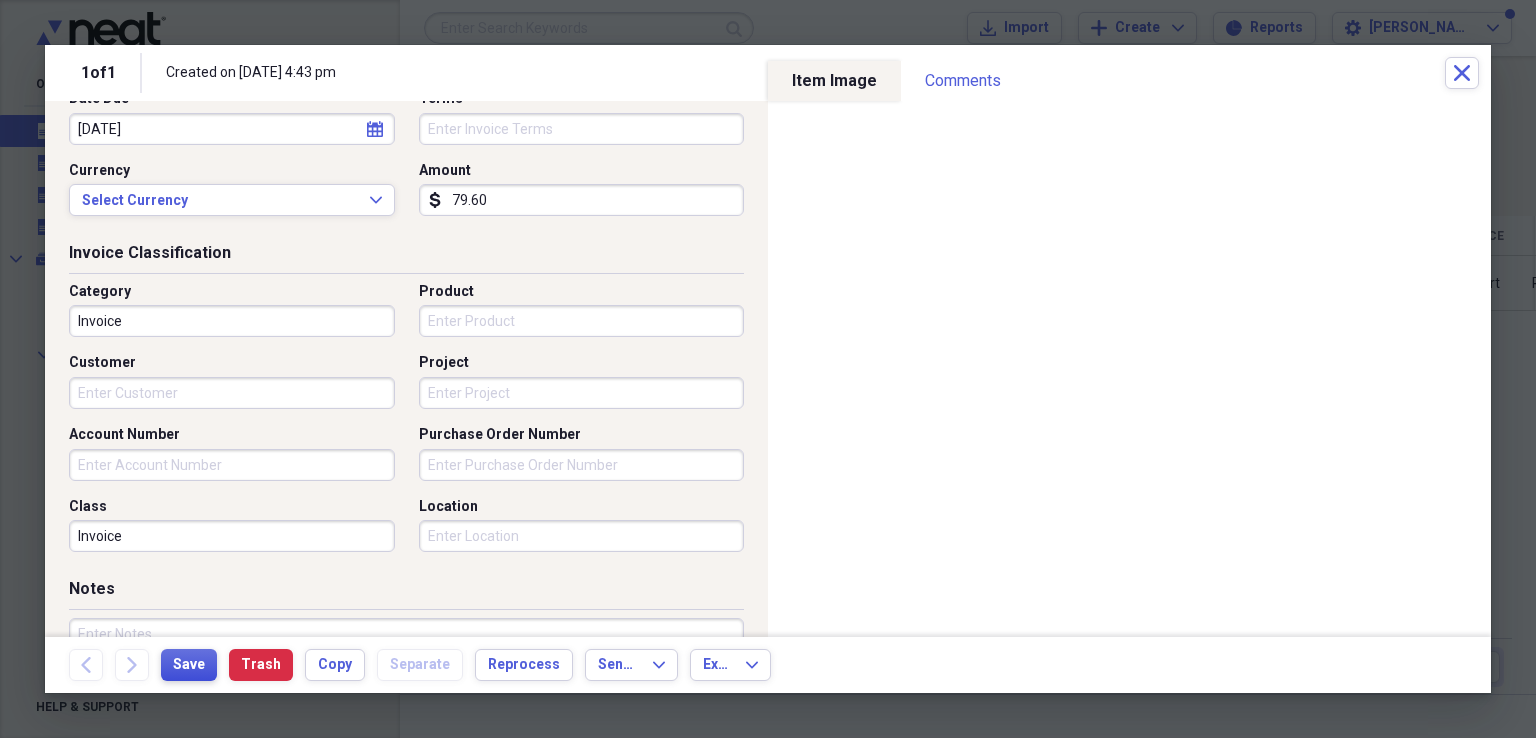 click on "Save" at bounding box center (189, 665) 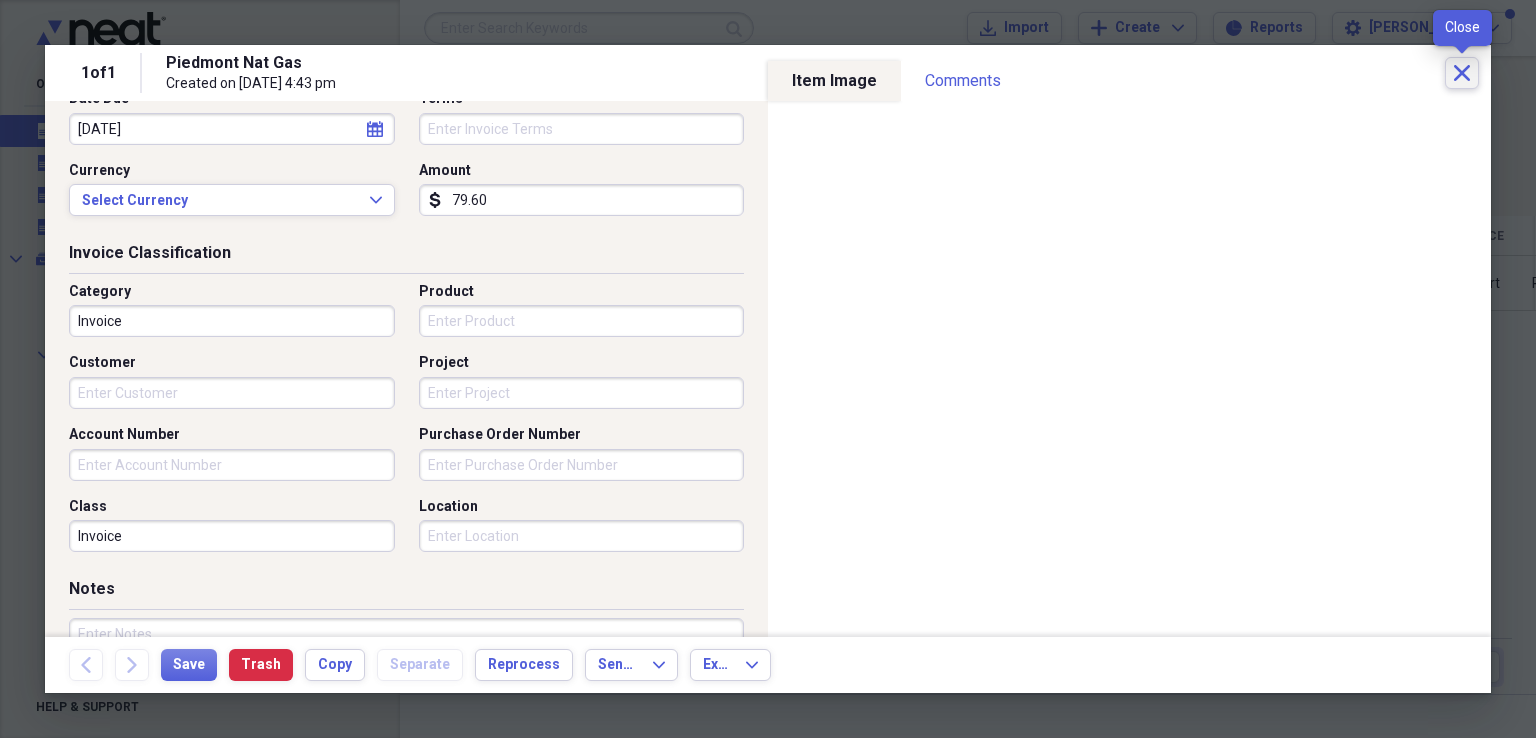 click on "Close" at bounding box center (1462, 73) 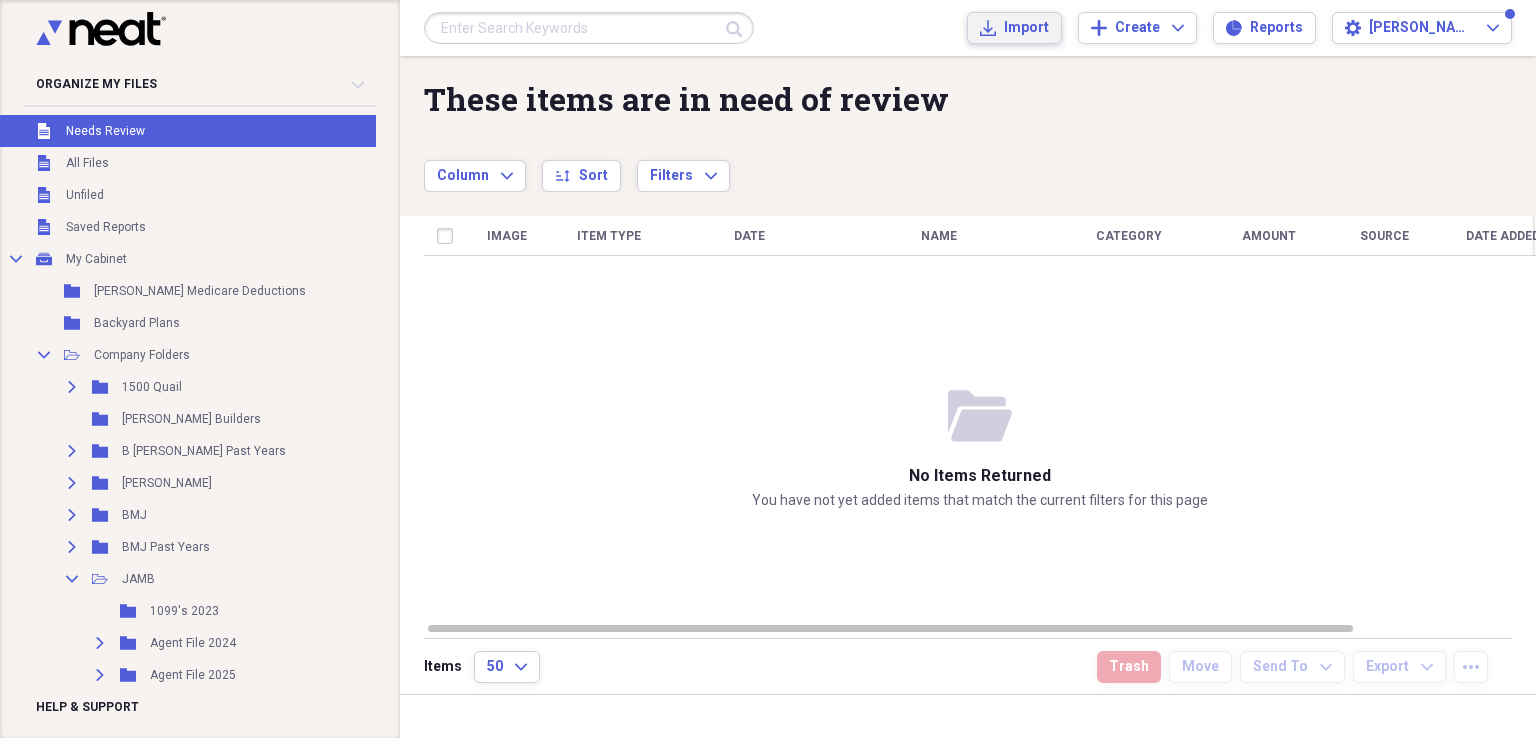 click on "Import Import" at bounding box center (1014, 28) 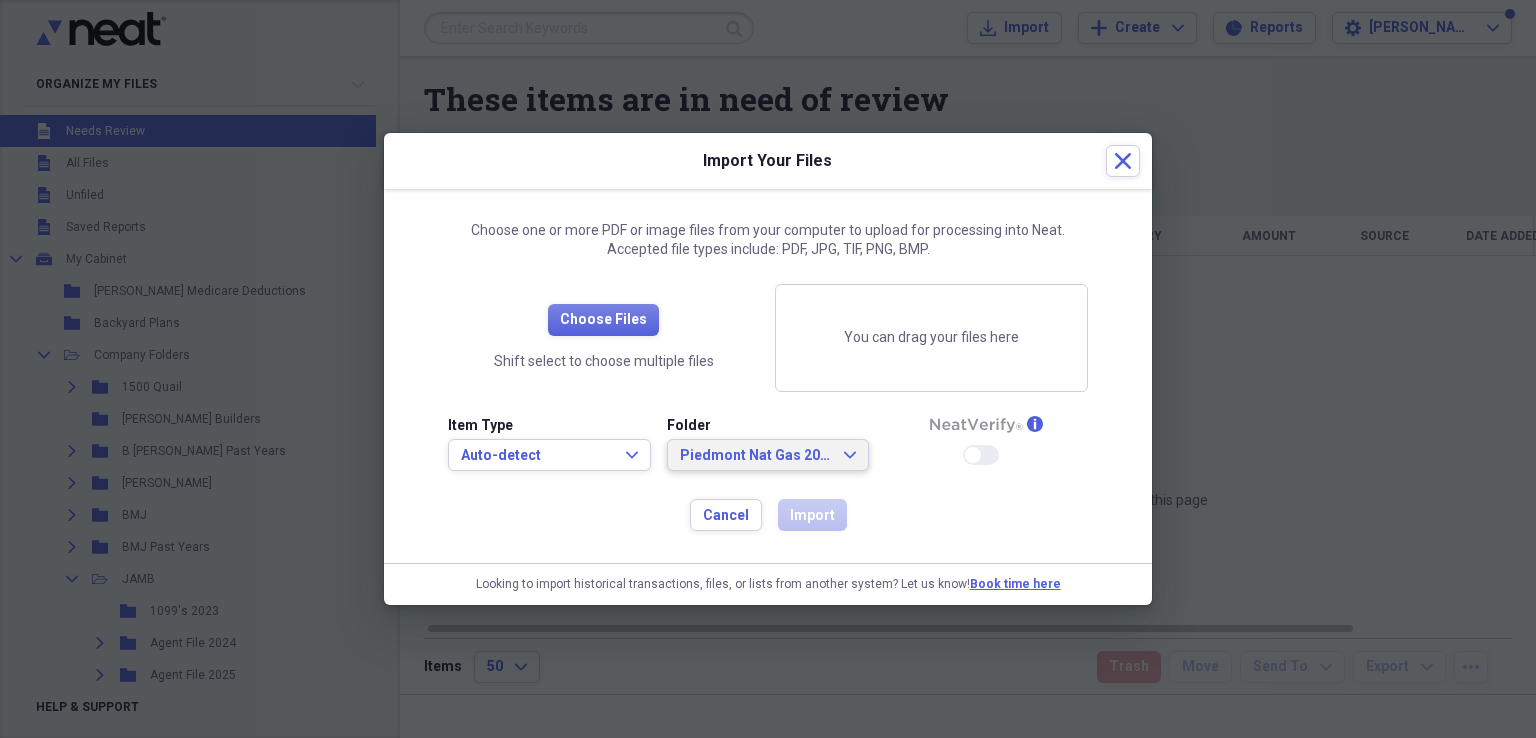 click on "Expand" 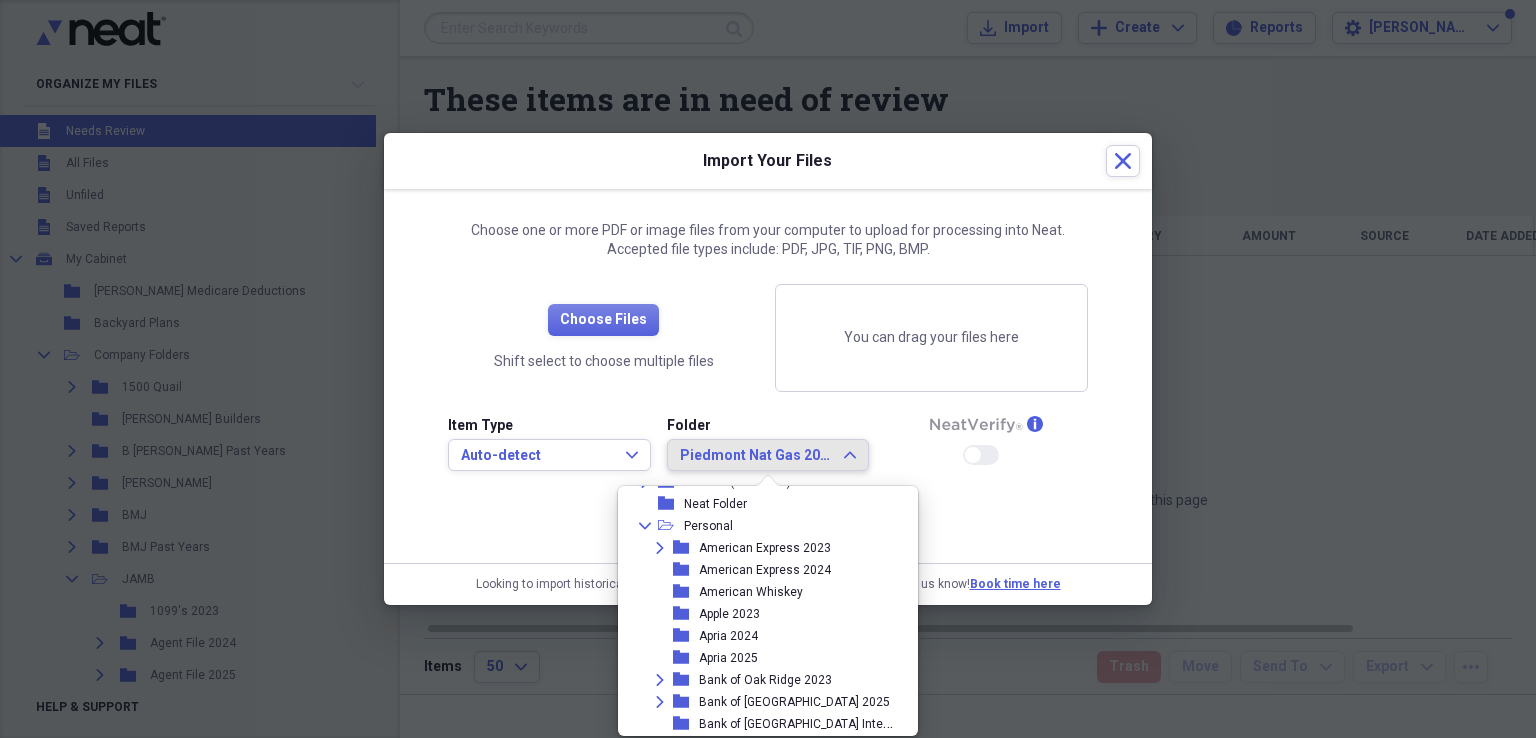 scroll, scrollTop: 336, scrollLeft: 0, axis: vertical 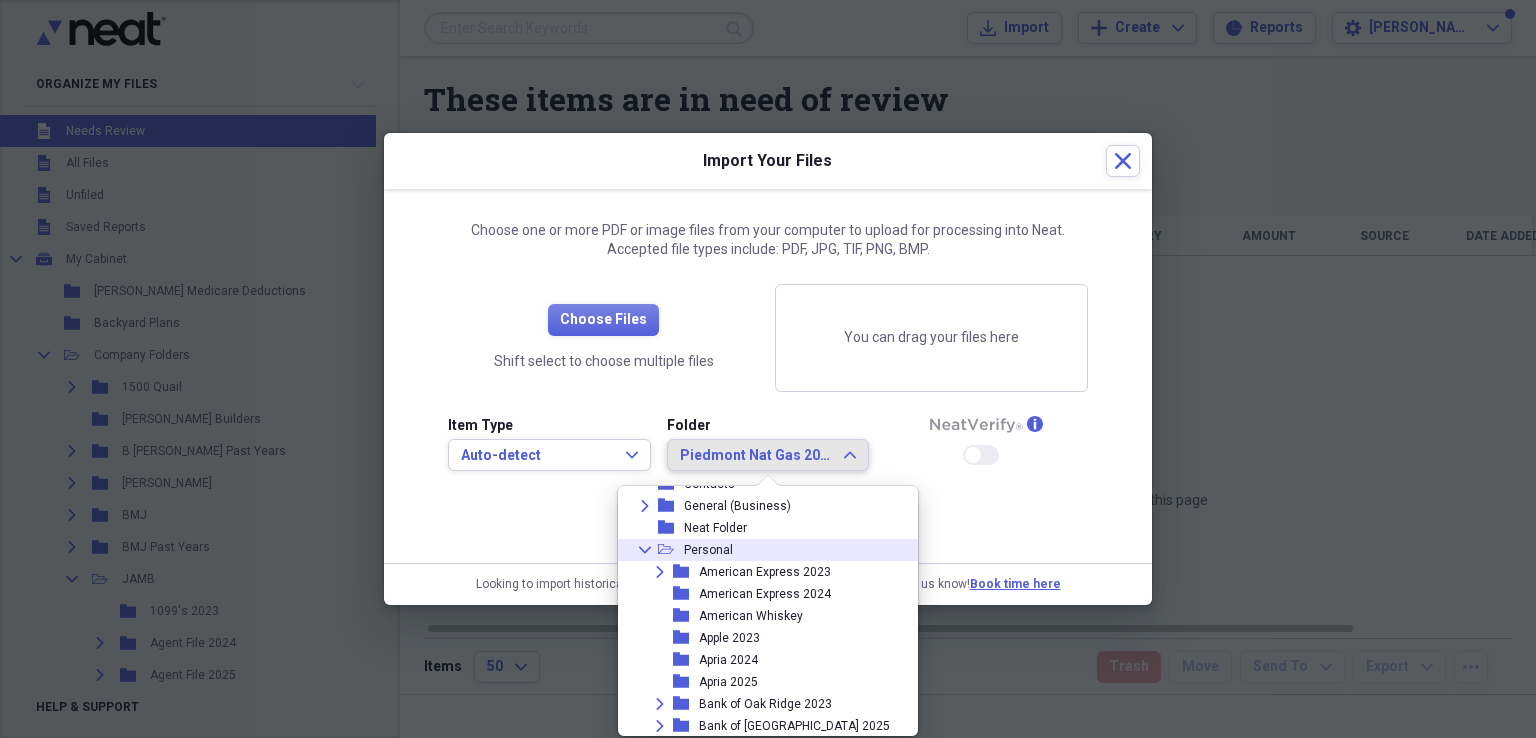 click on "Collapse" 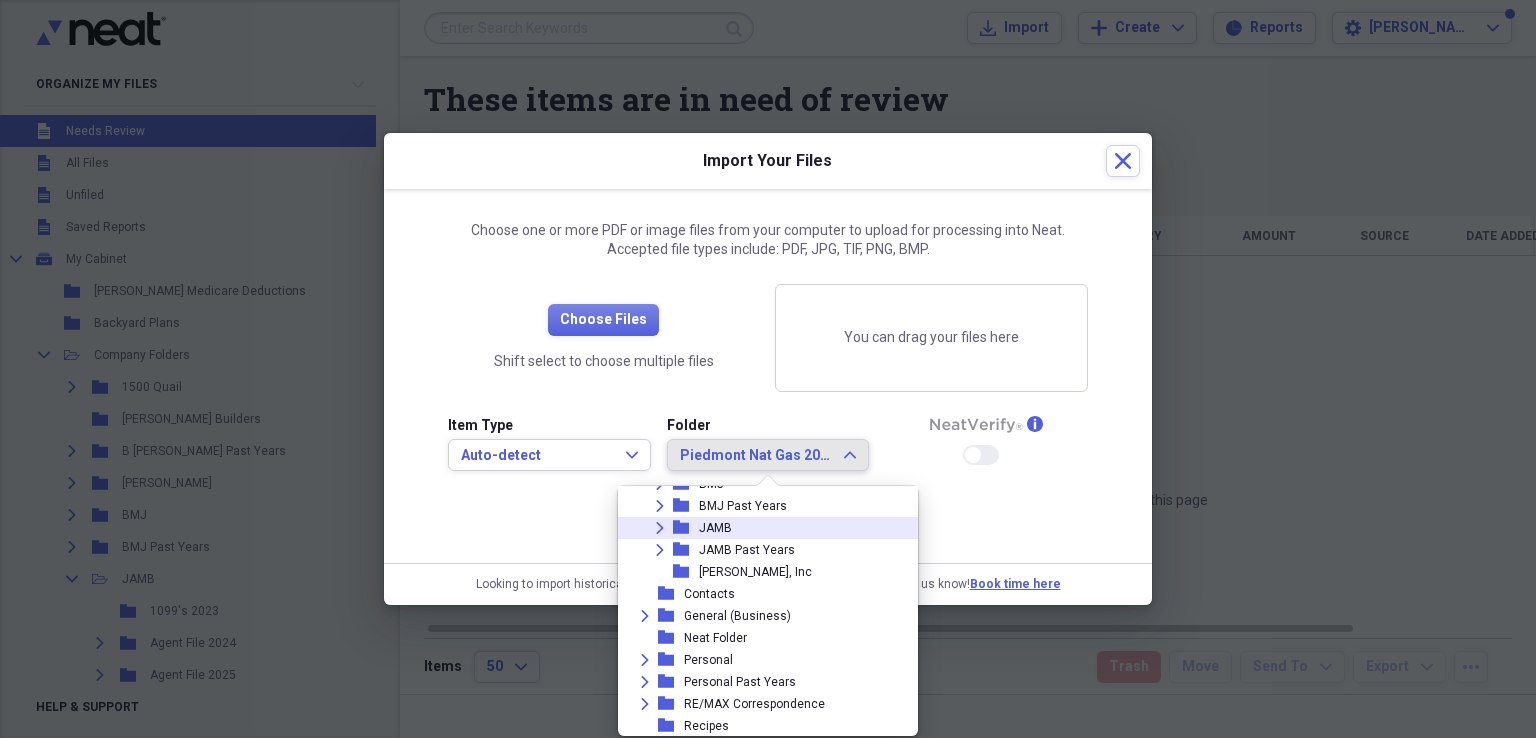 click on "Expand" 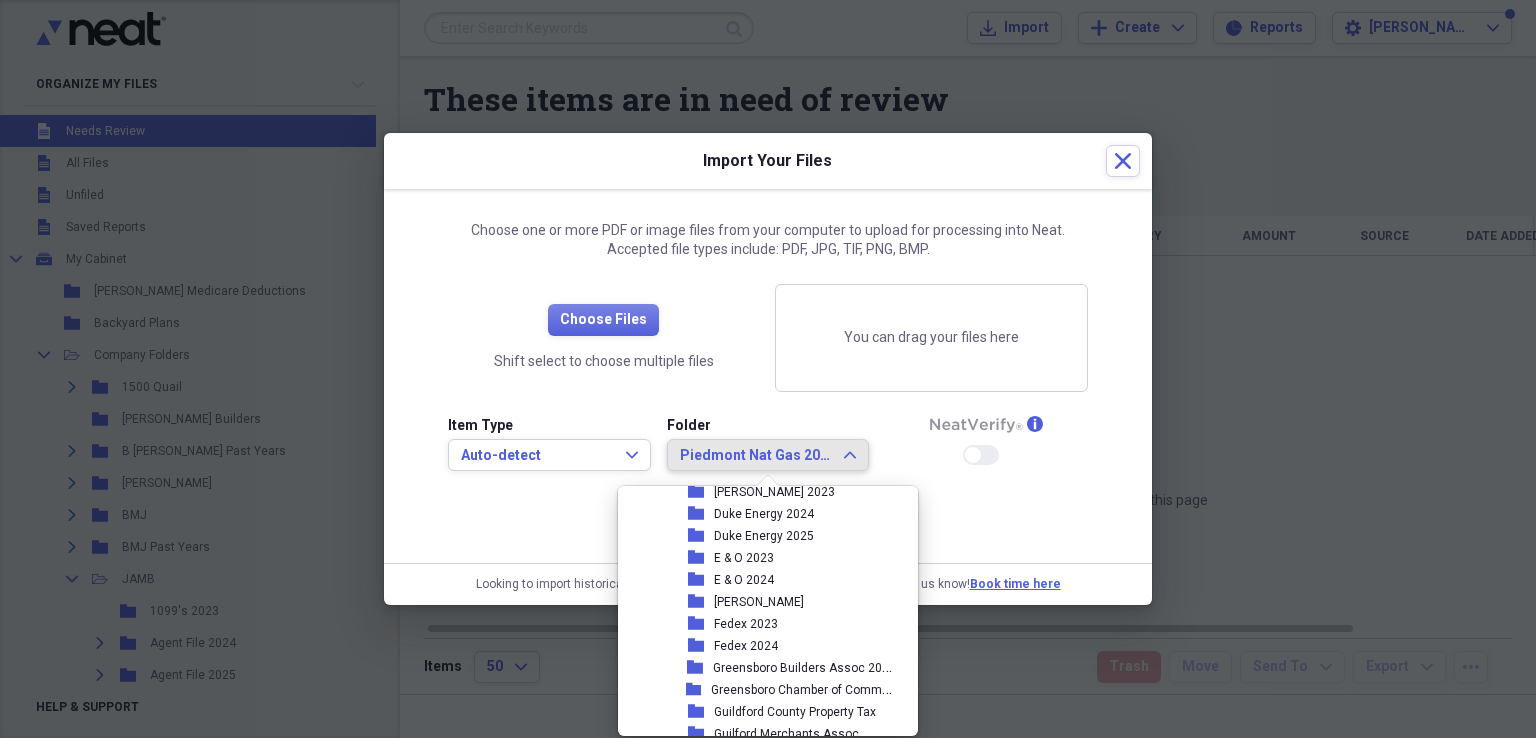 scroll, scrollTop: 926, scrollLeft: 0, axis: vertical 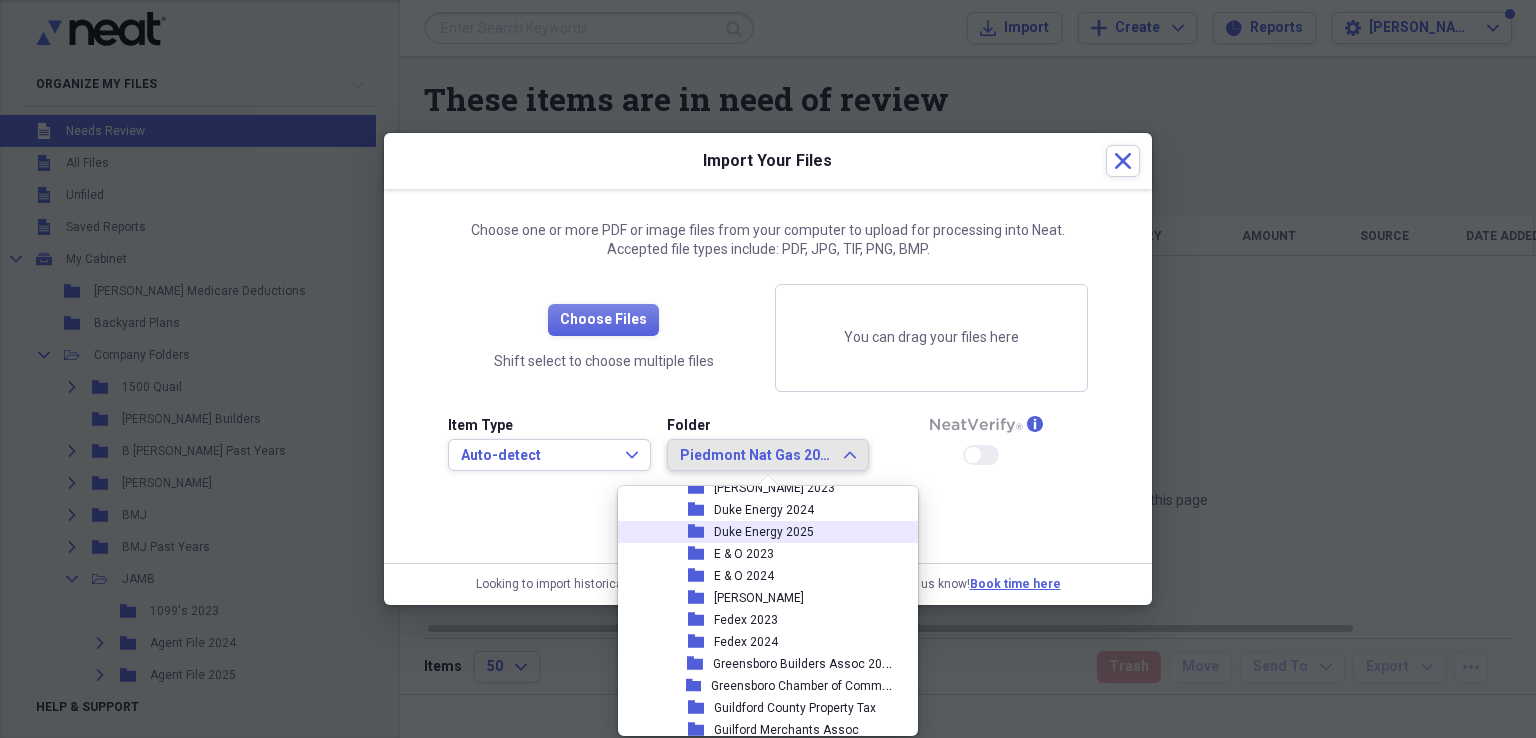 click on "Duke Energy 2025" at bounding box center [764, 532] 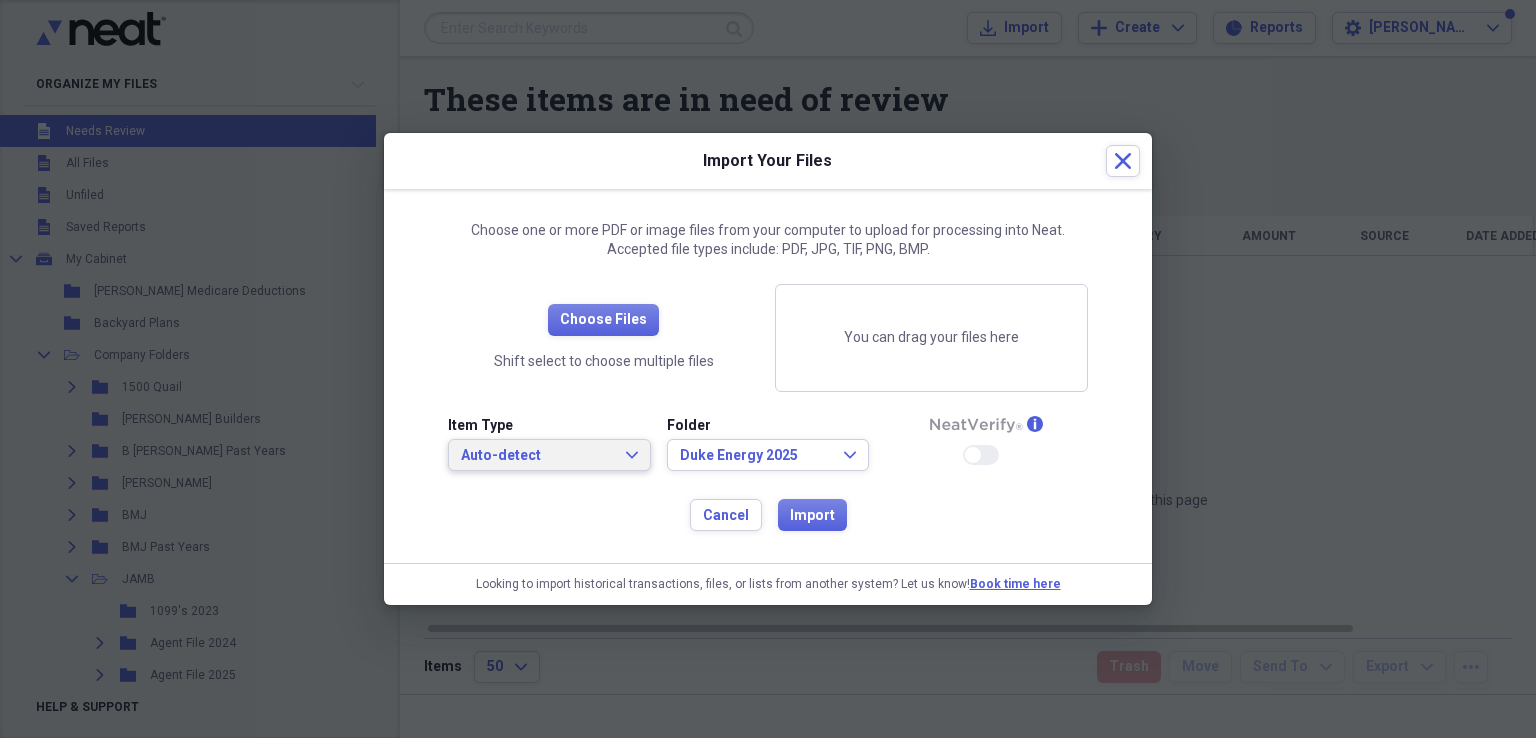 click on "Auto-detect Expand" at bounding box center [549, 455] 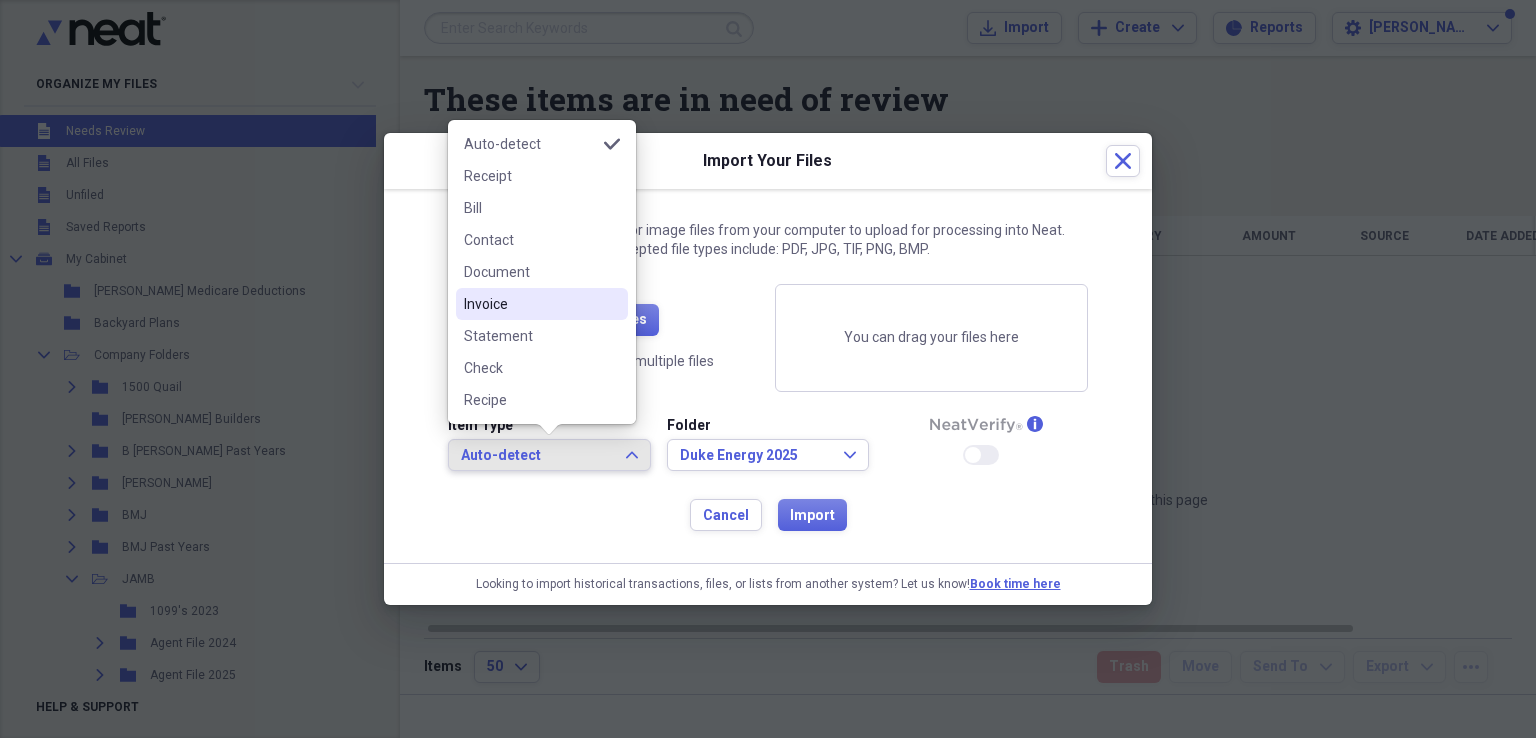 click on "Invoice" at bounding box center [530, 304] 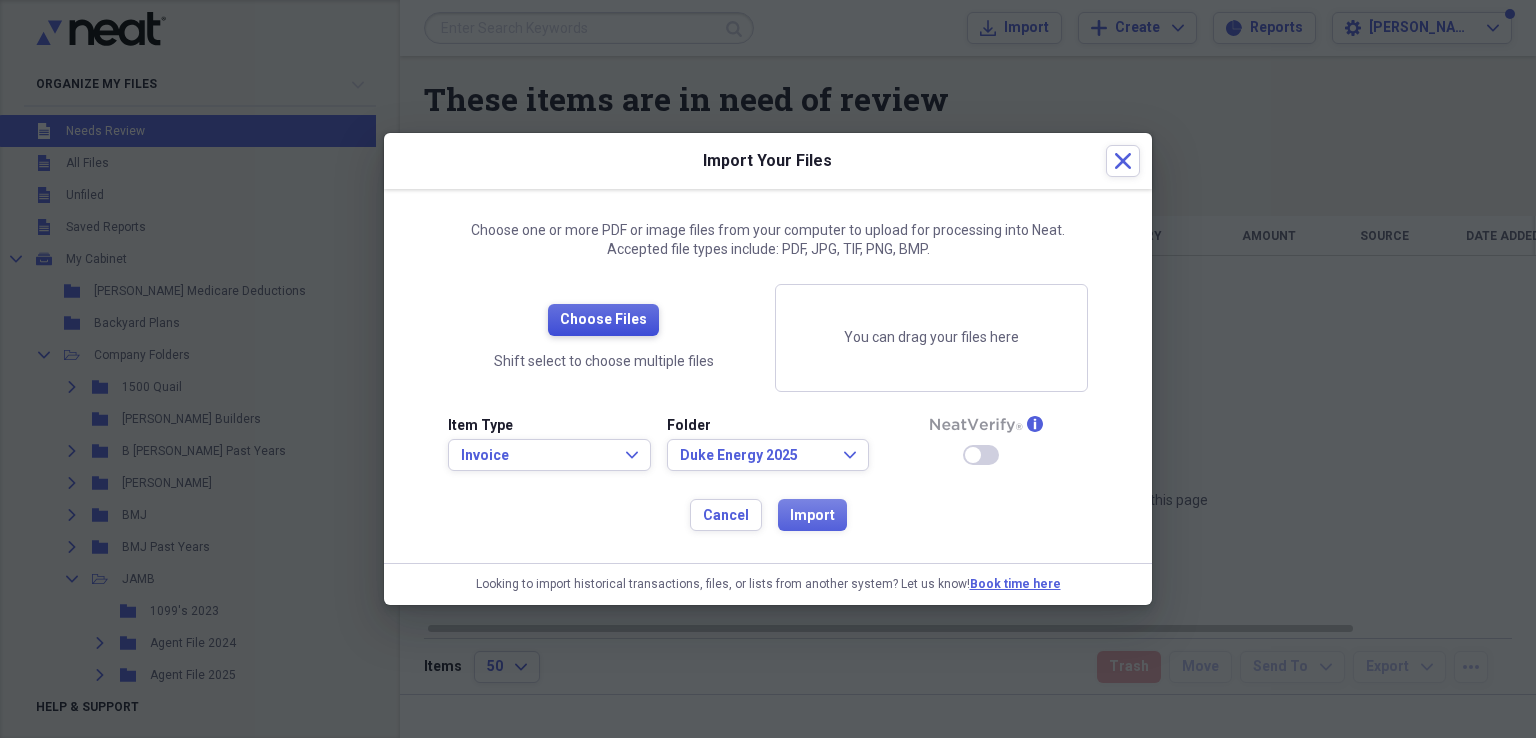 click on "Choose Files" at bounding box center [603, 320] 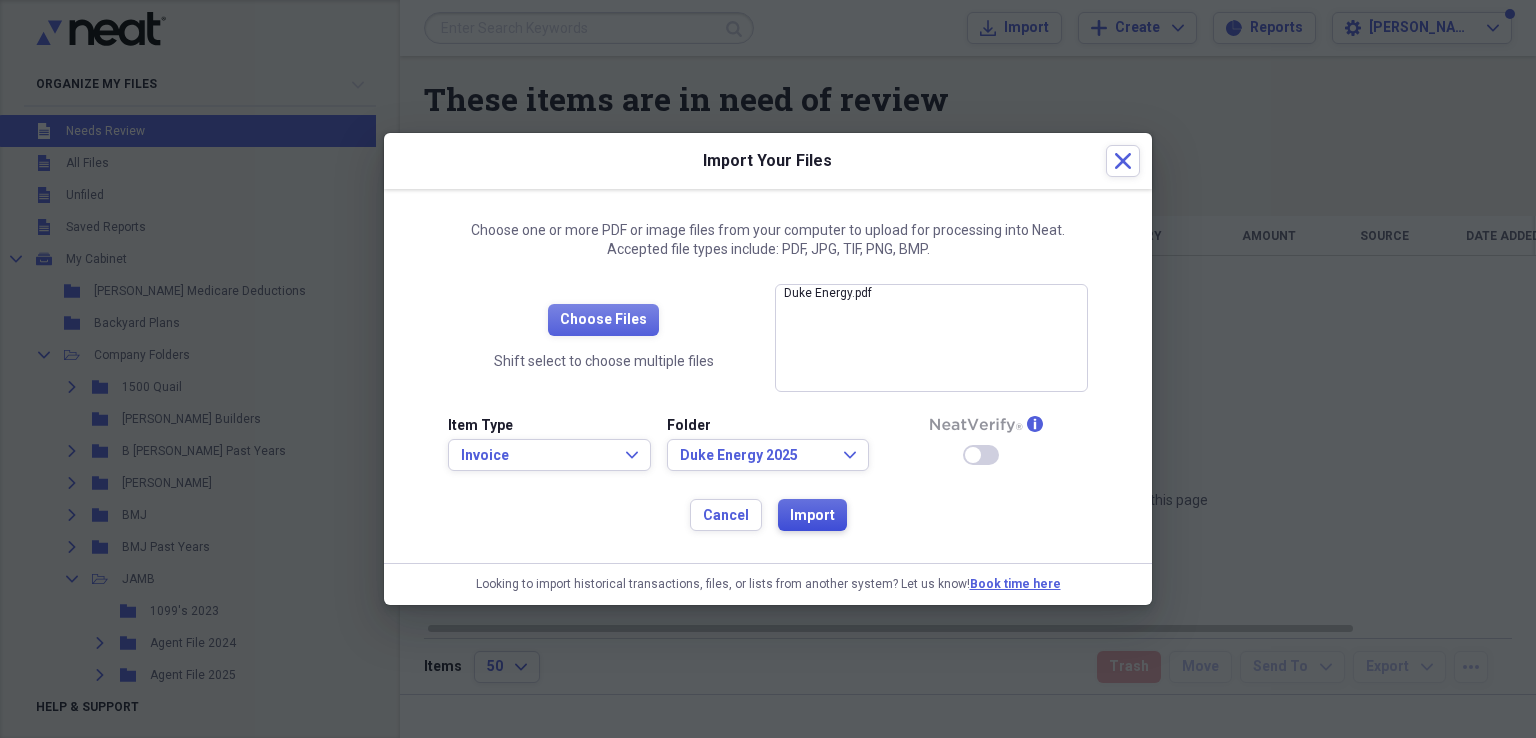 click on "Import" at bounding box center [812, 516] 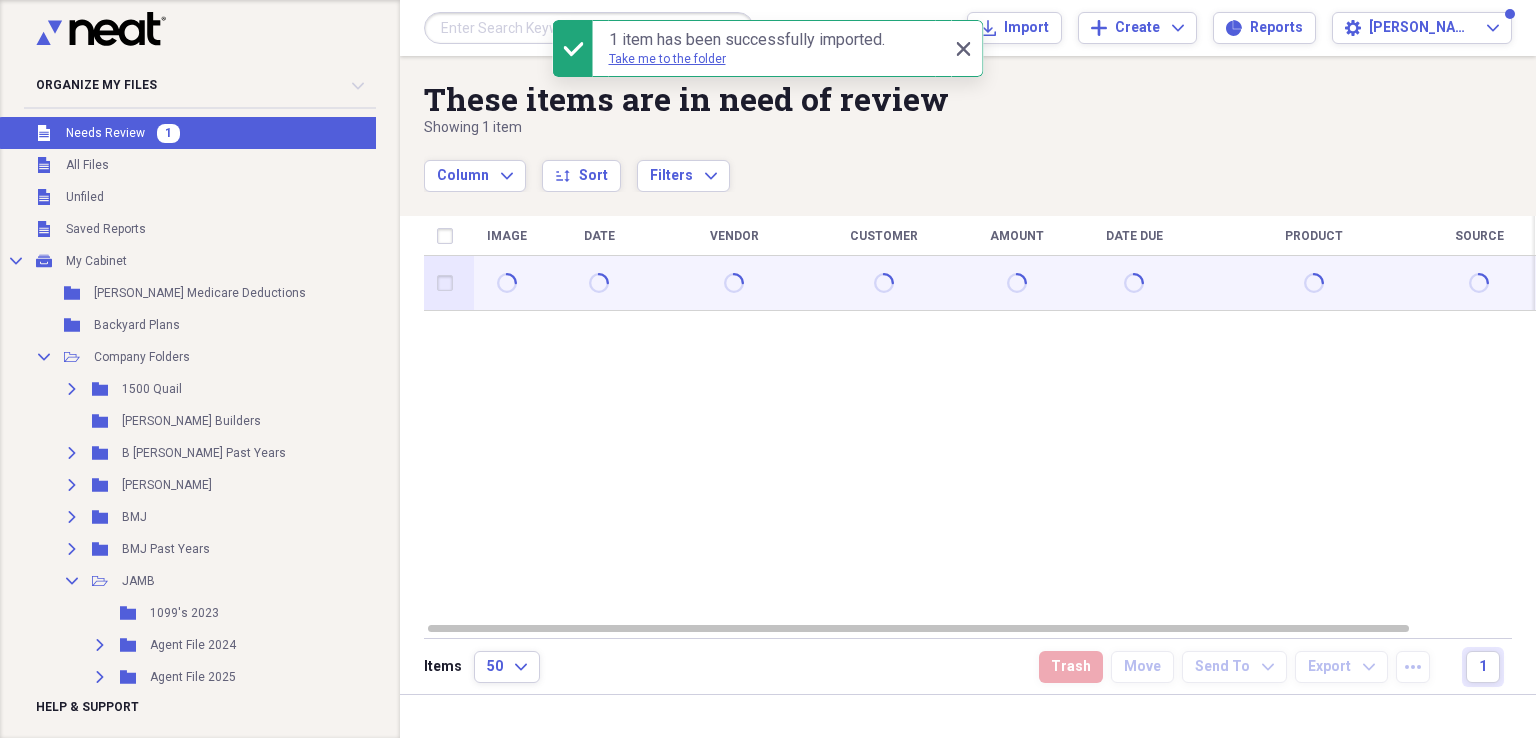 click at bounding box center [449, 283] 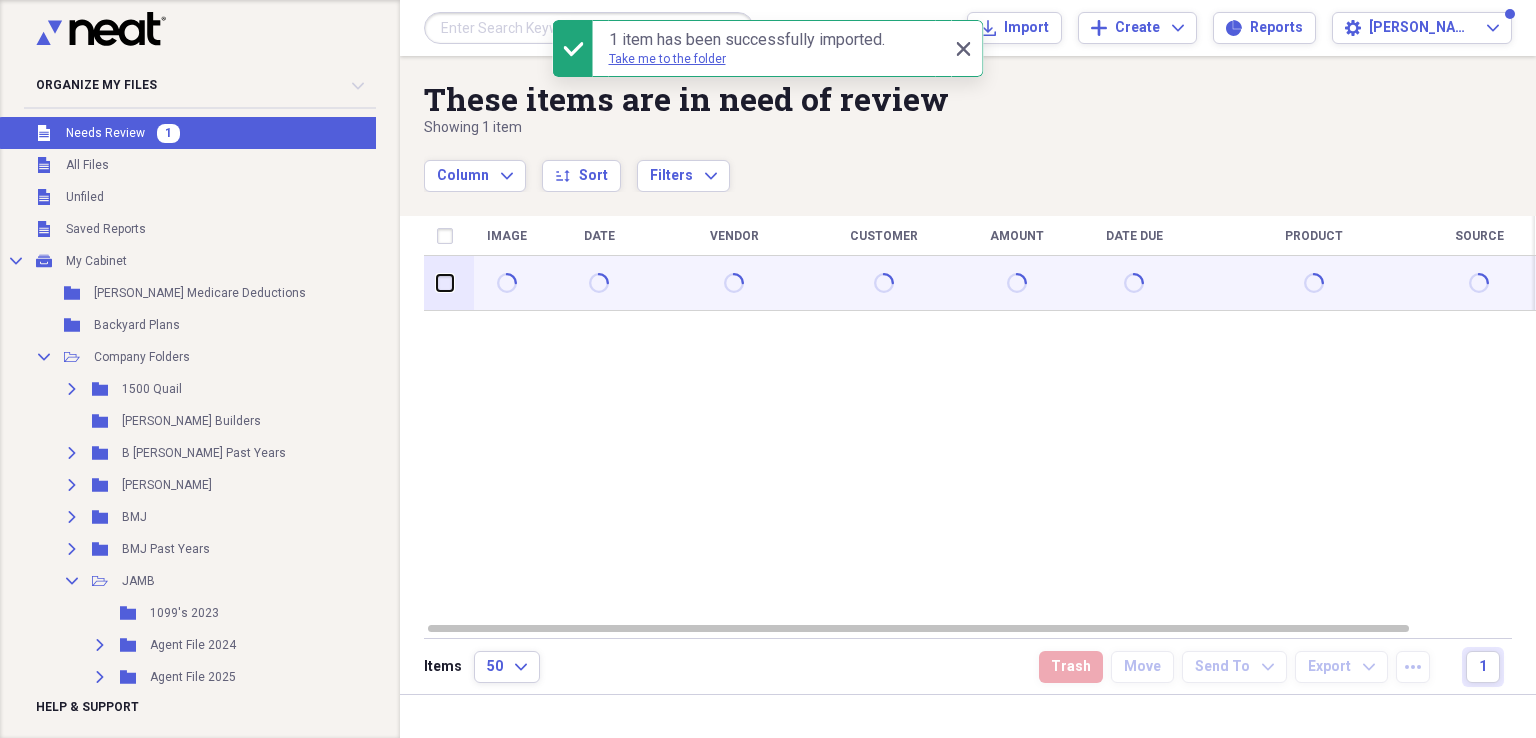 click at bounding box center [437, 283] 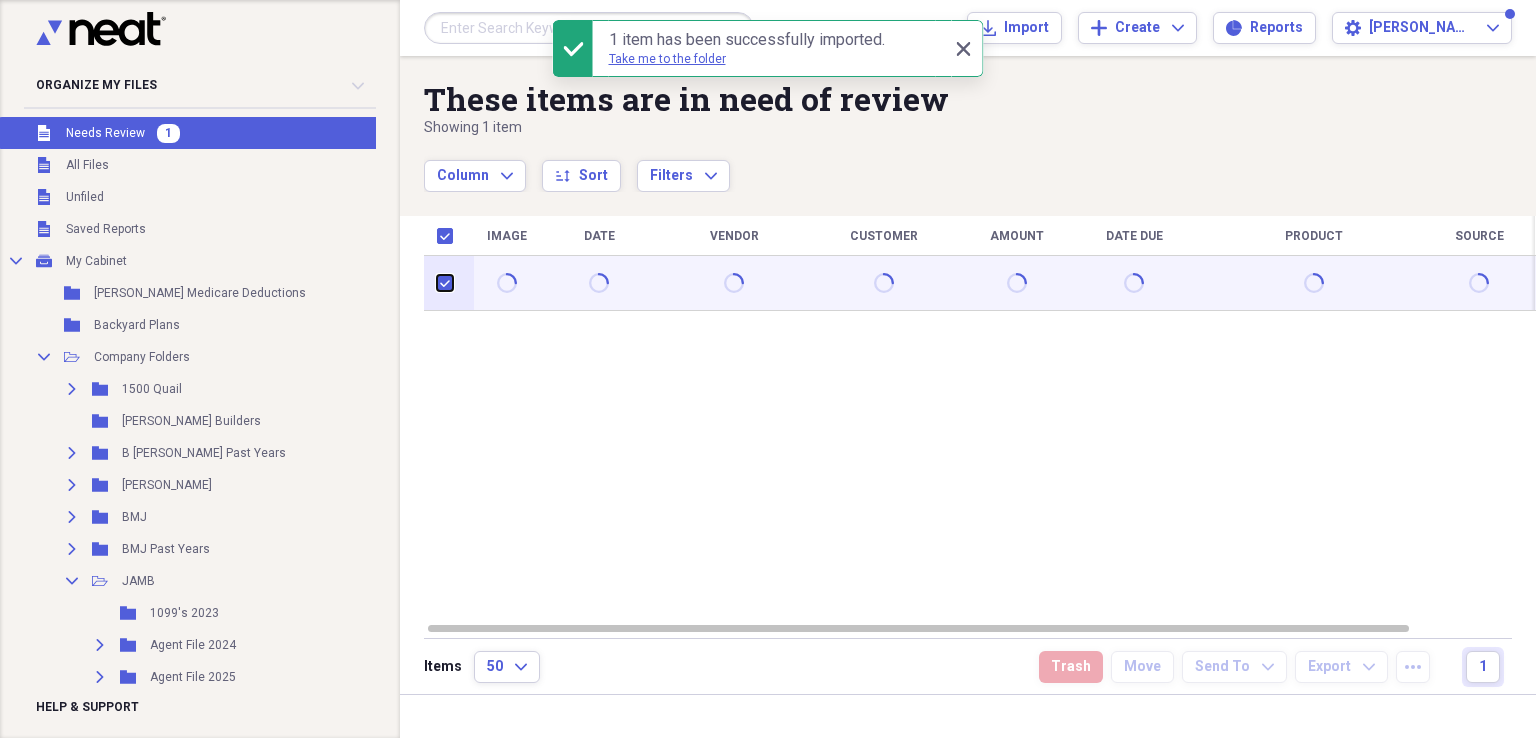 checkbox on "true" 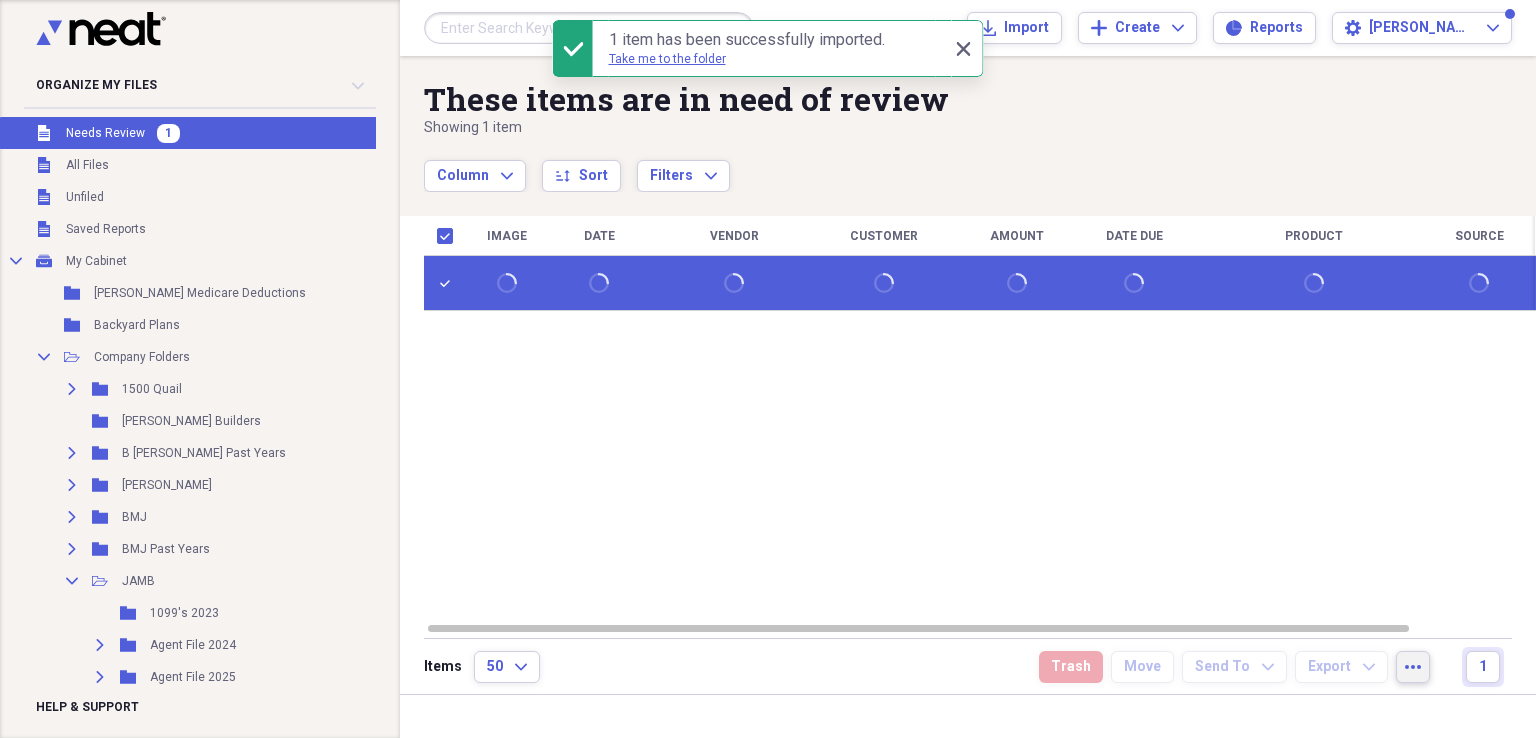 click on "more" at bounding box center (1413, 667) 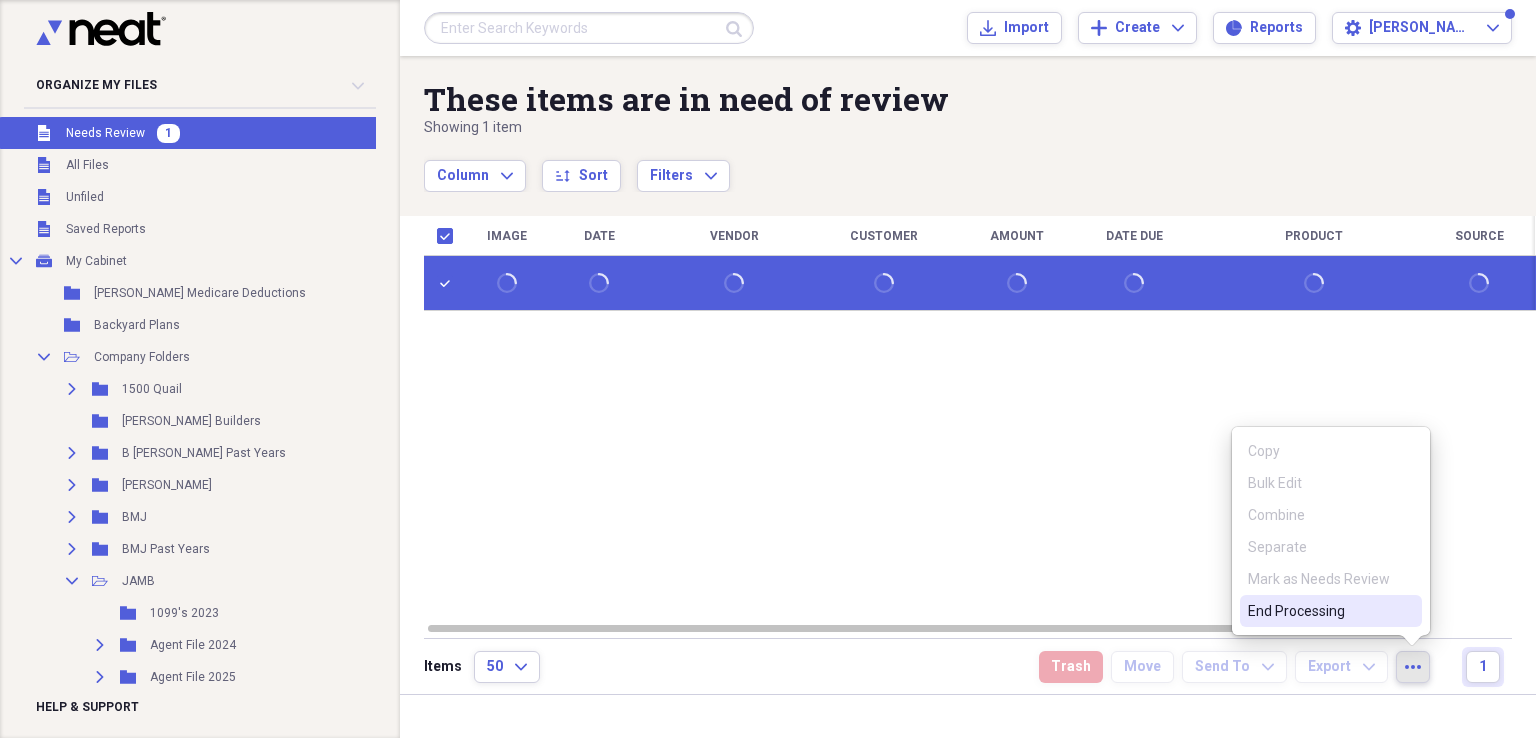 click on "End Processing" at bounding box center (1319, 611) 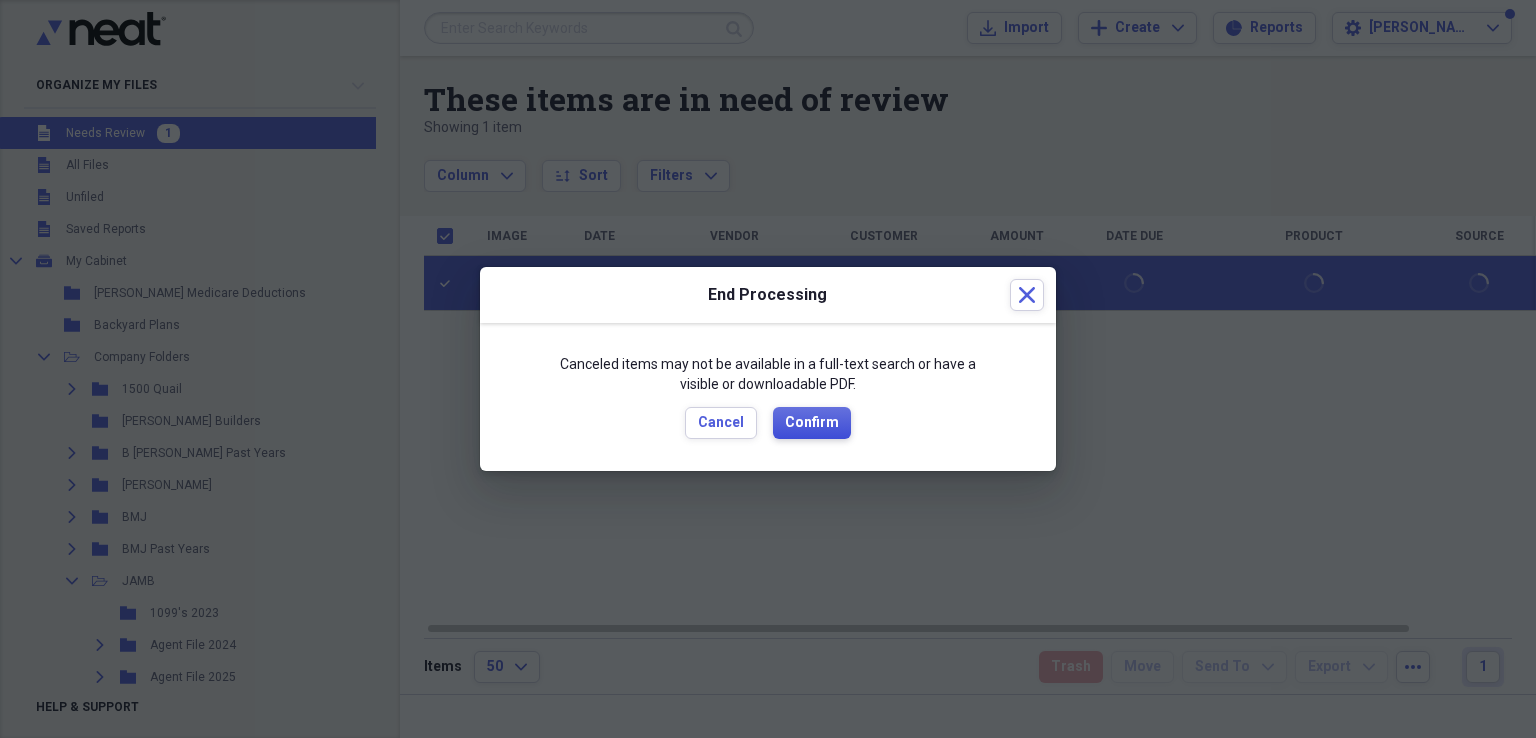 click on "Confirm" at bounding box center (812, 423) 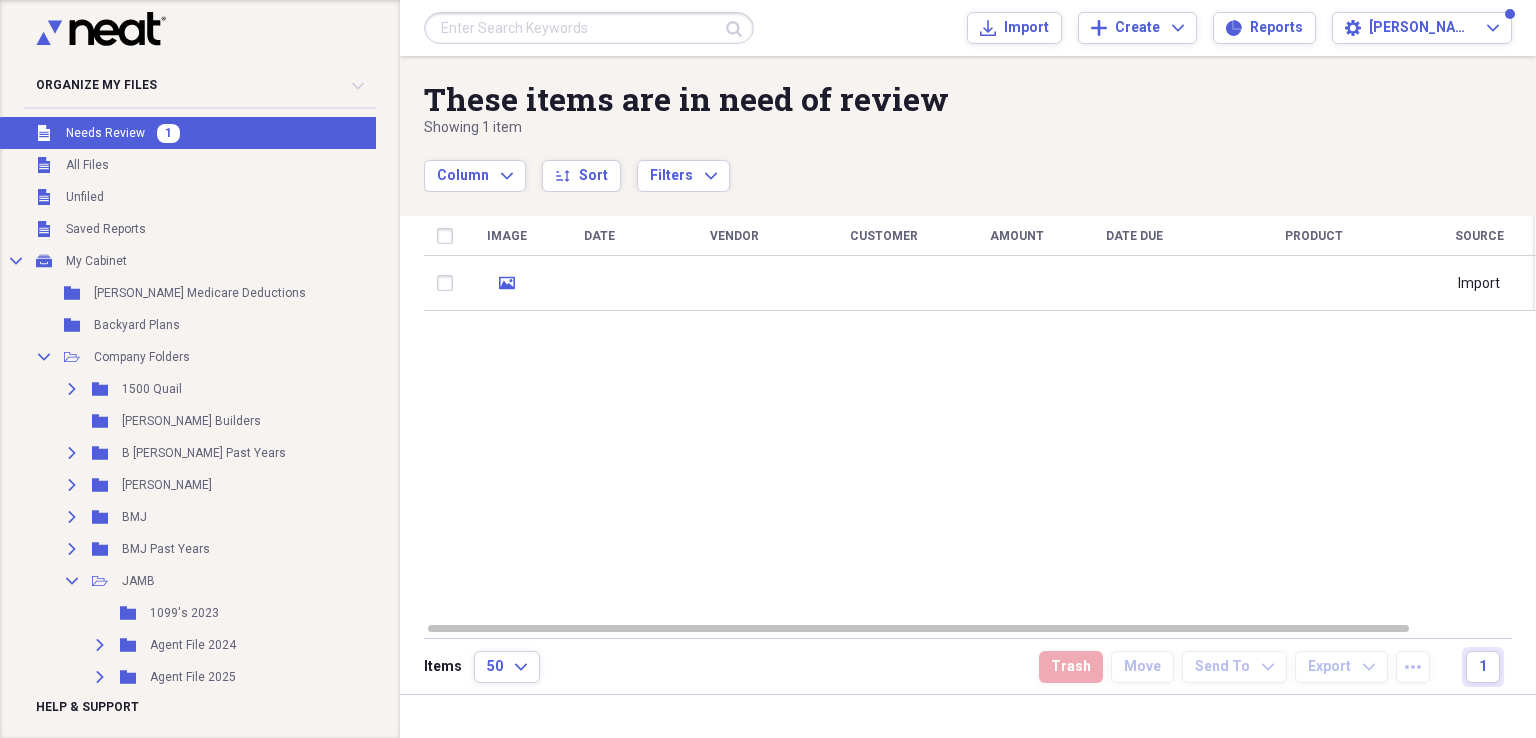 checkbox on "false" 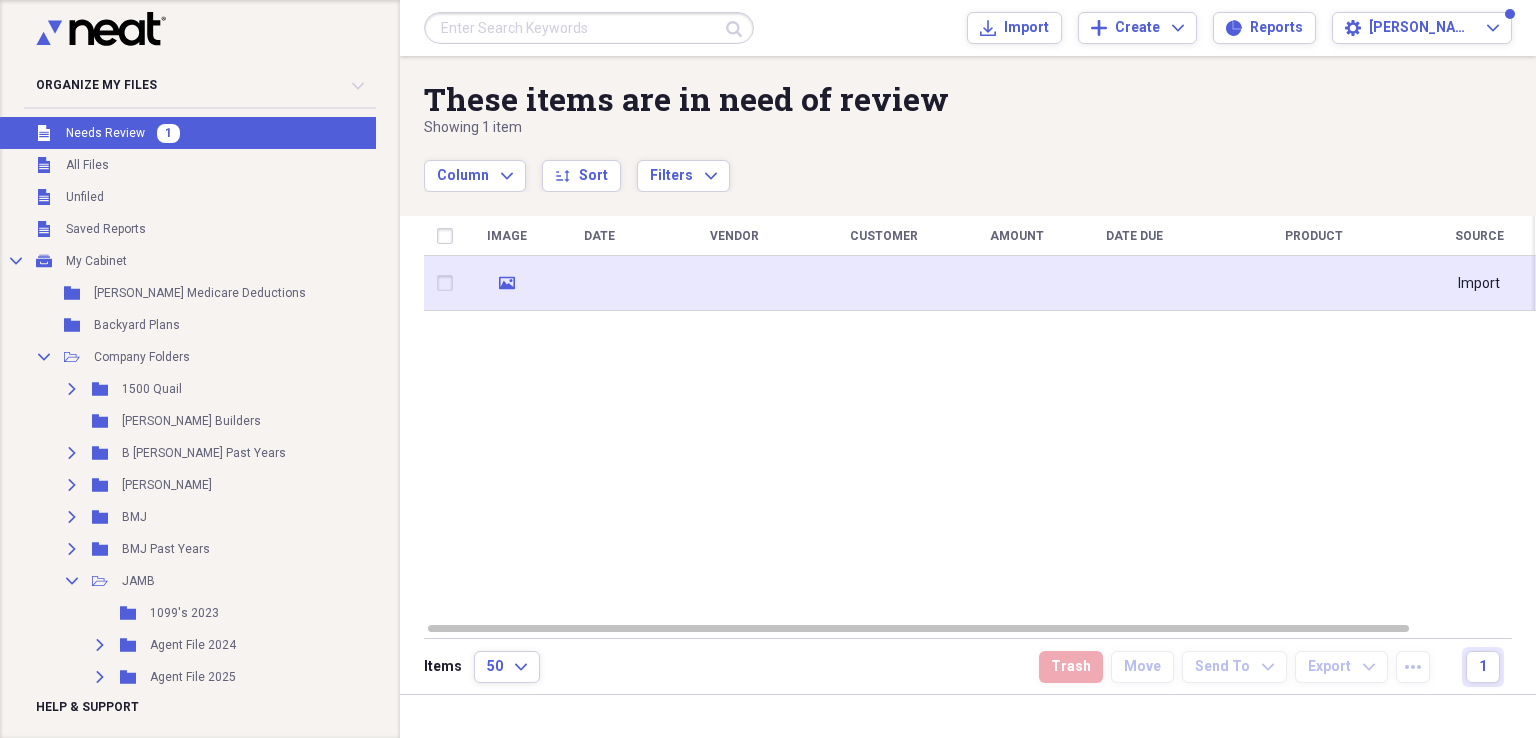 click on "media" 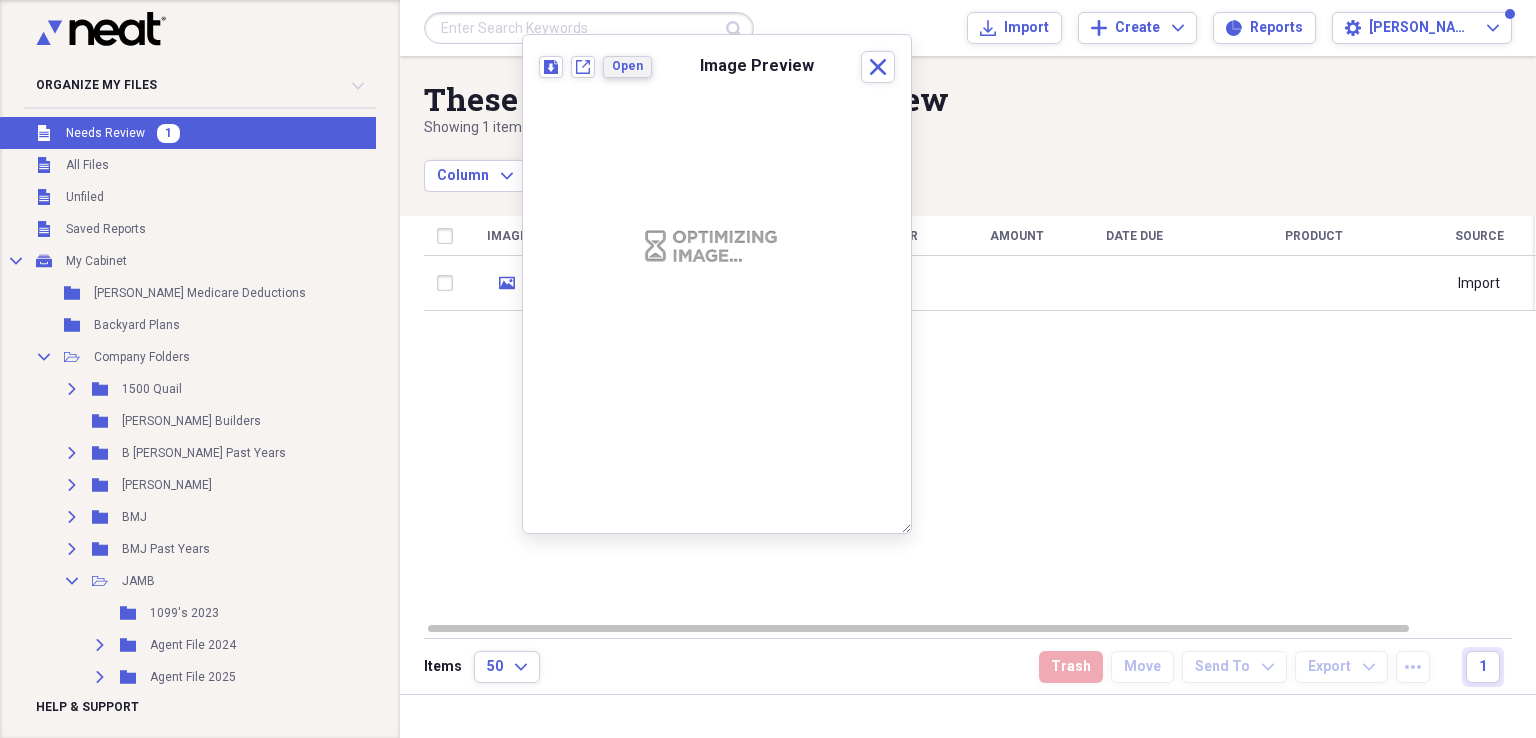 click on "Open" at bounding box center (627, 66) 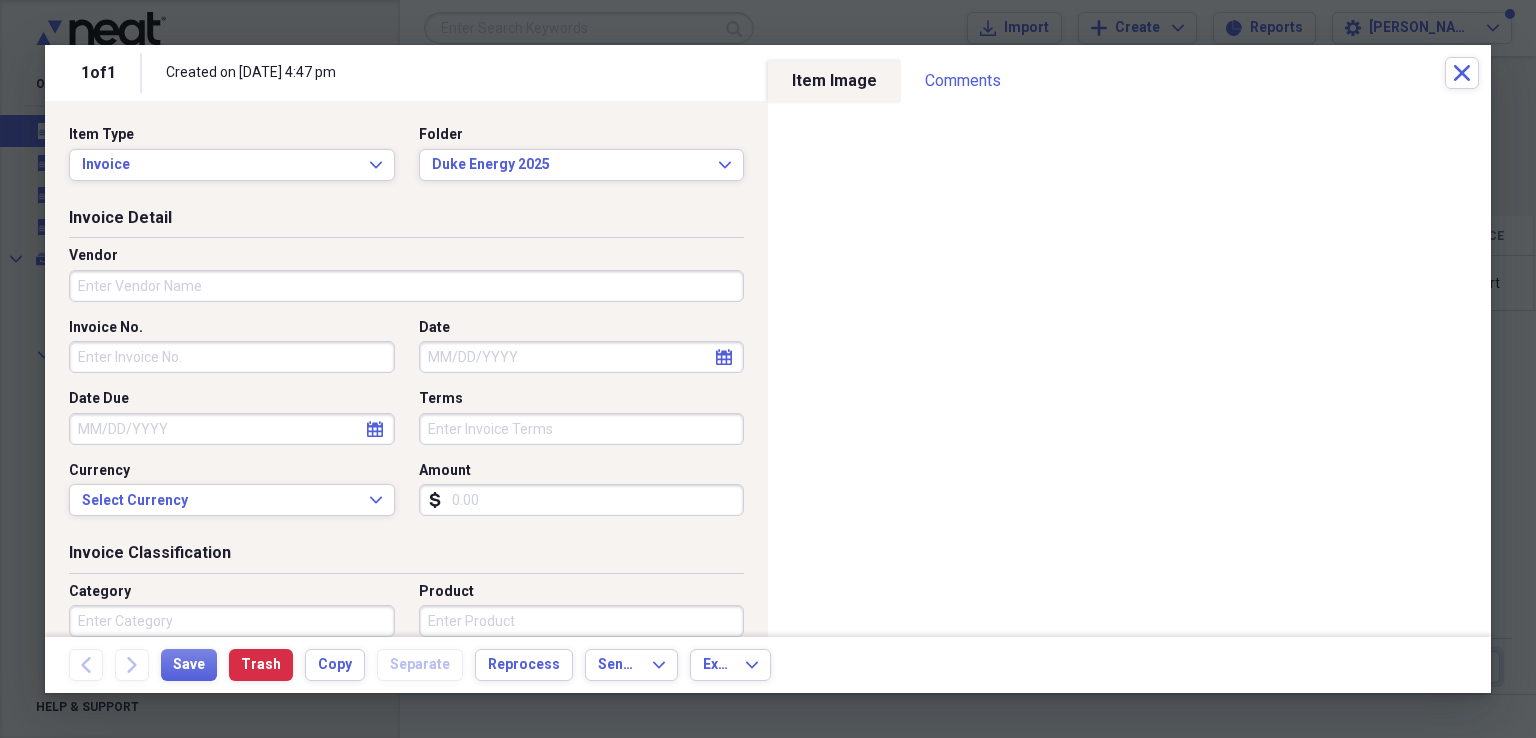 click on "Vendor" at bounding box center (406, 286) 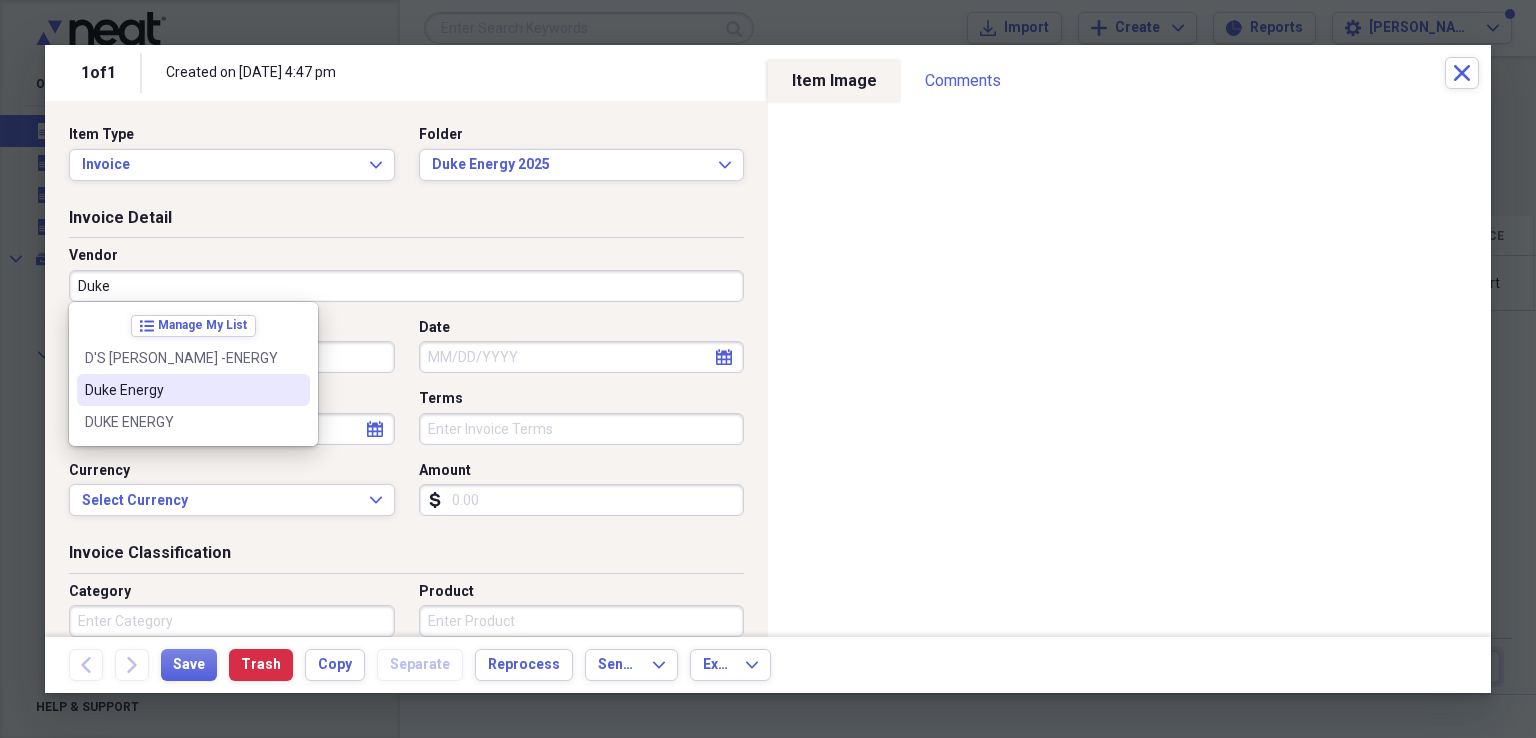 click on "Duke Energy" at bounding box center (181, 390) 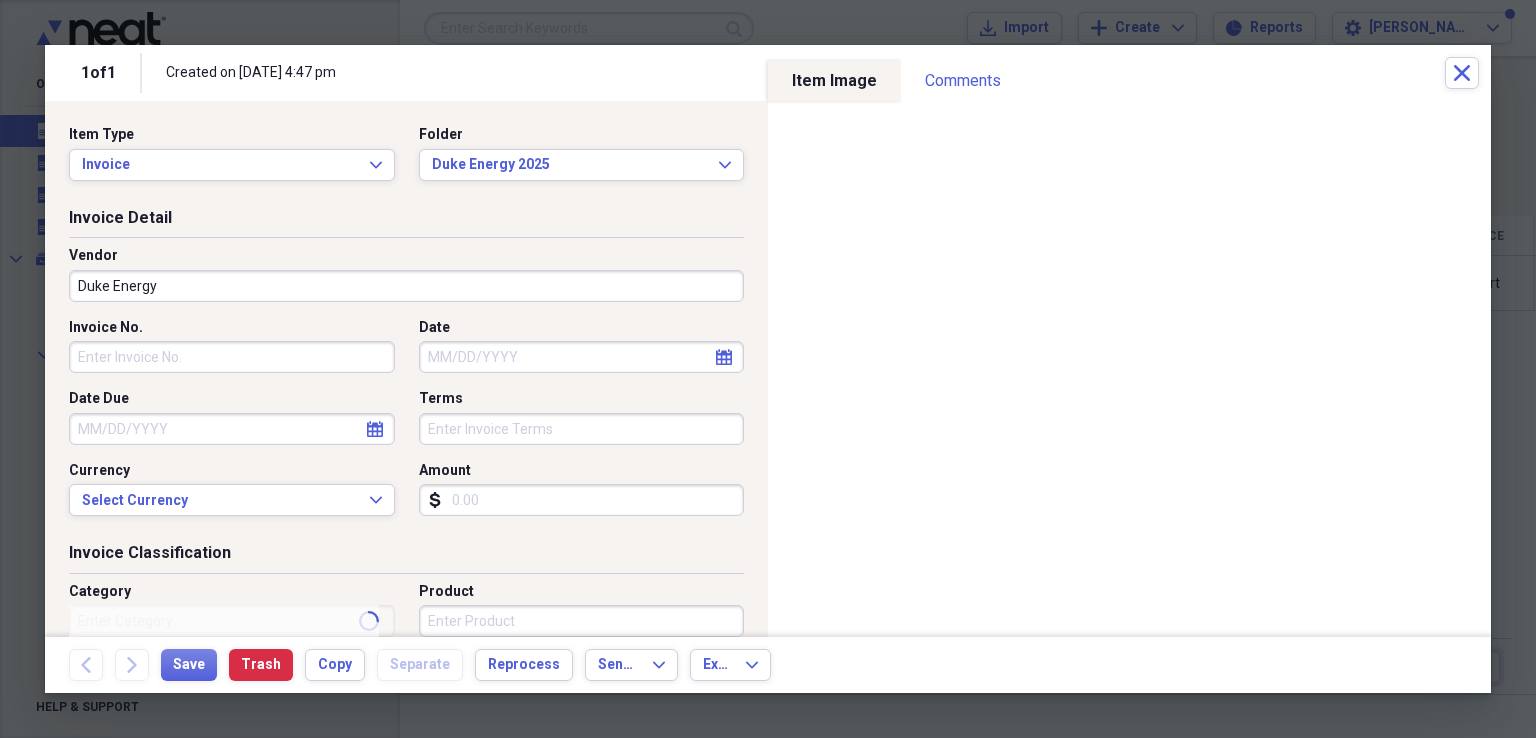 type on "Invoice" 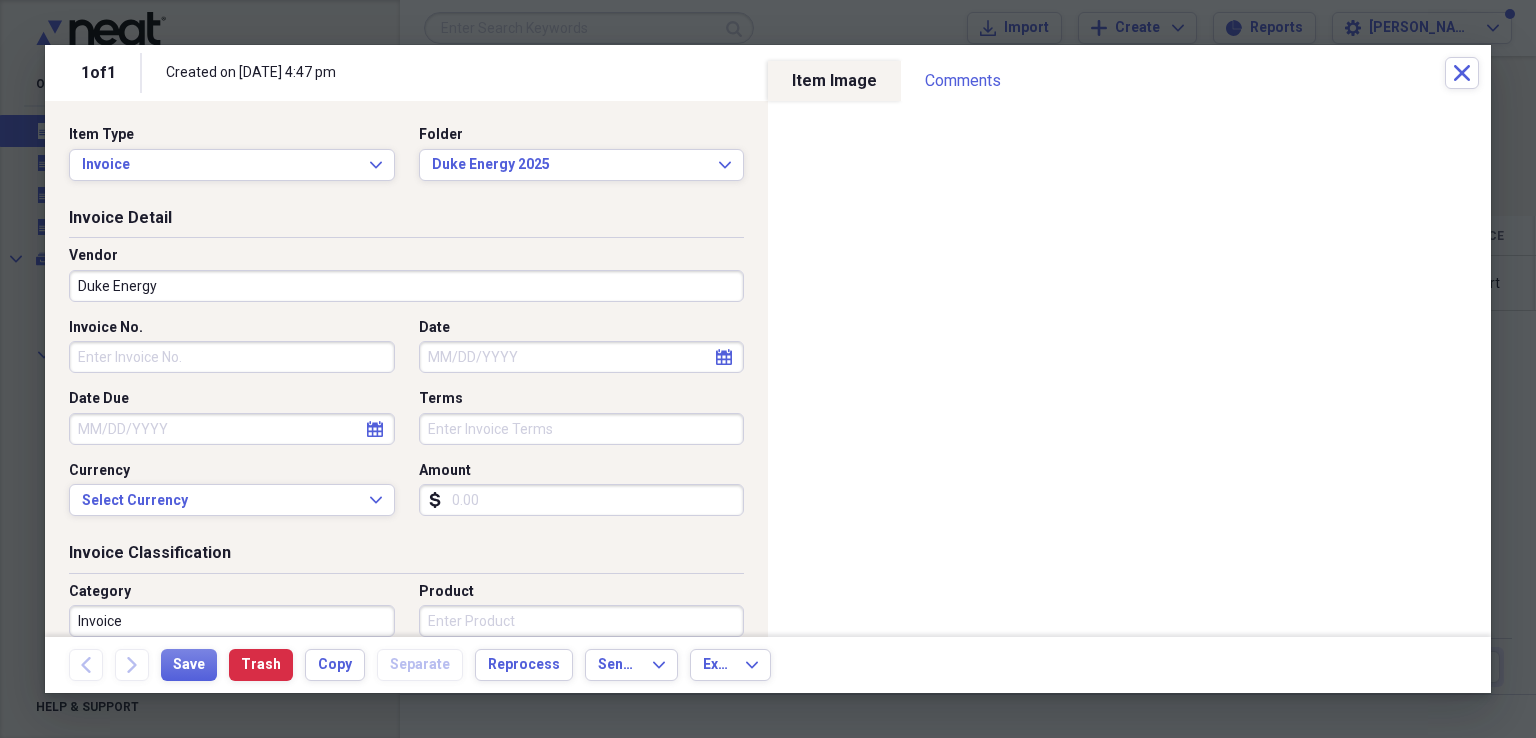 select on "6" 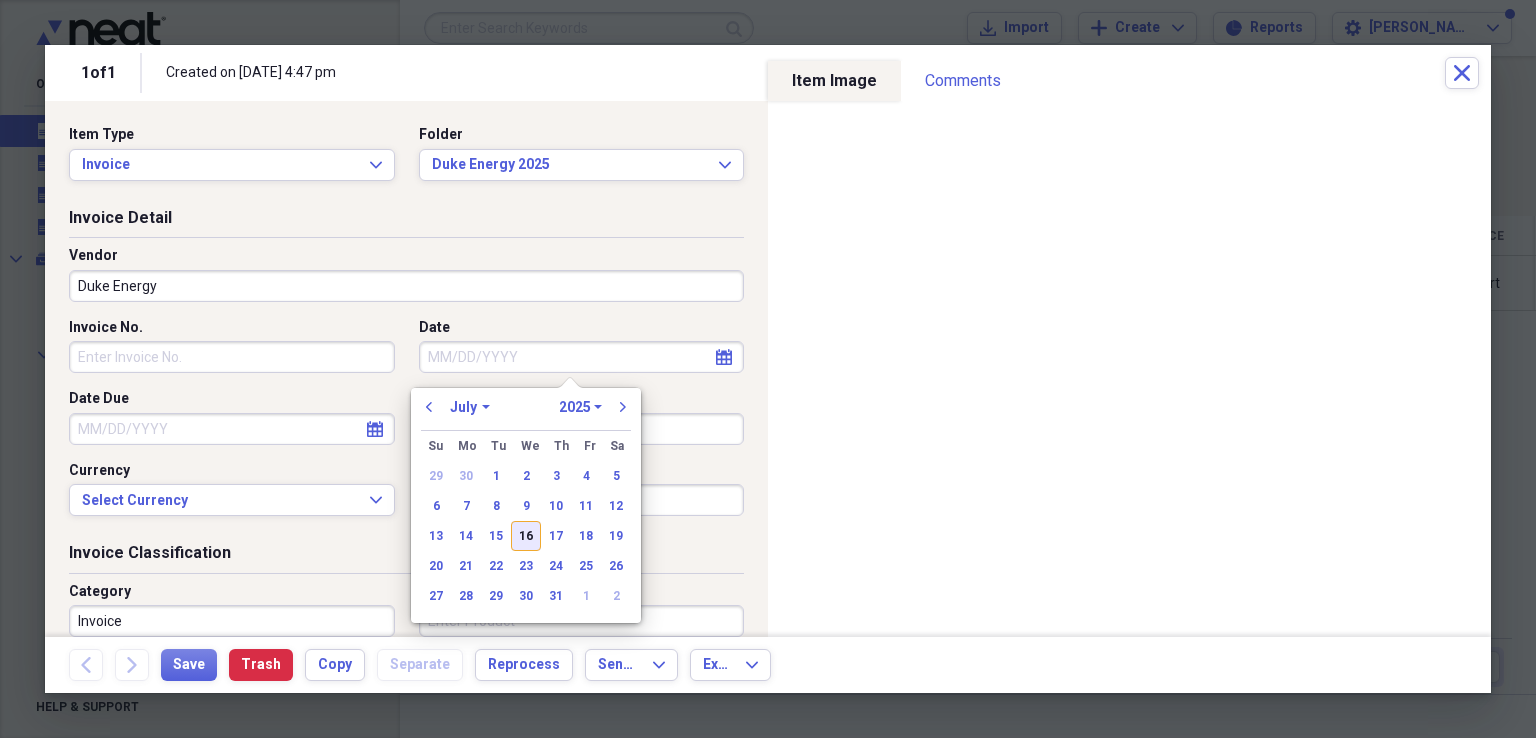 click on "16" at bounding box center (526, 536) 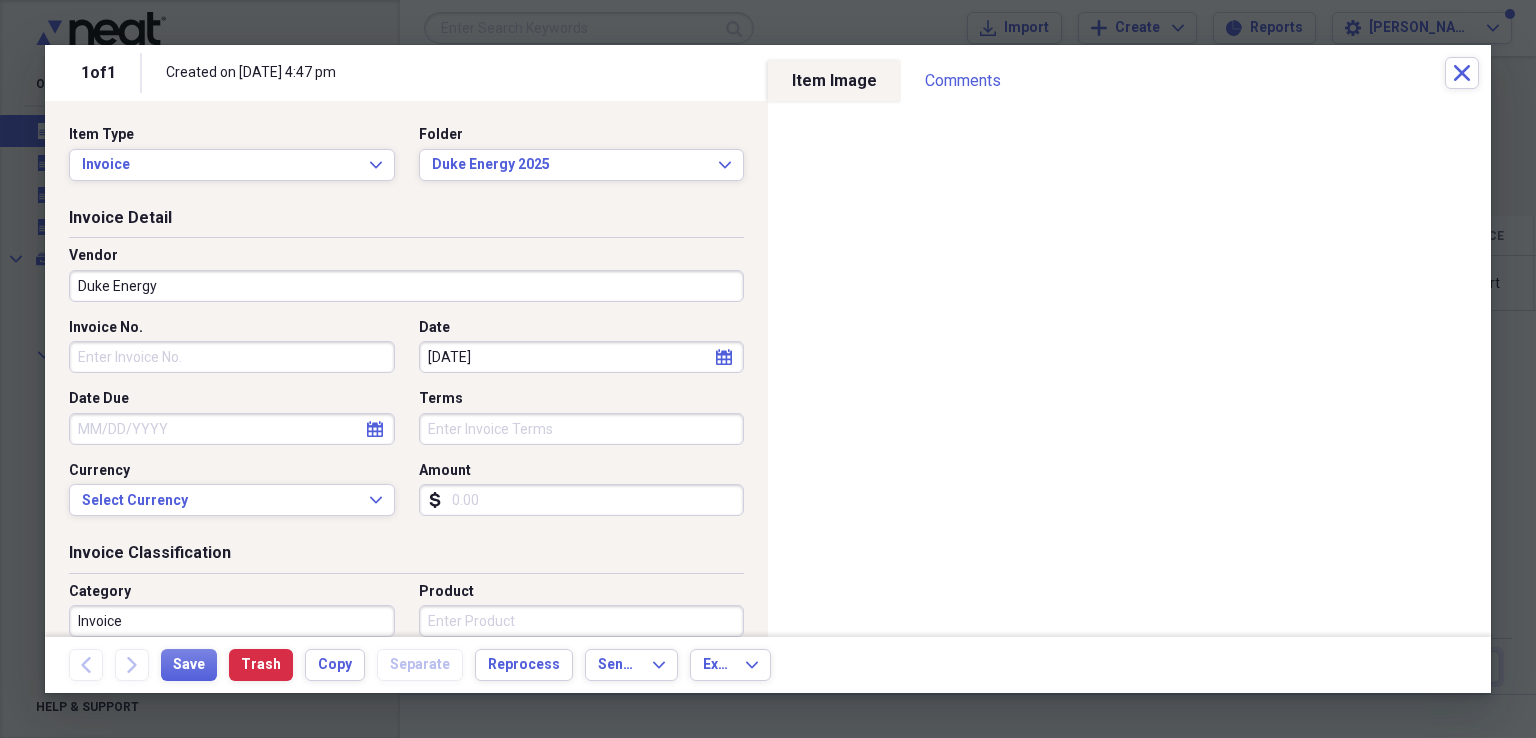 type 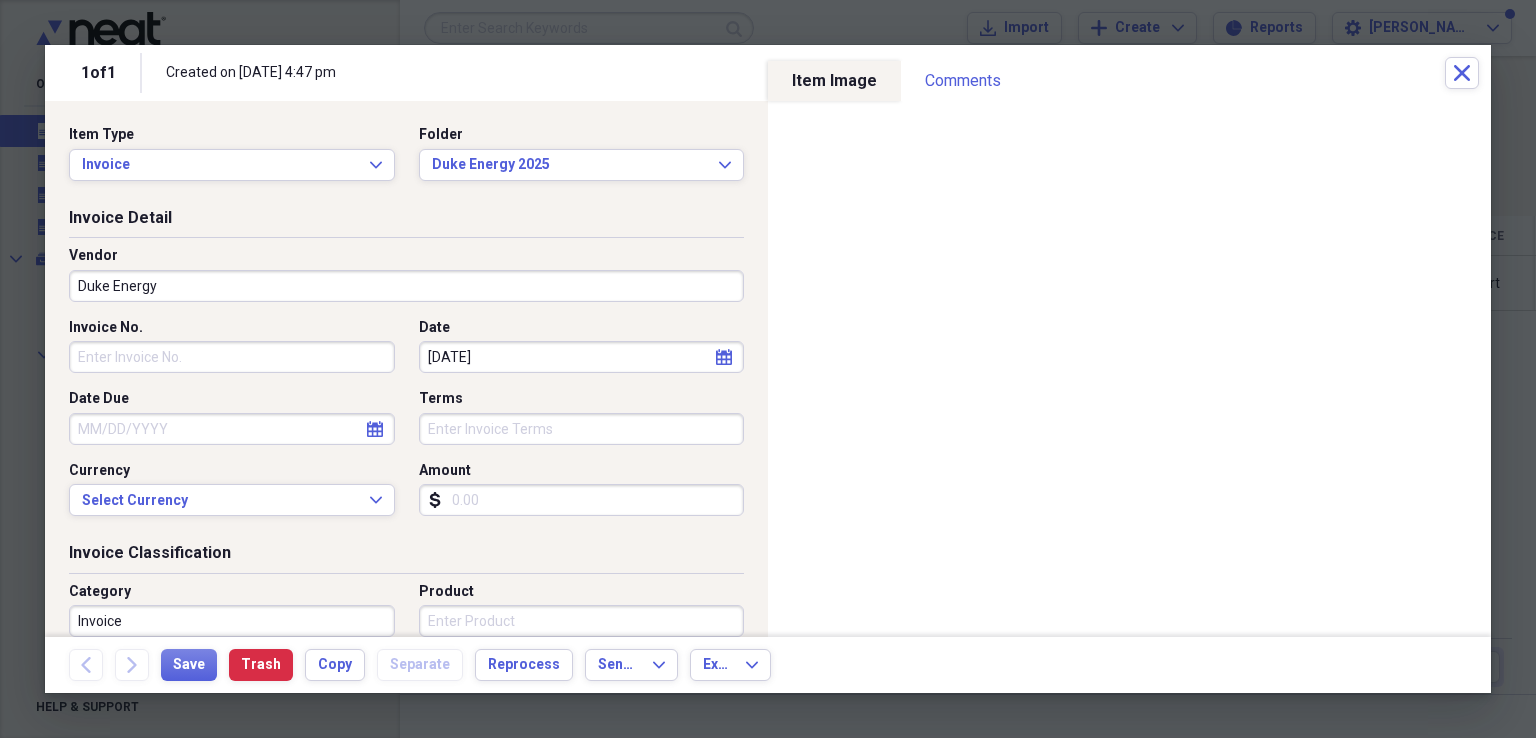 select on "6" 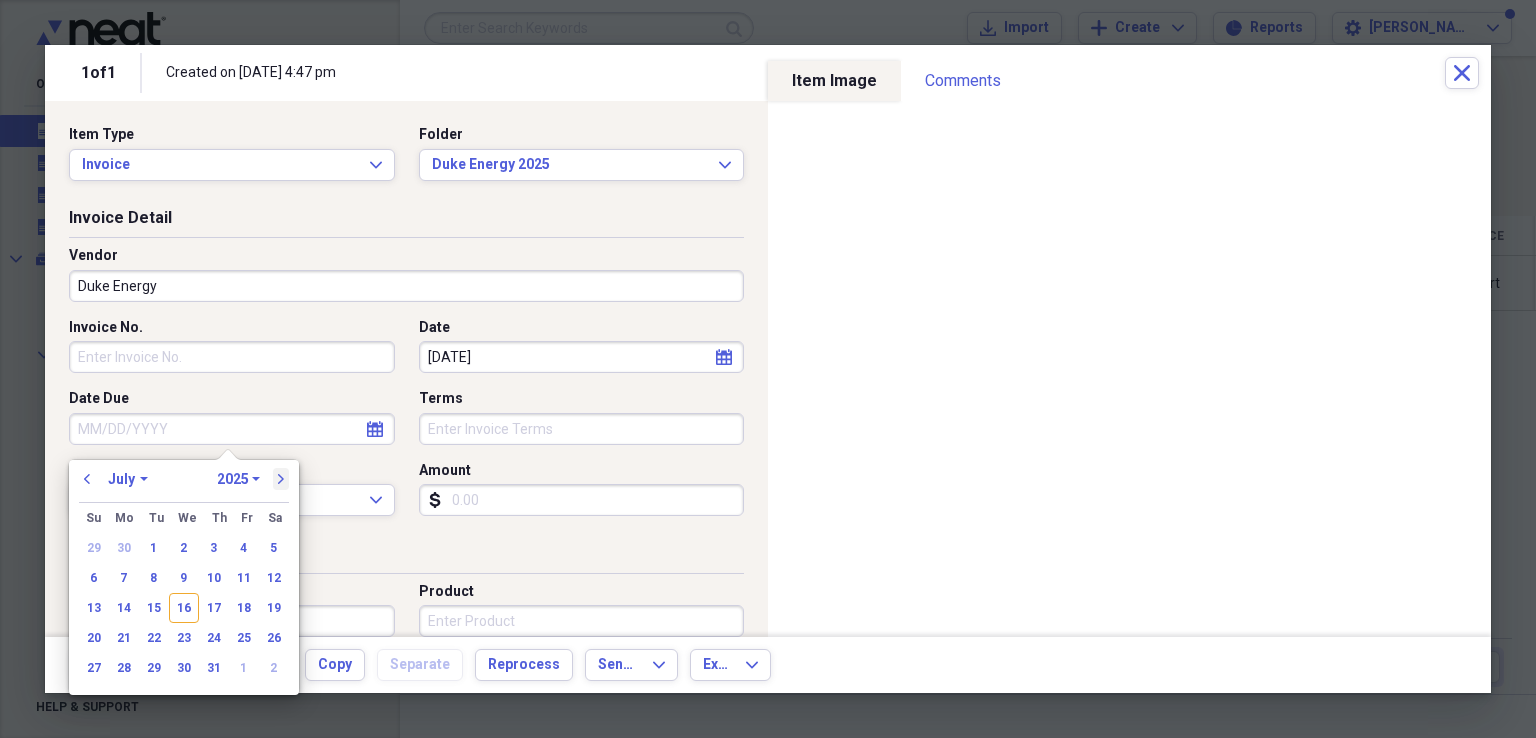 click on "next" at bounding box center [281, 479] 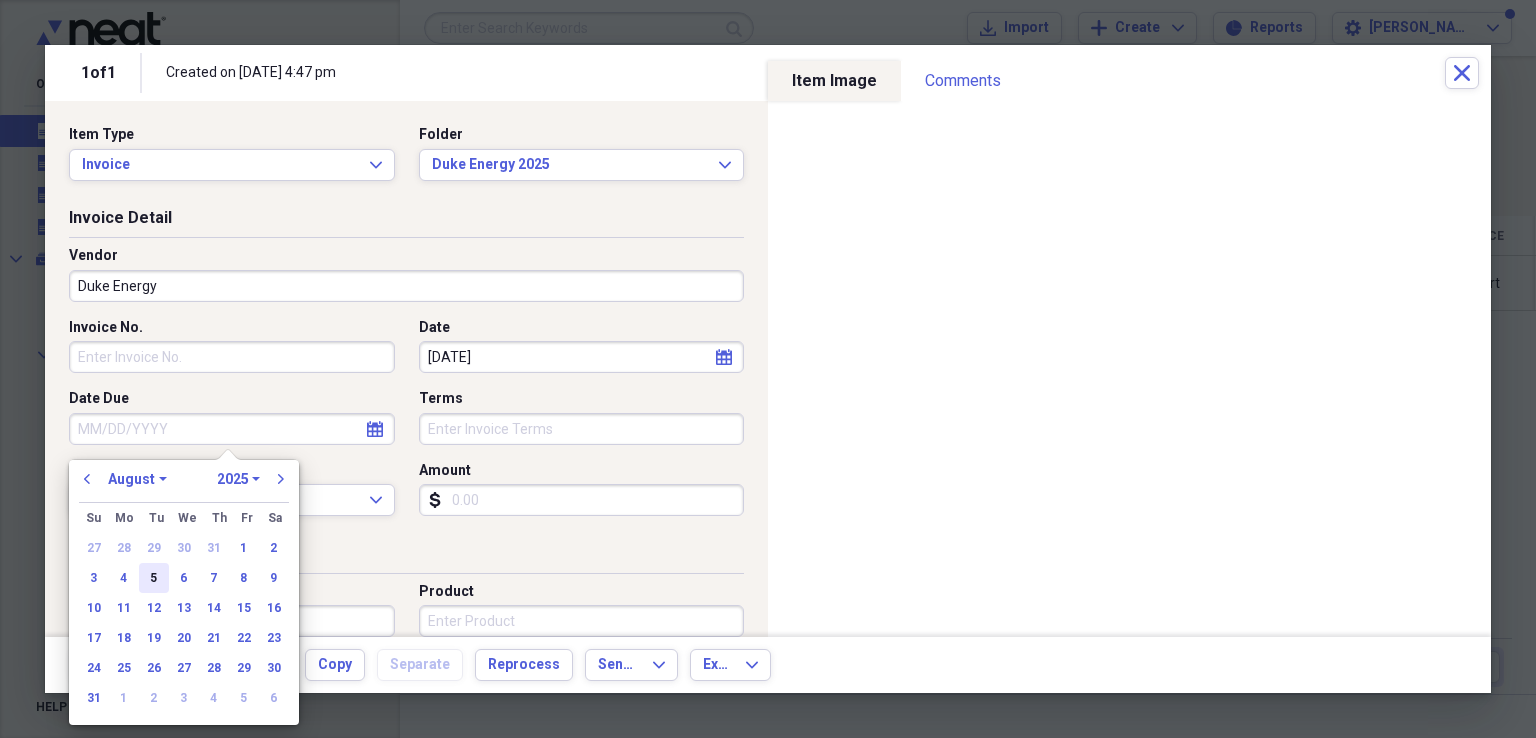 click on "5" at bounding box center [154, 578] 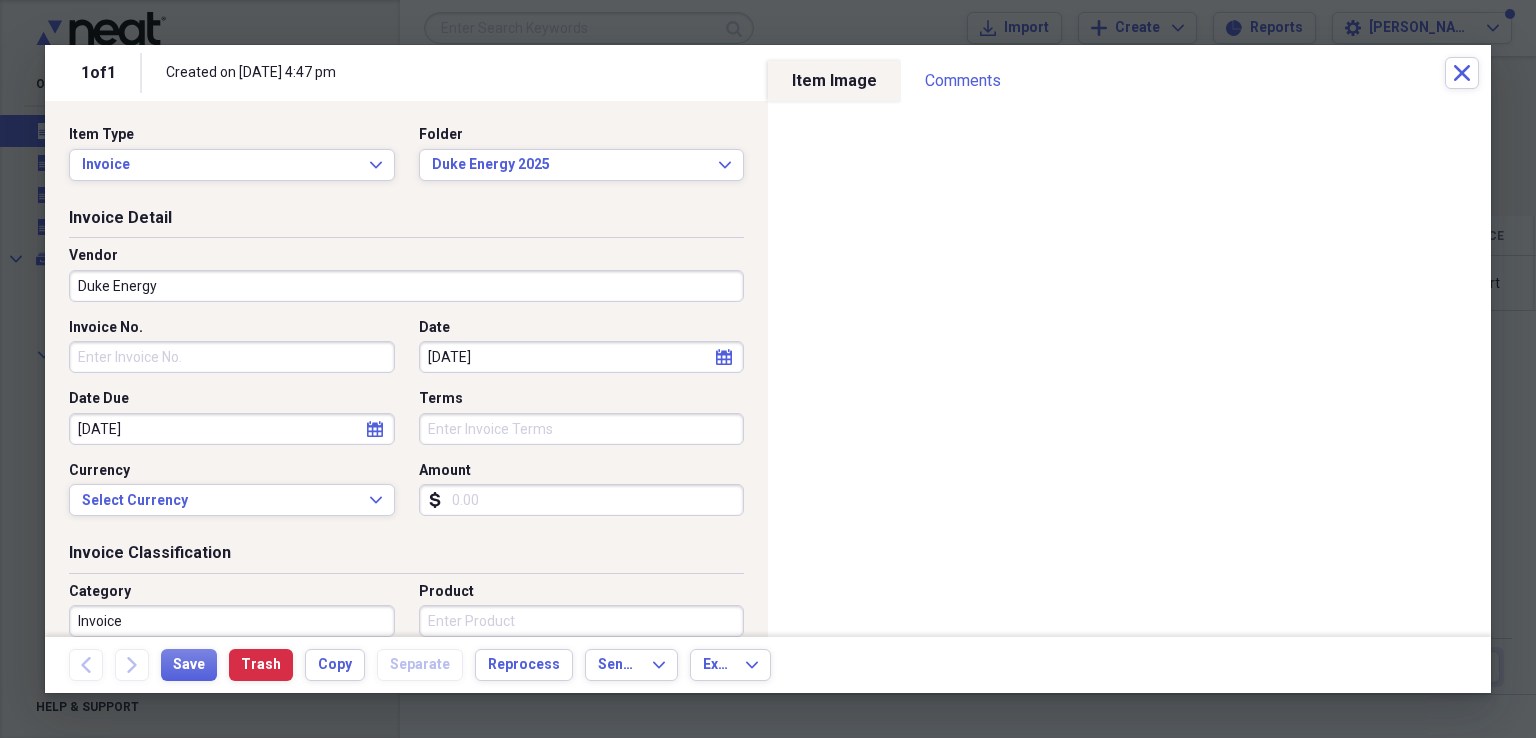 type 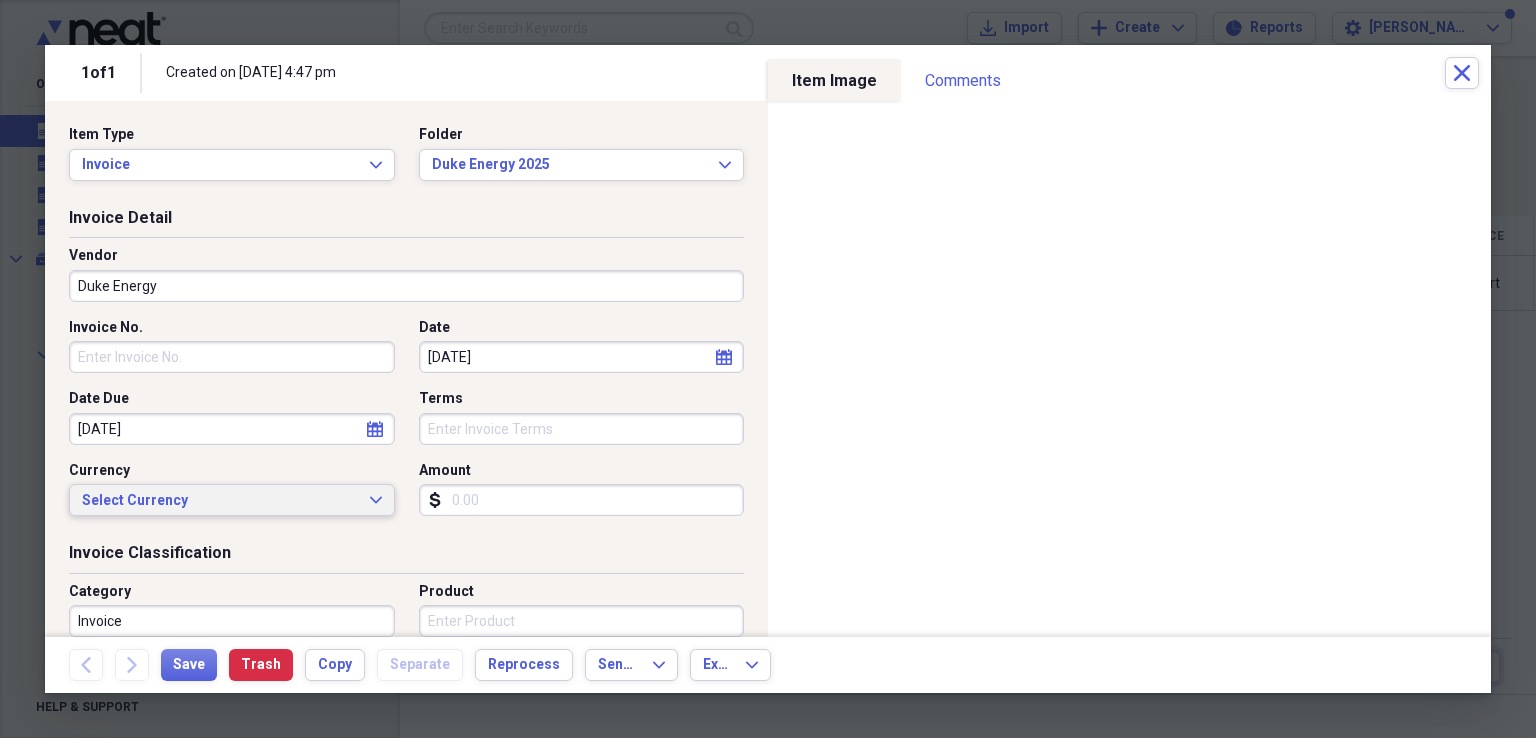 type 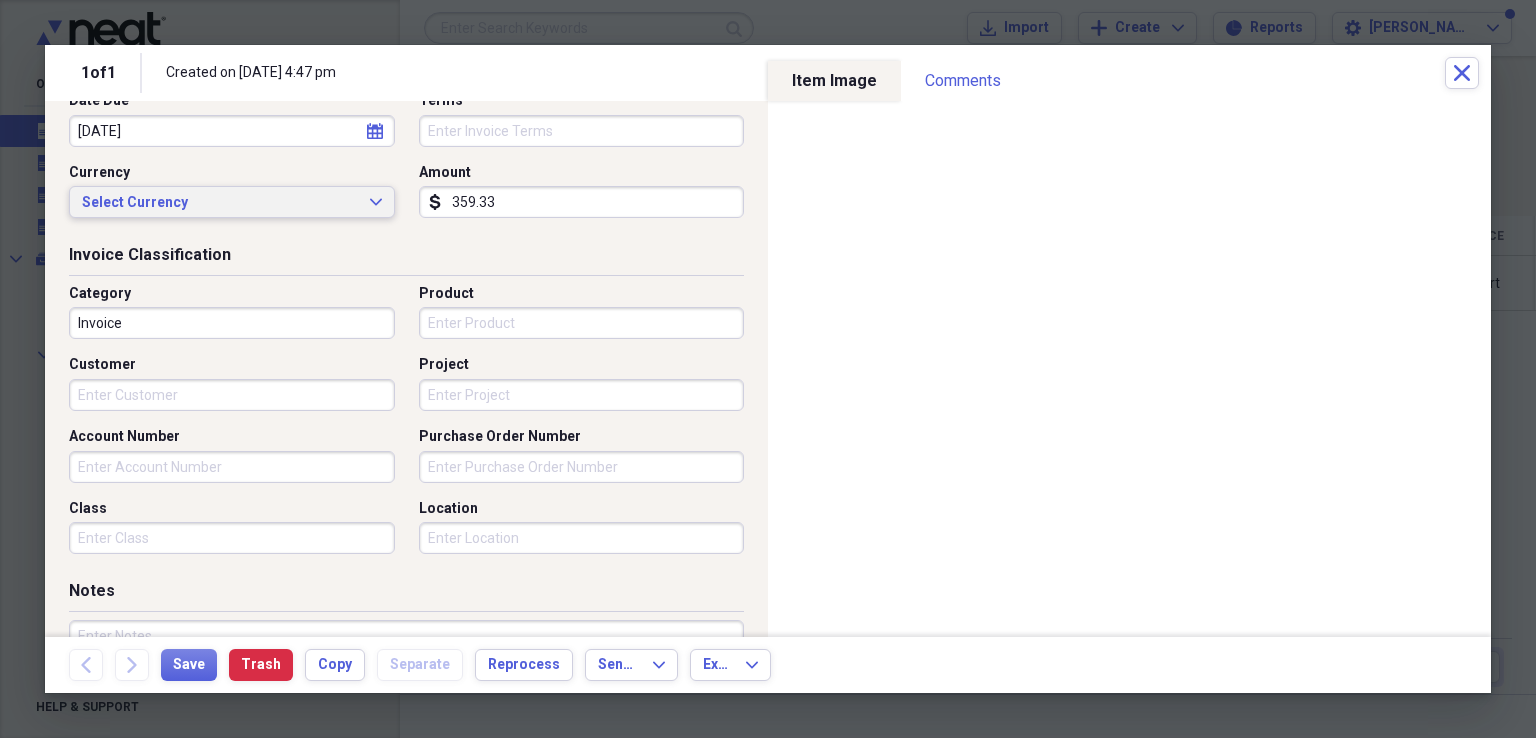 scroll, scrollTop: 300, scrollLeft: 0, axis: vertical 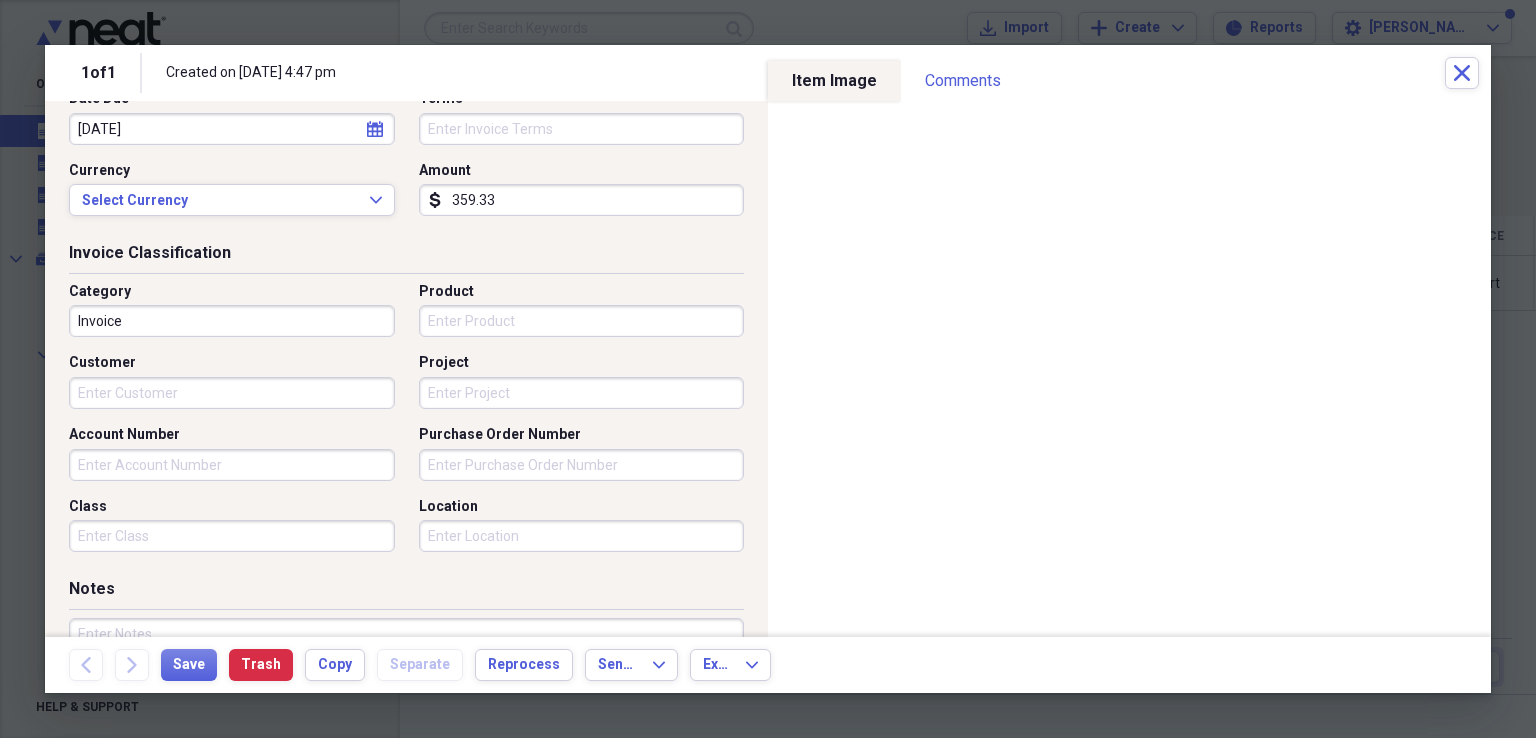 type on "359.33" 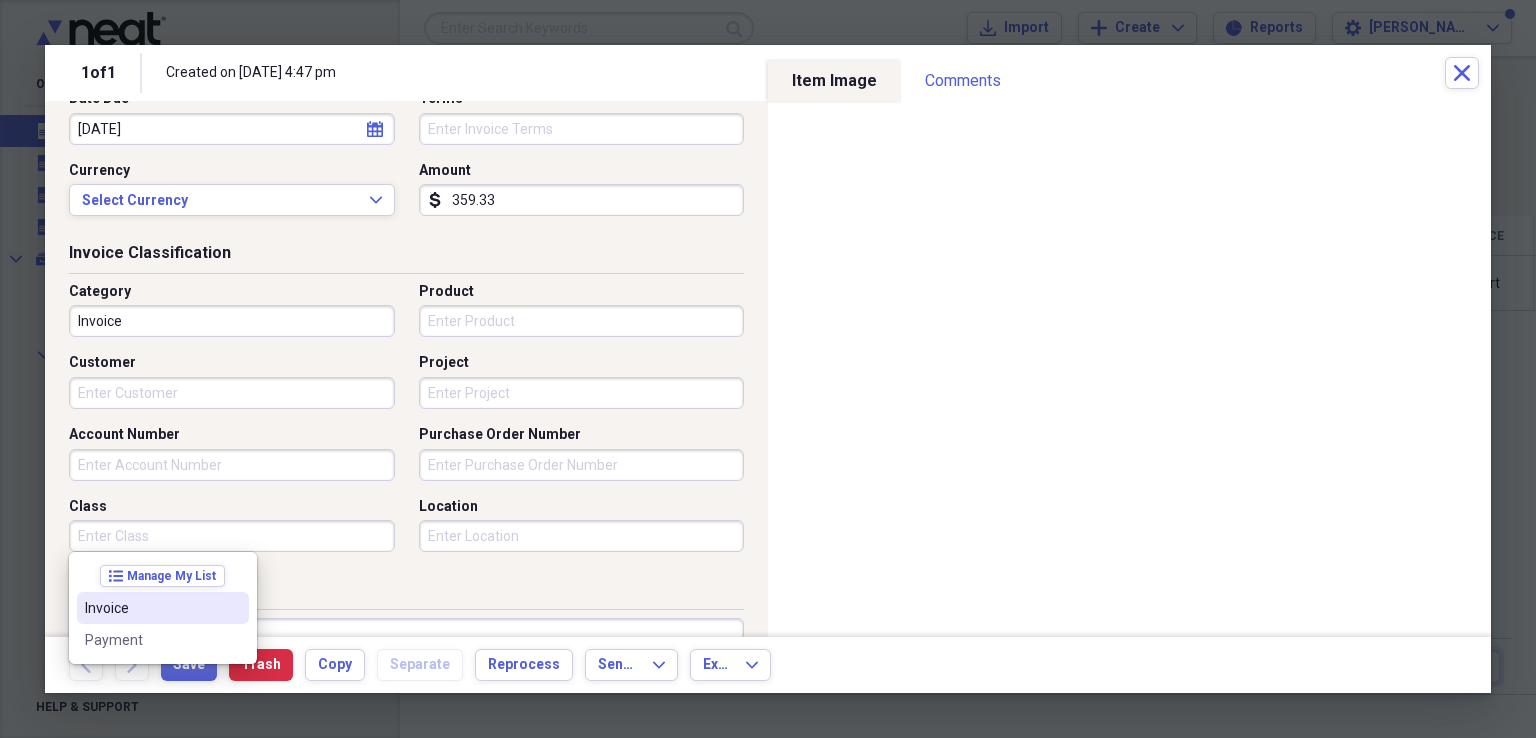click on "Invoice" at bounding box center [151, 608] 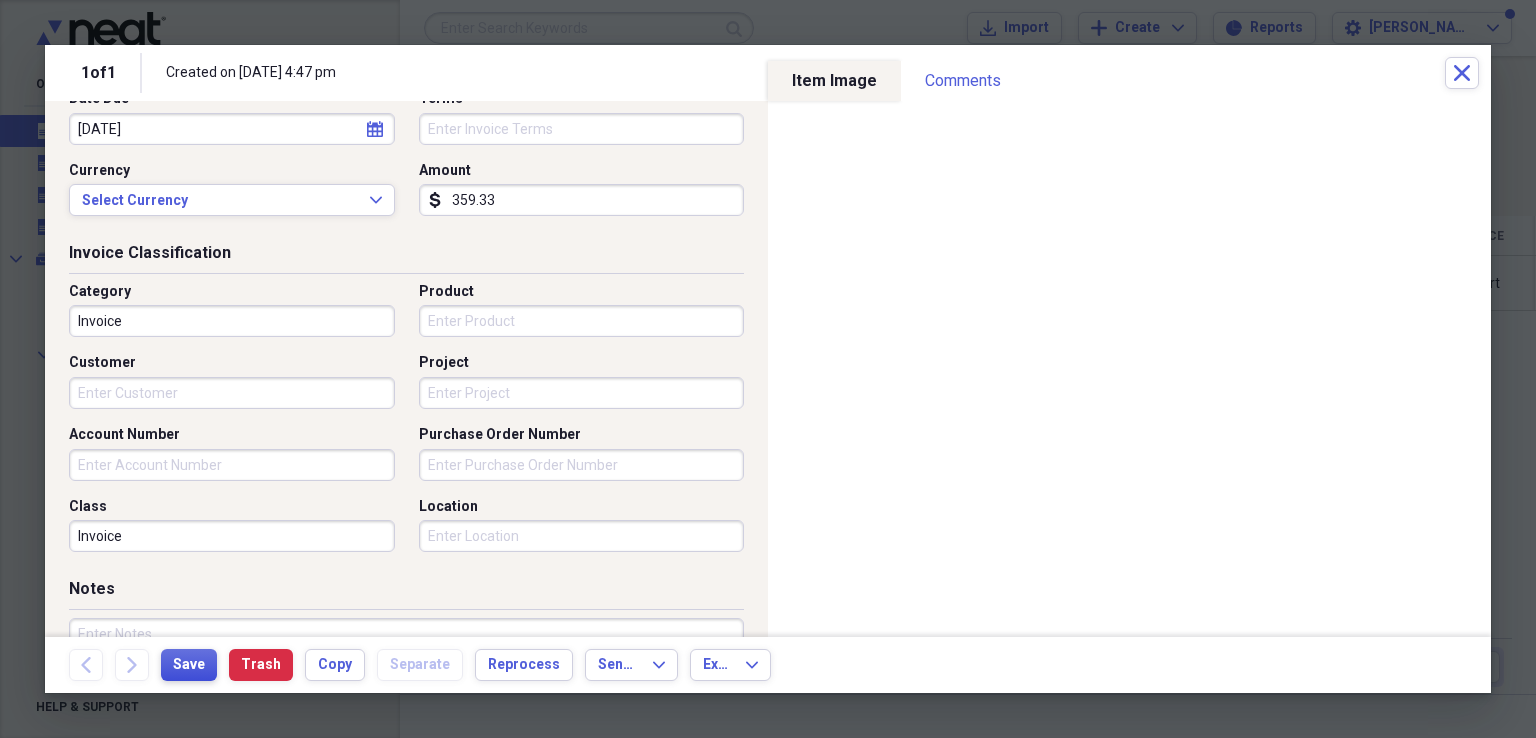 click on "Save" at bounding box center [189, 665] 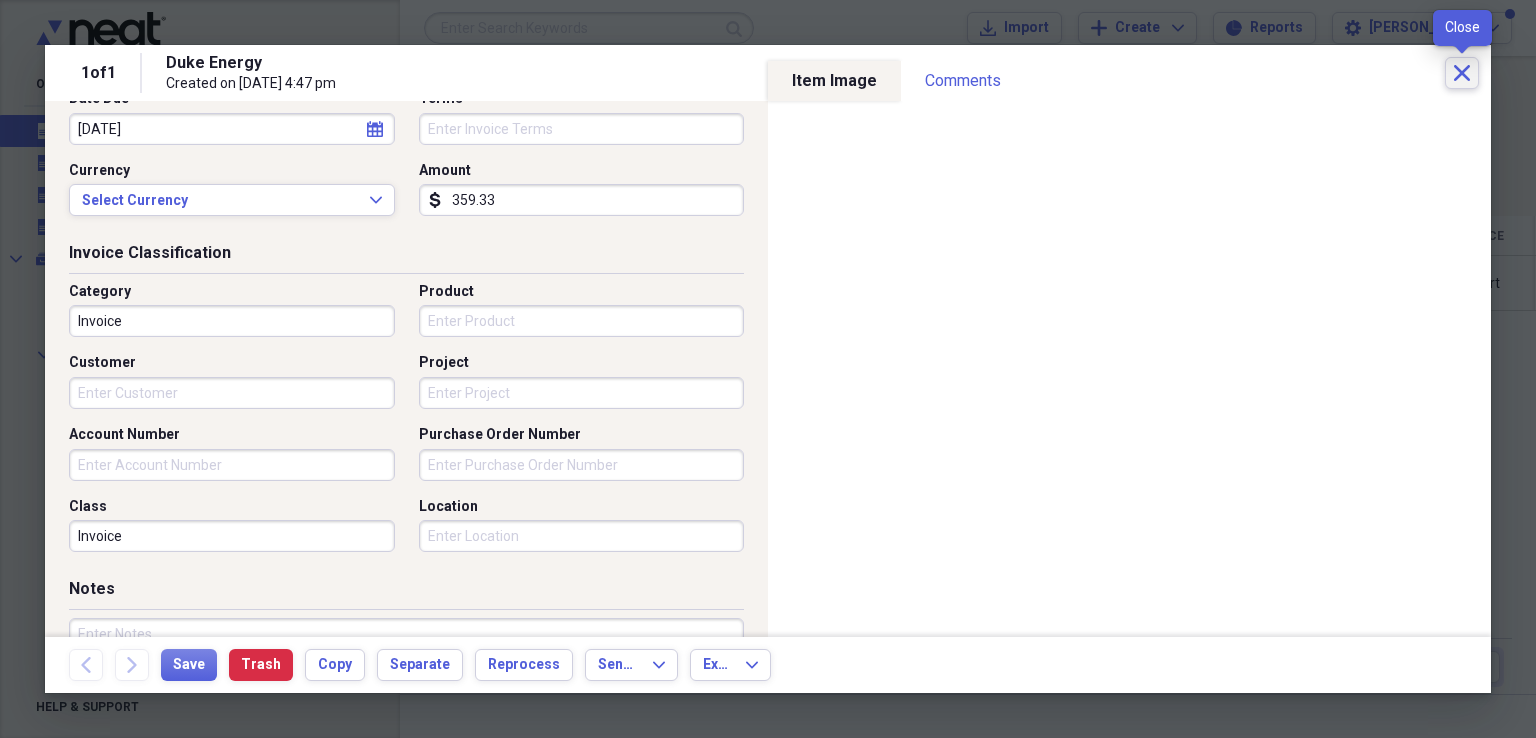 click on "Close" 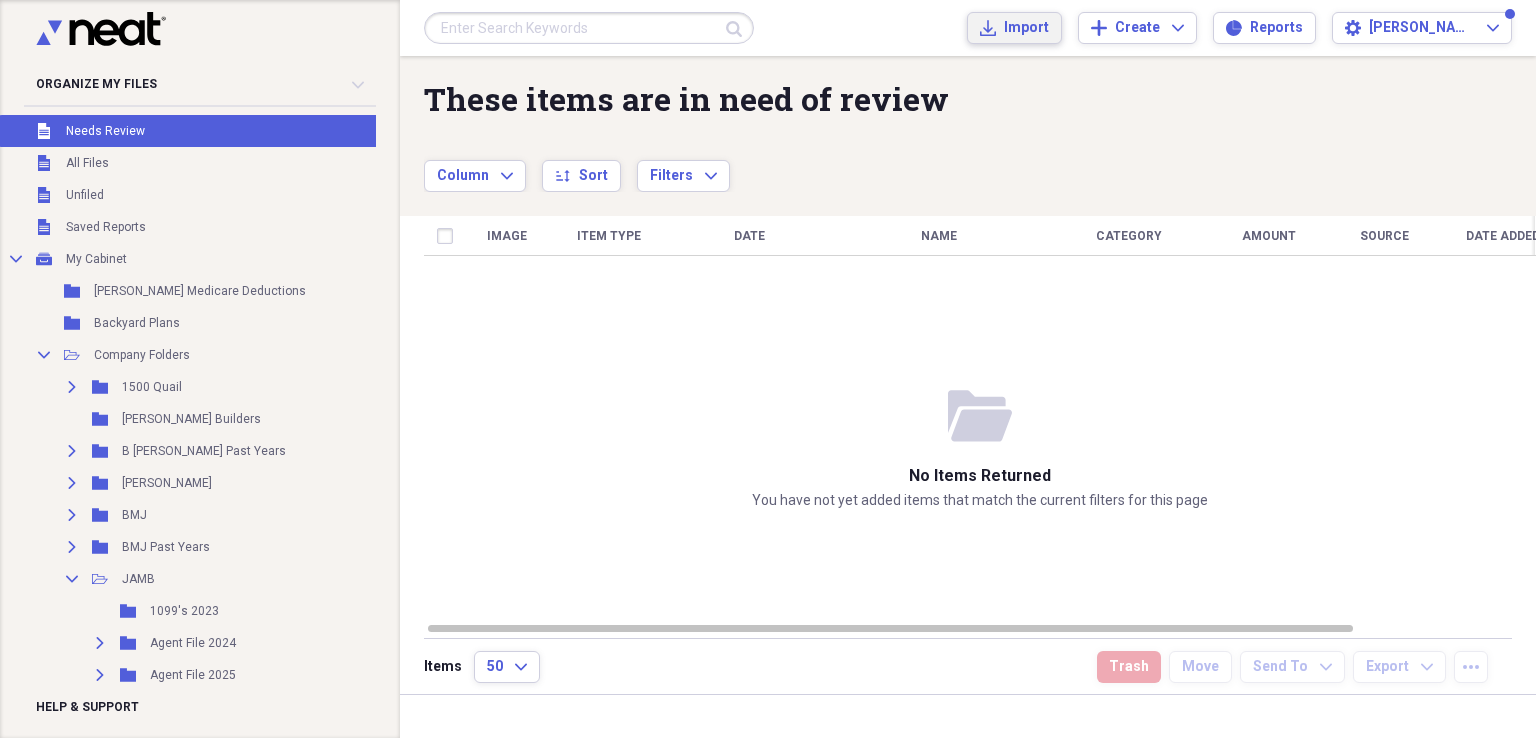 click on "Import" at bounding box center [1026, 28] 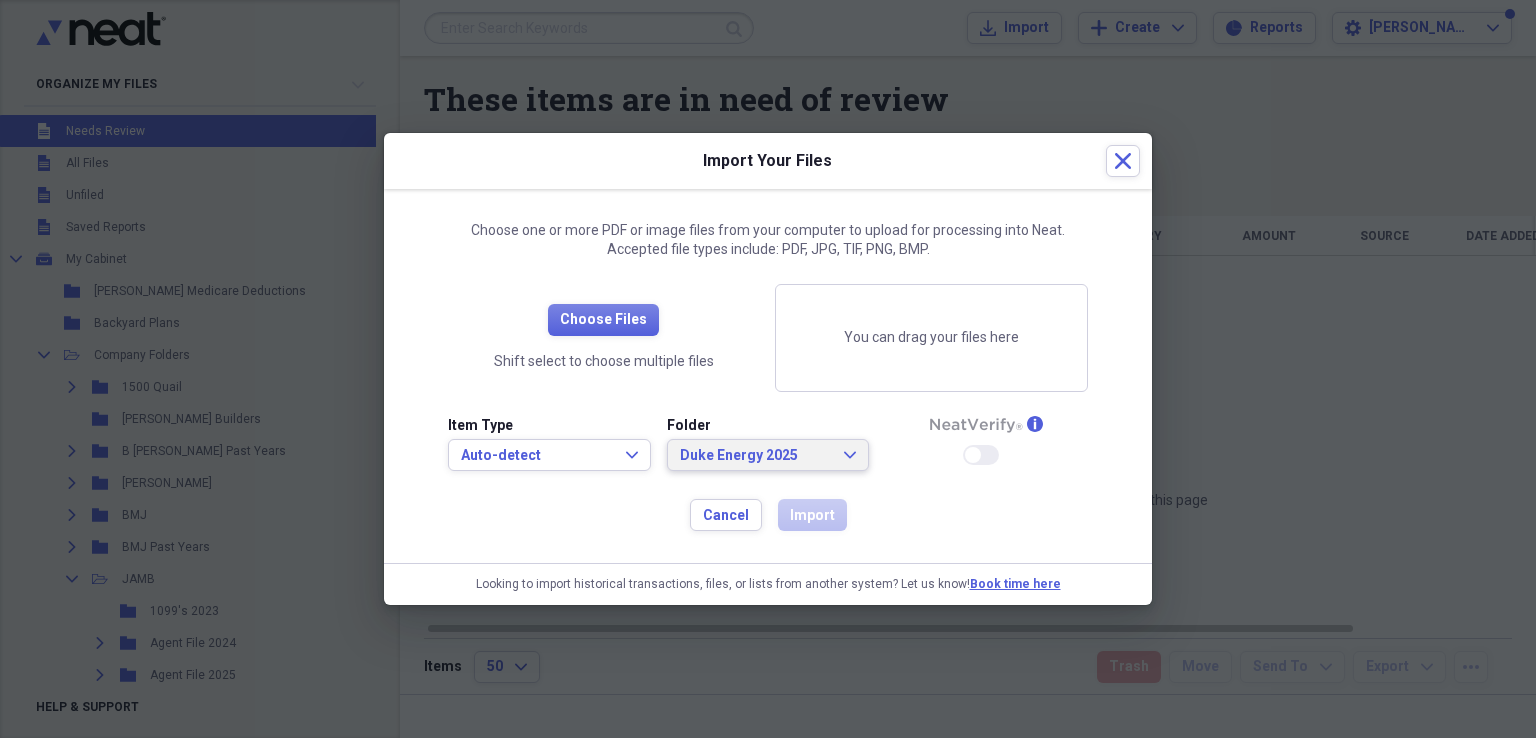 click on "Expand" 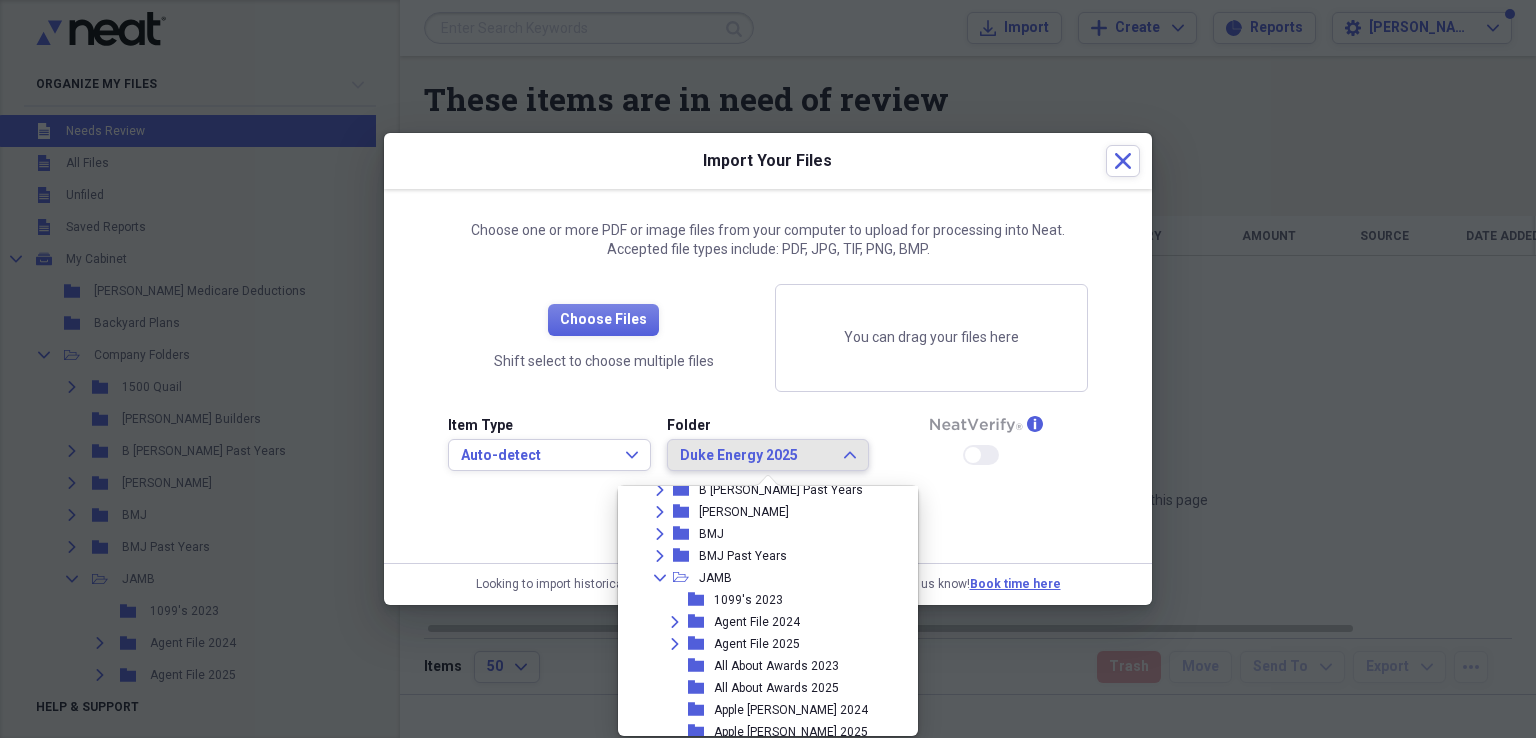 scroll, scrollTop: 154, scrollLeft: 0, axis: vertical 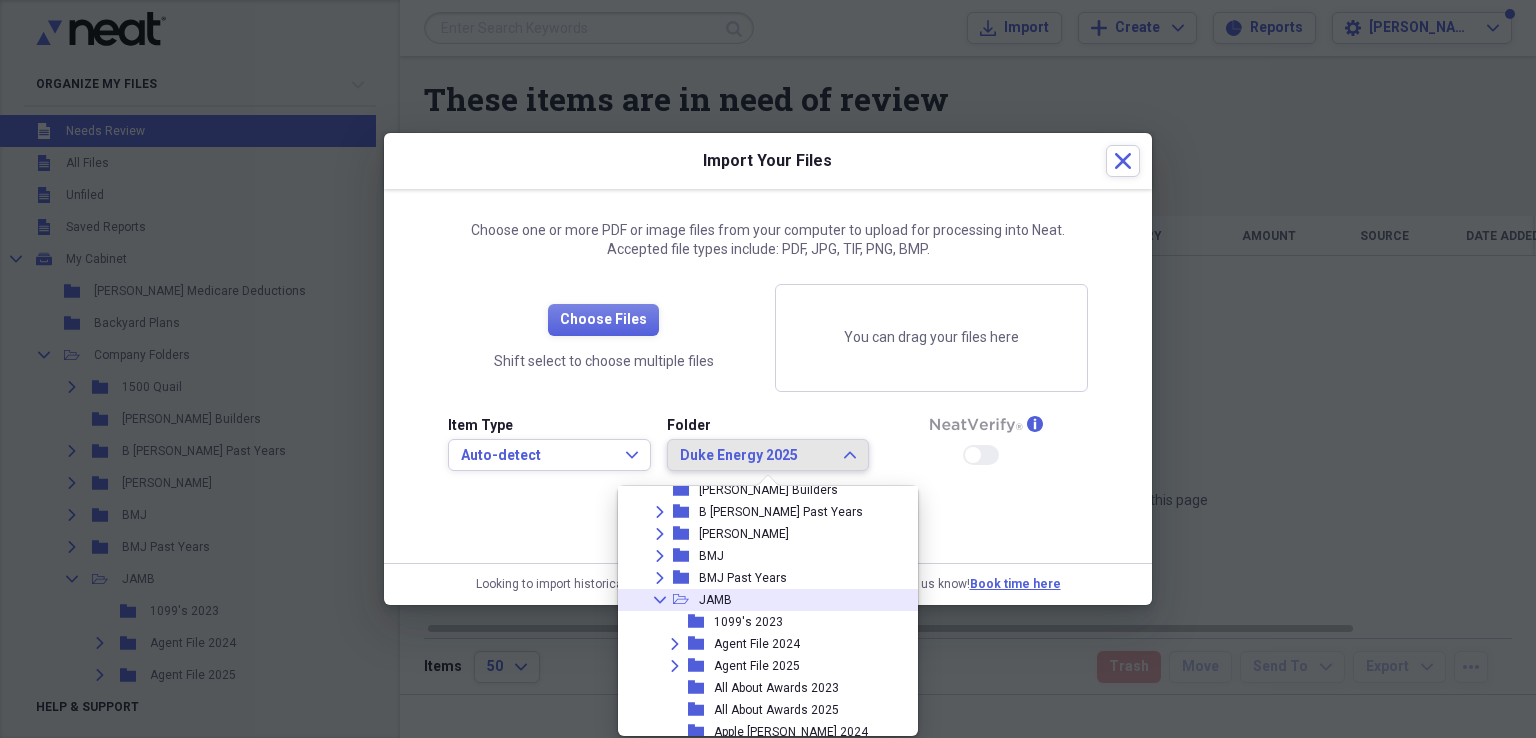 click 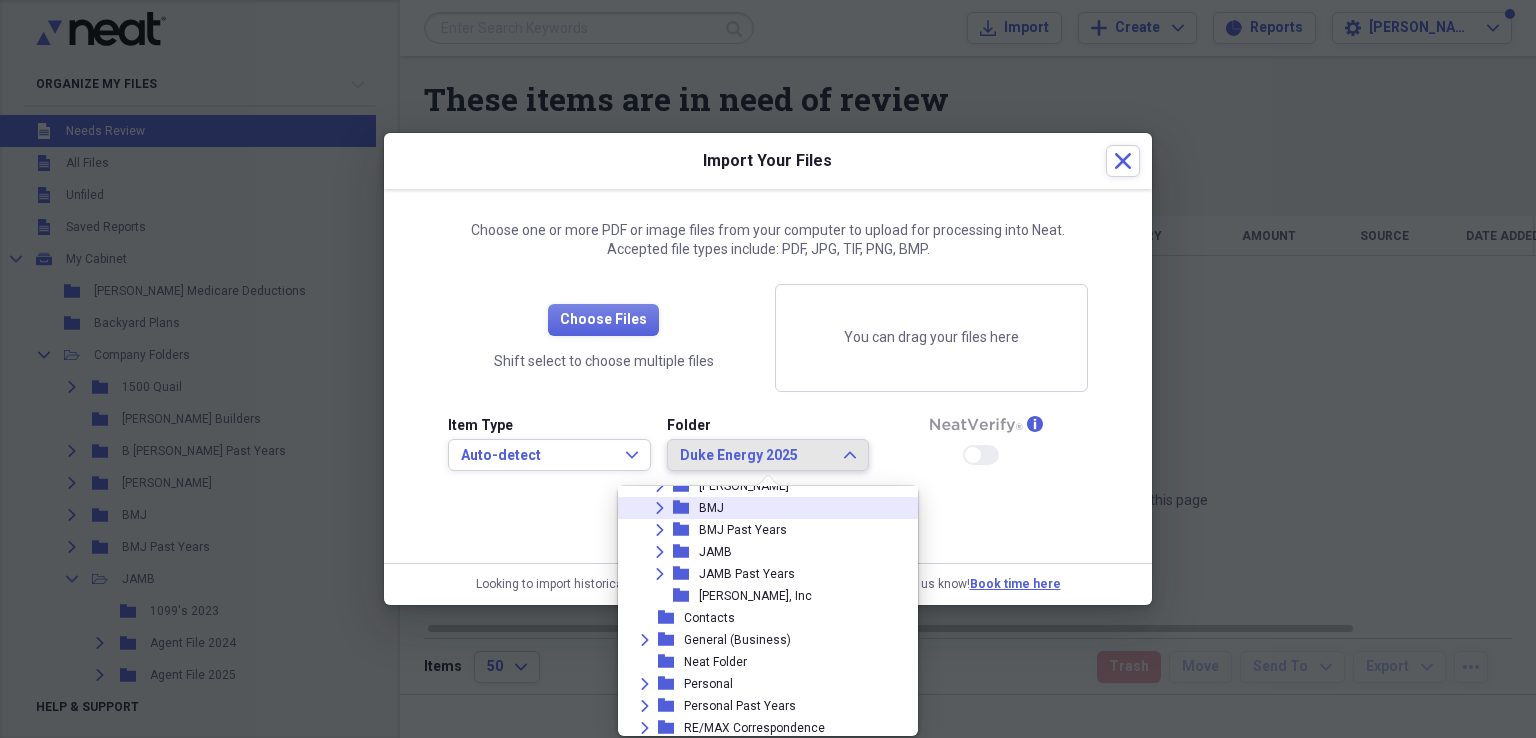 scroll, scrollTop: 226, scrollLeft: 0, axis: vertical 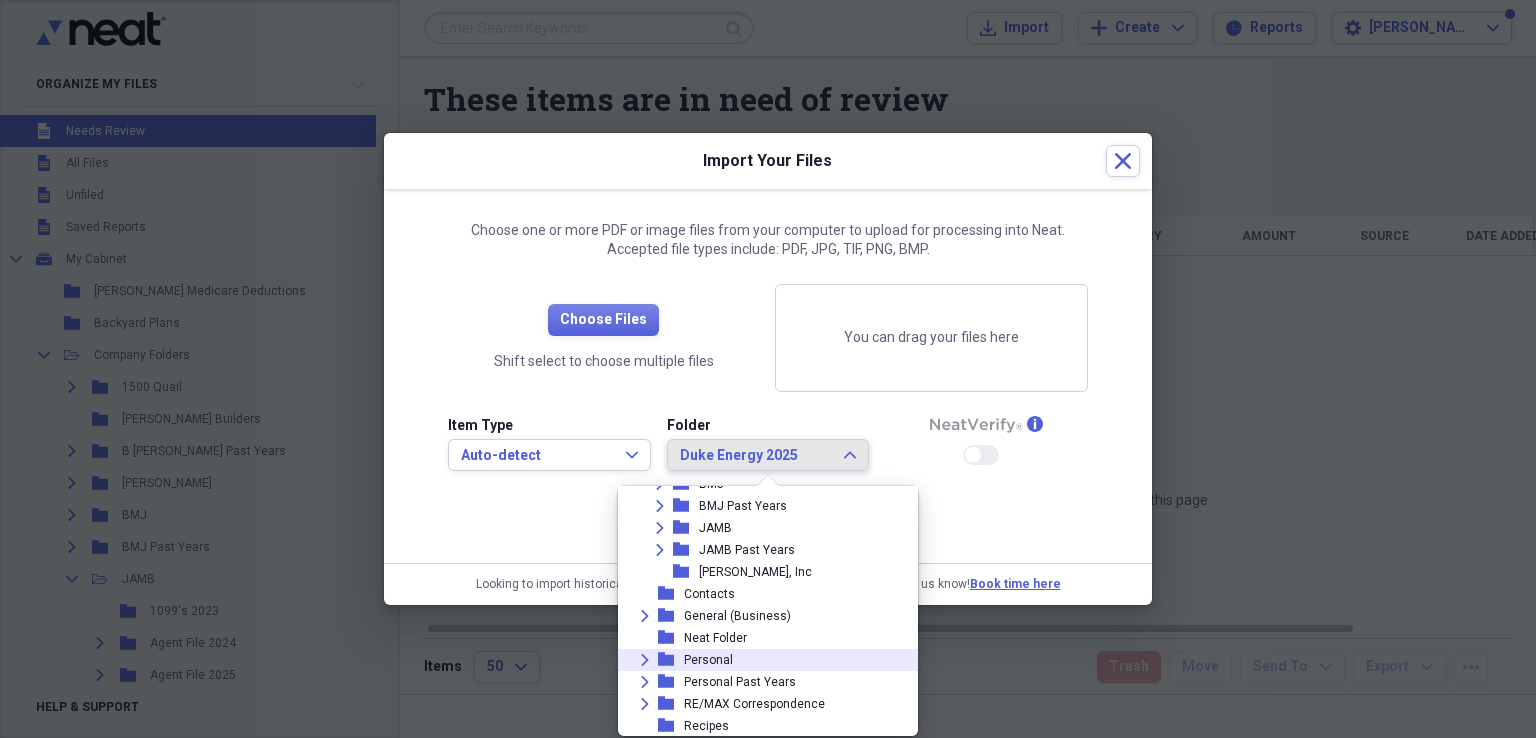 click on "Expand" 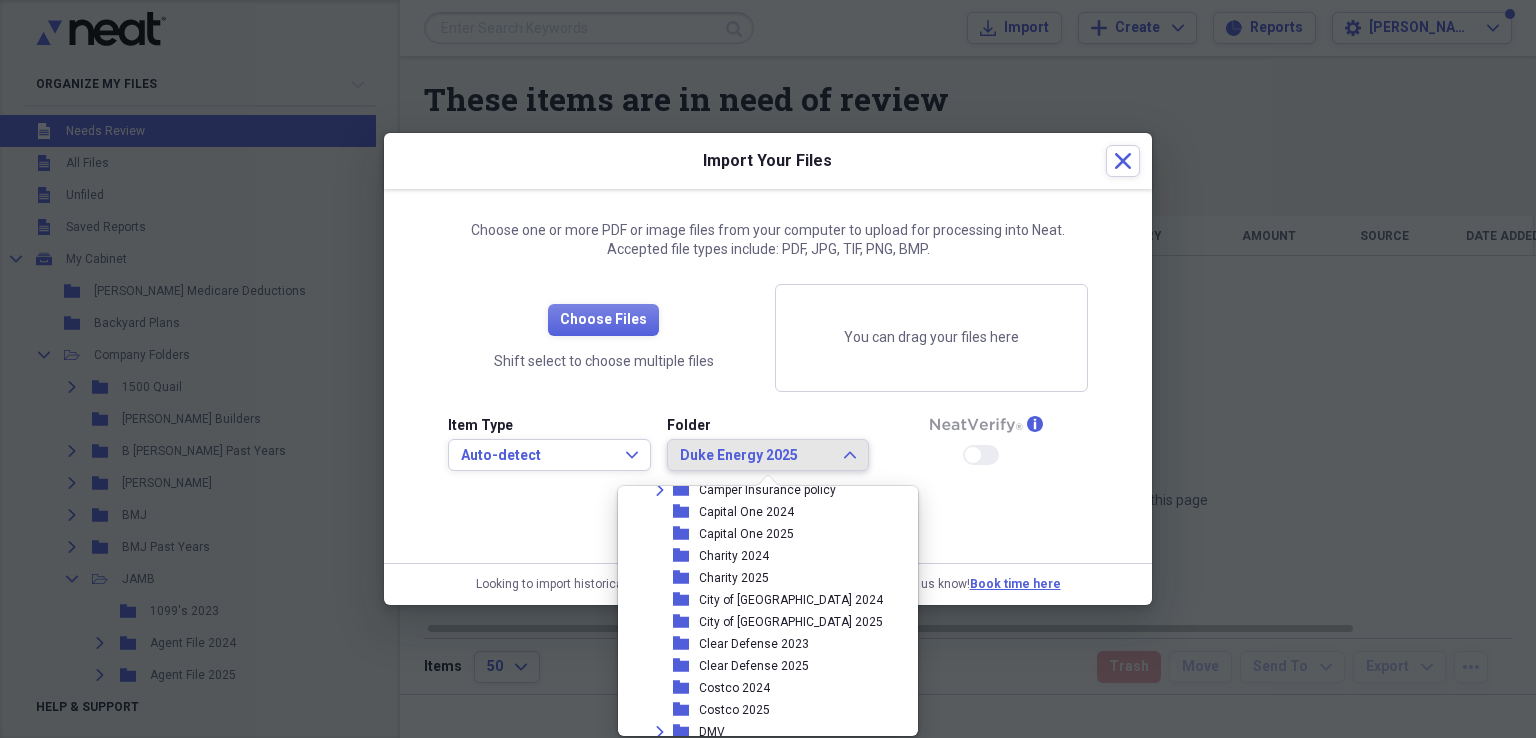 scroll, scrollTop: 826, scrollLeft: 0, axis: vertical 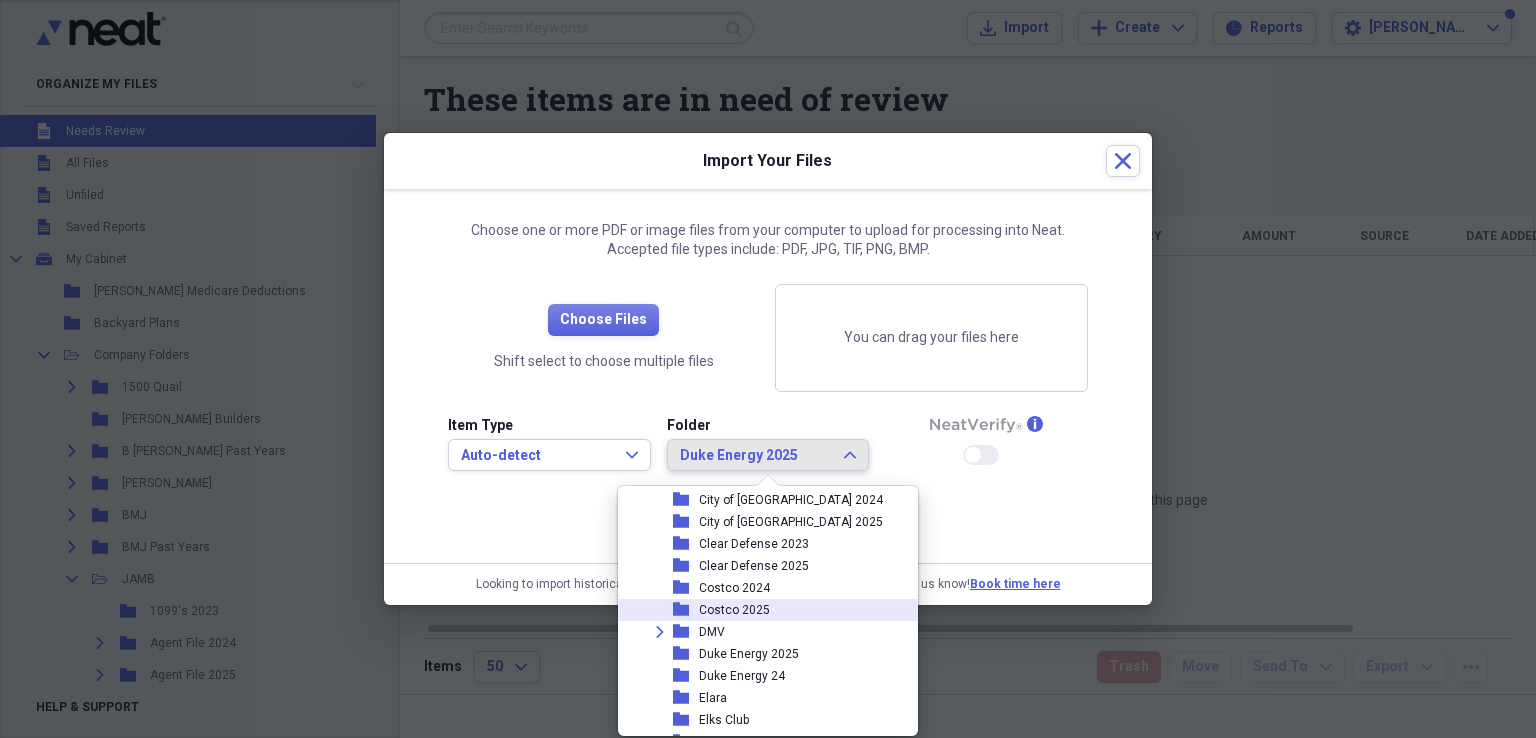 click on "Costco 2025" at bounding box center [734, 610] 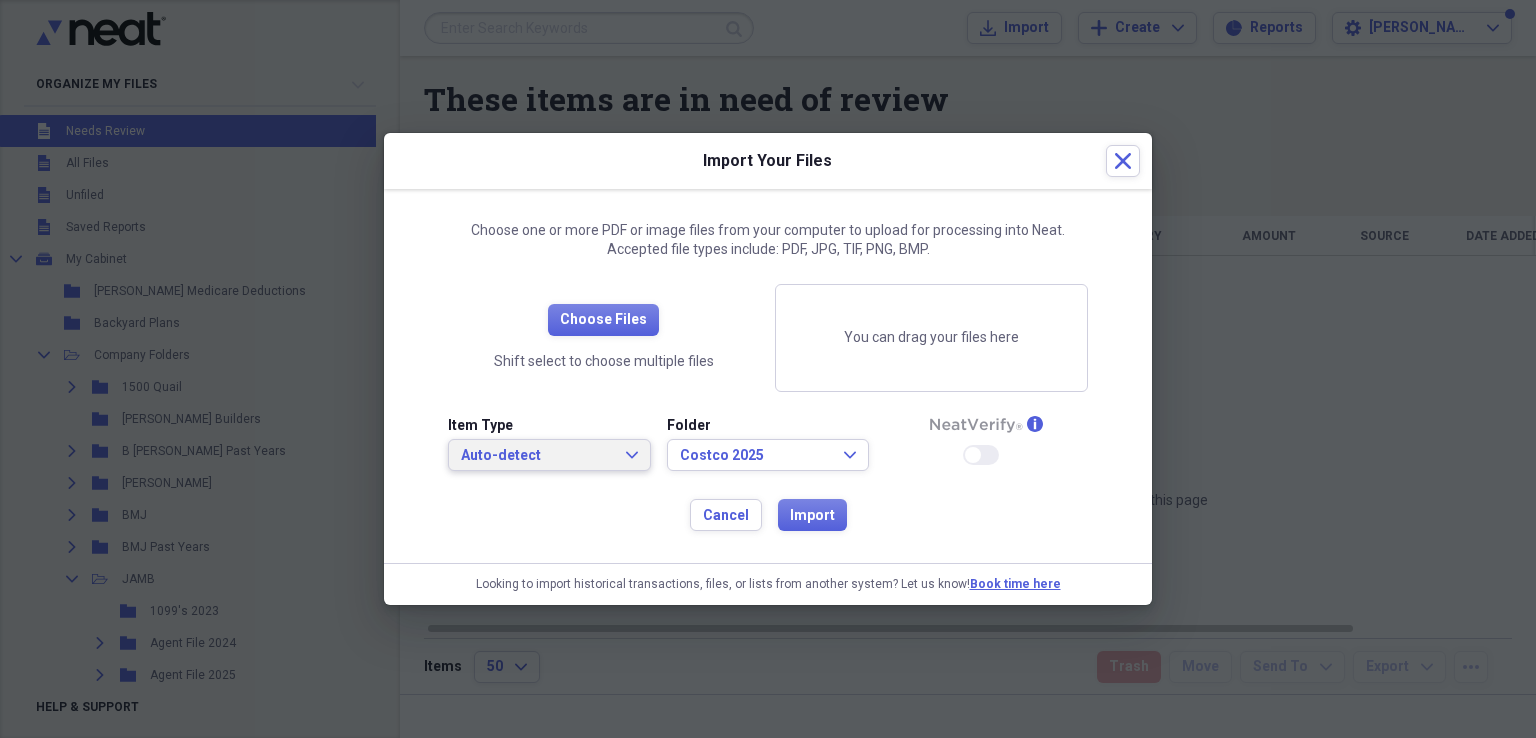 click on "Auto-detect Expand" at bounding box center (549, 455) 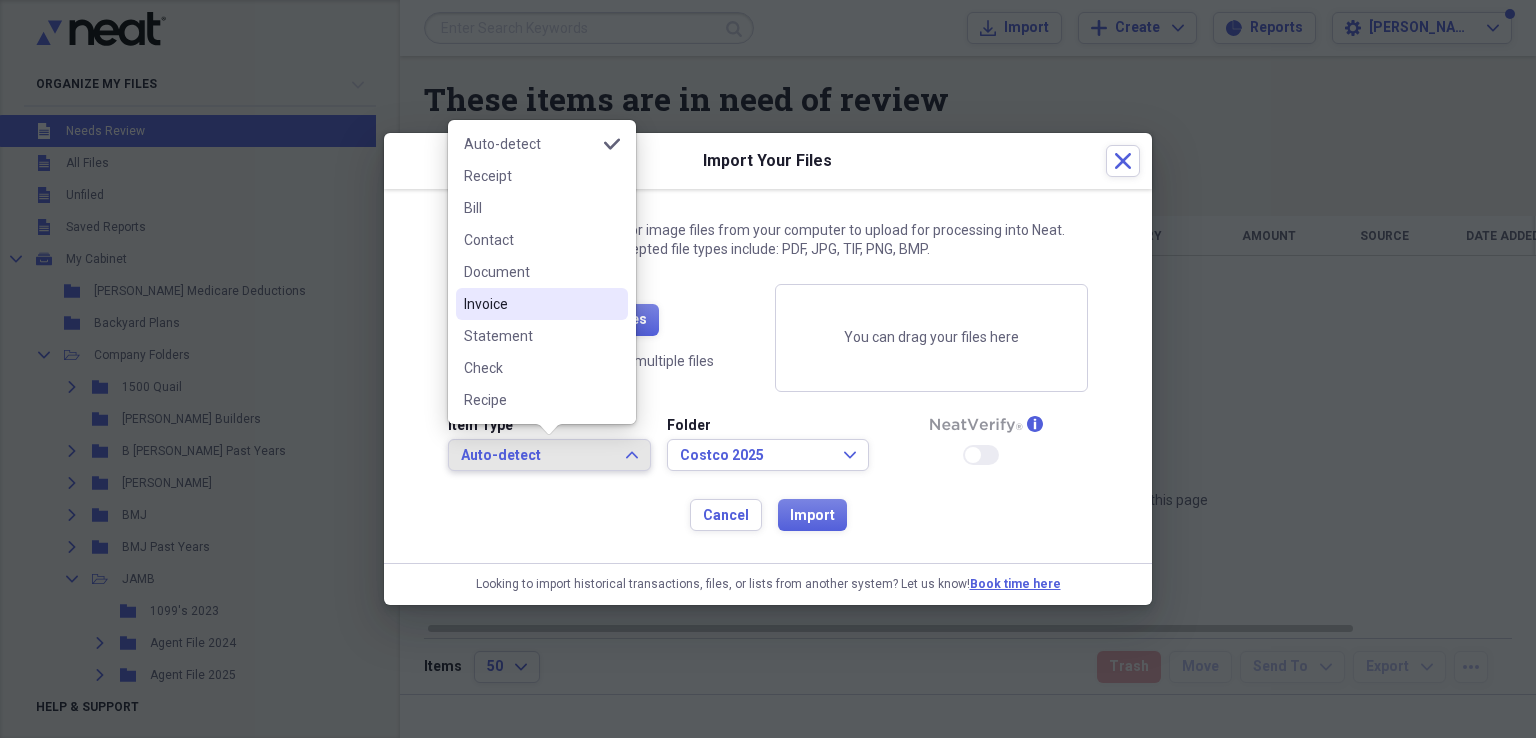click on "Invoice" at bounding box center [530, 304] 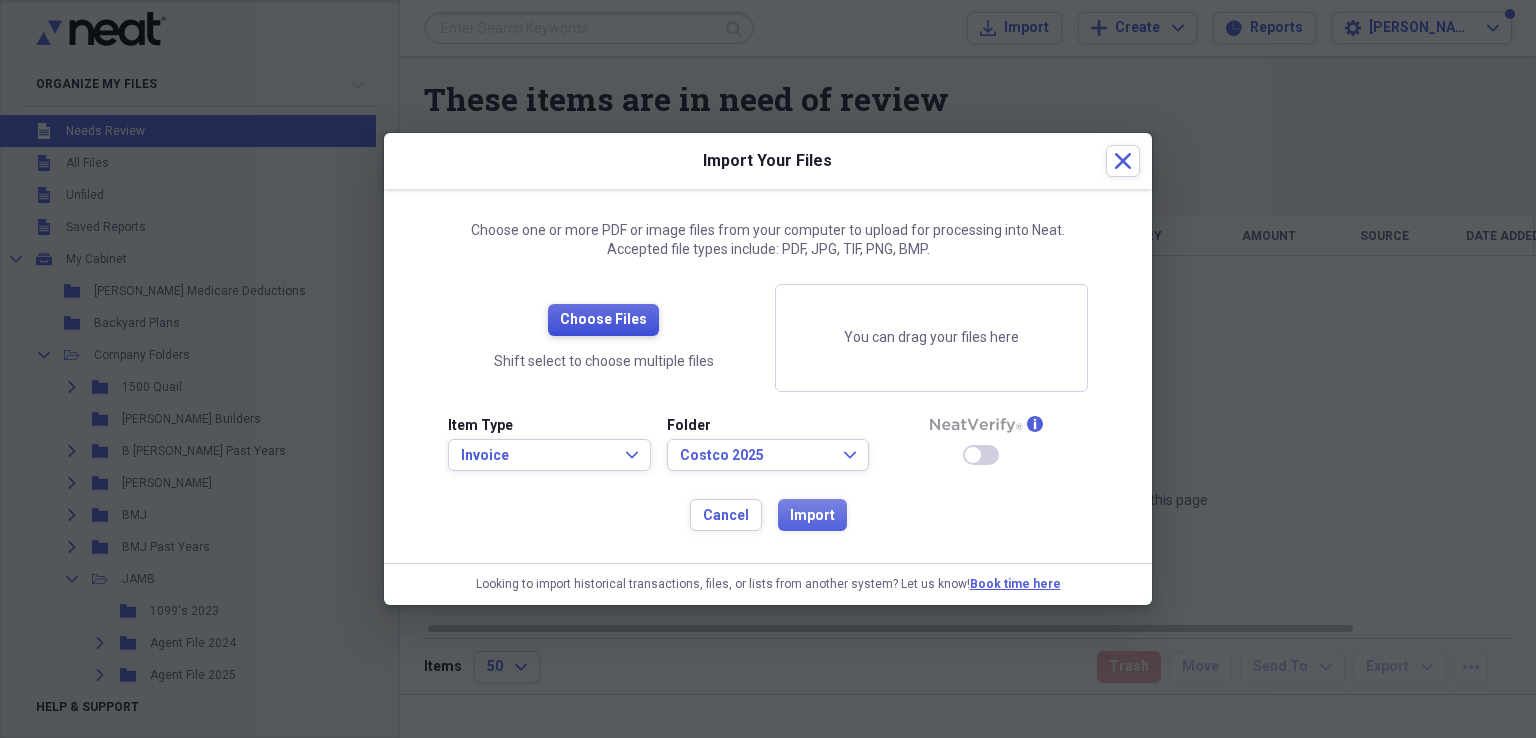 click on "Choose Files" at bounding box center [603, 320] 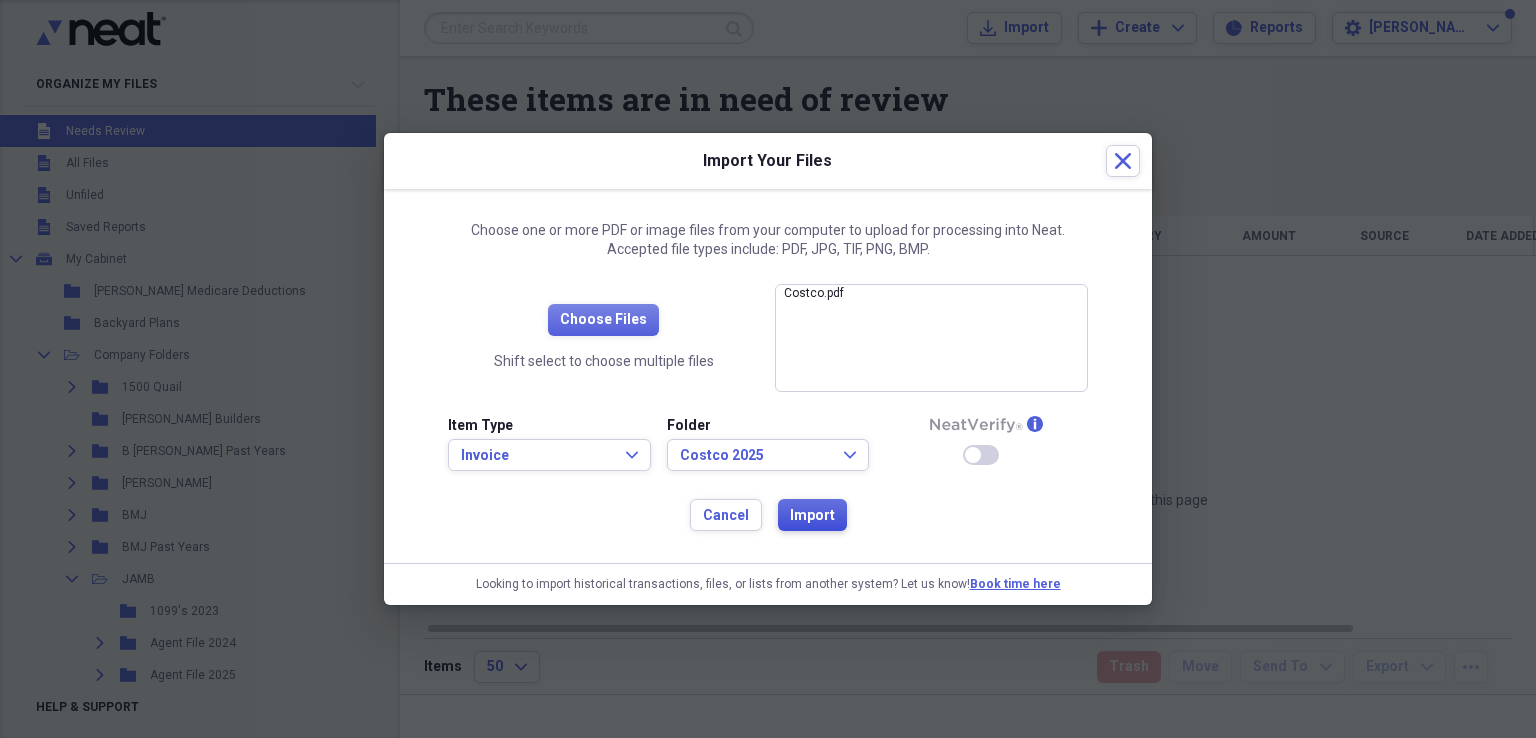 click on "Import" at bounding box center (812, 516) 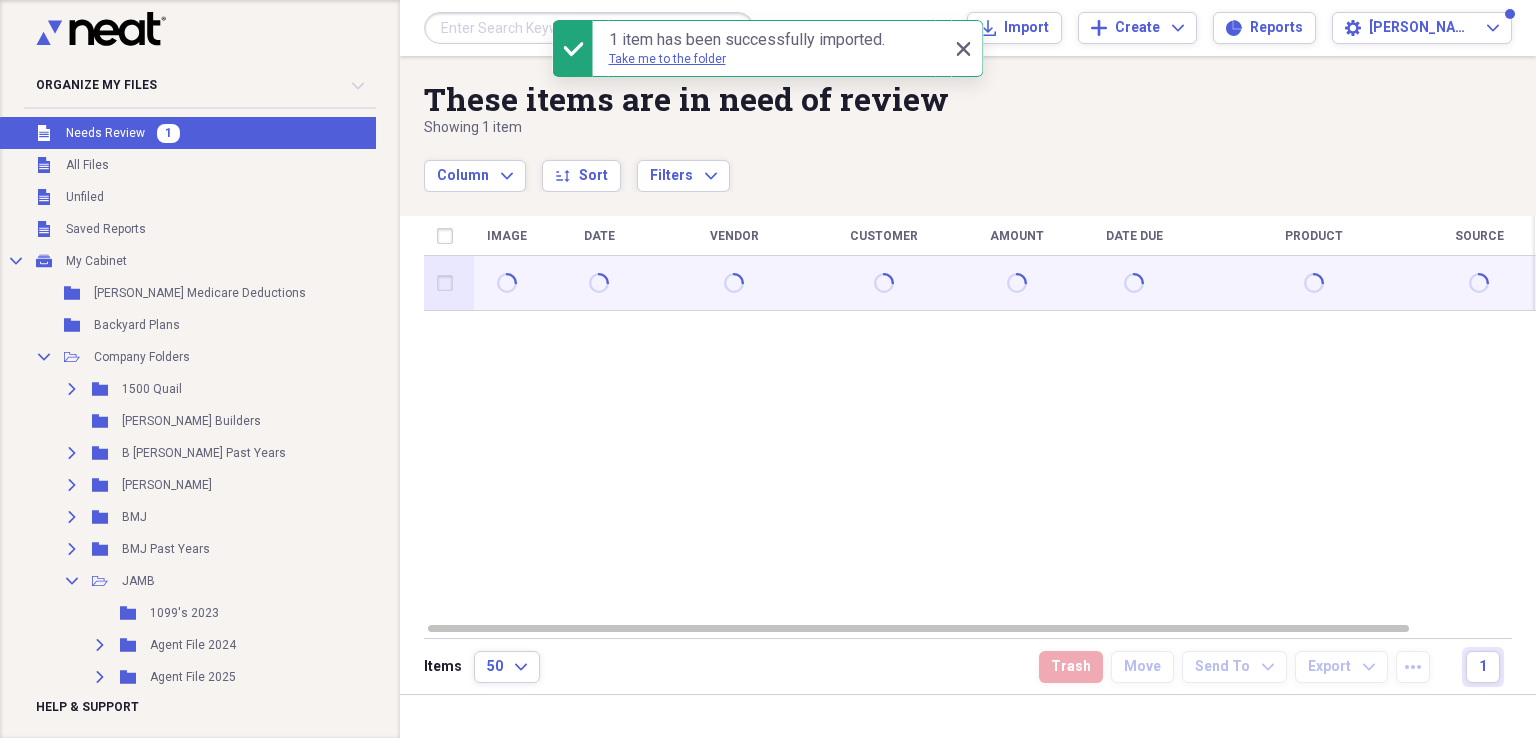 click at bounding box center [449, 283] 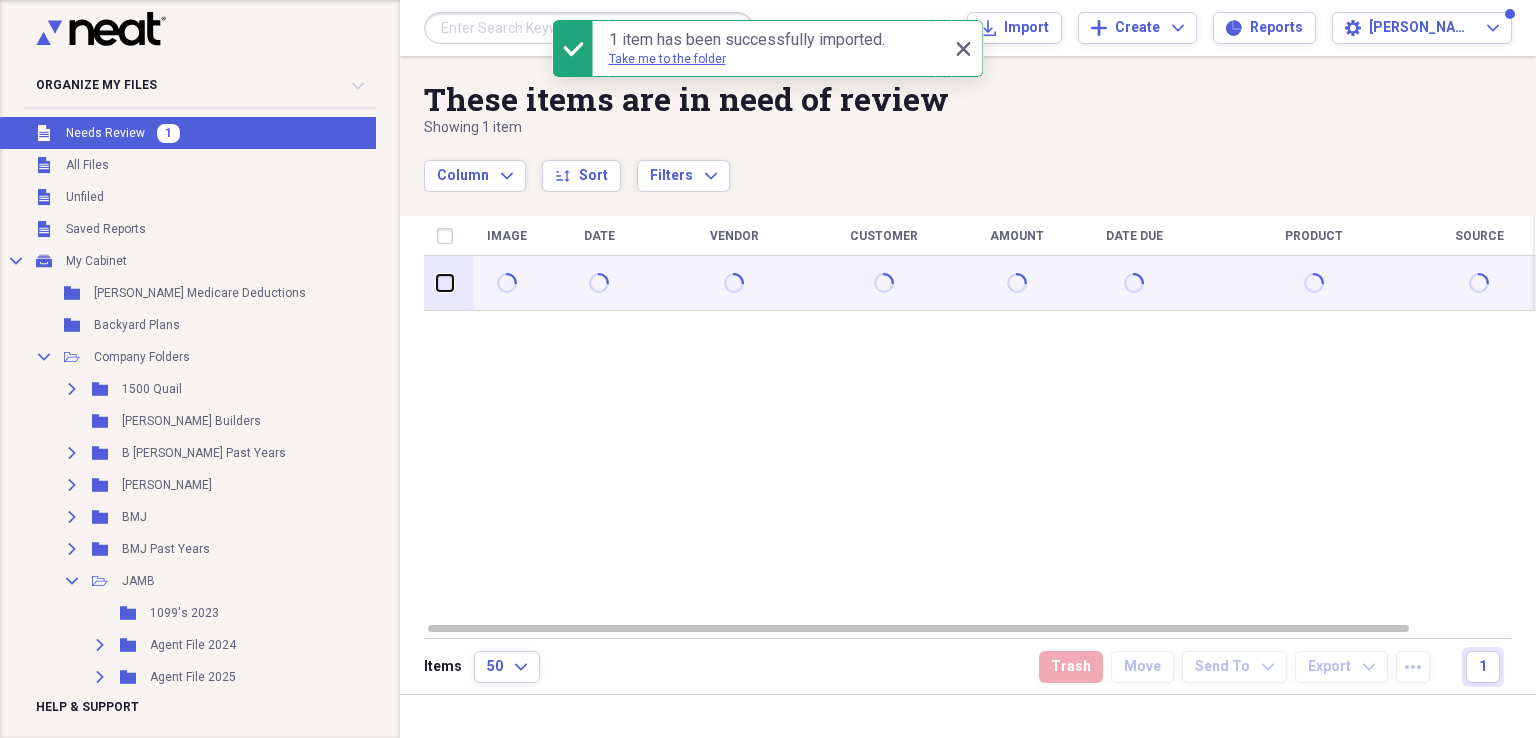 click at bounding box center [437, 283] 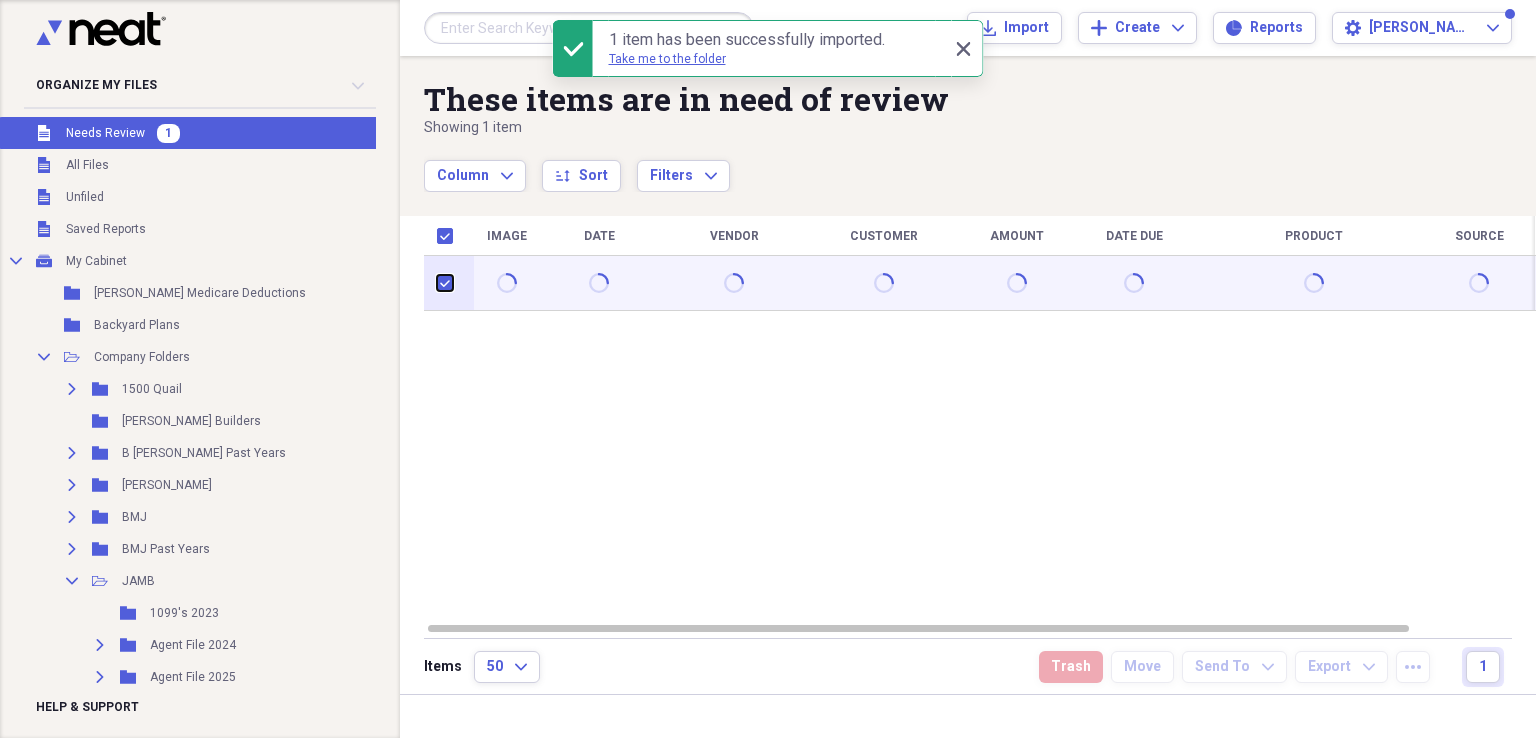 checkbox on "true" 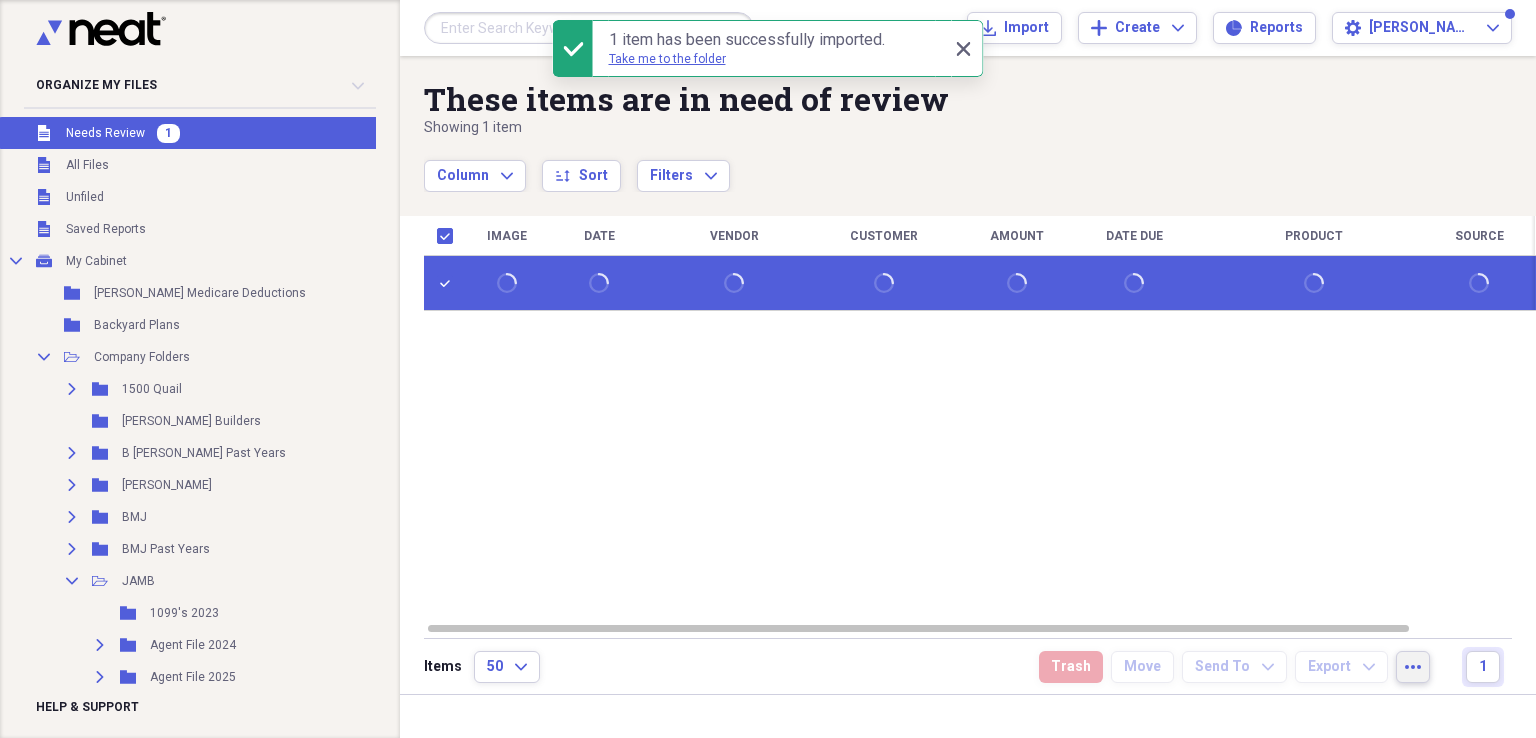 click on "more" 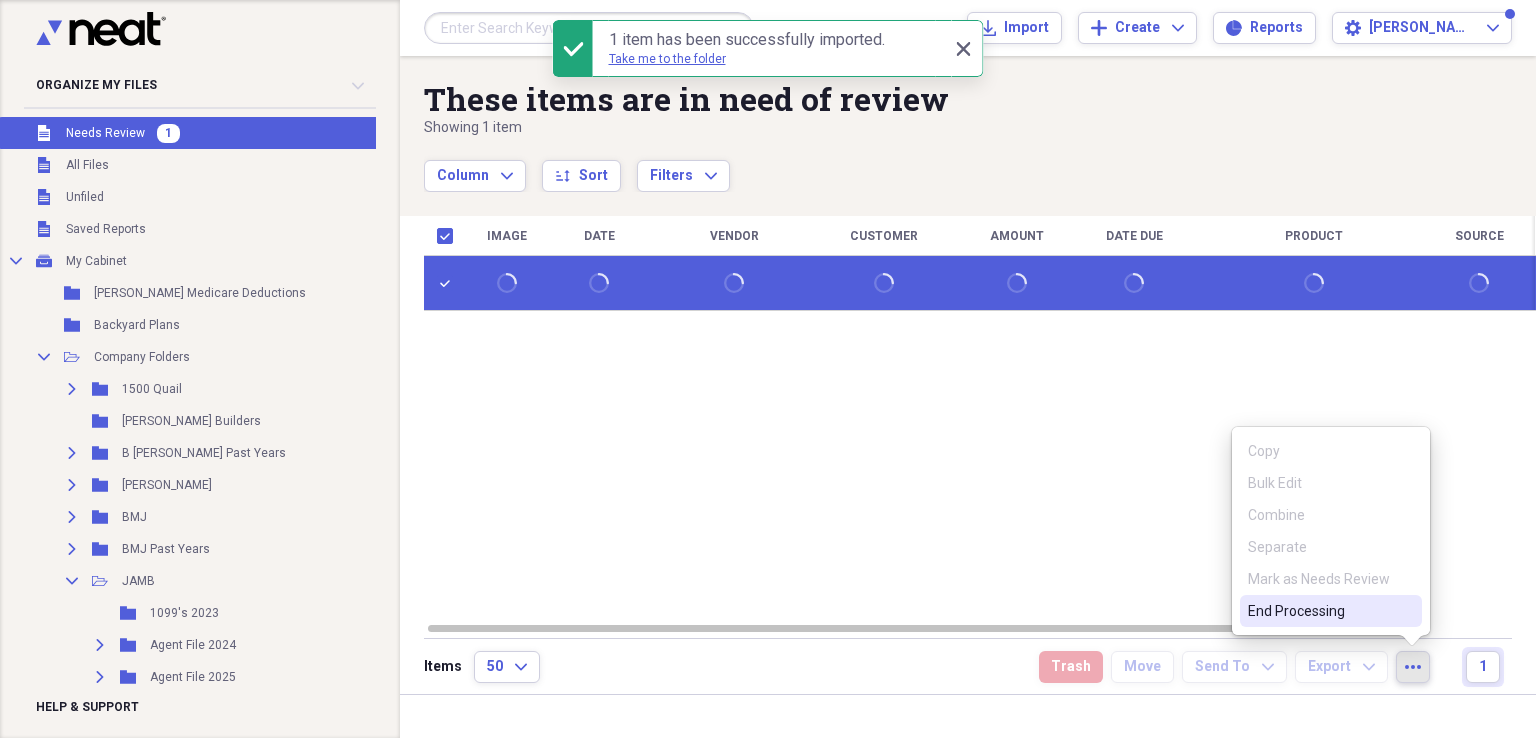click on "End Processing" at bounding box center (1319, 611) 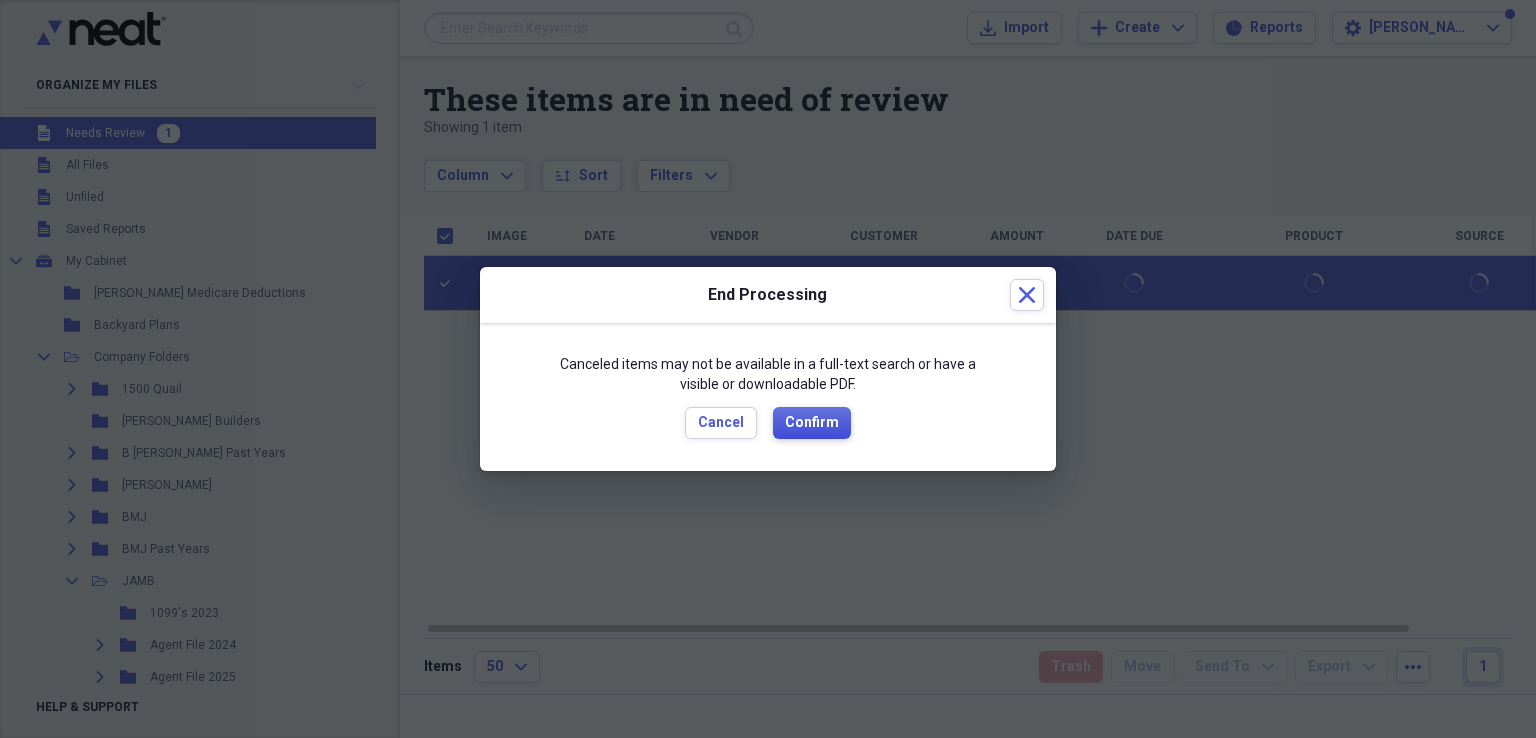 click on "Confirm" at bounding box center [812, 423] 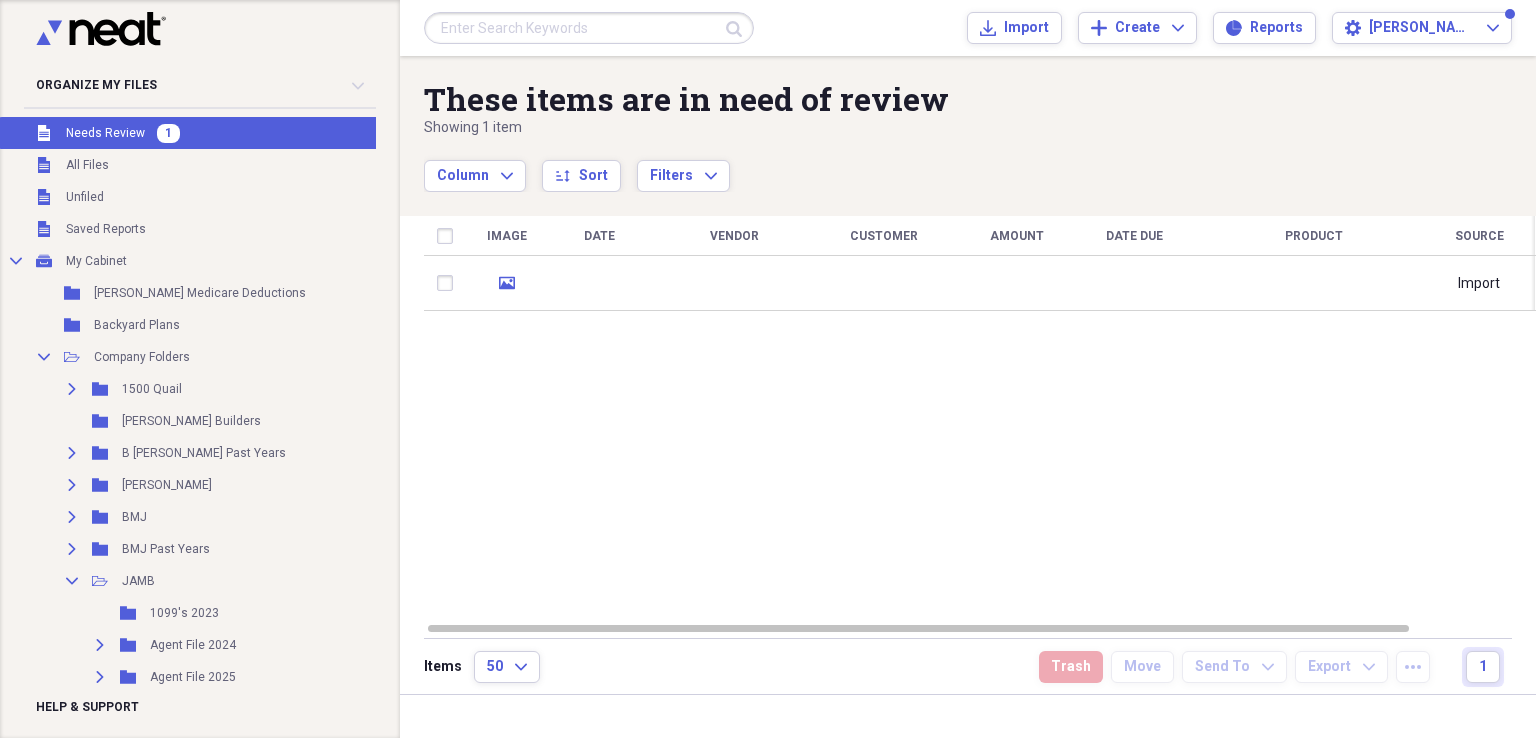 checkbox on "false" 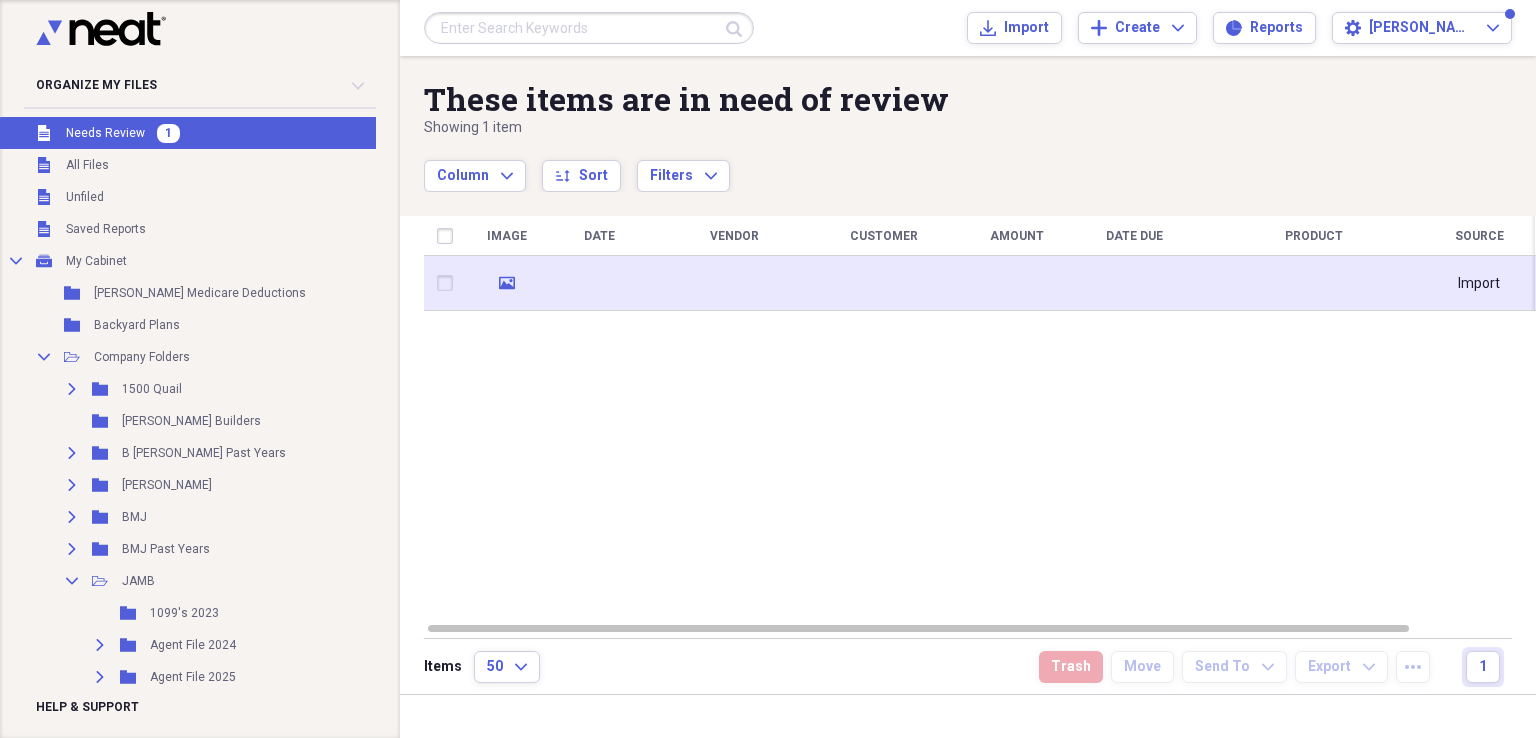 click 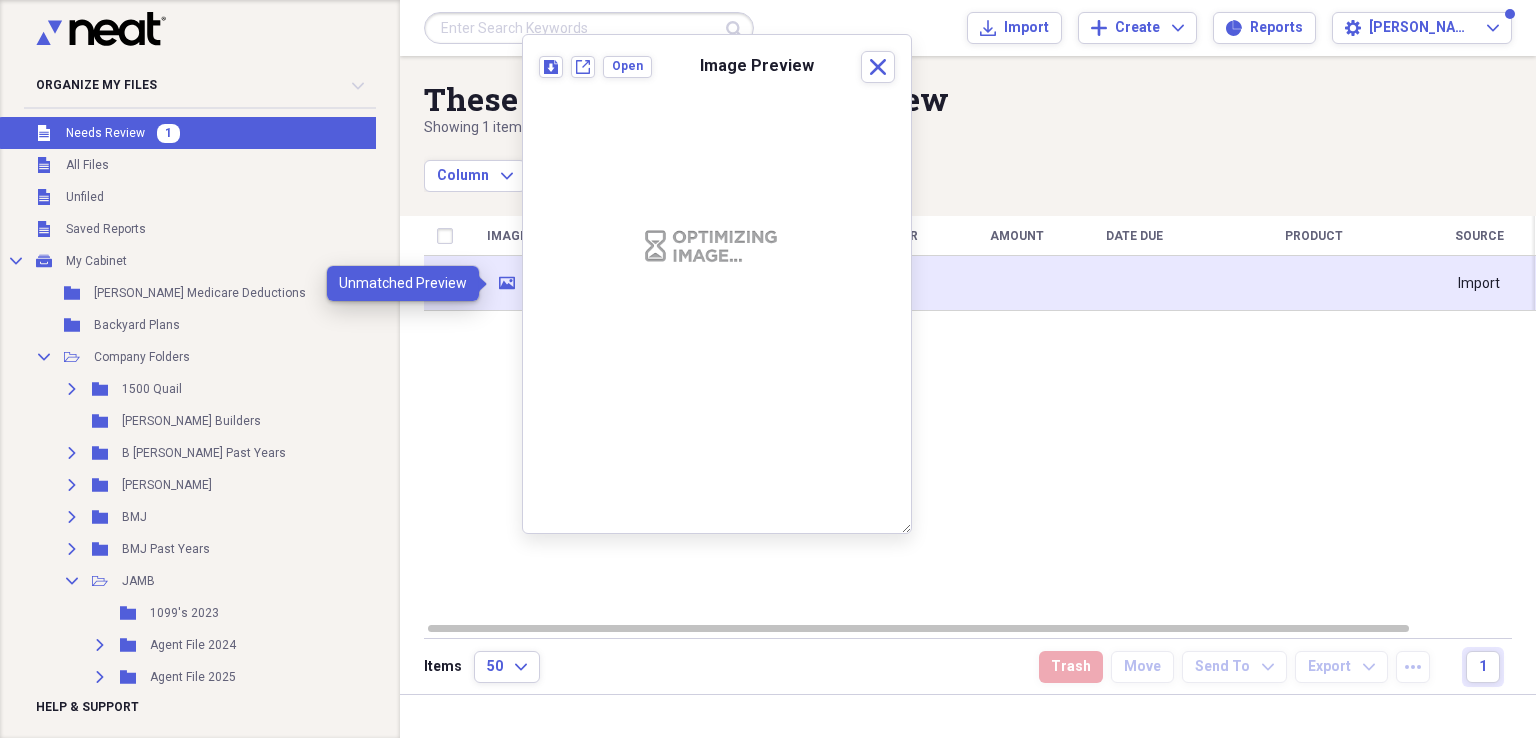 click on "media" 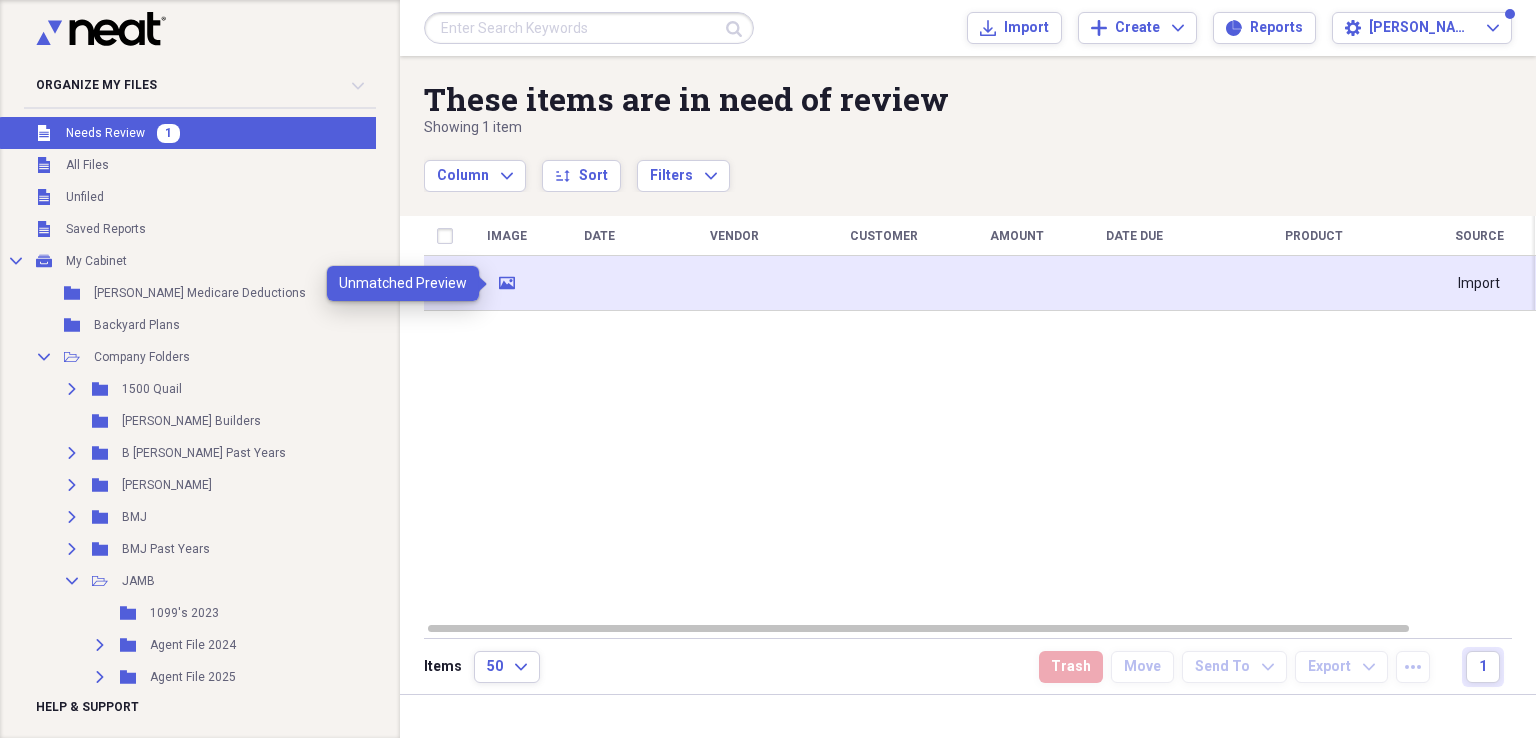 click 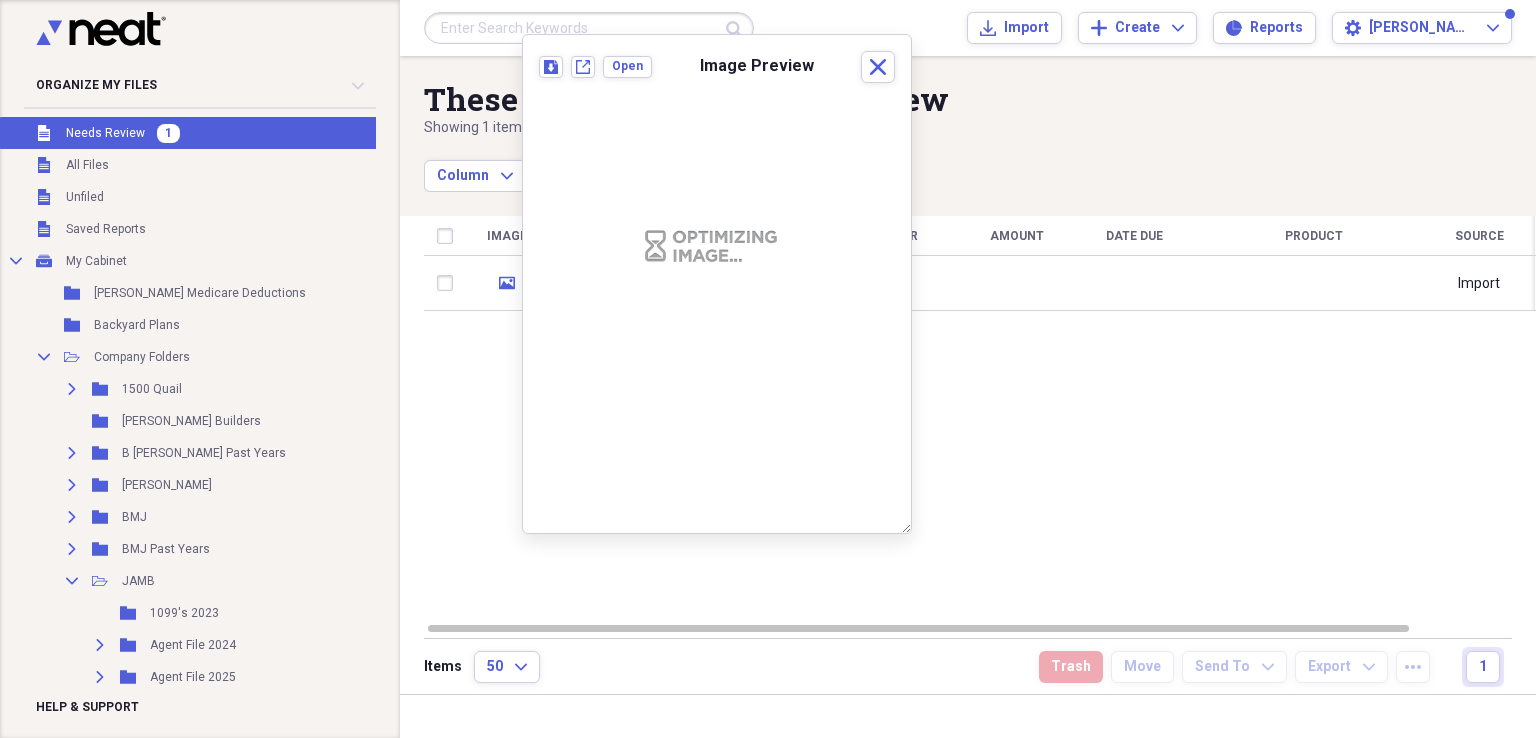 click at bounding box center [717, 265] 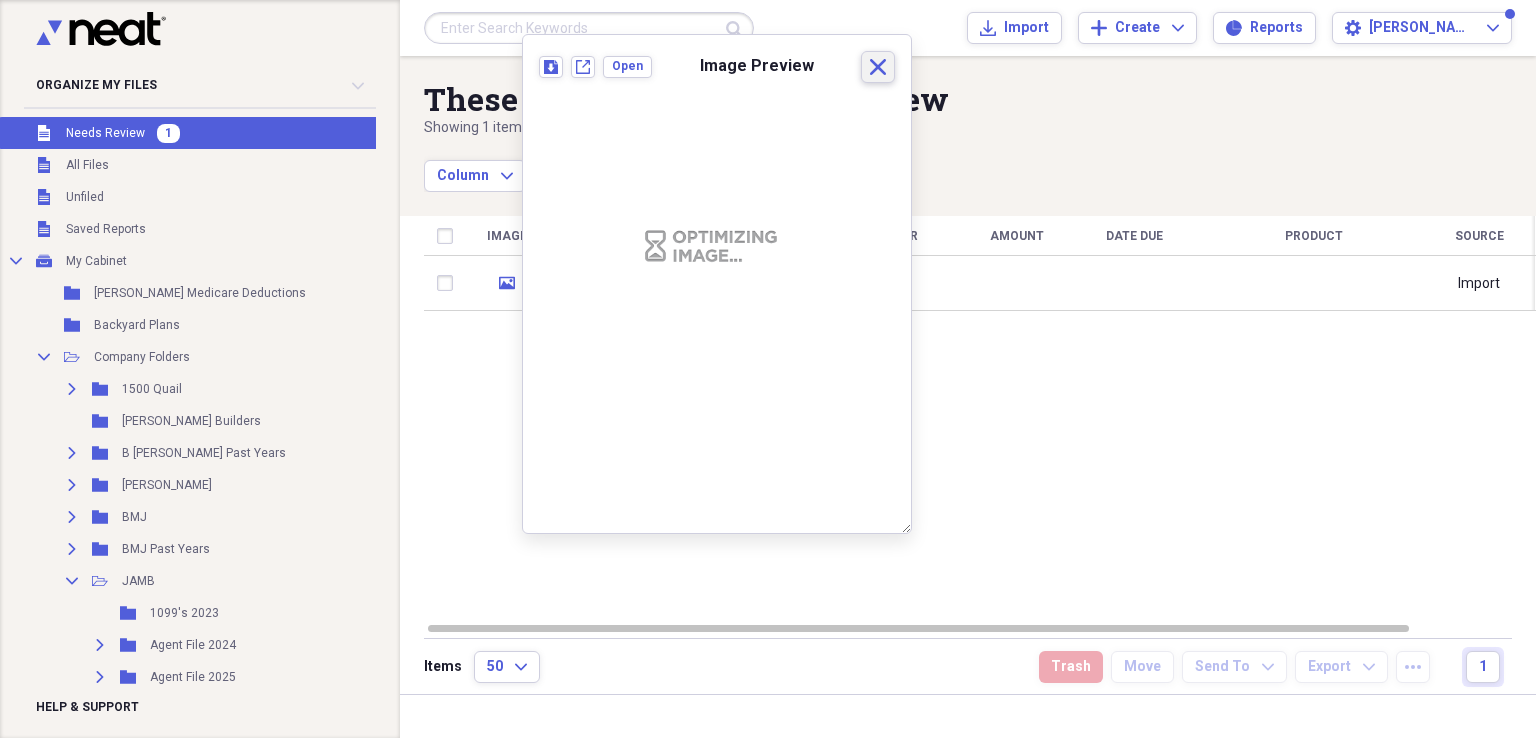 click 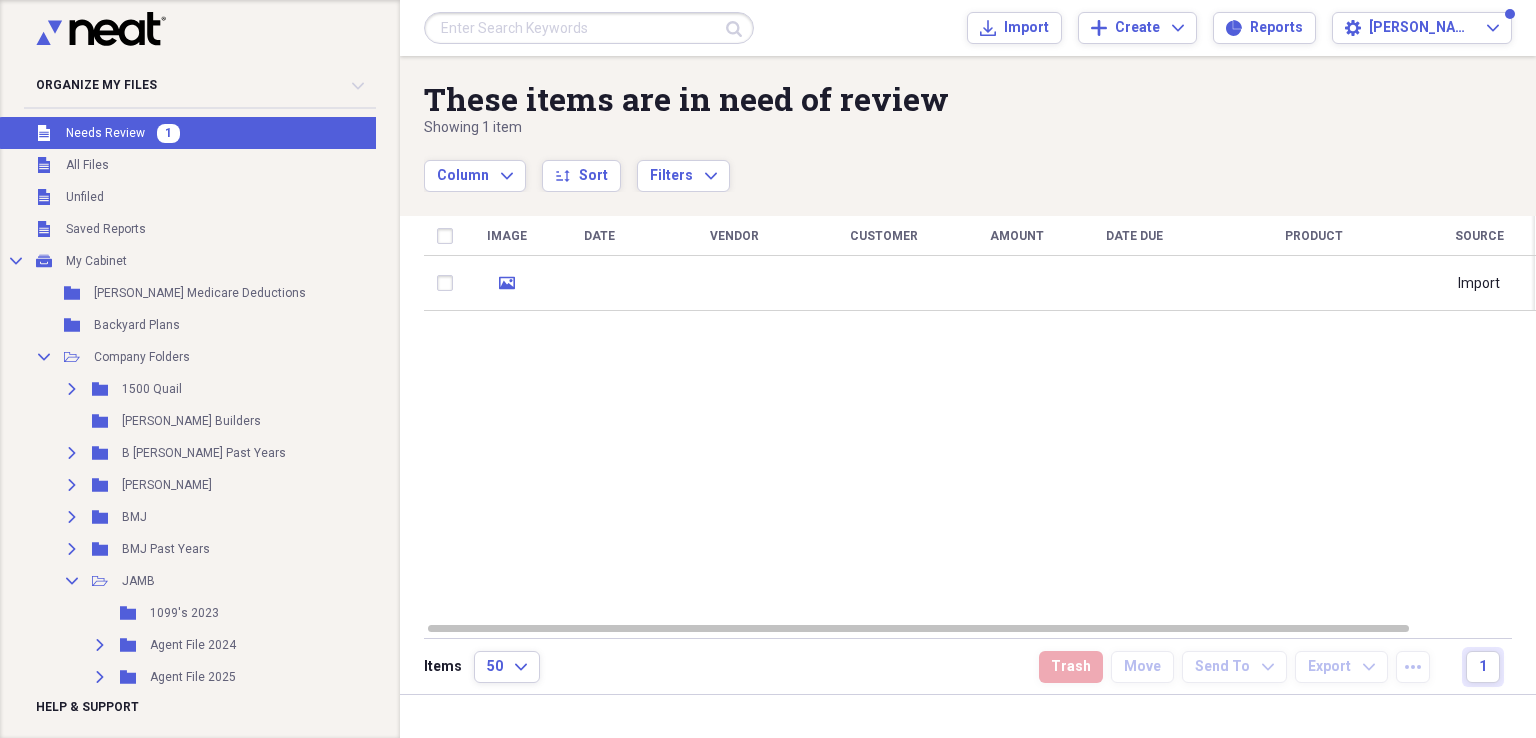 click on "Needs Review" at bounding box center (105, 133) 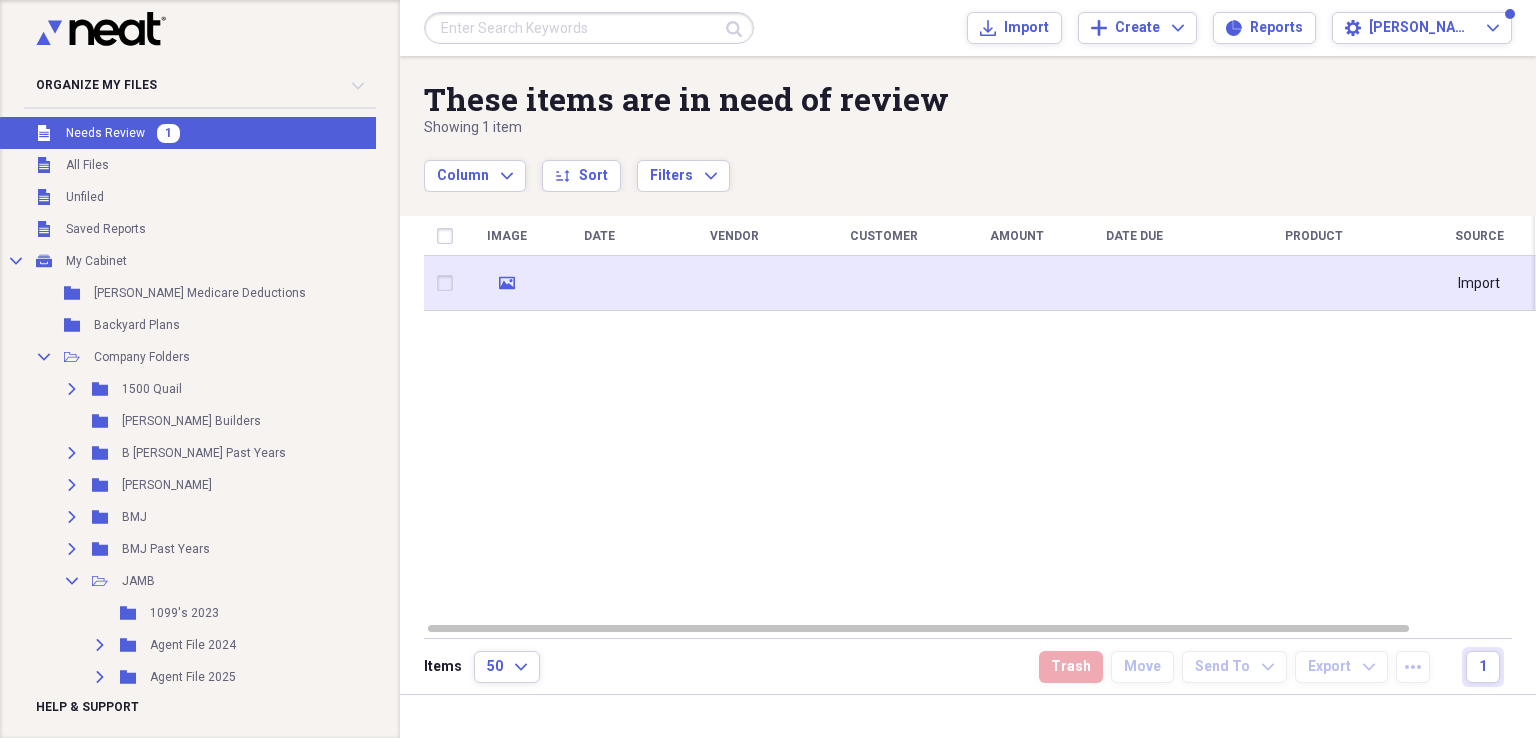 click at bounding box center (449, 283) 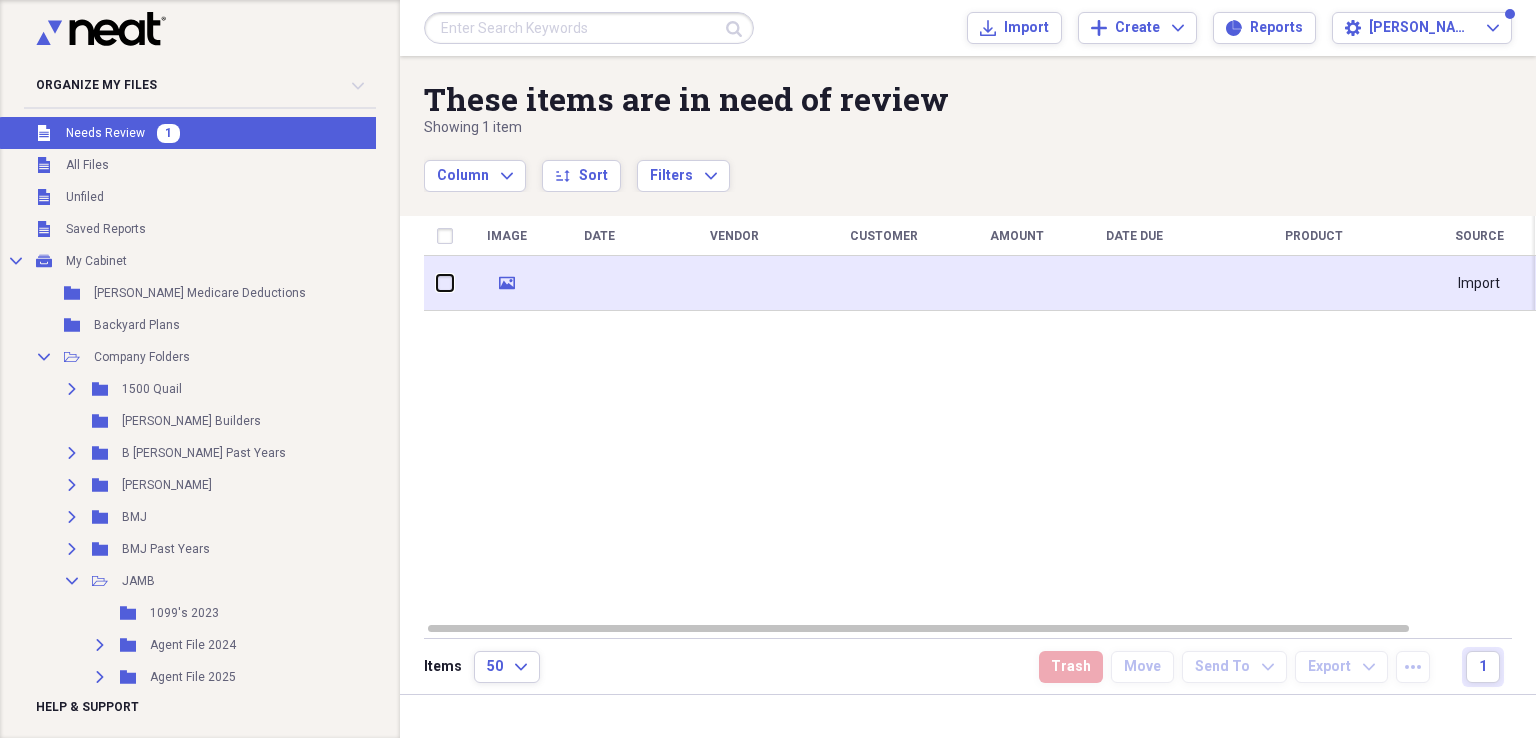 click at bounding box center [437, 283] 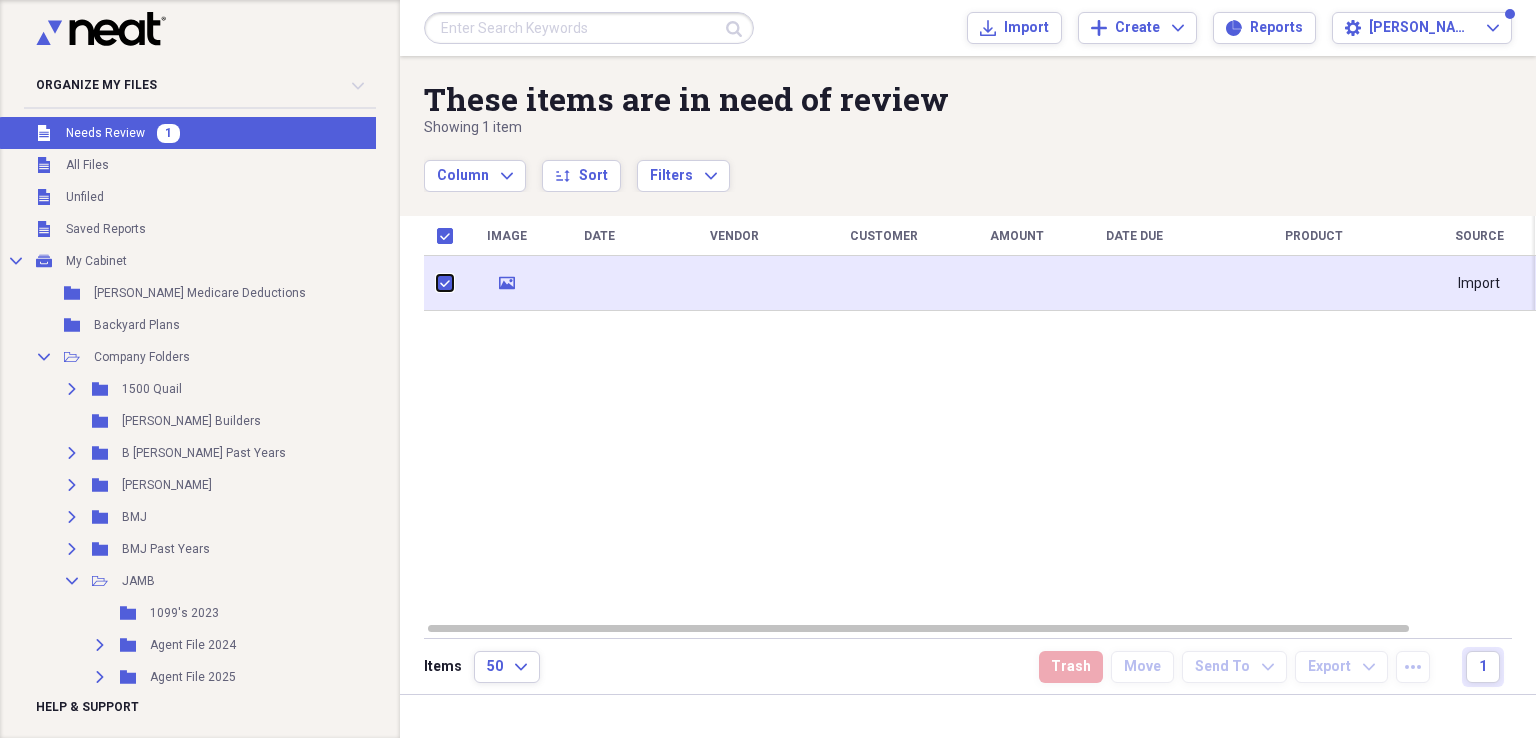 checkbox on "true" 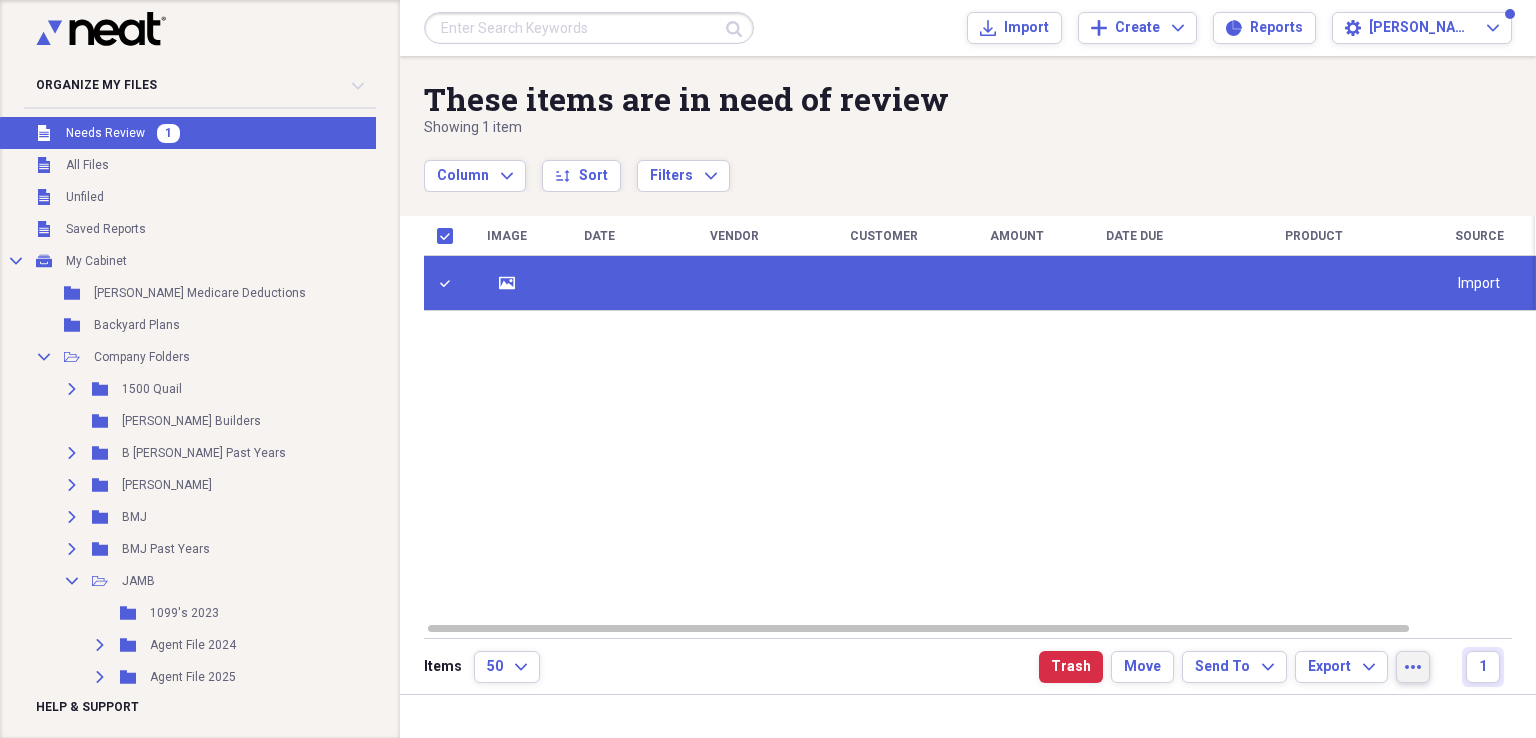 click on "more" 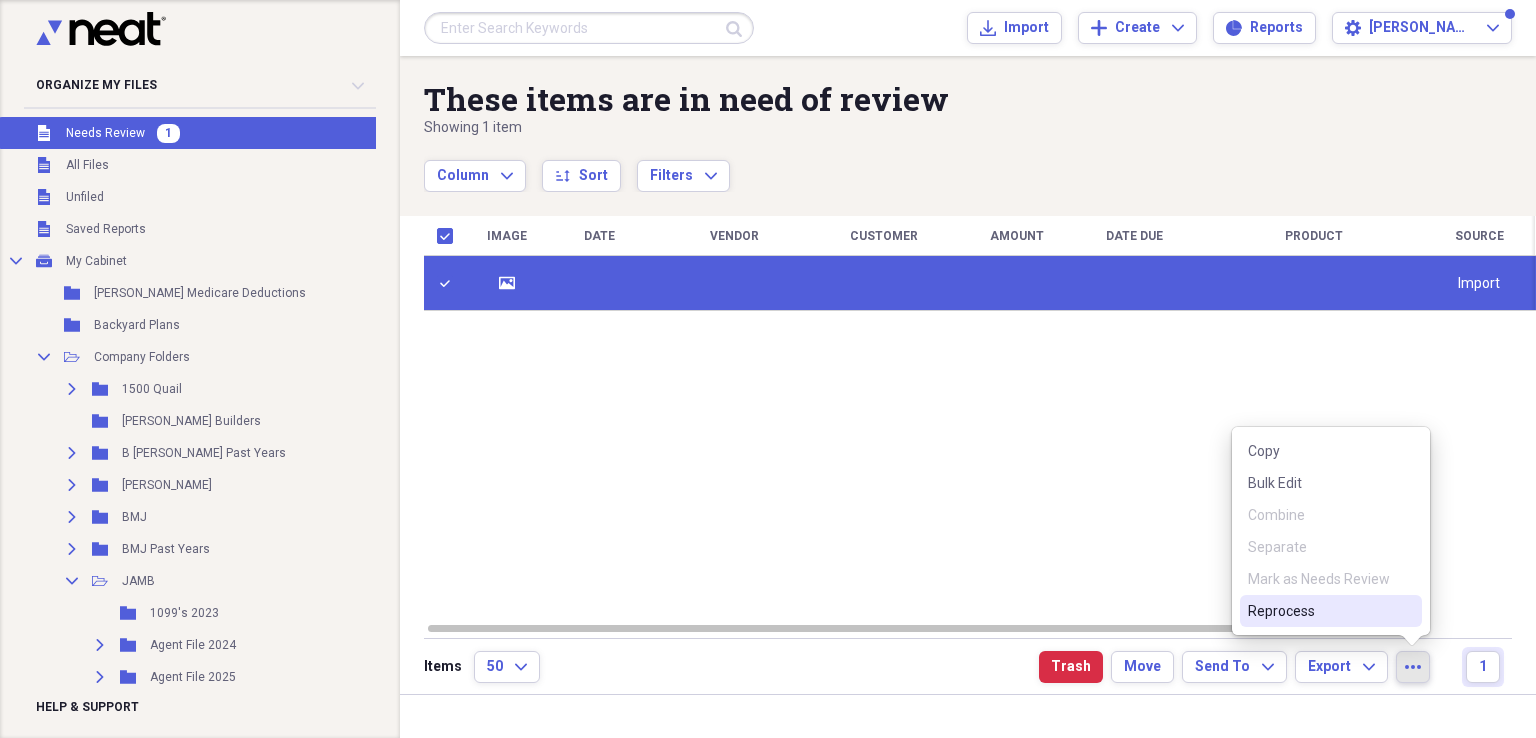 click on "Reprocess" at bounding box center (1319, 611) 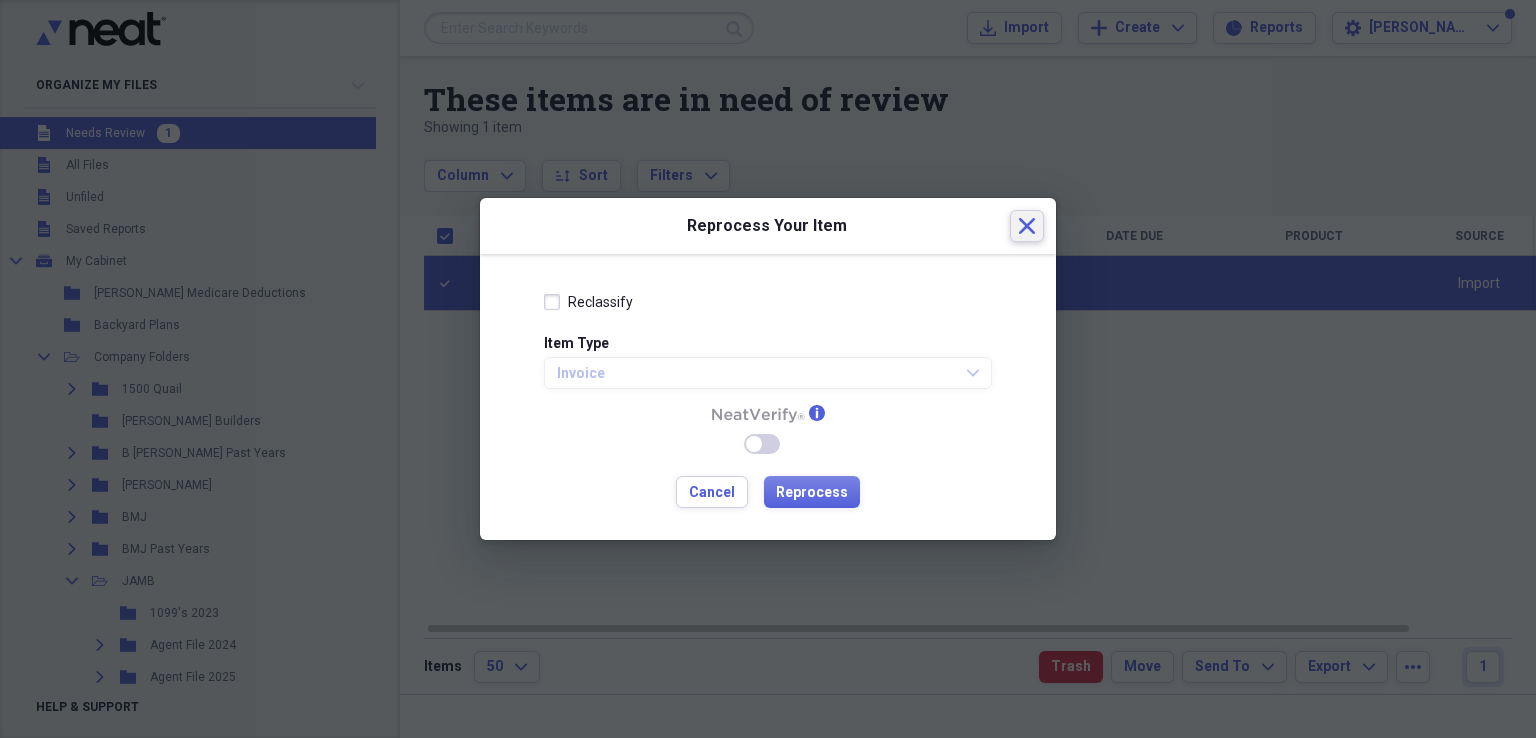 click on "Close" 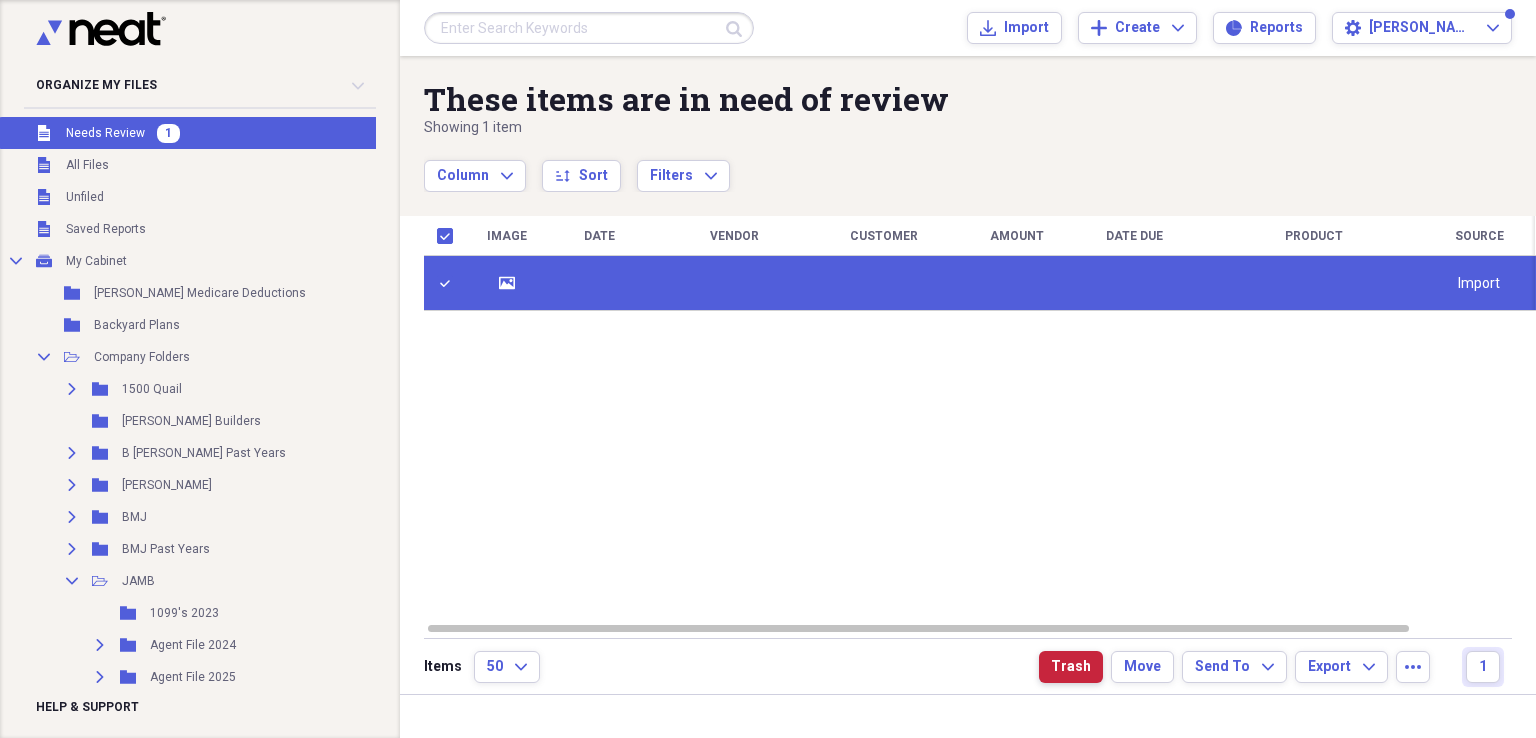 click on "Trash" at bounding box center [1071, 667] 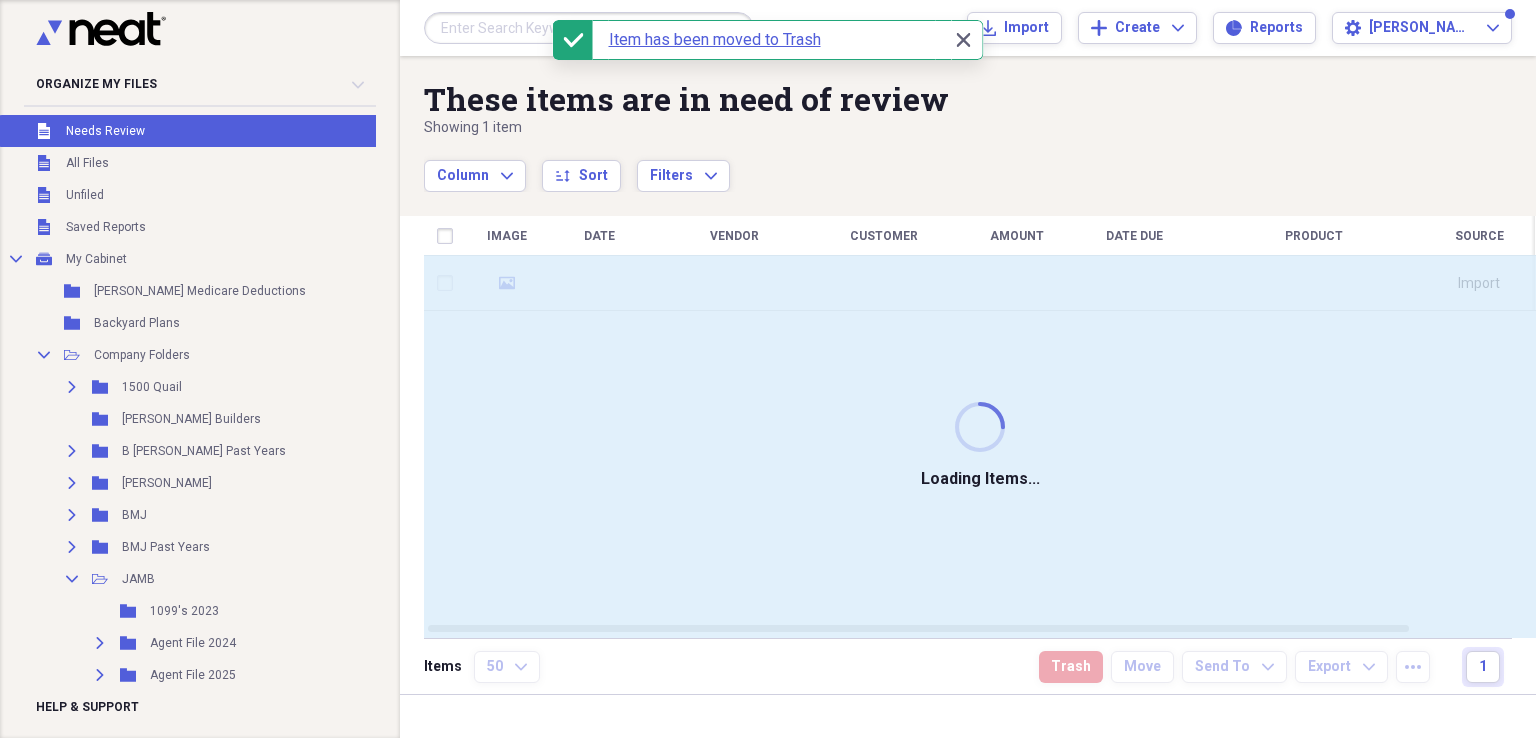 checkbox on "false" 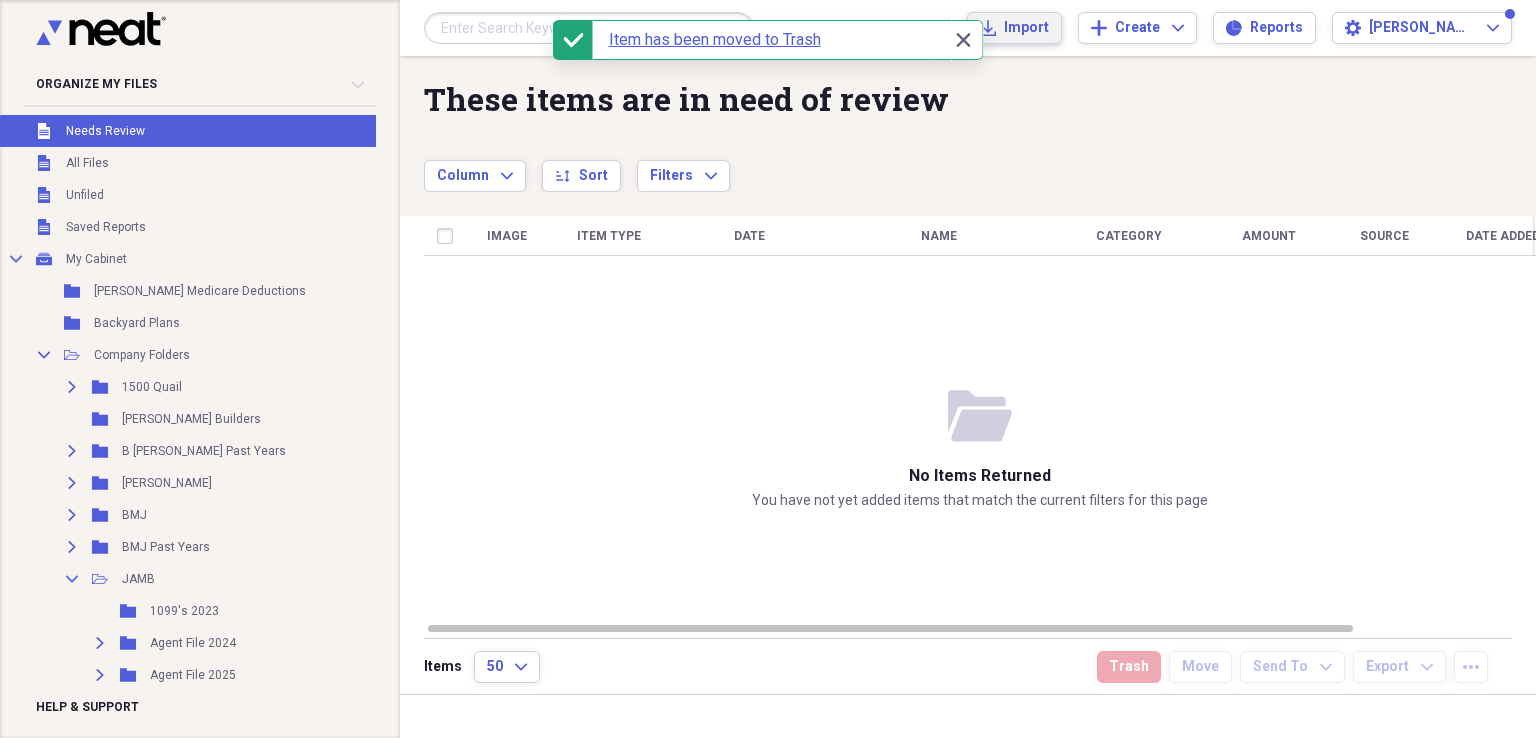 click on "Import" at bounding box center [1026, 28] 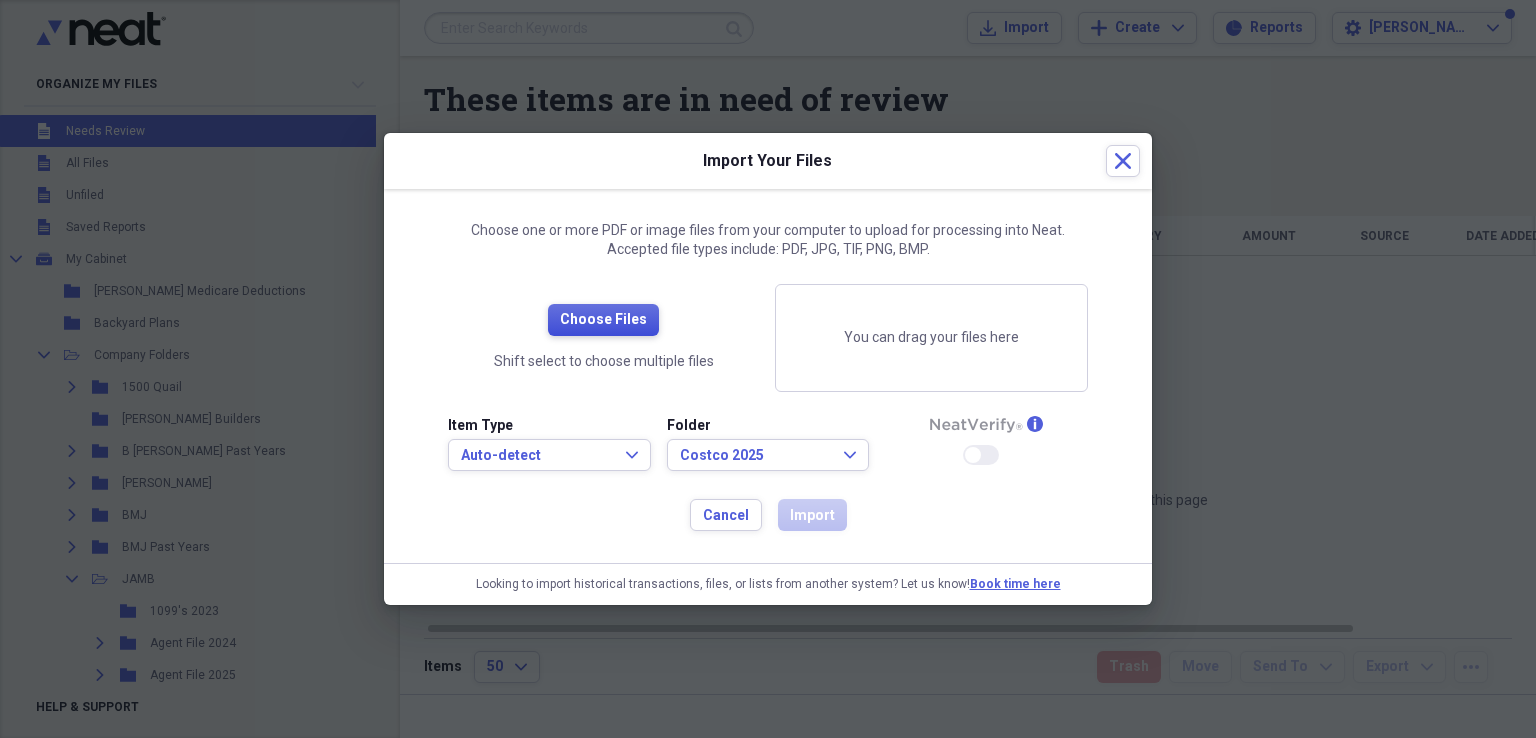 click on "Choose Files" at bounding box center (603, 320) 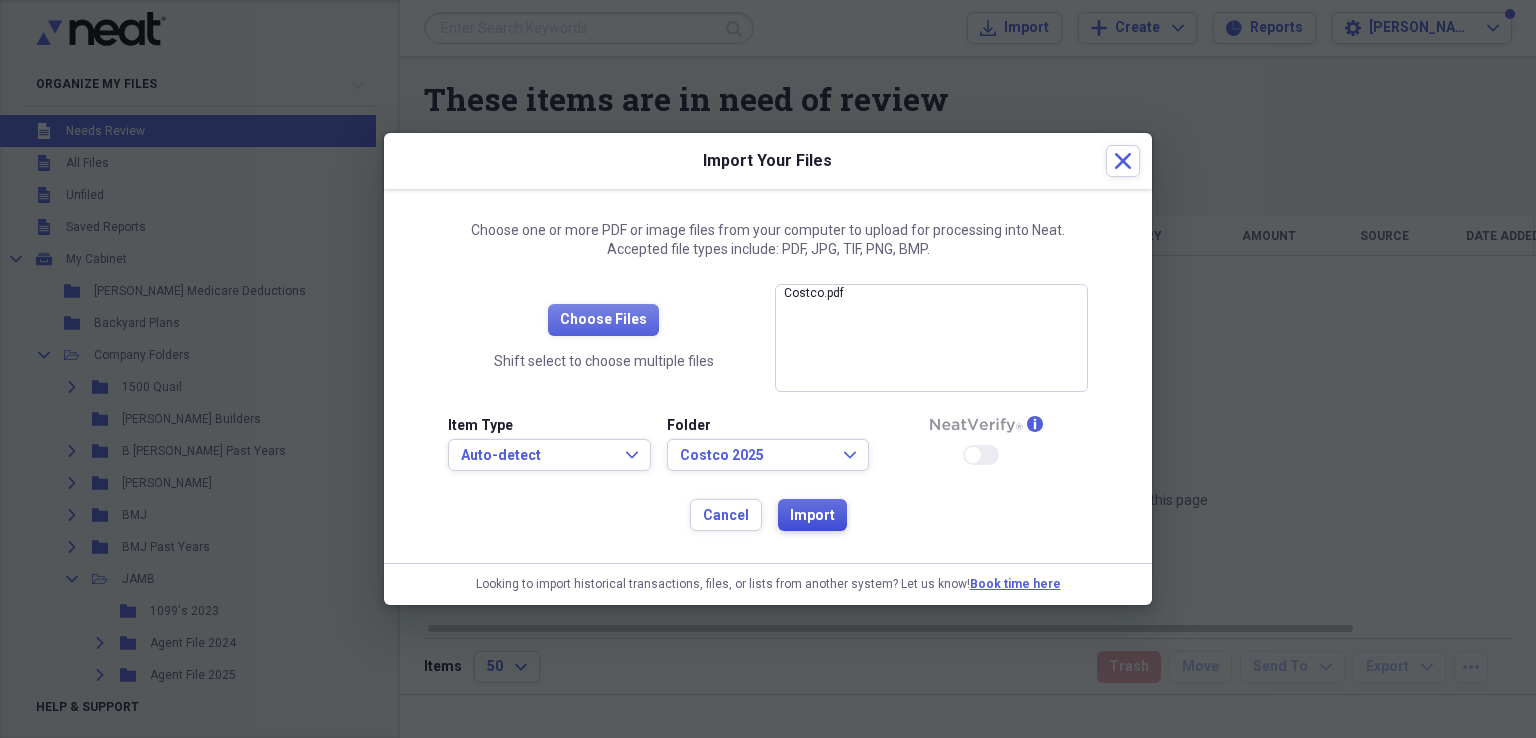click on "Import" at bounding box center [812, 516] 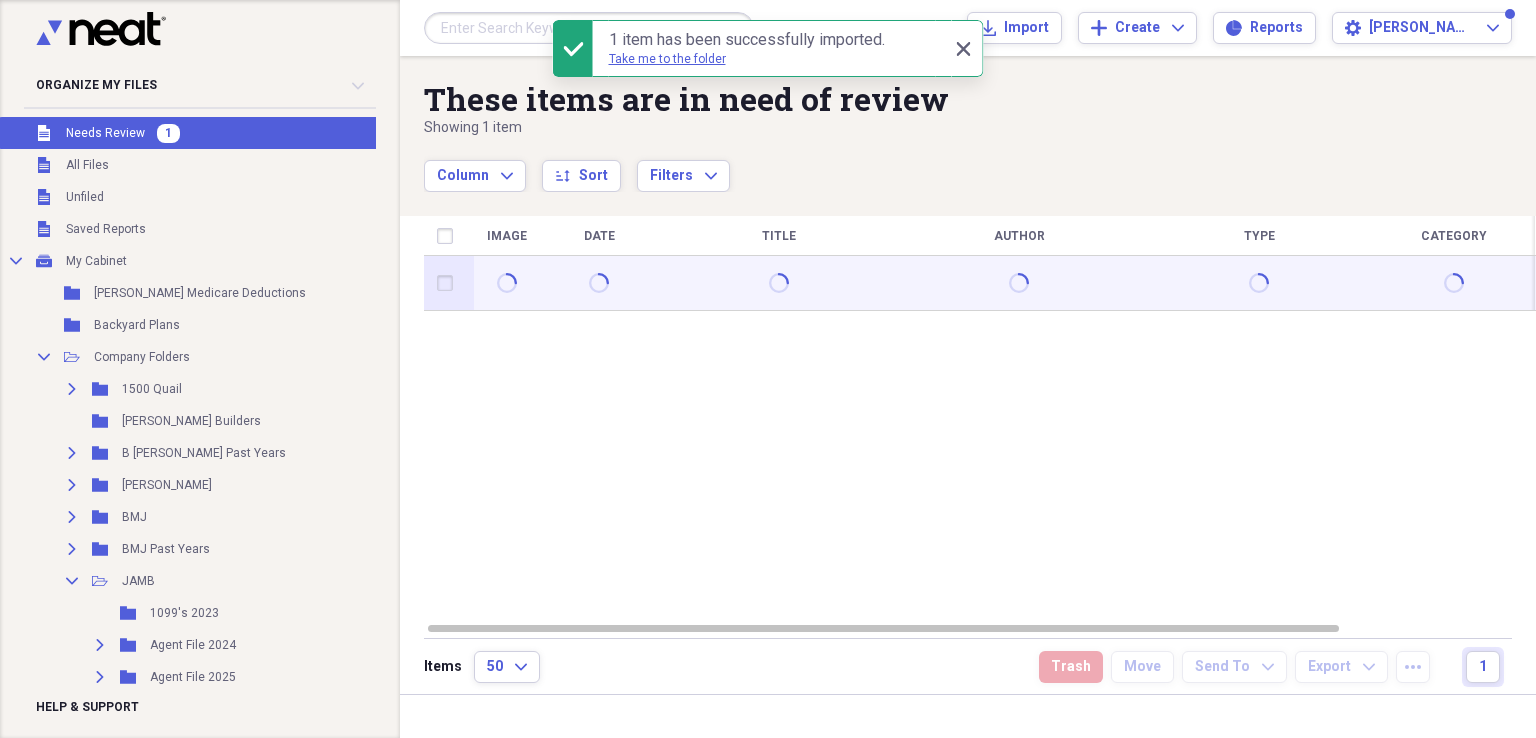 click at bounding box center [449, 283] 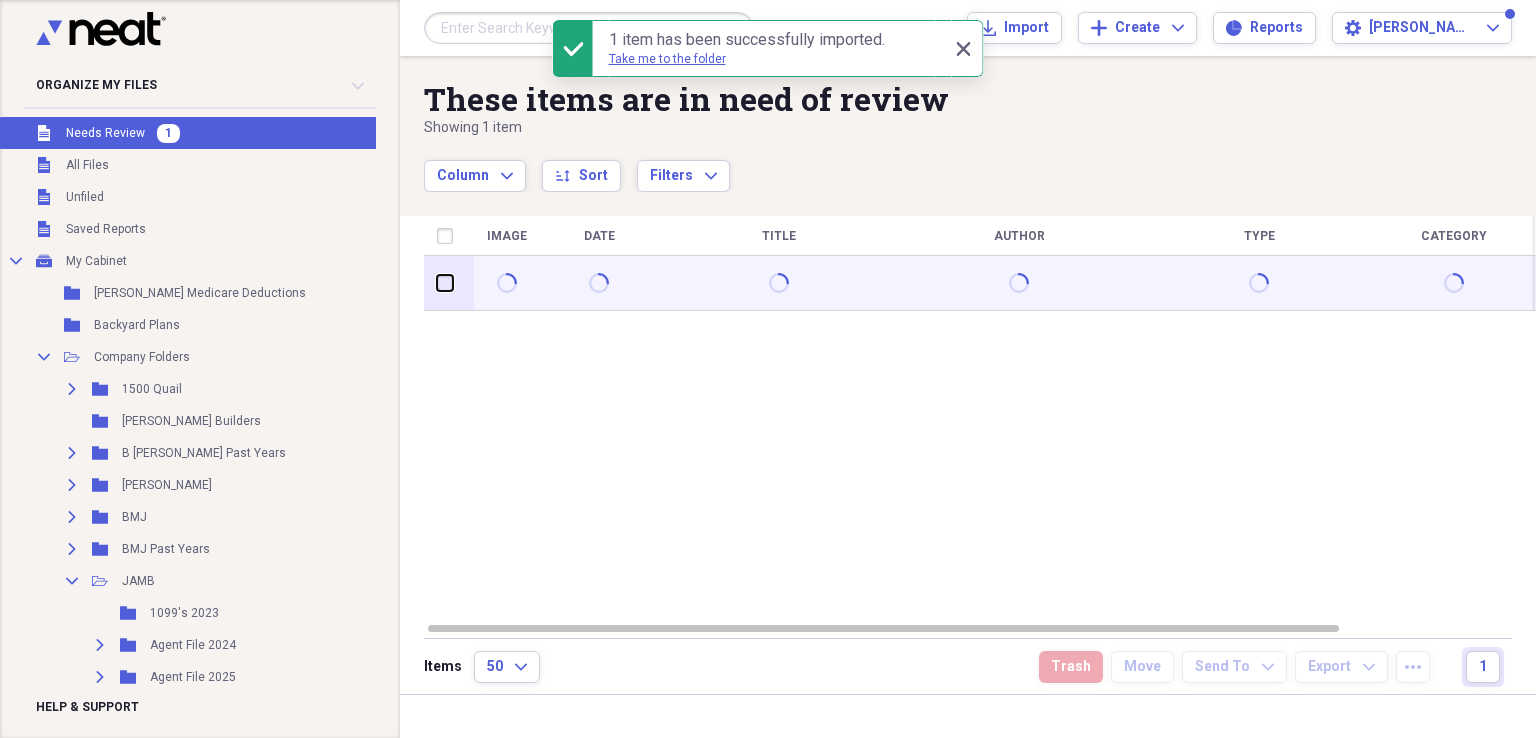 click at bounding box center (437, 283) 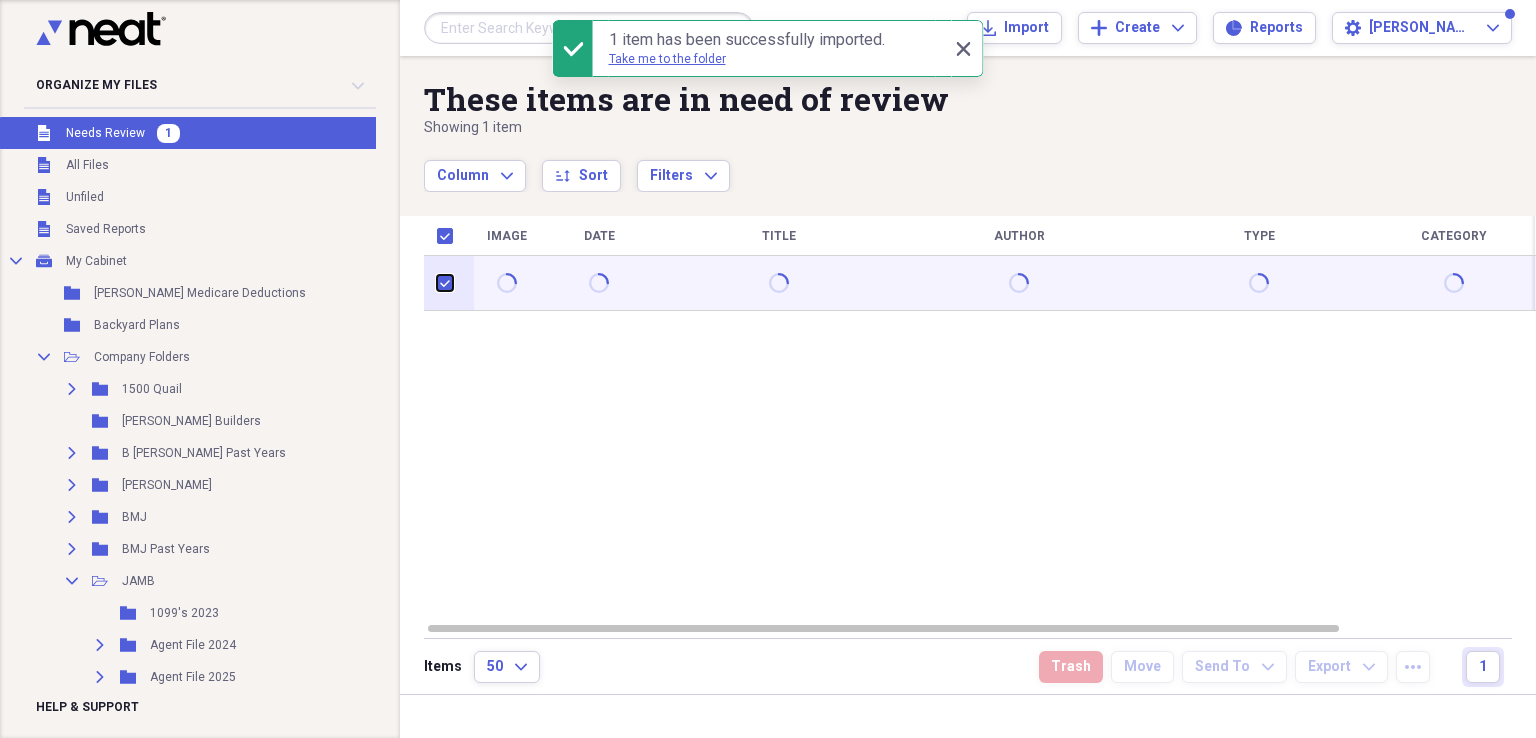 checkbox on "true" 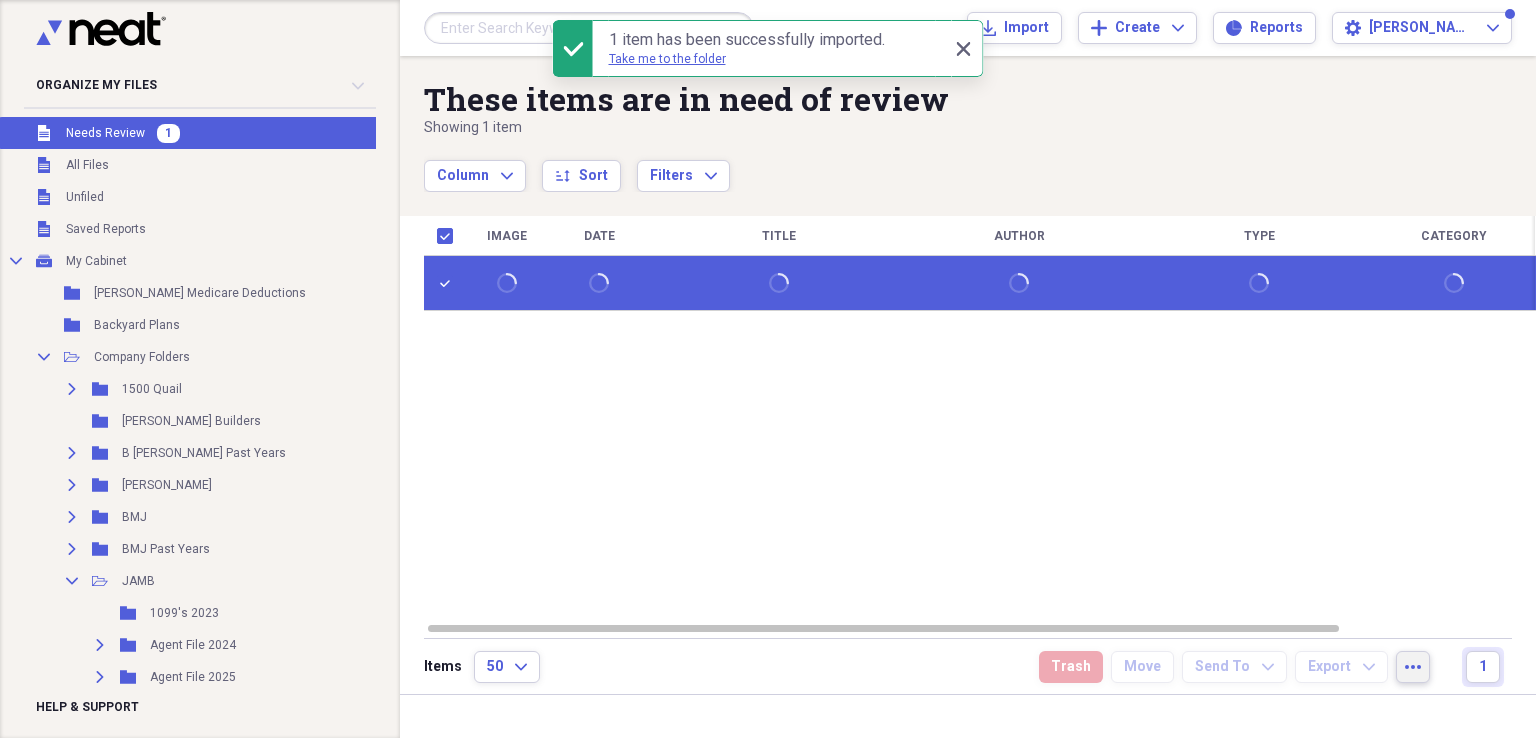 click 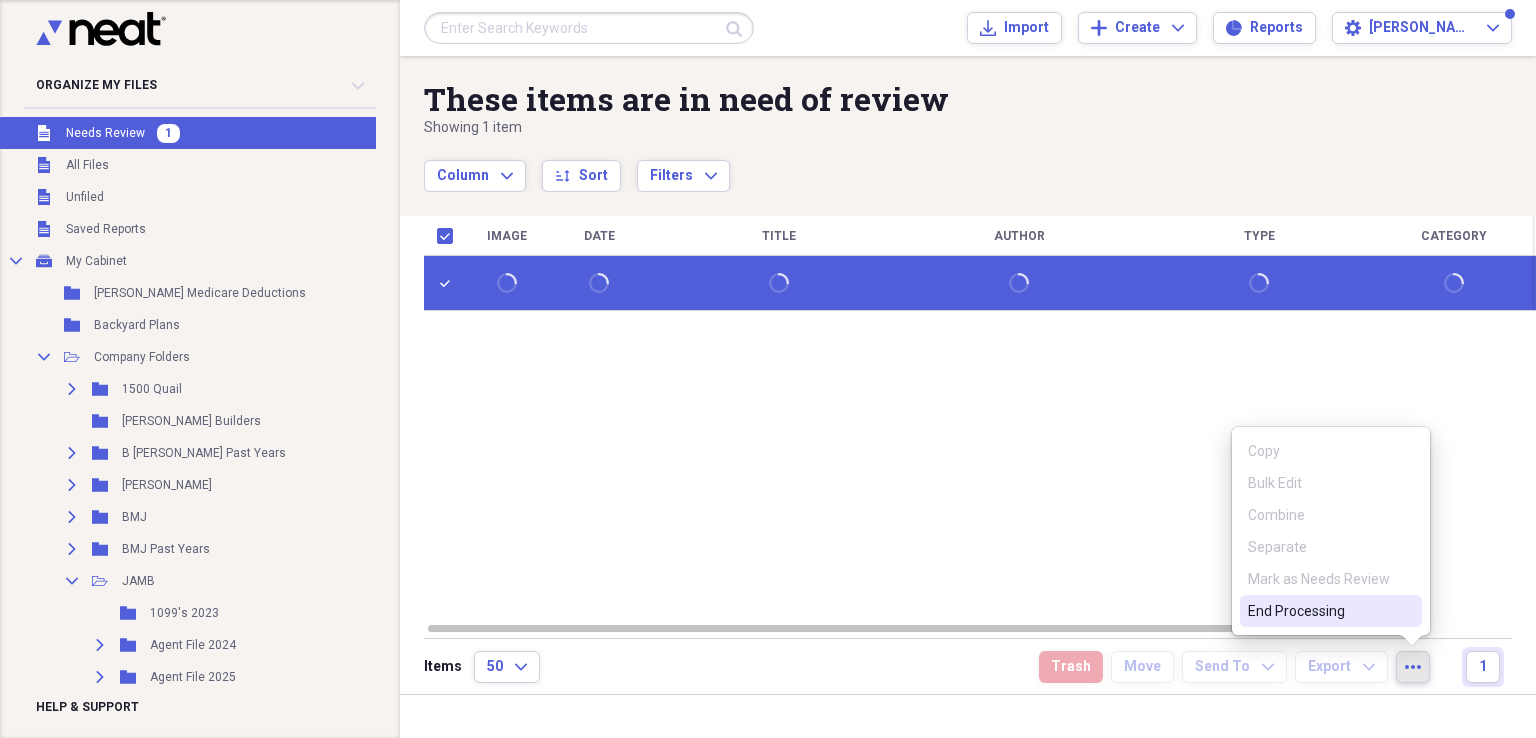 click on "End Processing" at bounding box center (1319, 611) 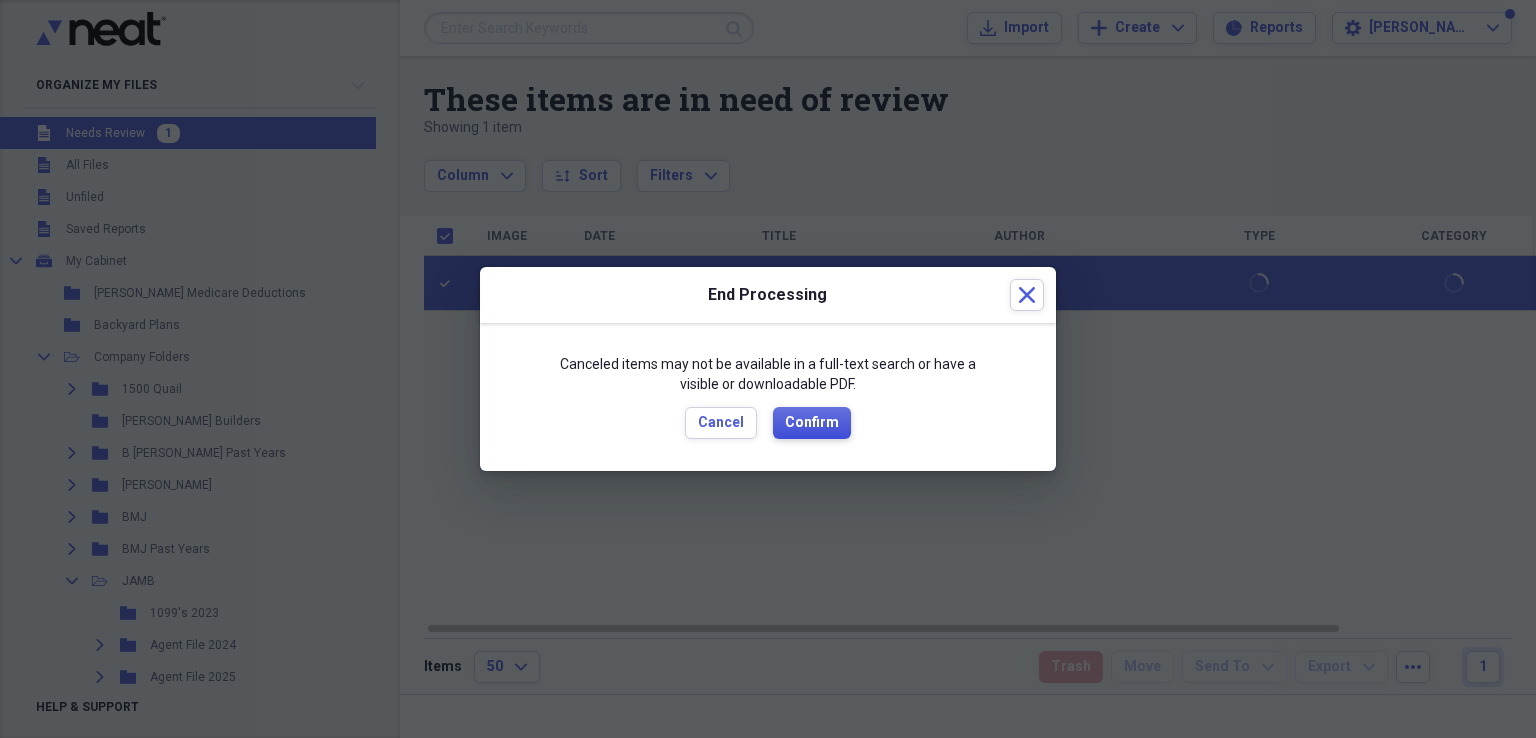 click on "Confirm" at bounding box center (812, 423) 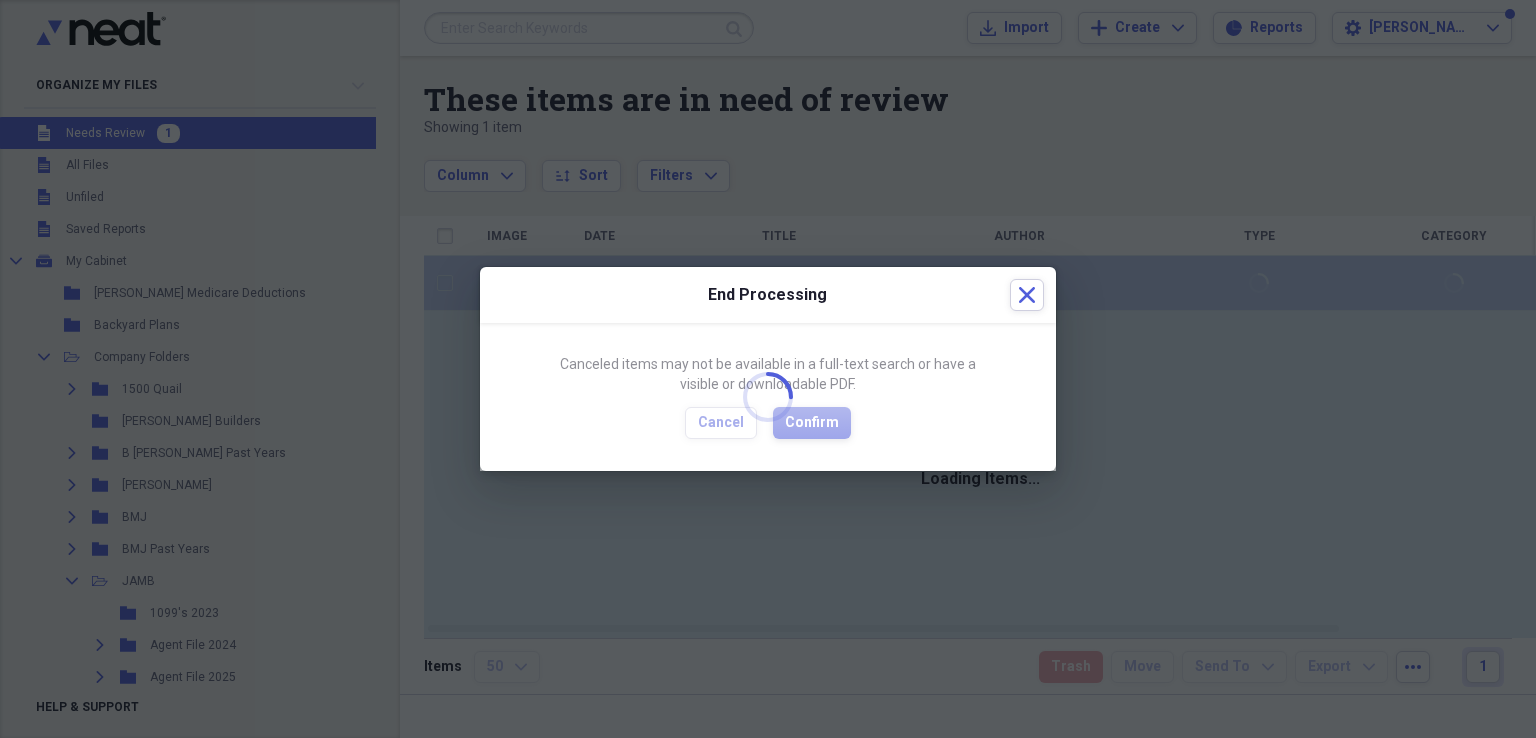 checkbox on "false" 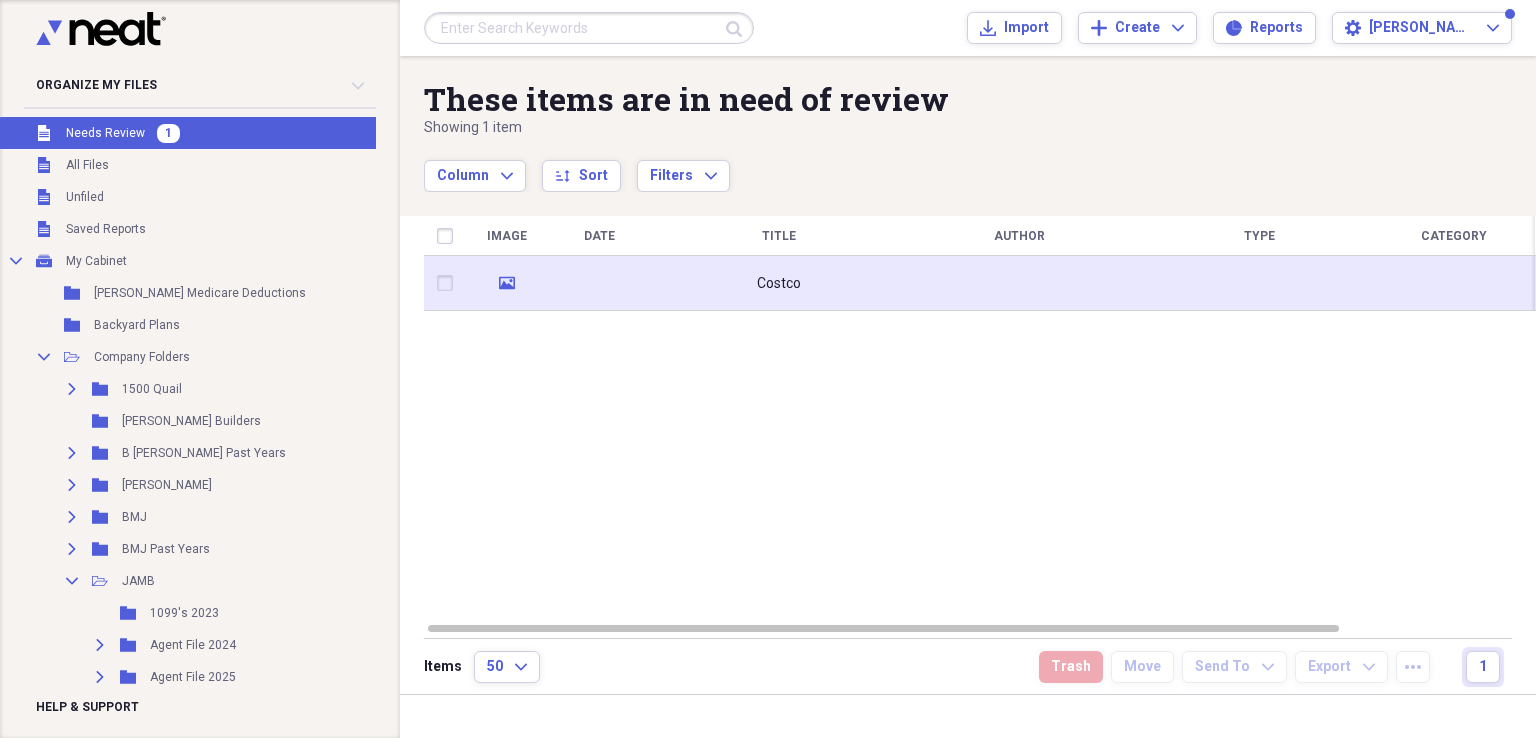 click on "media" 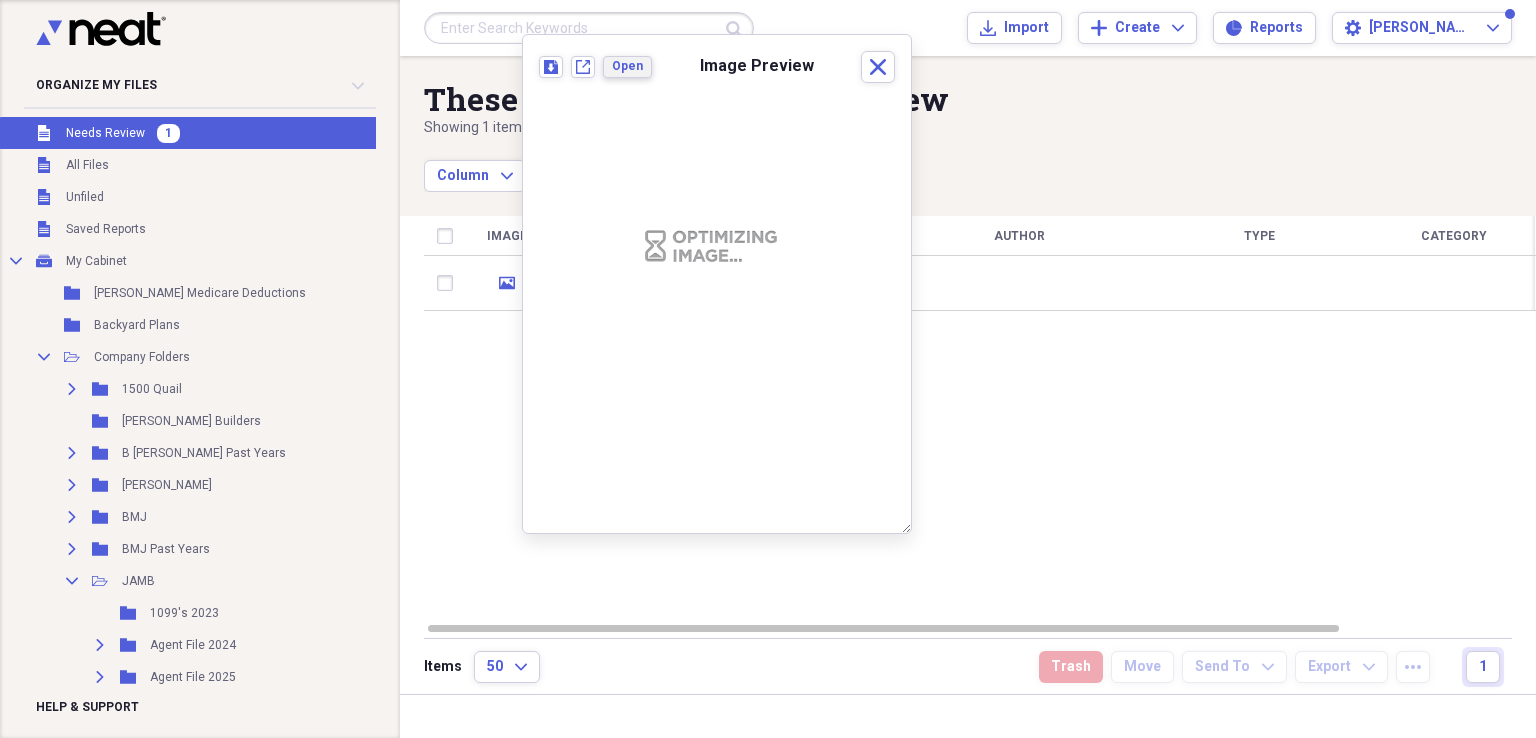 click on "Open" at bounding box center [627, 66] 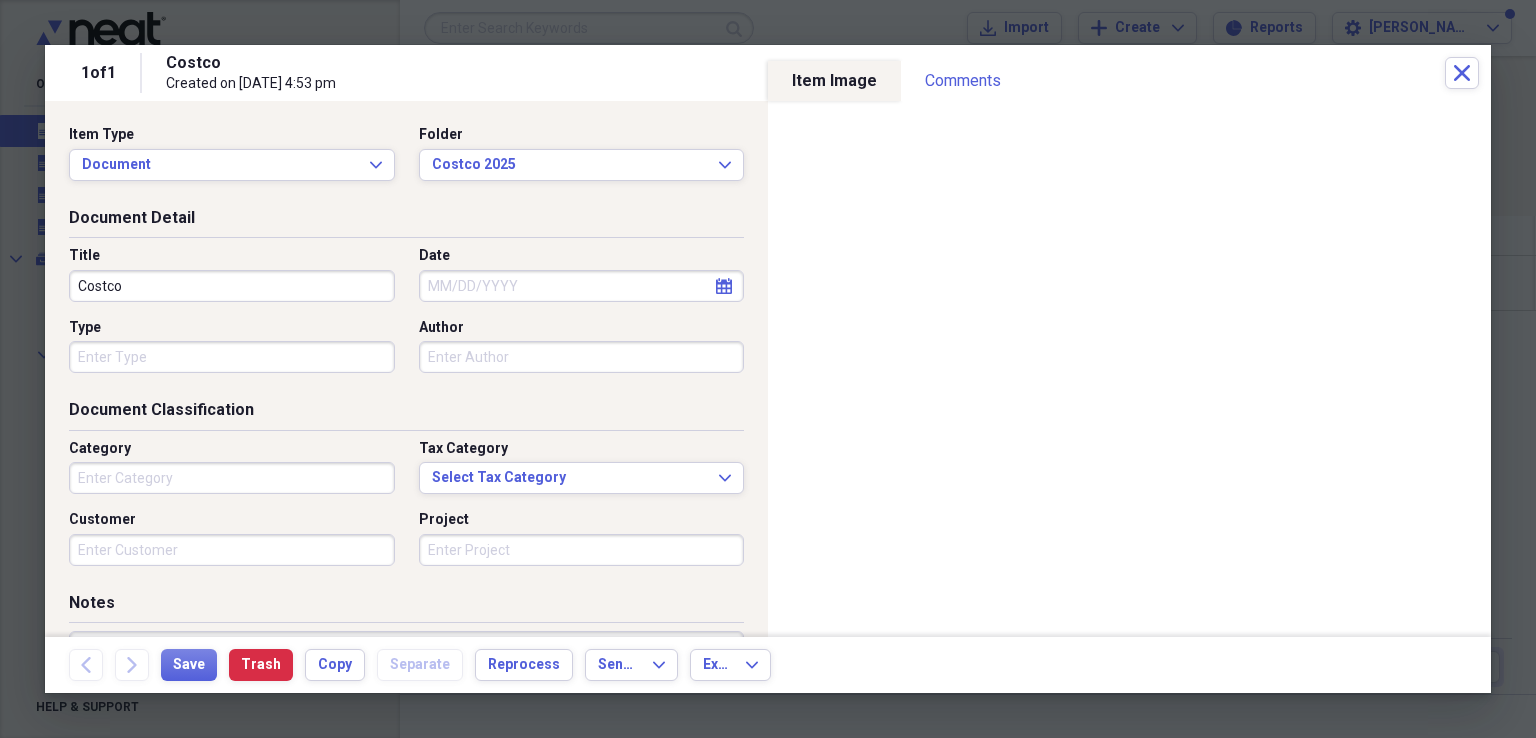 click on "calendar" 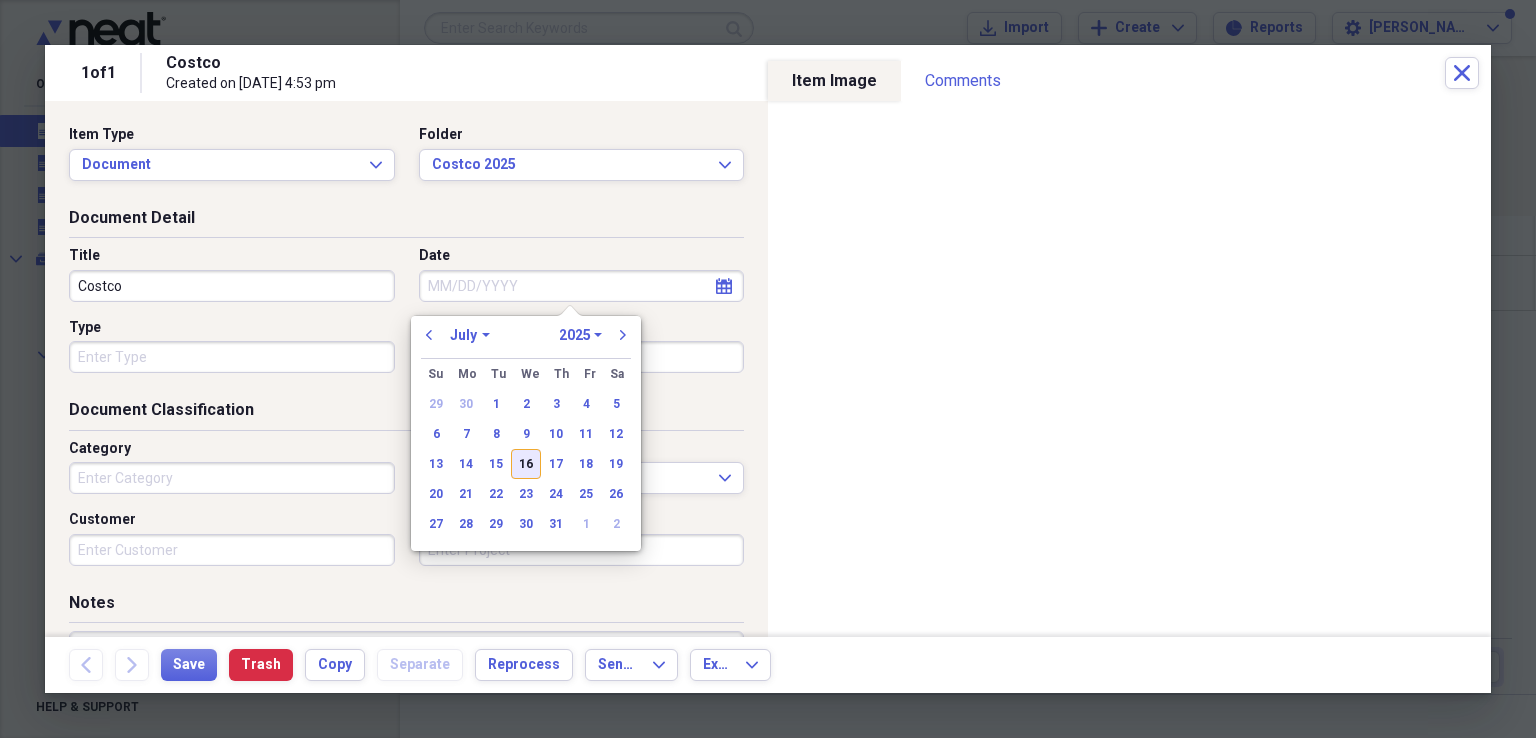click on "16" at bounding box center (526, 464) 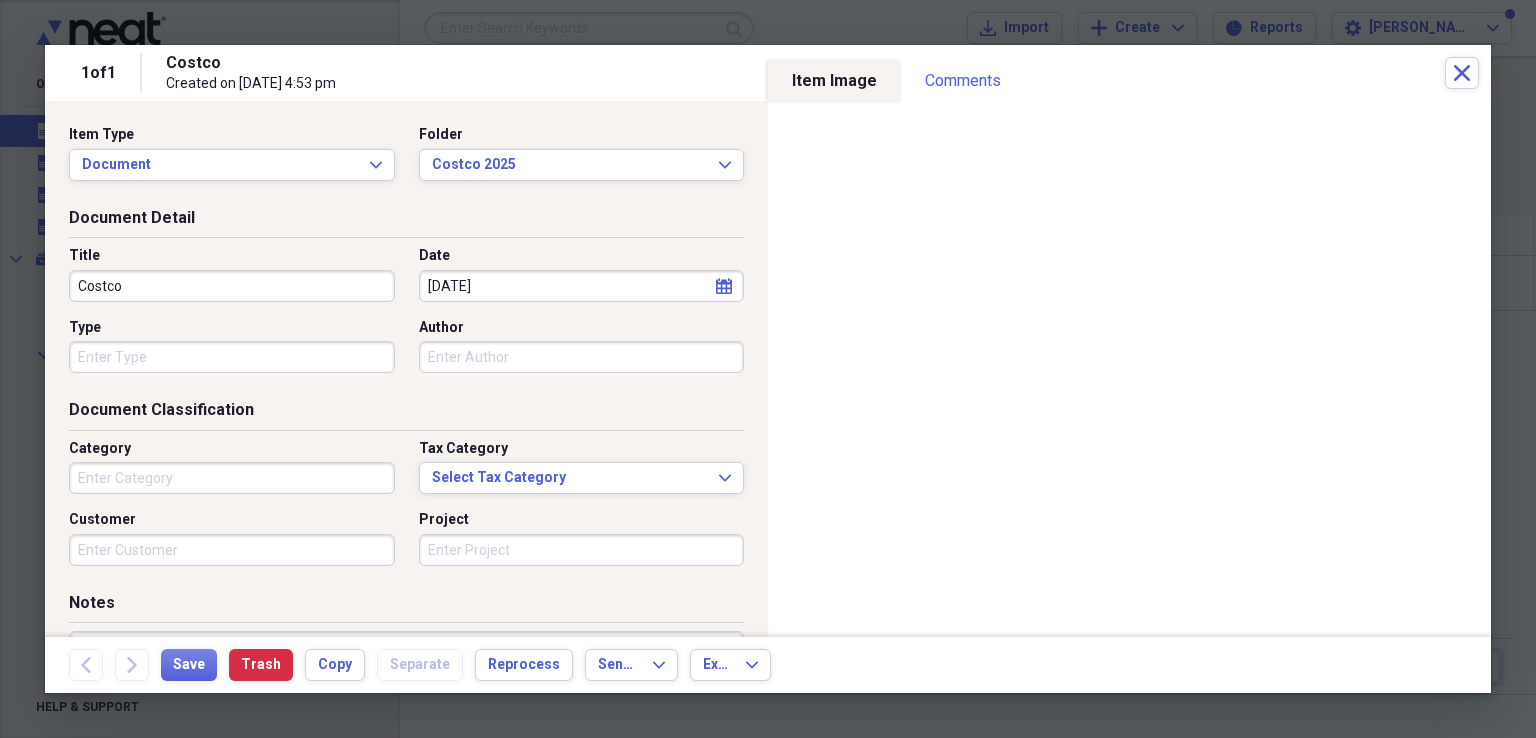 type on "[DATE]" 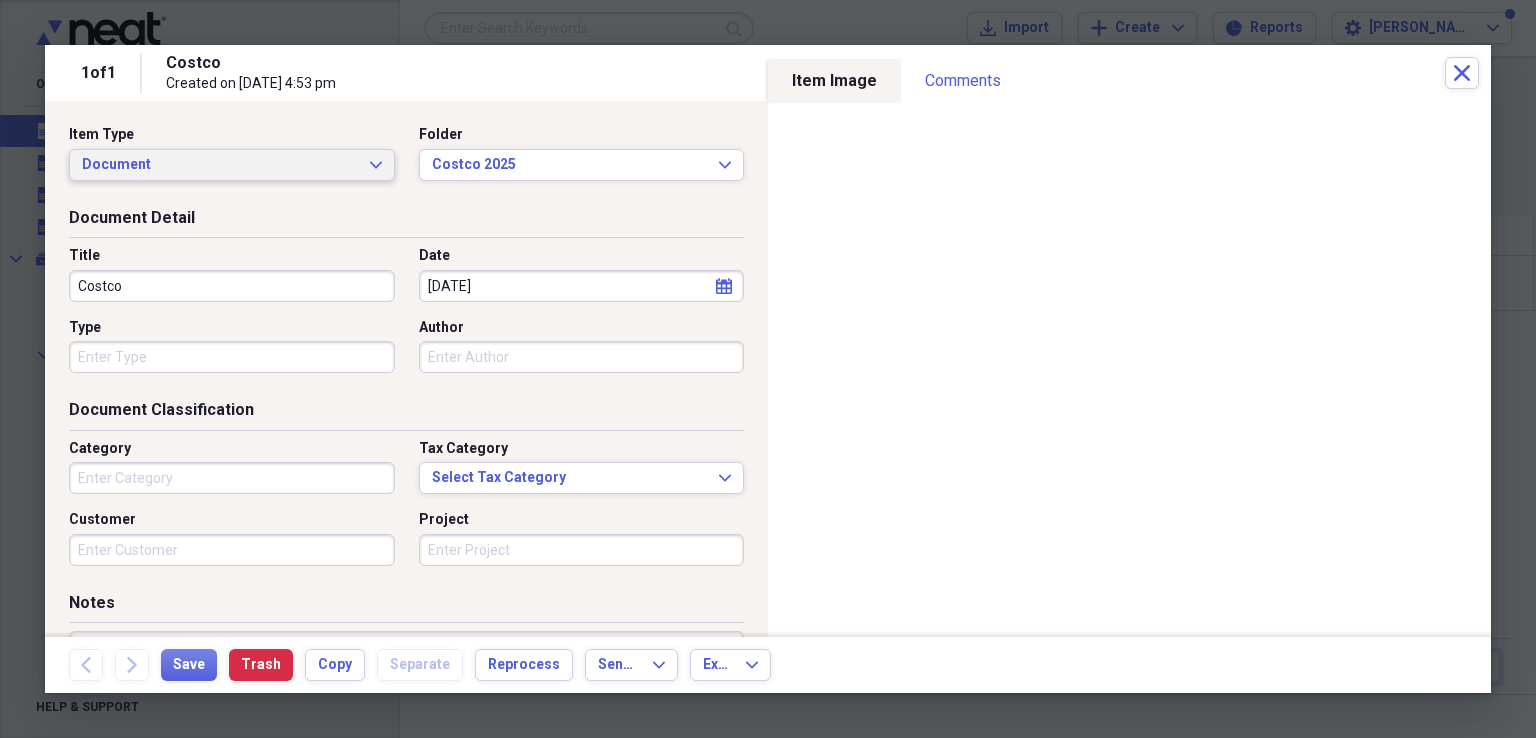 click on "Document Expand" at bounding box center [232, 165] 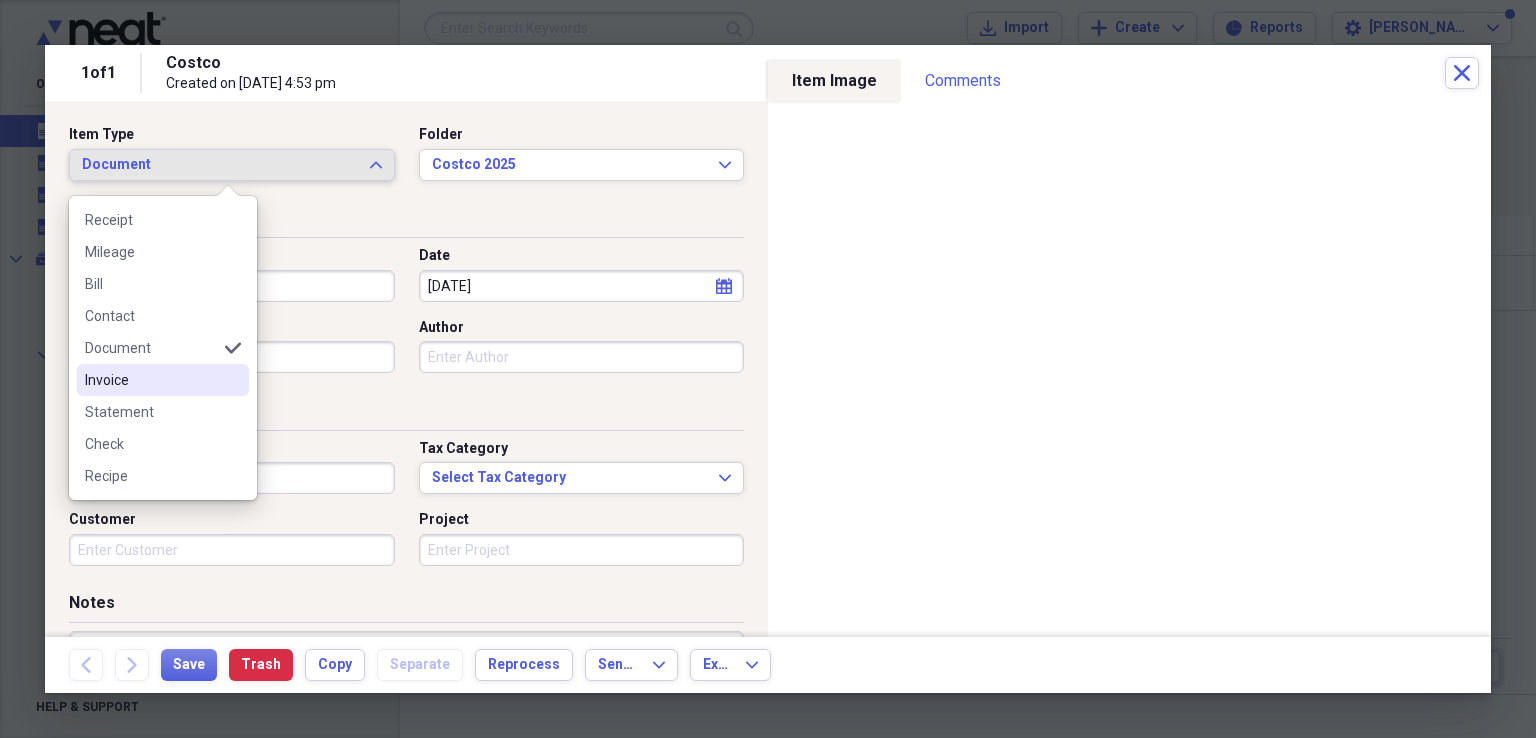 click on "Invoice" at bounding box center (151, 380) 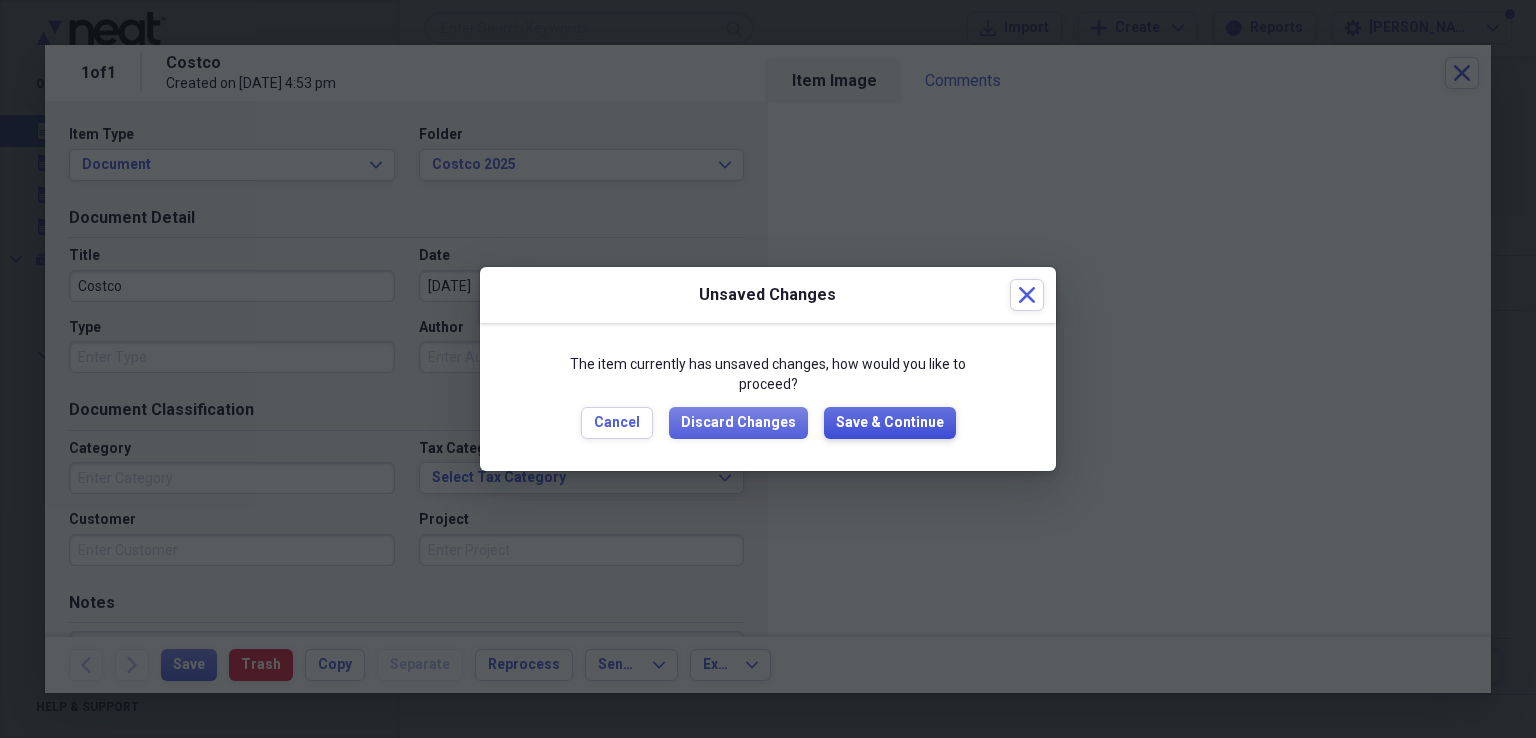 click on "Save & Continue" at bounding box center [890, 423] 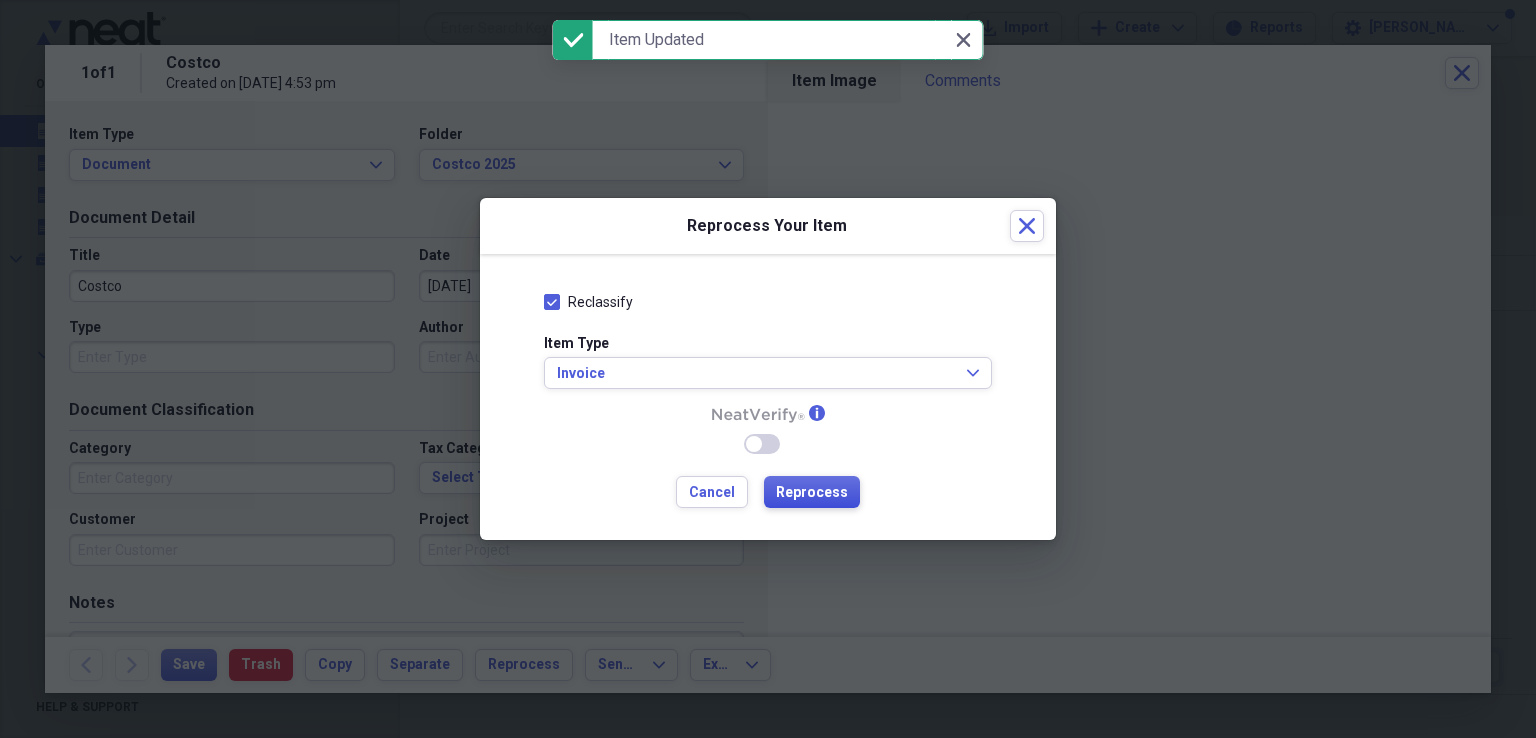 click on "Reprocess" at bounding box center [812, 493] 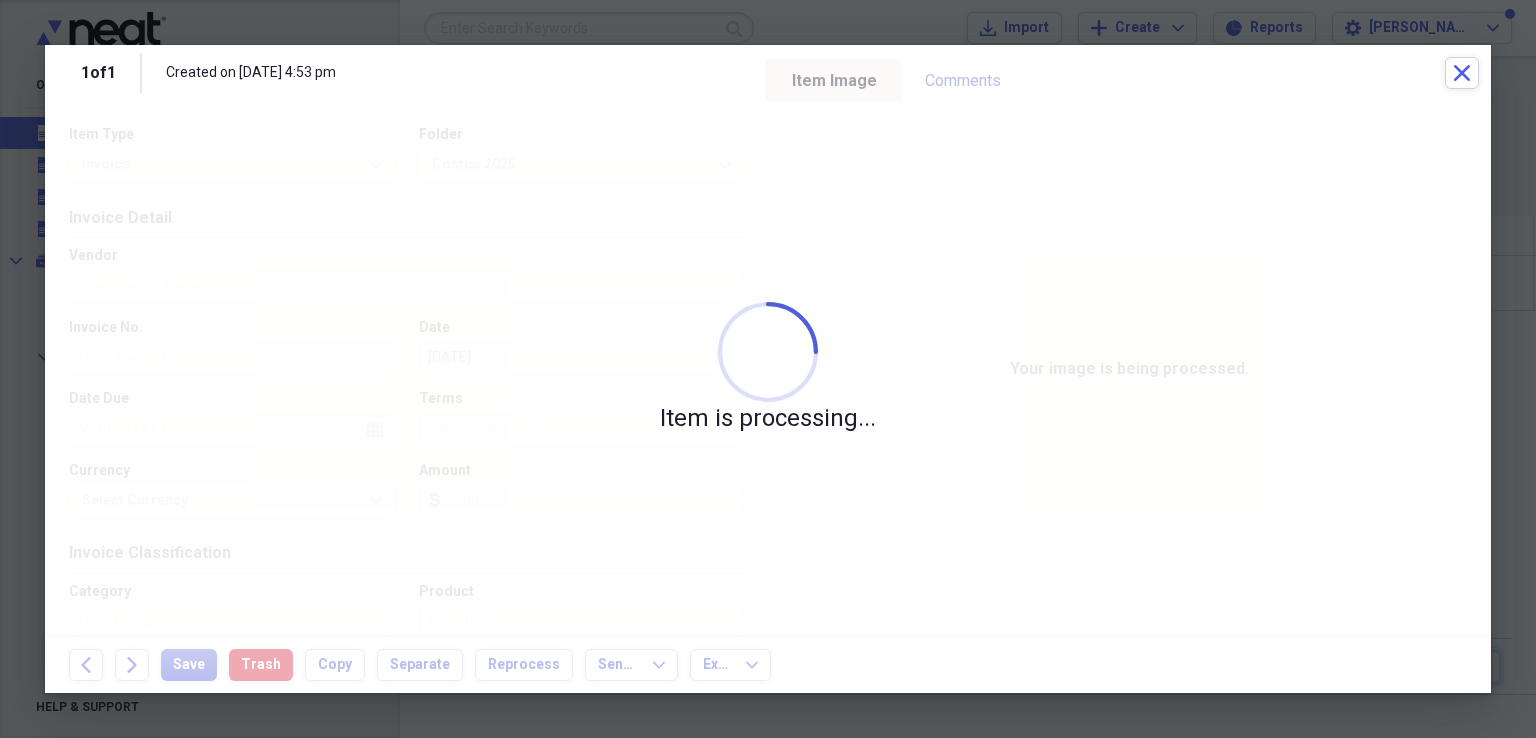 type on "CHARGE" 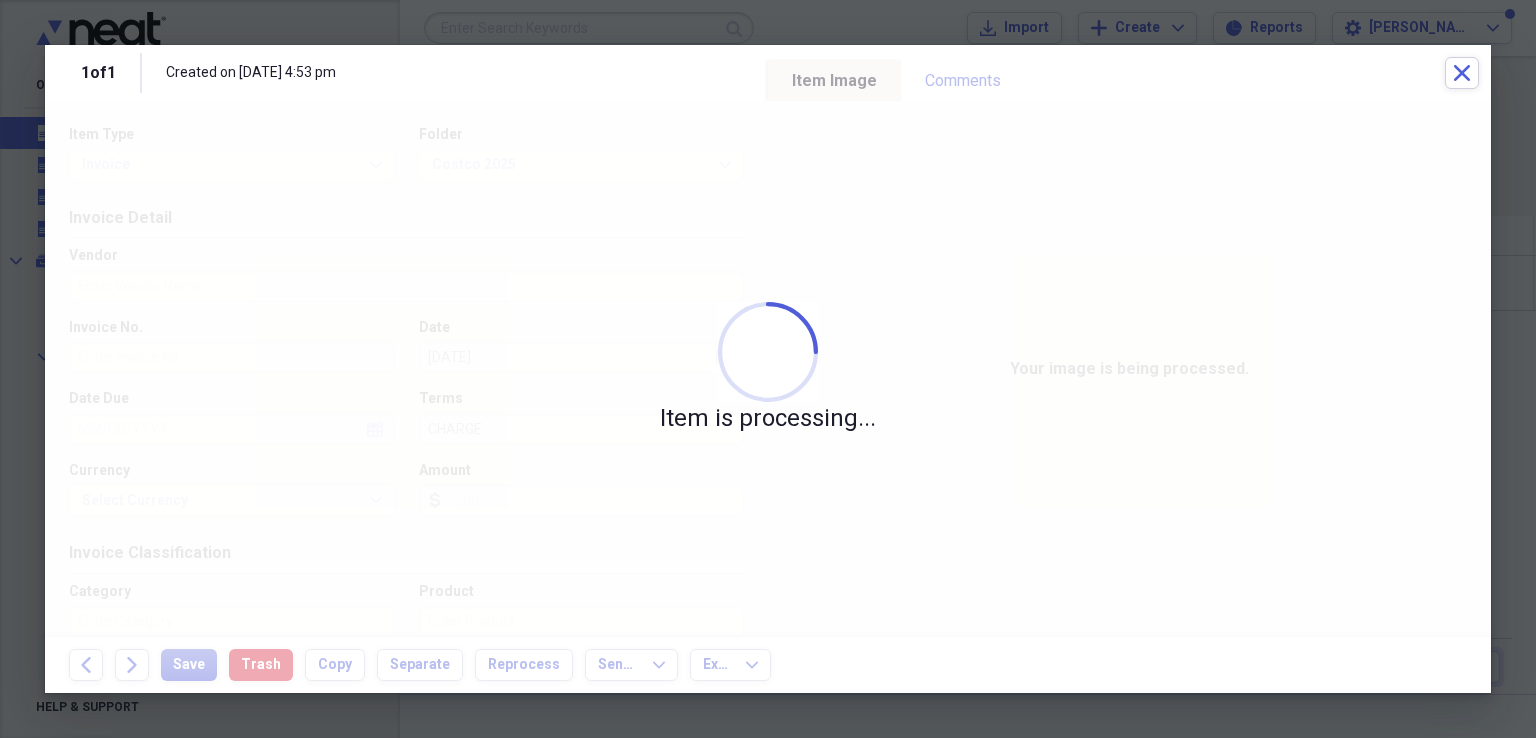 type on "COSTCO" 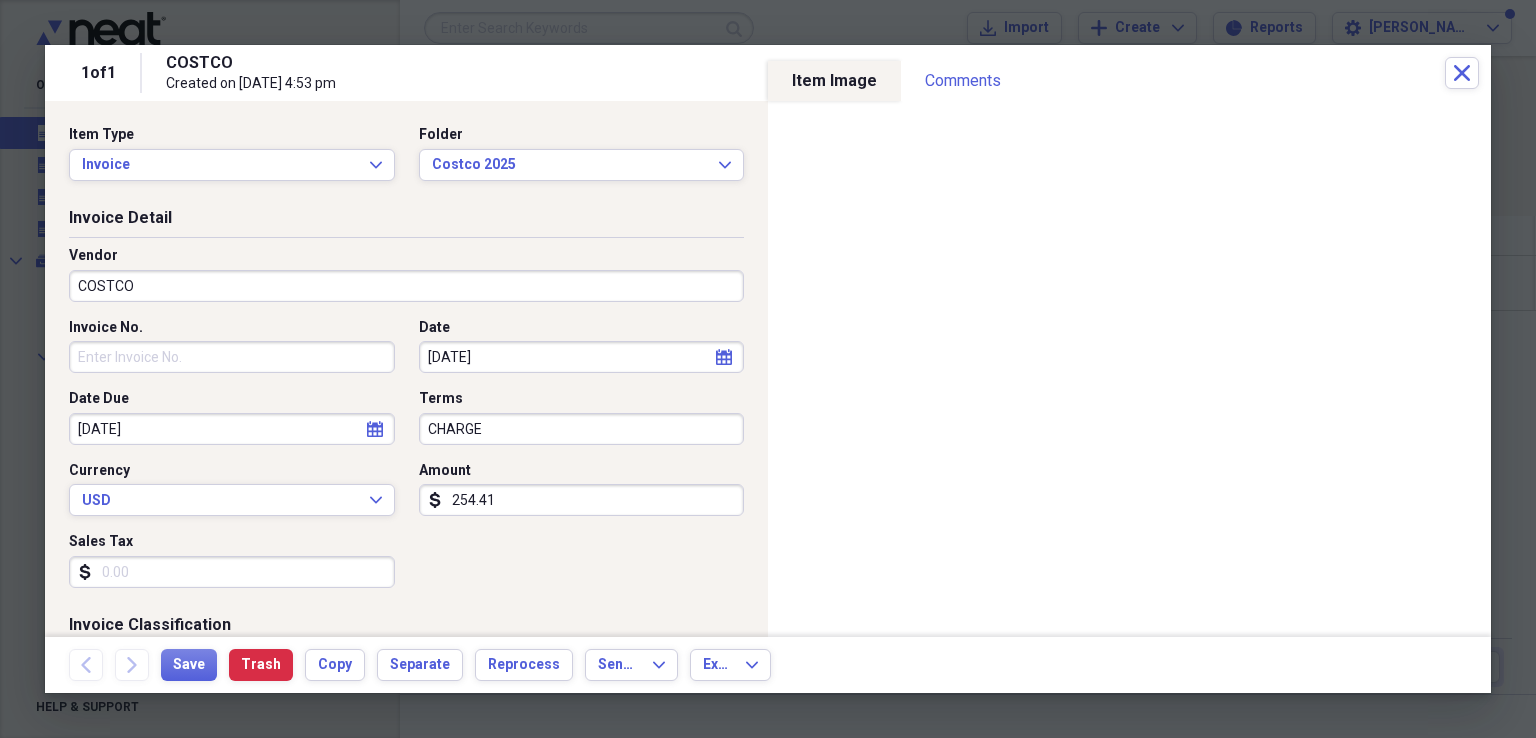 click on "CHARGE" at bounding box center (582, 429) 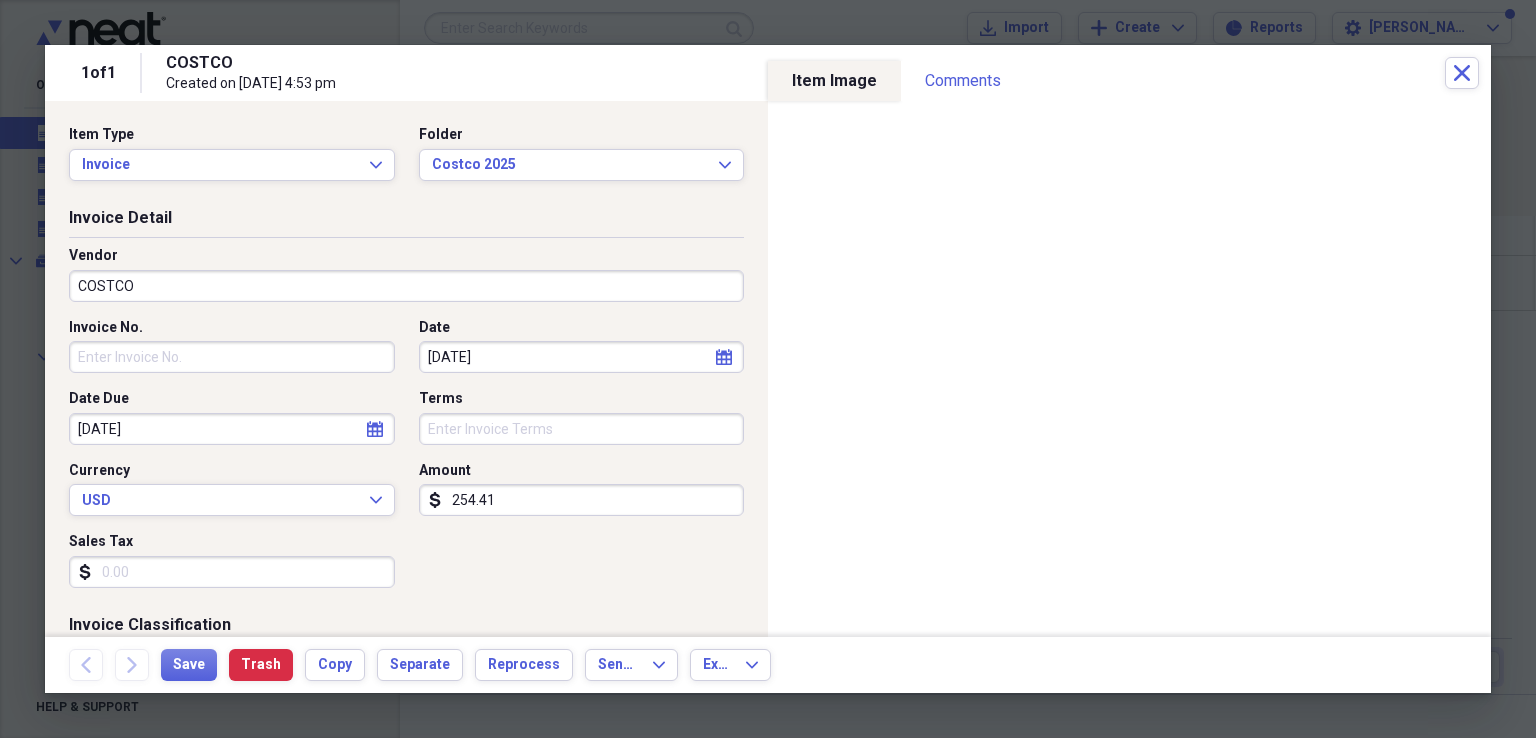 type 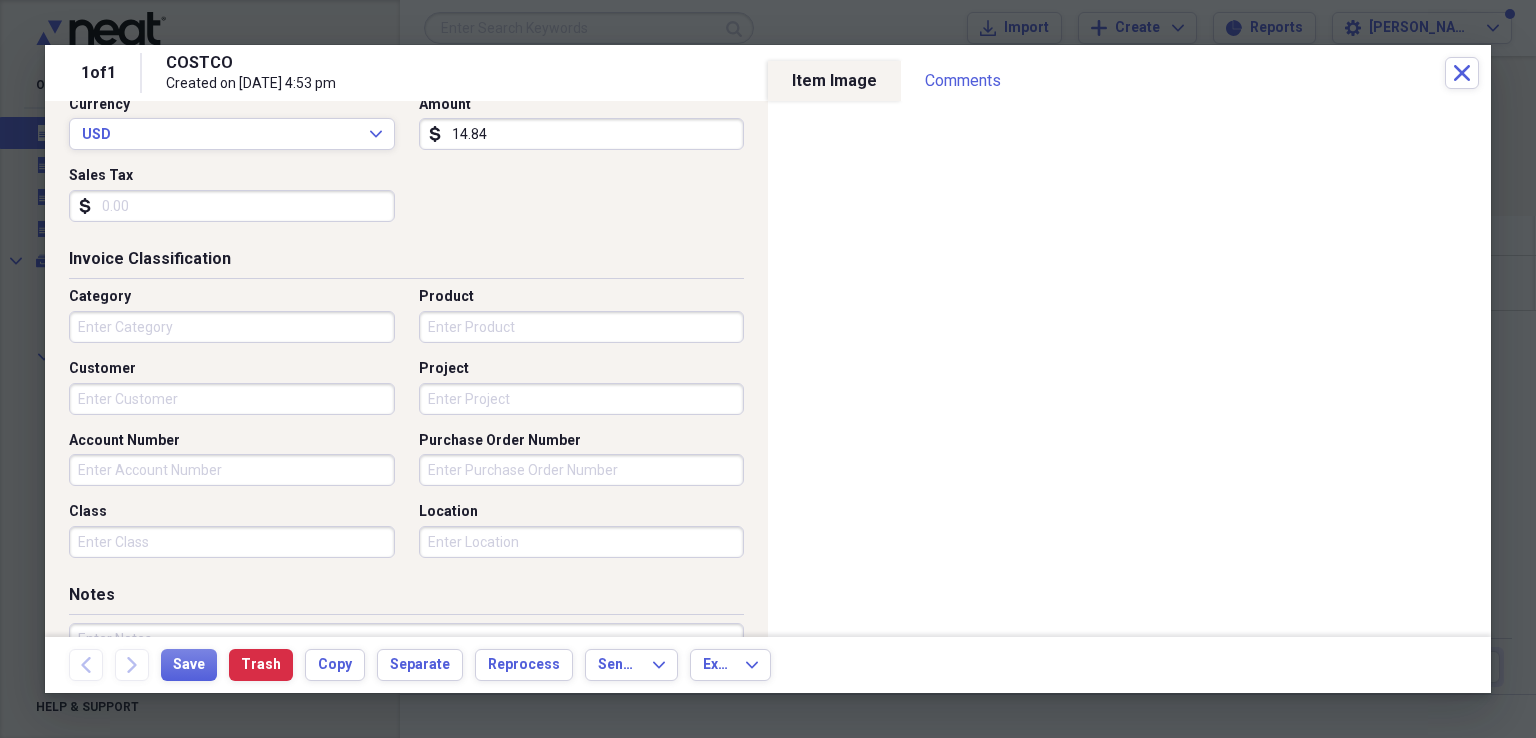 scroll, scrollTop: 400, scrollLeft: 0, axis: vertical 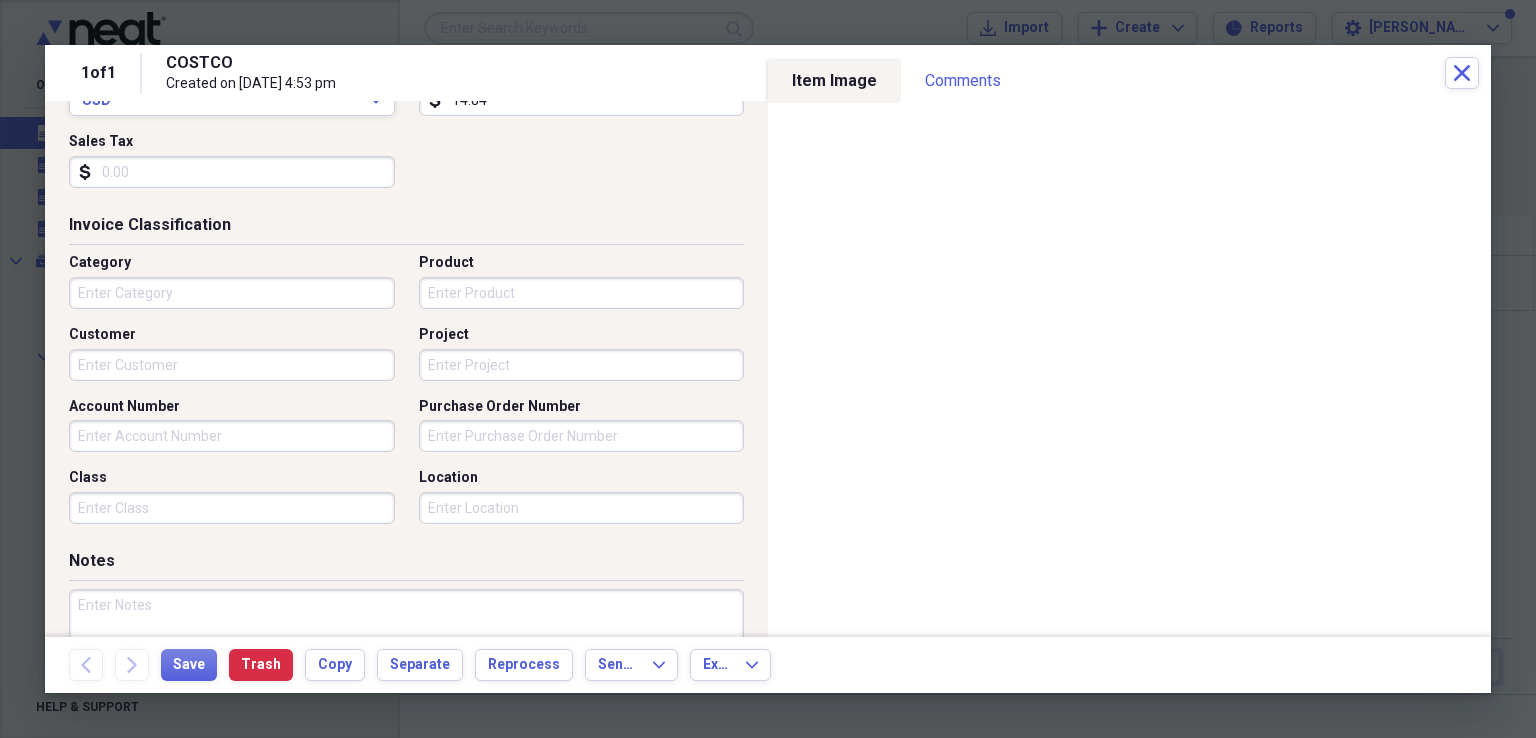 type on "14.84" 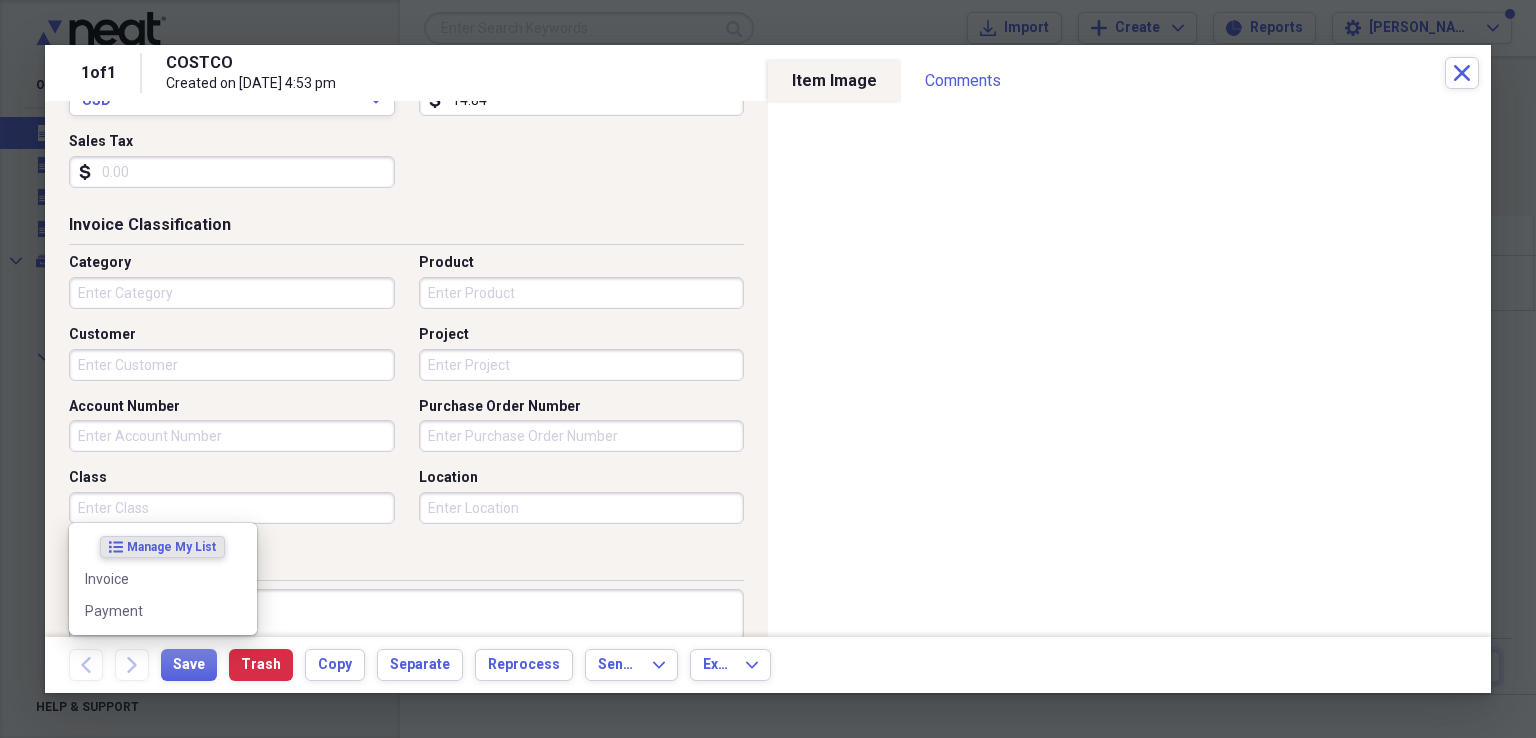 click on "Class" at bounding box center (232, 508) 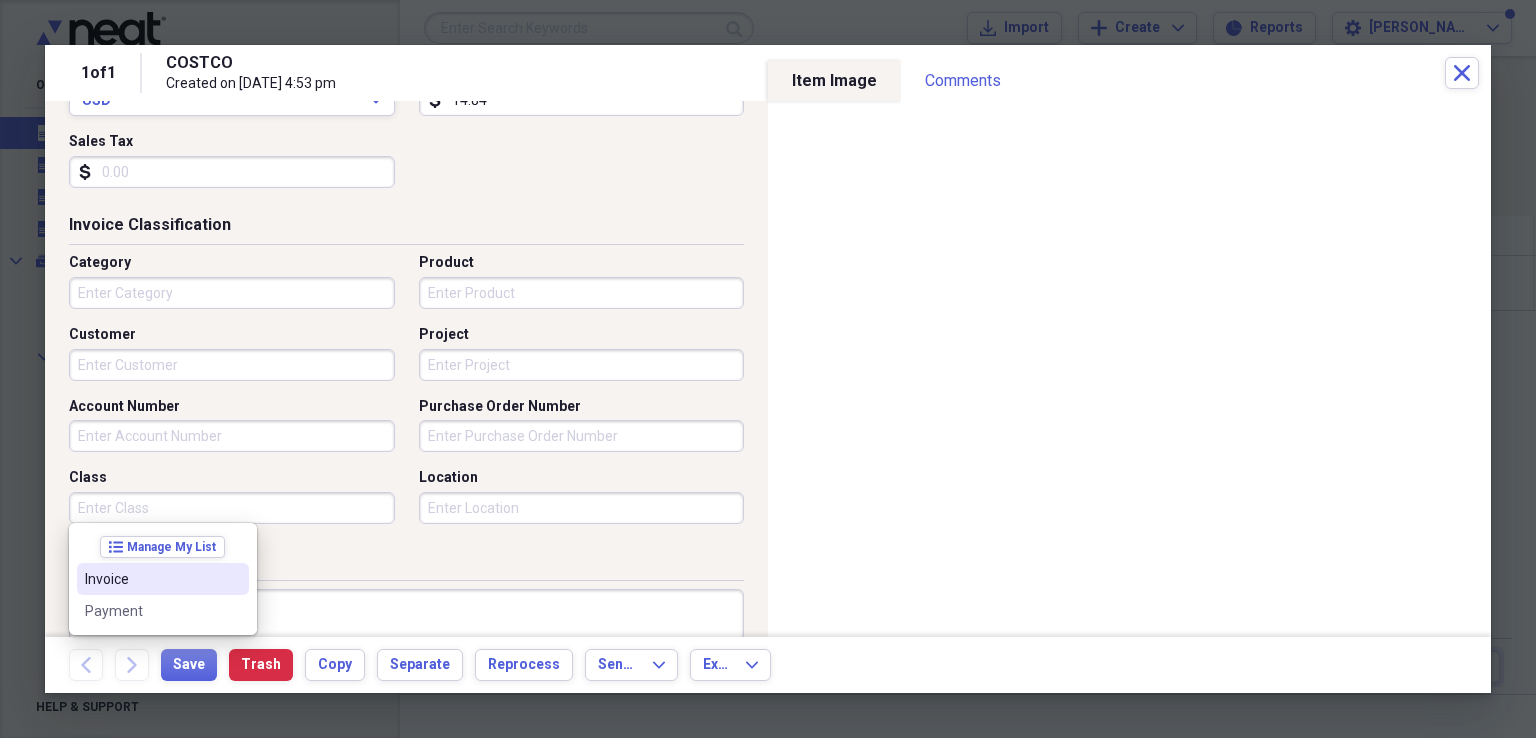 click on "Invoice" at bounding box center [151, 579] 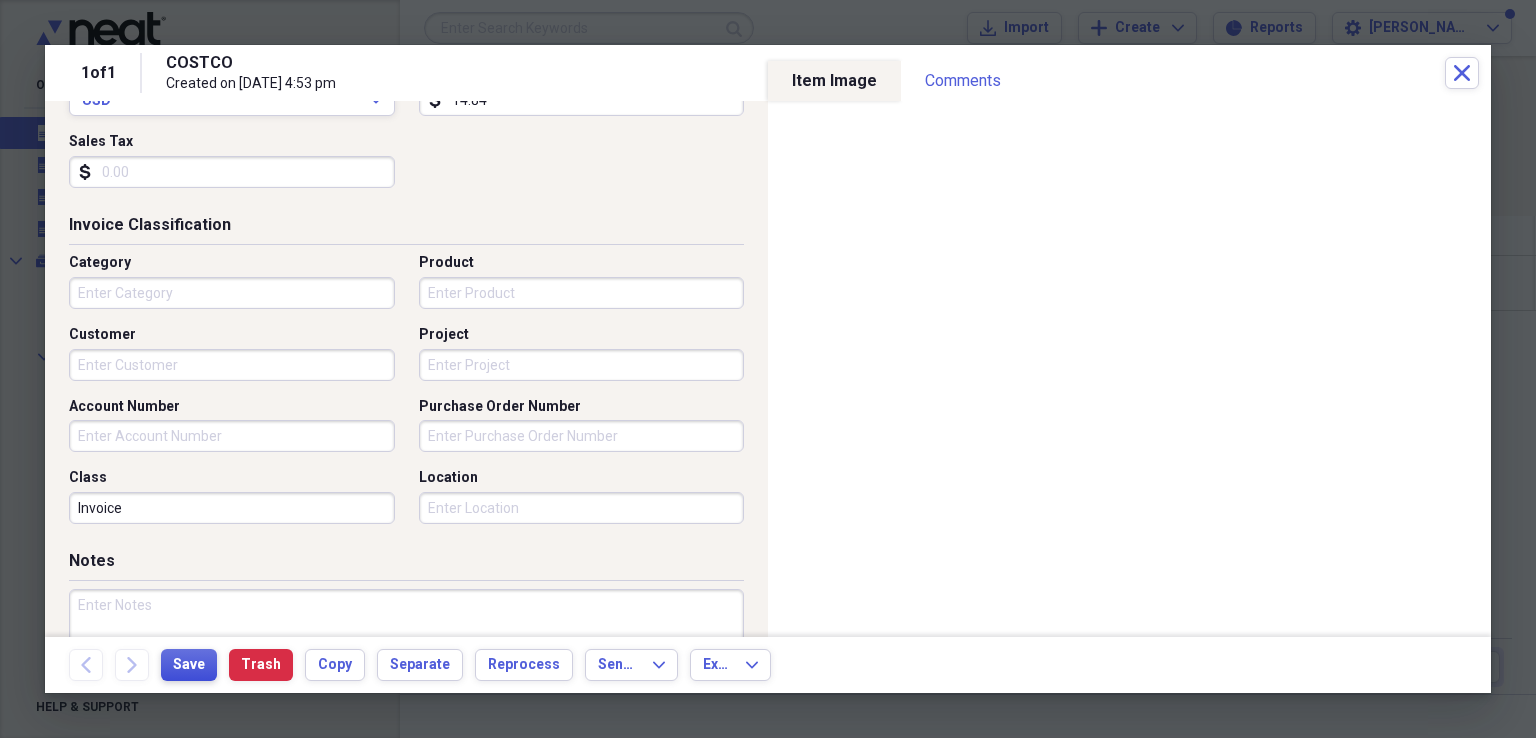 drag, startPoint x: 194, startPoint y: 665, endPoint x: 224, endPoint y: 699, distance: 45.343136 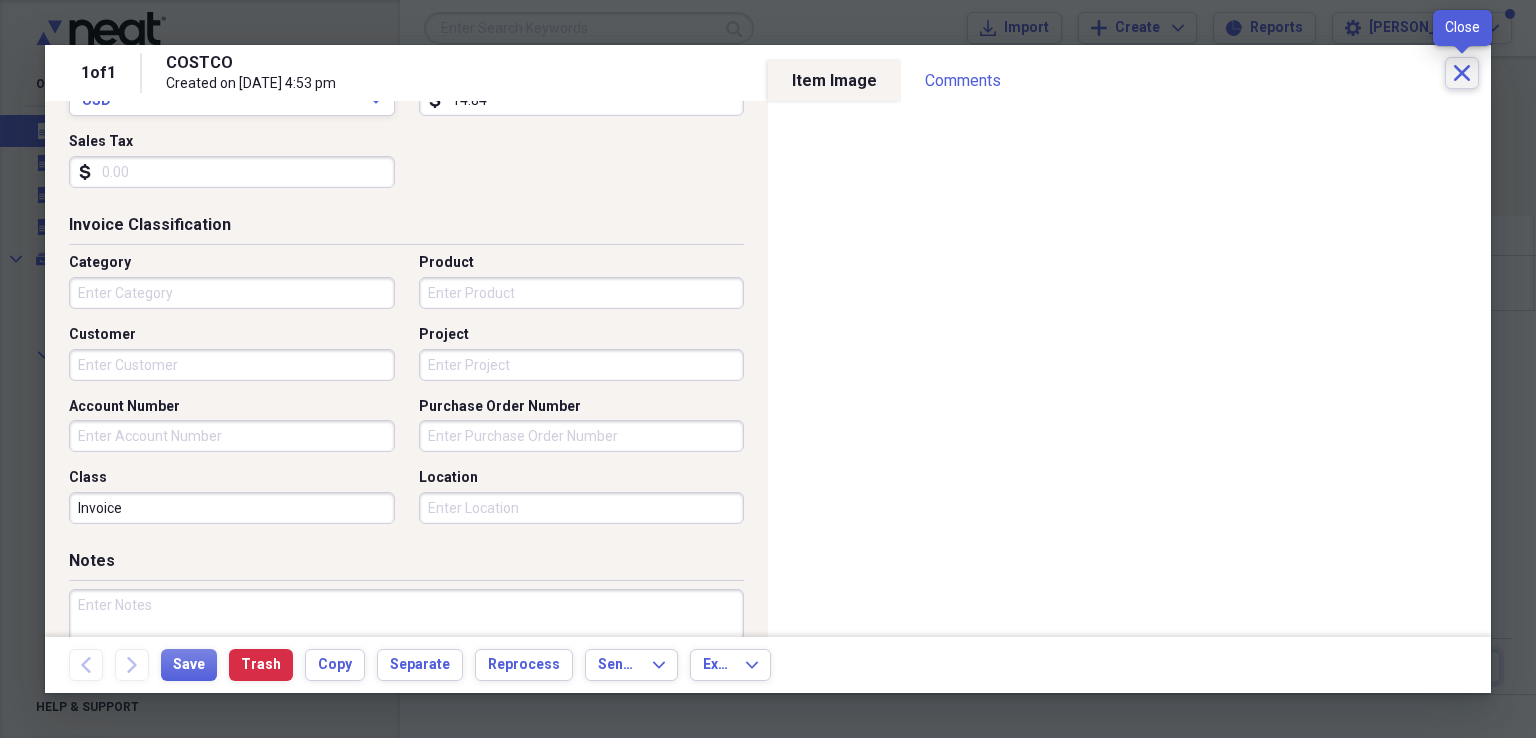 click on "Close" 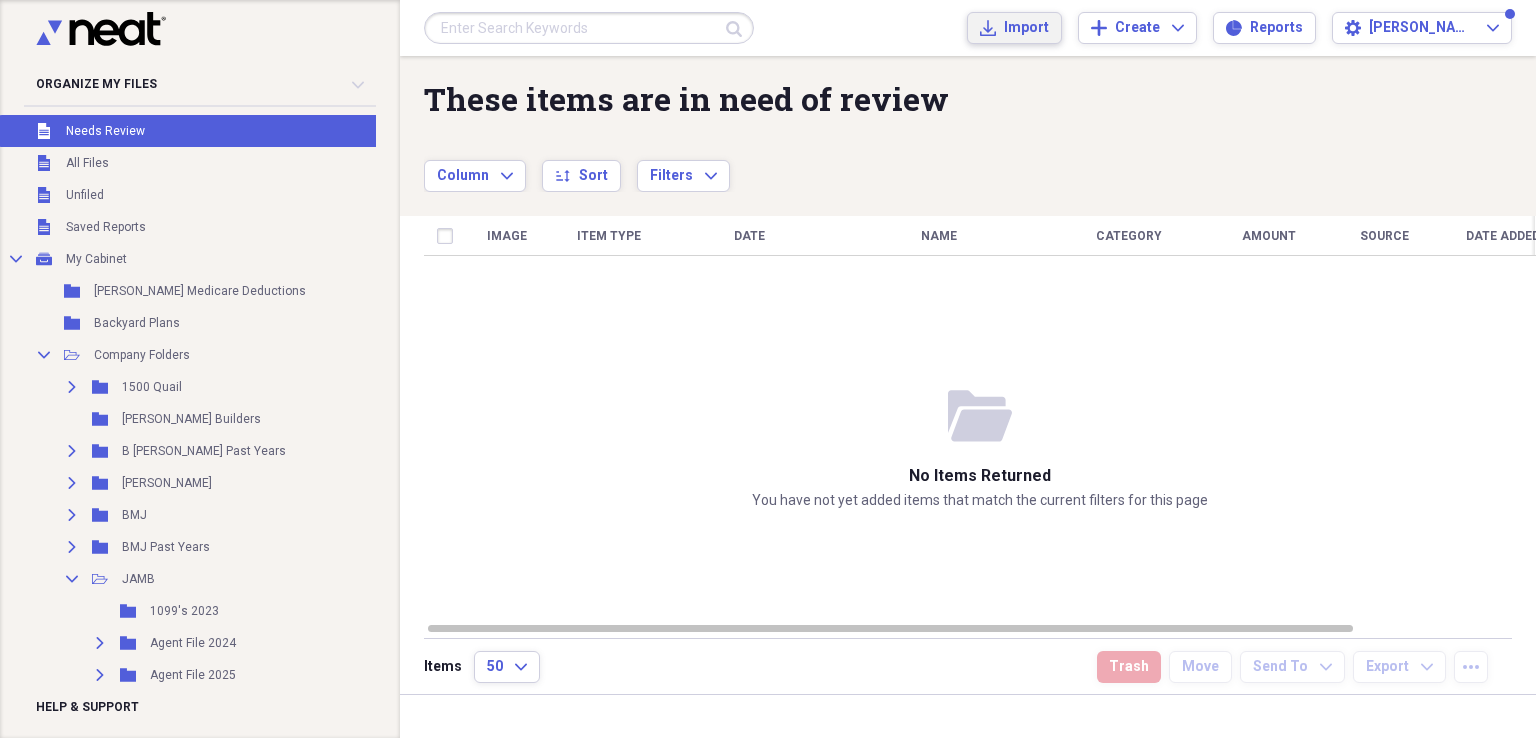 click on "Import" at bounding box center (1026, 28) 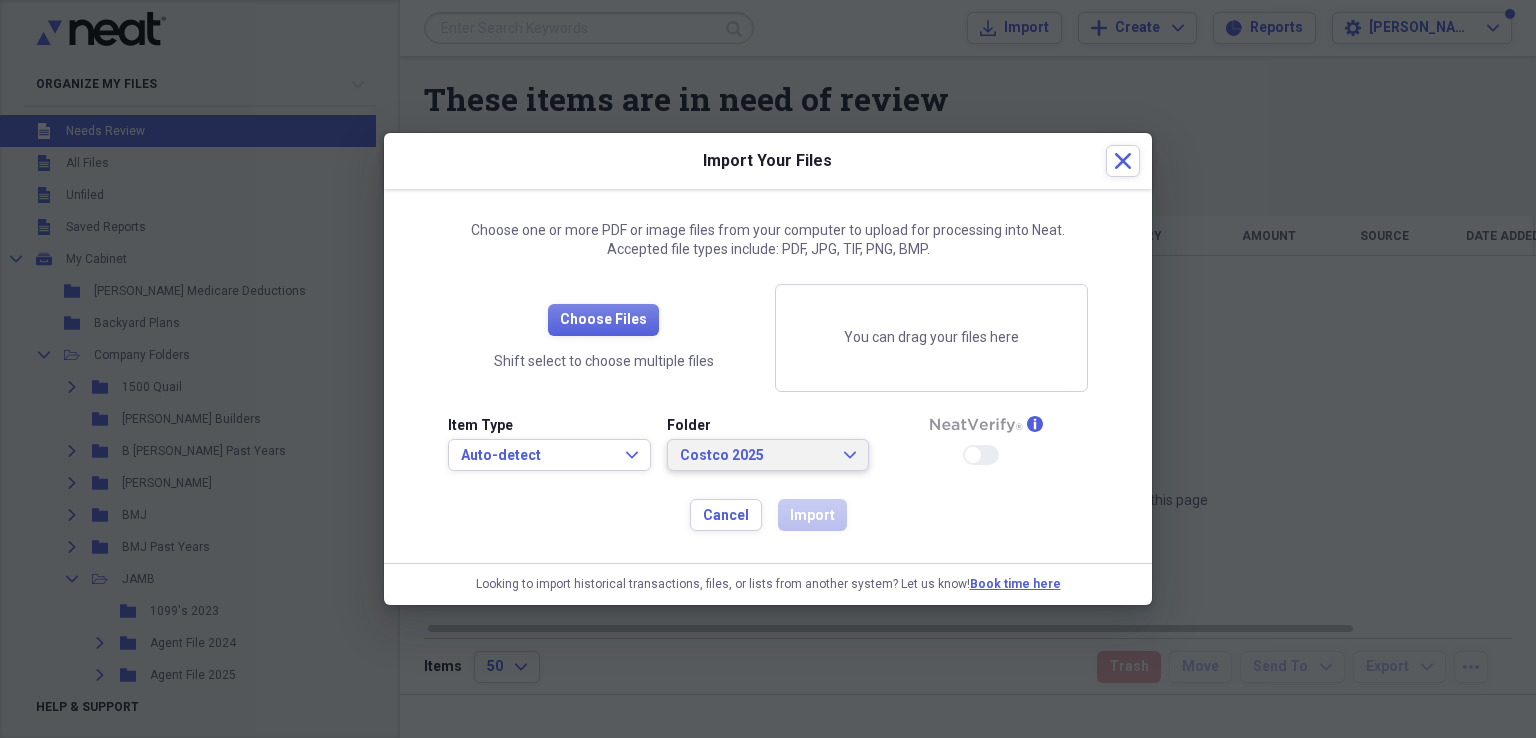 click on "Expand" 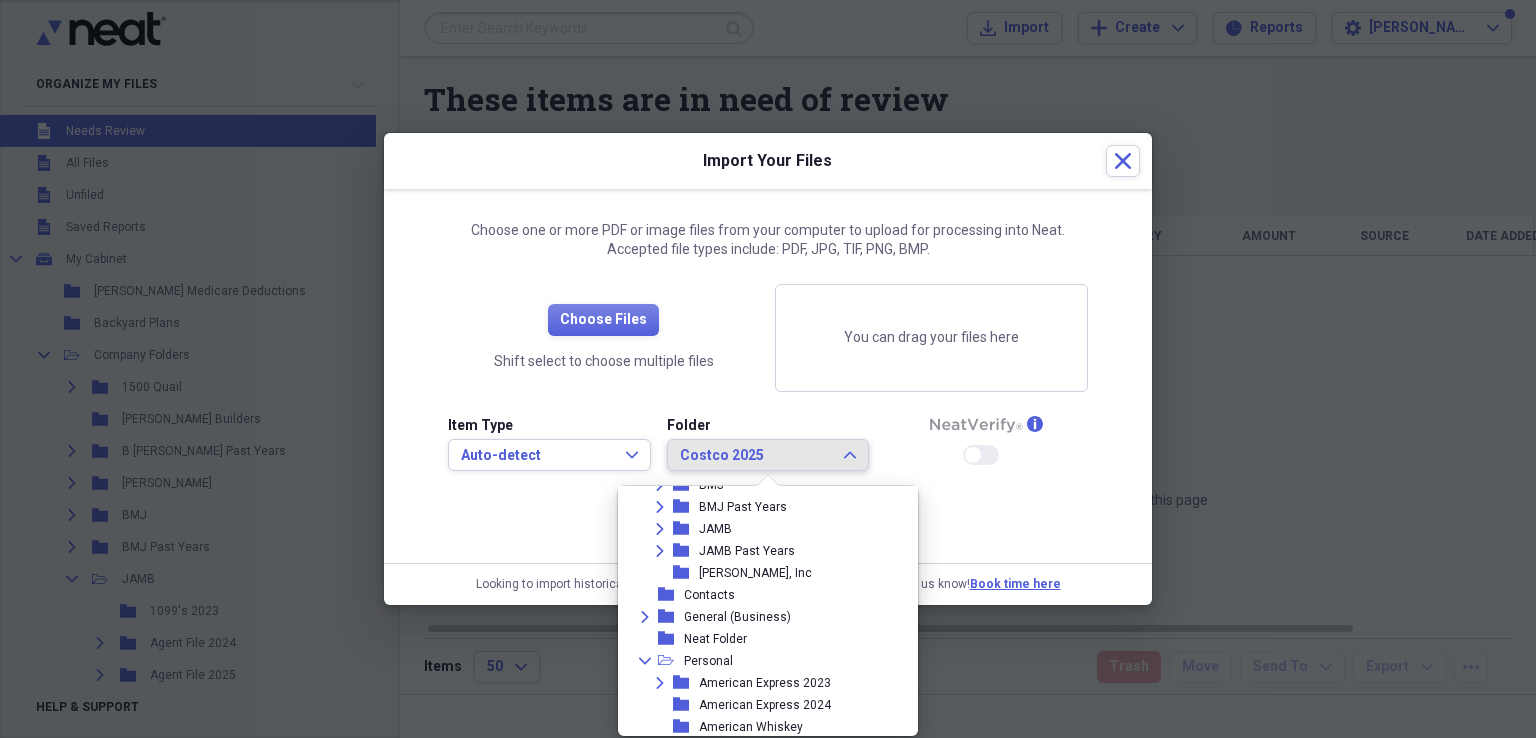 scroll, scrollTop: 224, scrollLeft: 0, axis: vertical 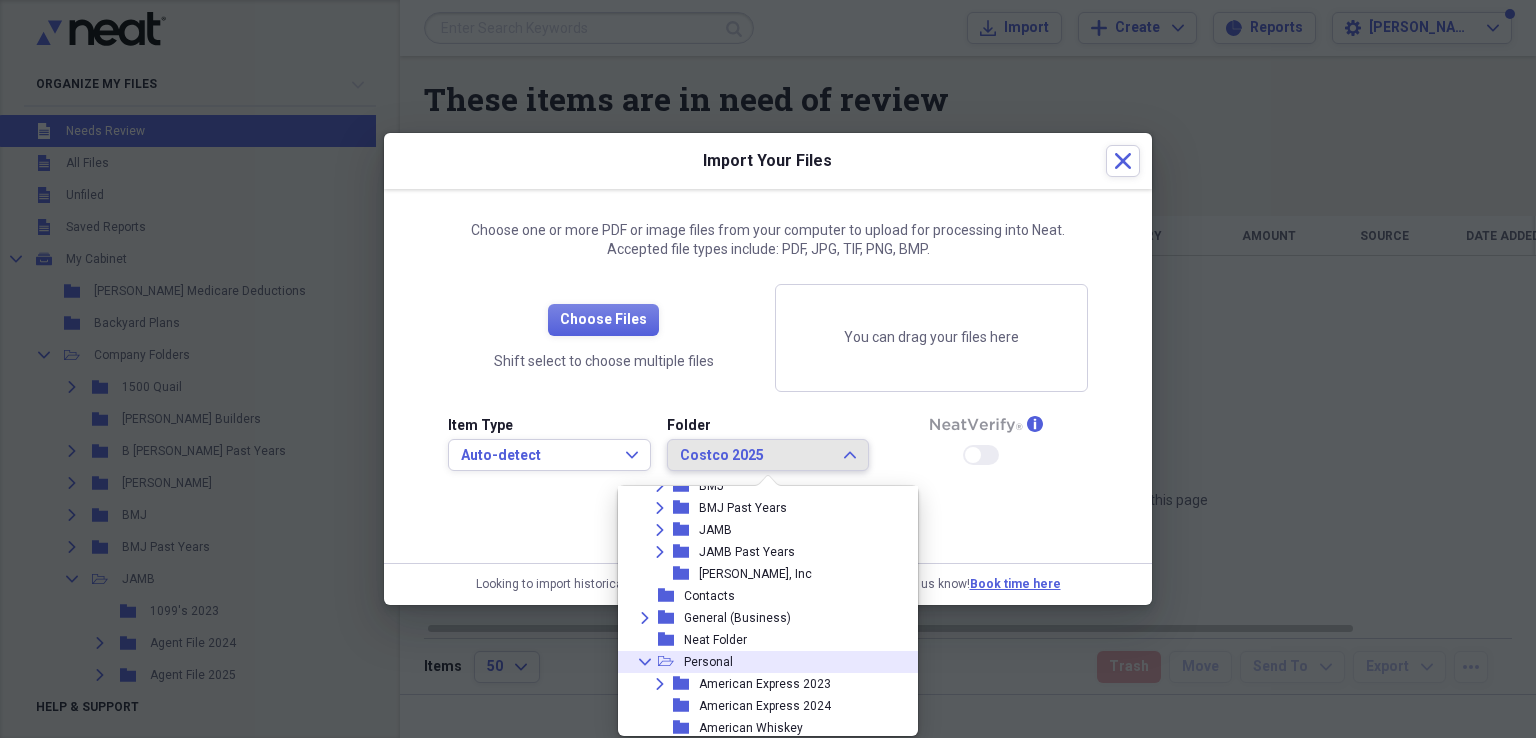 click on "Collapse" 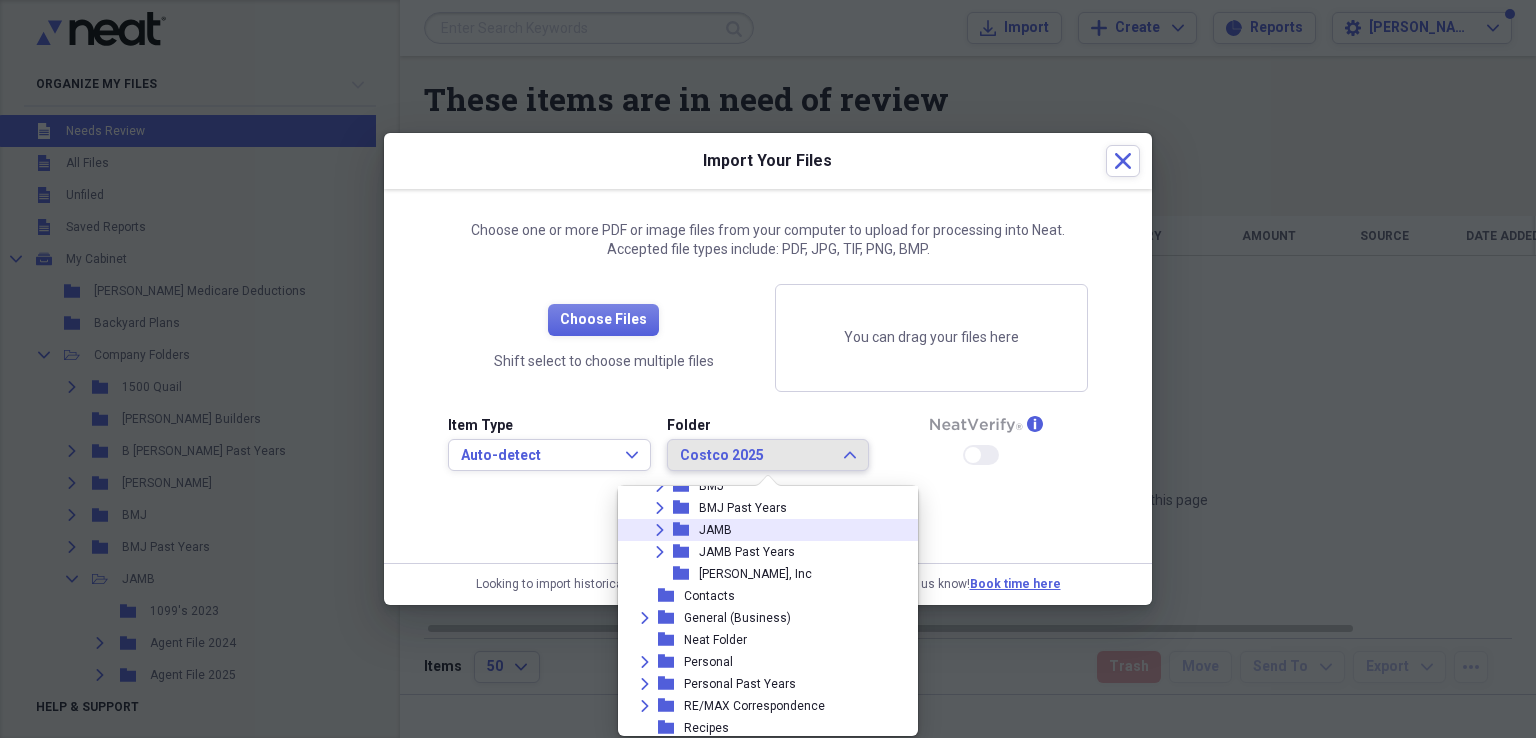 click on "Expand" 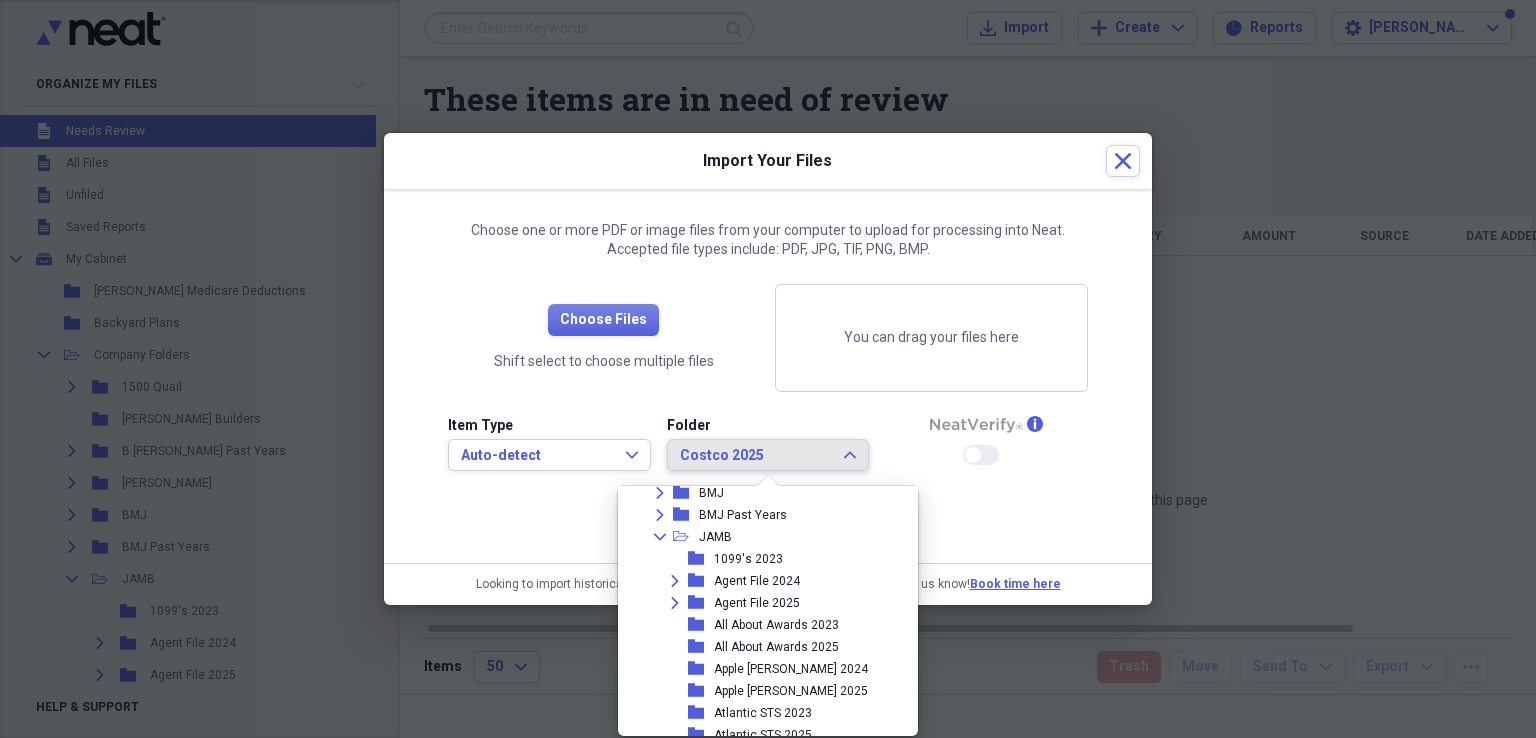 scroll, scrollTop: 224, scrollLeft: 0, axis: vertical 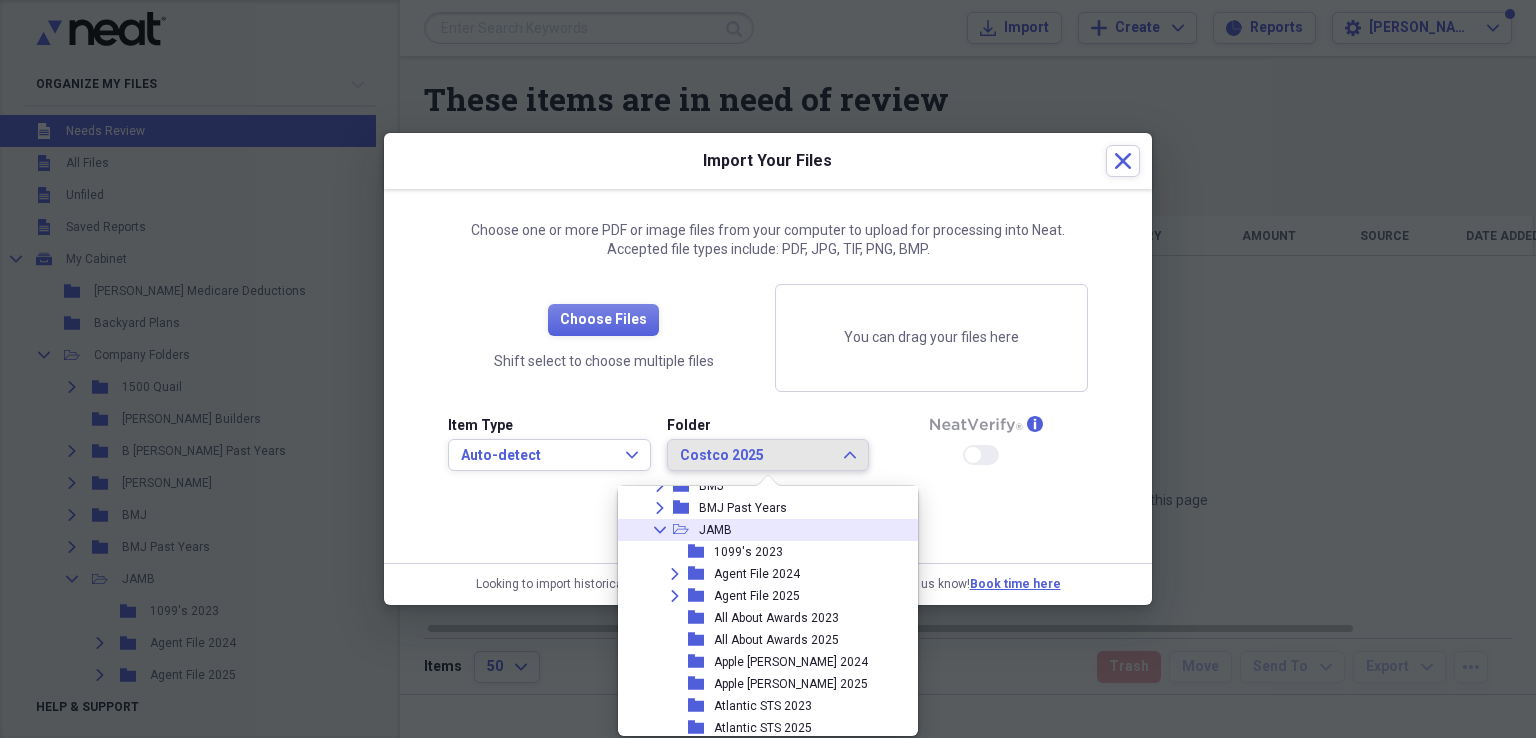 click on "Collapse" 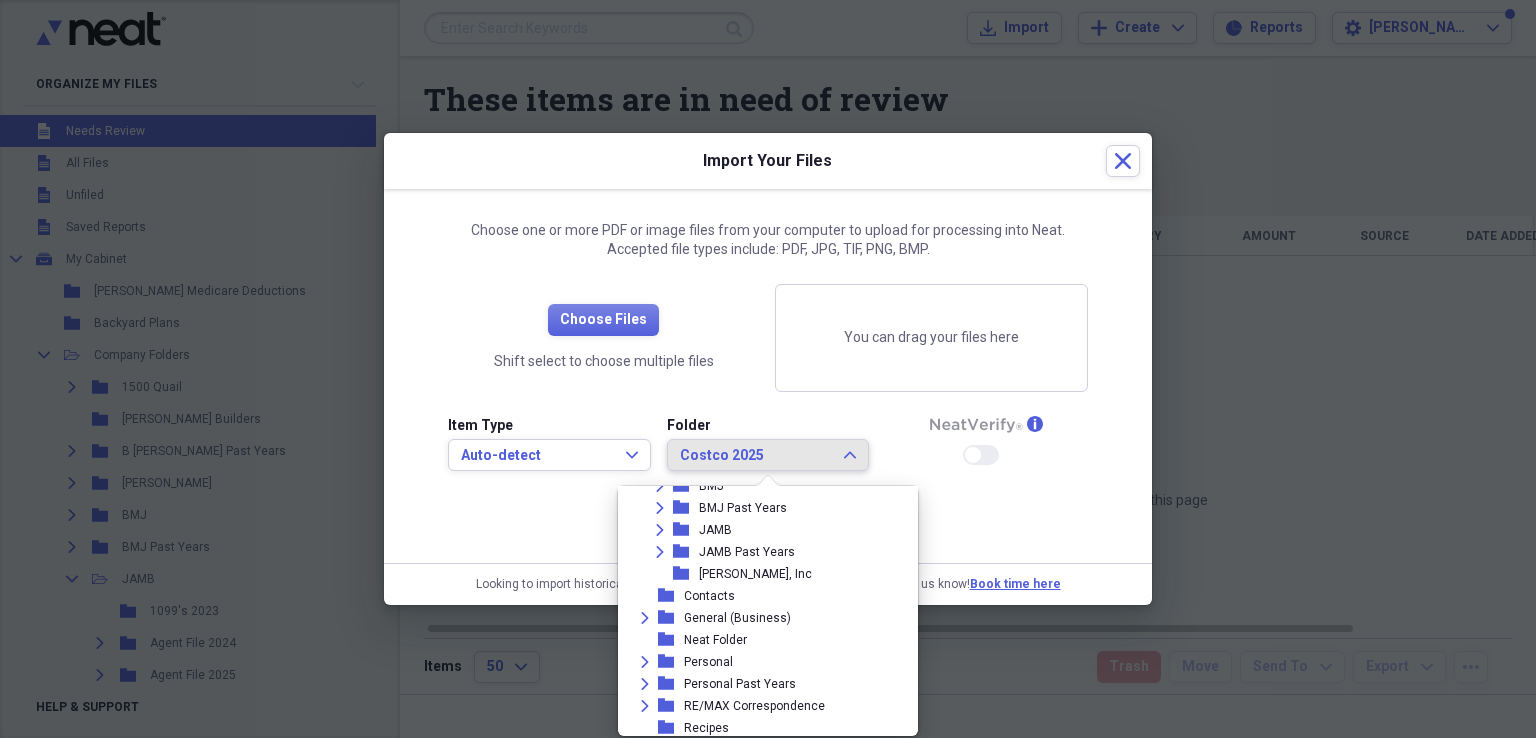 scroll, scrollTop: 143, scrollLeft: 0, axis: vertical 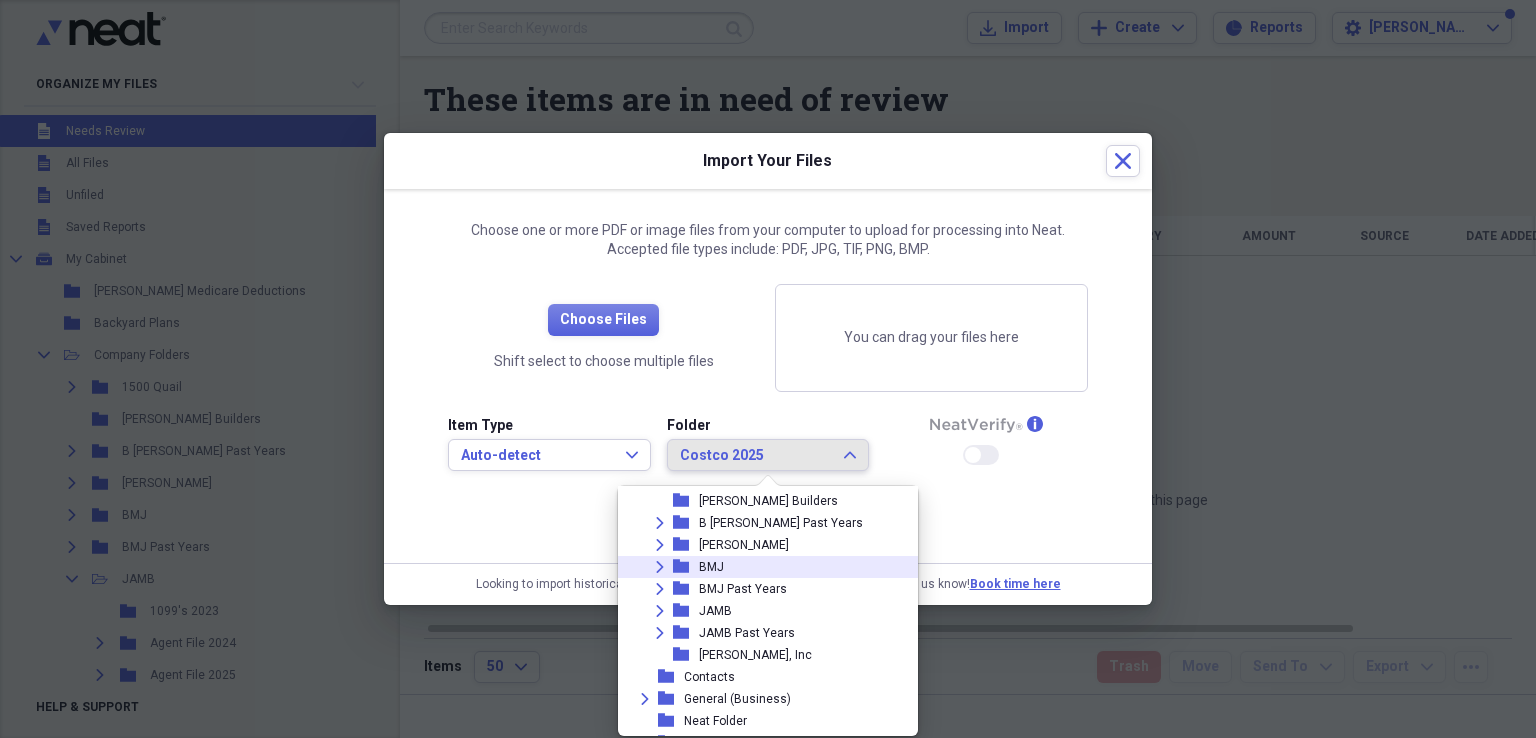 click on "Expand" 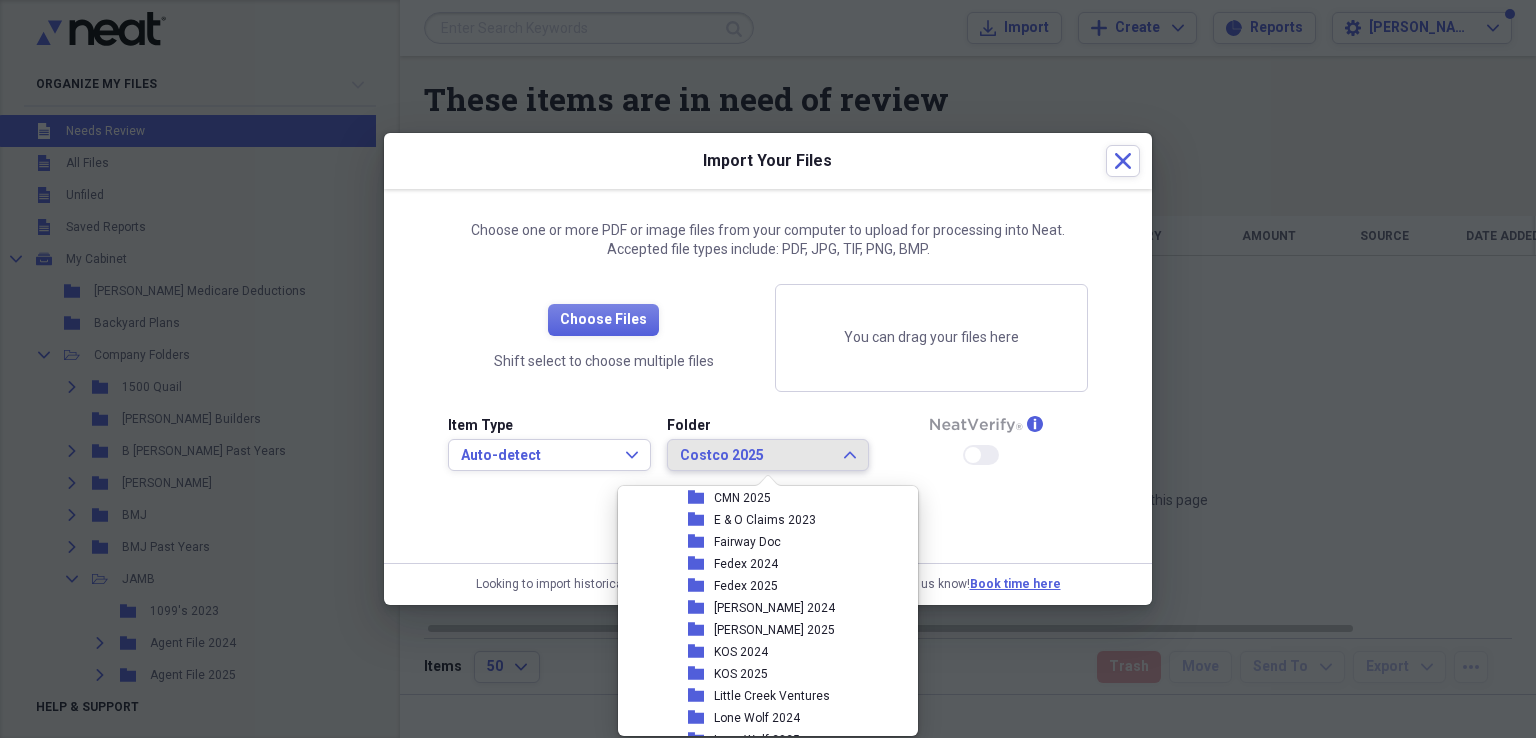 scroll, scrollTop: 543, scrollLeft: 0, axis: vertical 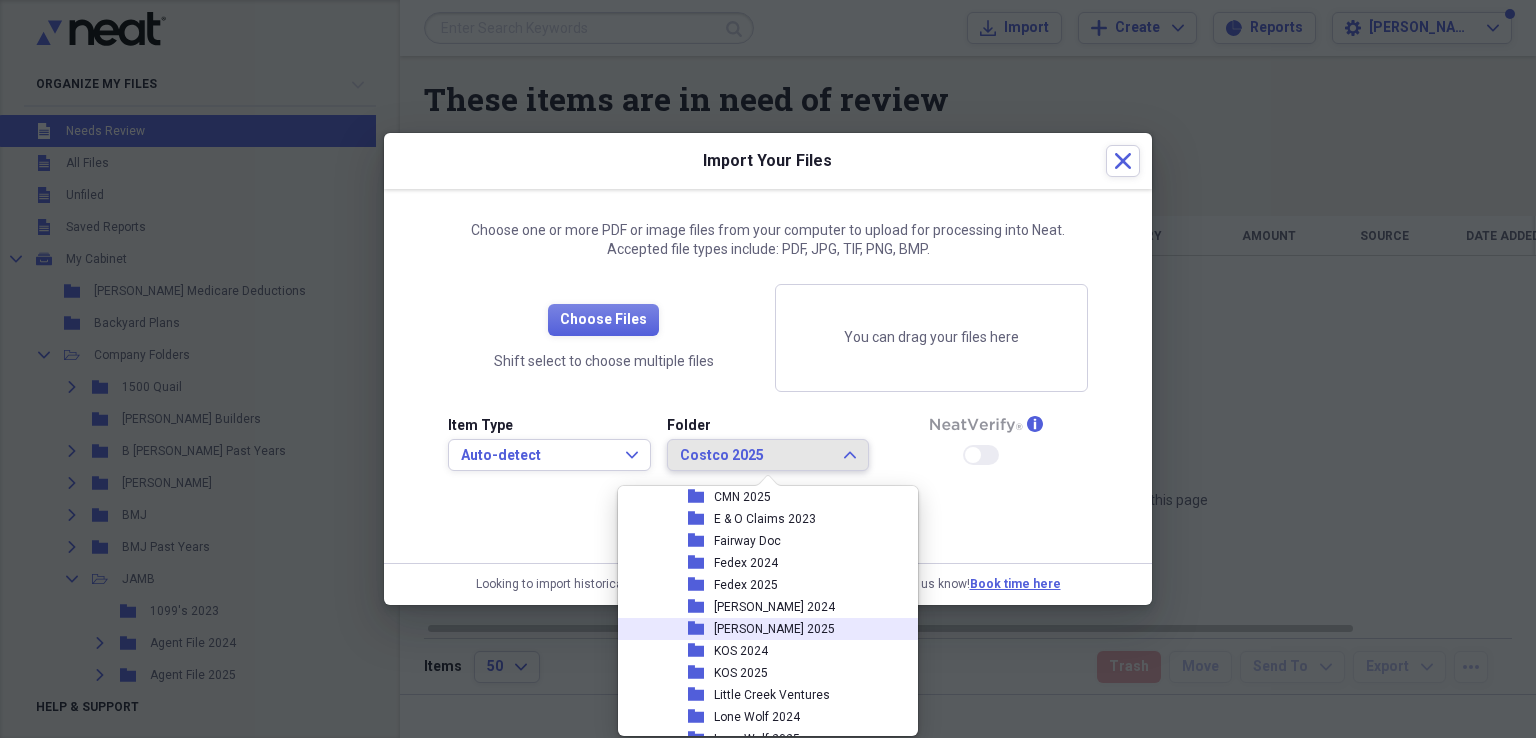 click on "[PERSON_NAME] 2025" at bounding box center [774, 629] 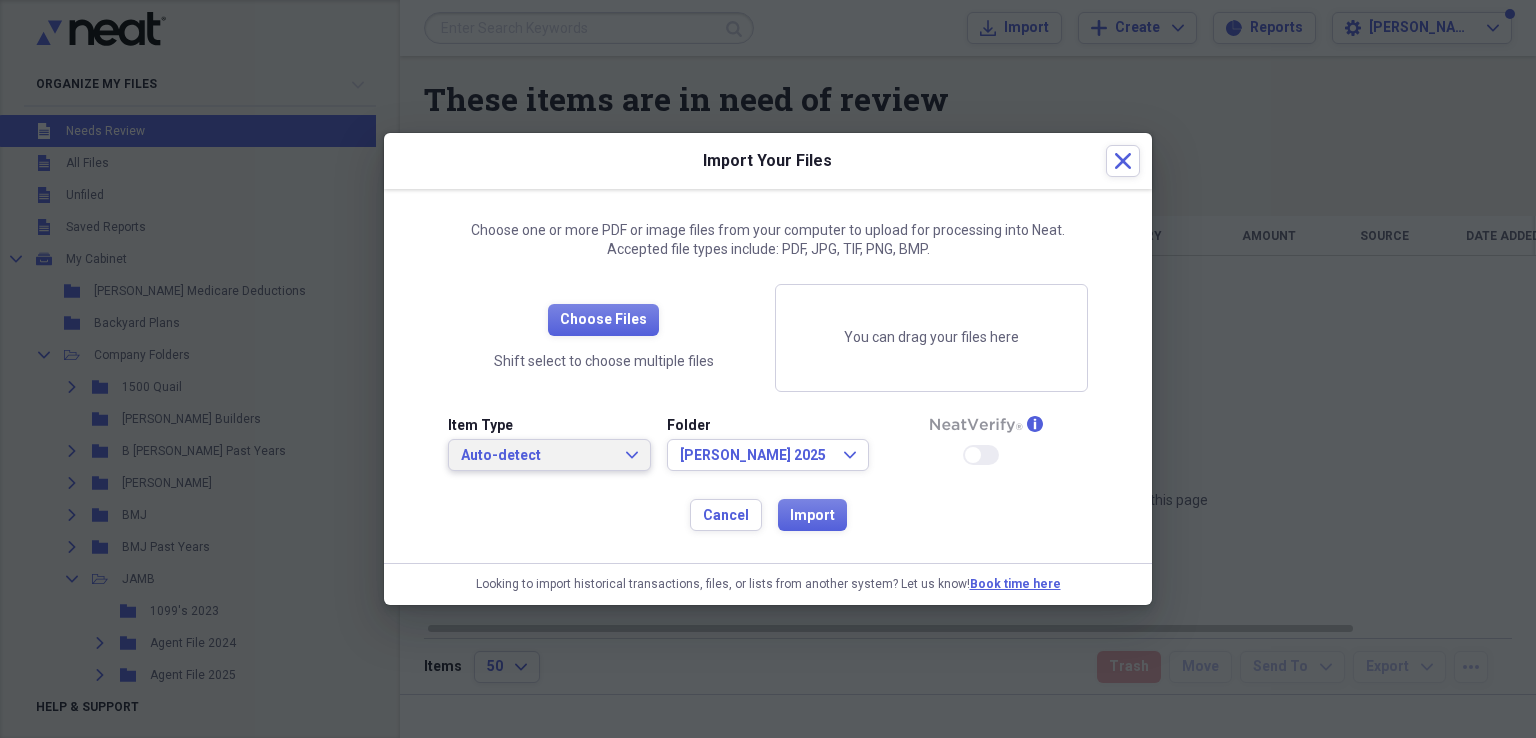 click on "Expand" 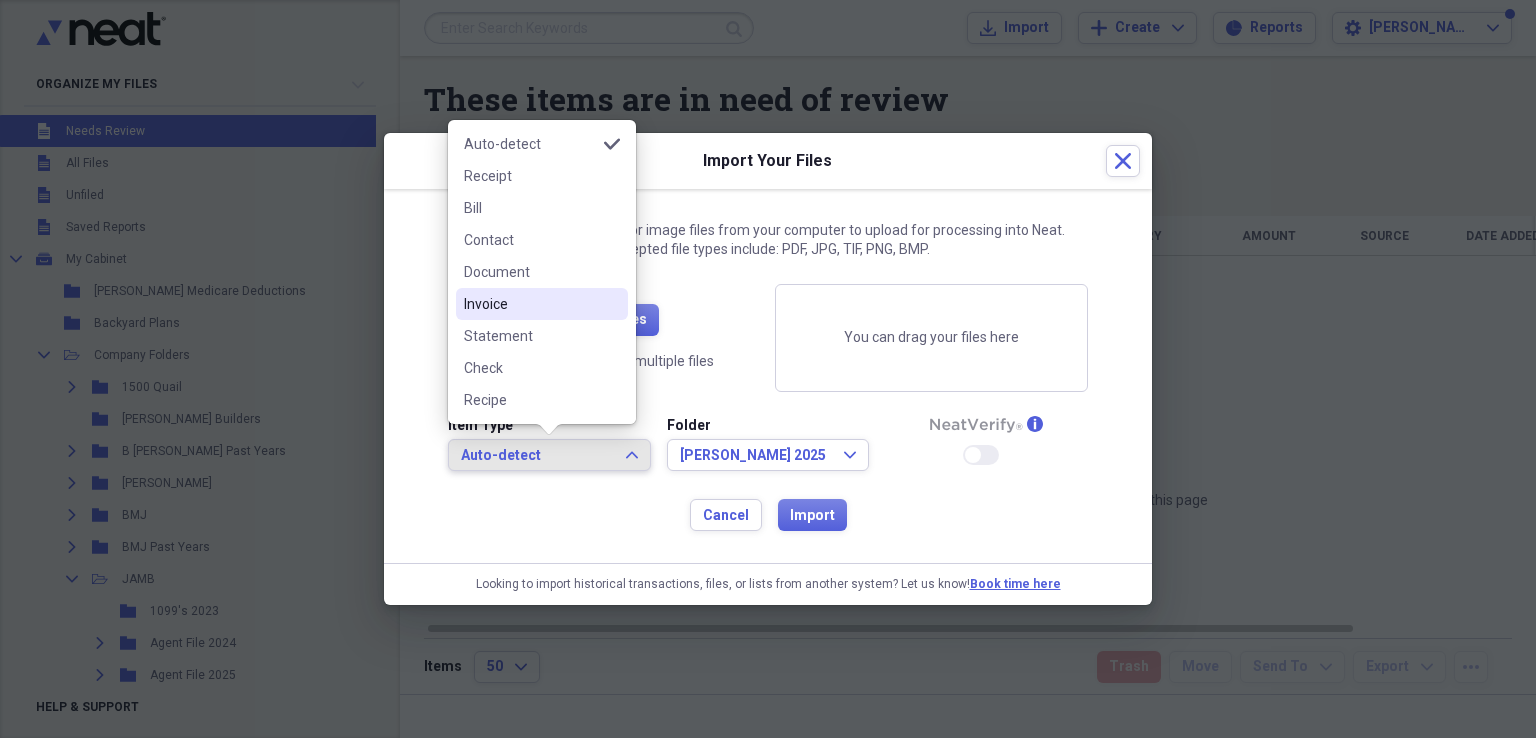click on "Invoice" at bounding box center (530, 304) 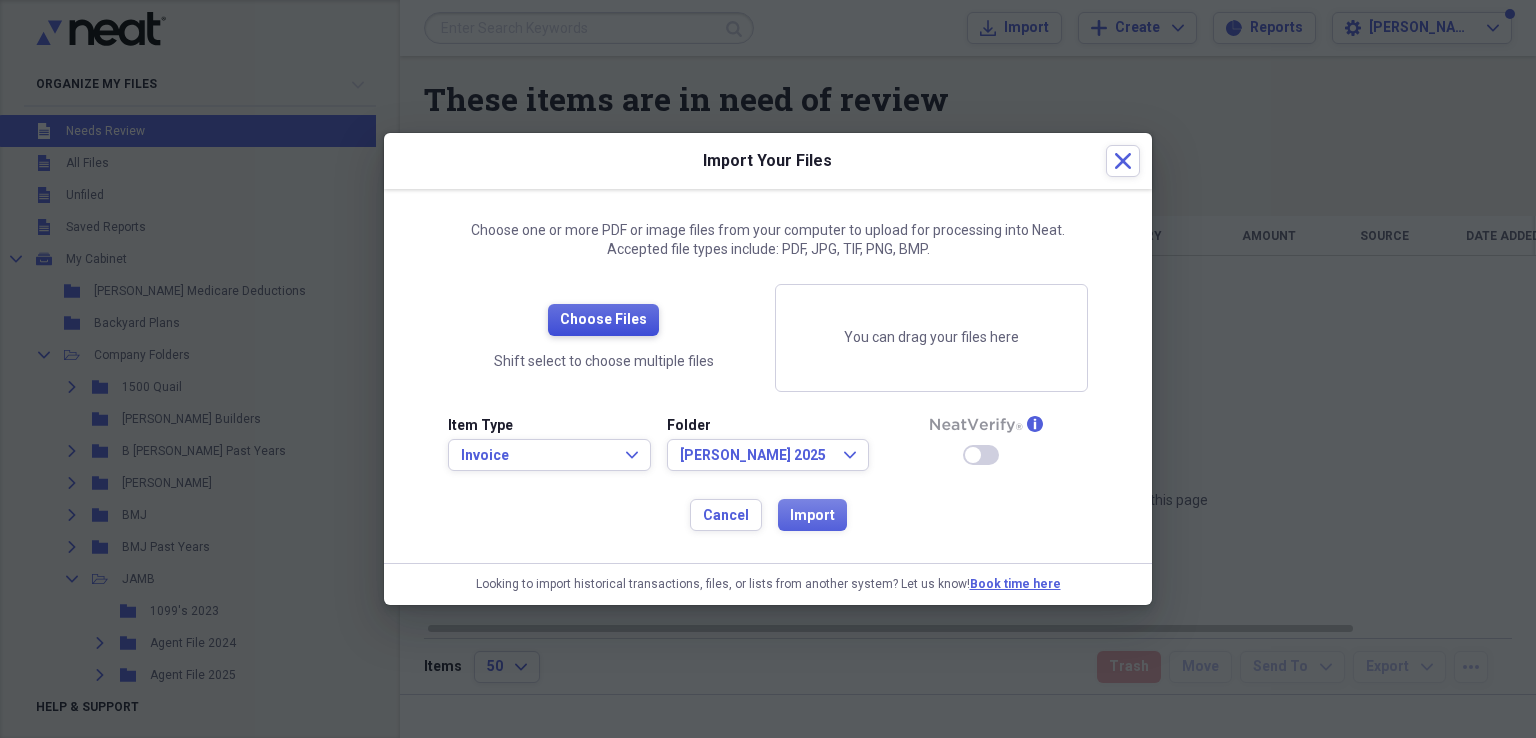 click on "Choose Files" at bounding box center (603, 320) 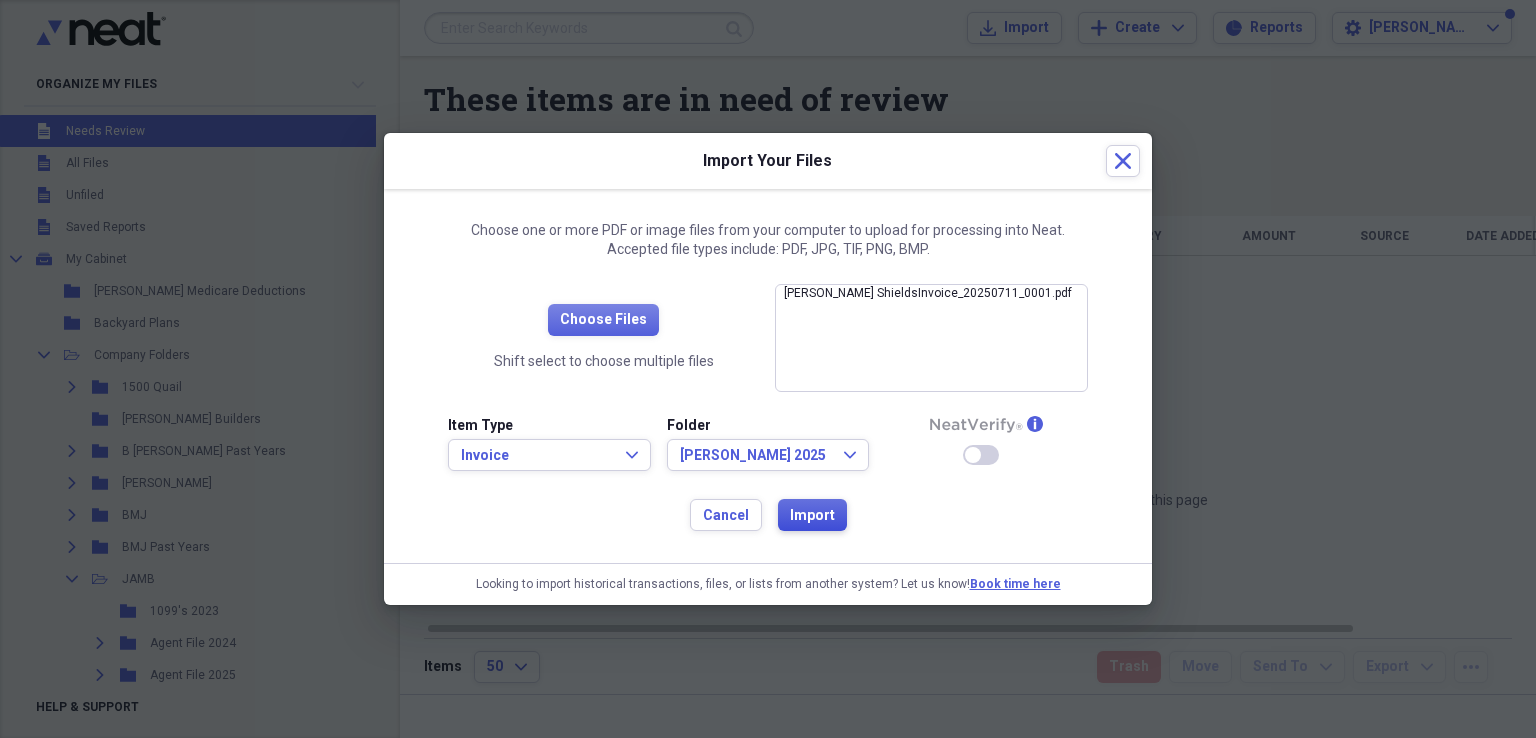 click on "Import" at bounding box center (812, 516) 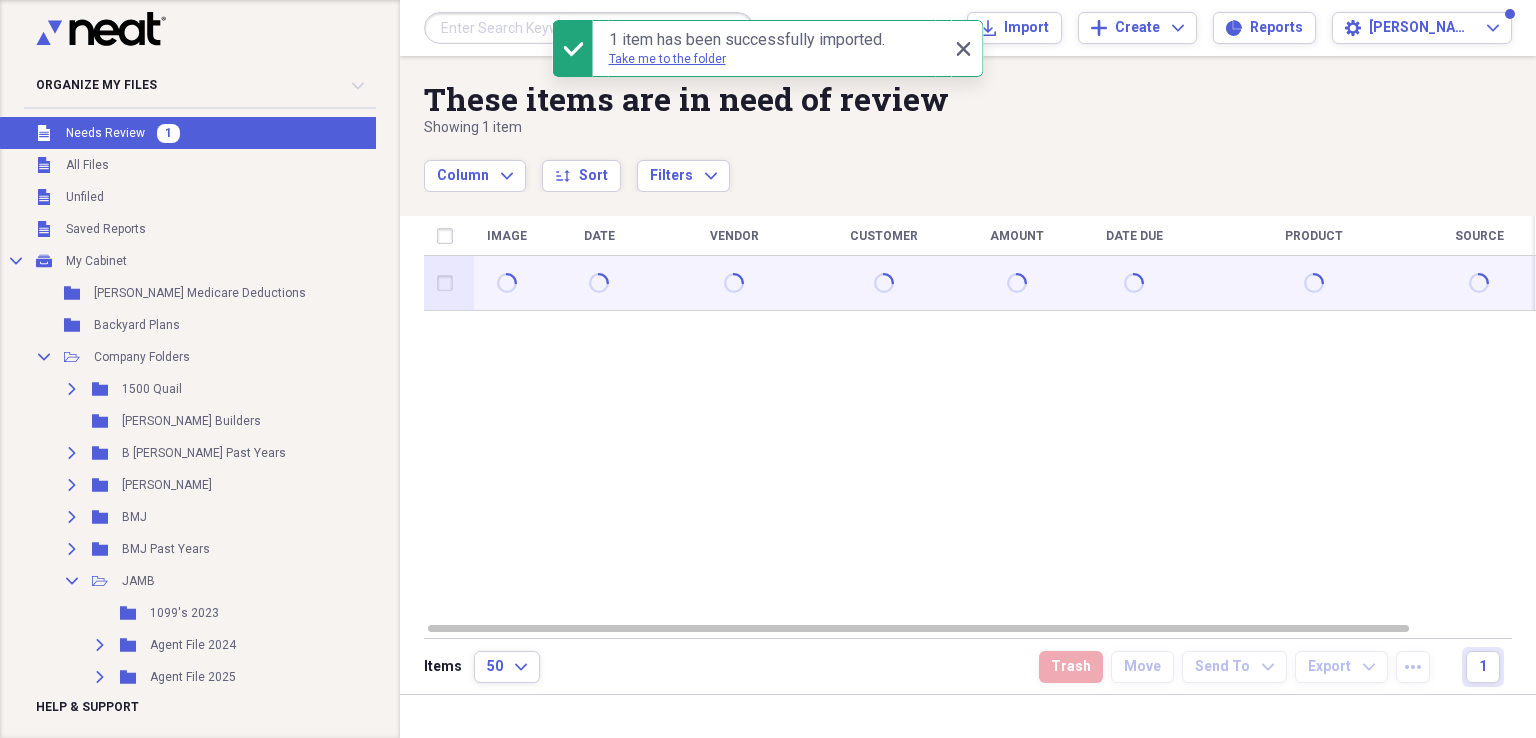 click at bounding box center [449, 283] 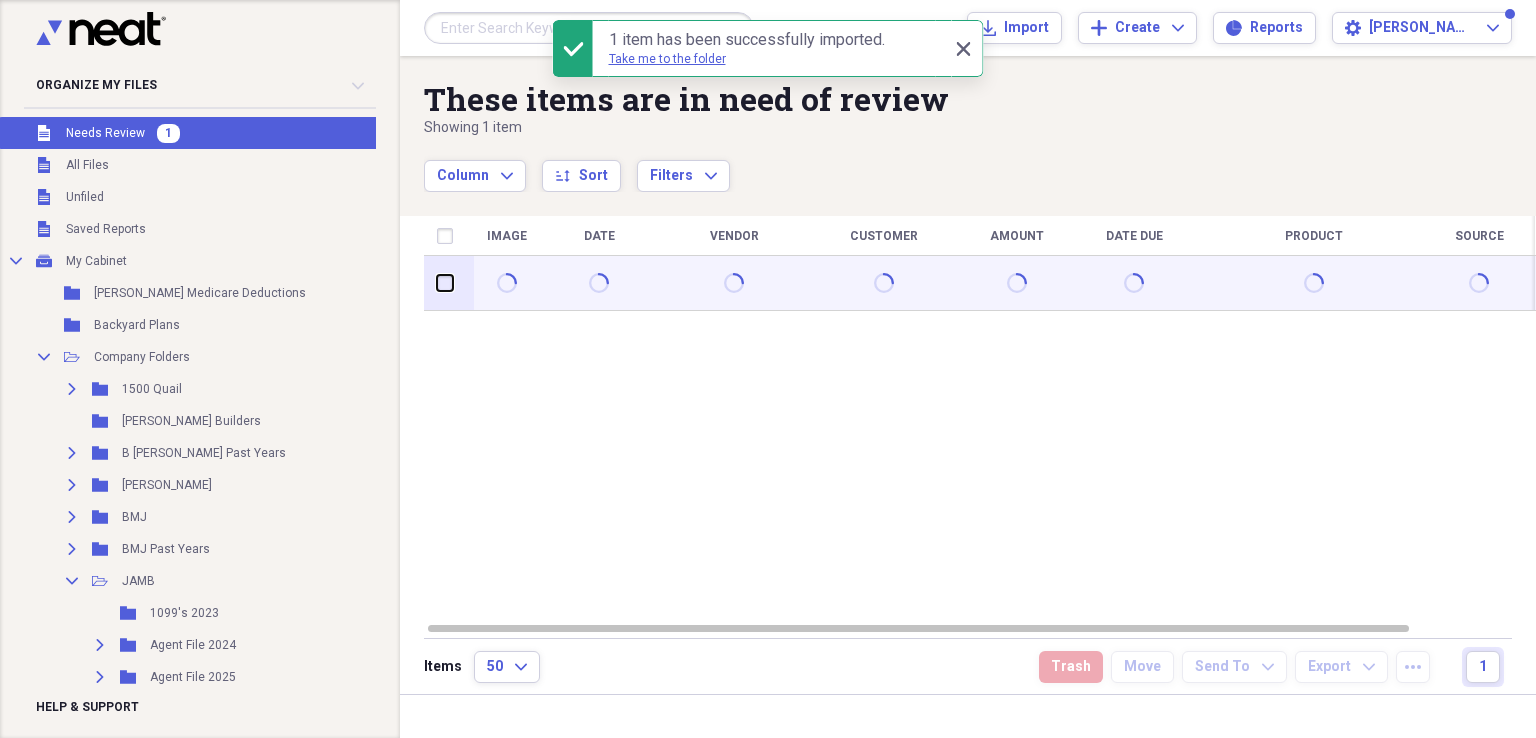 click at bounding box center (437, 283) 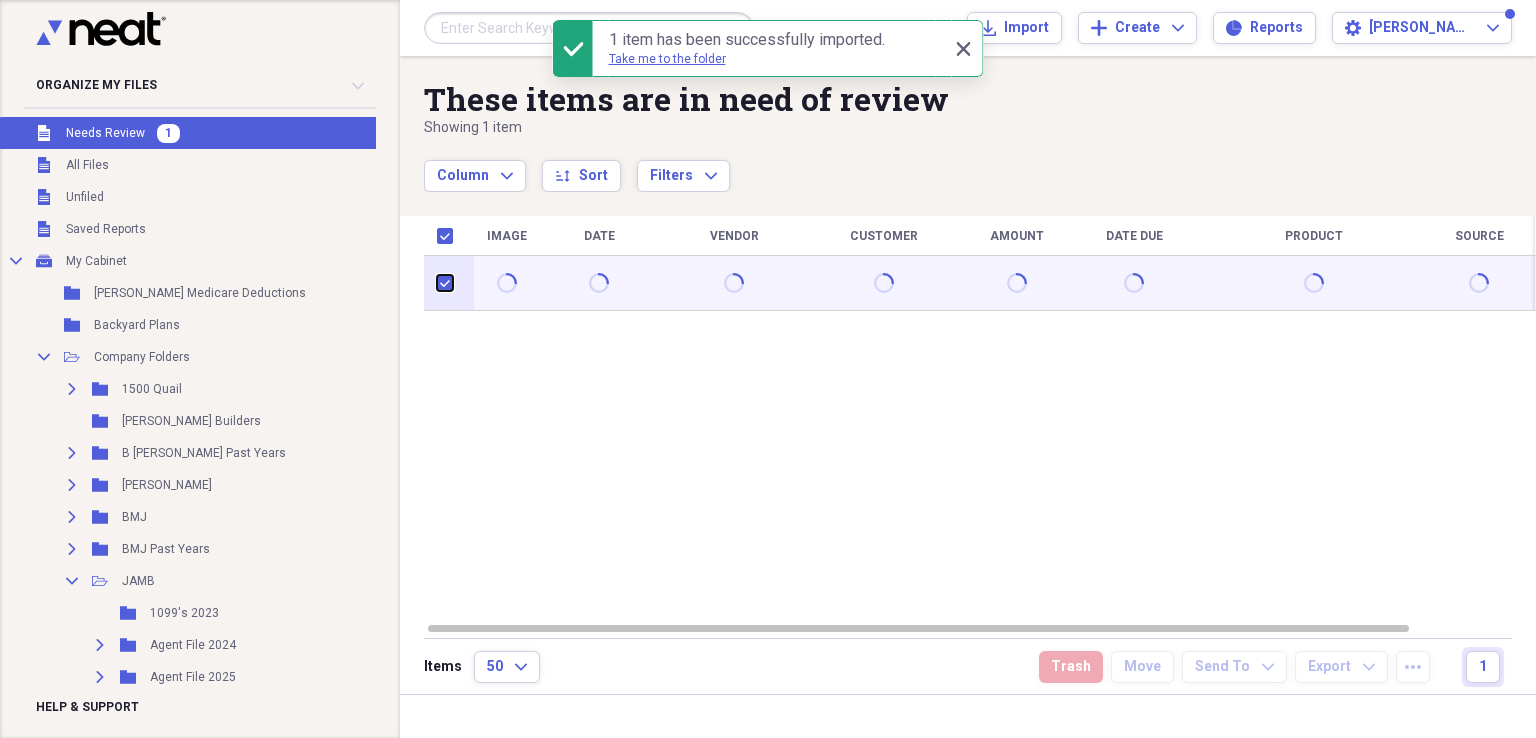 checkbox on "true" 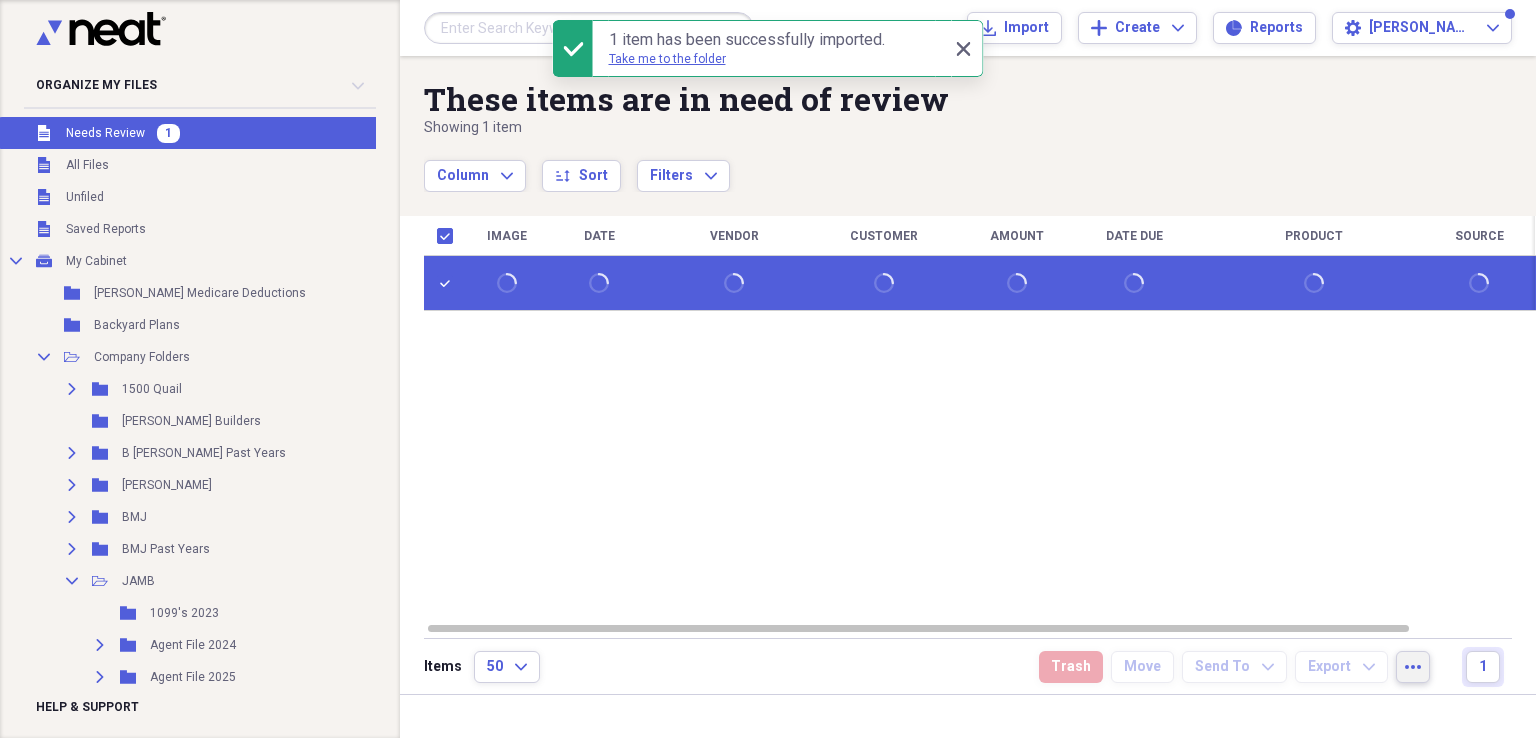 click on "more" at bounding box center [1413, 667] 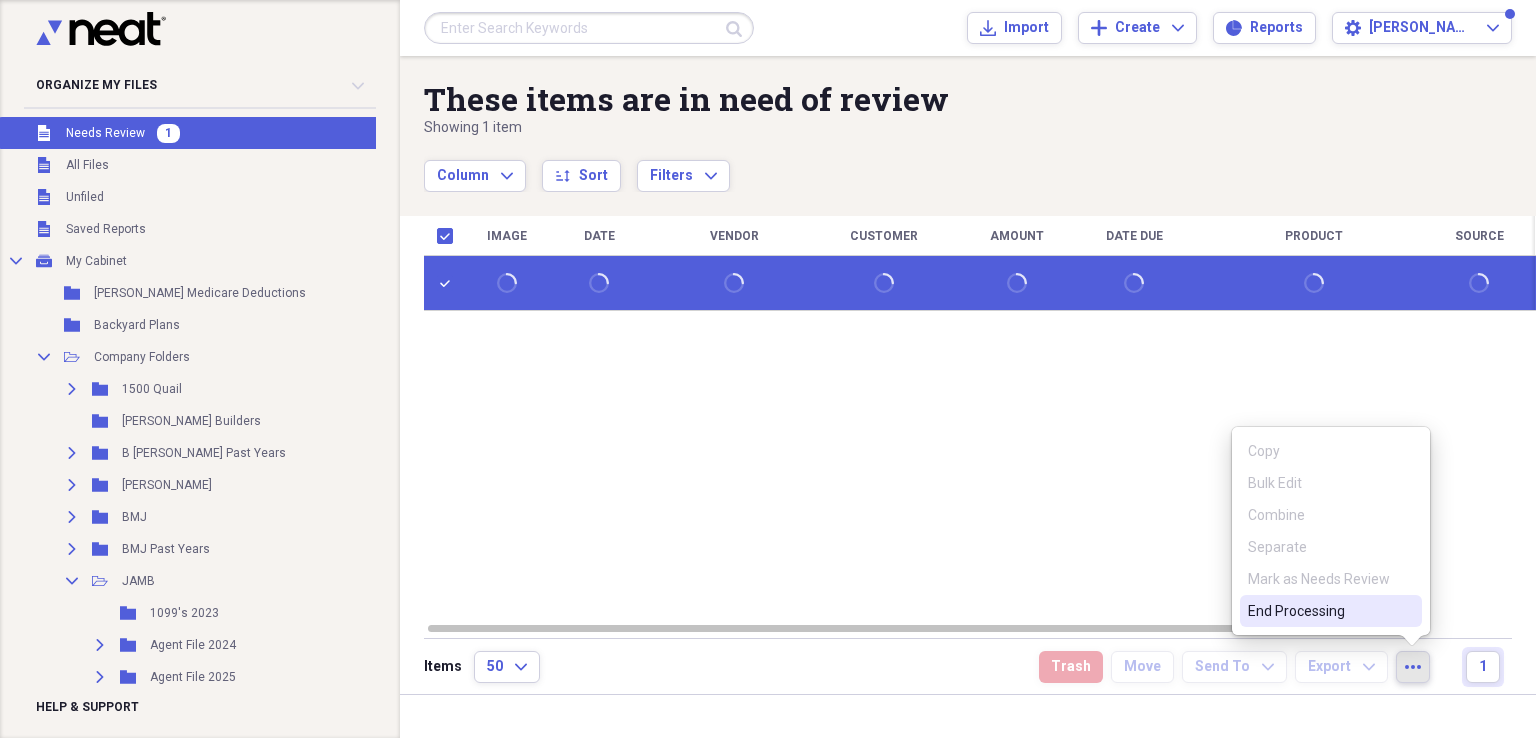 click on "End Processing" at bounding box center [1319, 611] 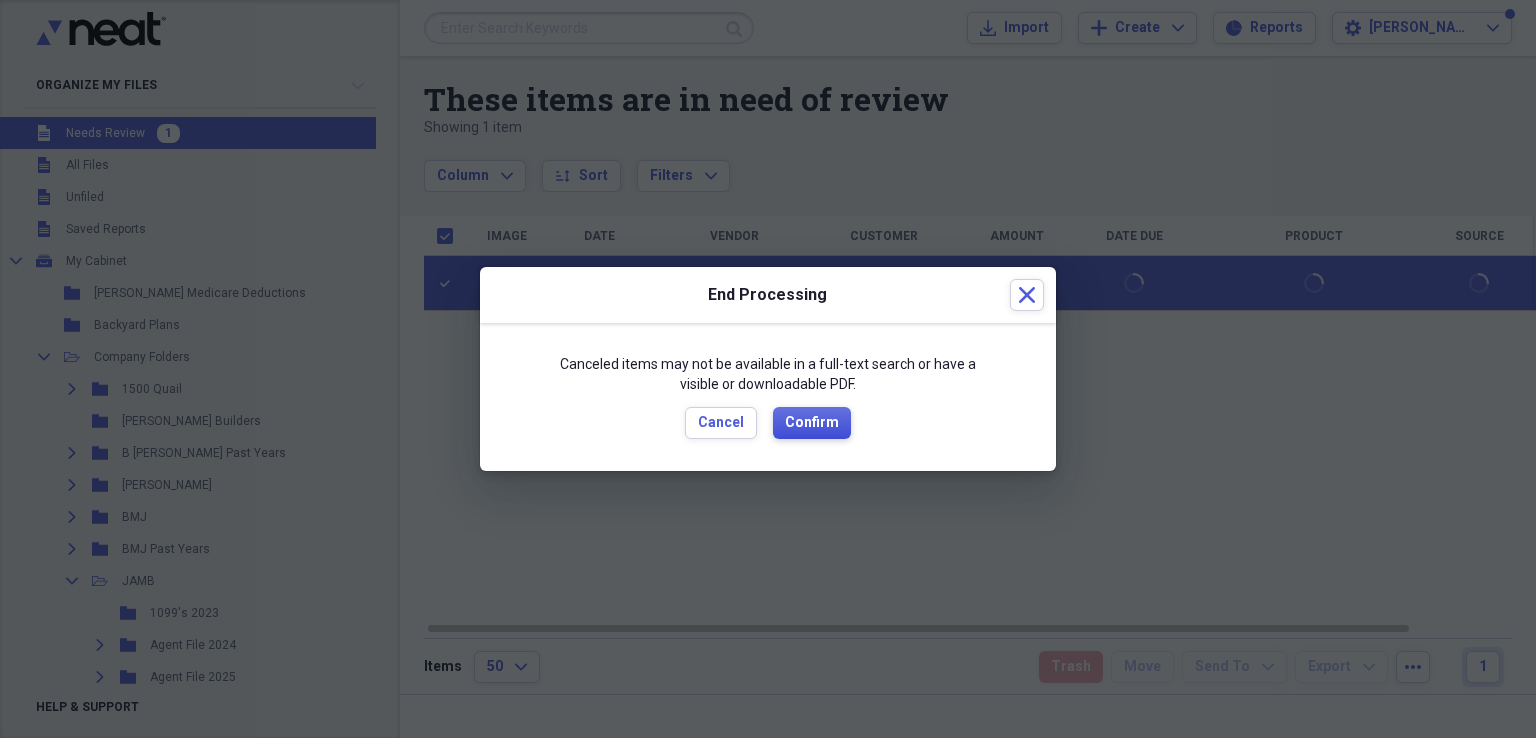 click on "Confirm" at bounding box center [812, 423] 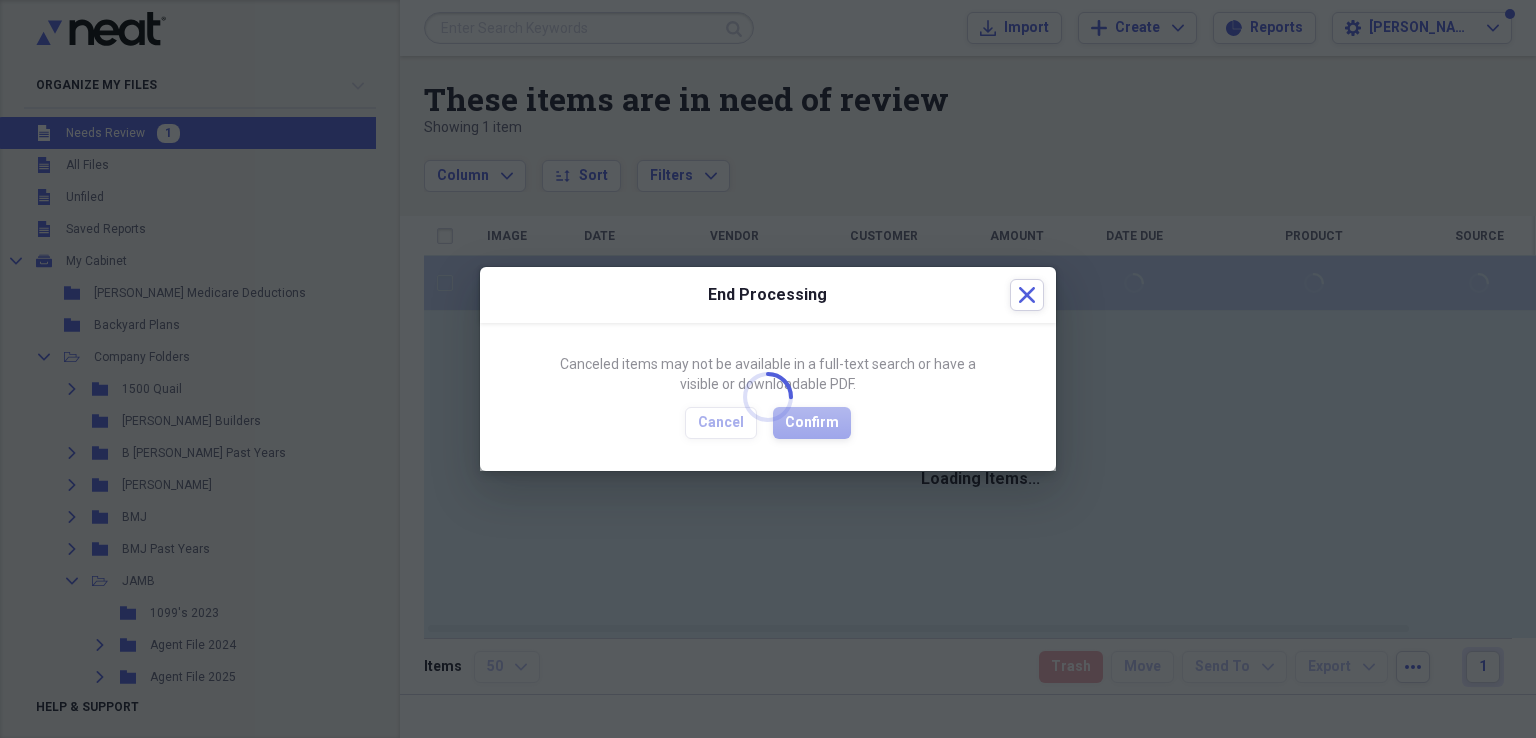 checkbox on "false" 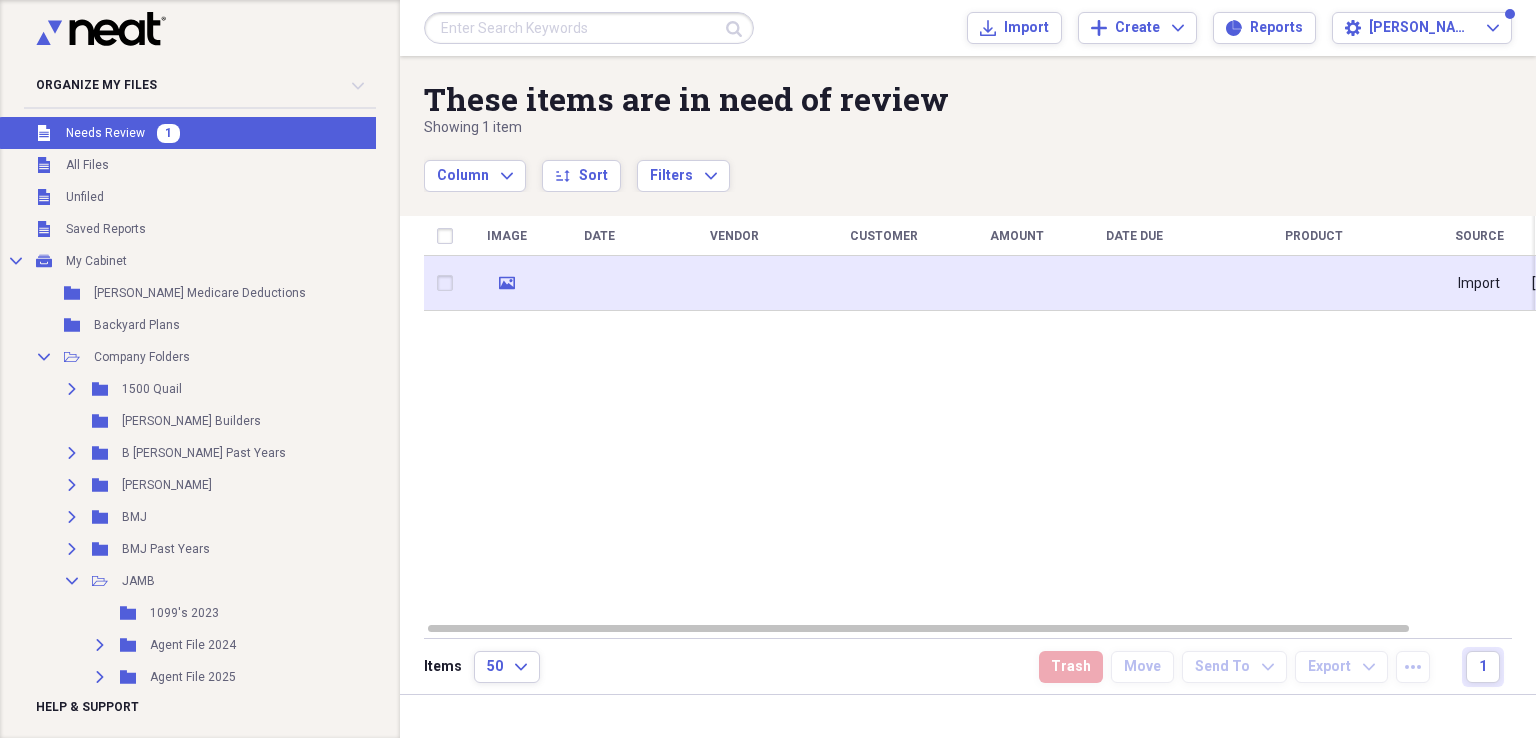 click on "media" 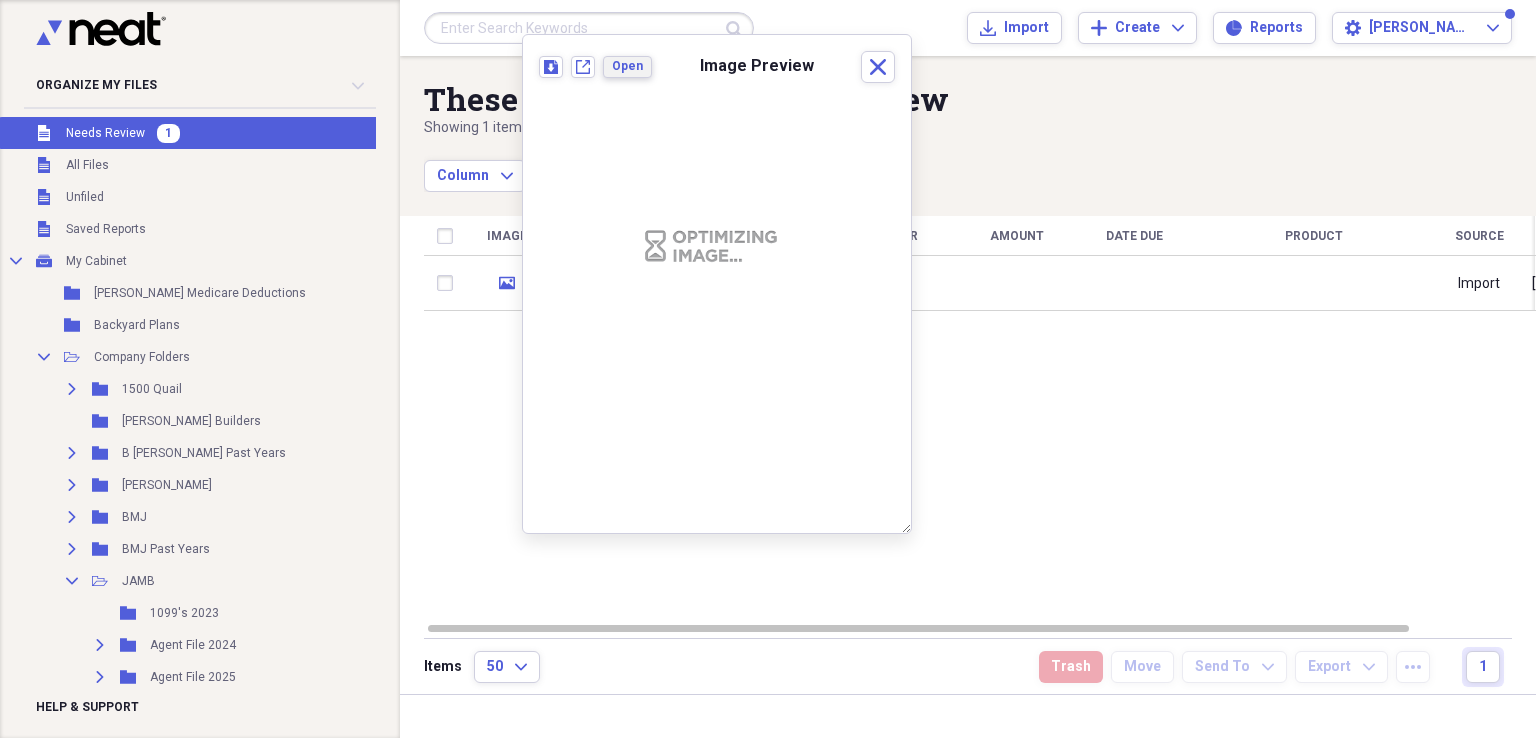 click on "Open" at bounding box center (627, 66) 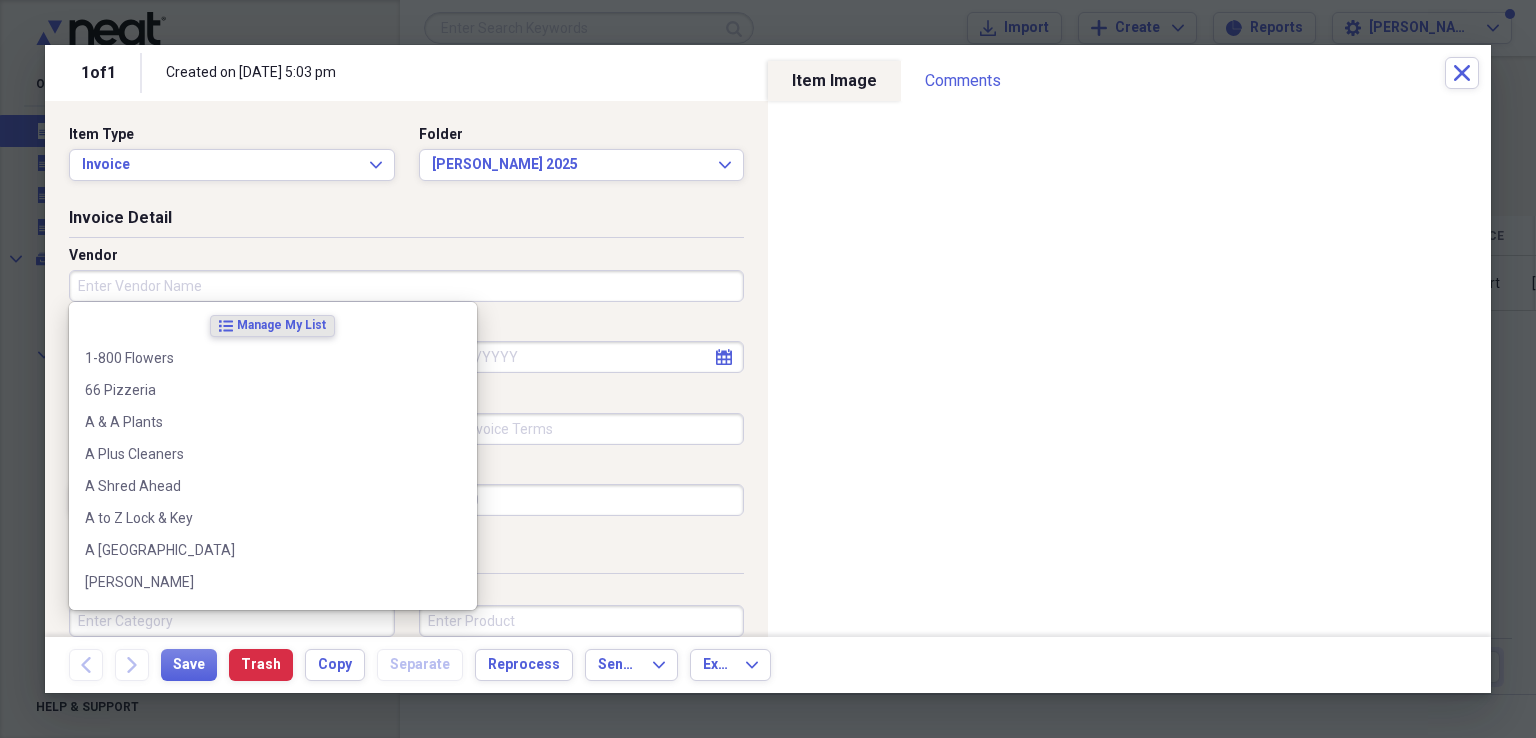 click on "Vendor" at bounding box center (406, 286) 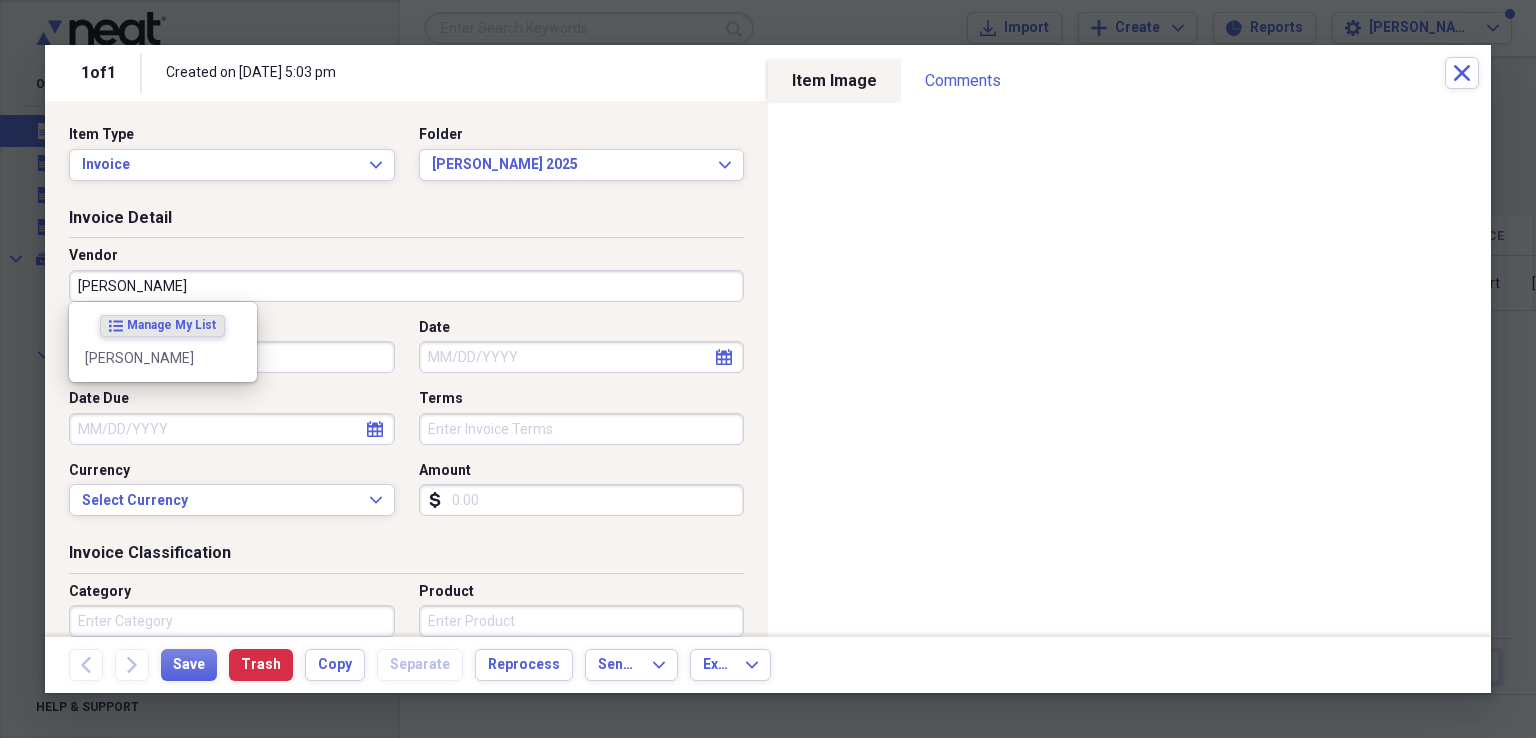 type on "[PERSON_NAME]" 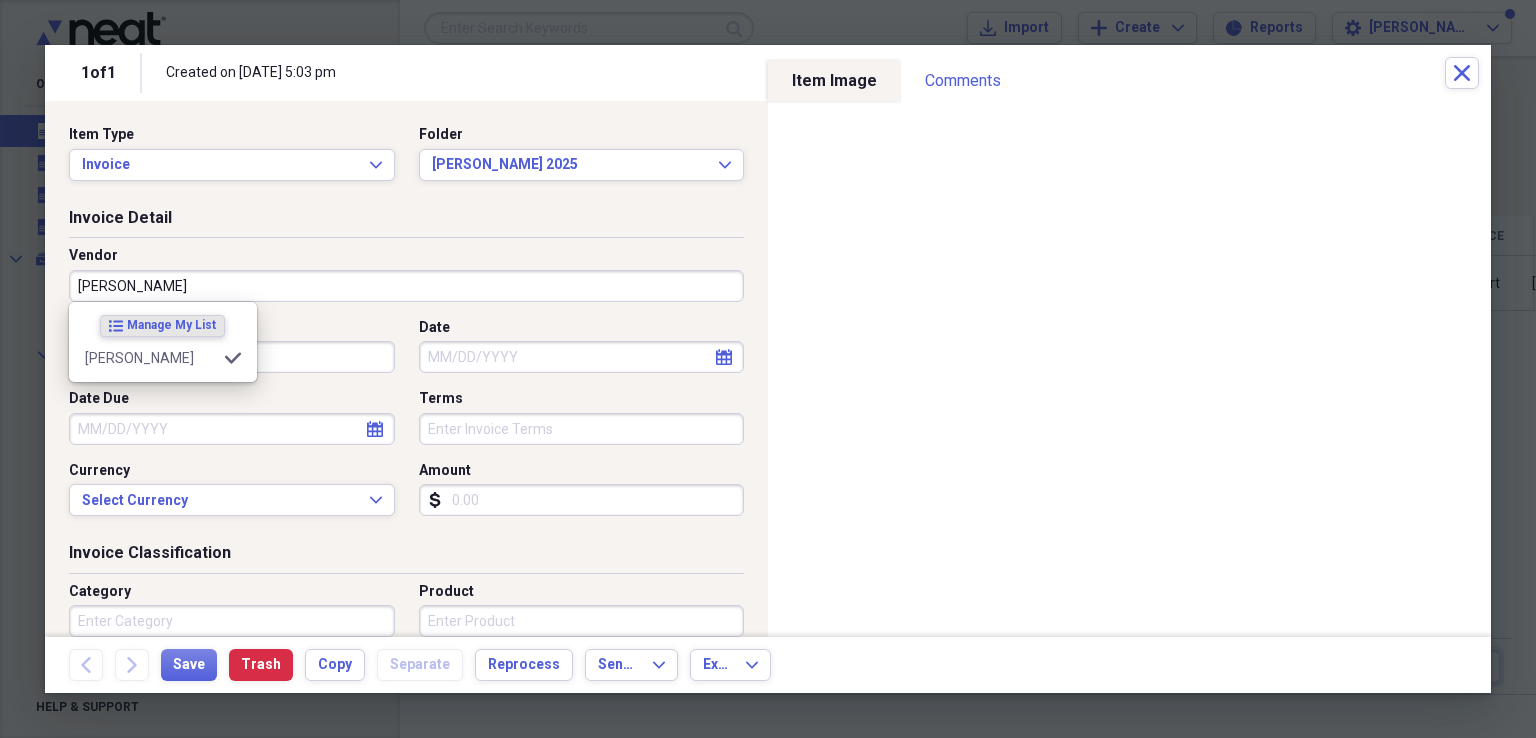 type on "Payment" 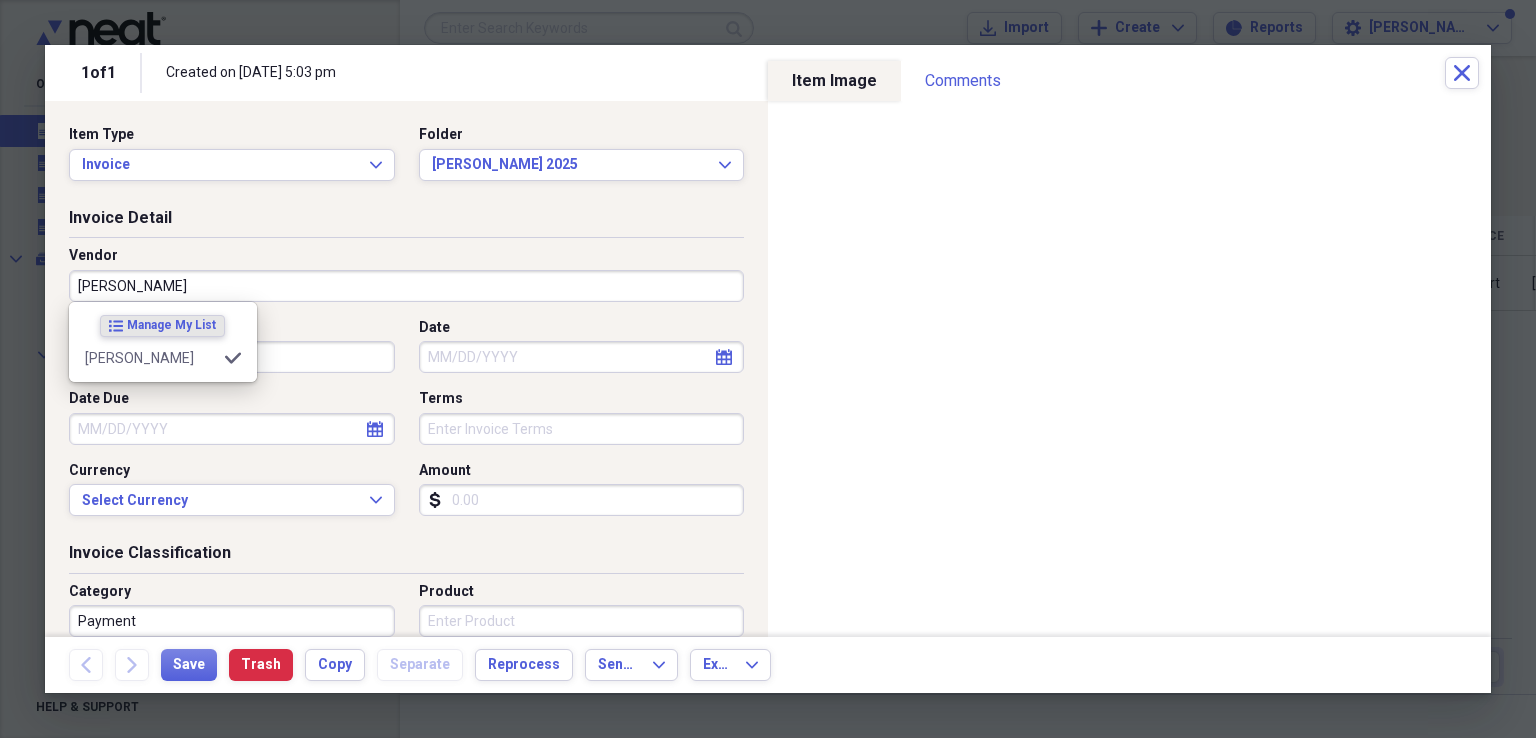 type on "[PERSON_NAME]" 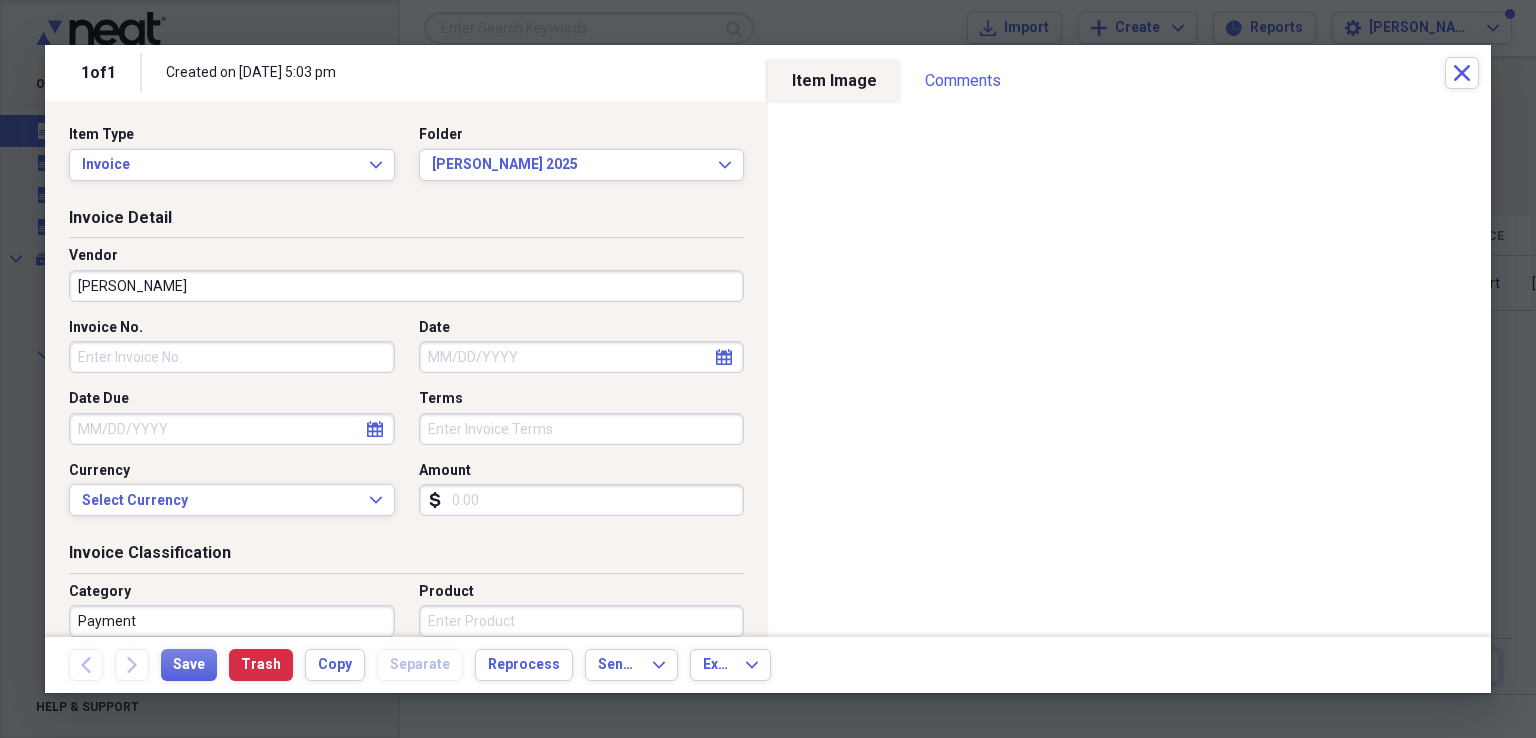 select on "6" 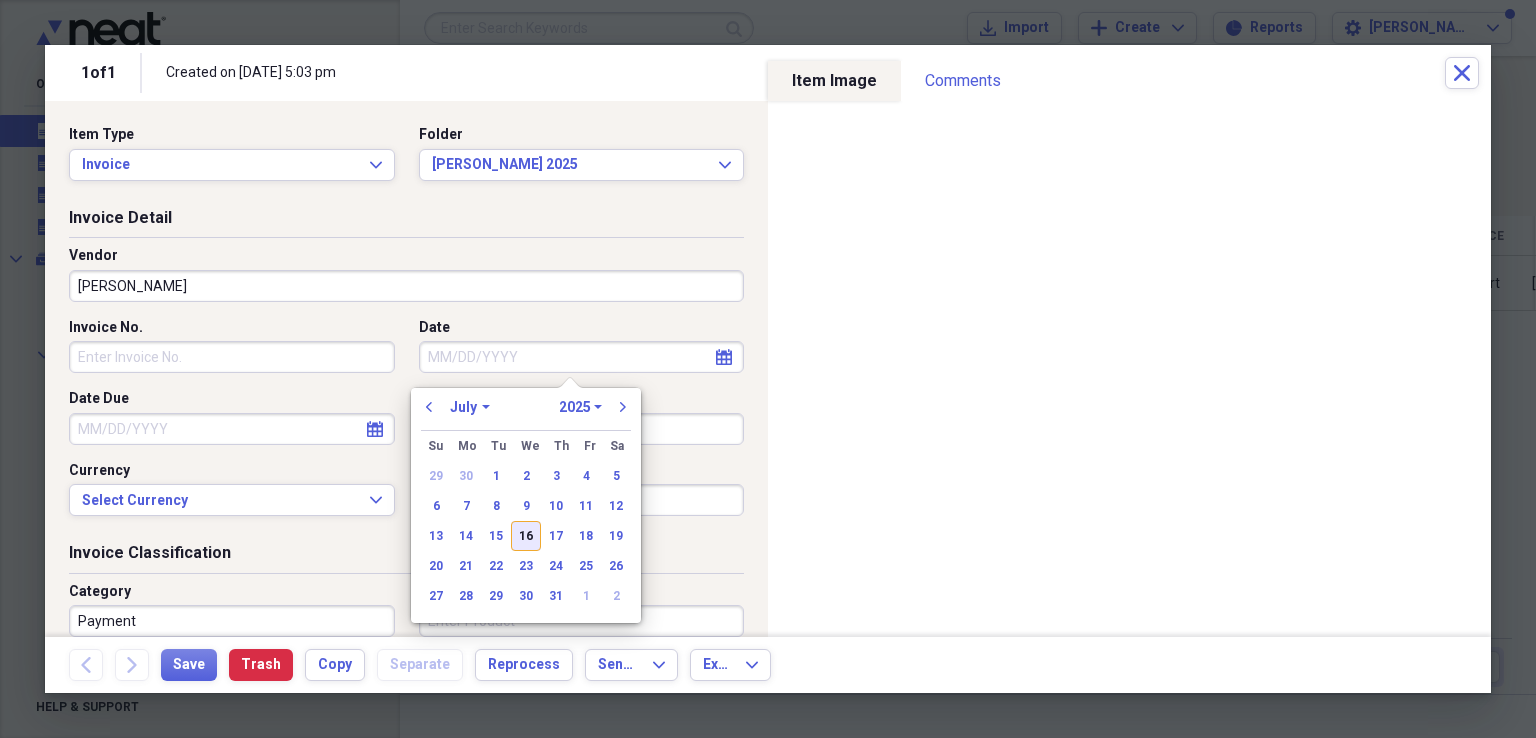 click on "16" at bounding box center (526, 536) 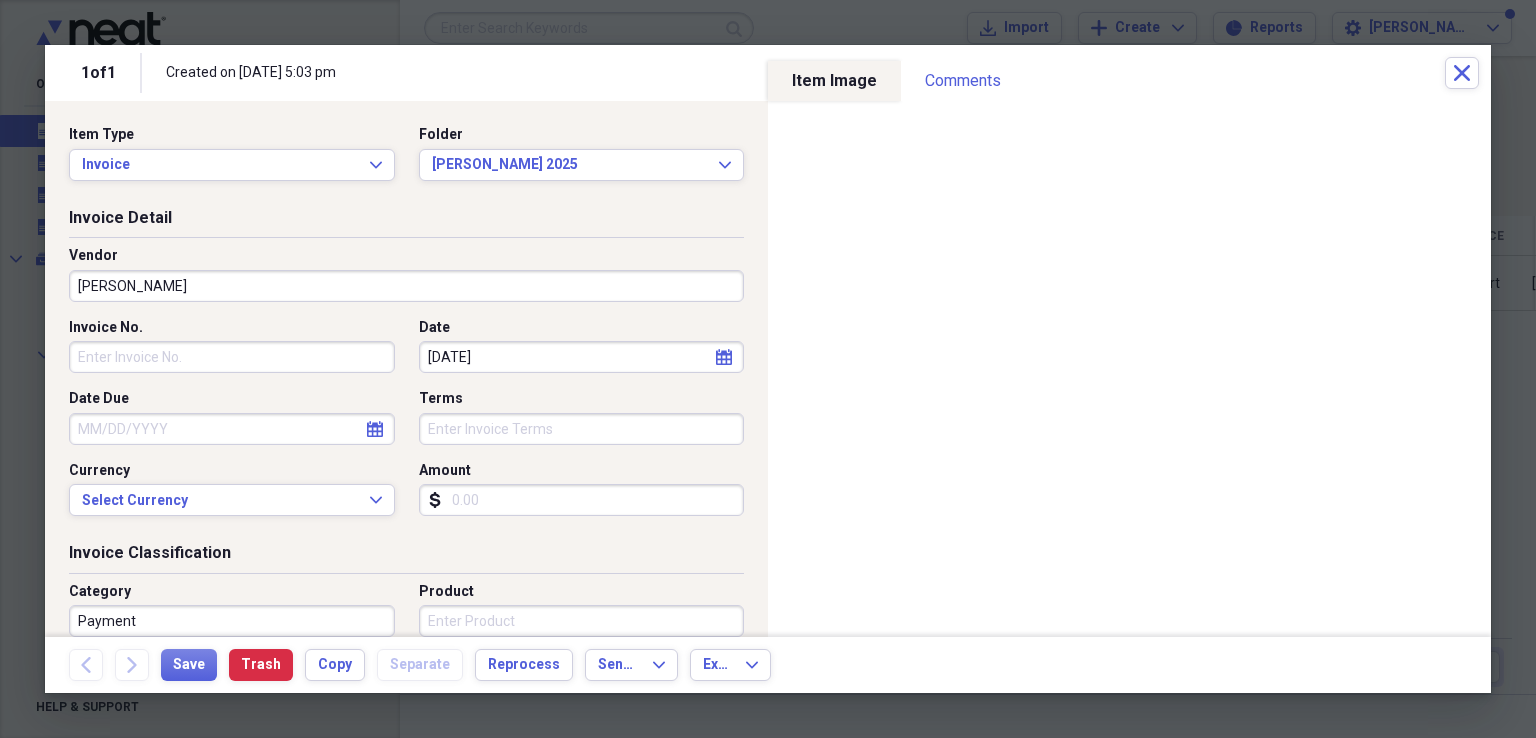 type 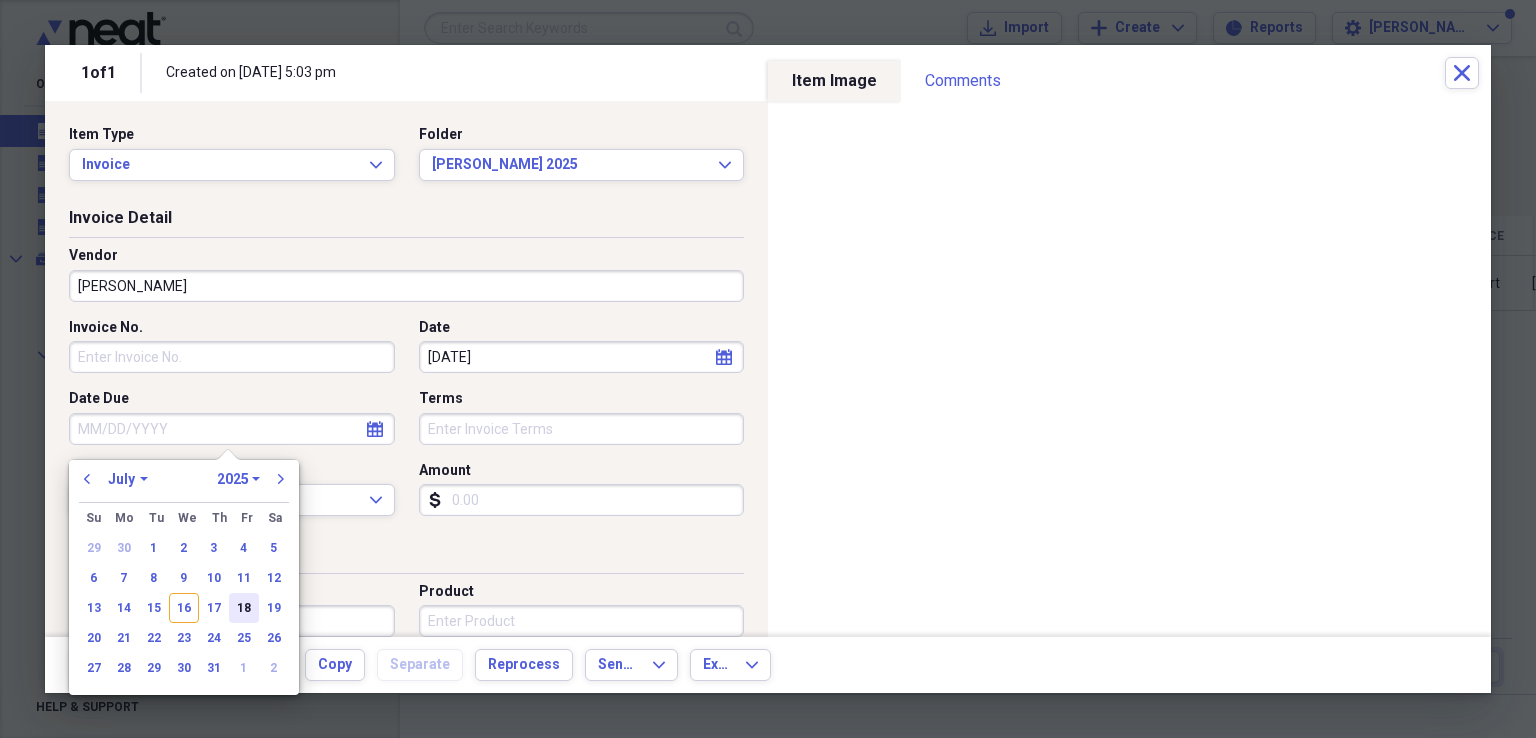 click on "18" at bounding box center [244, 608] 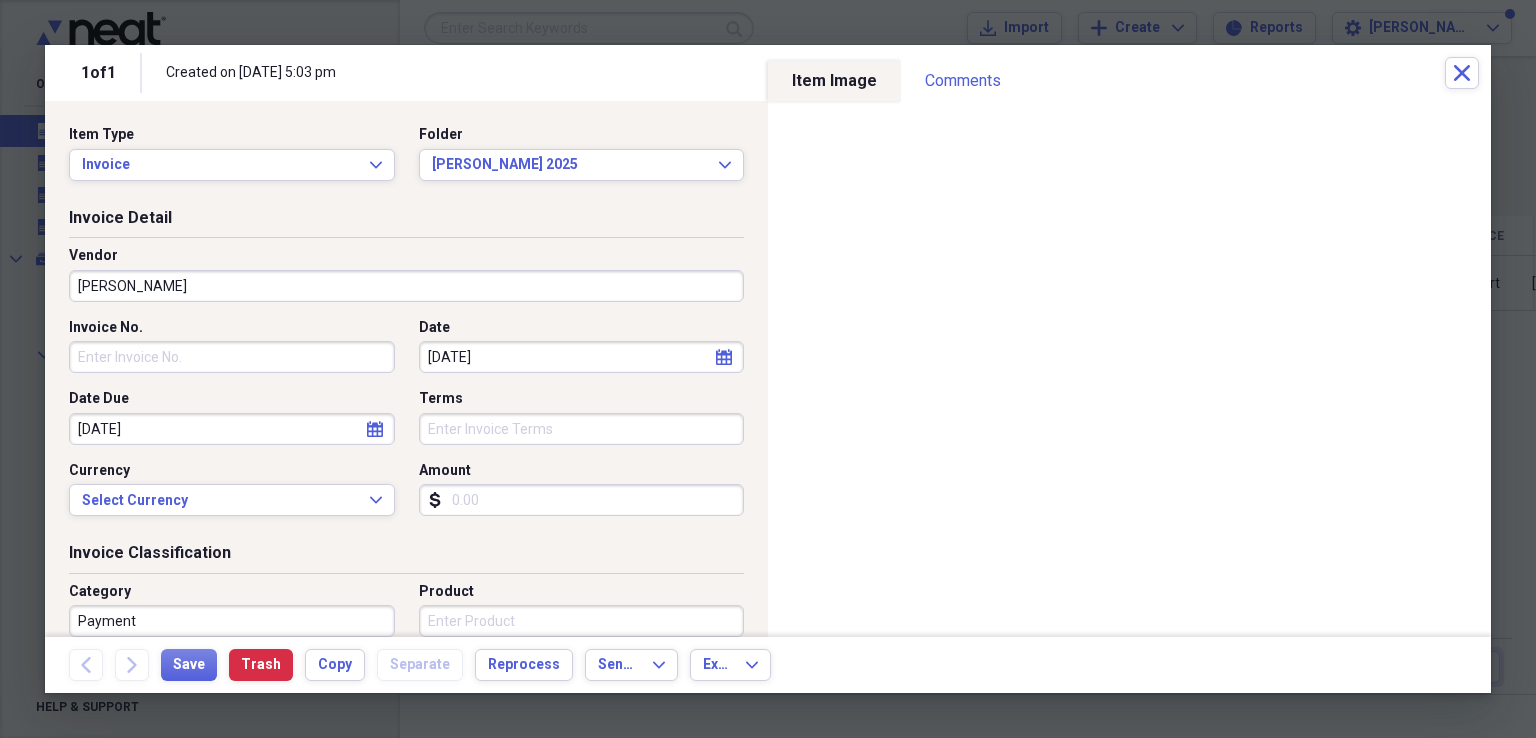 type 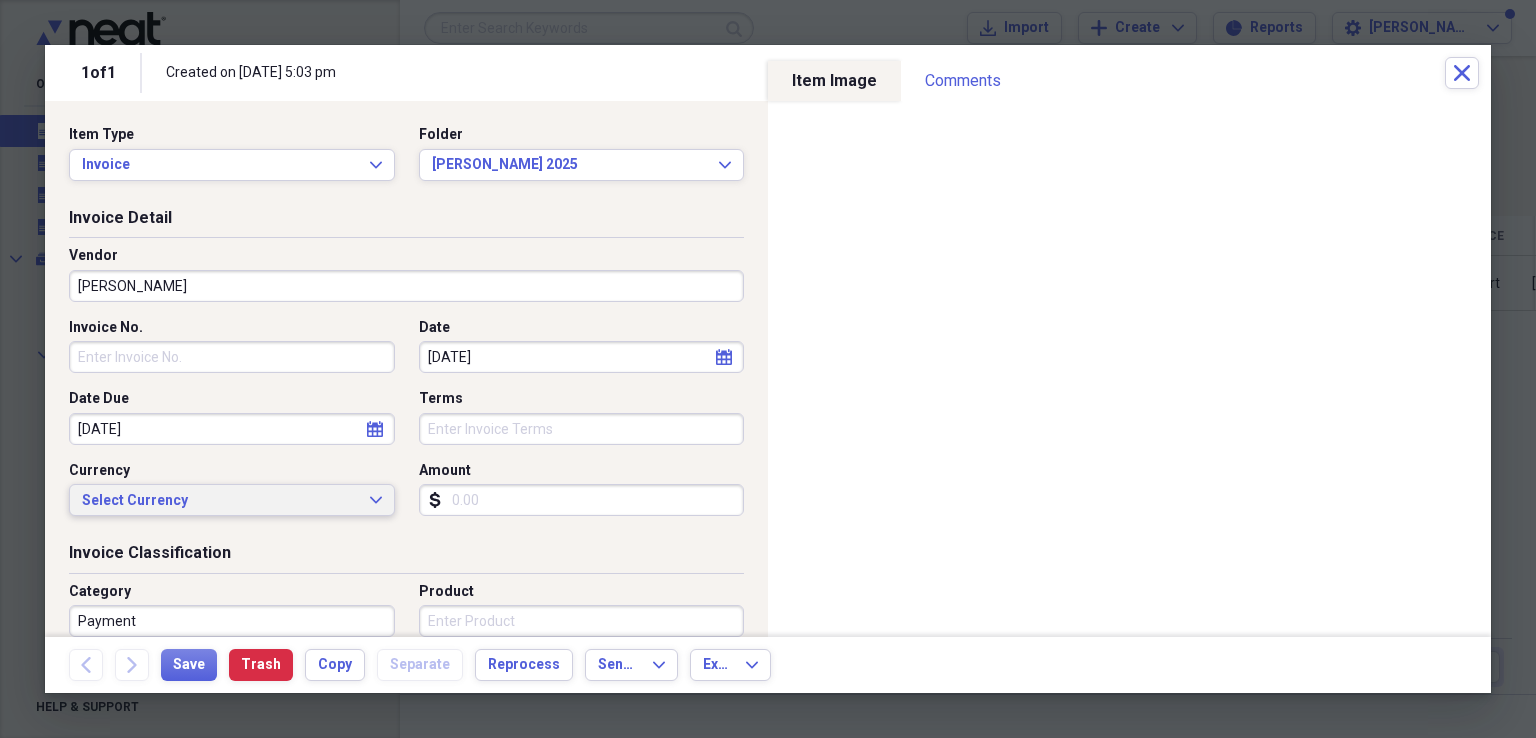 type 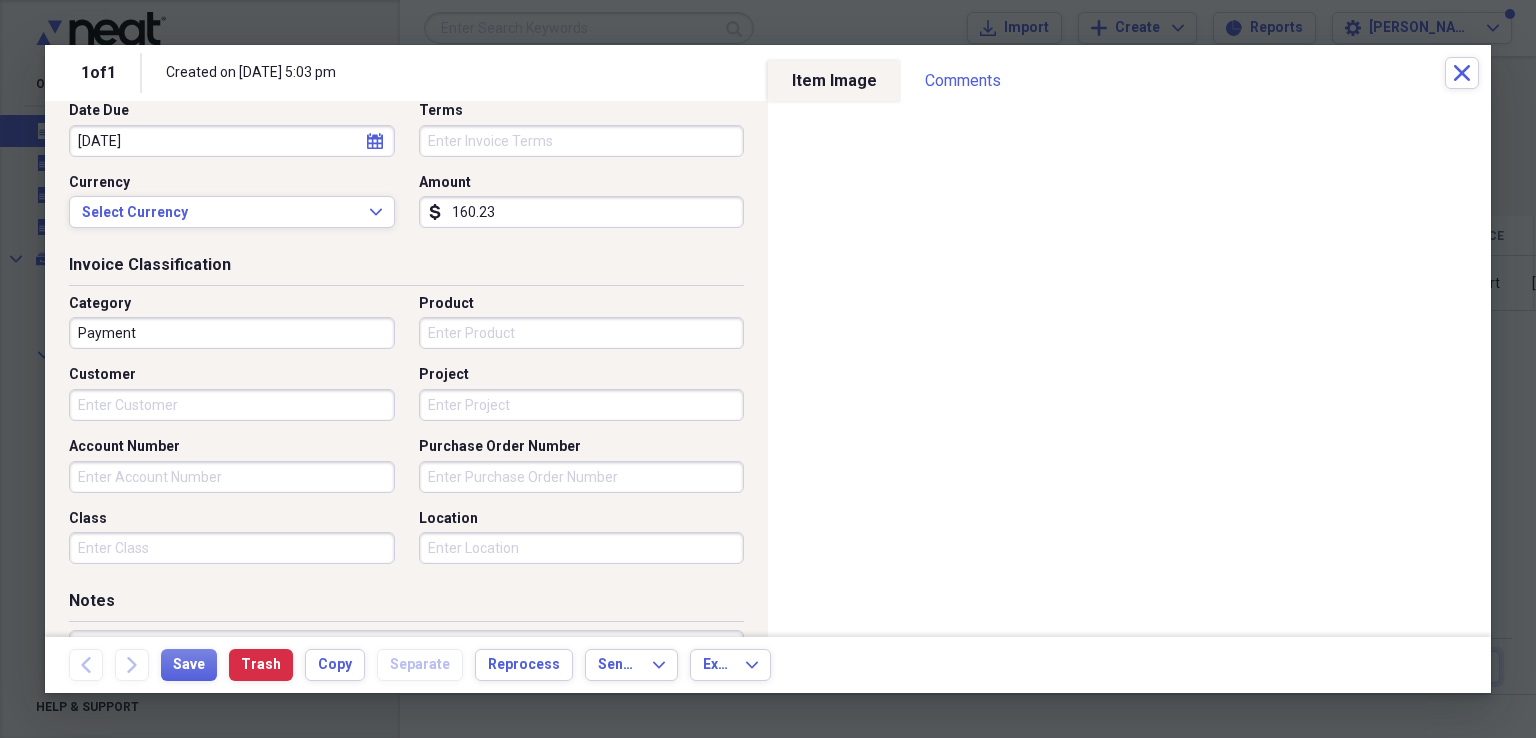 scroll, scrollTop: 300, scrollLeft: 0, axis: vertical 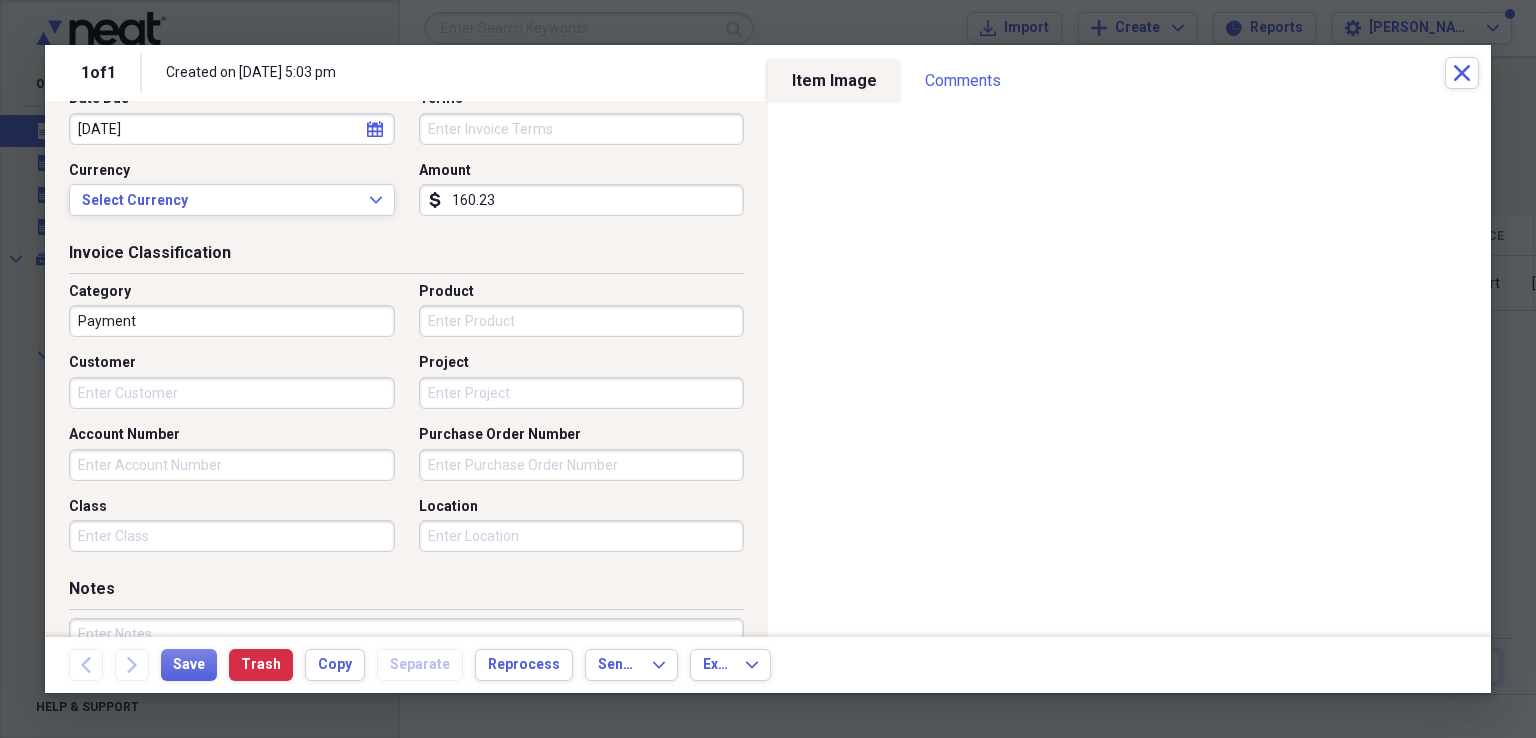 type on "160.23" 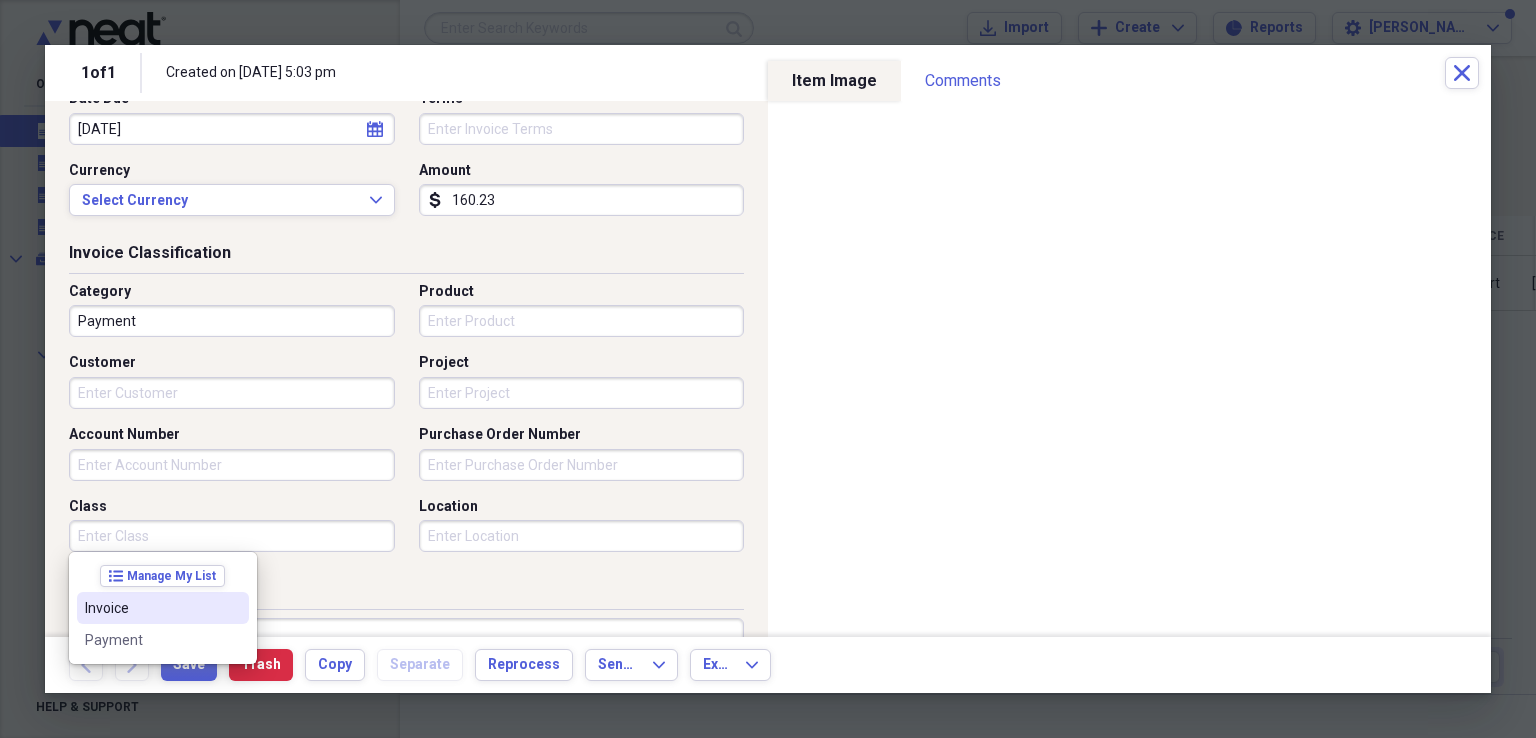click on "Invoice" at bounding box center [151, 608] 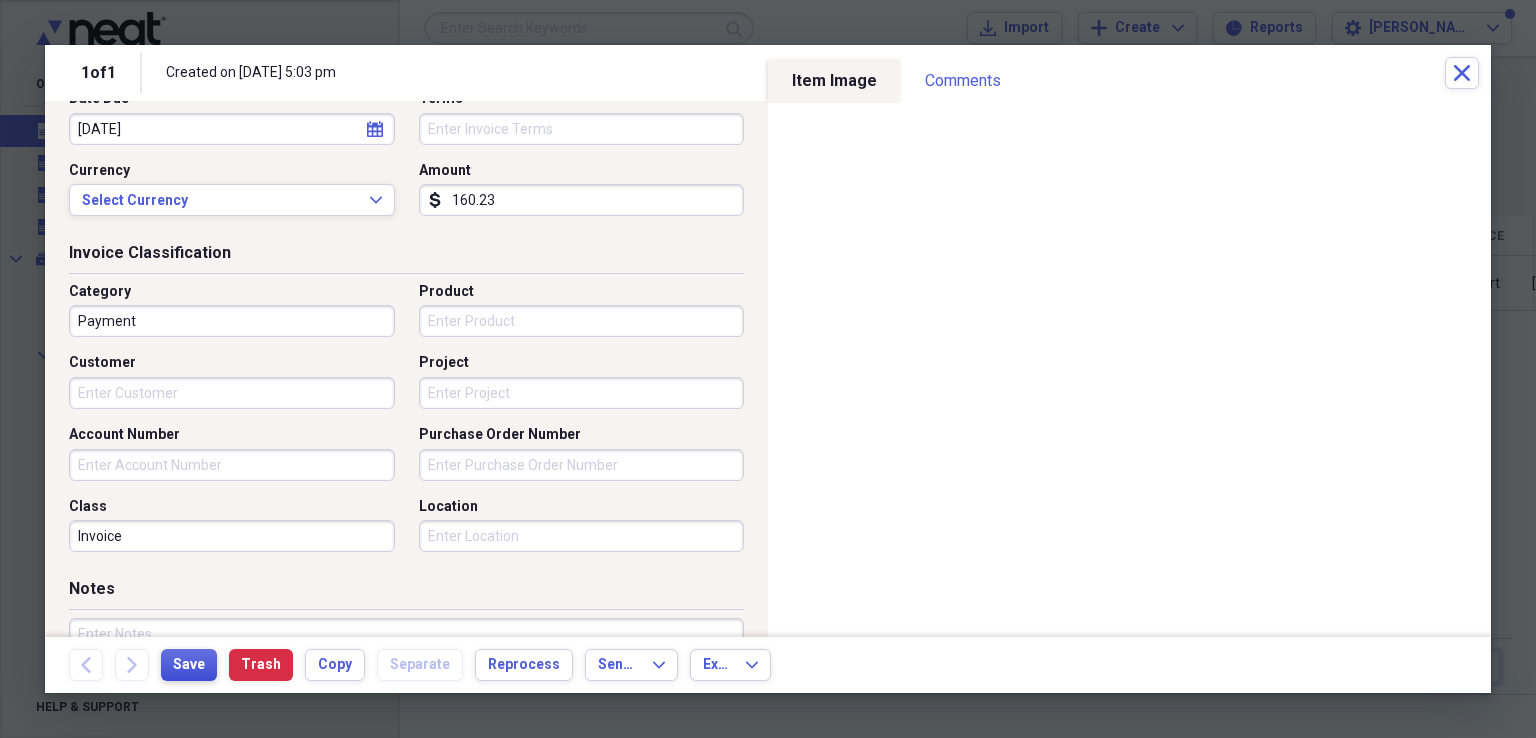 click on "Save" at bounding box center [189, 665] 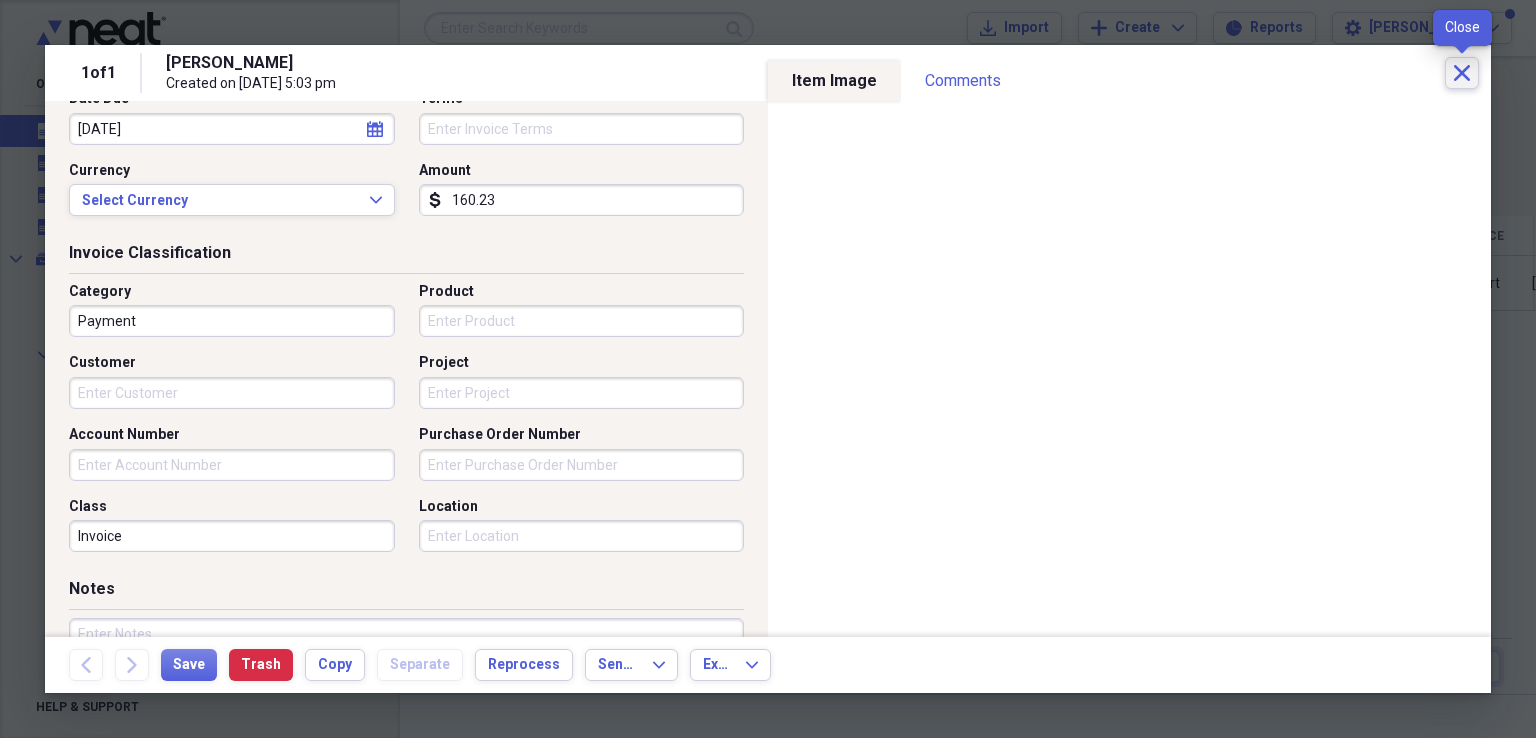 click on "Close" 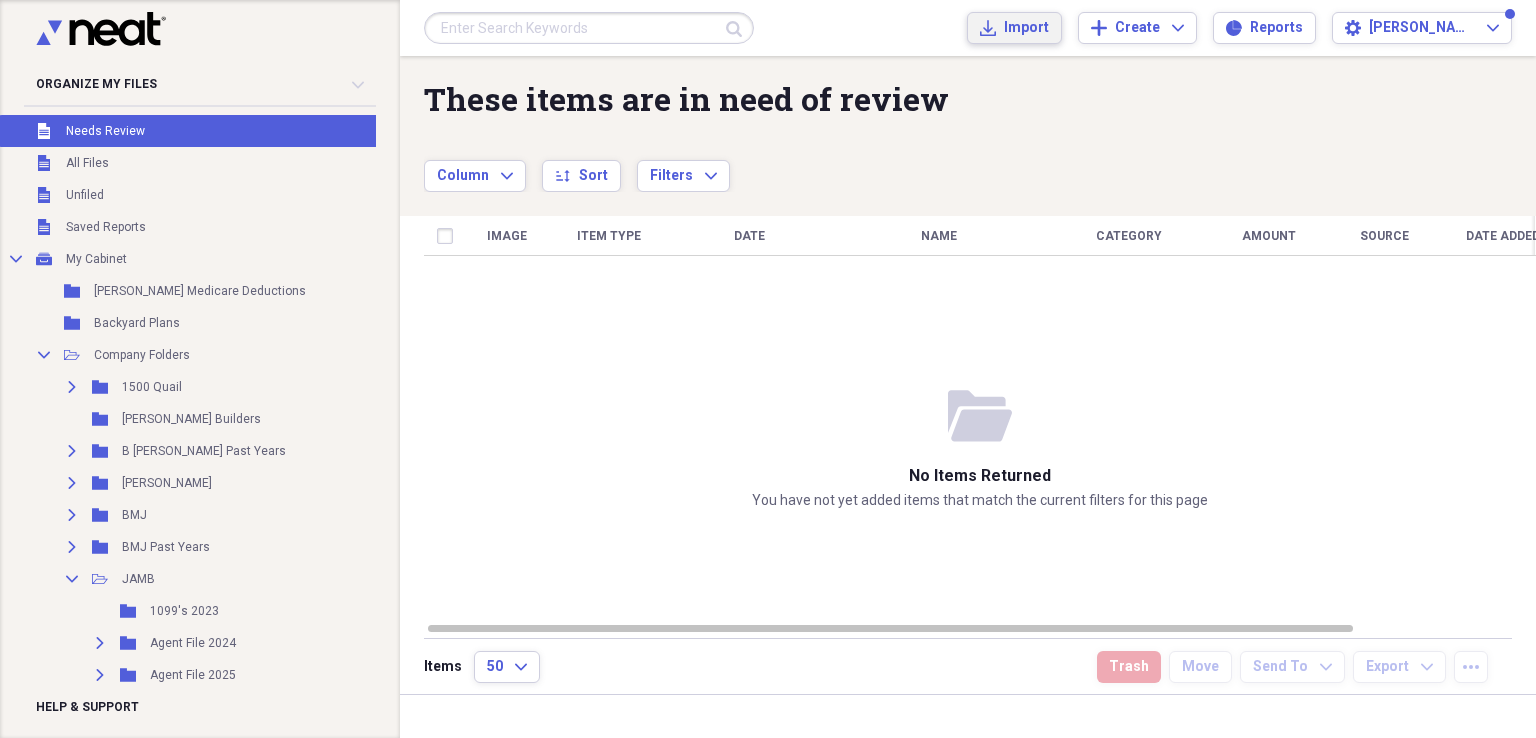 click on "Import" at bounding box center [1026, 28] 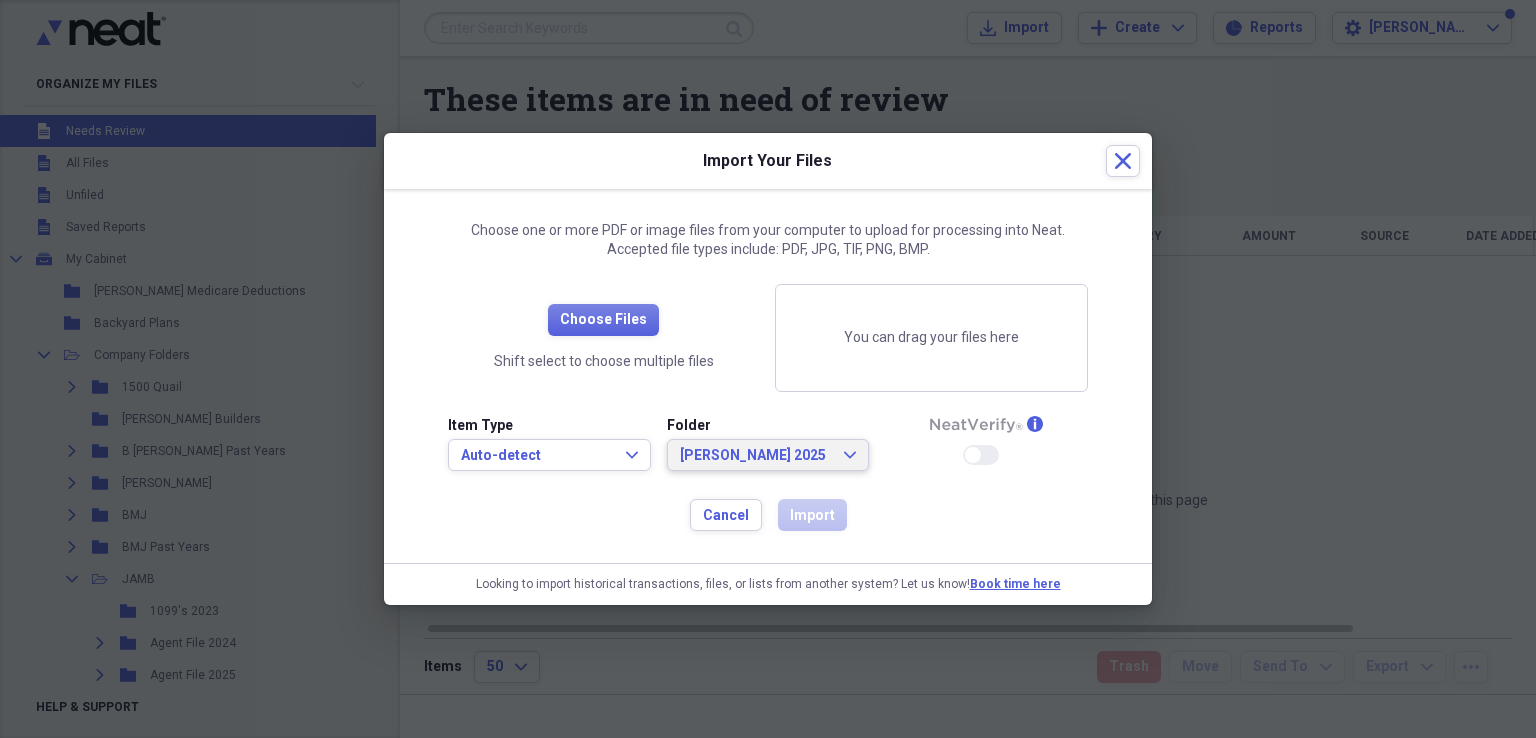 click on "Expand" 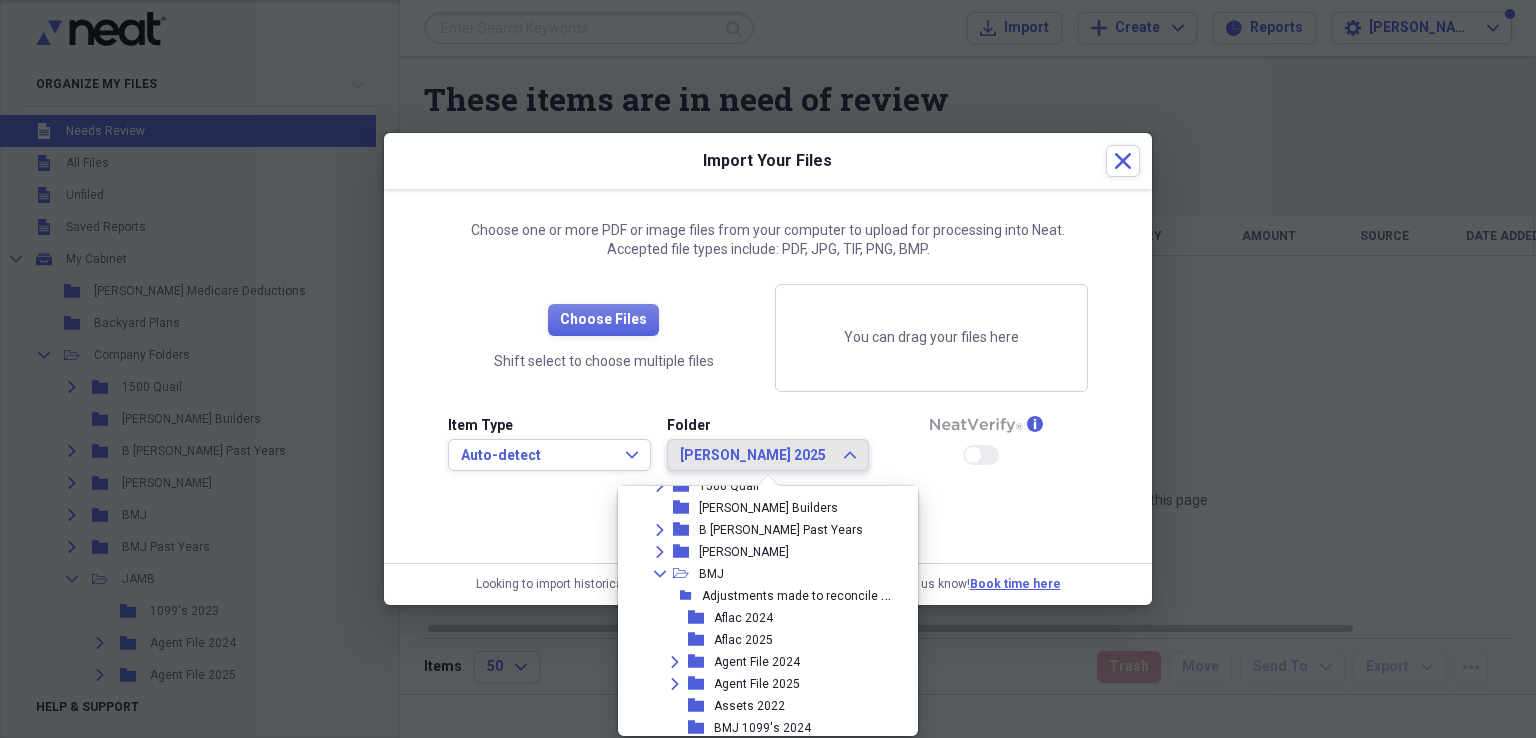 scroll, scrollTop: 68, scrollLeft: 0, axis: vertical 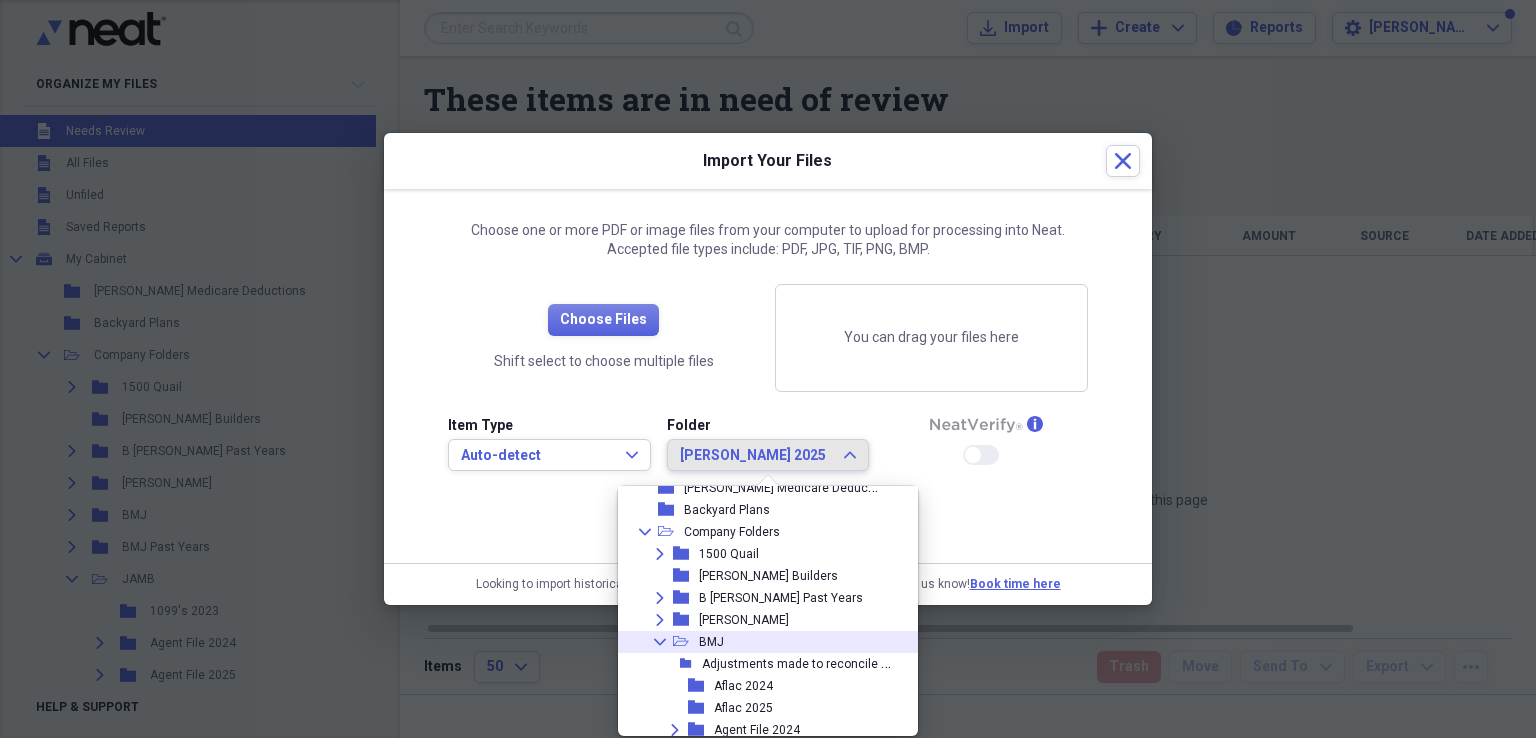 click on "Collapse" 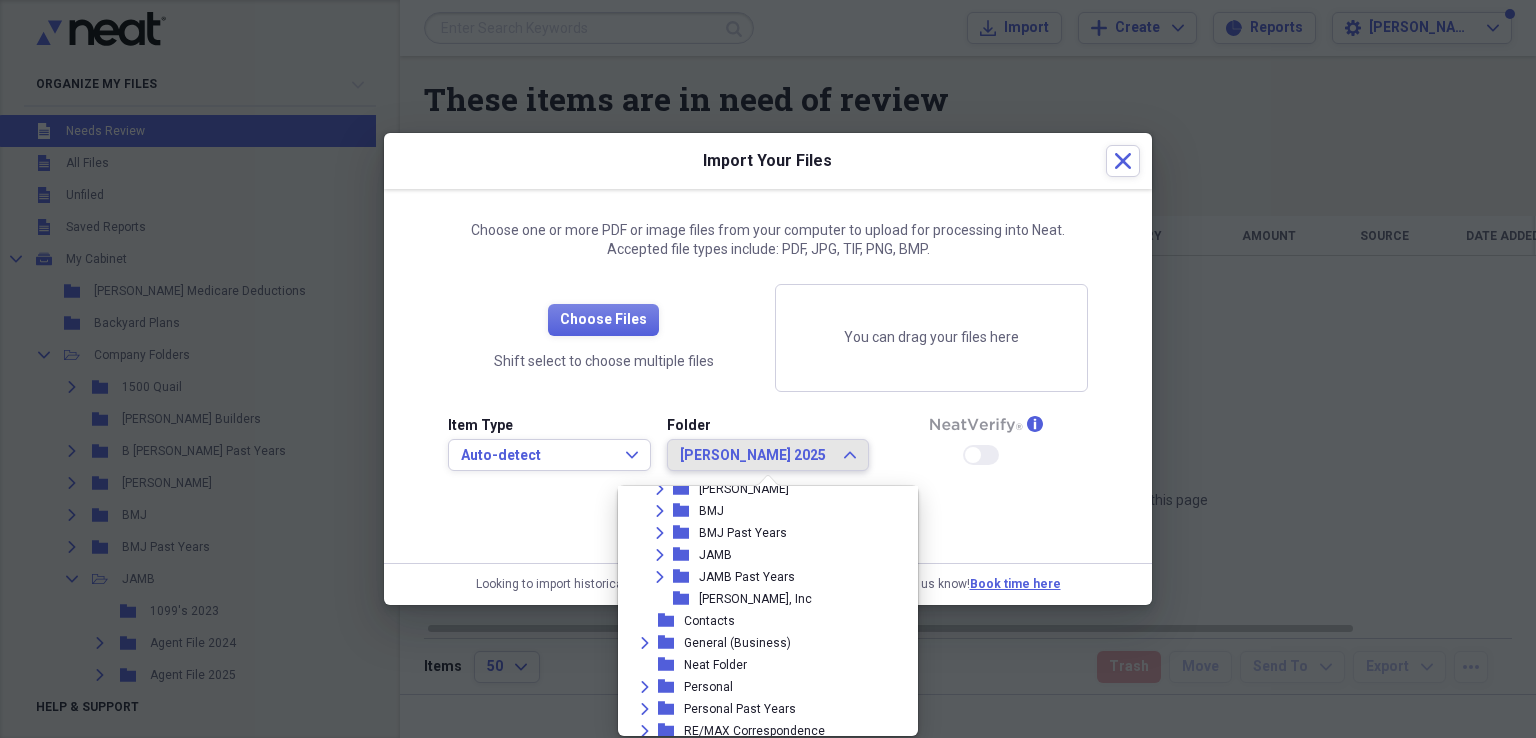 scroll, scrollTop: 226, scrollLeft: 0, axis: vertical 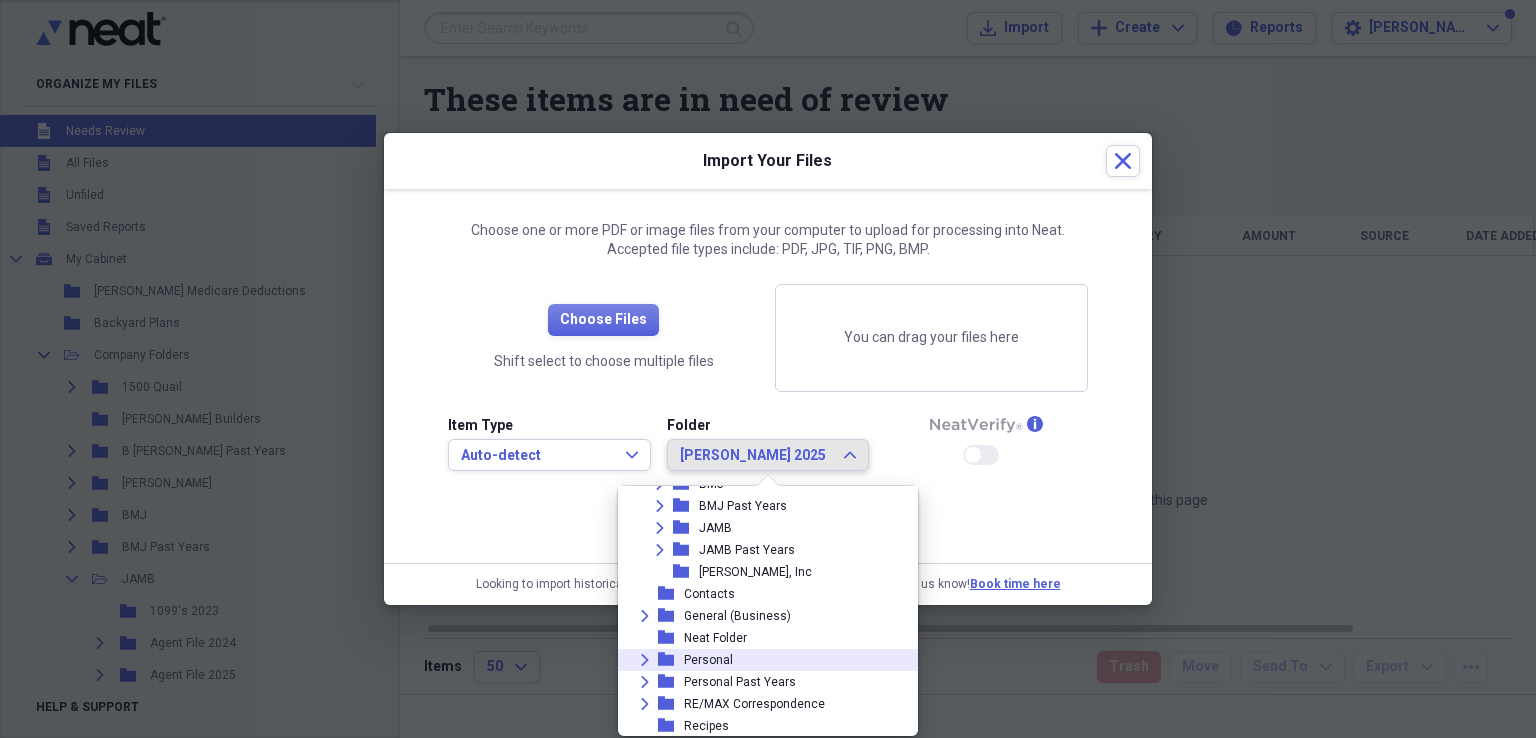 click 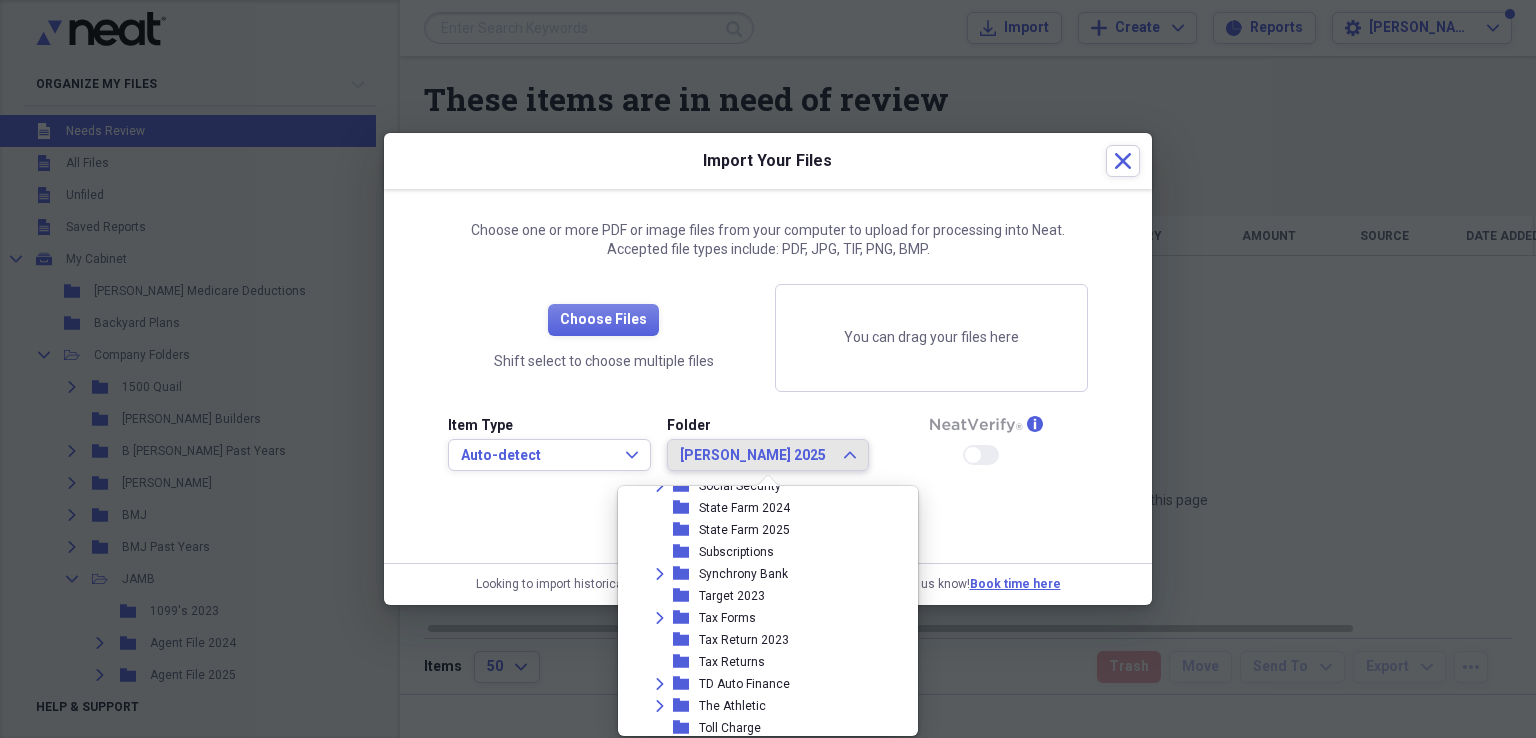 scroll, scrollTop: 2126, scrollLeft: 0, axis: vertical 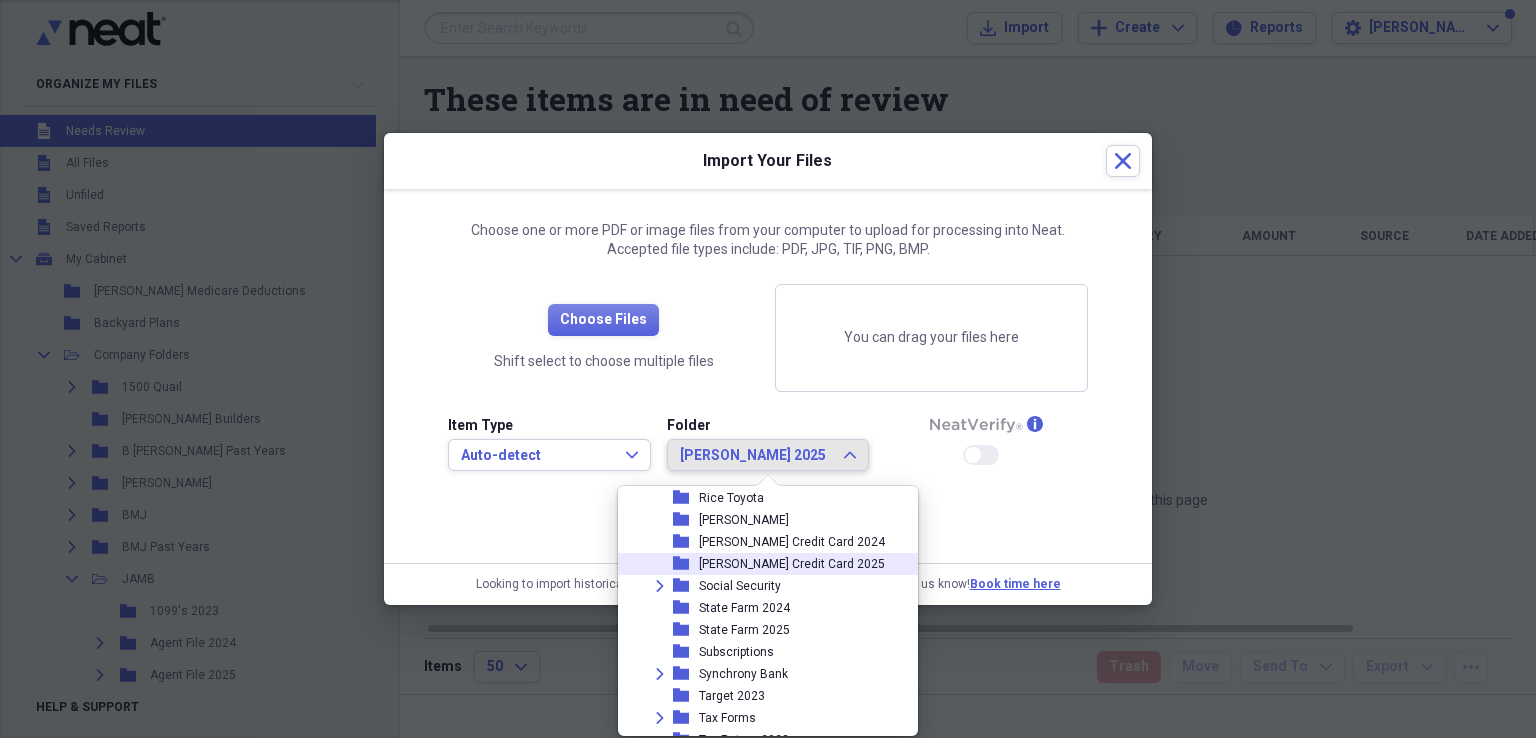 click on "[PERSON_NAME] Credit Card 2025" at bounding box center [792, 564] 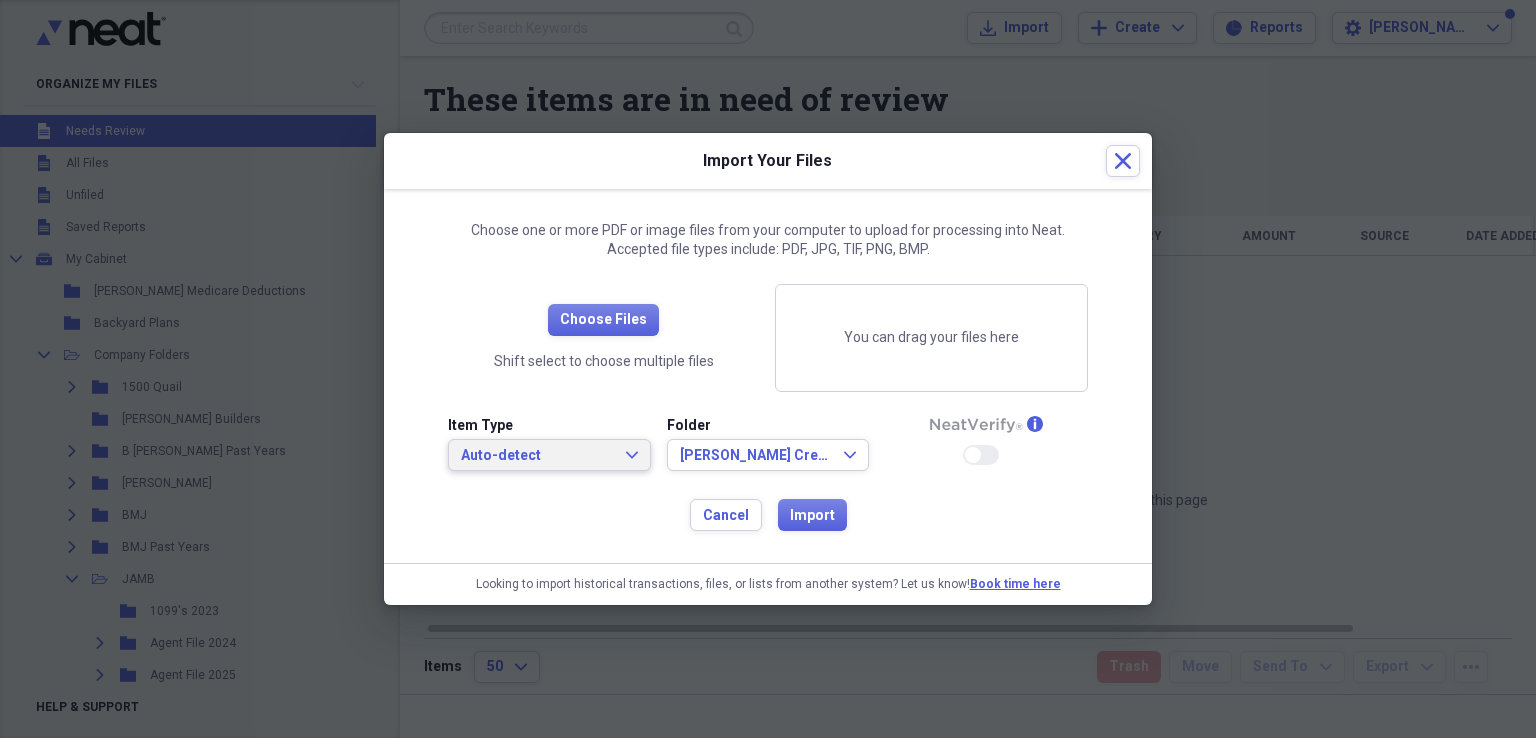 click on "Expand" 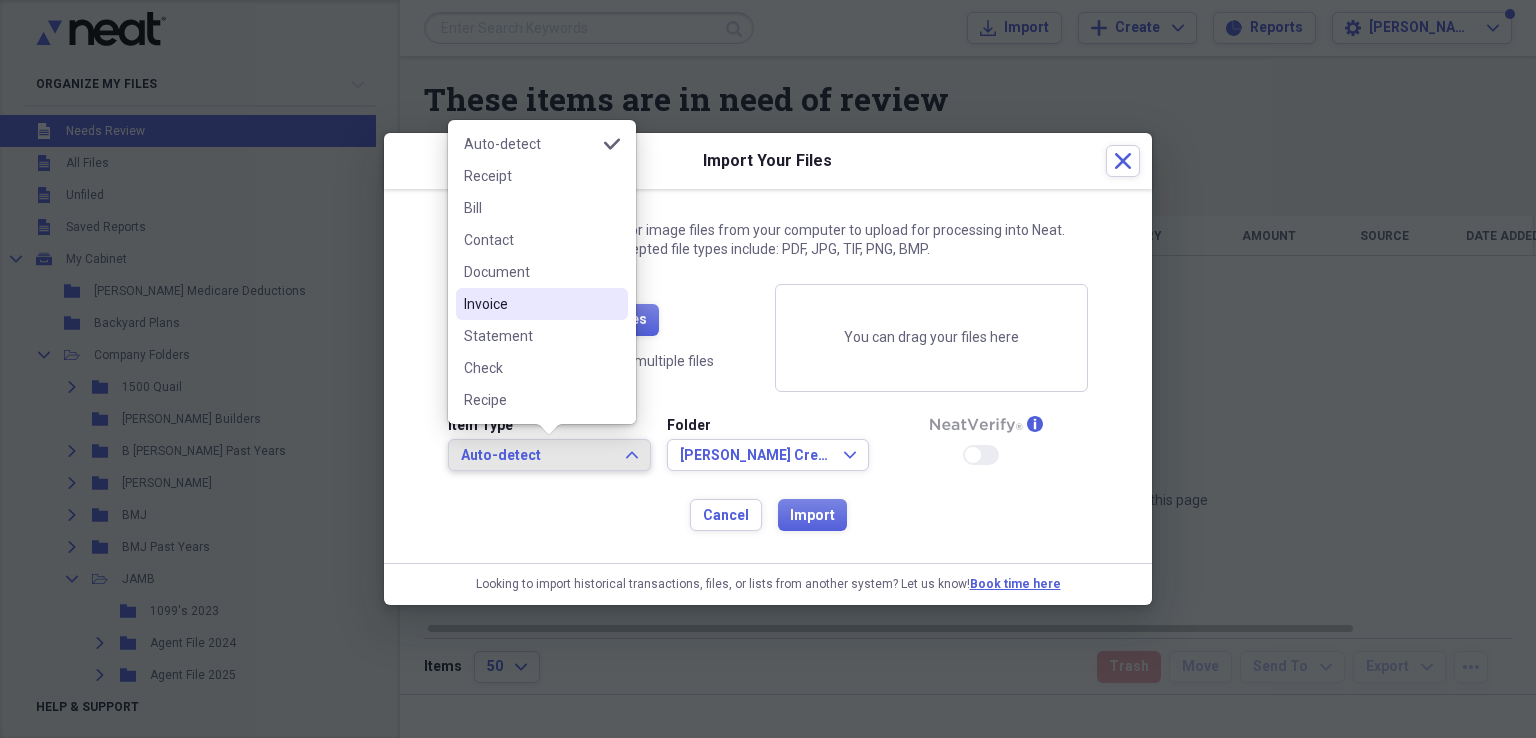 click on "Invoice" at bounding box center (530, 304) 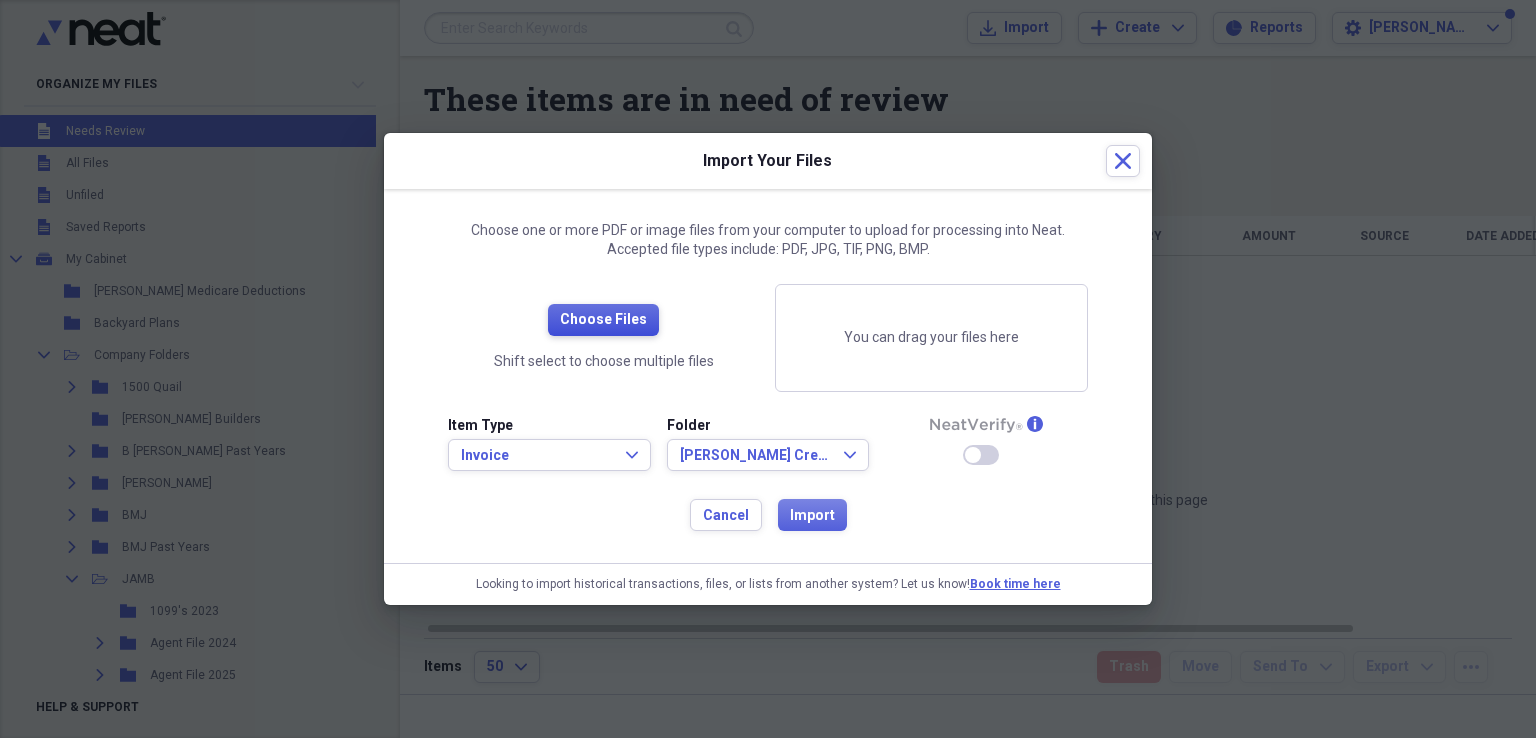 click on "Choose Files" at bounding box center (603, 320) 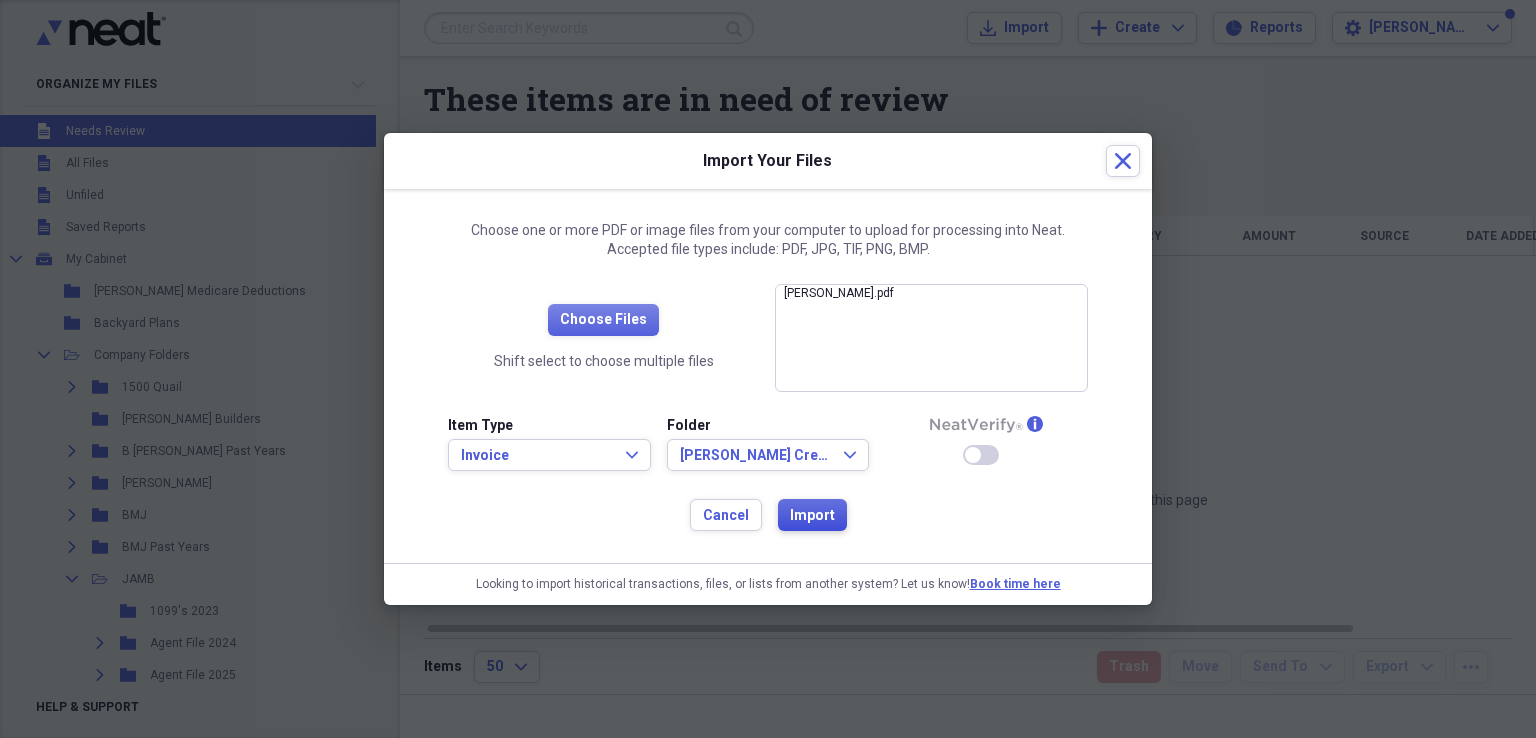 click on "Import" at bounding box center [812, 516] 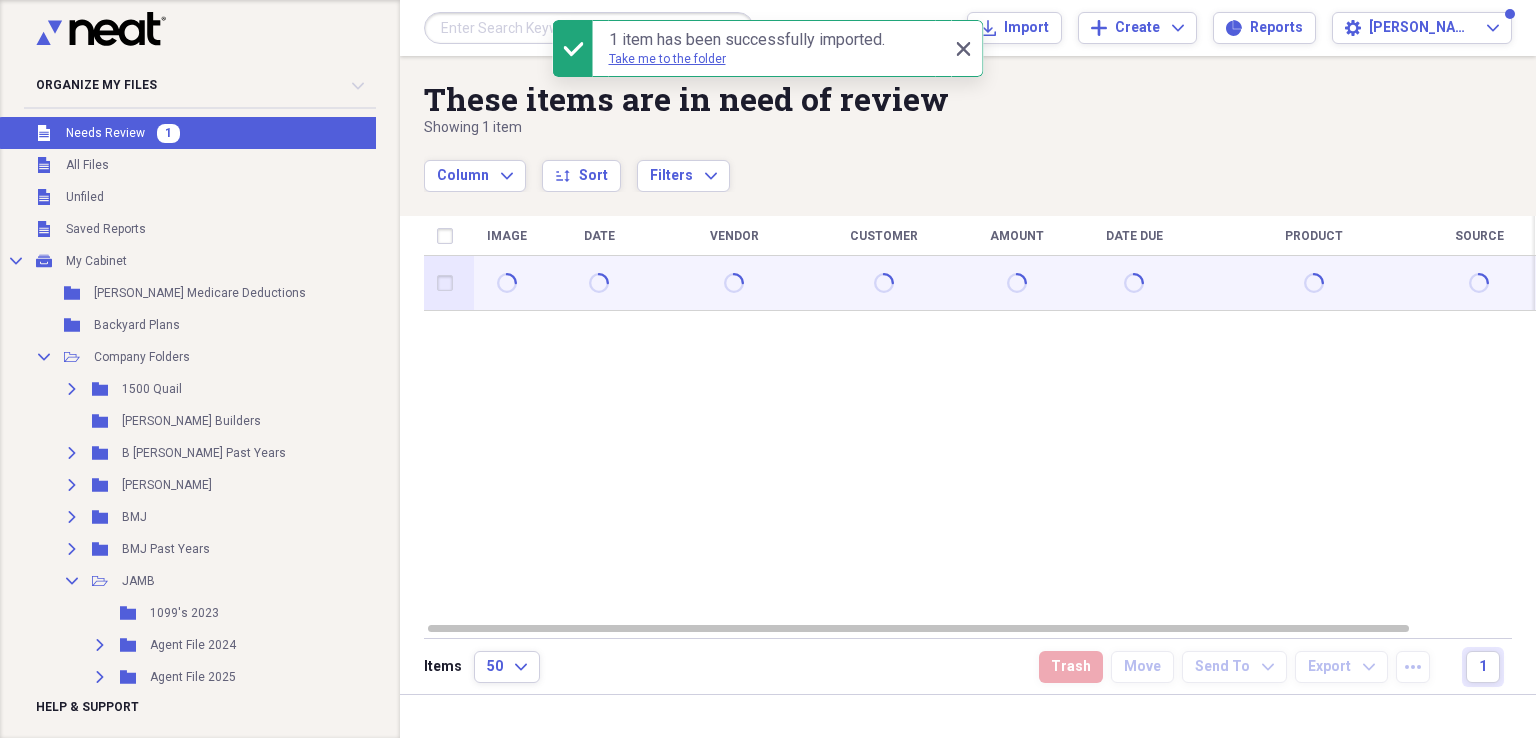 click at bounding box center (449, 283) 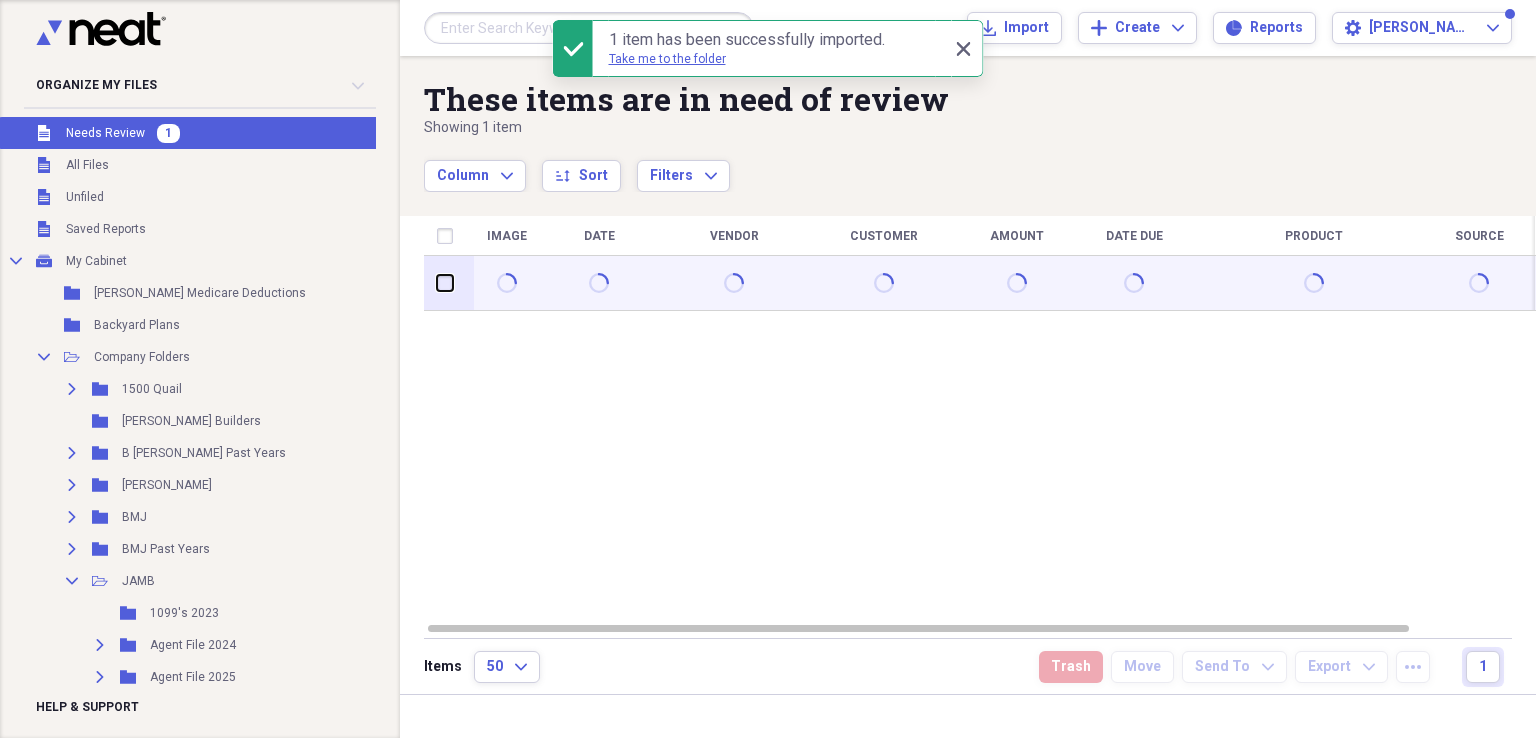 click at bounding box center [437, 283] 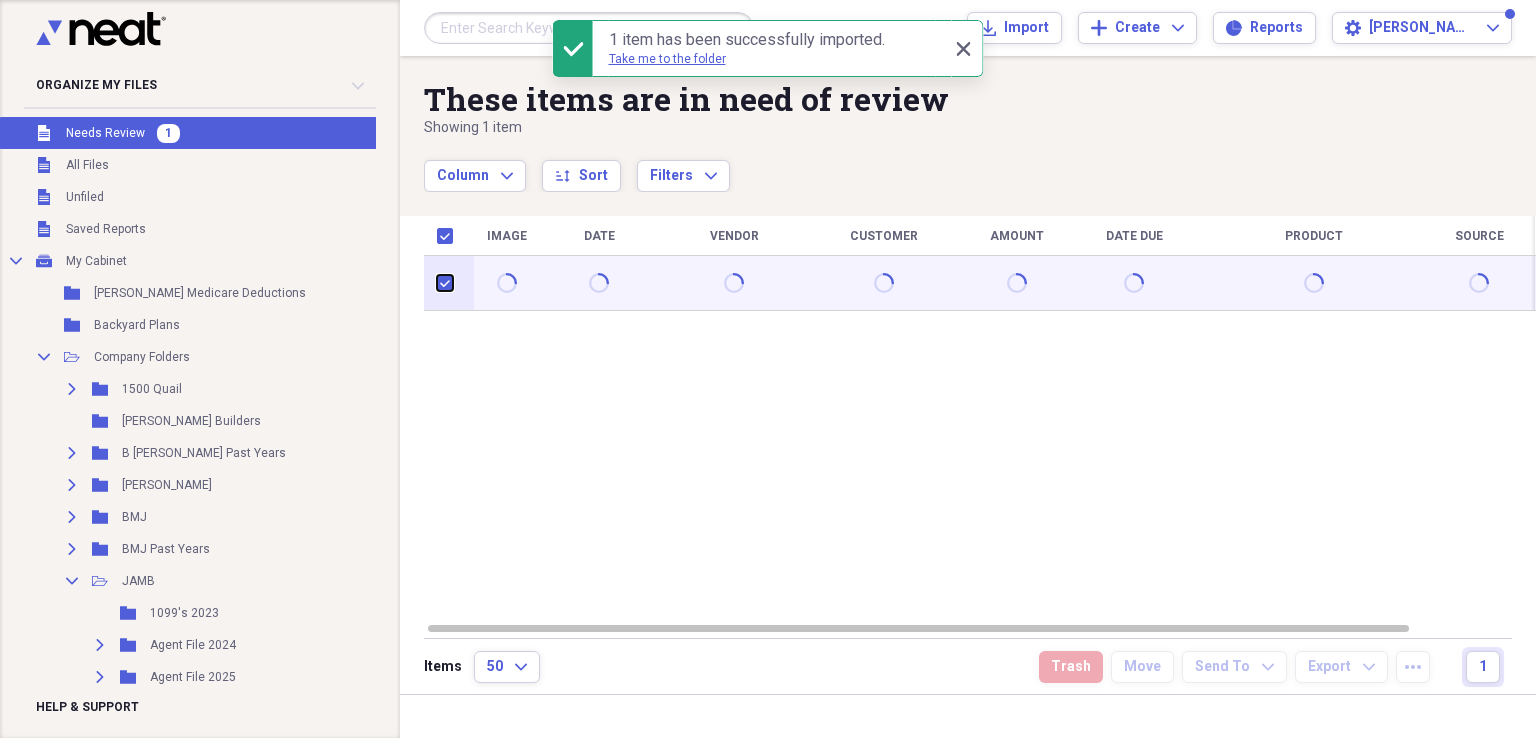 checkbox on "true" 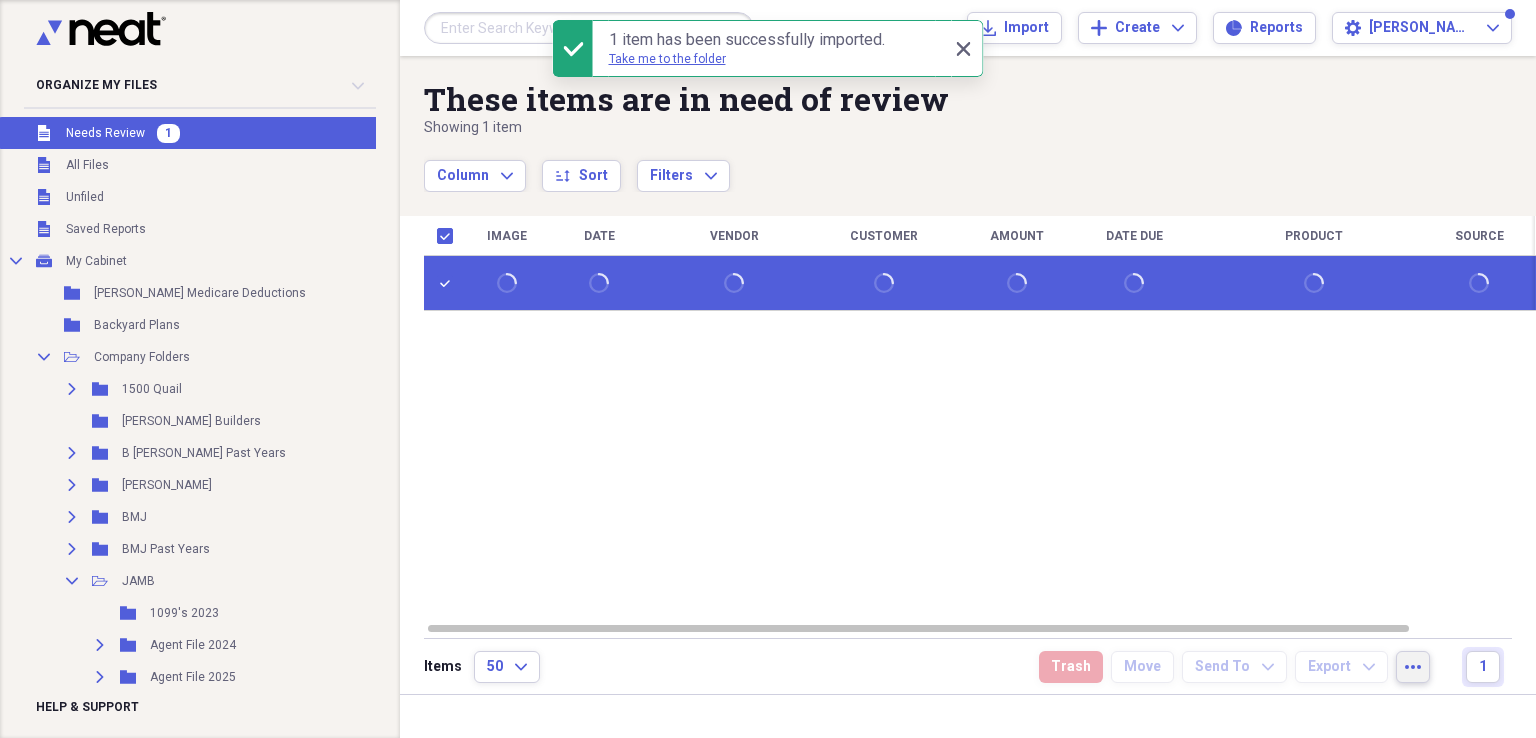 click on "more" 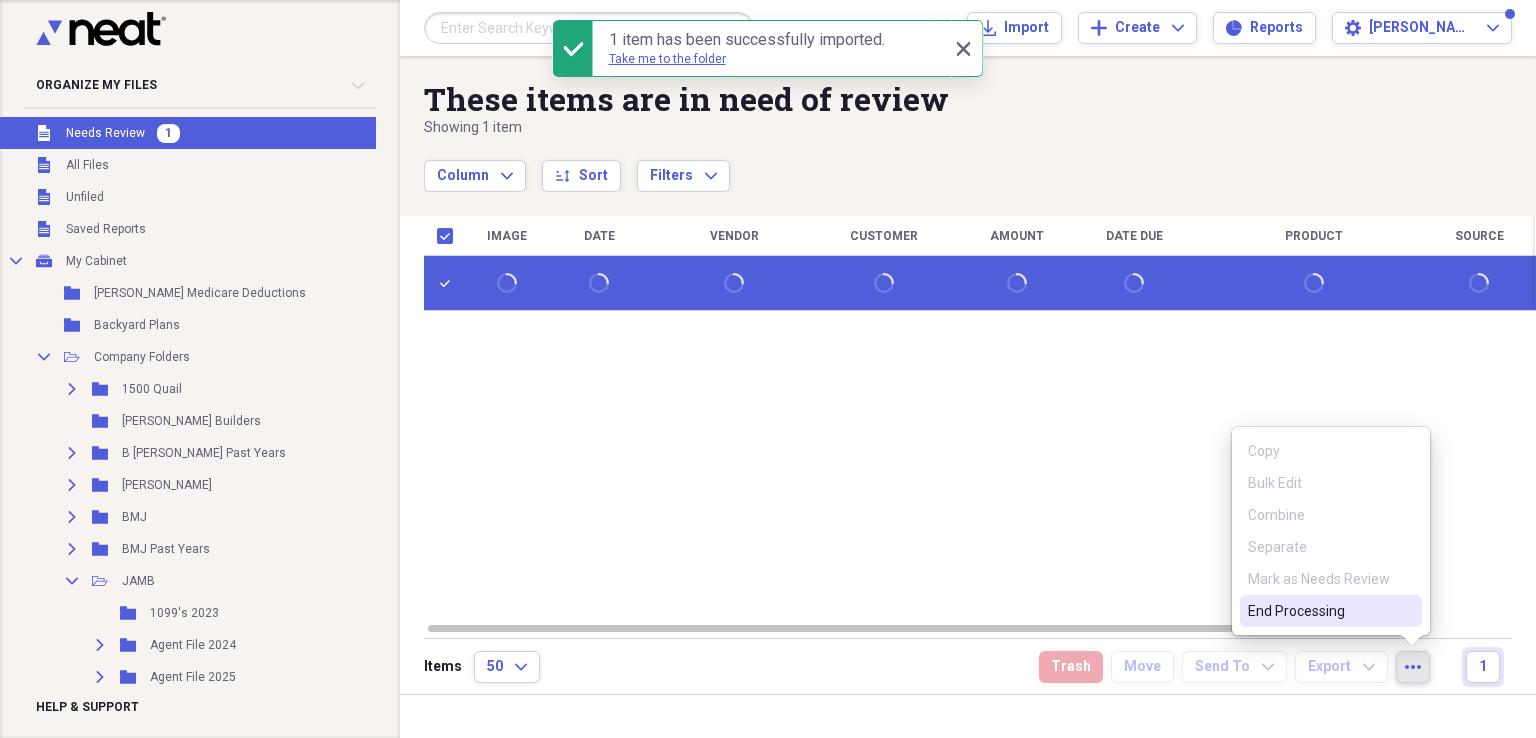 click on "End Processing" at bounding box center [1319, 611] 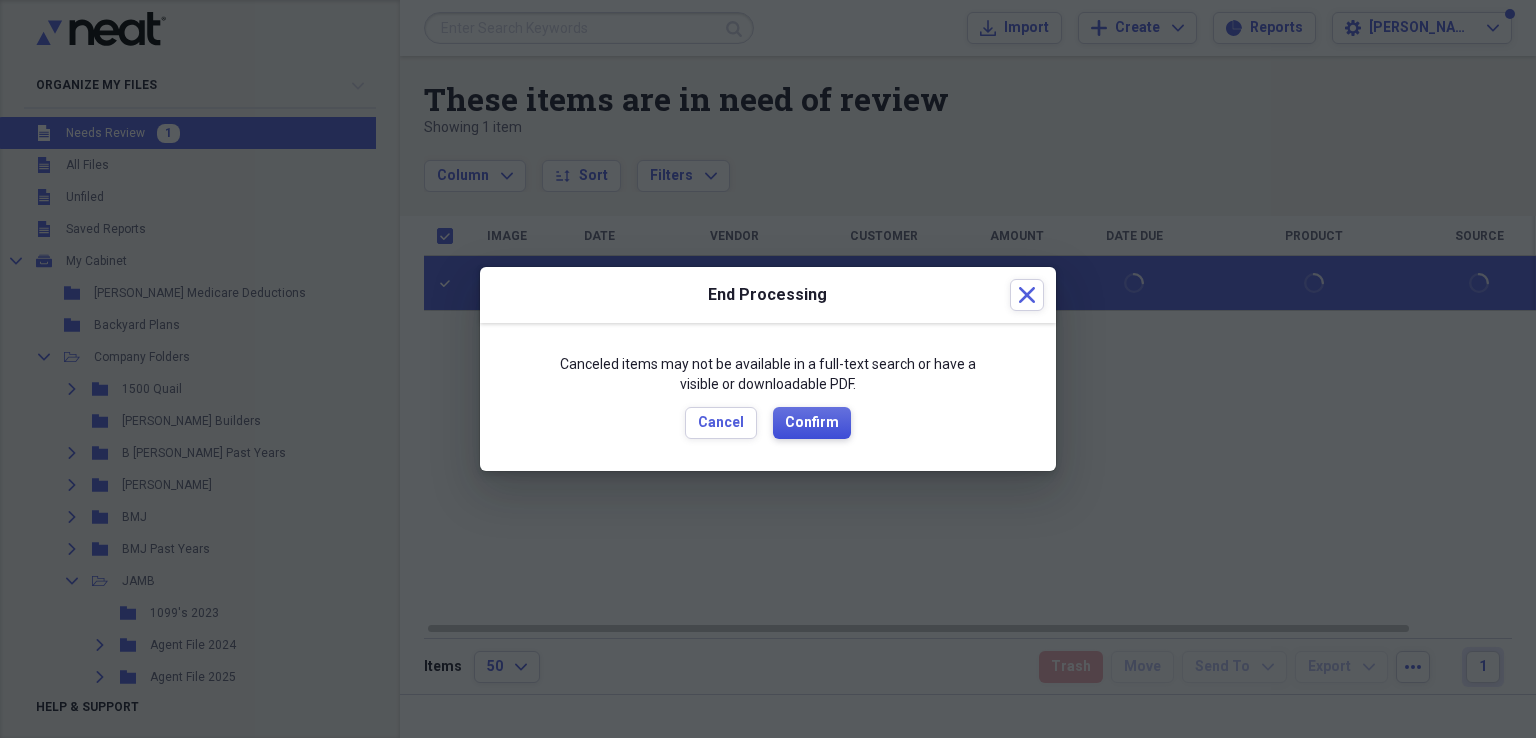 click on "Confirm" at bounding box center [812, 423] 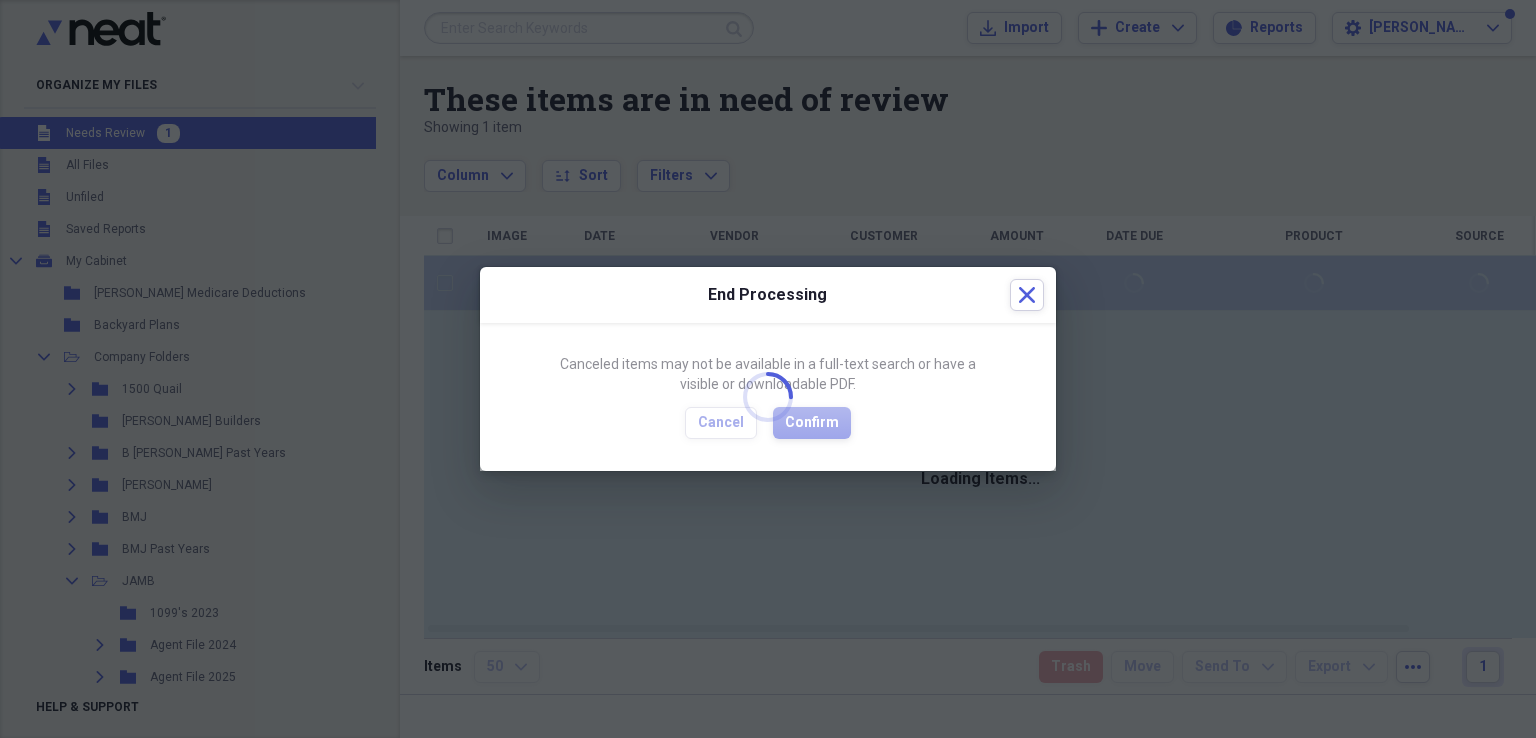 checkbox on "false" 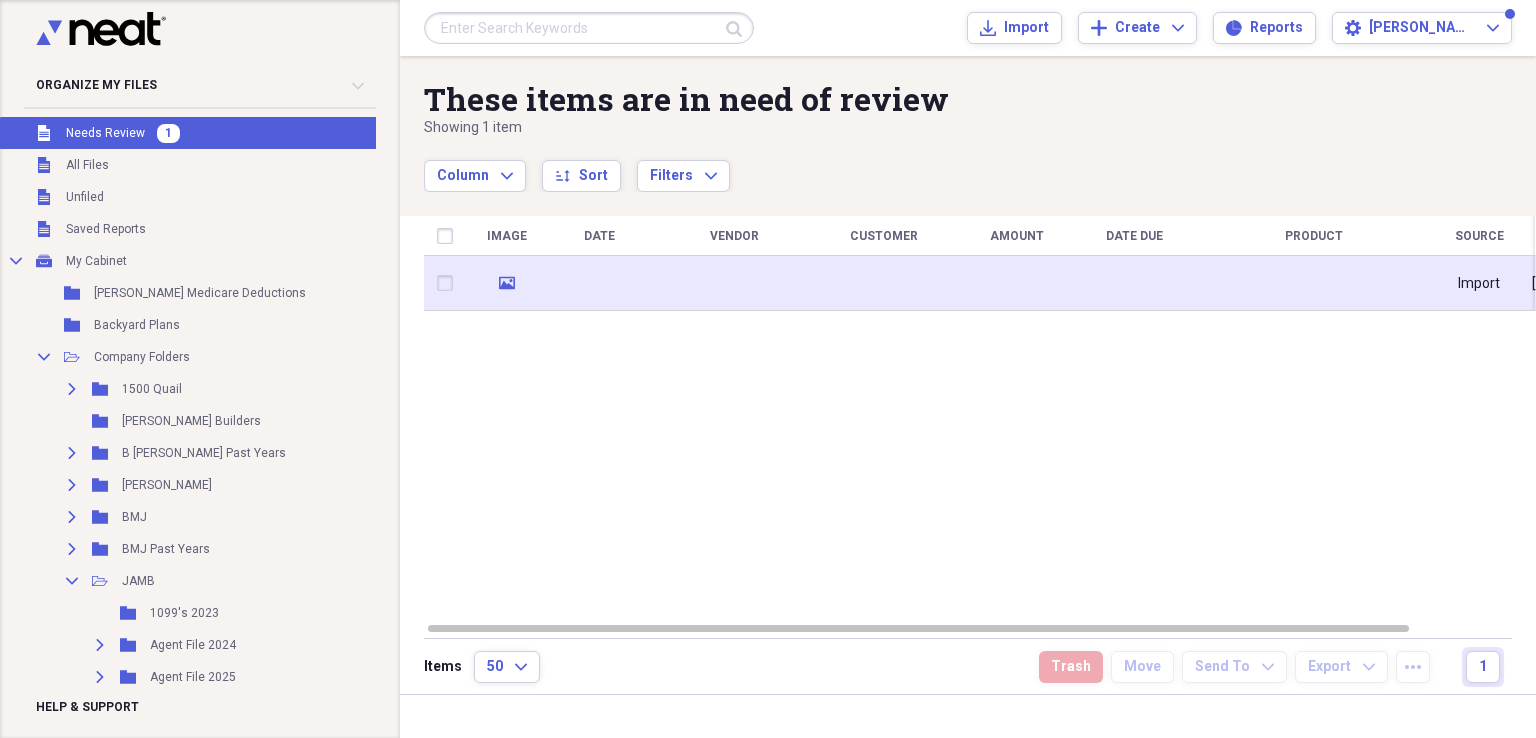 click on "media" at bounding box center [506, 283] 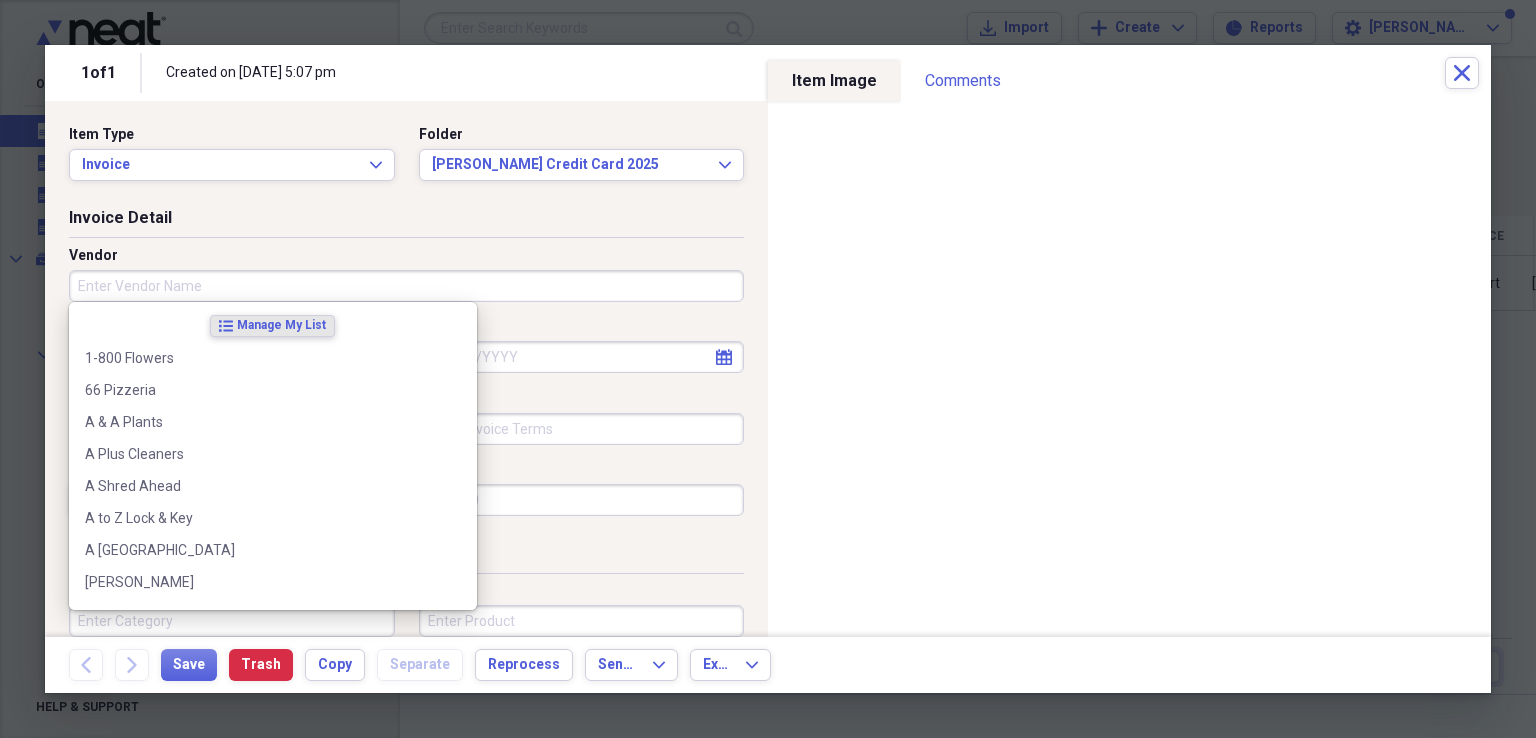 click on "Vendor" at bounding box center (406, 286) 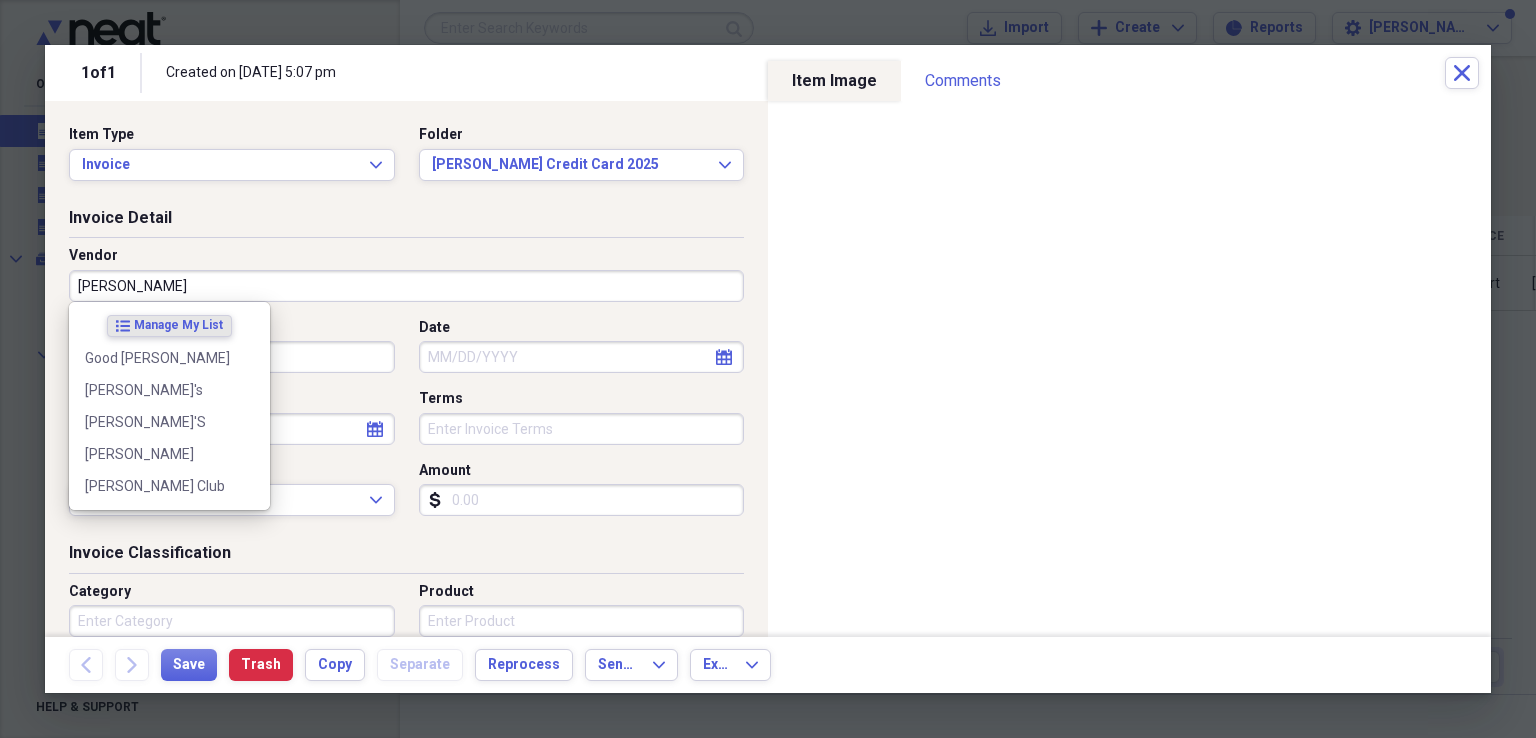 type on "[PERSON_NAME]" 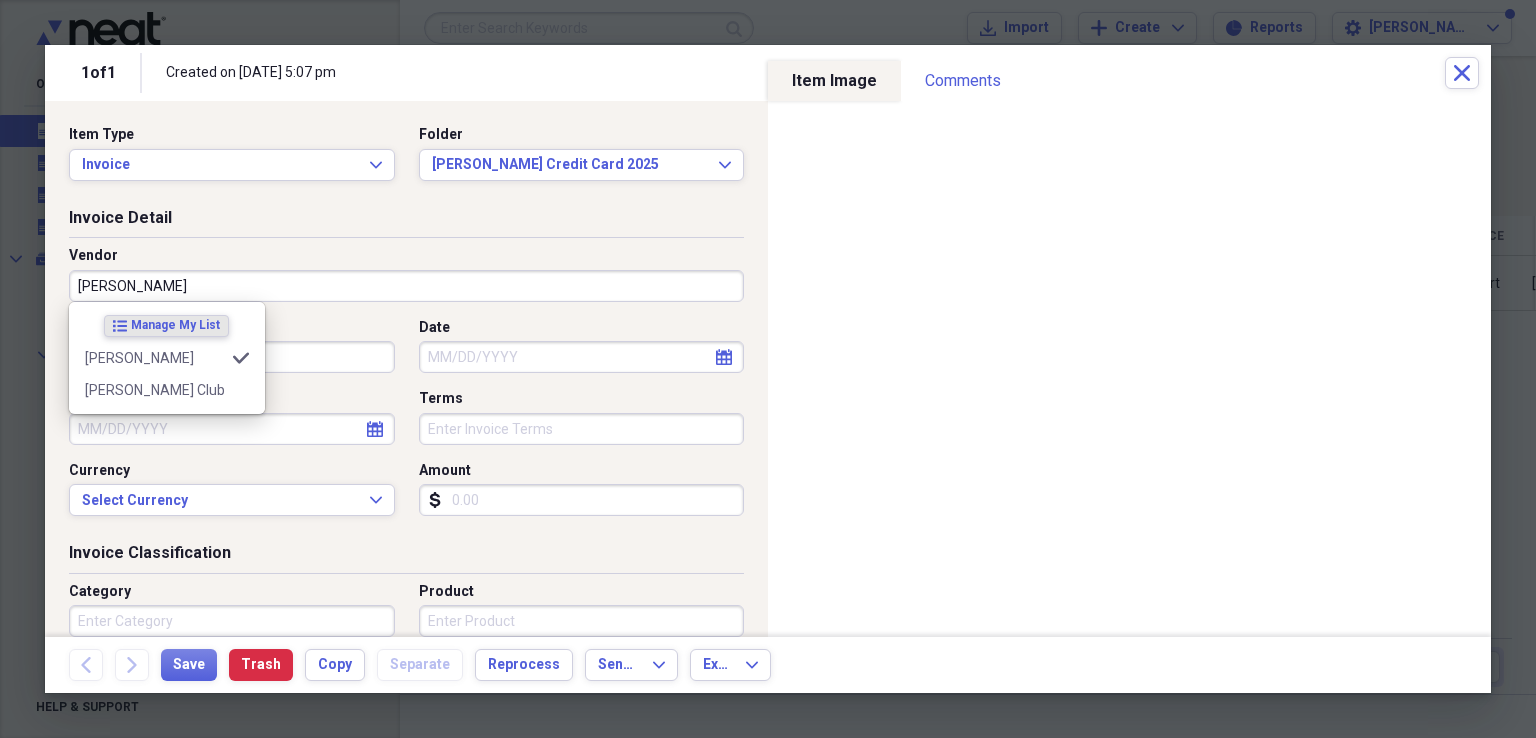 type on "Office Supplies" 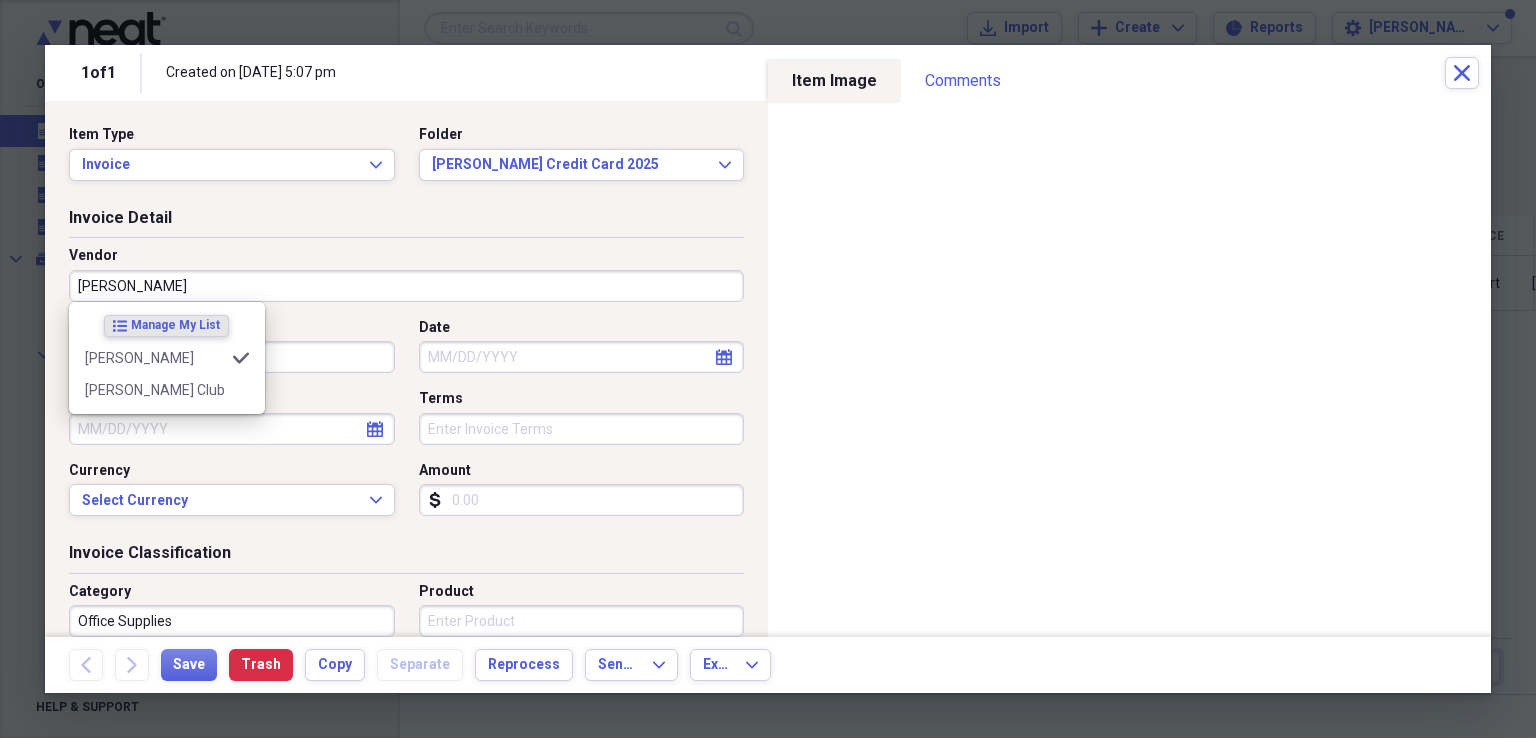 type on "[PERSON_NAME]" 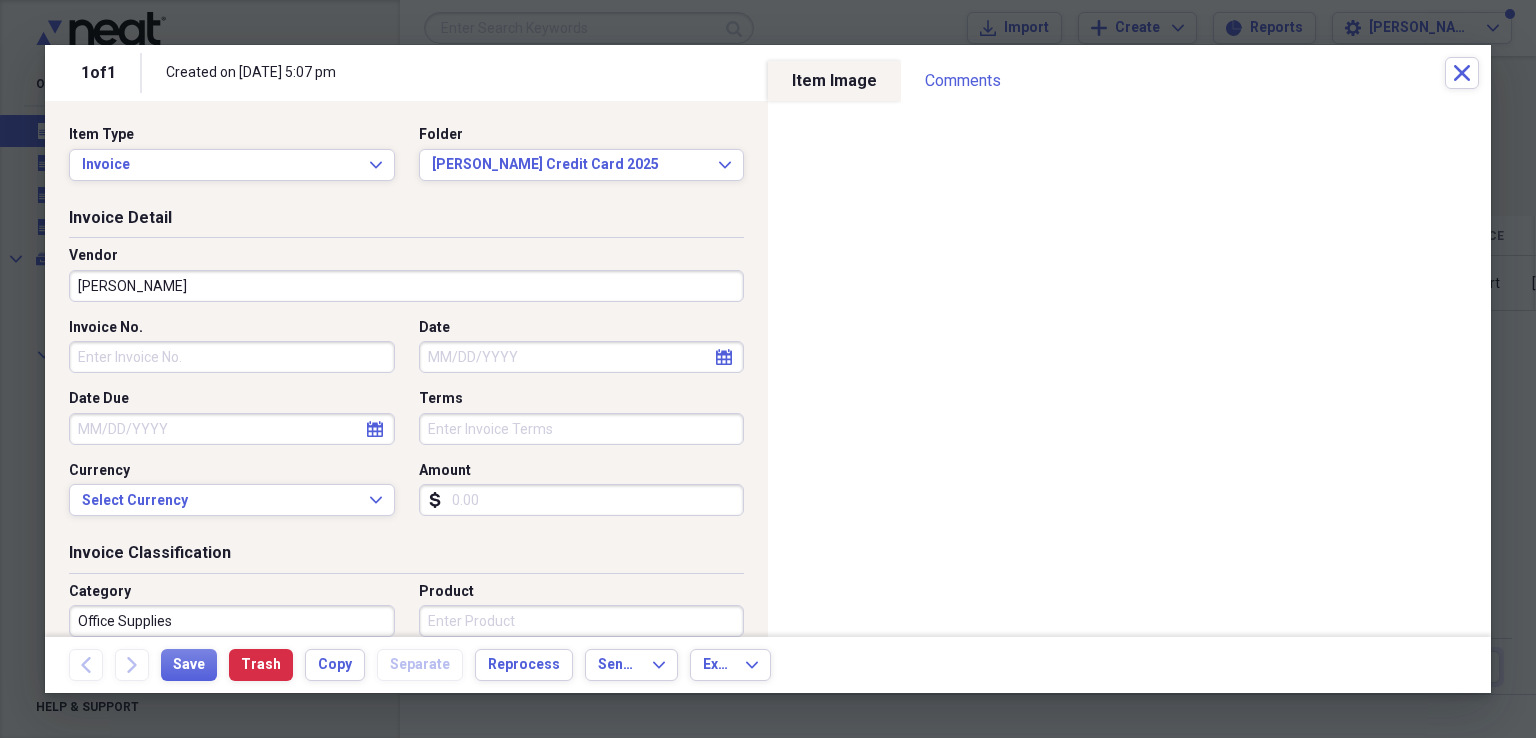 select on "6" 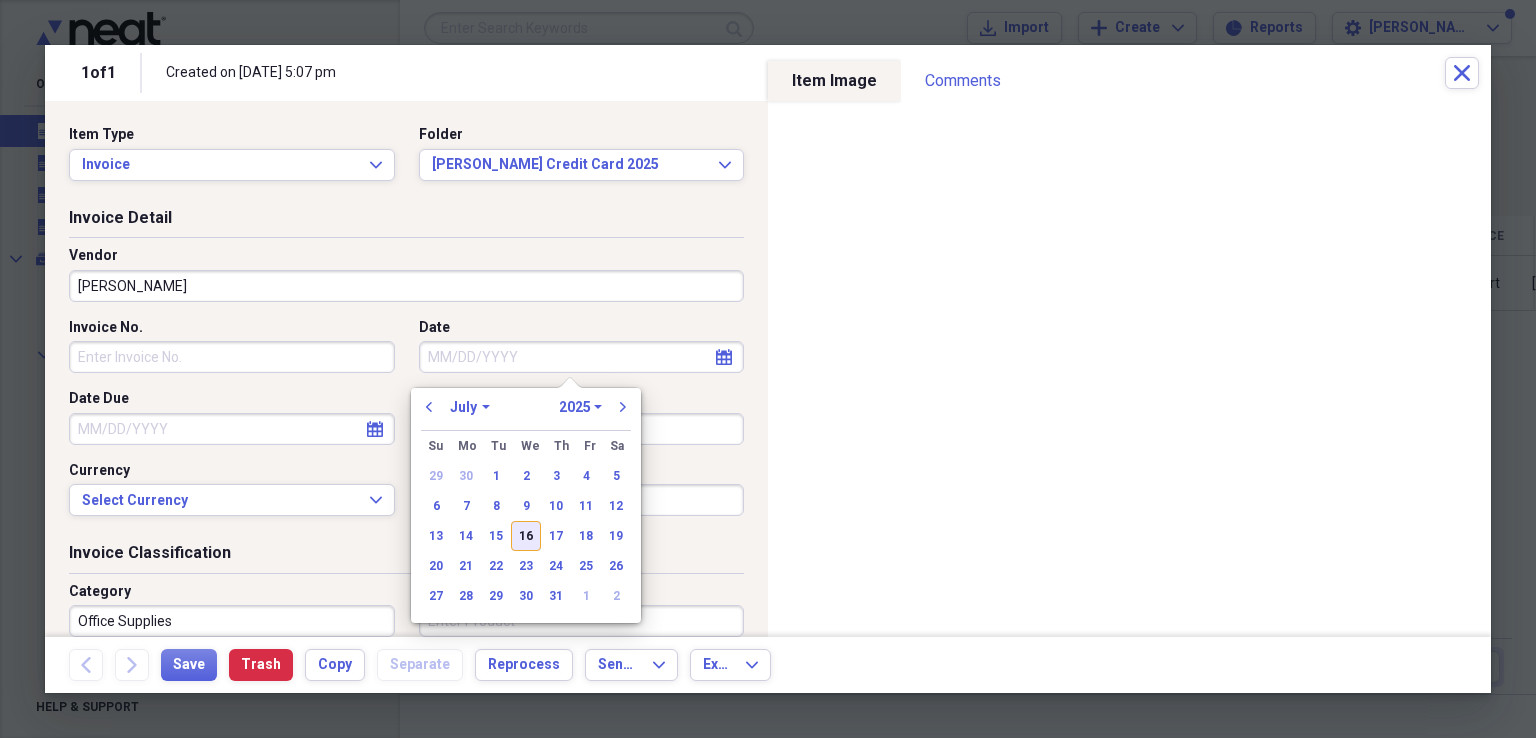 click on "16" at bounding box center [526, 536] 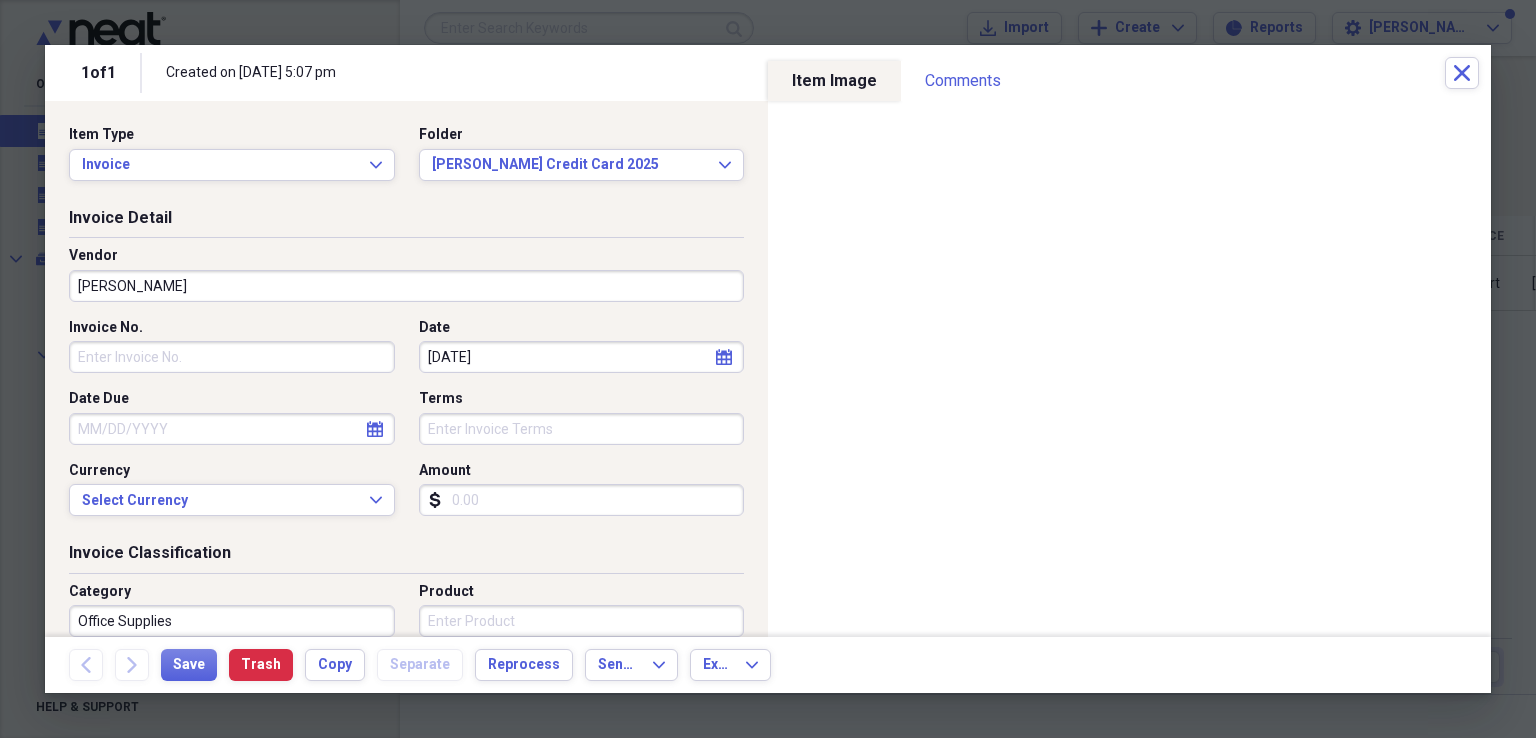 type on "[DATE]" 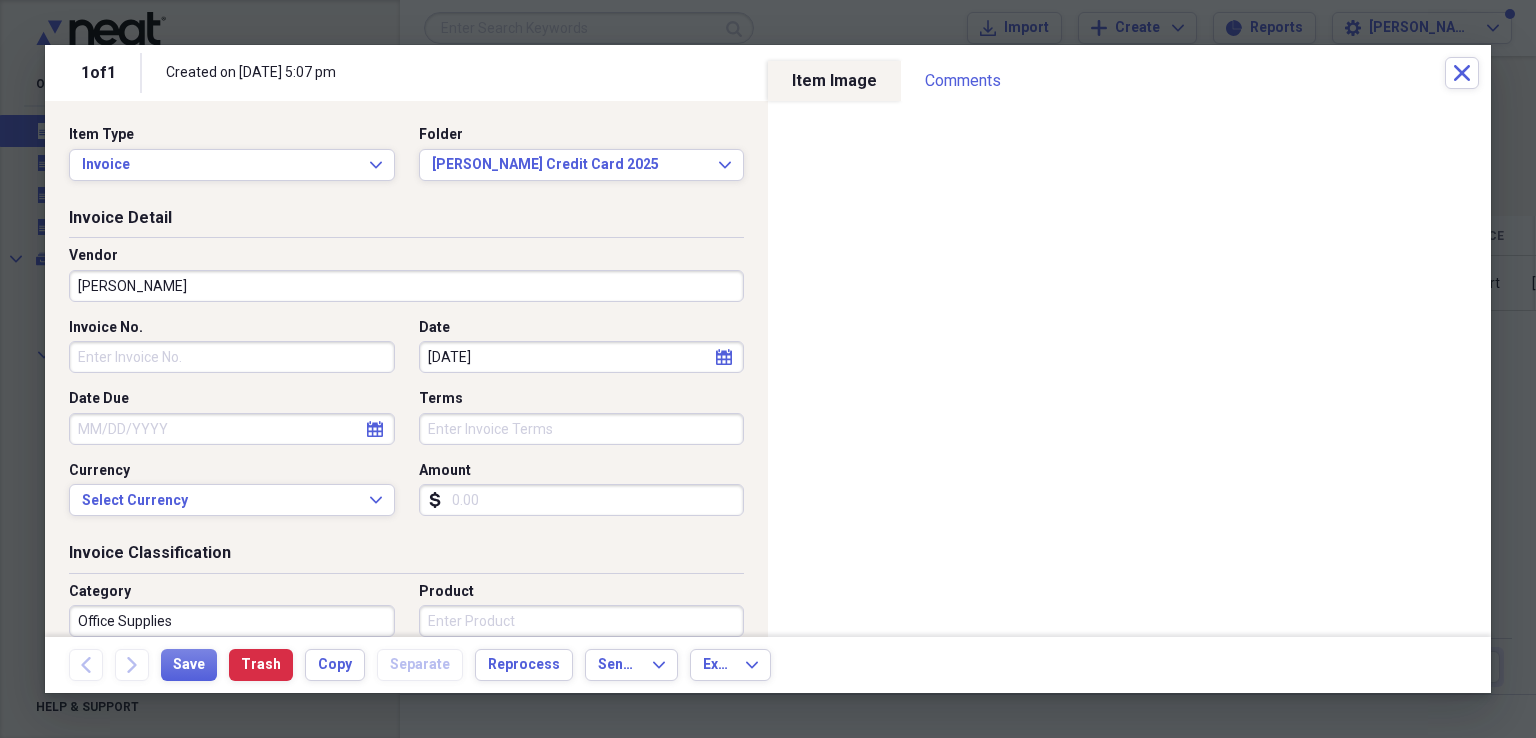 type 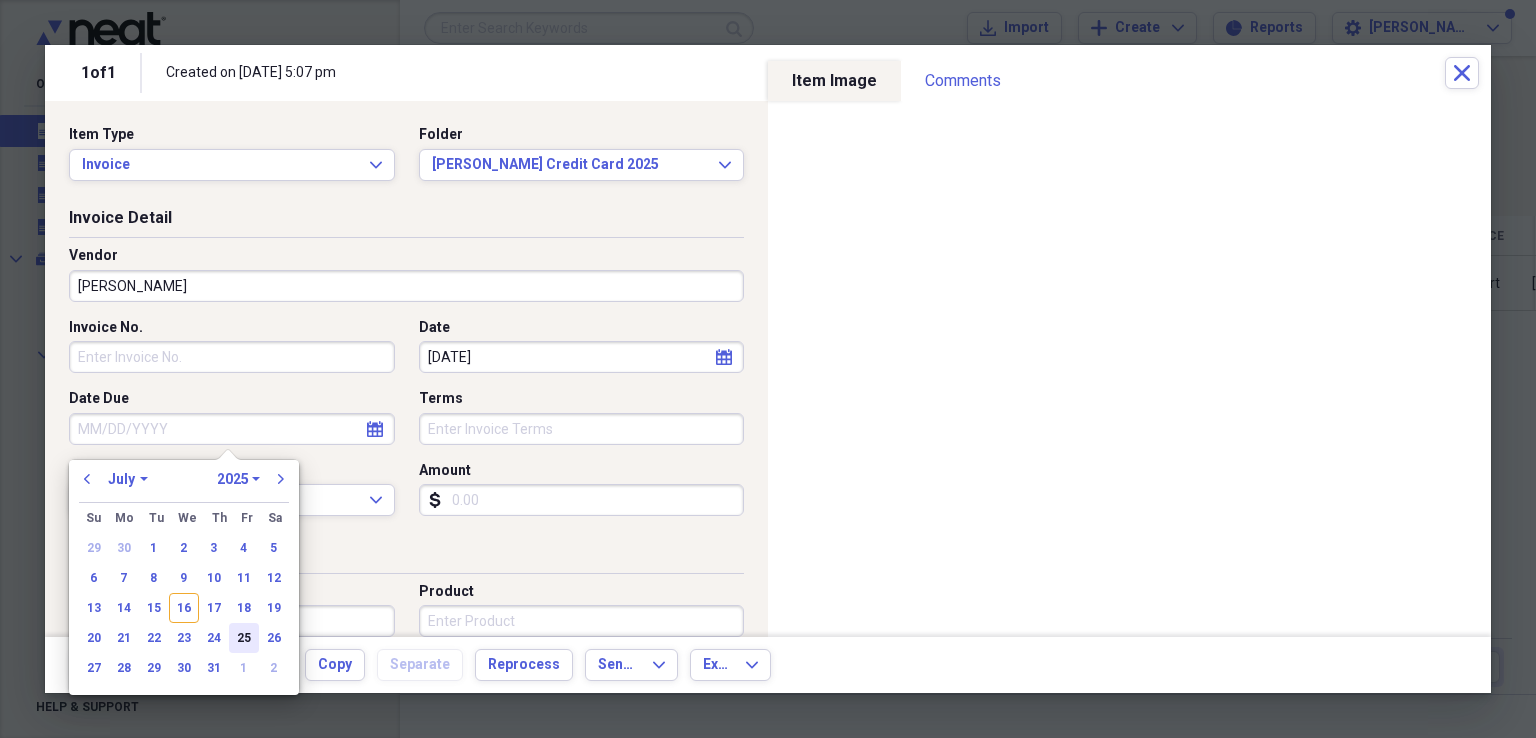 click on "25" at bounding box center [244, 638] 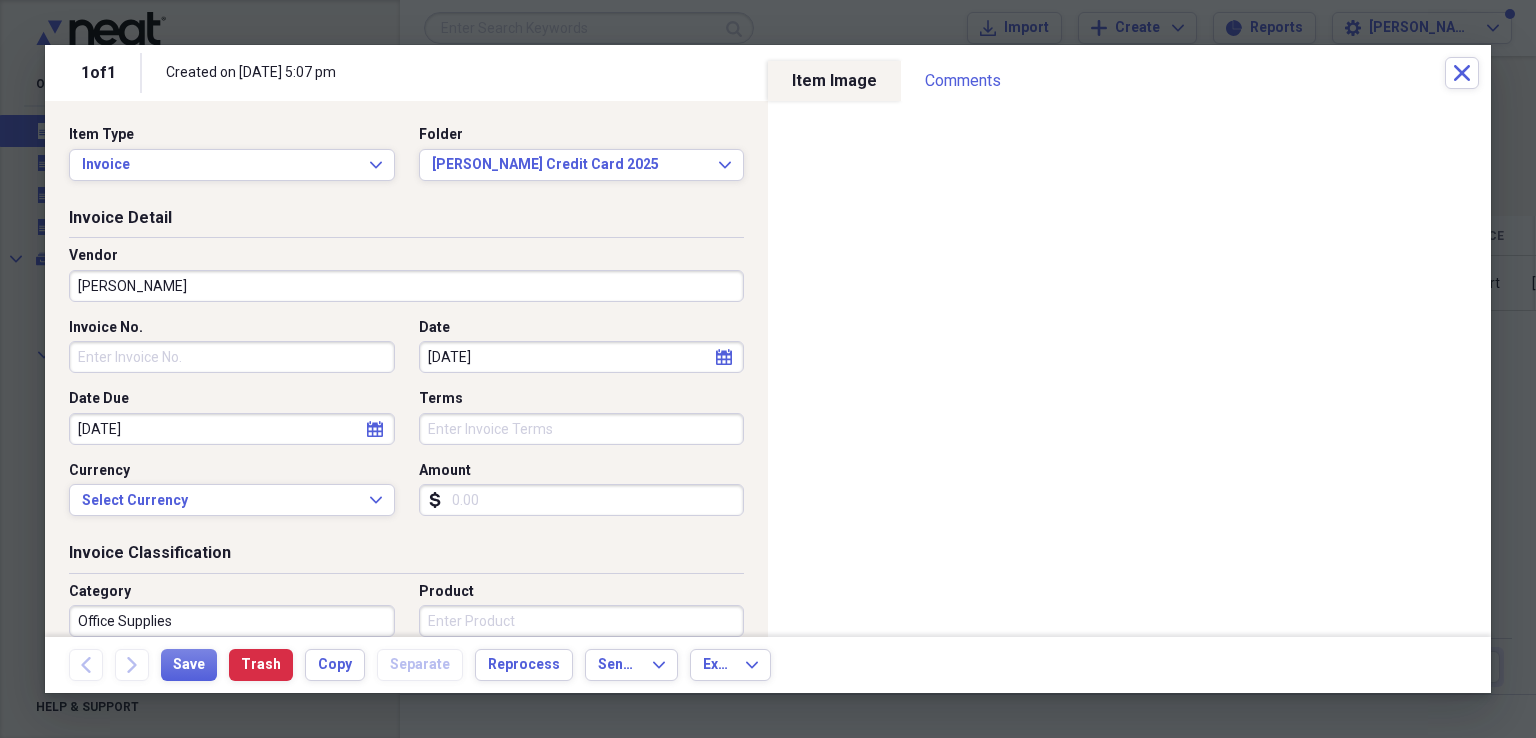 type 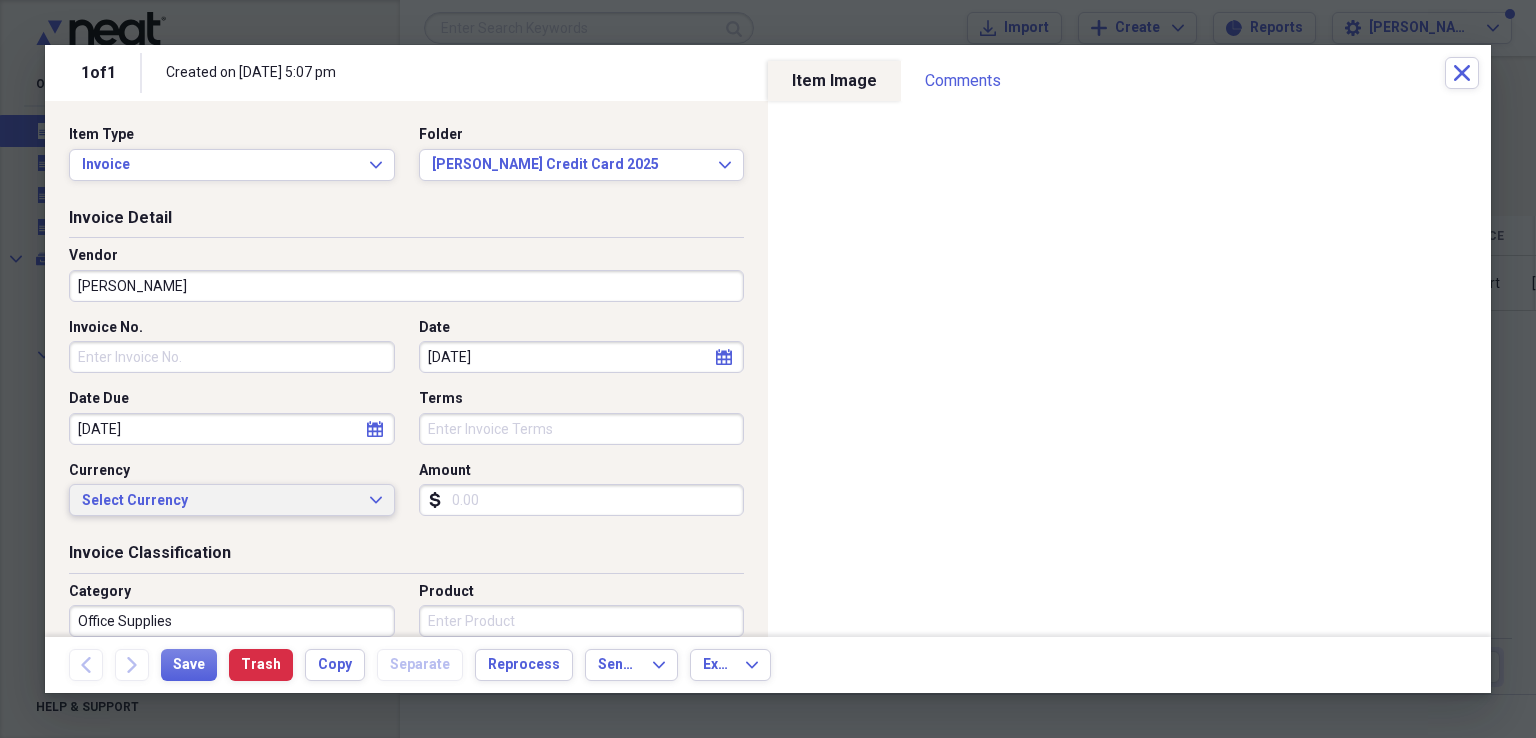 type 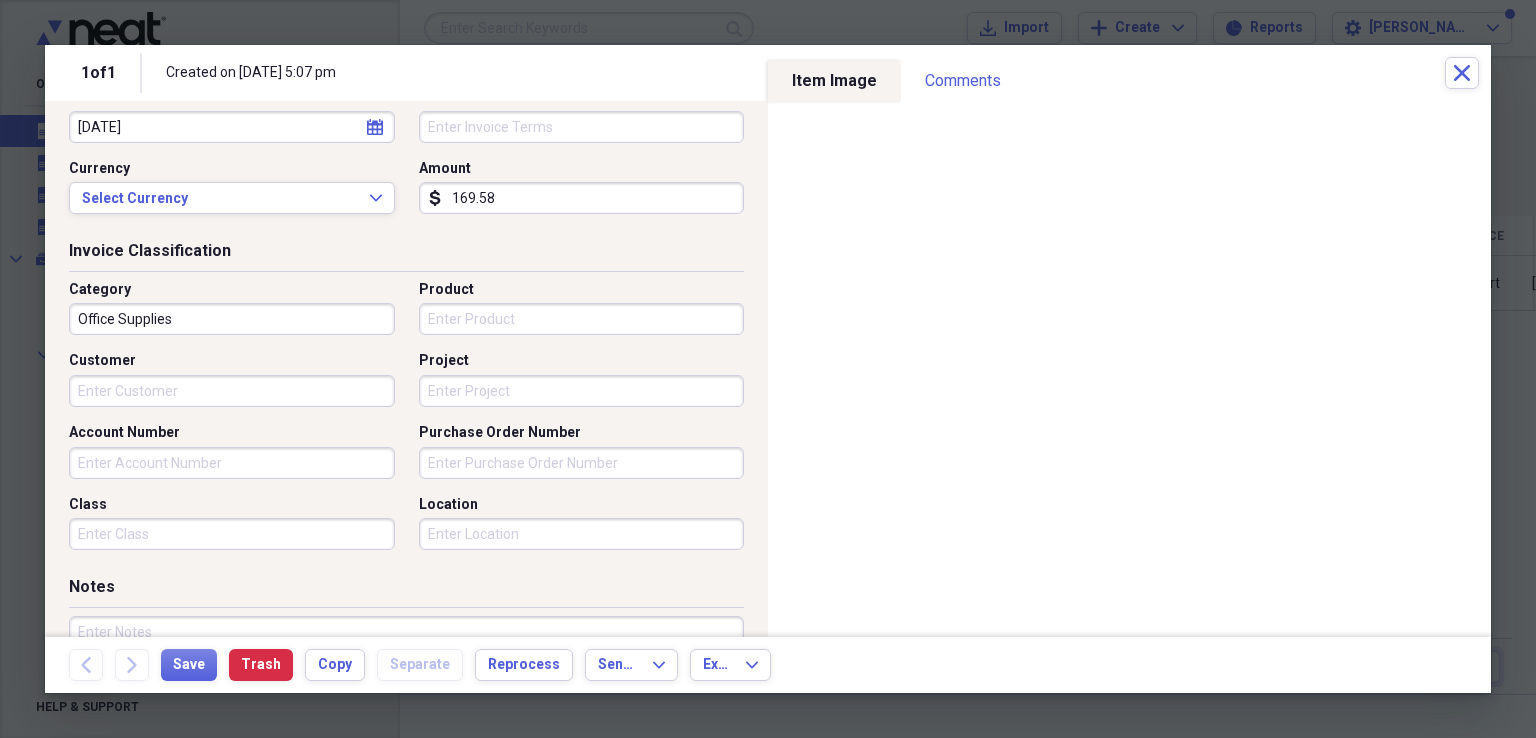 scroll, scrollTop: 400, scrollLeft: 0, axis: vertical 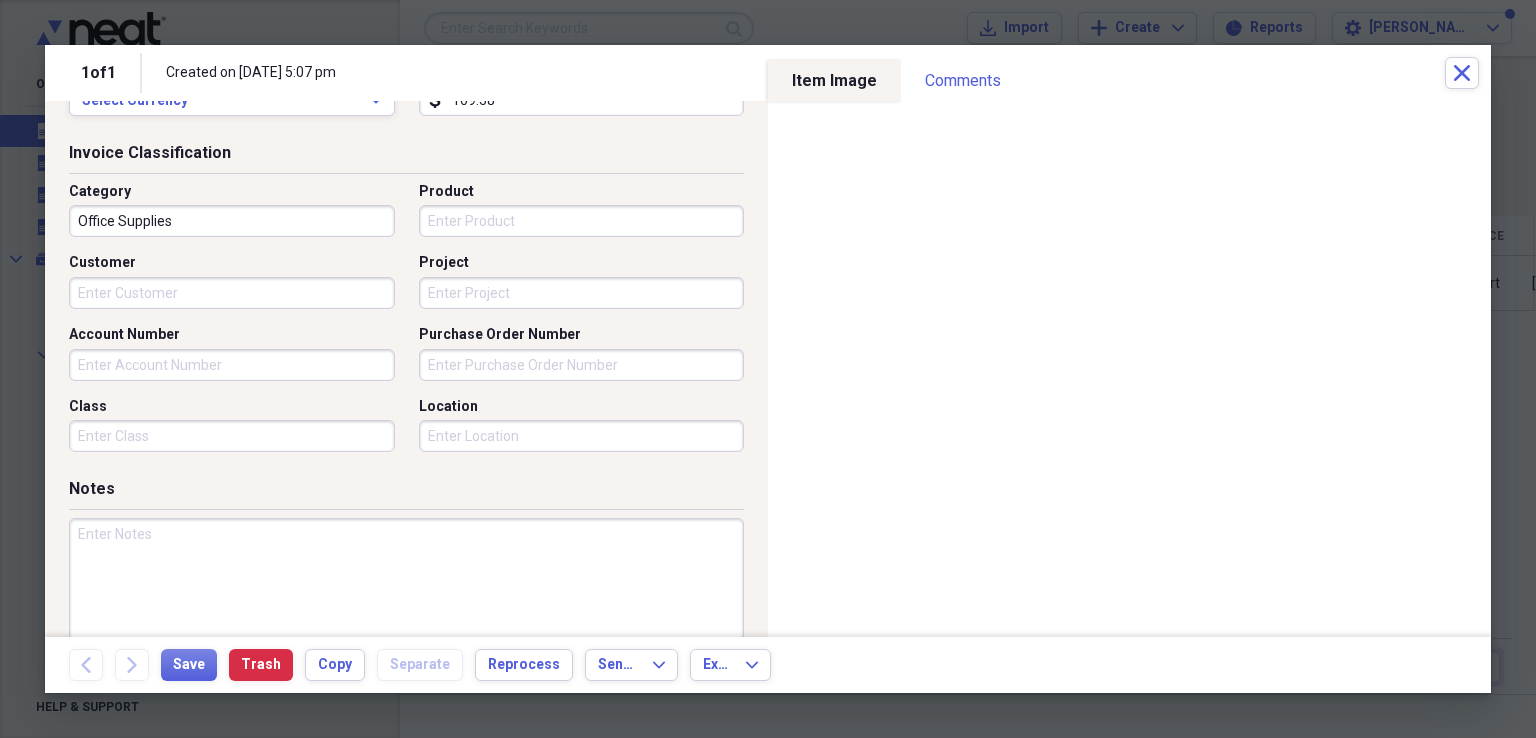 type on "169.58" 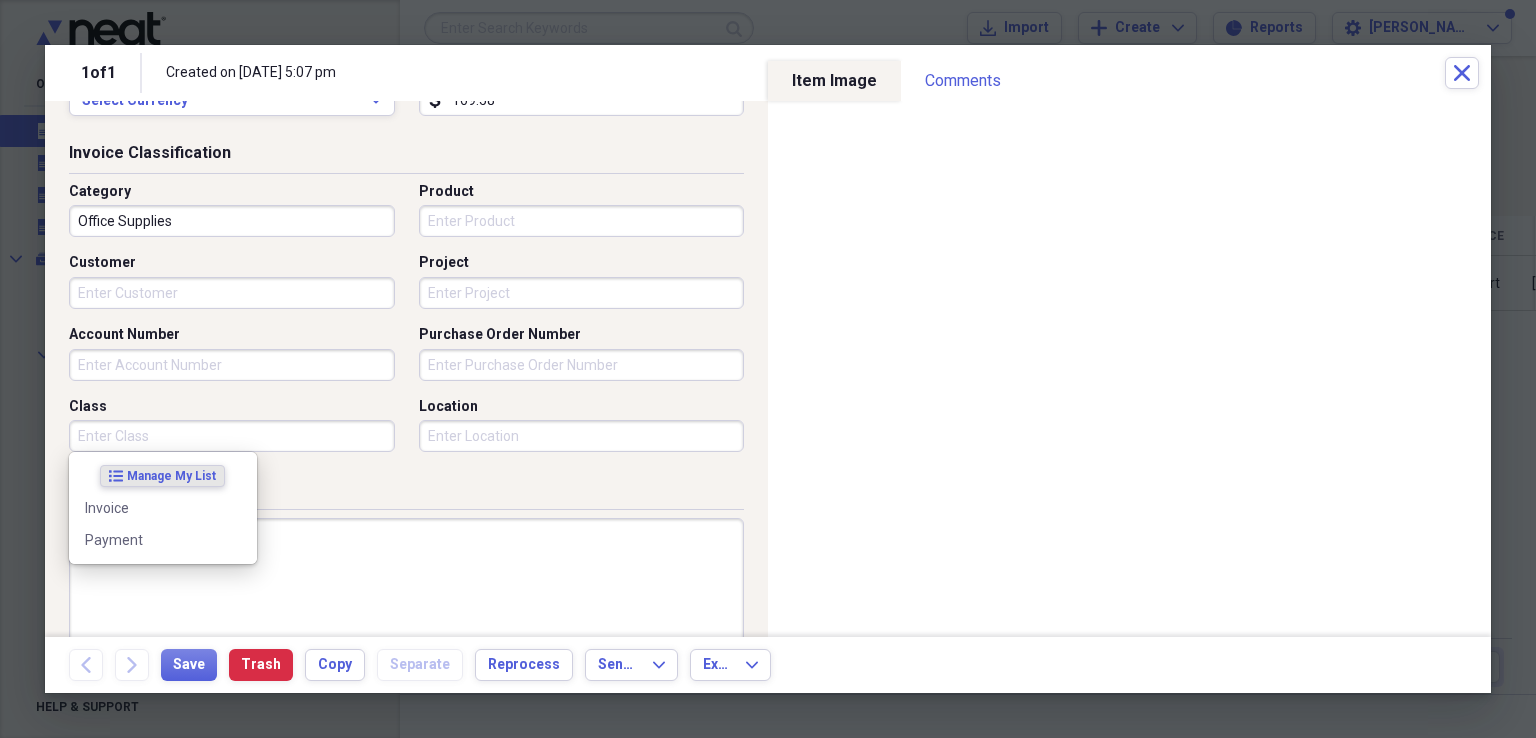 click on "Class" at bounding box center (232, 436) 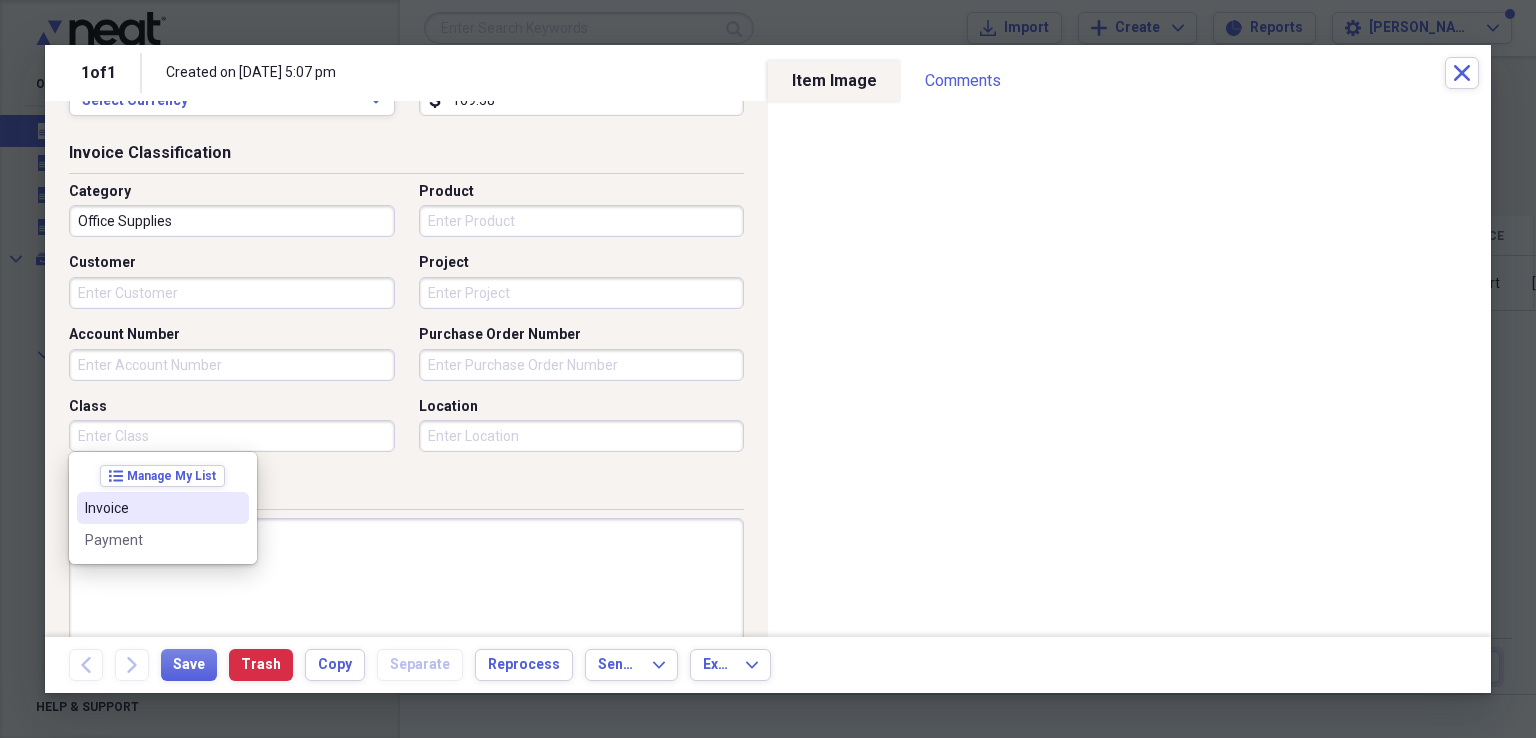 click on "Invoice" at bounding box center (151, 508) 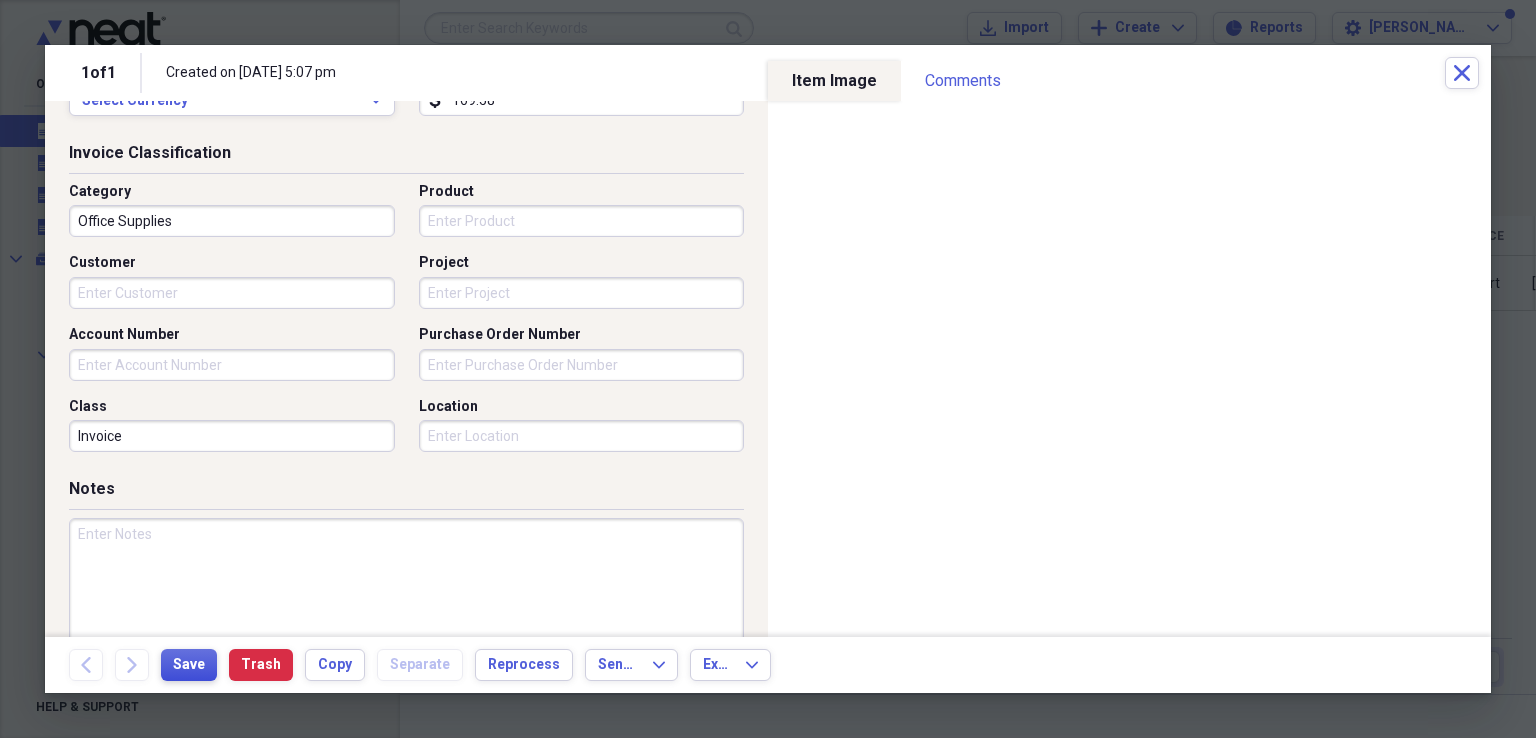 click on "Save" at bounding box center (189, 665) 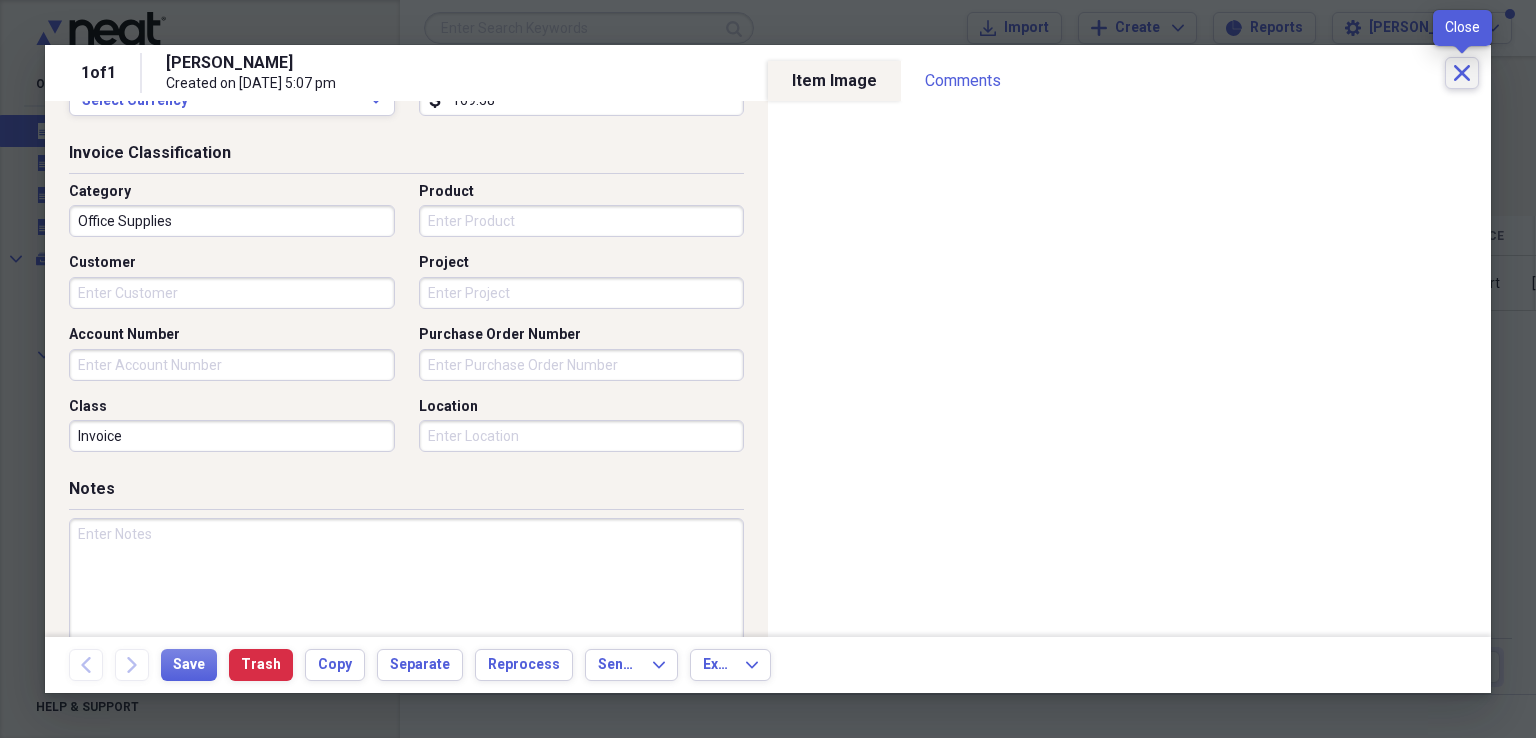 click on "Close" at bounding box center (1462, 73) 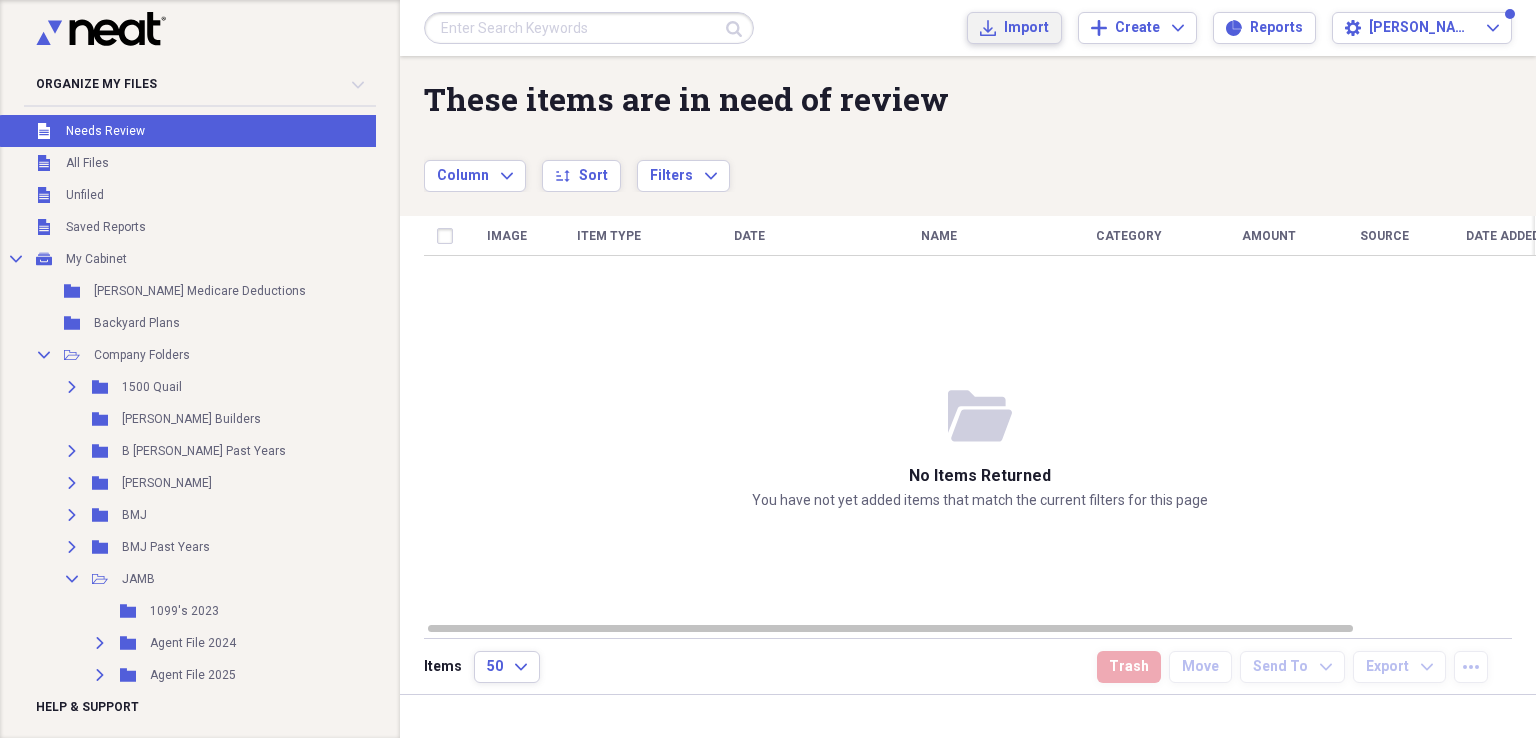 click on "Import" at bounding box center [1026, 28] 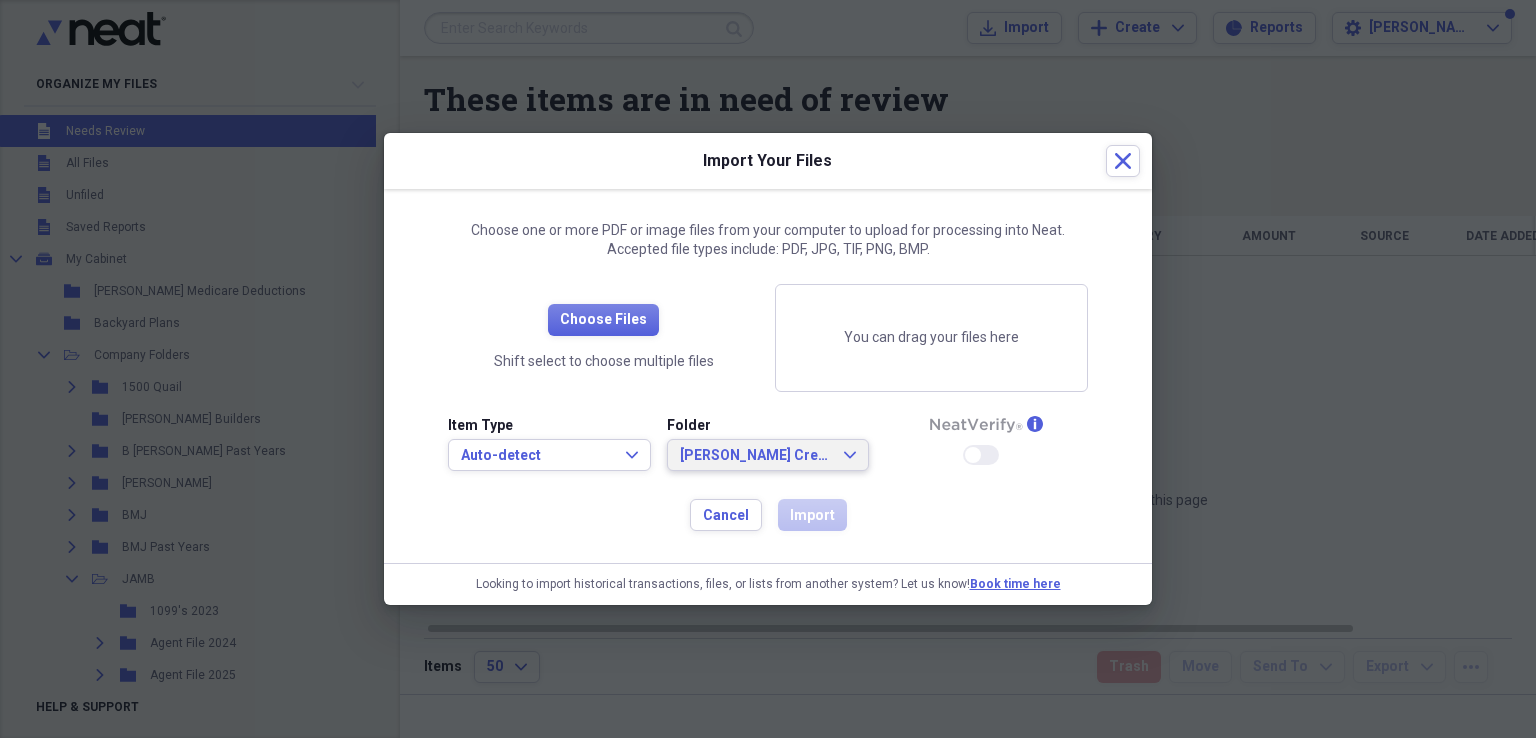click on "Expand" 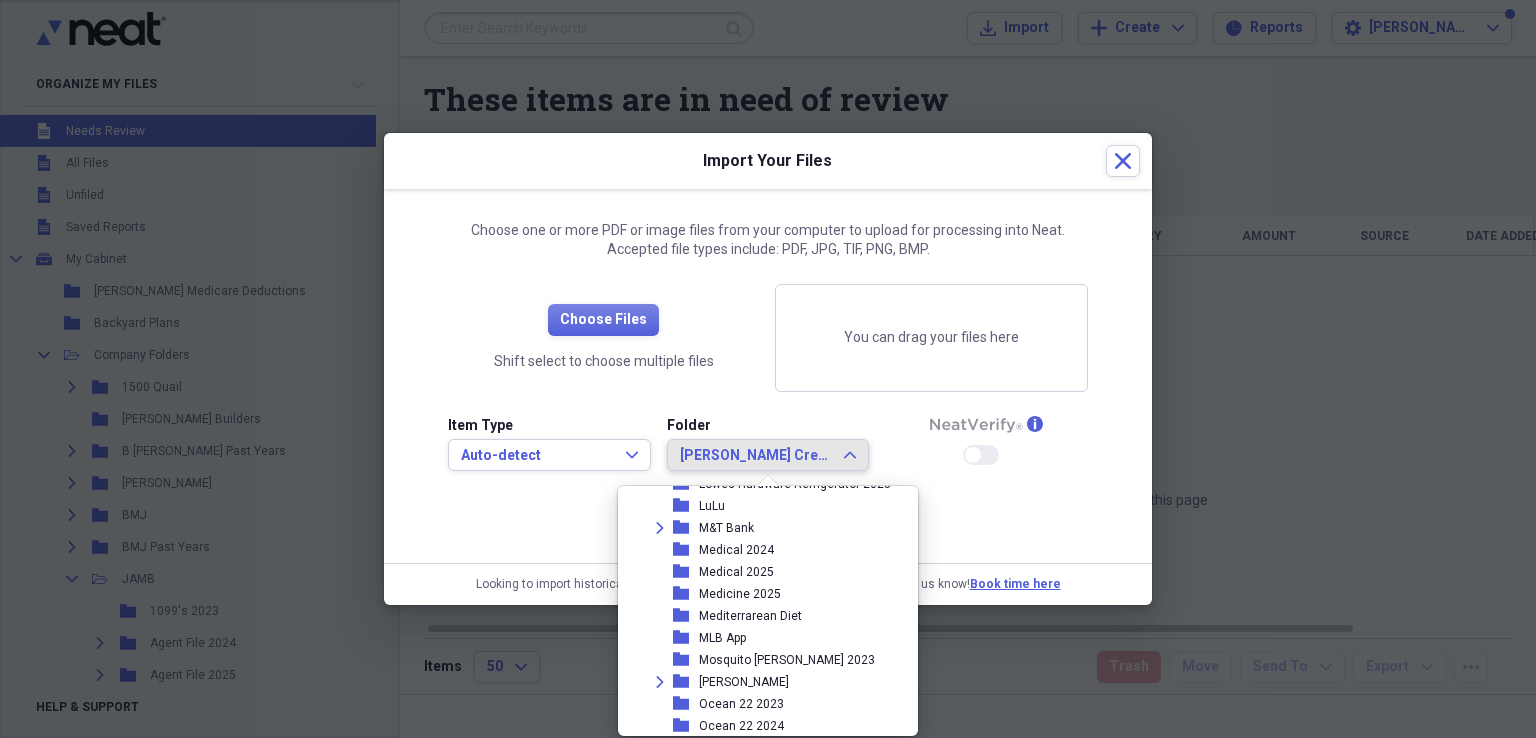 scroll, scrollTop: 1579, scrollLeft: 0, axis: vertical 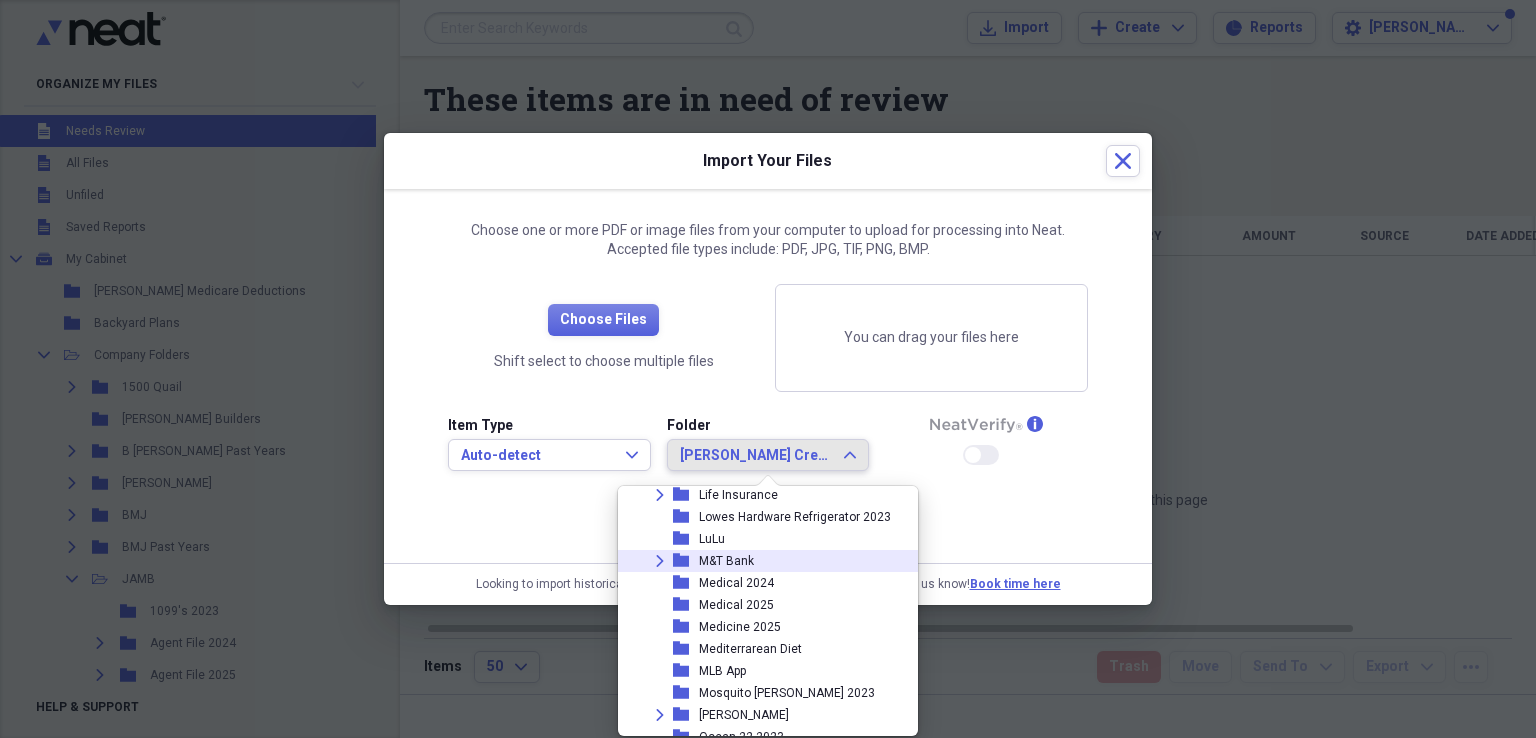 click on "M&T Bank" at bounding box center [726, 561] 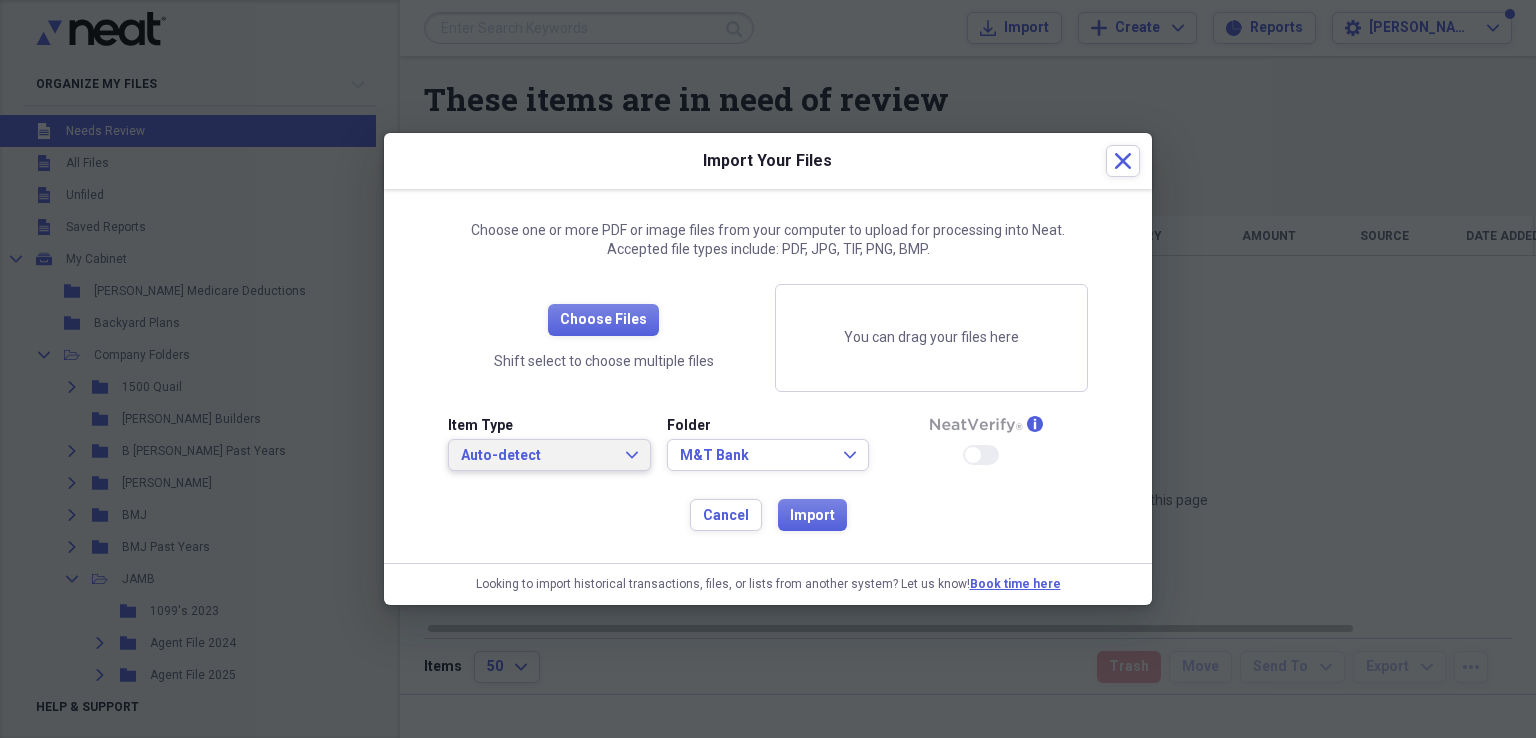 click on "Expand" 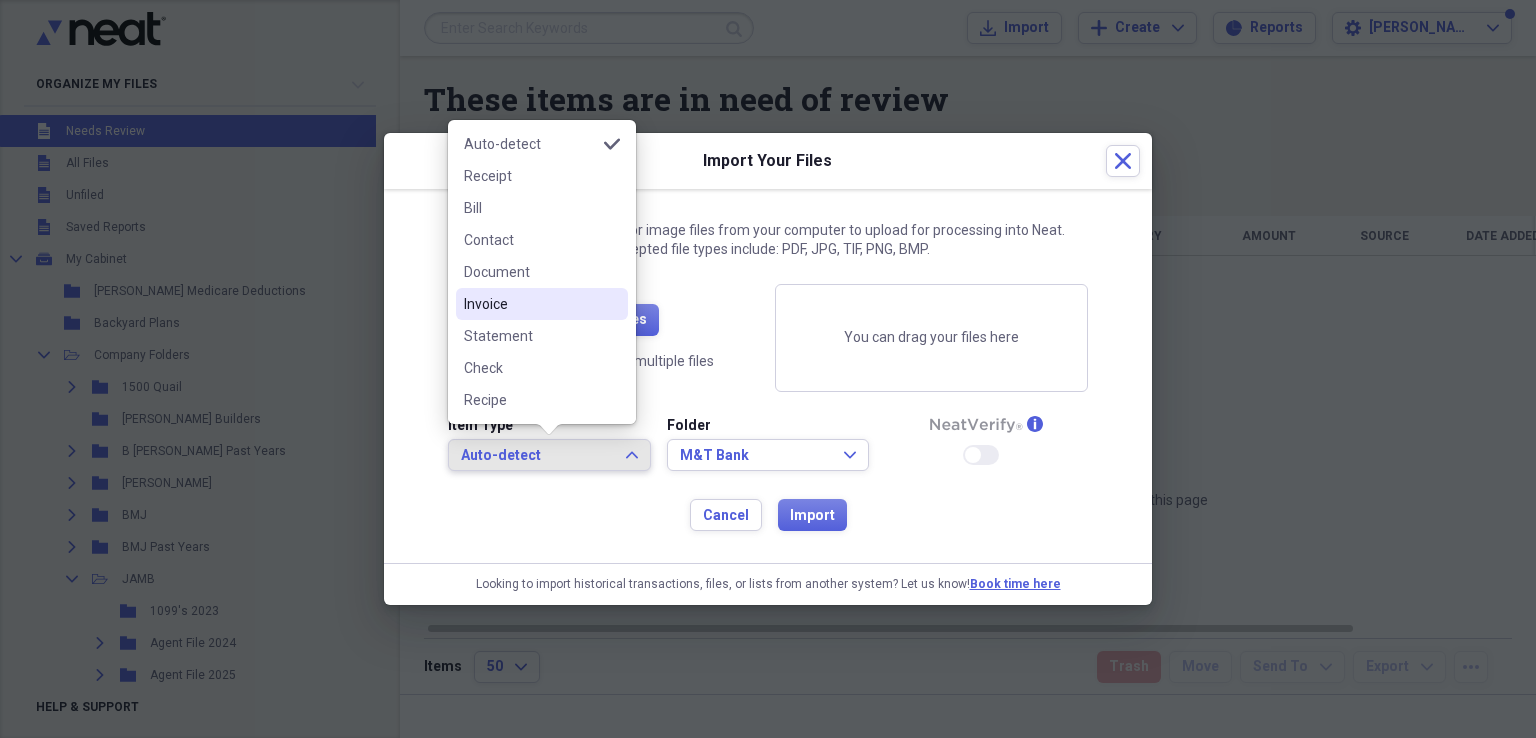 click on "Invoice" at bounding box center (530, 304) 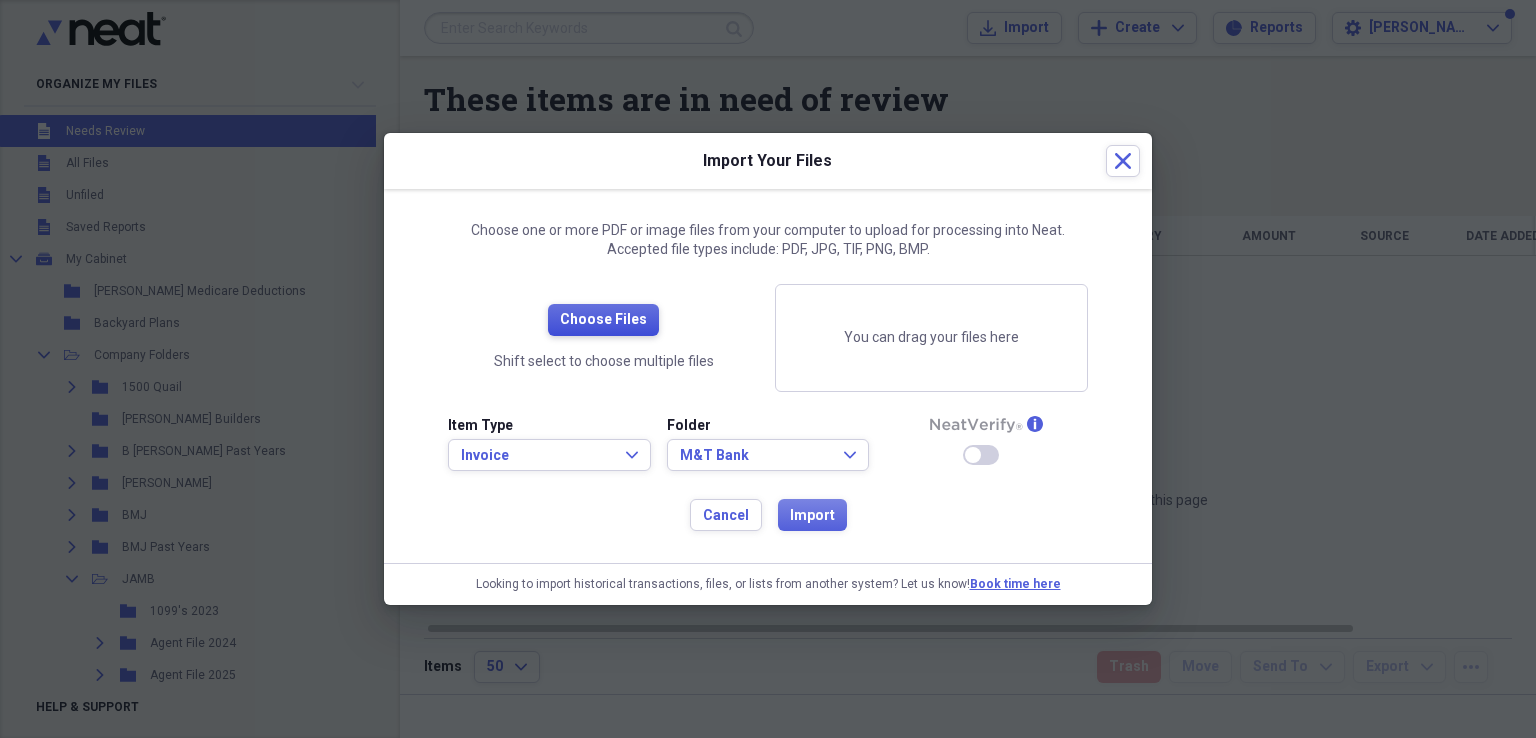 click on "Choose Files" at bounding box center (603, 320) 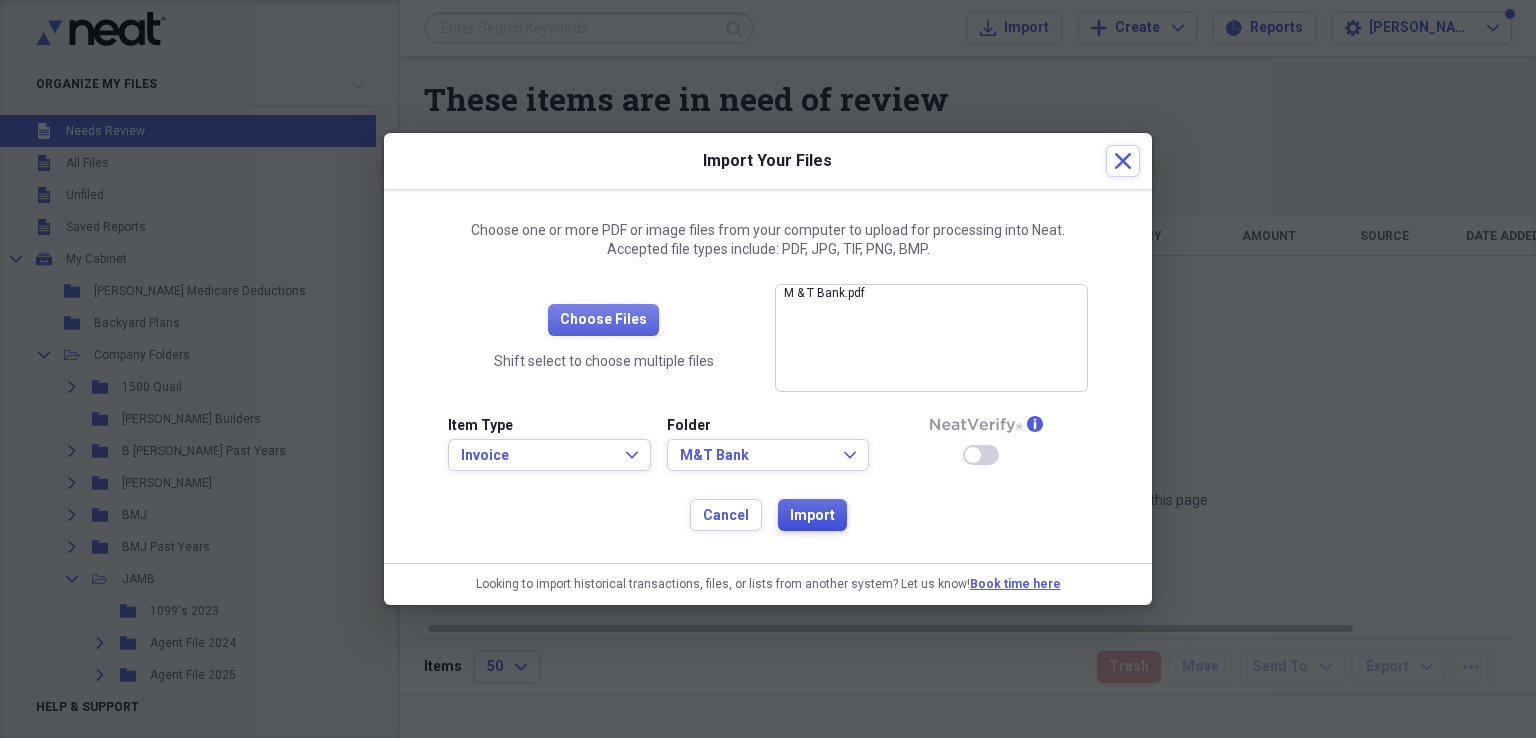 click on "Import" at bounding box center [812, 516] 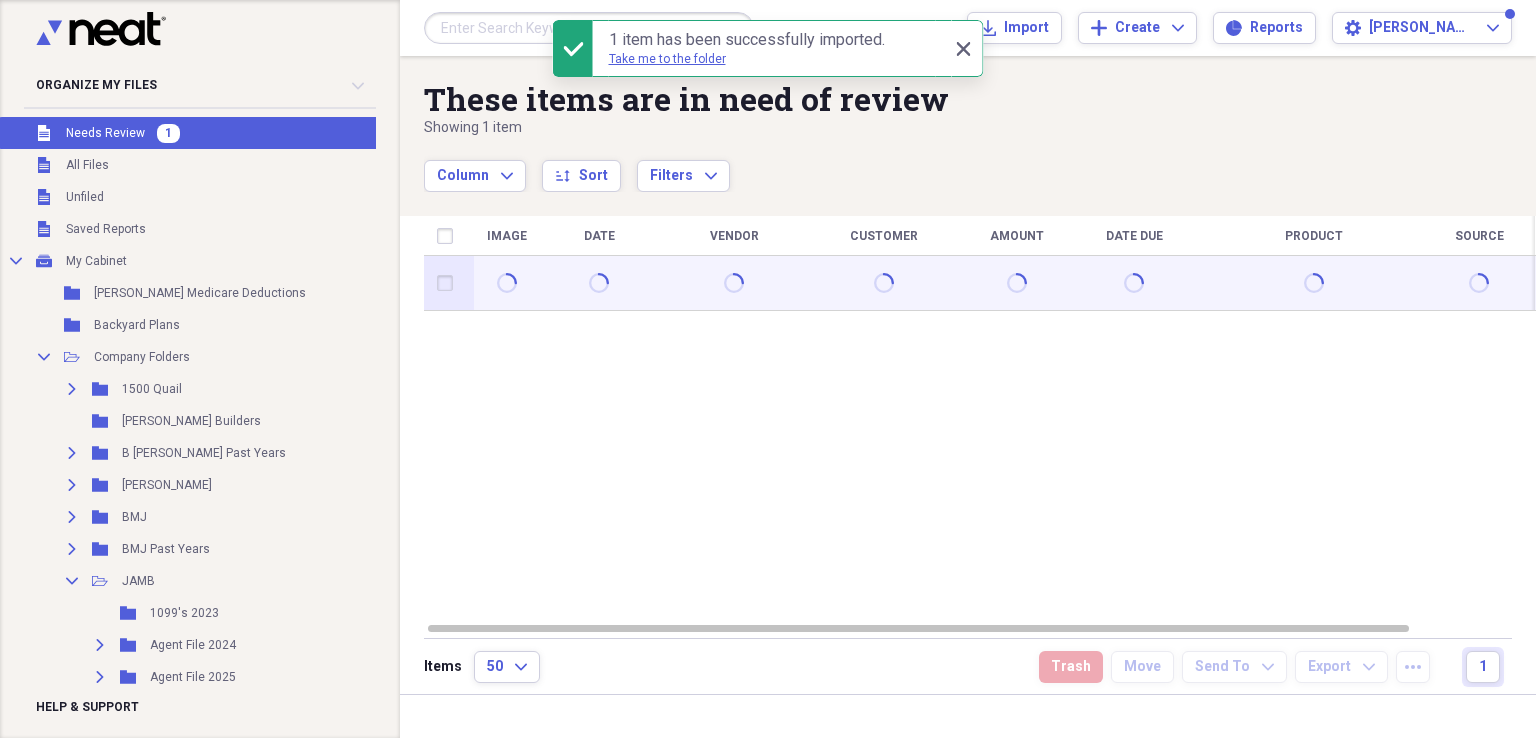 click at bounding box center [449, 283] 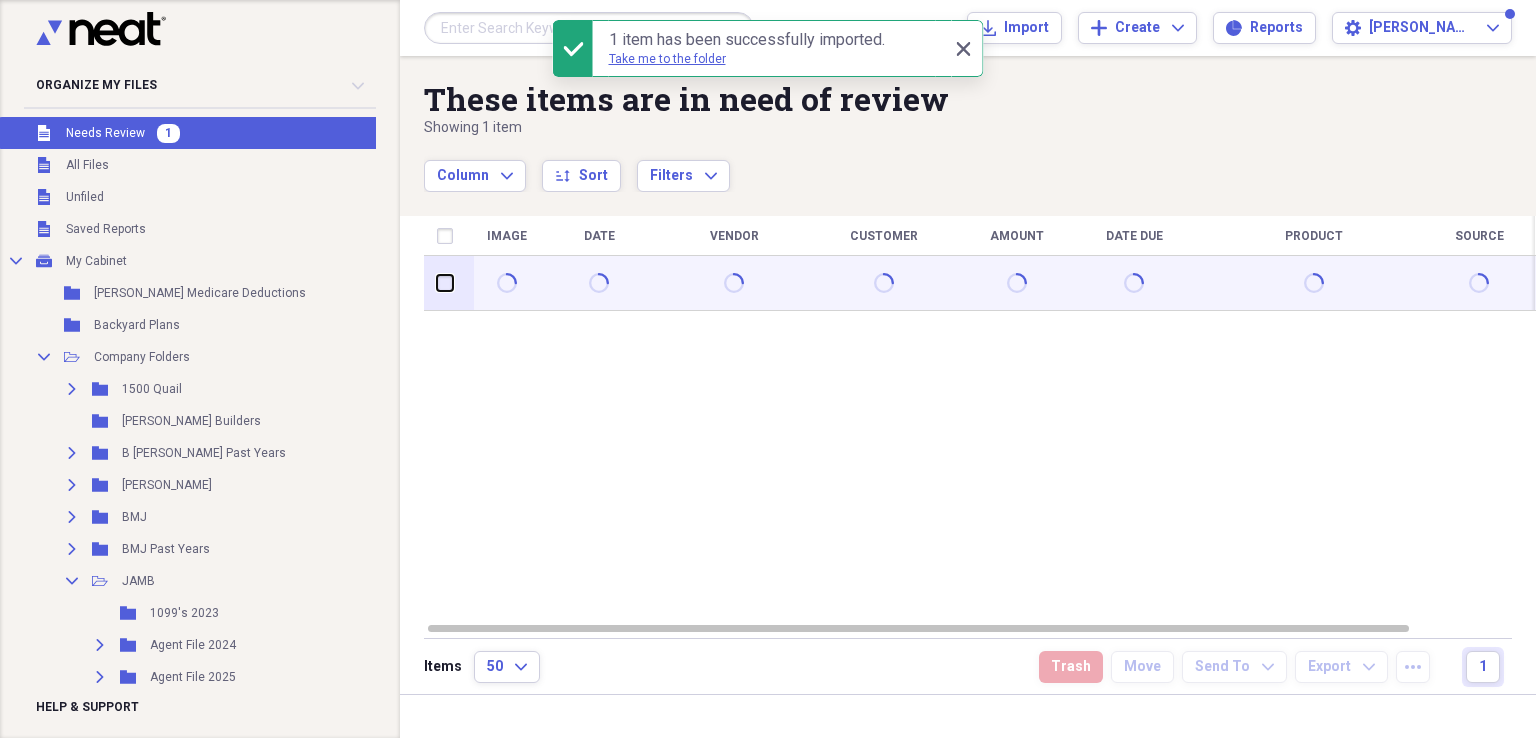 click at bounding box center [437, 283] 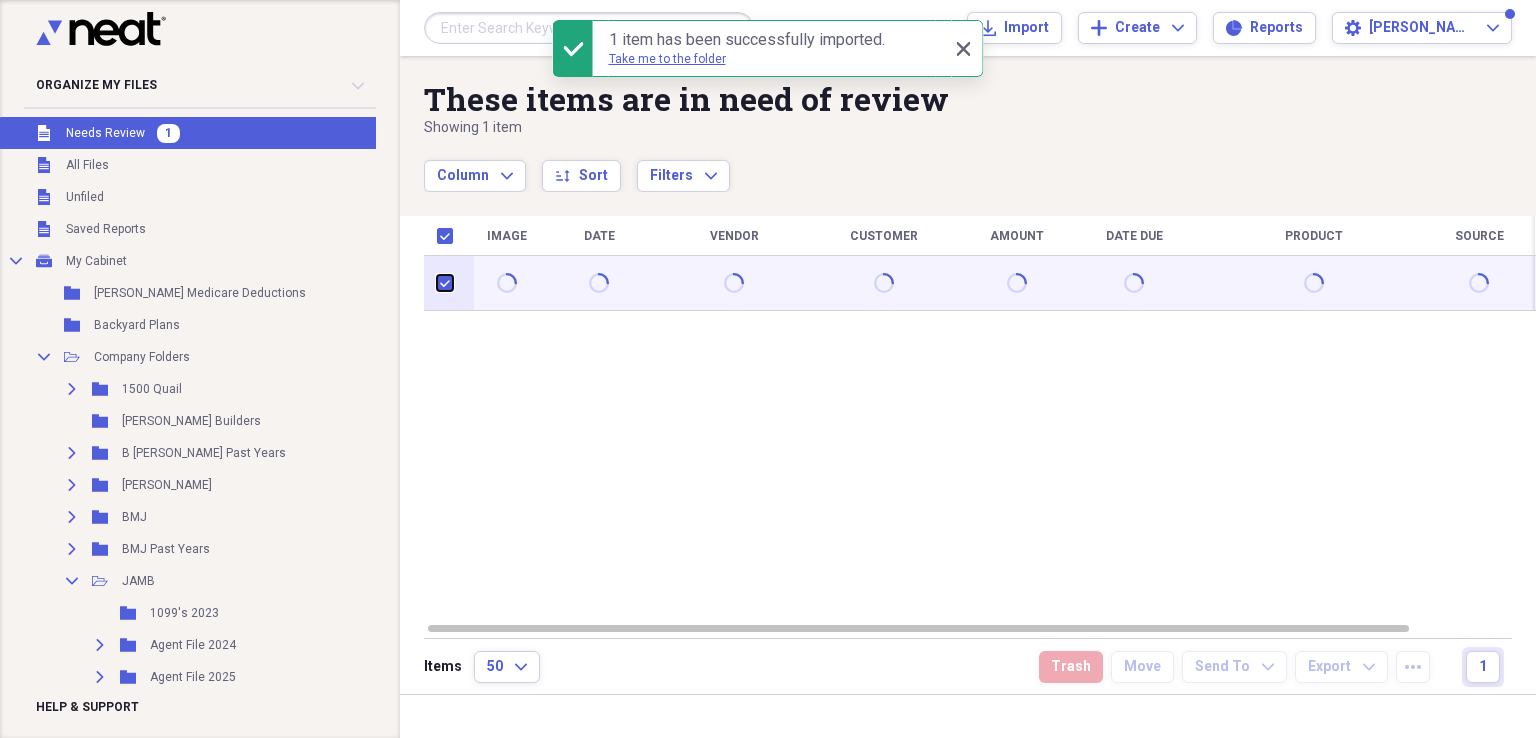checkbox on "true" 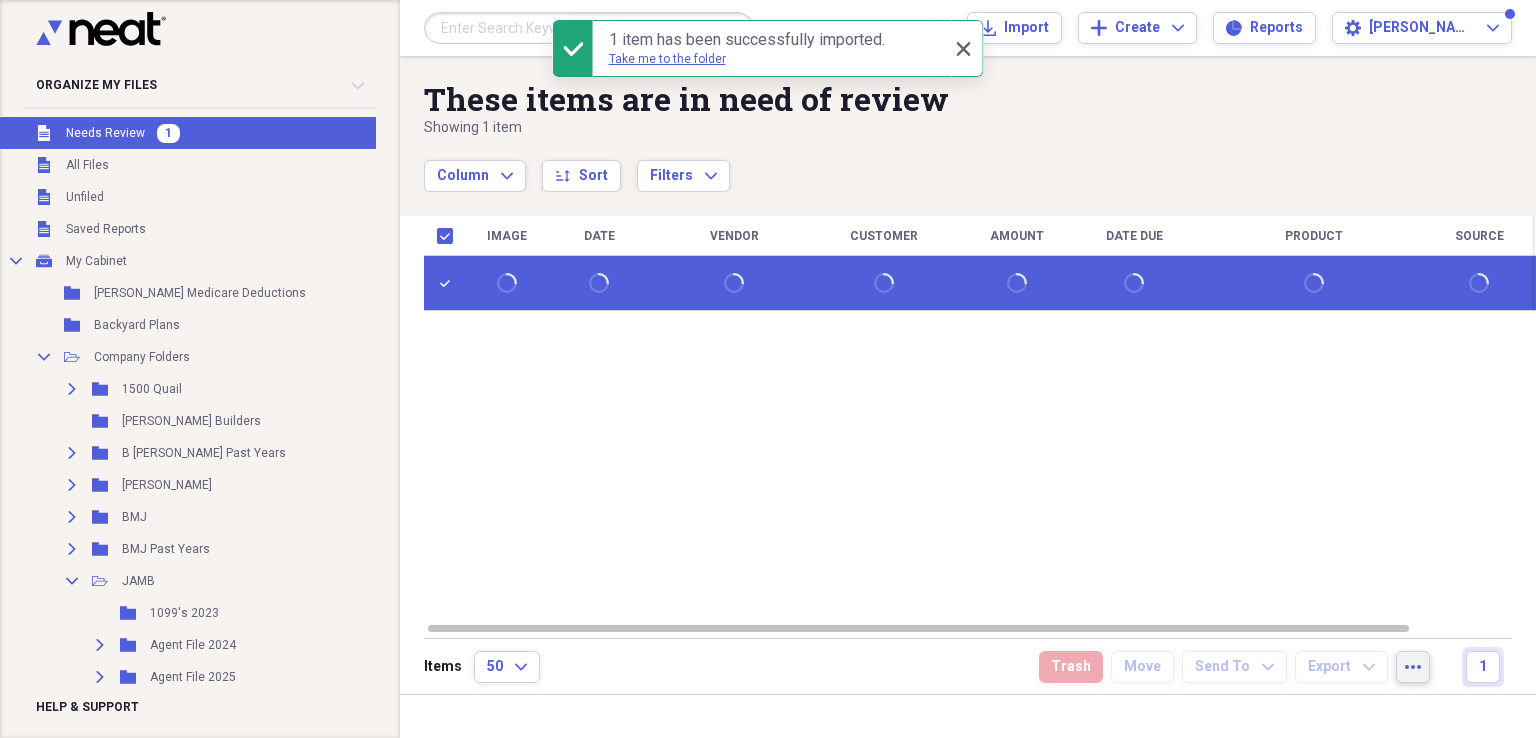 click on "more" 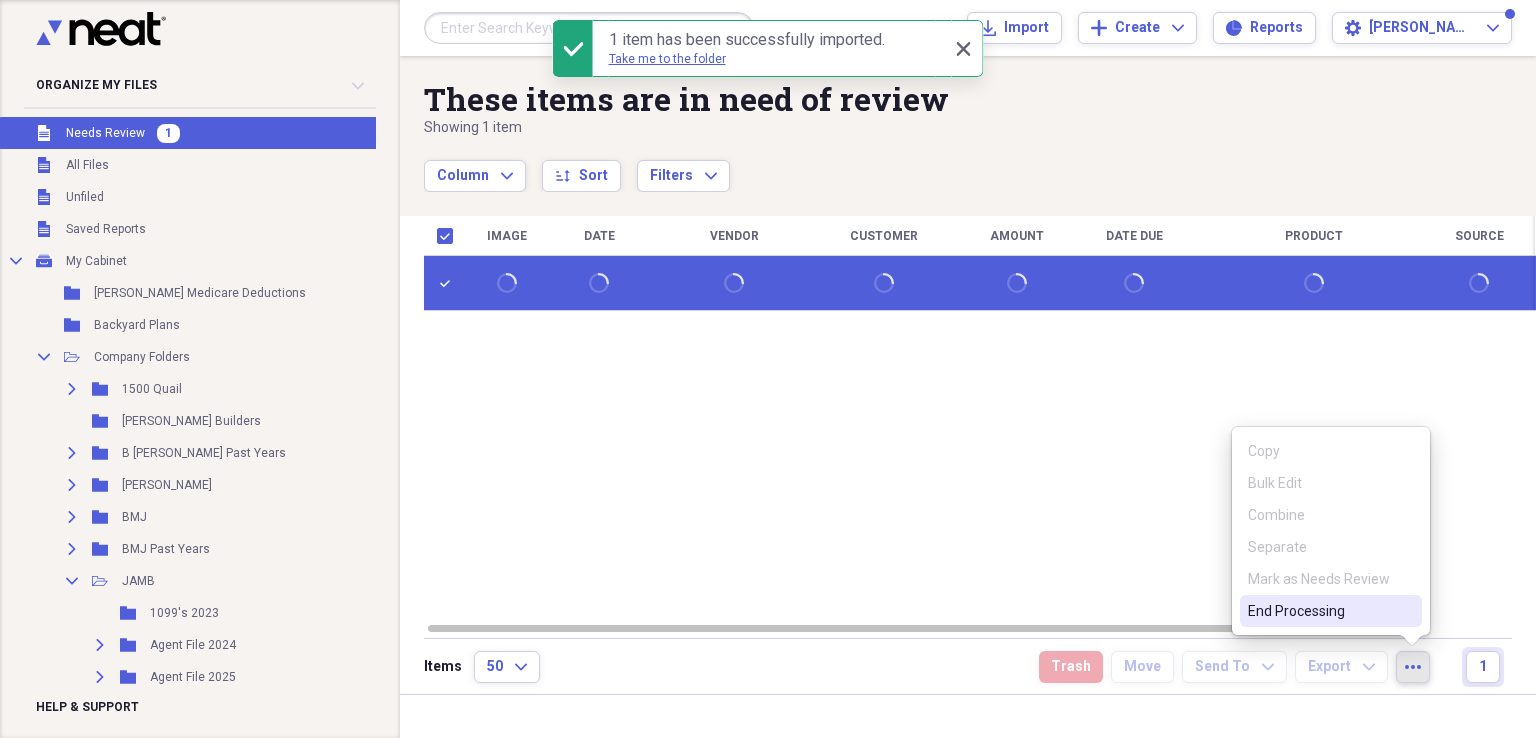 click on "End Processing" at bounding box center [1319, 611] 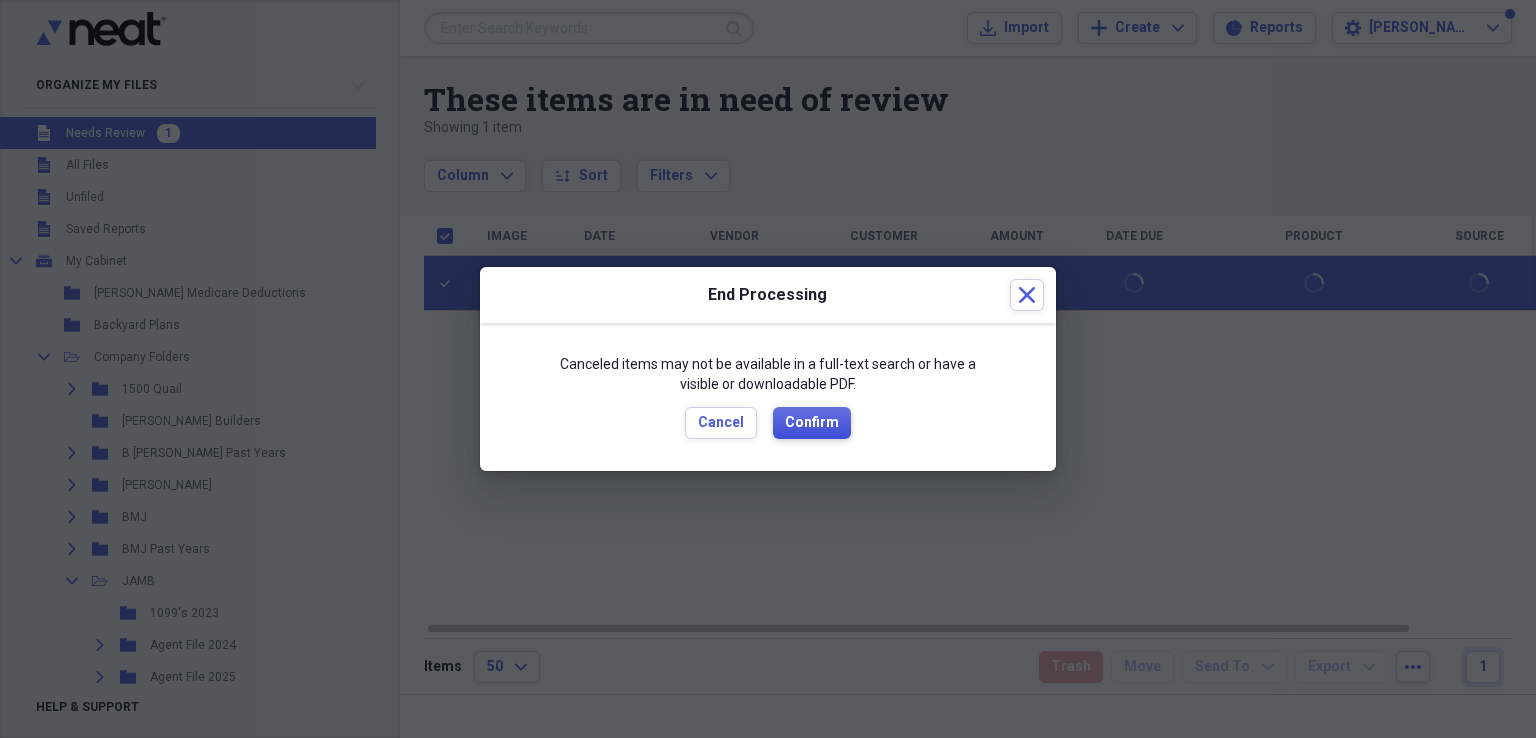 click on "Confirm" at bounding box center (812, 423) 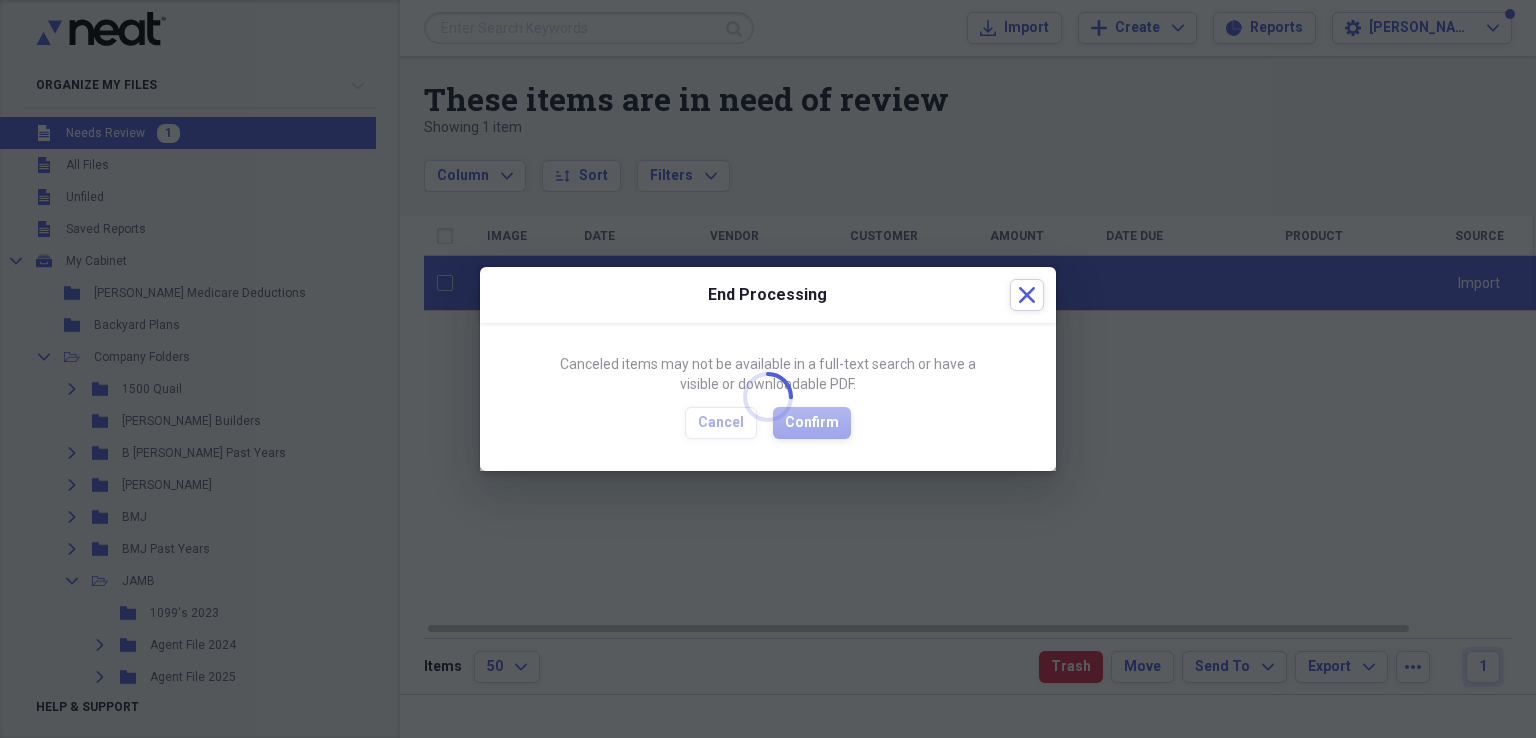 checkbox on "false" 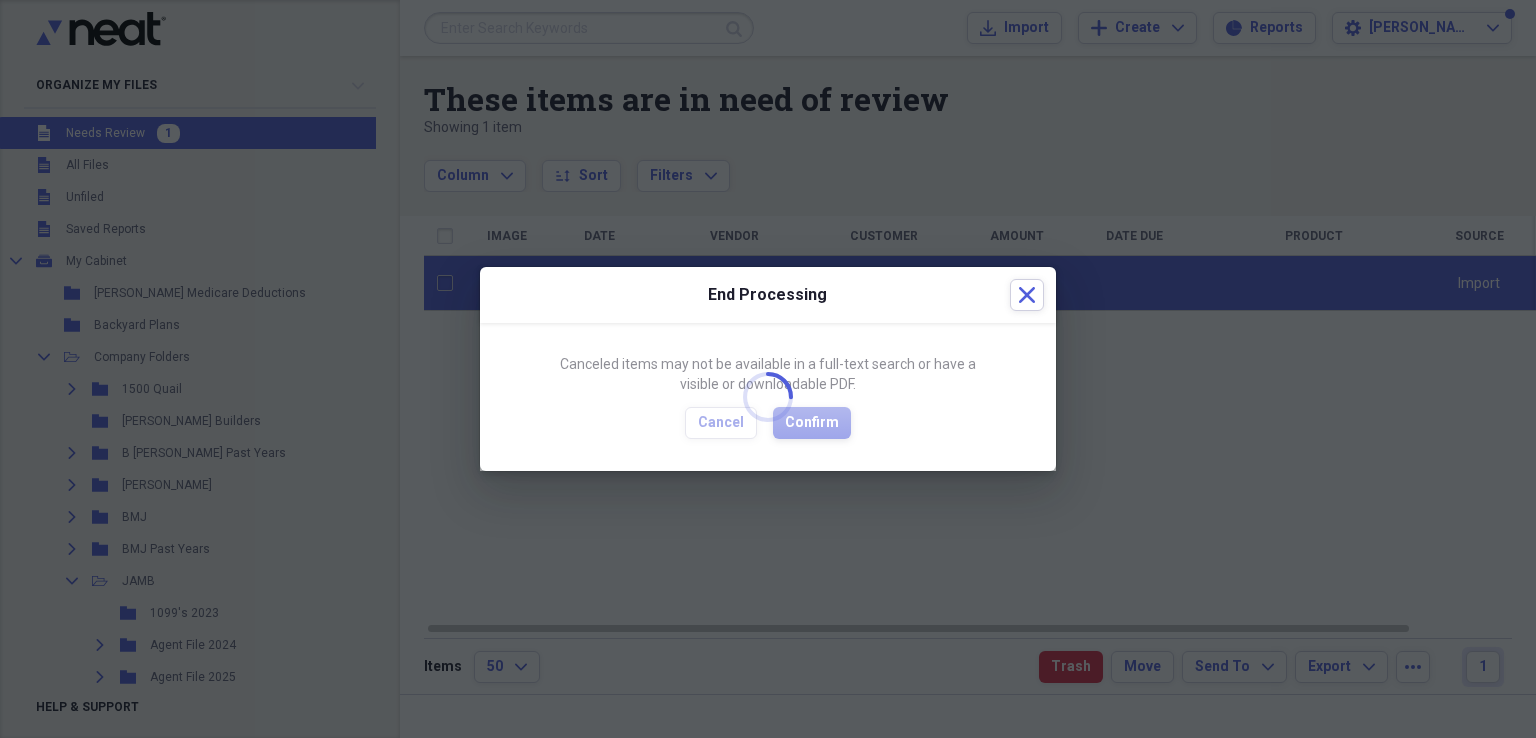 checkbox on "false" 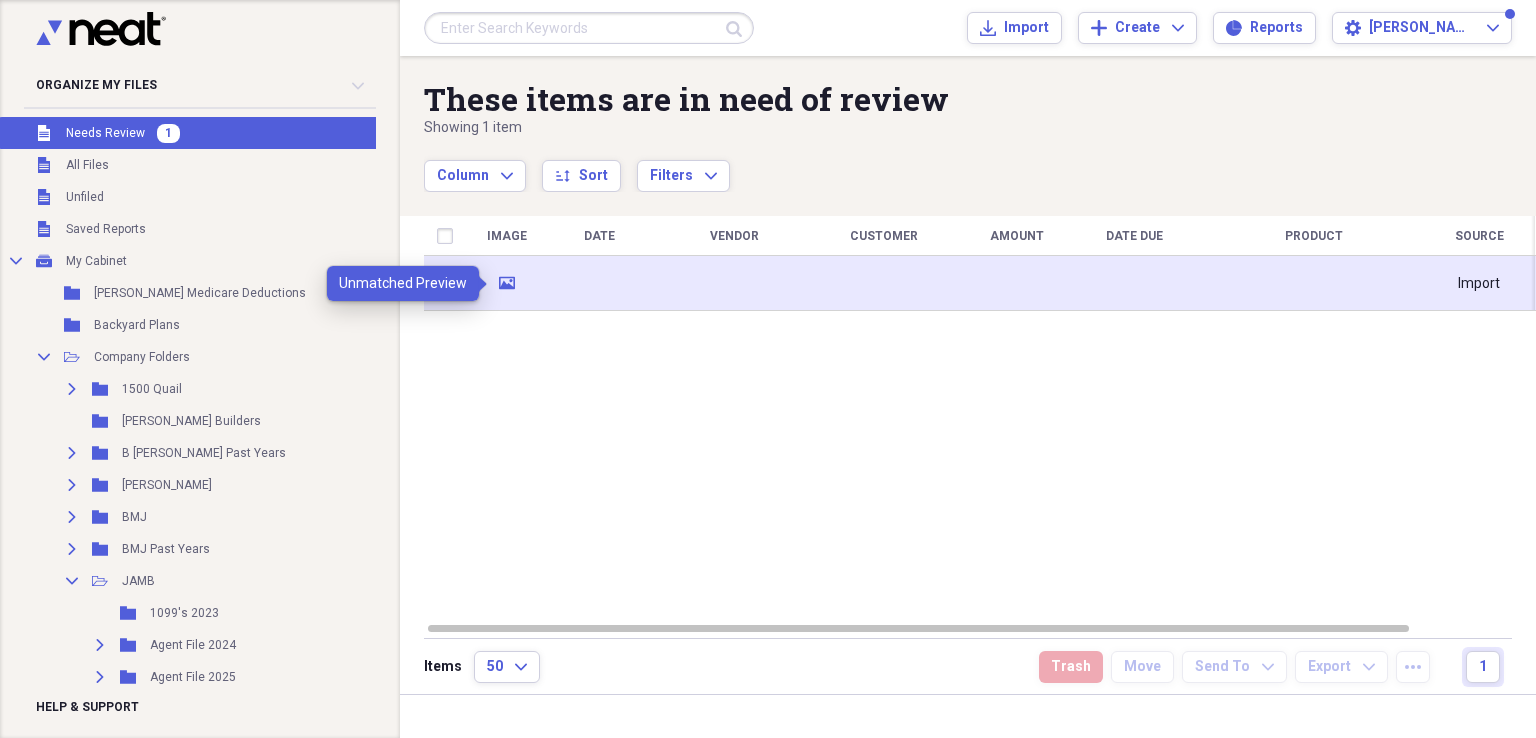 click on "media" 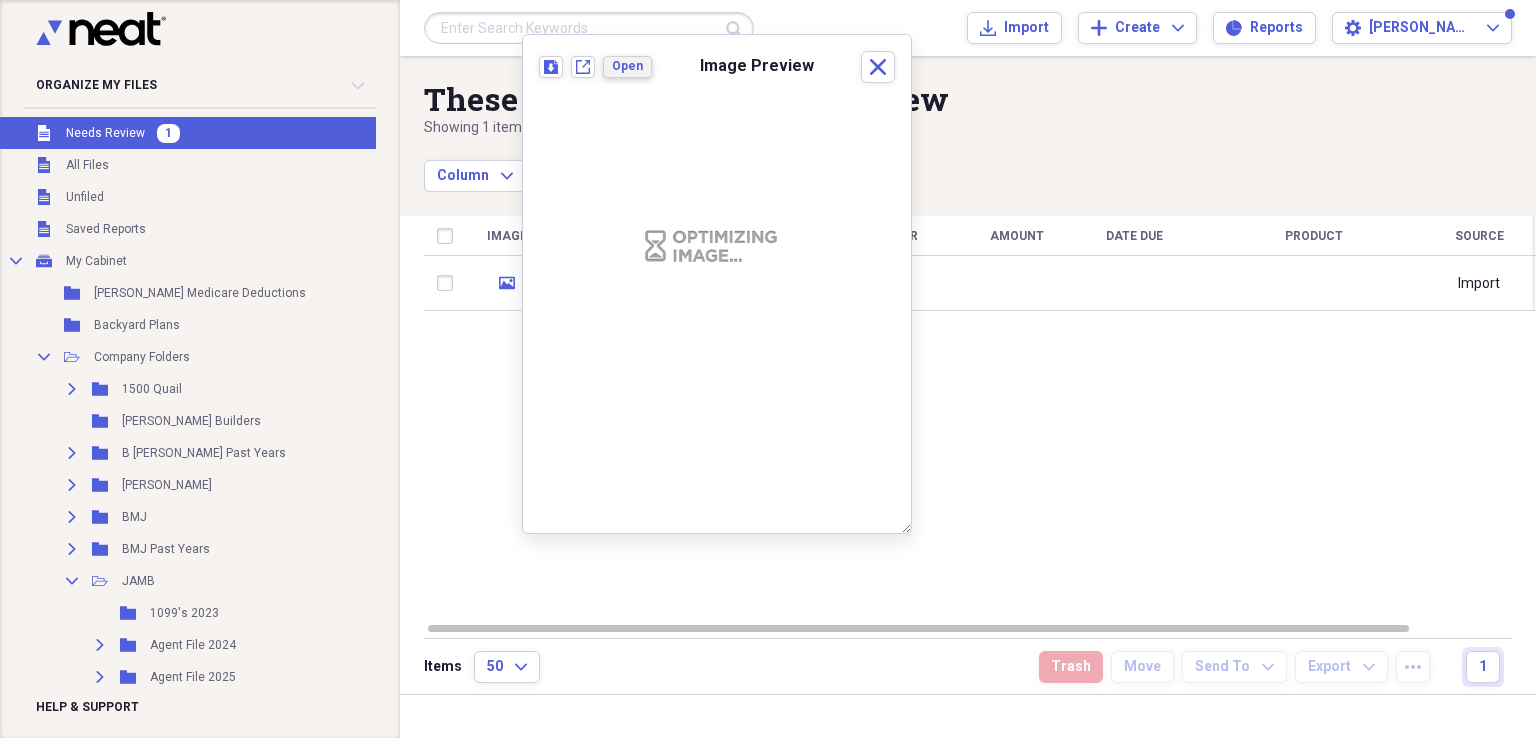 click on "Open" at bounding box center [627, 66] 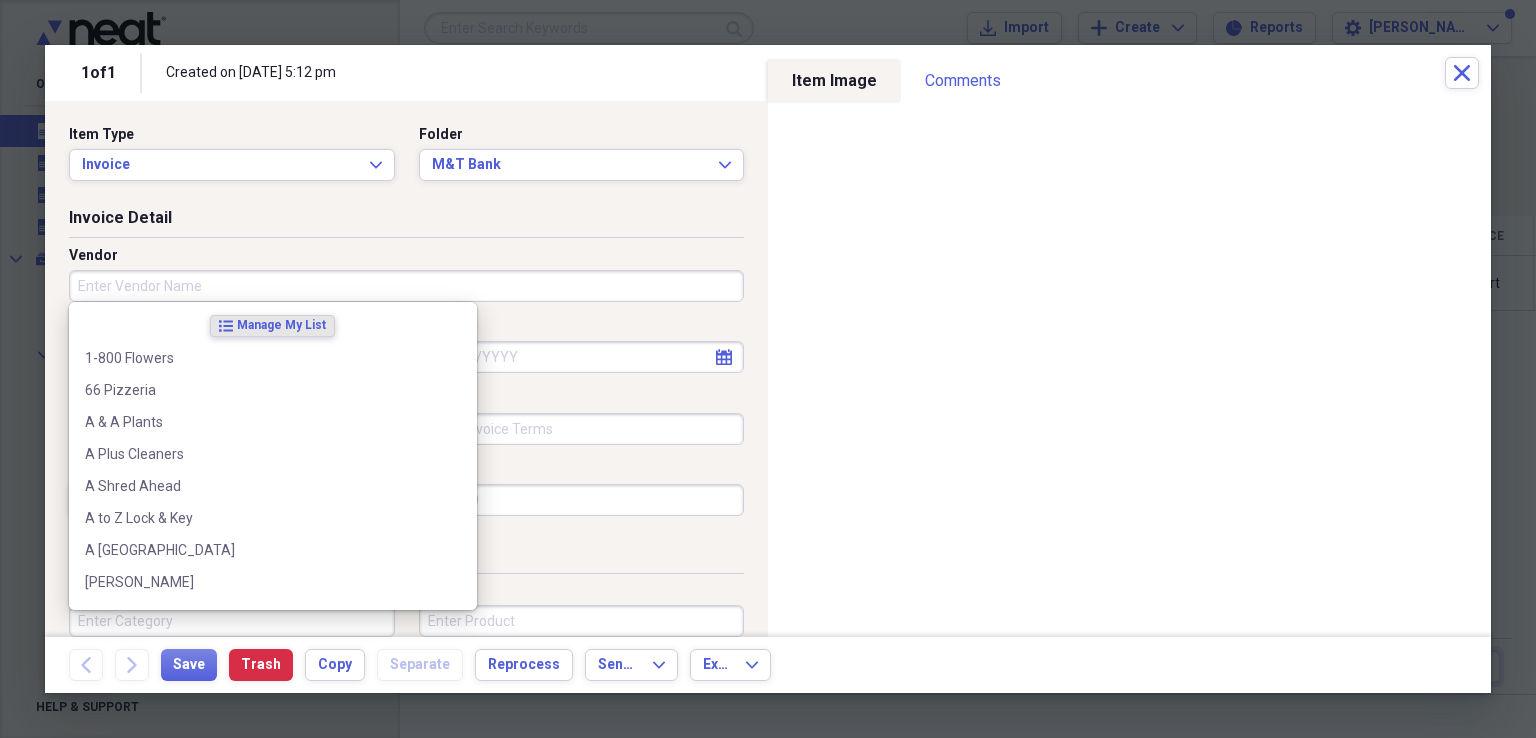 click on "Vendor" at bounding box center (406, 286) 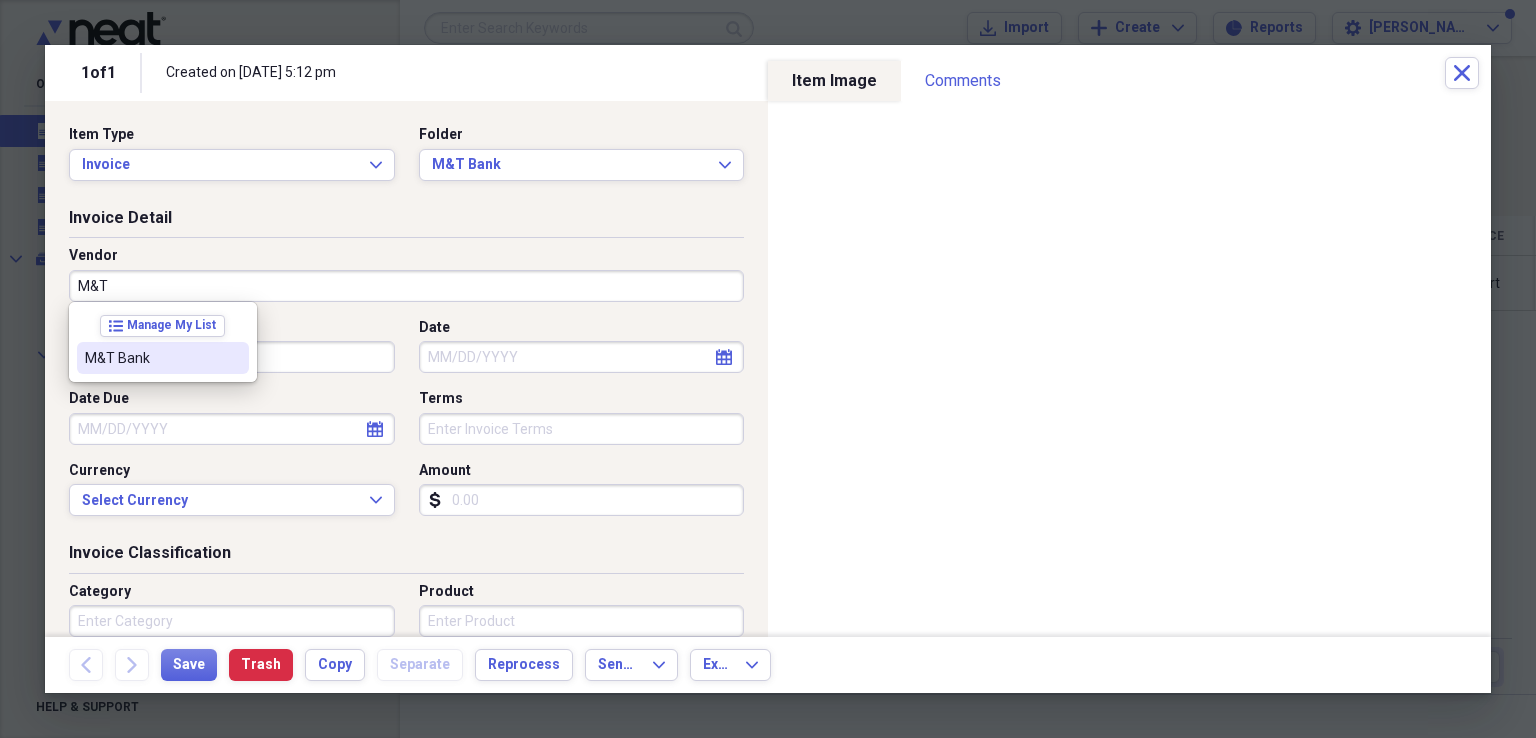 click on "M&T Bank" at bounding box center (151, 358) 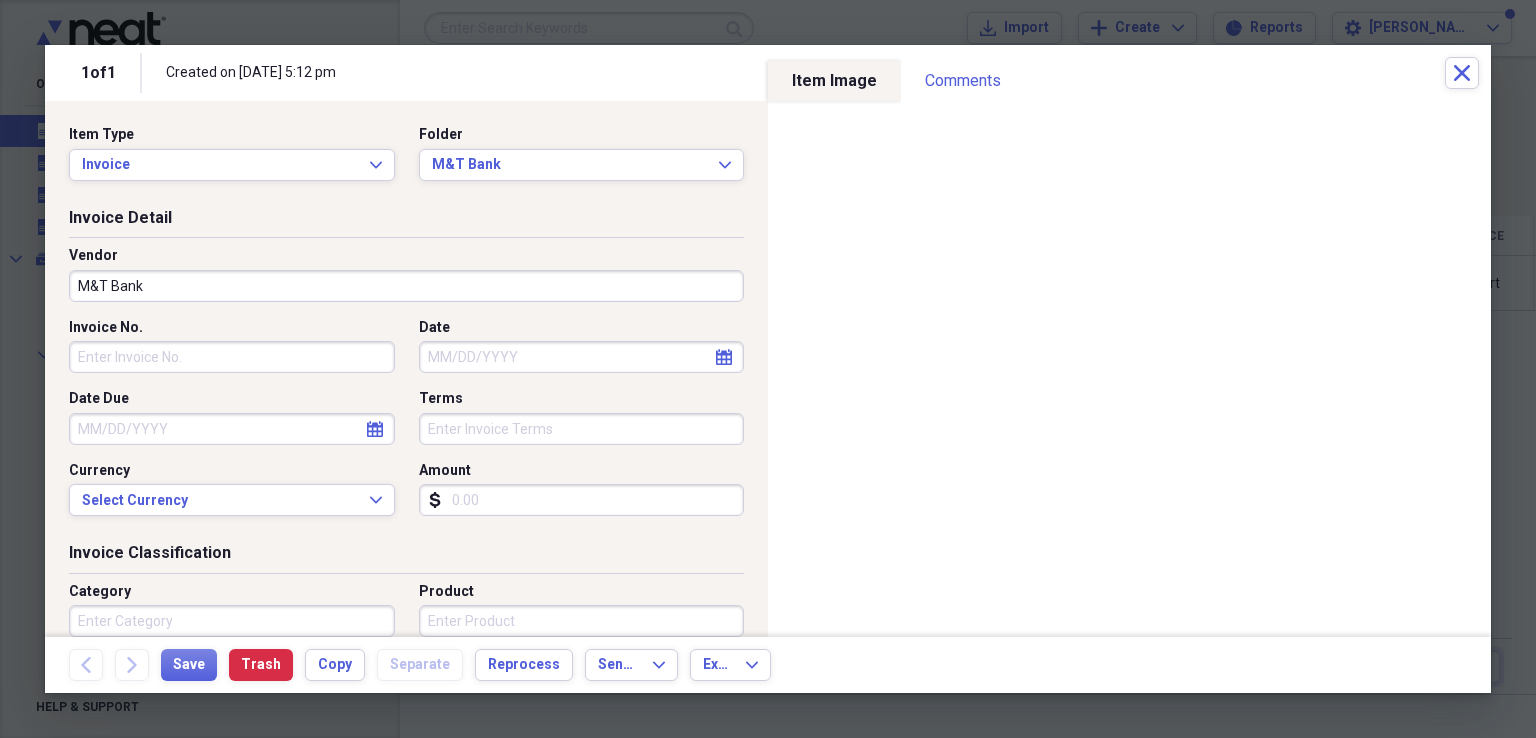 select on "6" 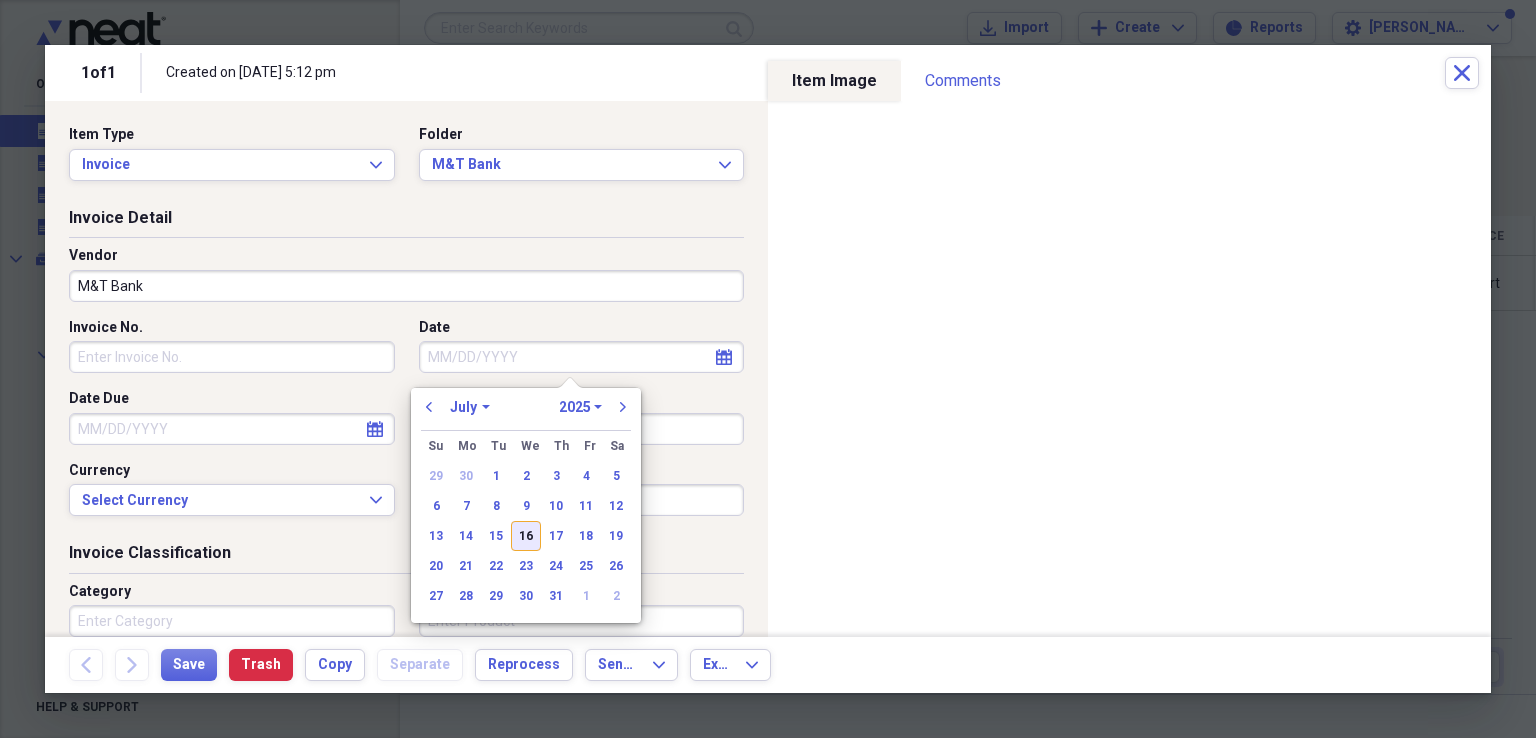 click on "16" at bounding box center [526, 536] 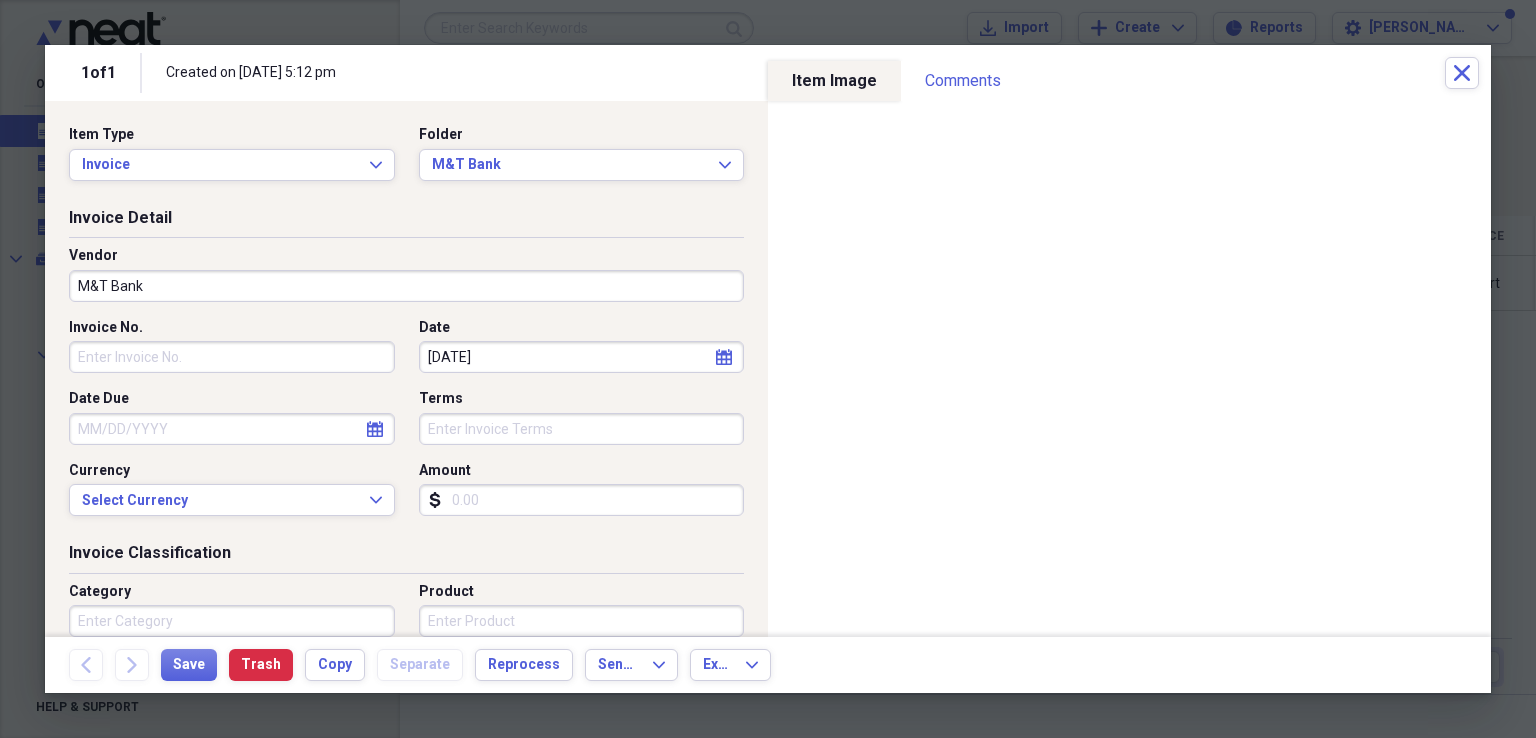 type 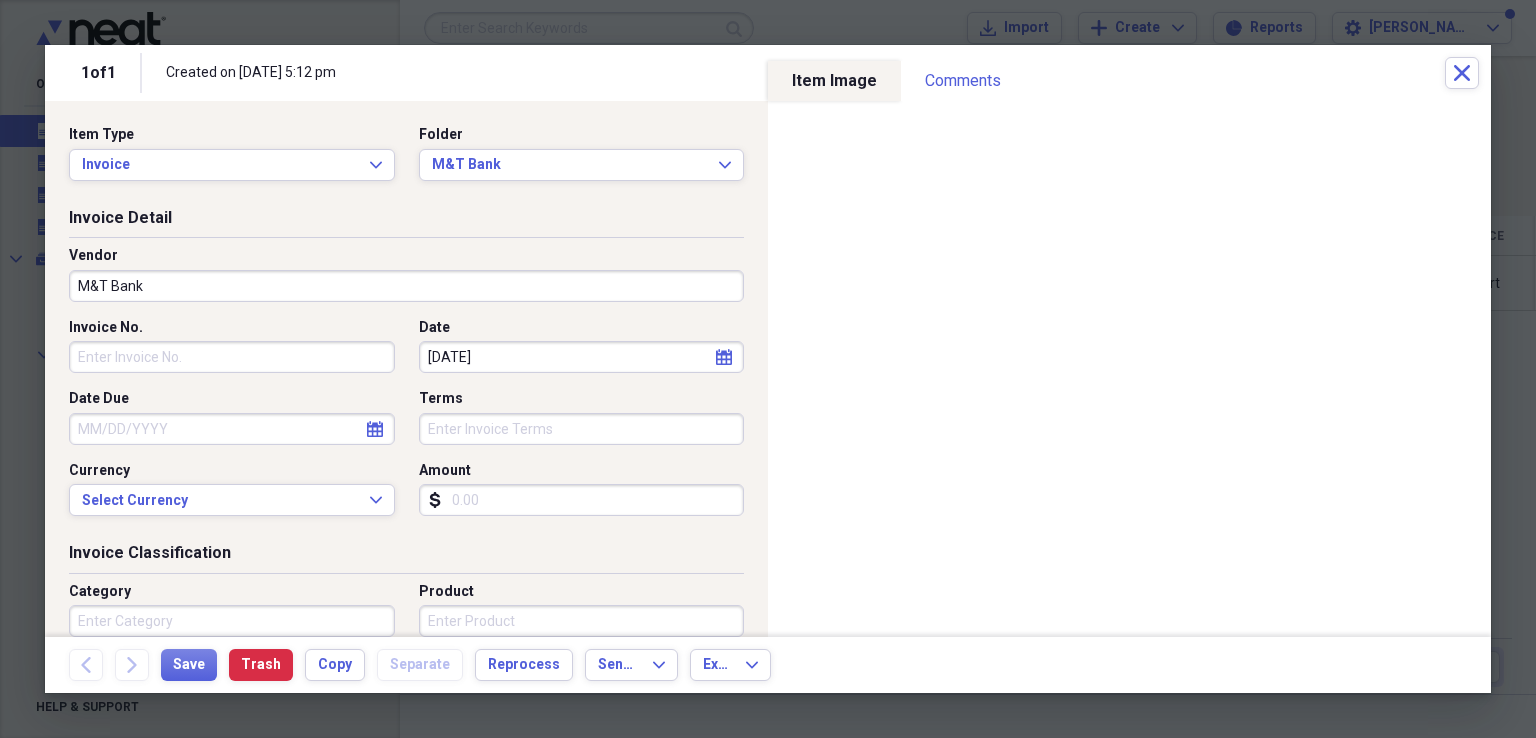 select on "6" 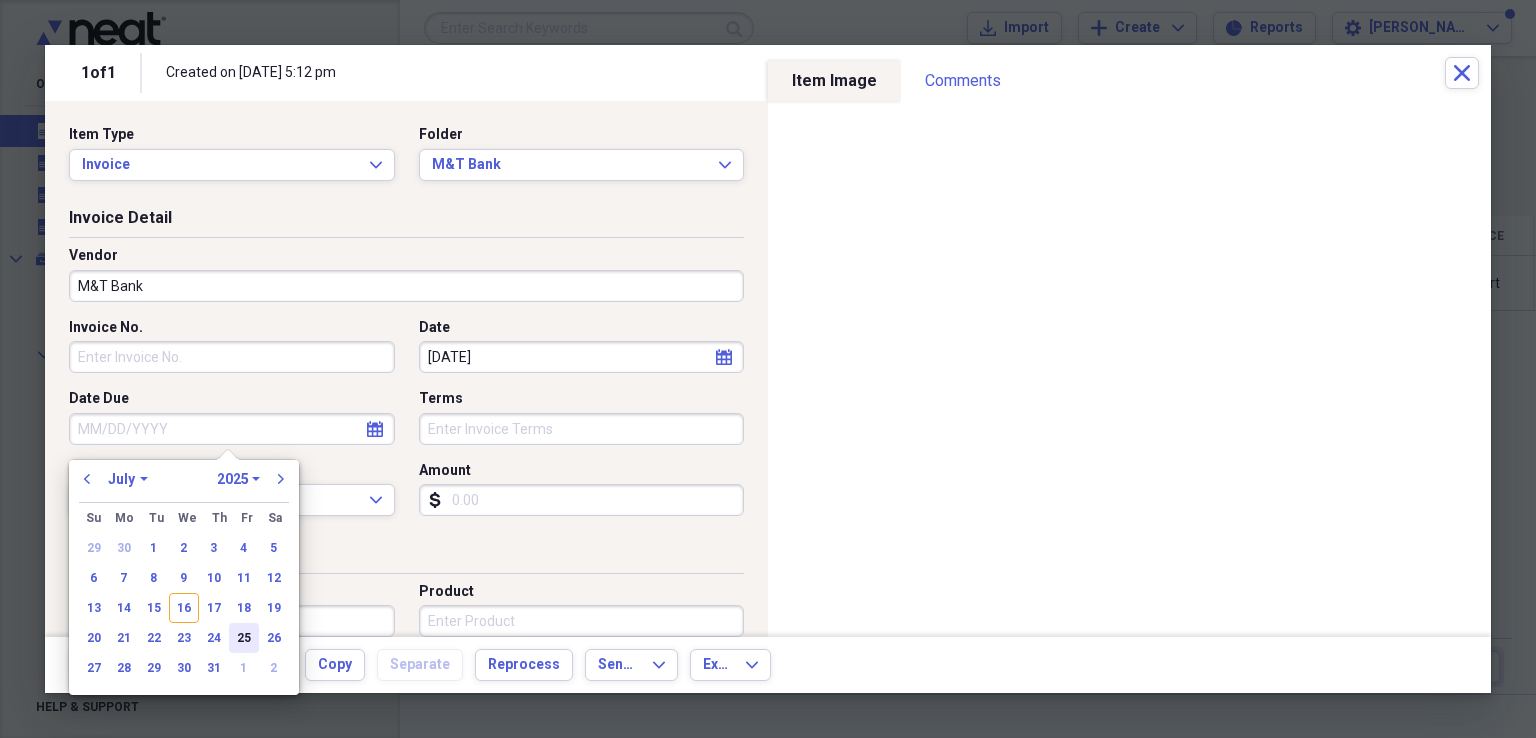 click on "25" at bounding box center (244, 638) 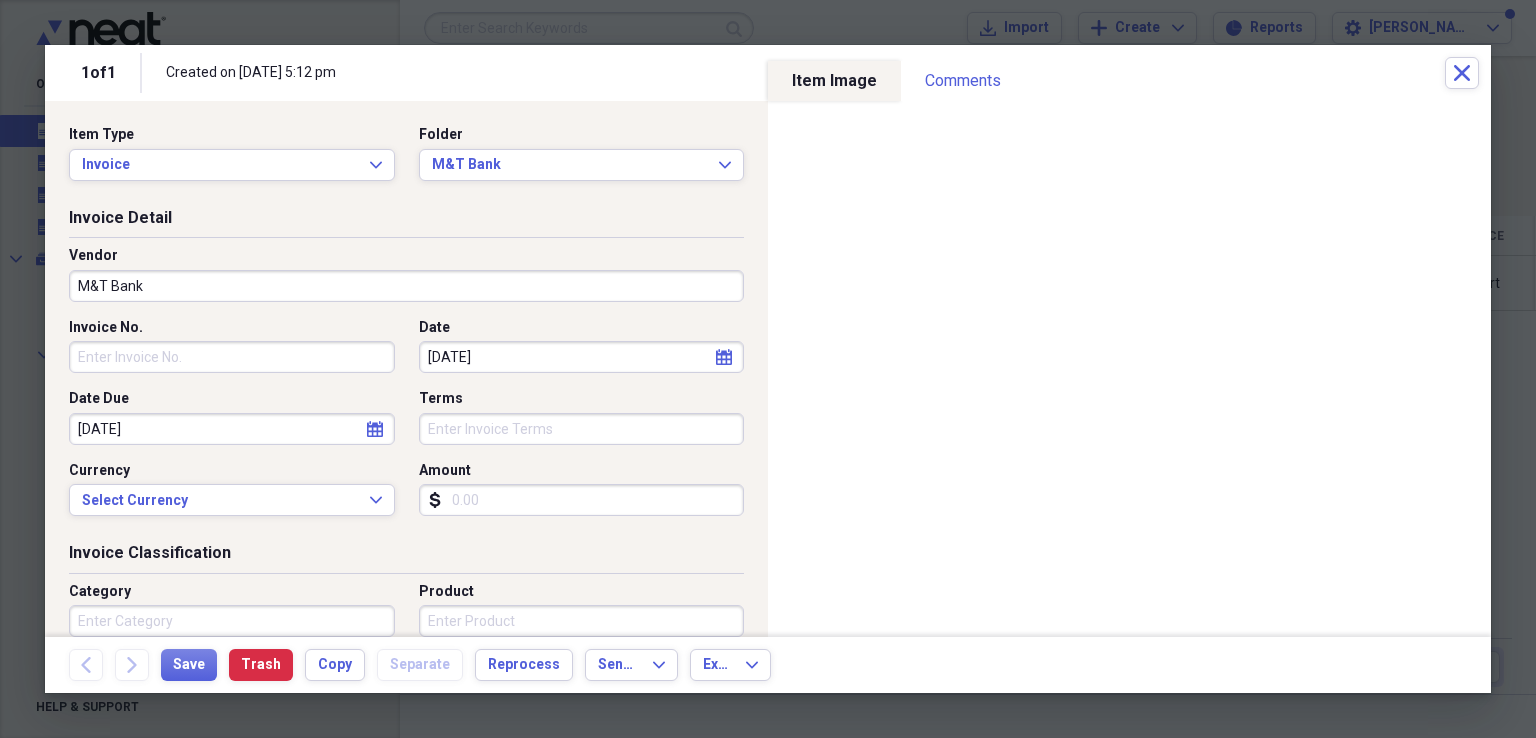 type 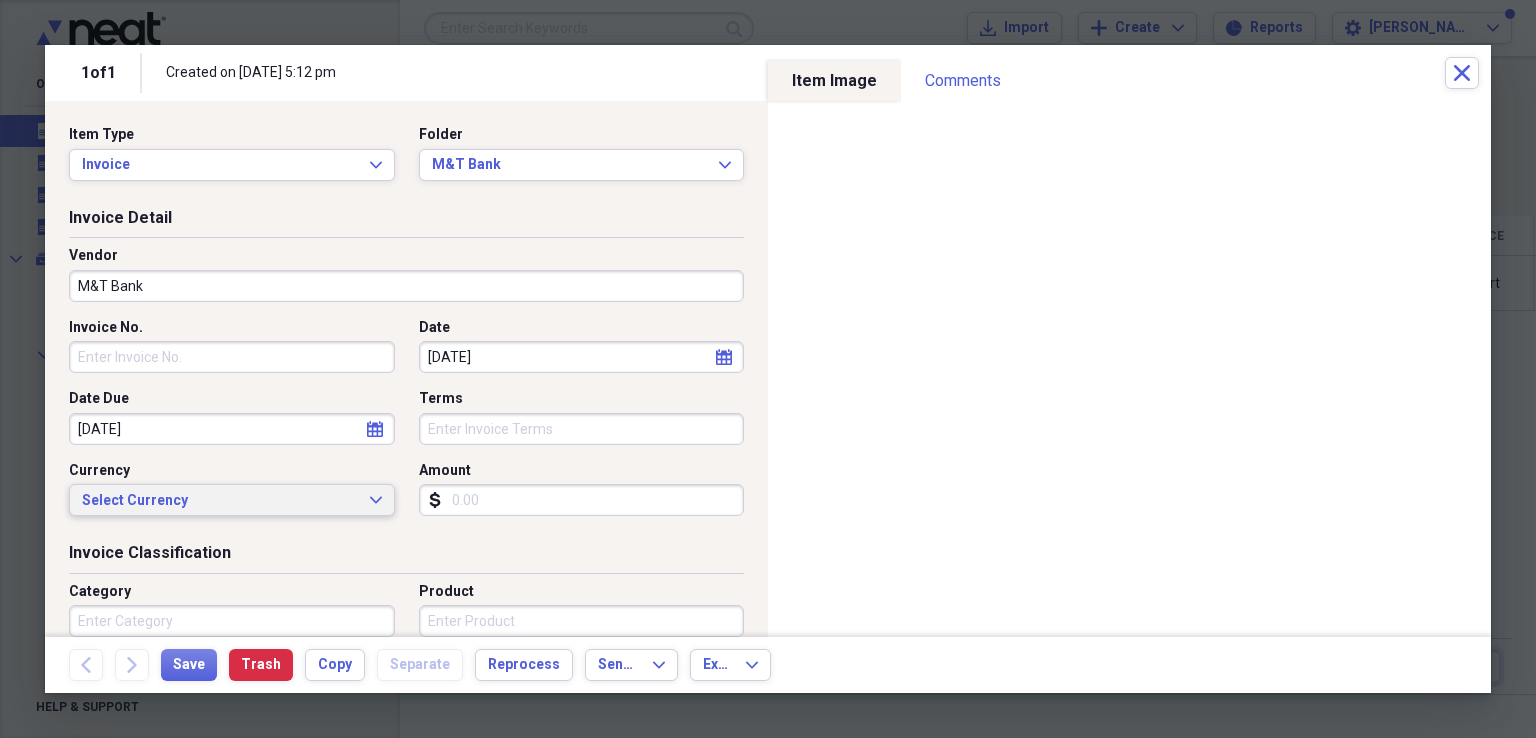 type 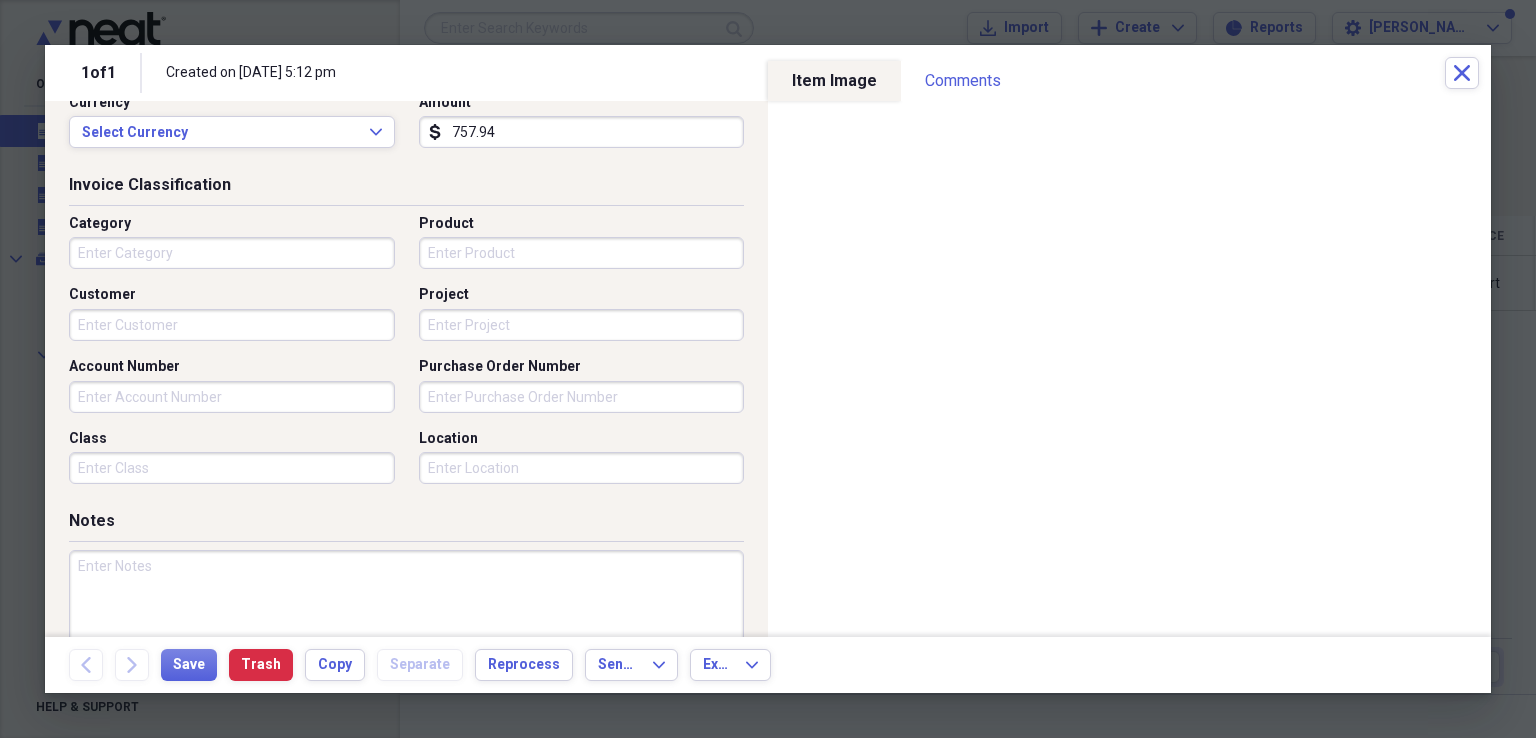 scroll, scrollTop: 400, scrollLeft: 0, axis: vertical 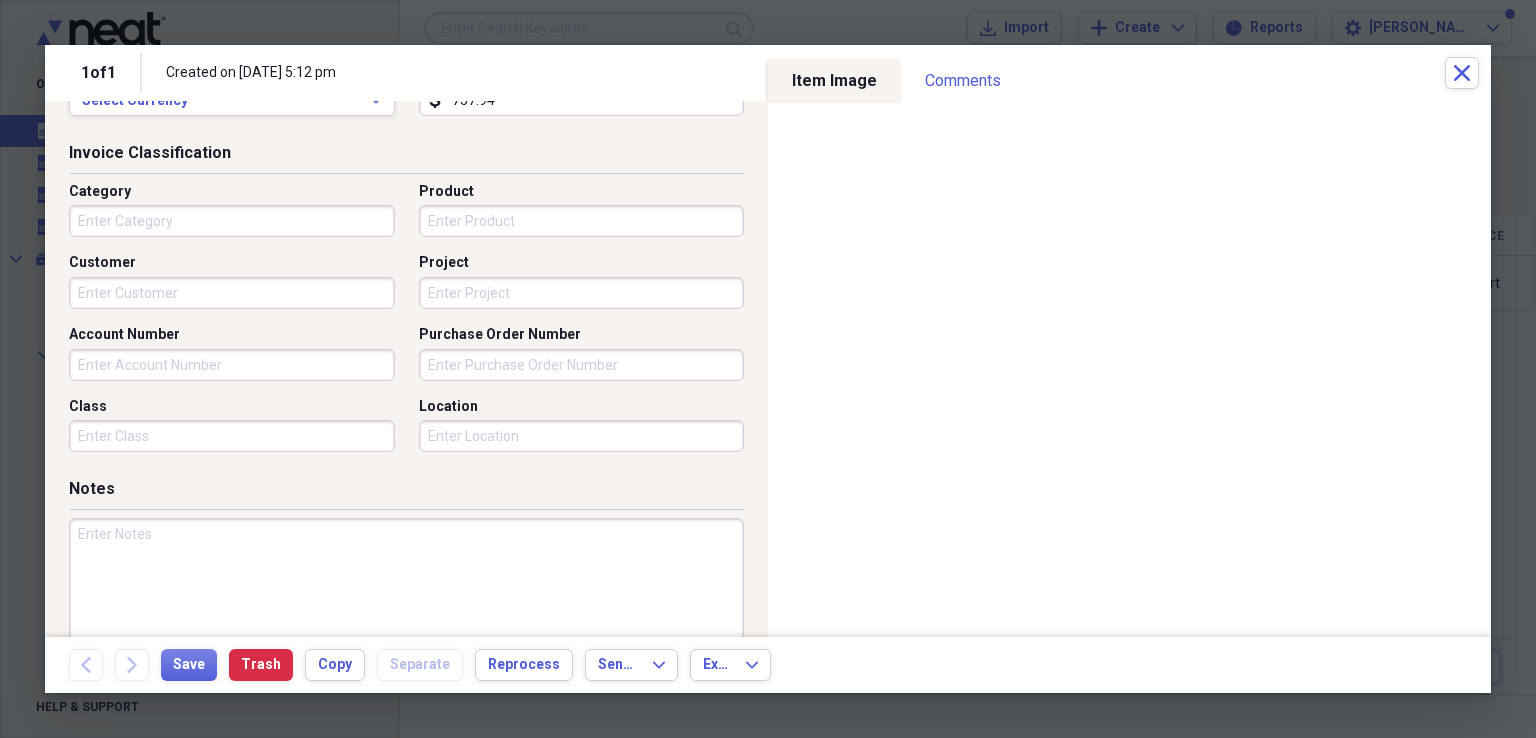 type on "757.94" 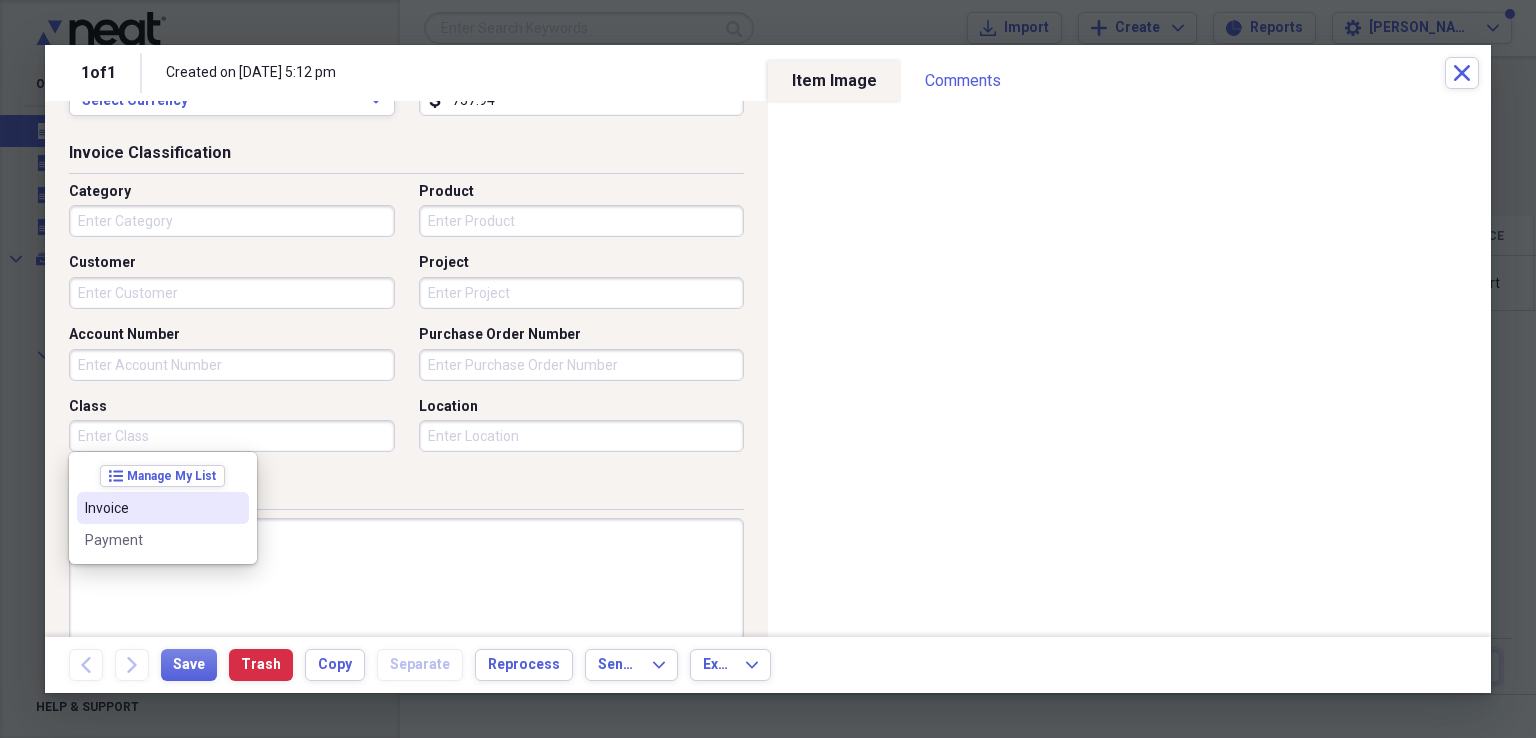click on "Invoice" at bounding box center (151, 508) 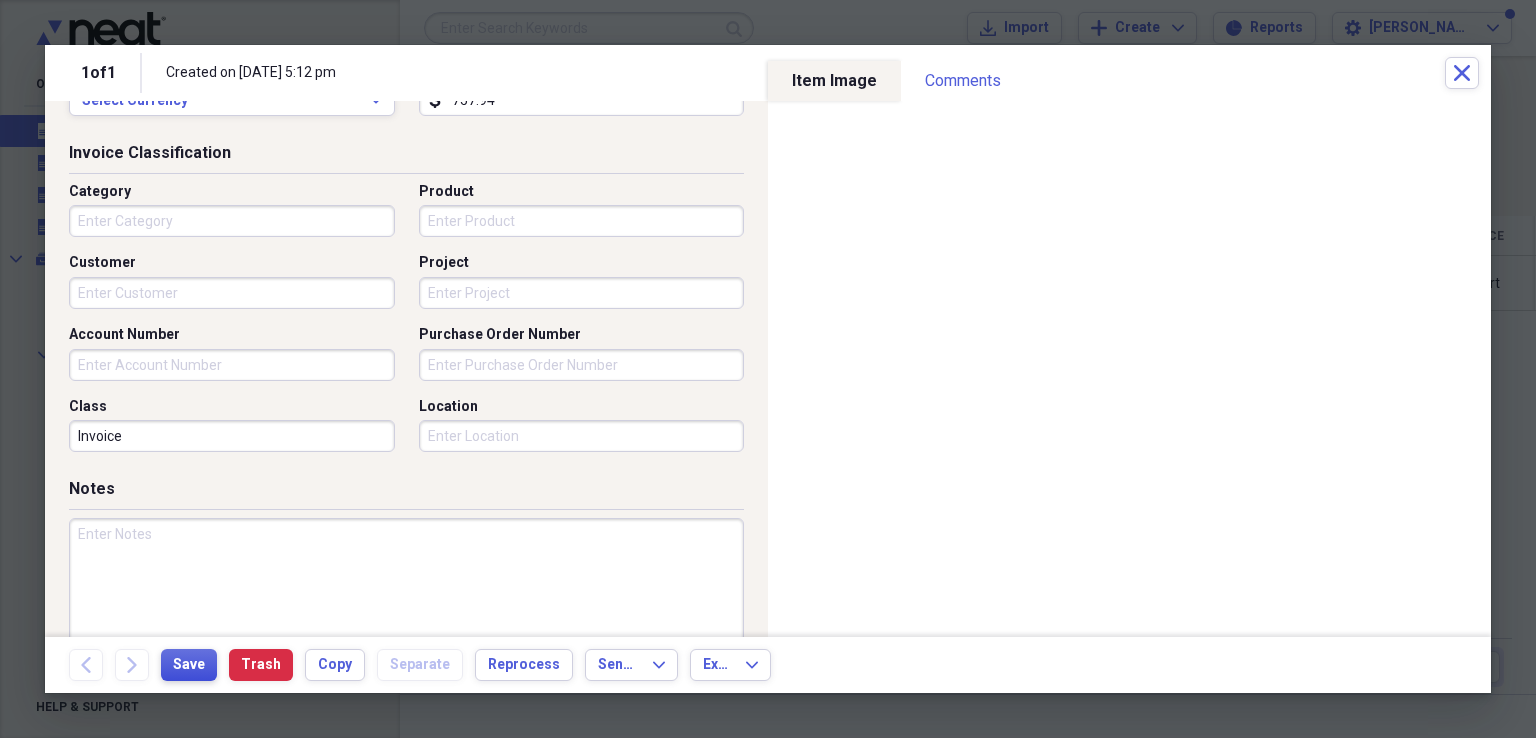 click on "Save" at bounding box center (189, 665) 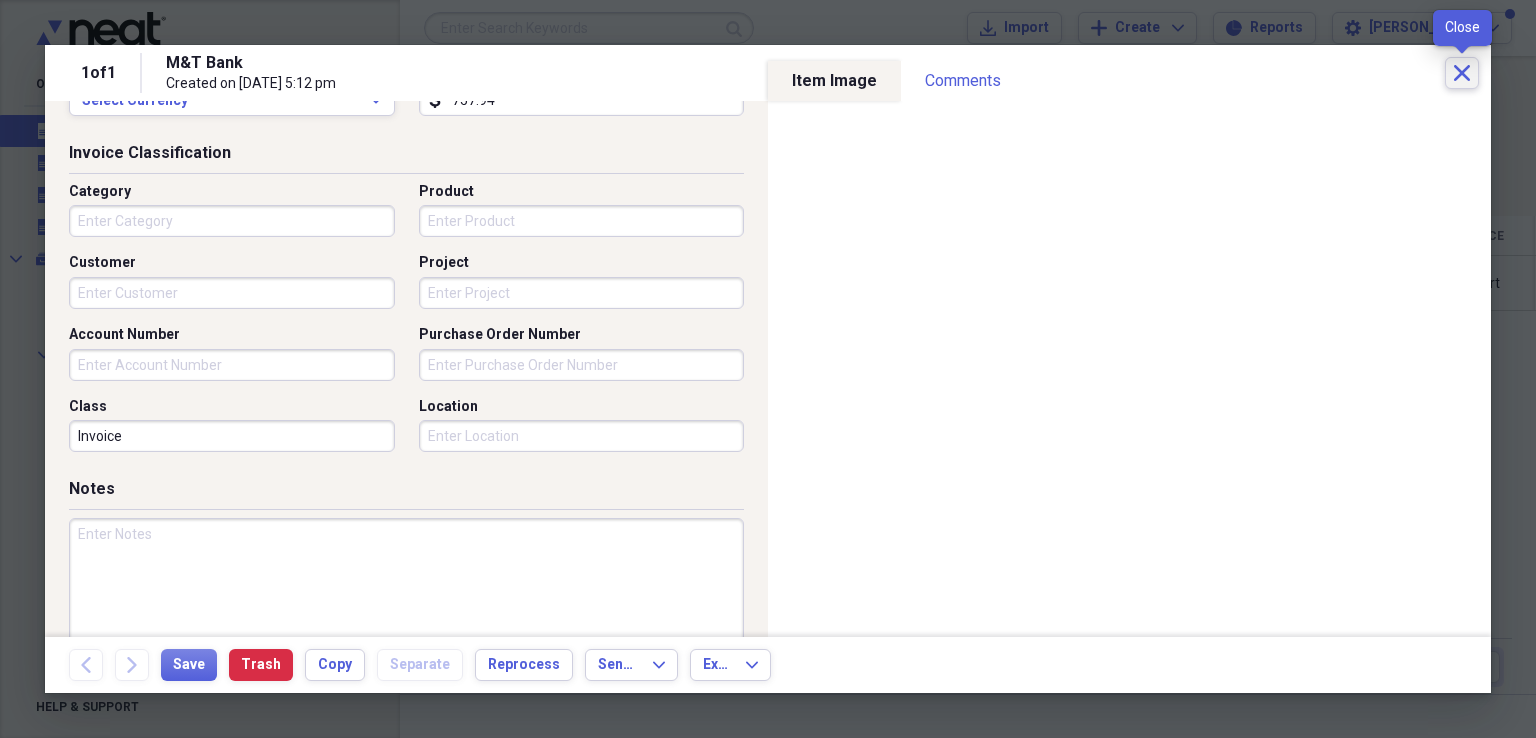 click on "Close" 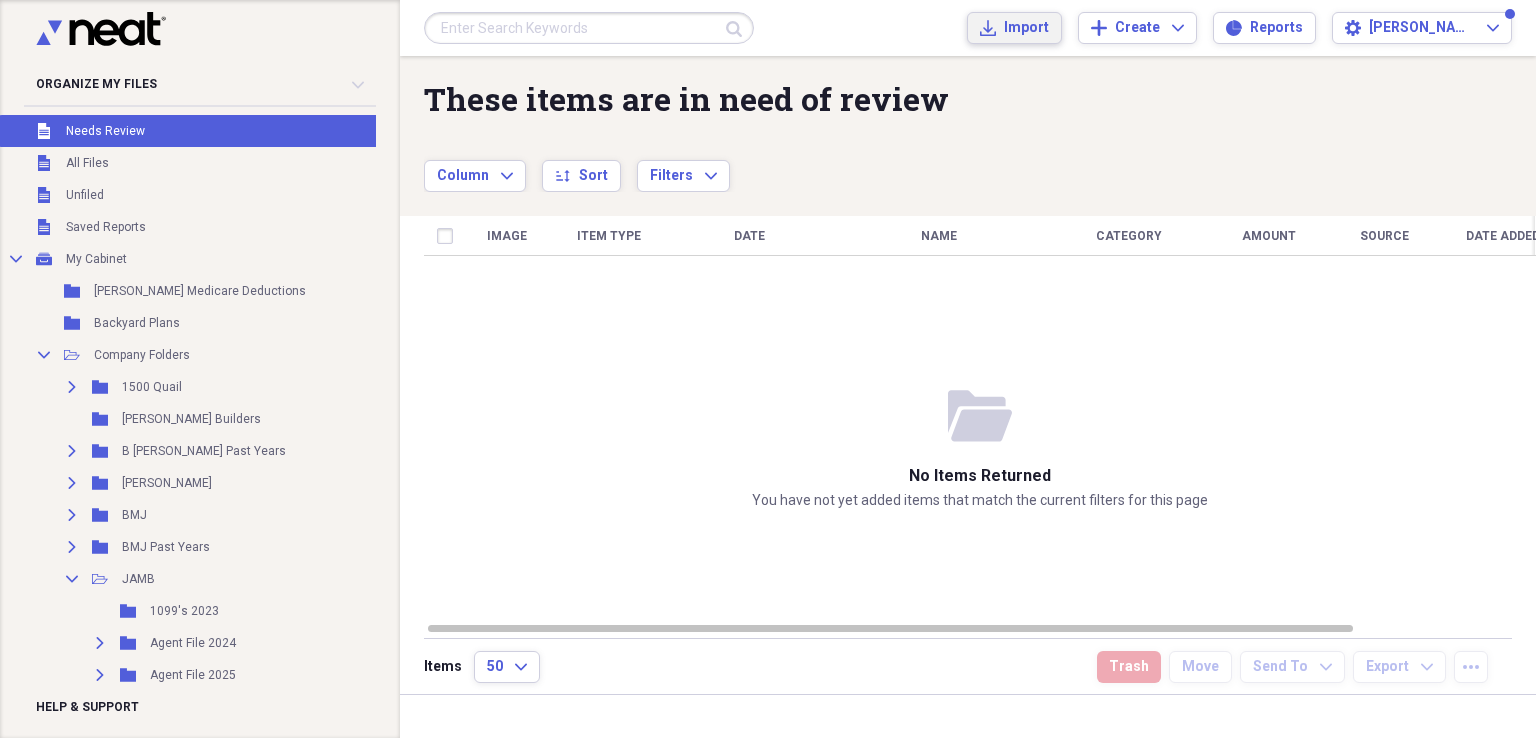 click on "Import" at bounding box center (1026, 28) 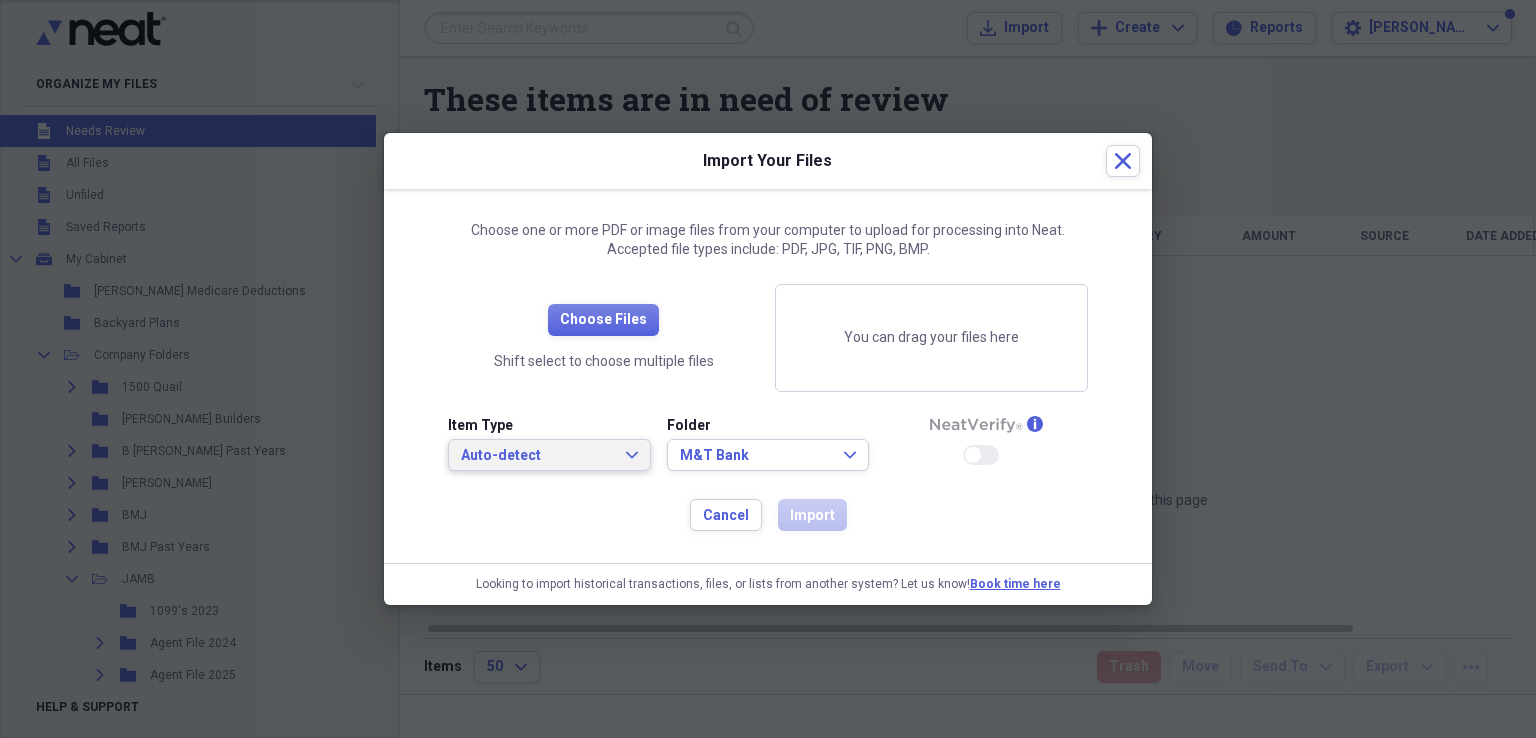click on "Expand" 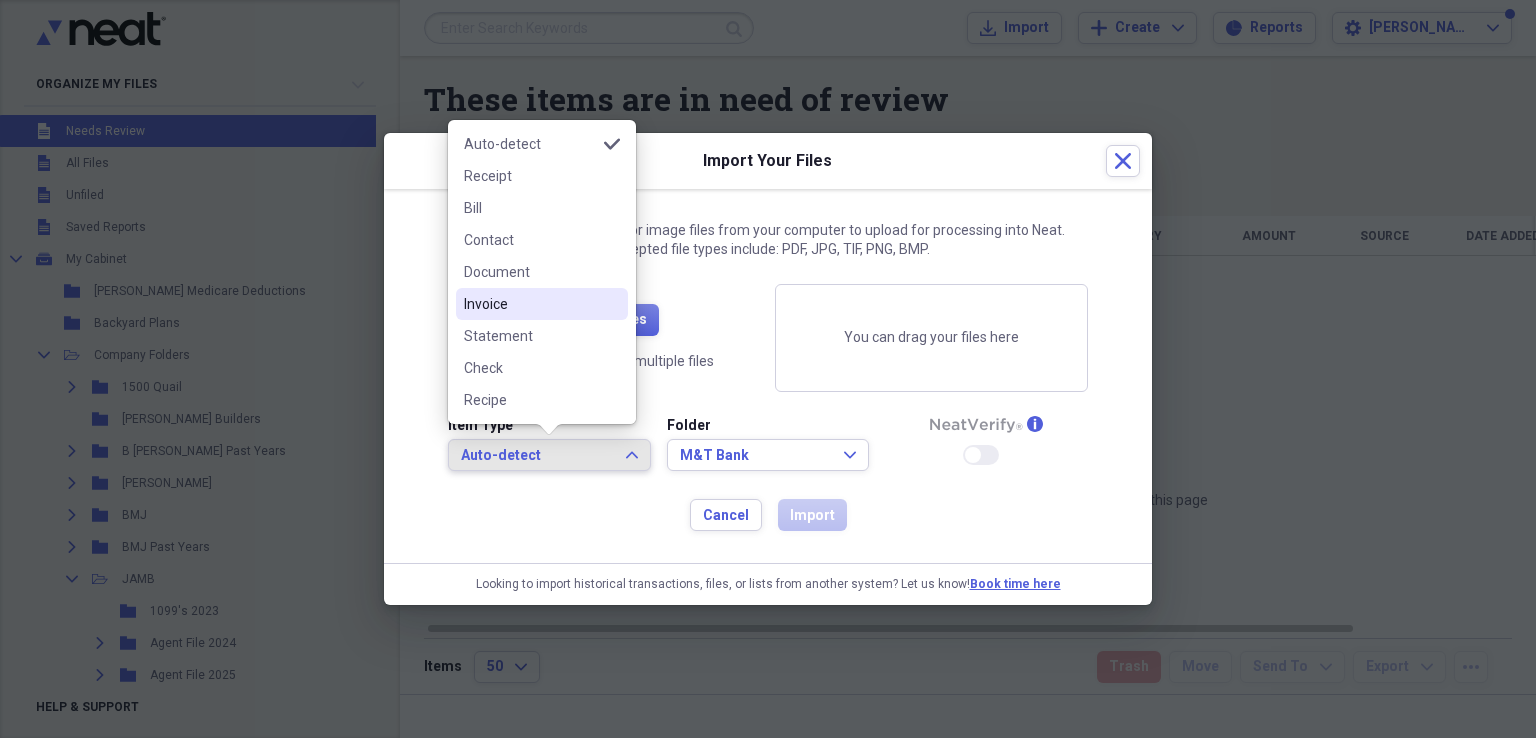 click on "Invoice" at bounding box center [530, 304] 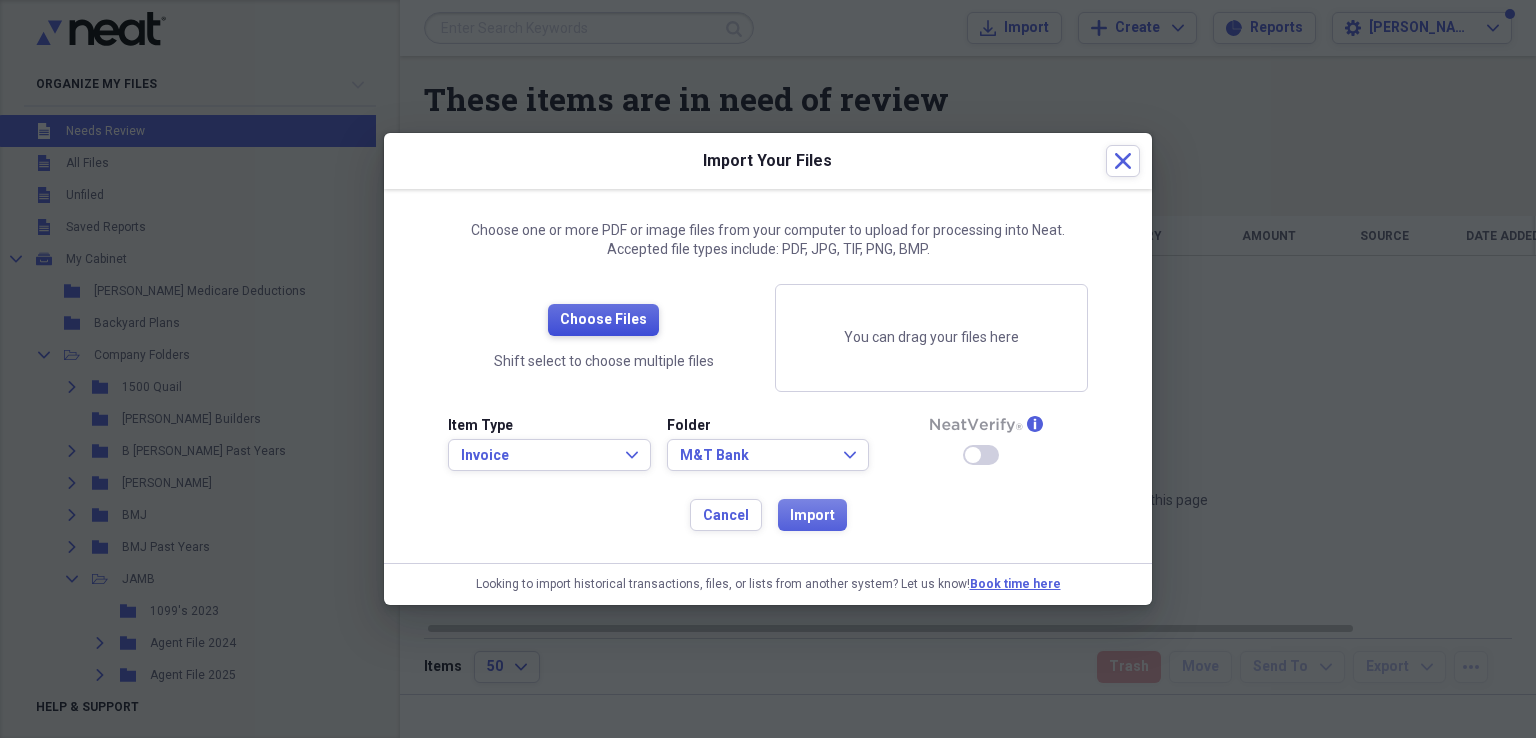 click on "Choose Files" at bounding box center (603, 320) 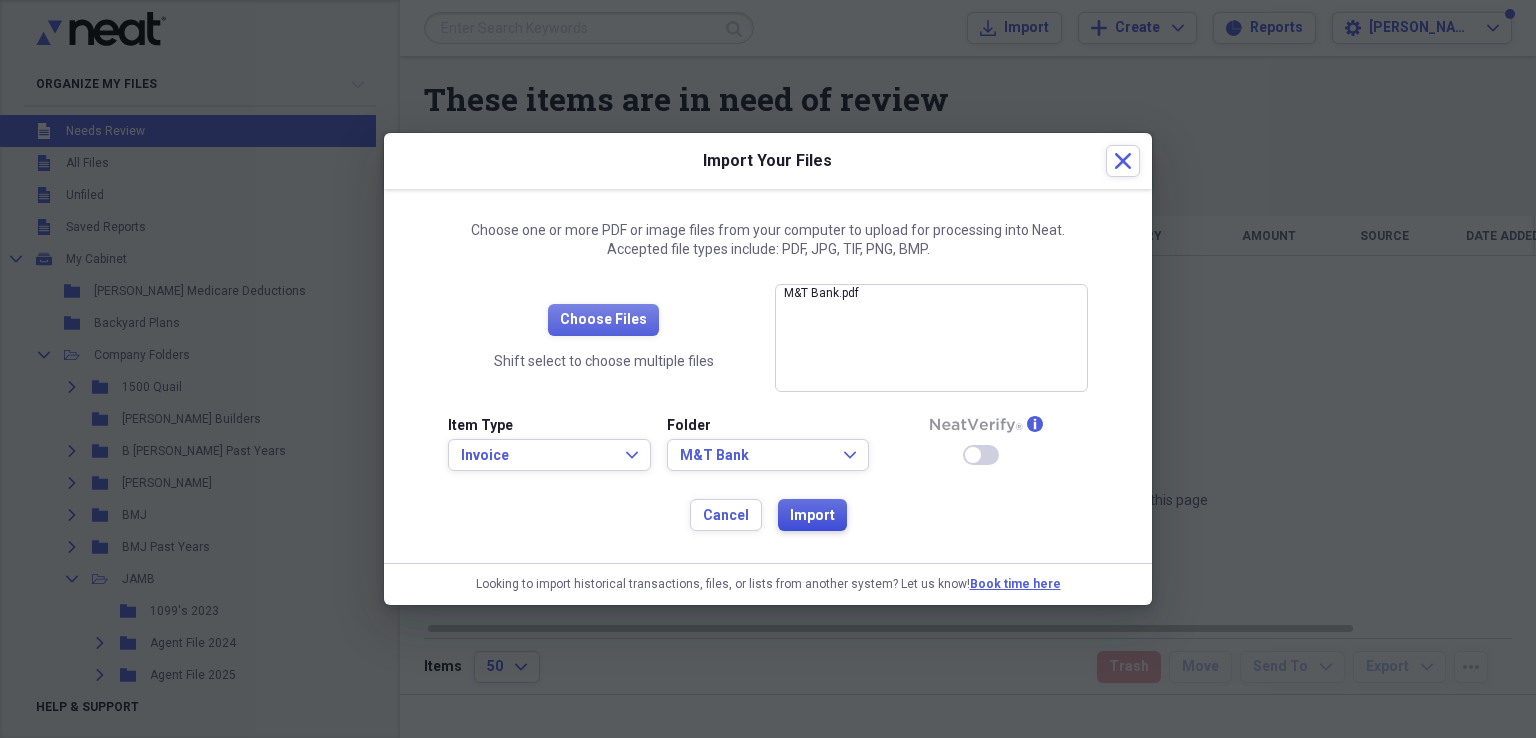 click on "Import" at bounding box center [812, 516] 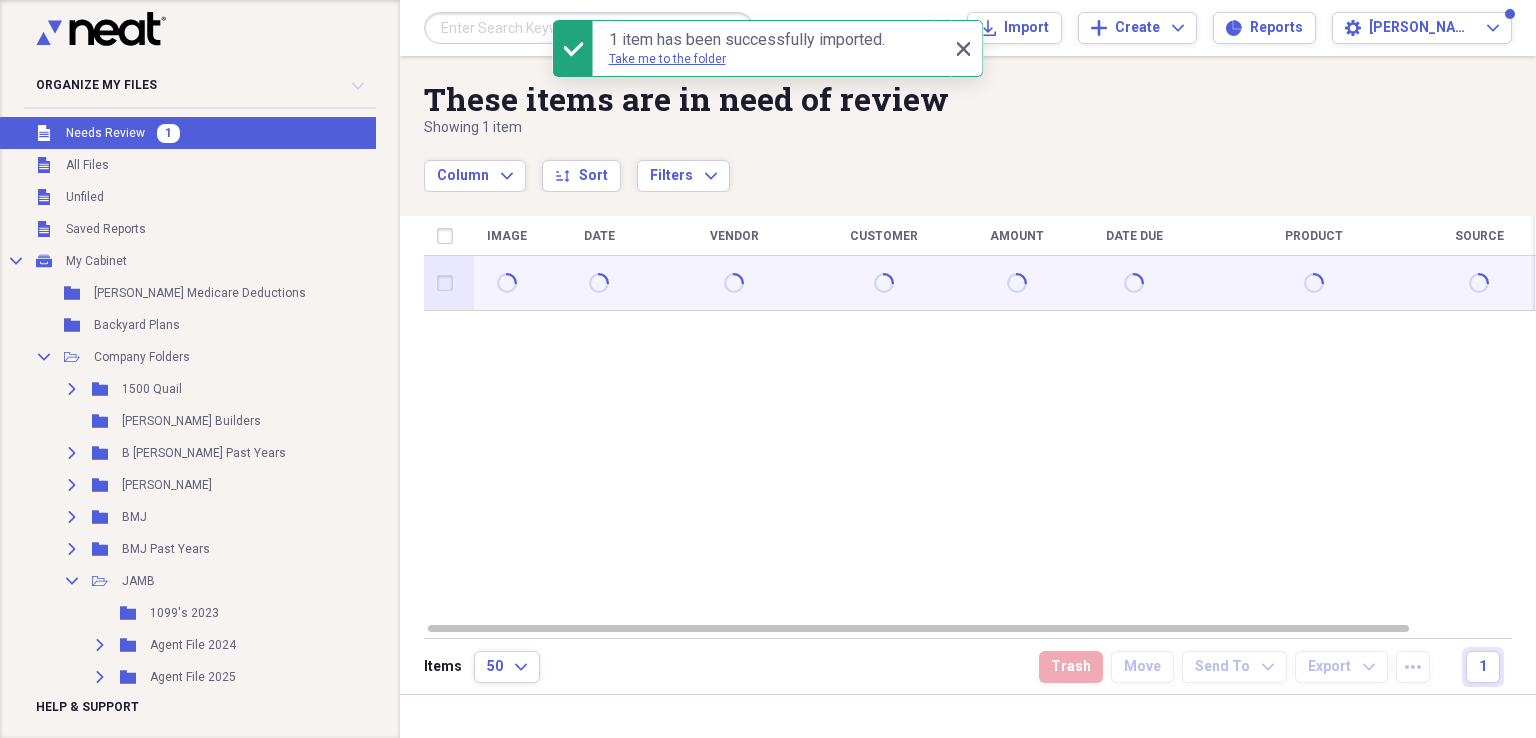 click at bounding box center [449, 283] 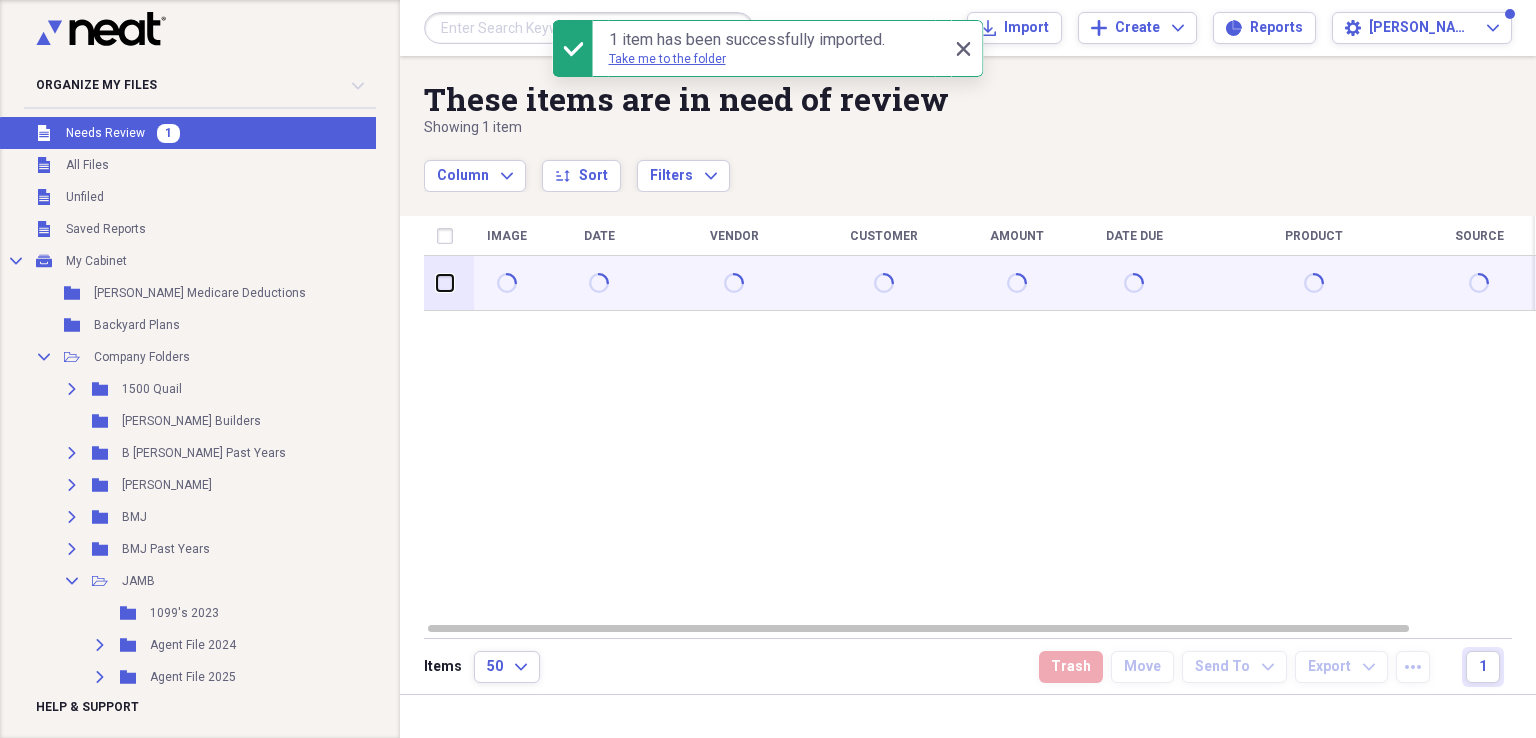 click at bounding box center [437, 283] 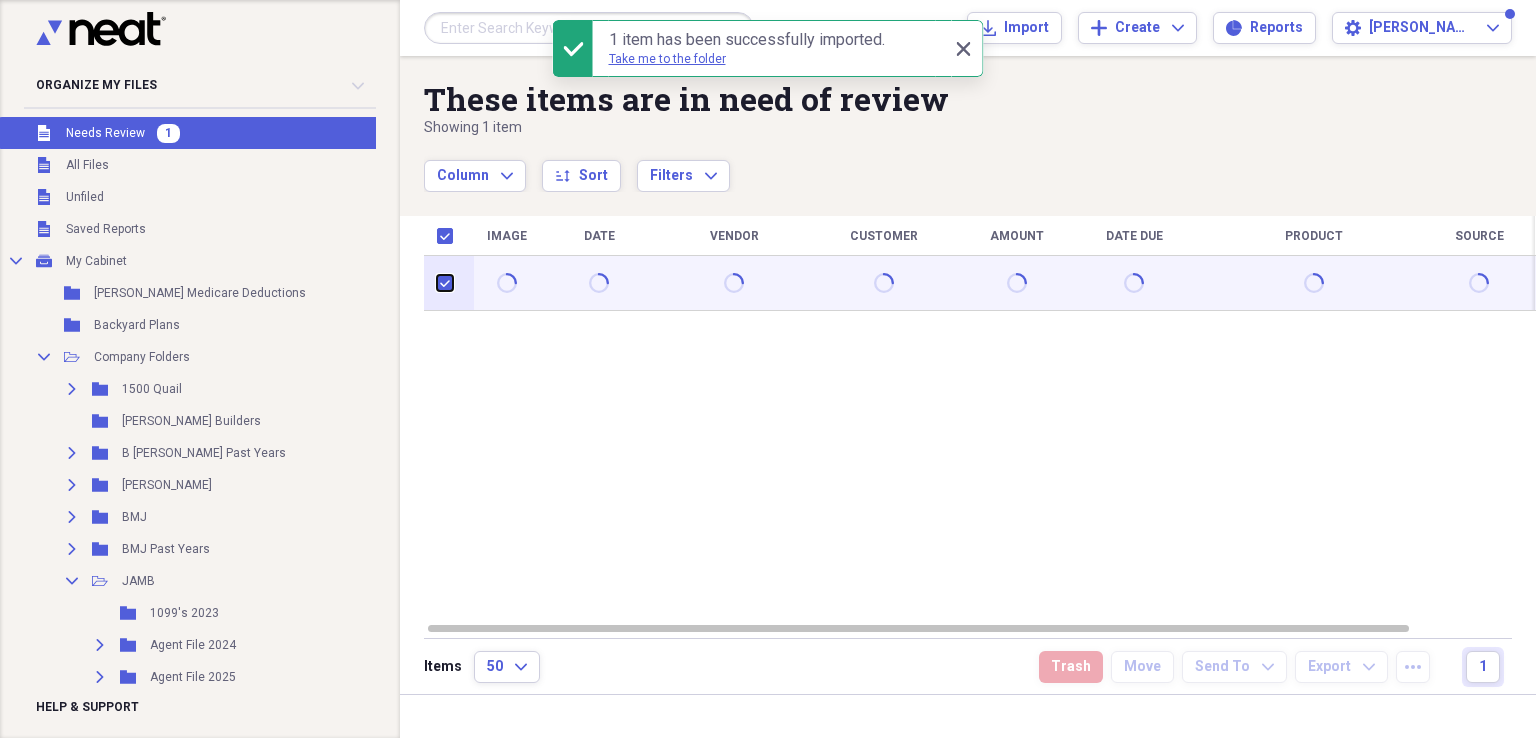 checkbox on "true" 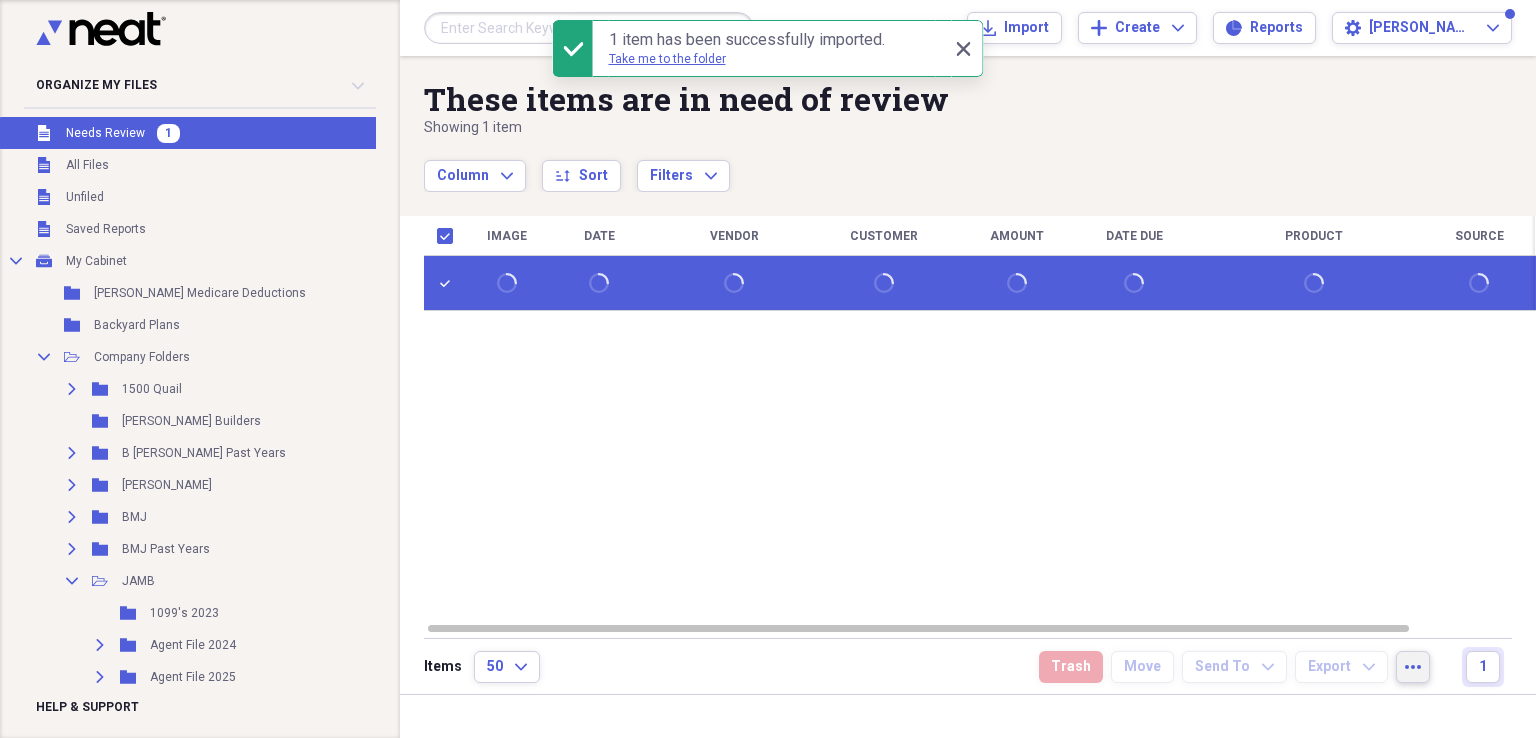 click on "more" 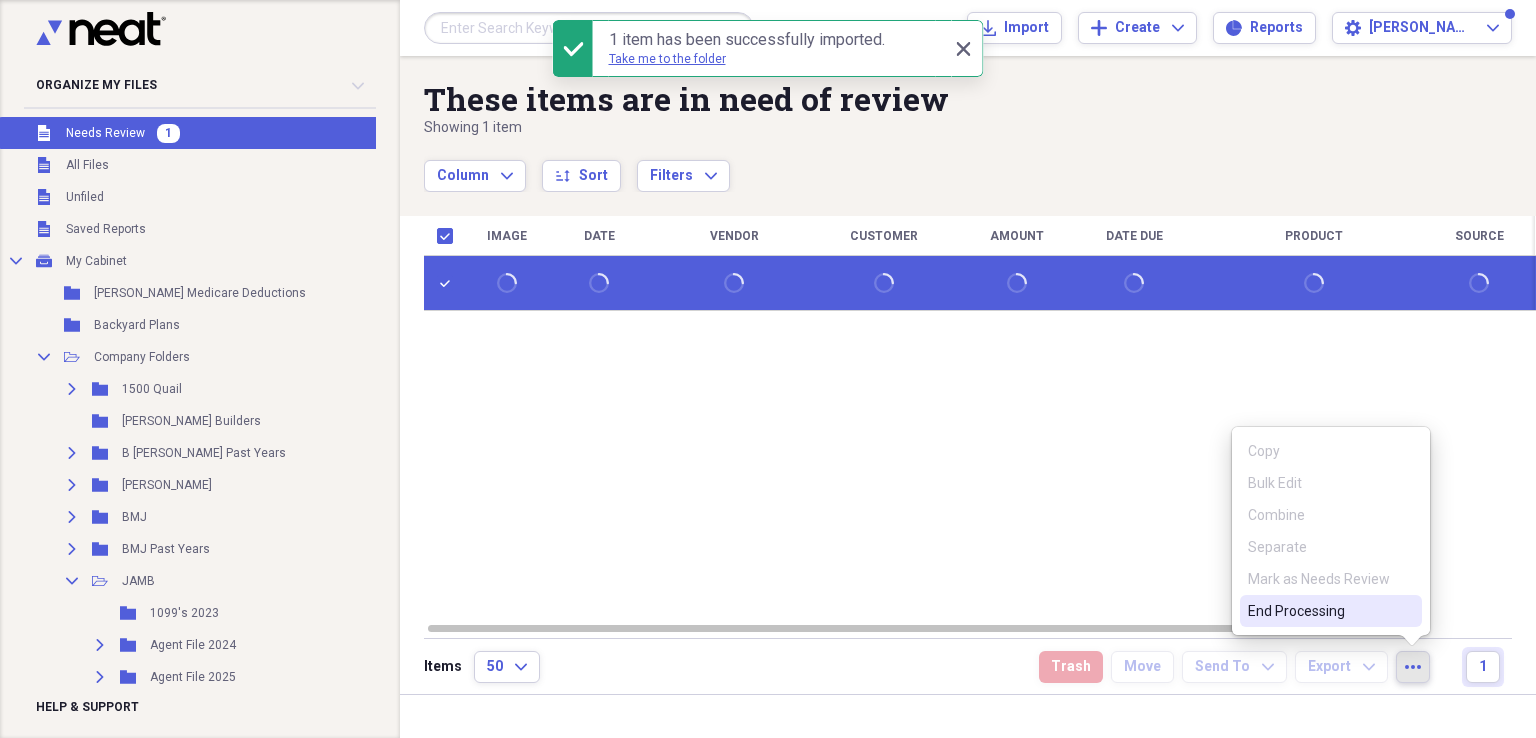 click on "End Processing" at bounding box center (1319, 611) 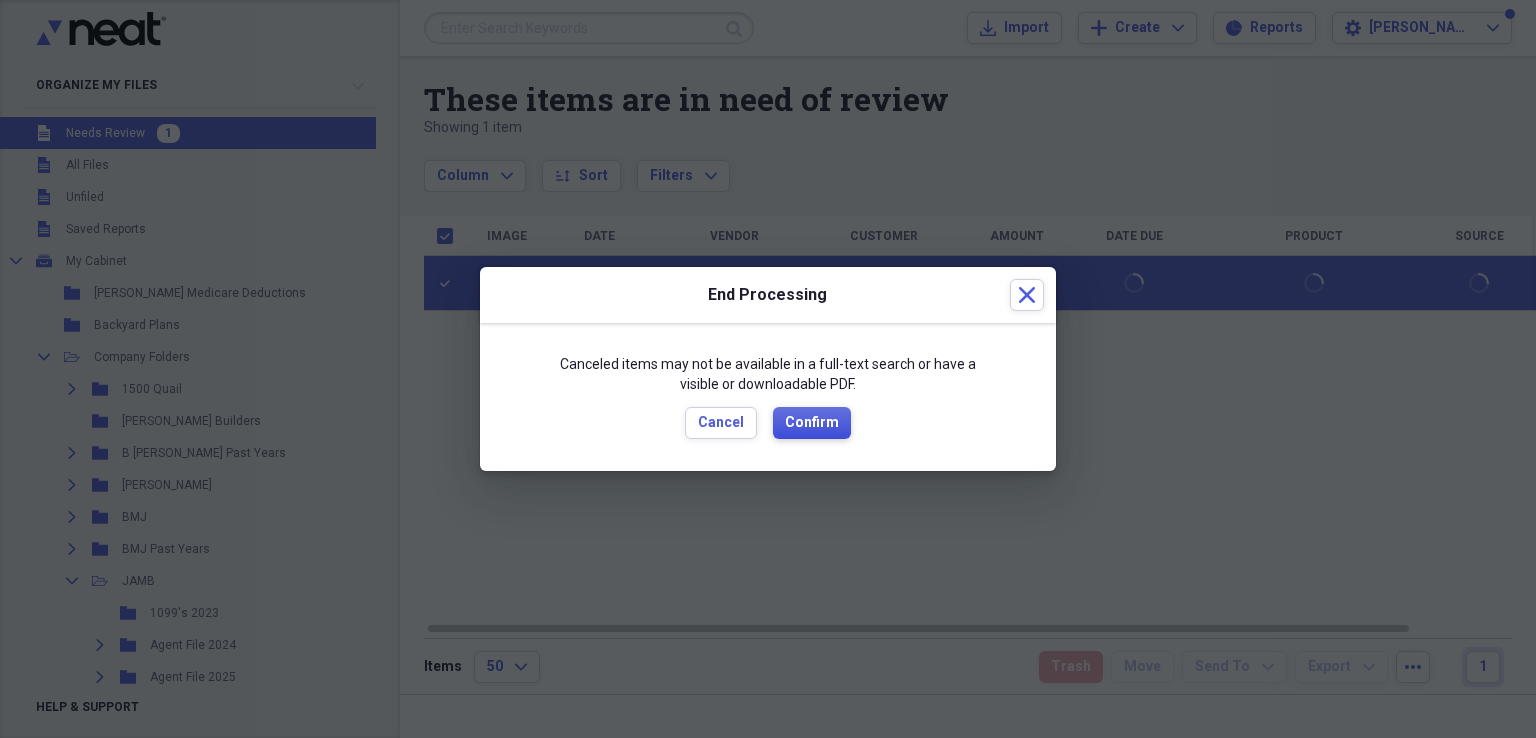 click on "Confirm" at bounding box center (812, 423) 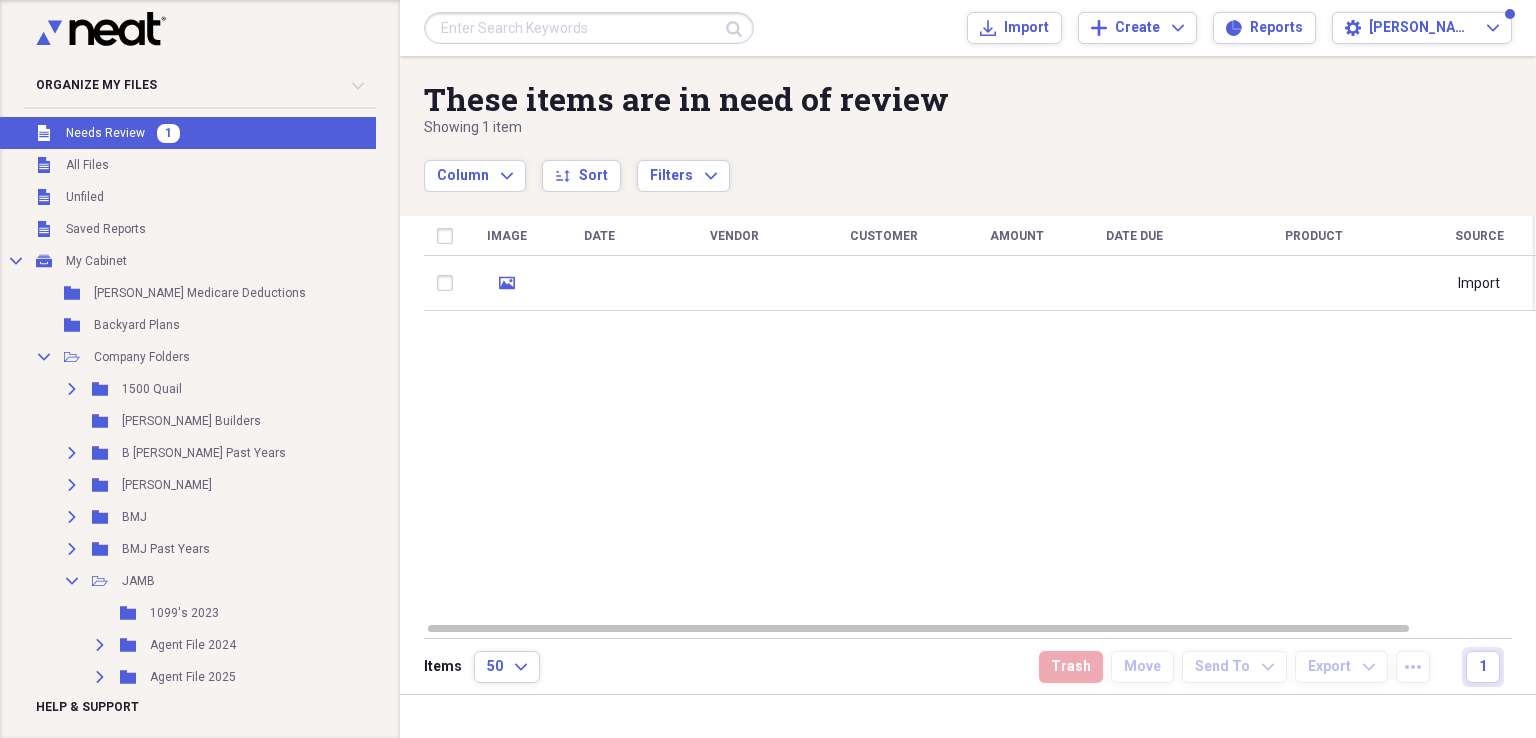 checkbox on "false" 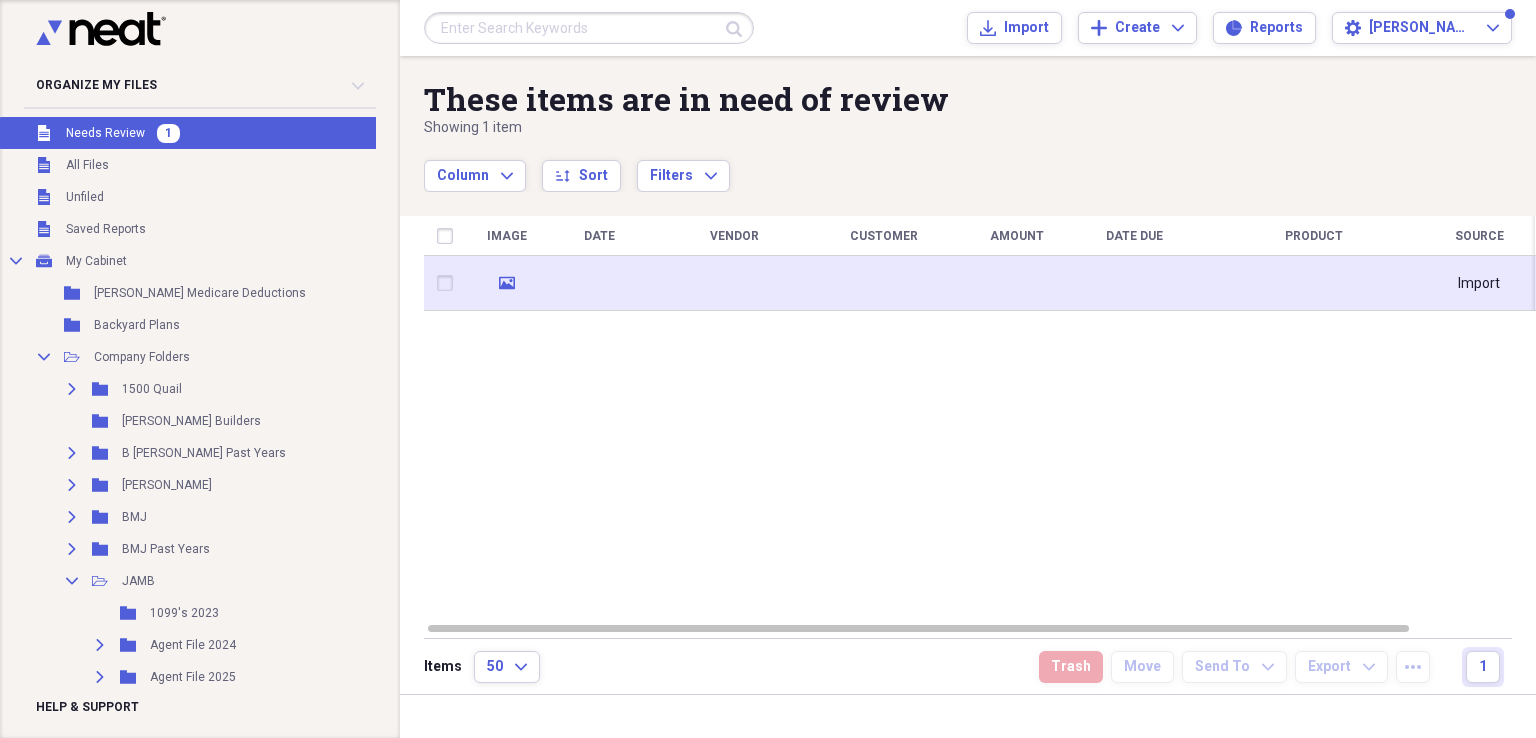 click on "media" 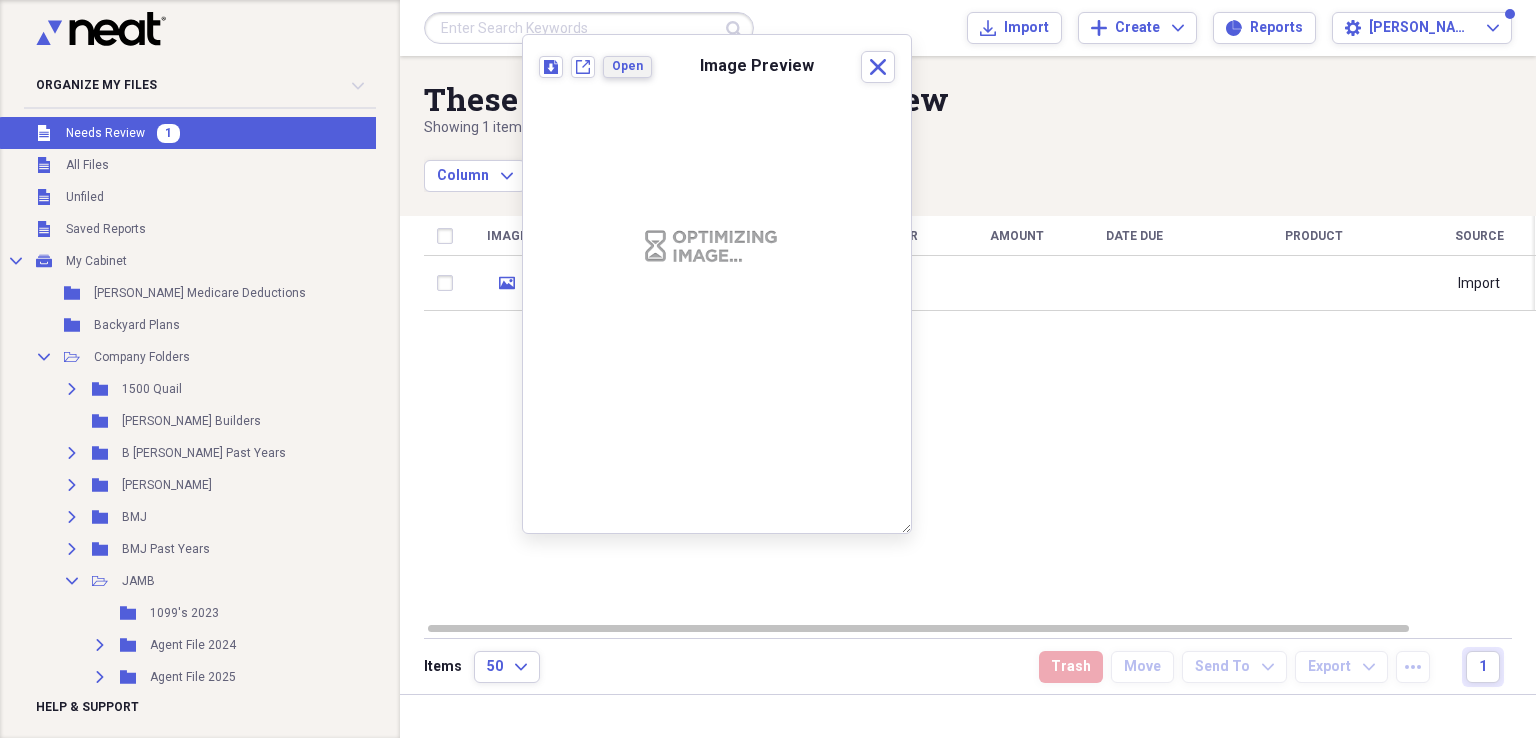 click on "Open" at bounding box center [627, 66] 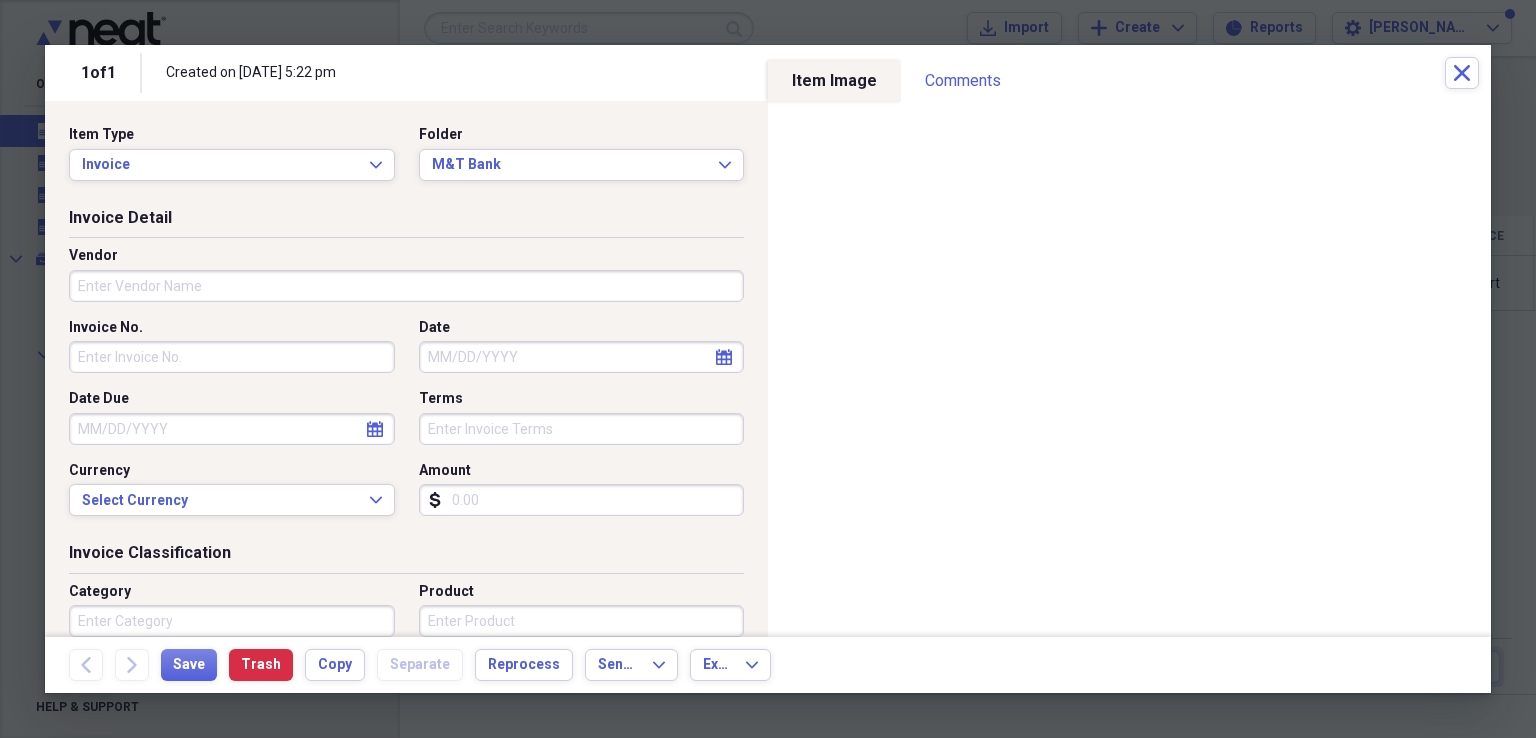 click on "Vendor" at bounding box center (406, 286) 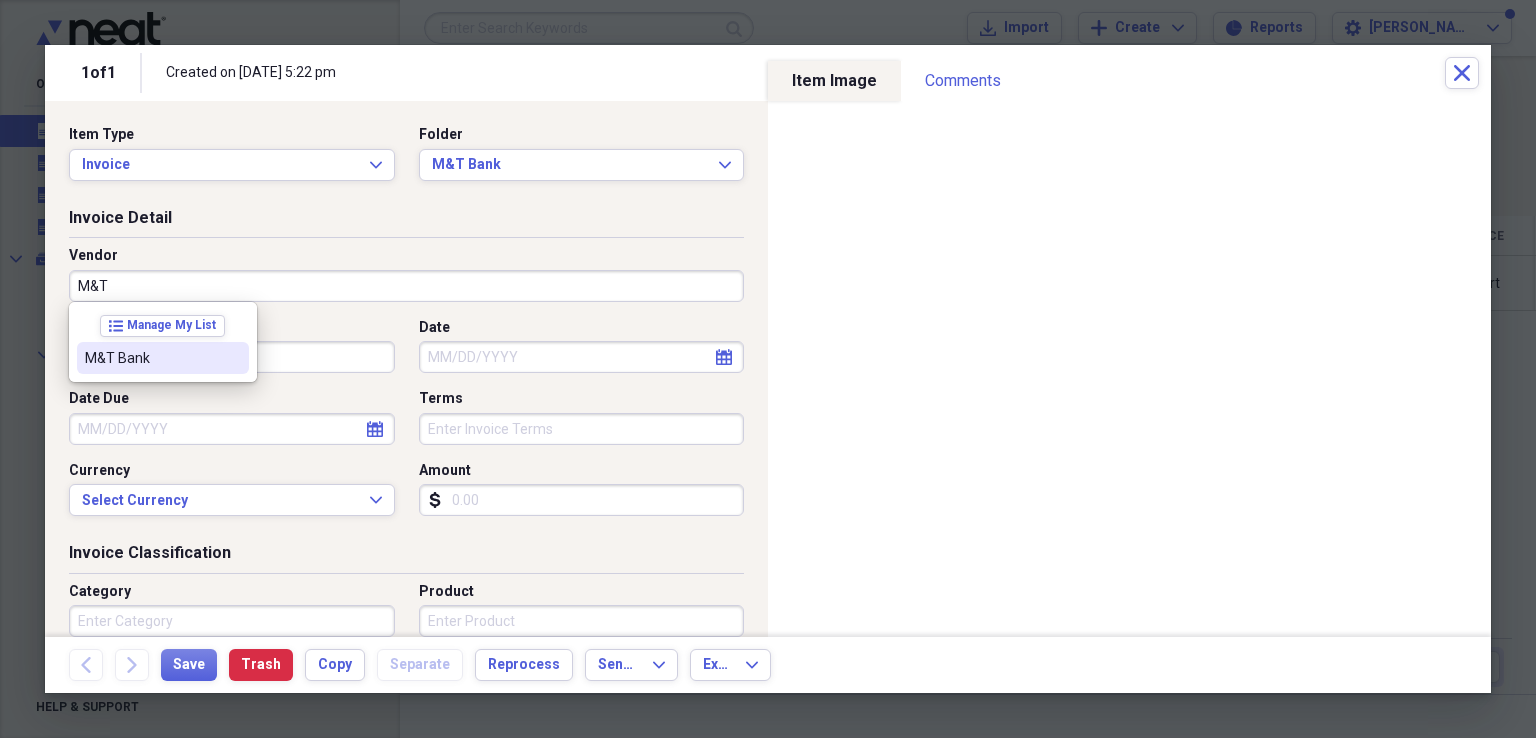 click on "M&T Bank" at bounding box center (151, 358) 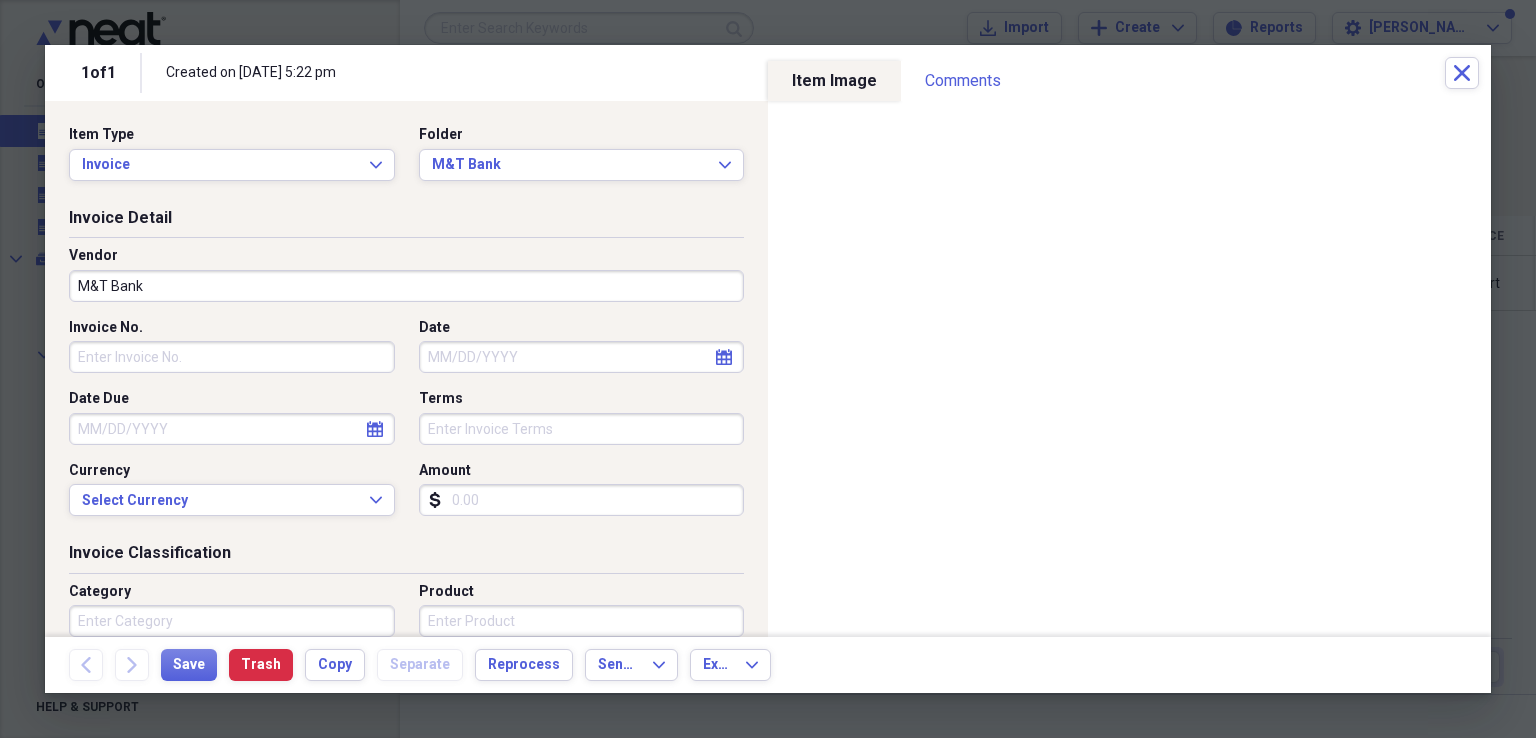 click on "calendar" 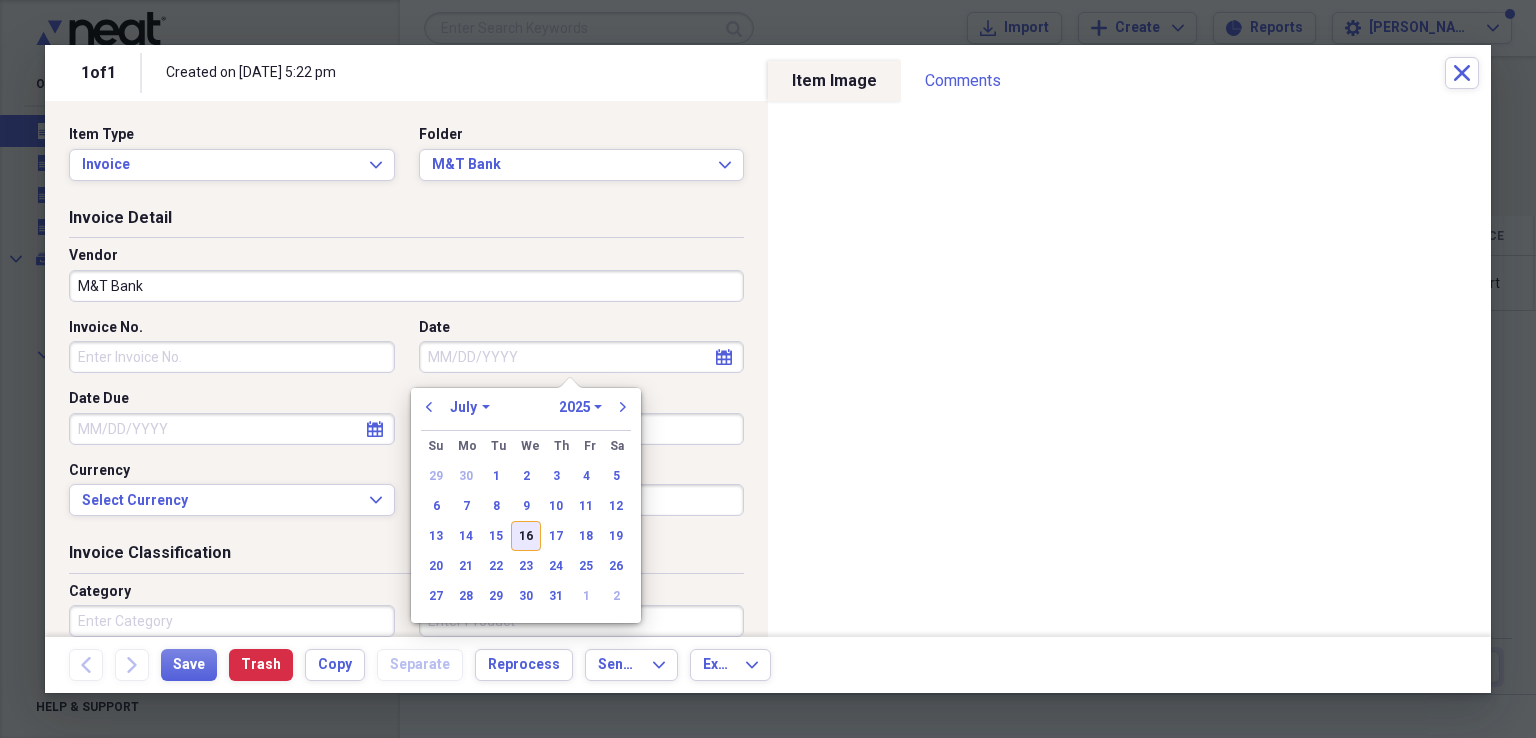 click on "16" at bounding box center [526, 536] 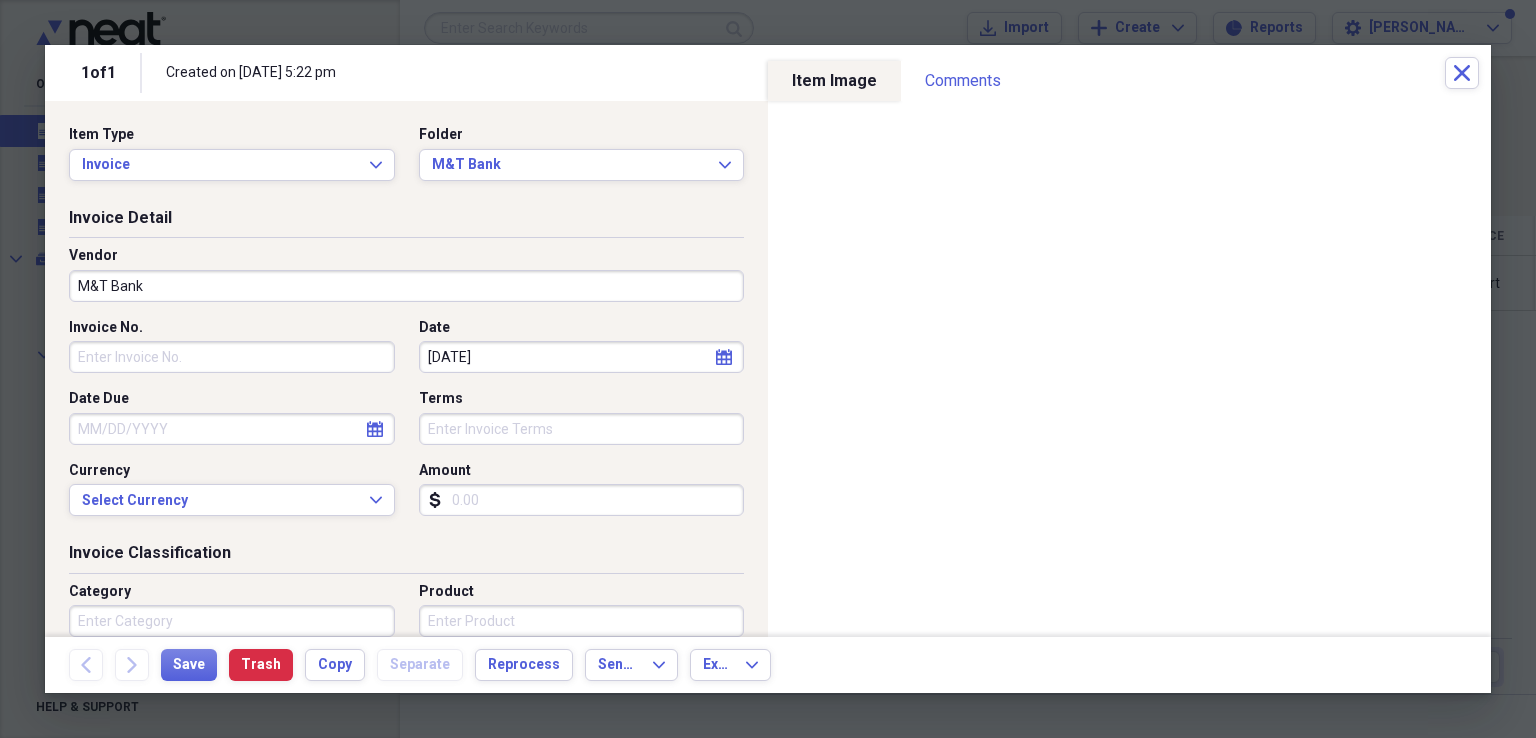 click on "calendar" 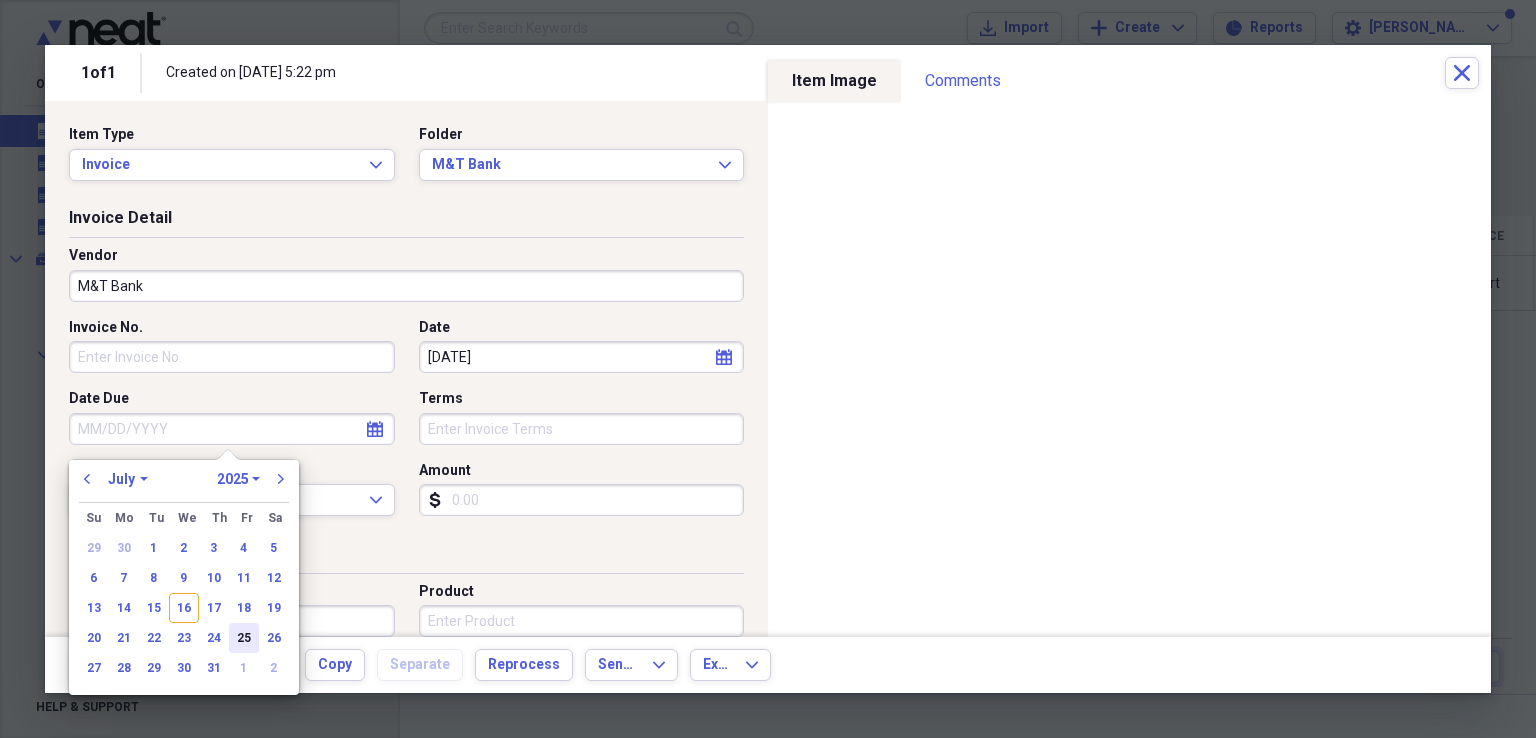 click on "25" at bounding box center (244, 638) 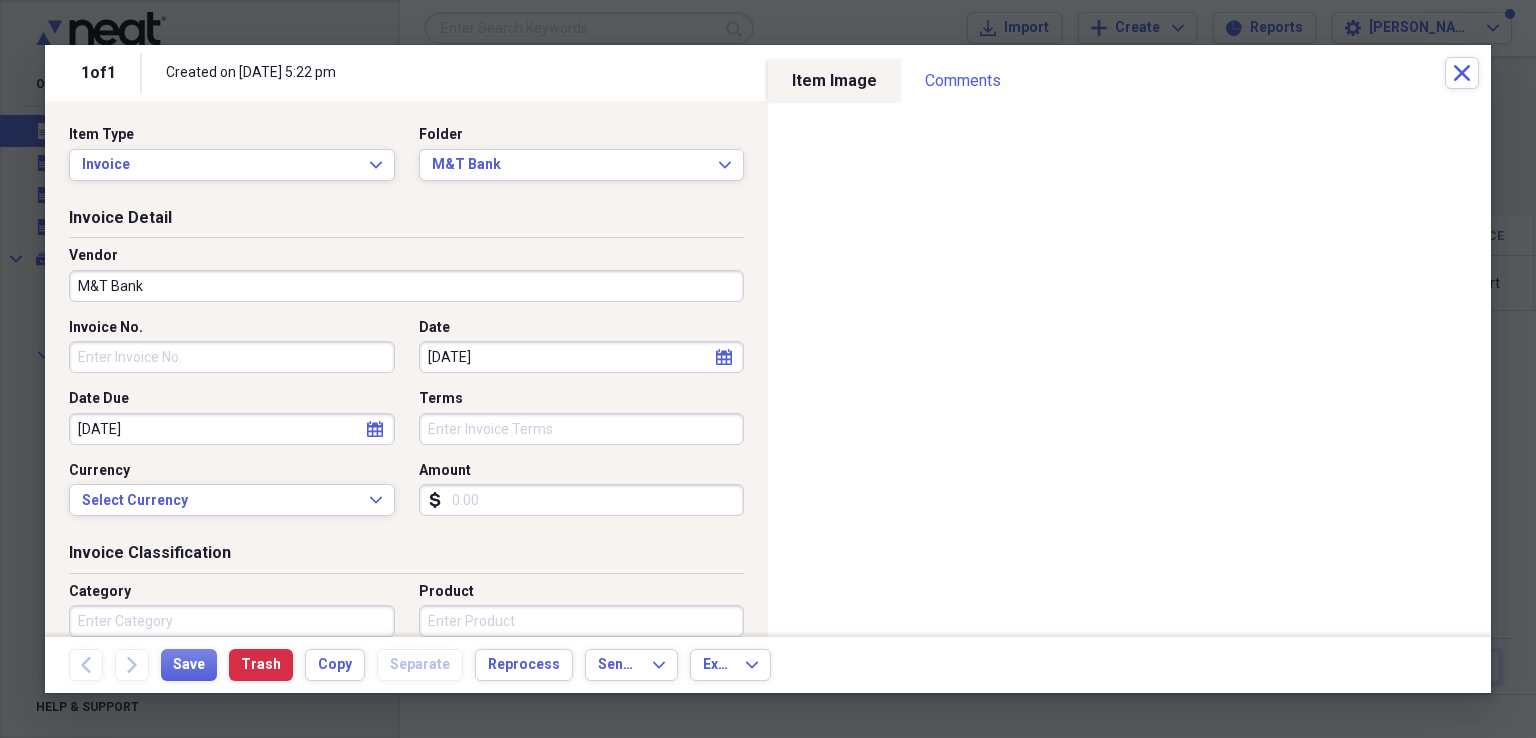 click on "Amount" at bounding box center (582, 500) 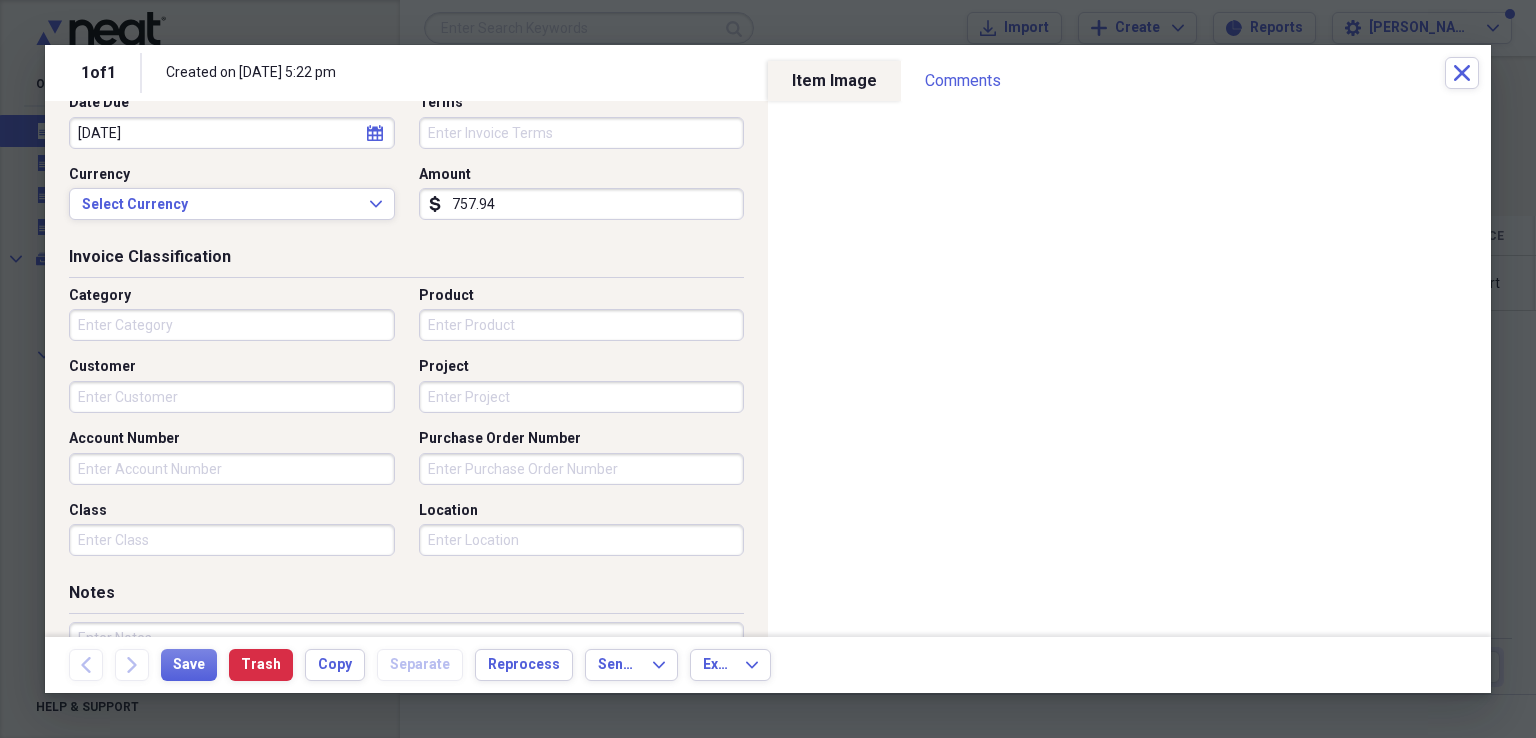 scroll, scrollTop: 300, scrollLeft: 0, axis: vertical 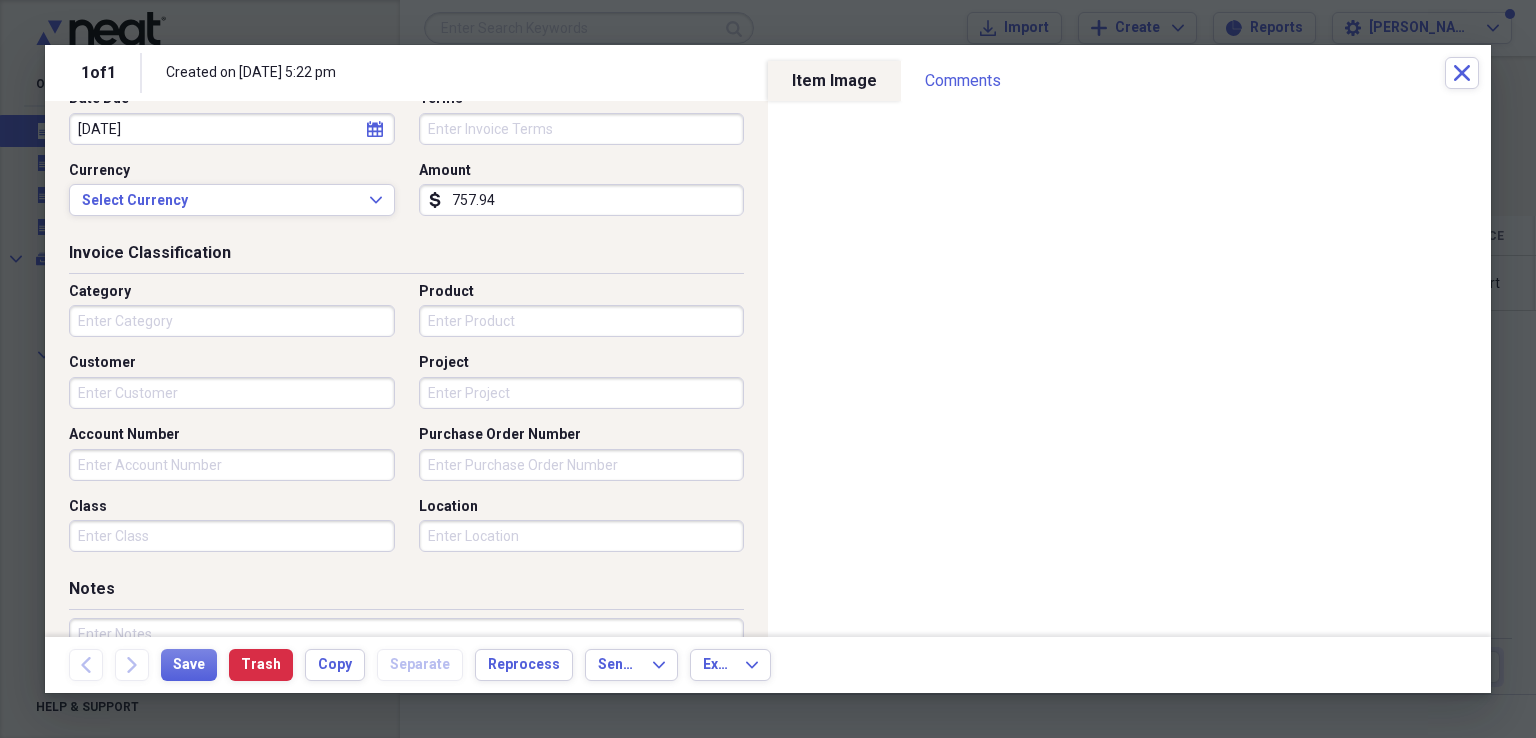 type on "757.94" 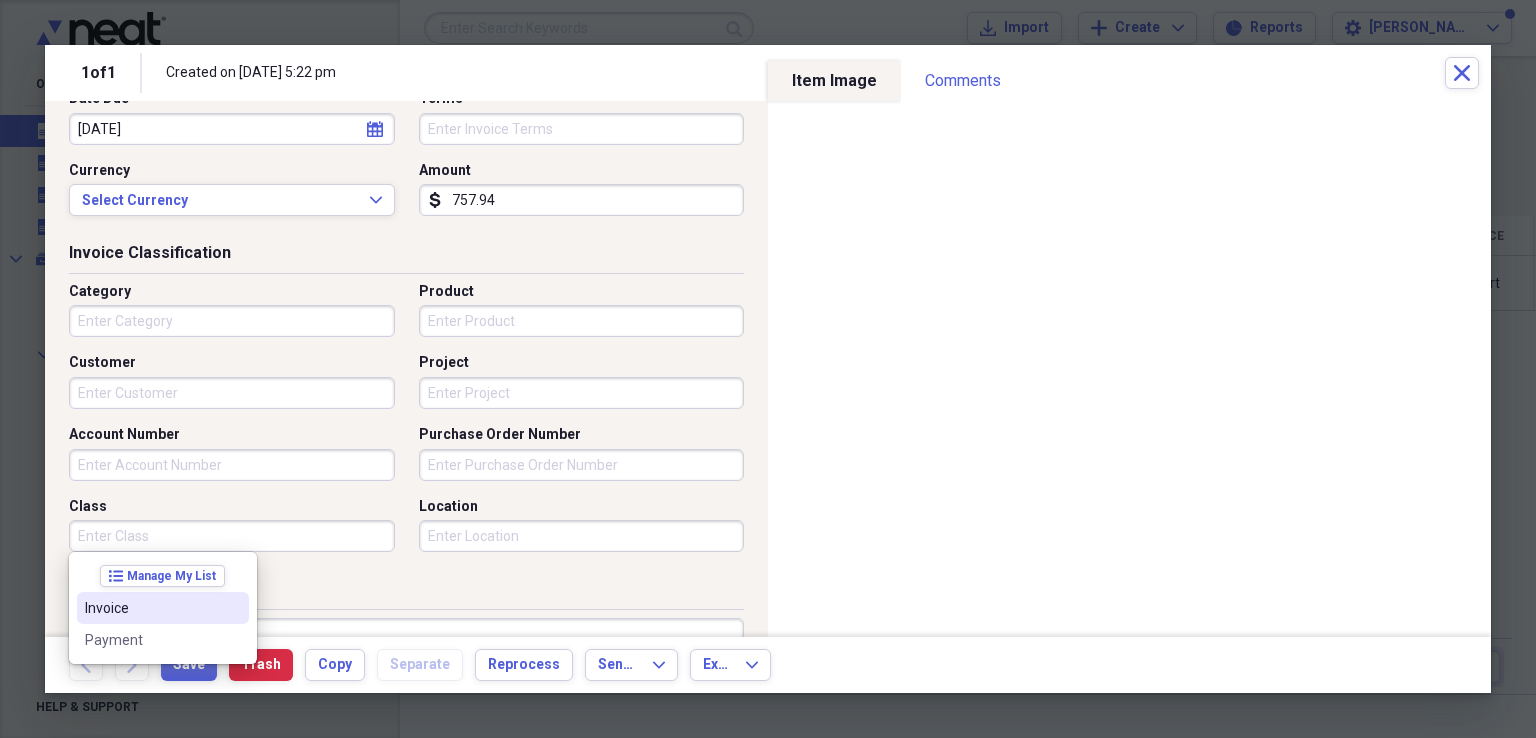 click on "Invoice" at bounding box center (151, 608) 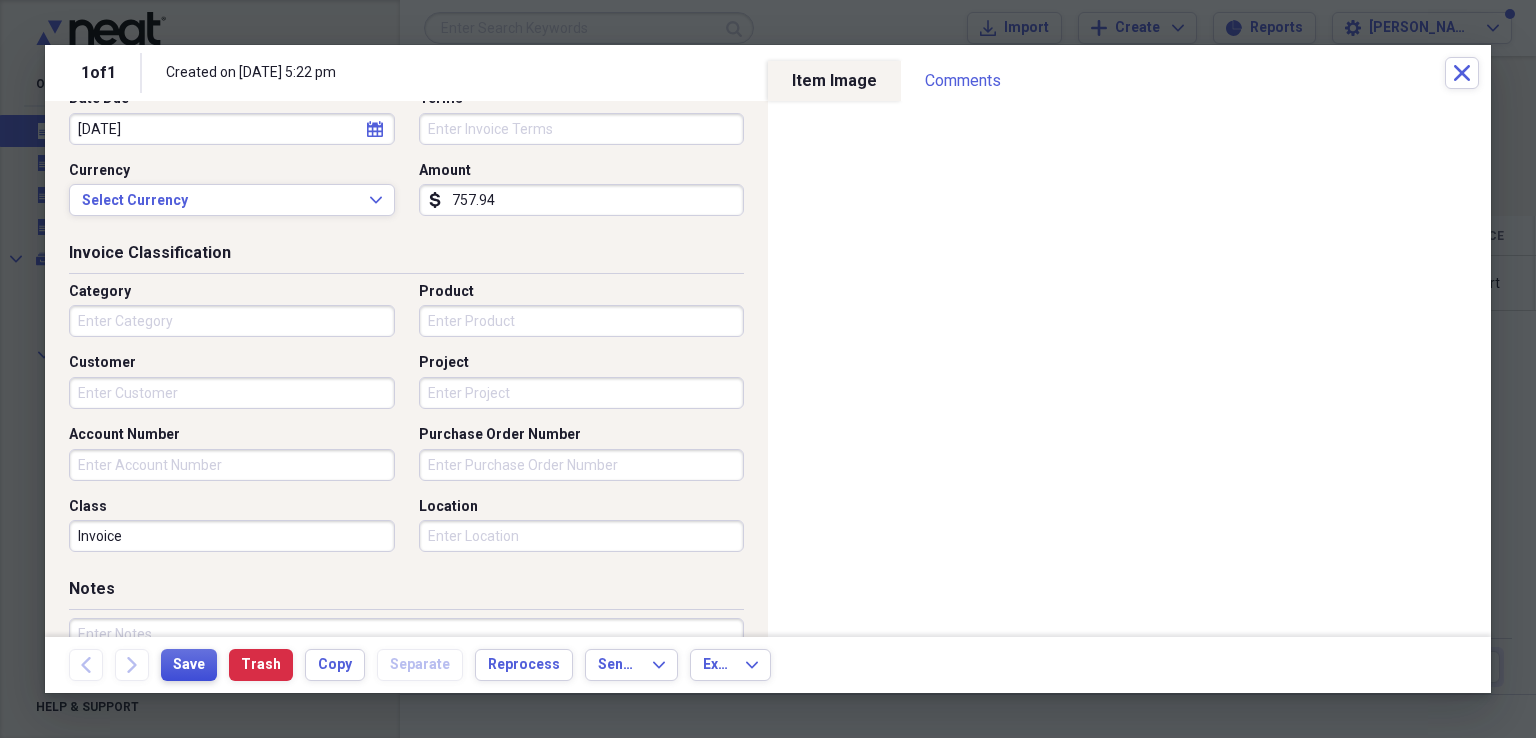 click on "Save" at bounding box center [189, 665] 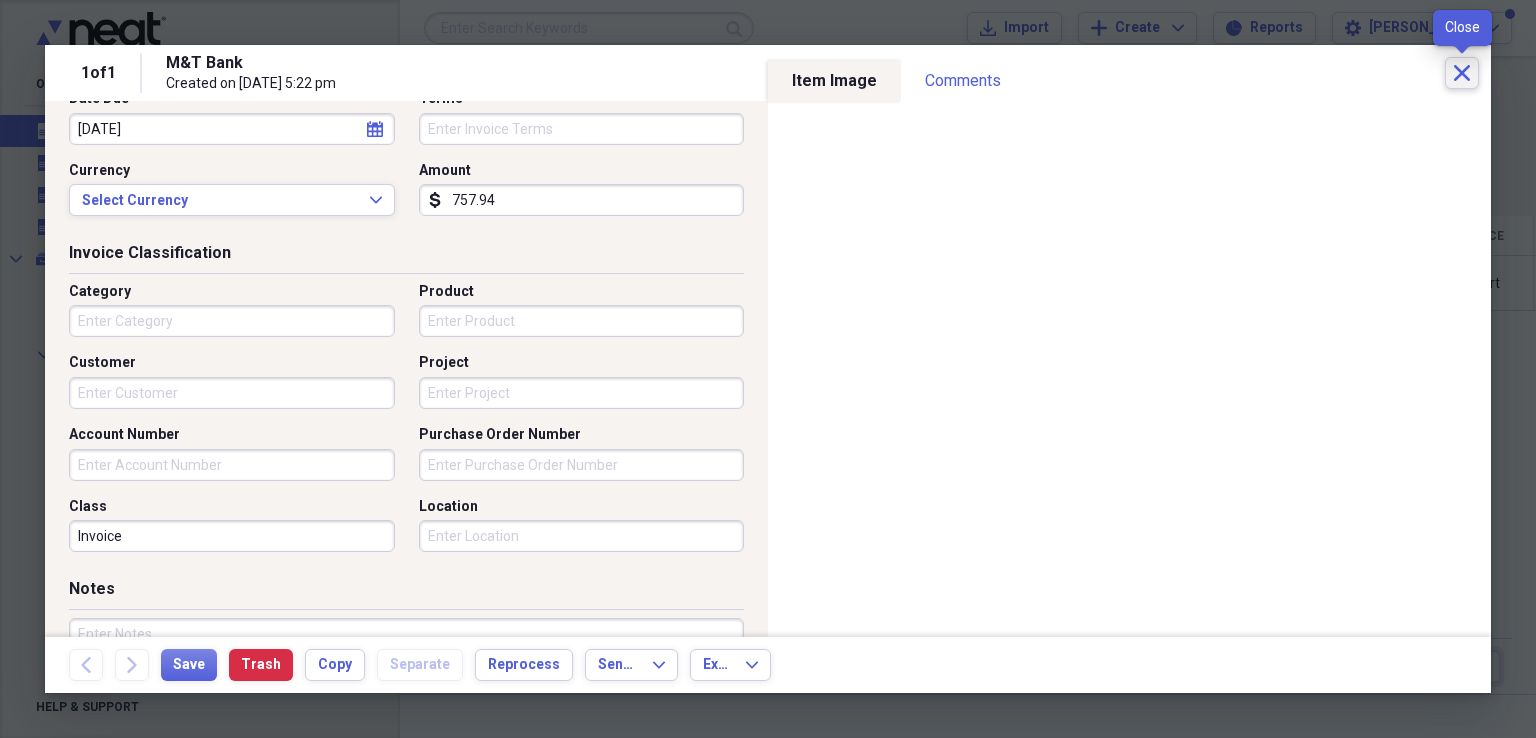 click on "Close" 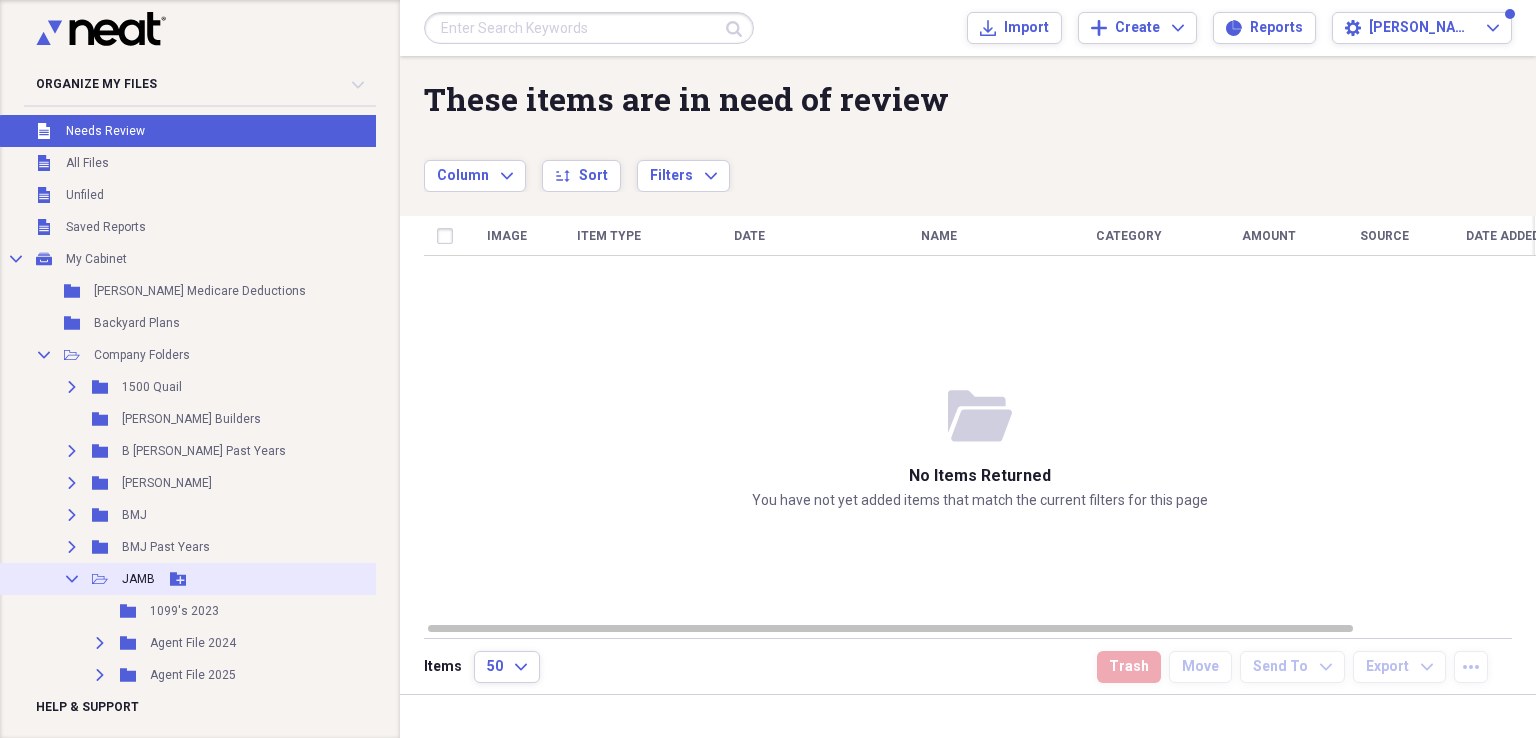 click on "Collapse" 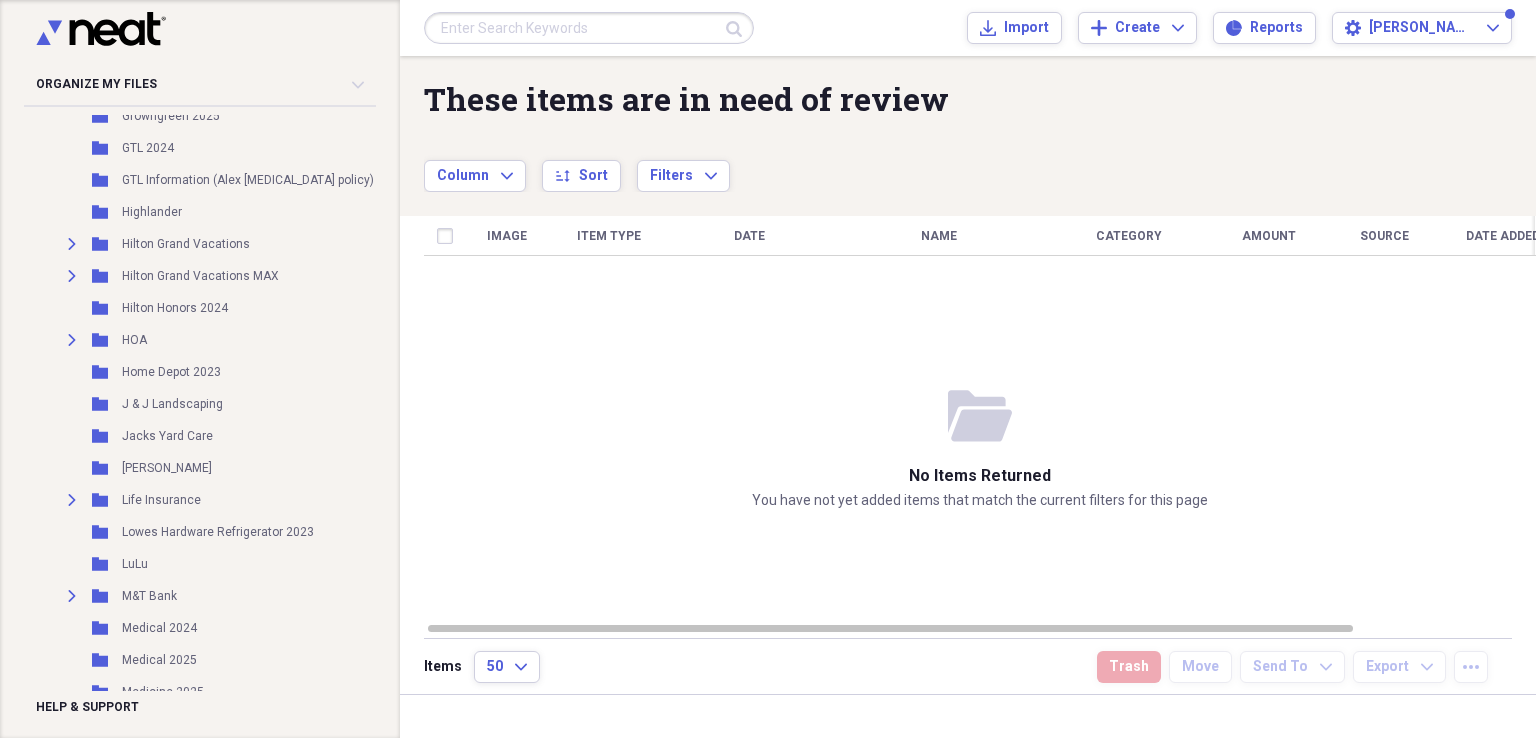 scroll, scrollTop: 2000, scrollLeft: 0, axis: vertical 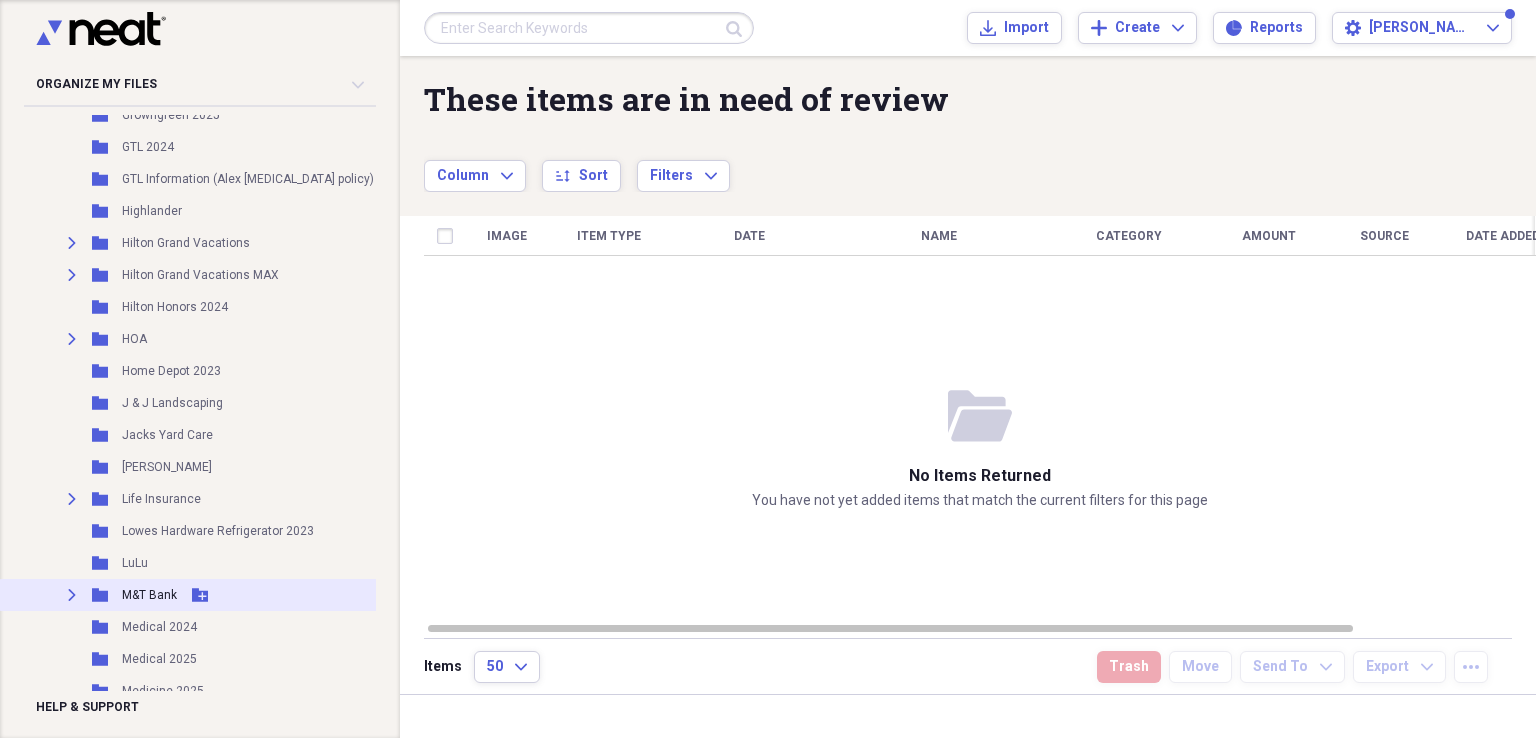 click on "M&T Bank" at bounding box center [149, 595] 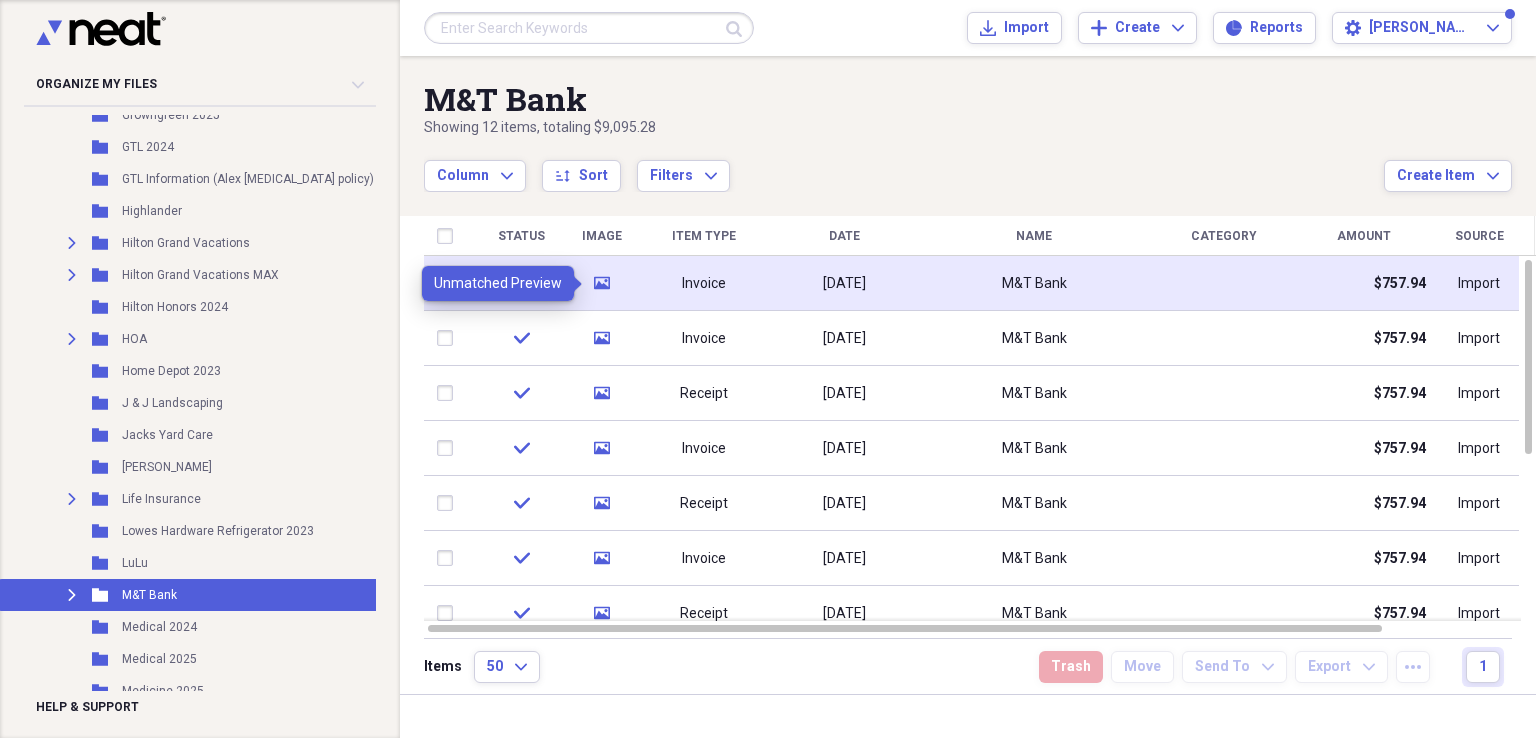 click on "media" 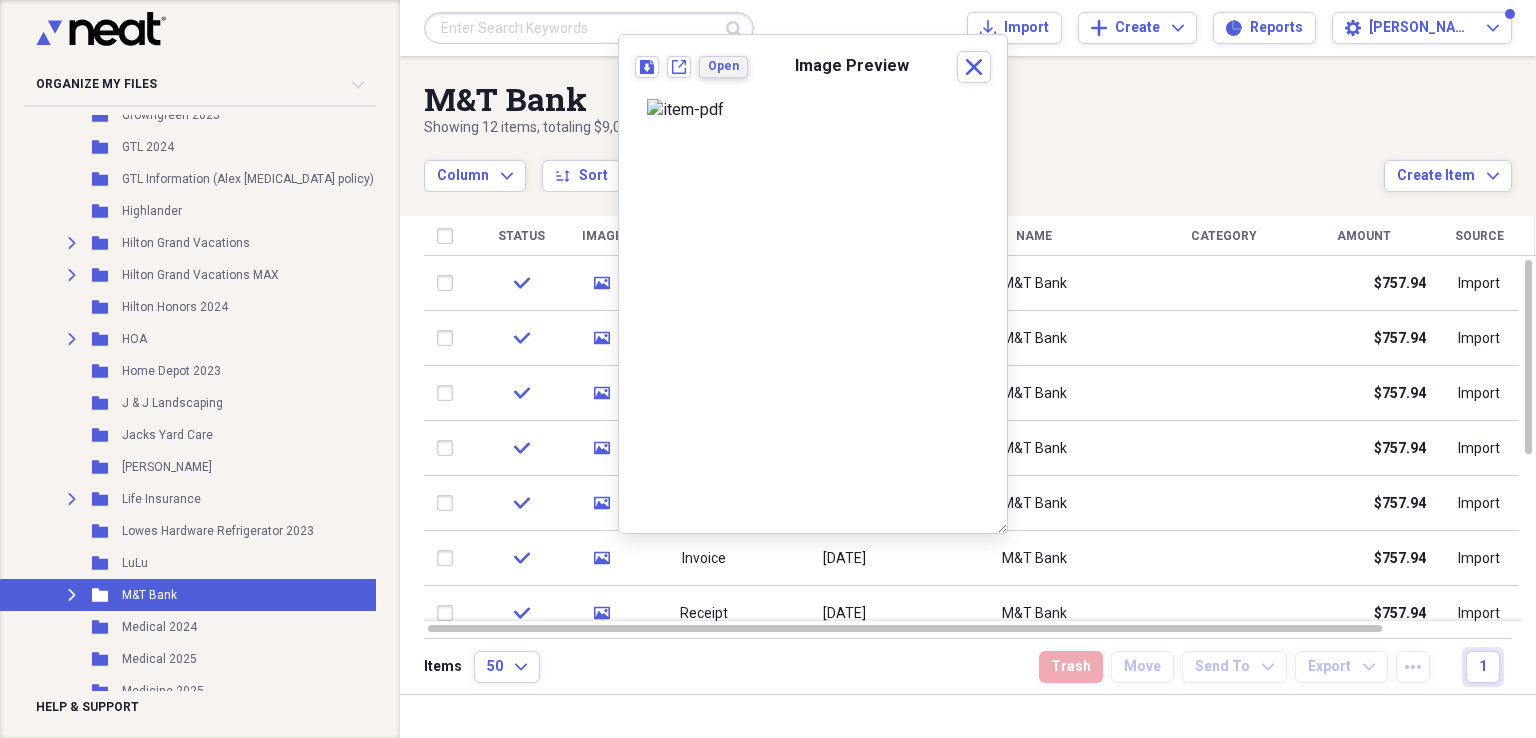 click on "Open" at bounding box center [723, 66] 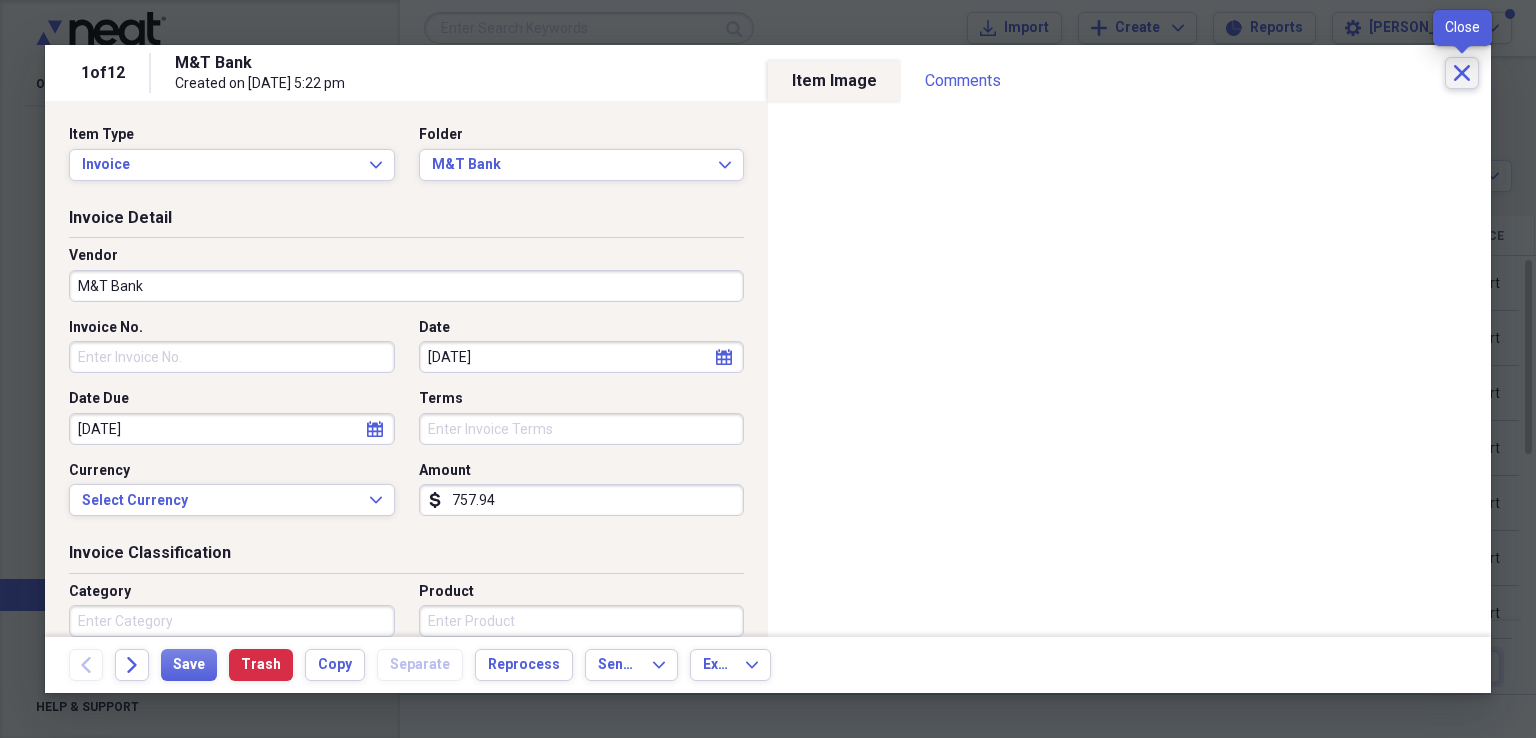 click on "Close" at bounding box center (1462, 73) 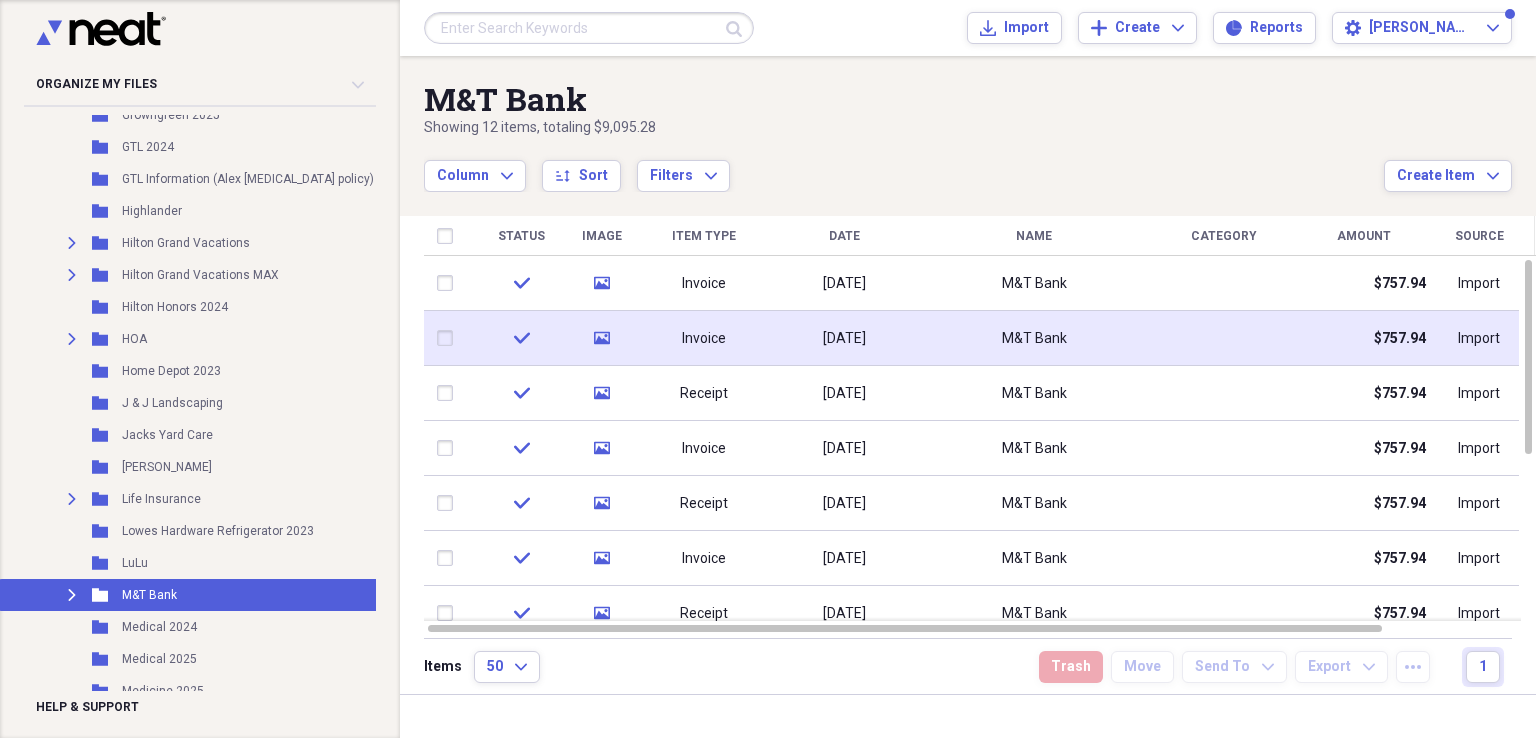 click at bounding box center [449, 338] 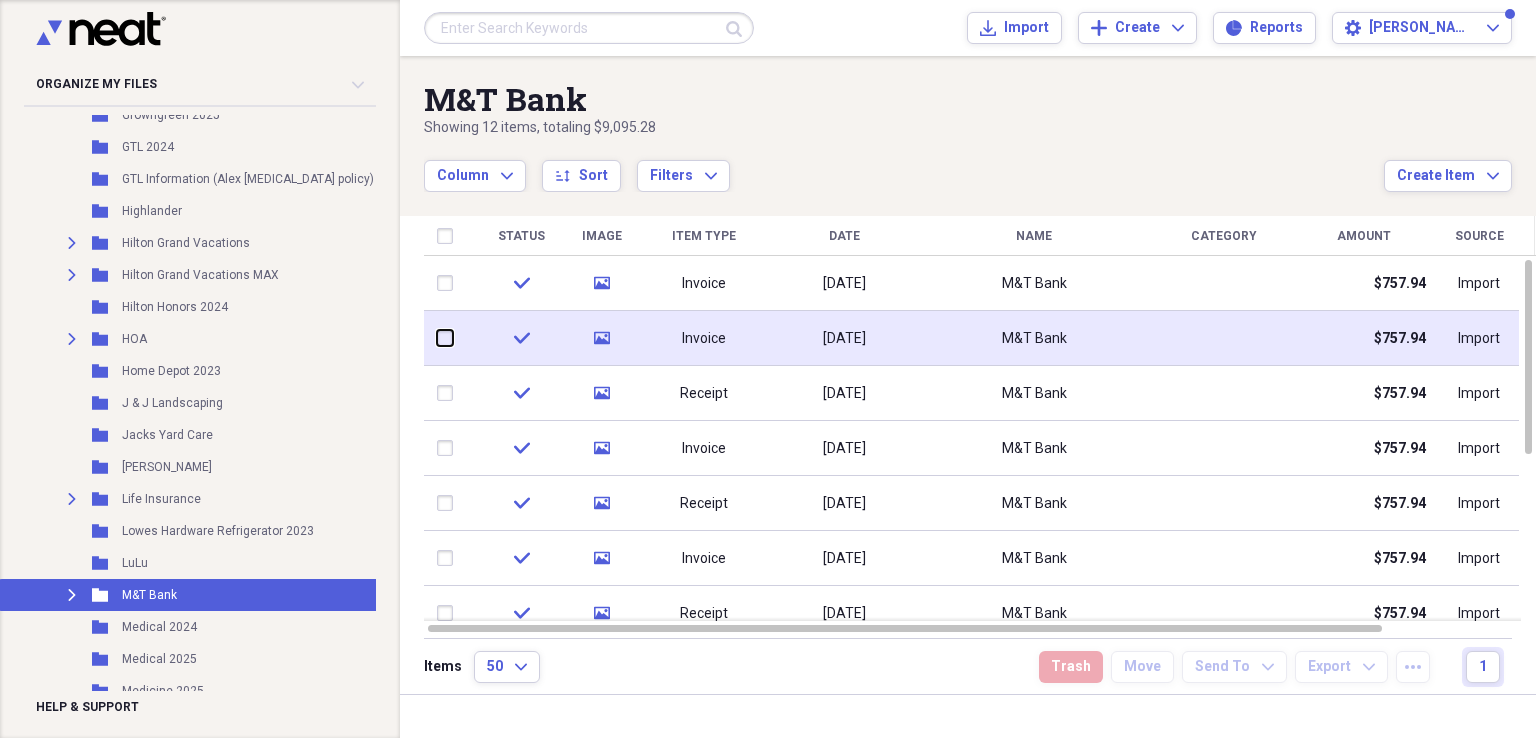 click at bounding box center (437, 338) 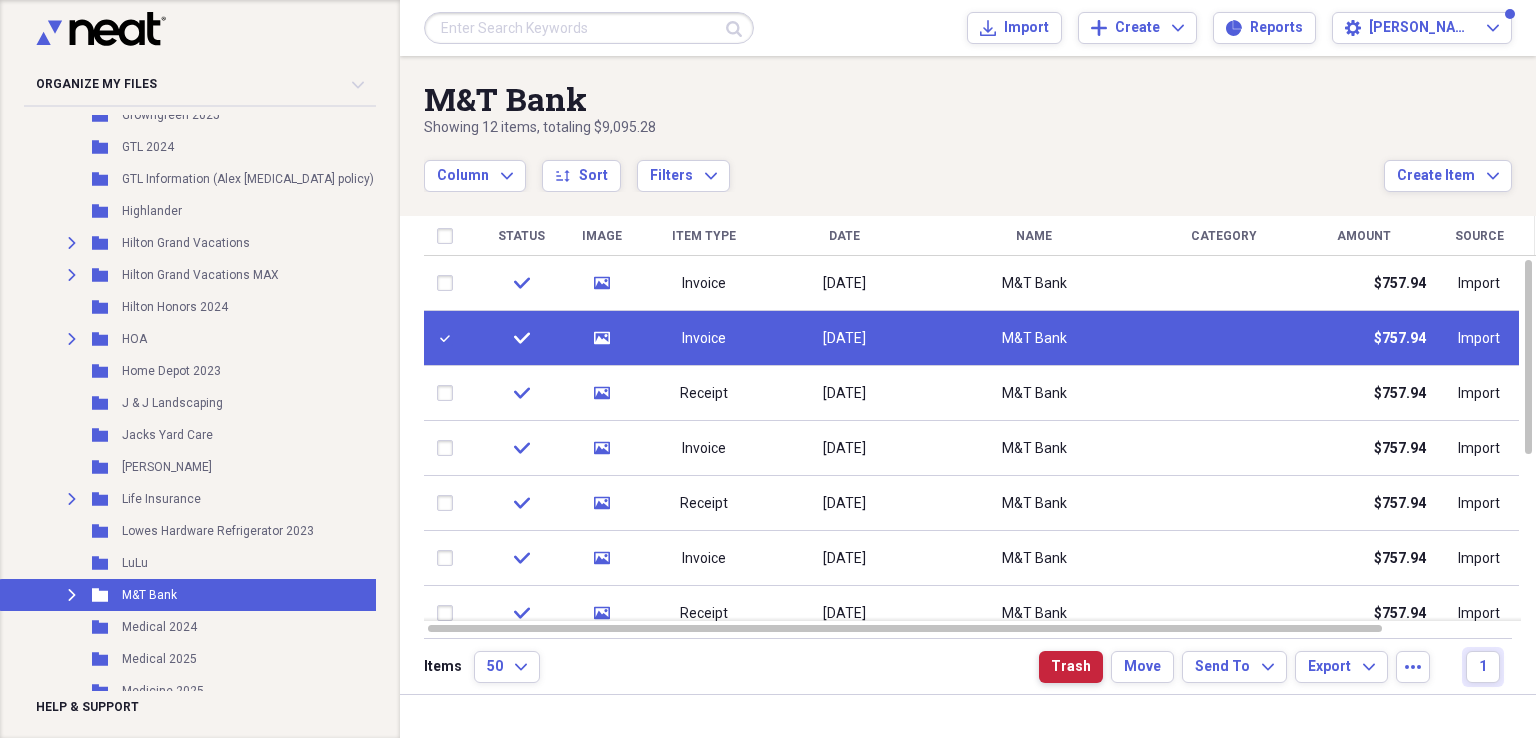 click on "Trash" at bounding box center [1071, 667] 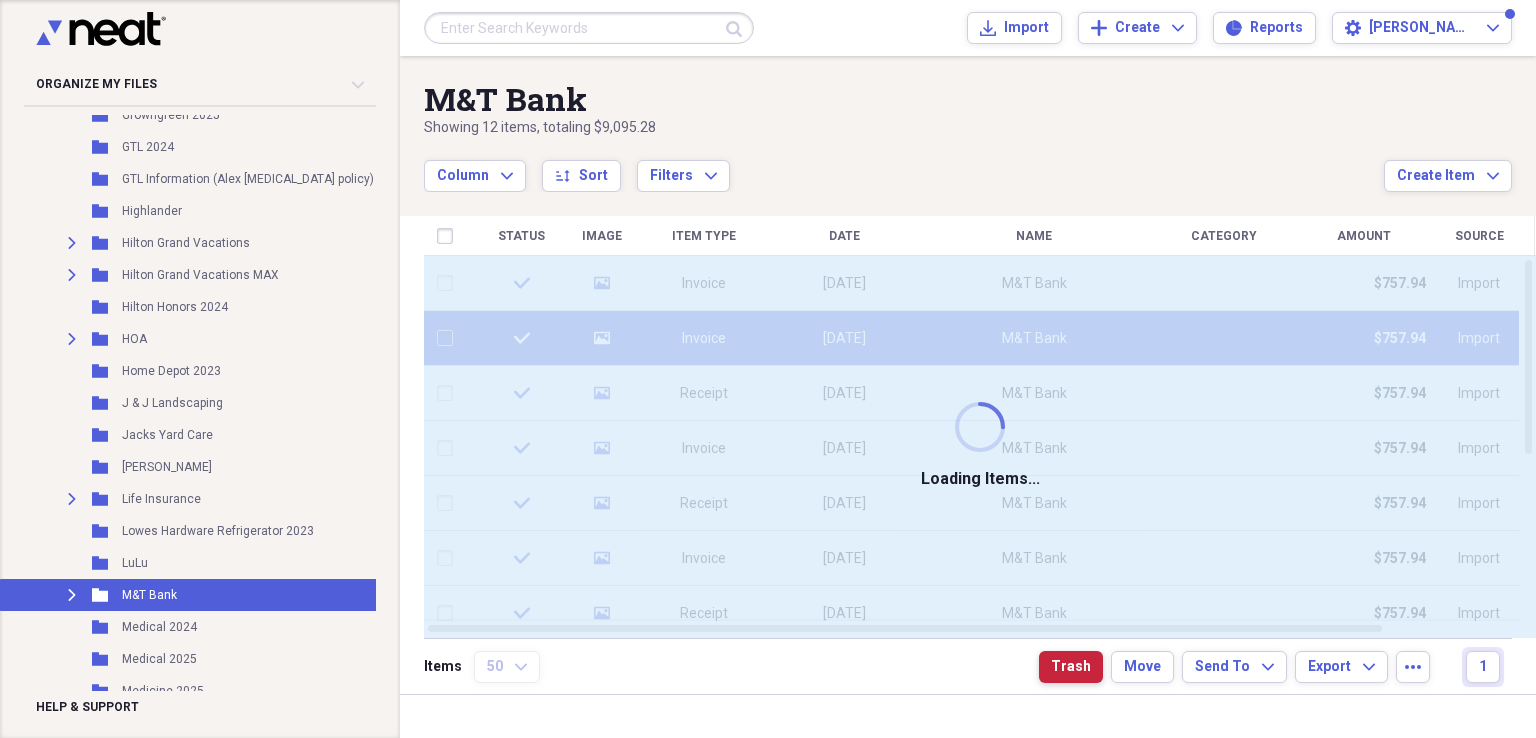 checkbox on "false" 